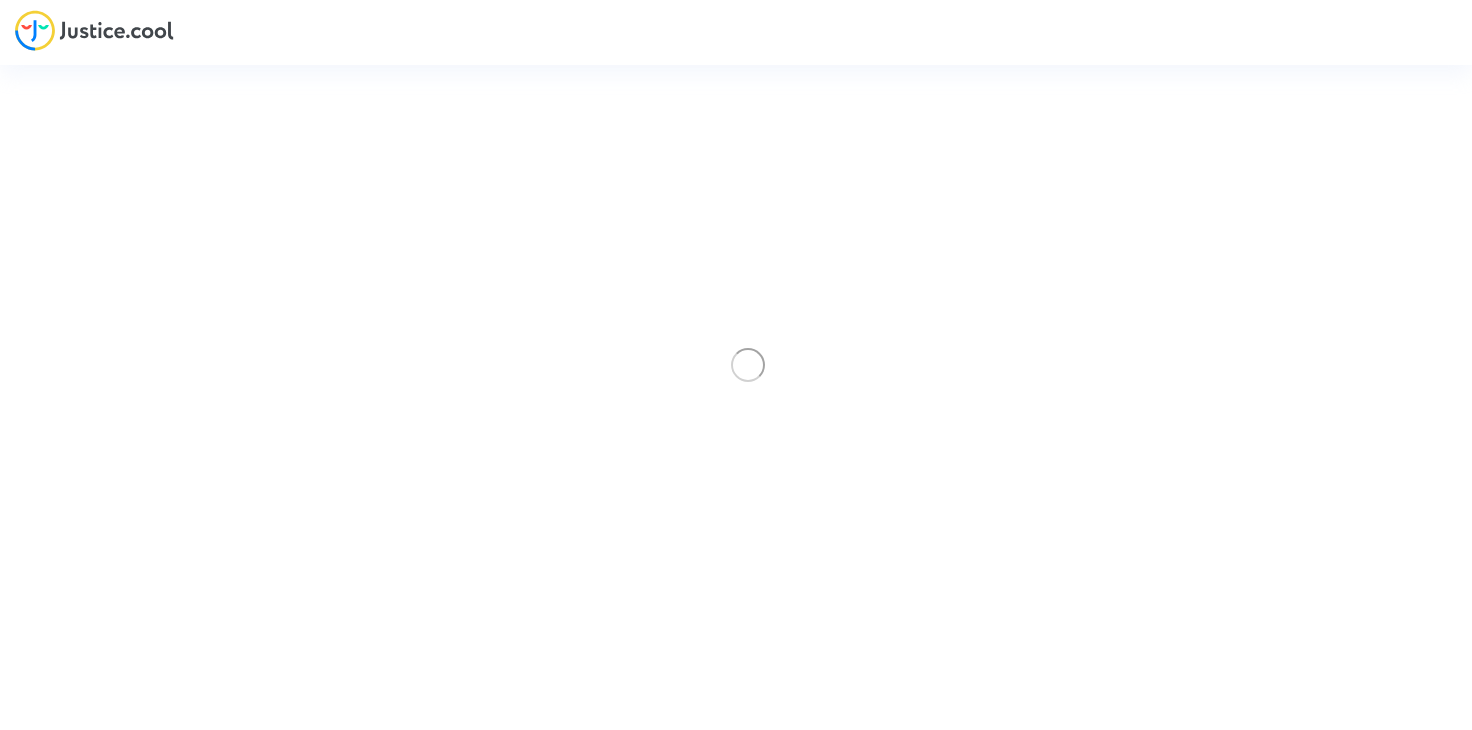 scroll, scrollTop: 0, scrollLeft: 0, axis: both 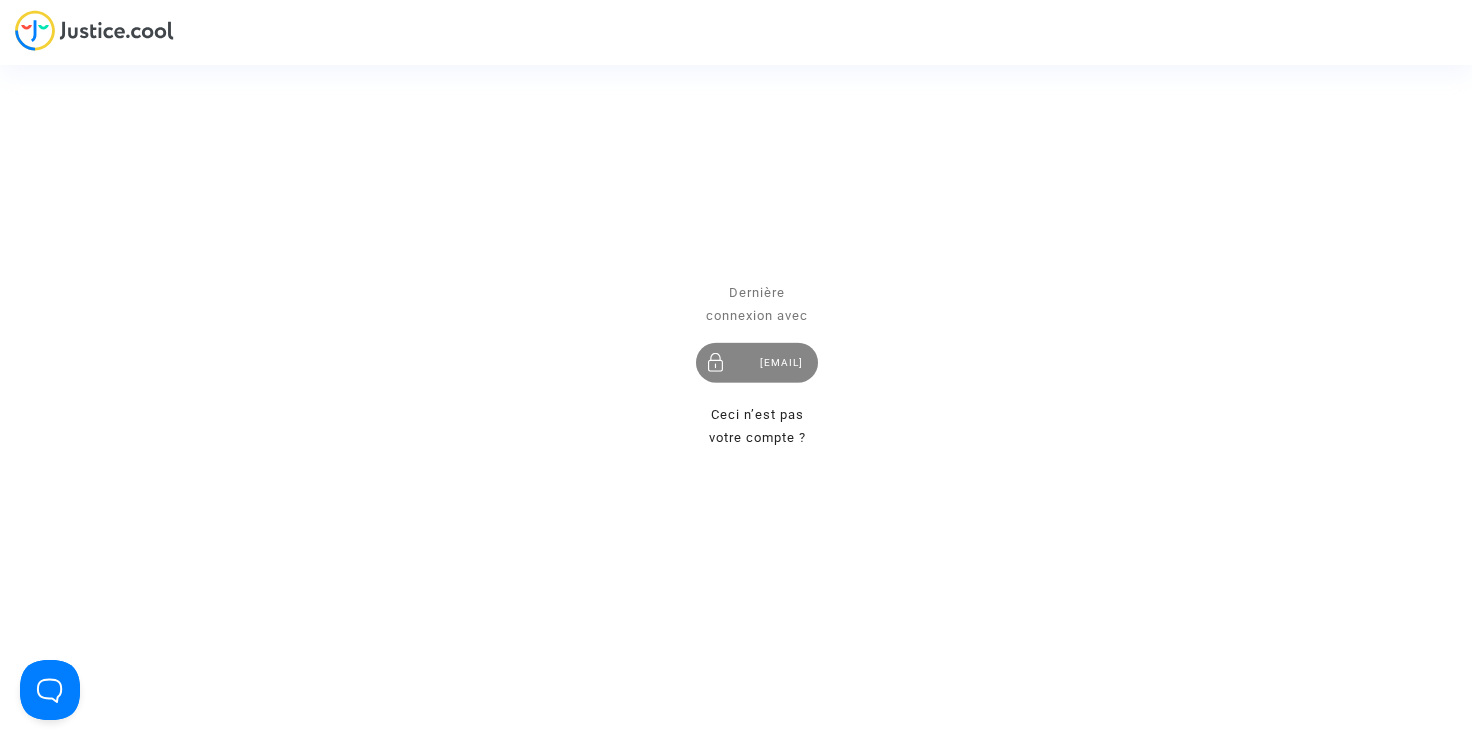 click on "[EMAIL]" at bounding box center (757, 363) 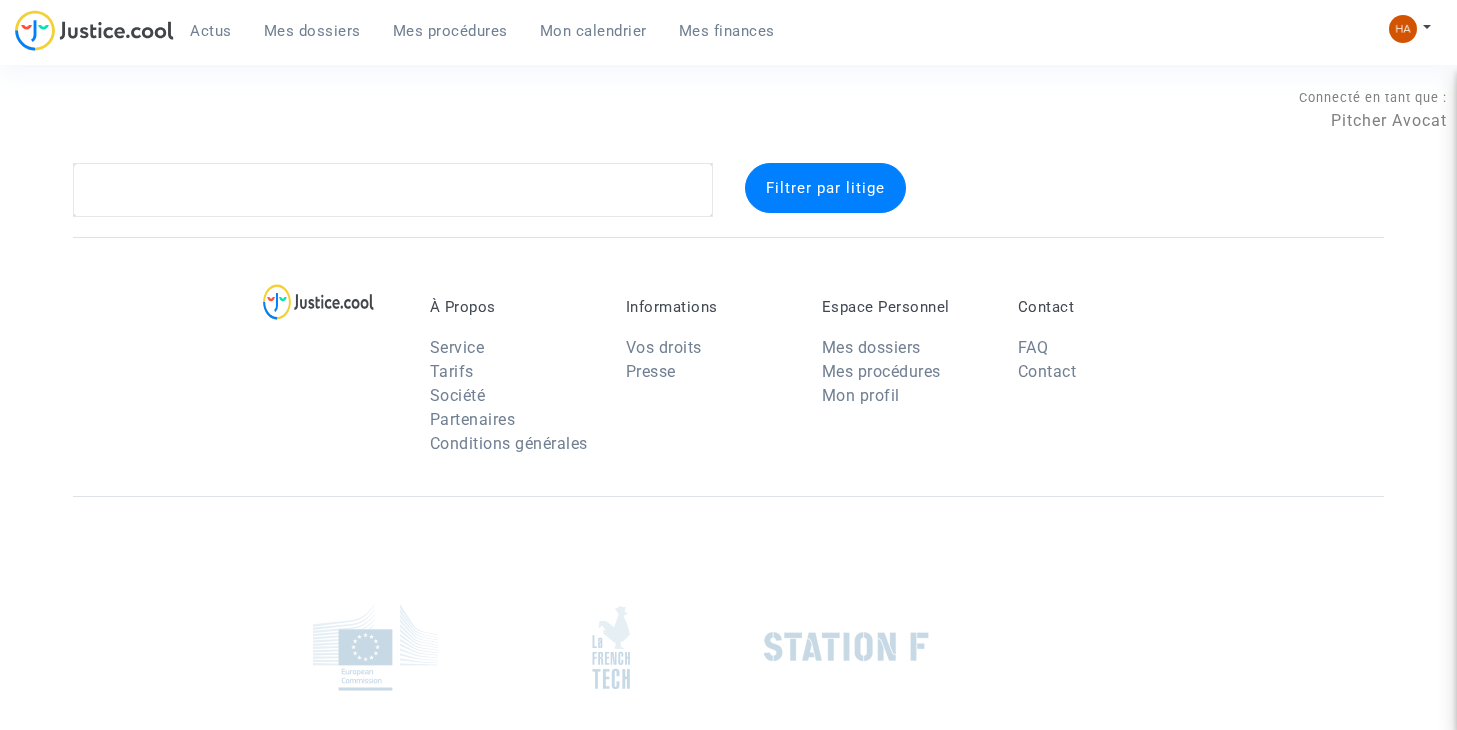 scroll, scrollTop: 0, scrollLeft: 0, axis: both 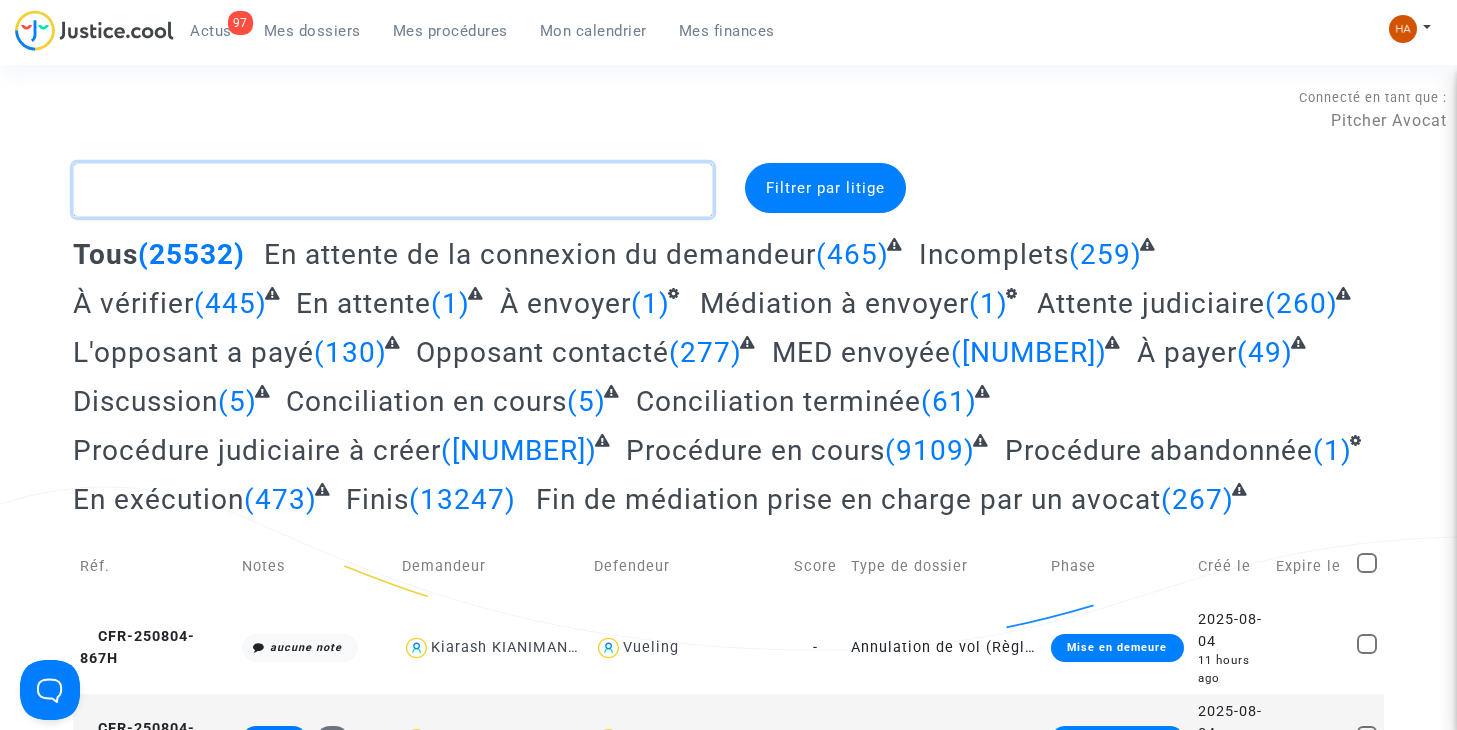 click 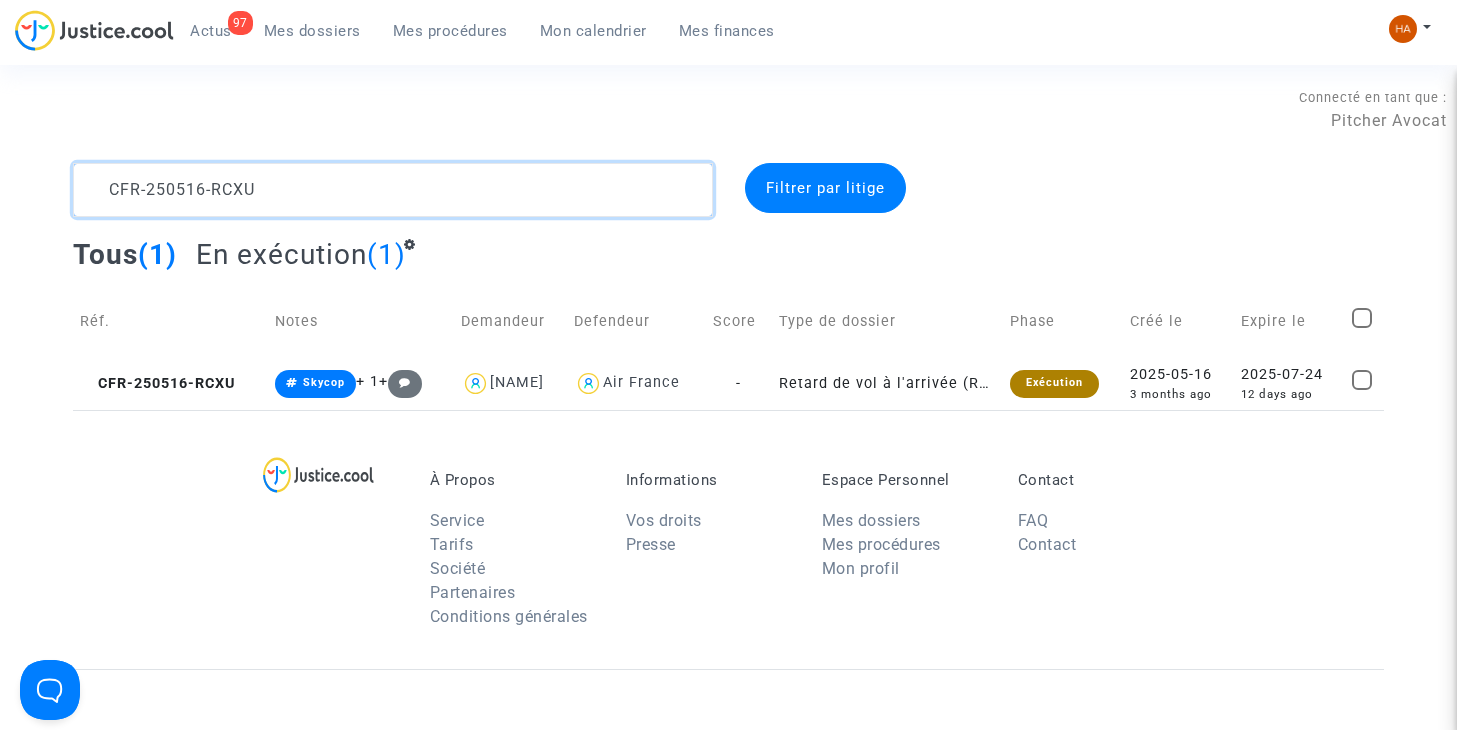 drag, startPoint x: 274, startPoint y: 202, endPoint x: 31, endPoint y: 213, distance: 243.24884 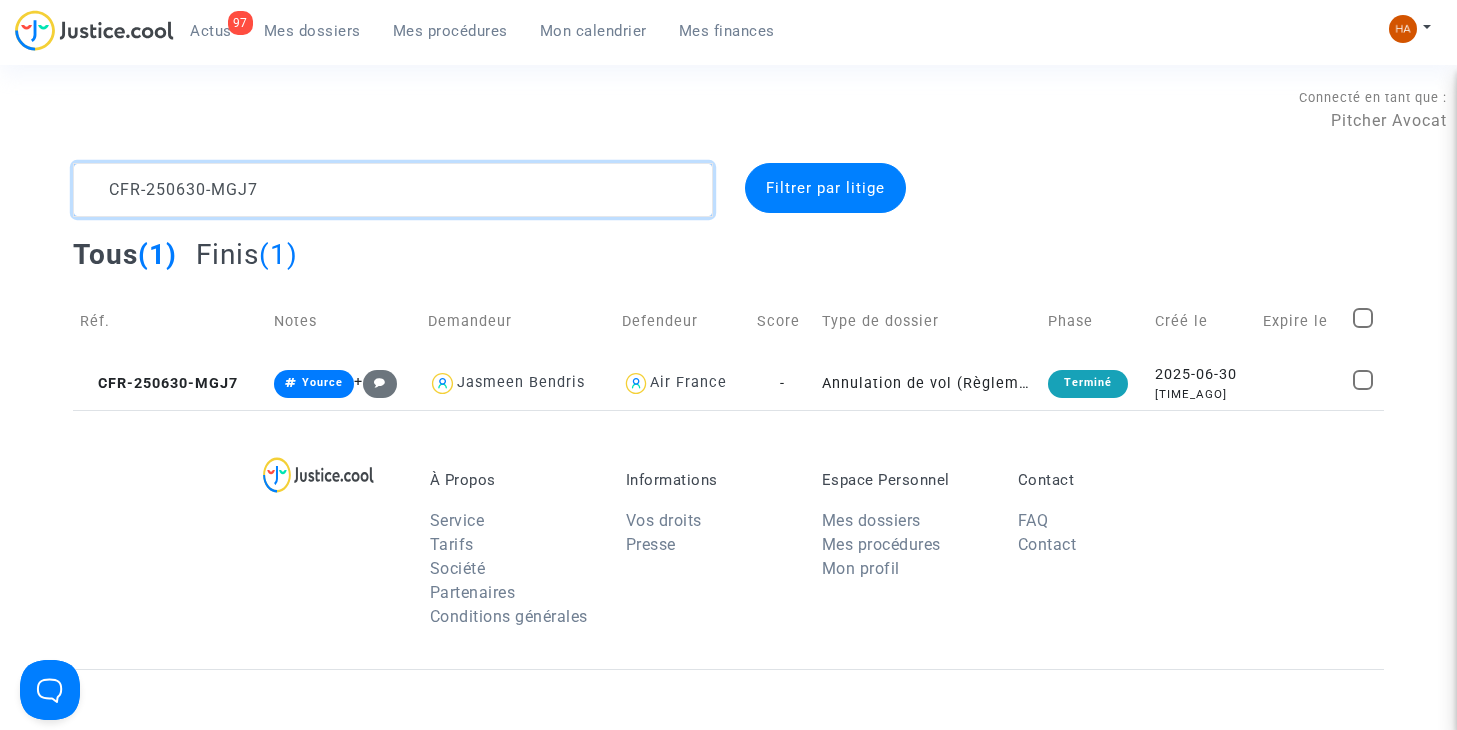 click 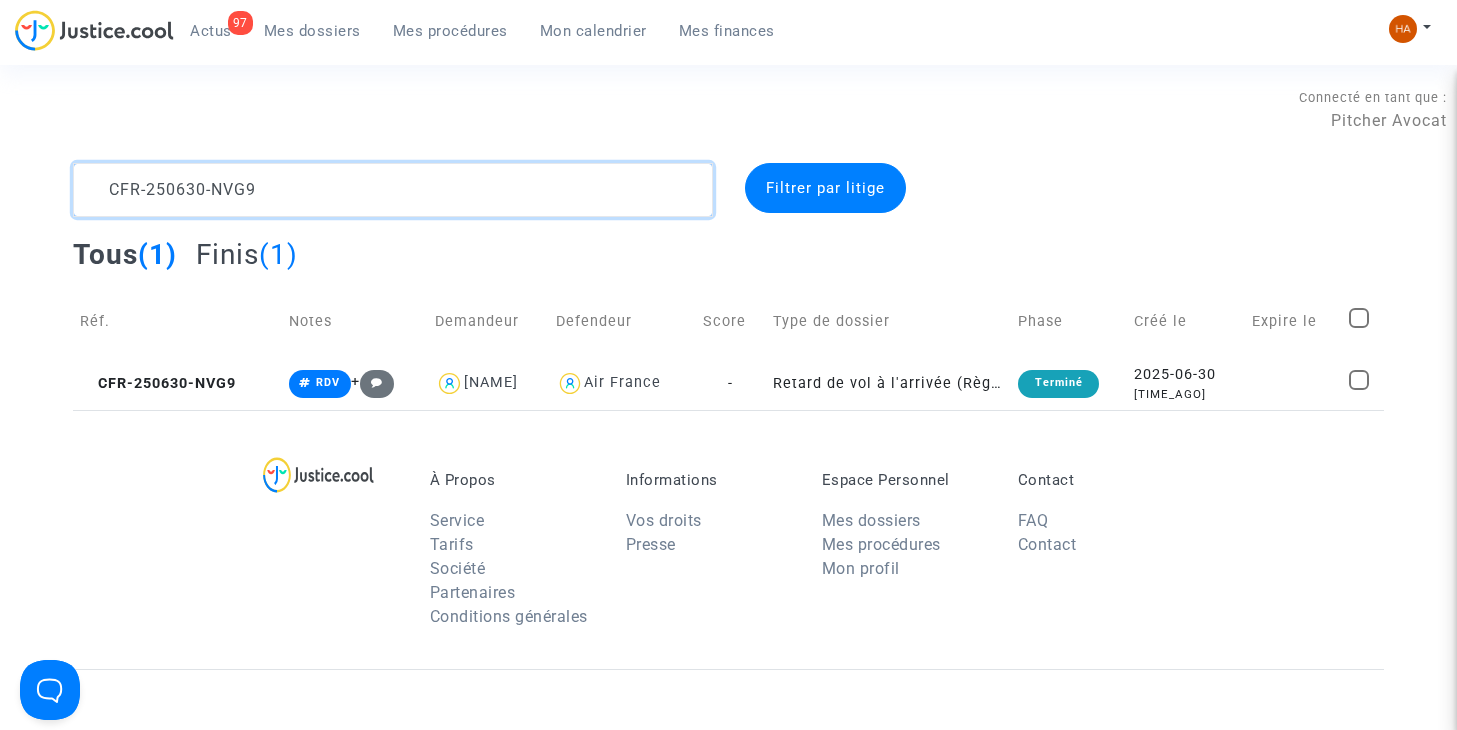 drag, startPoint x: 286, startPoint y: 197, endPoint x: 4, endPoint y: 186, distance: 282.21445 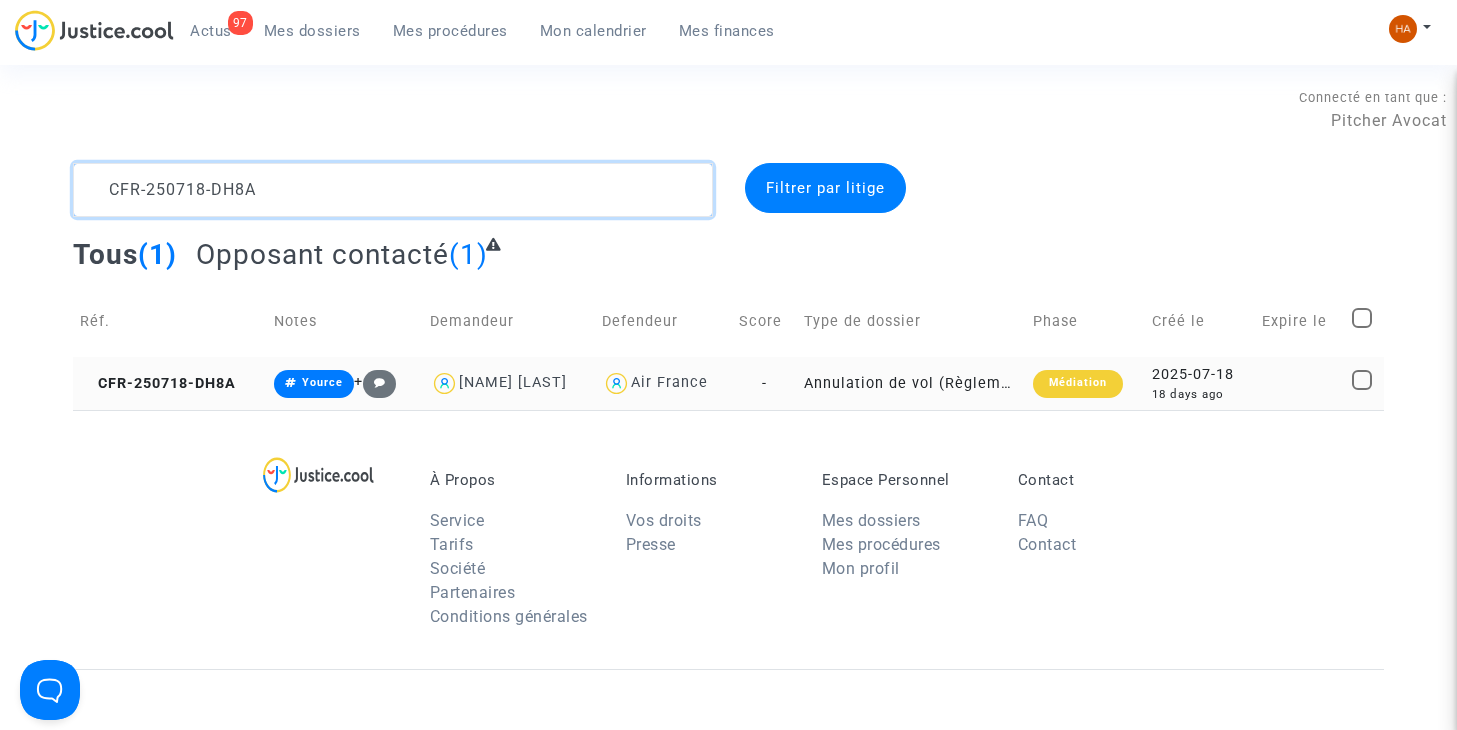 type on "CFR-250718-DH8A" 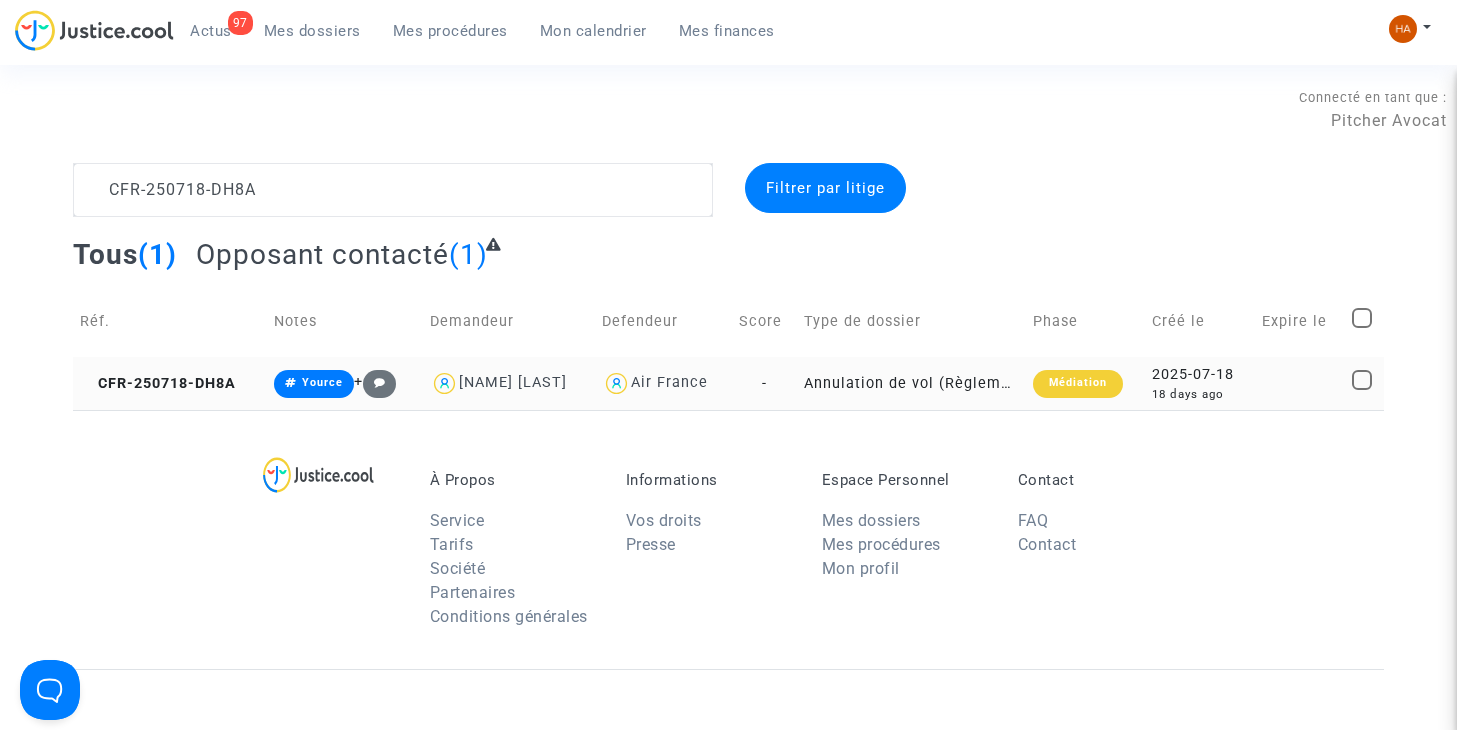 click on "-" 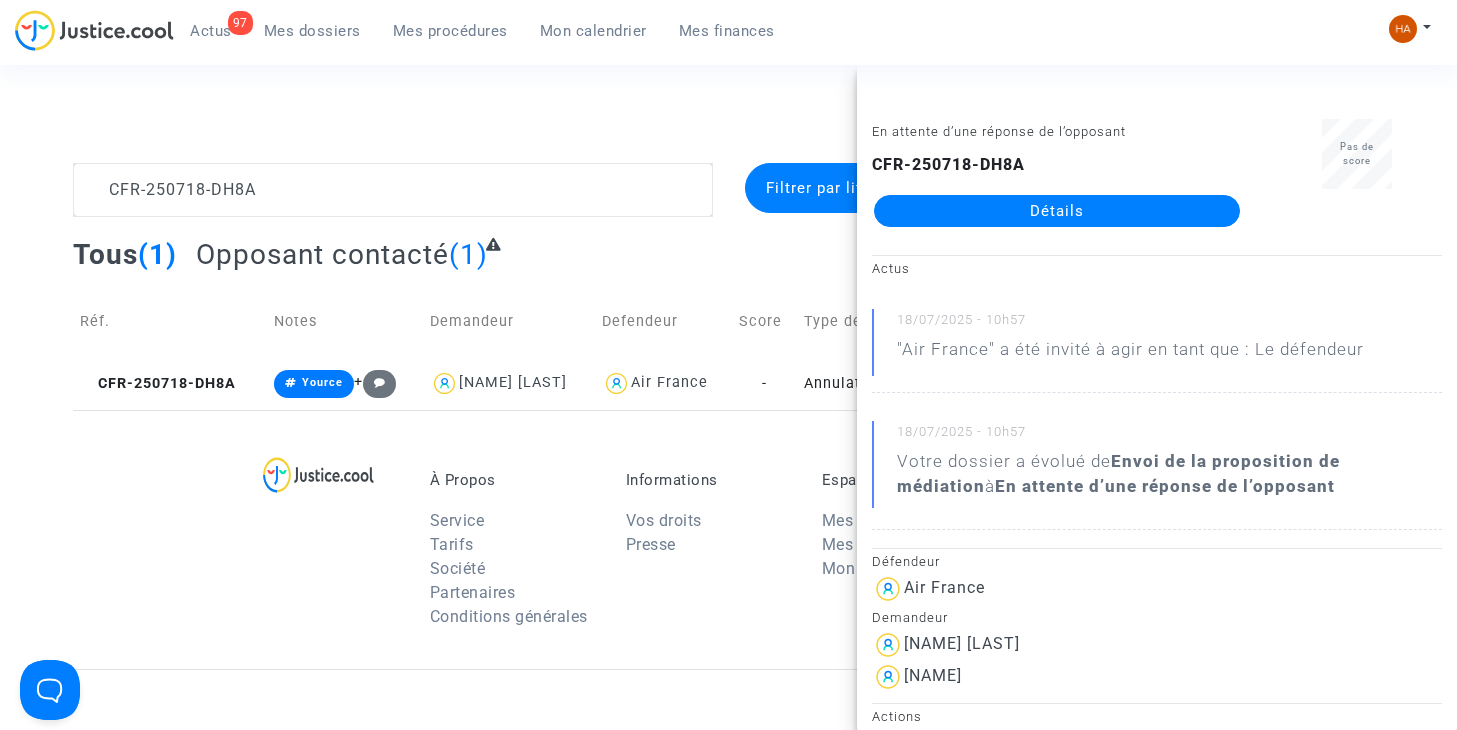 click on "Détails" 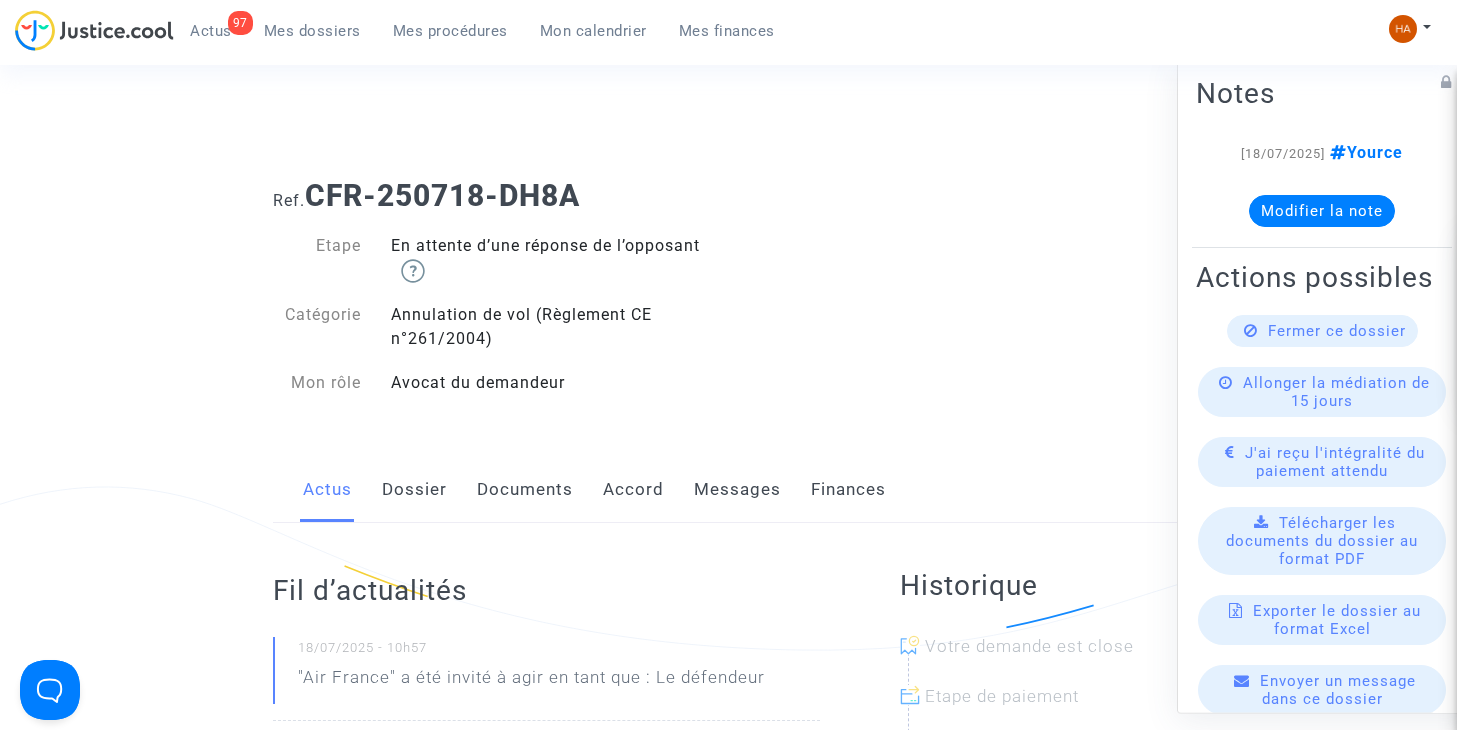 click on "Messages" 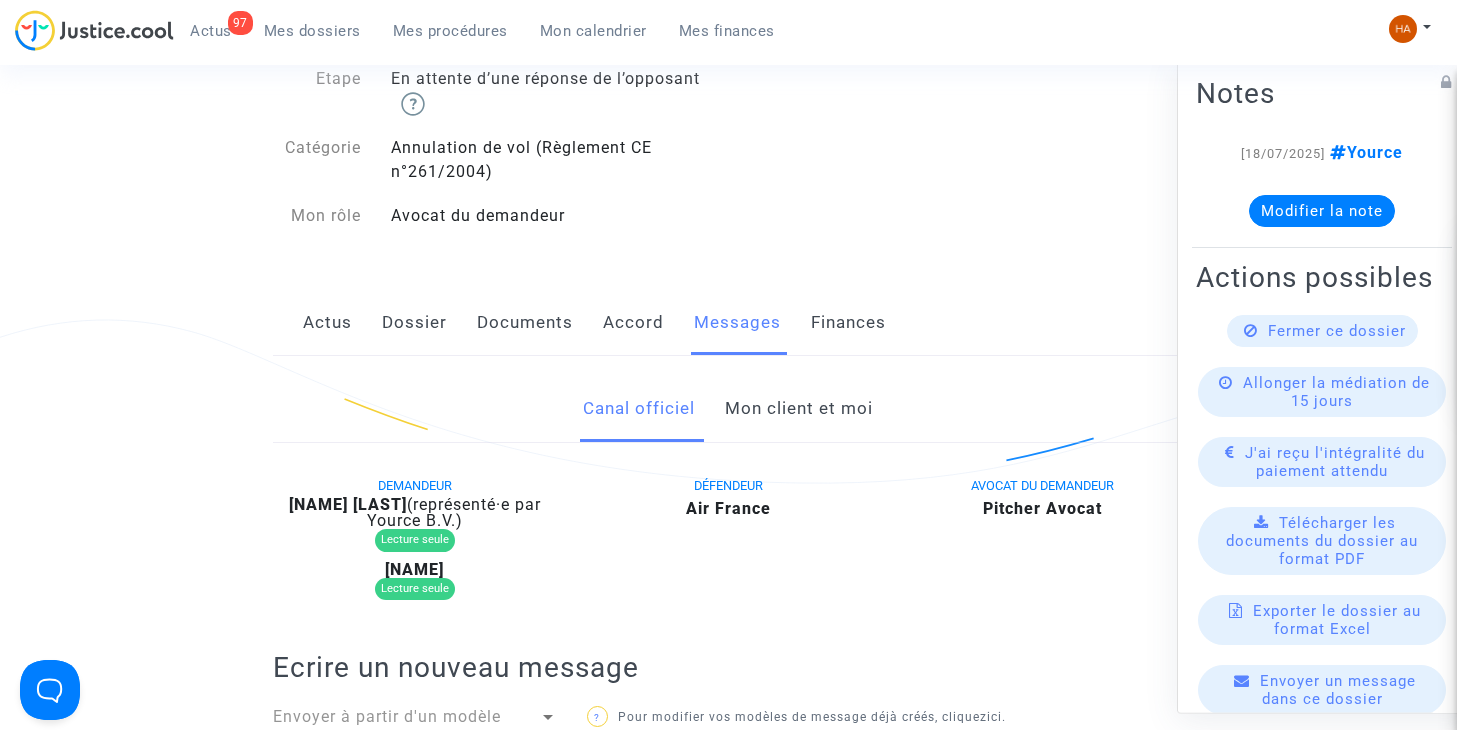scroll, scrollTop: 162, scrollLeft: 0, axis: vertical 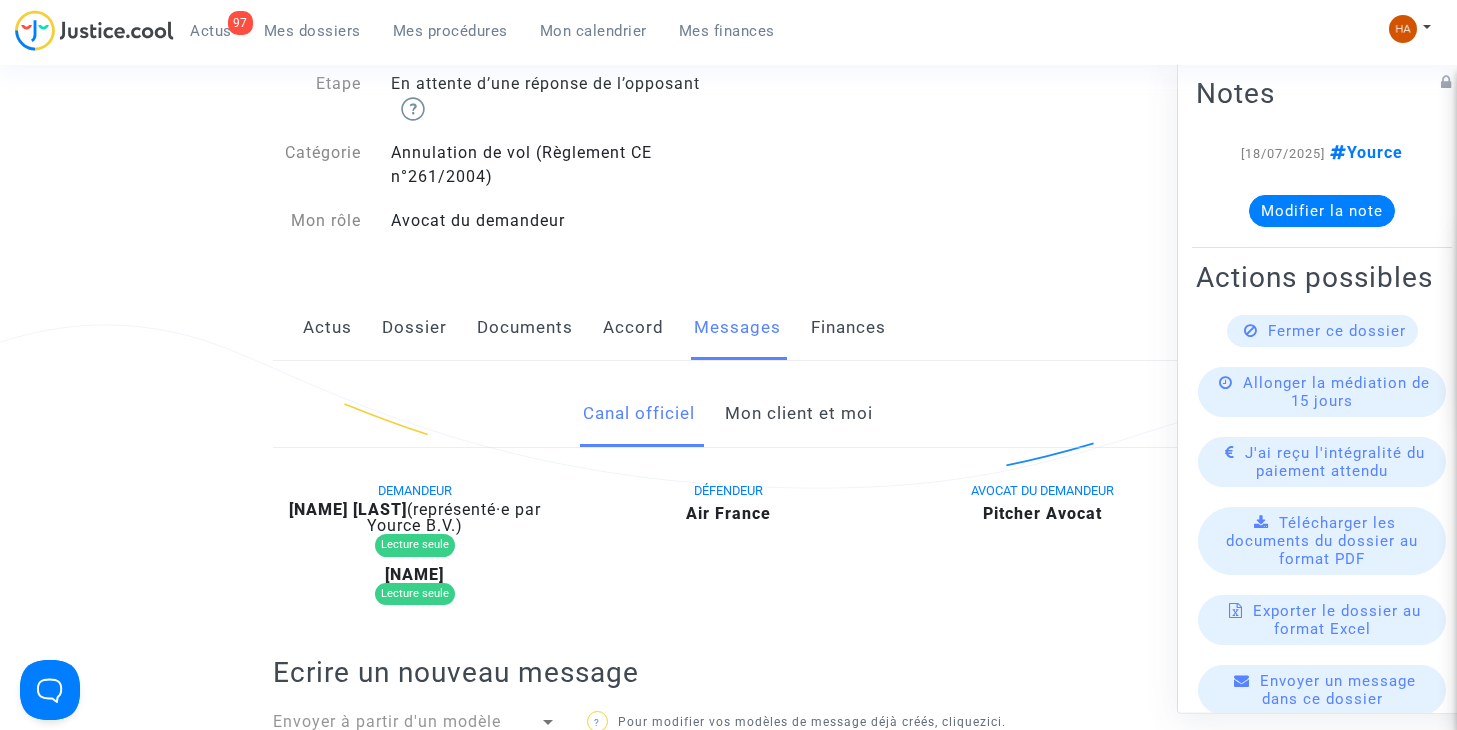 click on "Mon client et moi" 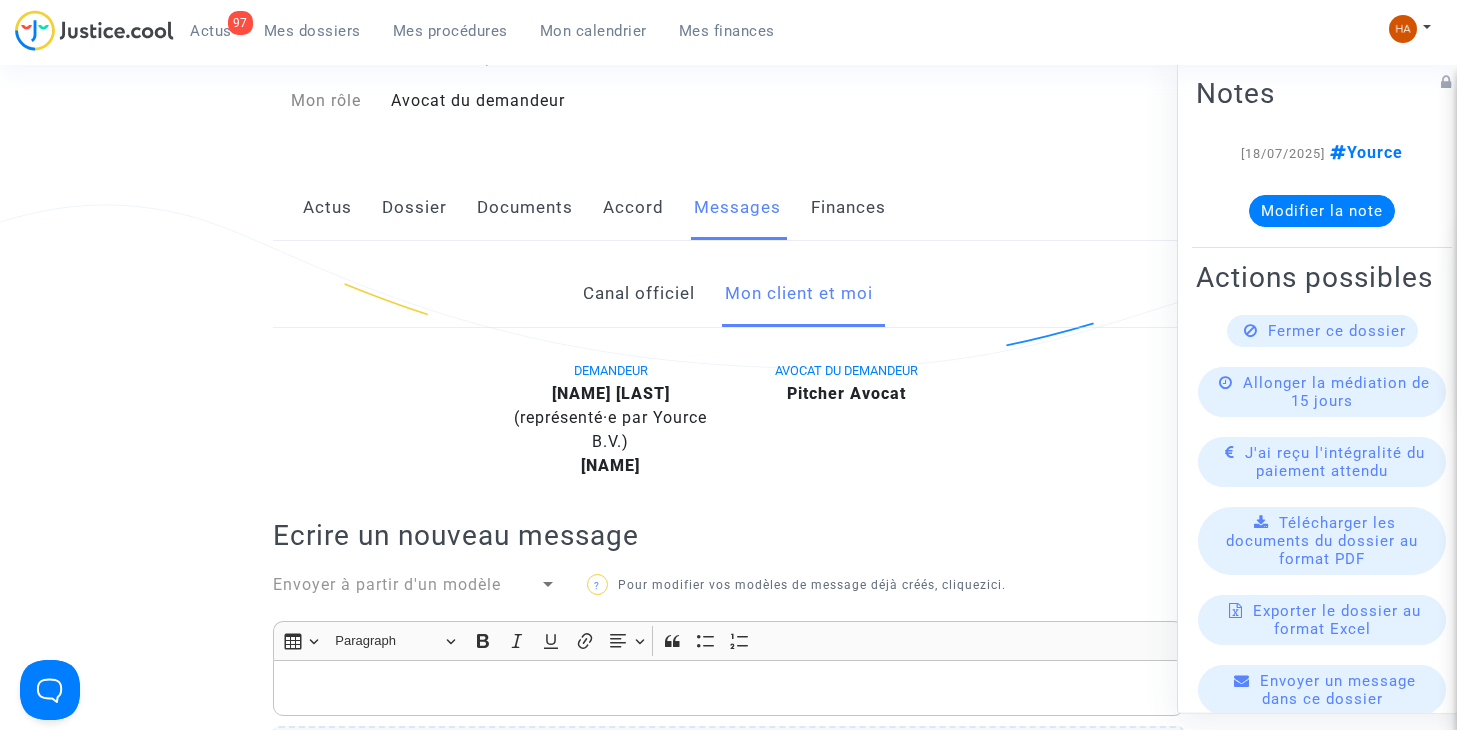 scroll, scrollTop: 226, scrollLeft: 0, axis: vertical 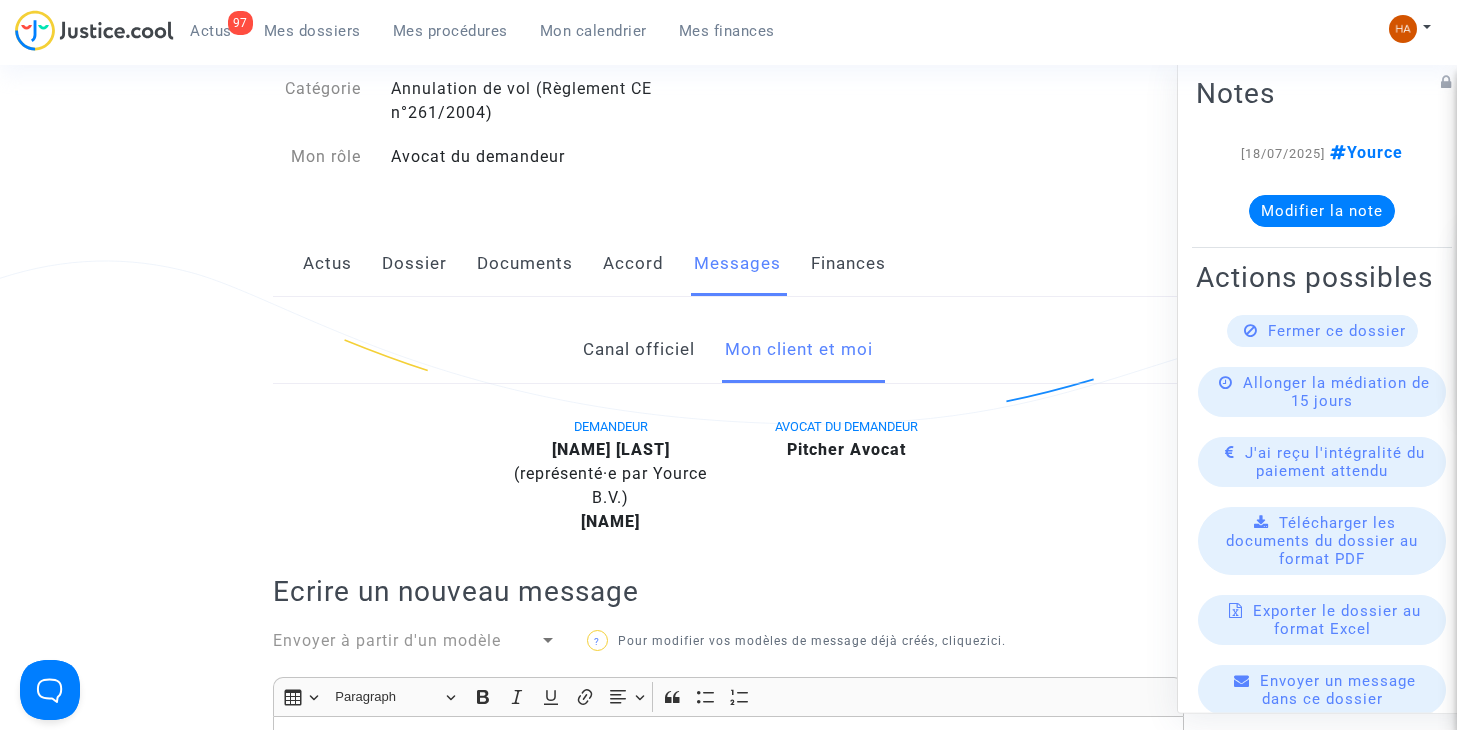click on "Canal officiel" 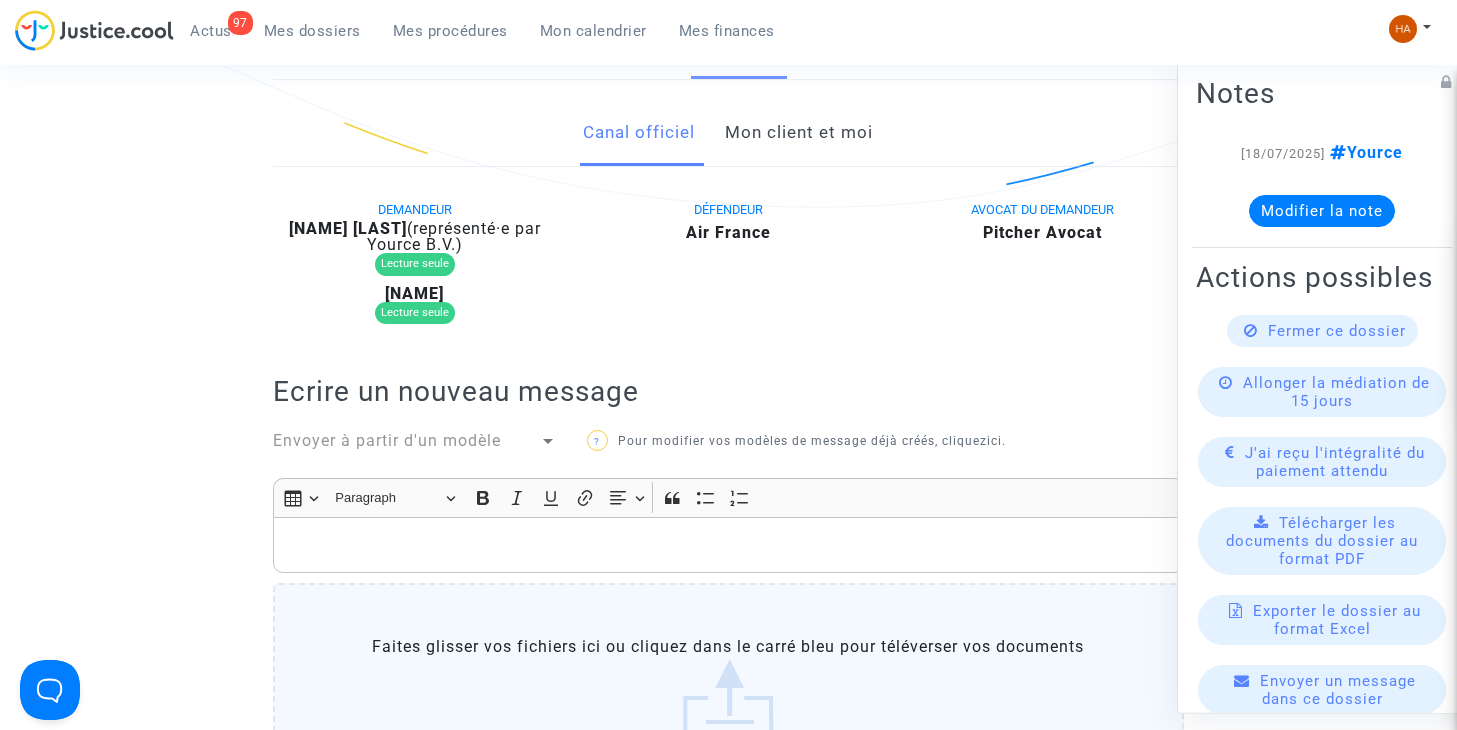 scroll, scrollTop: 0, scrollLeft: 0, axis: both 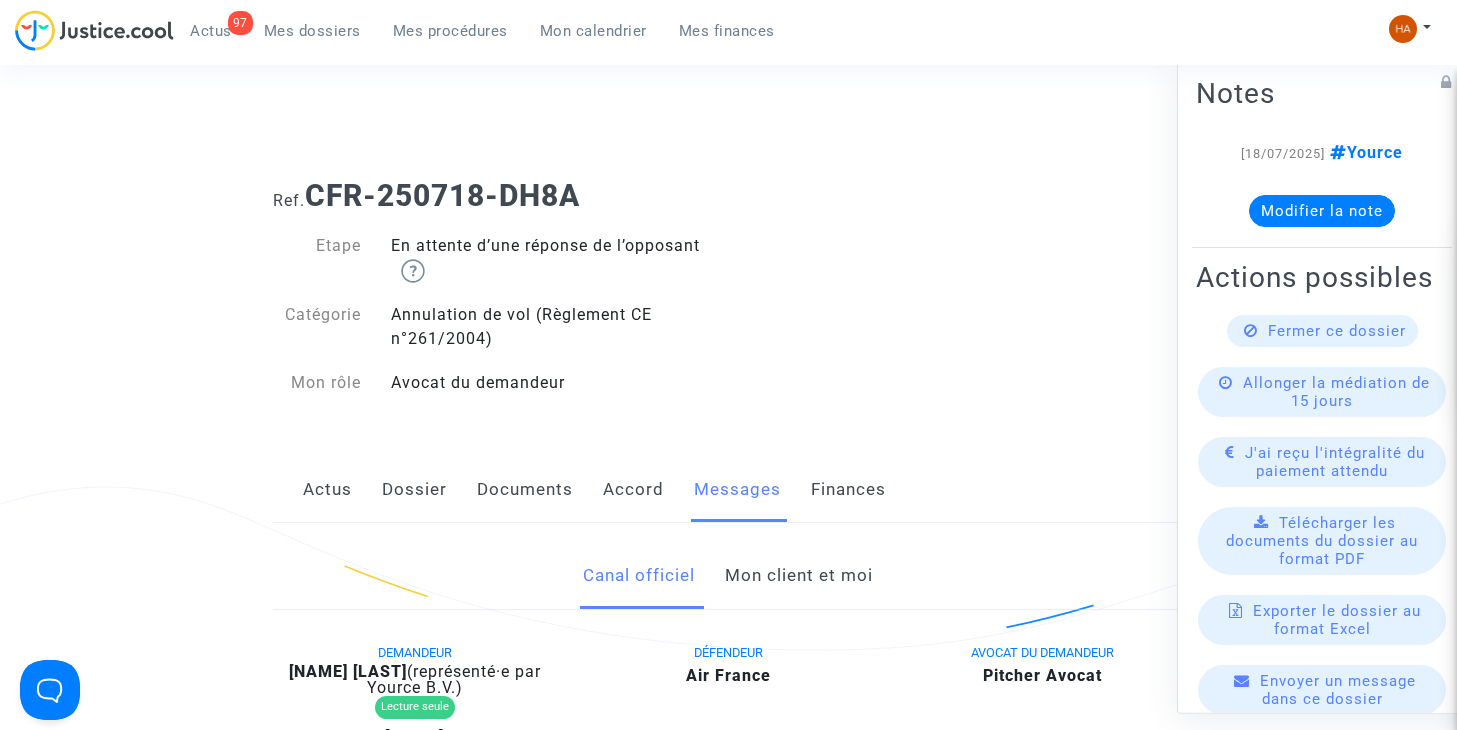 click on "Documents" 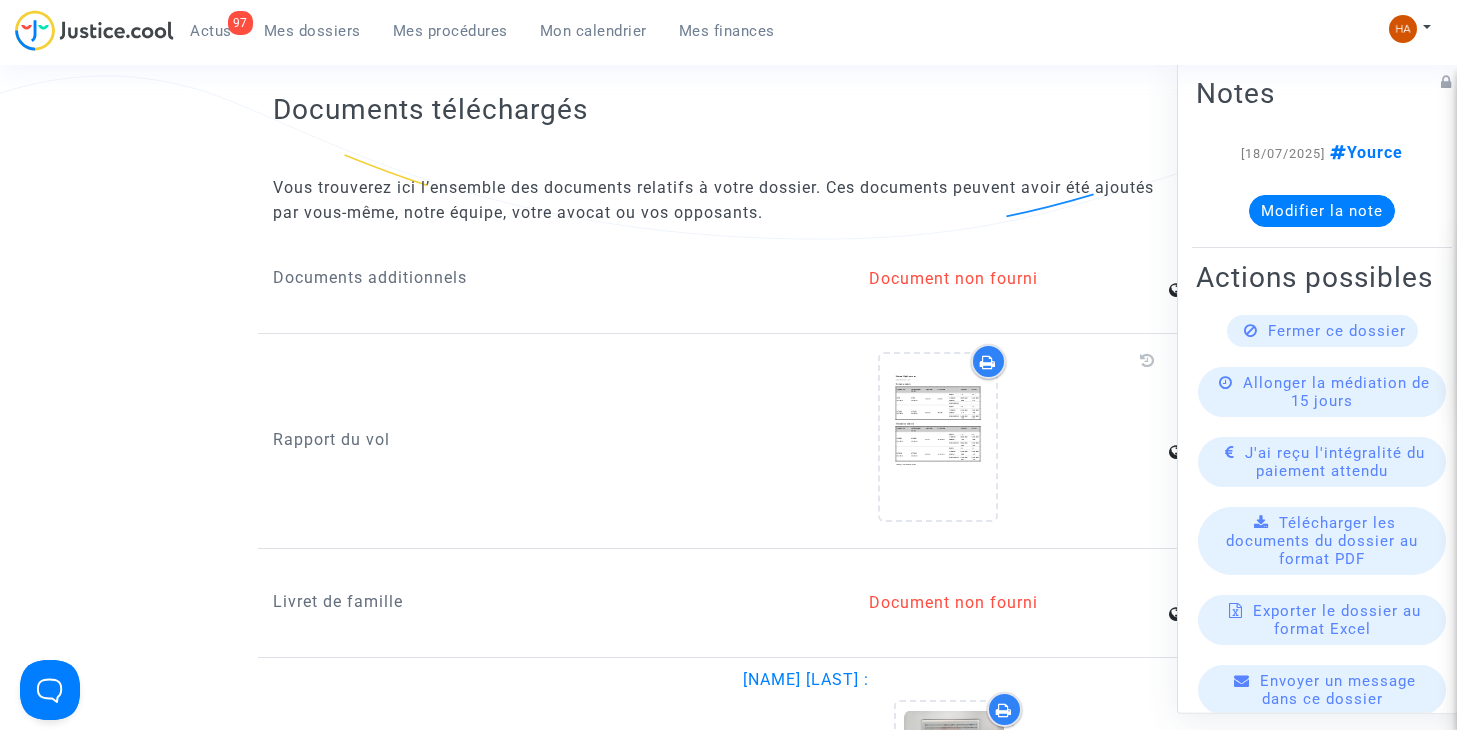 scroll, scrollTop: 2026, scrollLeft: 0, axis: vertical 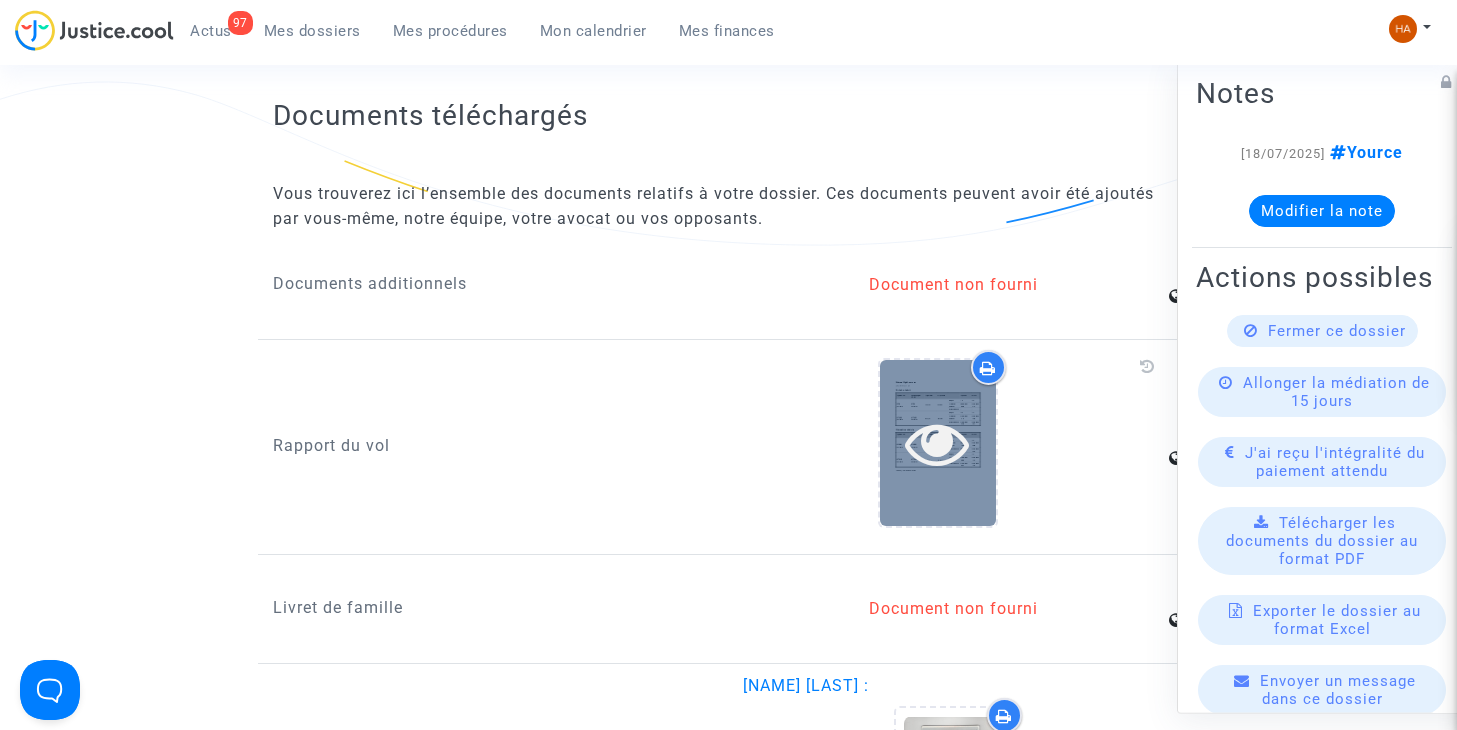 click at bounding box center (937, 443) 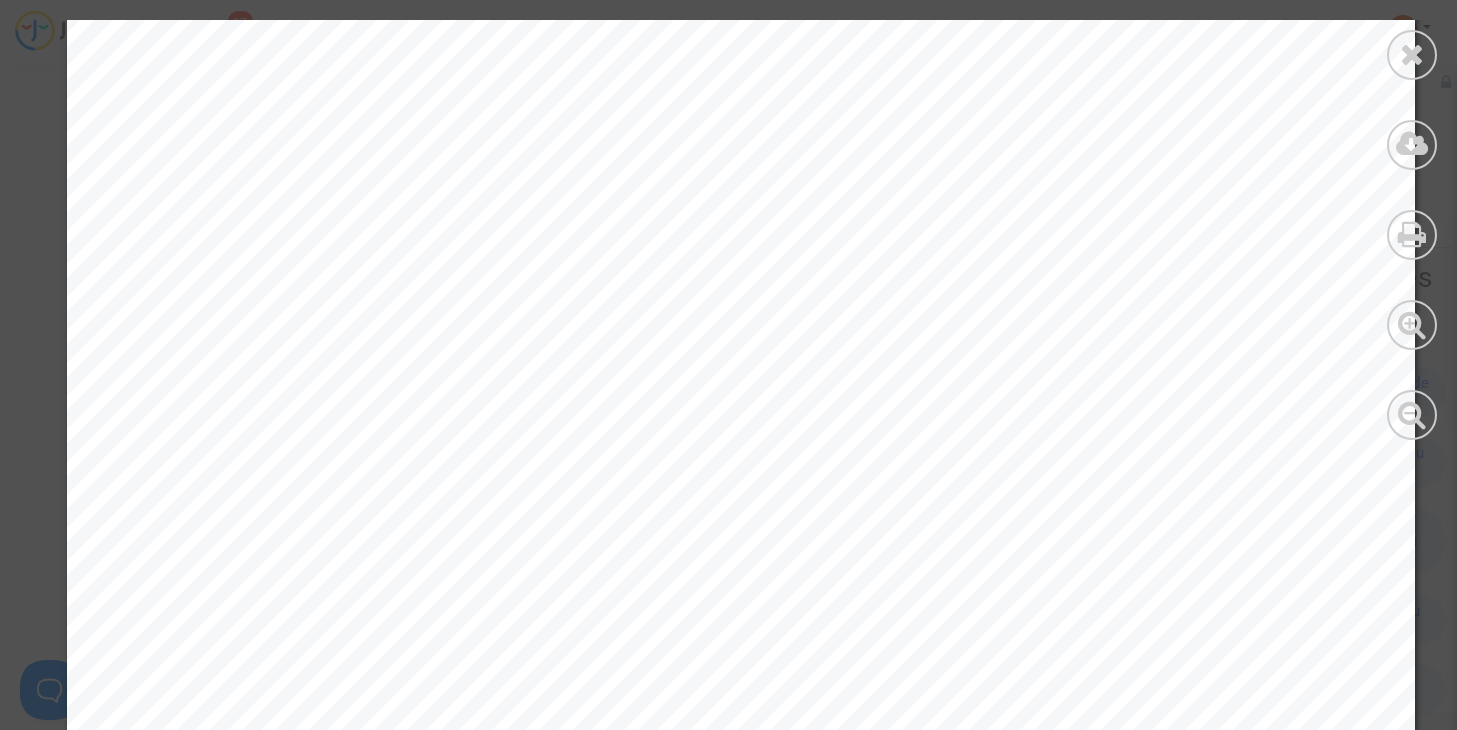 scroll, scrollTop: 733, scrollLeft: 0, axis: vertical 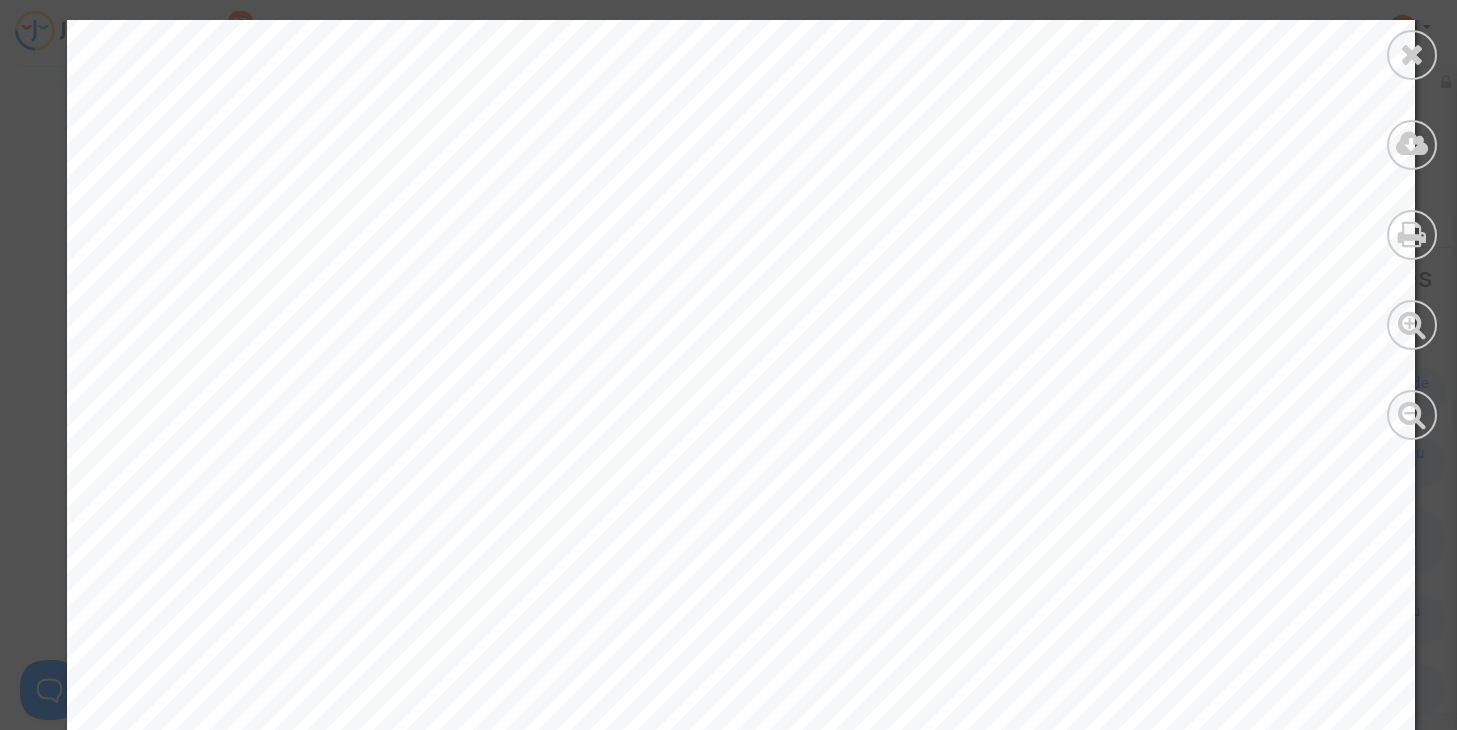 click on "External flight sources (*OAG, RadarBox, VariFlight) Booked schedule Flight number Operating flight number Flight status Complication Departure Arrival AF69 Air France AF69 Air France canceled canceled Airport PHX [CITY] Scheduled date/time 26-06-2025 15:05 27-06-2025 10:10 Actual date/time - - AF7306 Air France AF7306 Air France delayed rebooked Airport [CITY] NCE Scheduled date/time 27-06-2025 12:10 27-06-2025 13:45 Actual date/time 27-06-2025 12:36 27-06-2025 13:47 Alternative schedule Flight number Operating flight number Flight status Complication Departure Arrival AF4081 Air France AF4081 Air France on time replacement Airport PHX [CITY] Scheduled date/time 26-06-2025 17:40 27-06-2025 12:45 Actual date/time 26-06-2025 18:04 27-06-2025 12:38 AF7310 Air France AF7310 Air France delayed replacement Airport [CITY] NCE Scheduled date/time 27-06-2025 15:55 27-06-2025 17:30 Actual date/time 27-06-2025 16:23 27-06-2025 17:30 Total delay: 3 hours and 45 minutes" at bounding box center (741, 241) 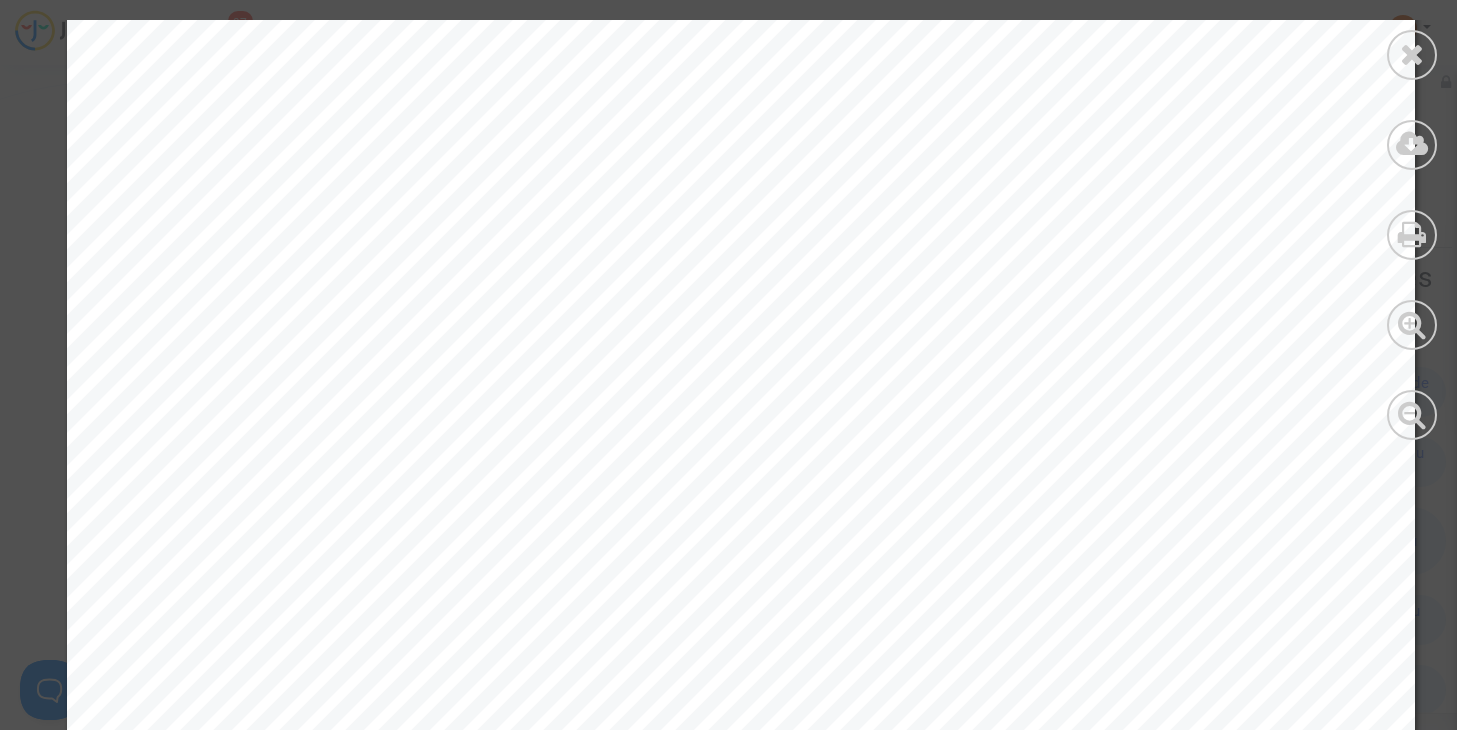 scroll, scrollTop: 374, scrollLeft: 0, axis: vertical 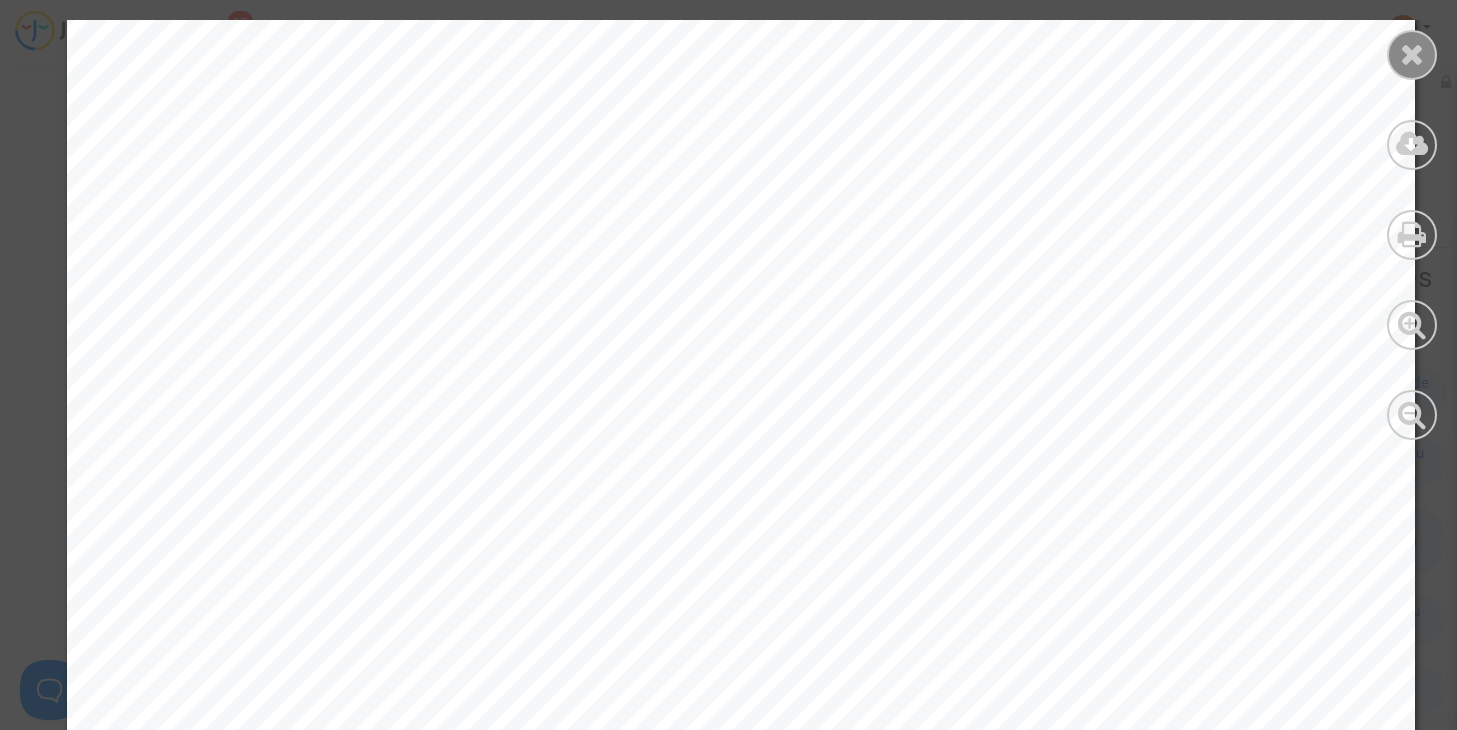 click at bounding box center (1412, 54) 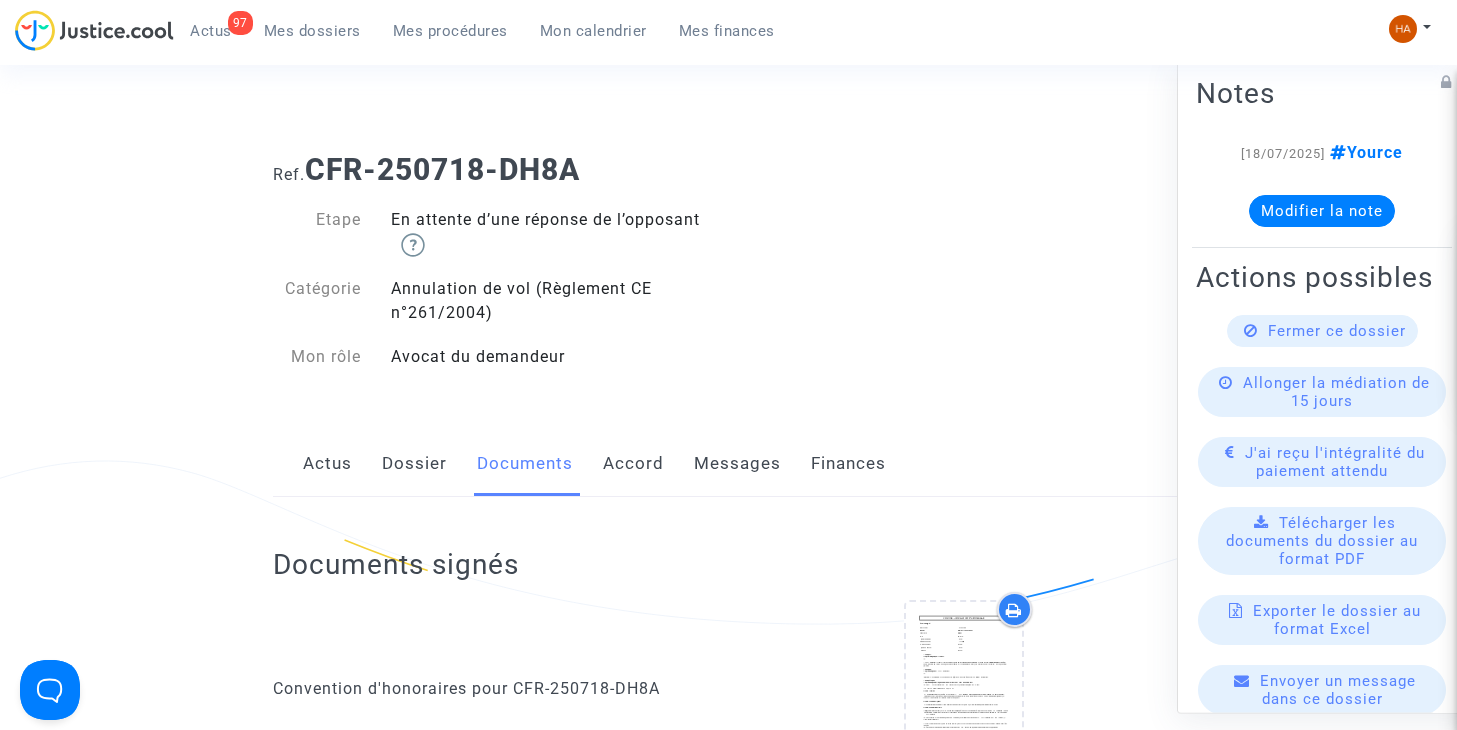 scroll, scrollTop: 0, scrollLeft: 0, axis: both 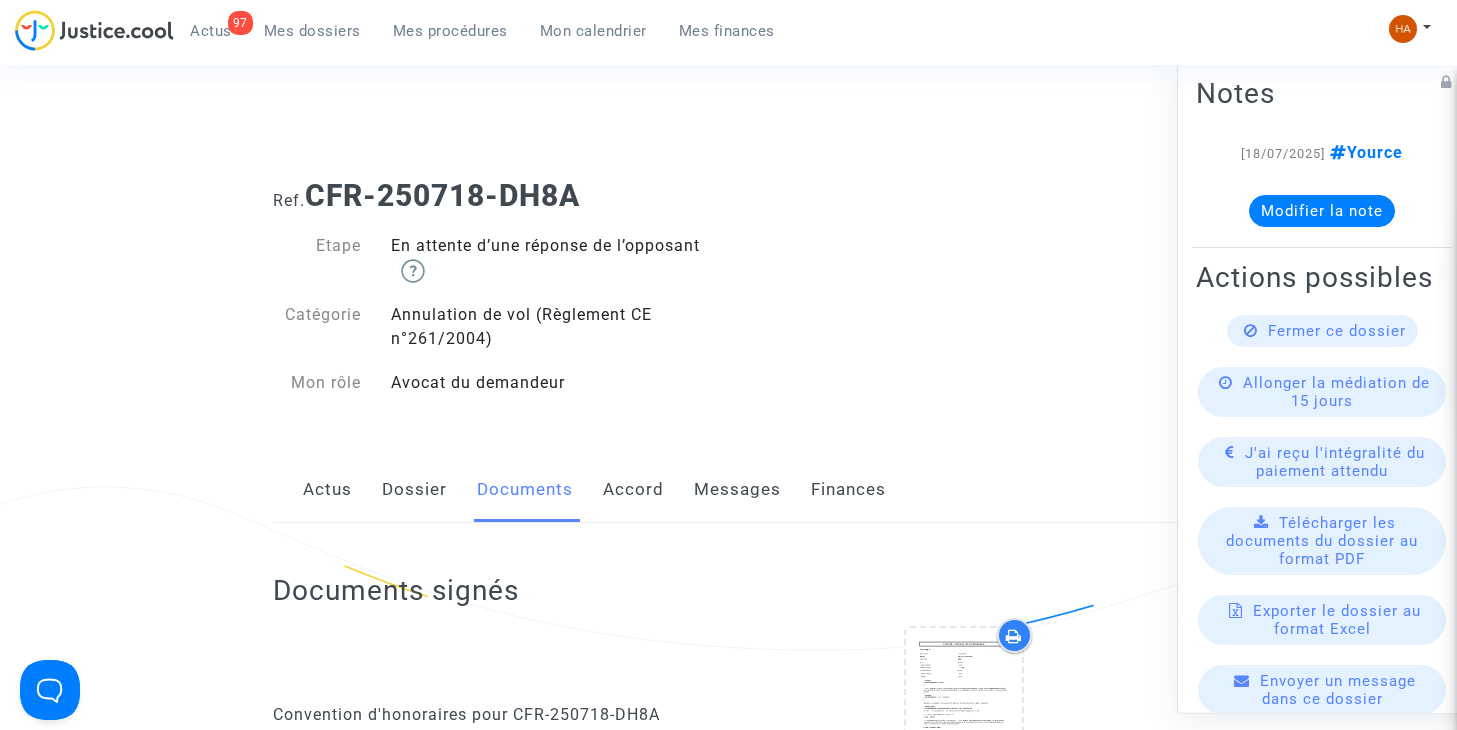 click on "Dossier" 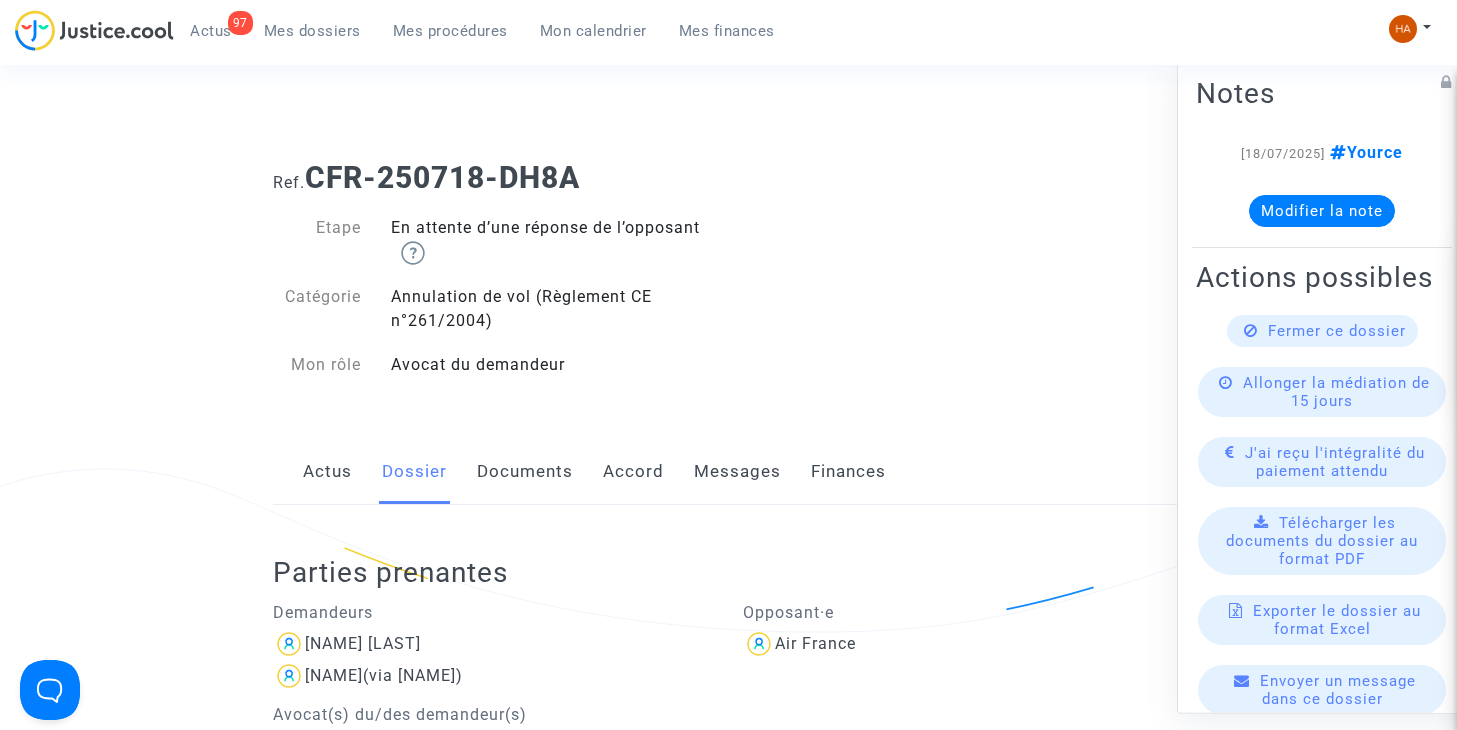 scroll, scrollTop: 0, scrollLeft: 0, axis: both 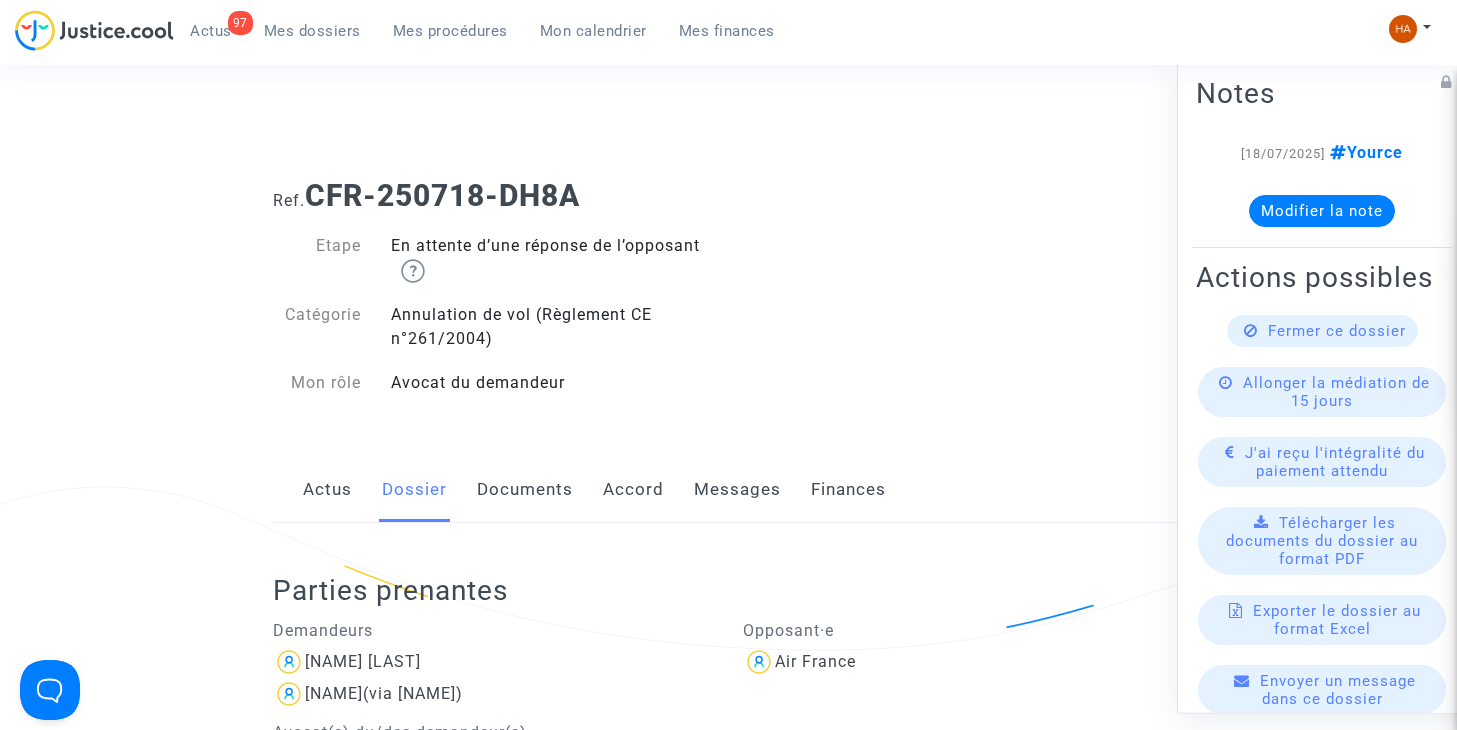 click on "Messages" 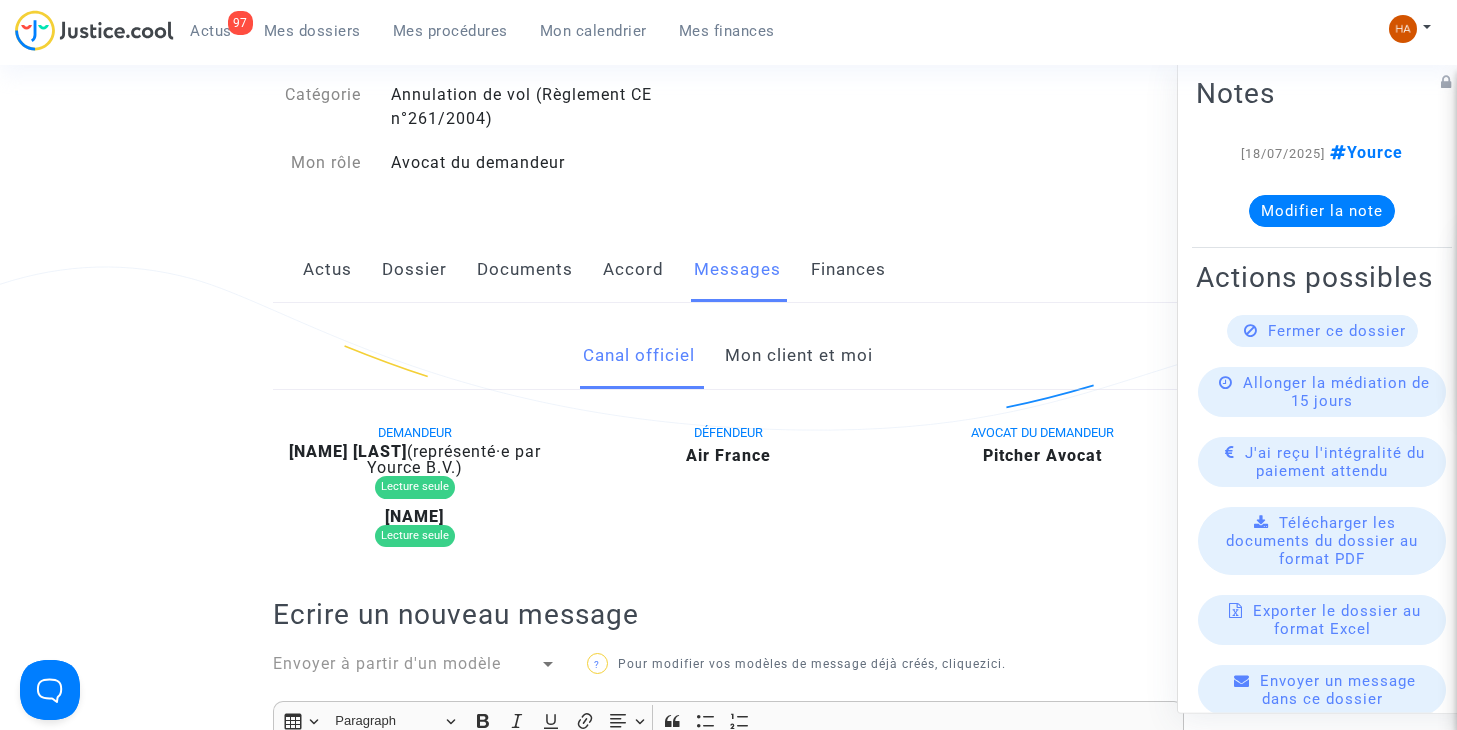 scroll, scrollTop: 200, scrollLeft: 0, axis: vertical 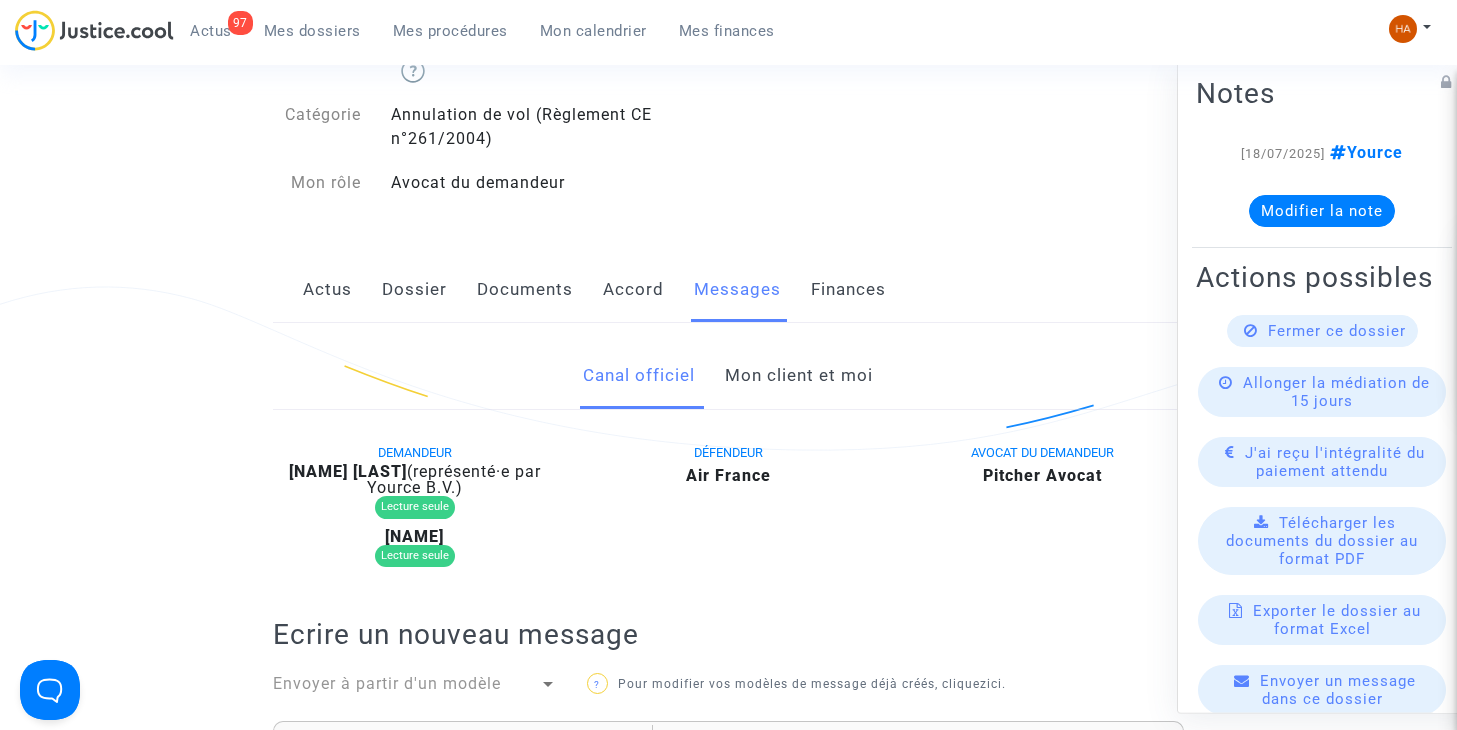 click on "Dossier" 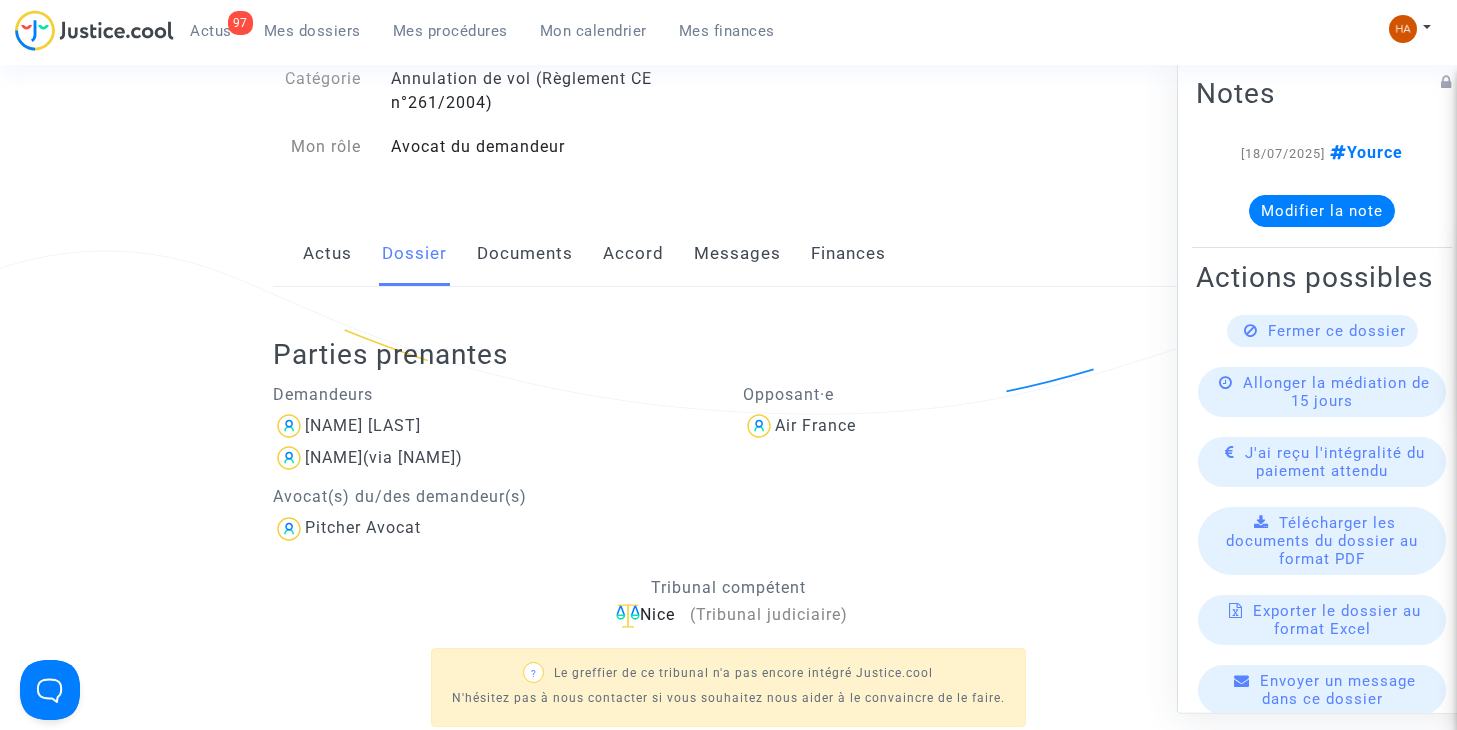 scroll, scrollTop: 200, scrollLeft: 0, axis: vertical 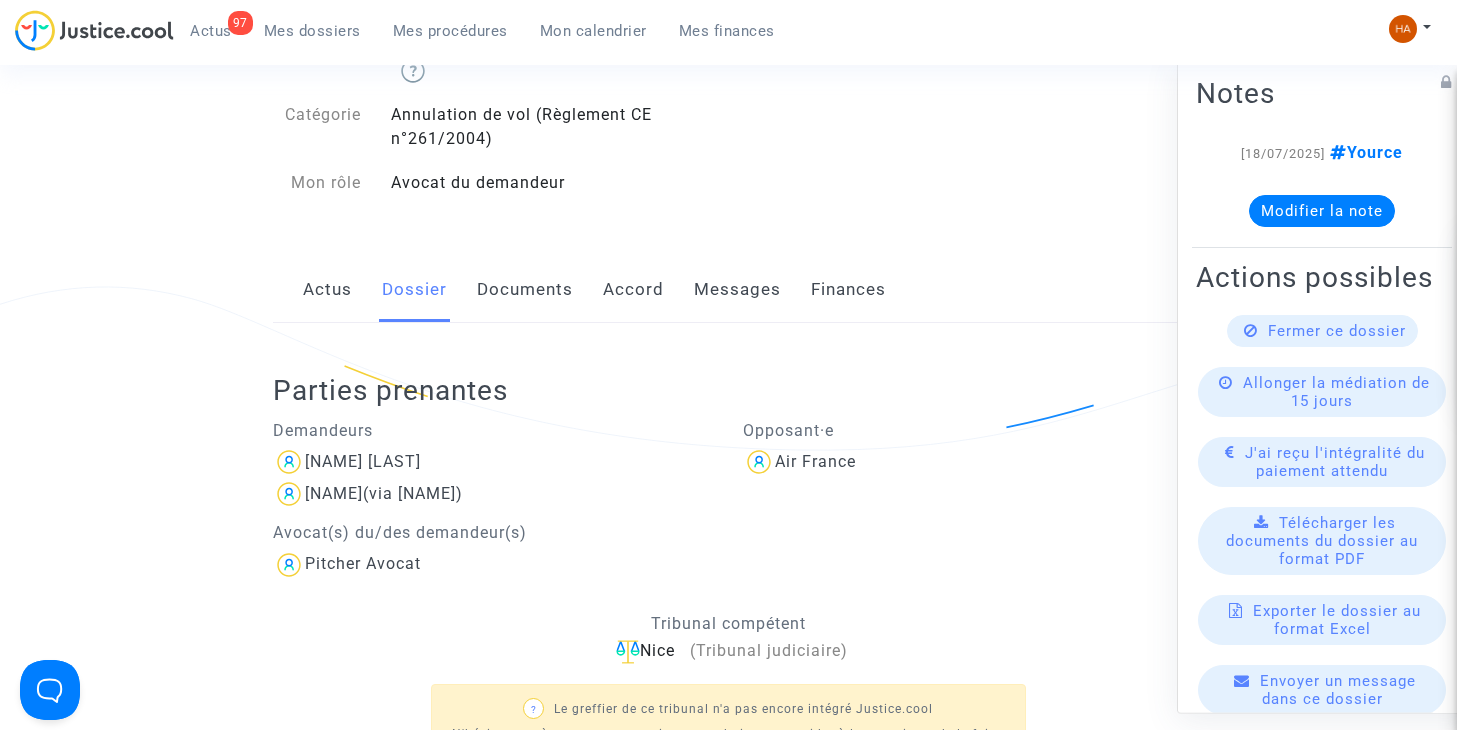 click on "Documents" 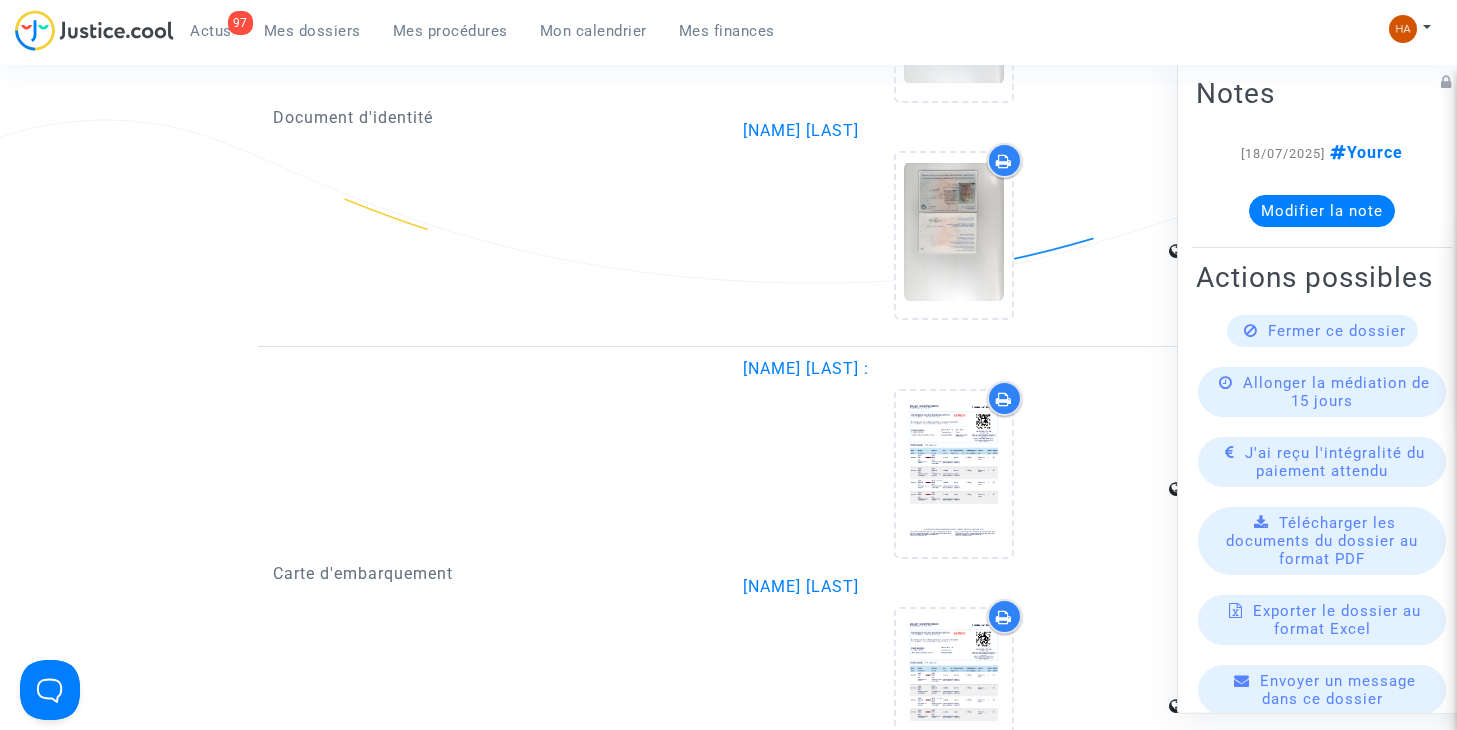 scroll, scrollTop: 2800, scrollLeft: 0, axis: vertical 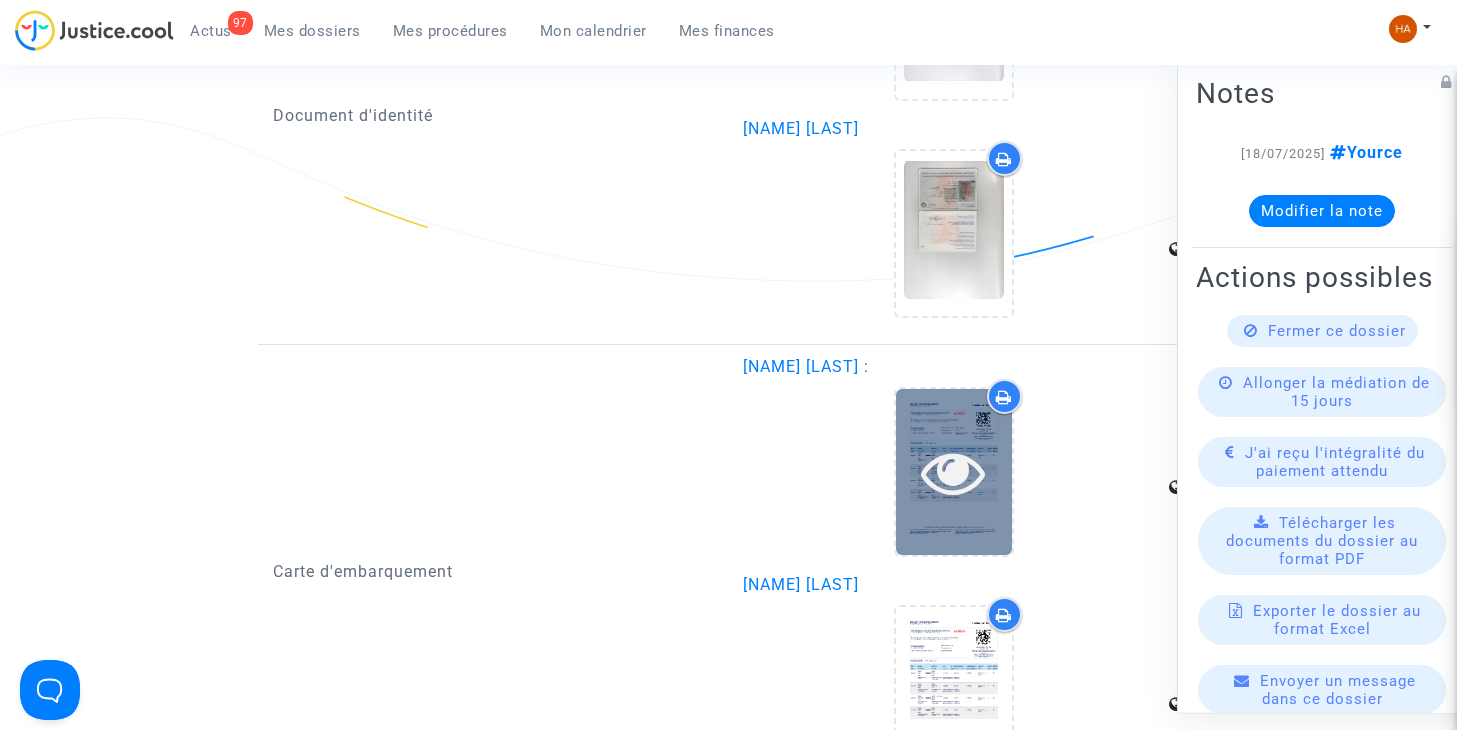 click at bounding box center [953, 472] 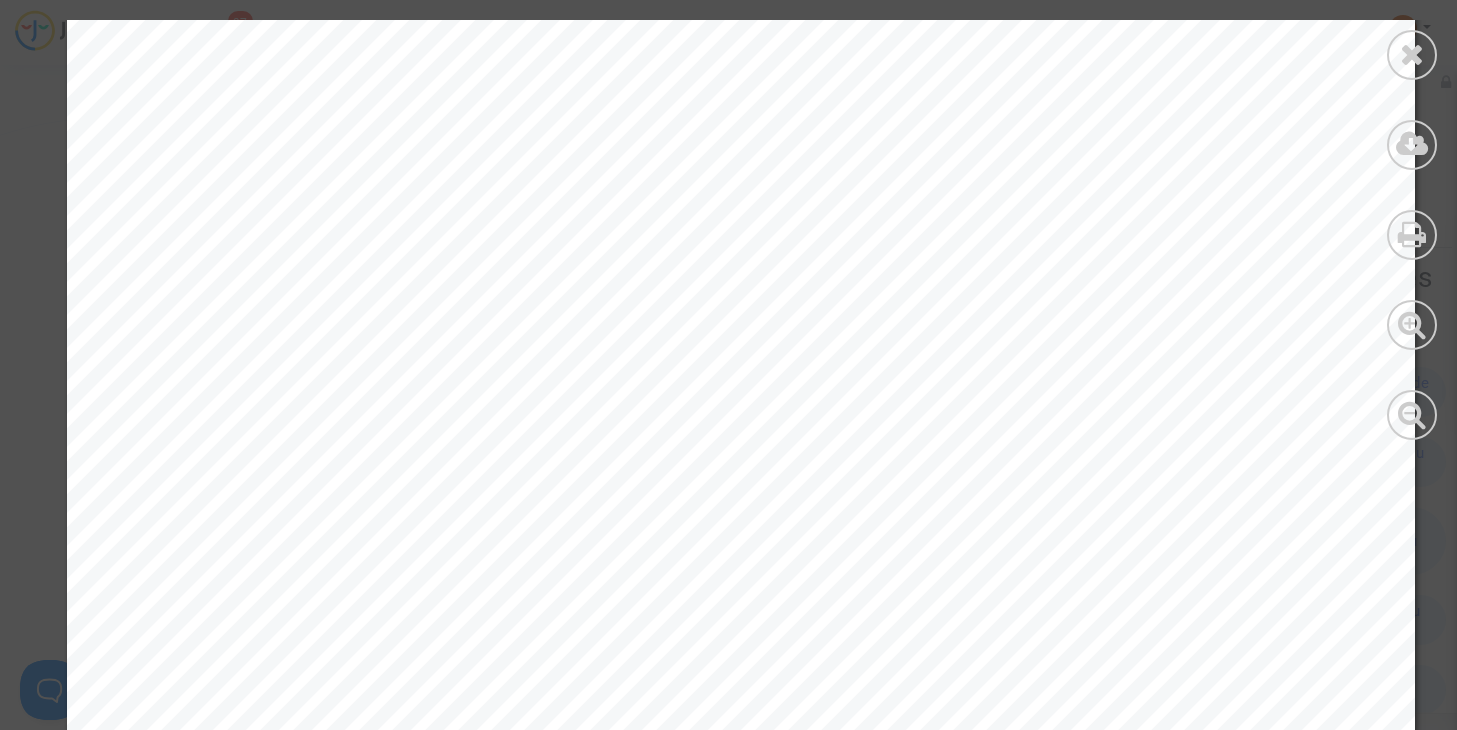 scroll, scrollTop: 700, scrollLeft: 0, axis: vertical 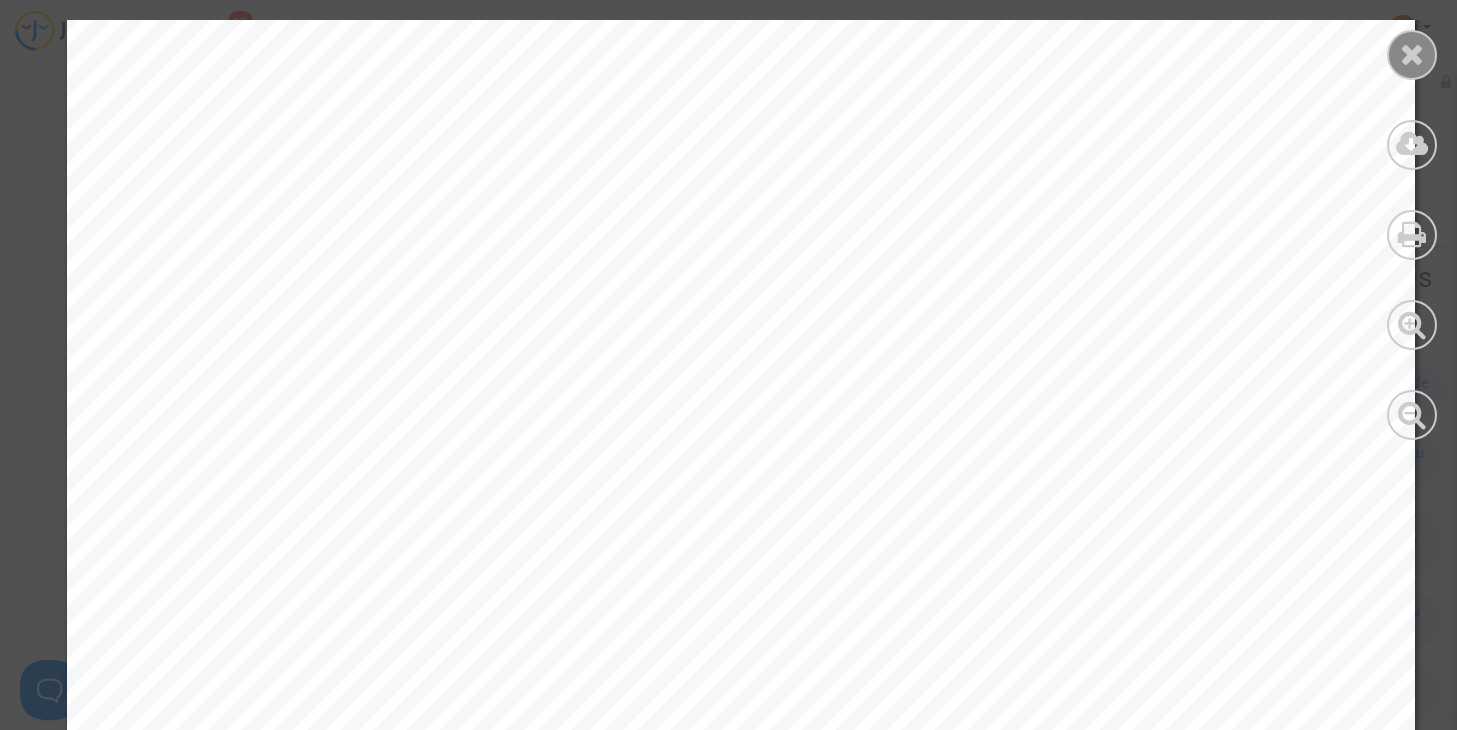 click at bounding box center (1412, 54) 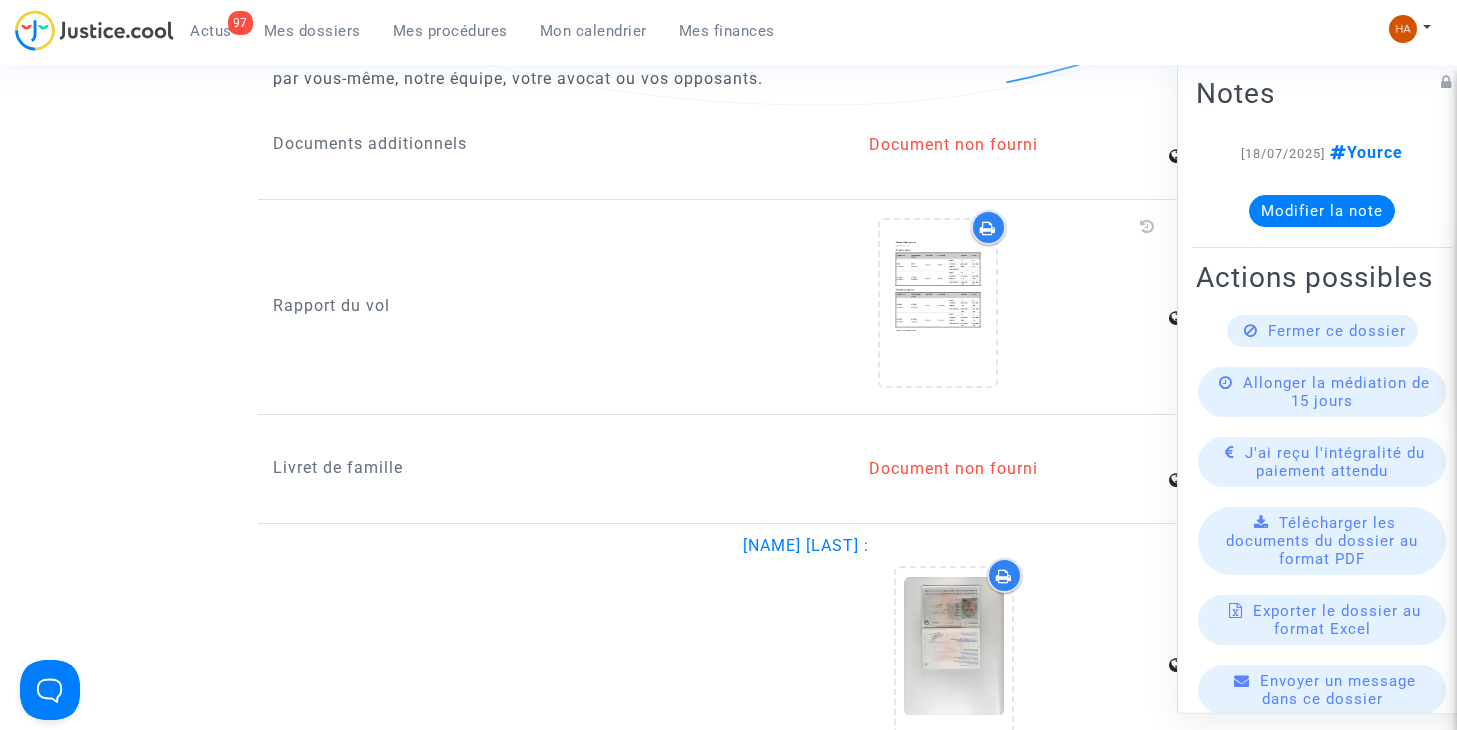 scroll, scrollTop: 2165, scrollLeft: 0, axis: vertical 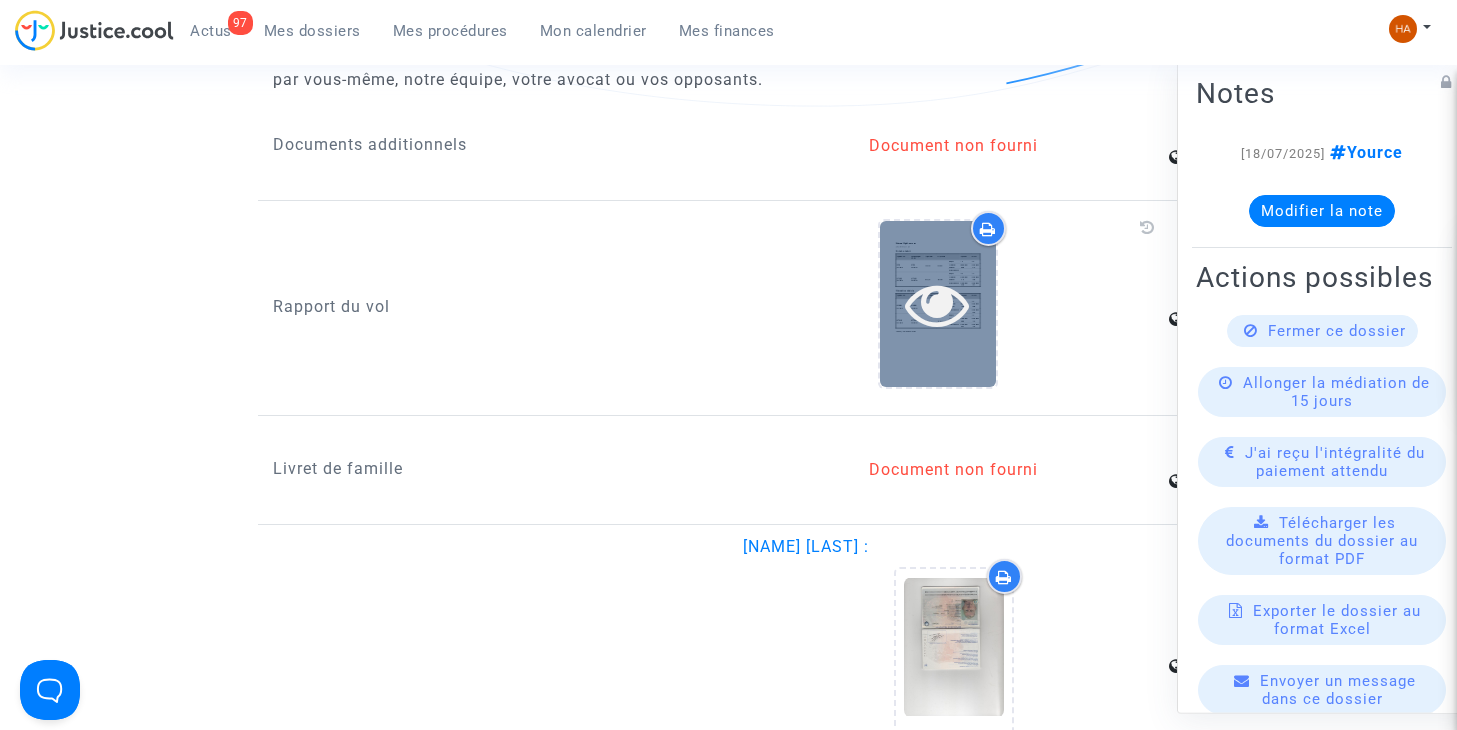 click at bounding box center [938, 303] 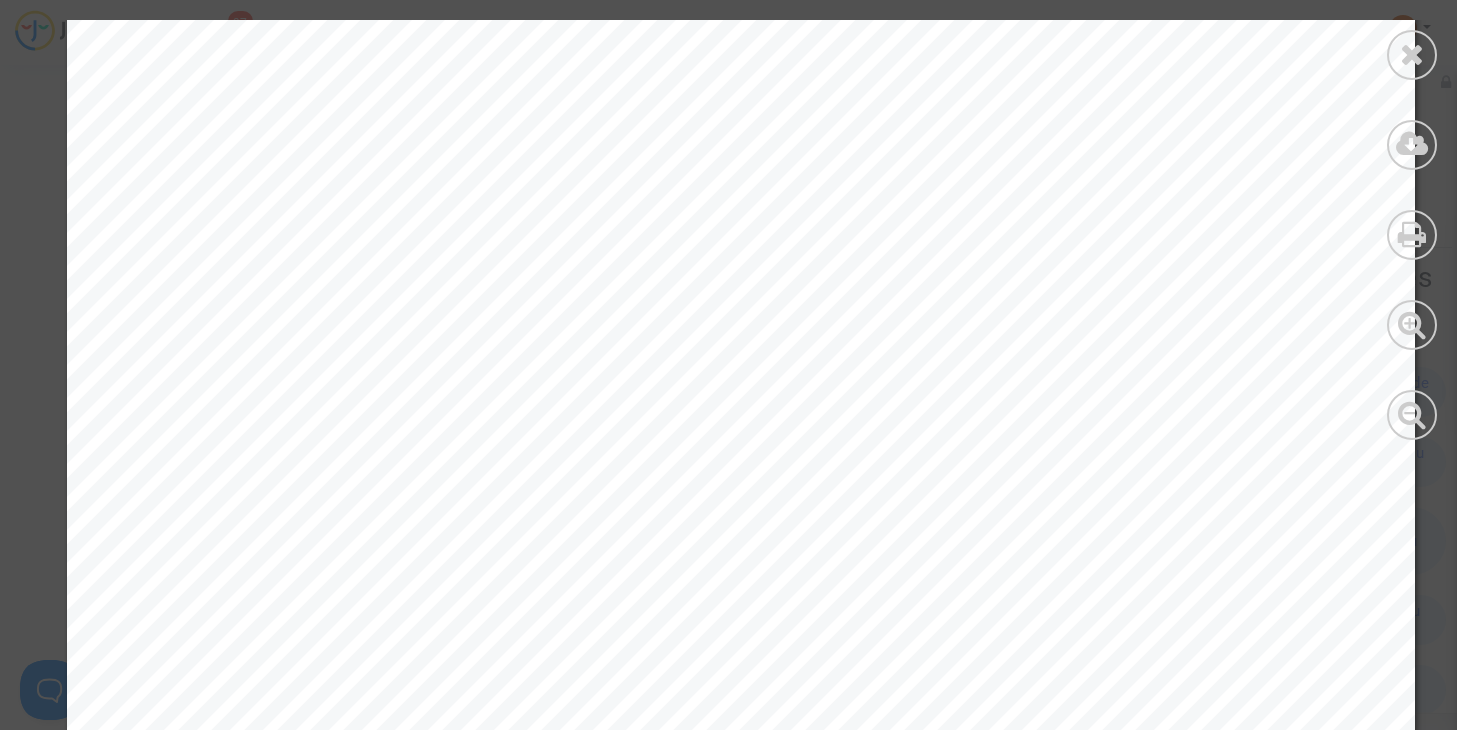 scroll, scrollTop: 4000, scrollLeft: 0, axis: vertical 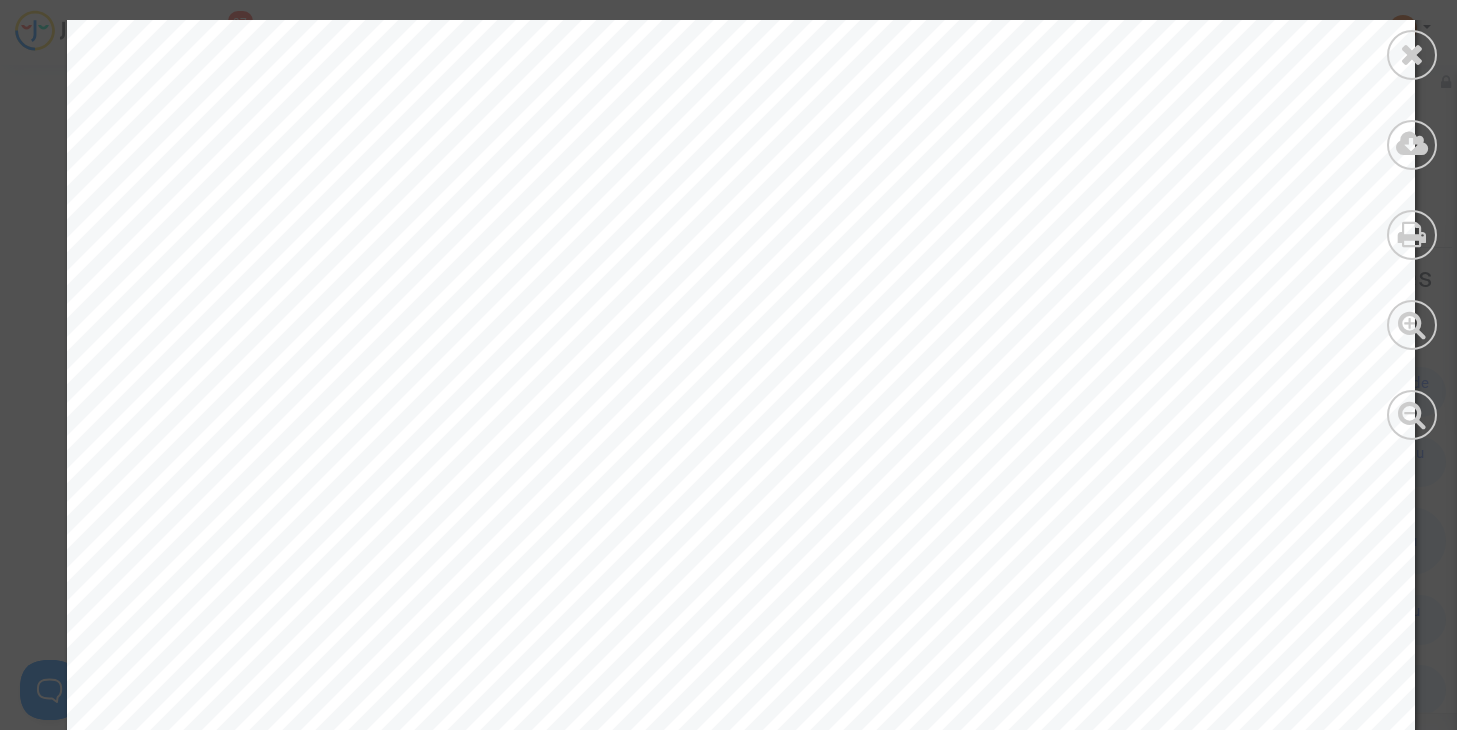 drag, startPoint x: 1429, startPoint y: 51, endPoint x: 1420, endPoint y: 56, distance: 10.29563 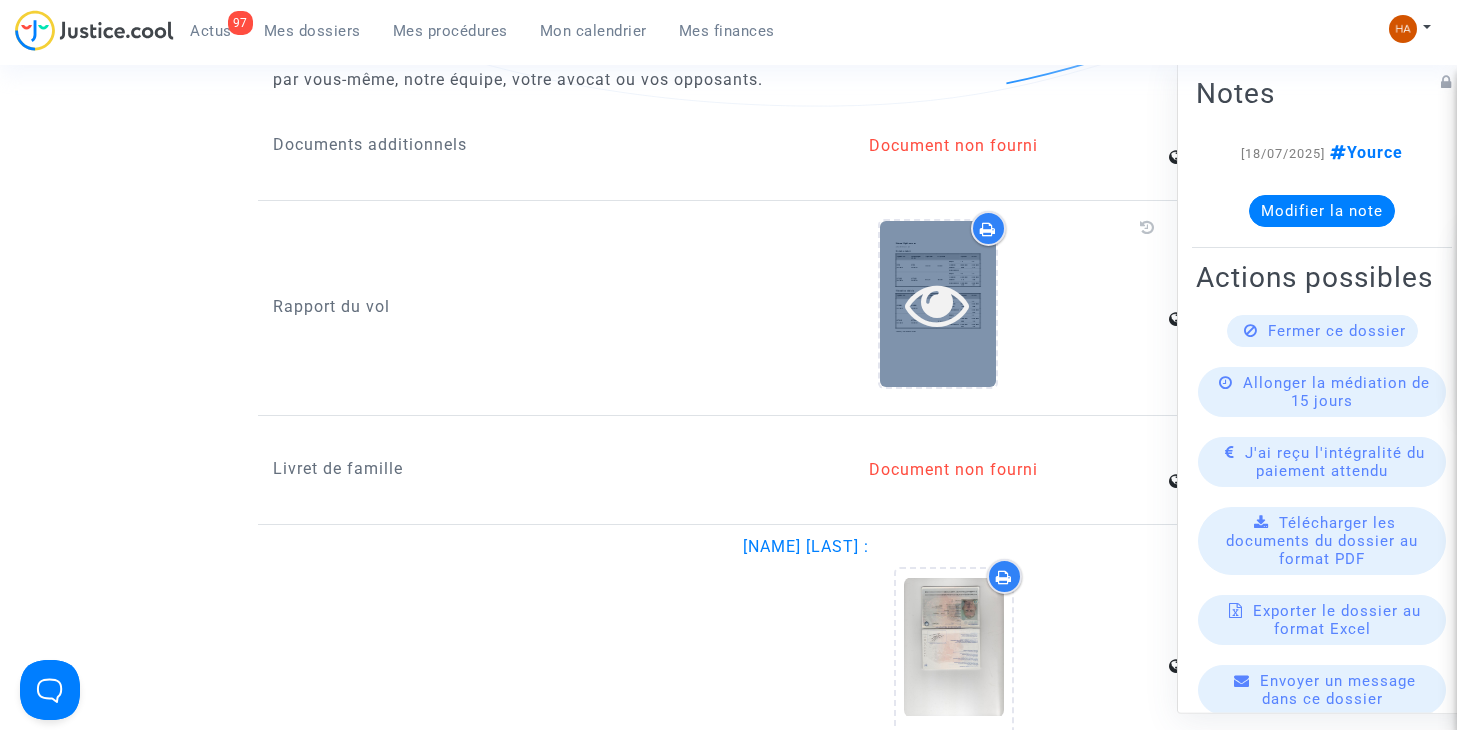click at bounding box center [938, 303] 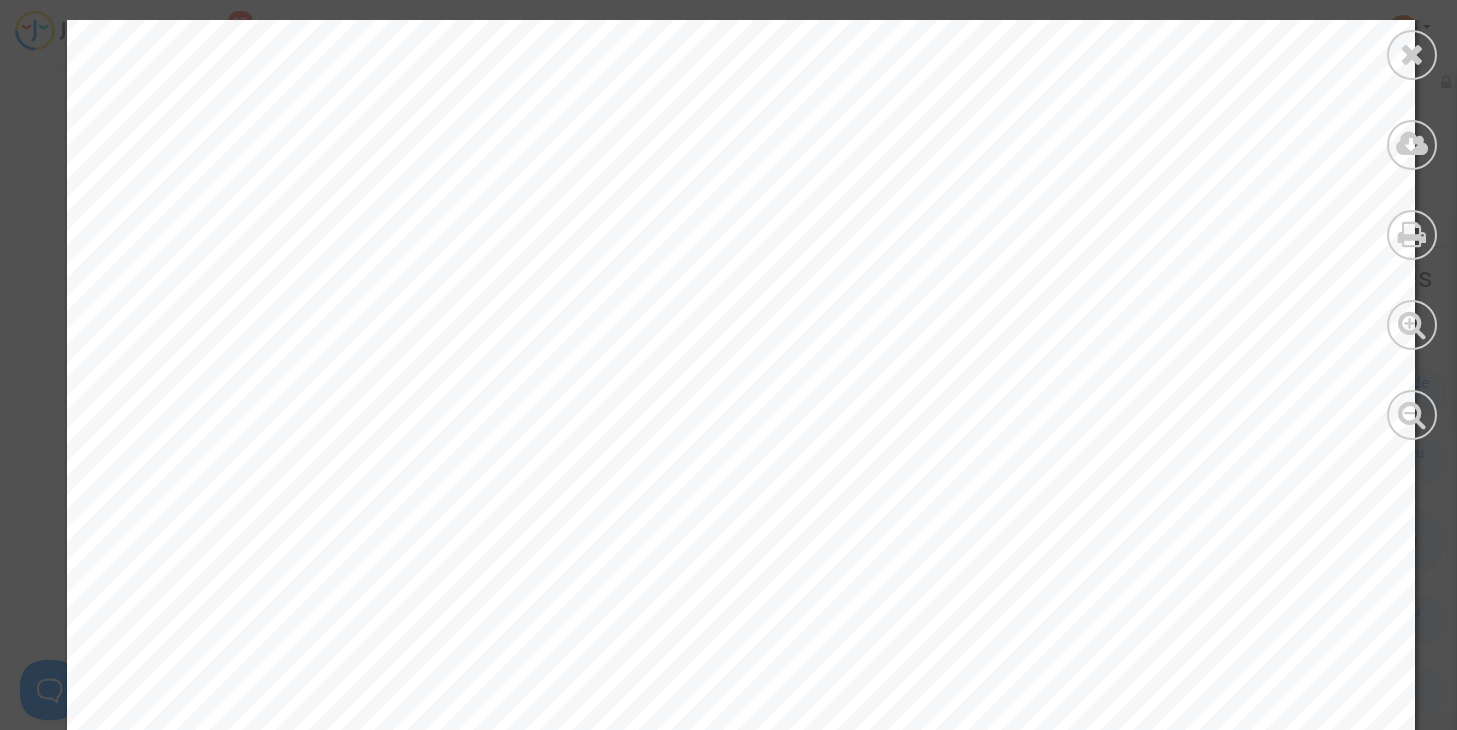 scroll, scrollTop: 300, scrollLeft: 0, axis: vertical 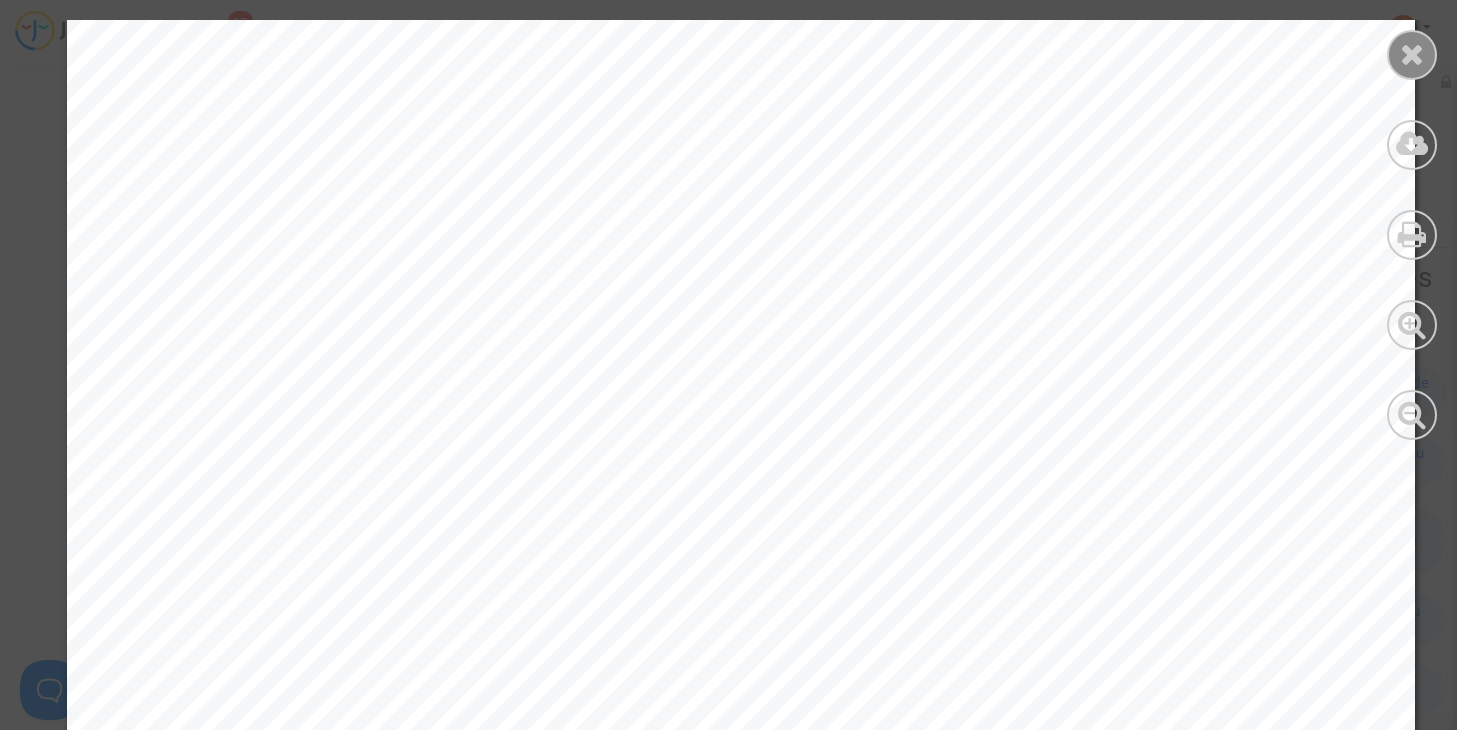 click at bounding box center (1412, 55) 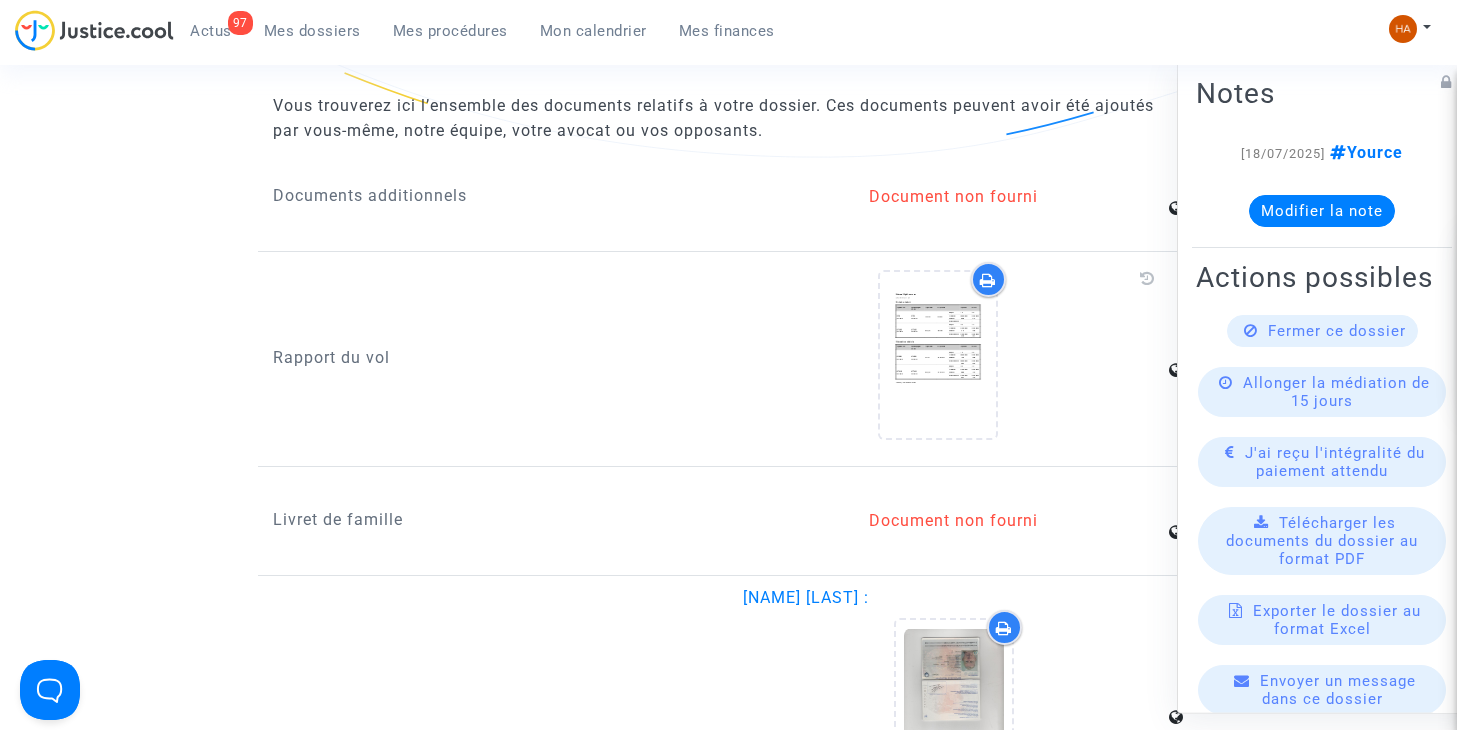 scroll, scrollTop: 2065, scrollLeft: 0, axis: vertical 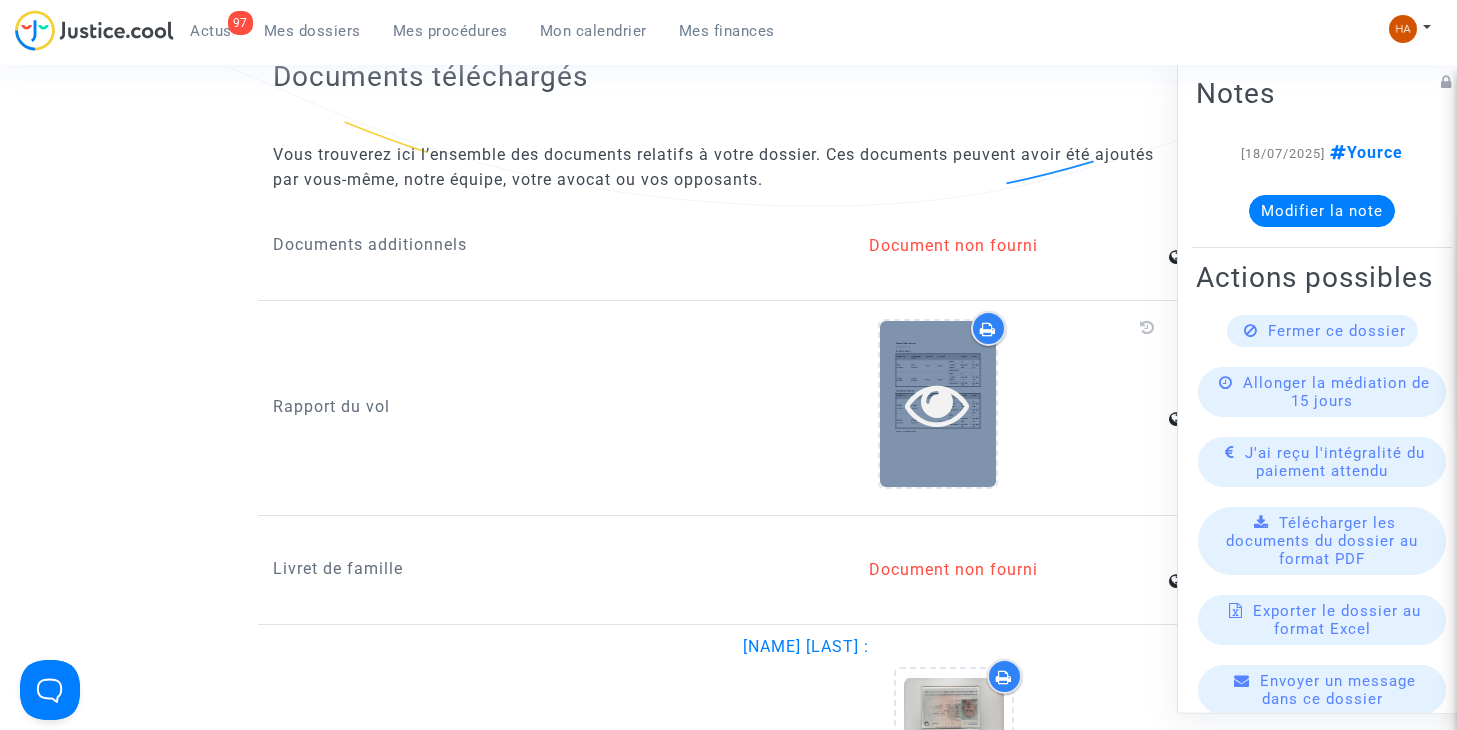click at bounding box center (937, 404) 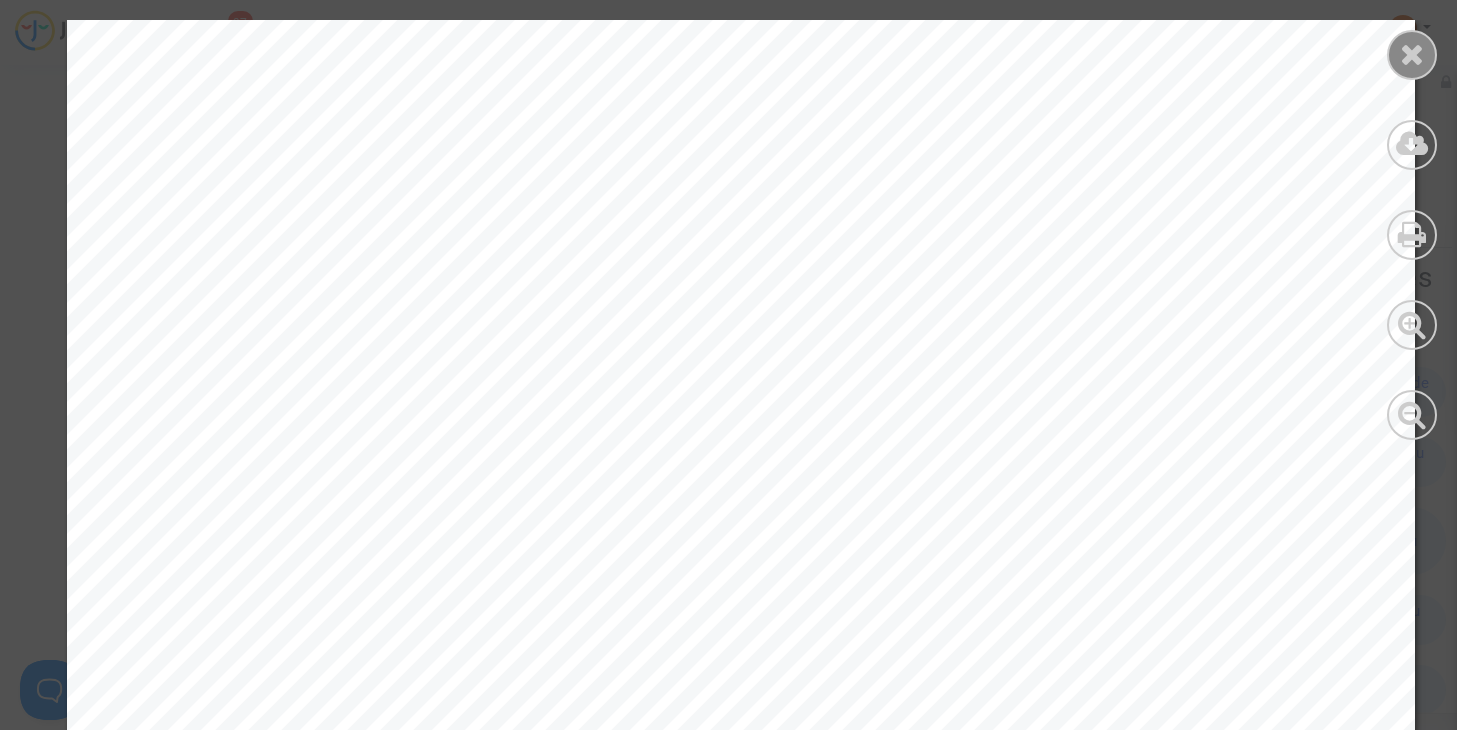 click at bounding box center (1412, 55) 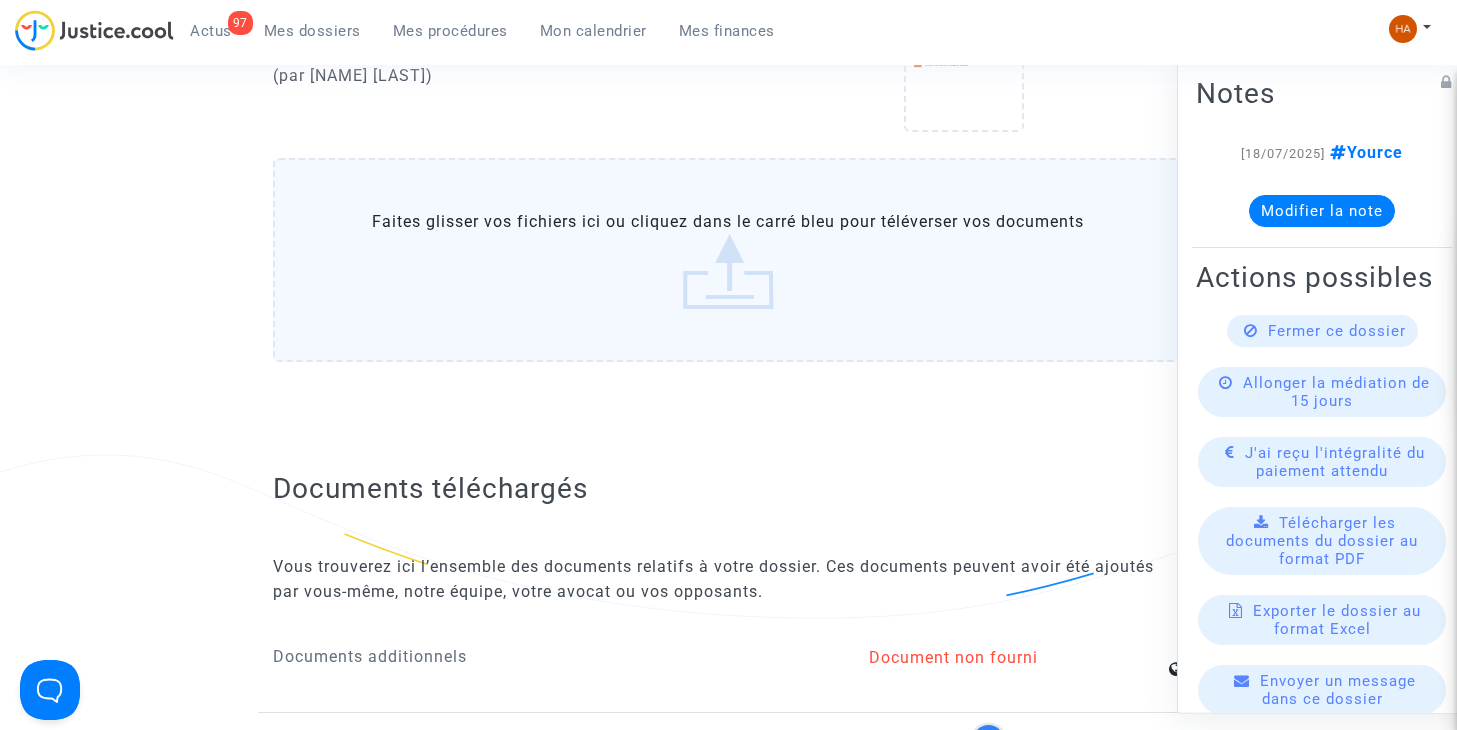 scroll, scrollTop: 1700, scrollLeft: 0, axis: vertical 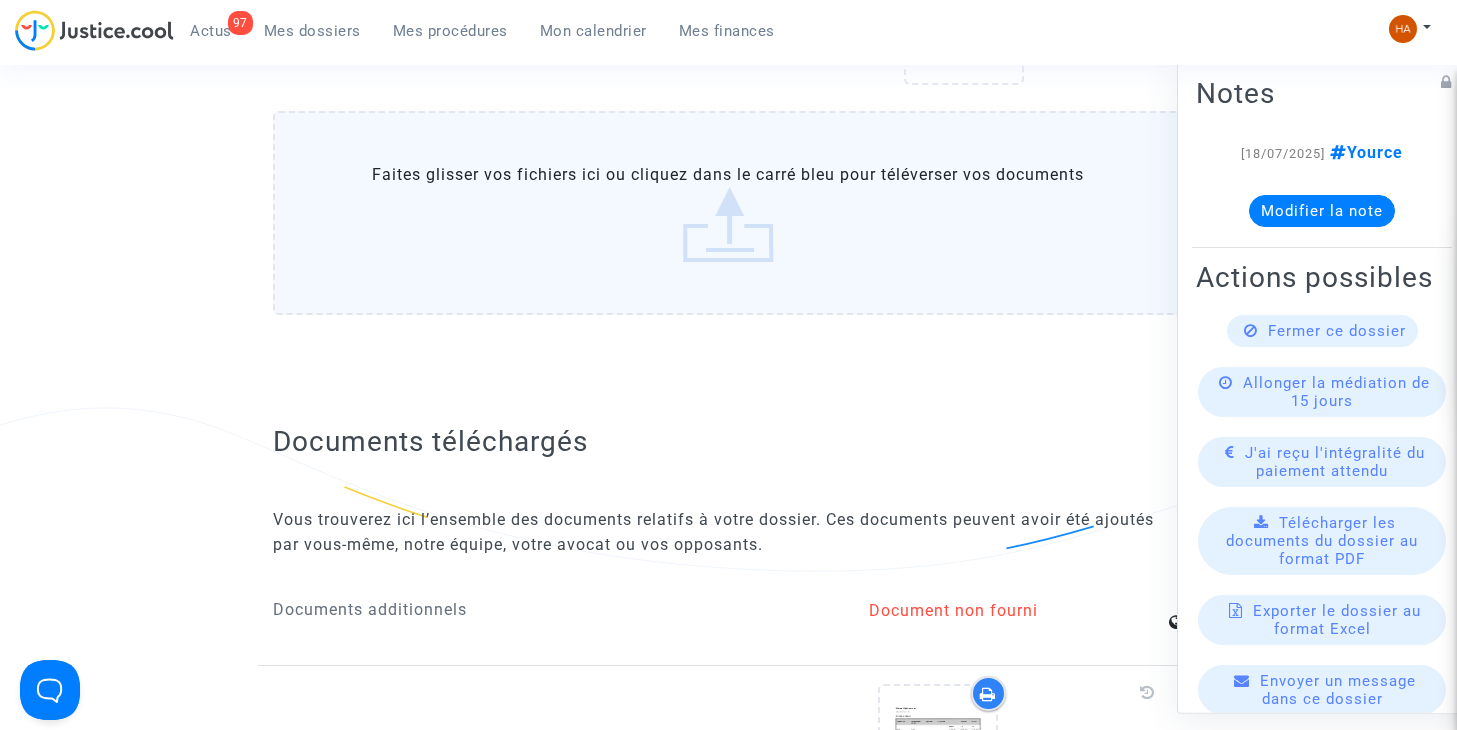 click on "Faites glisser vos fichiers ici ou cliquez dans le carré bleu pour téléverser vos documents" 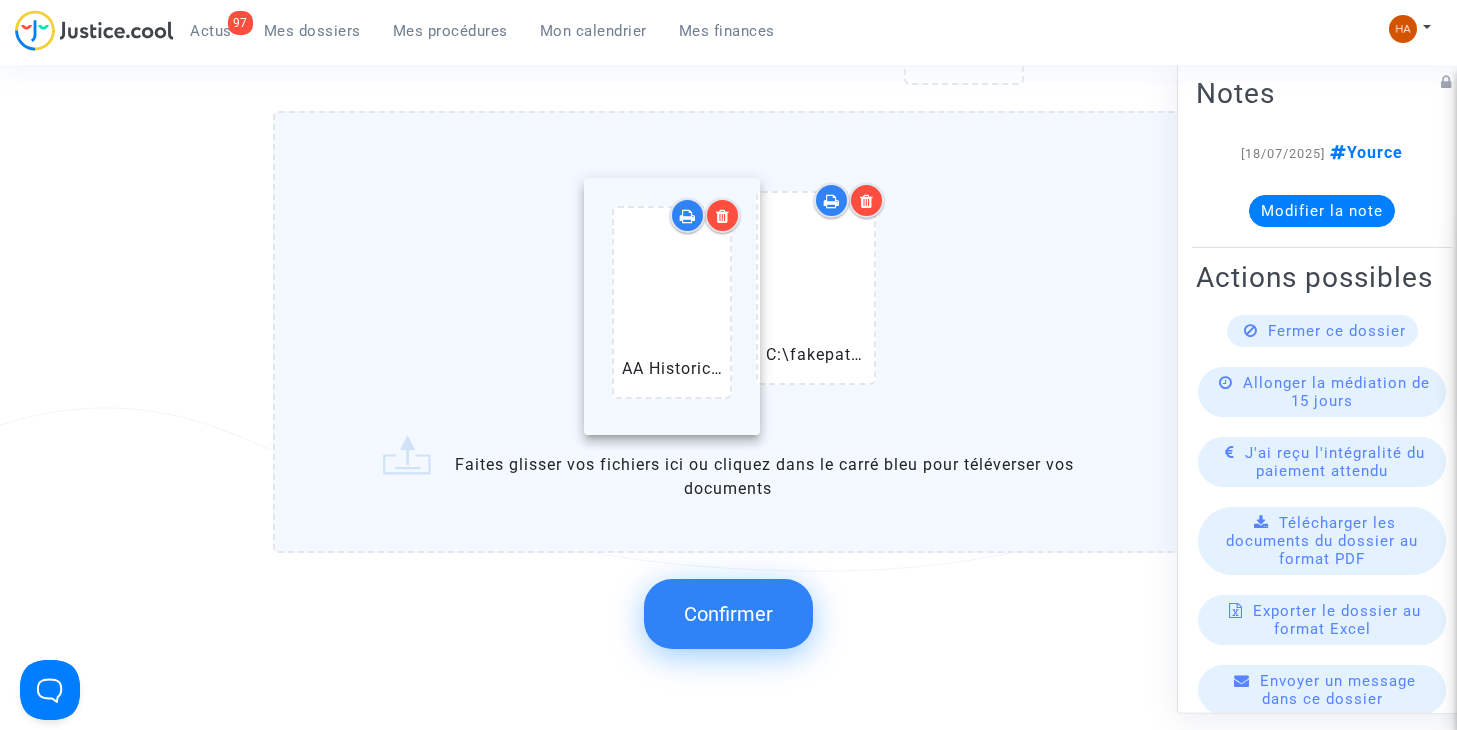 drag, startPoint x: 823, startPoint y: 342, endPoint x: 643, endPoint y: 353, distance: 180.3358 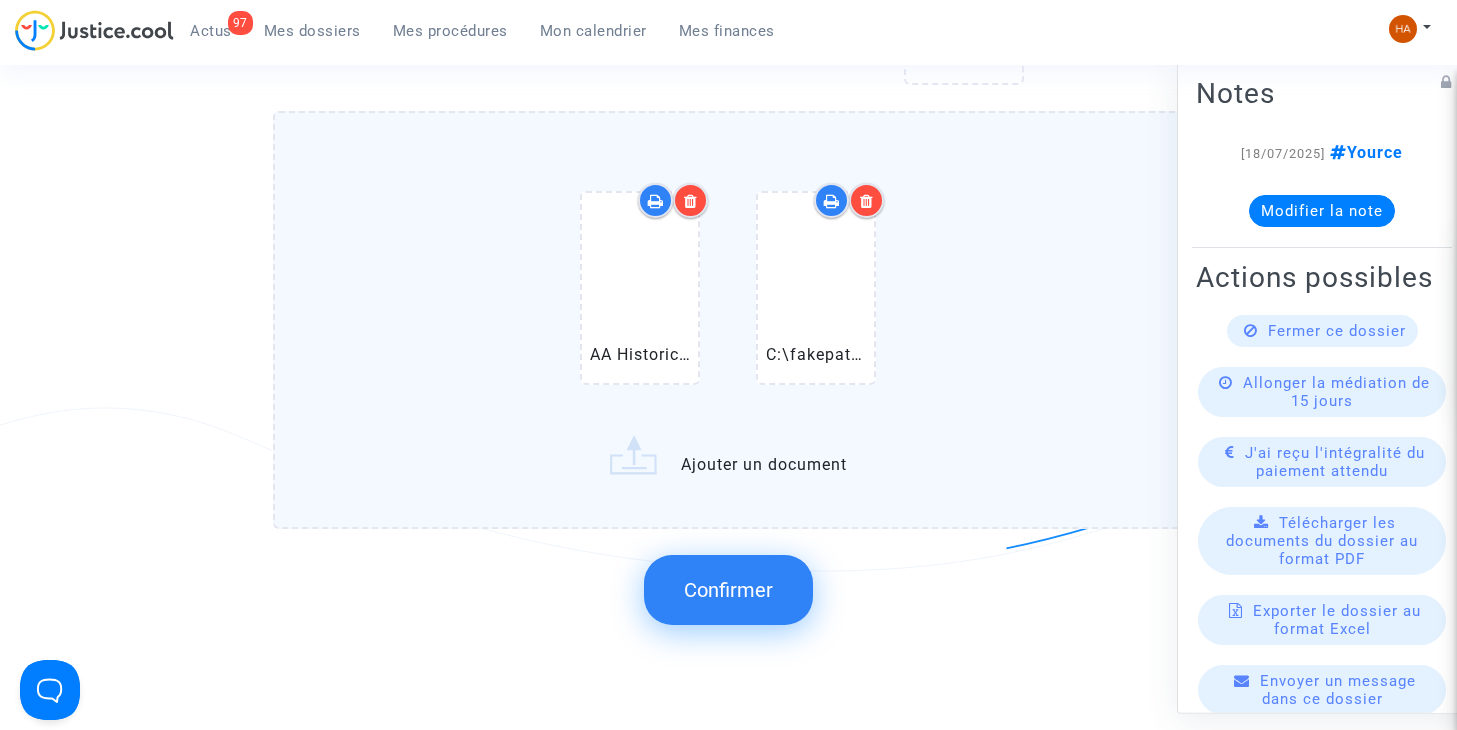 click on "[FILENAME]   [FILENAME]   [ACTION]" 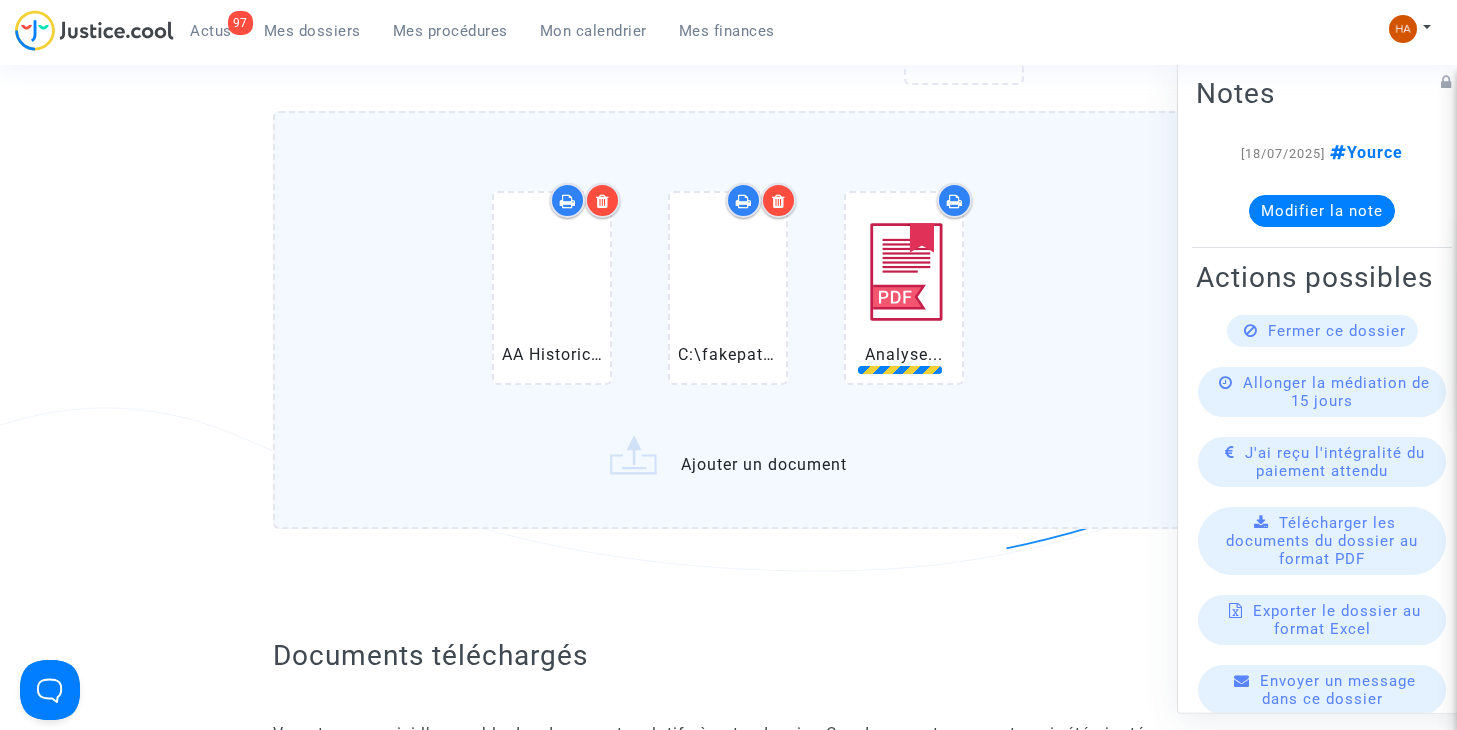 click on "[FILENAME]   [FILENAME]   [ACTION]" 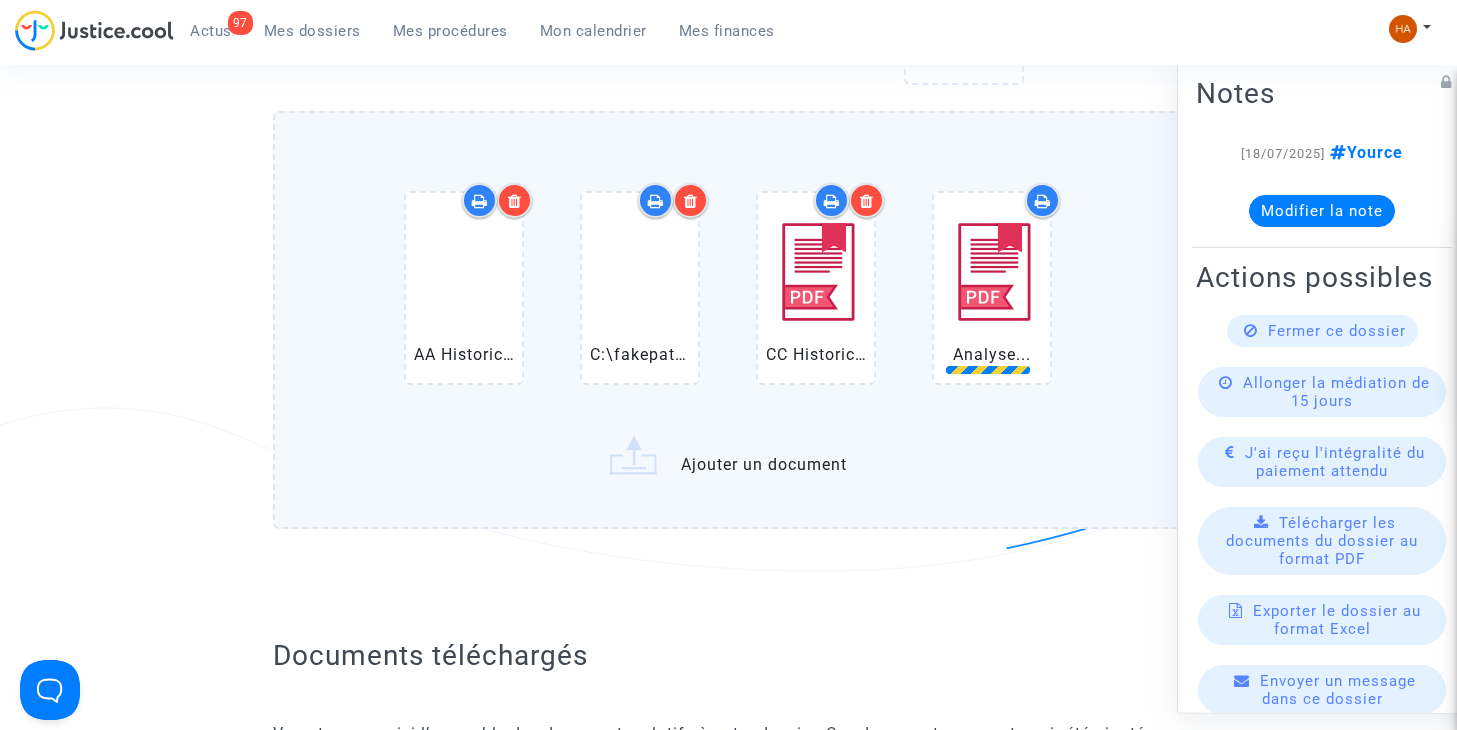 click on "AA Historical ([CITY]) [CITY] [CITY] Airport Departures.pdf BB Historical ([CITY]) [CITY] [CITY] Airport Departures.pdf CC Historical ([CITY]) [CITY] [CITY] Airport Departures.pdf Analyse... Ajouter un document" 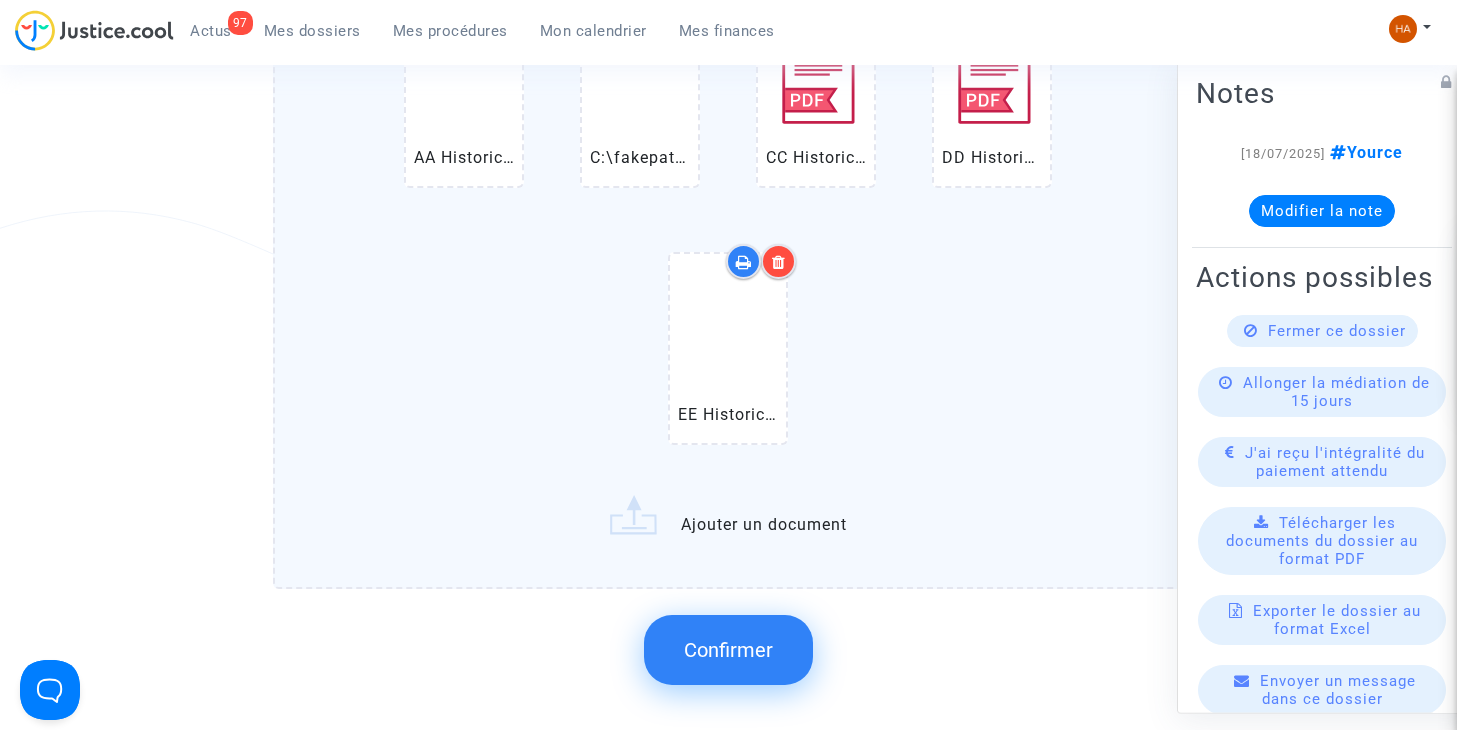 scroll, scrollTop: 1900, scrollLeft: 0, axis: vertical 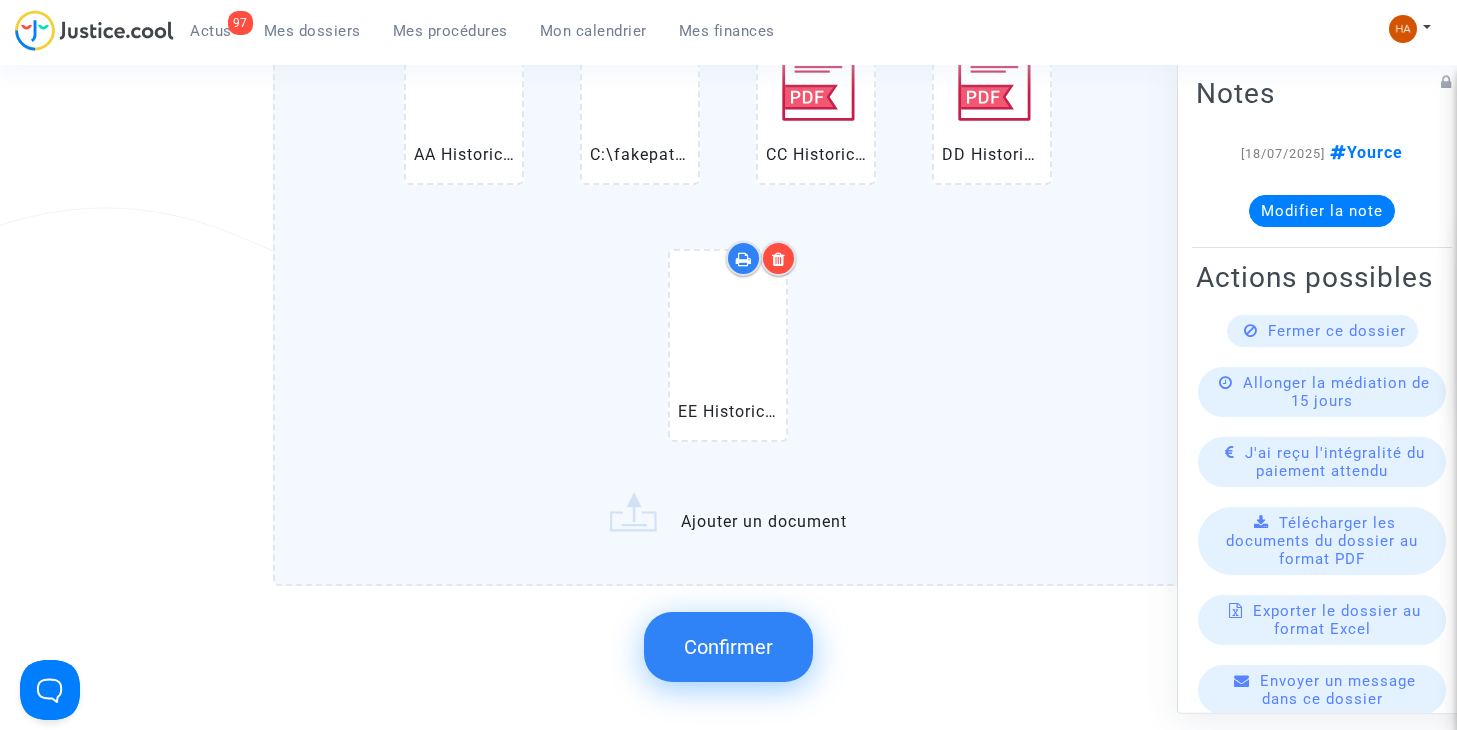 click on "[FILENAME]   [FILENAME]   [FILENAME]   [FILENAME]   [FILENAME]   [ACTION]" 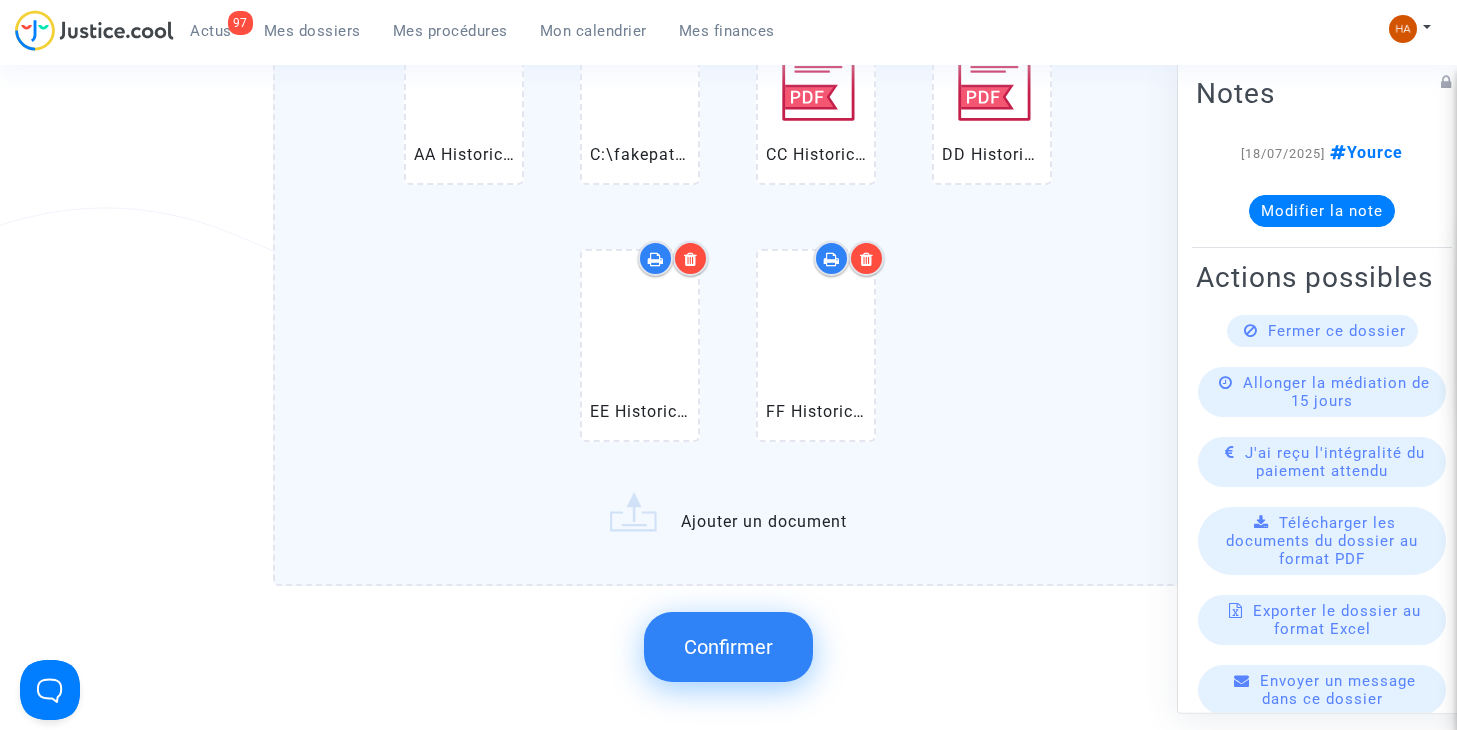 click on "AA Historical (CDG) Paris Charles de Gaulle Airport Departures.pdf   BB Historical (CDG) Paris Charles de Gaulle Airport Departures.pdf   CC Historical (CDG) Paris Charles de Gaulle Airport Departures.pdf   DD Historical (CDG) Paris Charles de Gaulle Airport Departures.pdf   EE Historical (CDG) Paris Charles de Gaulle Airport Departures.pdf   FF Historical (CDG) Paris Charles de Gaulle Airport Departures.pdf   Ajouter un document" 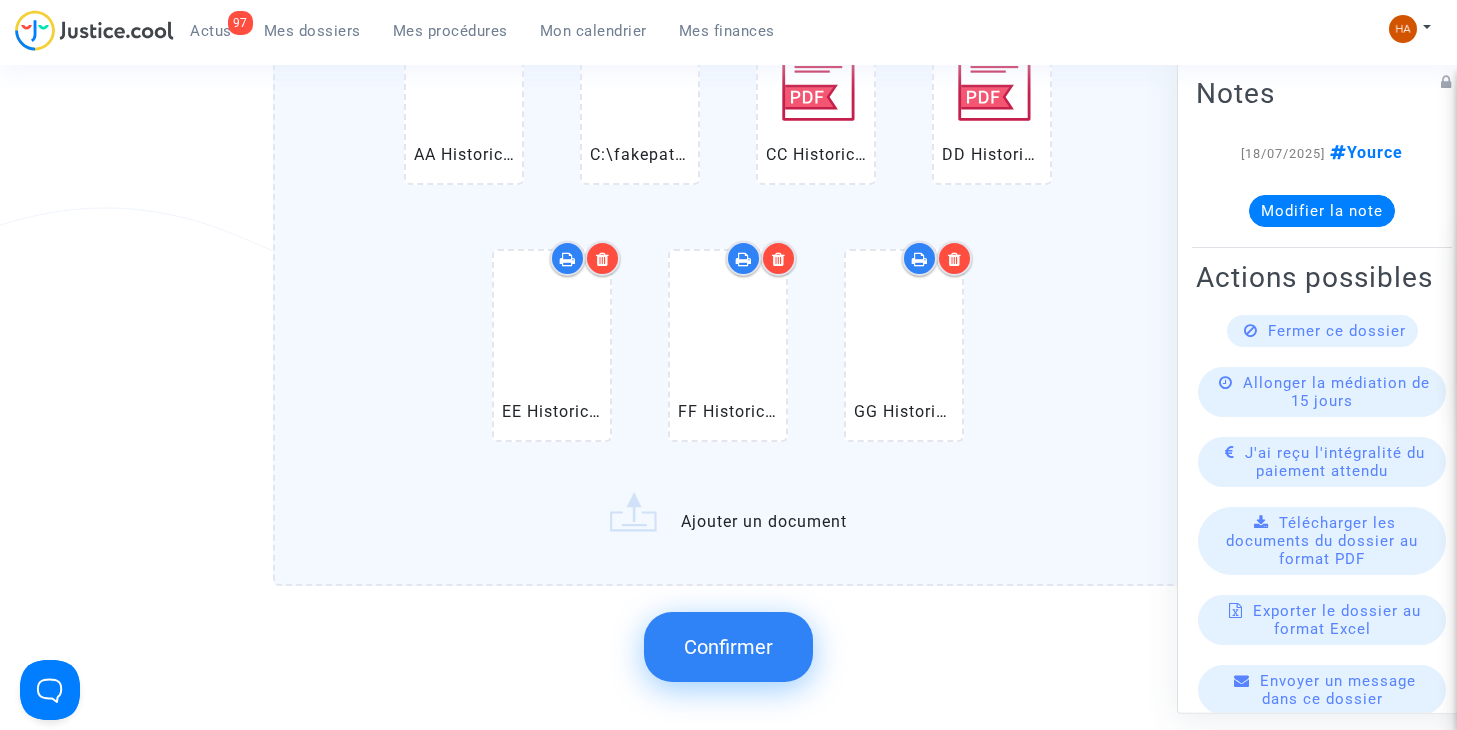 click on "AA Historical (CDG) Paris Charles de Gaulle Airport Departures.pdf   BB Historical (CDG) Paris Charles de Gaulle Airport Departures.pdf   CC Historical (CDG) Paris Charles de Gaulle Airport Departures.pdf   DD Historical (CDG) Paris Charles de Gaulle Airport Departures.pdf   EE Historical (CDG) Paris Charles de Gaulle Airport Departures.pdf   FF Historical (CDG) Paris Charles de Gaulle Airport Departures.pdf   GG Historical (CDG) Paris Charles de Gaulle Airport Departures.pdf   Ajouter un document" 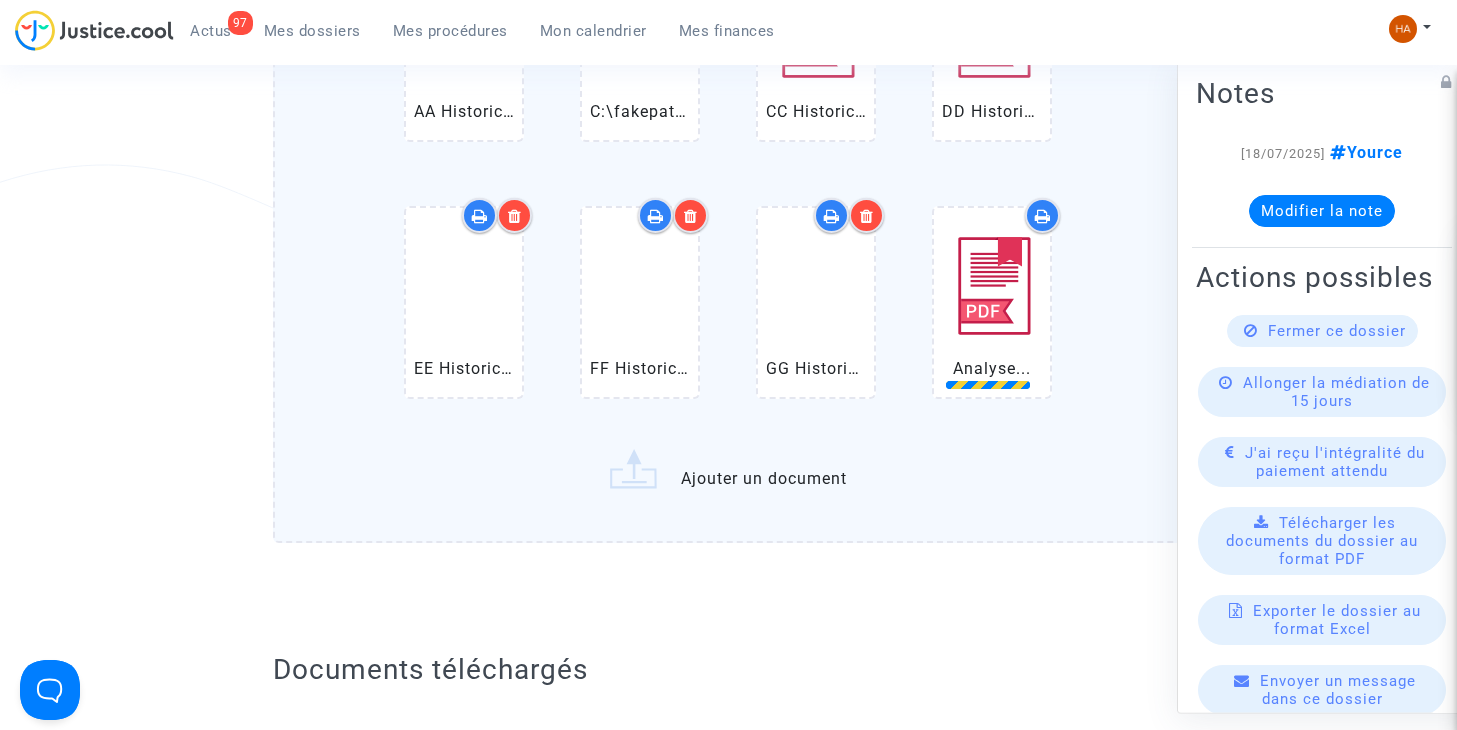scroll, scrollTop: 2000, scrollLeft: 0, axis: vertical 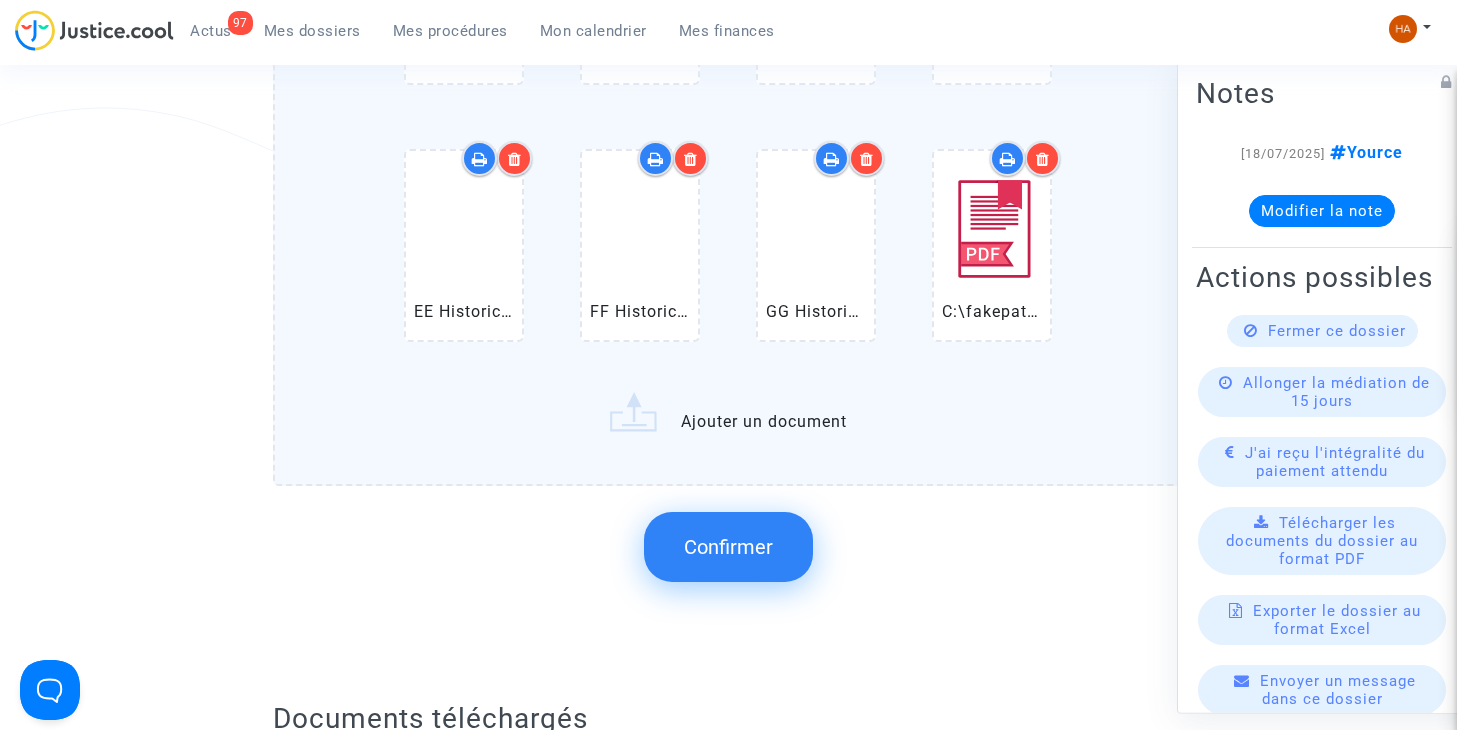 click on "AA Historical (CDG) Paris Charles de Gaulle Airport Departures.pdf   BB Historical (CDG) Paris Charles de Gaulle Airport Departures.pdf   CC Historical (CDG) Paris Charles de Gaulle Airport Departures.pdf   DD Historical (CDG) Paris Charles de Gaulle Airport Departures.pdf   EE Historical (CDG) Paris Charles de Gaulle Airport Departures.pdf   FF Historical (CDG) Paris Charles de Gaulle Airport Departures.pdf   GG Historical (CDG) Paris Charles de Gaulle Airport Departures.pdf   HH Historical (CDG) Paris Charles de Gaulle Airport Departures.pdf   Ajouter un document" 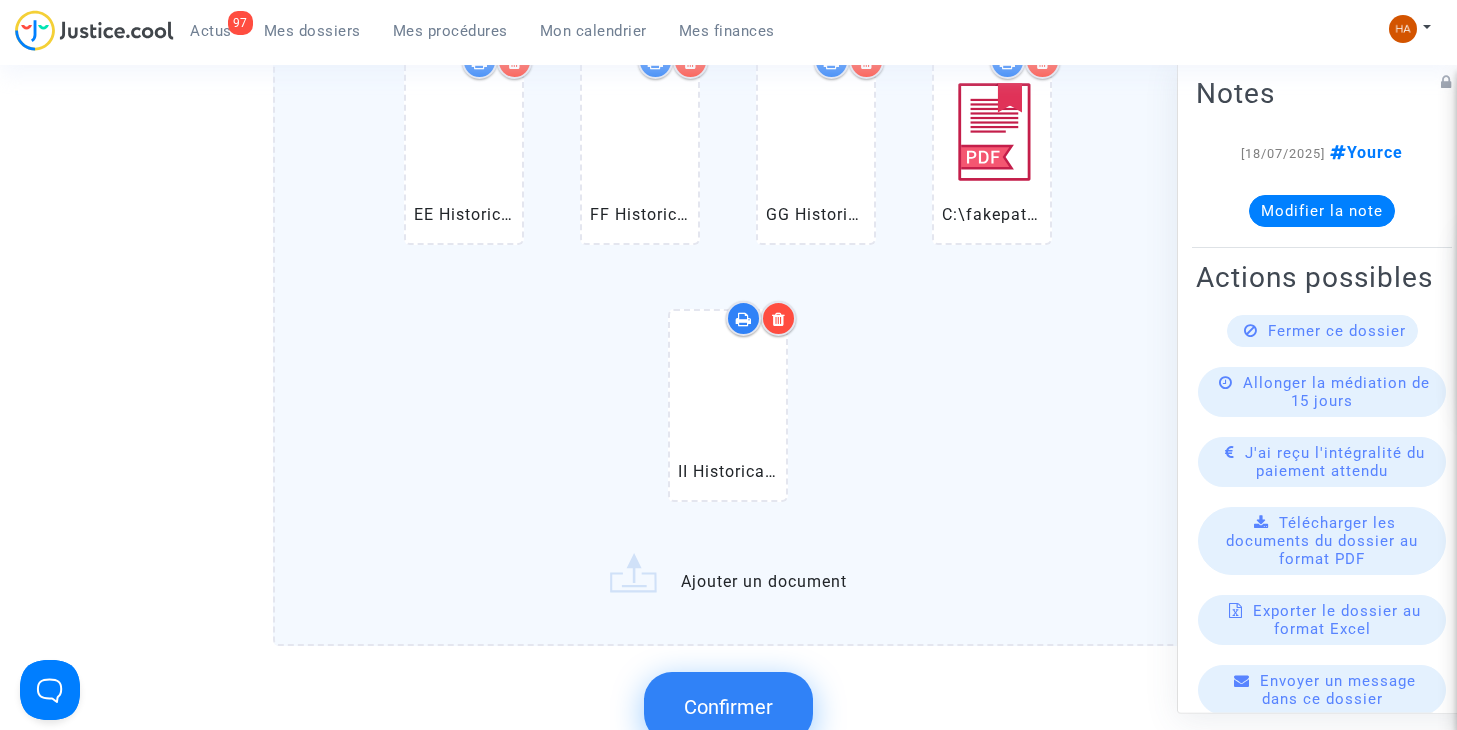 scroll, scrollTop: 2100, scrollLeft: 0, axis: vertical 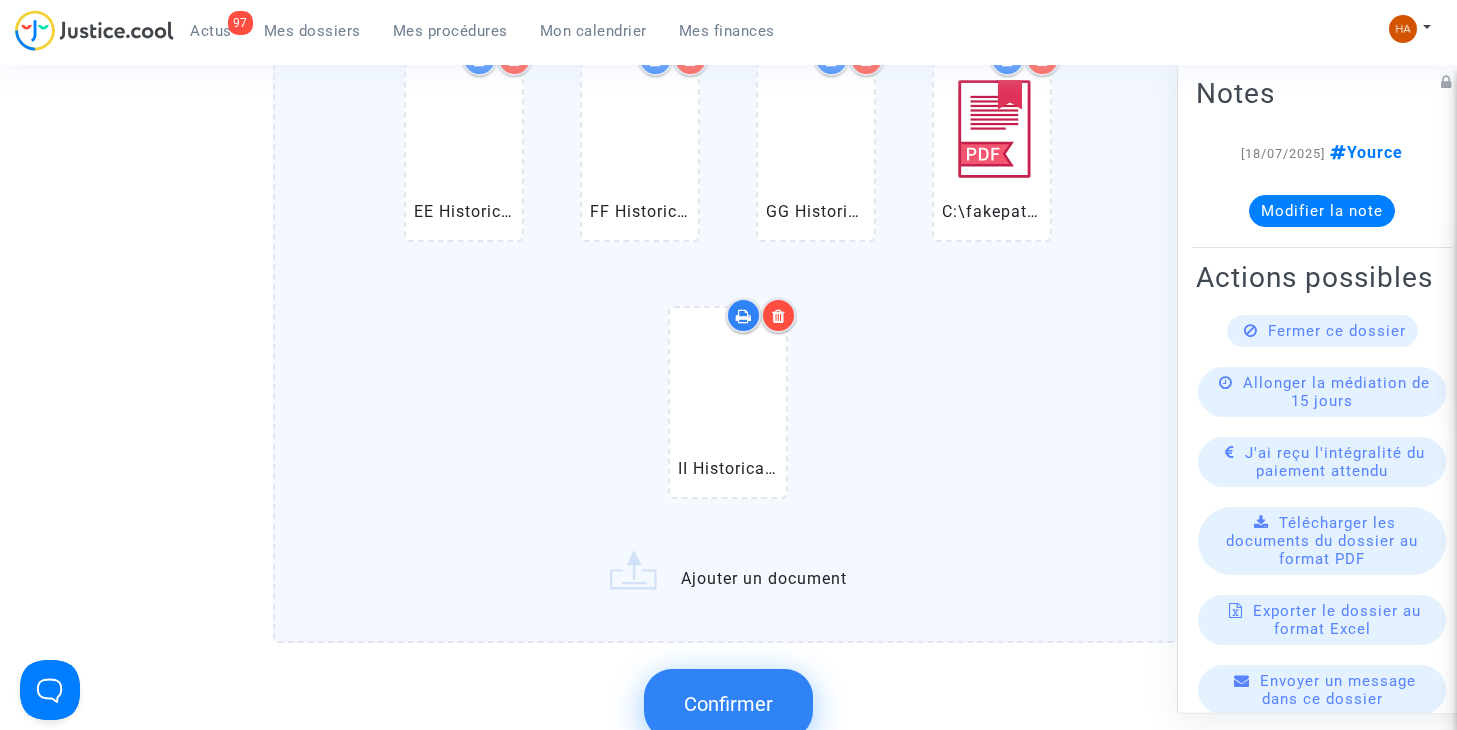 click on "AA Historical (CDG) Paris Charles de Gaulle Airport Departures.pdf   BB Historical (CDG) Paris Charles de Gaulle Airport Departures.pdf   CC Historical (CDG) Paris Charles de Gaulle Airport Departures.pdf   DD Historical (CDG) Paris Charles de Gaulle Airport Departures.pdf   EE Historical (CDG) Paris Charles de Gaulle Airport Departures.pdf   FF Historical (CDG) Paris Charles de Gaulle Airport Departures.pdf   GG Historical (CDG) Paris Charles de Gaulle Airport Departures.pdf   HH Historical (CDG) Paris Charles de Gaulle Airport Departures.pdf   II Historical (CDG) Paris Charles de Gaulle Airport Departures.pdf   Ajouter un document" 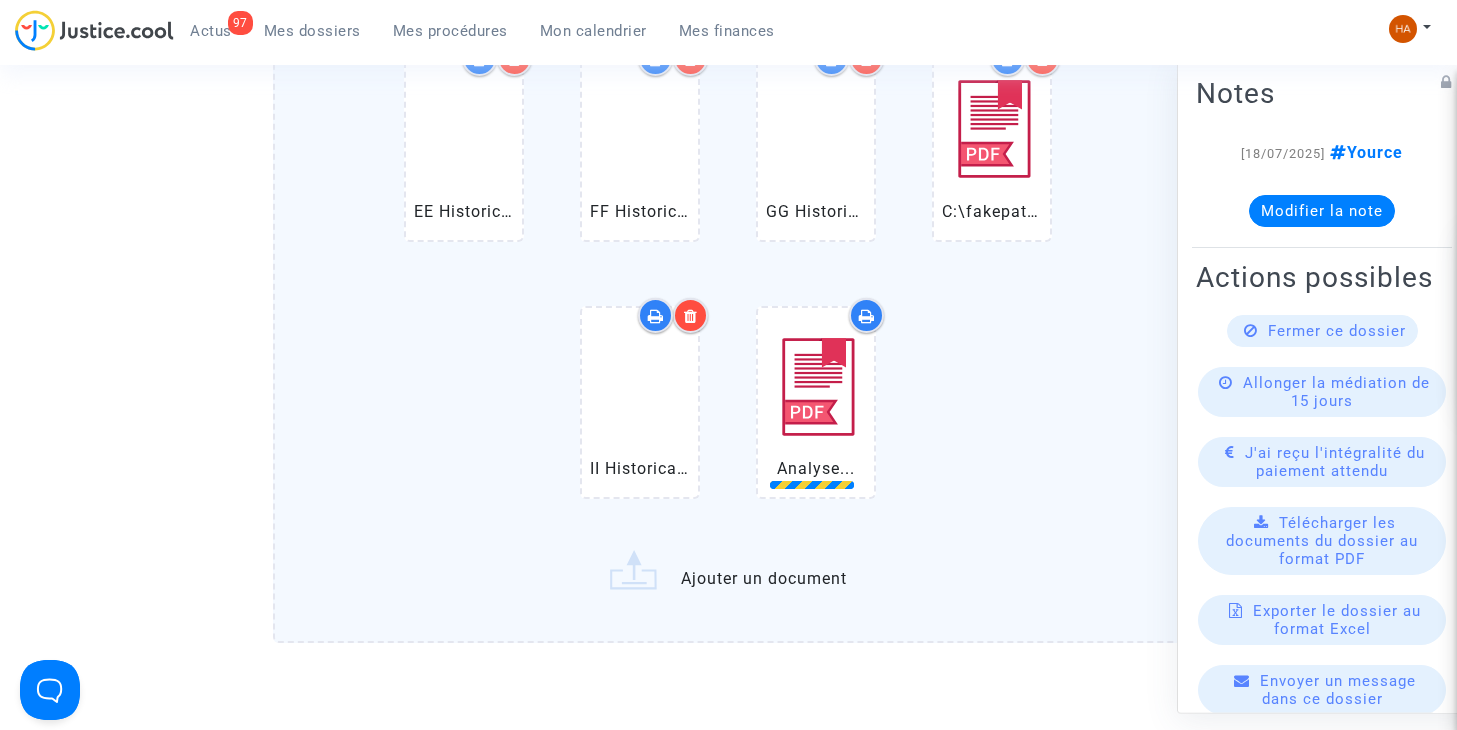 click on "AA Historical (CDG) Paris Charles de Gaulle Airport Departures.pdf   BB Historical (CDG) Paris Charles de Gaulle Airport Departures.pdf   CC Historical (CDG) Paris Charles de Gaulle Airport Departures.pdf   DD Historical (CDG) Paris Charles de Gaulle Airport Departures.pdf   EE Historical (CDG) Paris Charles de Gaulle Airport Departures.pdf   FF Historical (CDG) Paris Charles de Gaulle Airport Departures.pdf   GG Historical (CDG) Paris Charles de Gaulle Airport Departures.pdf   HH Historical (CDG) Paris Charles de Gaulle Airport Departures.pdf   II Historical (CDG) Paris Charles de Gaulle Airport Departures.pdf   Analyse...   Ajouter un document" 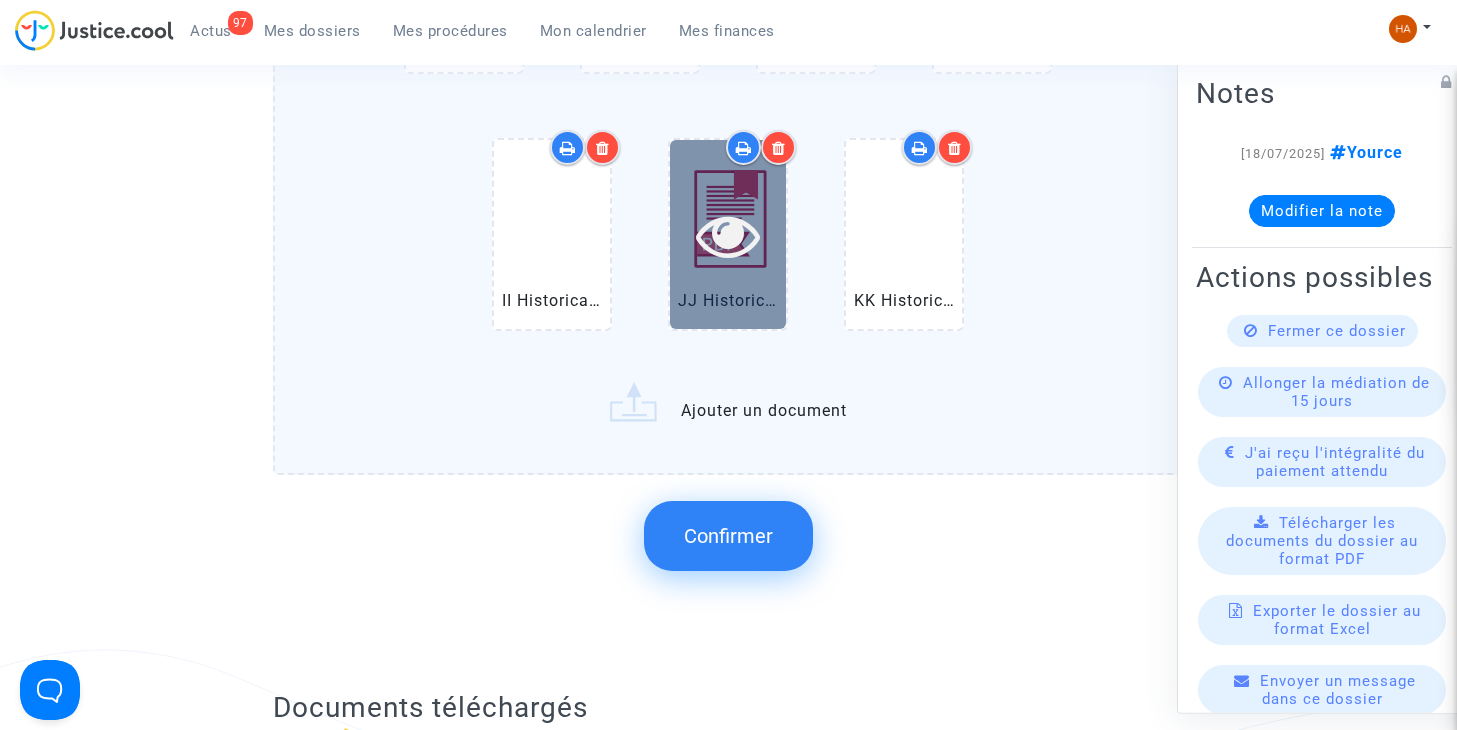 scroll, scrollTop: 2300, scrollLeft: 0, axis: vertical 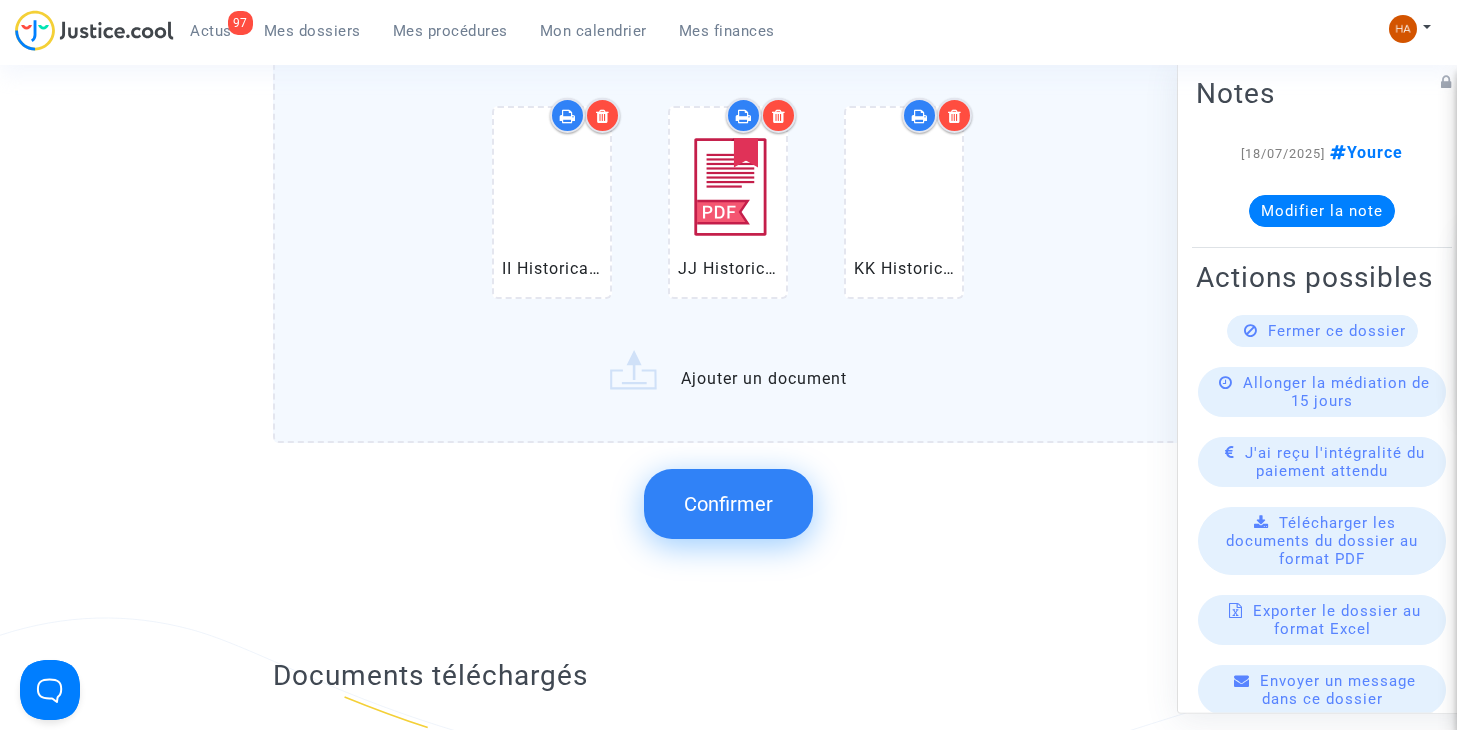 click on "Confirmer" 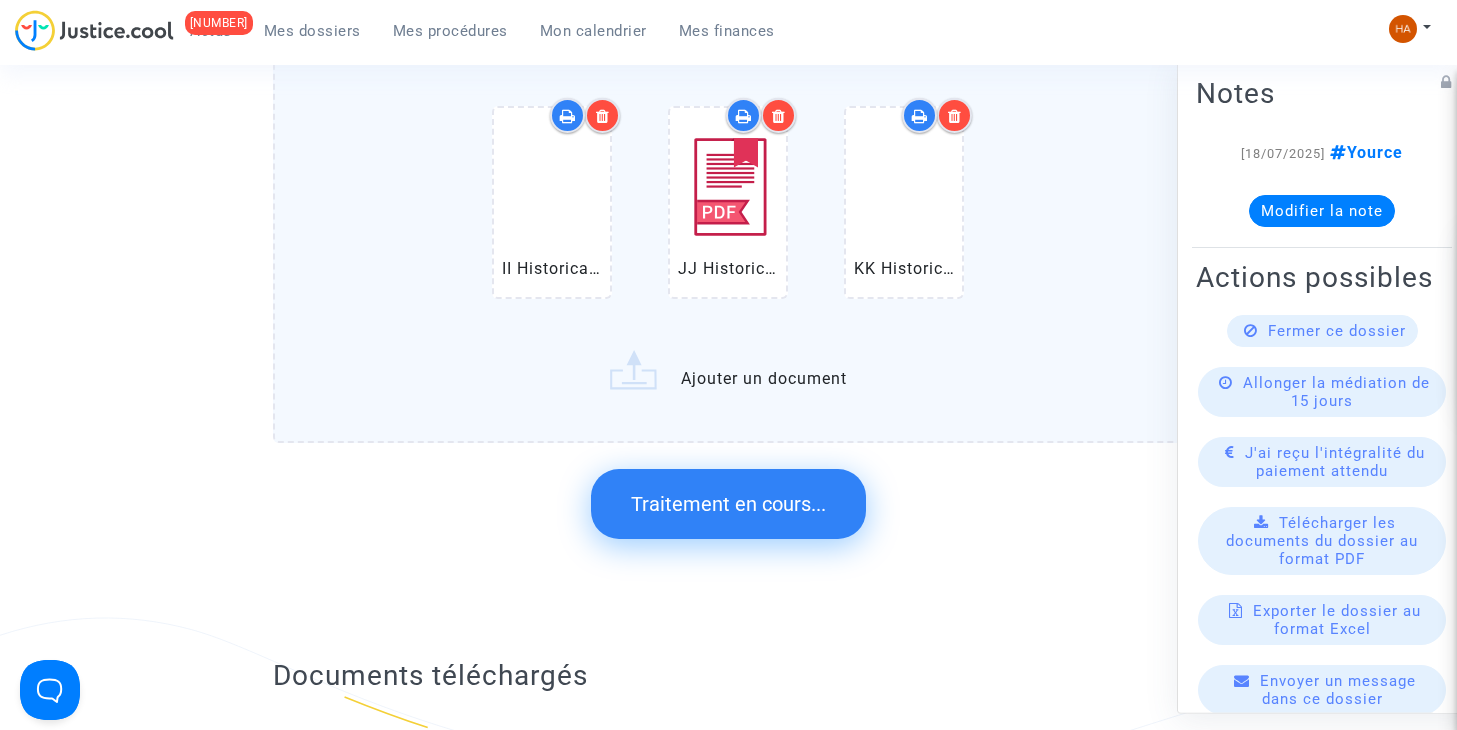 scroll, scrollTop: 0, scrollLeft: 0, axis: both 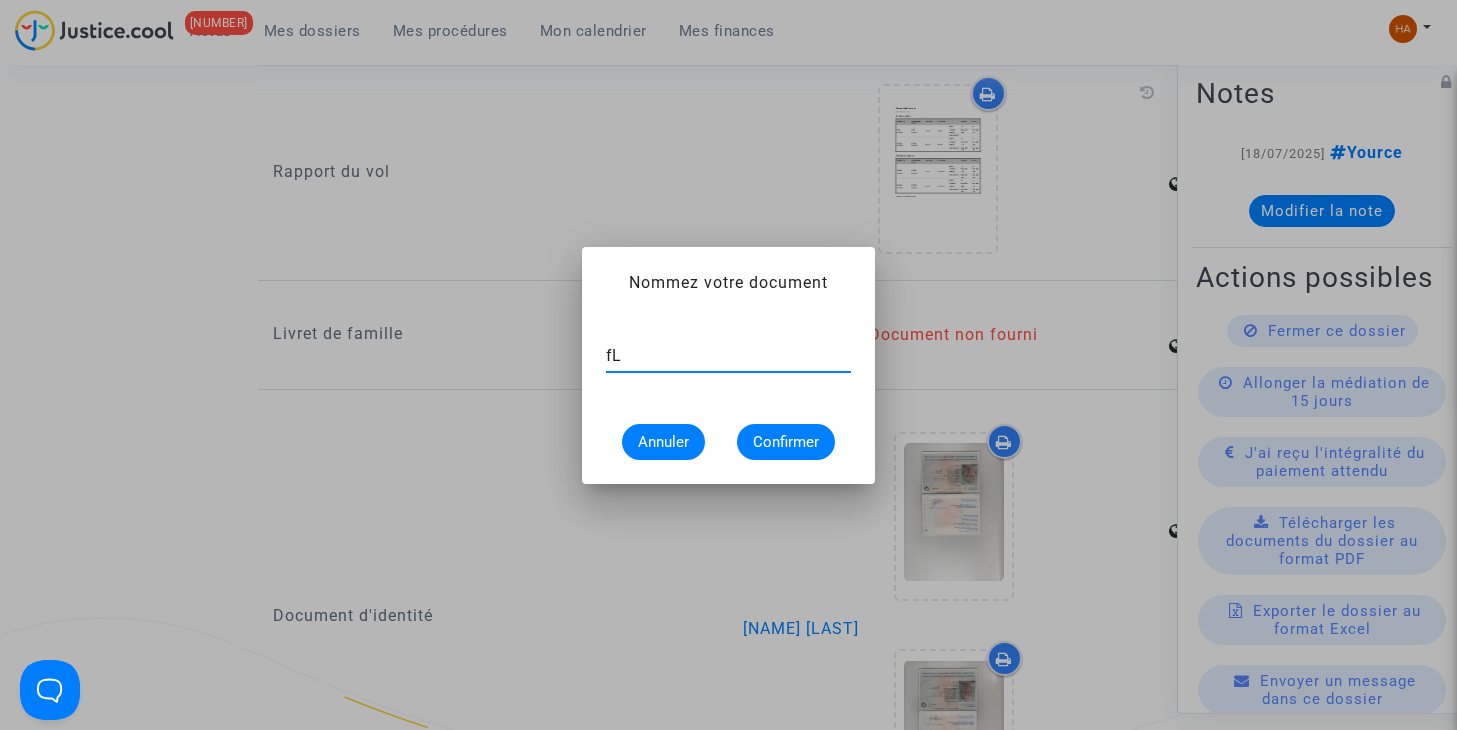 type on "f" 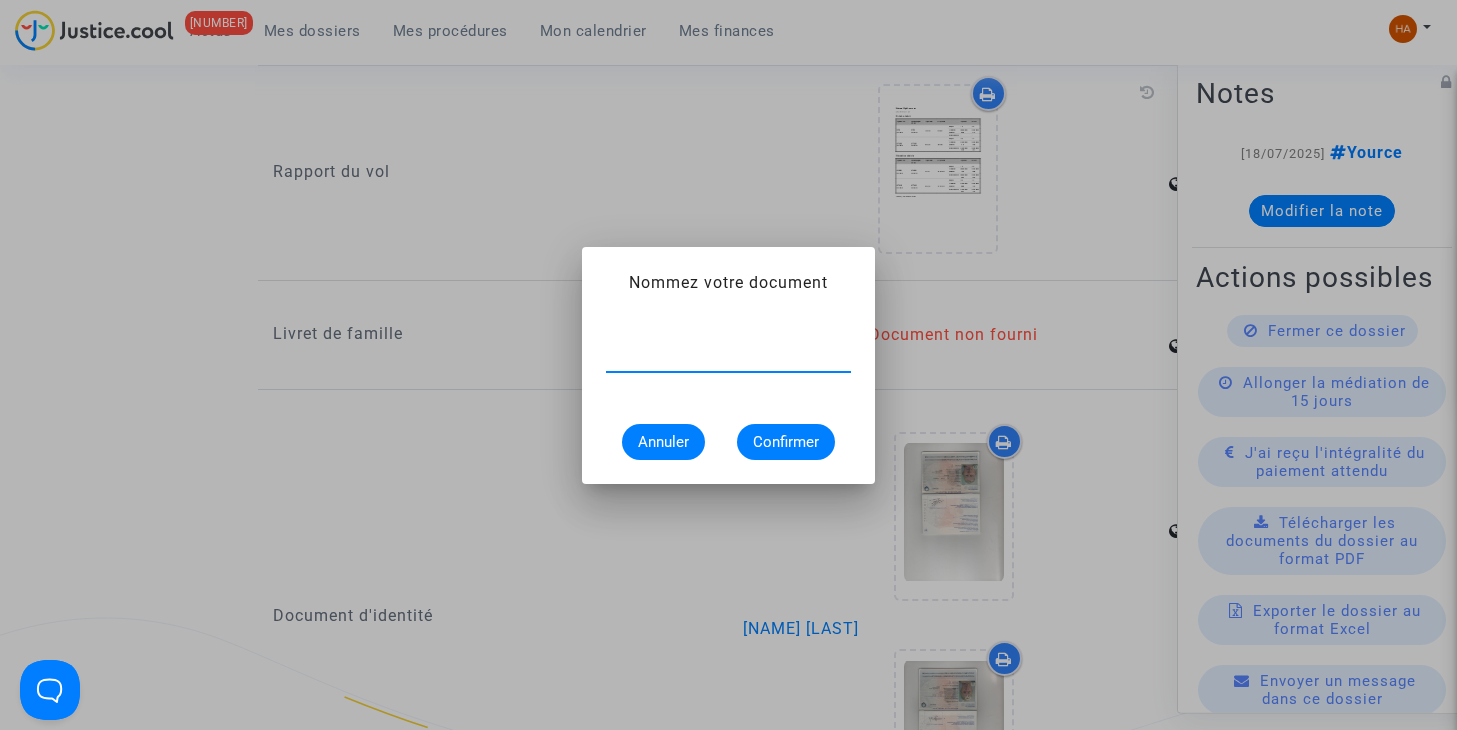 type on "G" 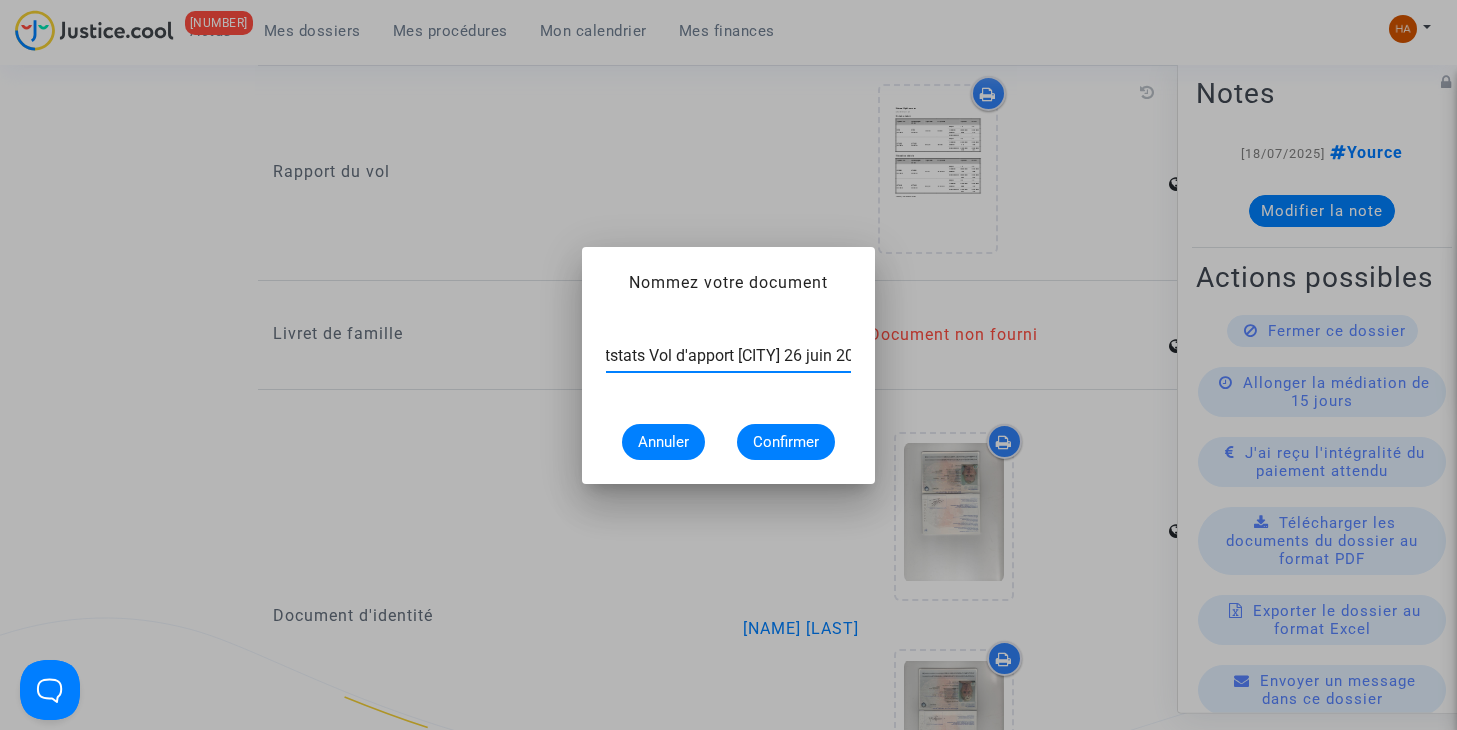 scroll, scrollTop: 0, scrollLeft: 45, axis: horizontal 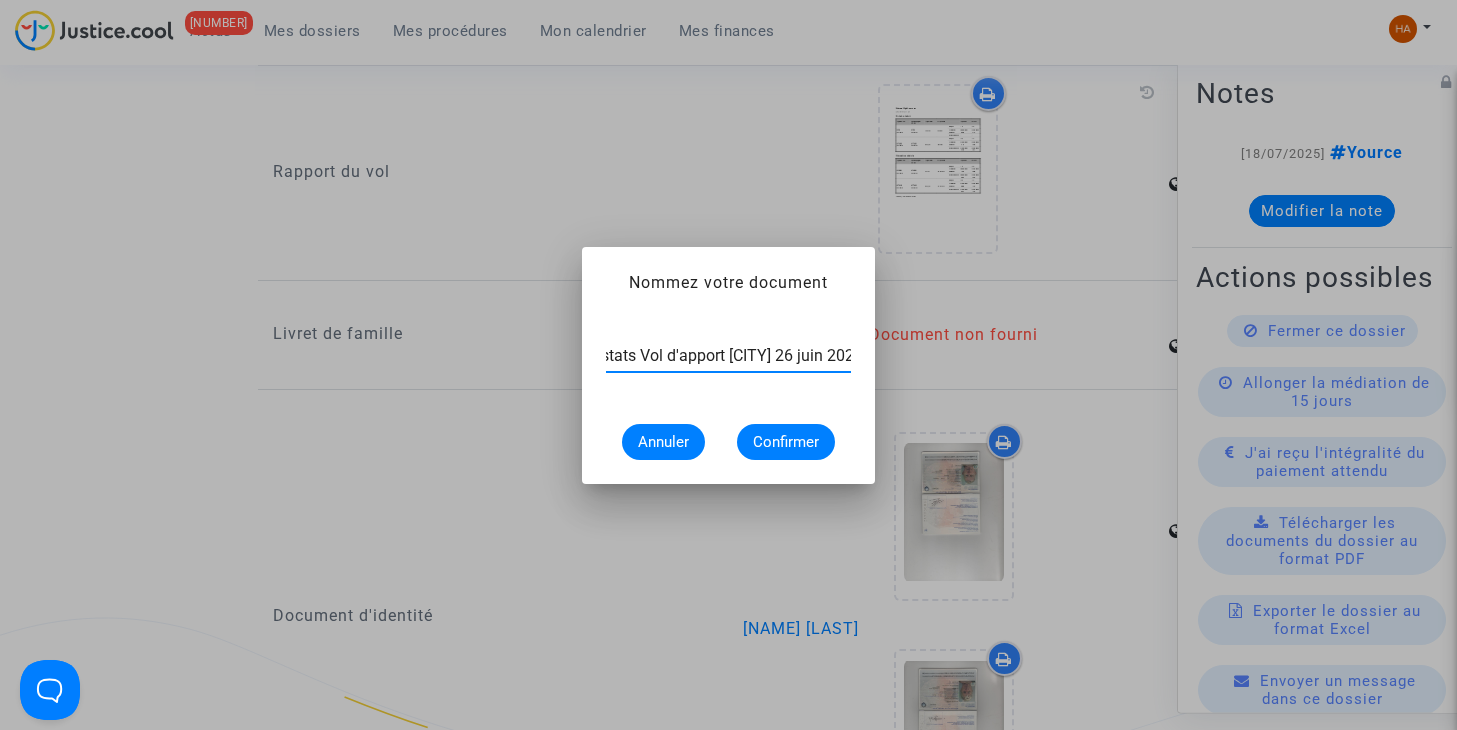 type on "Flightstats Vol d'apport CDG 26 juin 2025" 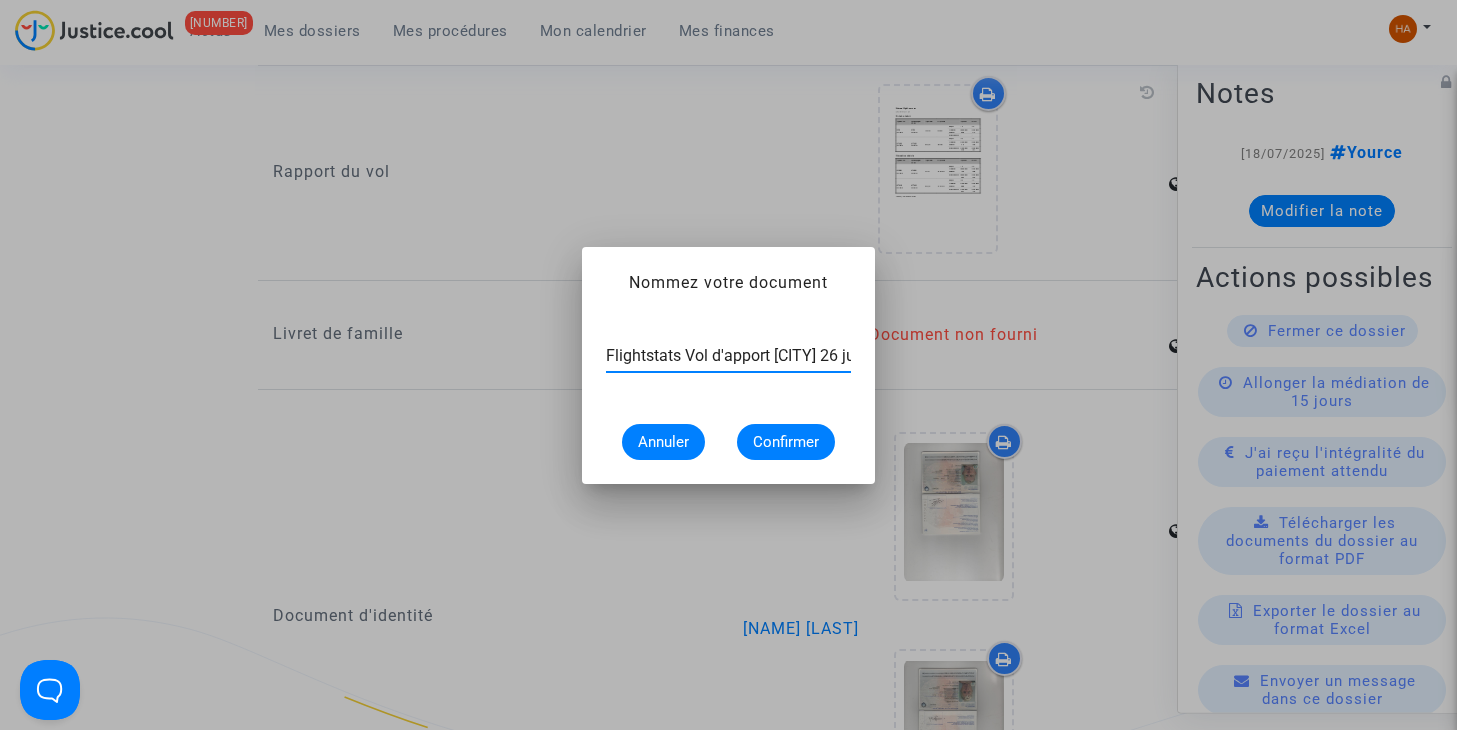 click on "Flightstats Vol d'apport CDG 26 juin 2025" at bounding box center (728, 356) 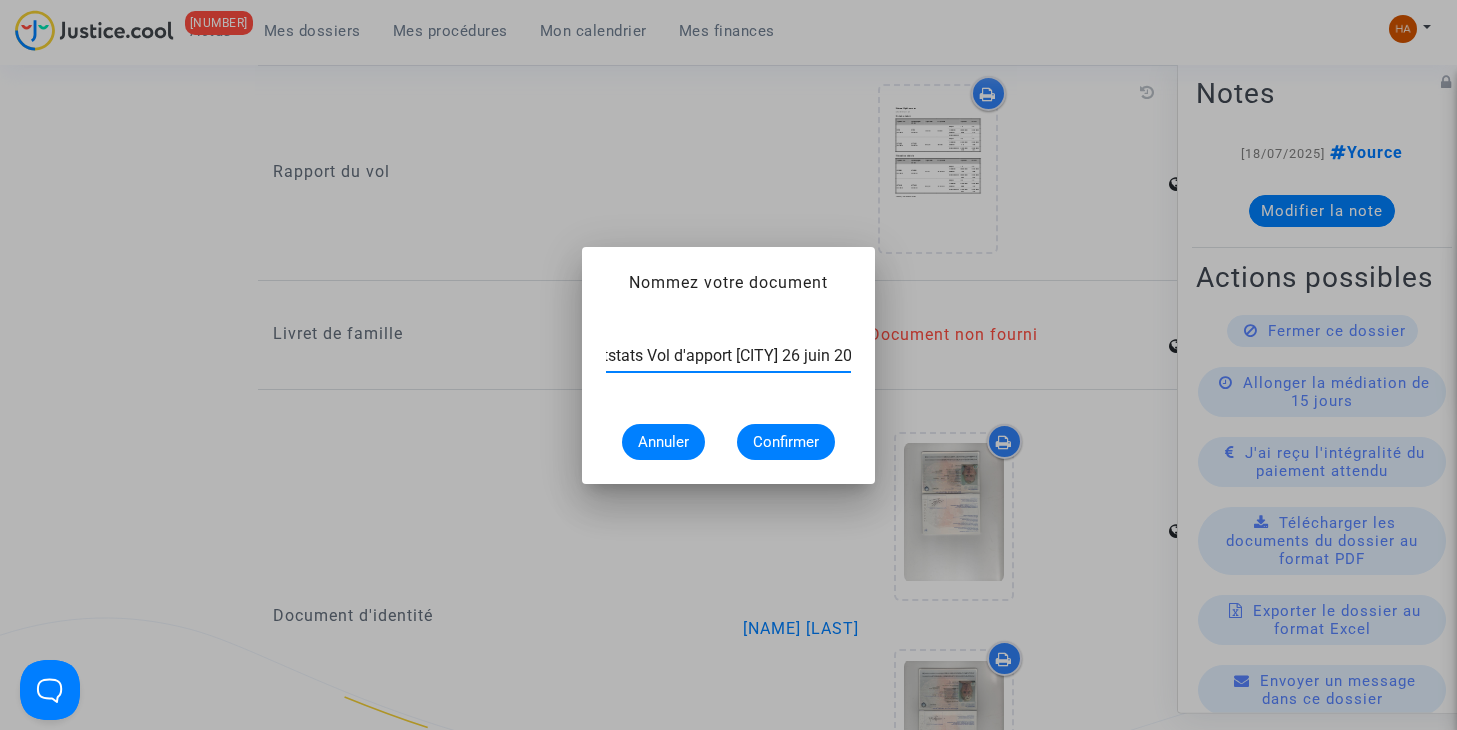 scroll, scrollTop: 0, scrollLeft: 45, axis: horizontal 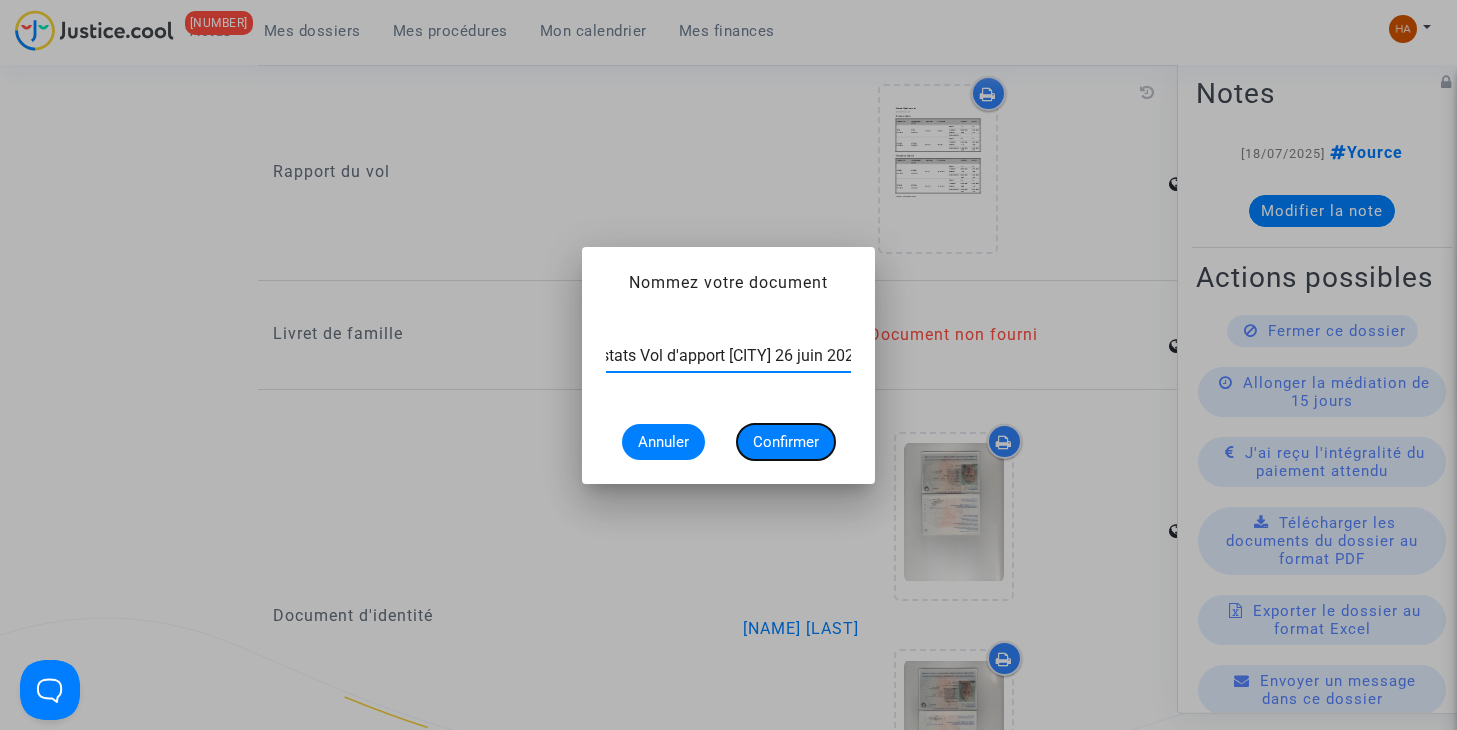 click on "Confirmer" at bounding box center (786, 442) 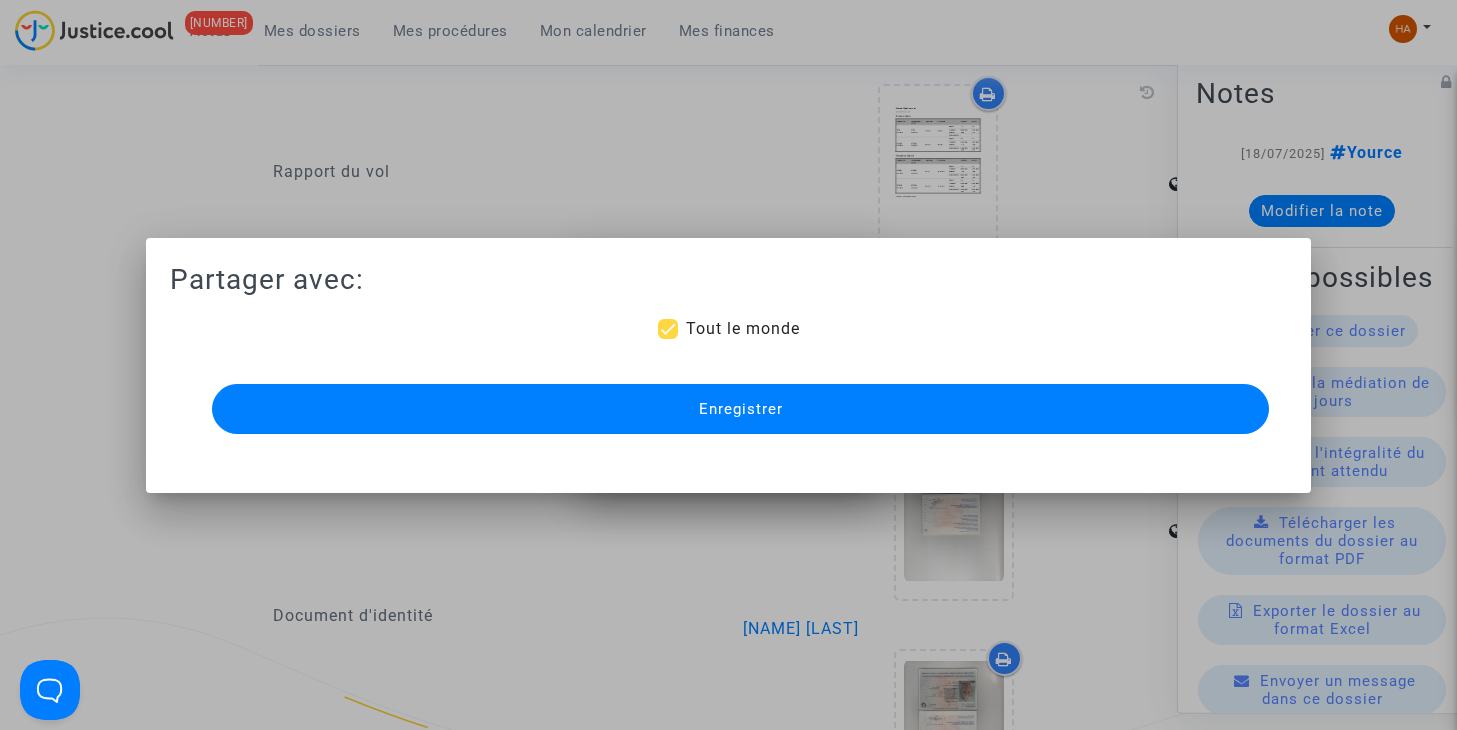 scroll, scrollTop: 2300, scrollLeft: 0, axis: vertical 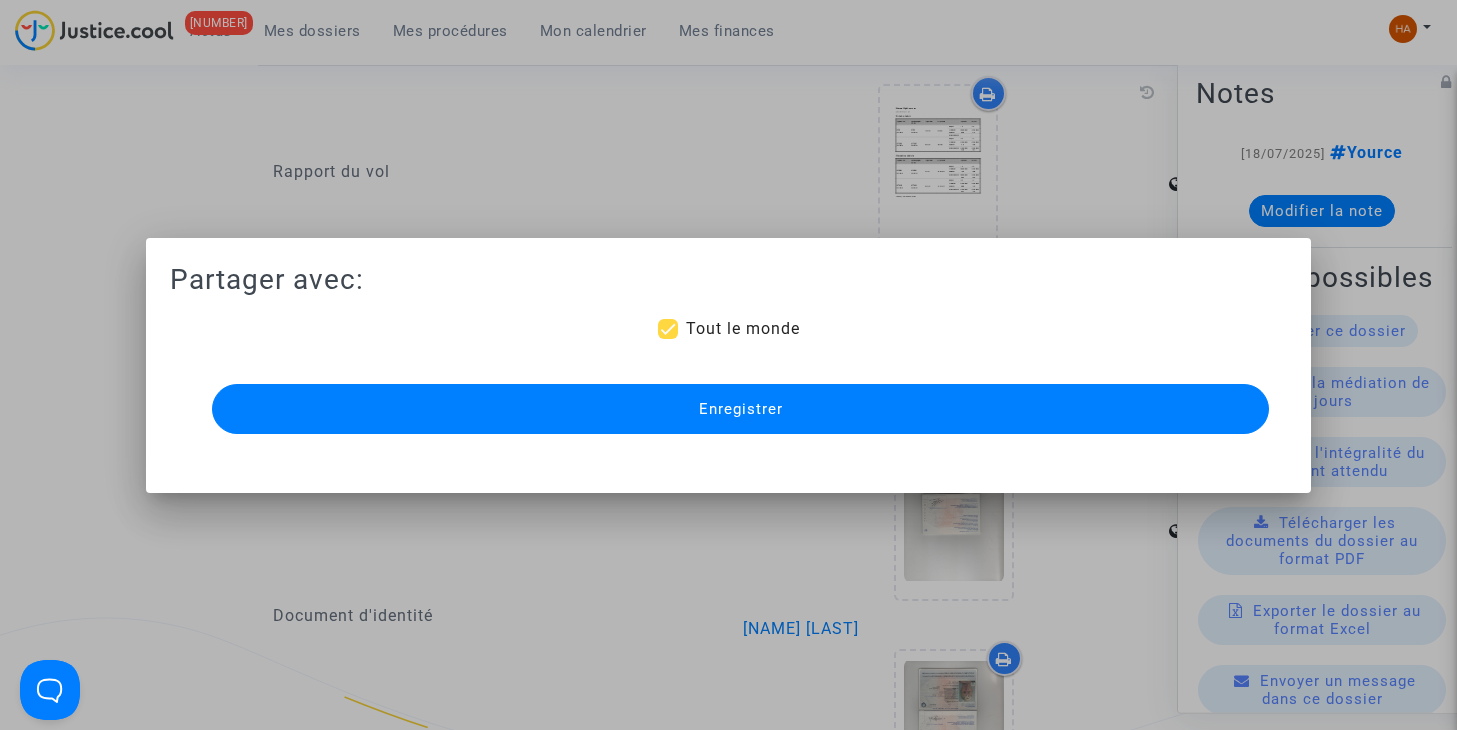 click on "Enregistrer" at bounding box center [741, 409] 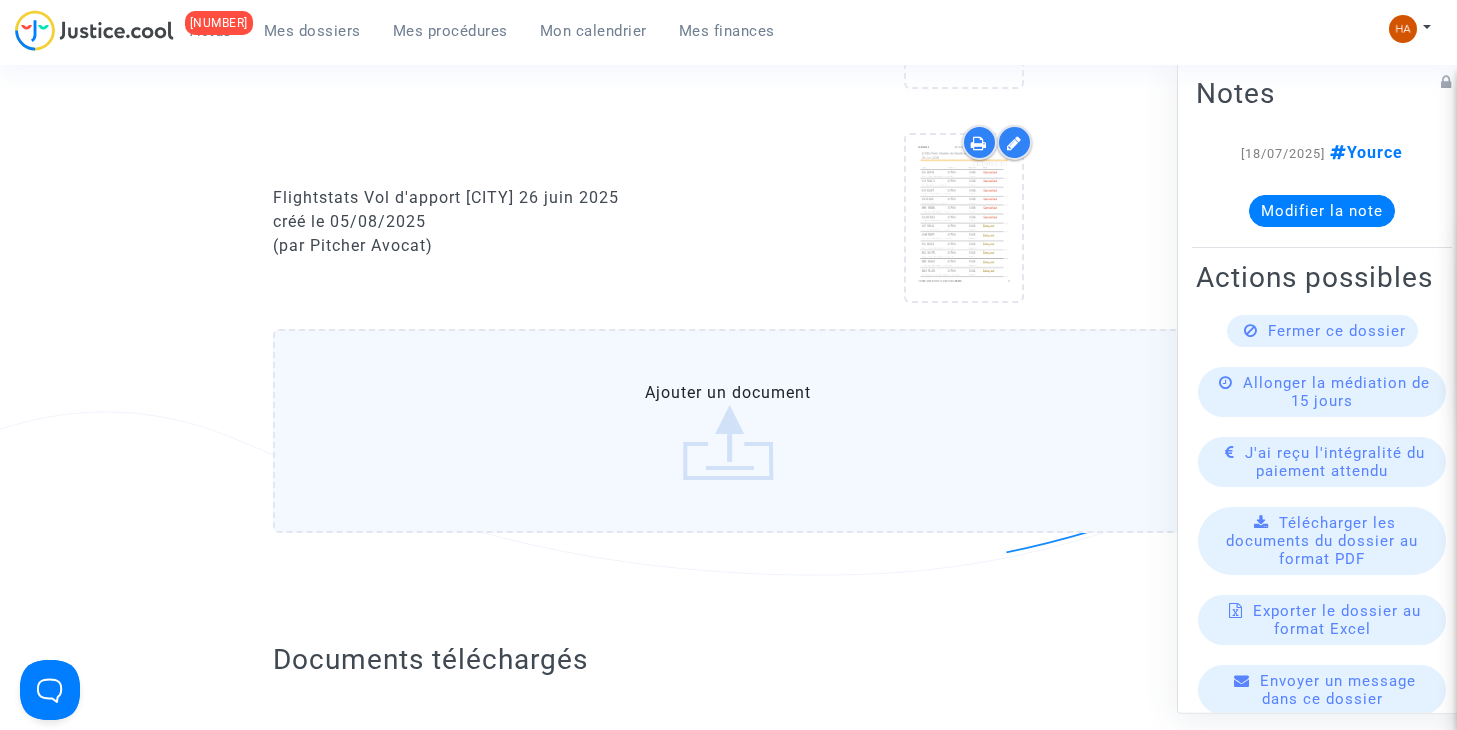 scroll, scrollTop: 1783, scrollLeft: 0, axis: vertical 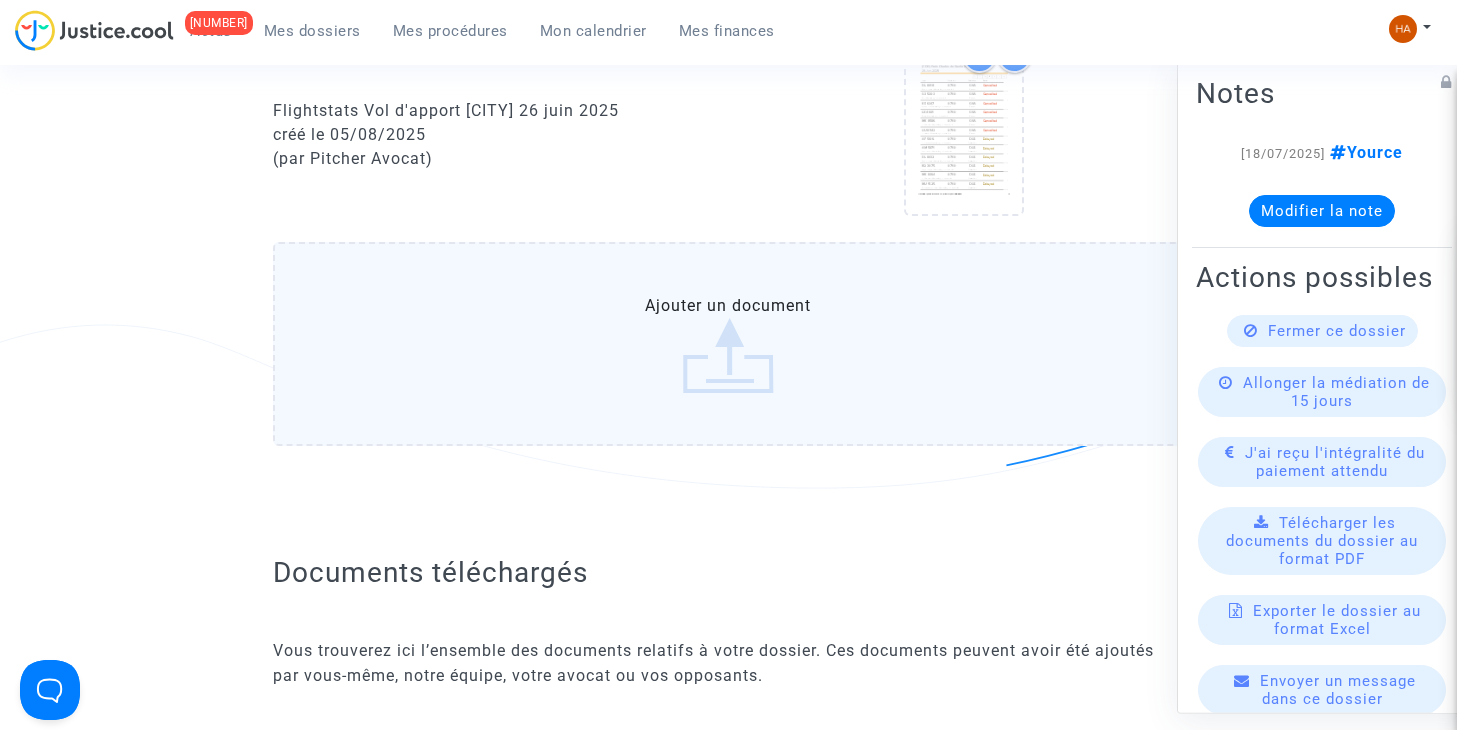 click on "Ajouter un document" 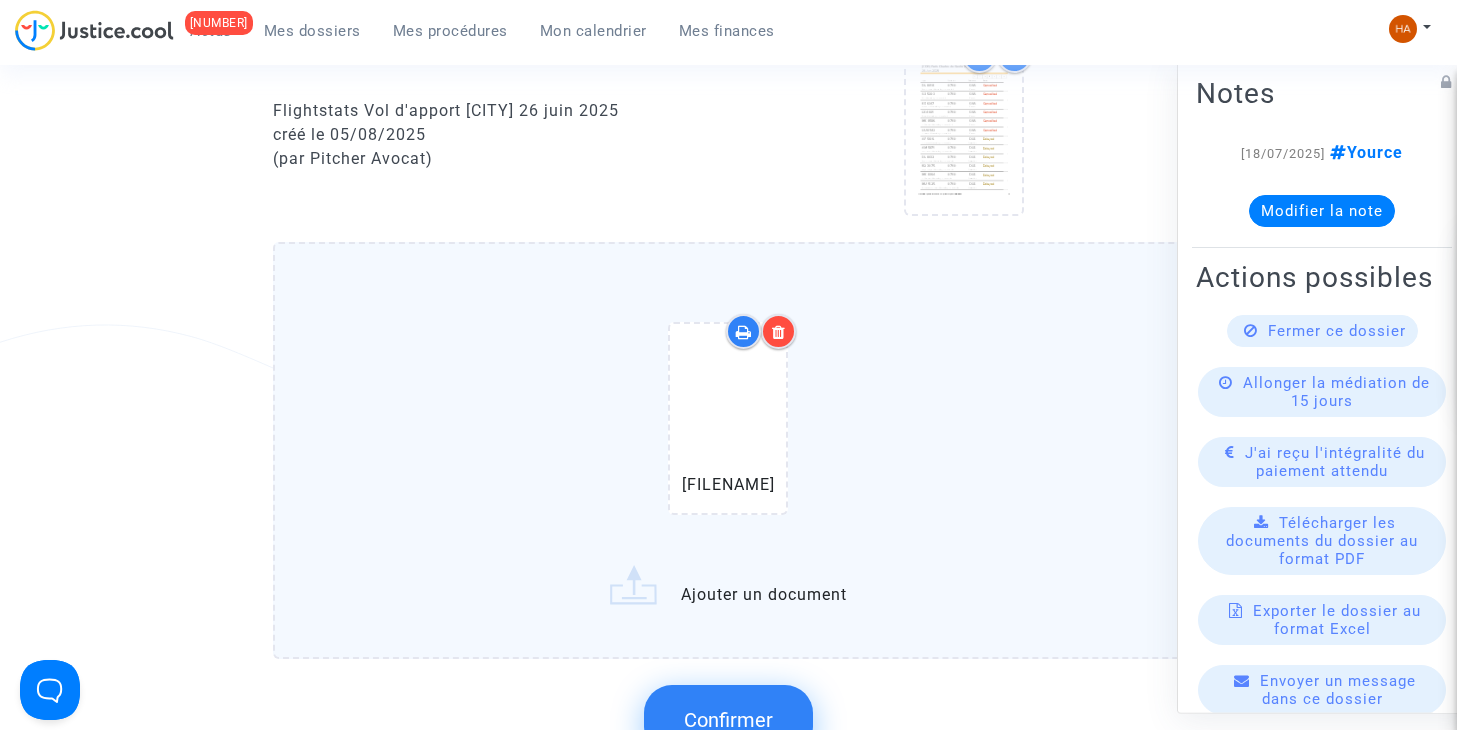 click on "AF069_-_AF4081_-_FHTYC_-_Milweb_Info_Historique_Vol.pdf   Ajouter un document" 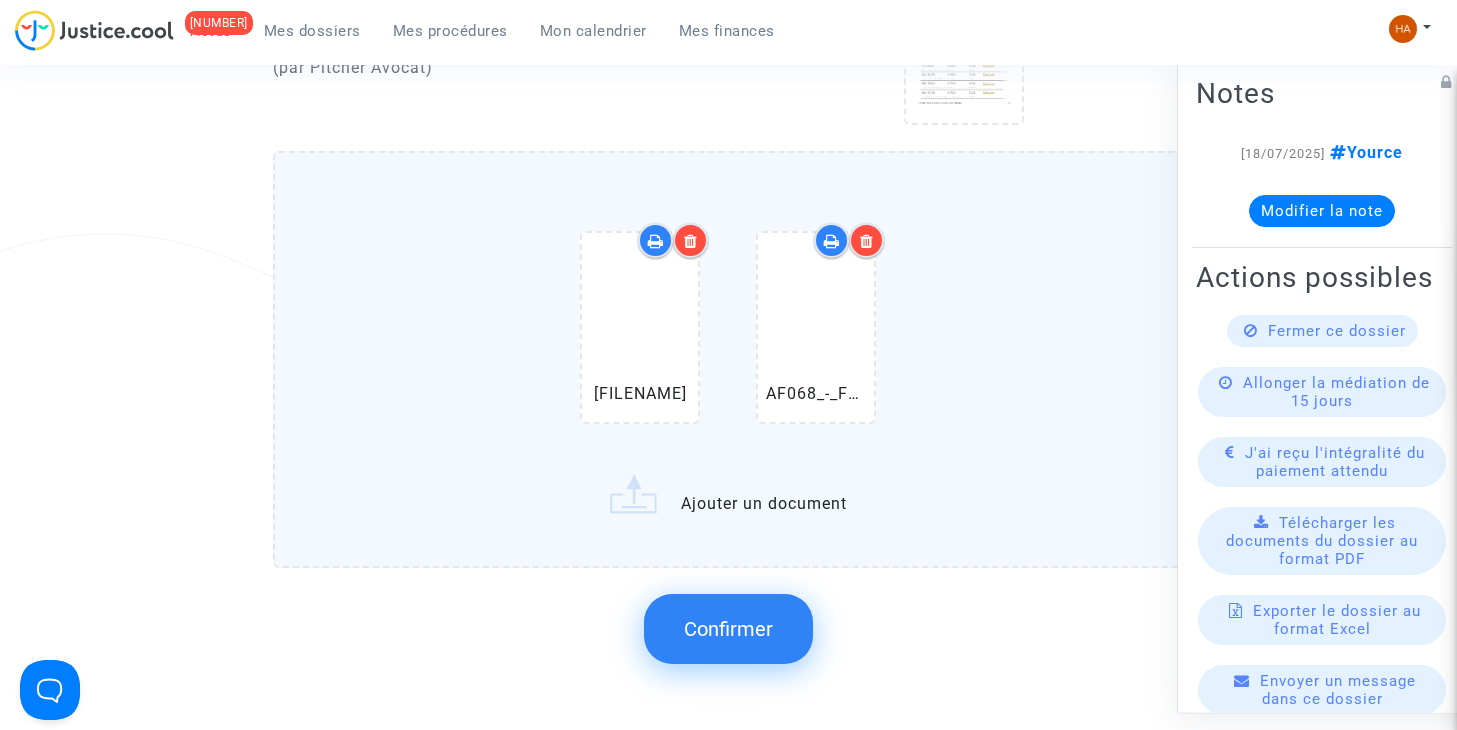 scroll, scrollTop: 1877, scrollLeft: 0, axis: vertical 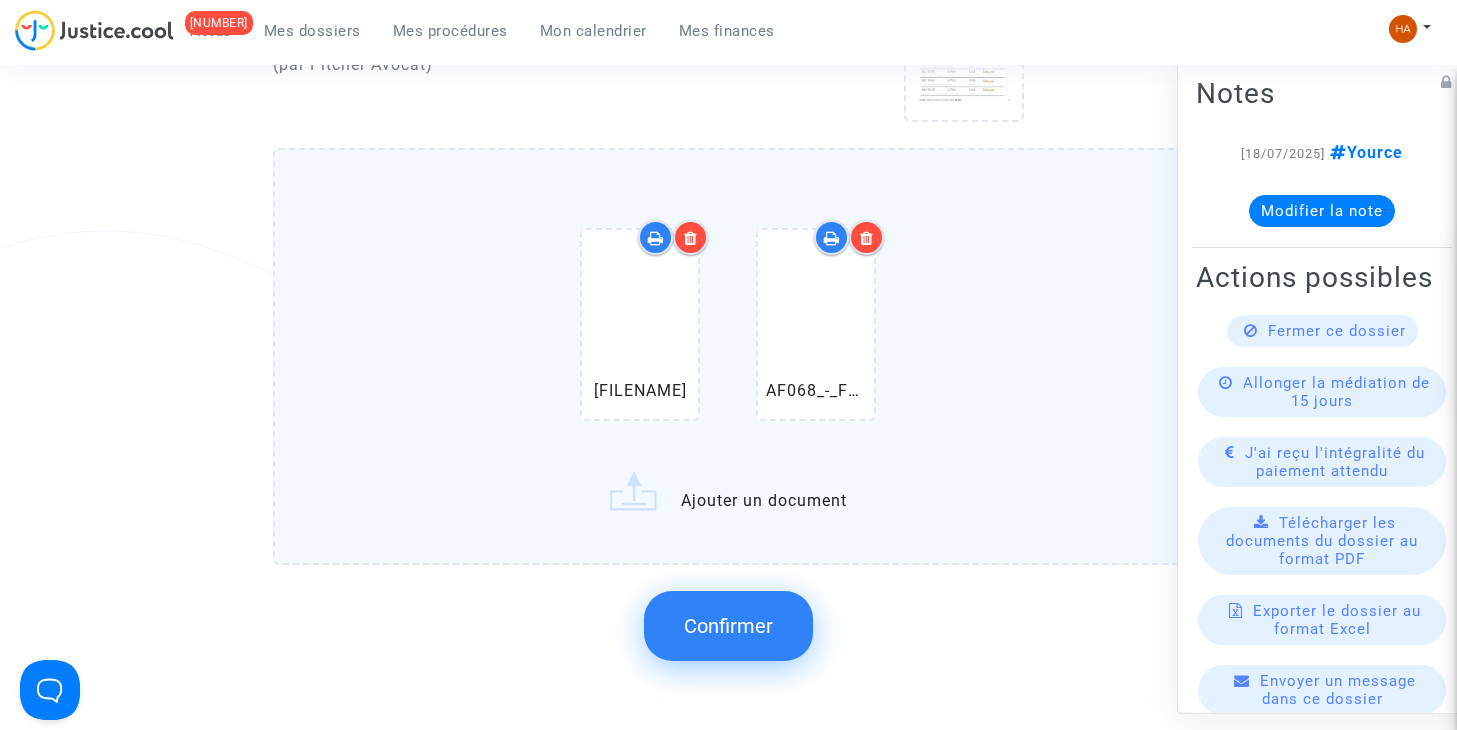 click on "Confirmer" 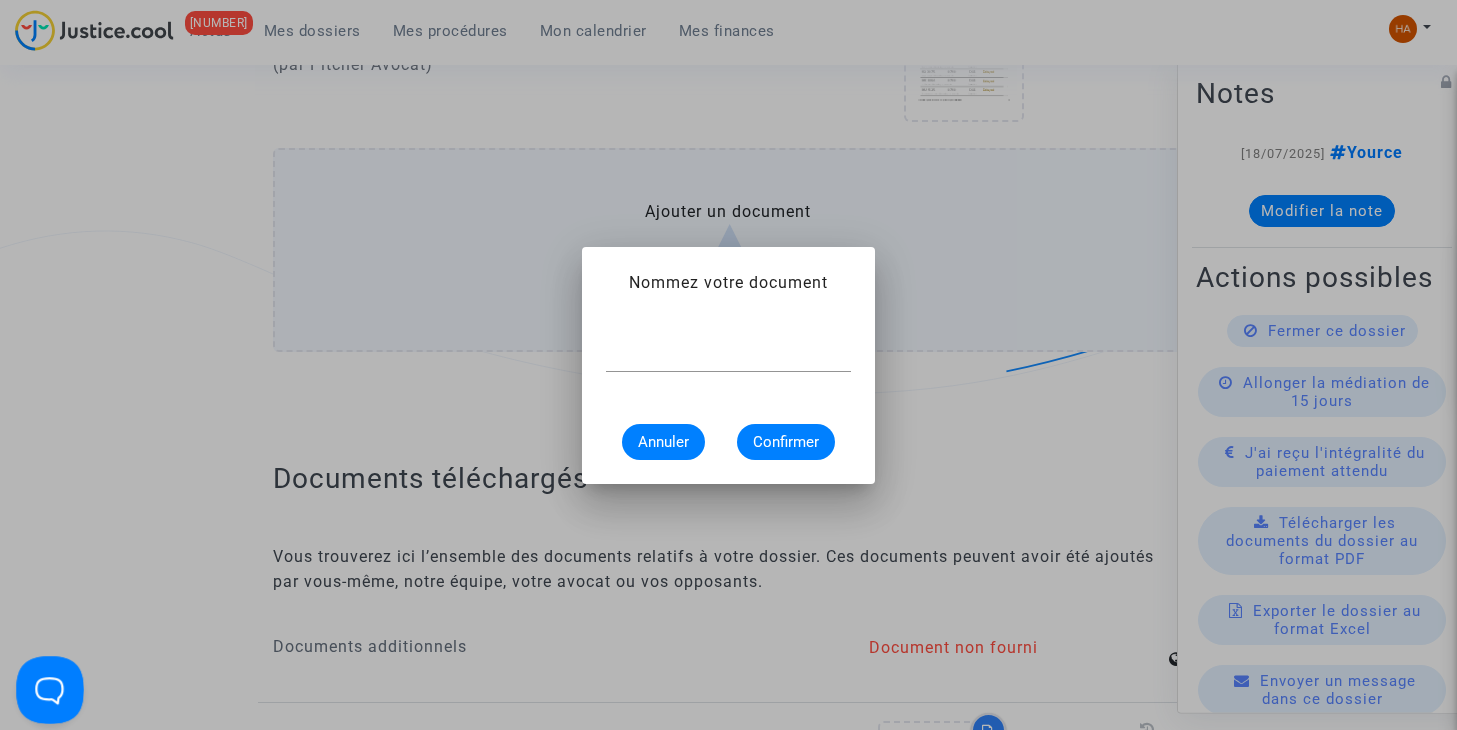 scroll, scrollTop: 0, scrollLeft: 0, axis: both 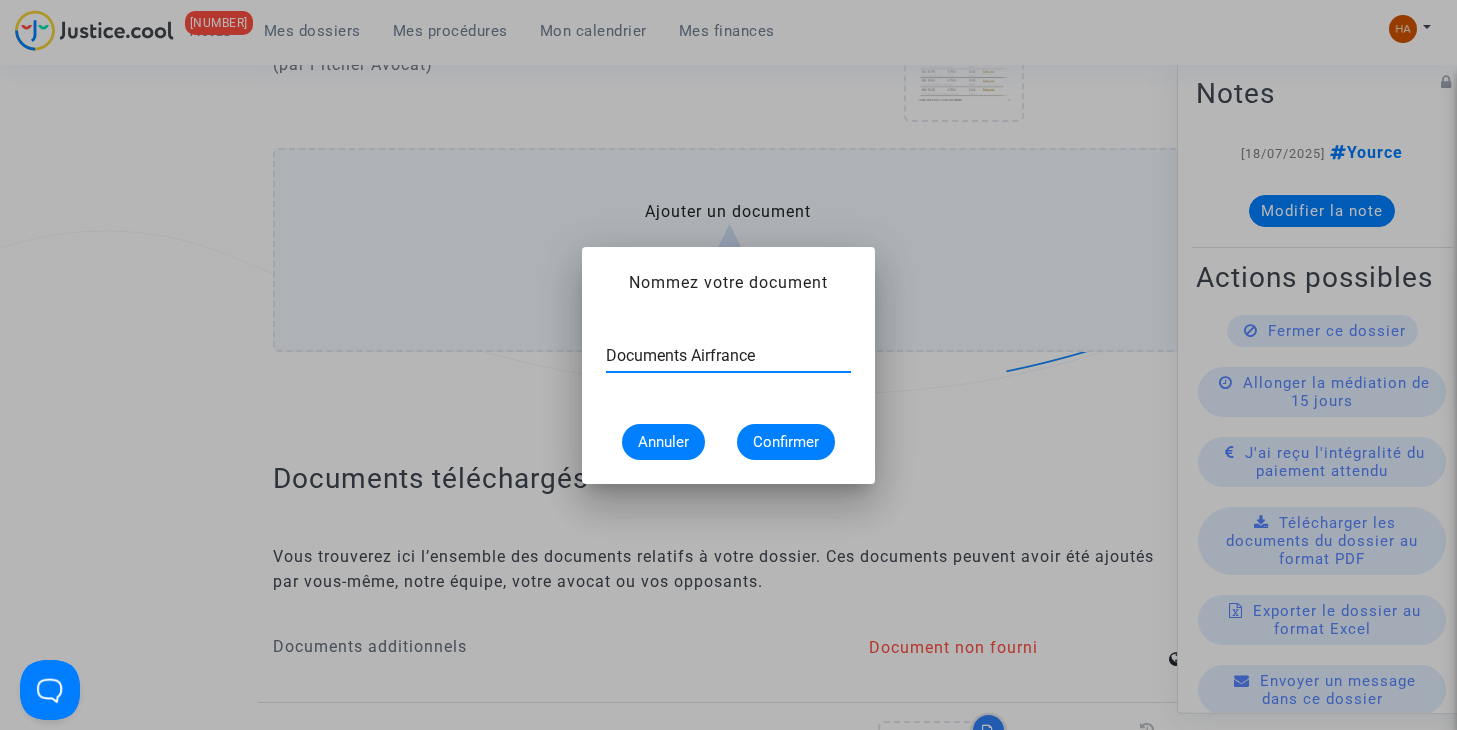 type on "Documents Airfrance" 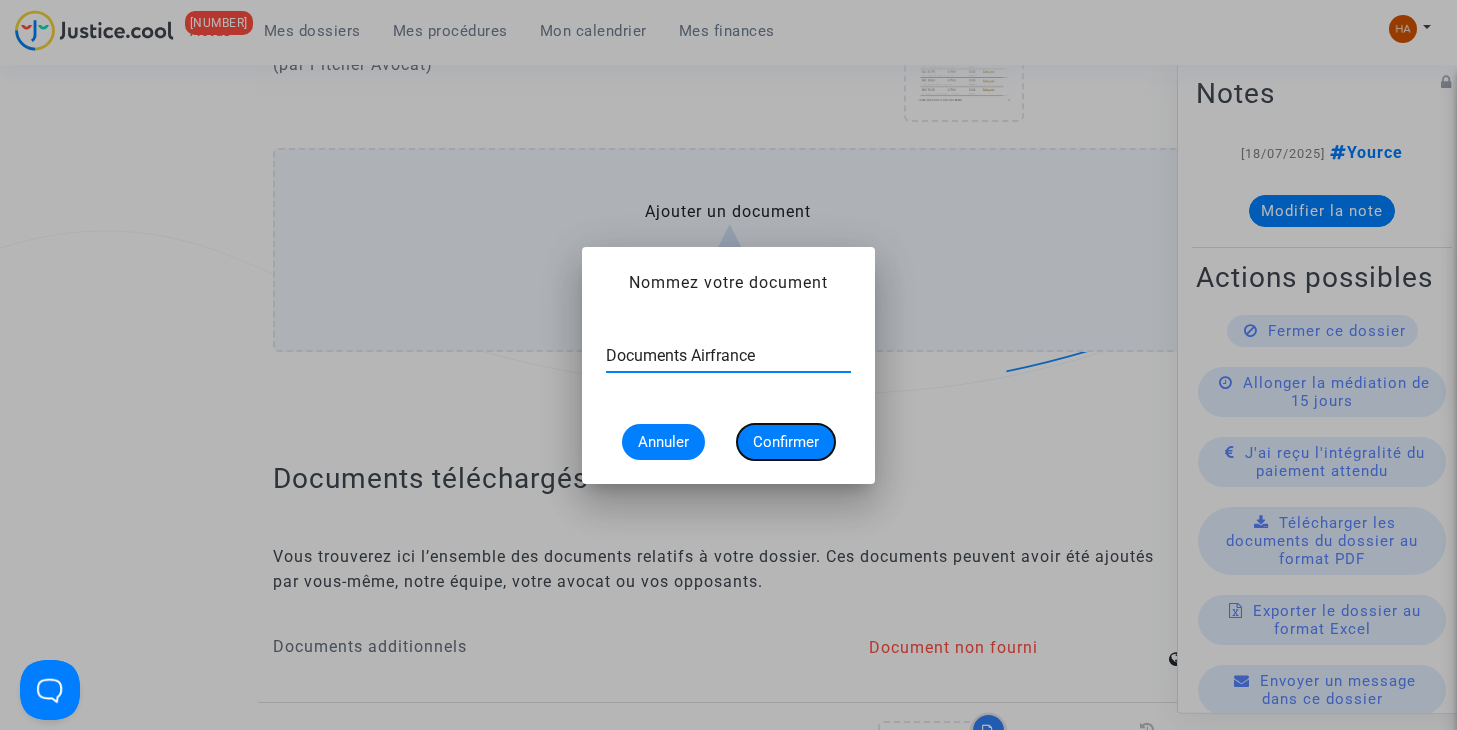 click on "Confirmer" at bounding box center [786, 442] 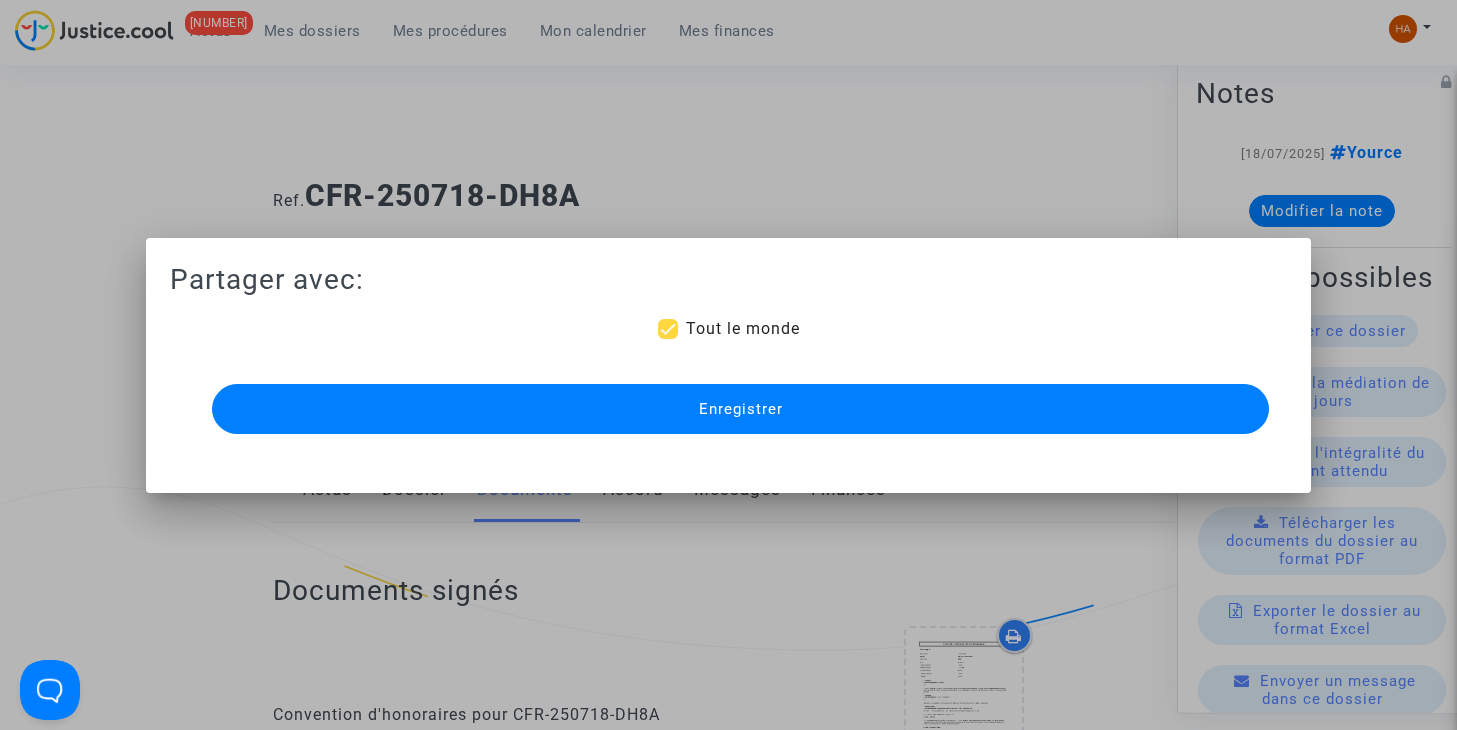 scroll, scrollTop: 1877, scrollLeft: 0, axis: vertical 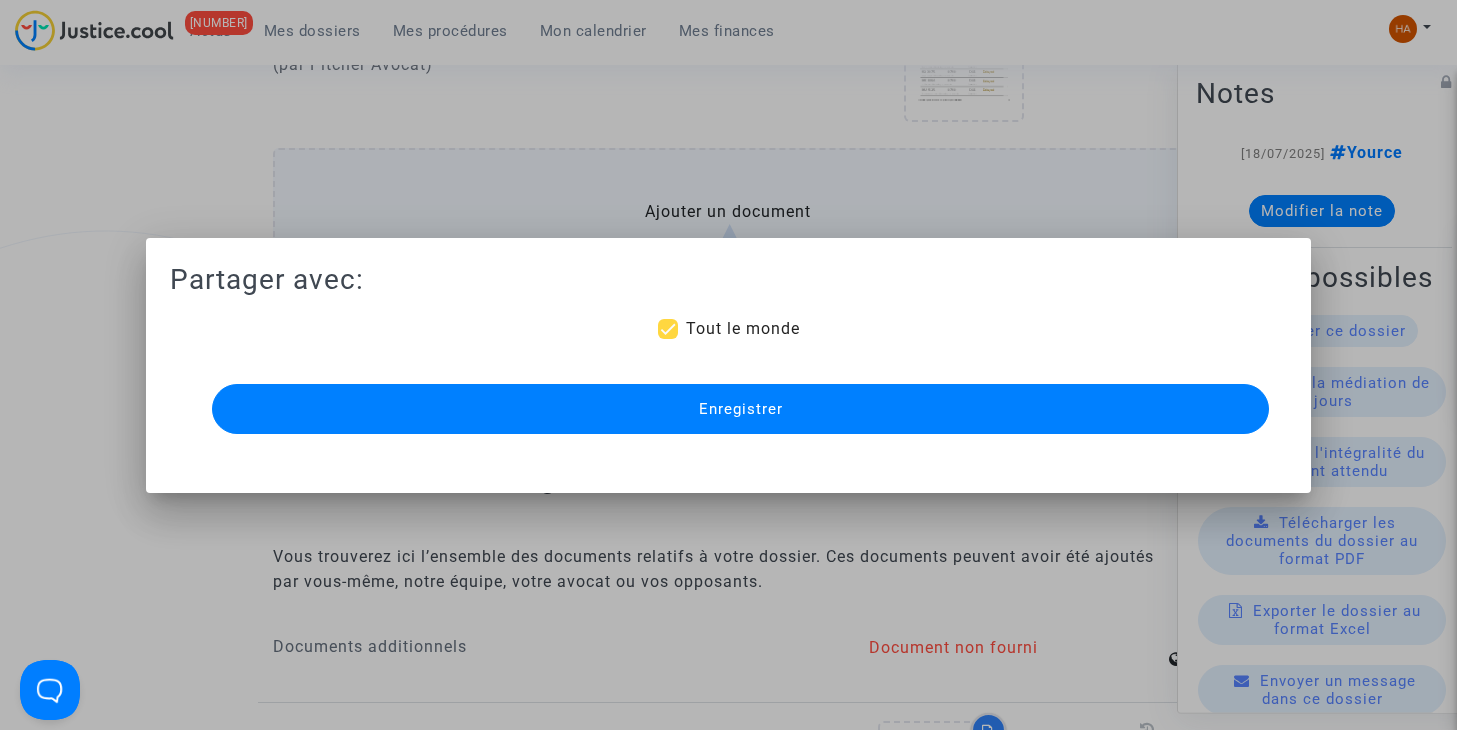 click on "Enregistrer" at bounding box center [741, 409] 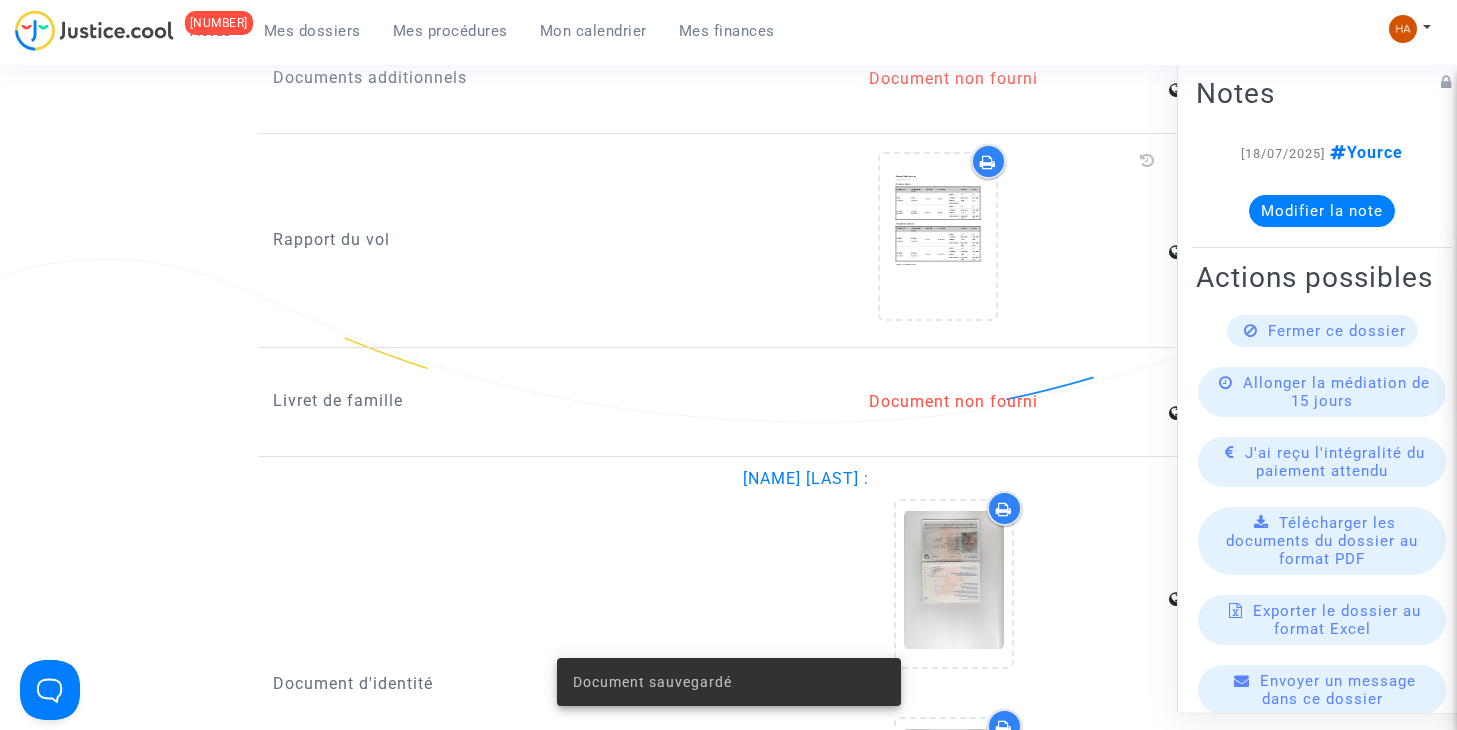 scroll, scrollTop: 2671, scrollLeft: 0, axis: vertical 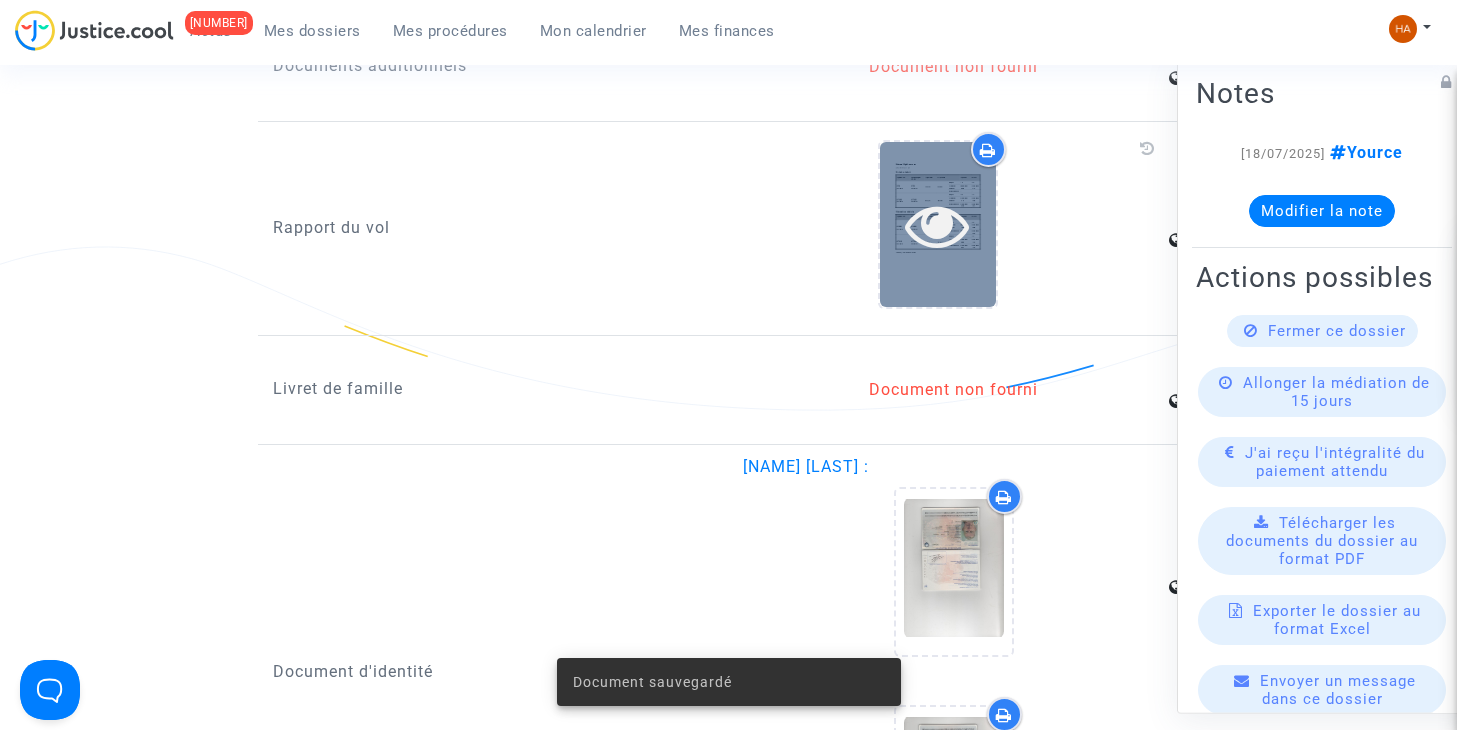 click at bounding box center (937, 225) 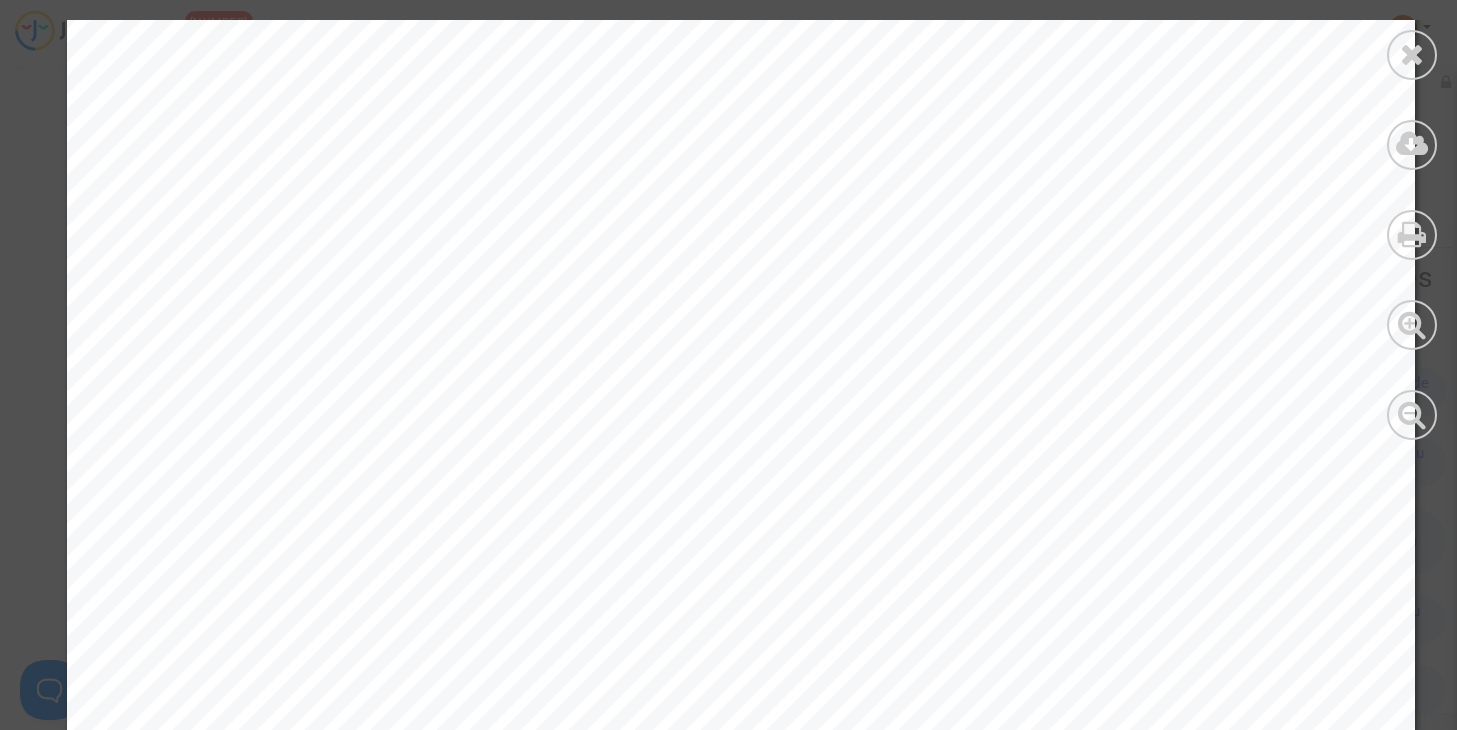 scroll, scrollTop: 416, scrollLeft: 0, axis: vertical 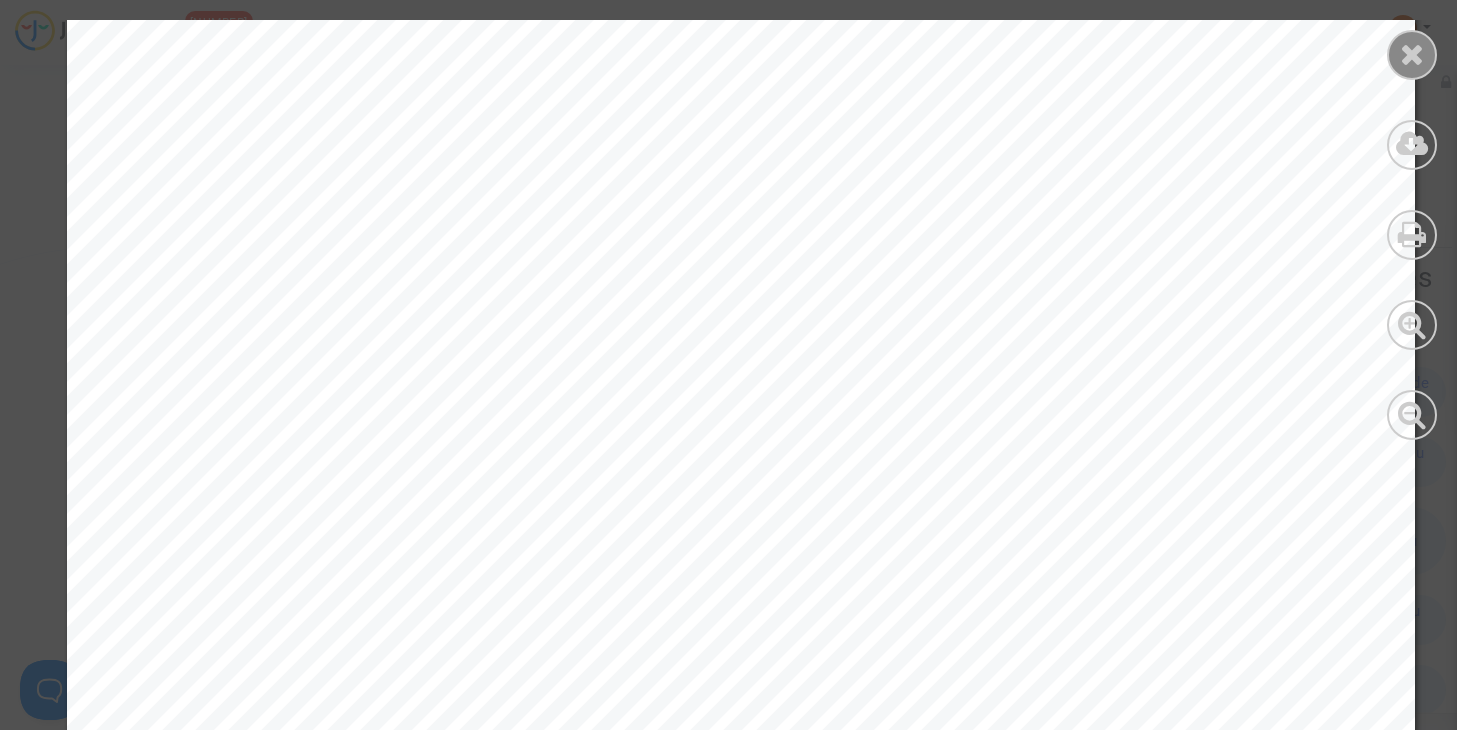 click at bounding box center [1412, 54] 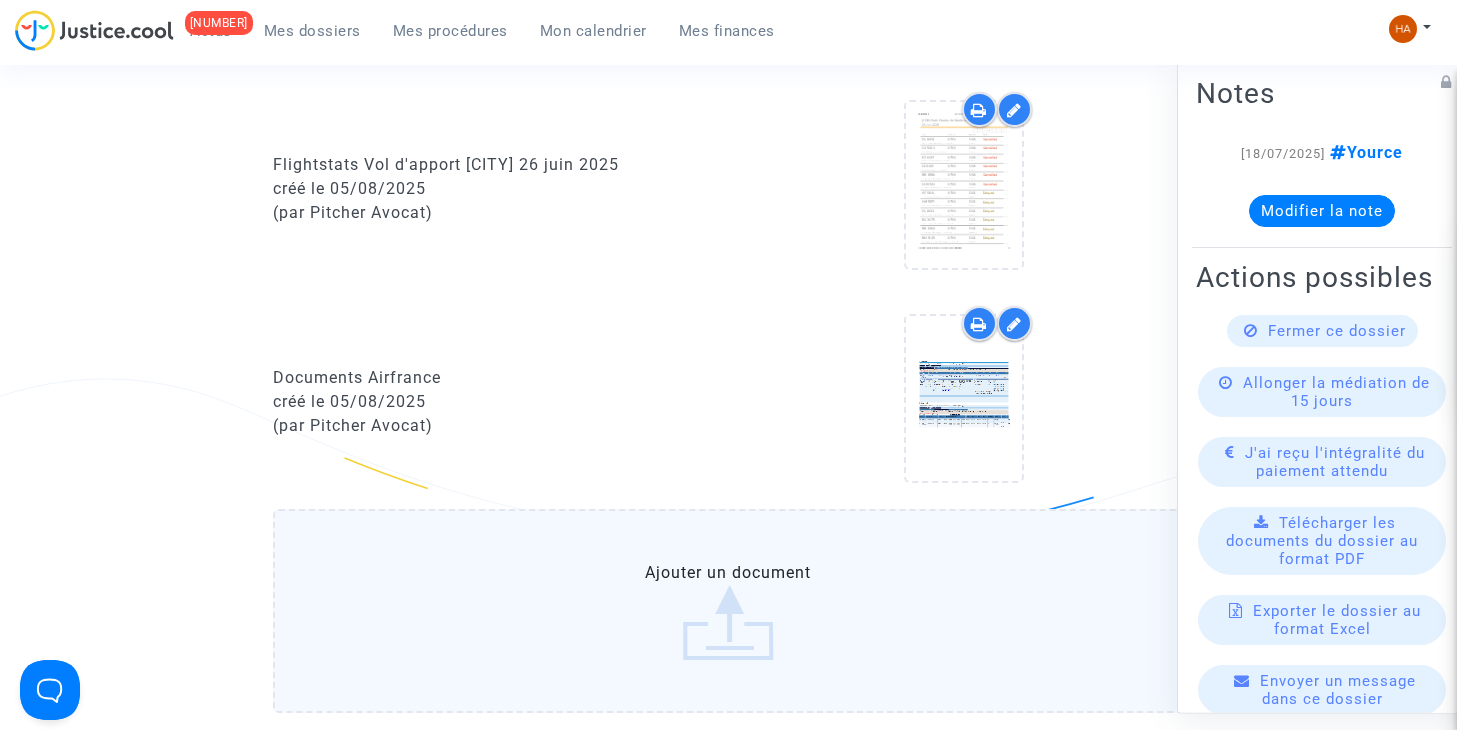 scroll, scrollTop: 1728, scrollLeft: 0, axis: vertical 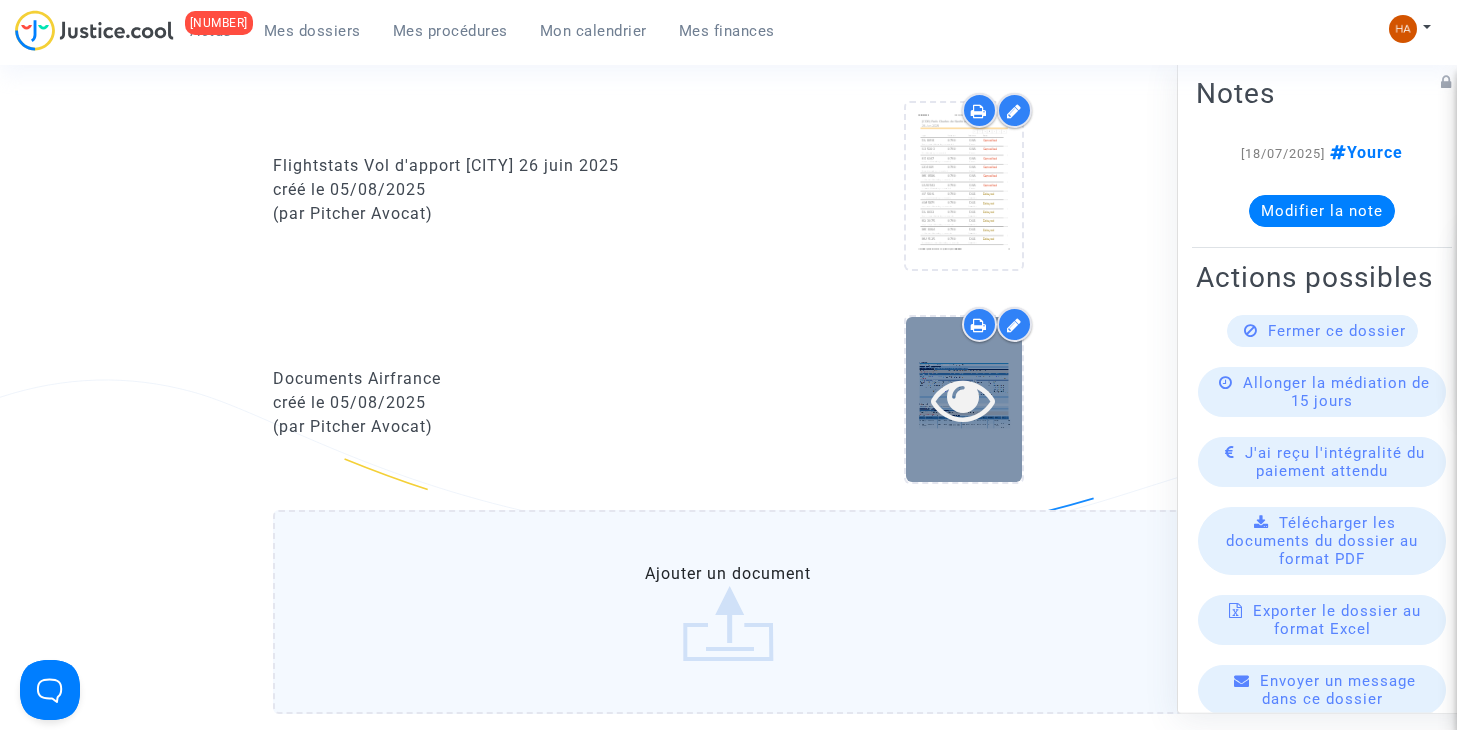 click at bounding box center [963, 399] 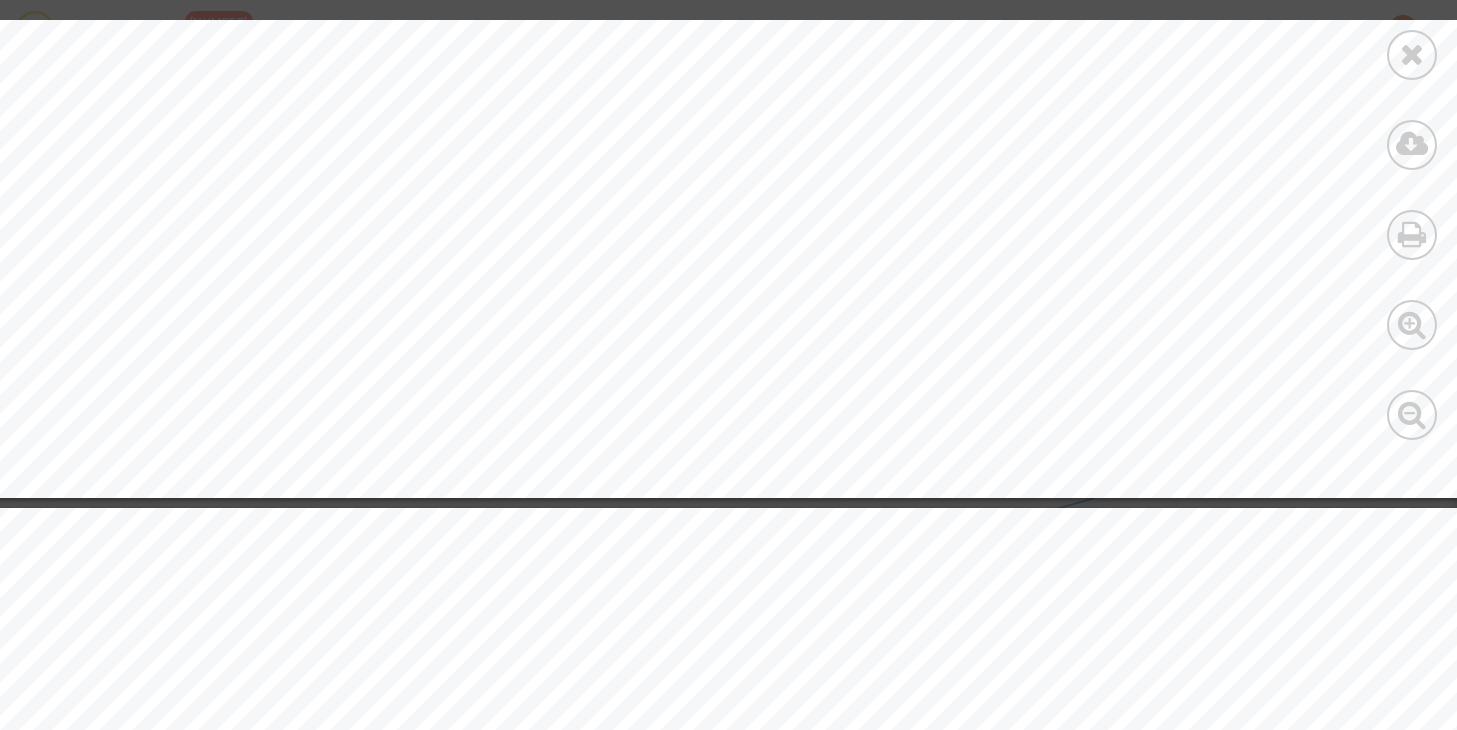 scroll, scrollTop: 871, scrollLeft: 140, axis: both 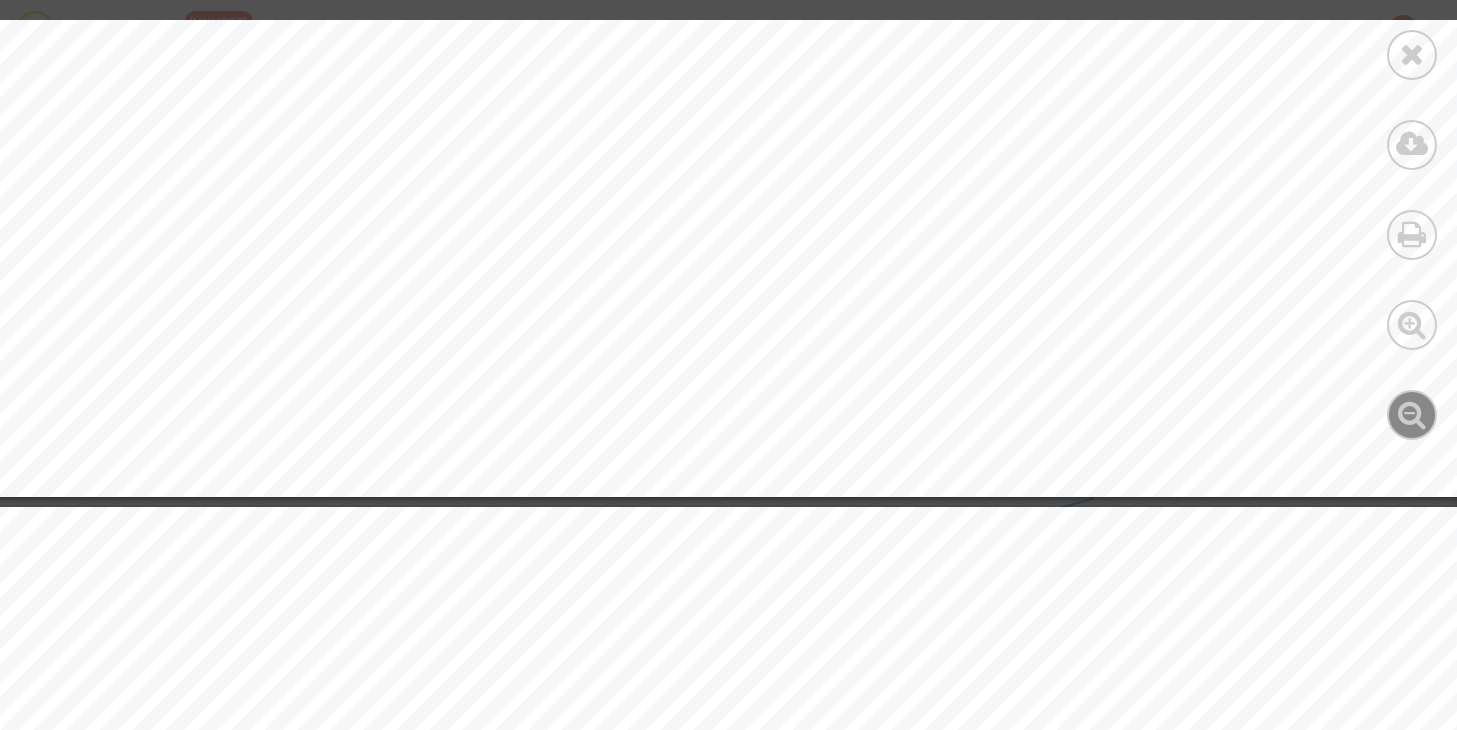 click at bounding box center (1412, 414) 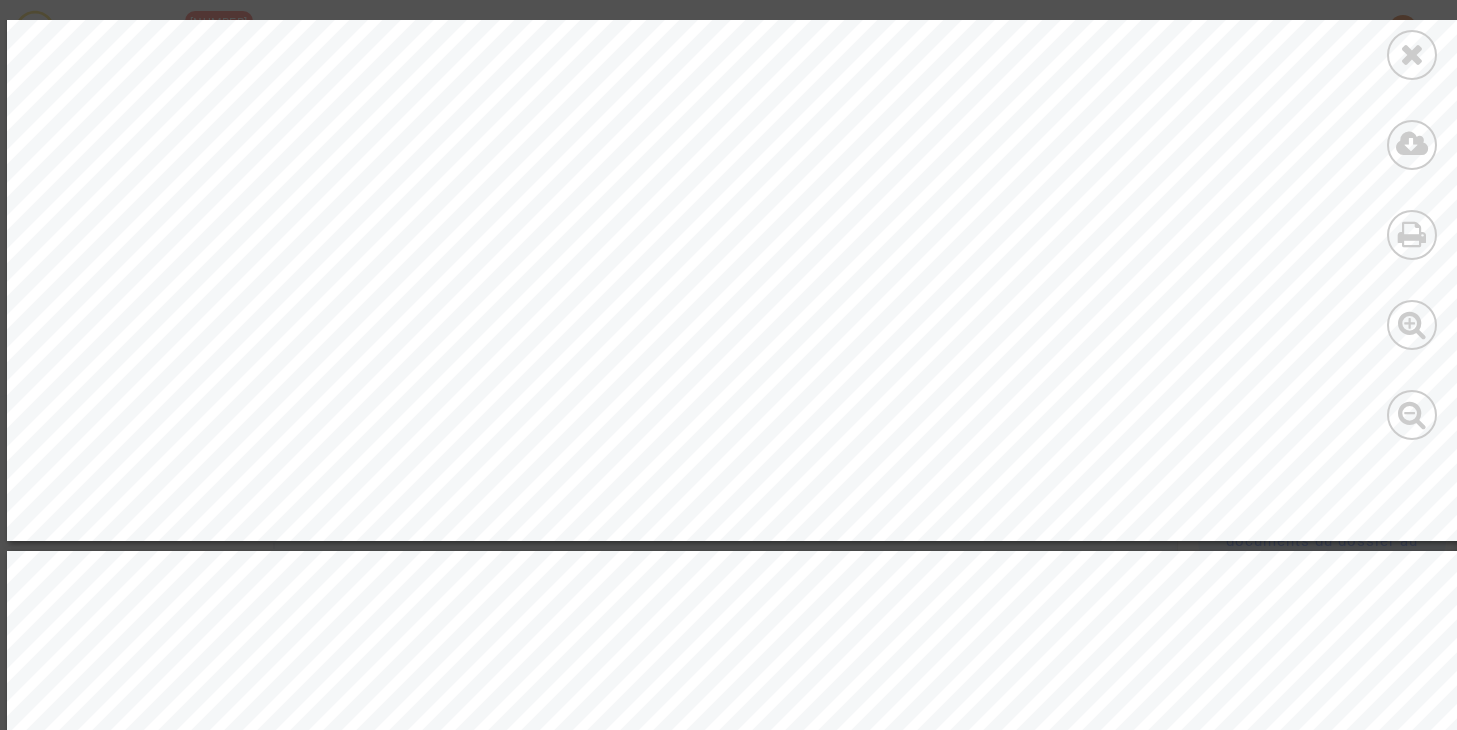 scroll, scrollTop: 1559, scrollLeft: 16, axis: both 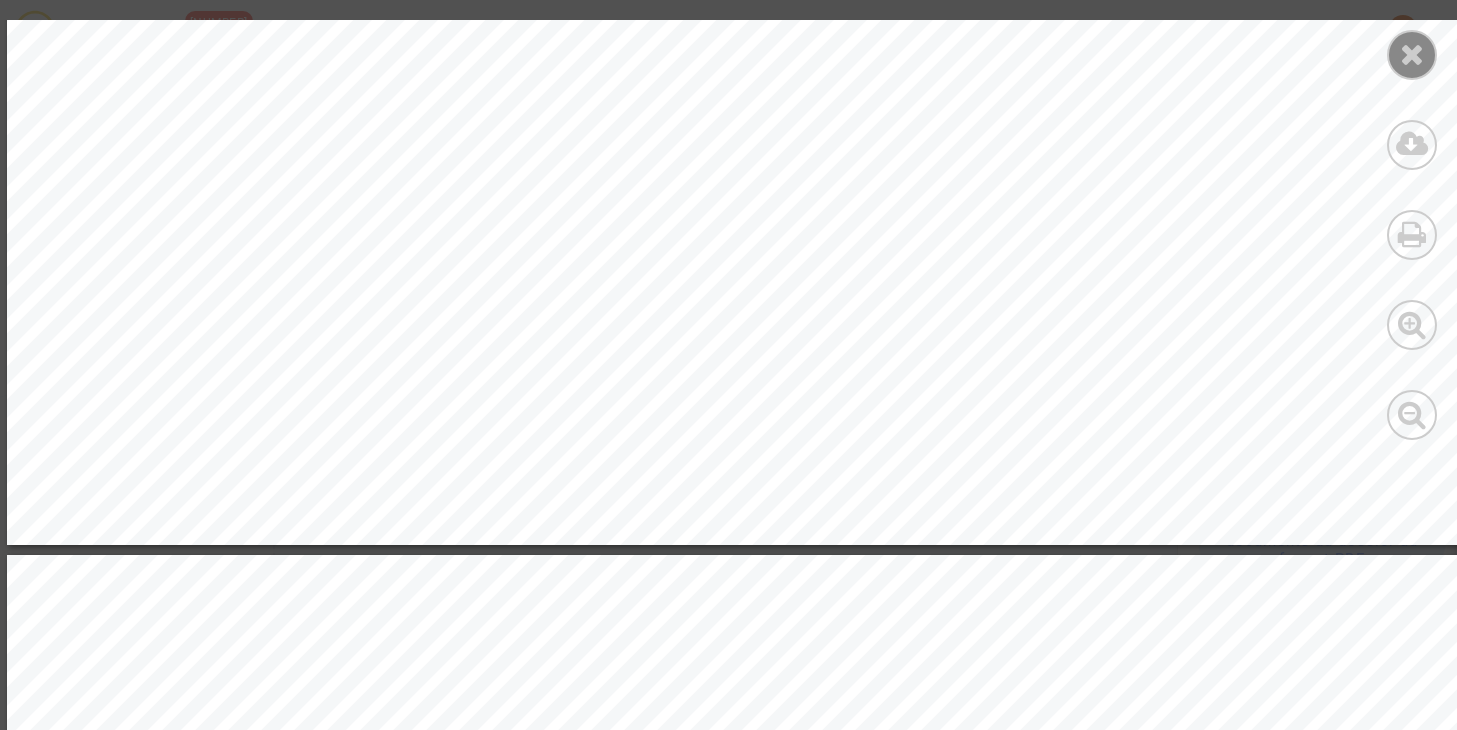 click at bounding box center [1412, 54] 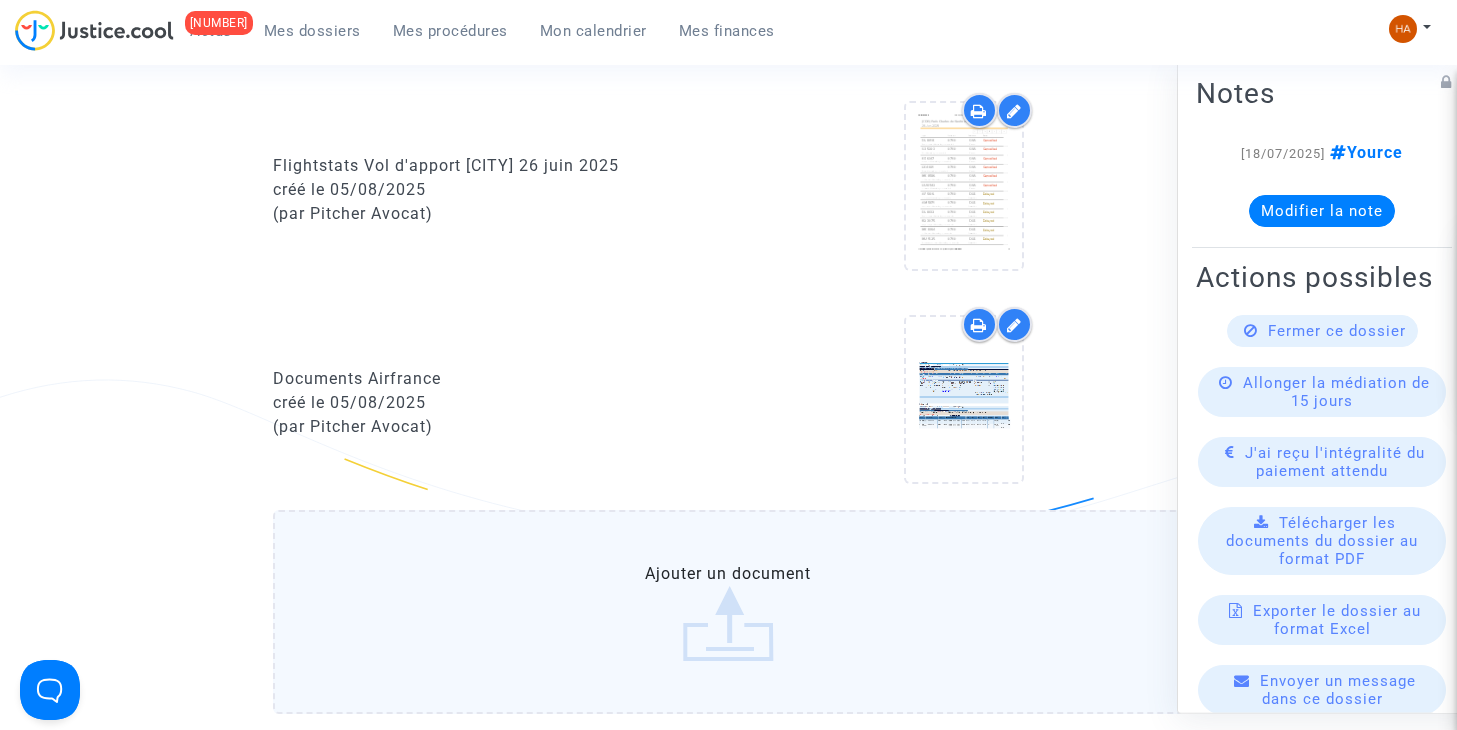 click on "Mes dossiers" at bounding box center [312, 31] 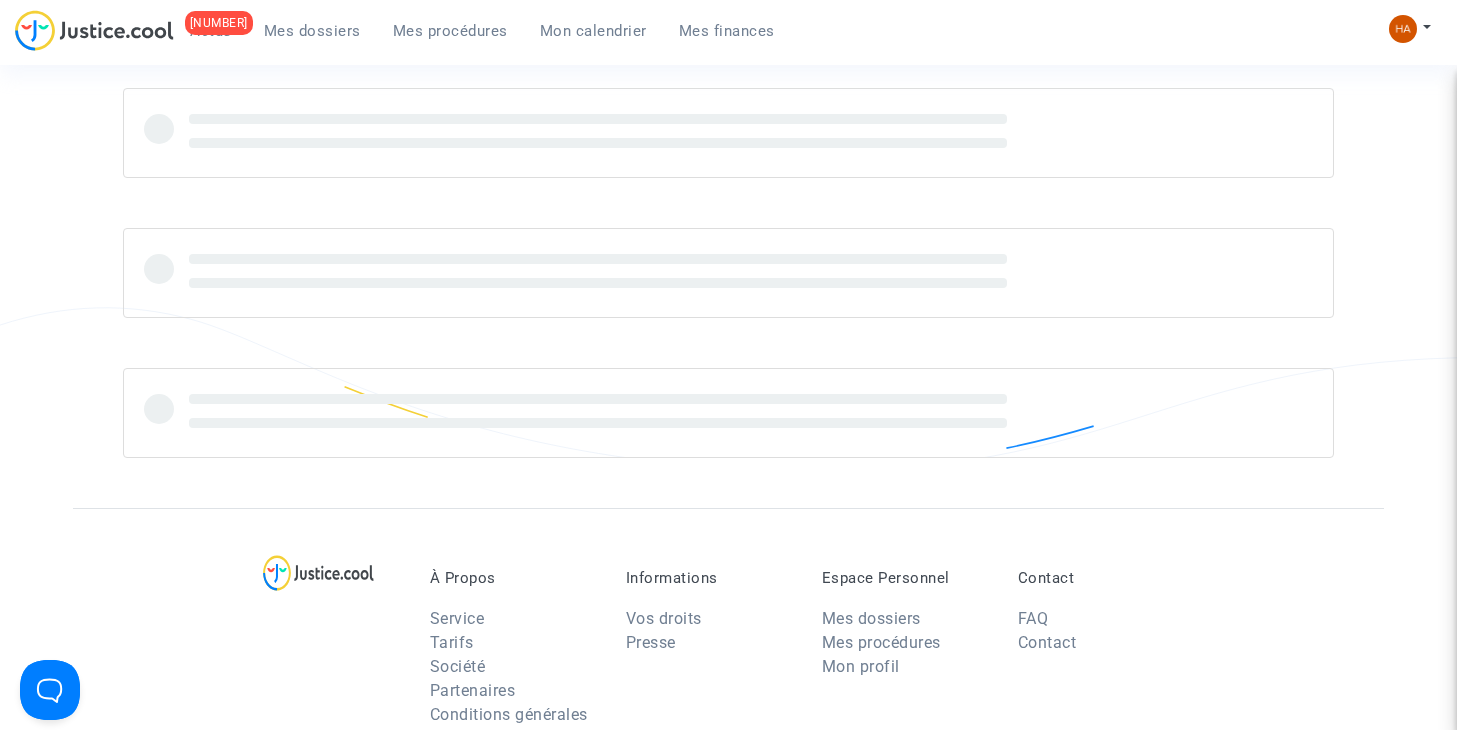 scroll, scrollTop: 0, scrollLeft: 0, axis: both 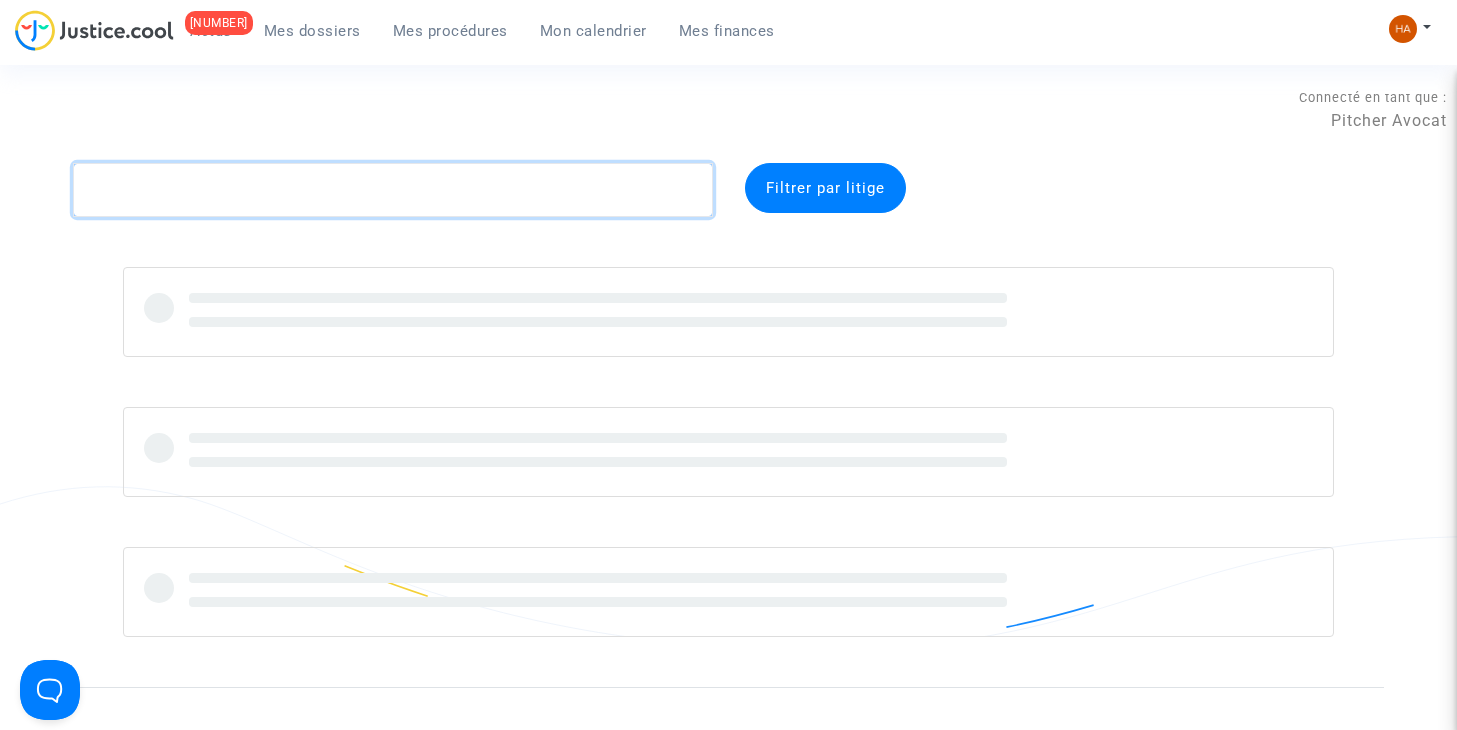 click 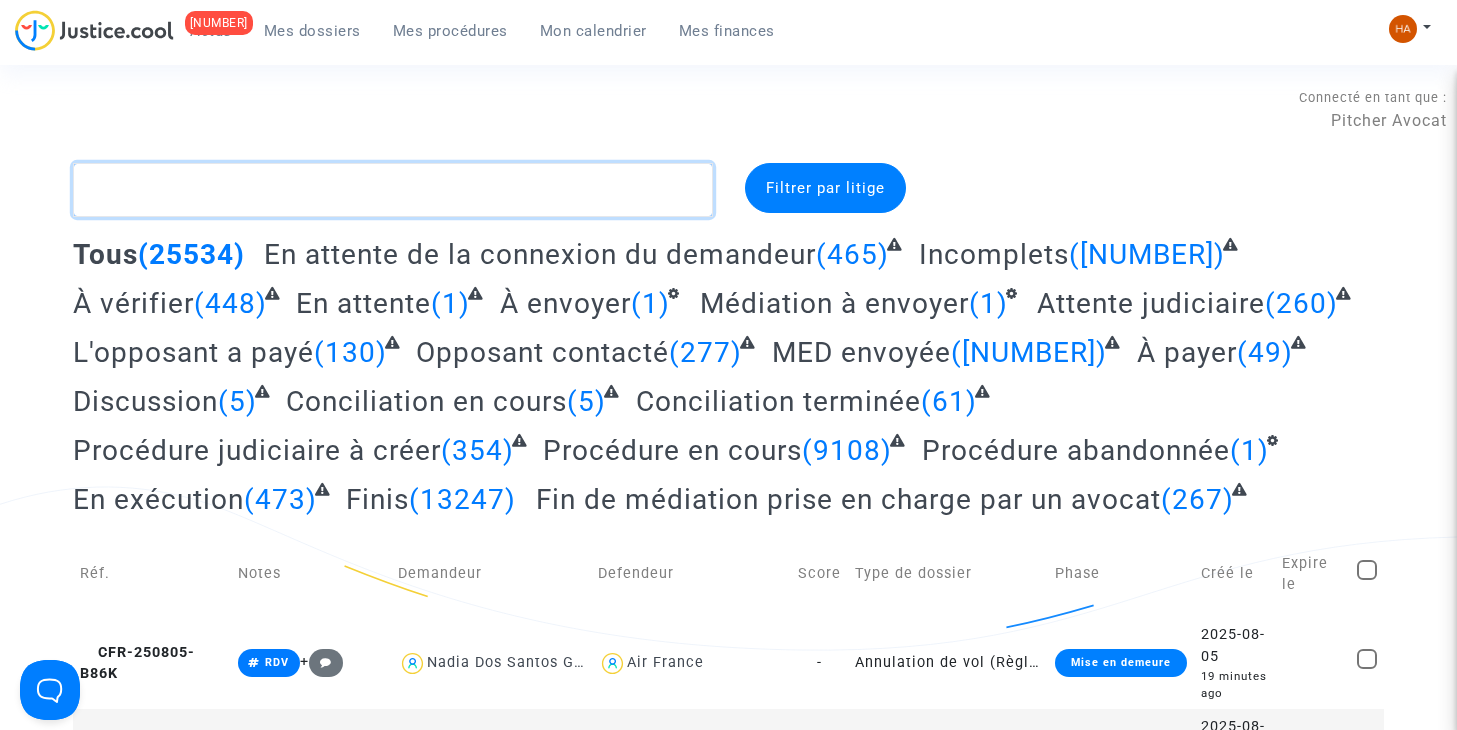 paste on "CFR-250723-EGKG" 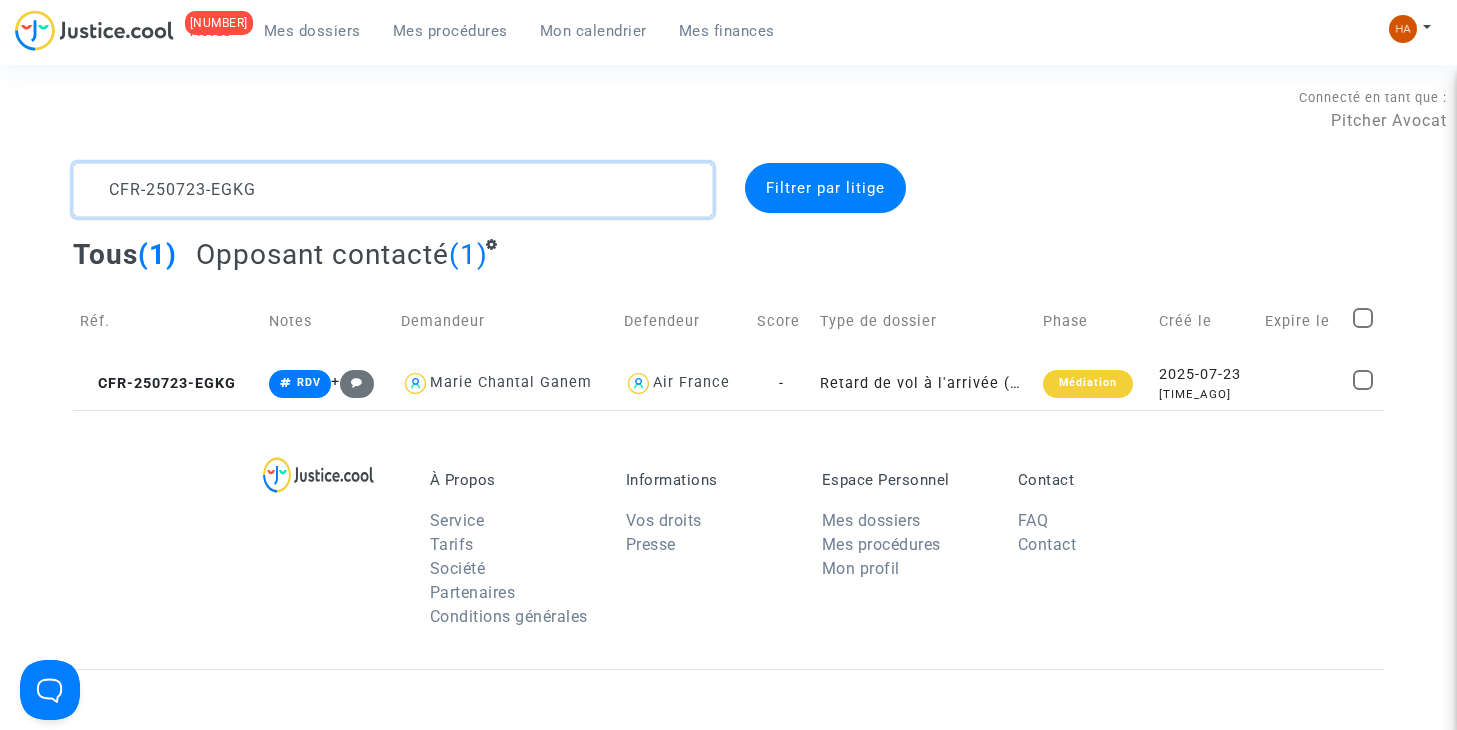 type on "CFR-250723-EGKG" 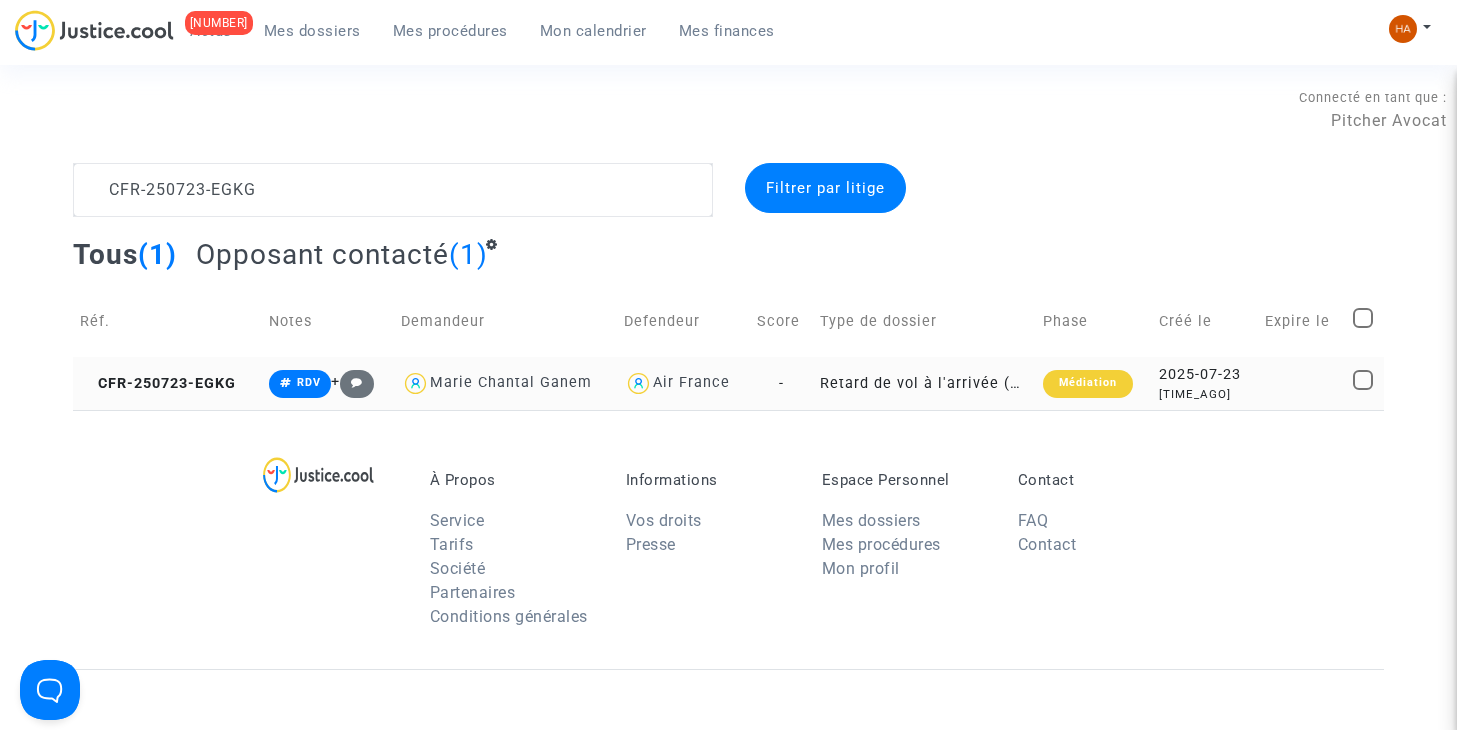 click on "-" 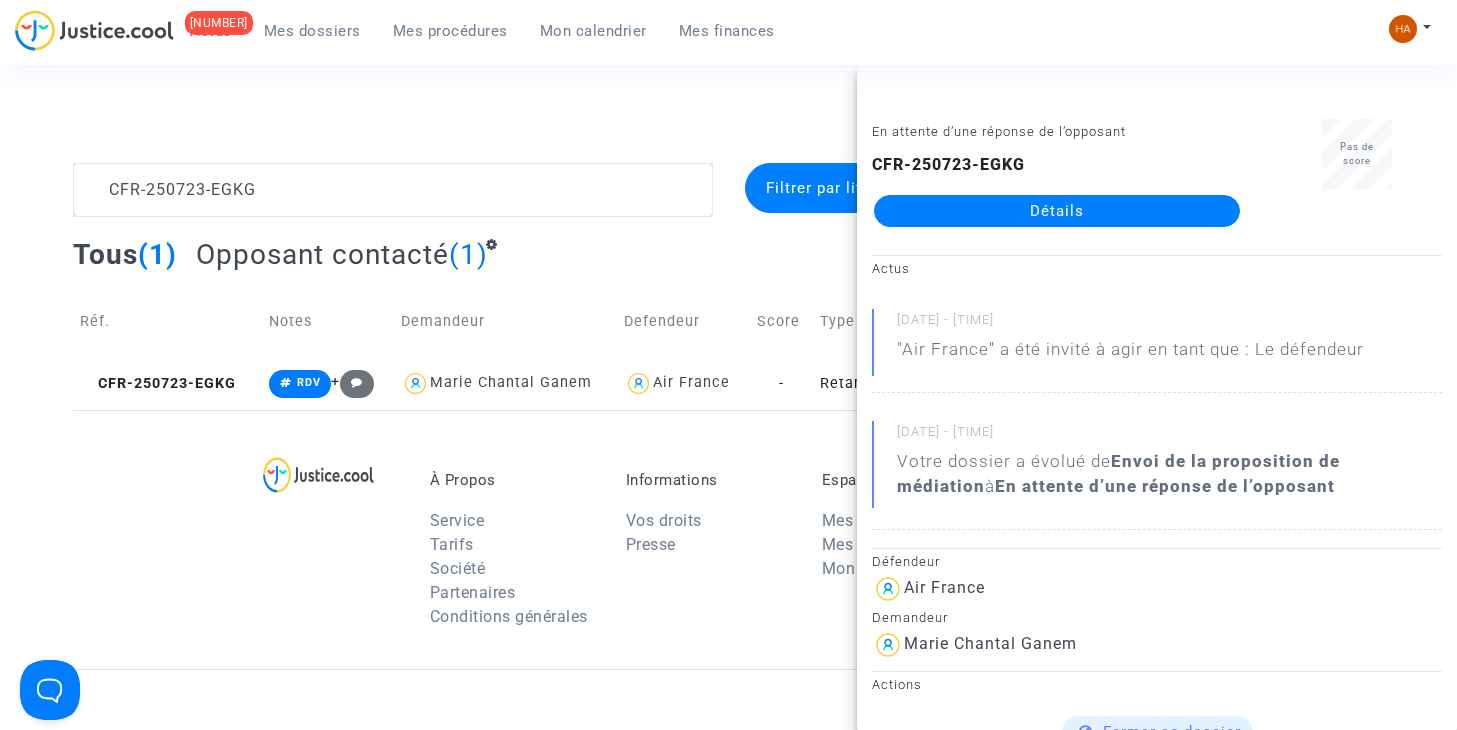 click on "Détails" 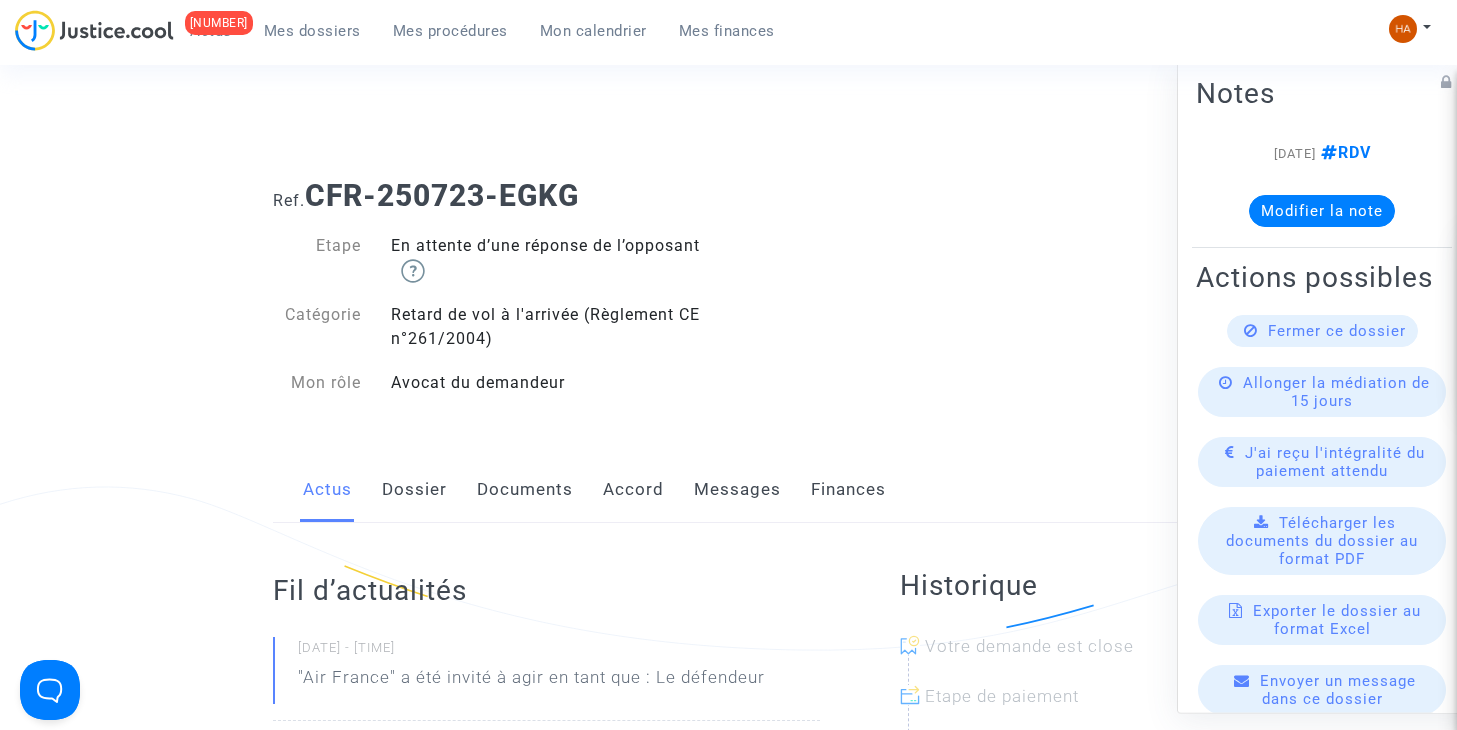 click on "Messages" 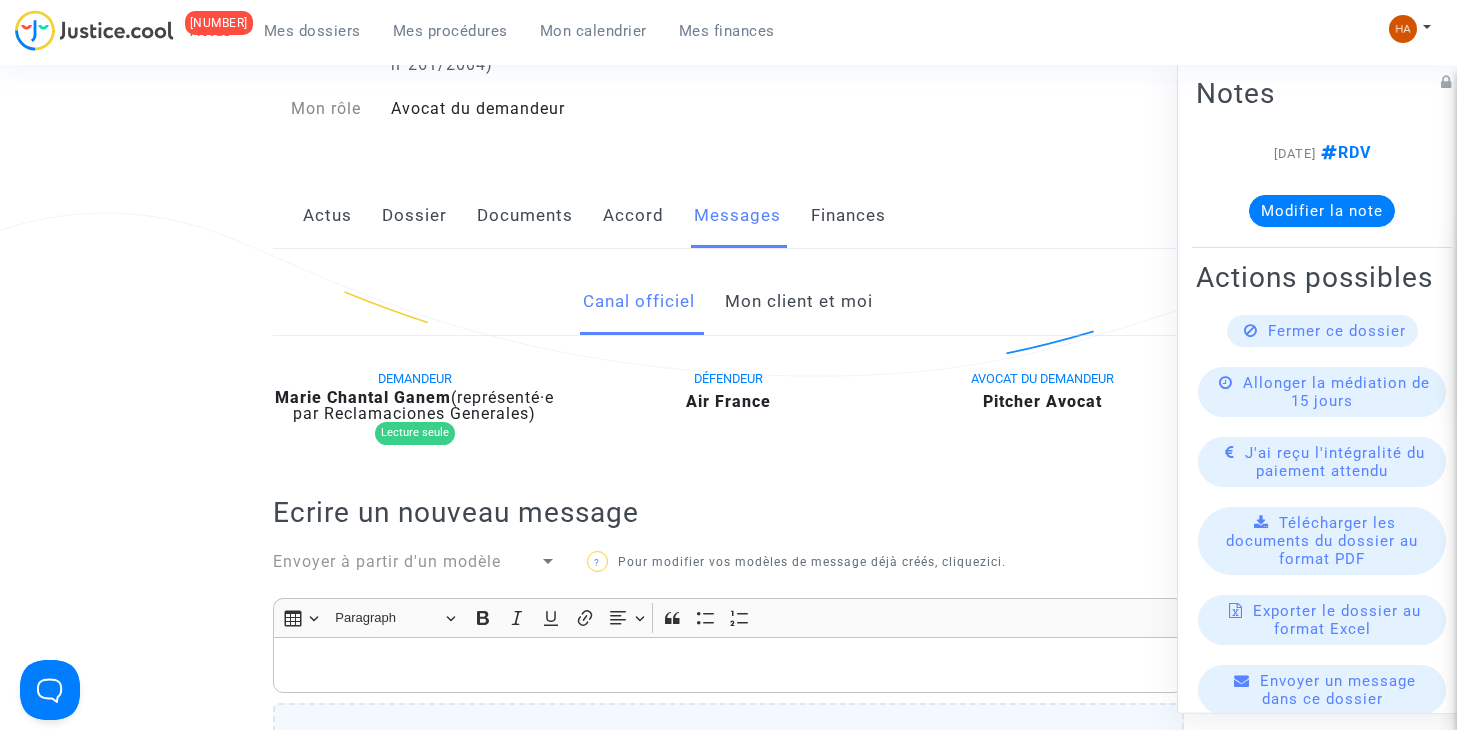 scroll, scrollTop: 200, scrollLeft: 0, axis: vertical 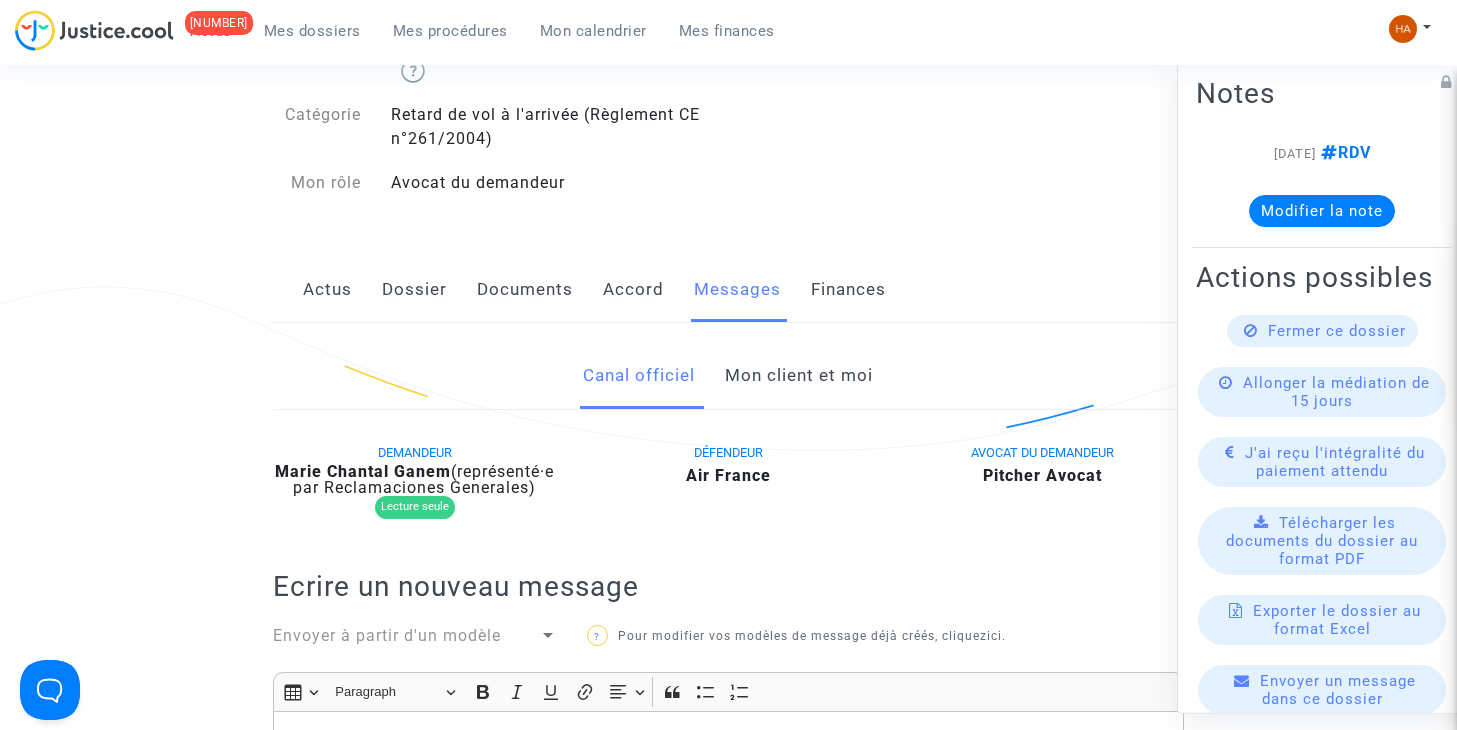 click on "Dossier" 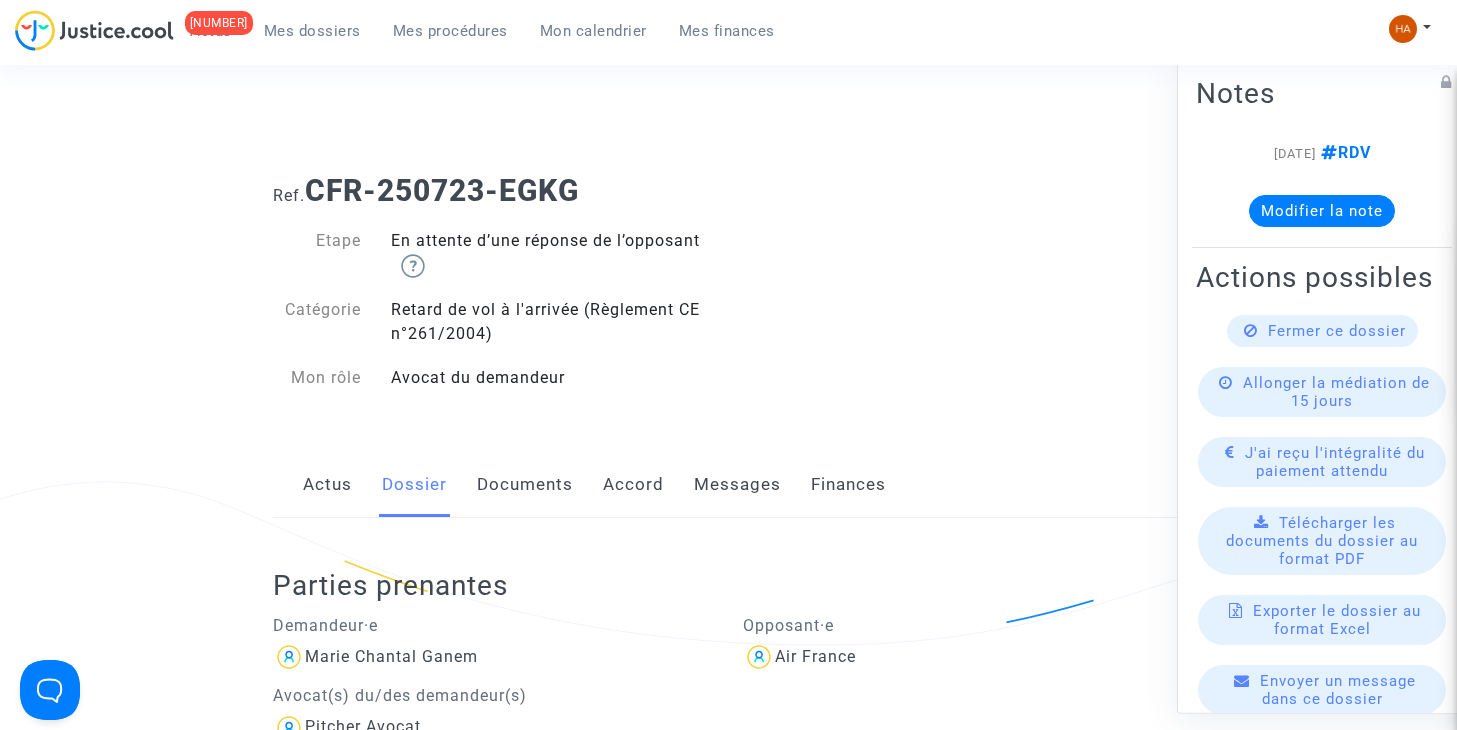 scroll, scrollTop: 0, scrollLeft: 0, axis: both 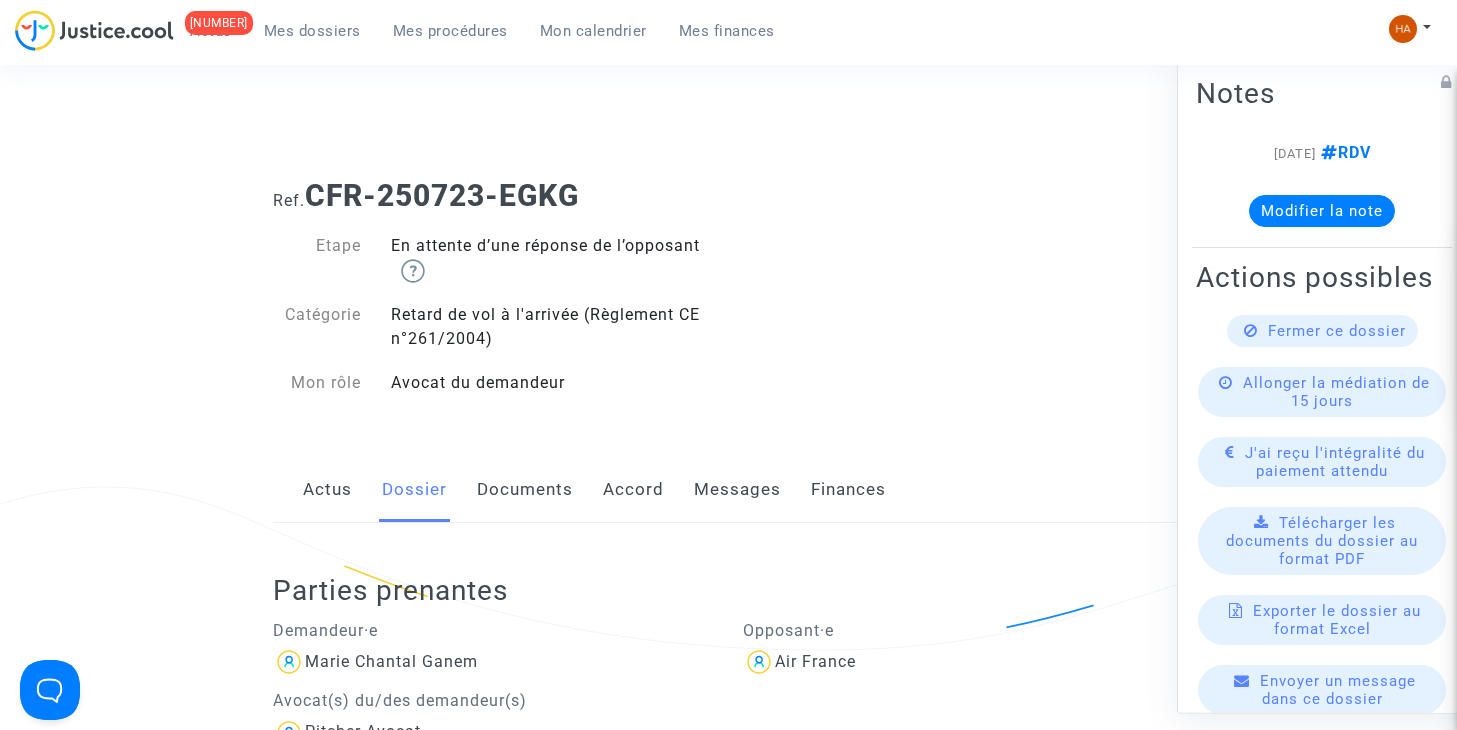 click on "Documents" 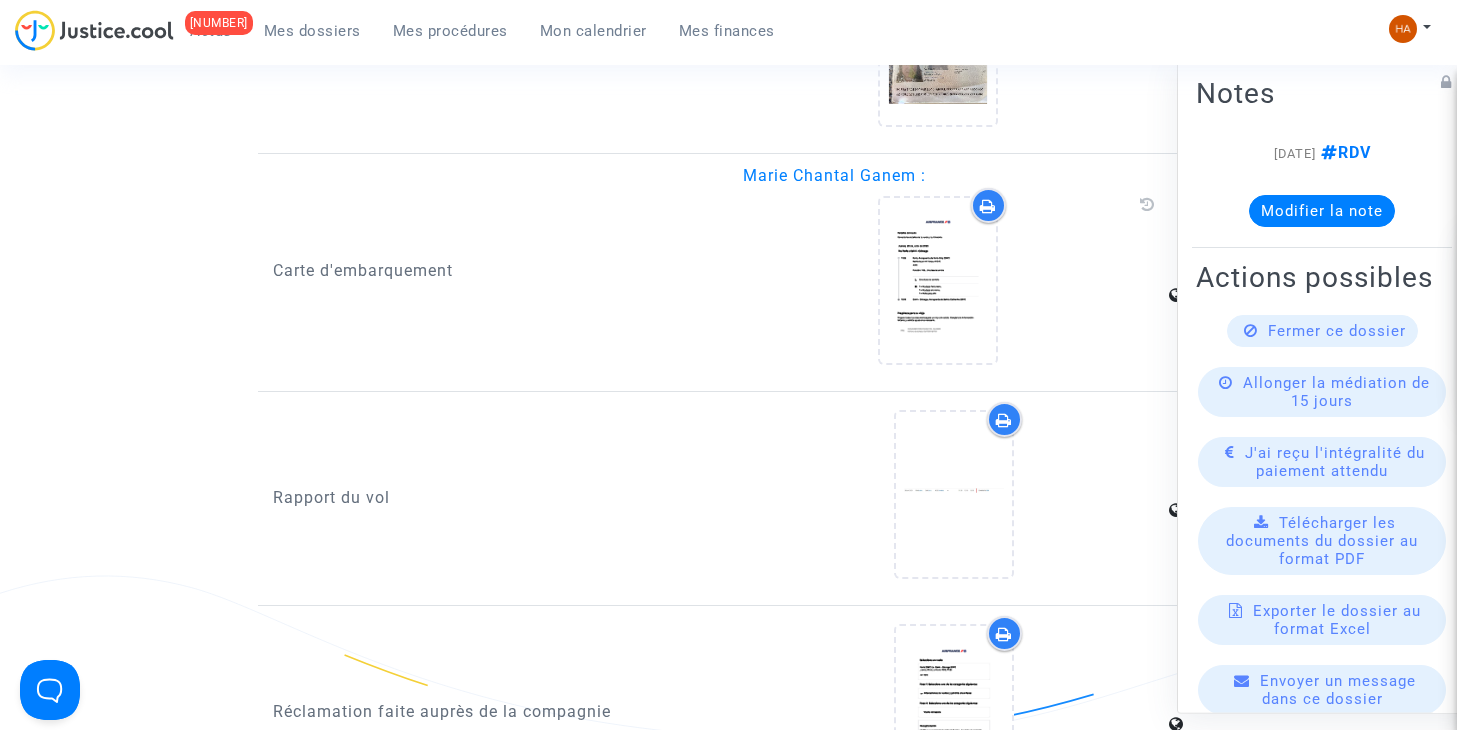 scroll, scrollTop: 2400, scrollLeft: 0, axis: vertical 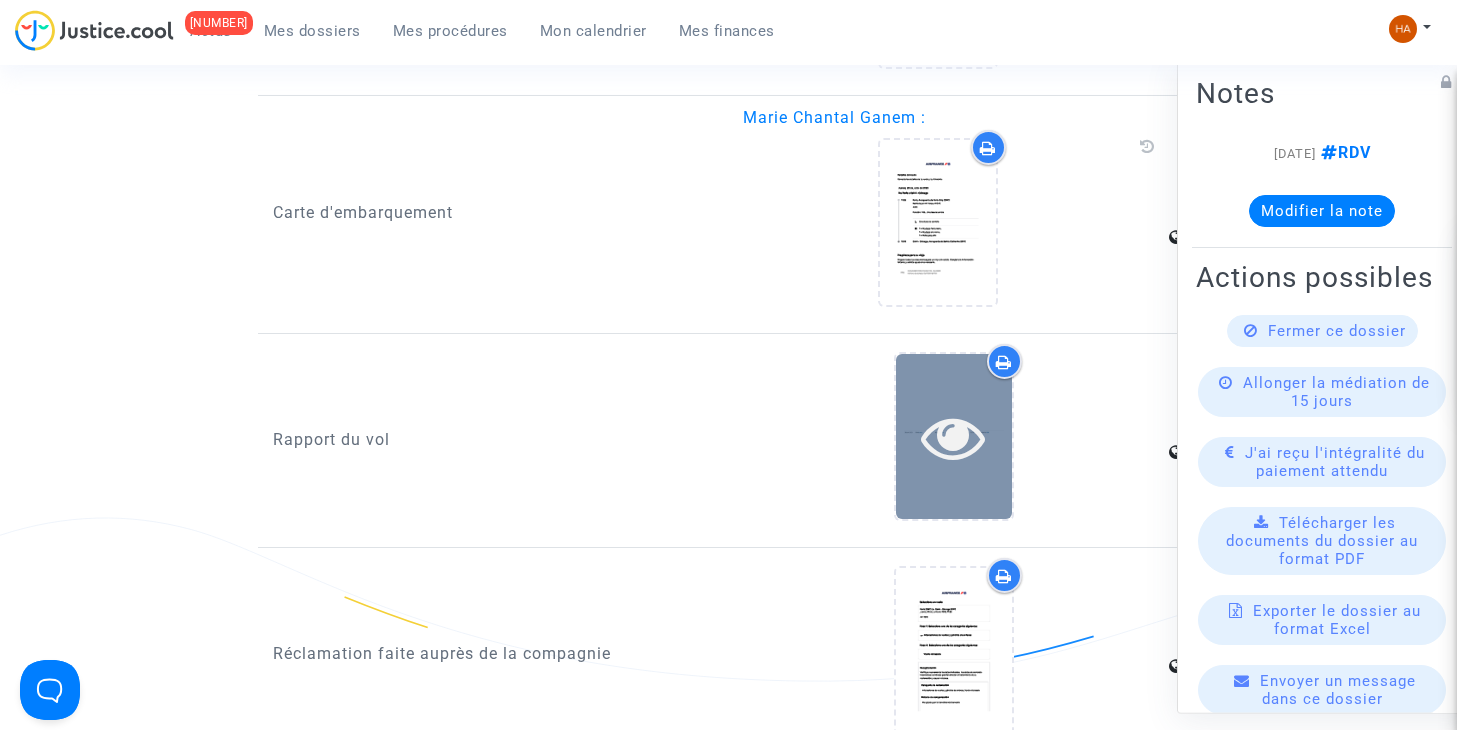 click at bounding box center (954, 436) 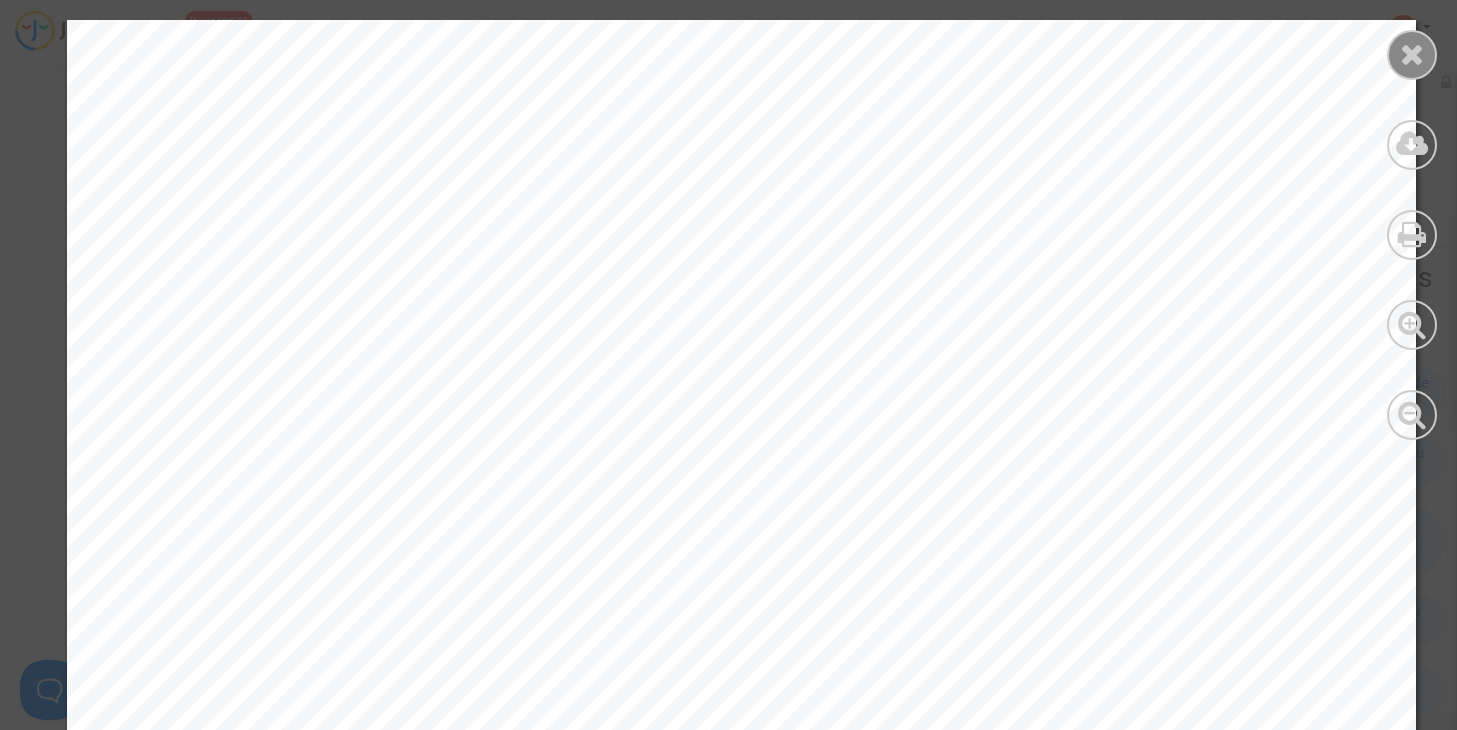 click at bounding box center (1412, 55) 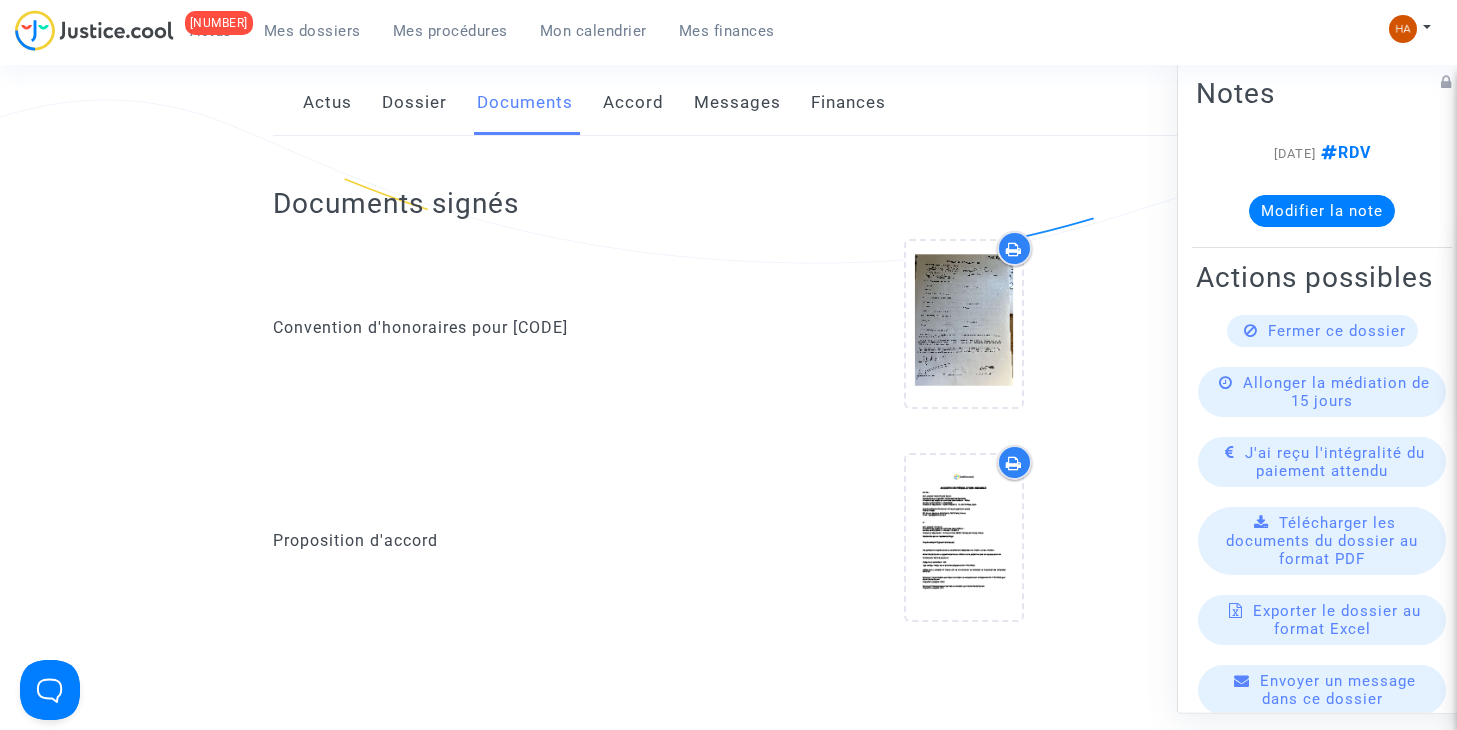scroll, scrollTop: 0, scrollLeft: 0, axis: both 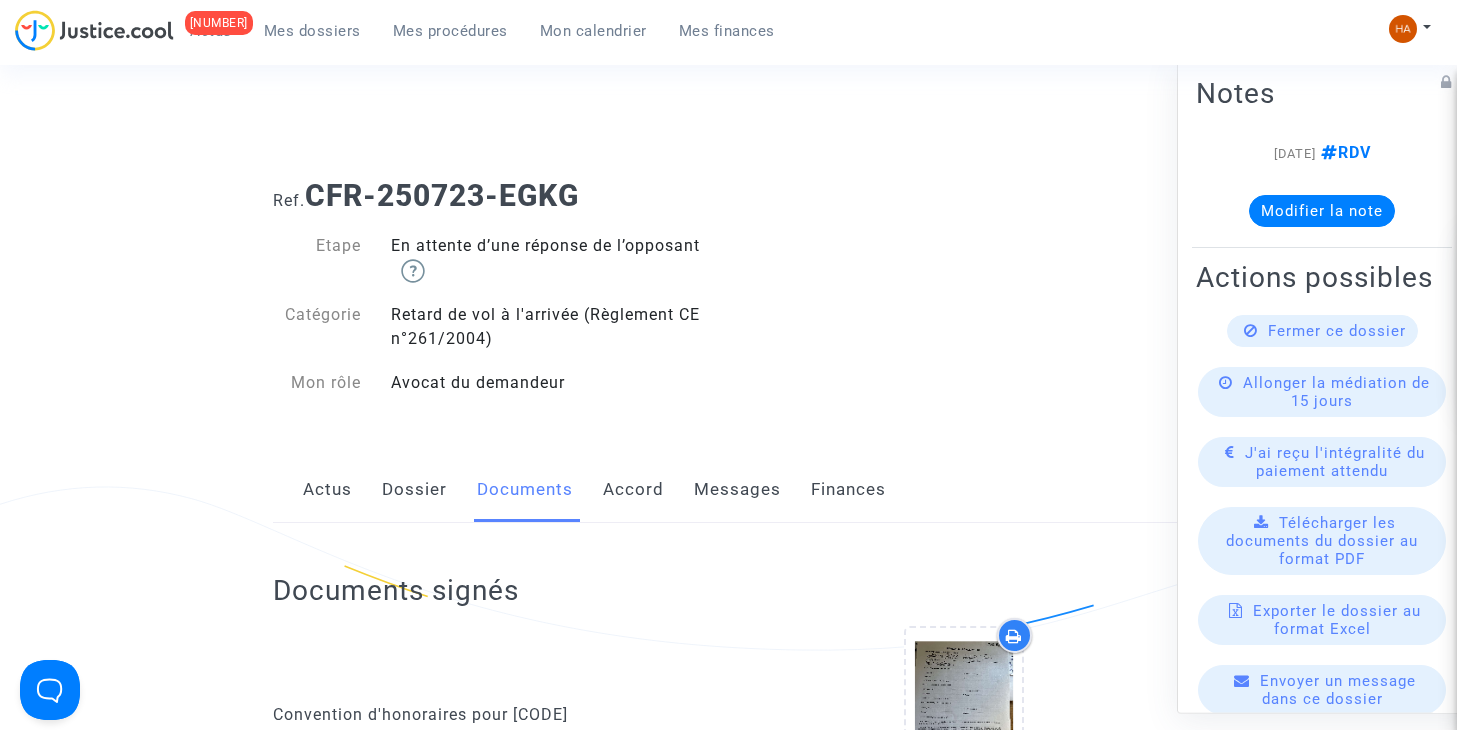 click on "Dossier" 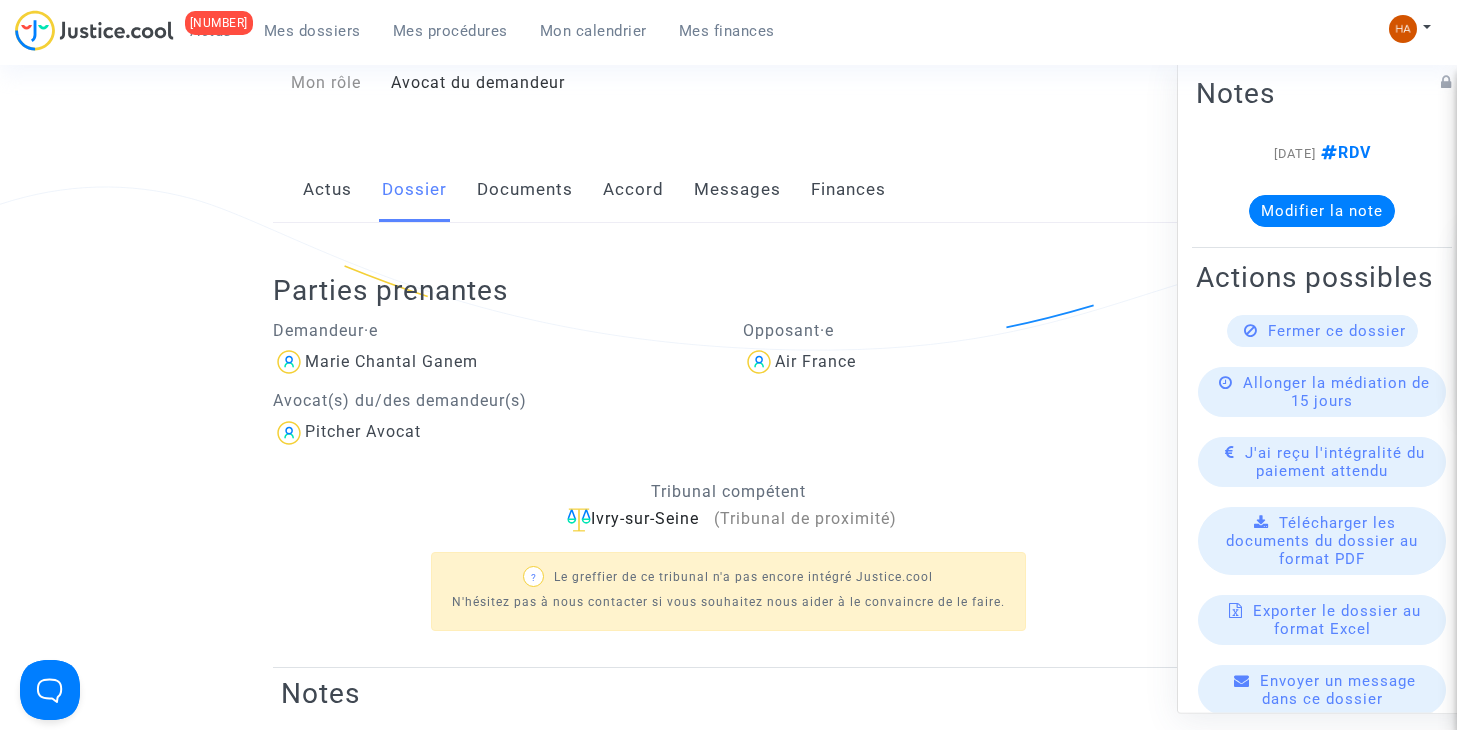 scroll, scrollTop: 0, scrollLeft: 0, axis: both 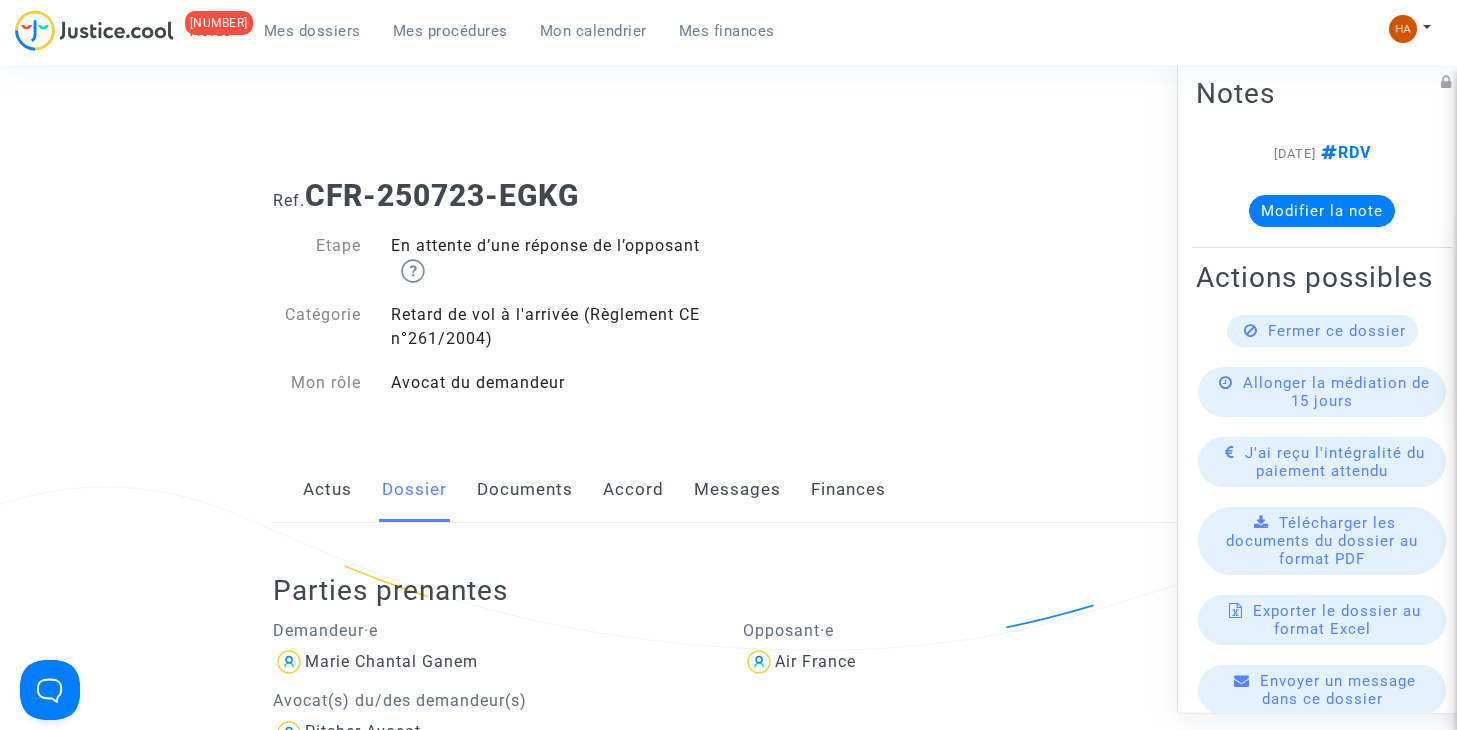 click on "Documents" 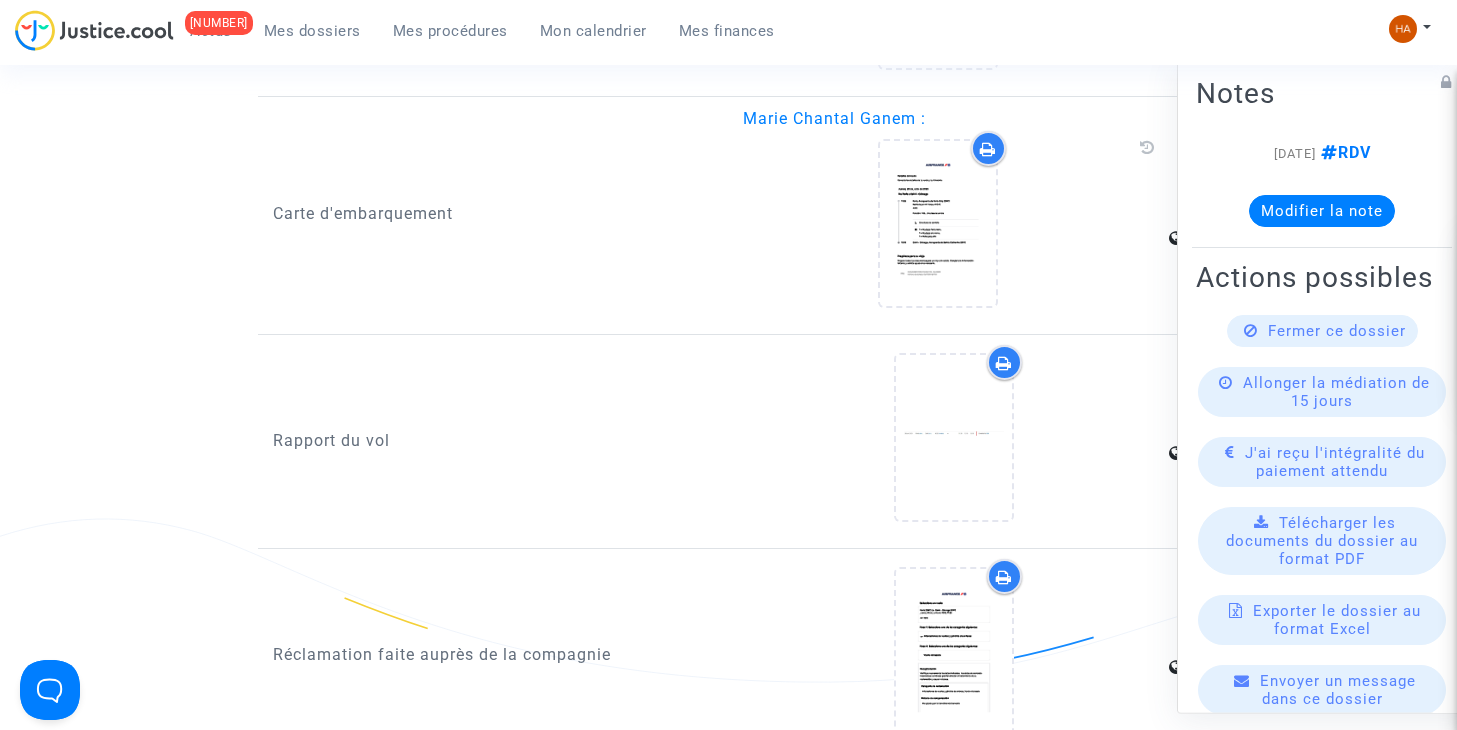 scroll, scrollTop: 2400, scrollLeft: 0, axis: vertical 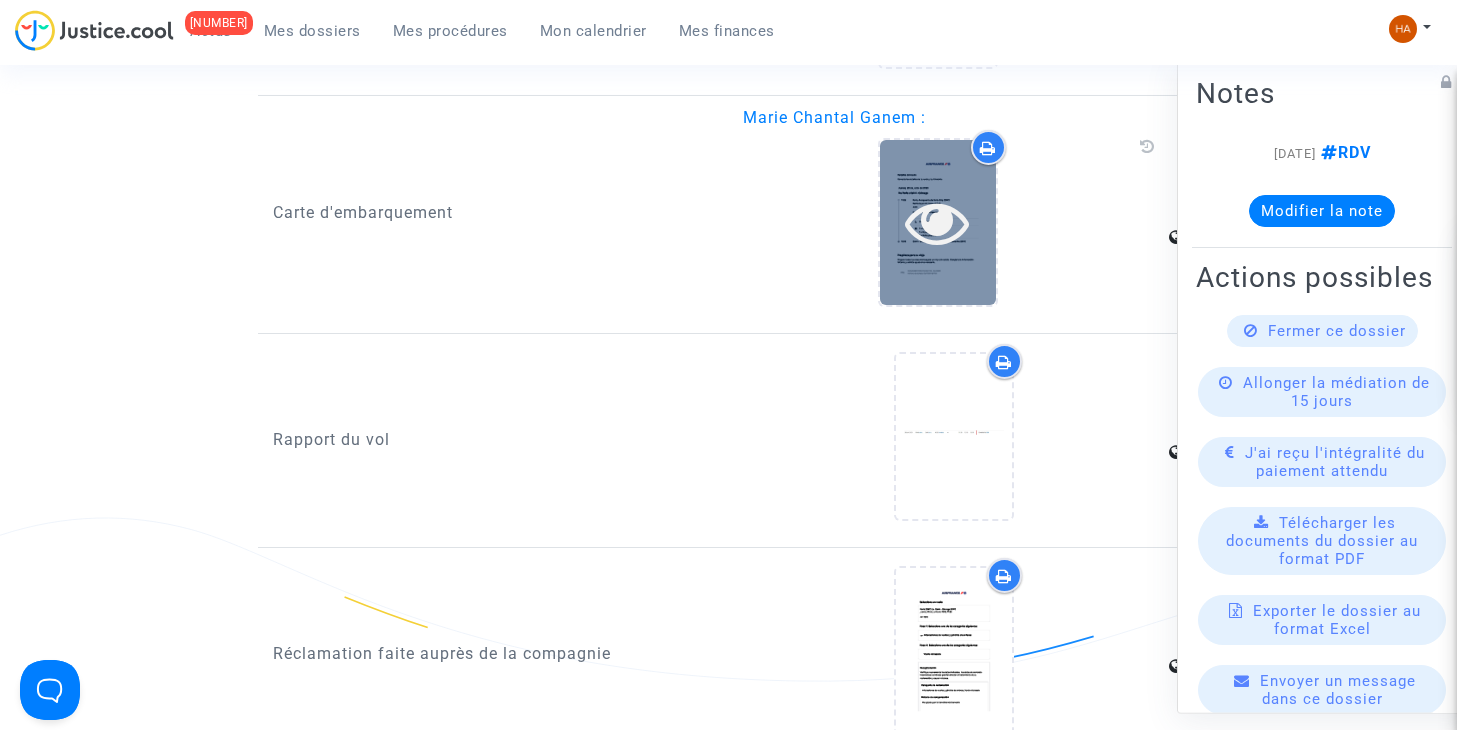 click at bounding box center [938, 222] 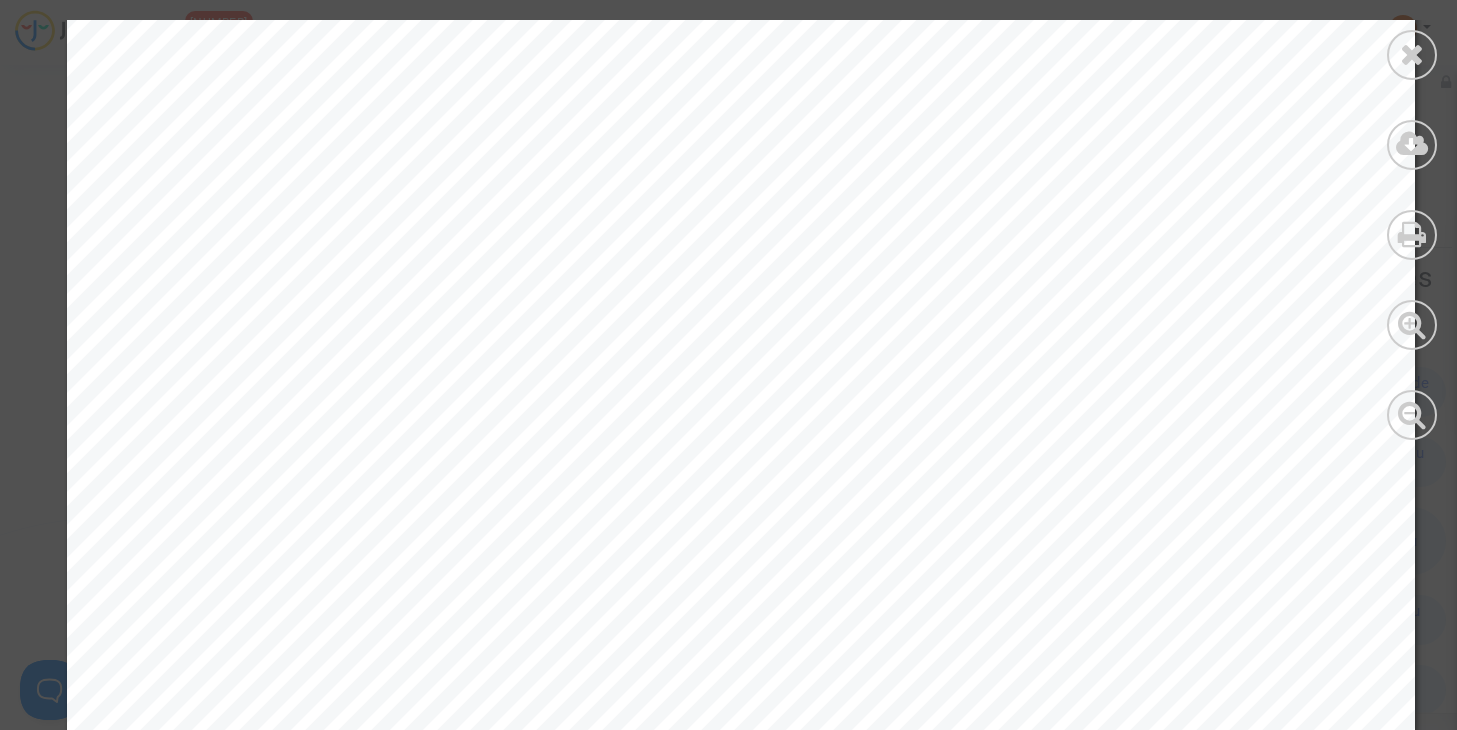 scroll, scrollTop: 300, scrollLeft: 0, axis: vertical 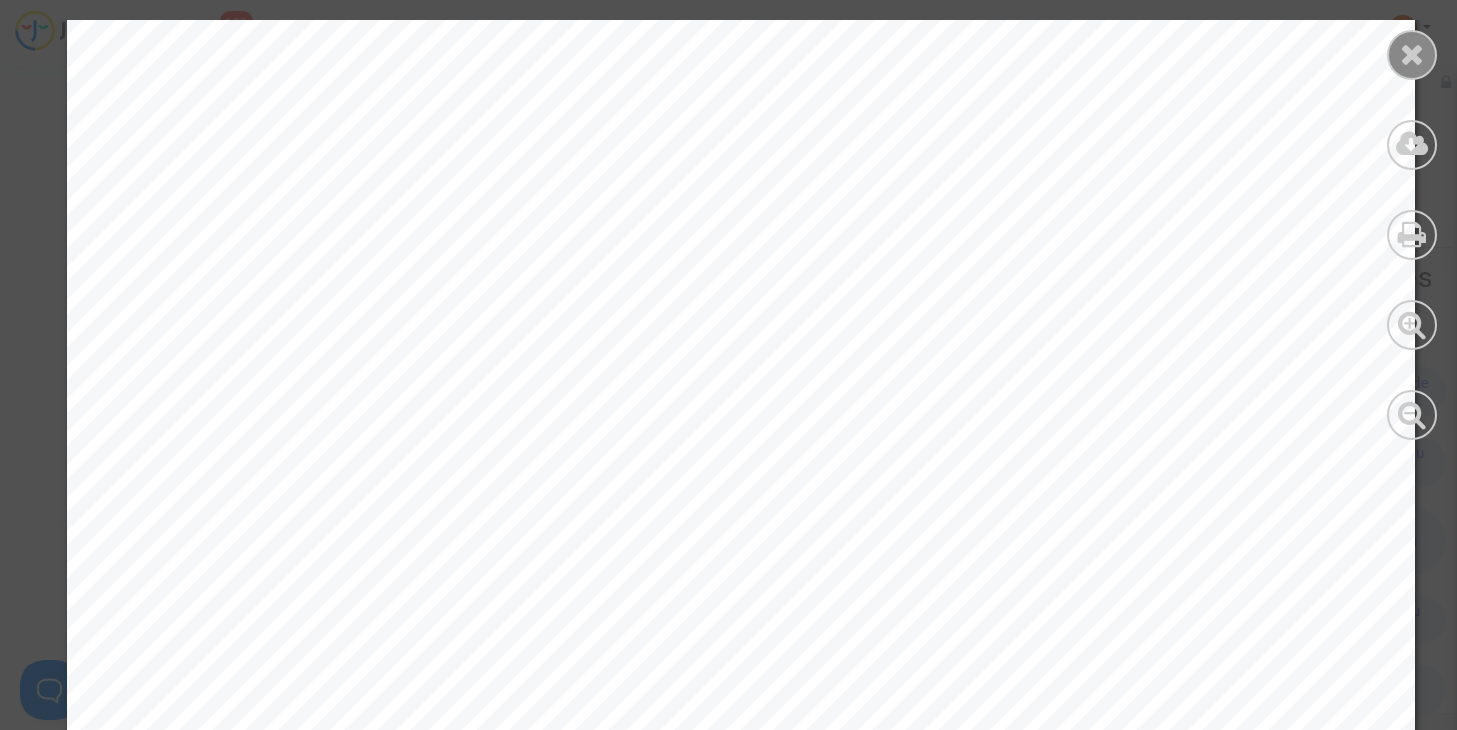 click at bounding box center [1412, 55] 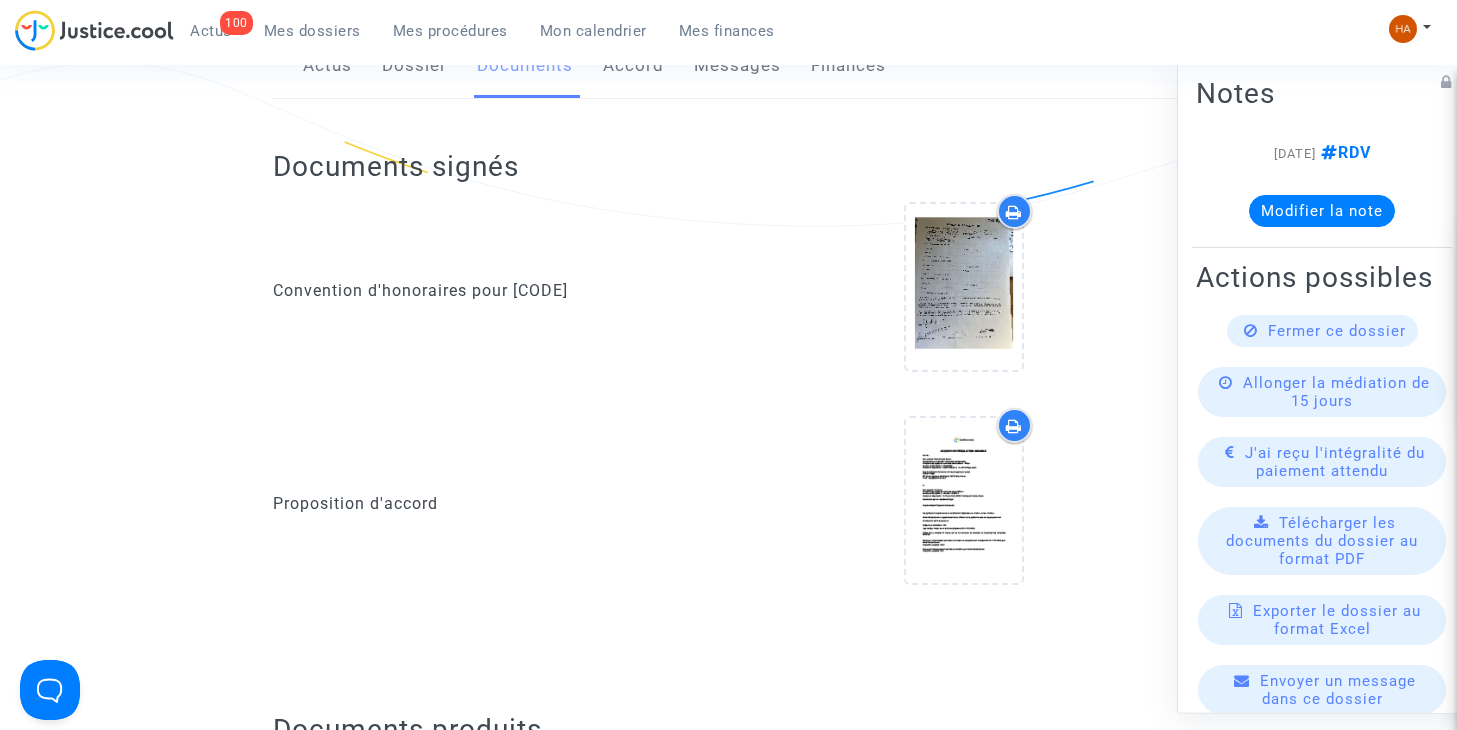 scroll, scrollTop: 0, scrollLeft: 0, axis: both 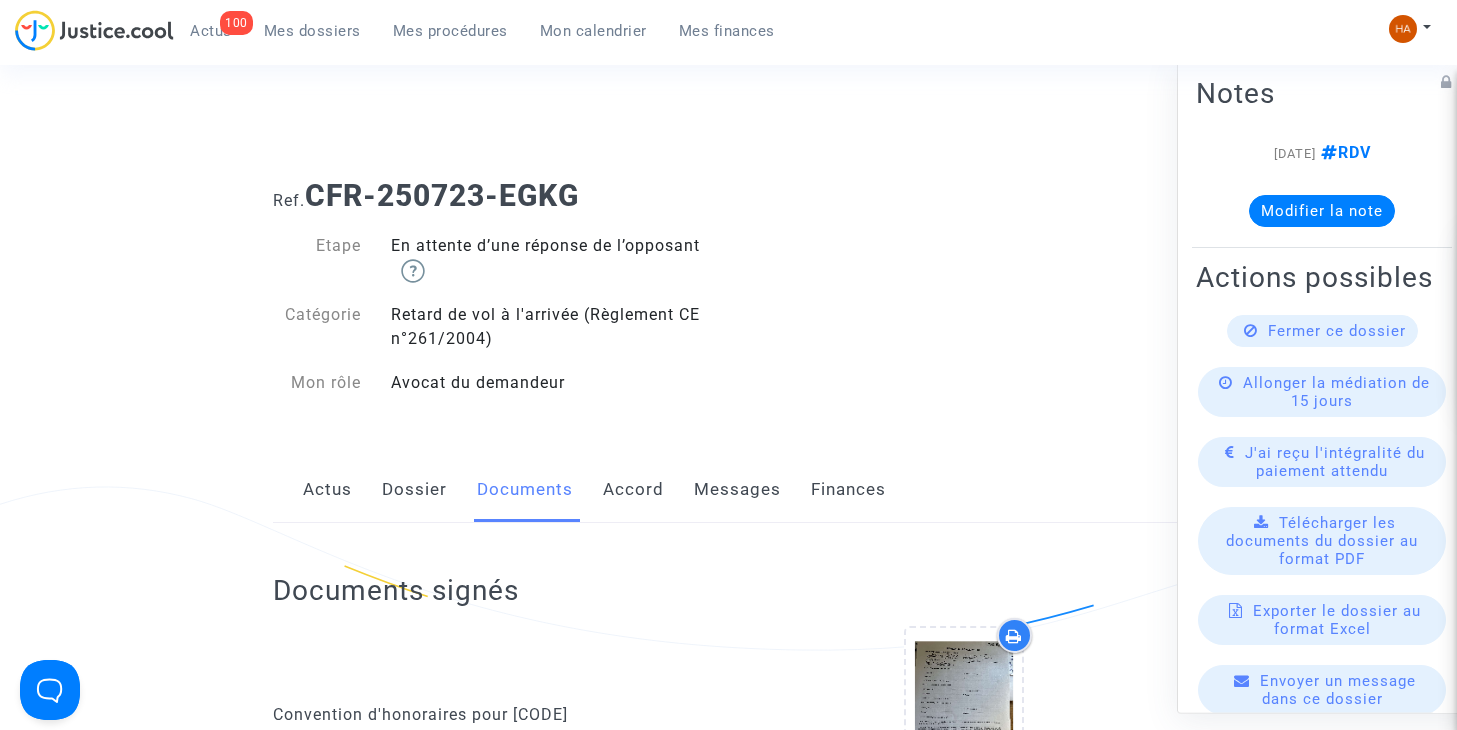 click on "Dossier" 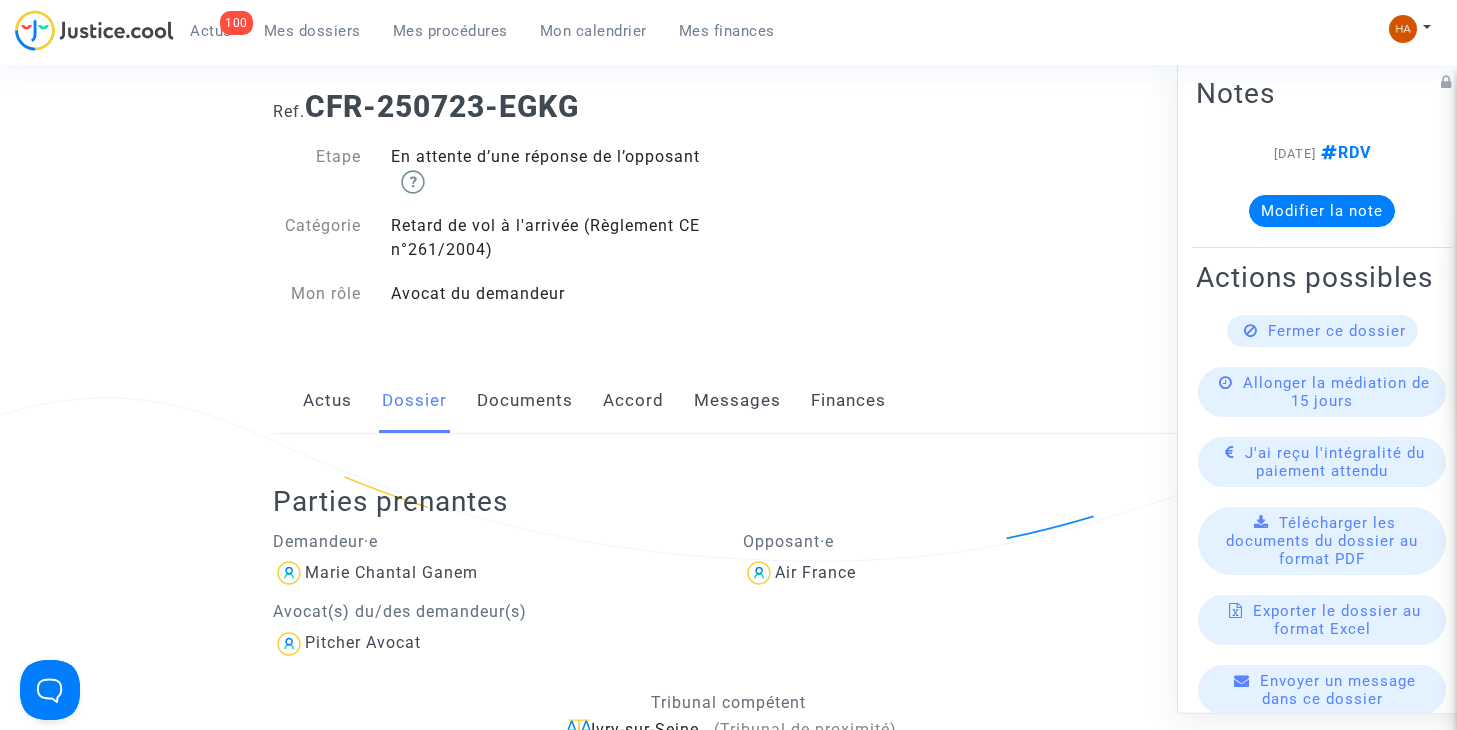 scroll, scrollTop: 0, scrollLeft: 0, axis: both 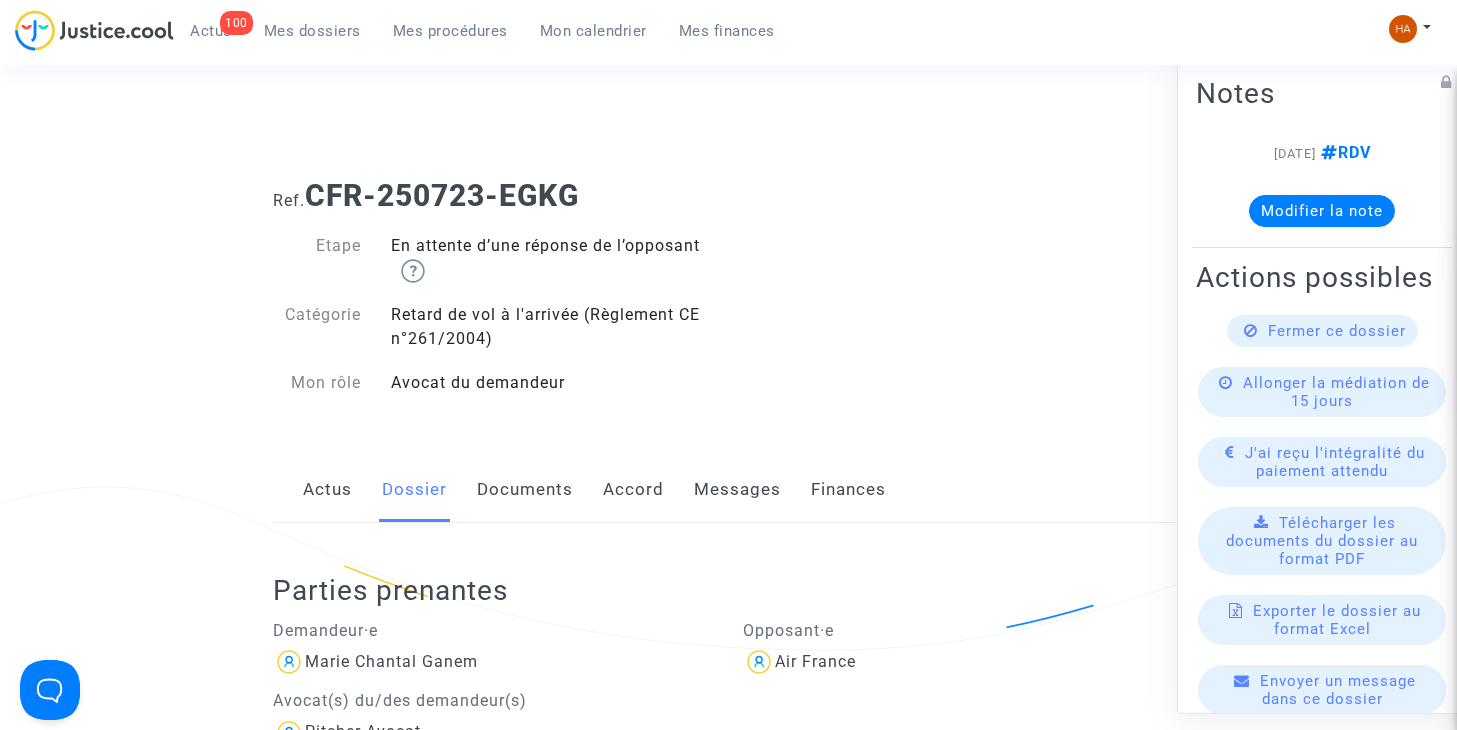 click on "Accord" 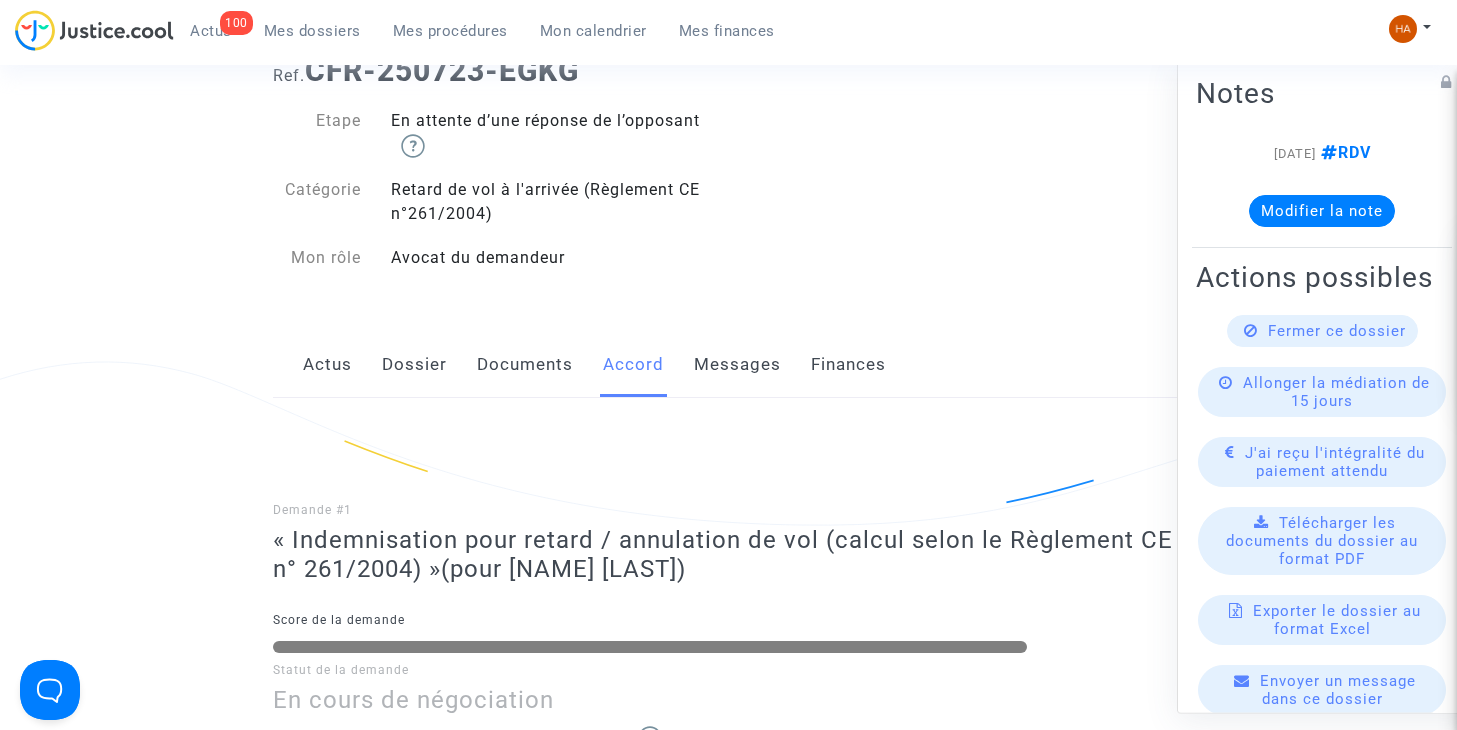 scroll, scrollTop: 0, scrollLeft: 0, axis: both 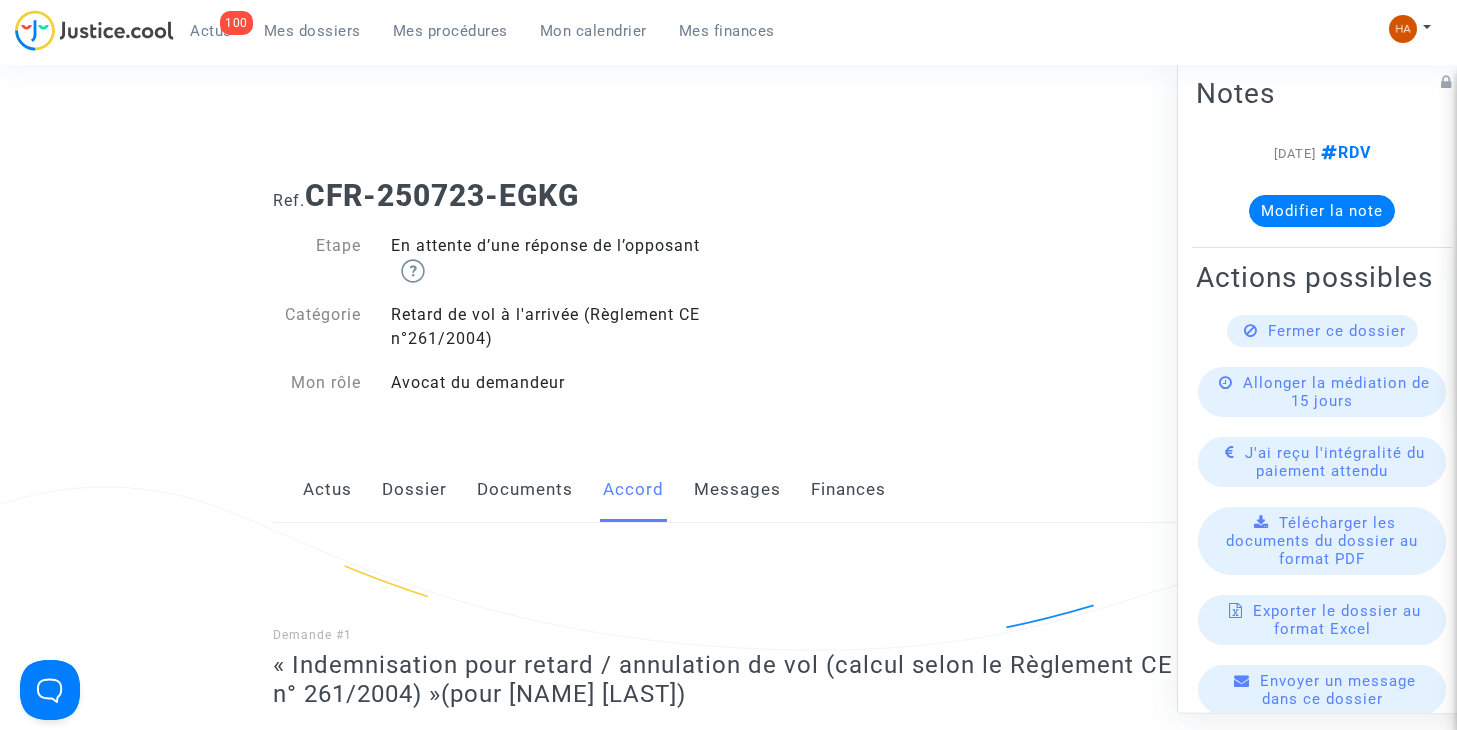 click on "Documents" 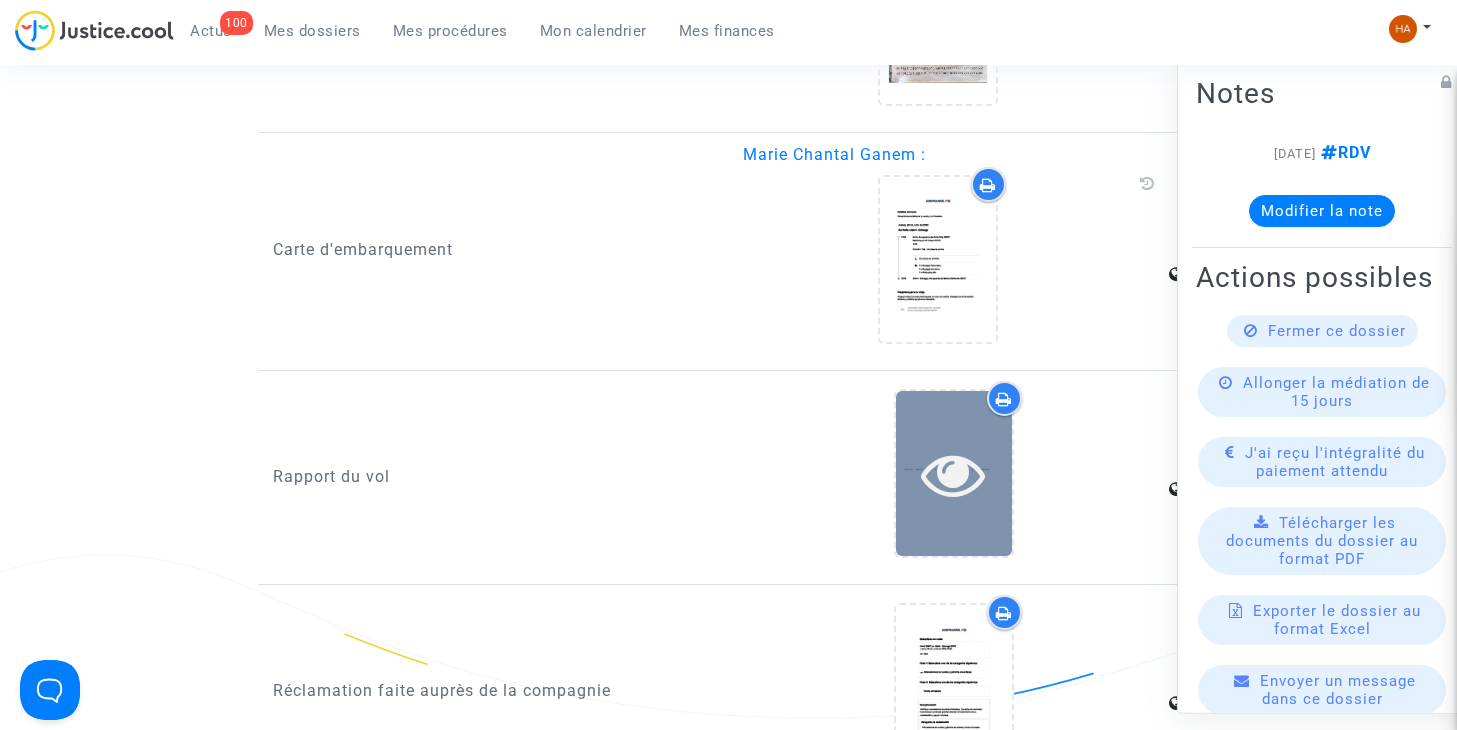 scroll, scrollTop: 2300, scrollLeft: 0, axis: vertical 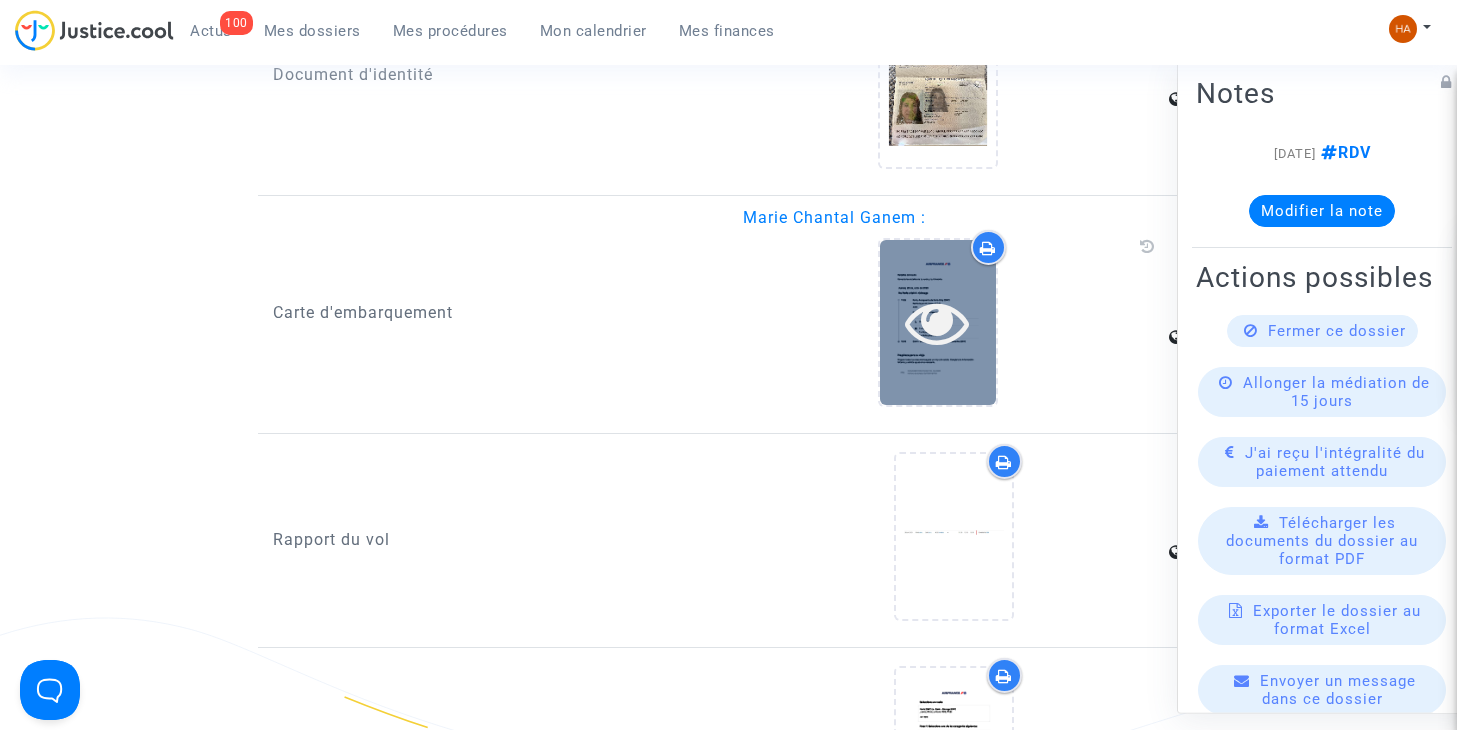 drag, startPoint x: 919, startPoint y: 293, endPoint x: 926, endPoint y: 307, distance: 15.652476 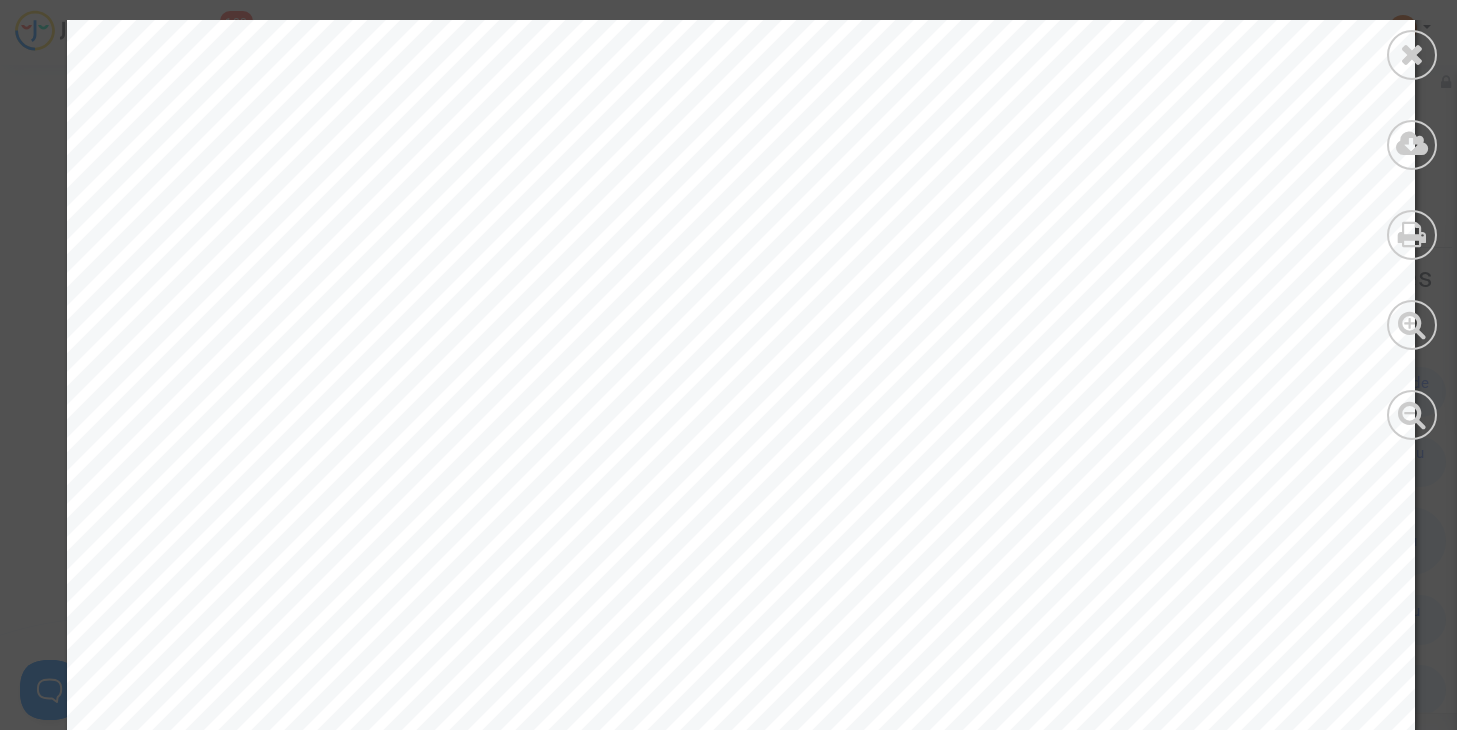 scroll, scrollTop: 100, scrollLeft: 0, axis: vertical 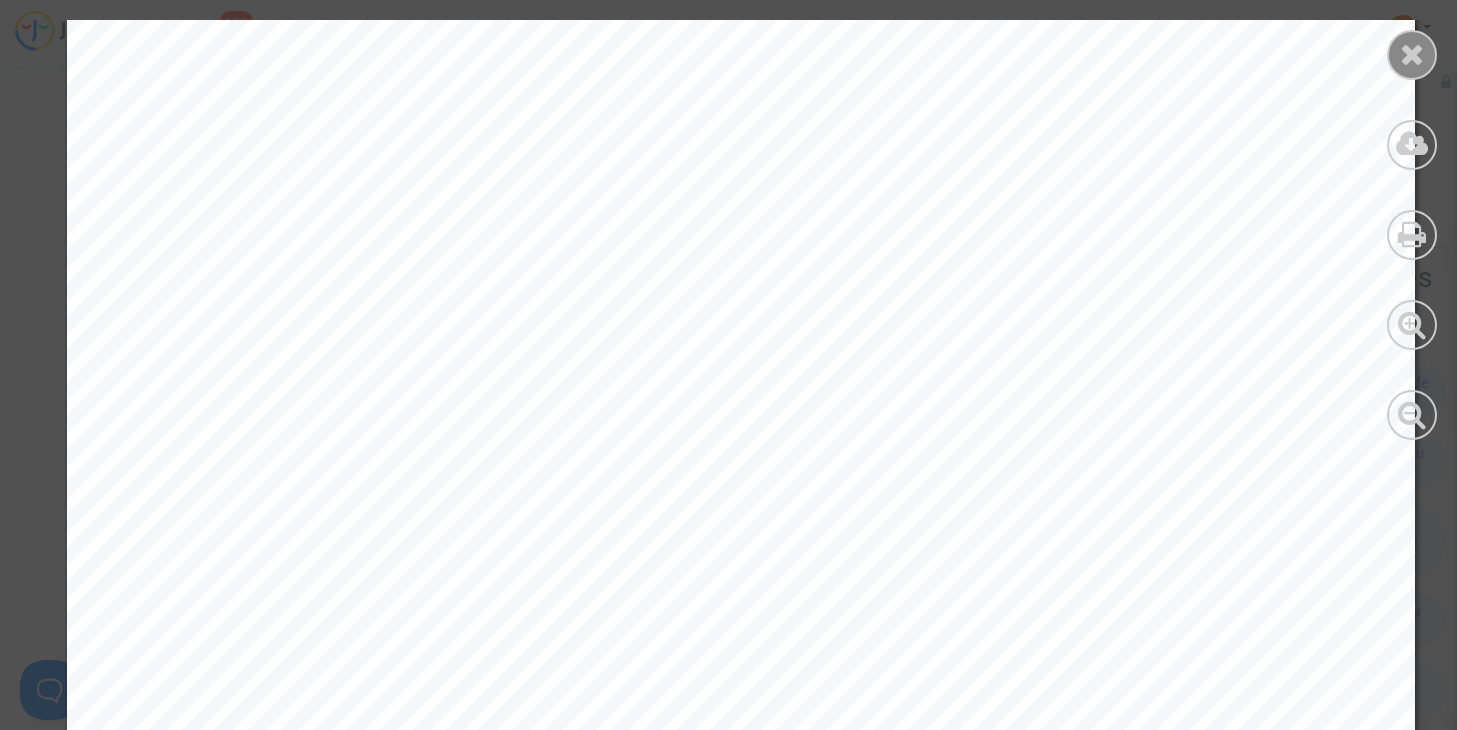 click at bounding box center [1412, 54] 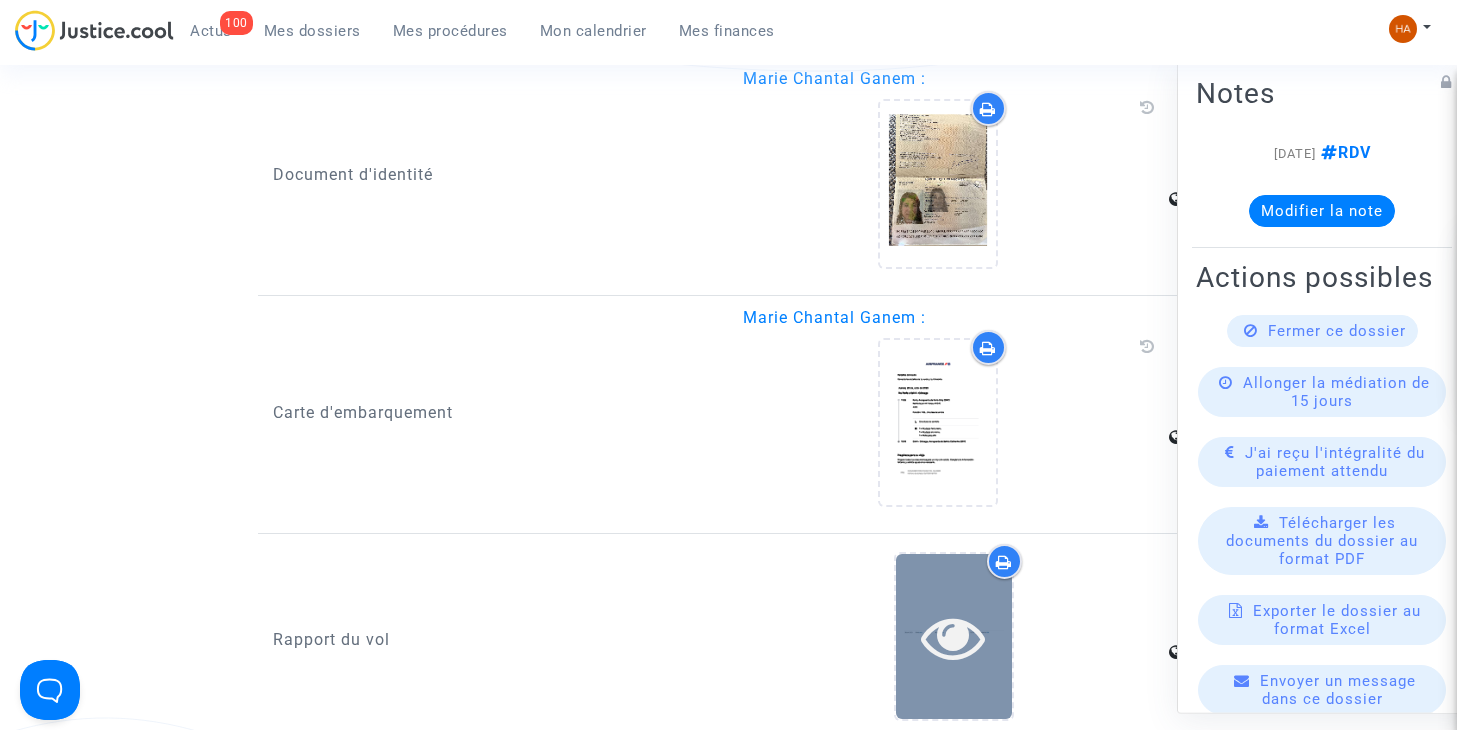 click at bounding box center (954, 637) 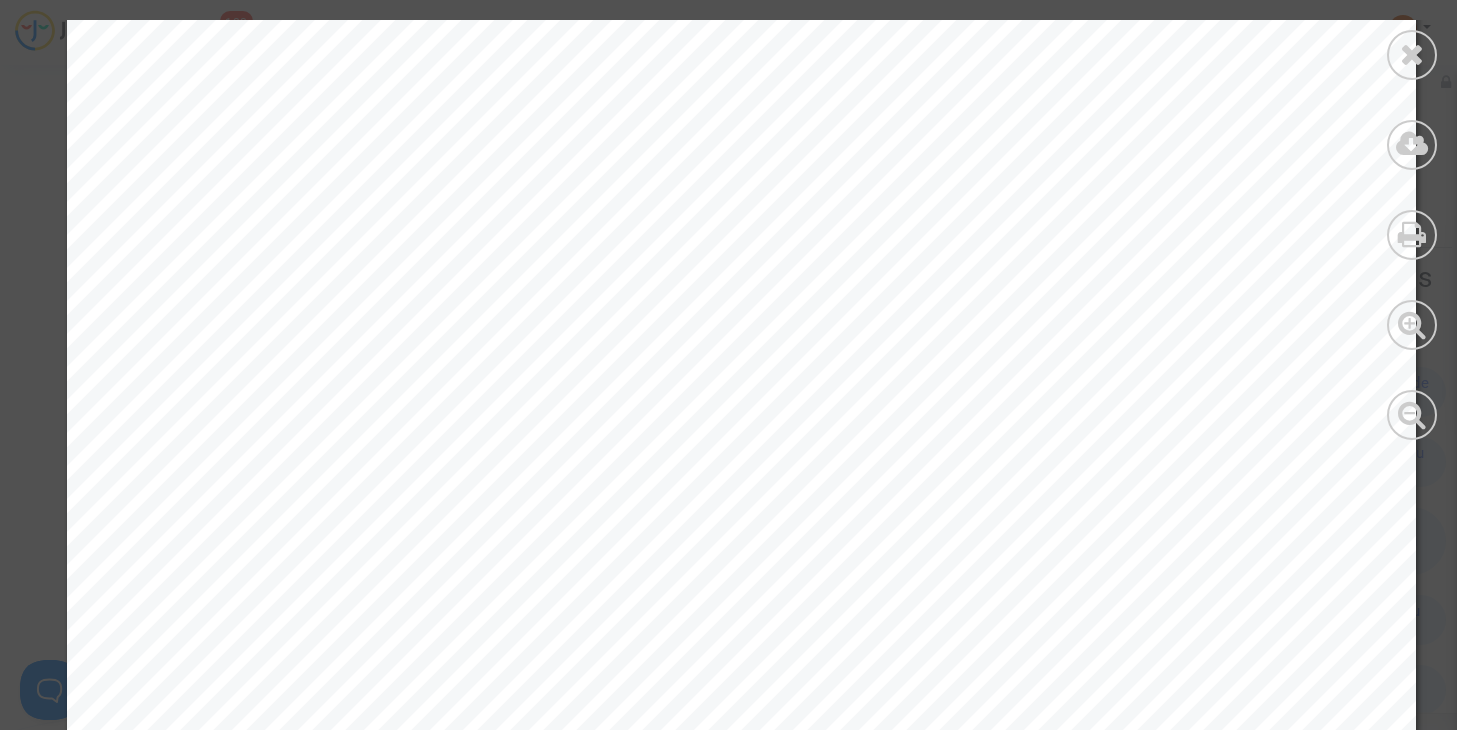 scroll, scrollTop: 1223, scrollLeft: 0, axis: vertical 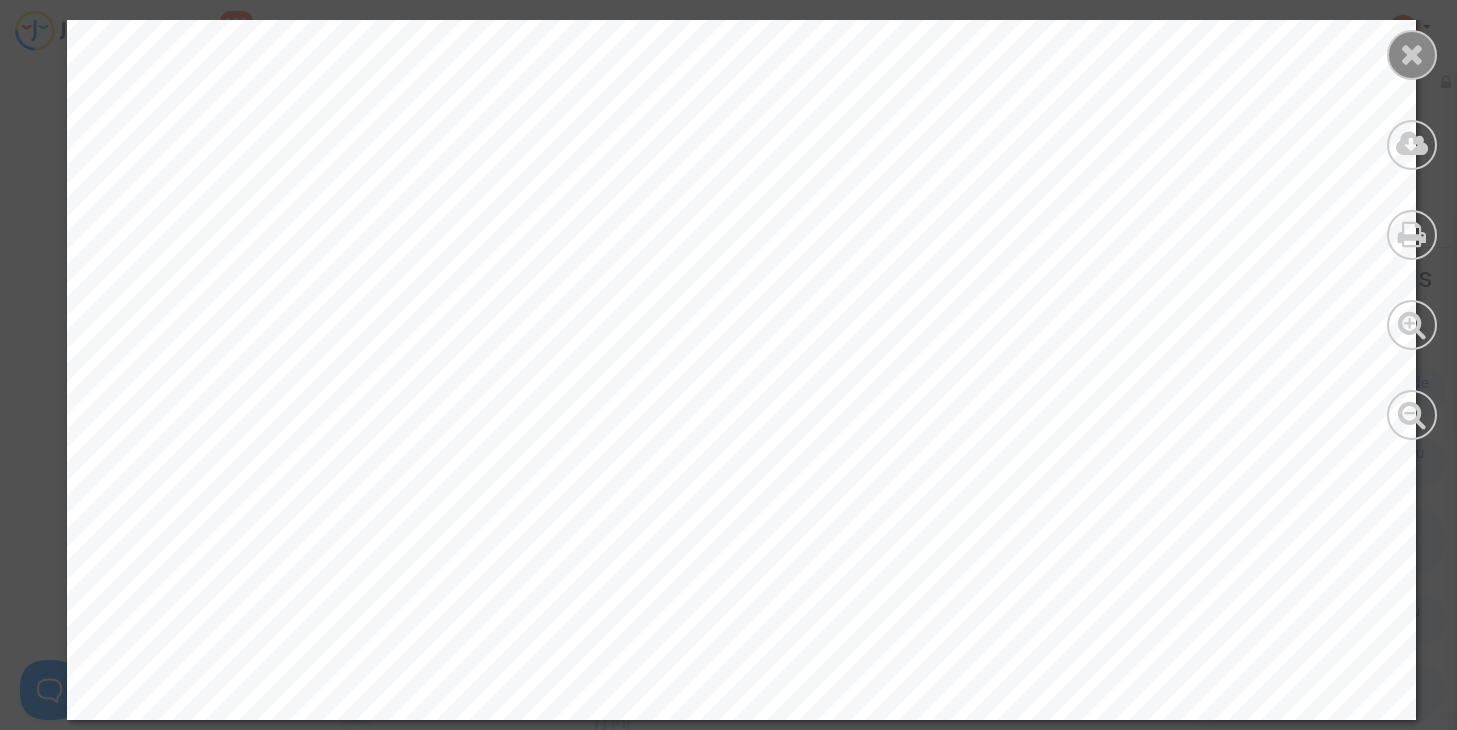 click at bounding box center (1412, 55) 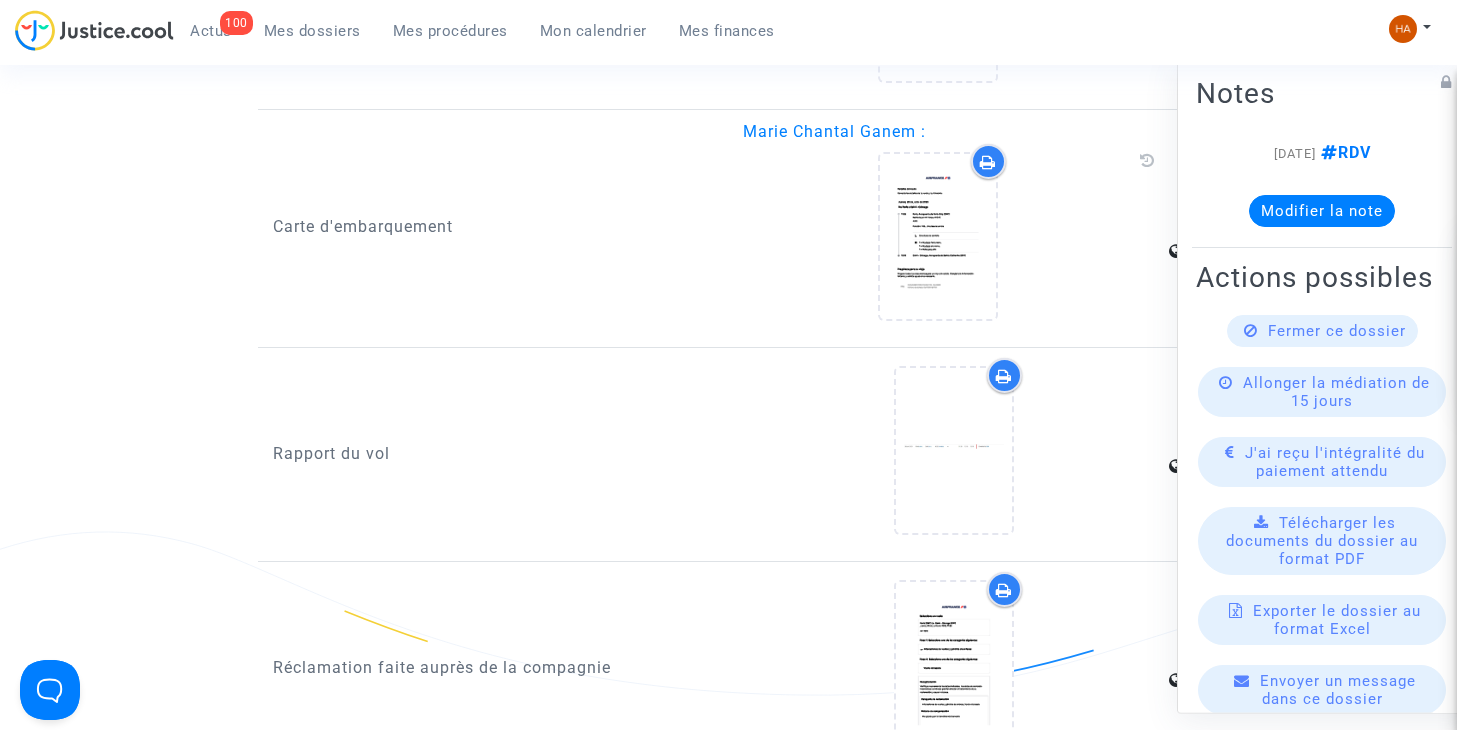 scroll, scrollTop: 2382, scrollLeft: 0, axis: vertical 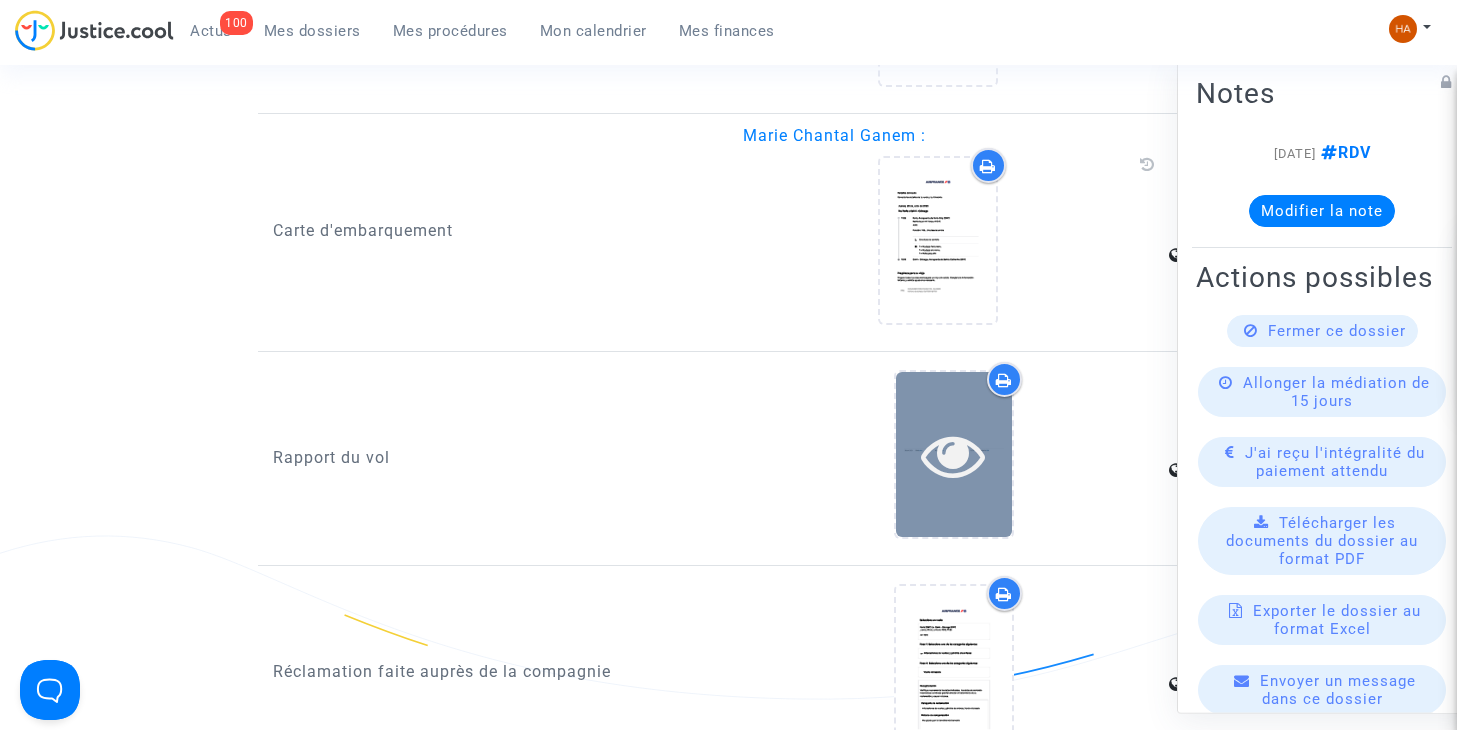 click at bounding box center (953, 455) 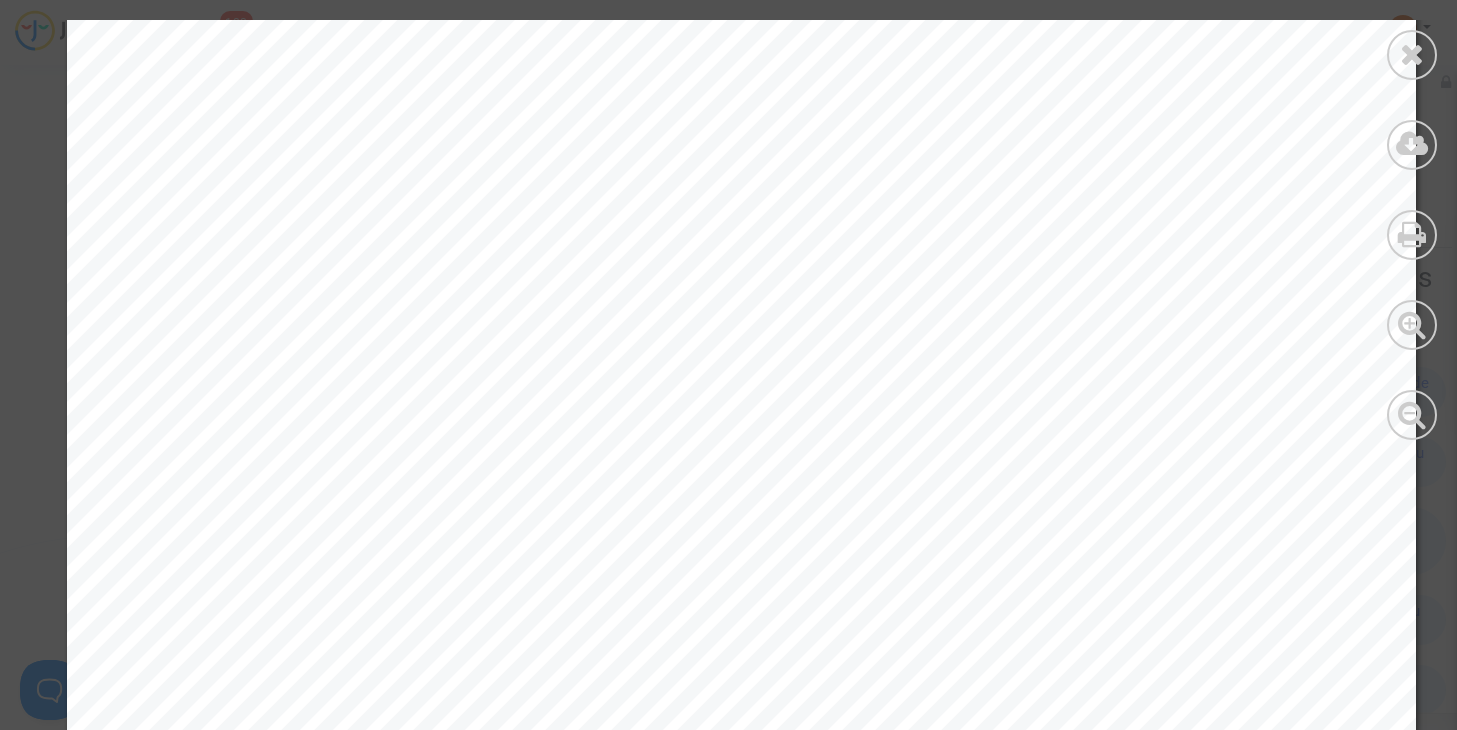 scroll, scrollTop: 1223, scrollLeft: 0, axis: vertical 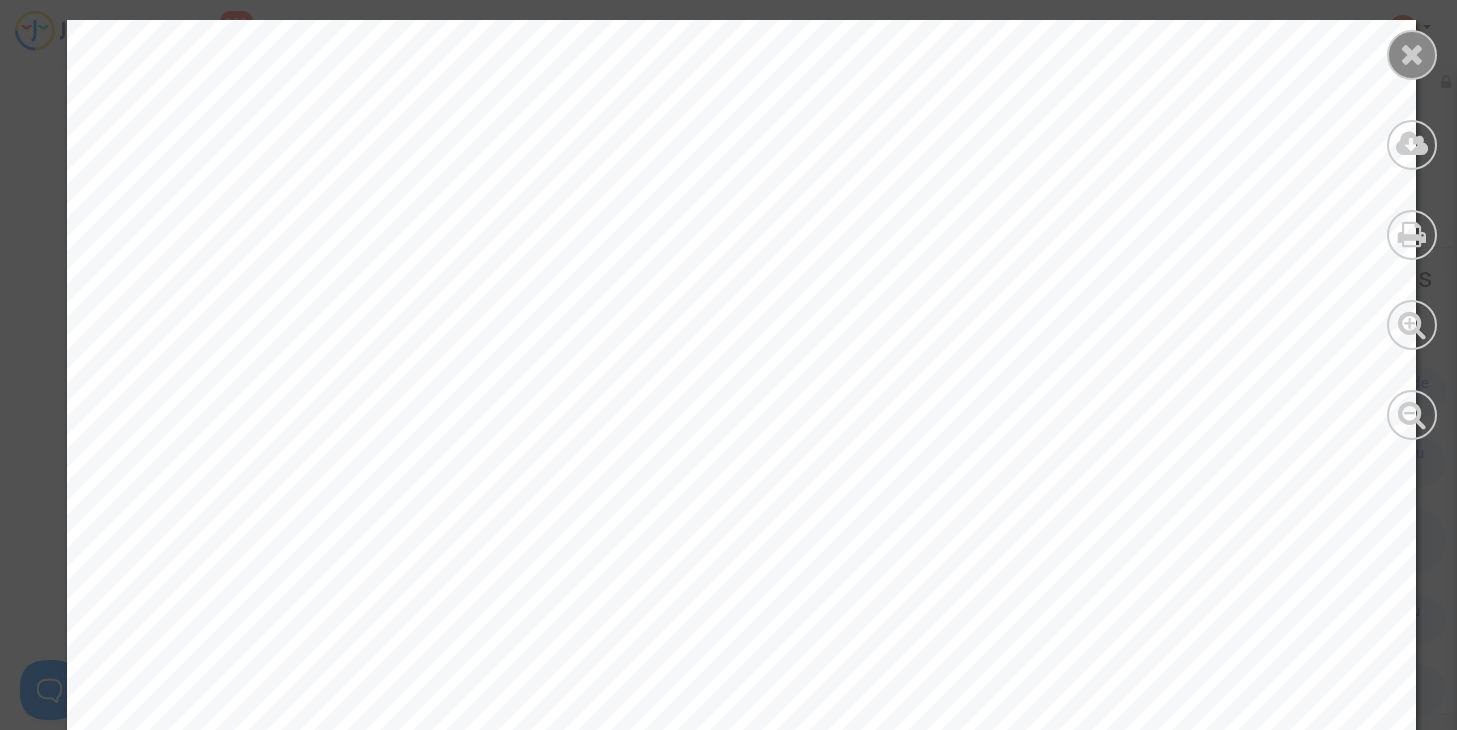 click at bounding box center (1412, 55) 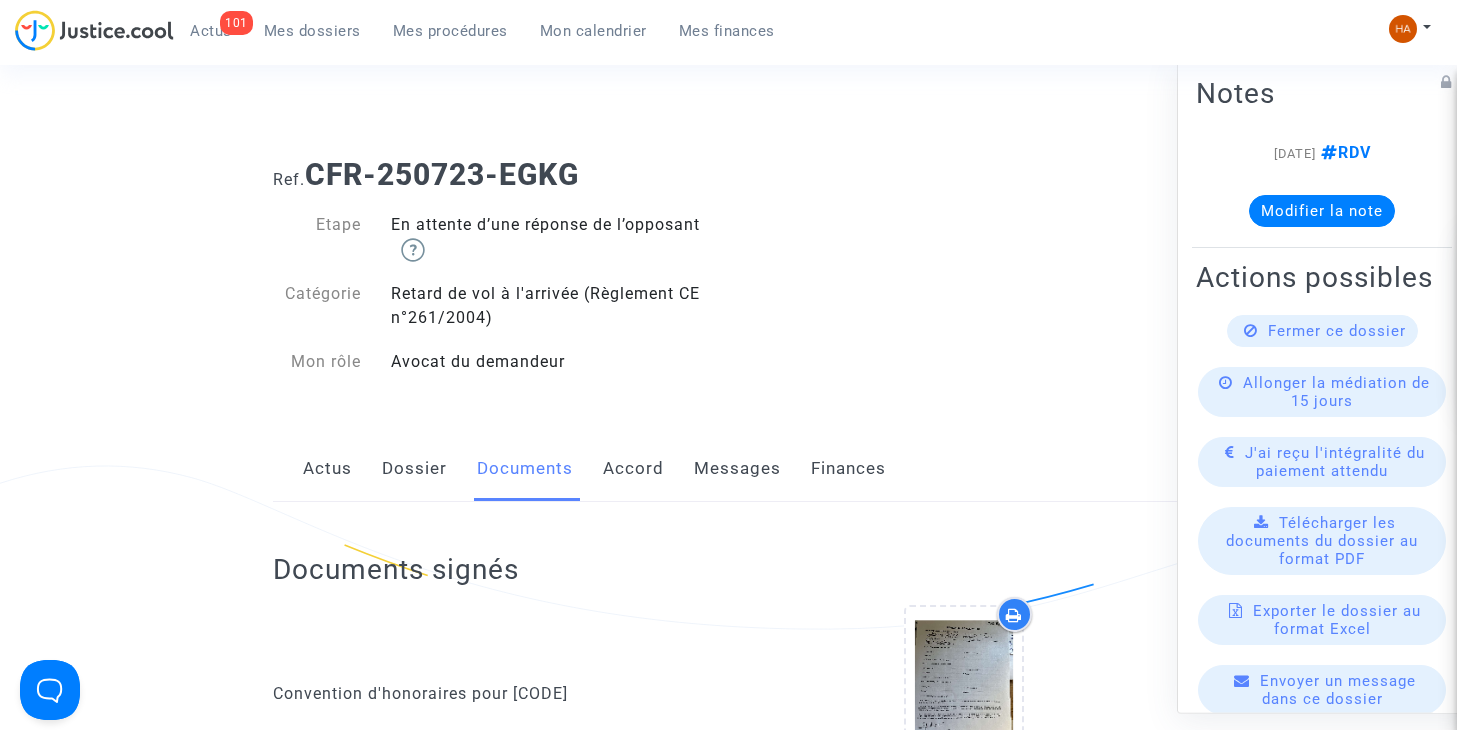 scroll, scrollTop: 0, scrollLeft: 0, axis: both 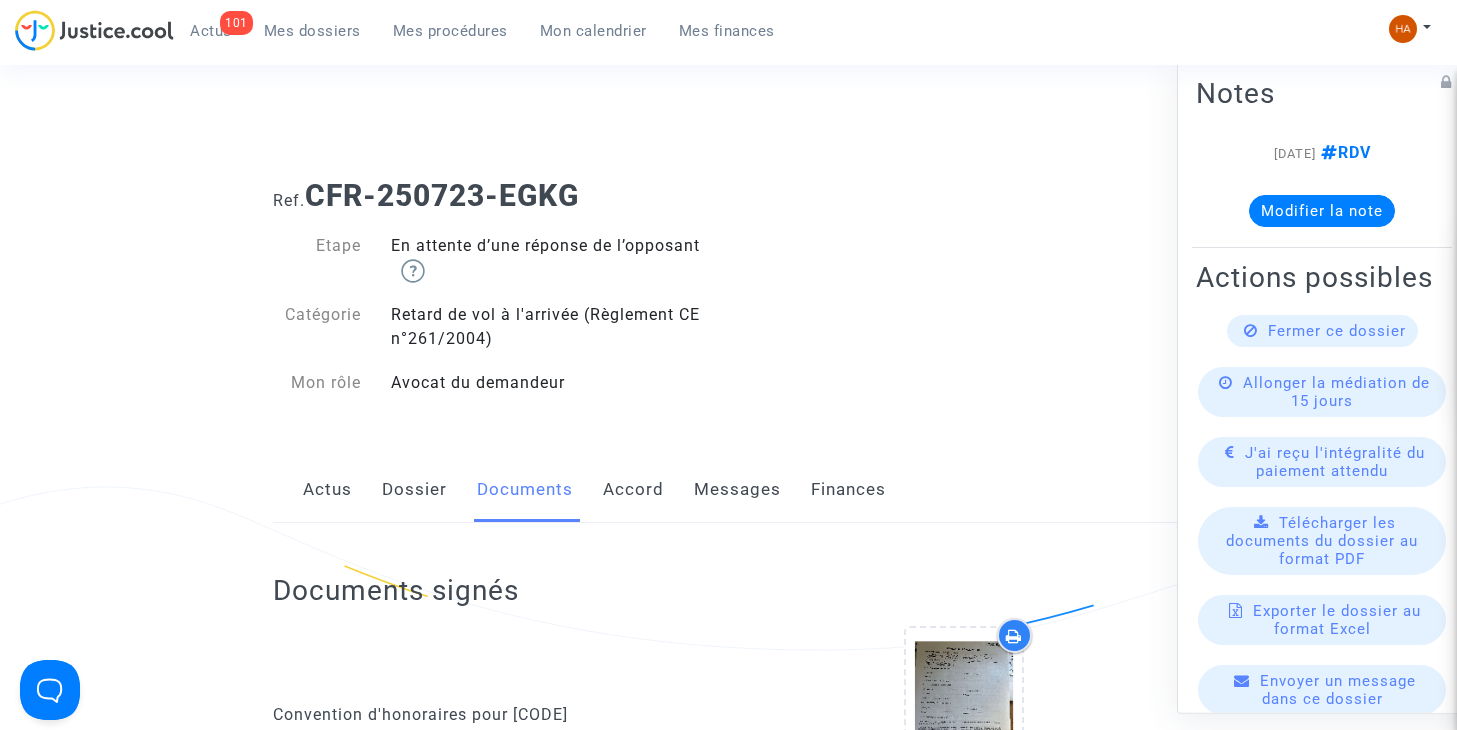 click on "Dossier" 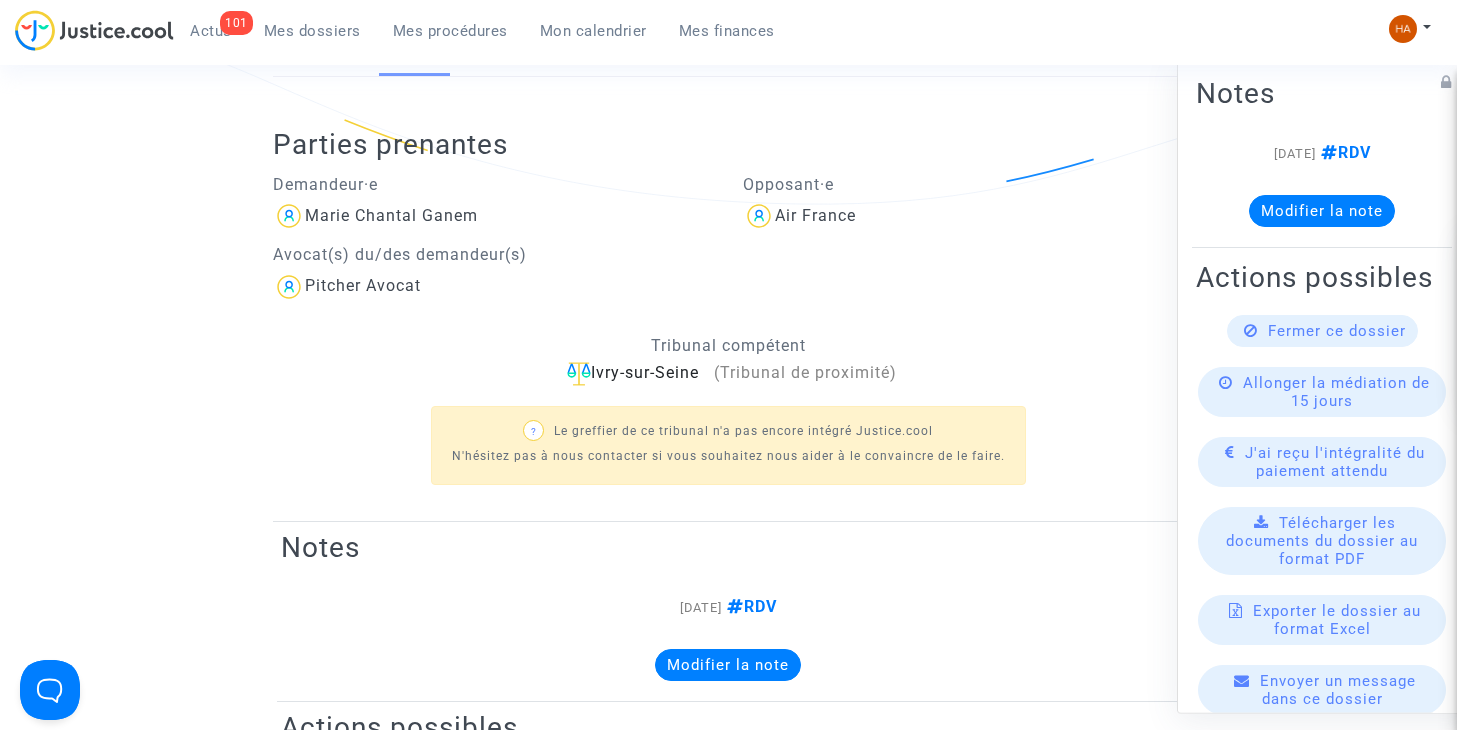 scroll, scrollTop: 400, scrollLeft: 0, axis: vertical 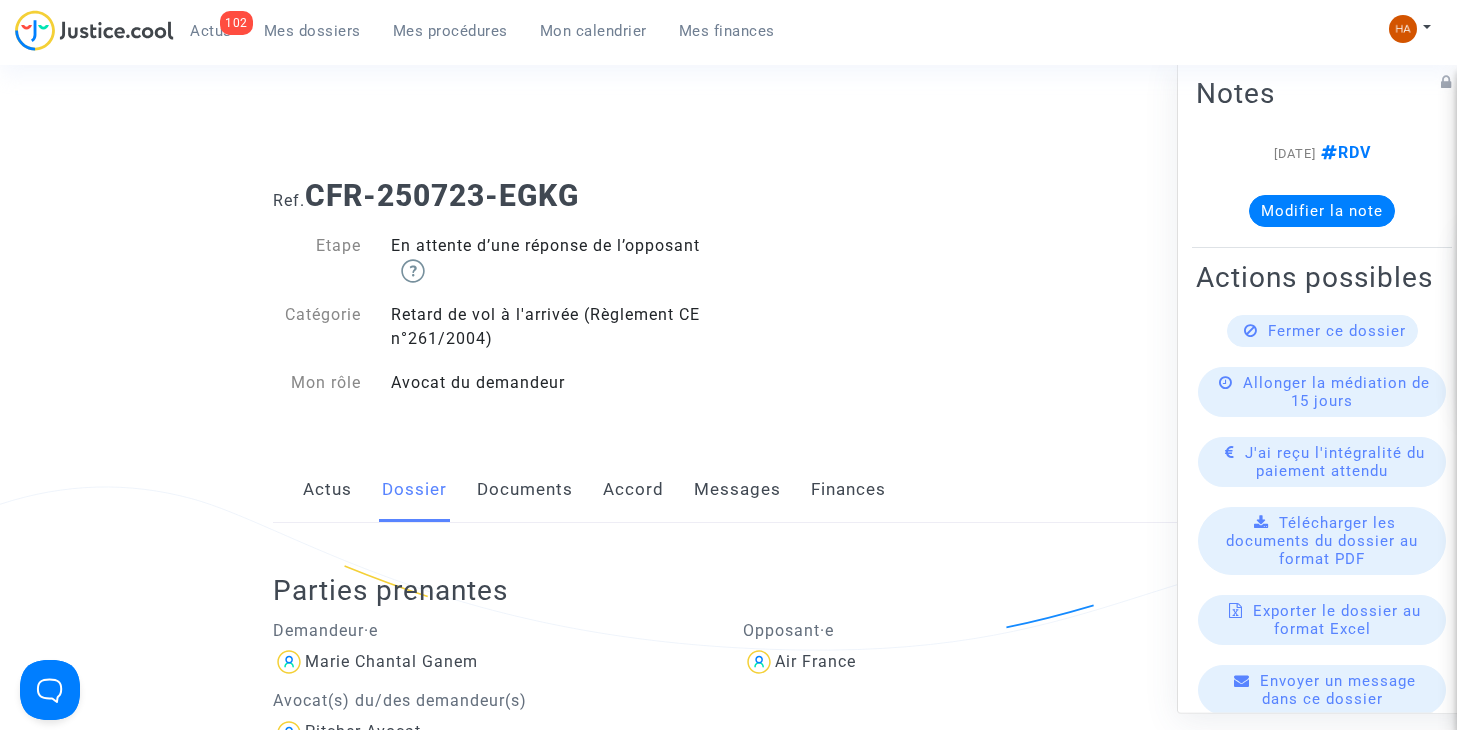 click on "Documents" 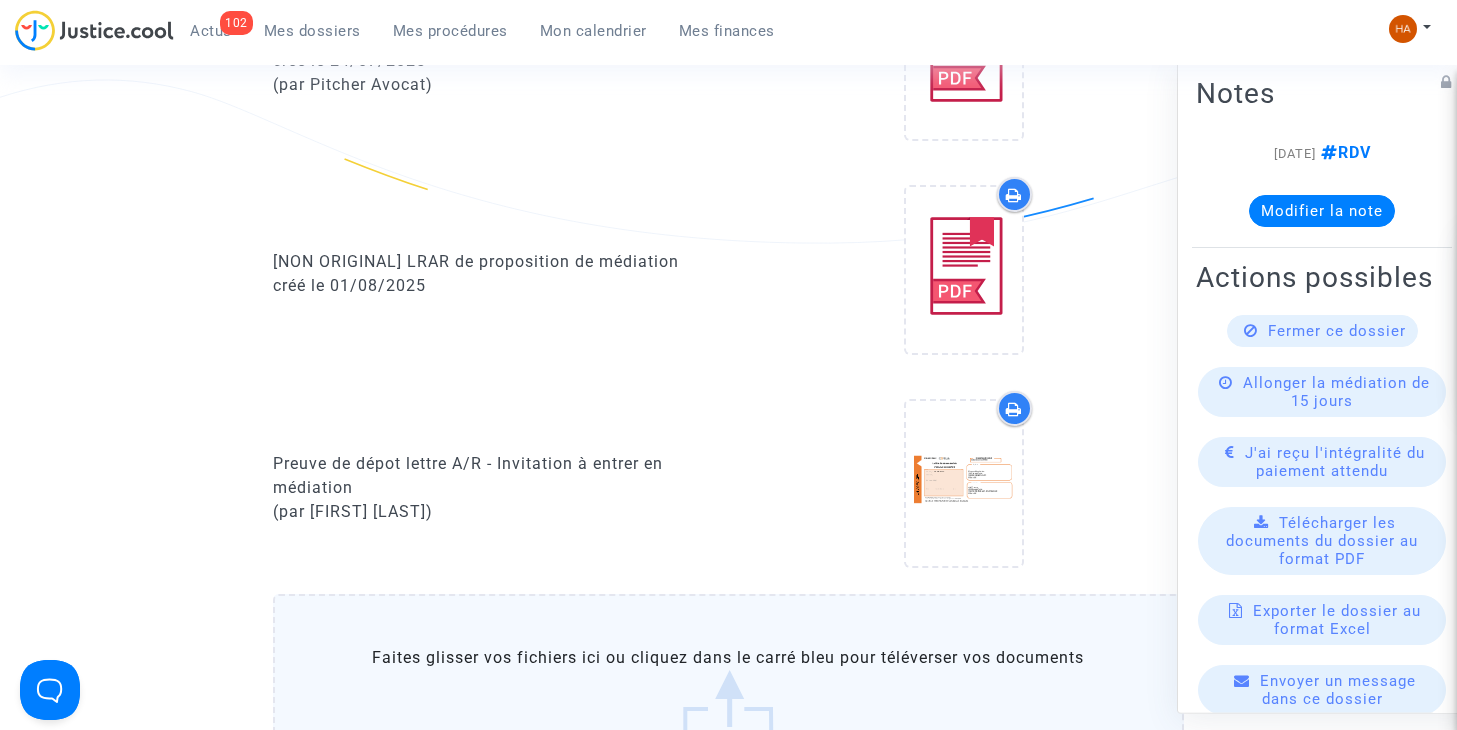 scroll, scrollTop: 1200, scrollLeft: 0, axis: vertical 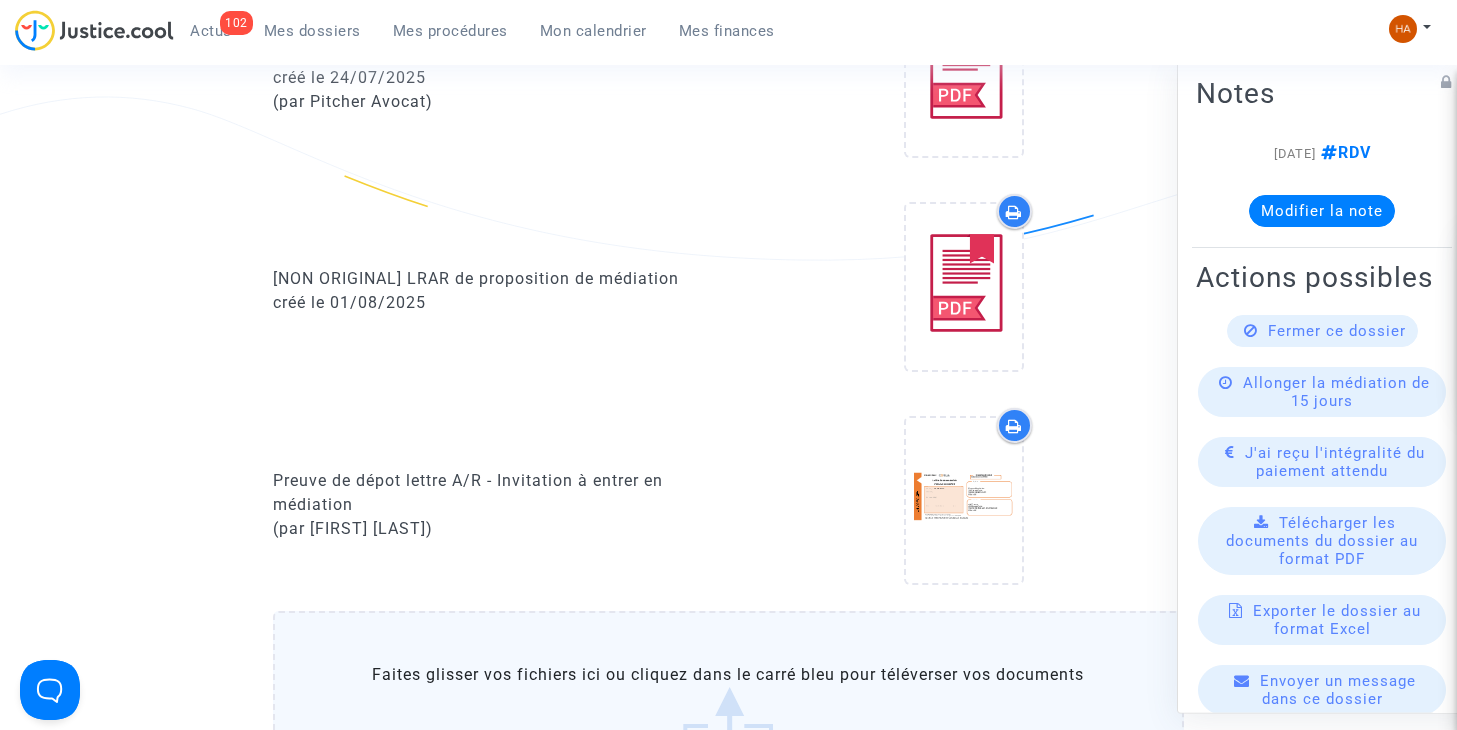 click on "Faites glisser vos fichiers ici ou cliquez dans le carré bleu pour téléverser vos documents" 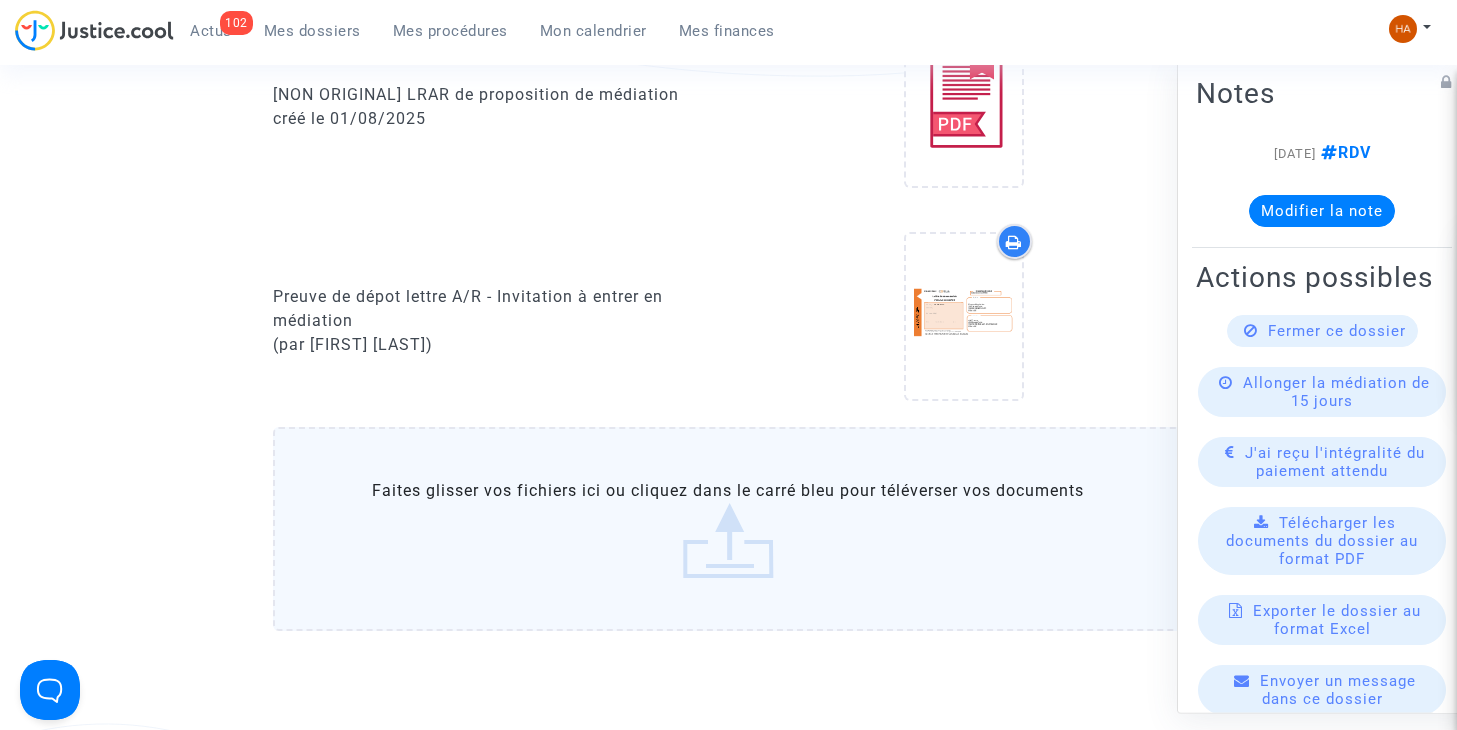scroll, scrollTop: 1385, scrollLeft: 0, axis: vertical 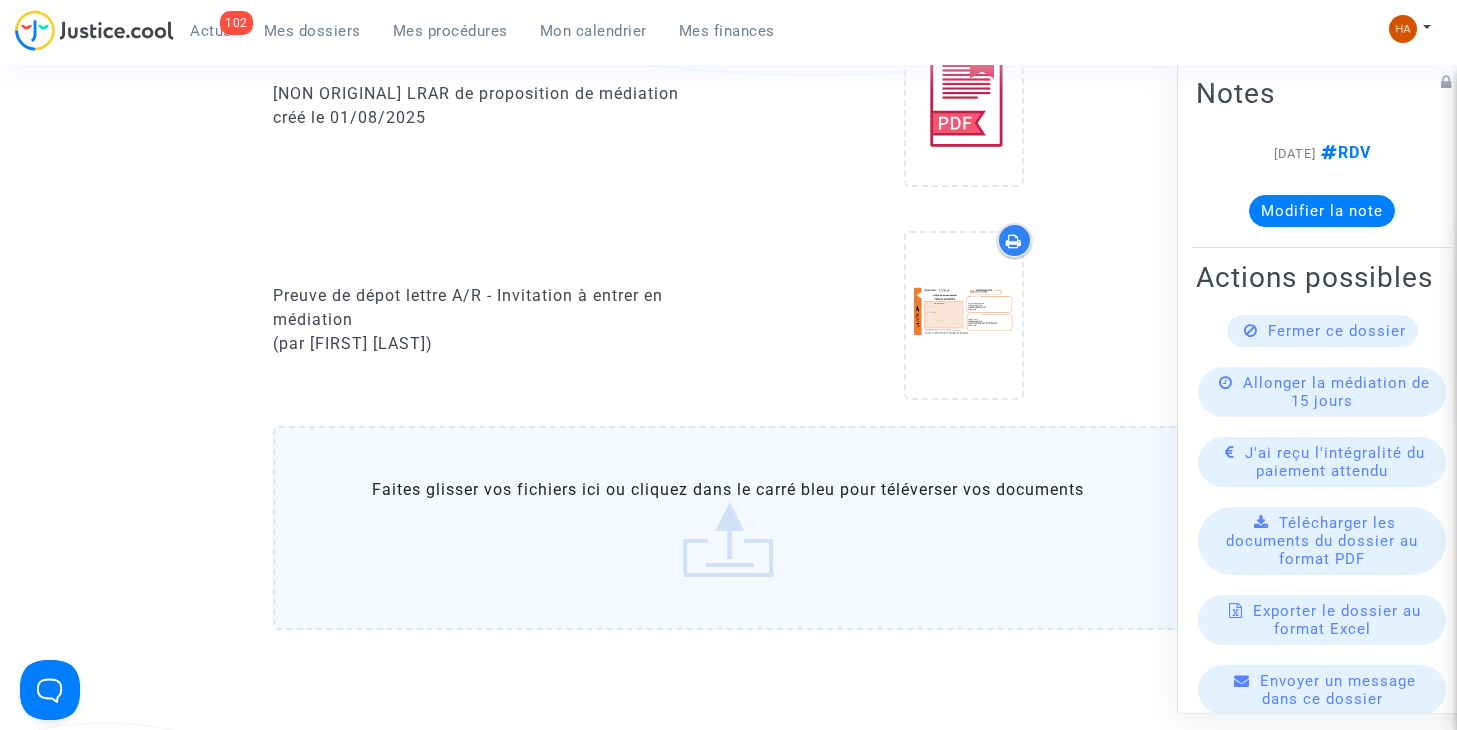click on "Faites glisser vos fichiers ici ou cliquez dans le carré bleu pour téléverser vos documents" 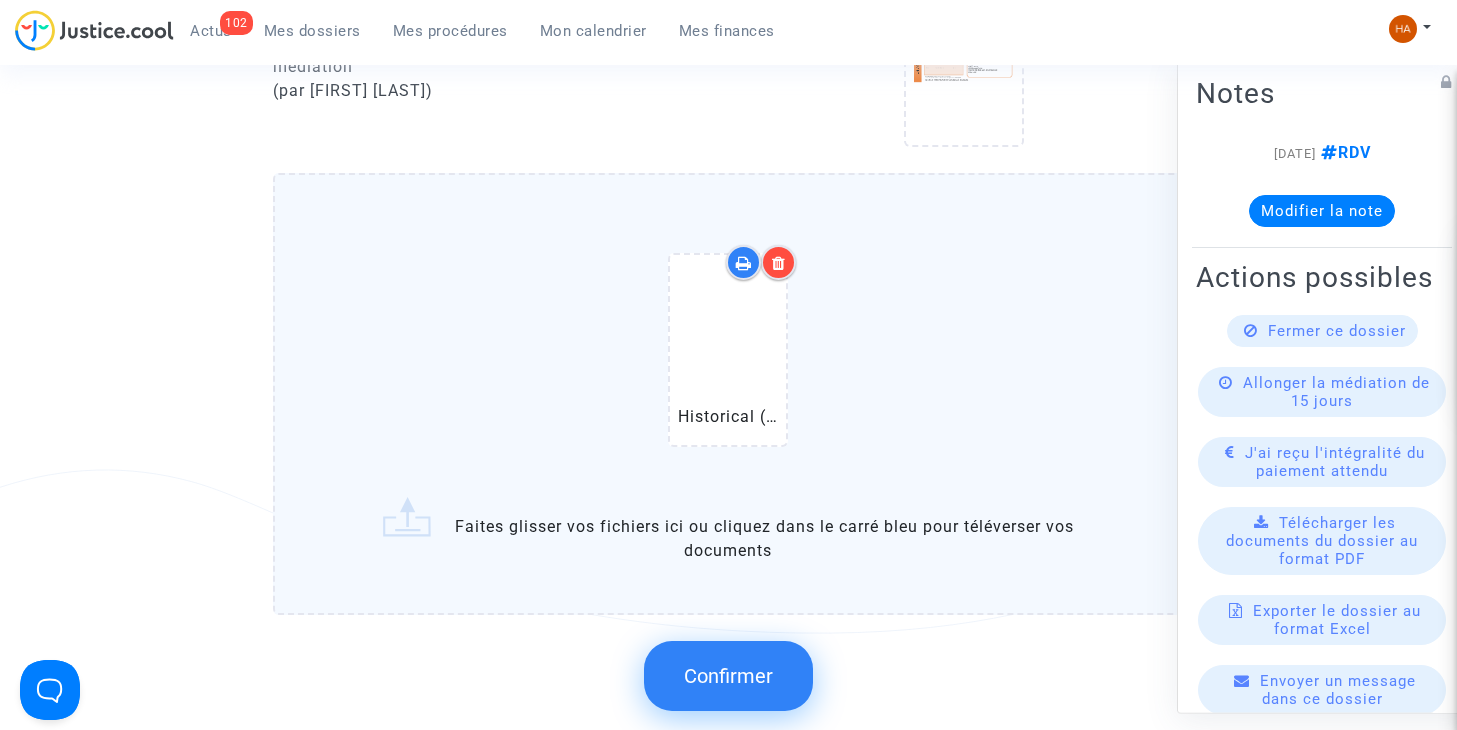 scroll, scrollTop: 1639, scrollLeft: 0, axis: vertical 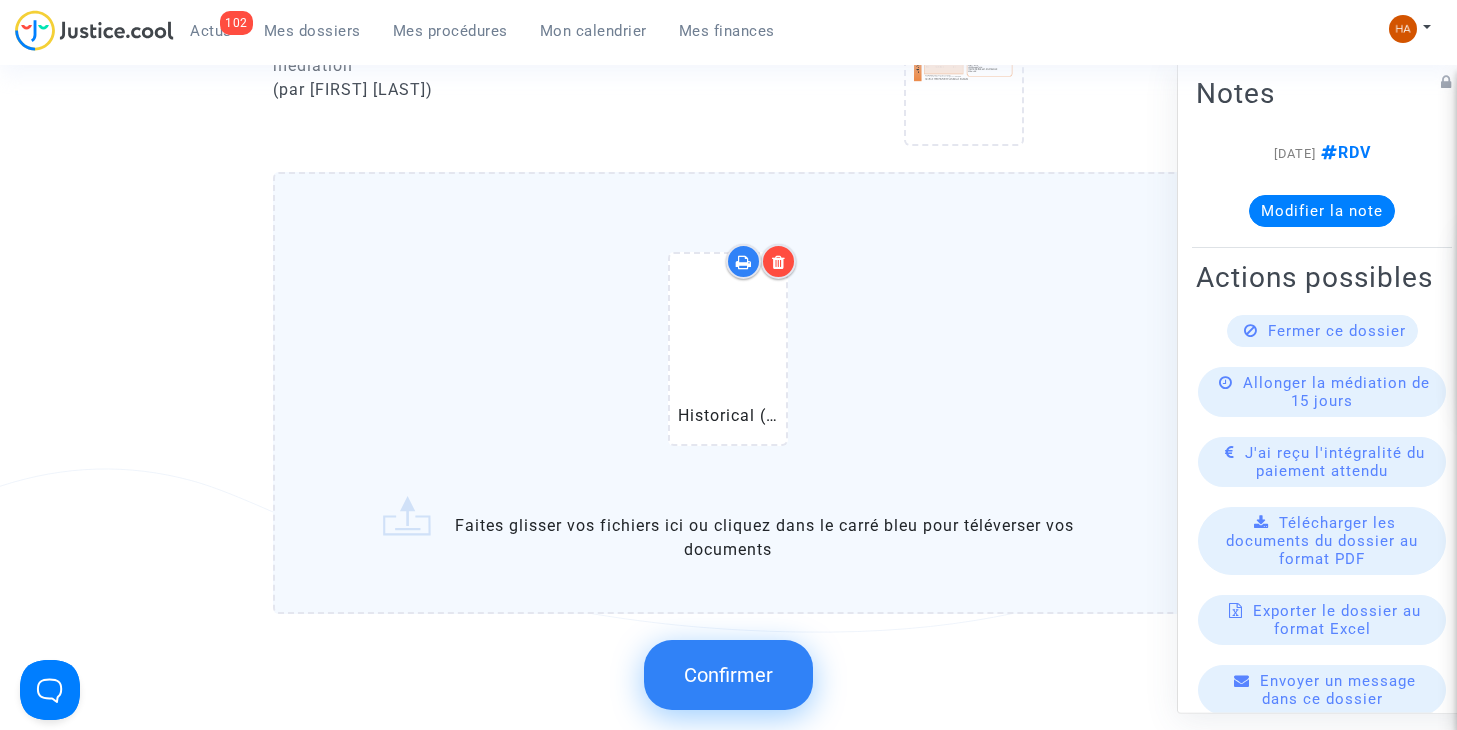 click on "Confirmer" 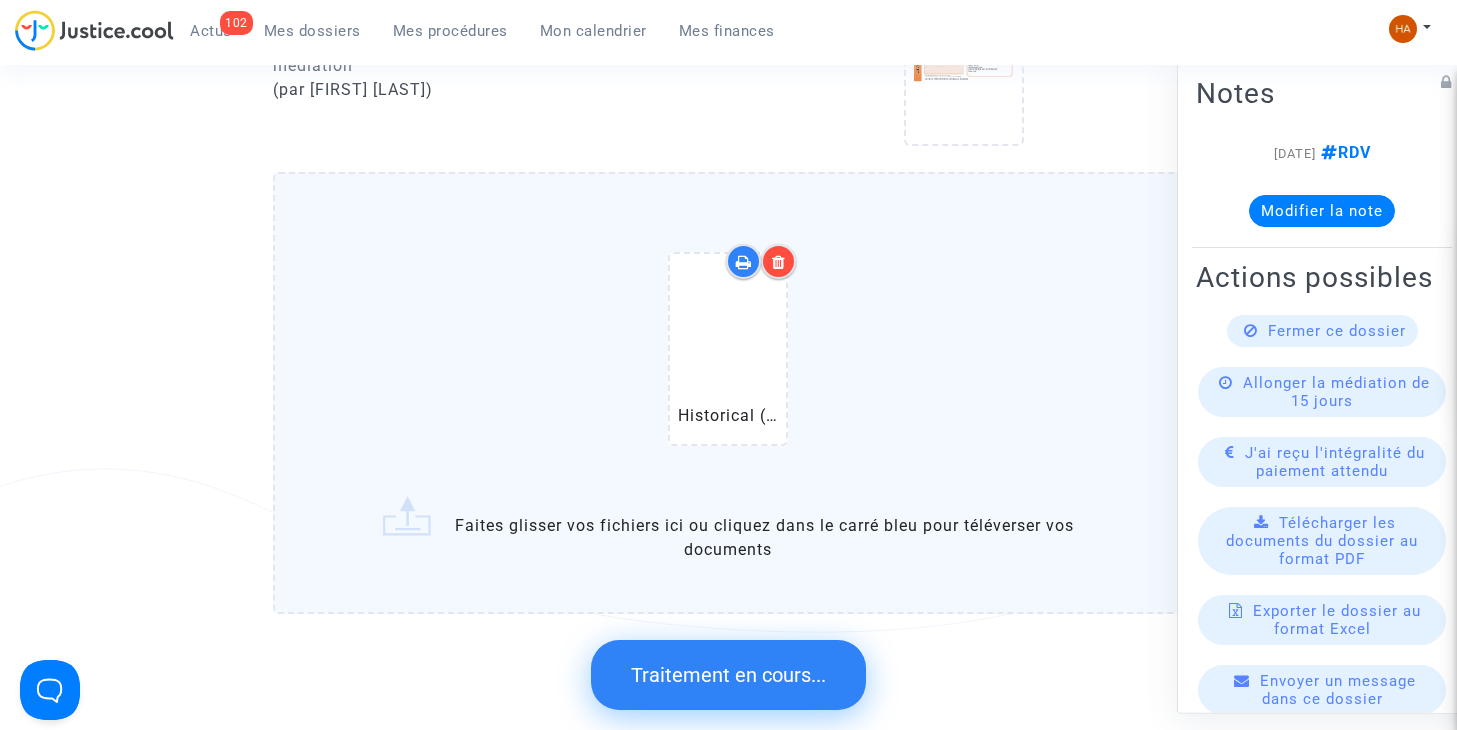 scroll, scrollTop: 0, scrollLeft: 0, axis: both 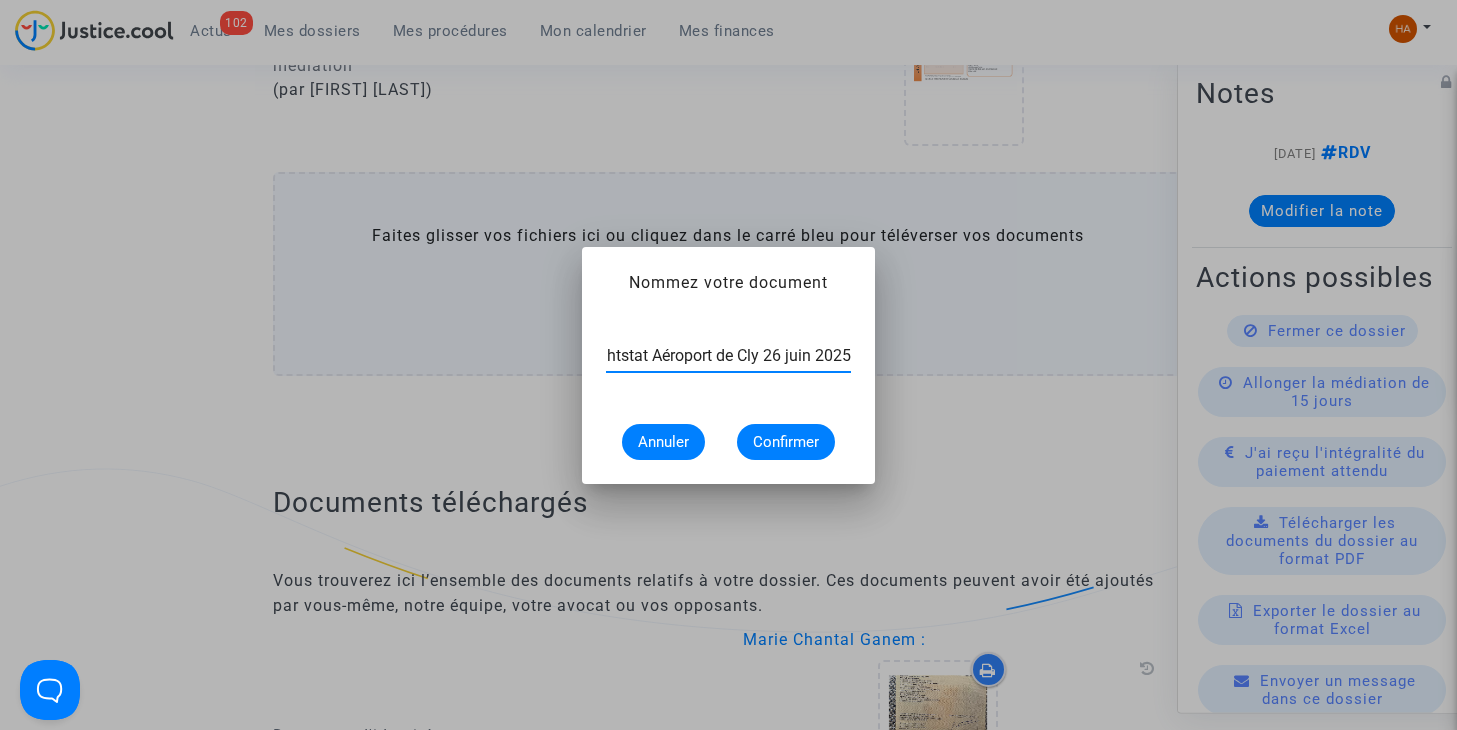 type on "Flightstat Aéroport de Cly 26 juin 2025" 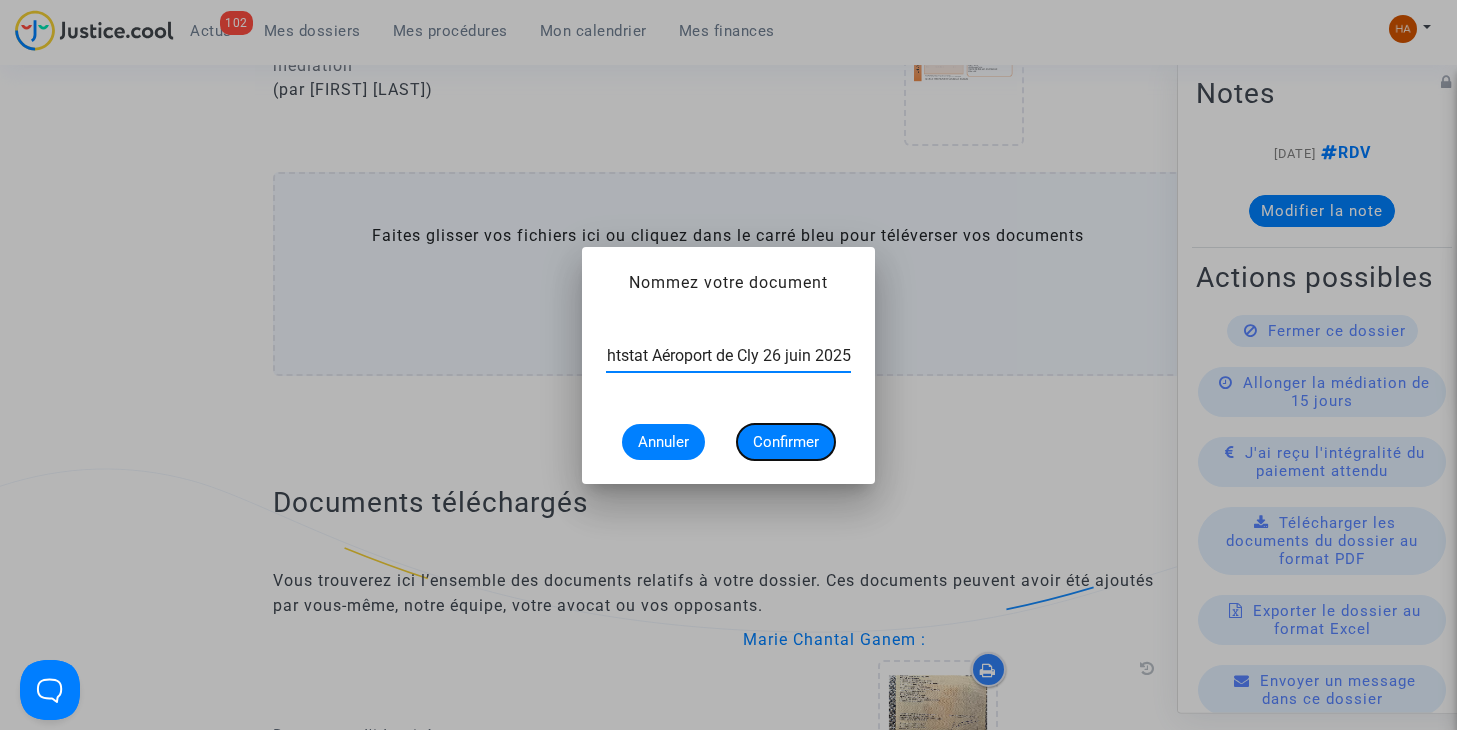 click on "Confirmer" at bounding box center [786, 442] 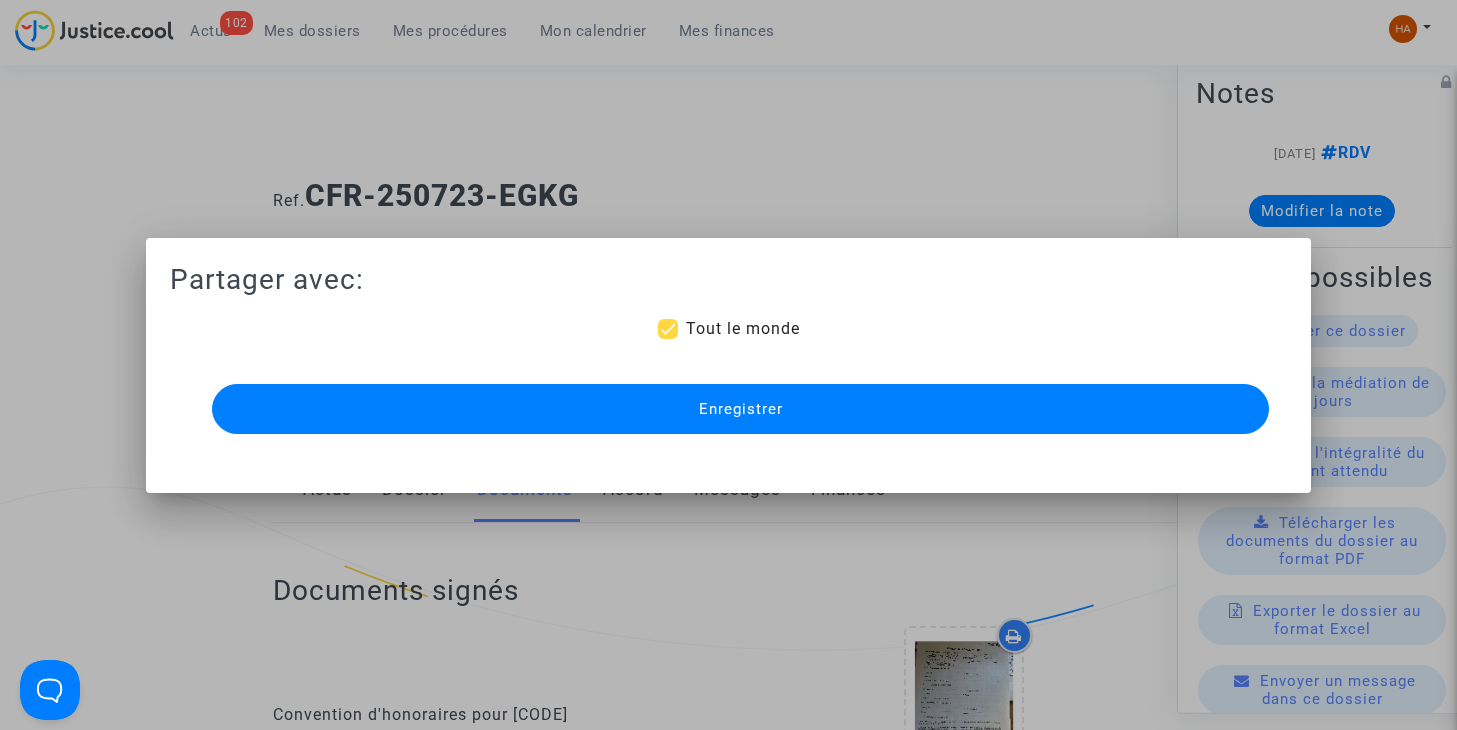 scroll, scrollTop: 1639, scrollLeft: 0, axis: vertical 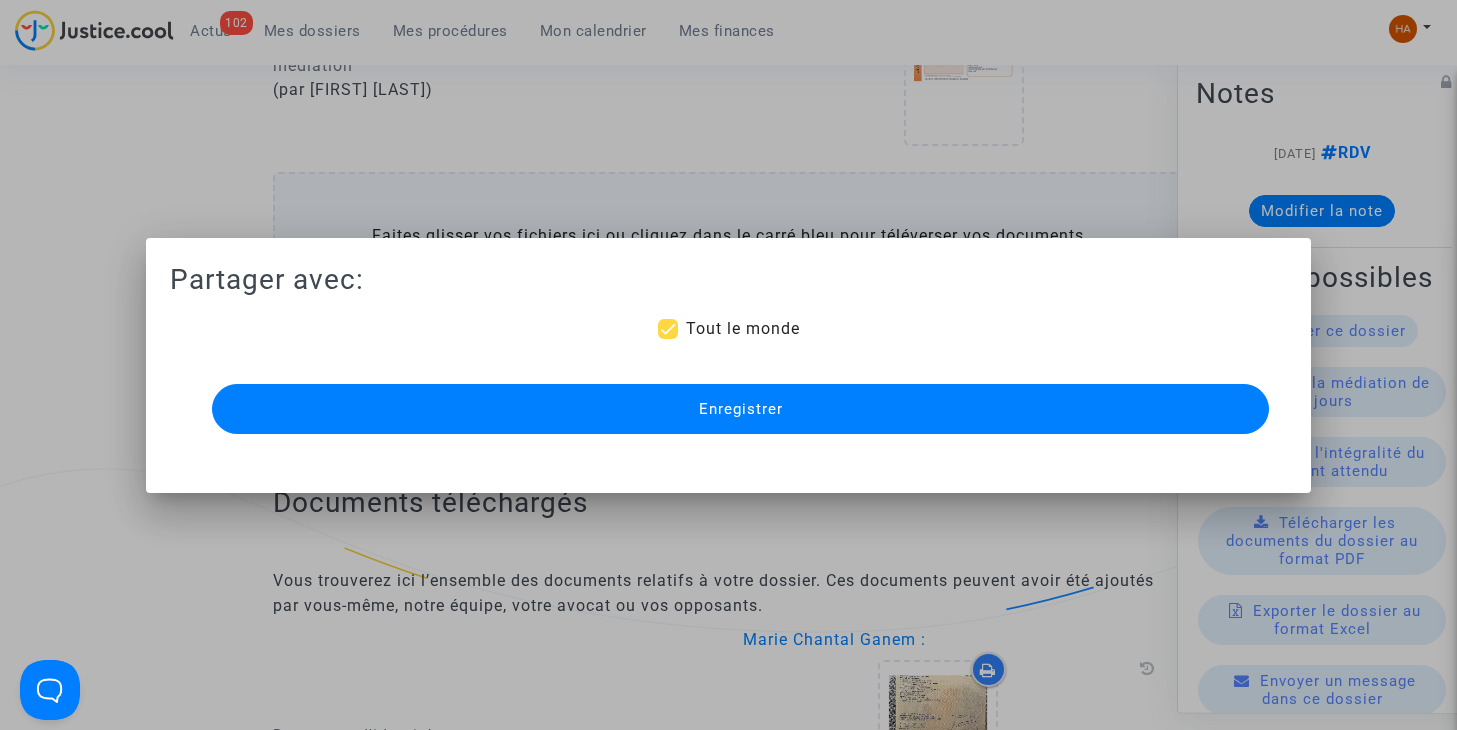 click on "Enregistrer" at bounding box center (741, 409) 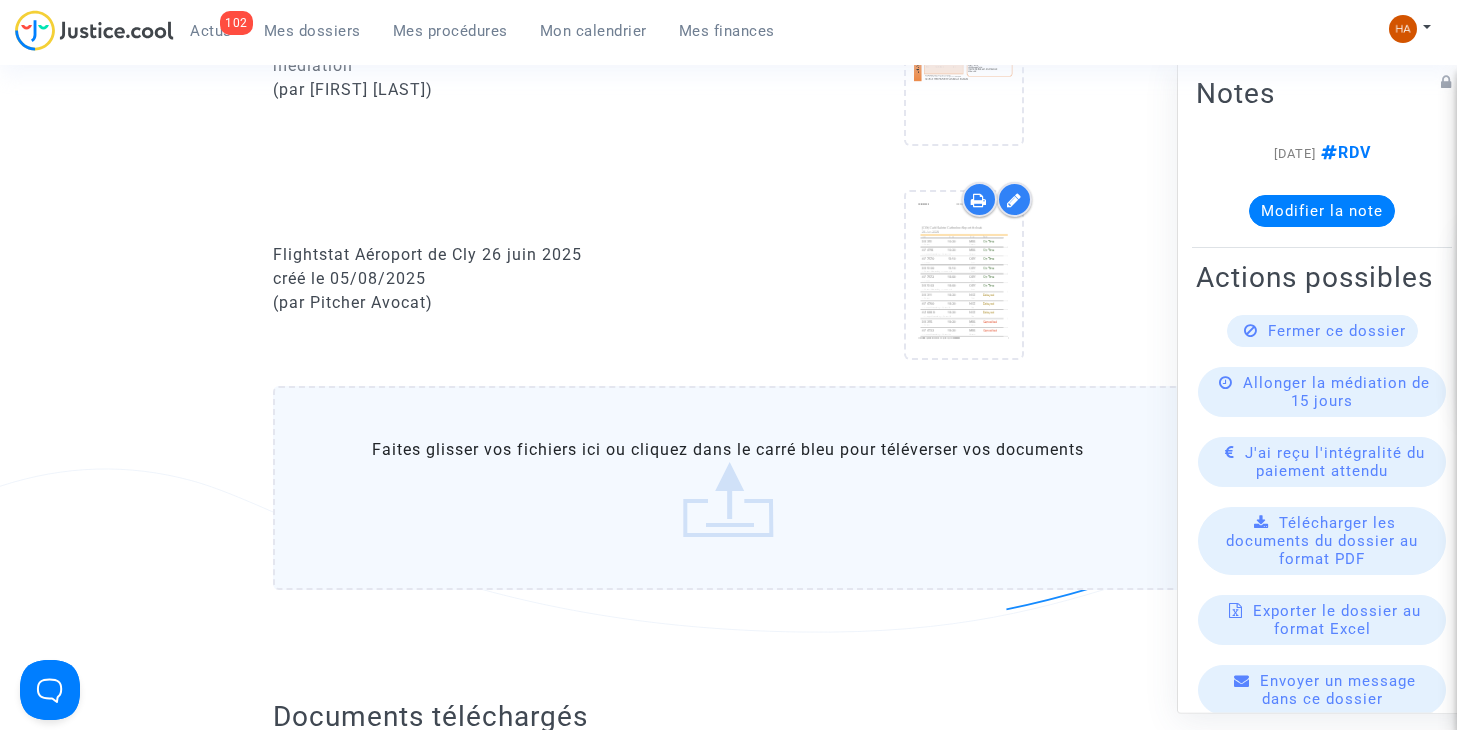 click on "Faites glisser vos fichiers ici ou cliquez dans le carré bleu pour téléverser vos documents" 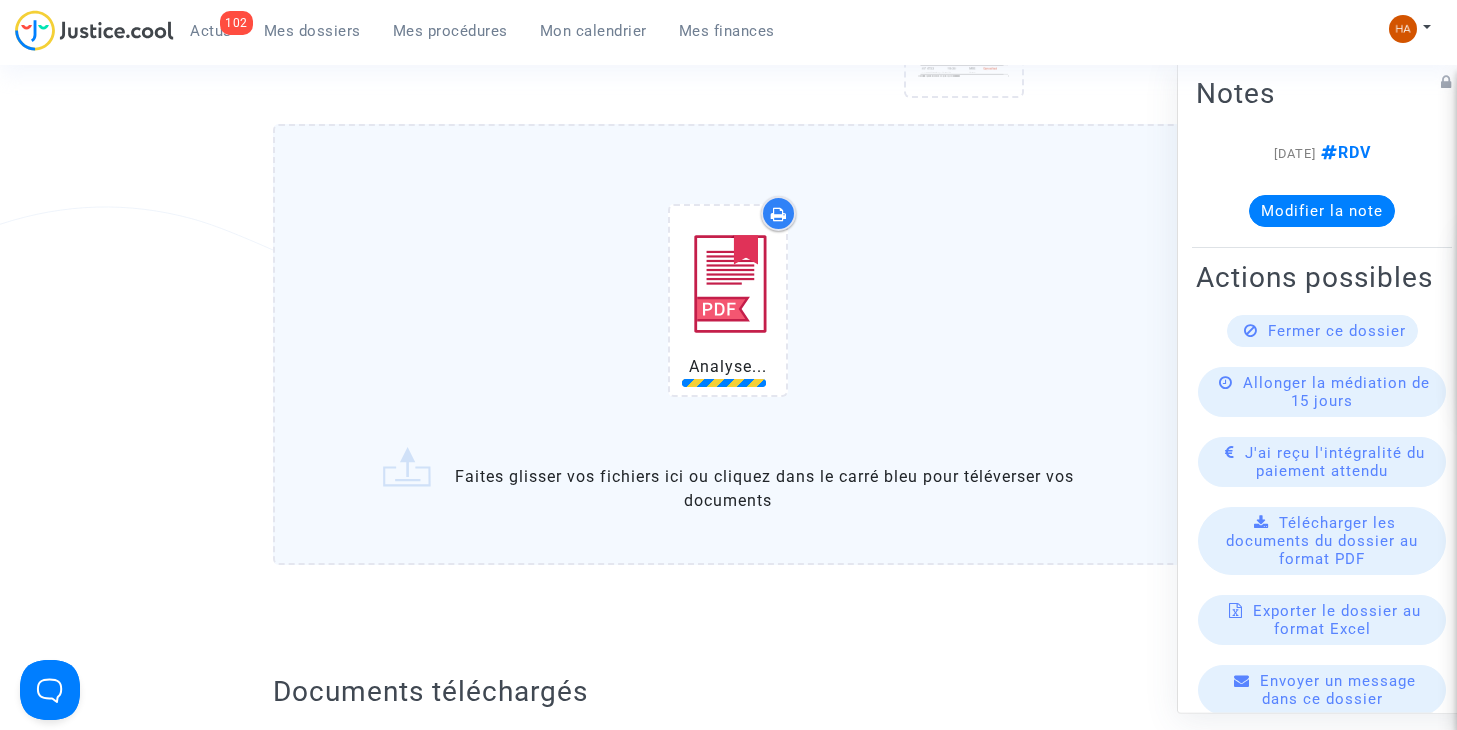 scroll, scrollTop: 1910, scrollLeft: 0, axis: vertical 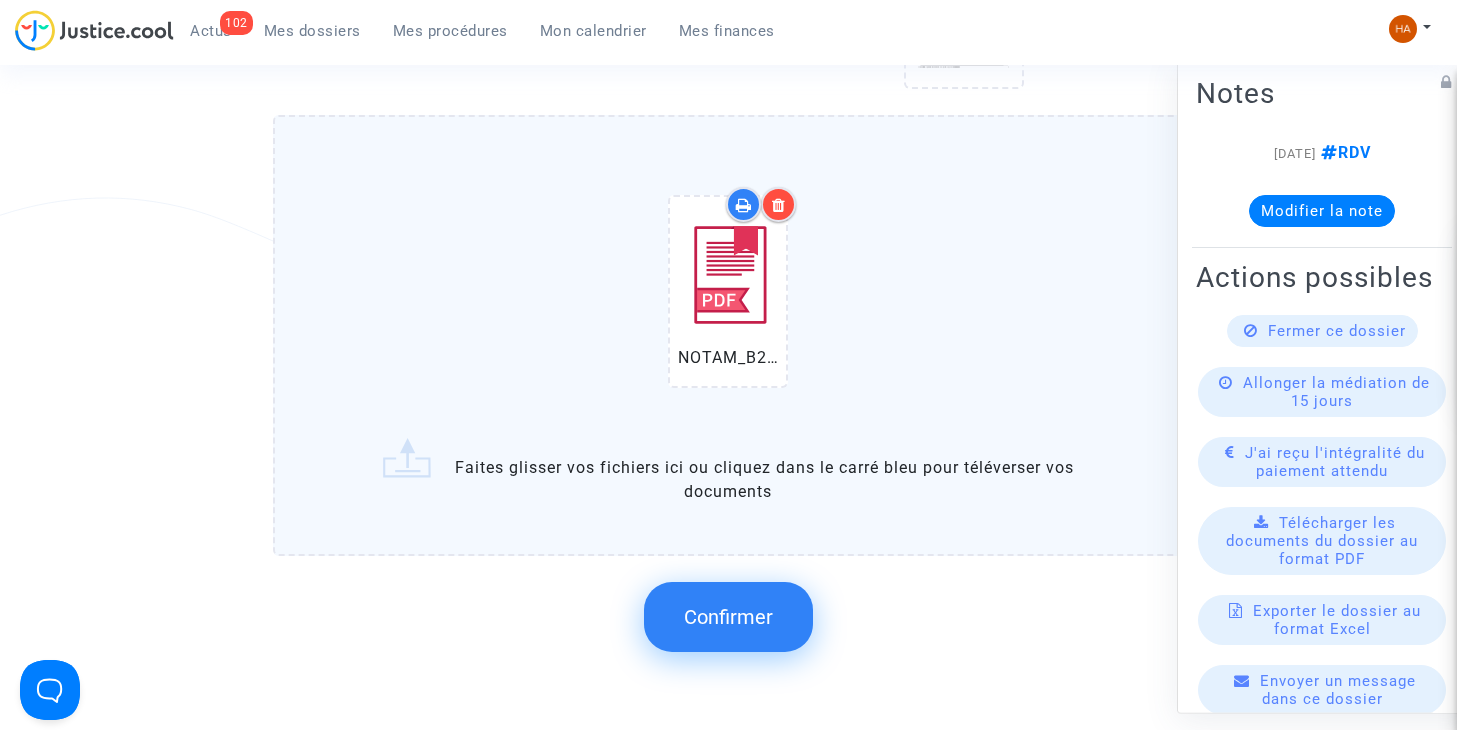 click on "Confirmer" 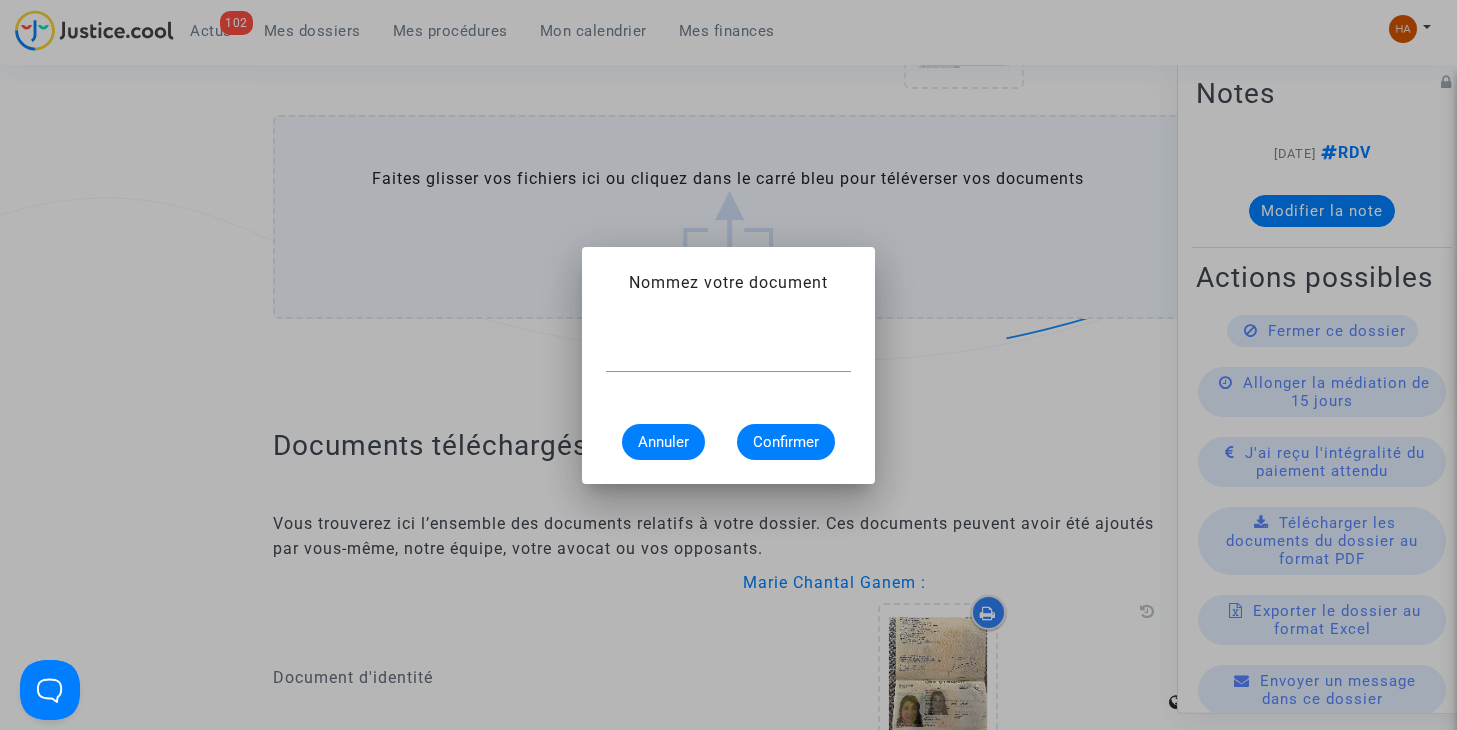 scroll, scrollTop: 0, scrollLeft: 0, axis: both 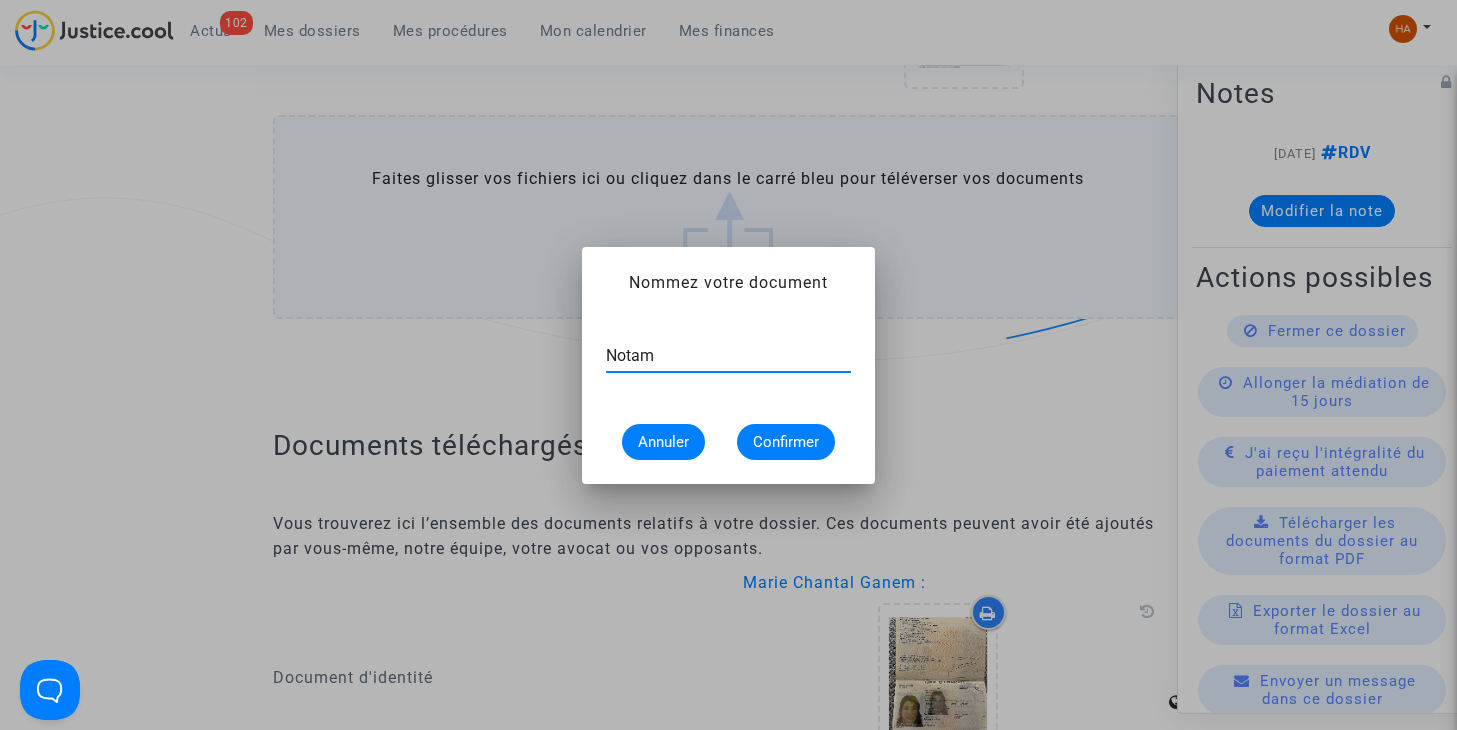 type on "Notam" 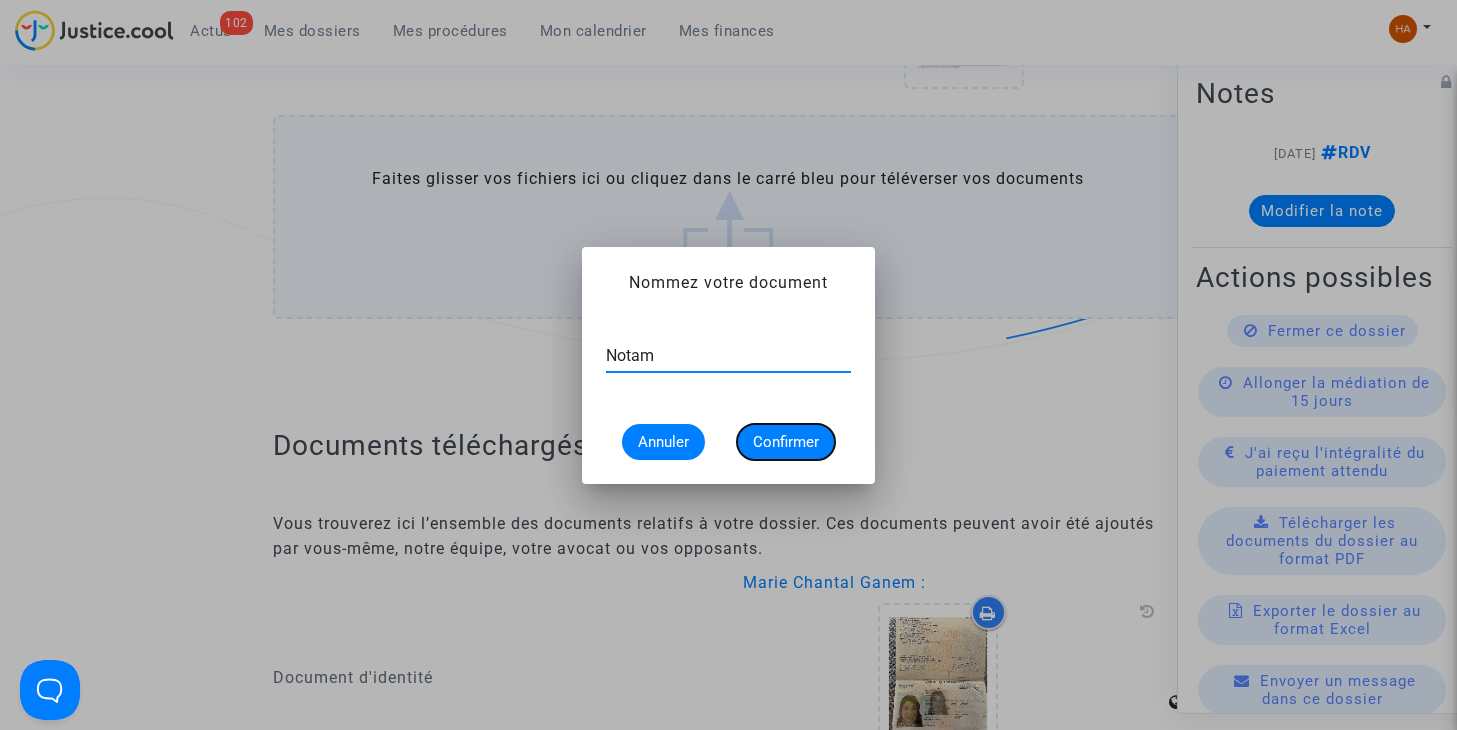 click on "Confirmer" at bounding box center (786, 442) 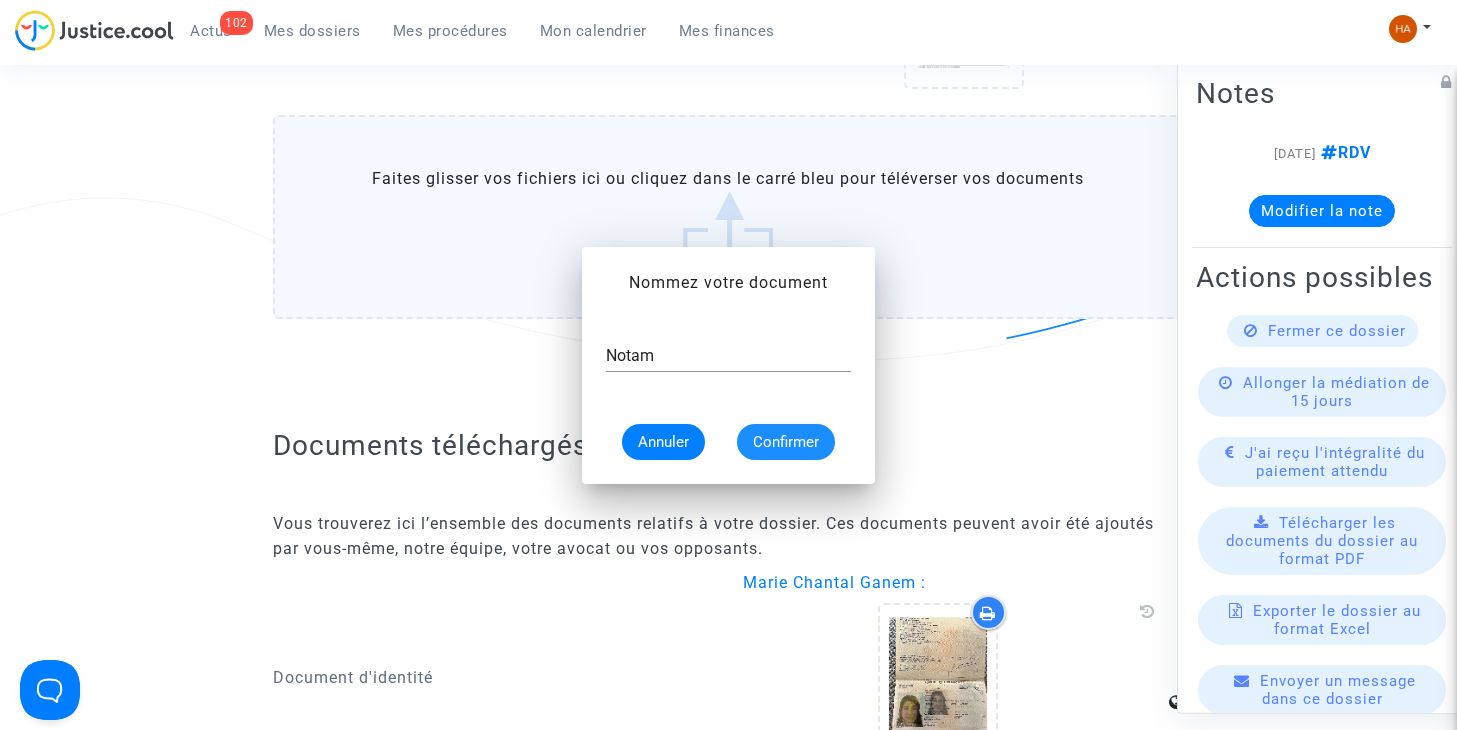 scroll, scrollTop: 1910, scrollLeft: 0, axis: vertical 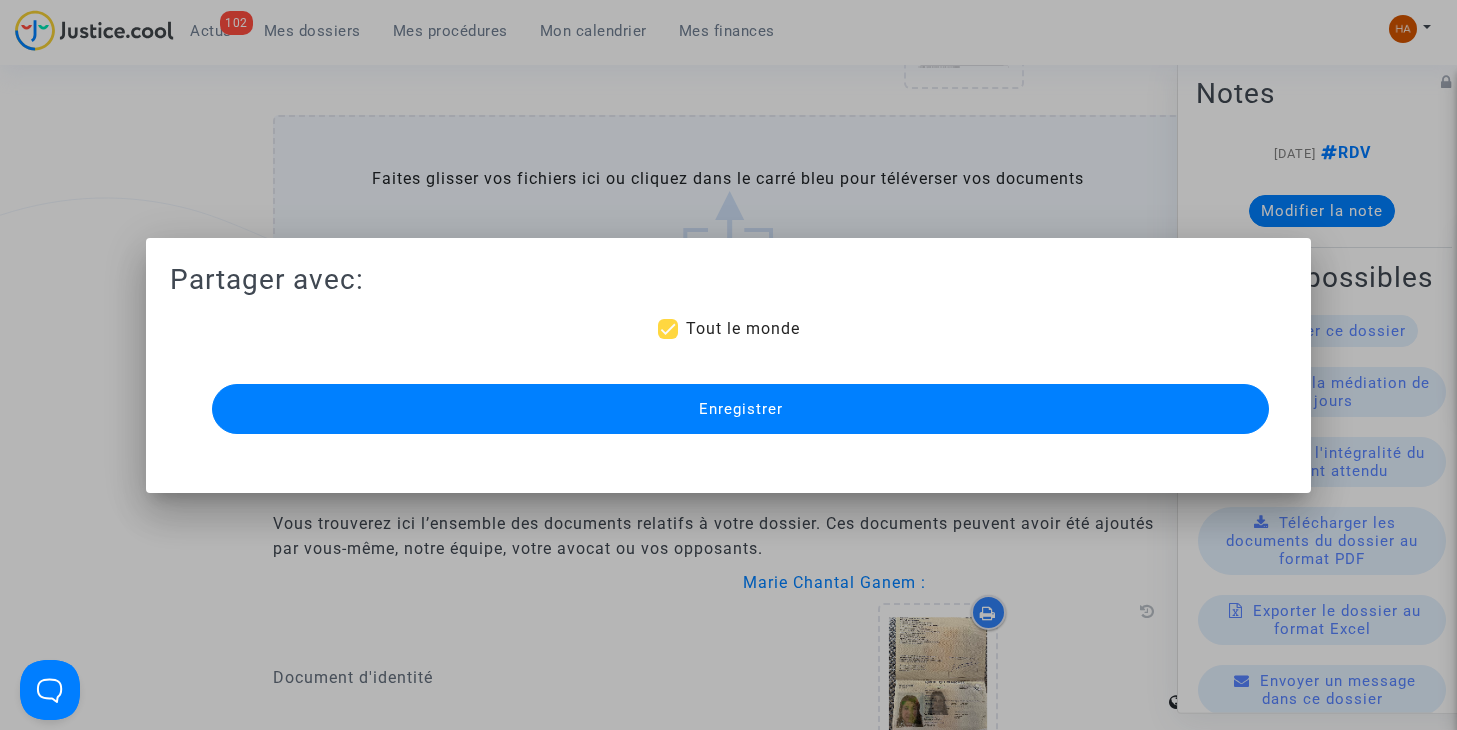 click on "Enregistrer" at bounding box center [741, 409] 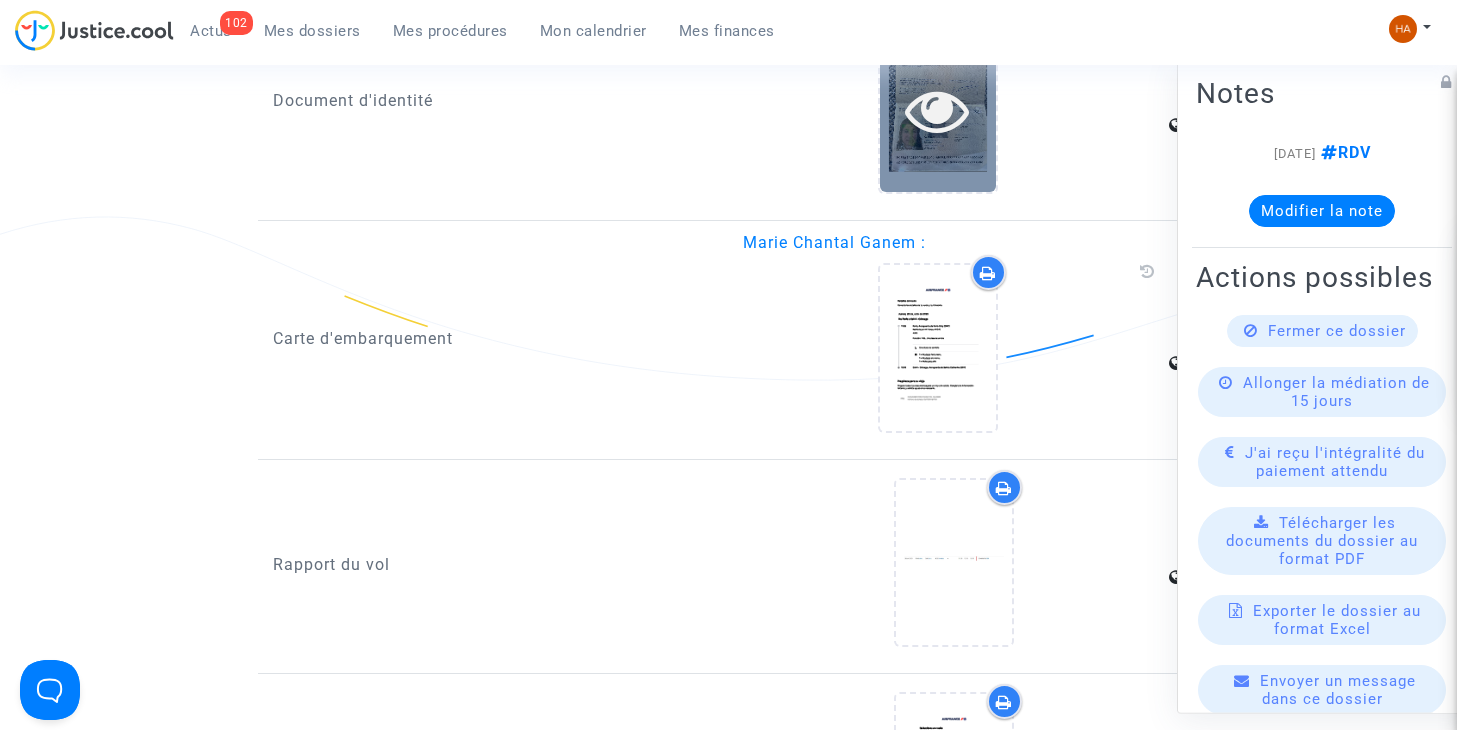 scroll, scrollTop: 2714, scrollLeft: 0, axis: vertical 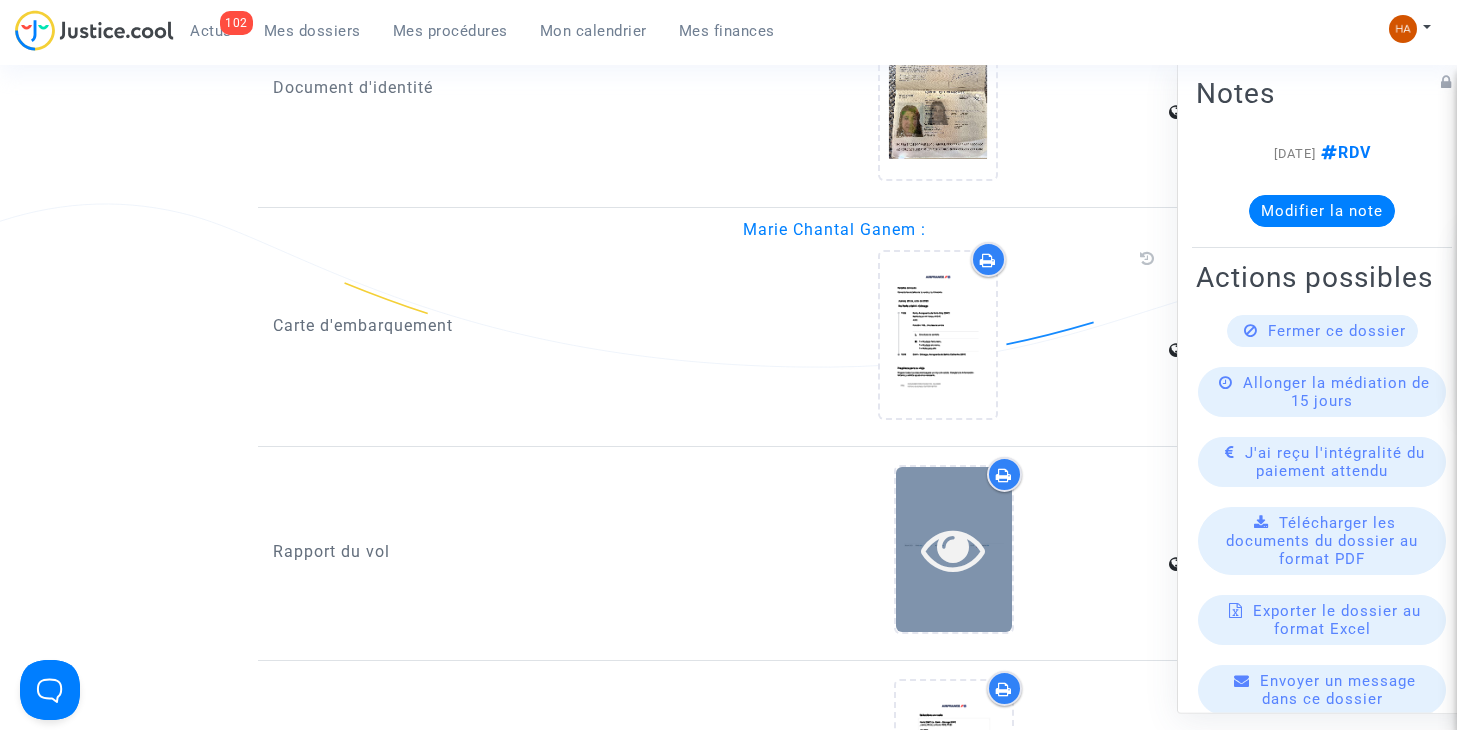click at bounding box center (953, 549) 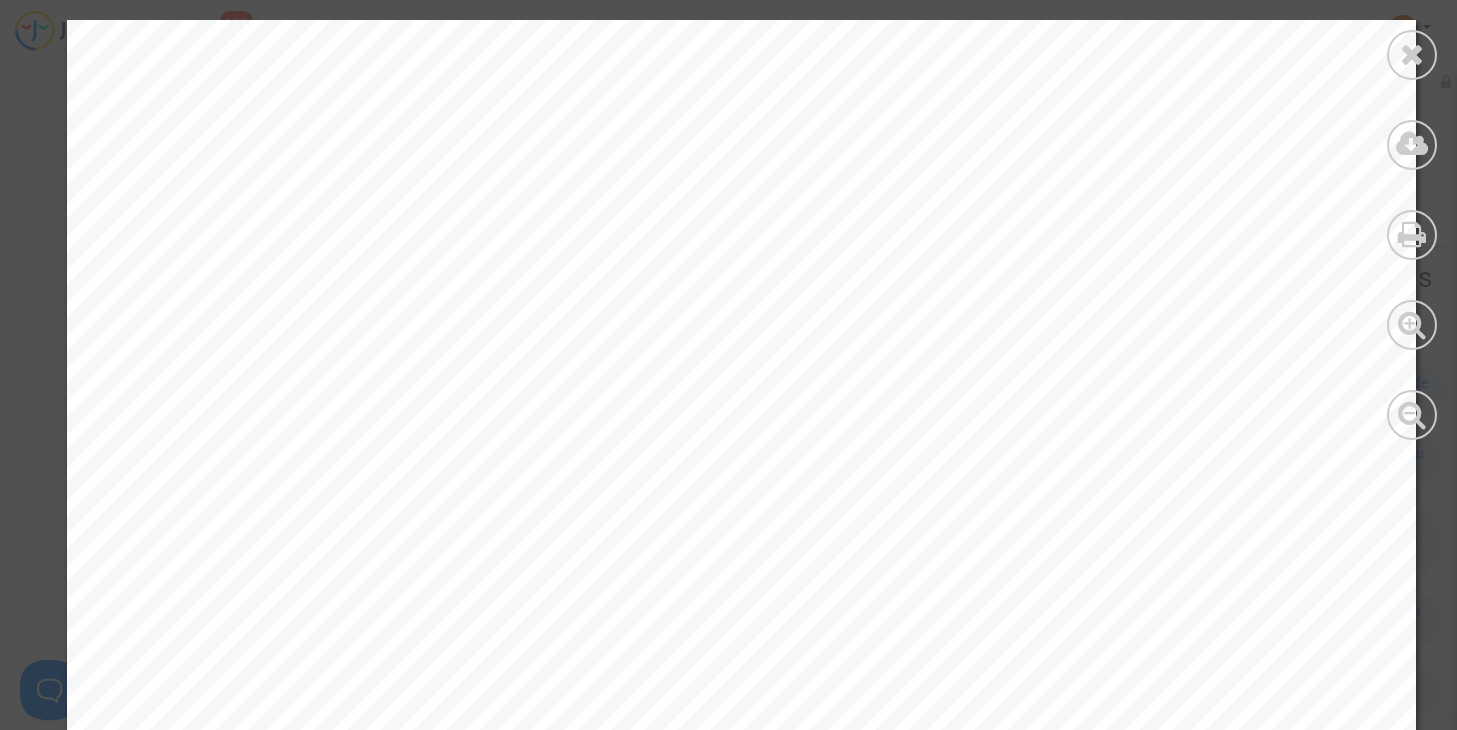 scroll, scrollTop: 1314, scrollLeft: 0, axis: vertical 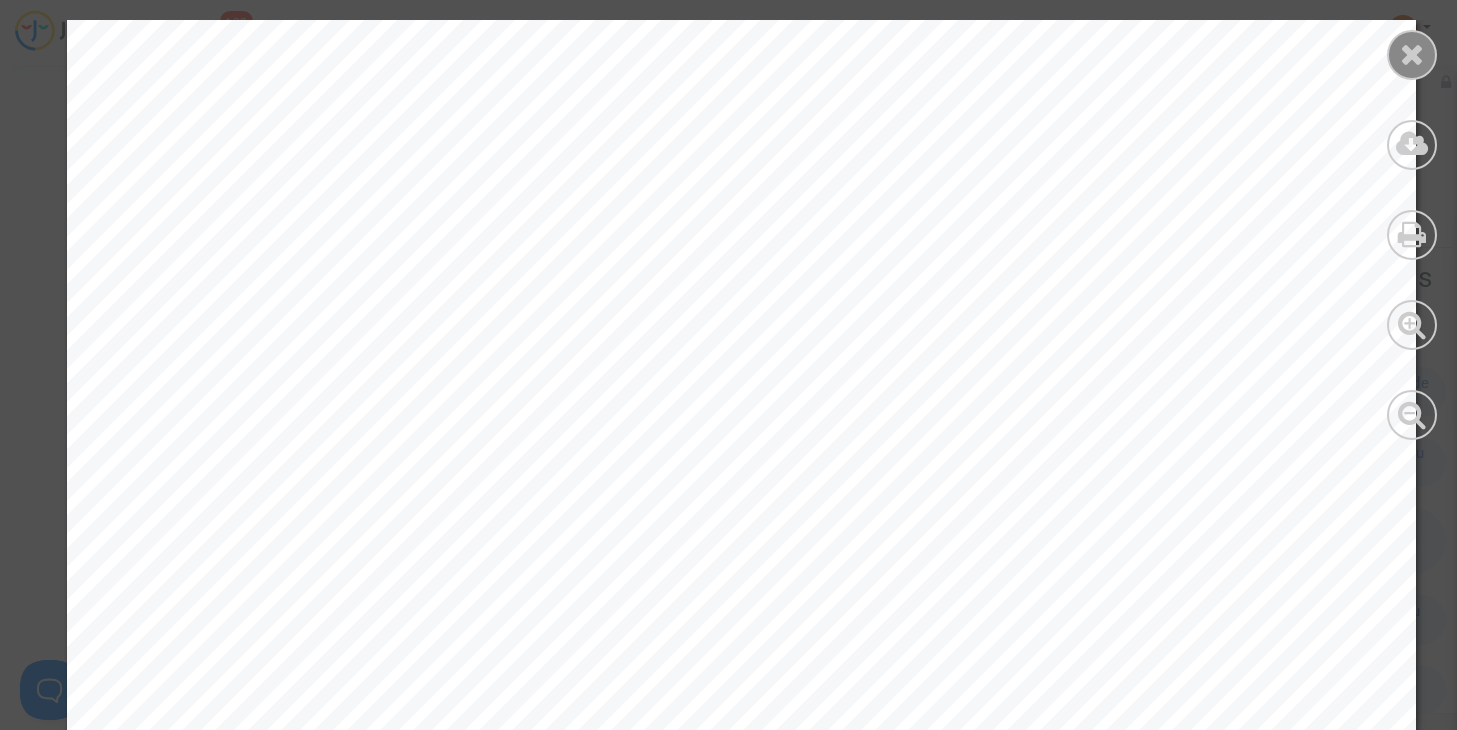 click at bounding box center [1412, 54] 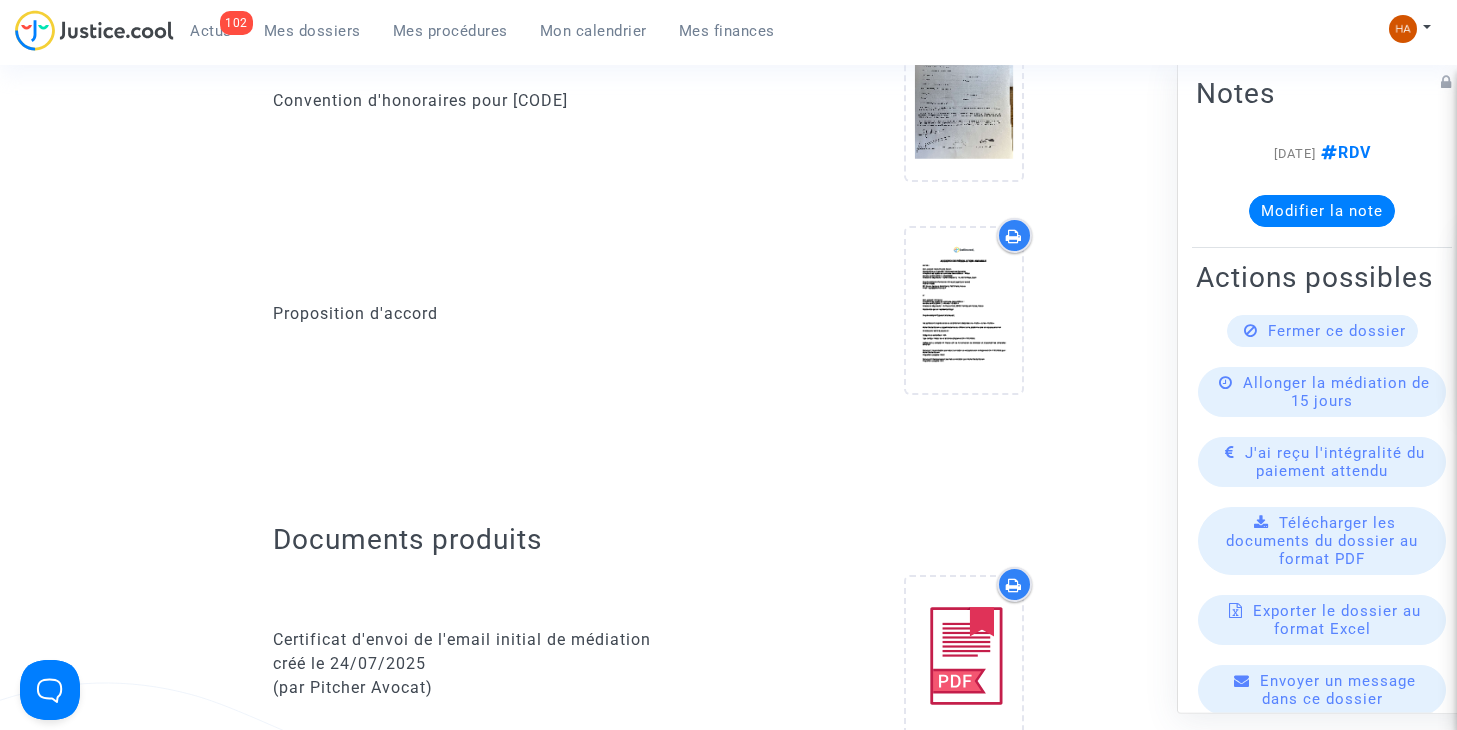 scroll, scrollTop: 0, scrollLeft: 0, axis: both 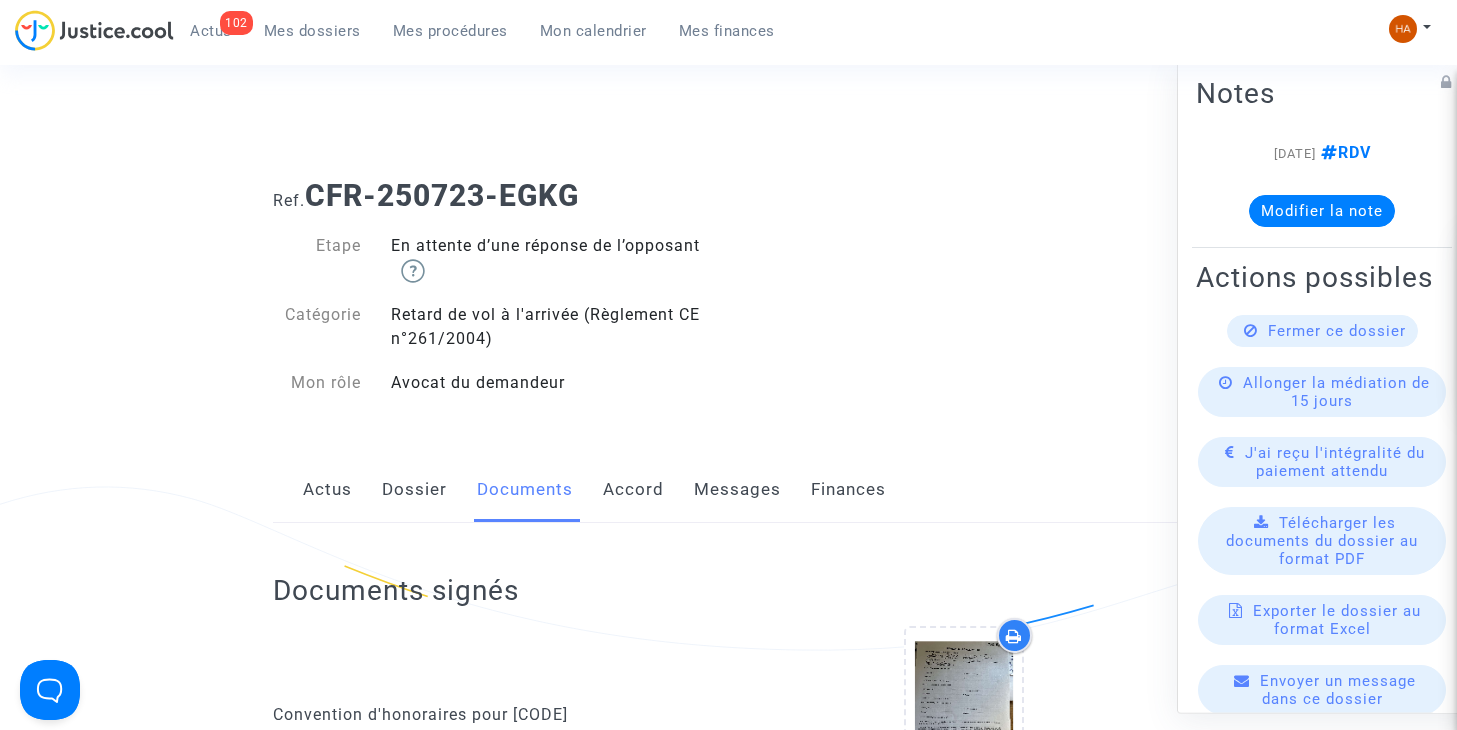 click on "Mes dossiers" at bounding box center [312, 31] 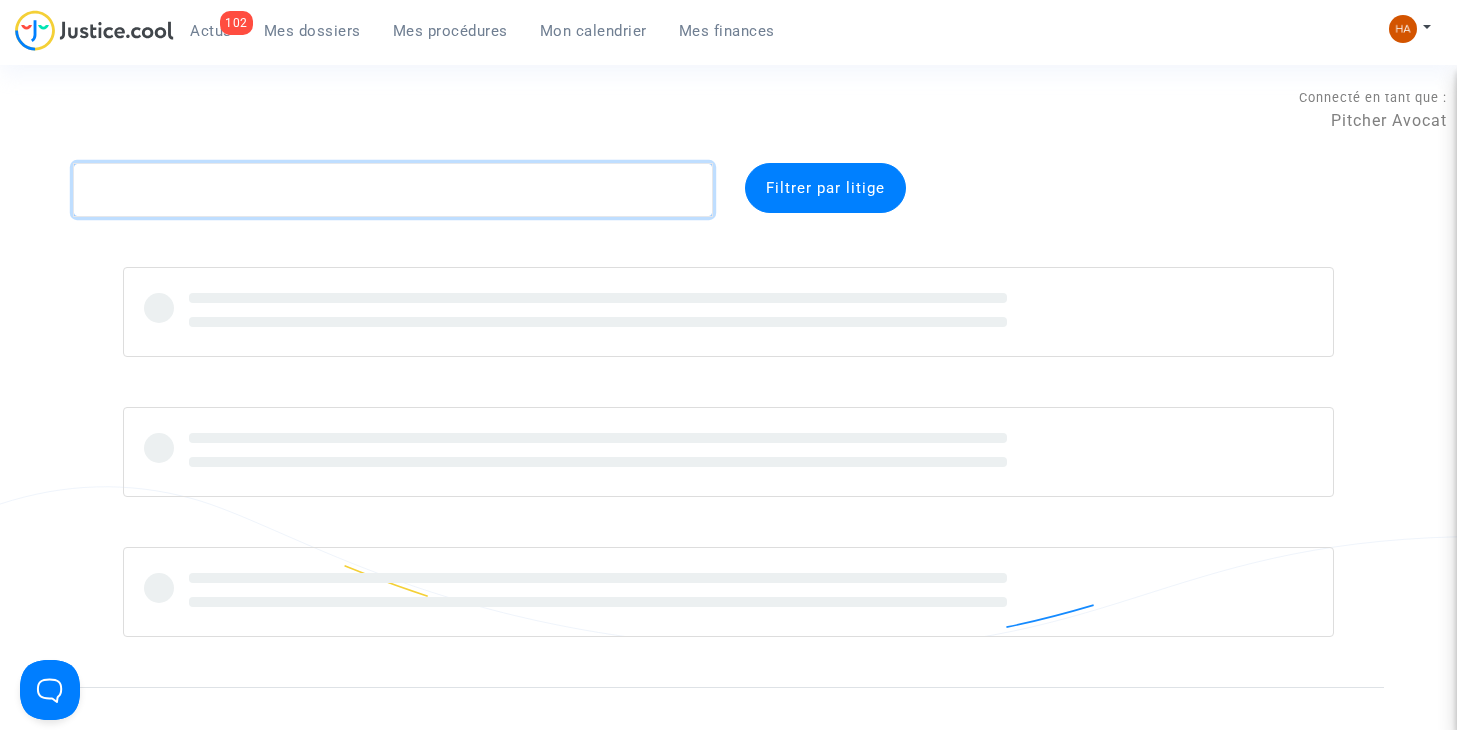 click 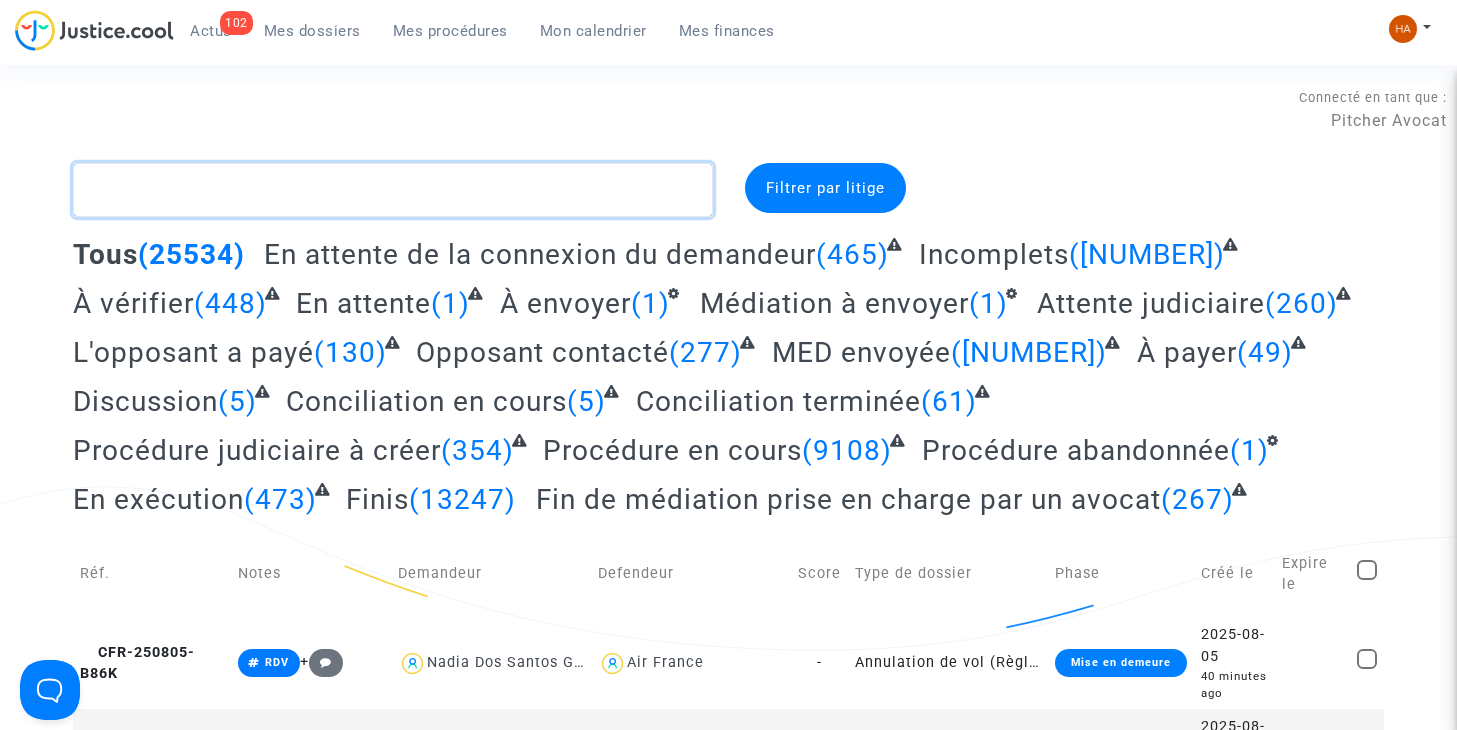 paste on "GCCJ" 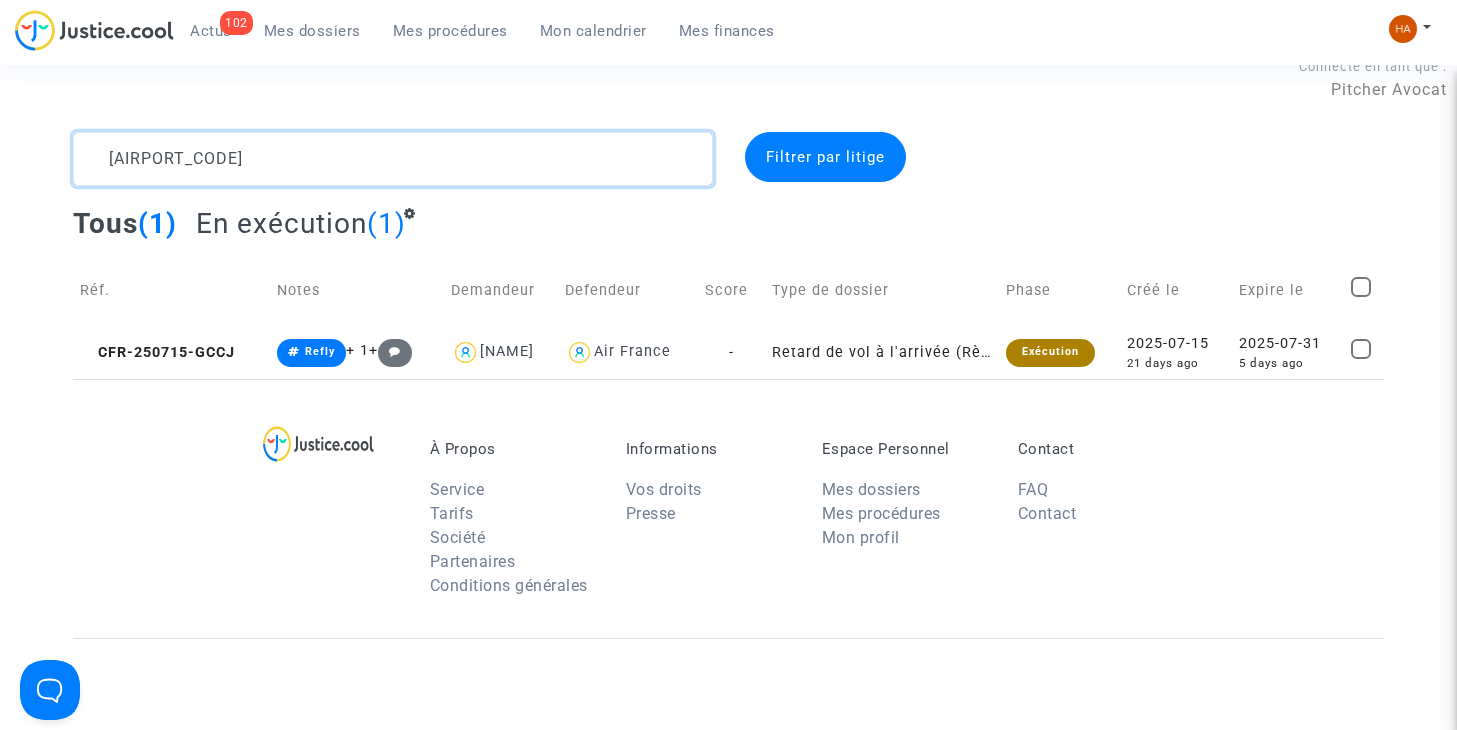 scroll, scrollTop: 28, scrollLeft: 0, axis: vertical 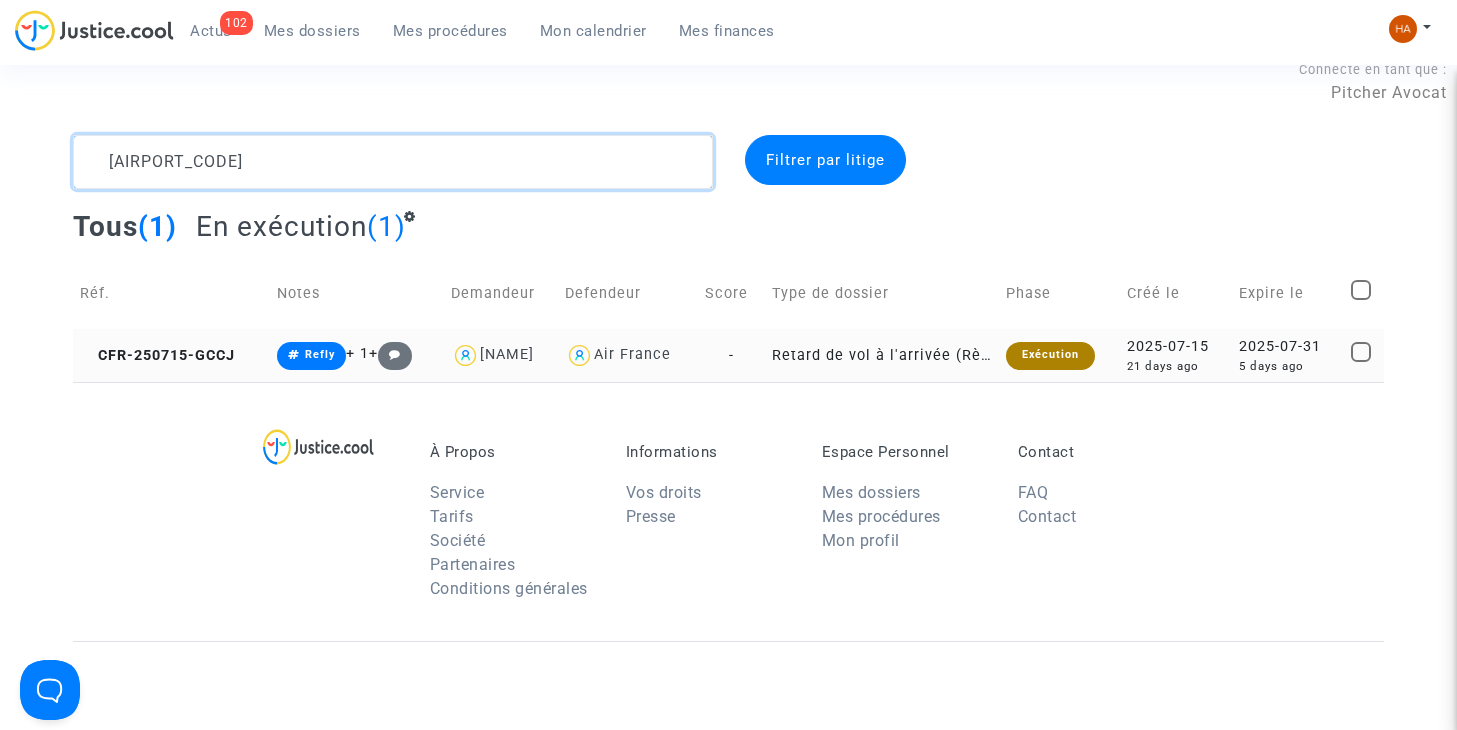 type on "GCCJ" 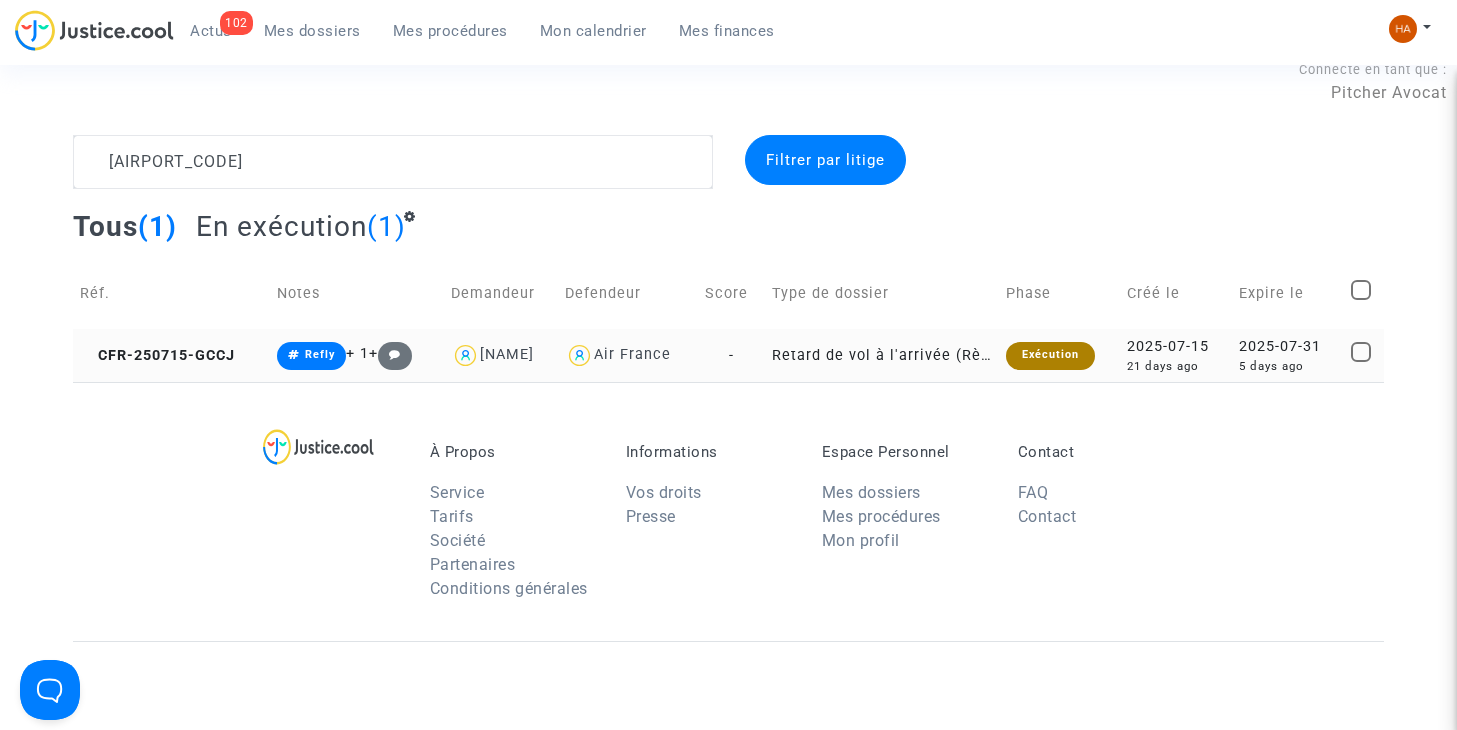 click on "Retard de vol à l'arrivée (Règlement CE n°261/2004)" 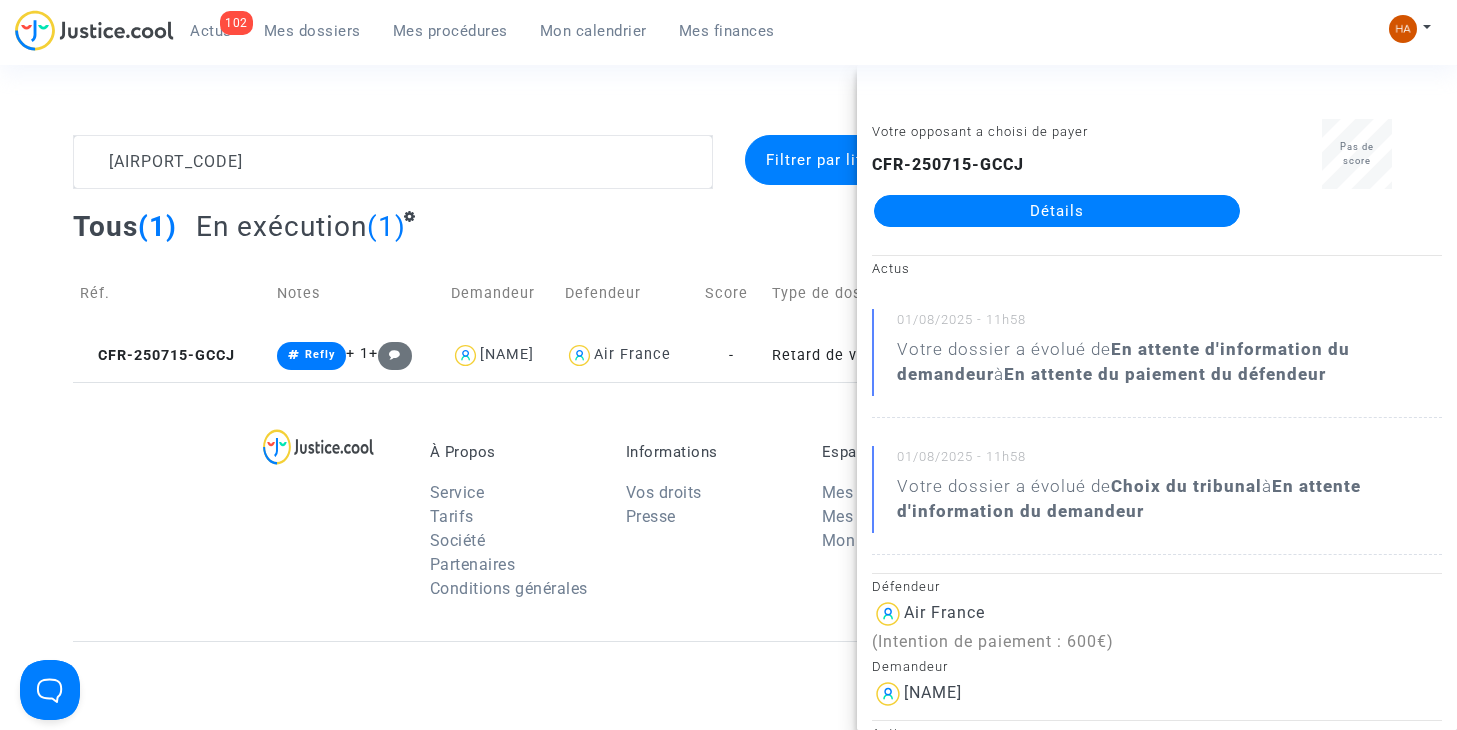 click on "Détails" 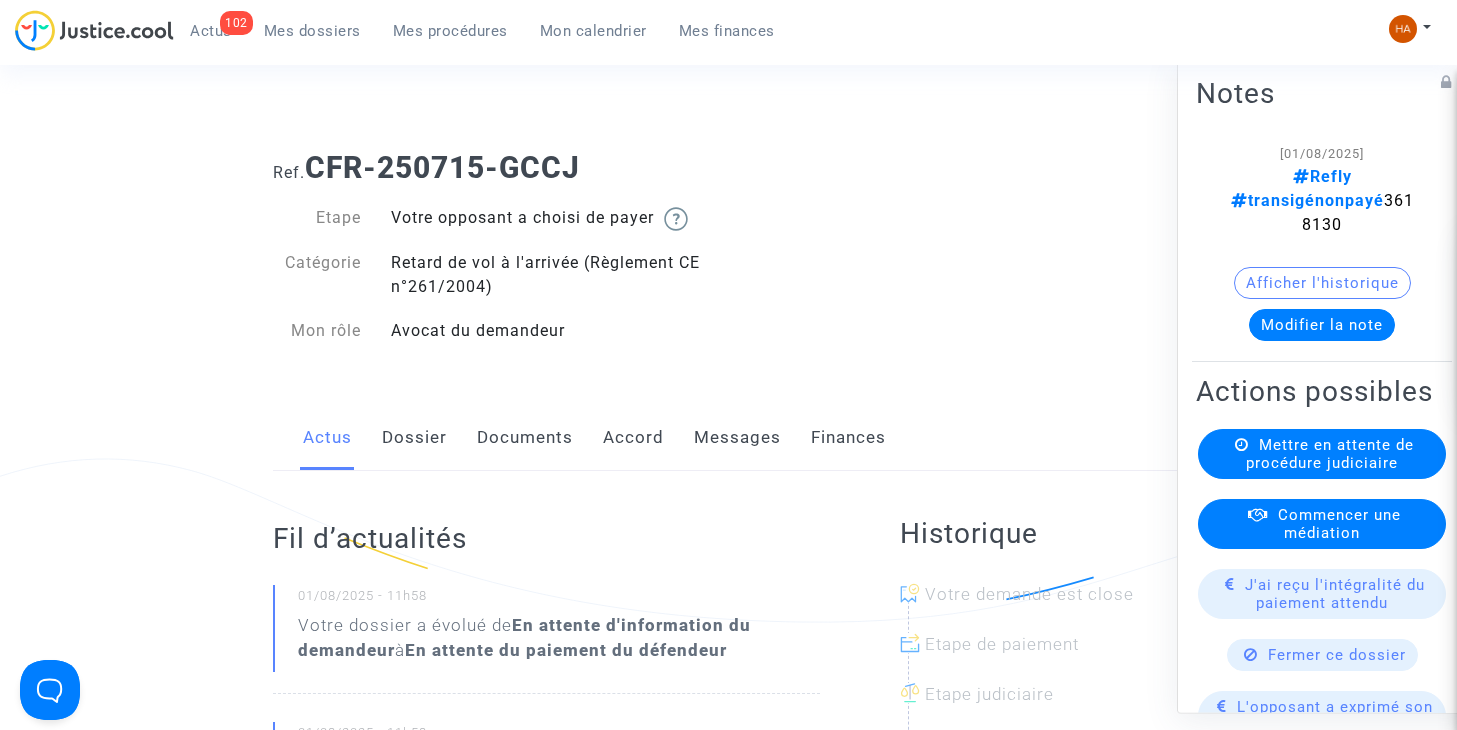 click on "Dossier" 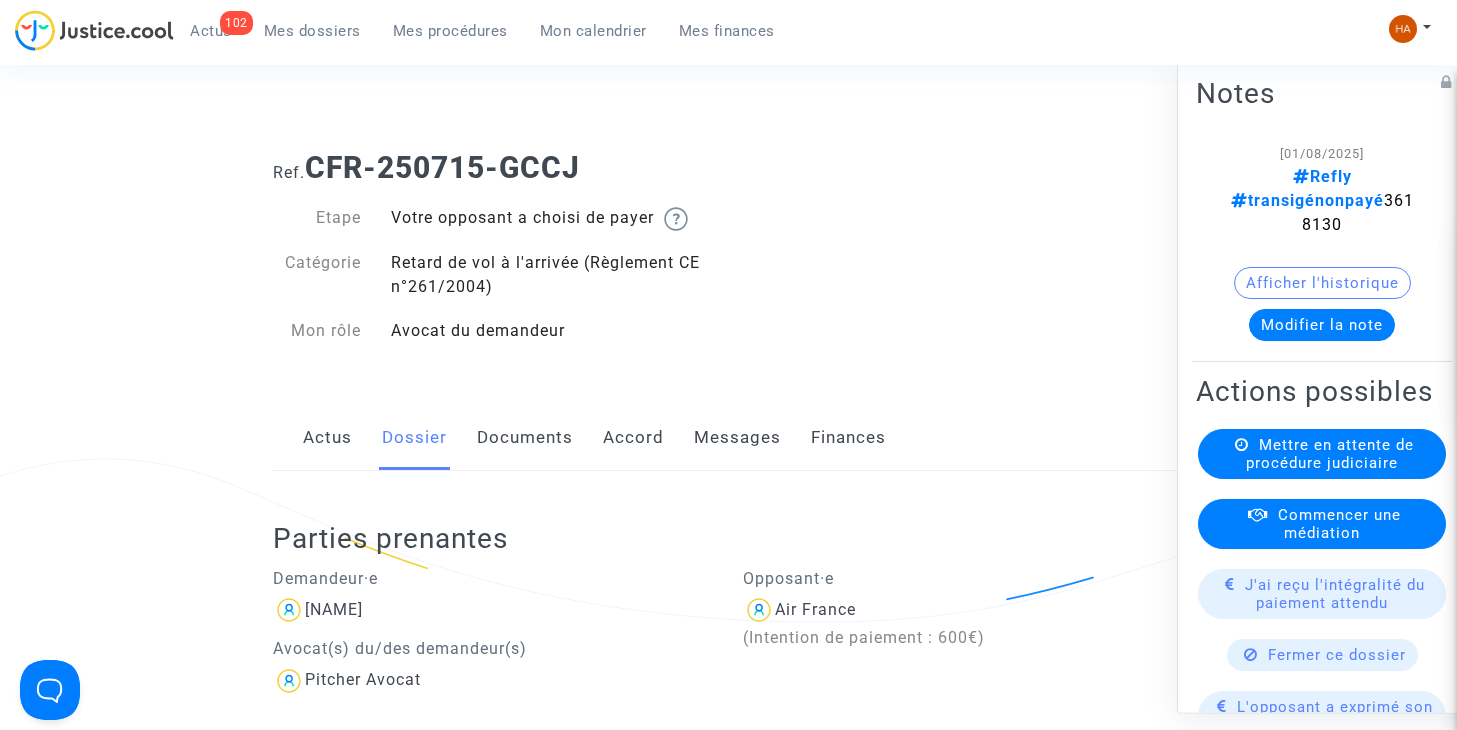 click on "Mes dossiers" at bounding box center (312, 31) 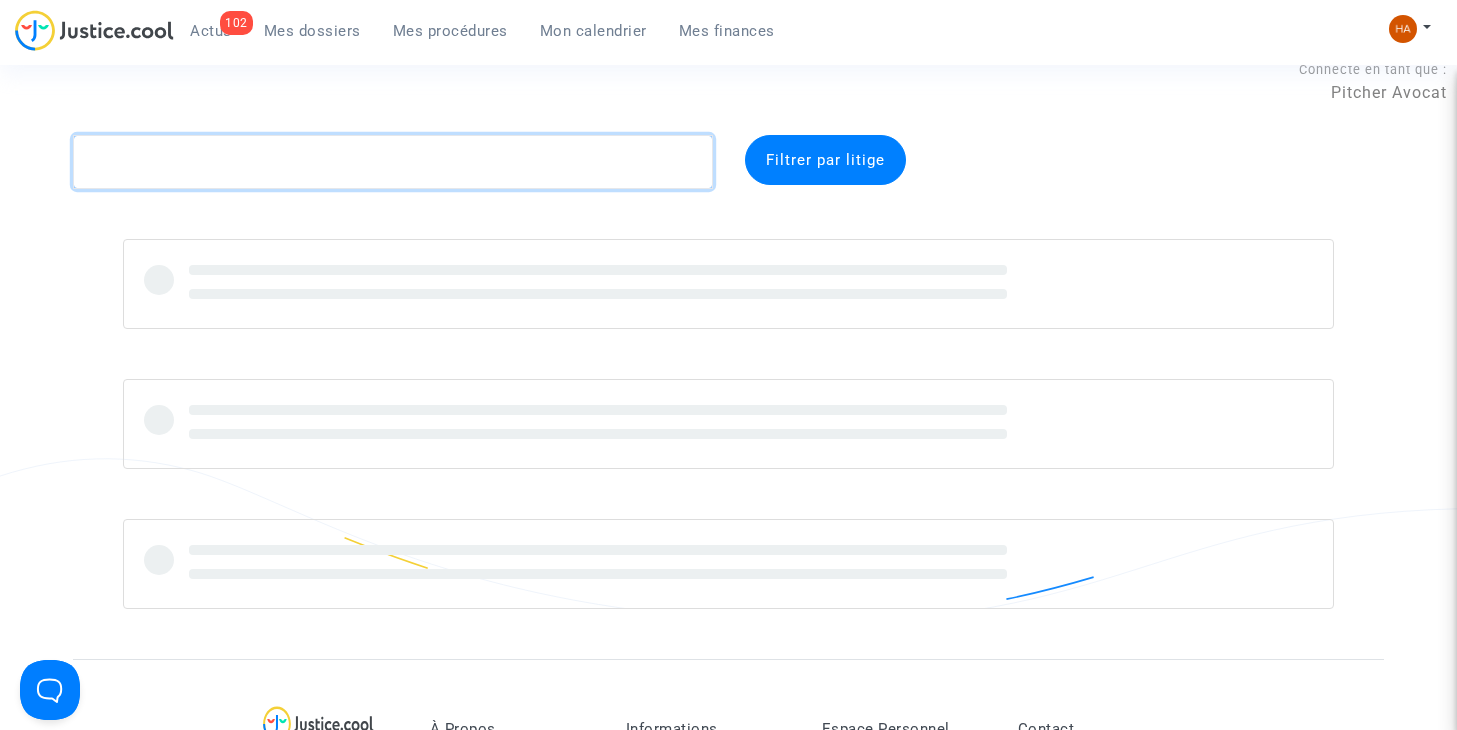 click 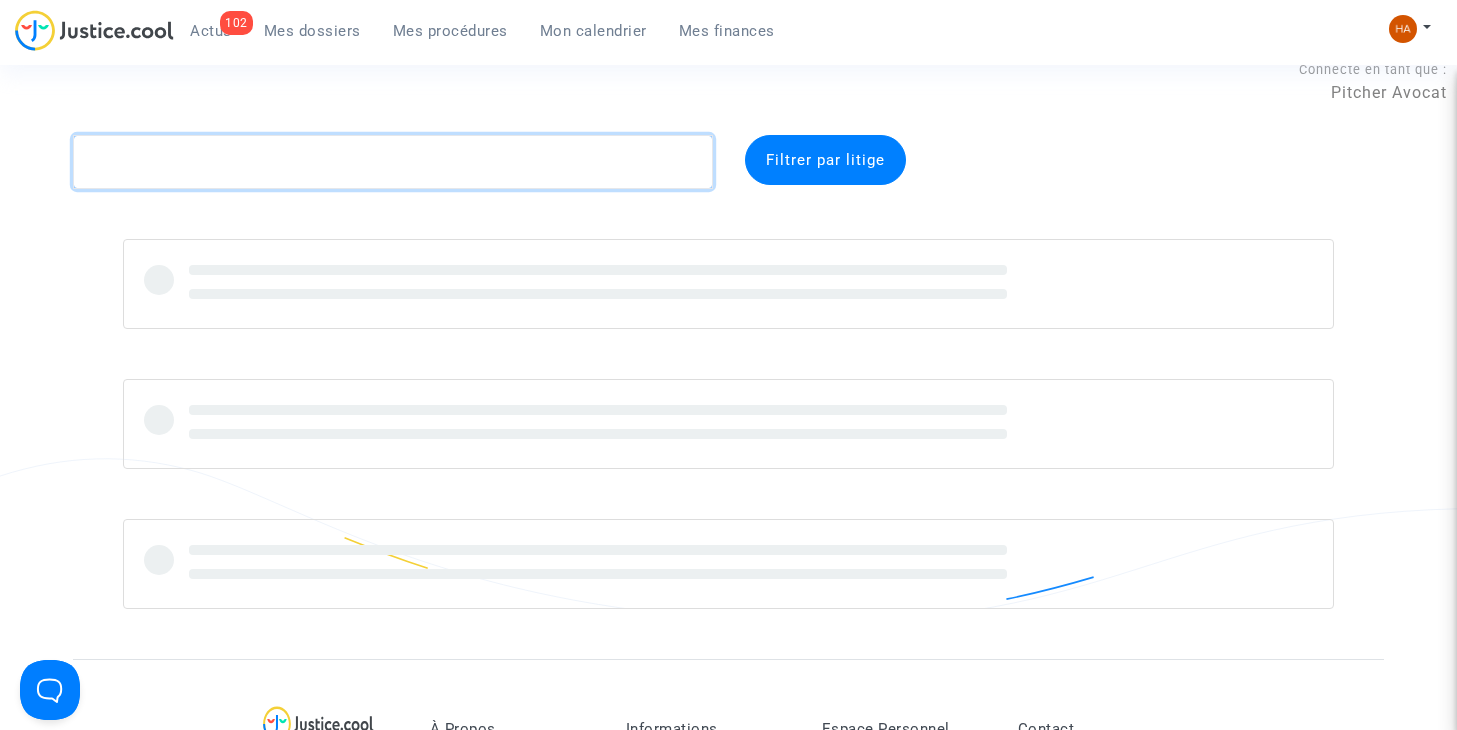 paste on "CFR-250331-H66F" 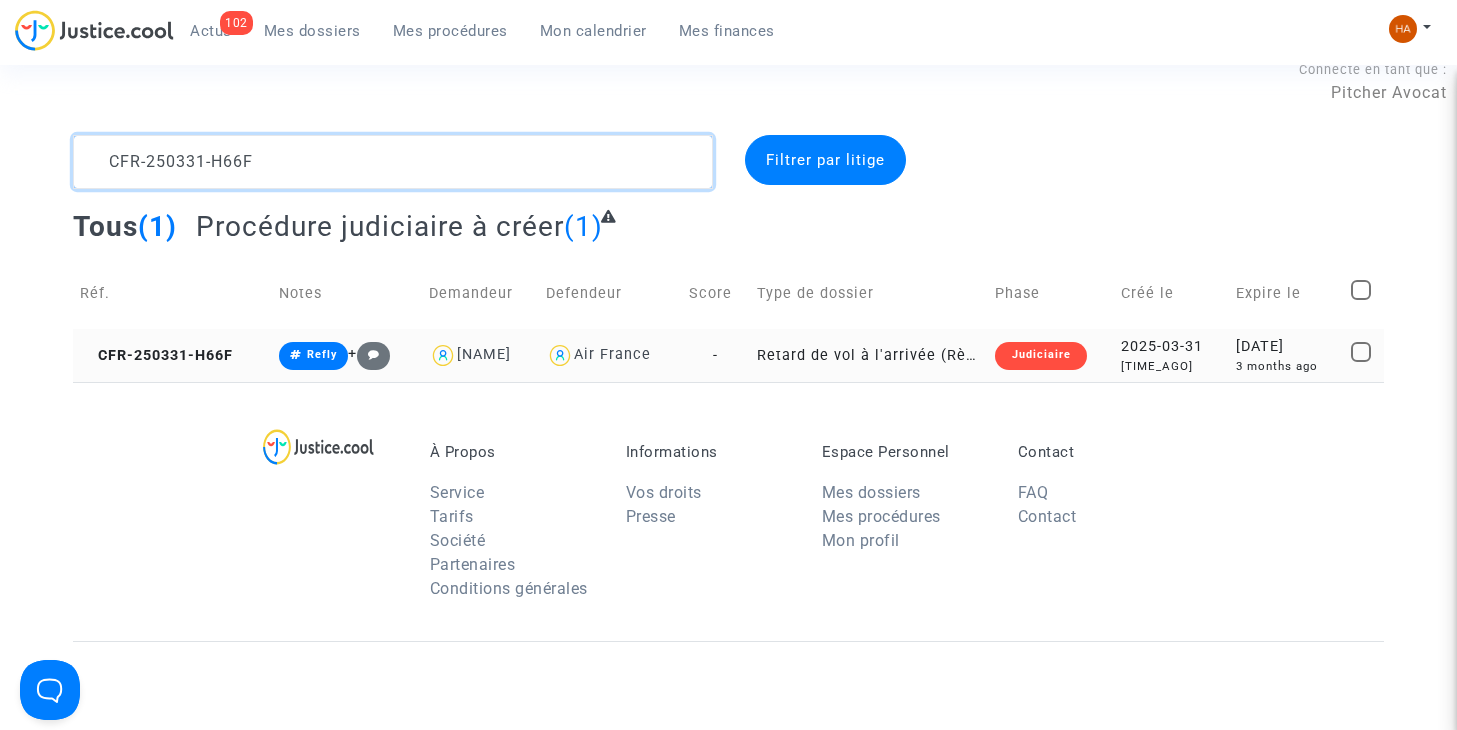 type on "CFR-250331-H66F" 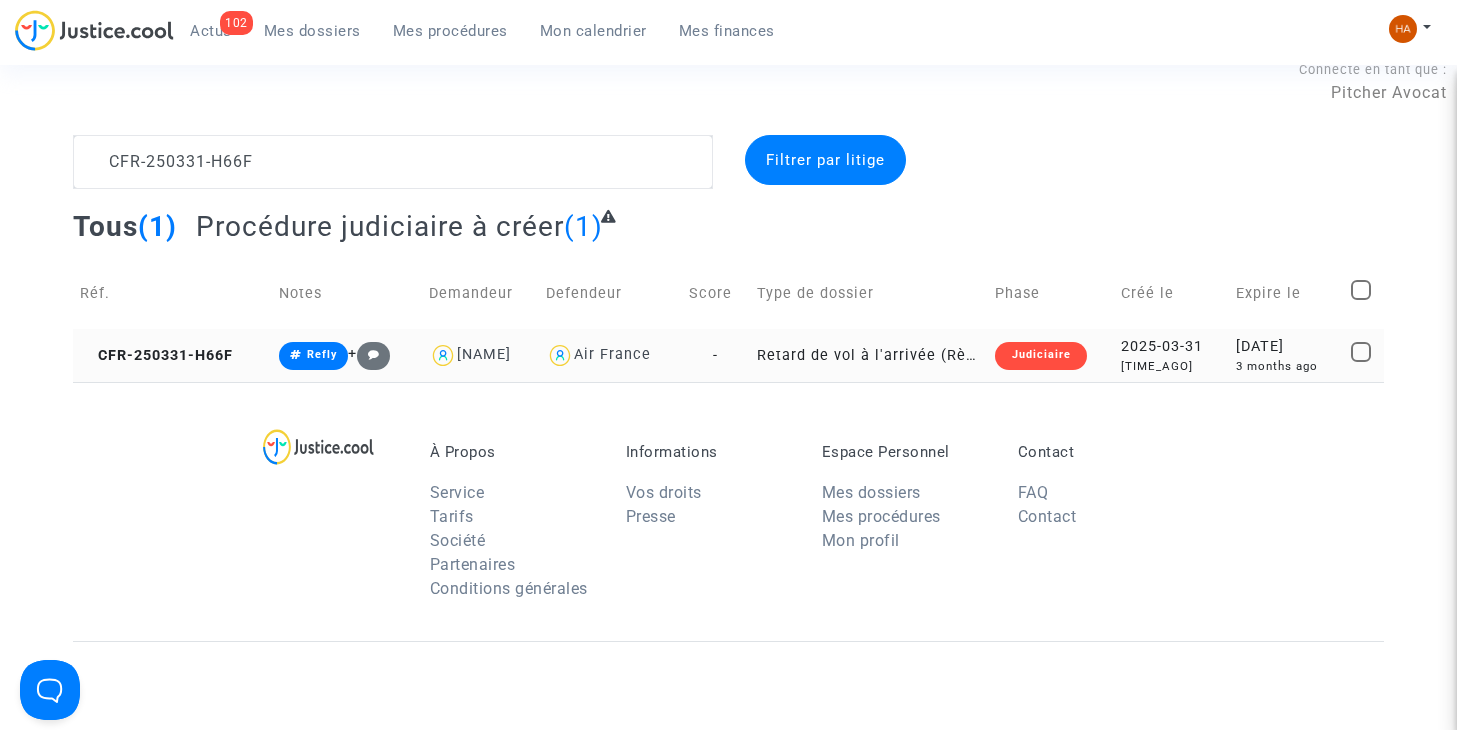 click on "-" 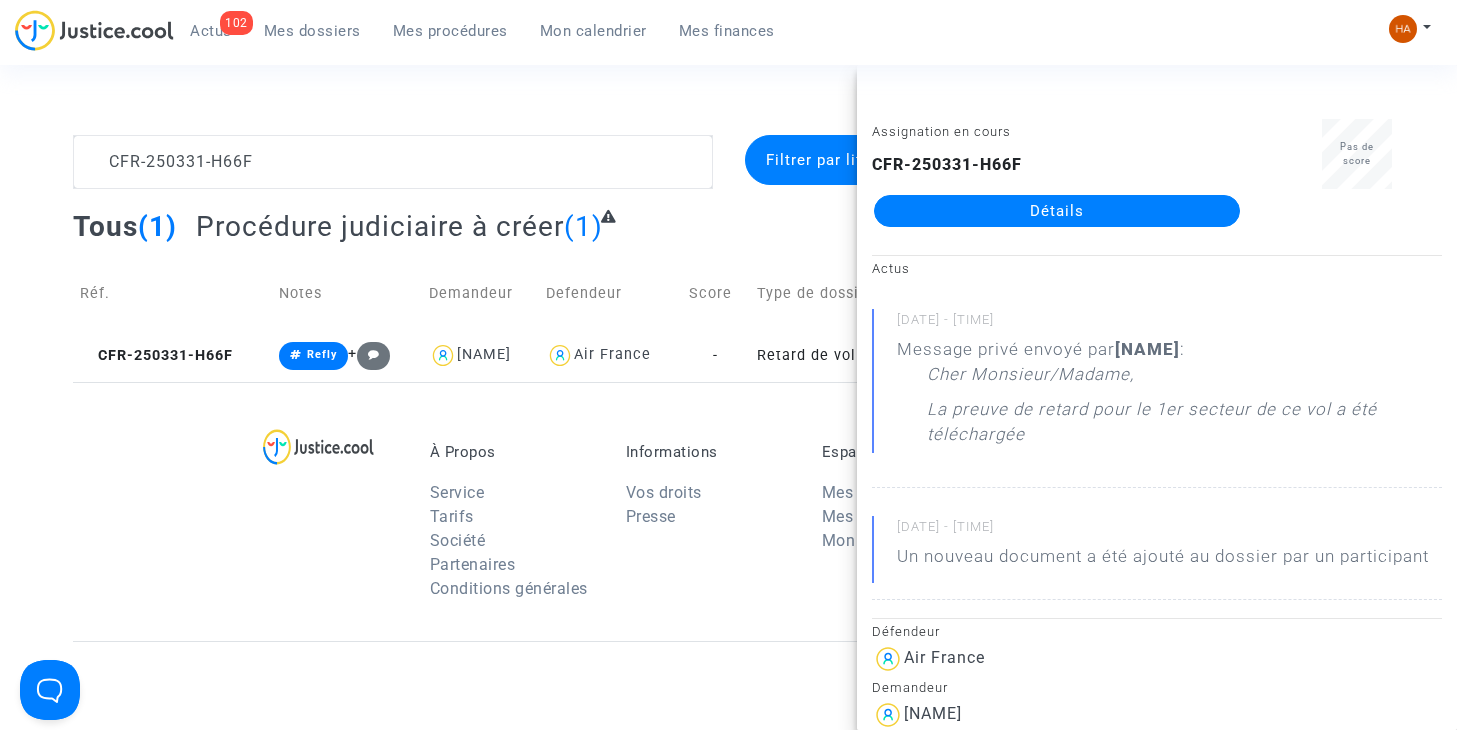 click on "Détails" 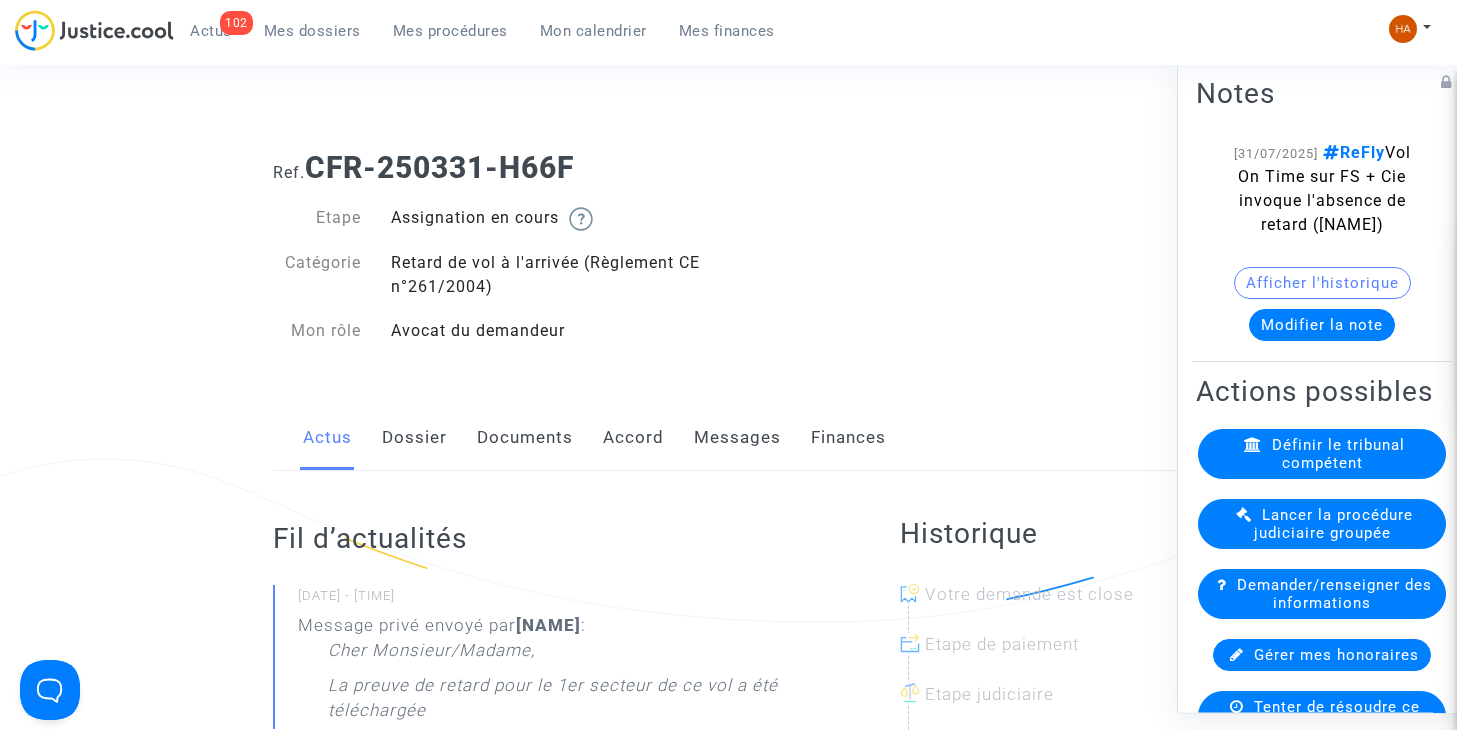click on "Documents" 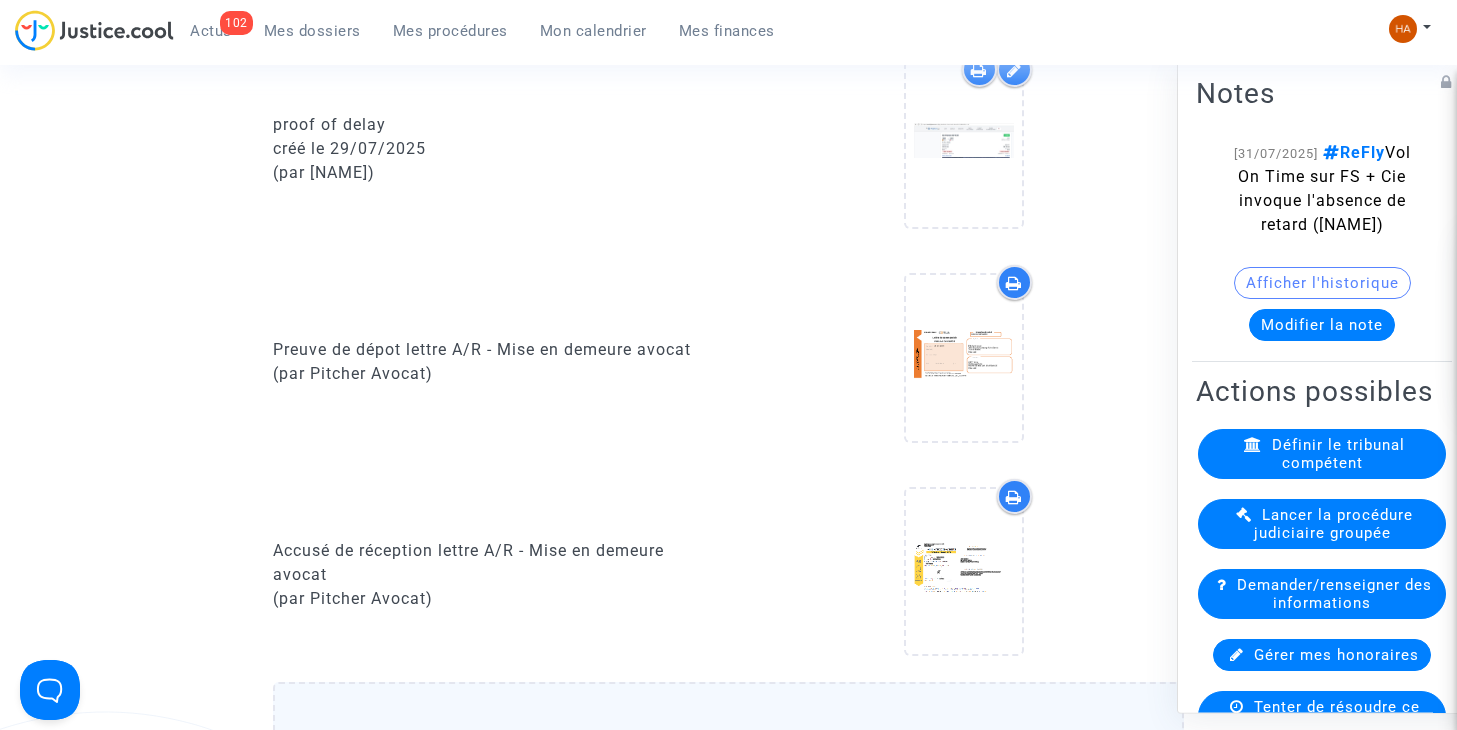 scroll, scrollTop: 1328, scrollLeft: 0, axis: vertical 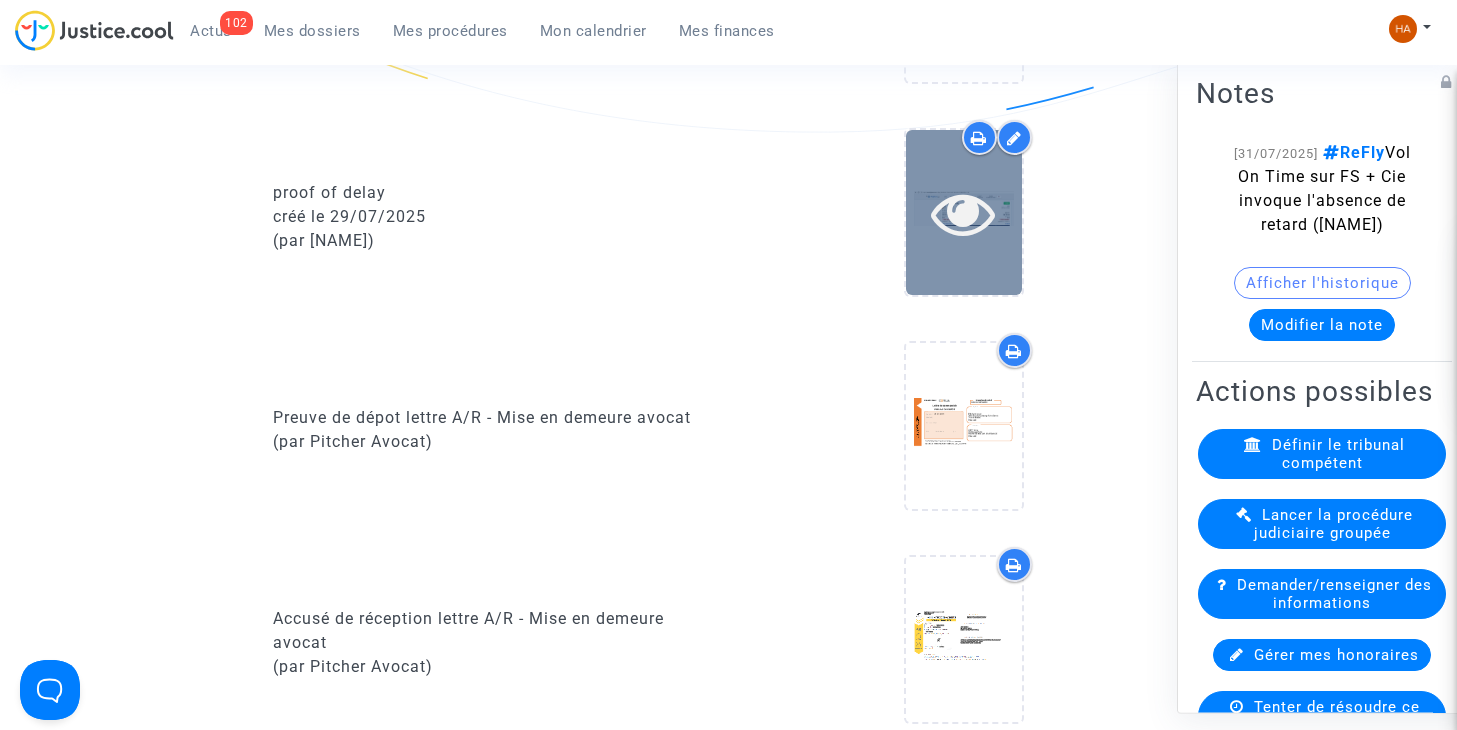 click at bounding box center [963, 213] 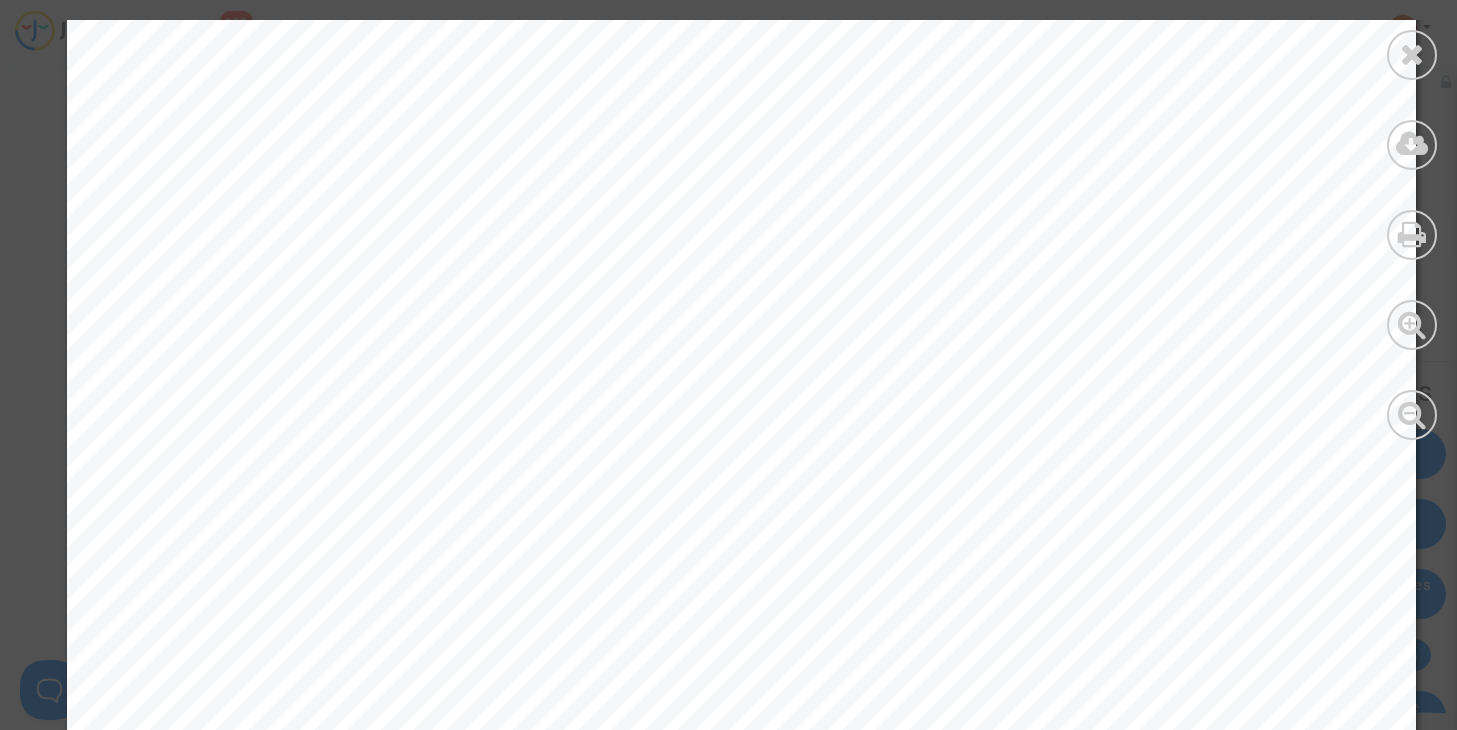 scroll, scrollTop: 300, scrollLeft: 0, axis: vertical 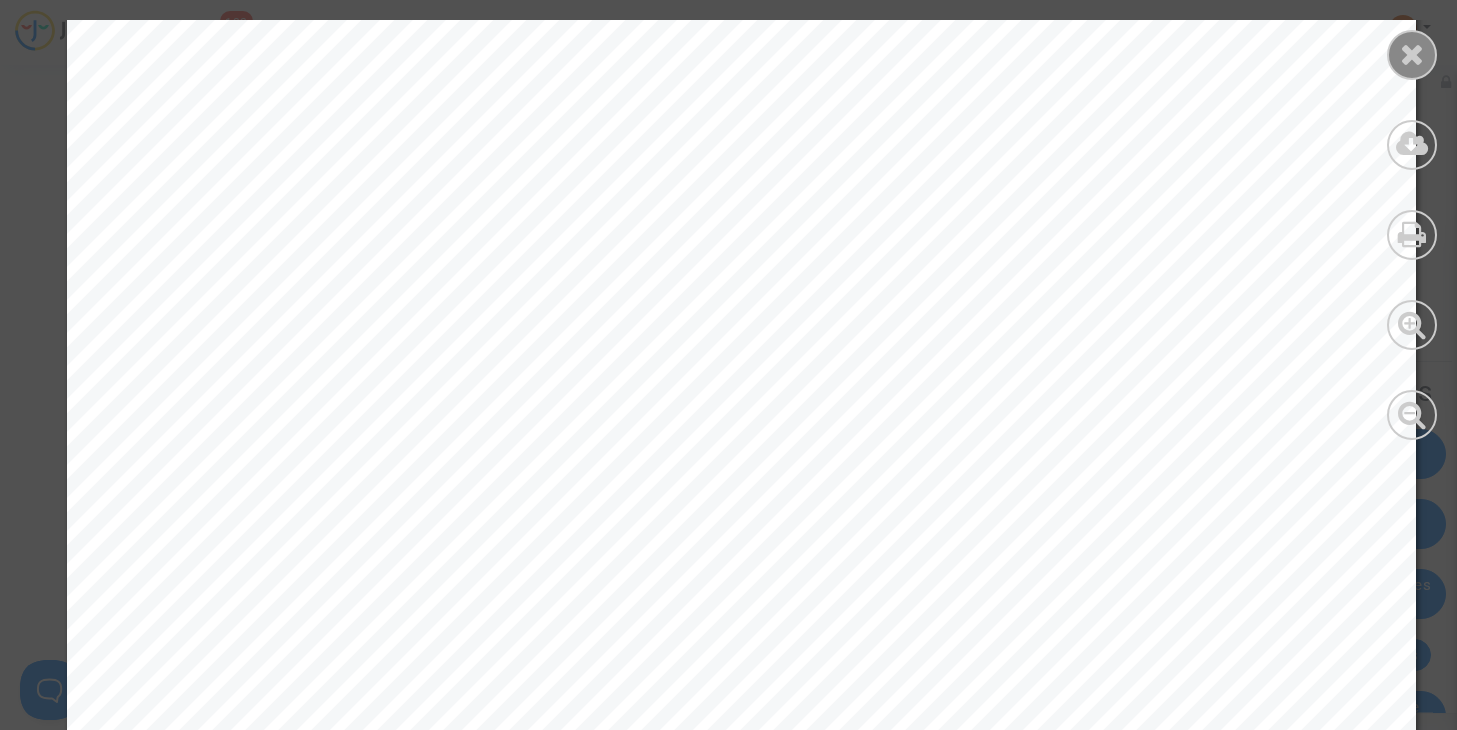 click at bounding box center (1412, 54) 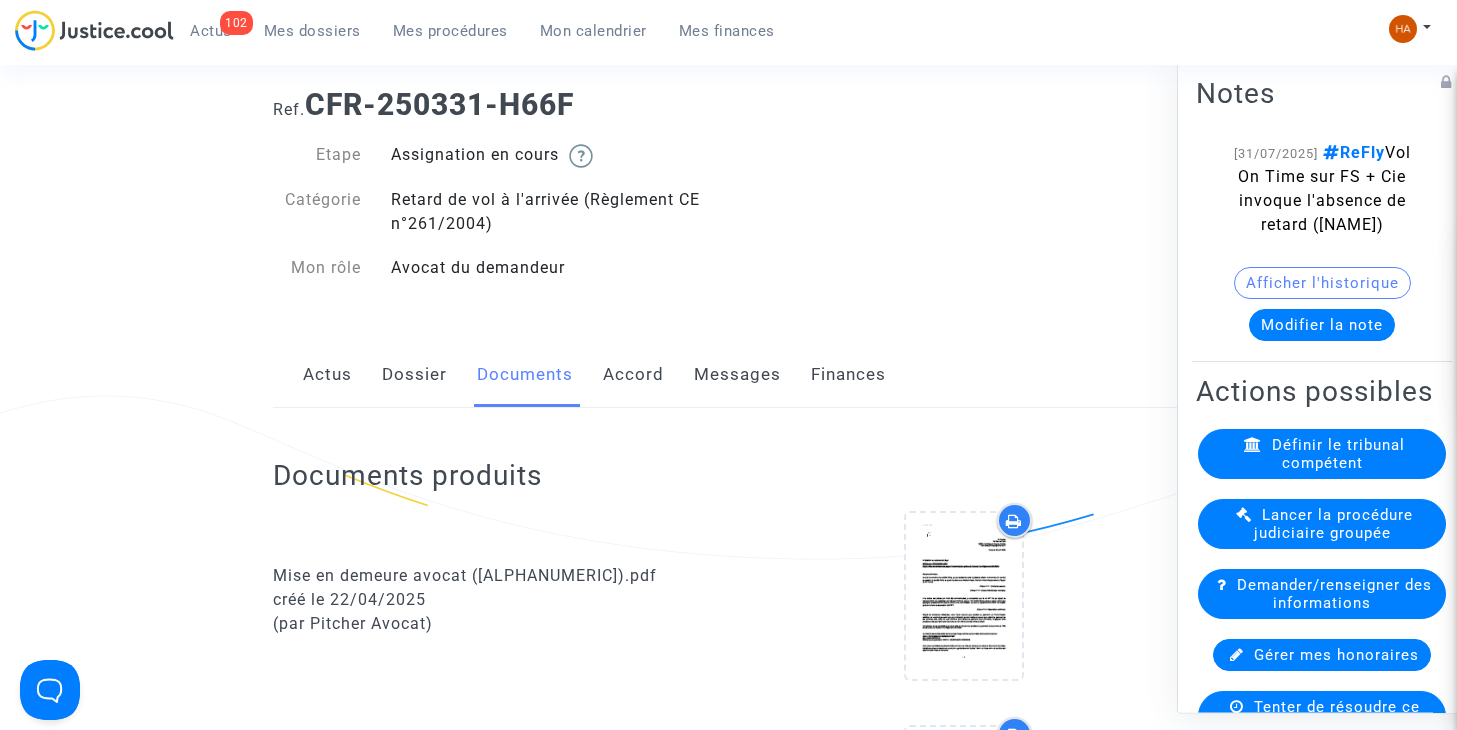 scroll, scrollTop: 0, scrollLeft: 0, axis: both 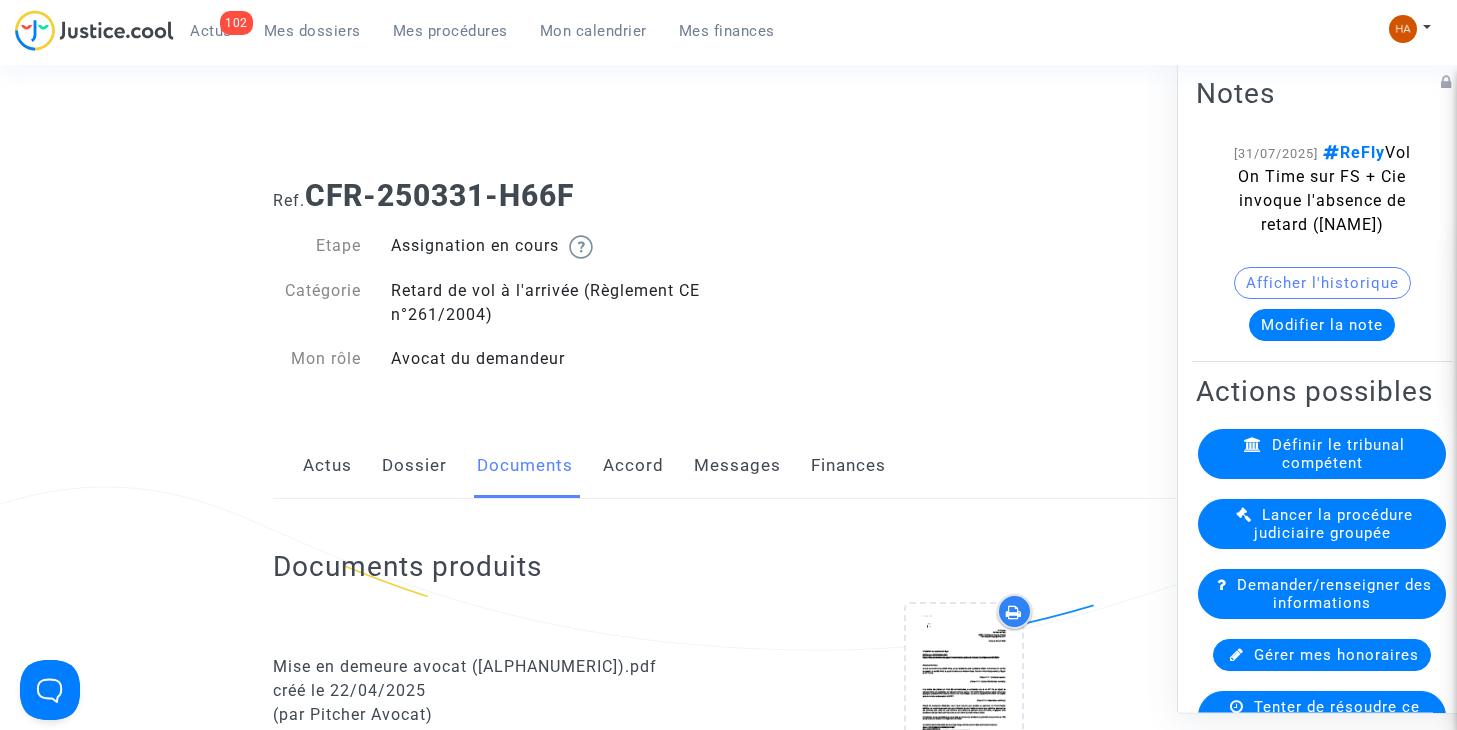 click on "Accord" 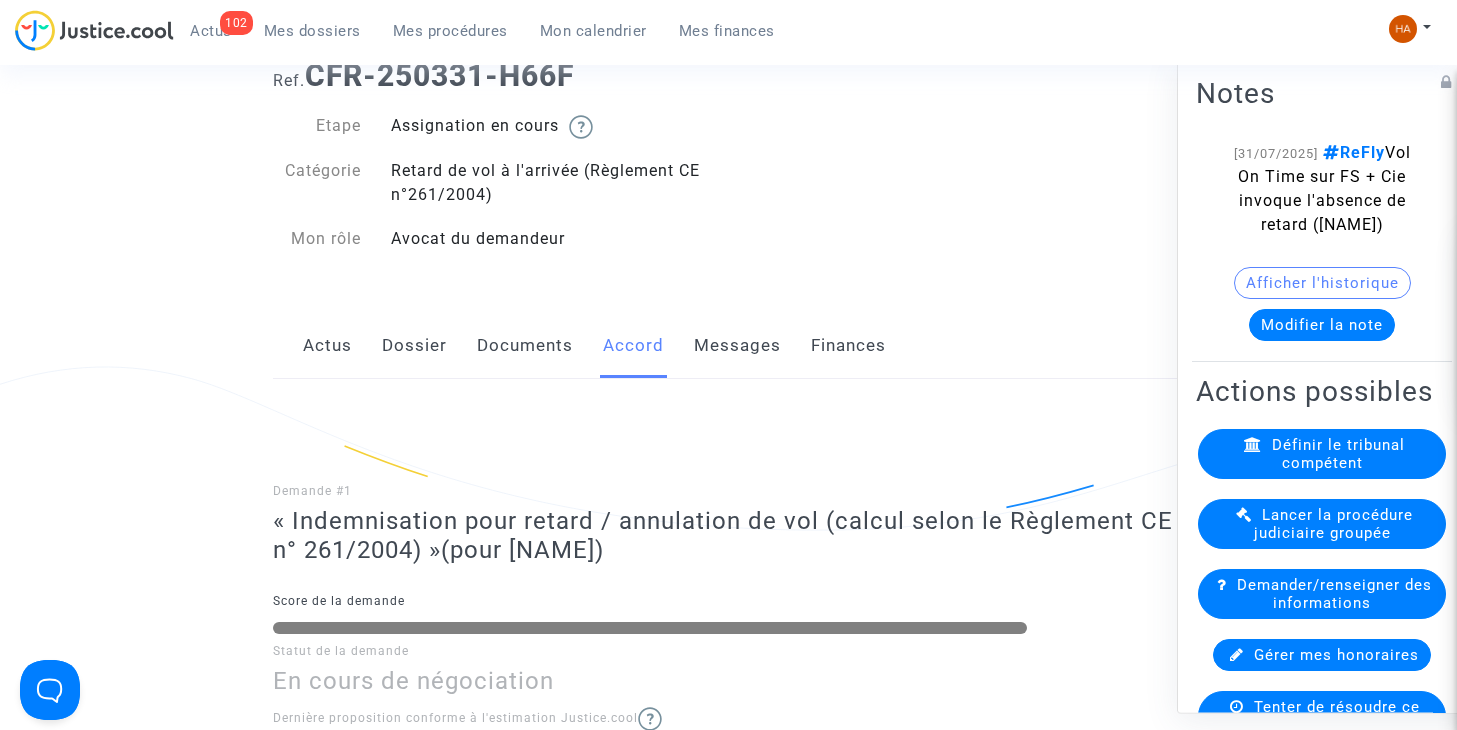 scroll, scrollTop: 0, scrollLeft: 0, axis: both 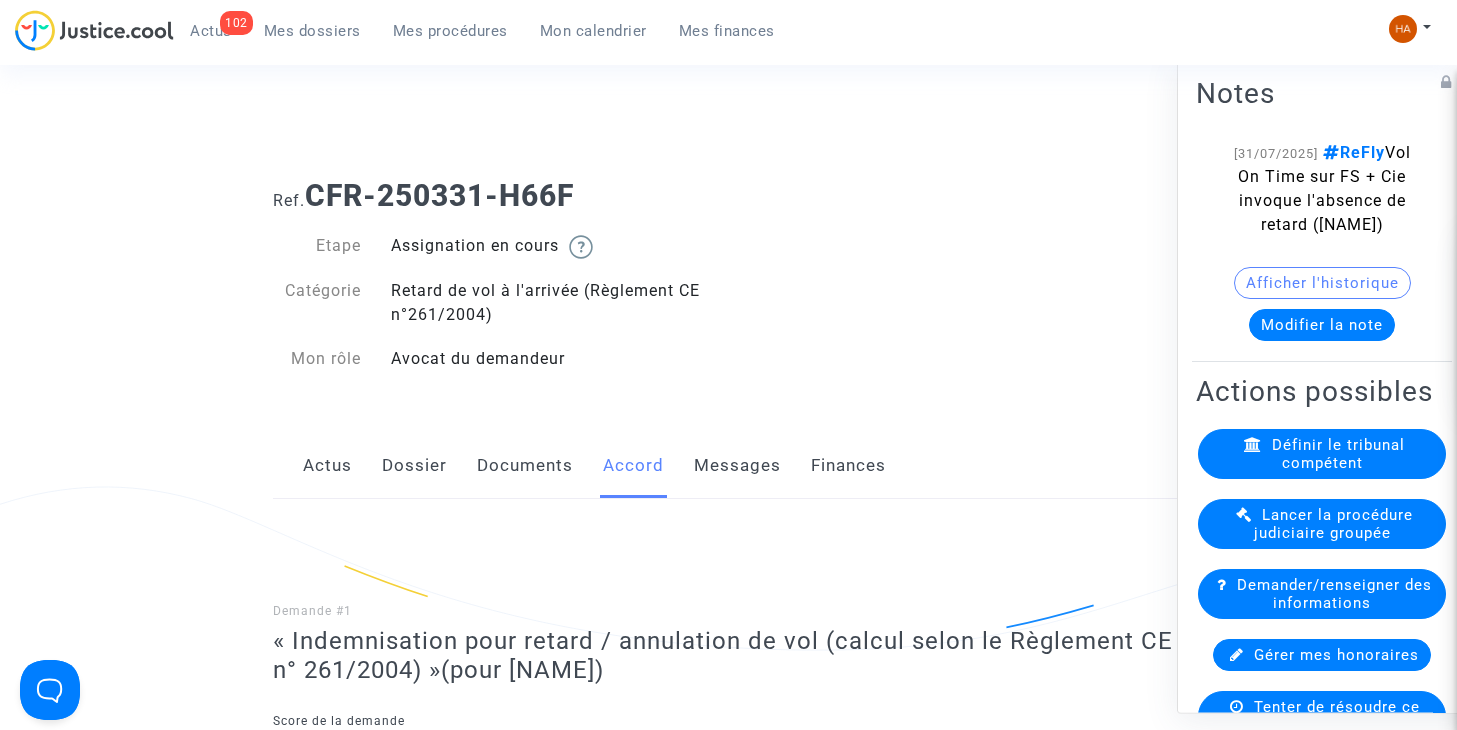 click on "Actus" 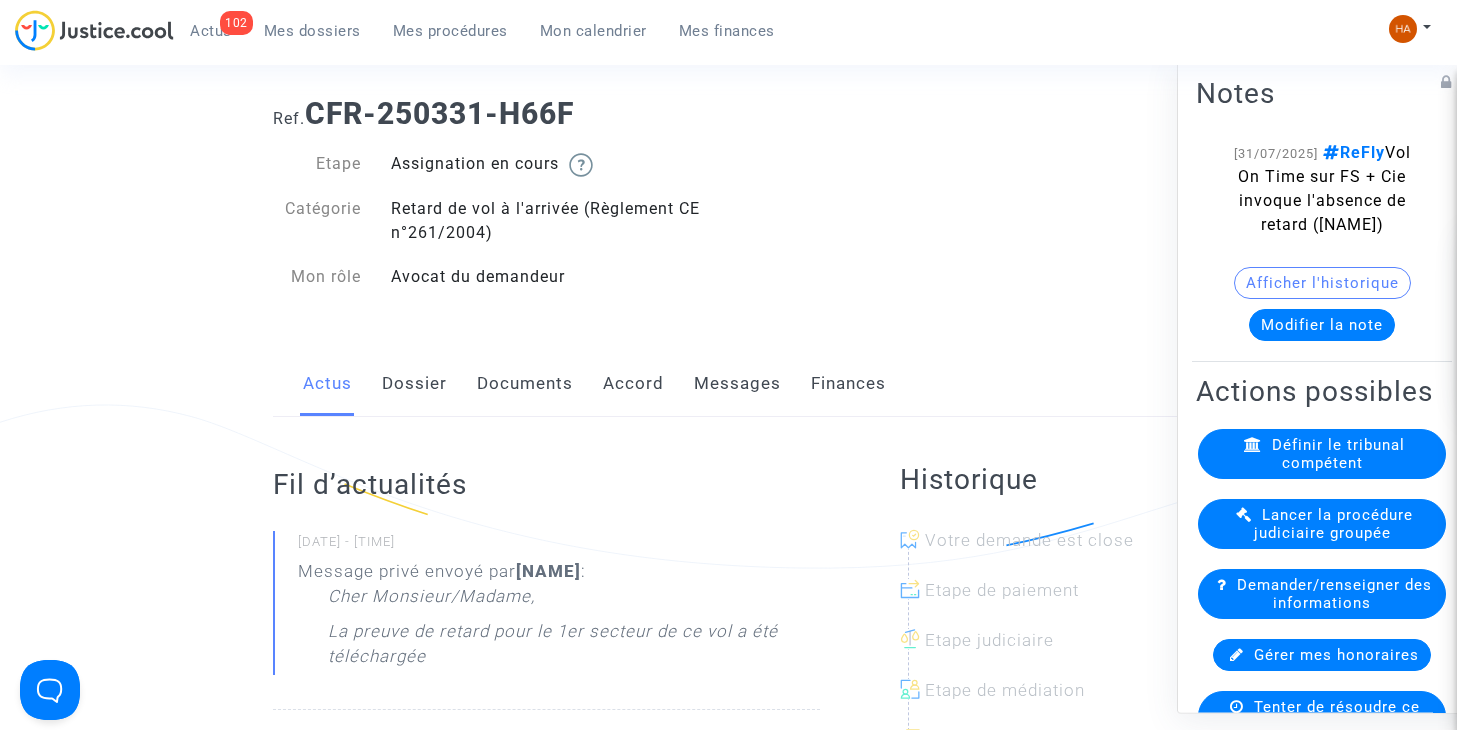 scroll, scrollTop: 81, scrollLeft: 0, axis: vertical 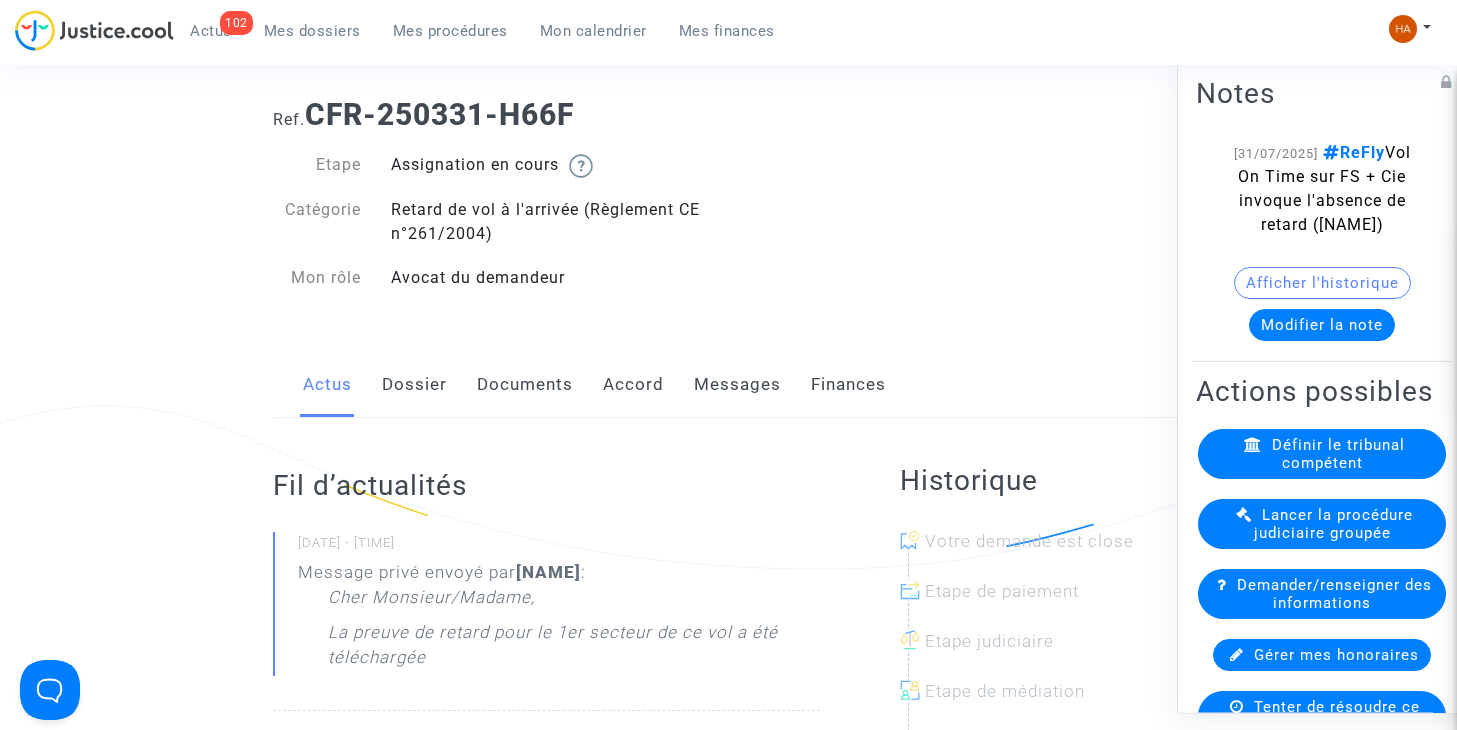 click on "Messages" 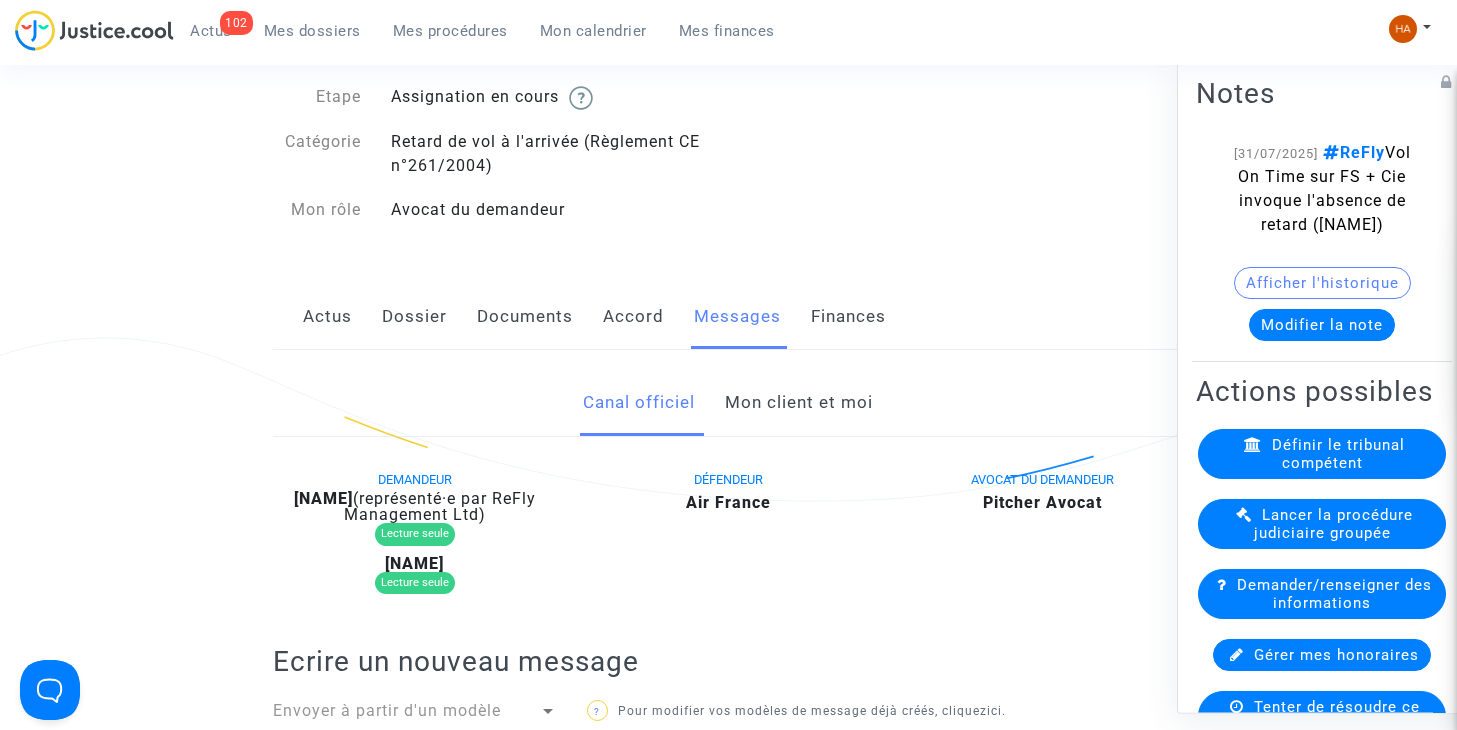 scroll, scrollTop: 118, scrollLeft: 0, axis: vertical 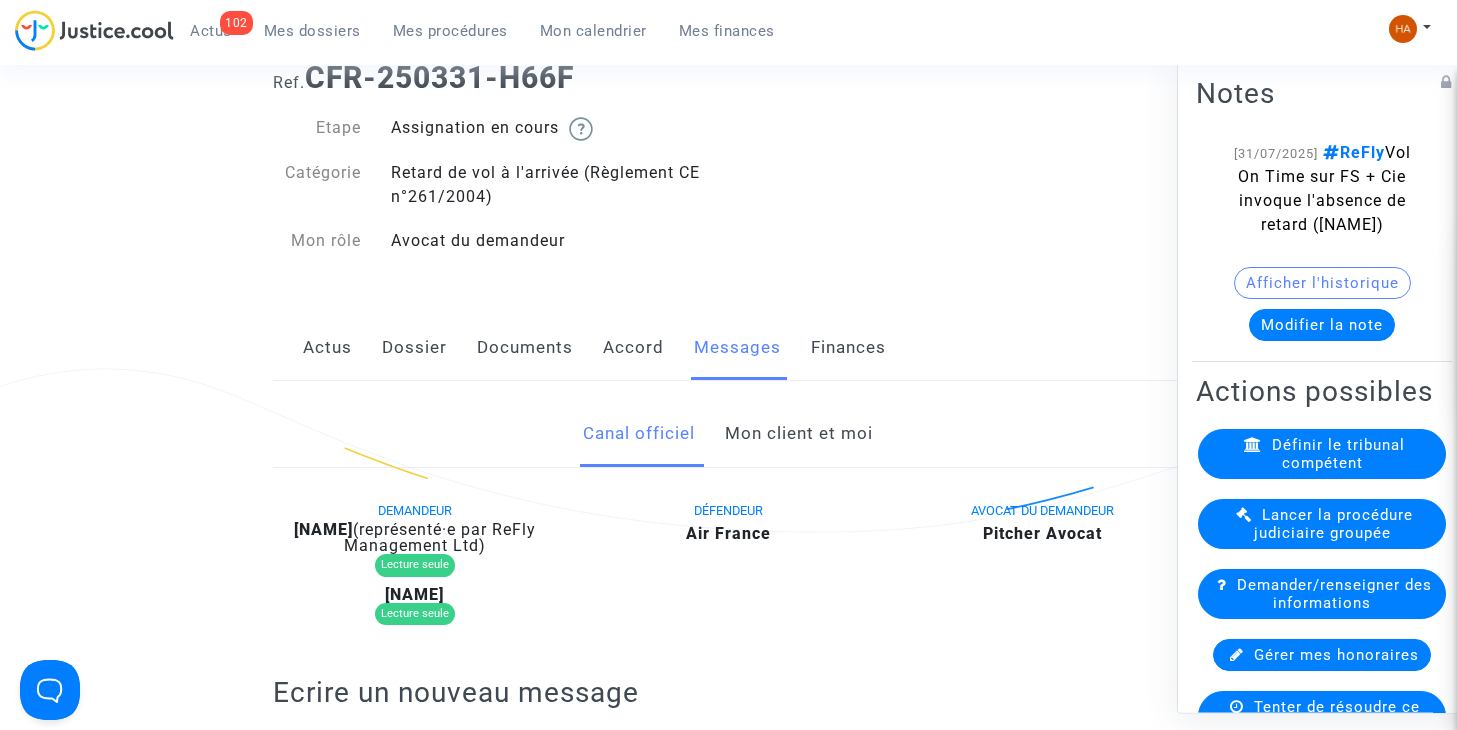 click on "Dossier" 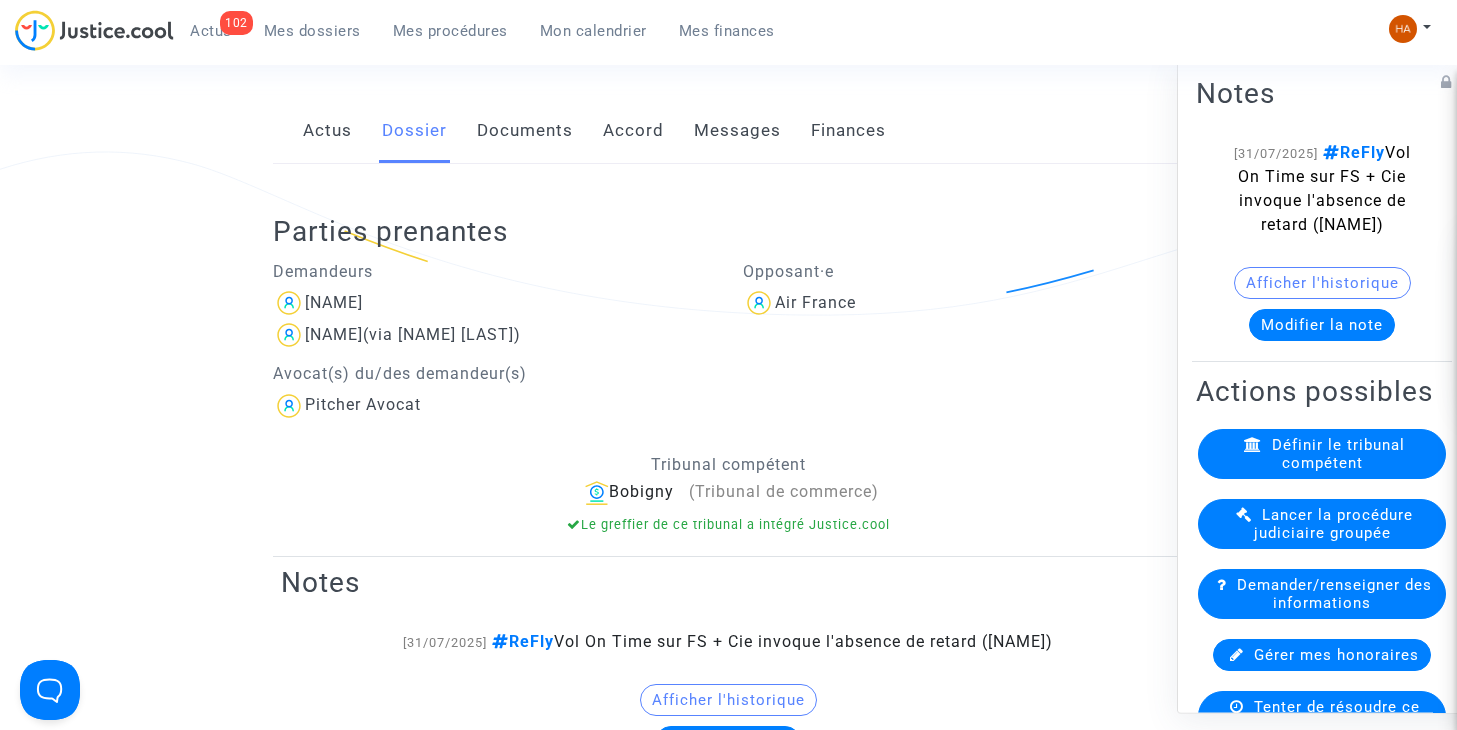 scroll, scrollTop: 273, scrollLeft: 0, axis: vertical 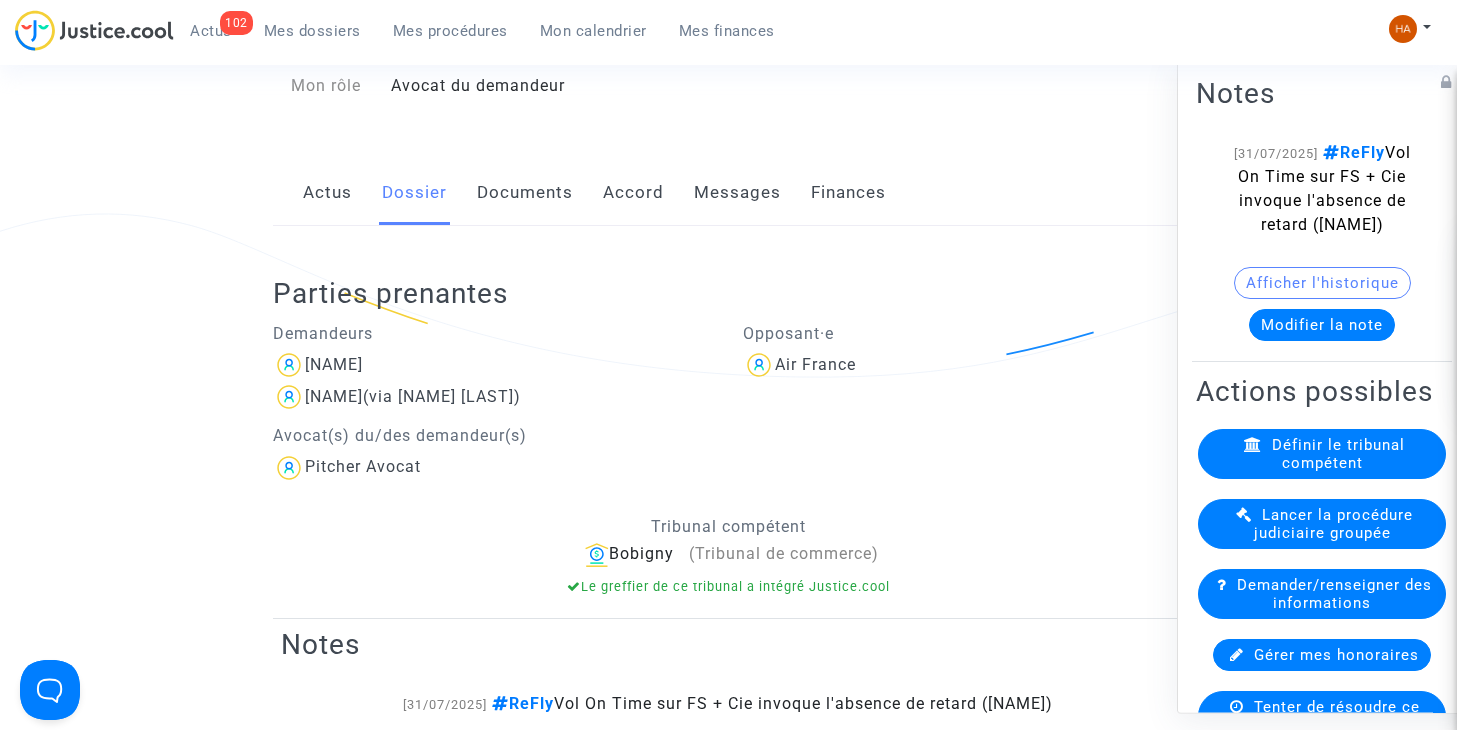 click on "Actus" 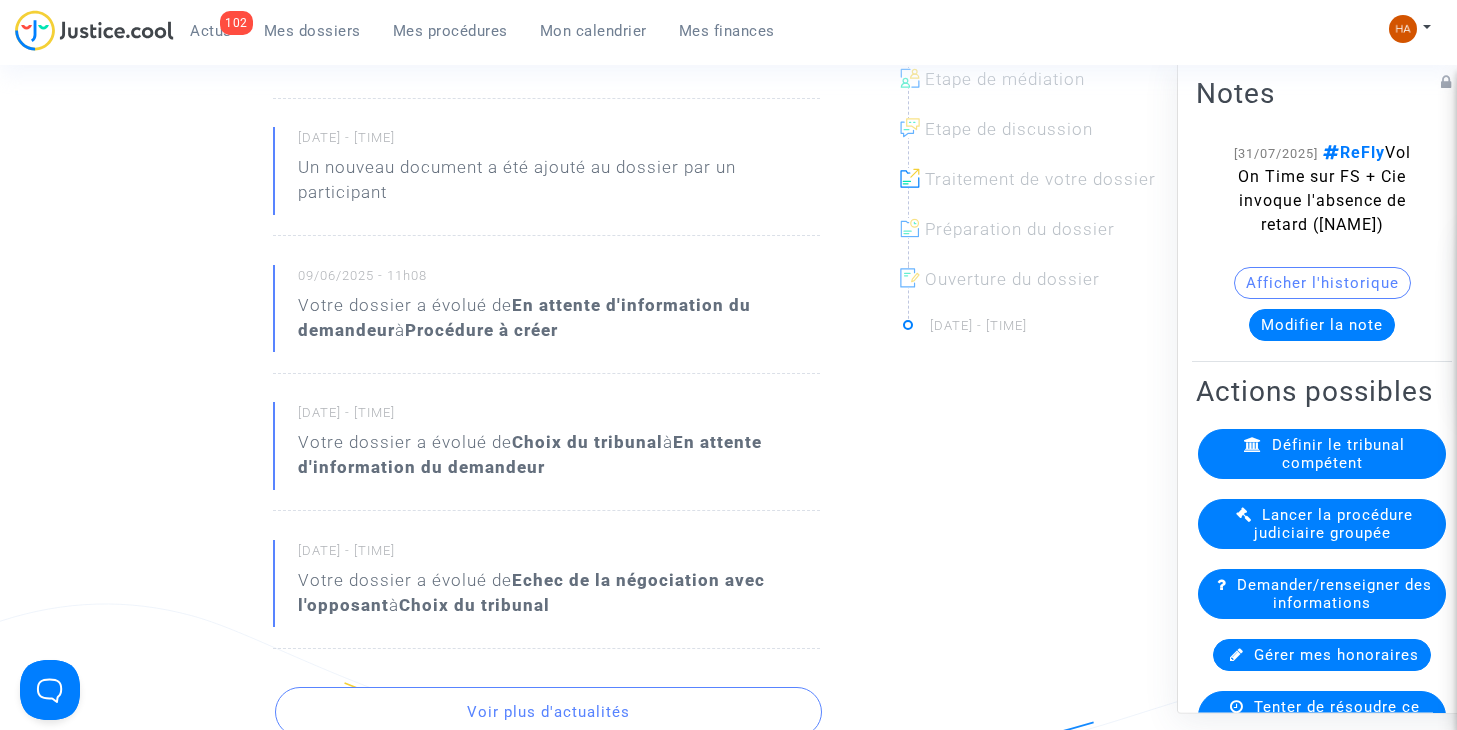 scroll, scrollTop: 730, scrollLeft: 0, axis: vertical 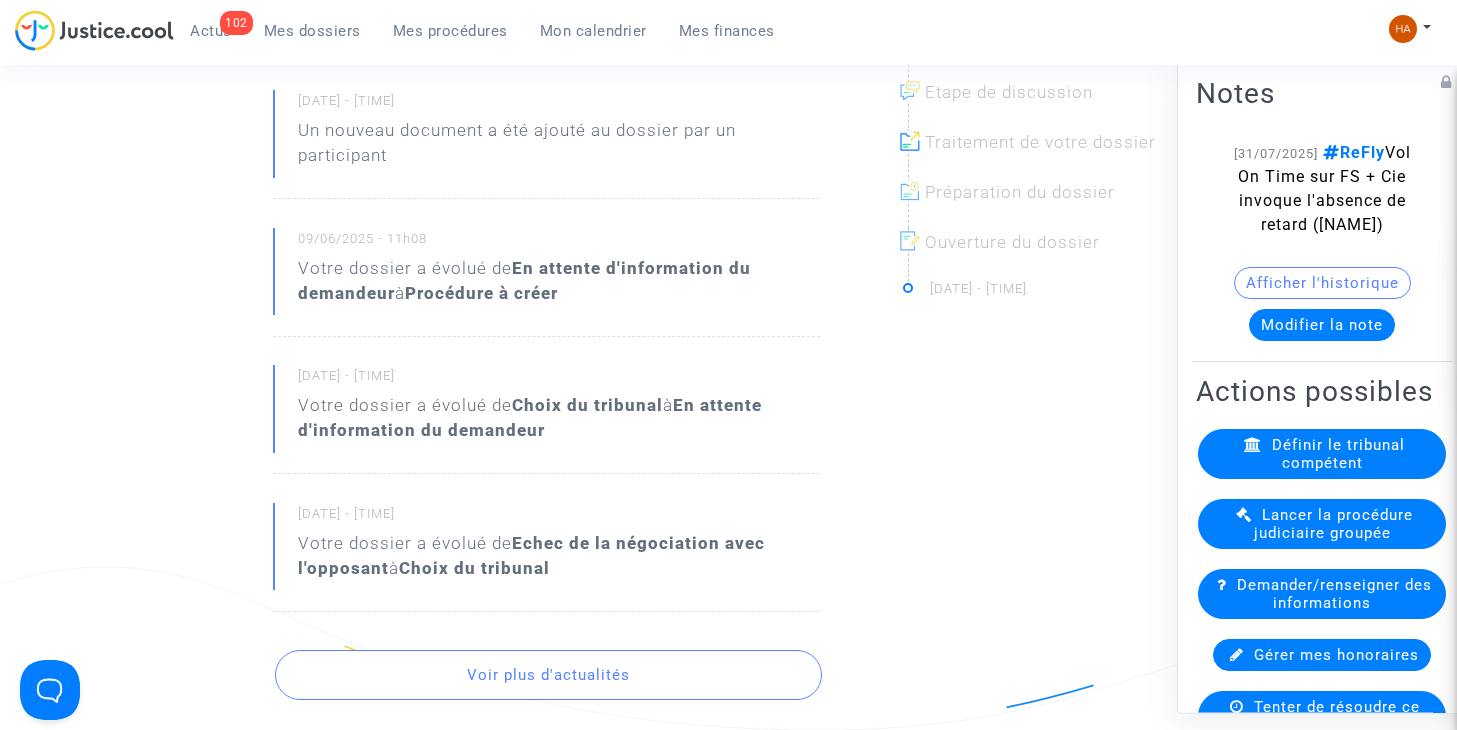 click on "Voir plus d'actualités" 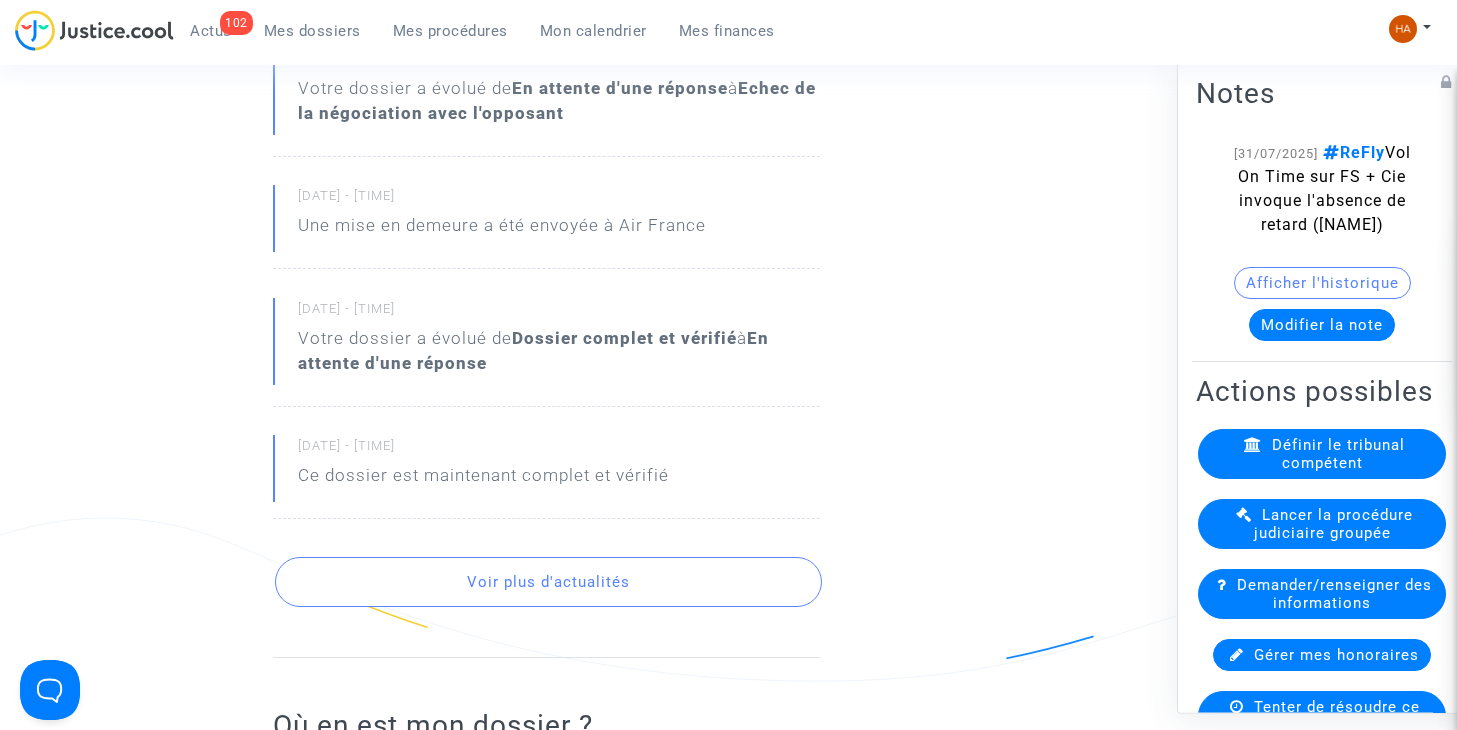 scroll, scrollTop: 1591, scrollLeft: 0, axis: vertical 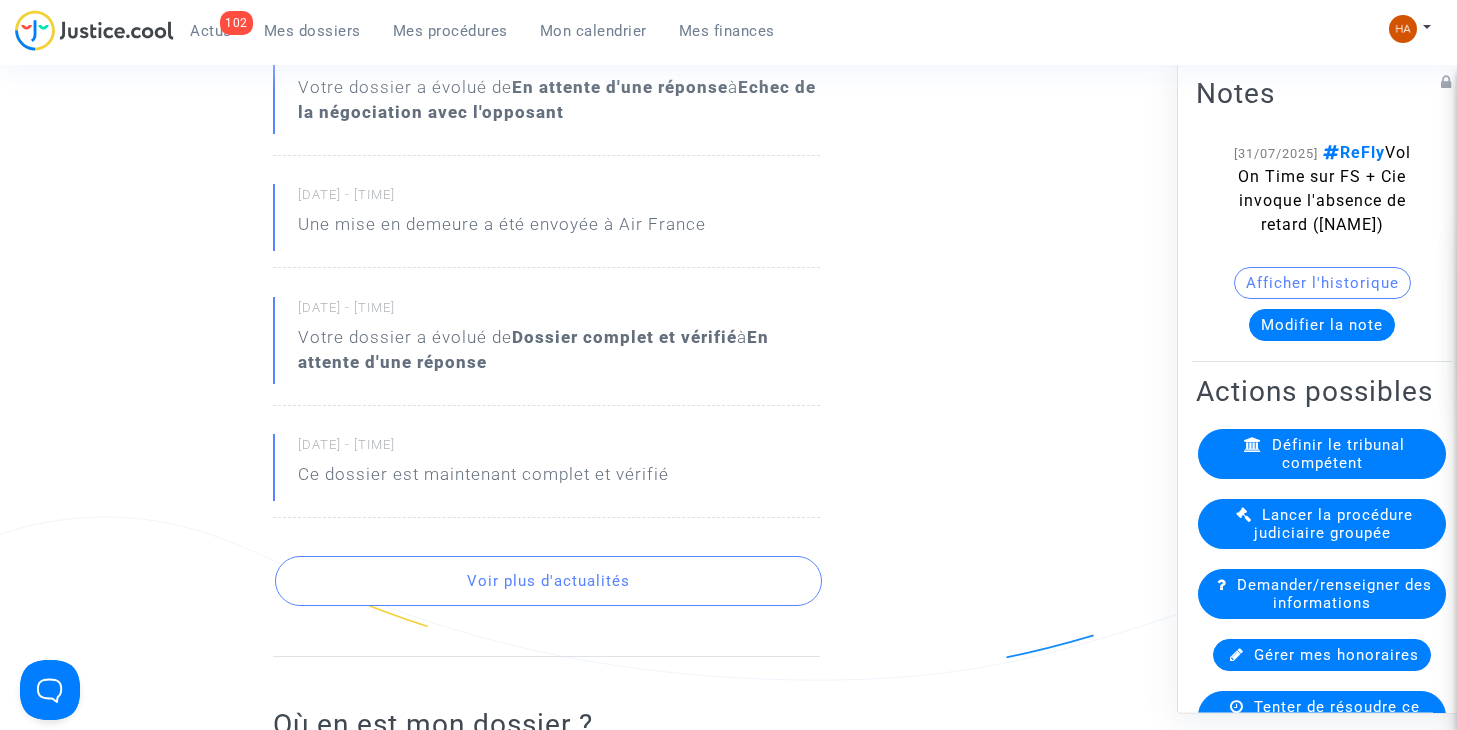 click on "Voir plus d'actualités" 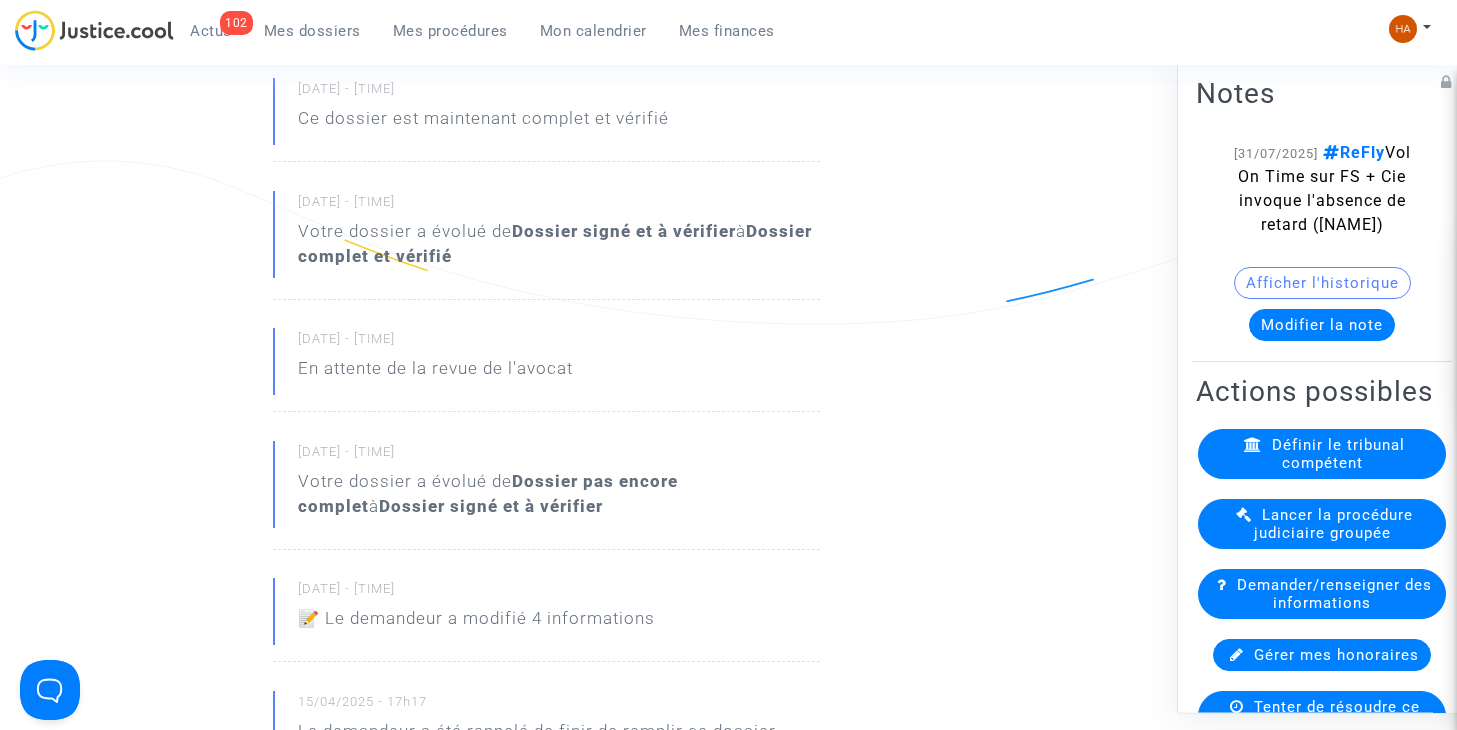 scroll, scrollTop: 1948, scrollLeft: 0, axis: vertical 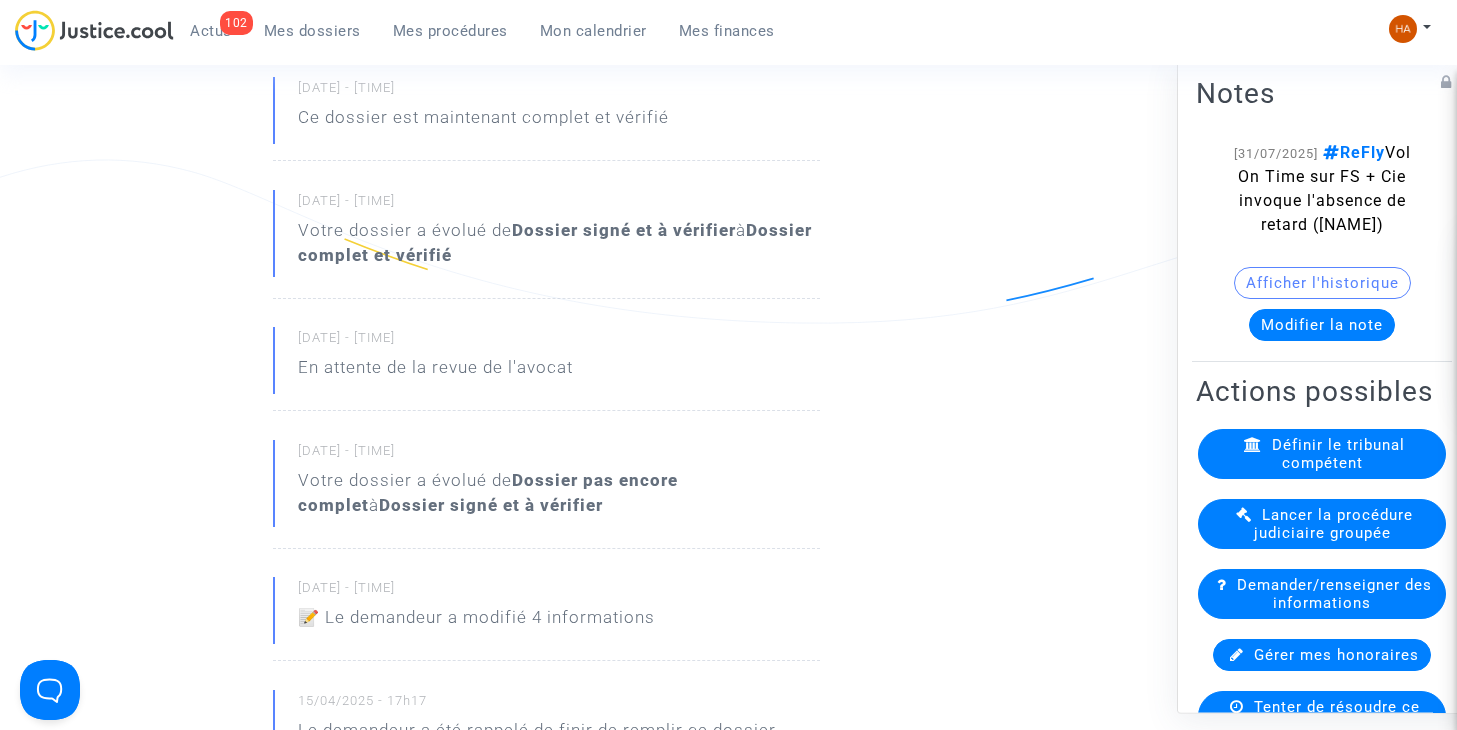 click on "Ref.  CFR-250331-H66F  Etape   Assignation en cours       Catégorie   Retard de vol à l'arrivée (Règlement CE n°261/2004)   Mon rôle   Avocat du demandeur   Actus   Dossier   Documents   Accord   Messages   Finances  Fil d’actualités 29/07/2025 - 15h28 Message privé envoyé par  Mariem  Bader  : Cher Monsieur/Madame, La preuve de retard pour le 1er secteur de ce vol a été téléchargée 29/07/2025 - 15h27 Un nouveau document a été ajouté au dossier par un participant 09/06/2025 - 11h08 Votre dossier a évolué de  En attente d'information du demandeur  à  Procédure à créer 09/06/2025 - 11h07 Votre dossier a évolué de  Choix du tribunal  à  En attente d'information du demandeur 09/06/2025 - 11h07 Votre dossier a évolué de  Echec de la négociation avec l'opposant  à  Choix du tribunal 20/05/2025 - 10h10 Message privé envoyé par  Pitcher Avocat  : Chère Madame, cher Monsieur, Bien cordialement, Cabinet PITCHER AVOCAT Kévin 07/05/2025 - 10h46 Votre dossier a évolué de" 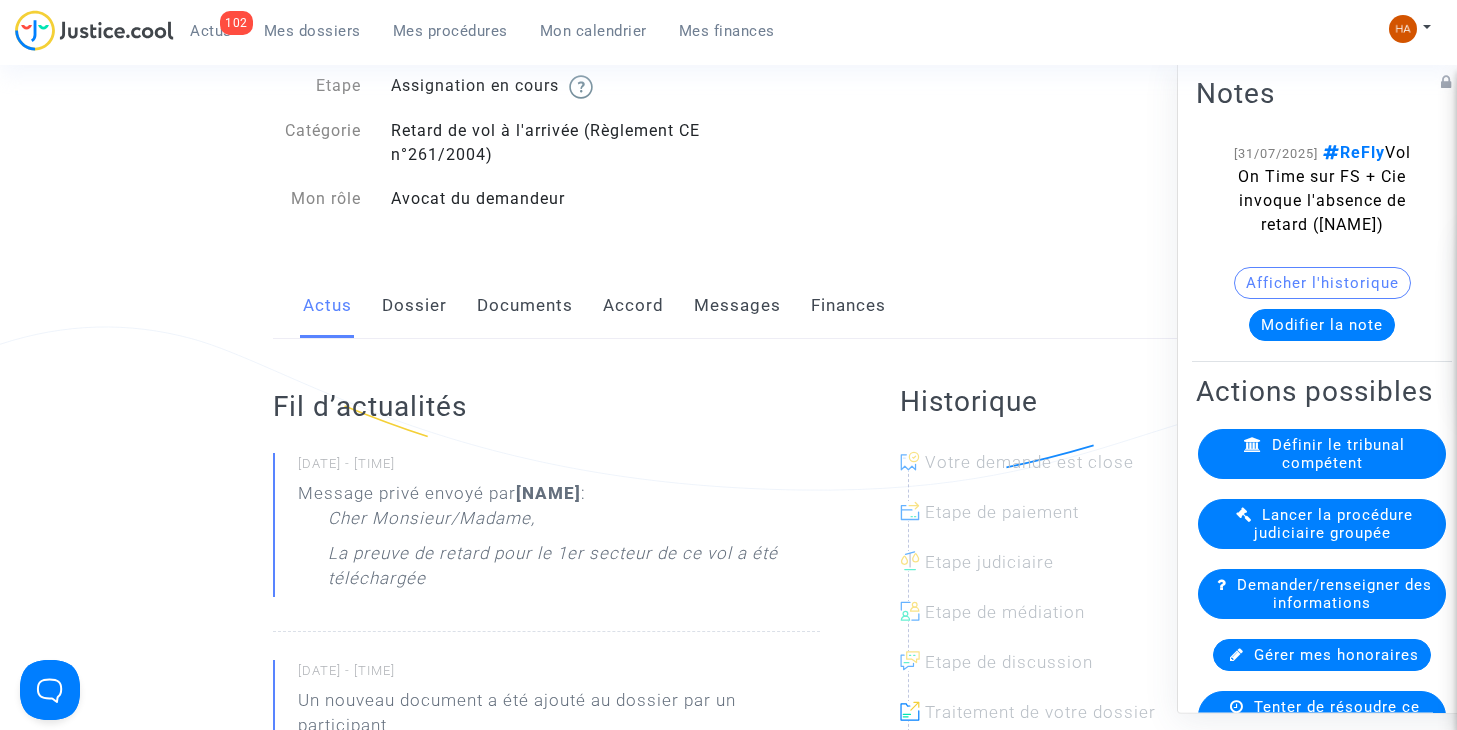 scroll, scrollTop: 0, scrollLeft: 0, axis: both 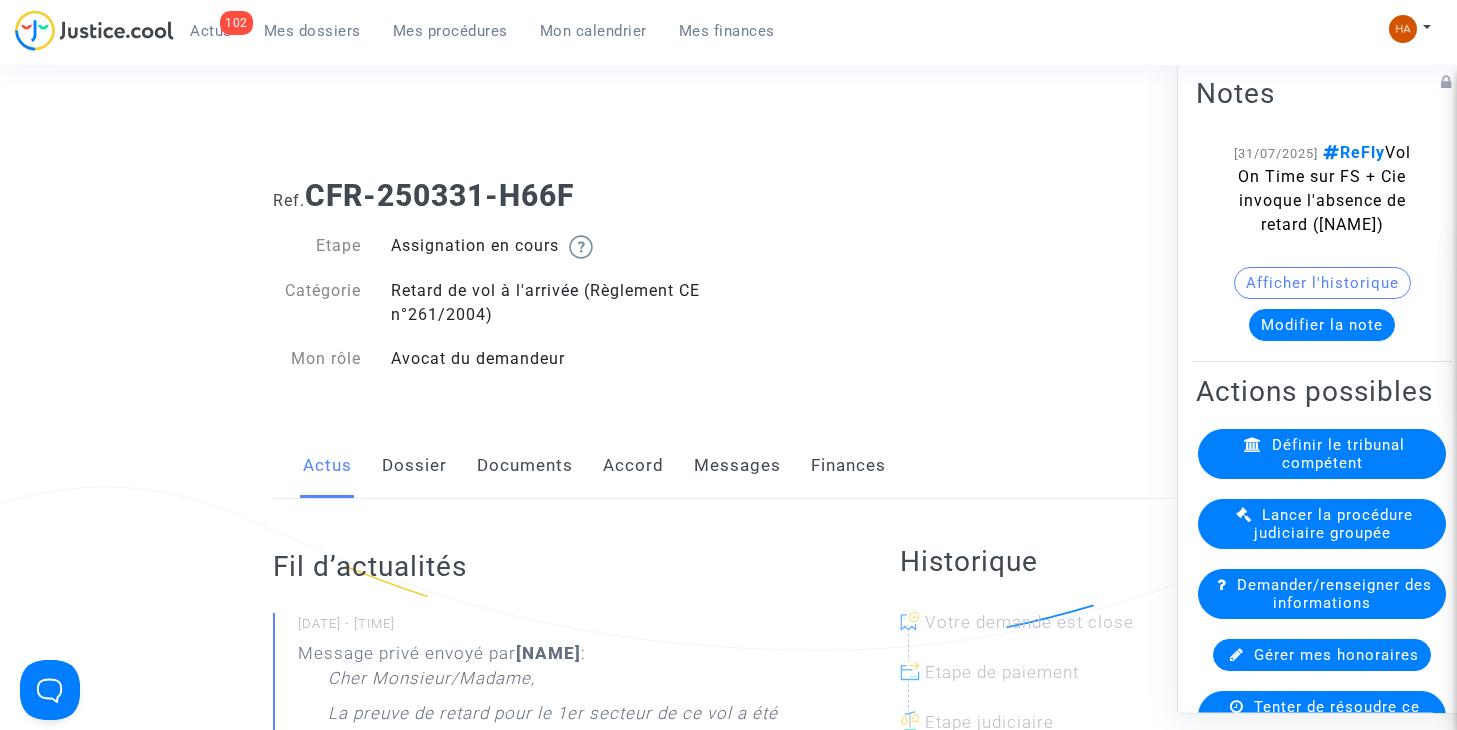 click on "Messages" 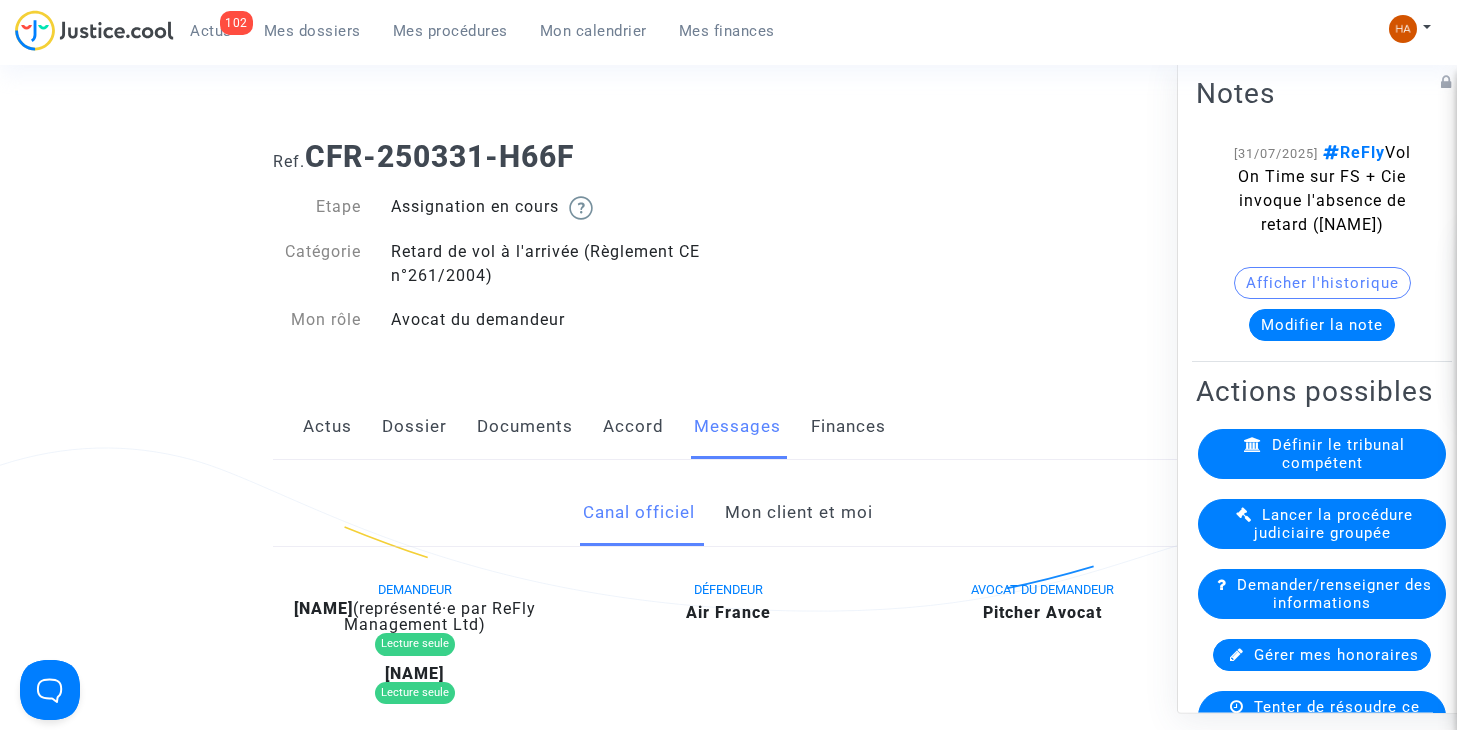 click on "Mon client et moi" 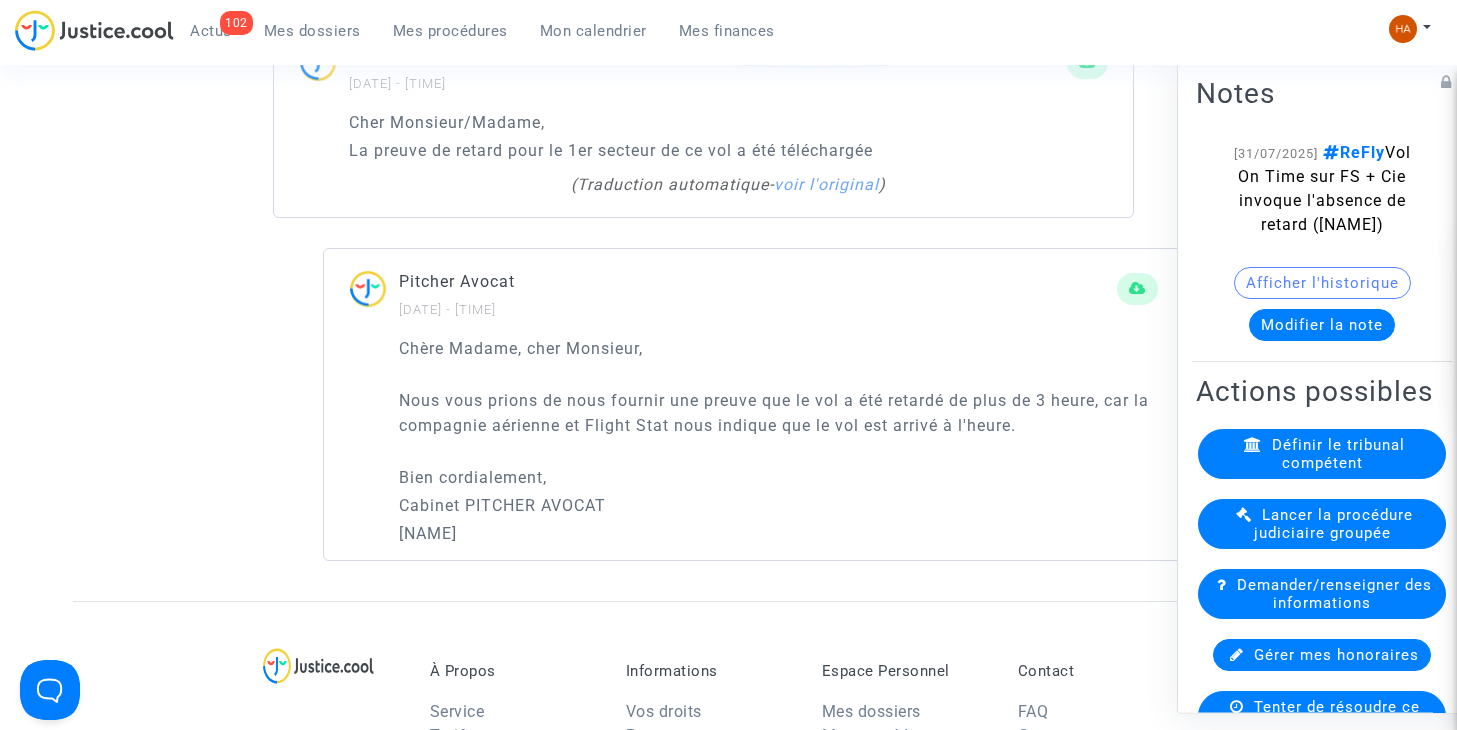 scroll, scrollTop: 1394, scrollLeft: 0, axis: vertical 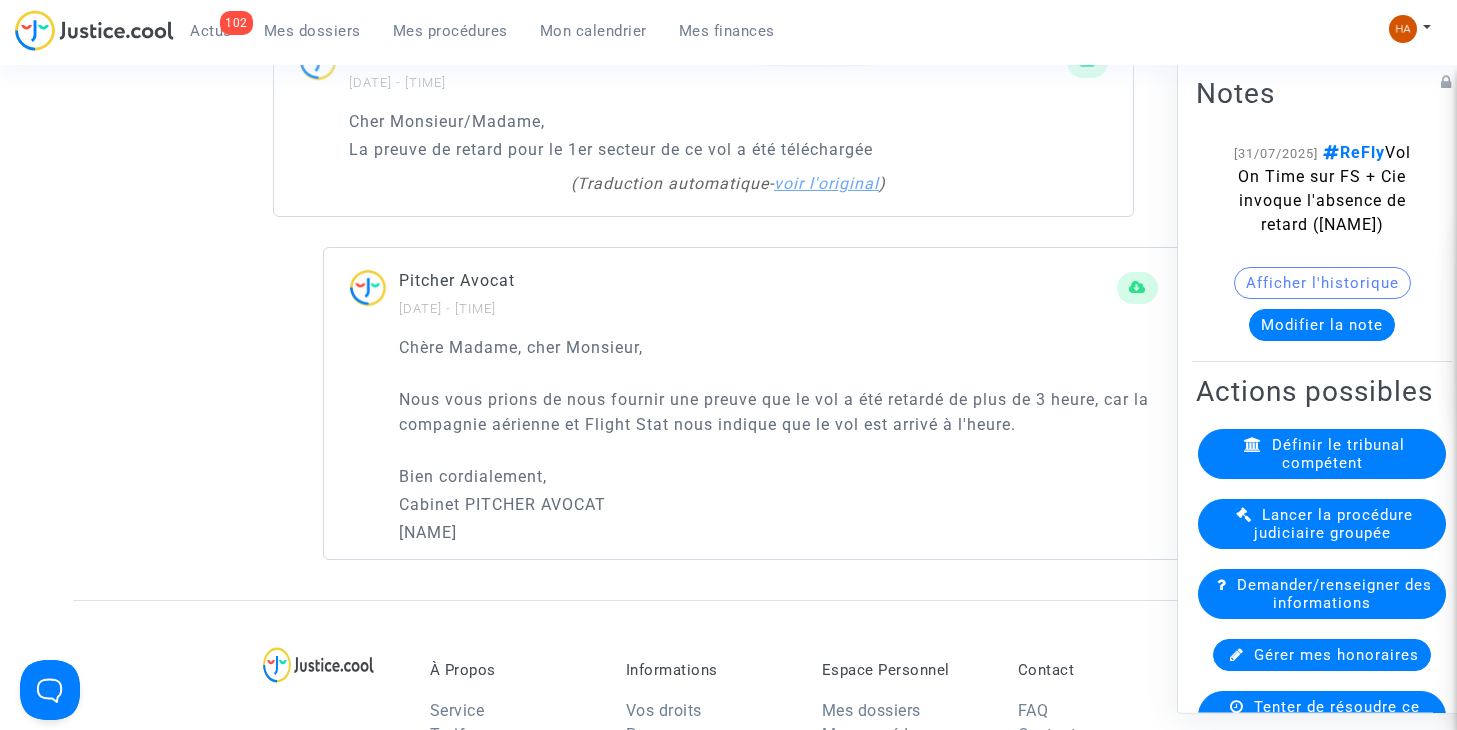 click on "voir l'original" 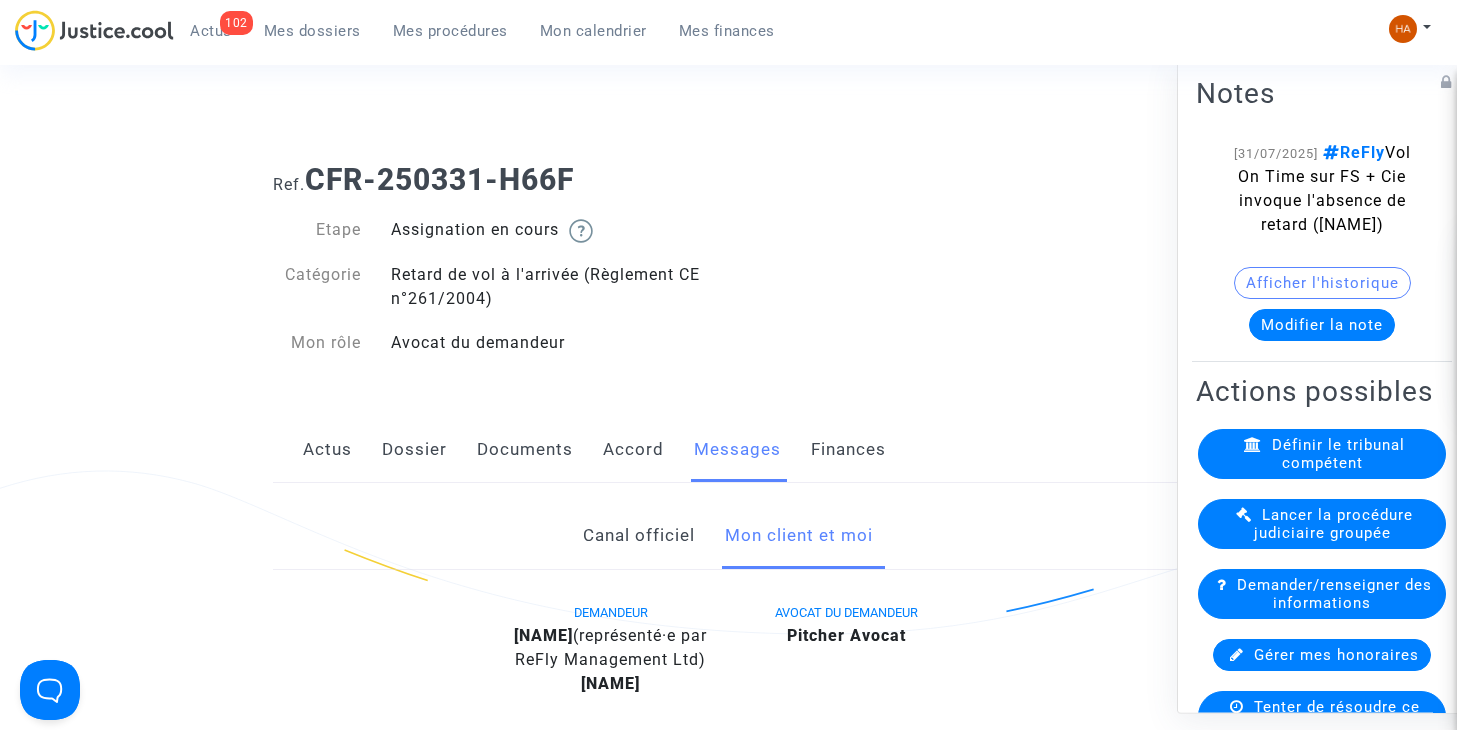 scroll, scrollTop: 14, scrollLeft: 0, axis: vertical 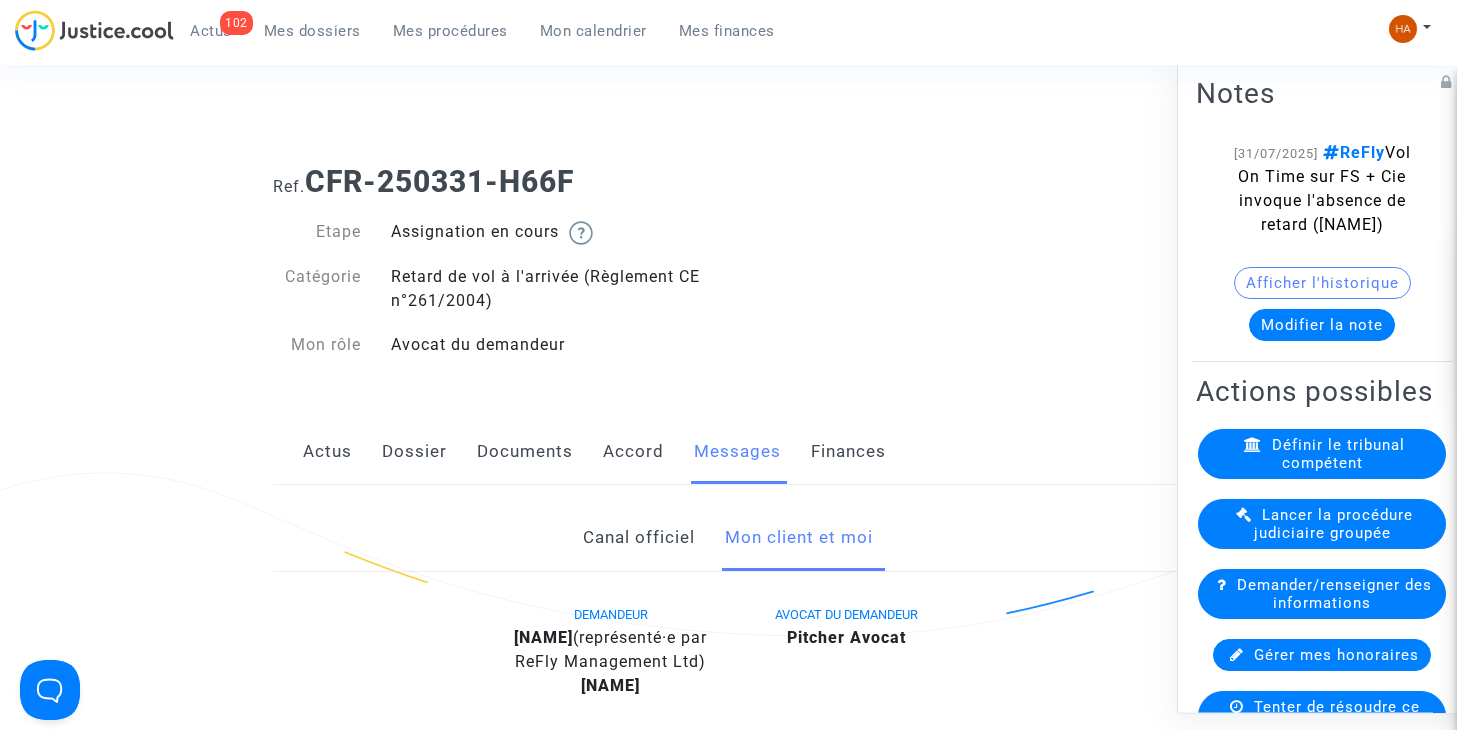 click on "Ref.  CFR-250331-H66F  Etape   Assignation en cours       Catégorie   Retard de vol à l'arrivée (Règlement CE n°261/2004)   Mon rôle   Avocat du demandeur   Actus   Dossier   Documents   Accord   Messages   Finances   Canal officiel   Mon client et moi   DEMANDEUR  Mariem  Bader  (représenté·e par ReFly Management Ltd) Damian michal  Harasymczuk  AVOCAT DU DEMANDEUR  Pitcher Avocat Ecrire un nouveau message Envoyer à partir d'un modèle ?  Pour modifier vos modèles de message déjà créés, cliquez  ici .  Rich Text Editor Insert table Insert table Heading Paragraph Paragraph Heading 1 Heading 2 Heading 3 Bold (CTRL+B) Bold Italic (CTRL+I) Italic Underline (CTRL+U) Underline Link (Ctrl+K) Link Text alignment Text alignment Align left Align left Align right Align right Align center Align center Justify Justify Block quote Block quote Bulleted List Bulleted List Numbered List Numbered List  Faites glisser vos fichiers ici ou cliquez dans le carré bleu pour téléverser vos documents  ? ? ?  ( )" 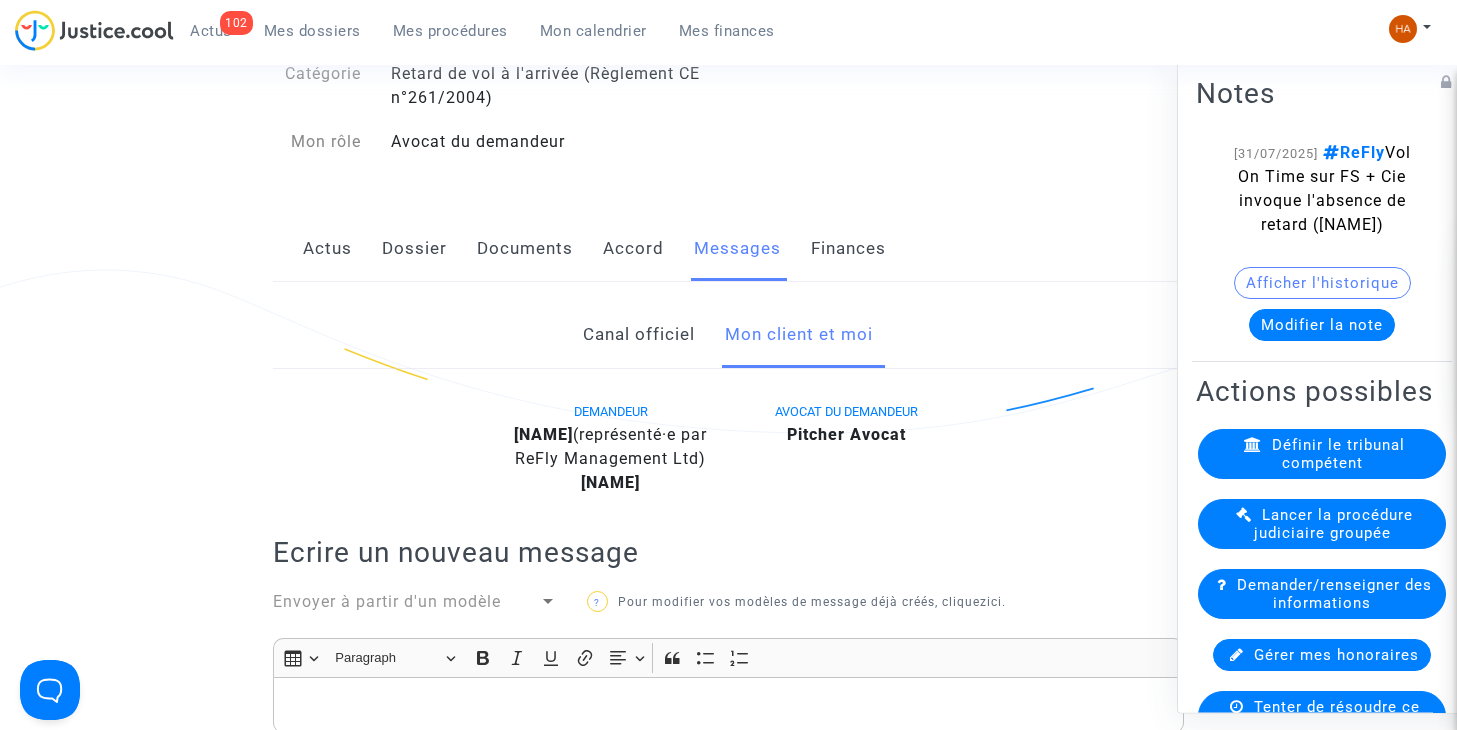 scroll, scrollTop: 218, scrollLeft: 0, axis: vertical 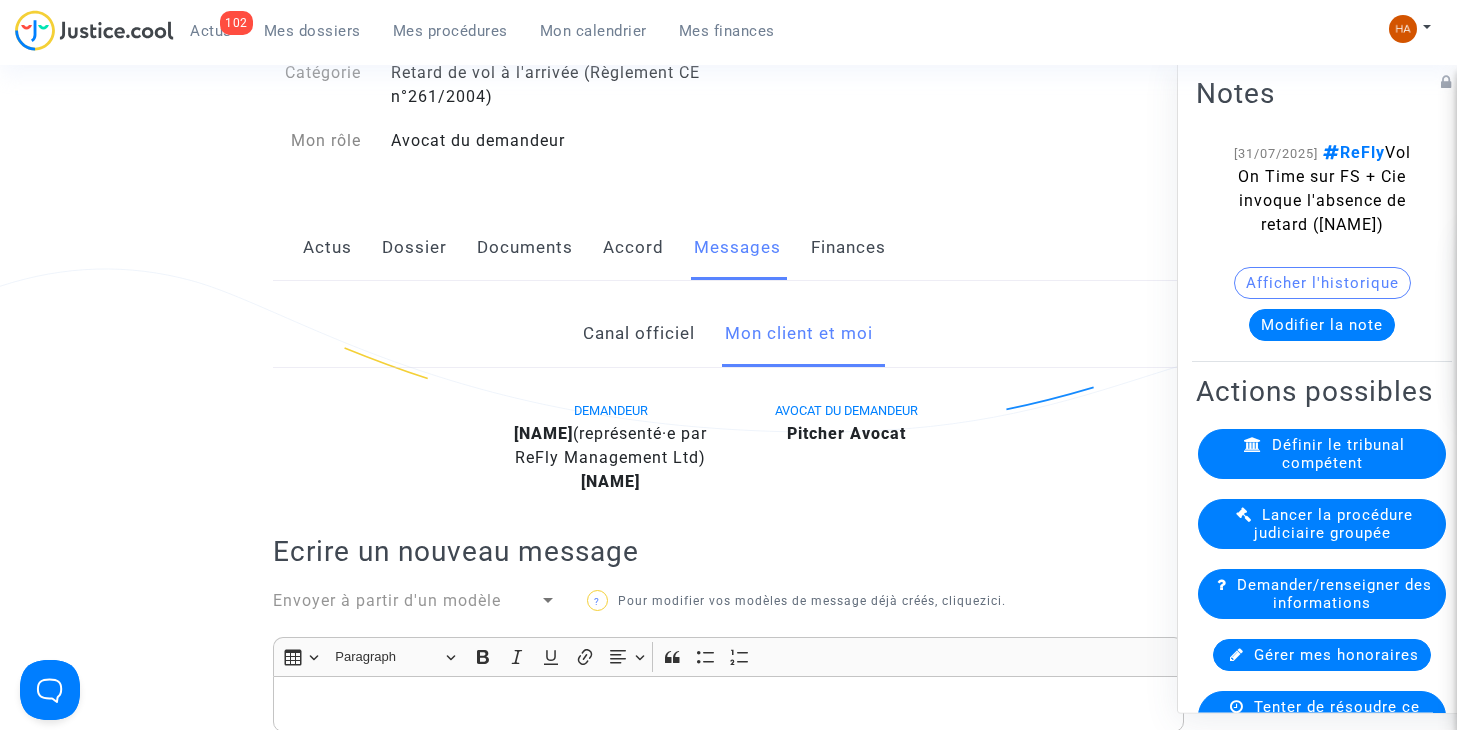 click on "Dossier" 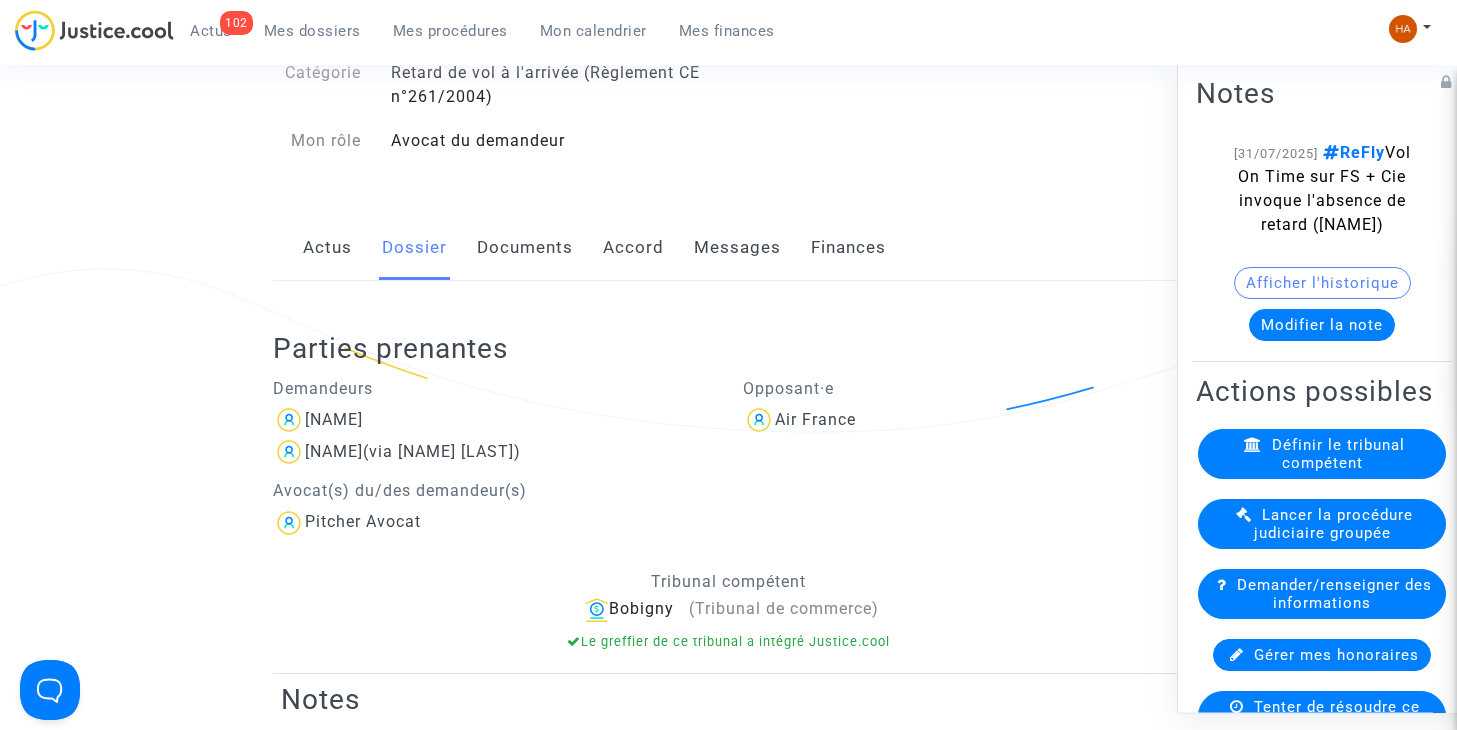 click on "Documents" 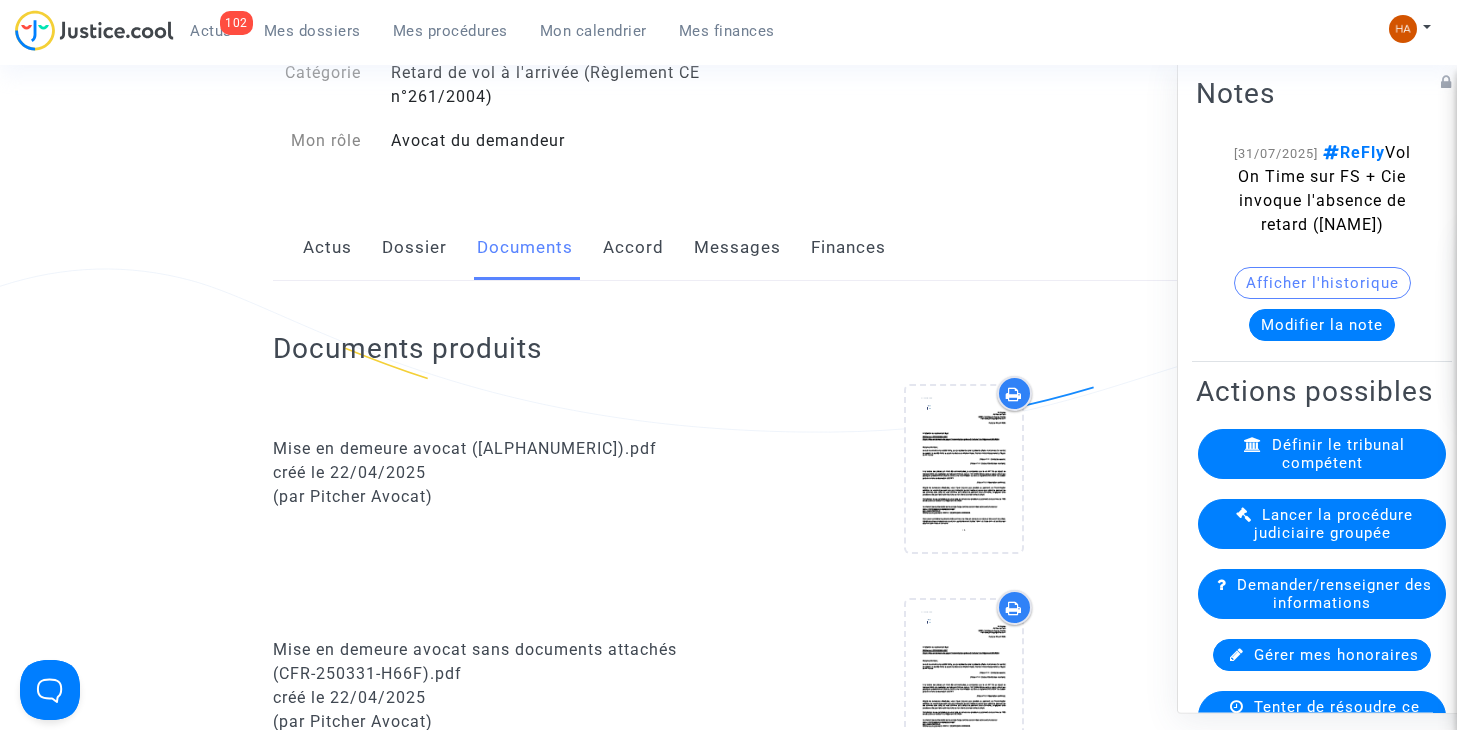 drag, startPoint x: 484, startPoint y: 249, endPoint x: 422, endPoint y: 247, distance: 62.03225 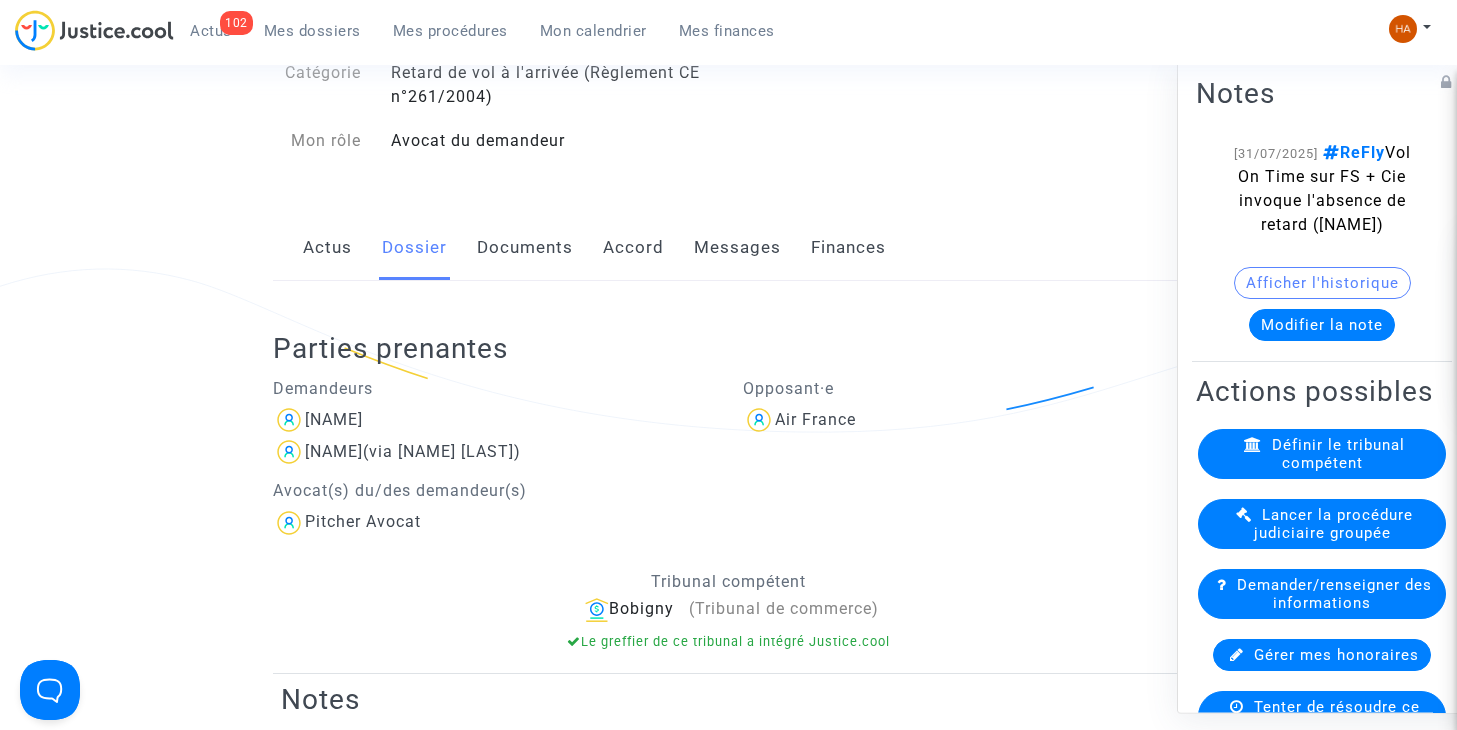 click on "Ref.  CFR-250331-H66F  Etape   Assignation en cours       Catégorie   Retard de vol à l'arrivée (Règlement CE n°261/2004)   Mon rôle   Avocat du demandeur   Actus   Dossier   Documents   Accord   Messages   Finances  Parties prenantes  Demandeurs  Mariem  Bader Damian michal  Harasymczuk  (via Mariem  Bader)  Avocat(s) du/des demandeur(s)  Pitcher Avocat  Opposant·e  Air France  Tribunal compétent     Bobigny      (Tribunal de commerce)  Le greffier de ce tribunal a intégré Justice.cool  Notes [31/07/2025]    ReFly   Vol On Time sur FS + Cie invoque l'absence de retard (Hanane)   Afficher l'historique   Modifier la note  Actions possibles Définir le tribunal compétent Lancer la procédure judiciaire groupée Demander/renseigner des informations Gérer mes honoraires Tenter de résoudre ce dossier à l'amiable Modifier les moyens de contact Fermer ce dossier L'opposant a exprimé son intention de payer J'ai reçu l'intégralité du paiement attendu Exporter le dossier au format Excel Email -  ?" 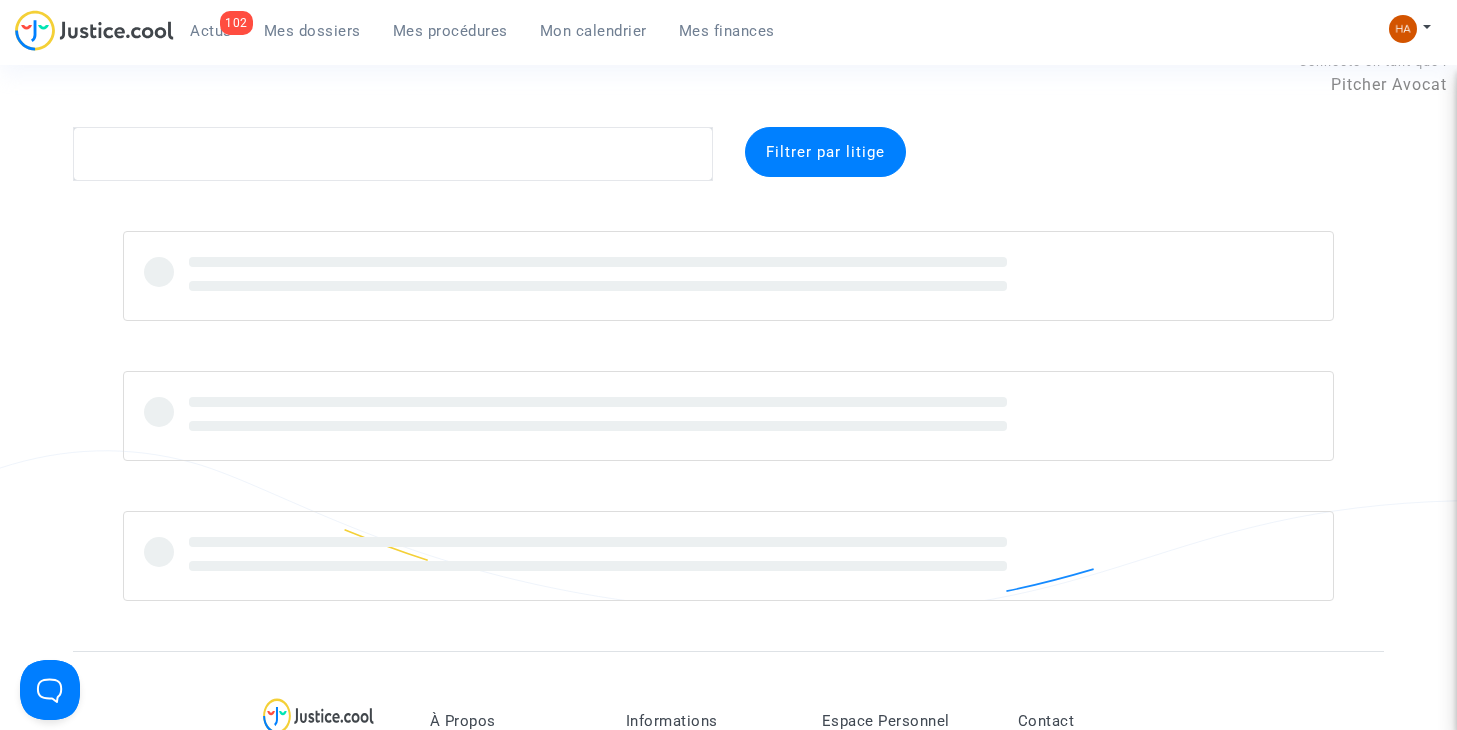 scroll, scrollTop: 0, scrollLeft: 0, axis: both 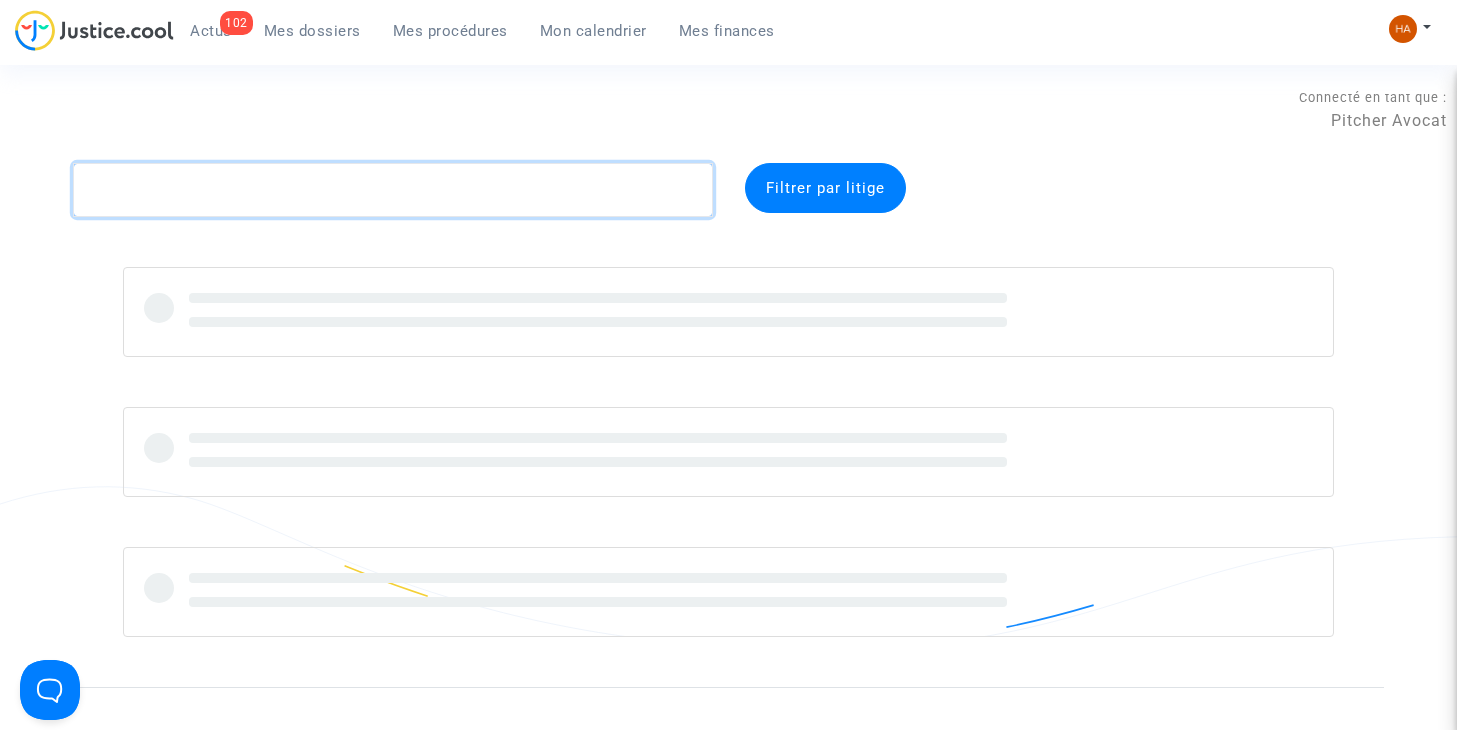 click 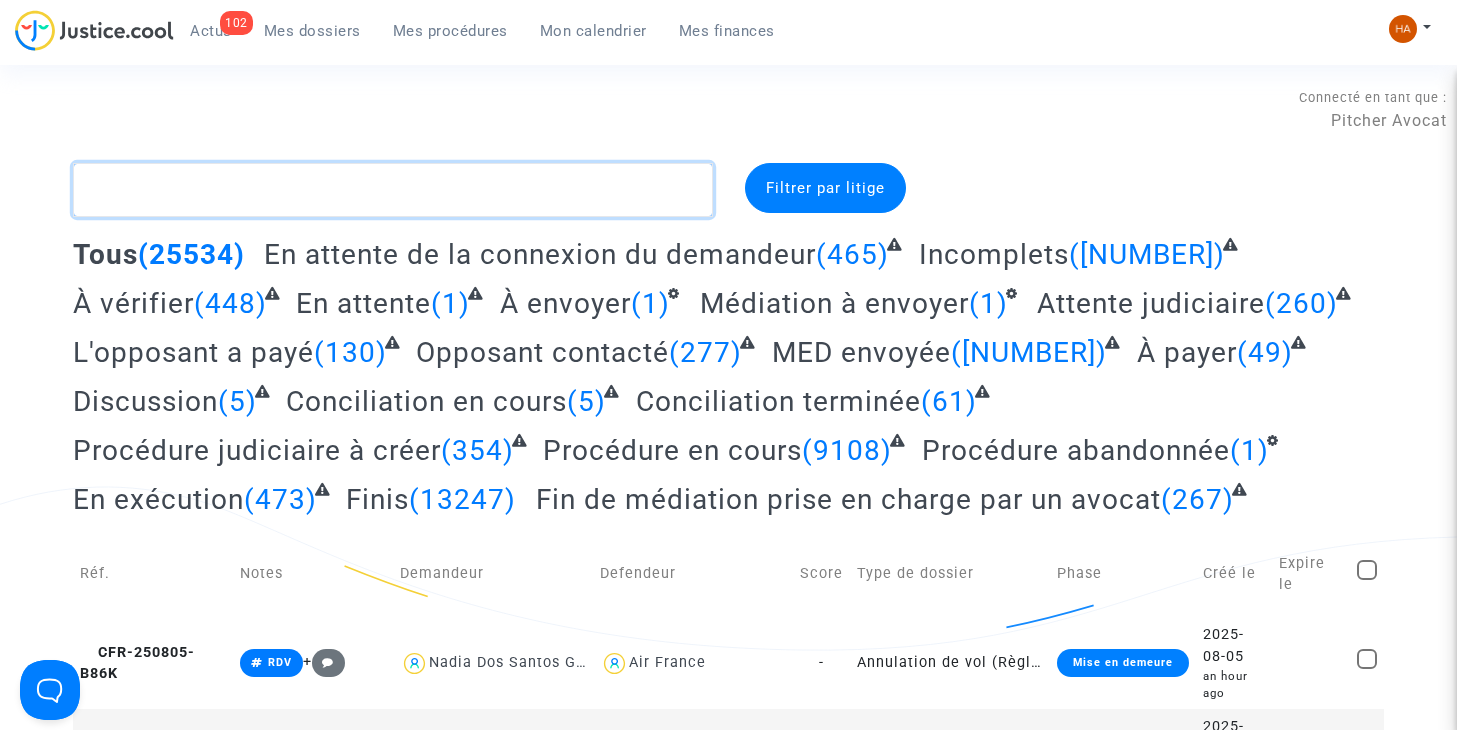 paste on "CFR-250526-DQUK" 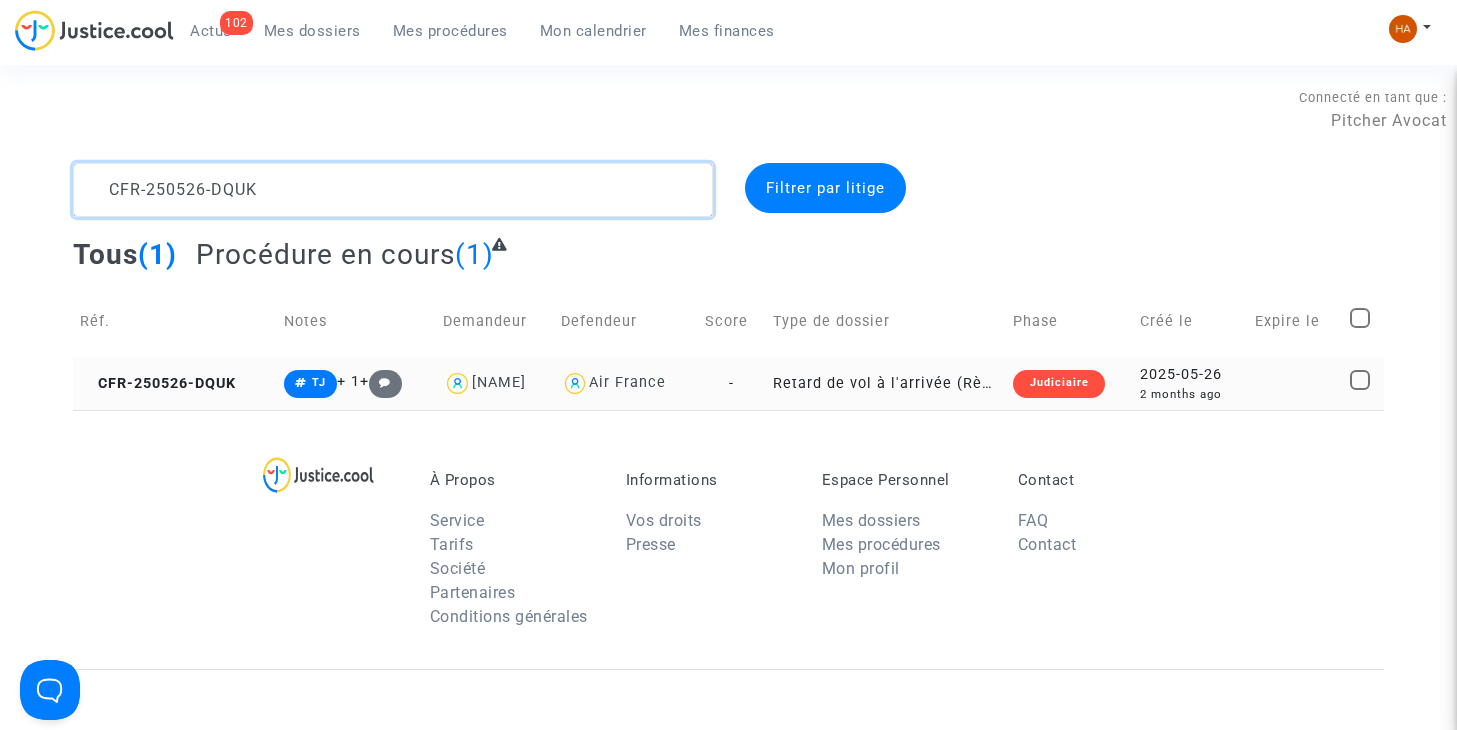 type on "CFR-250526-DQUK" 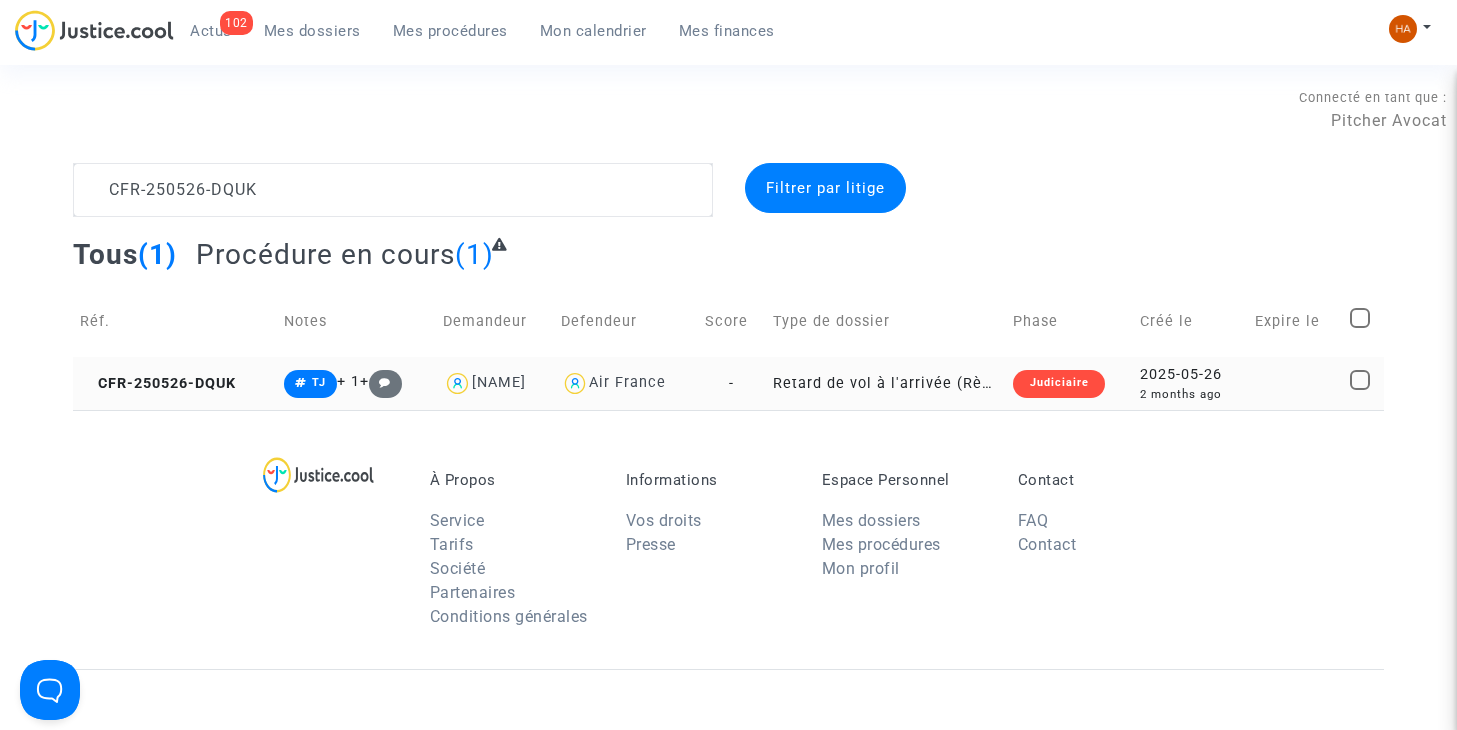 click on "Retard de vol à l'arrivée (Règlement CE n°261/2004)" 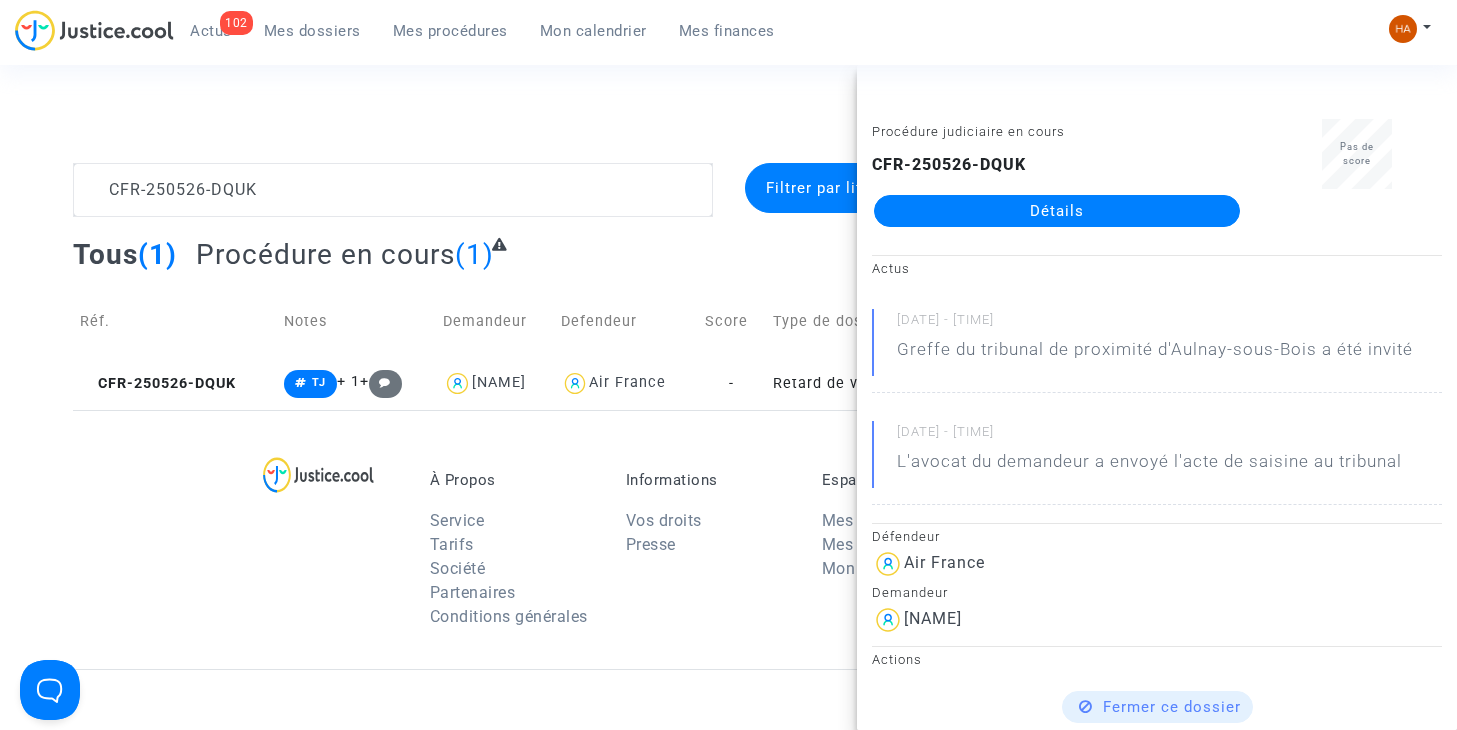 click on "Détails" 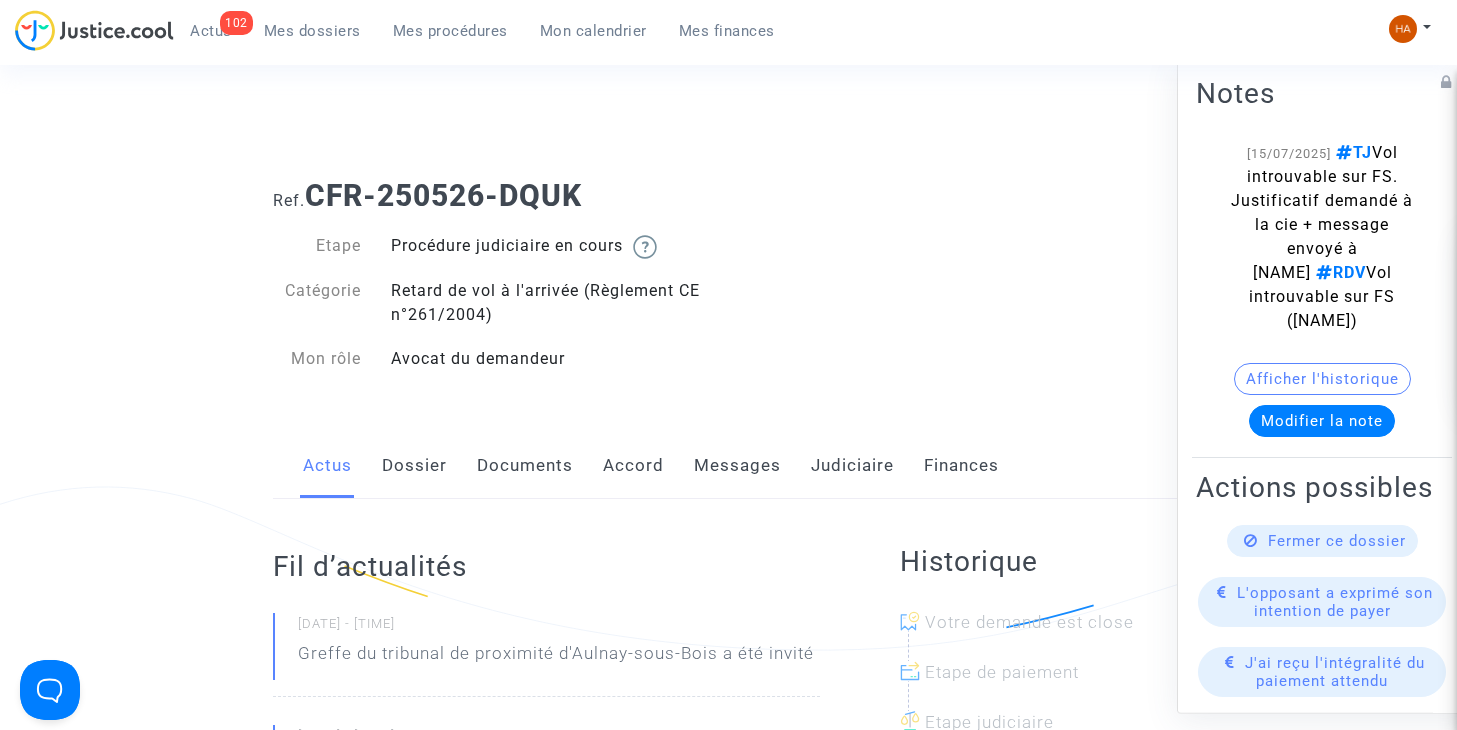 click on "Dossier" 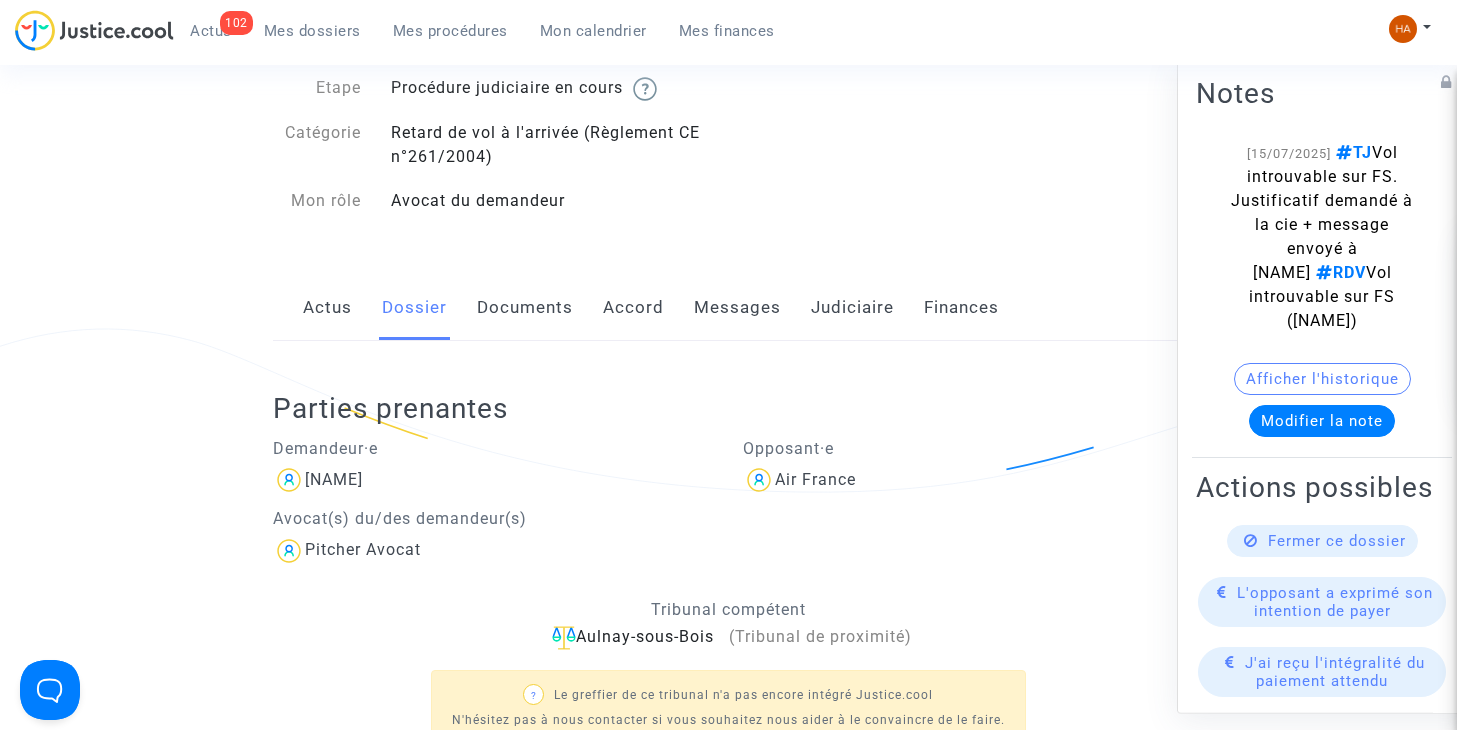 scroll, scrollTop: 159, scrollLeft: 0, axis: vertical 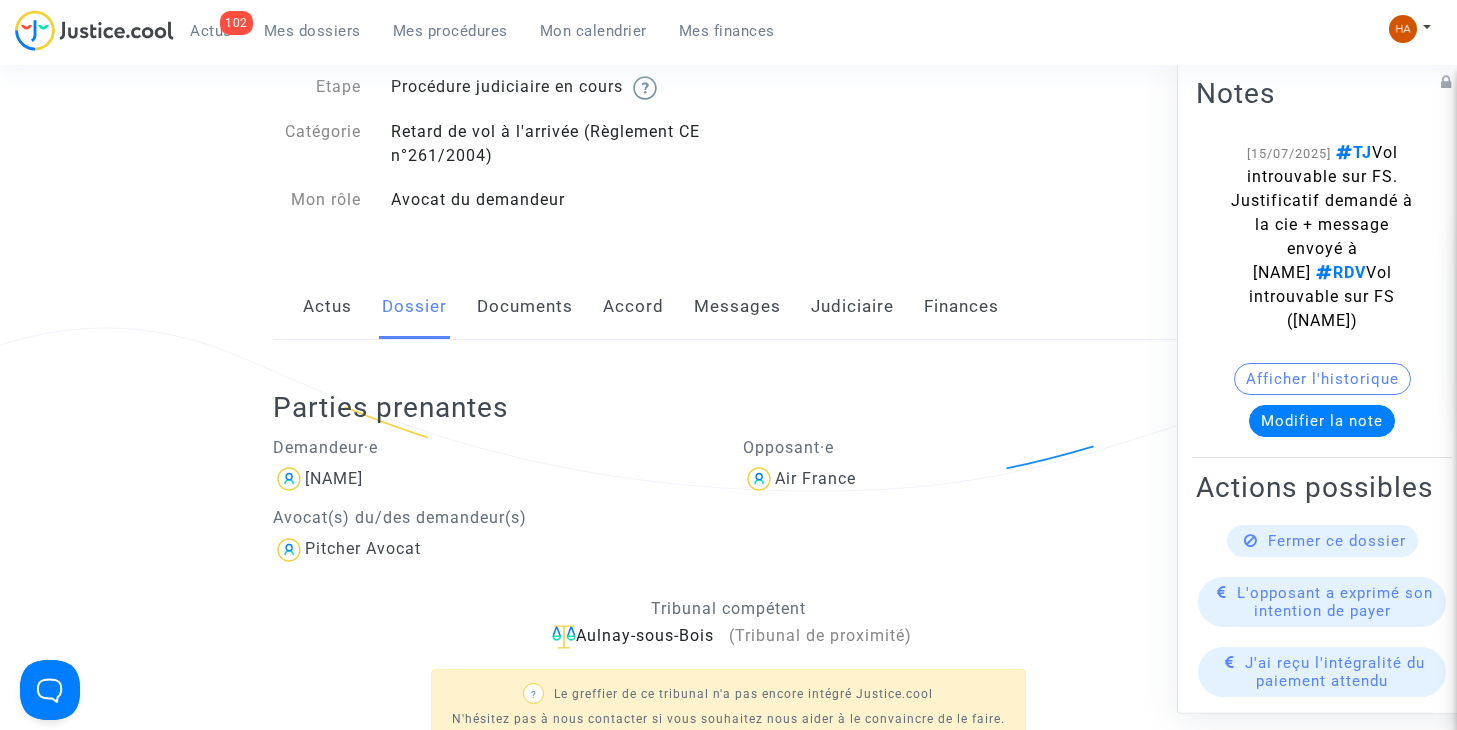 click on "Ref.  CFR-250526-DQUK  Etape   Procédure judiciaire en cours       Catégorie   Retard de vol à l'arrivée (Règlement CE n°261/2004)   Mon rôle   Avocat du demandeur   Actus   Dossier   Documents   Accord   Messages   Judiciaire   Finances  Parties prenantes  Demandeur·e  Haroun  Mohamat  Avocat(s) du/des demandeur(s)  Pitcher Avocat  Opposant·e  Air France  Tribunal compétent     Aulnay-sous-Bois      (Tribunal de proximité) ?  Le greffier de ce tribunal n'a pas encore intégré Justice.cool  N'hésitez pas à nous contacter si vous souhaitez nous aider à le convaincre de le faire.  Notes [15/07/2025]    TJ   cie indique que vol a eu moins de 3h de retard, mais introuvable sur FS. Justificatif demandé à la cie + message envoyé à RDV. Laurène   RDV   Vol introuvable sur FS (Hanane)  Afficher l'historique   Modifier la note  Actions possibles Fermer ce dossier L'opposant a exprimé son intention de payer J'ai reçu l'intégralité du paiement attendu Exporter le dossier au format Excel  *  *" 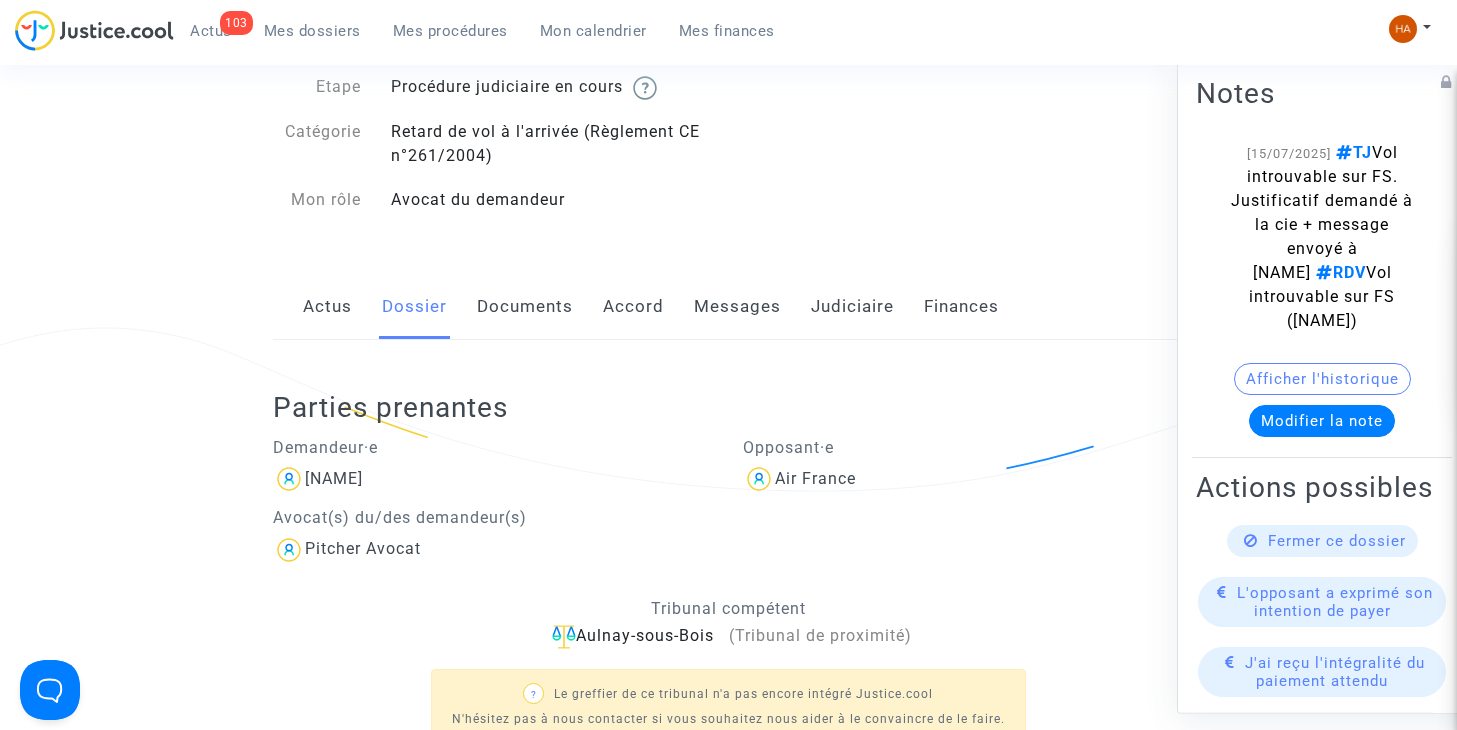 click on "Ref.  CFR-250526-DQUK  Etape   Procédure judiciaire en cours       Catégorie   Retard de vol à l'arrivée (Règlement CE n°261/2004)   Mon rôle   Avocat du demandeur   Actus   Dossier   Documents   Accord   Messages   Judiciaire   Finances  Parties prenantes  Demandeur·e  Haroun  Mohamat  Avocat(s) du/des demandeur(s)  Pitcher Avocat  Opposant·e  Air France  Tribunal compétent     Aulnay-sous-Bois      (Tribunal de proximité) ?  Le greffier de ce tribunal n'a pas encore intégré Justice.cool  N'hésitez pas à nous contacter si vous souhaitez nous aider à le convaincre de le faire.  Notes [15/07/2025]    TJ   cie indique que vol a eu moins de 3h de retard, mais introuvable sur FS. Justificatif demandé à la cie + message envoyé à RDV. Laurène   RDV   Vol introuvable sur FS (Hanane)  Afficher l'historique   Modifier la note  Actions possibles Fermer ce dossier L'opposant a exprimé son intention de payer J'ai reçu l'intégralité du paiement attendu Exporter le dossier au format Excel  *  *" 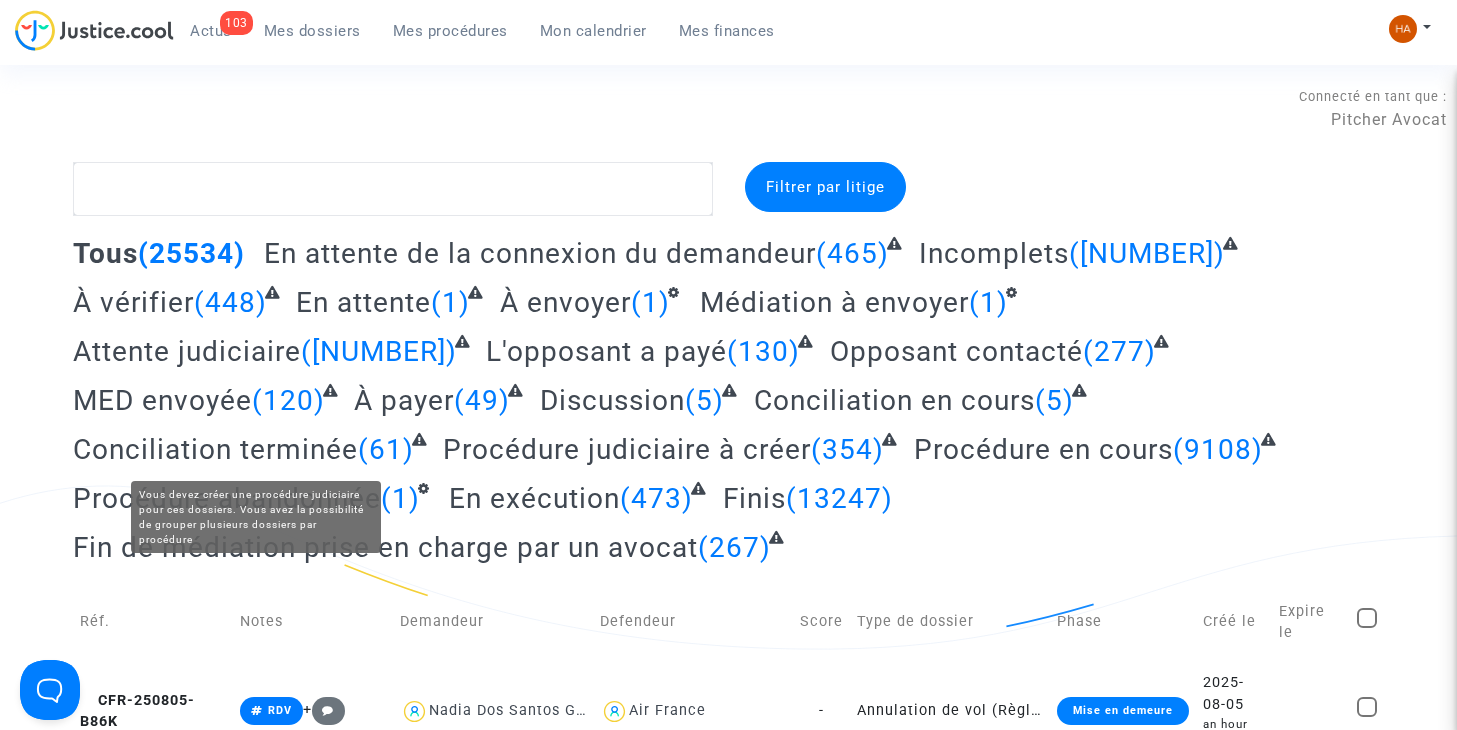 scroll, scrollTop: 0, scrollLeft: 0, axis: both 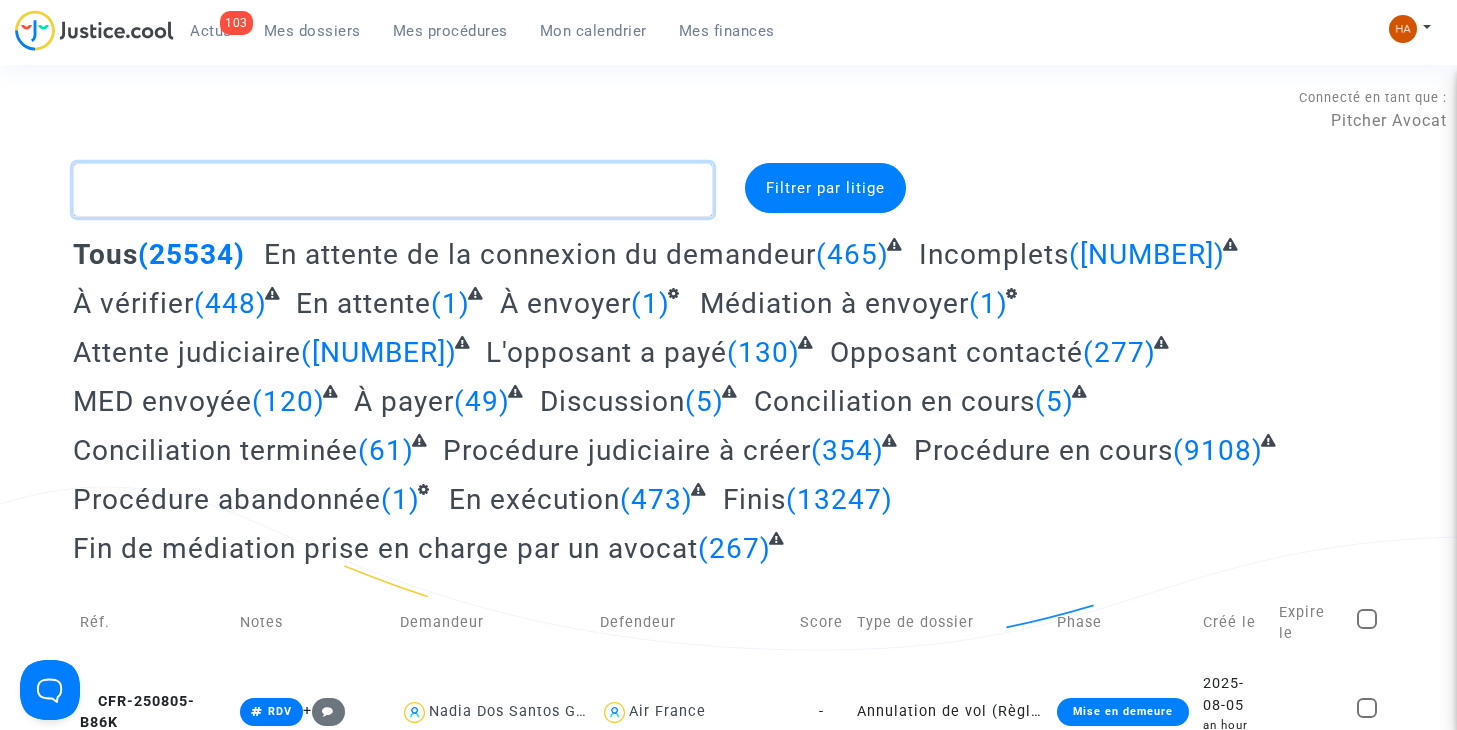 click 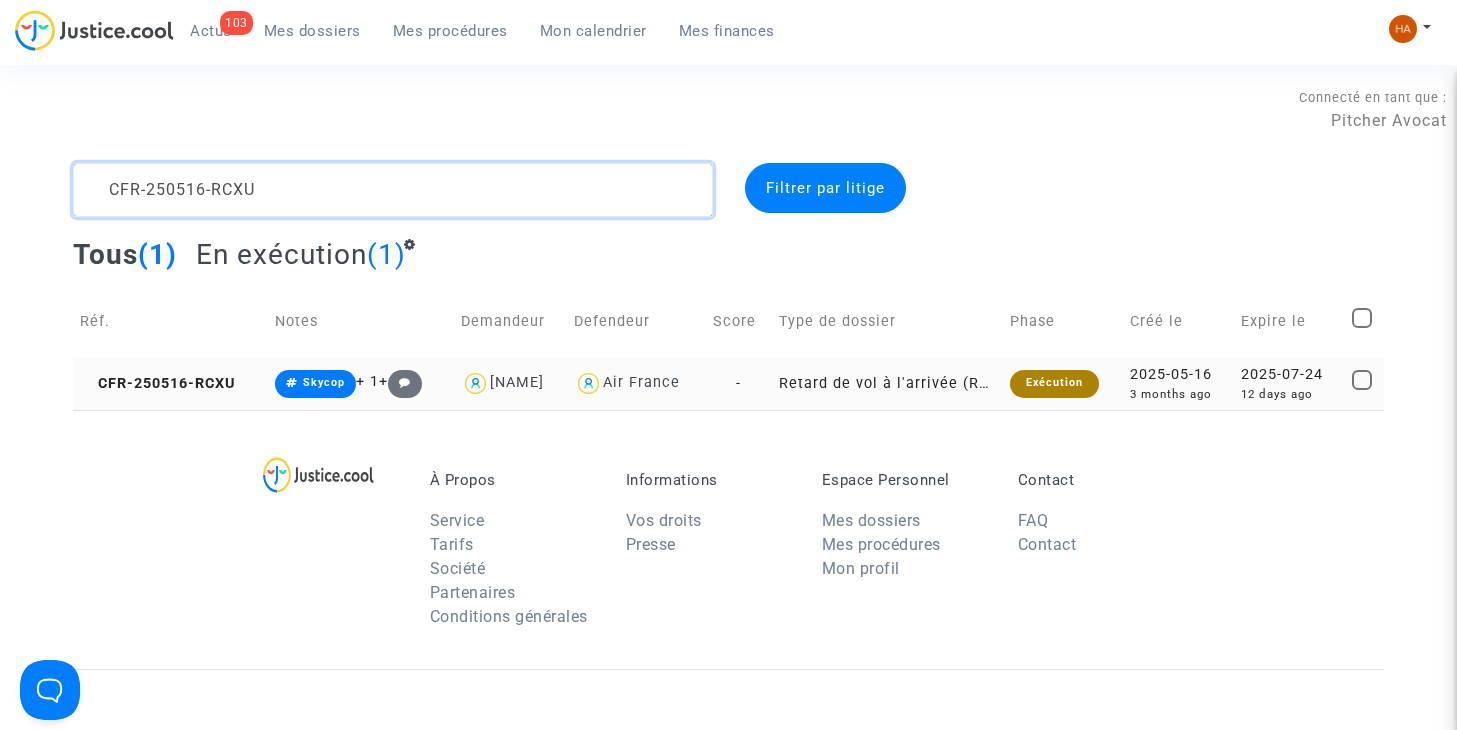 type on "CFR-250516-RCXU" 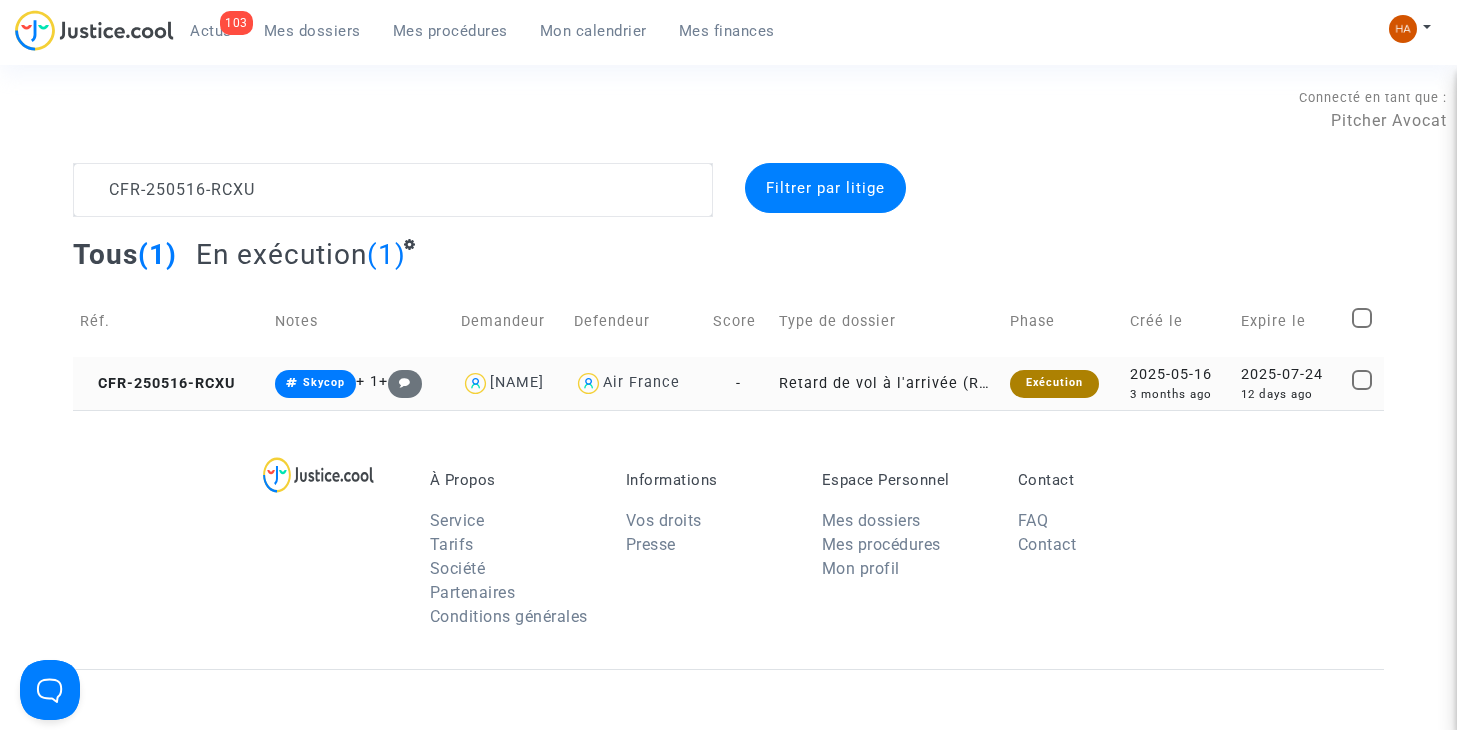 click on "Retard de vol à l'arrivée (Règlement CE n°261/2004)" 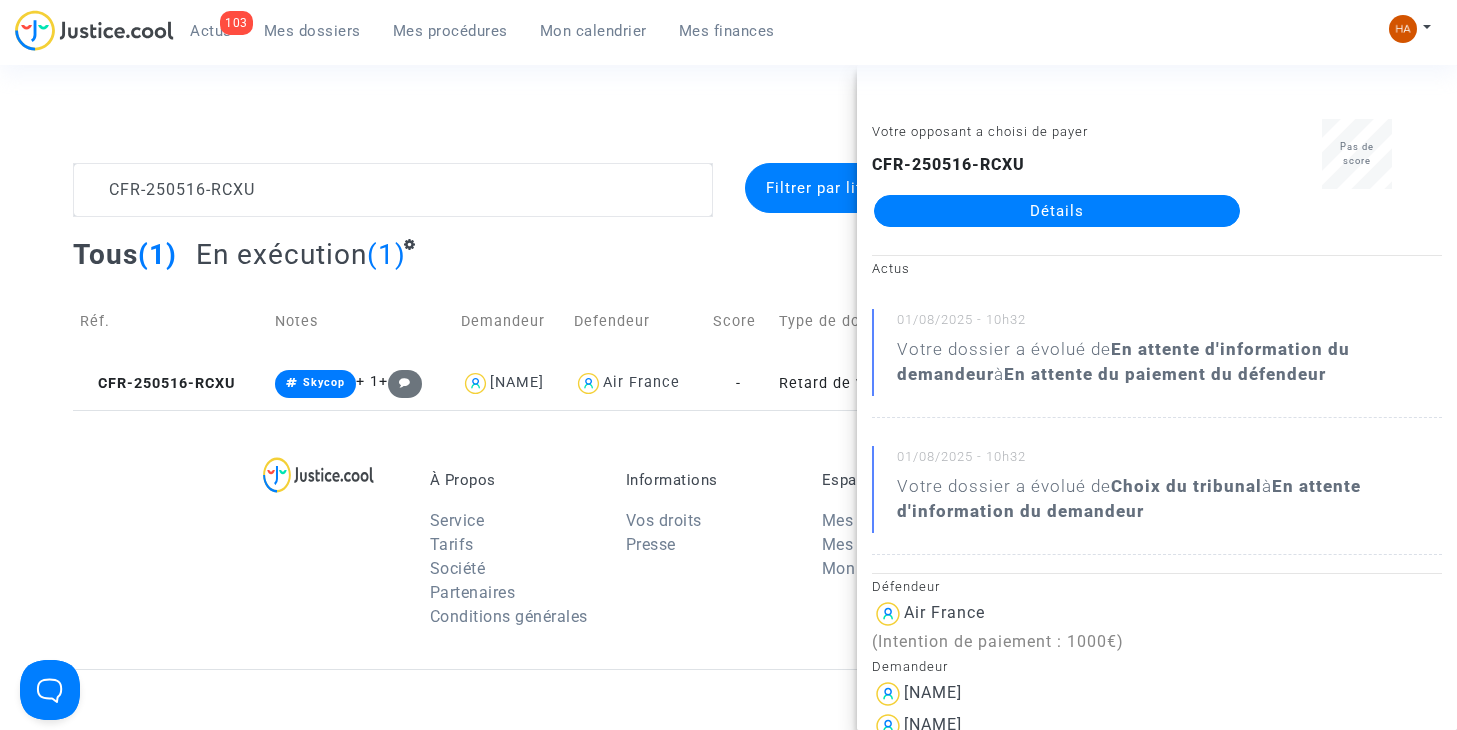 click on "Détails" 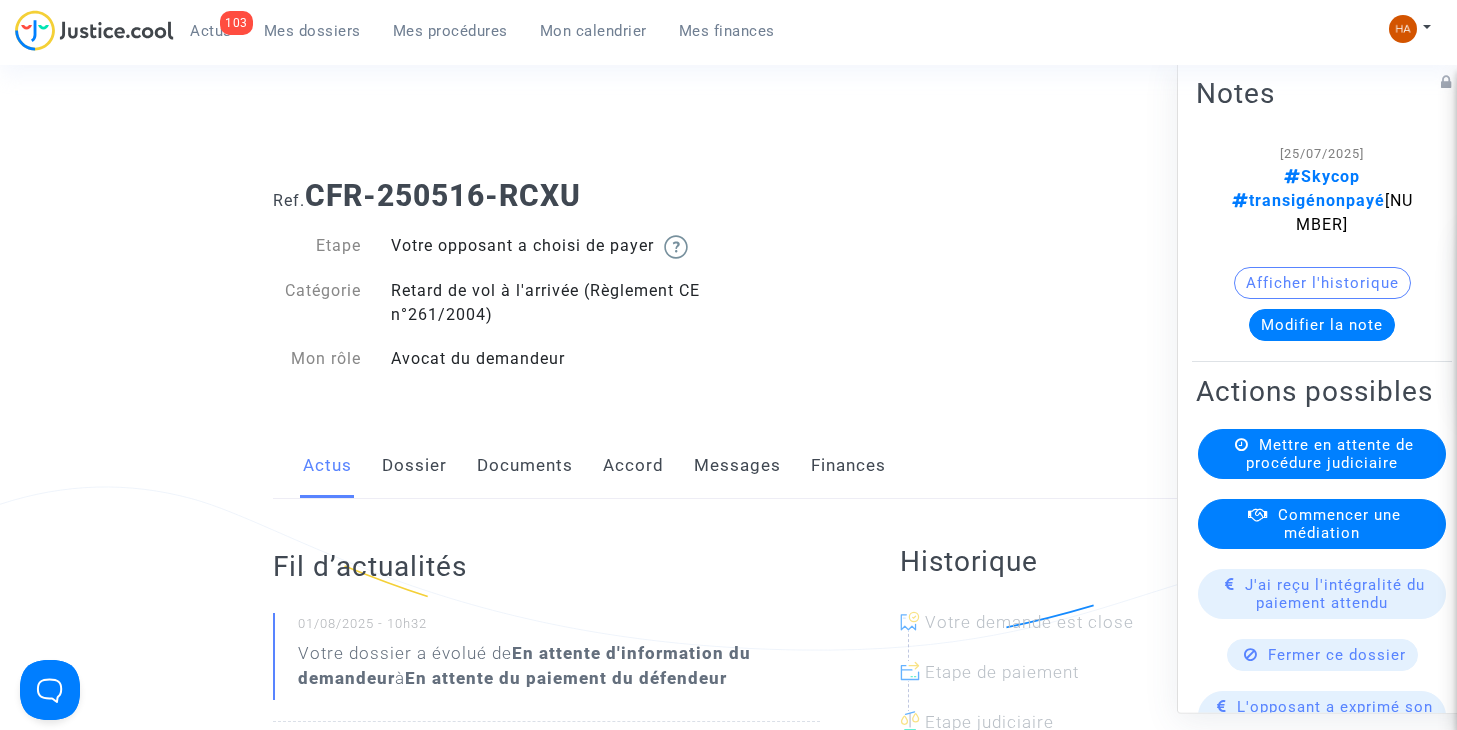 click on "Documents" 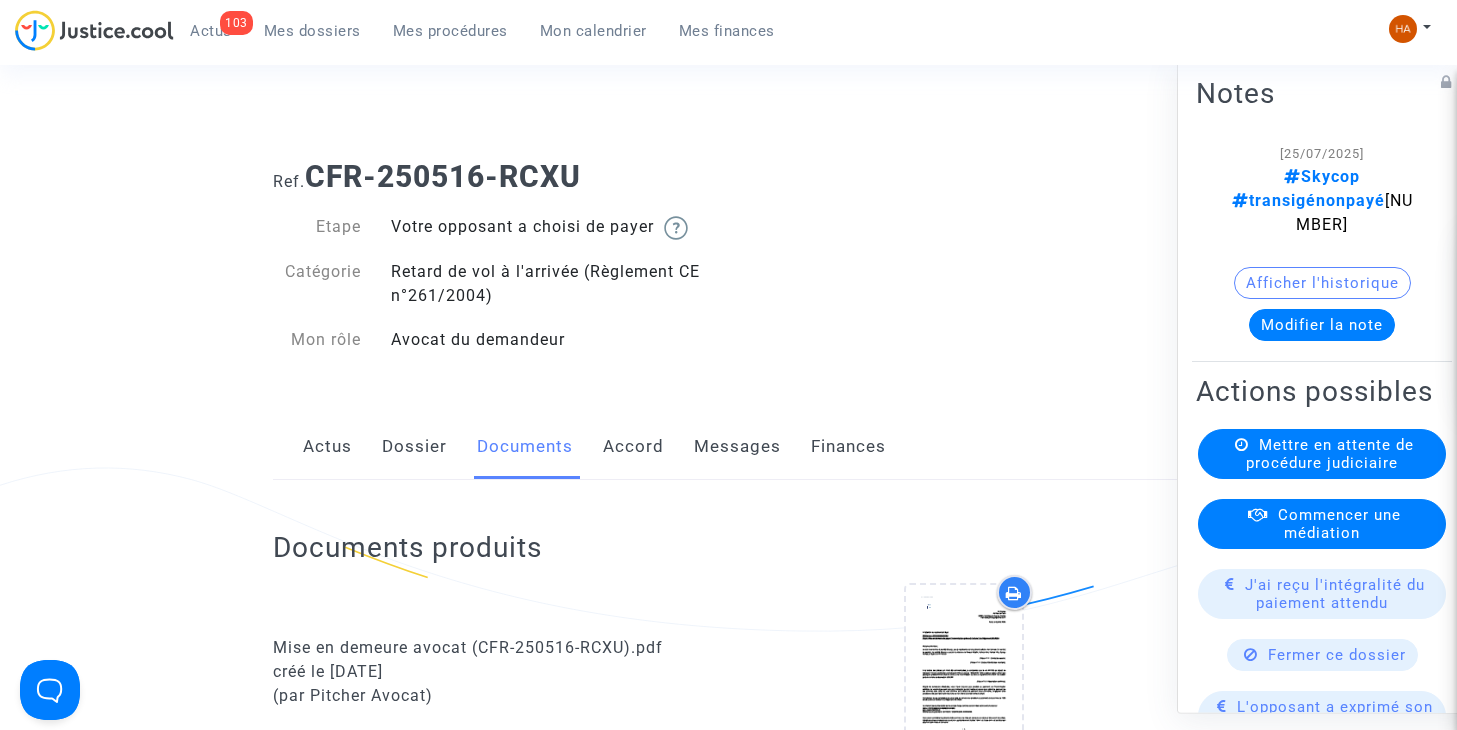 scroll, scrollTop: 0, scrollLeft: 0, axis: both 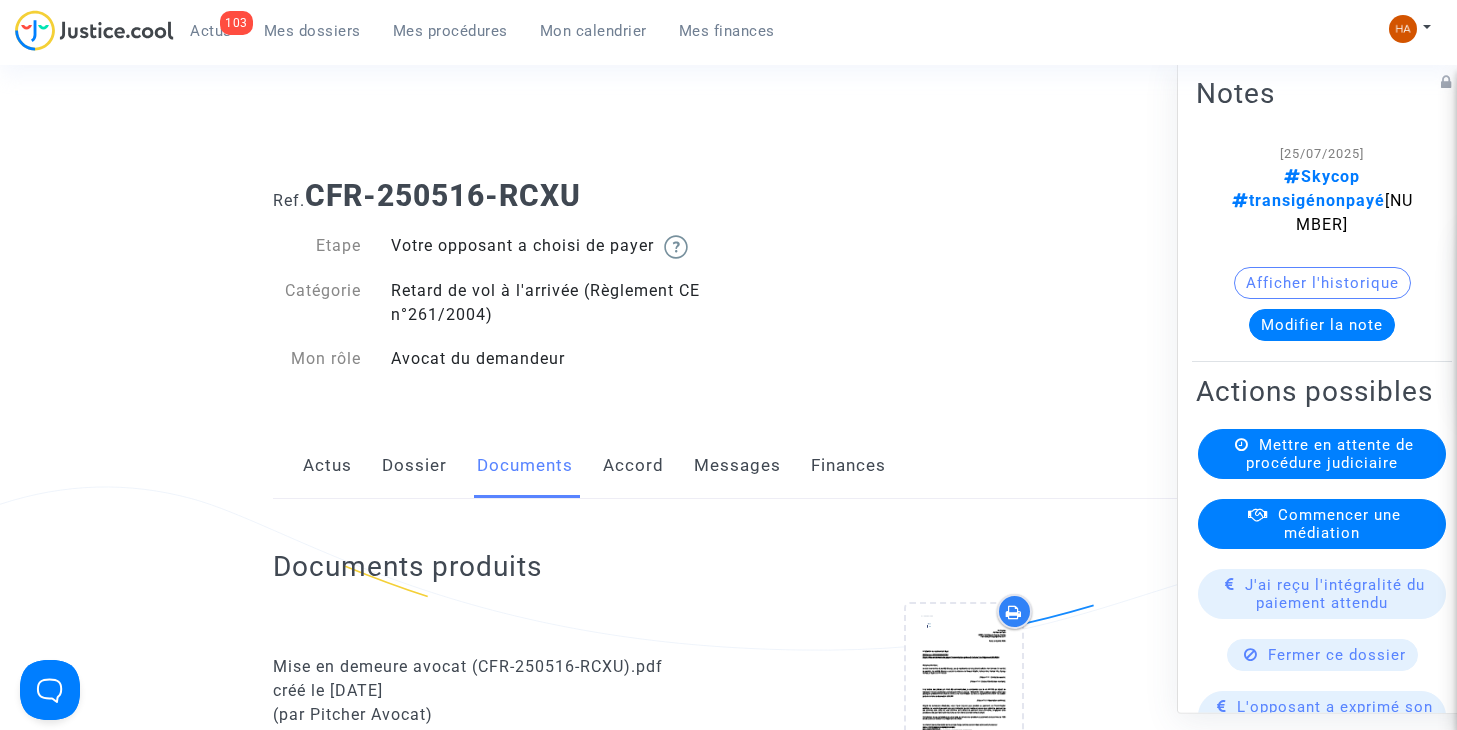 click on "Accord" 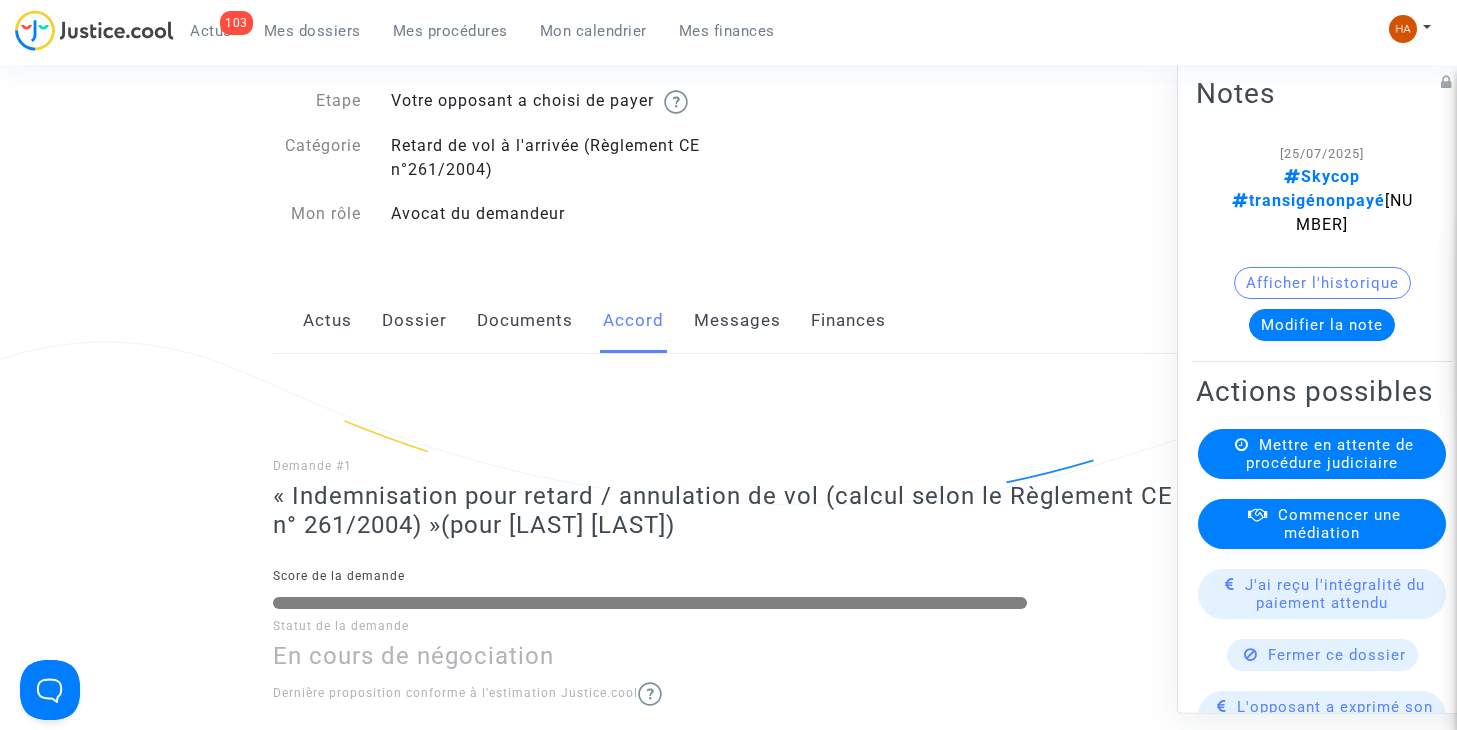 scroll, scrollTop: 100, scrollLeft: 0, axis: vertical 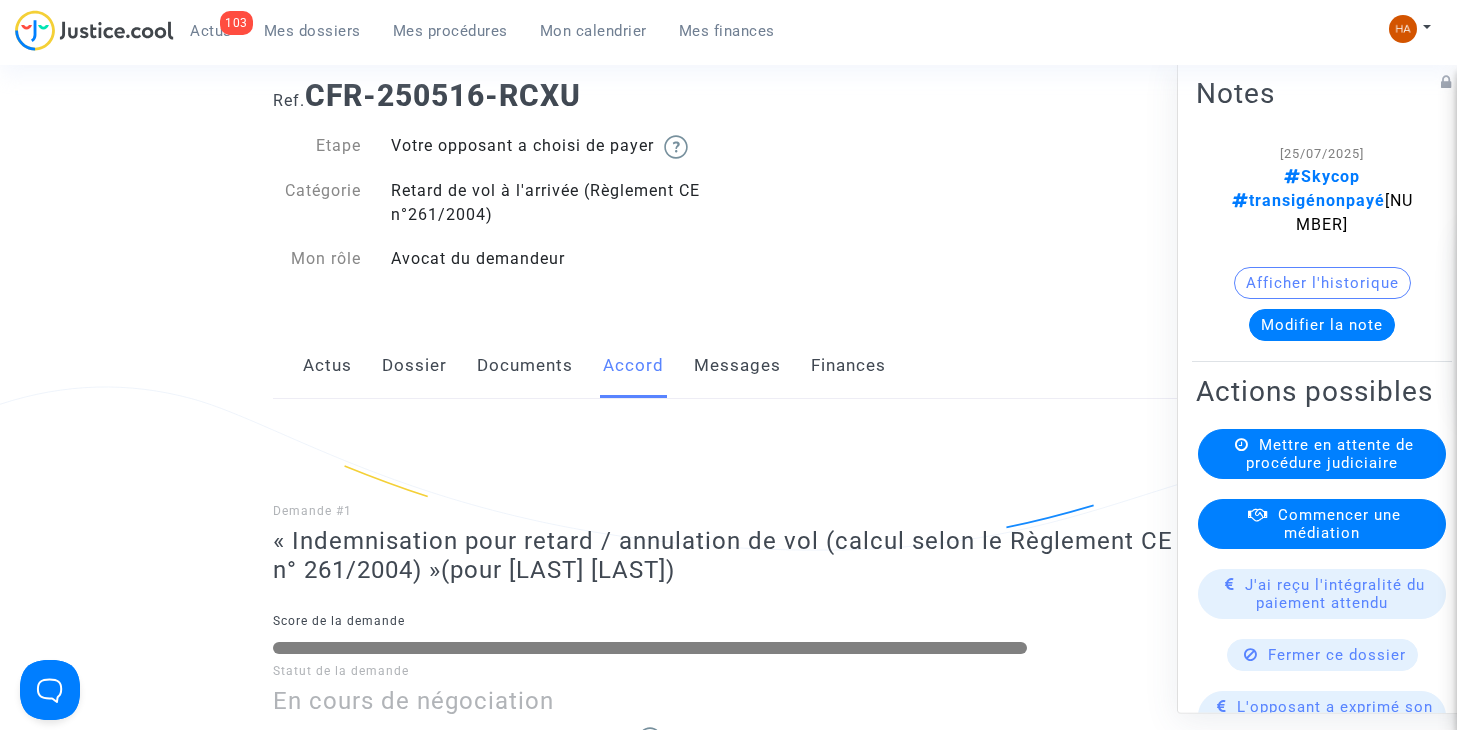click on "Messages" 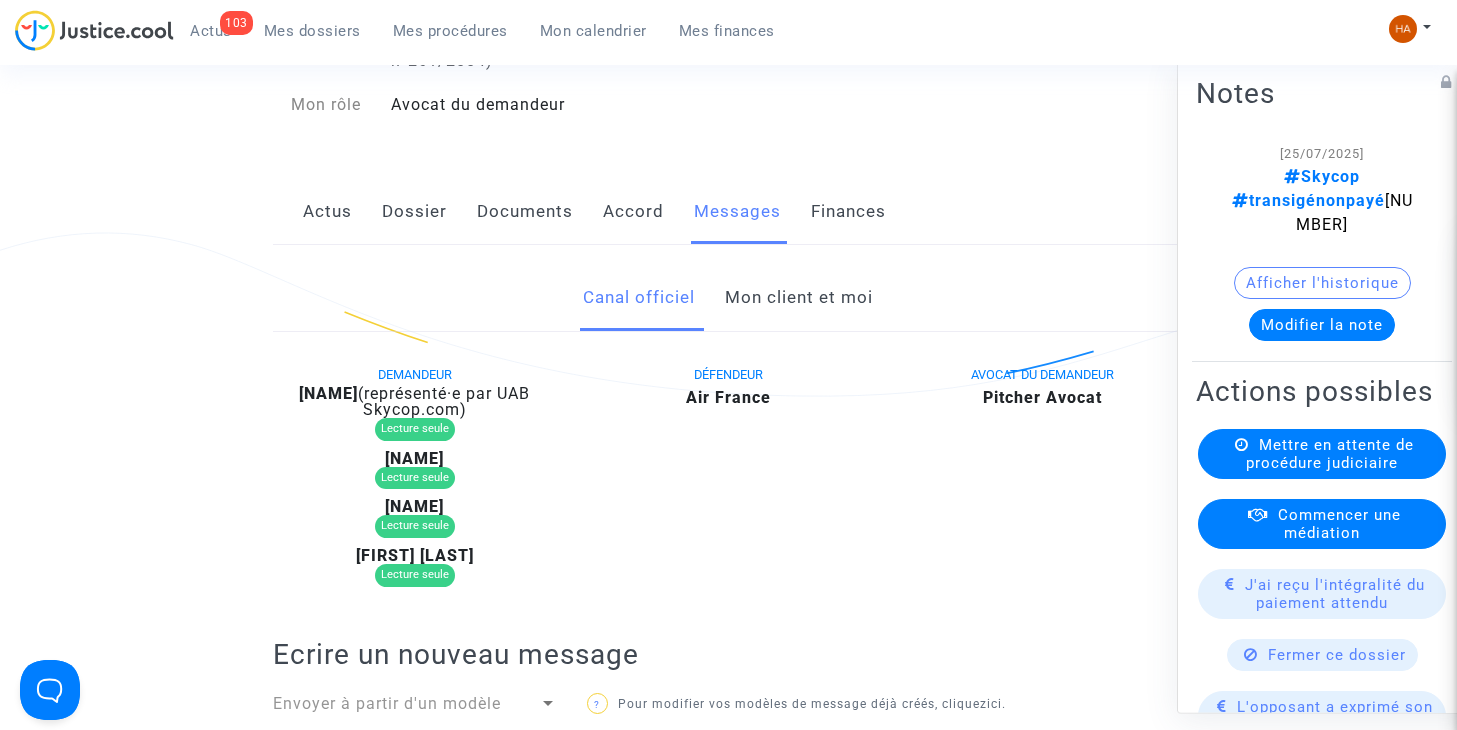 scroll, scrollTop: 0, scrollLeft: 0, axis: both 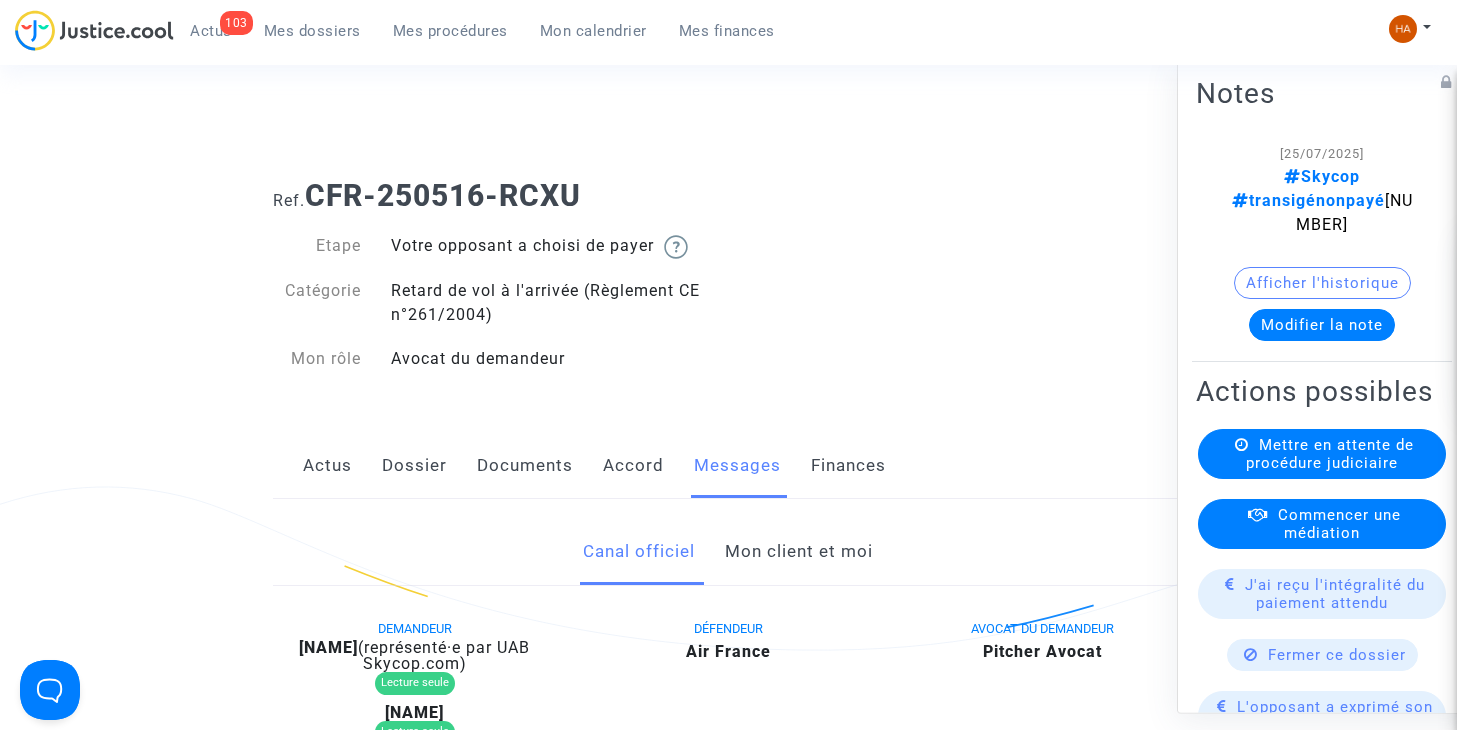 click on "Mes dossiers" at bounding box center [312, 31] 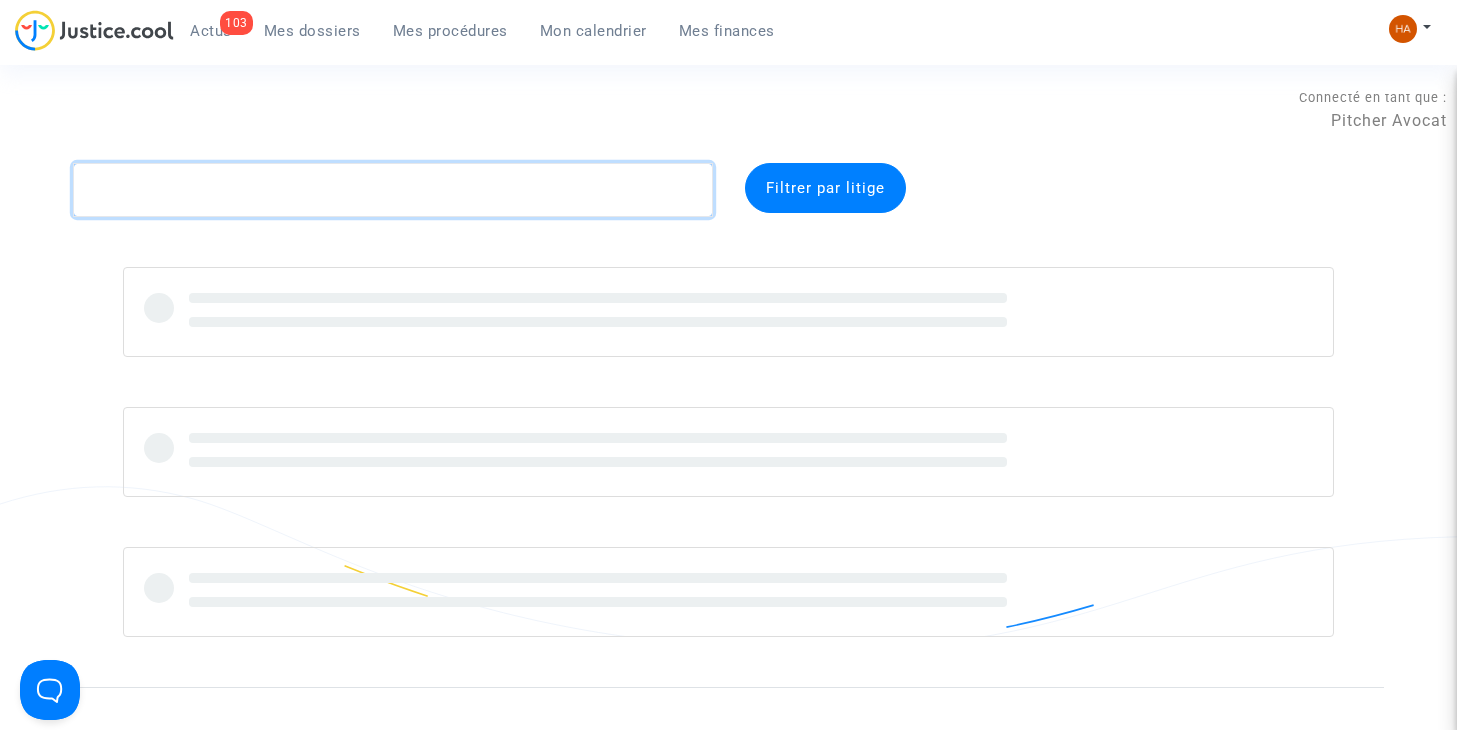click 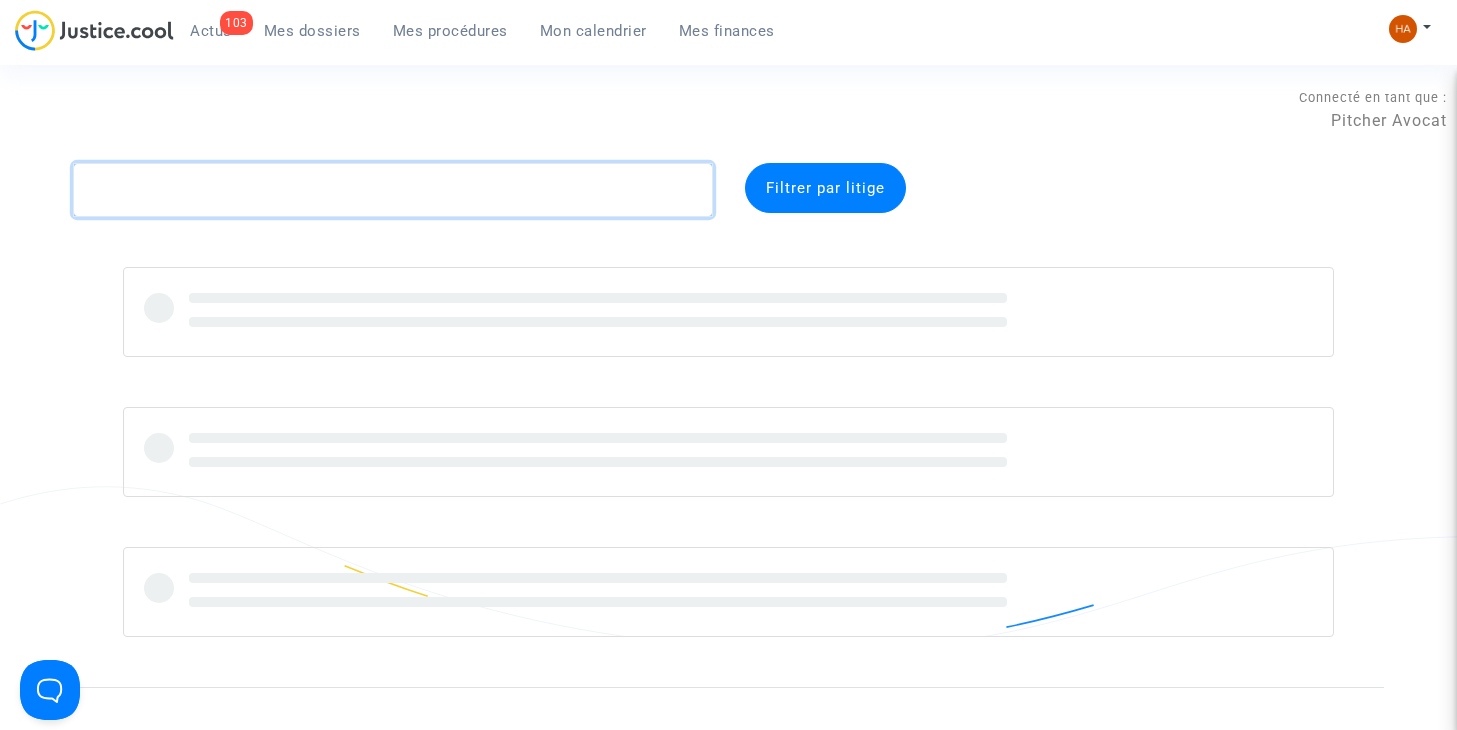 paste on "CFR-250604-DQPK" 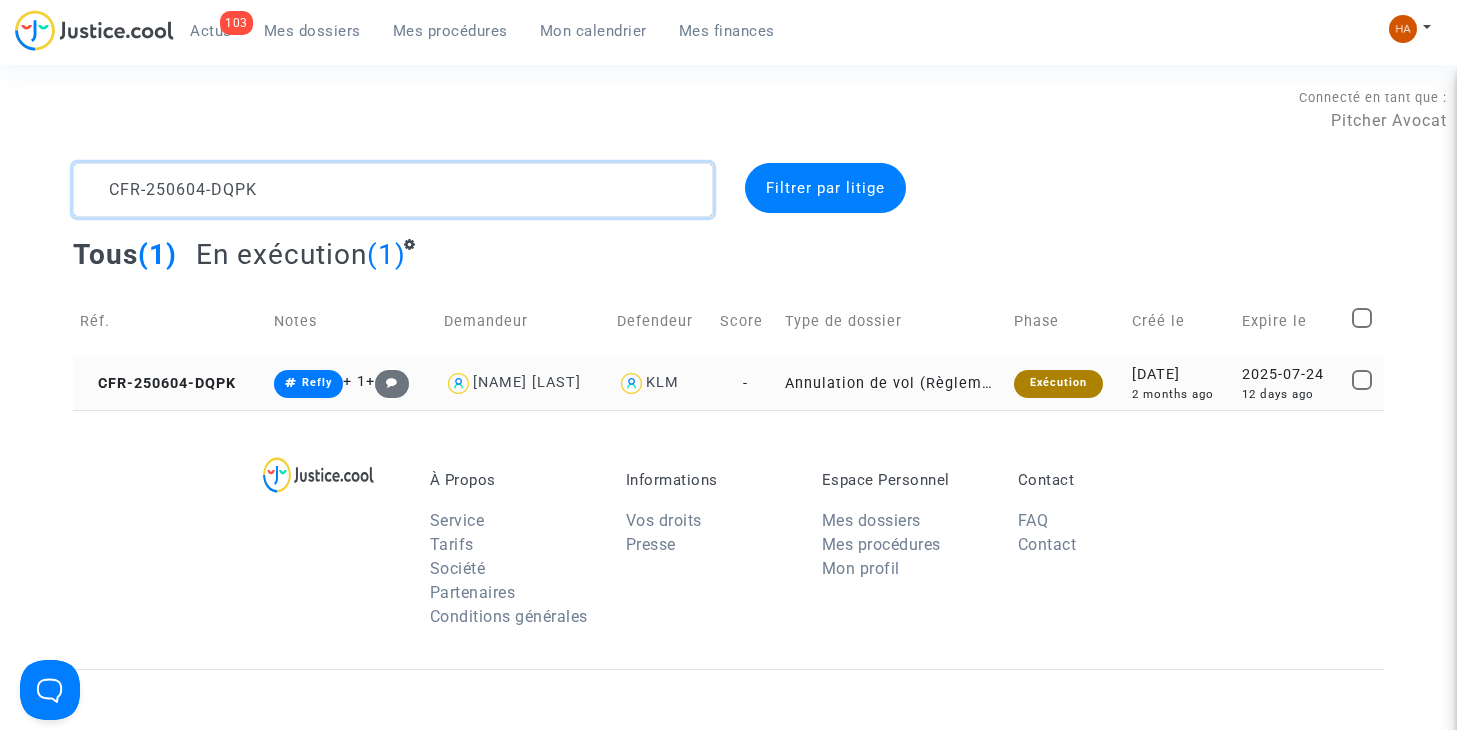 type on "CFR-250604-DQPK" 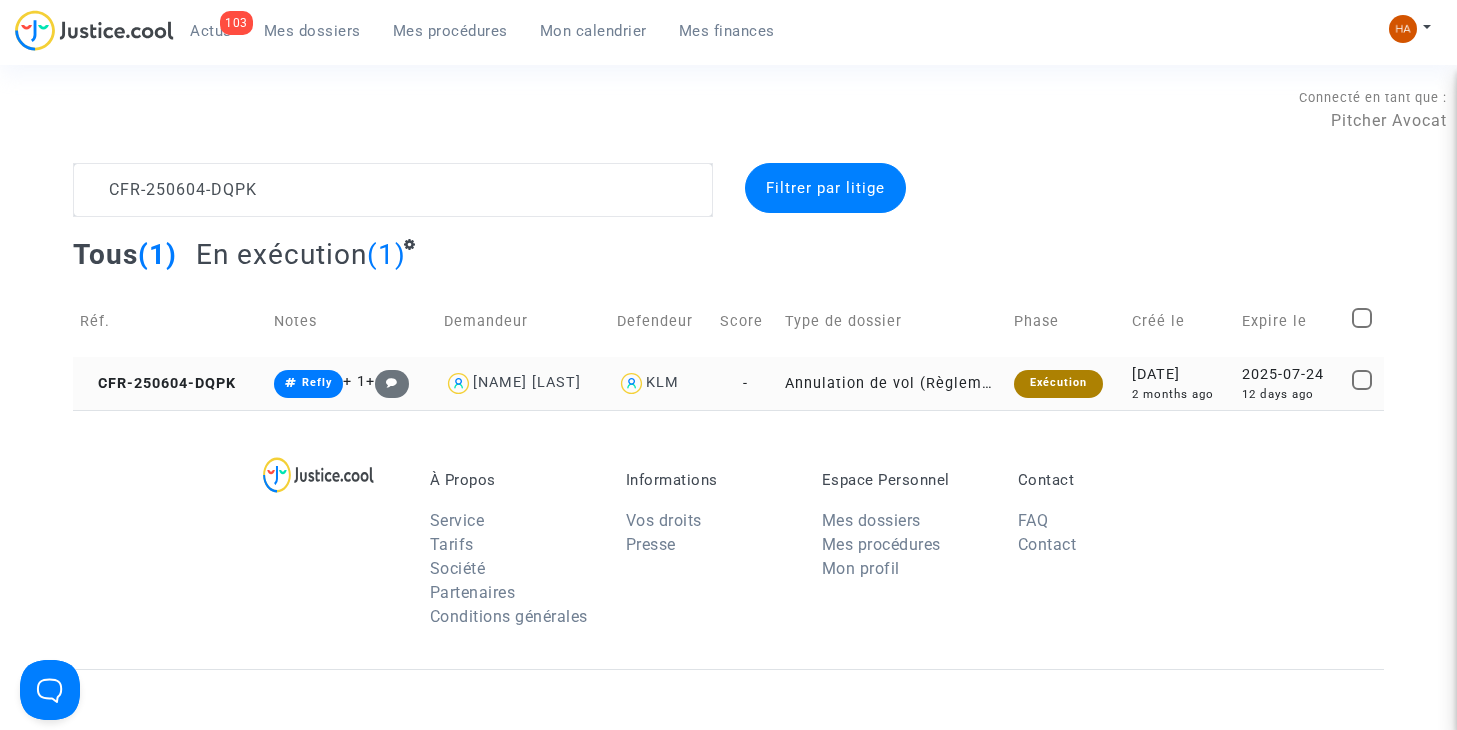 click on "-" 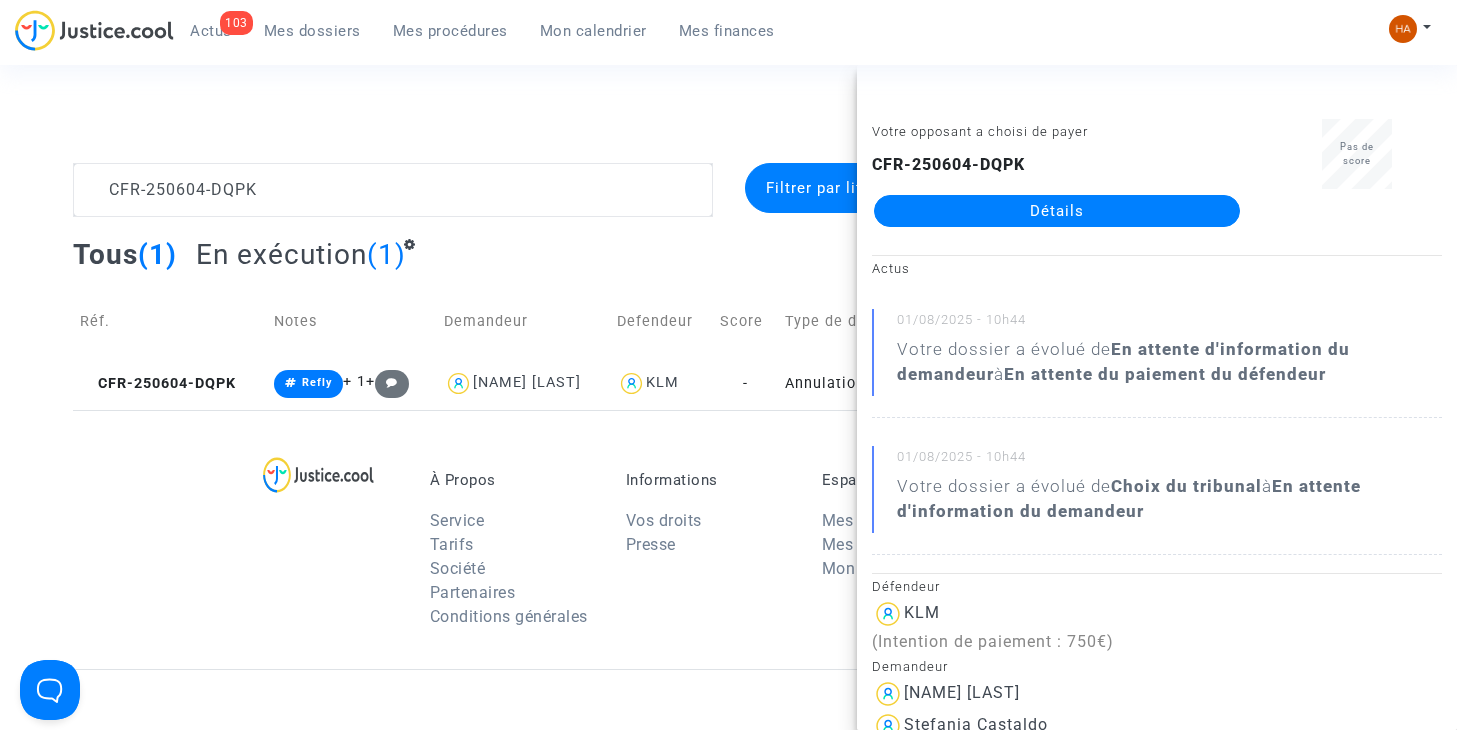 click on "Détails" 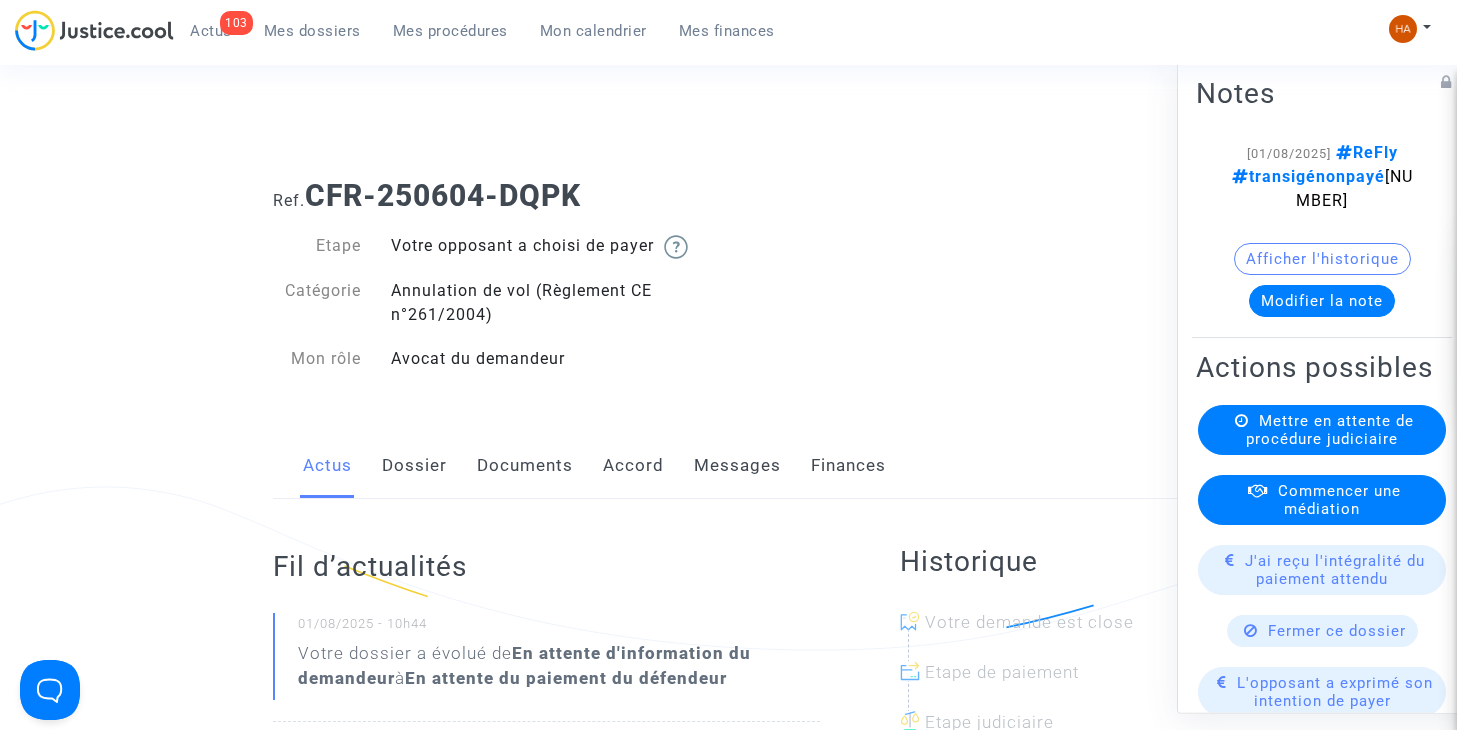 click on "Mes dossiers" at bounding box center [312, 31] 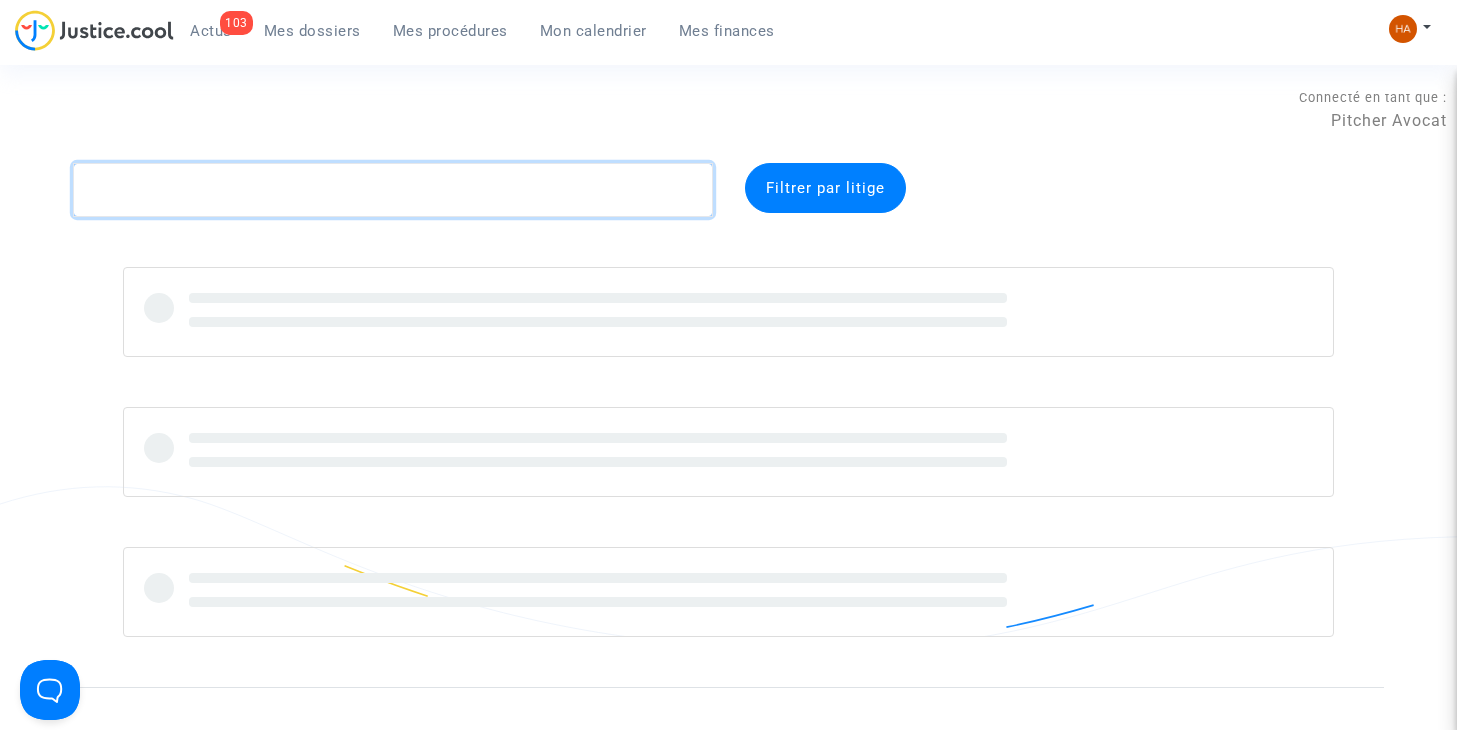 click 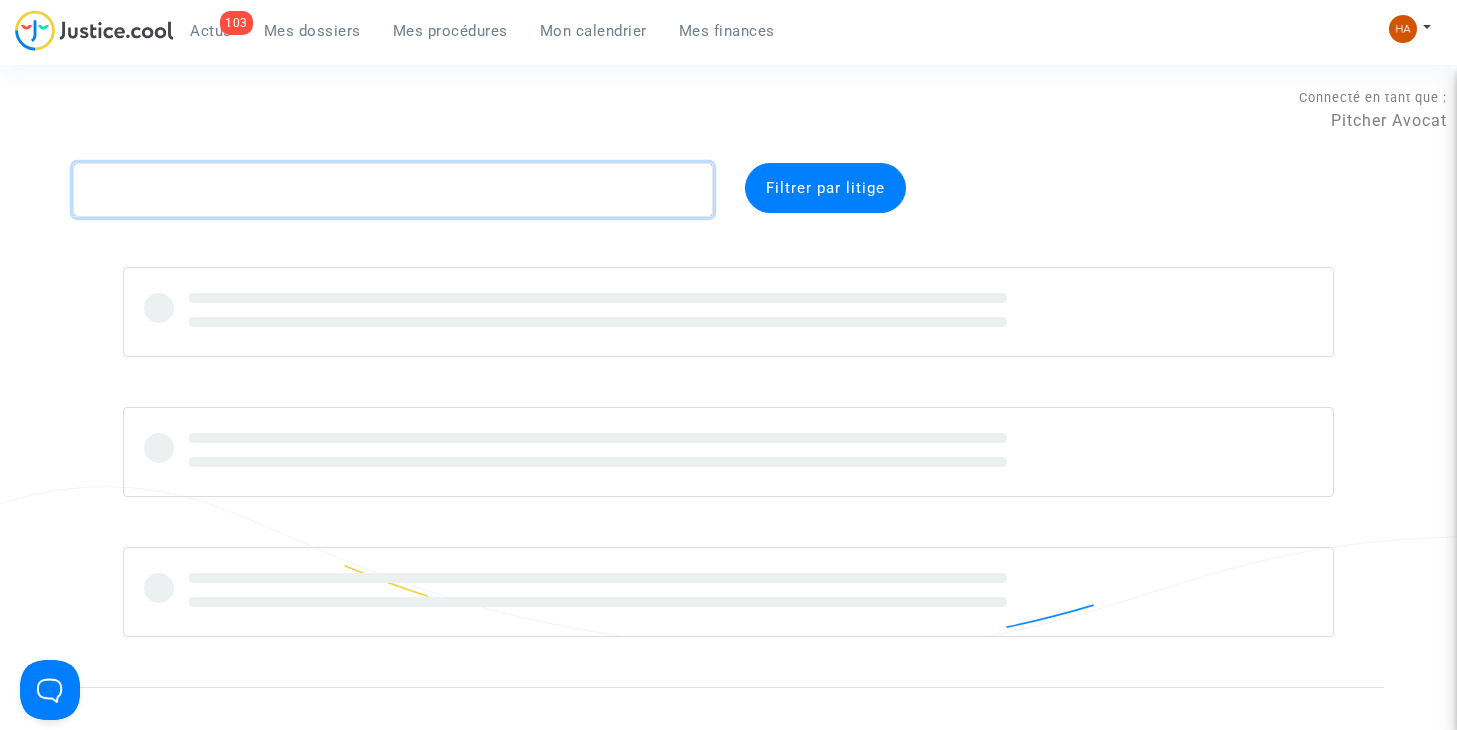 paste on "CFR-250604-FJR8" 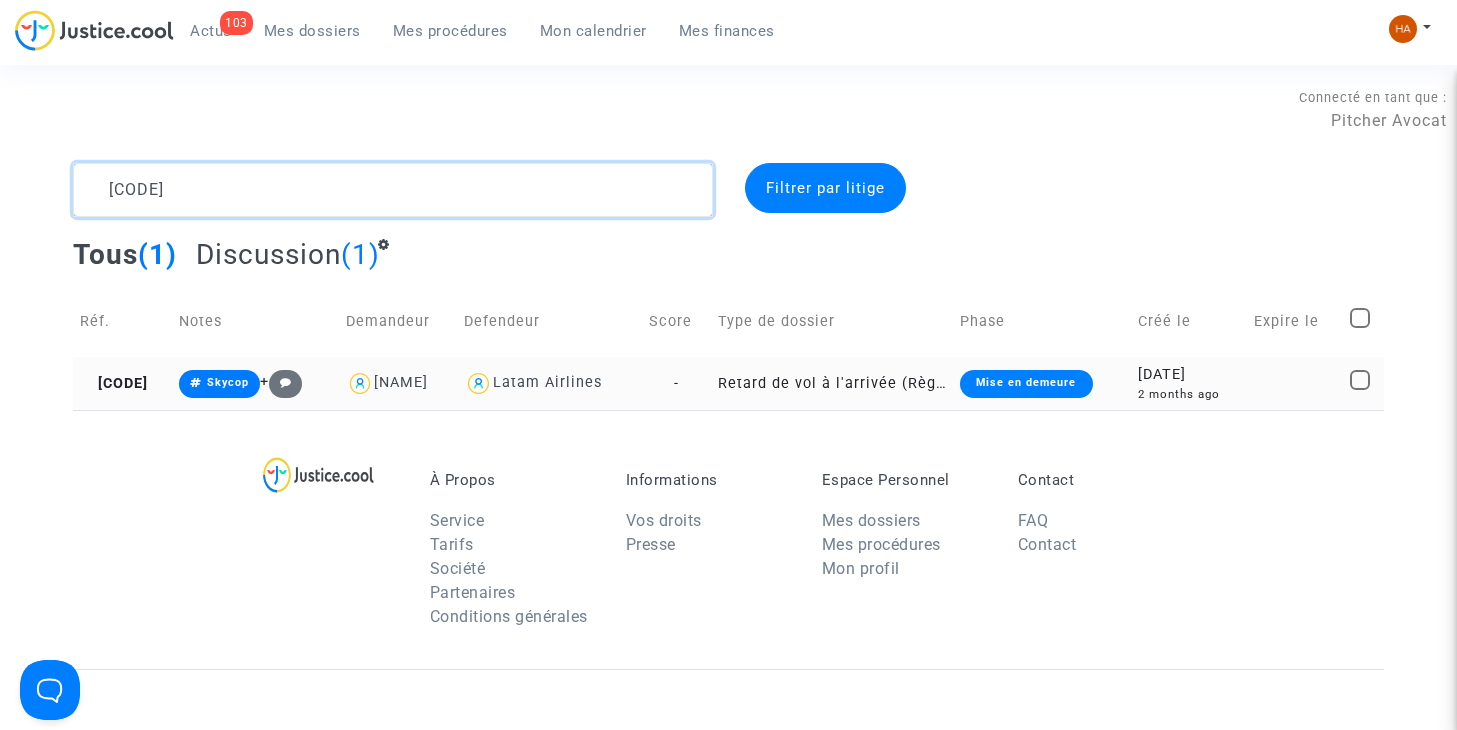 type on "CFR-250604-FJR8" 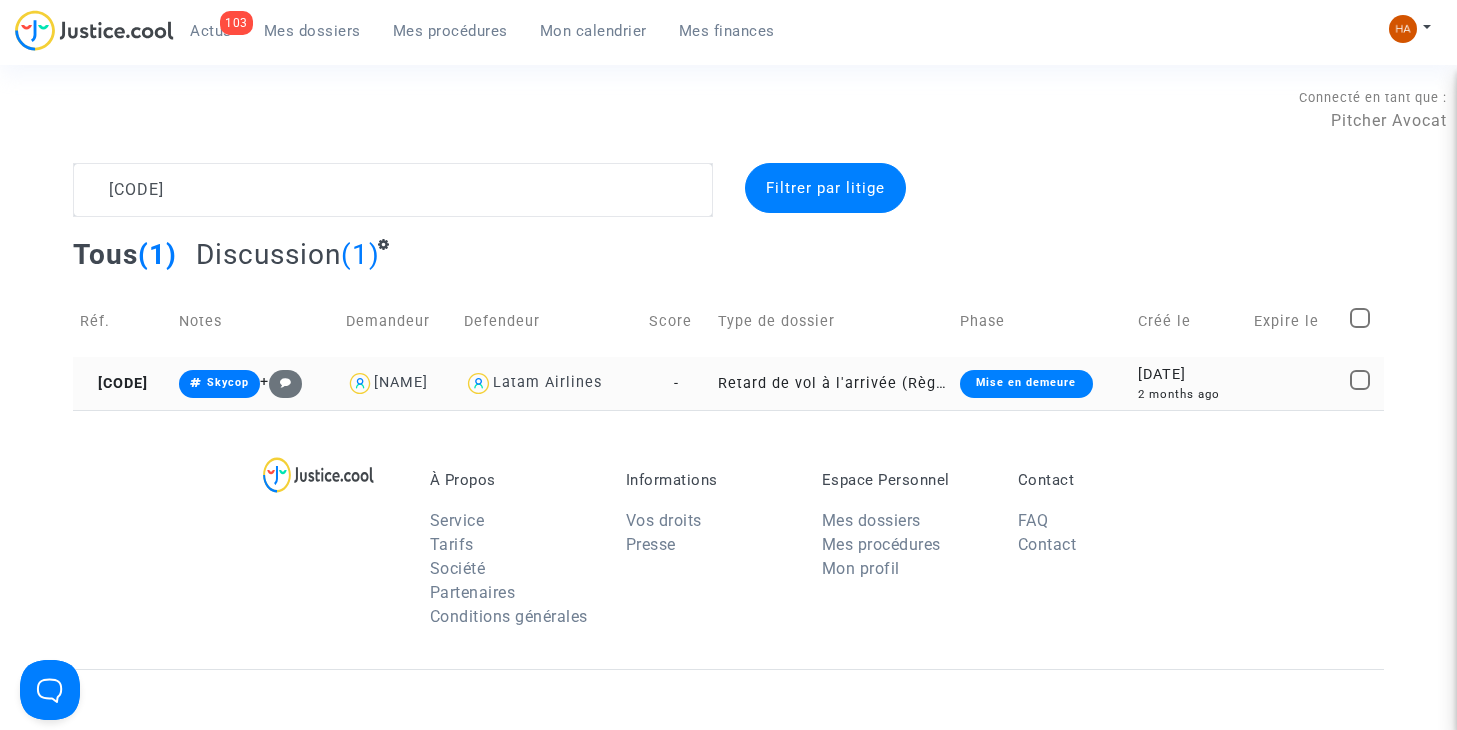 drag, startPoint x: 802, startPoint y: 378, endPoint x: 783, endPoint y: 384, distance: 19.924858 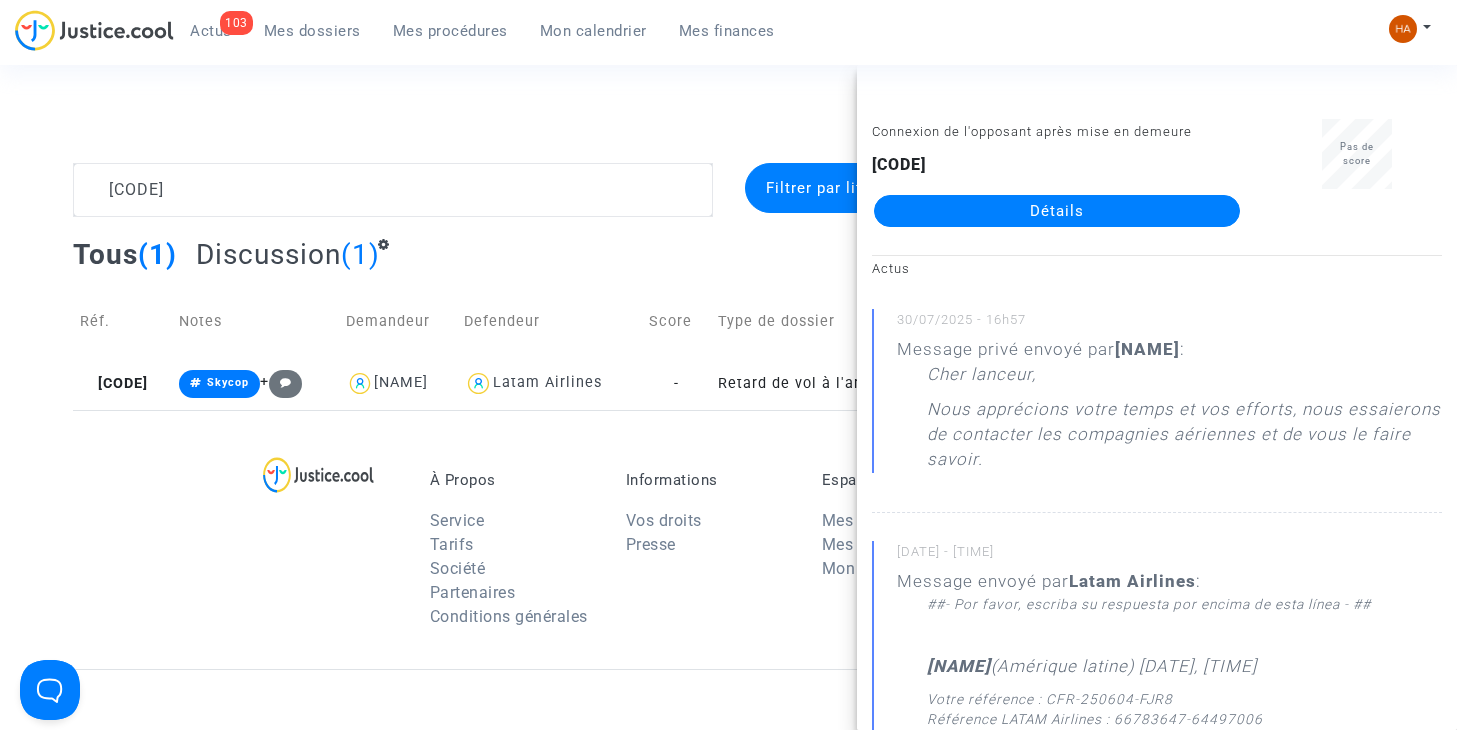 click on "Détails" 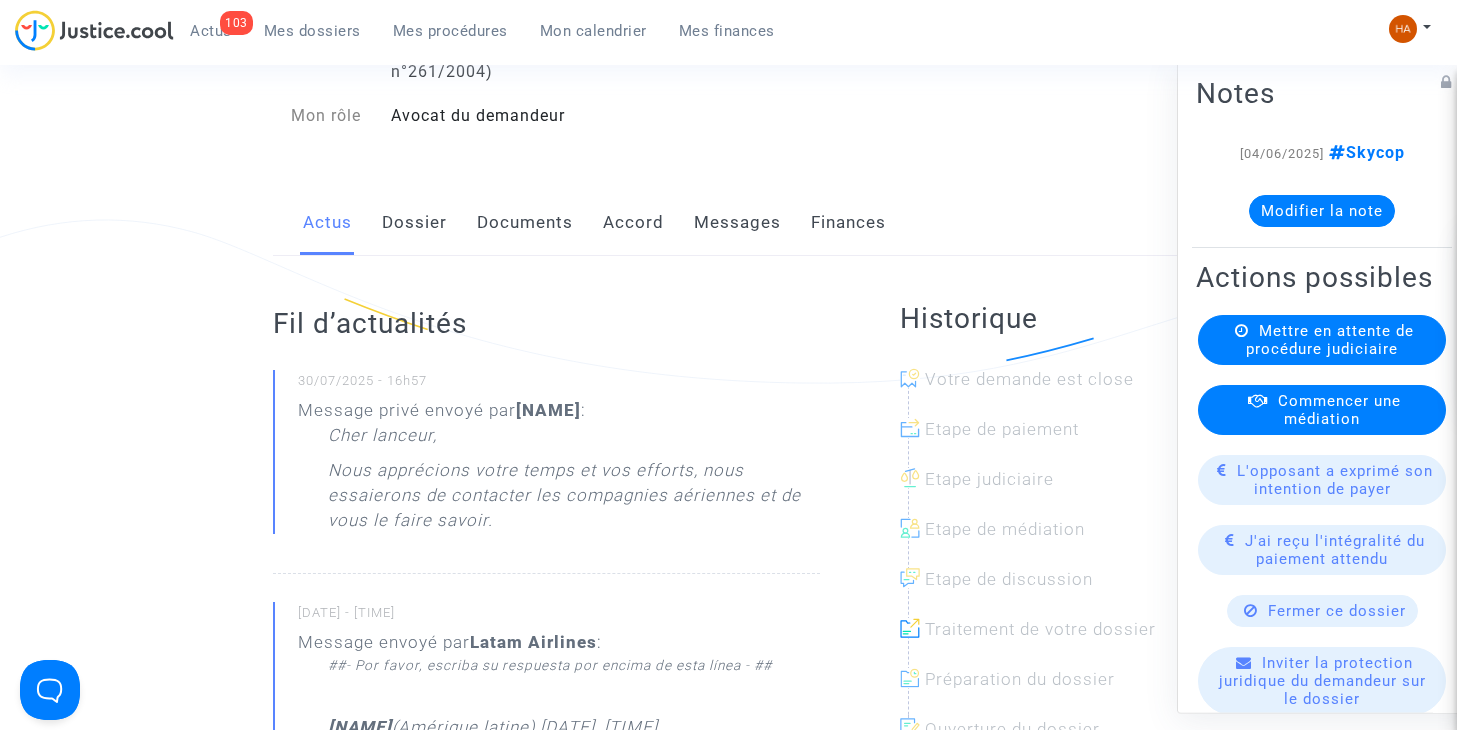 scroll, scrollTop: 180, scrollLeft: 0, axis: vertical 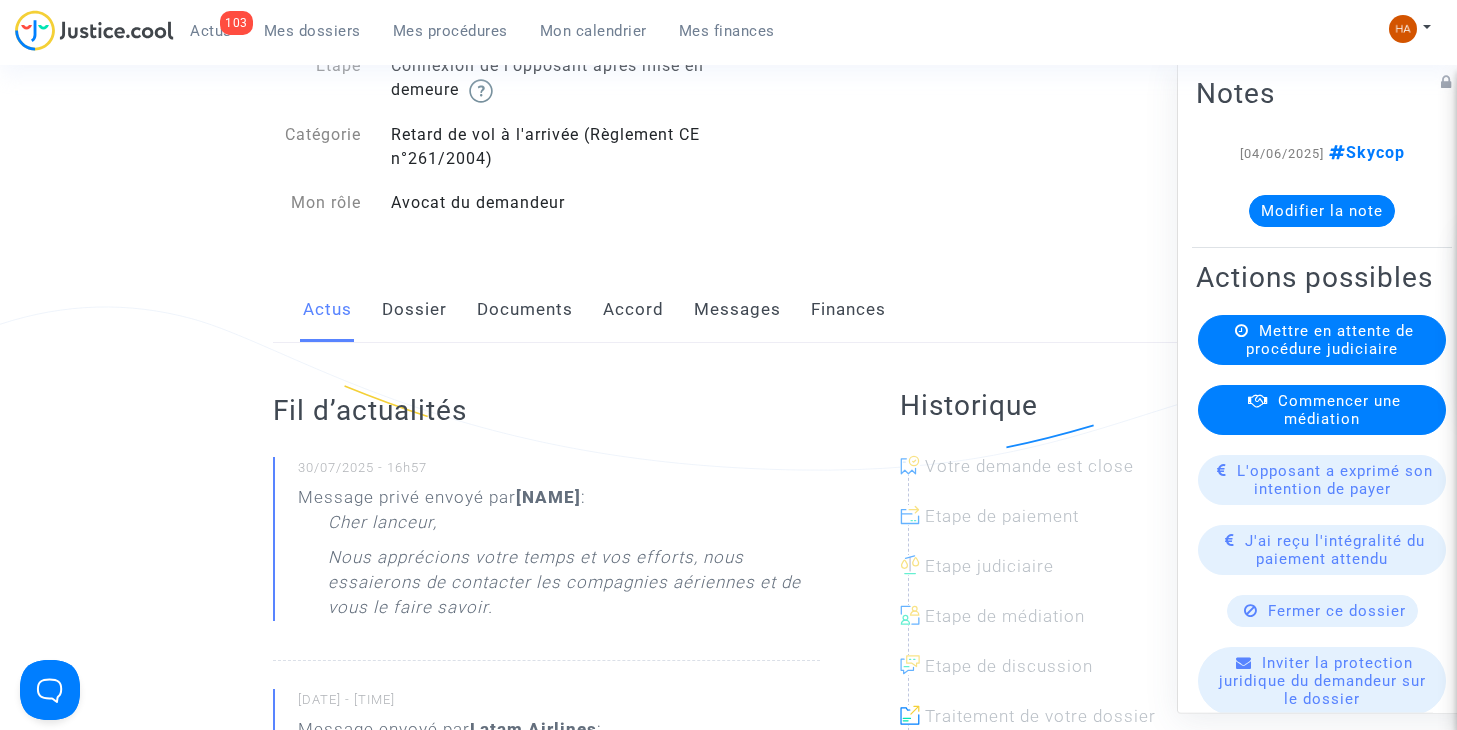 click on "Messages" 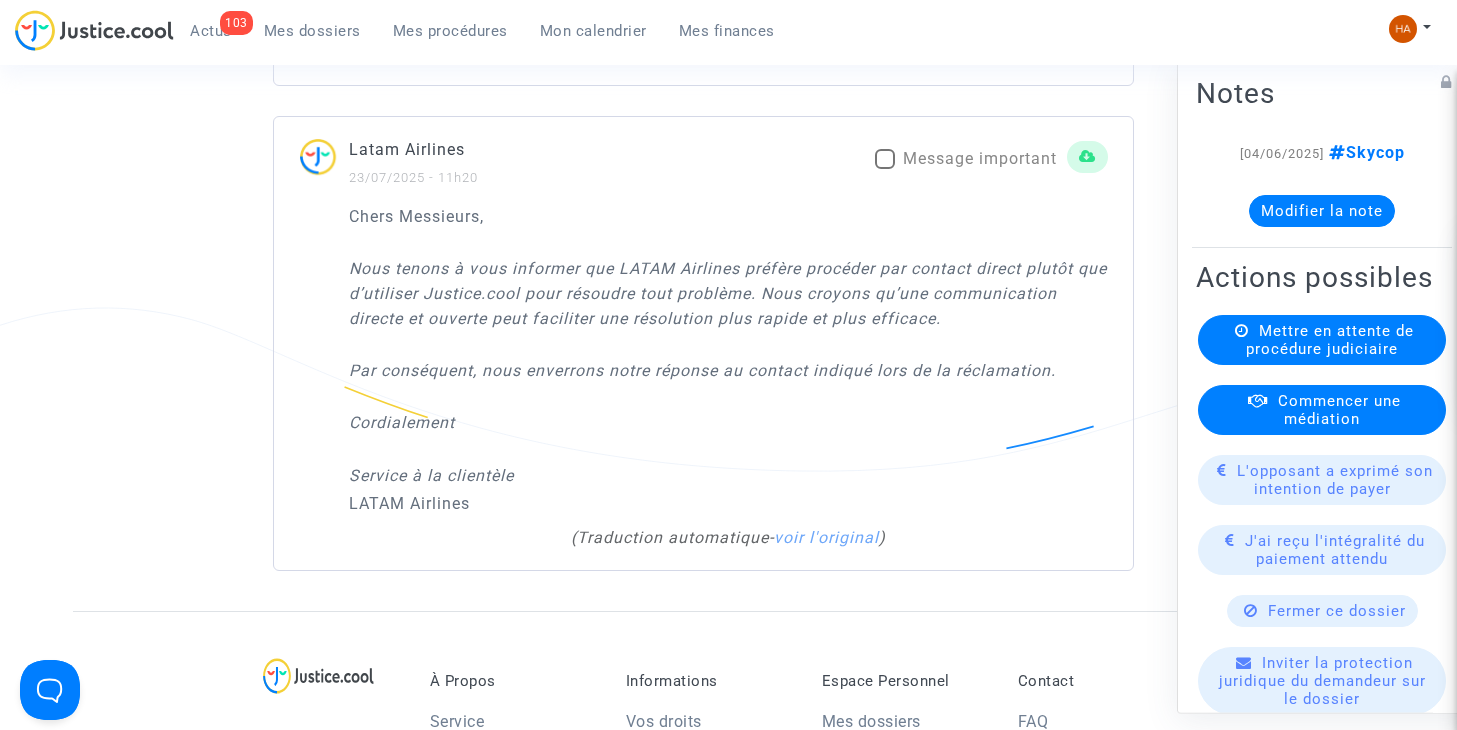 scroll, scrollTop: 2606, scrollLeft: 0, axis: vertical 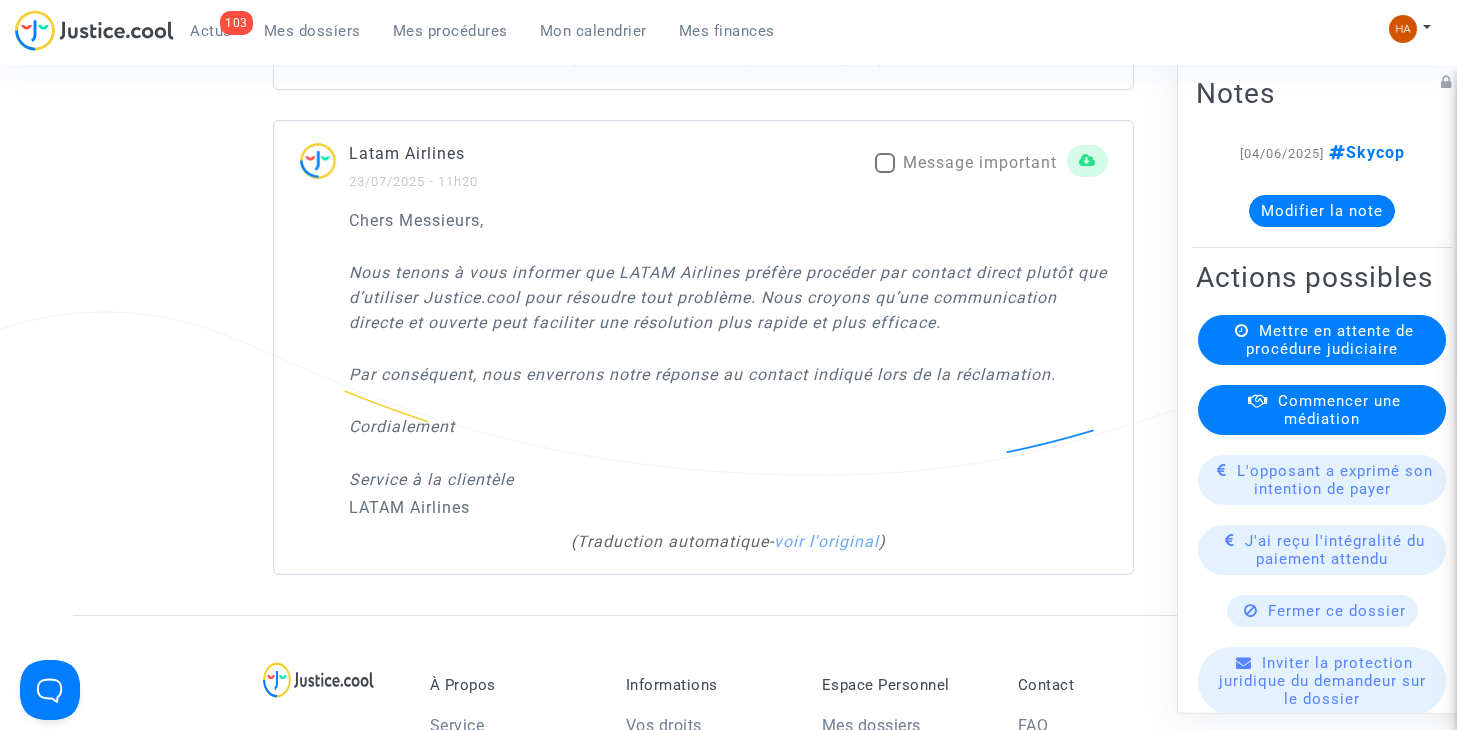 click at bounding box center (885, 163) 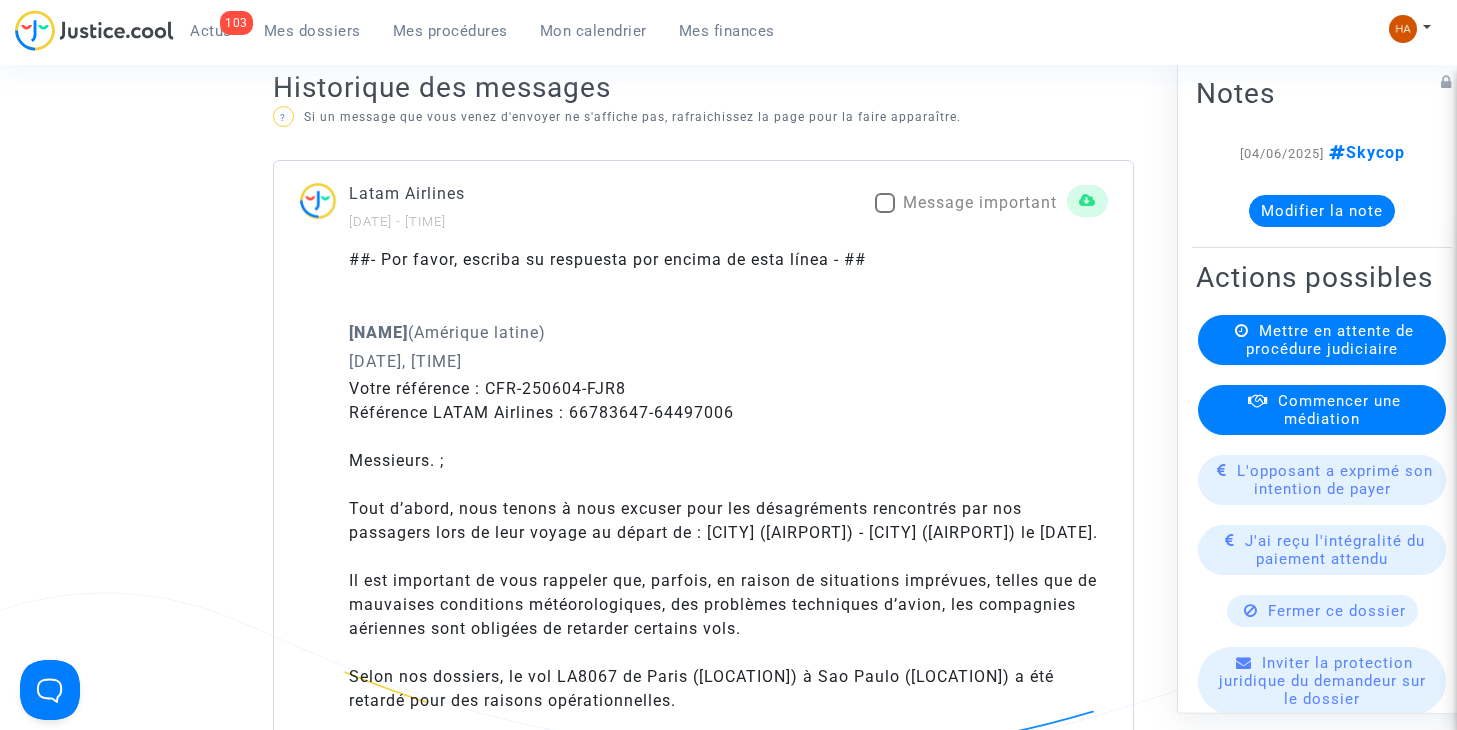 scroll, scrollTop: 1430, scrollLeft: 0, axis: vertical 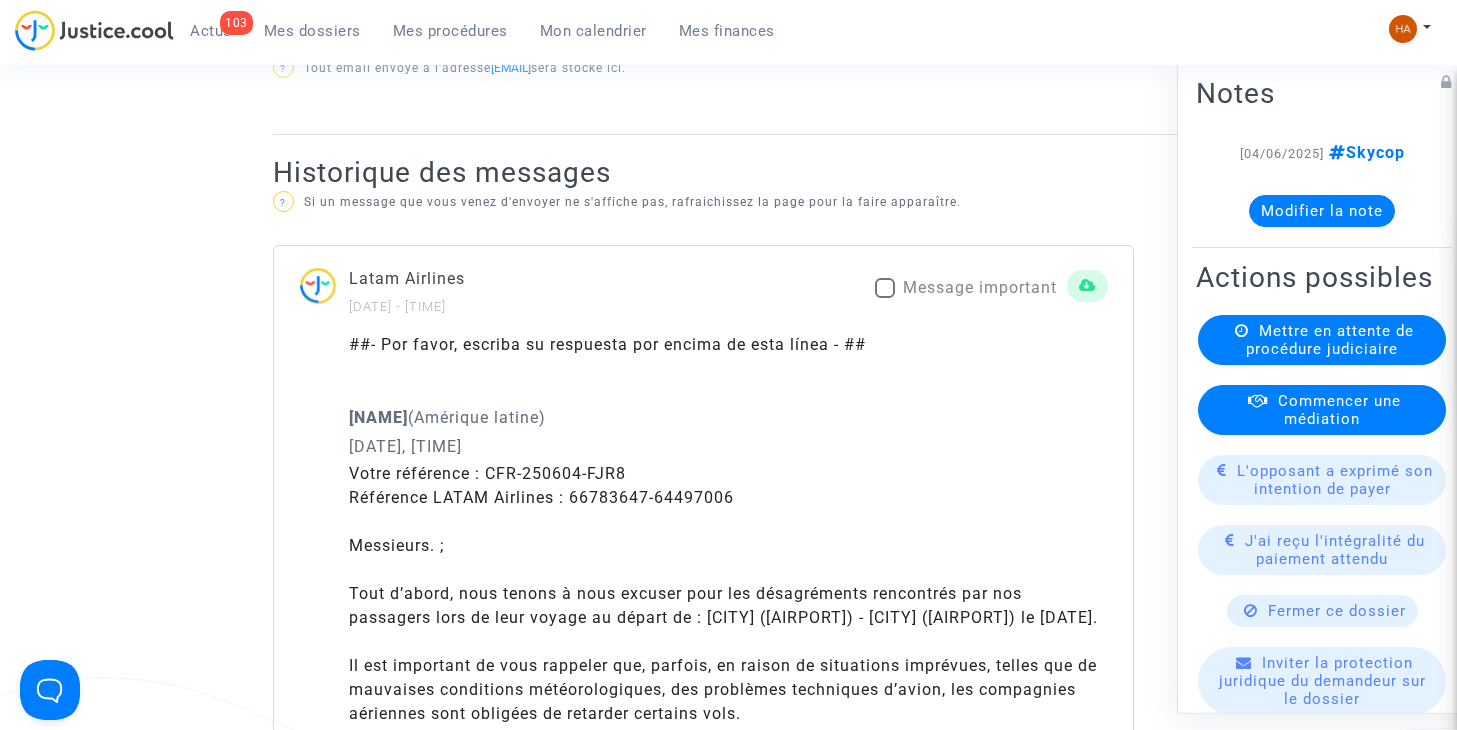 click at bounding box center (885, 288) 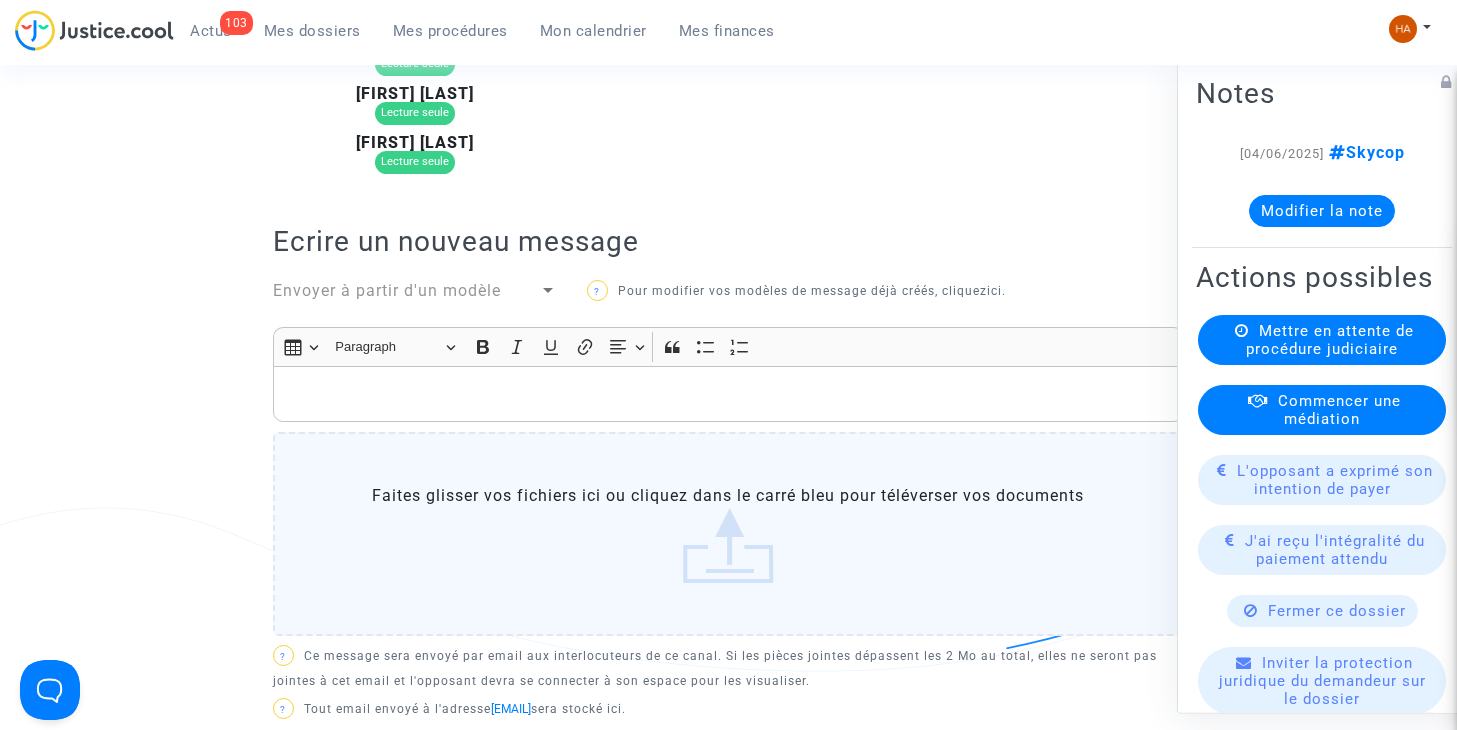 scroll, scrollTop: 730, scrollLeft: 0, axis: vertical 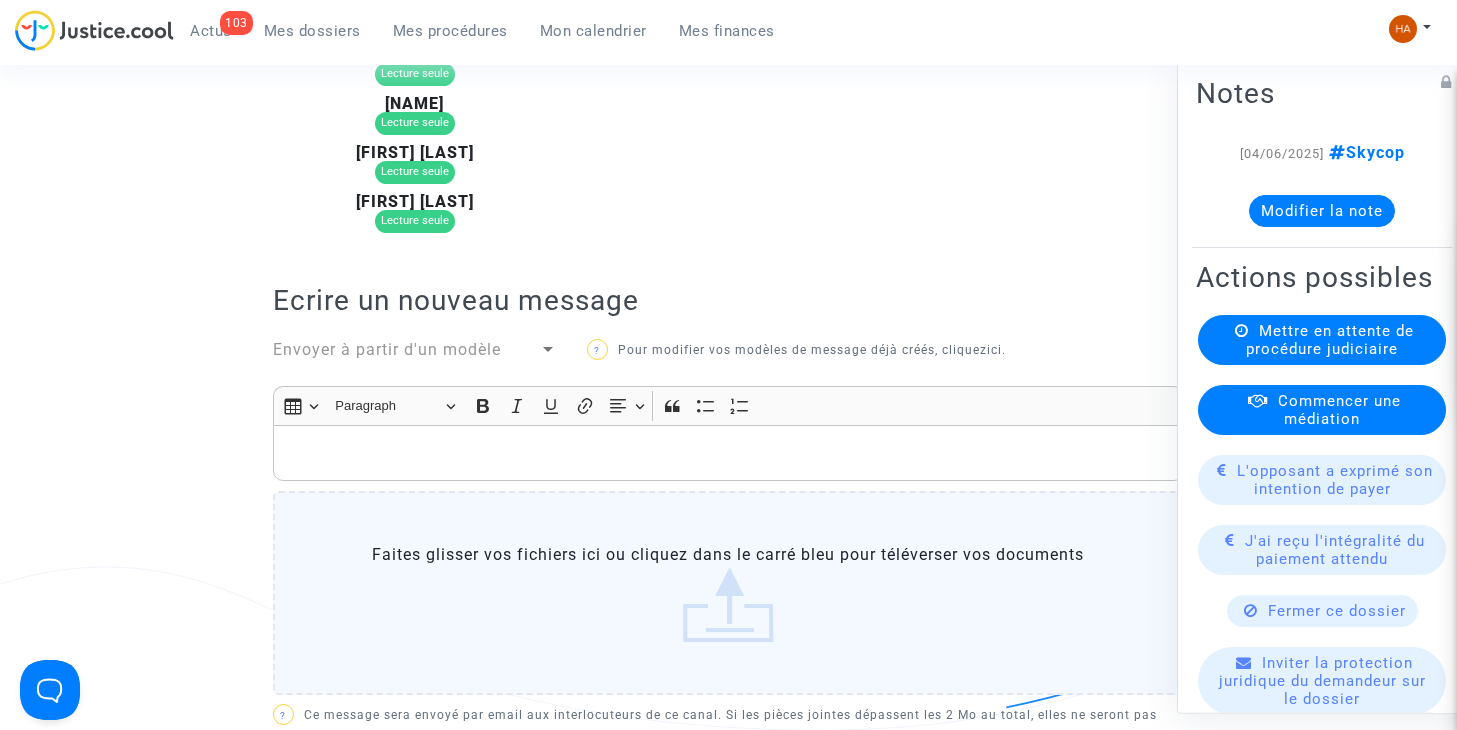 click 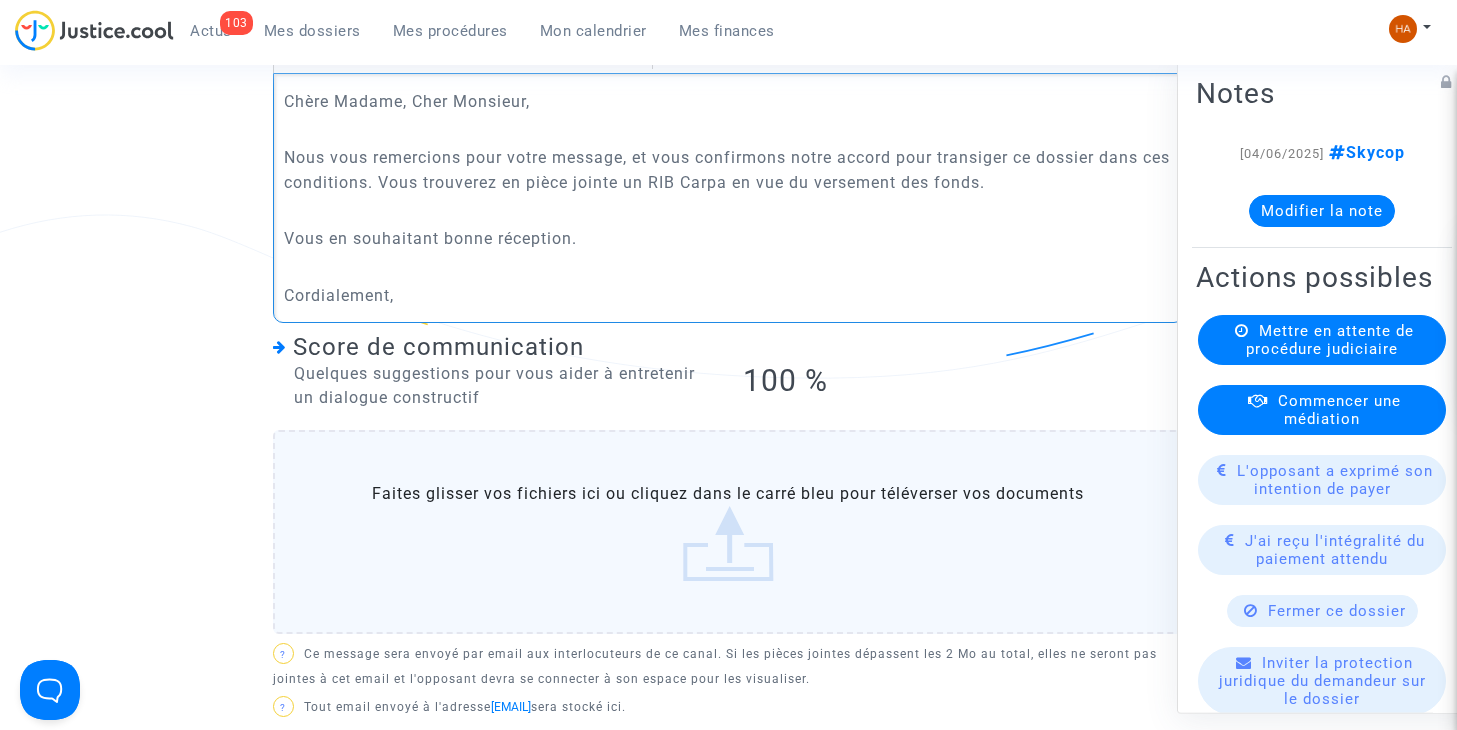 scroll, scrollTop: 1130, scrollLeft: 0, axis: vertical 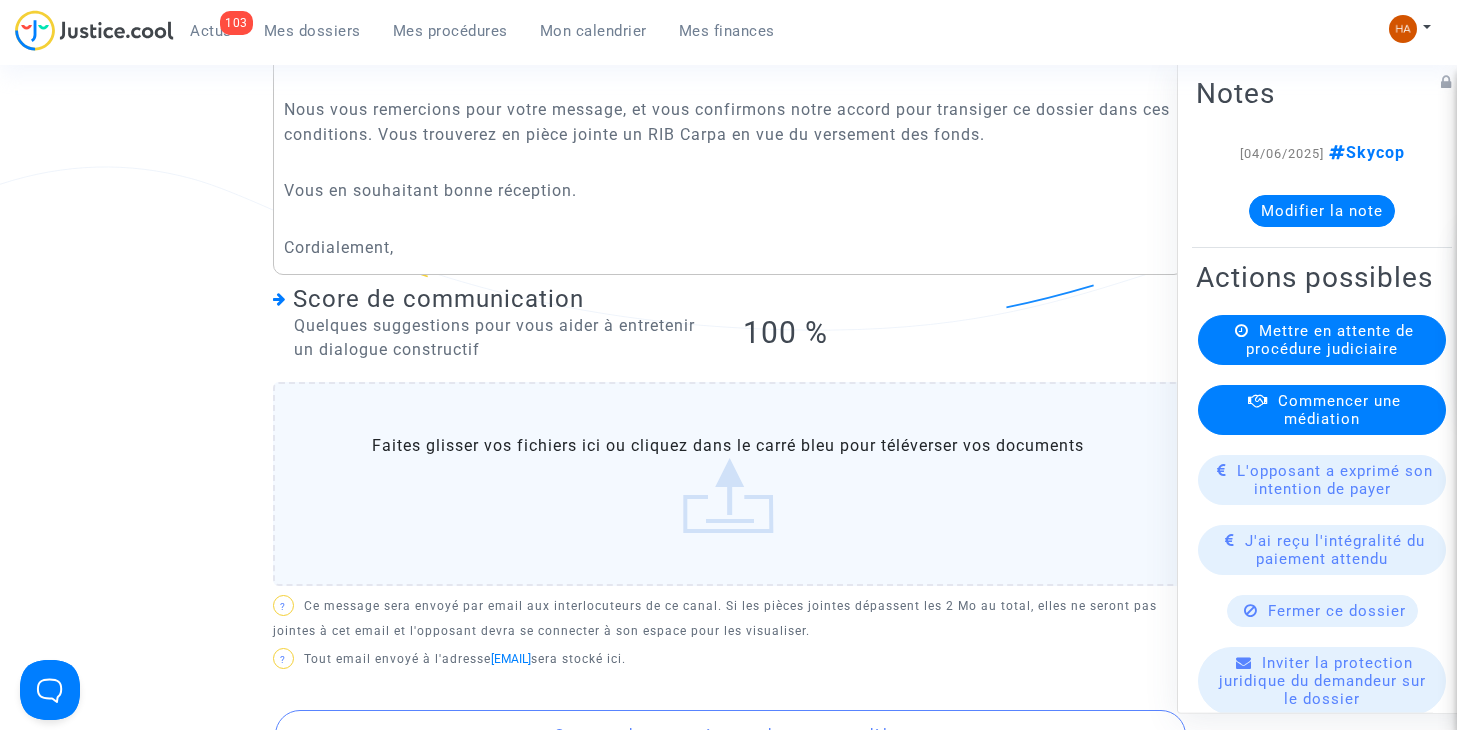 click on "Faites glisser vos fichiers ici ou cliquez dans le carré bleu pour téléverser vos documents" 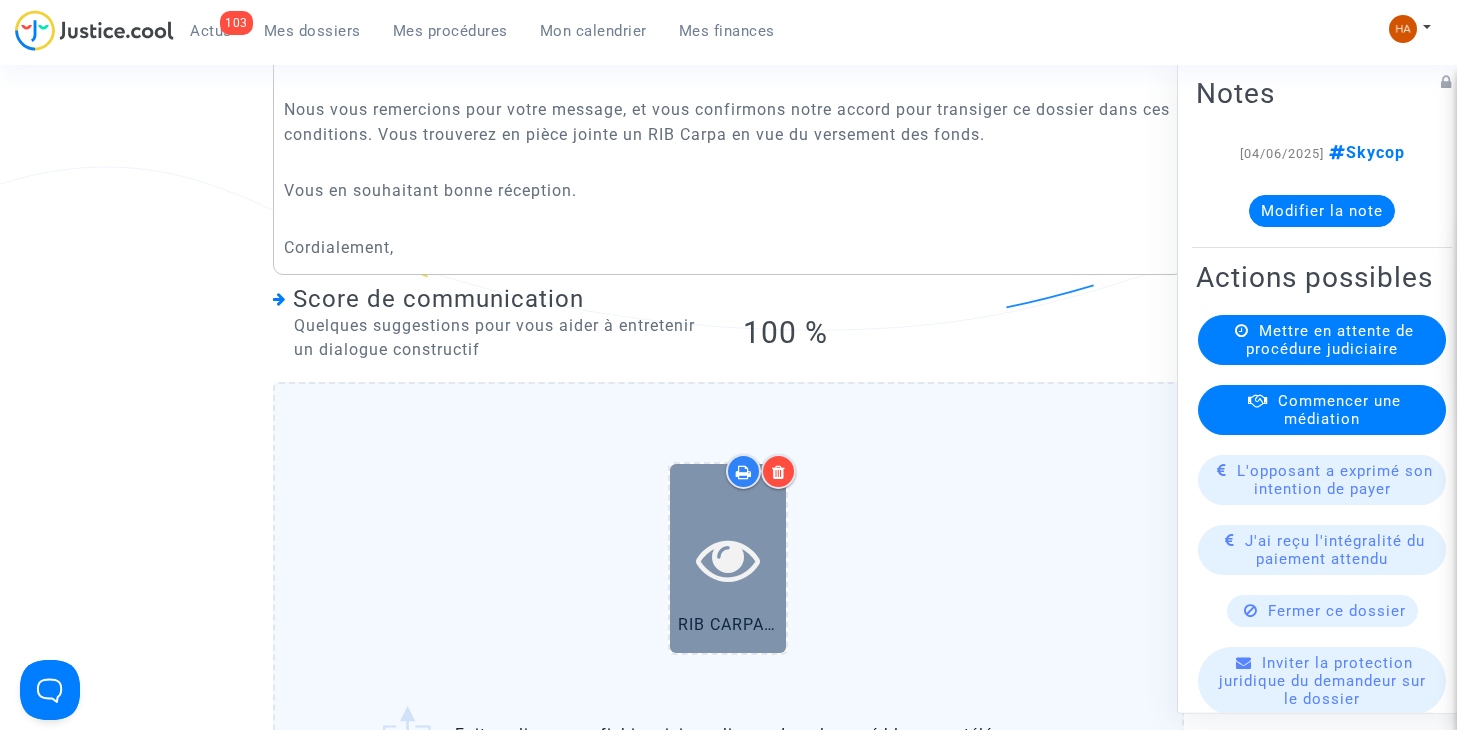click at bounding box center [728, 559] 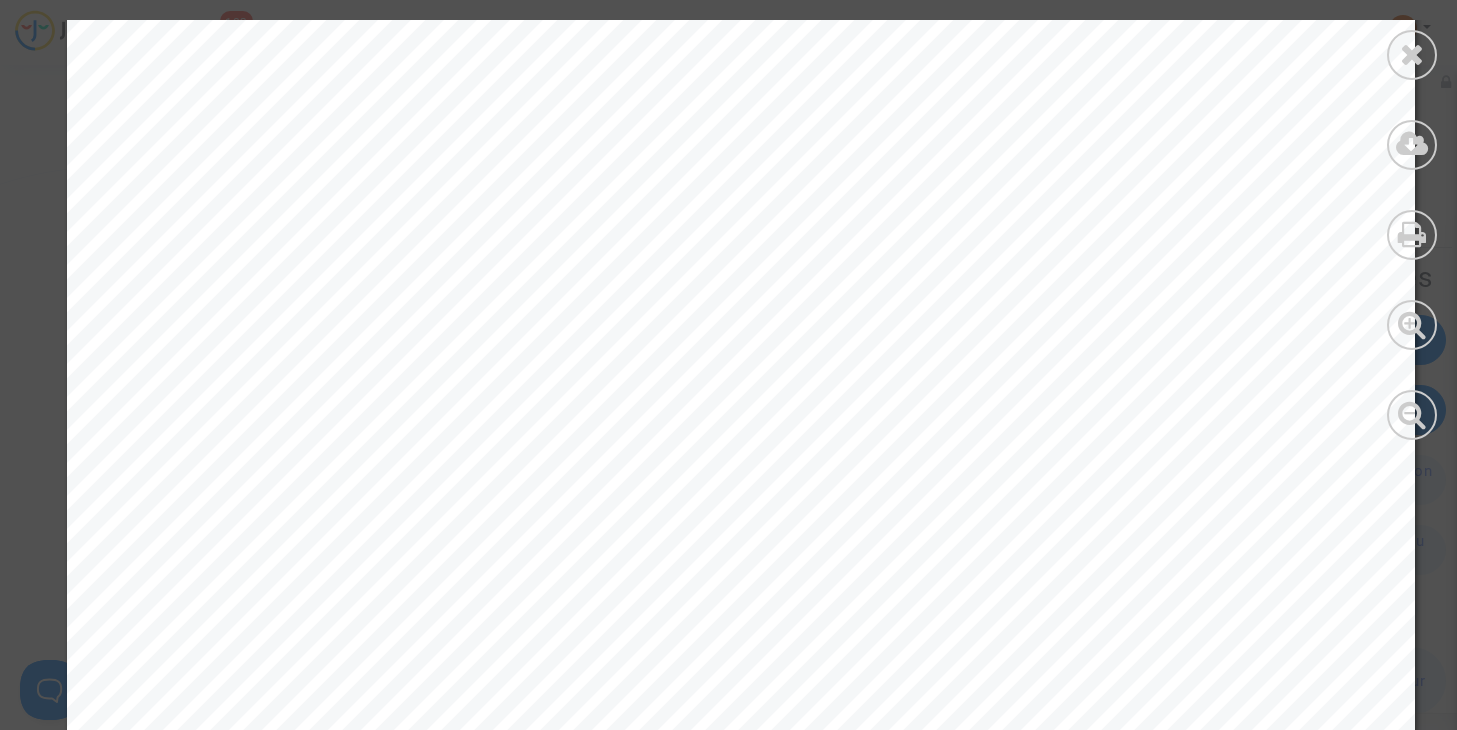 scroll, scrollTop: 1000, scrollLeft: 0, axis: vertical 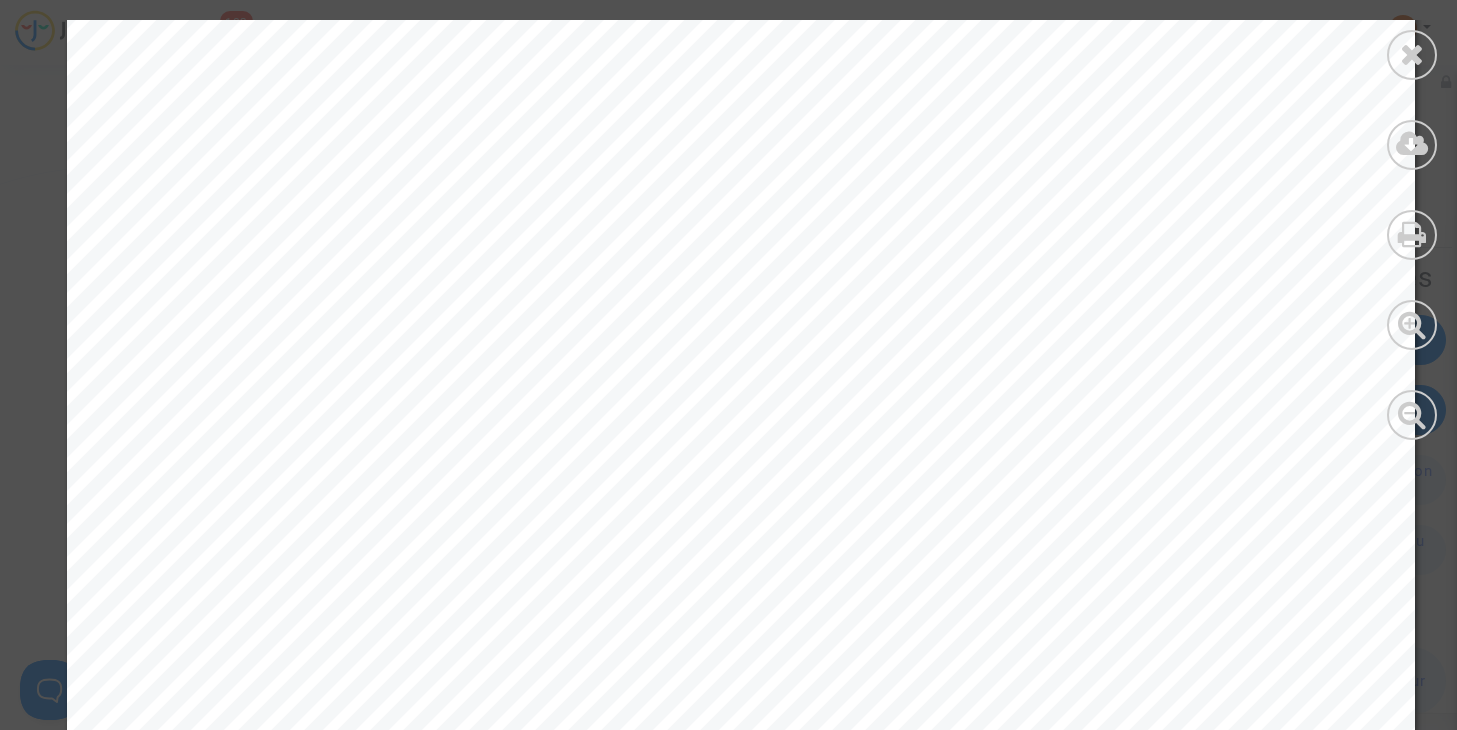 click at bounding box center (1412, 230) 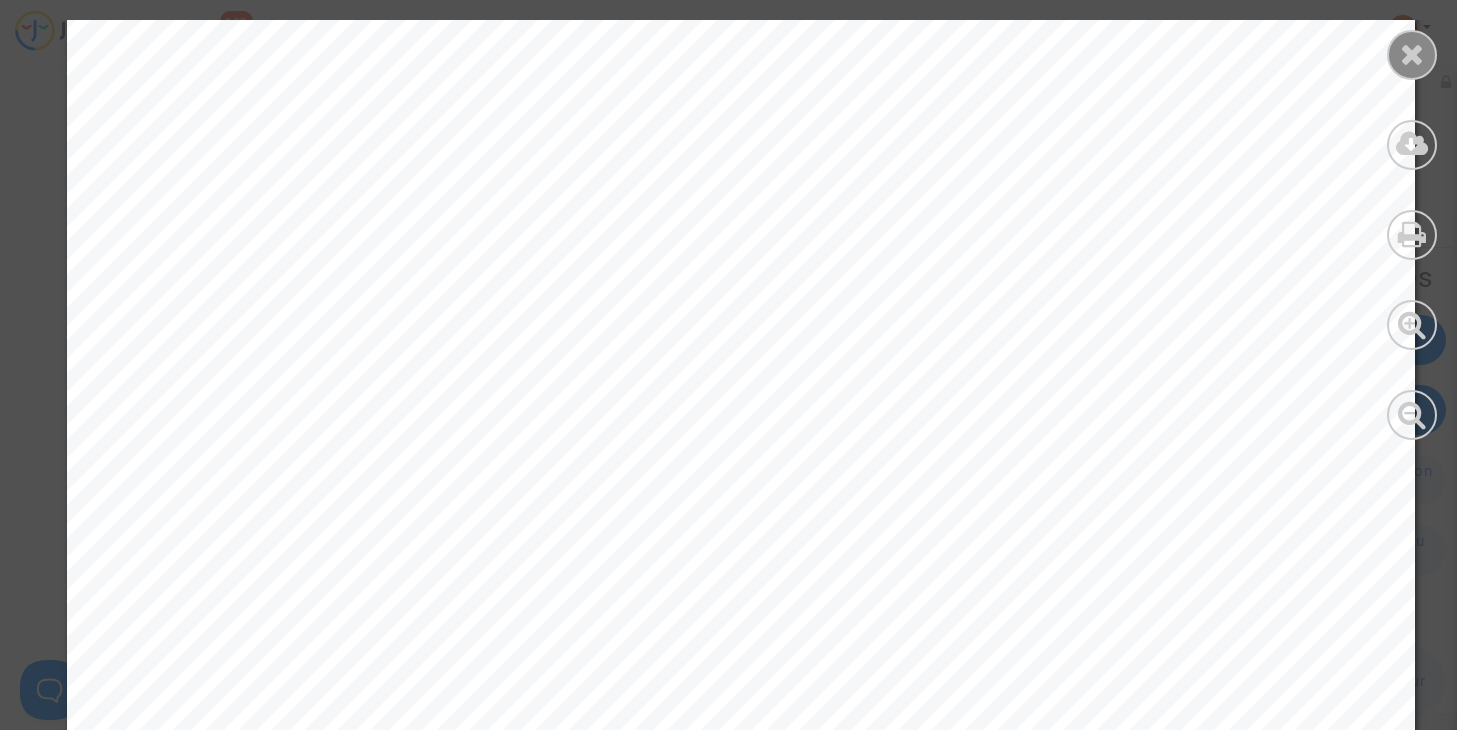 click at bounding box center [1412, 54] 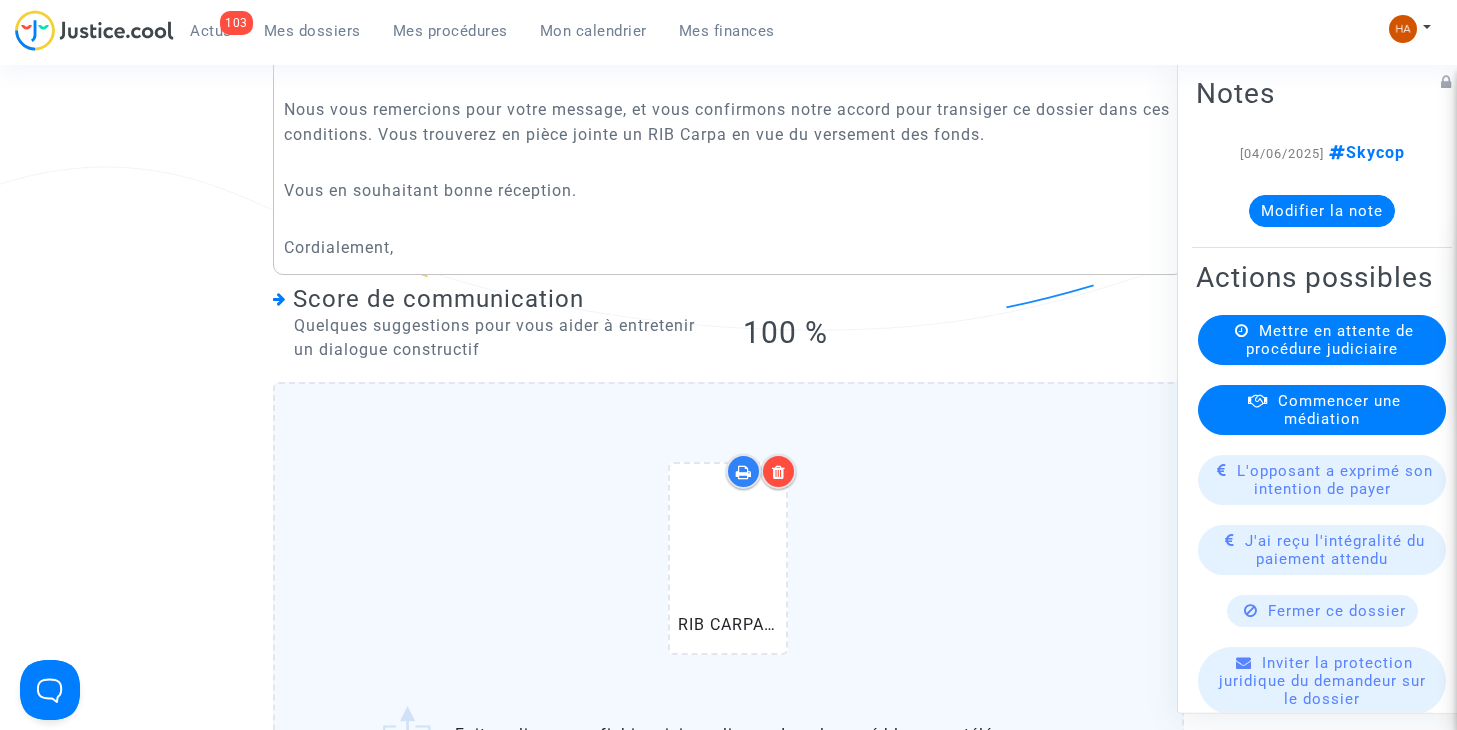 click at bounding box center (779, 472) 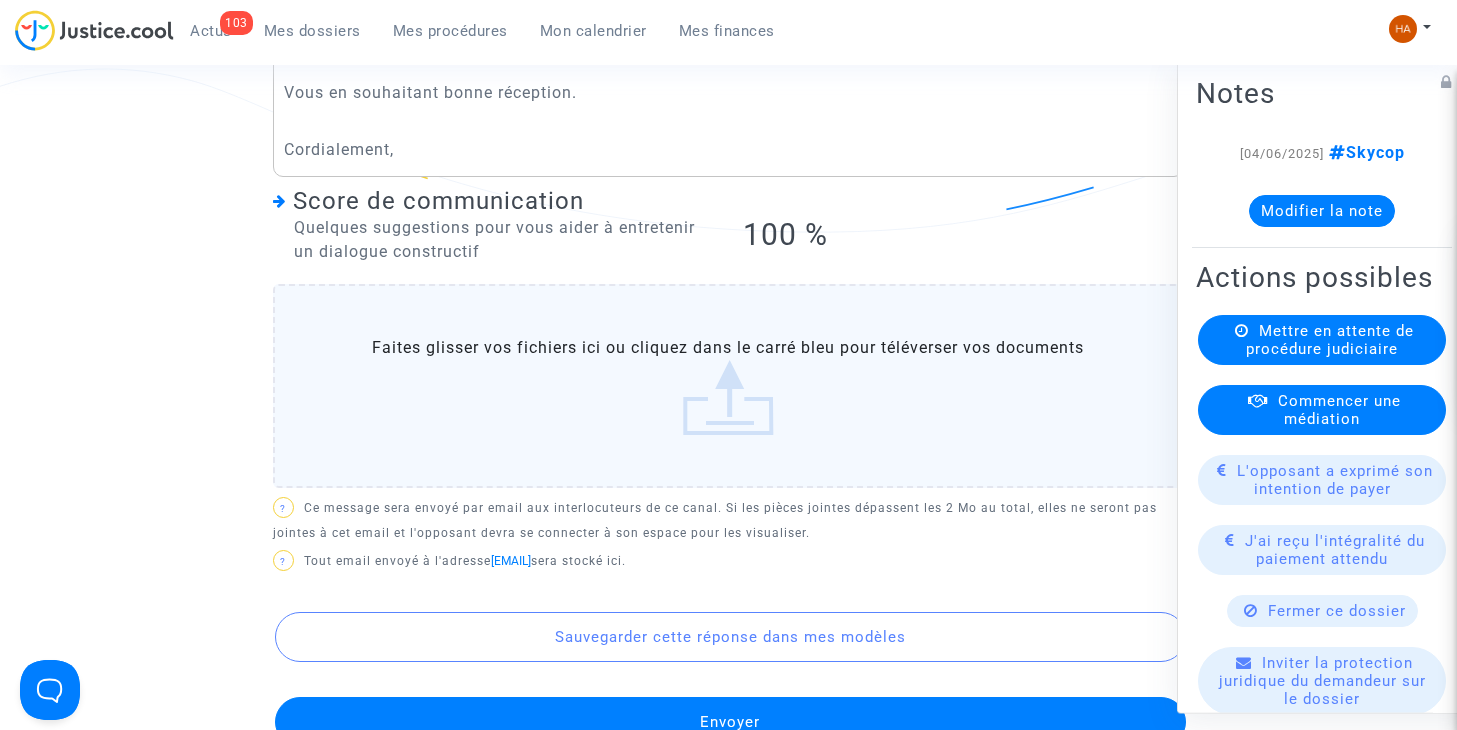 scroll, scrollTop: 1230, scrollLeft: 0, axis: vertical 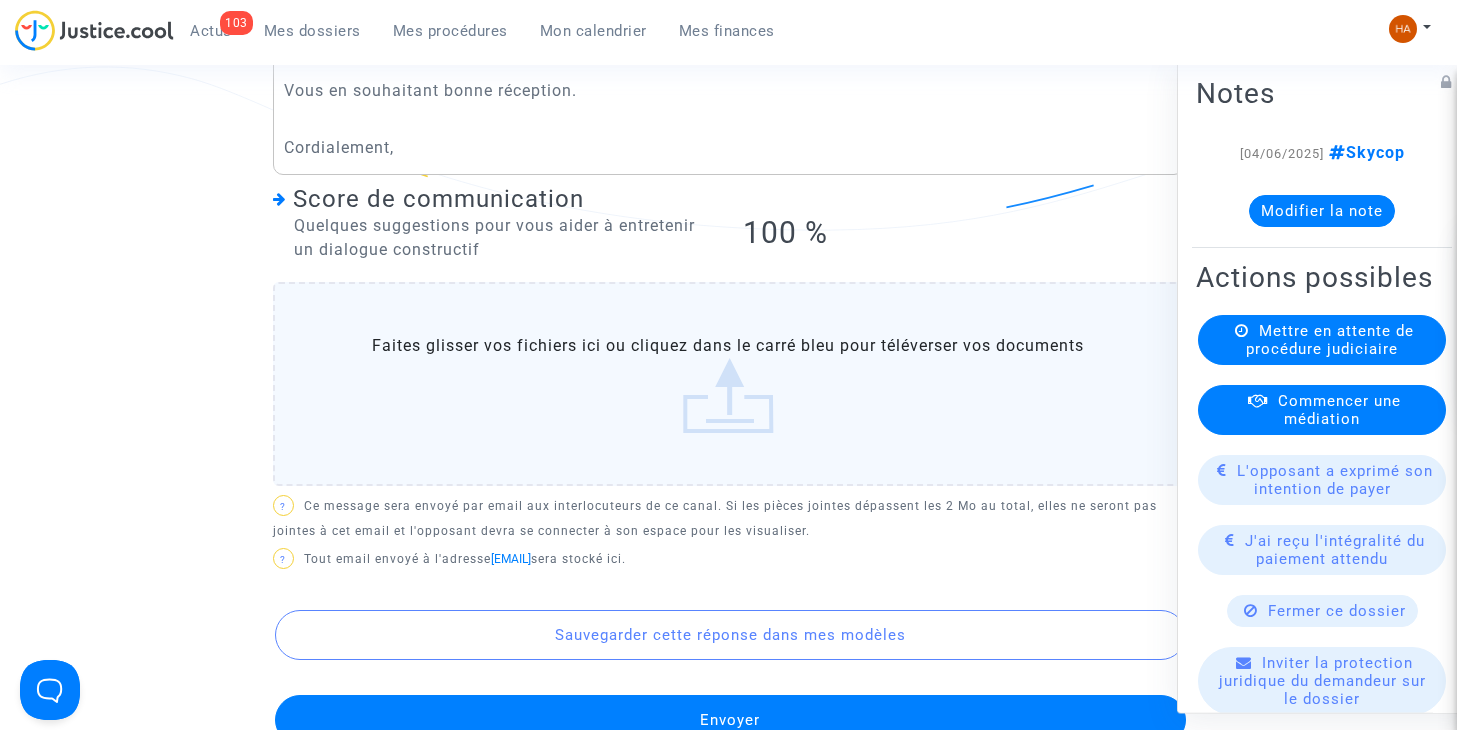 click on "Faites glisser vos fichiers ici ou cliquez dans le carré bleu pour téléverser vos documents" 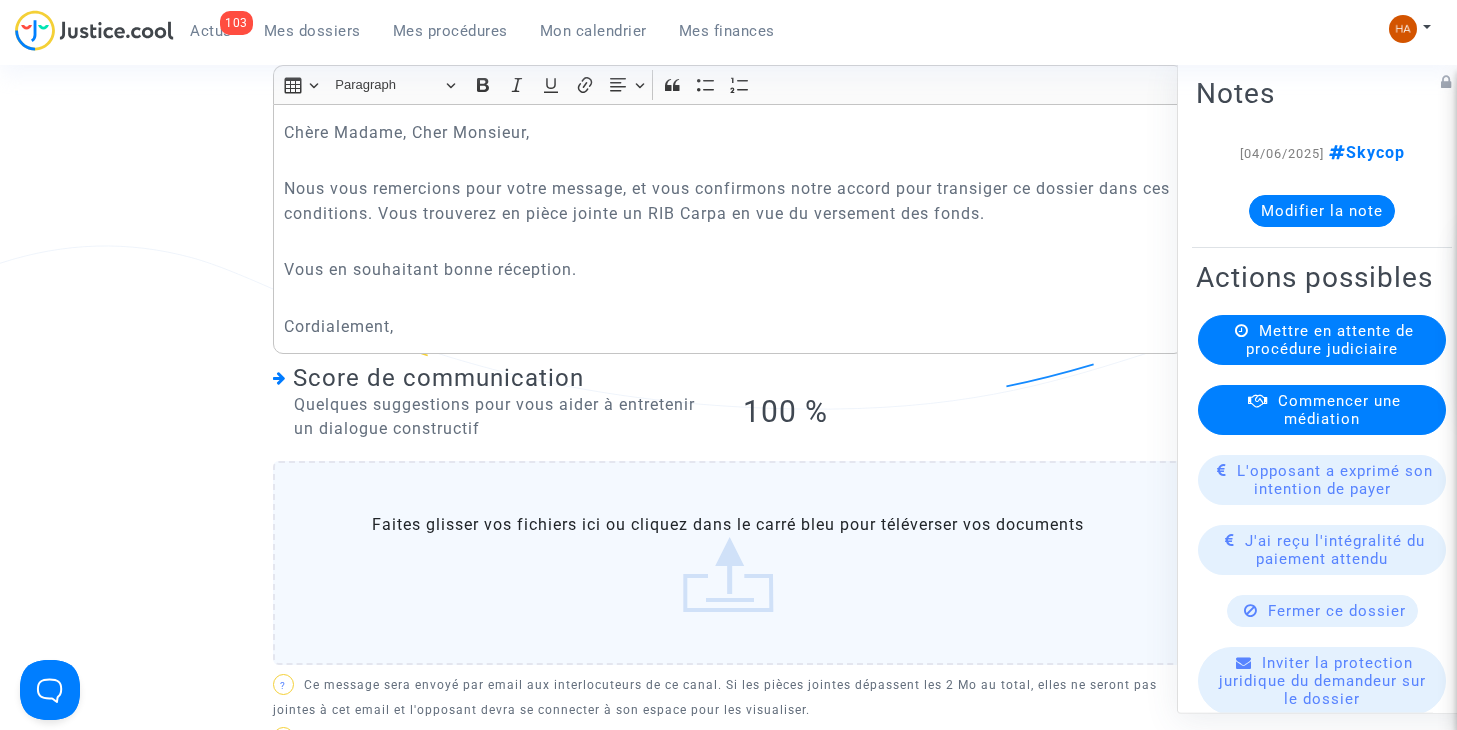 scroll, scrollTop: 1130, scrollLeft: 0, axis: vertical 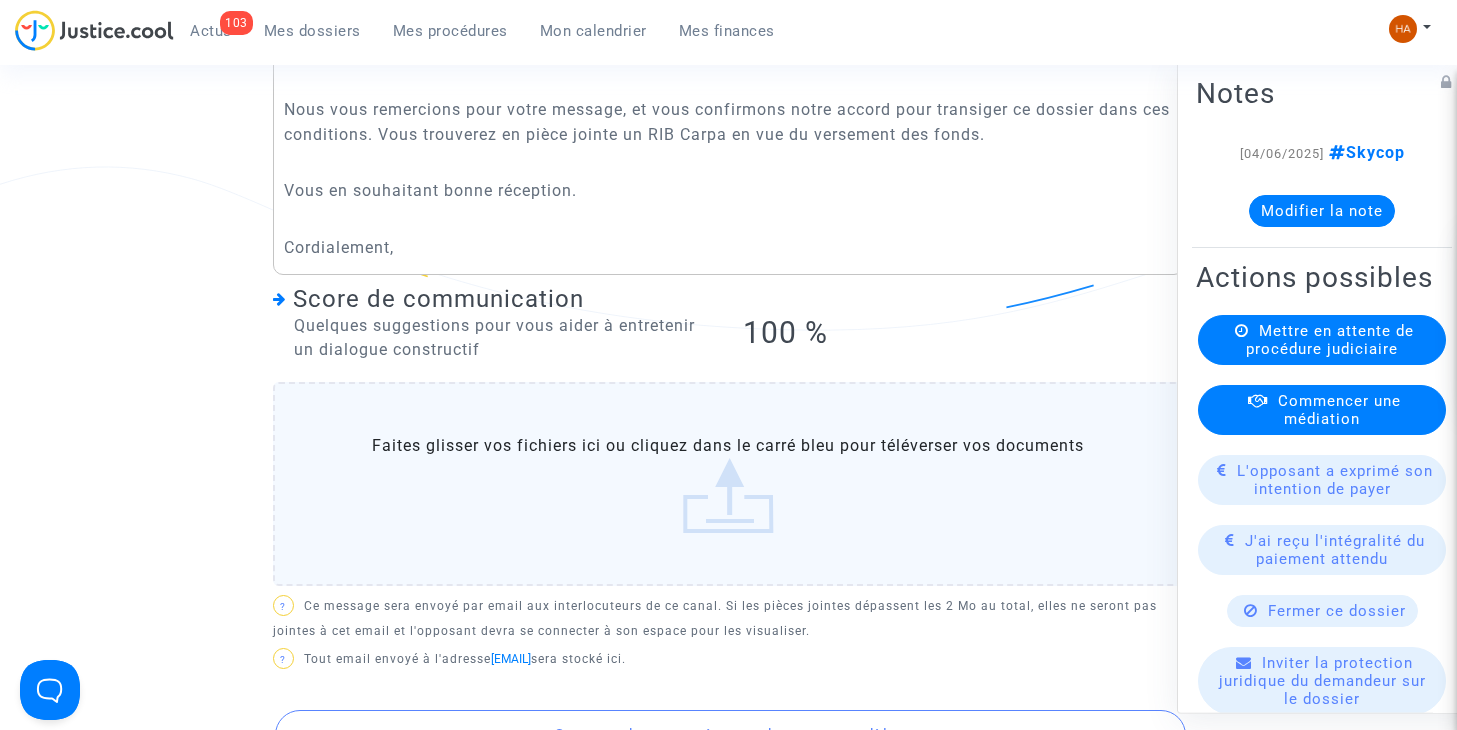click on "Faites glisser vos fichiers ici ou cliquez dans le carré bleu pour téléverser vos documents" 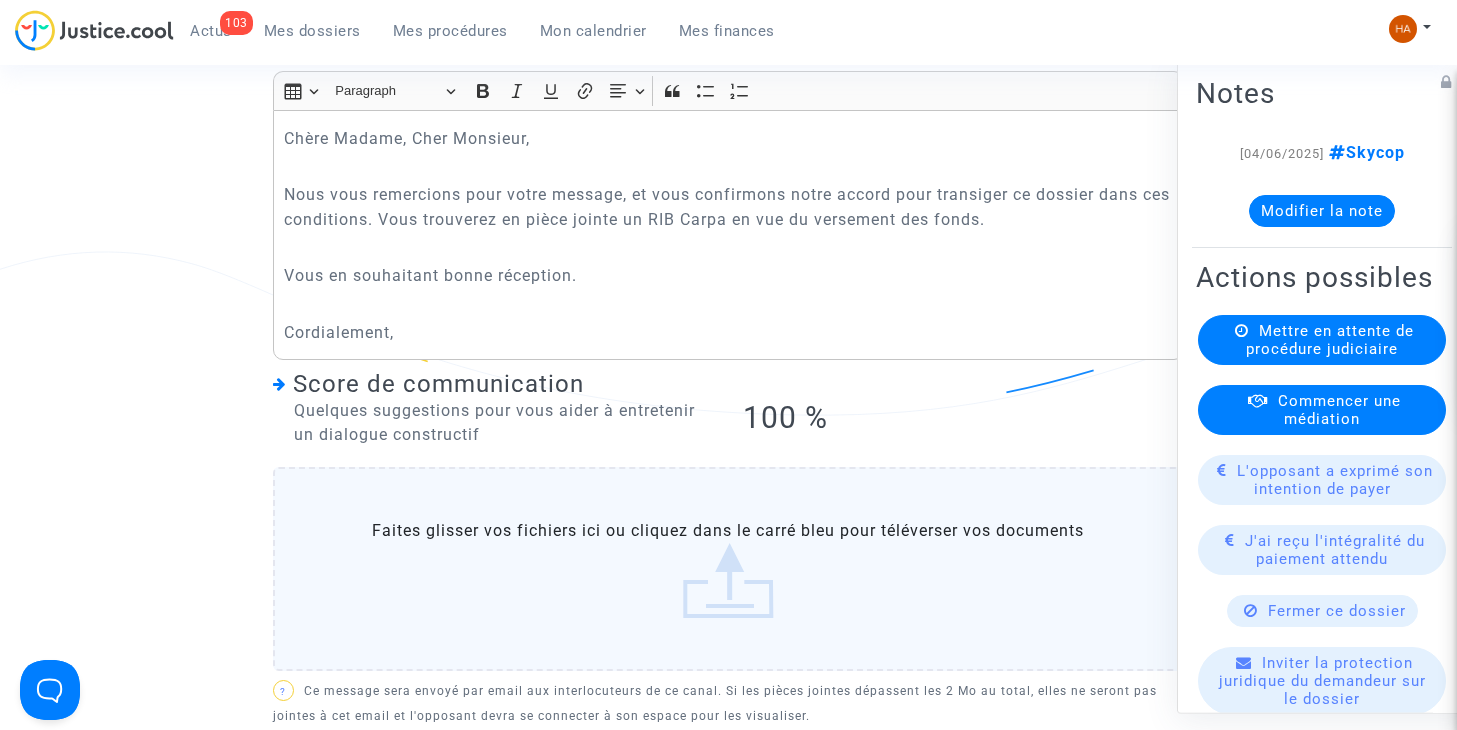 scroll, scrollTop: 1044, scrollLeft: 0, axis: vertical 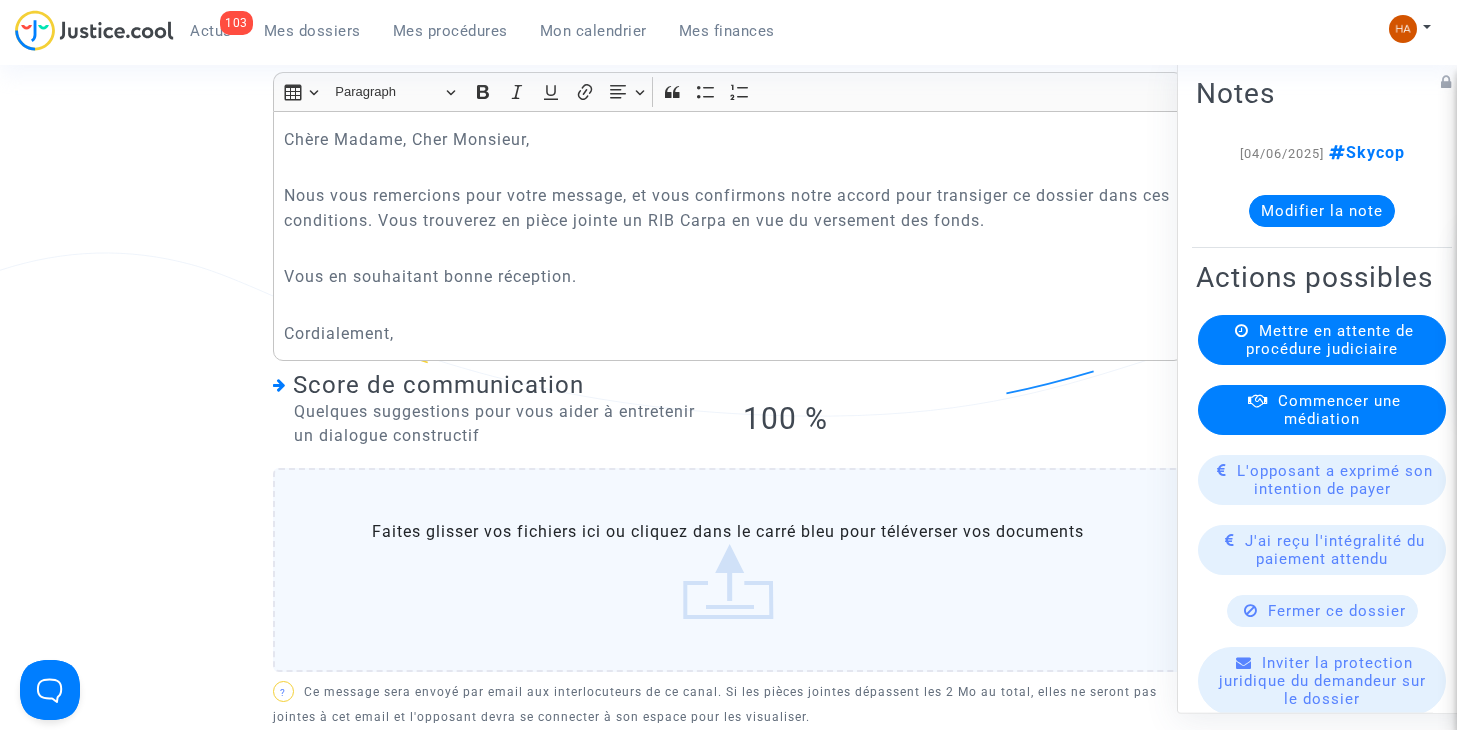 click on "Faites glisser vos fichiers ici ou cliquez dans le carré bleu pour téléverser vos documents" 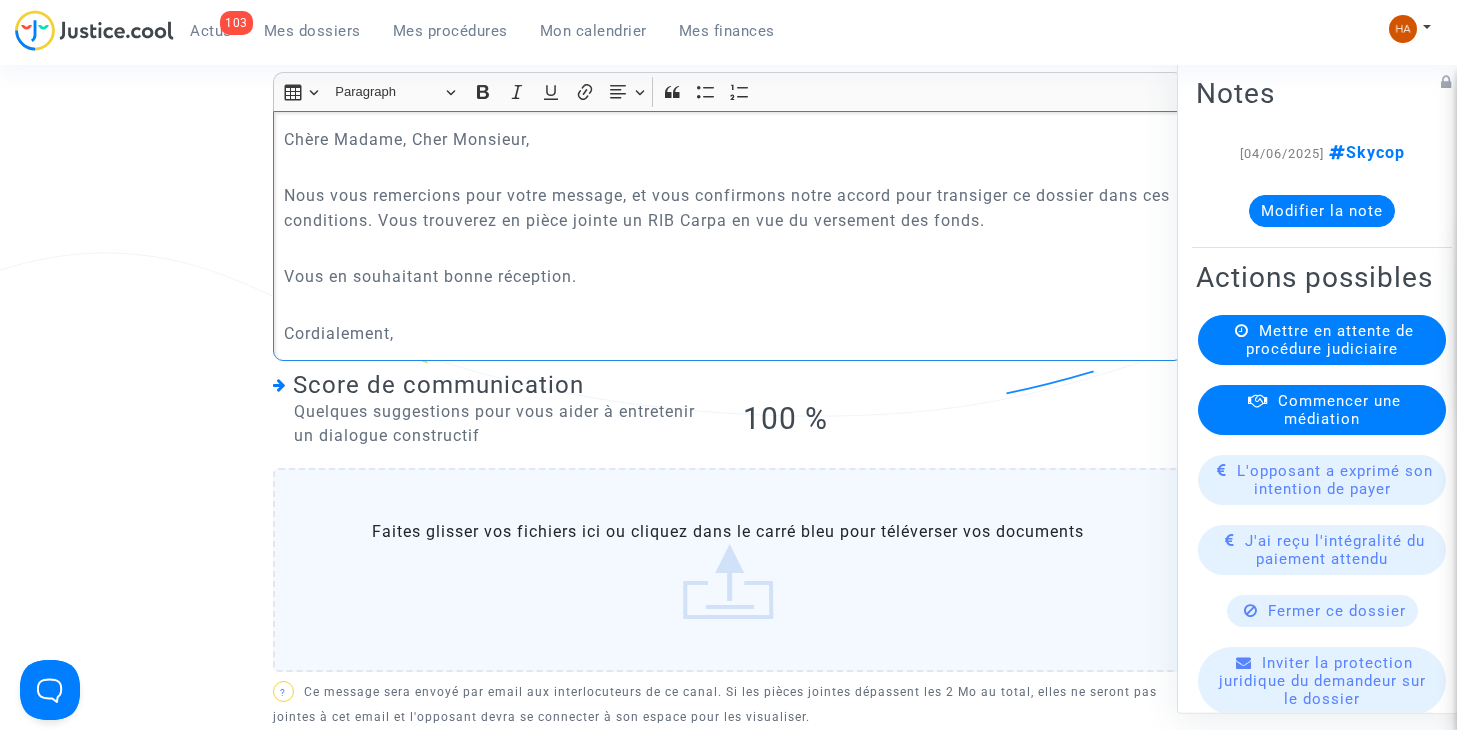drag, startPoint x: 325, startPoint y: 279, endPoint x: 263, endPoint y: 126, distance: 165.08482 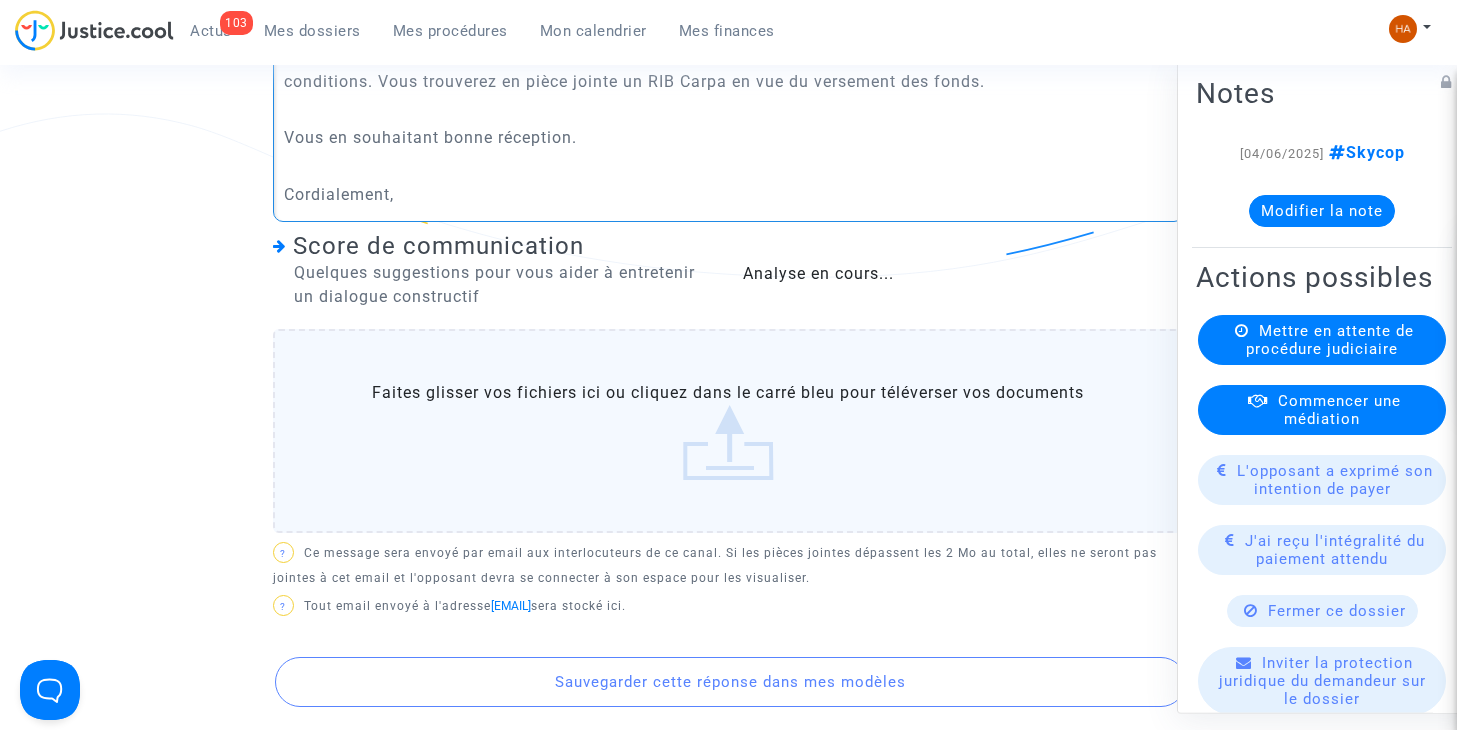 scroll, scrollTop: 1187, scrollLeft: 0, axis: vertical 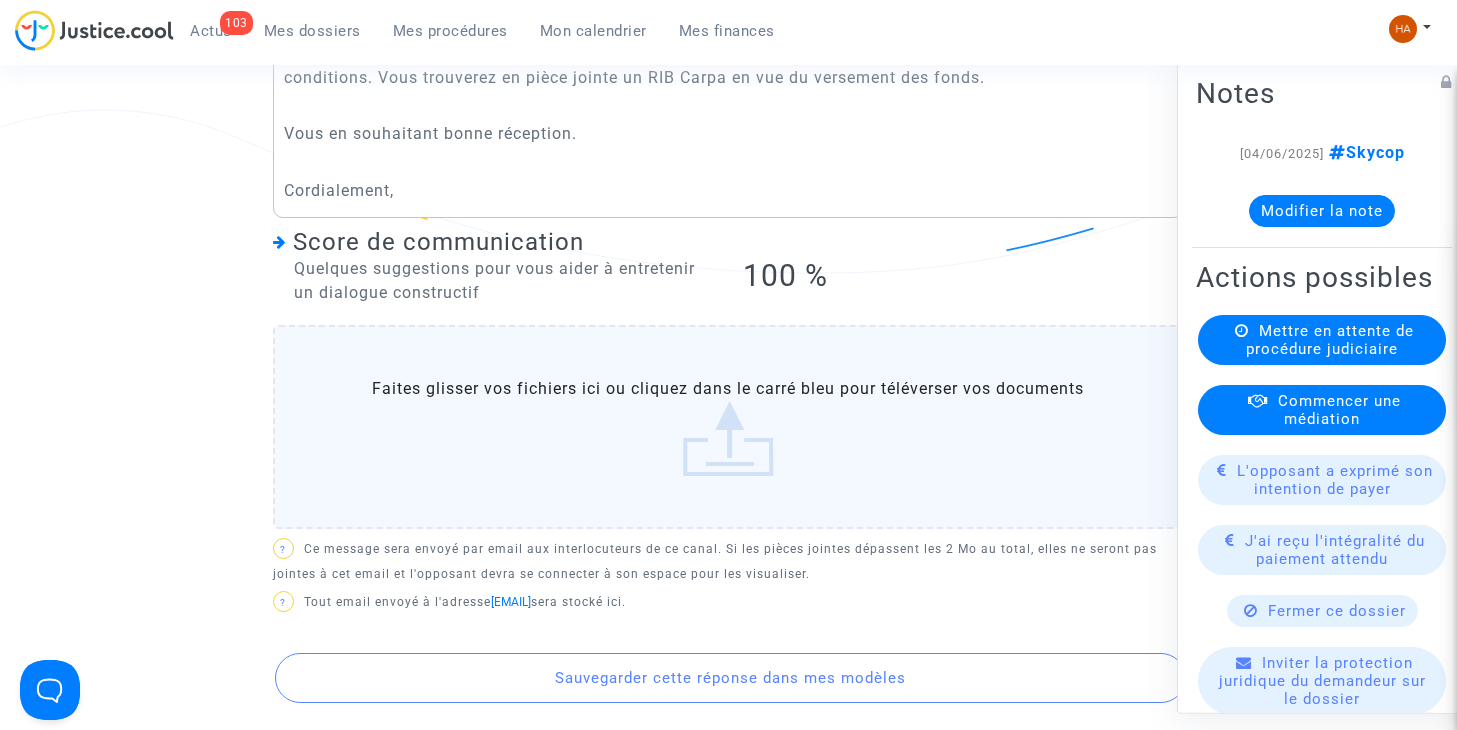 click on "Faites glisser vos fichiers ici ou cliquez dans le carré bleu pour téléverser vos documents" 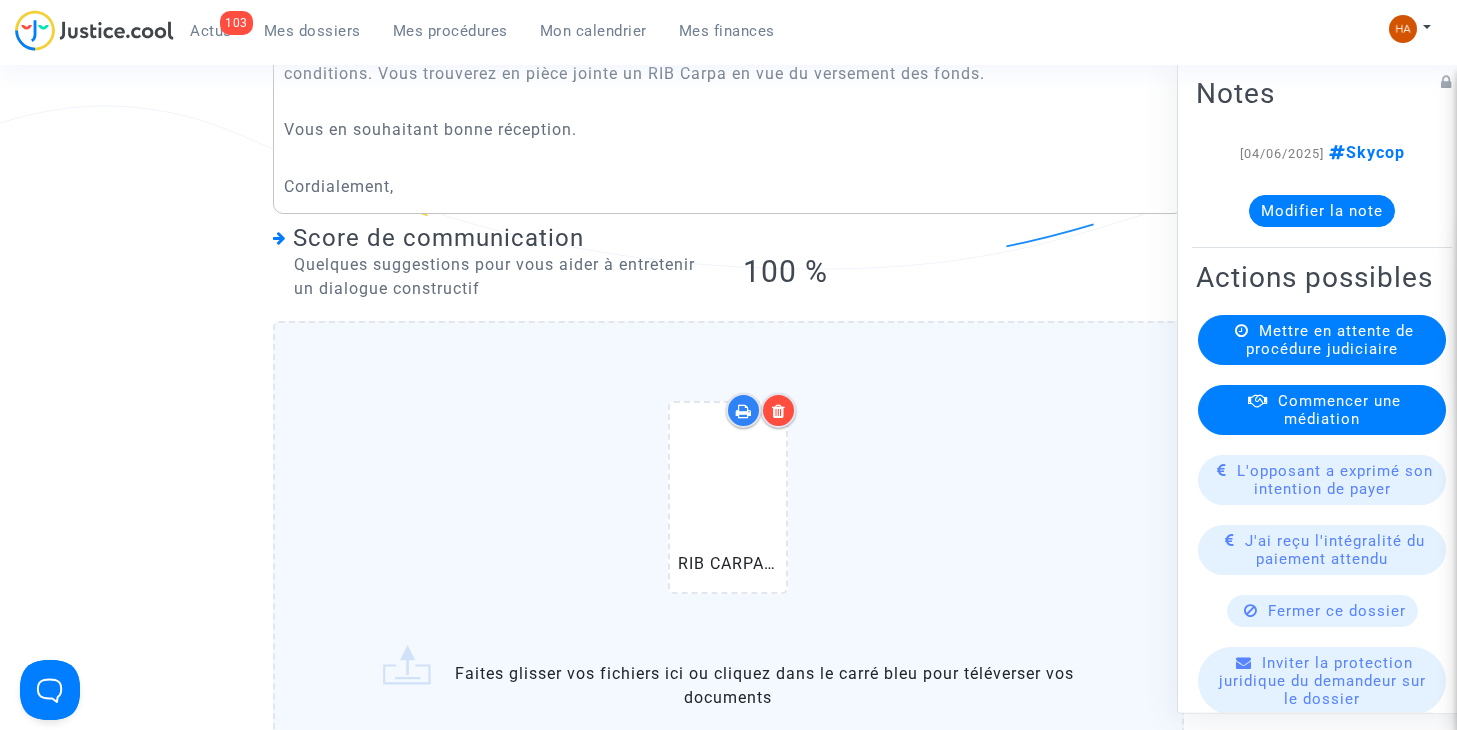 scroll, scrollTop: 1193, scrollLeft: 0, axis: vertical 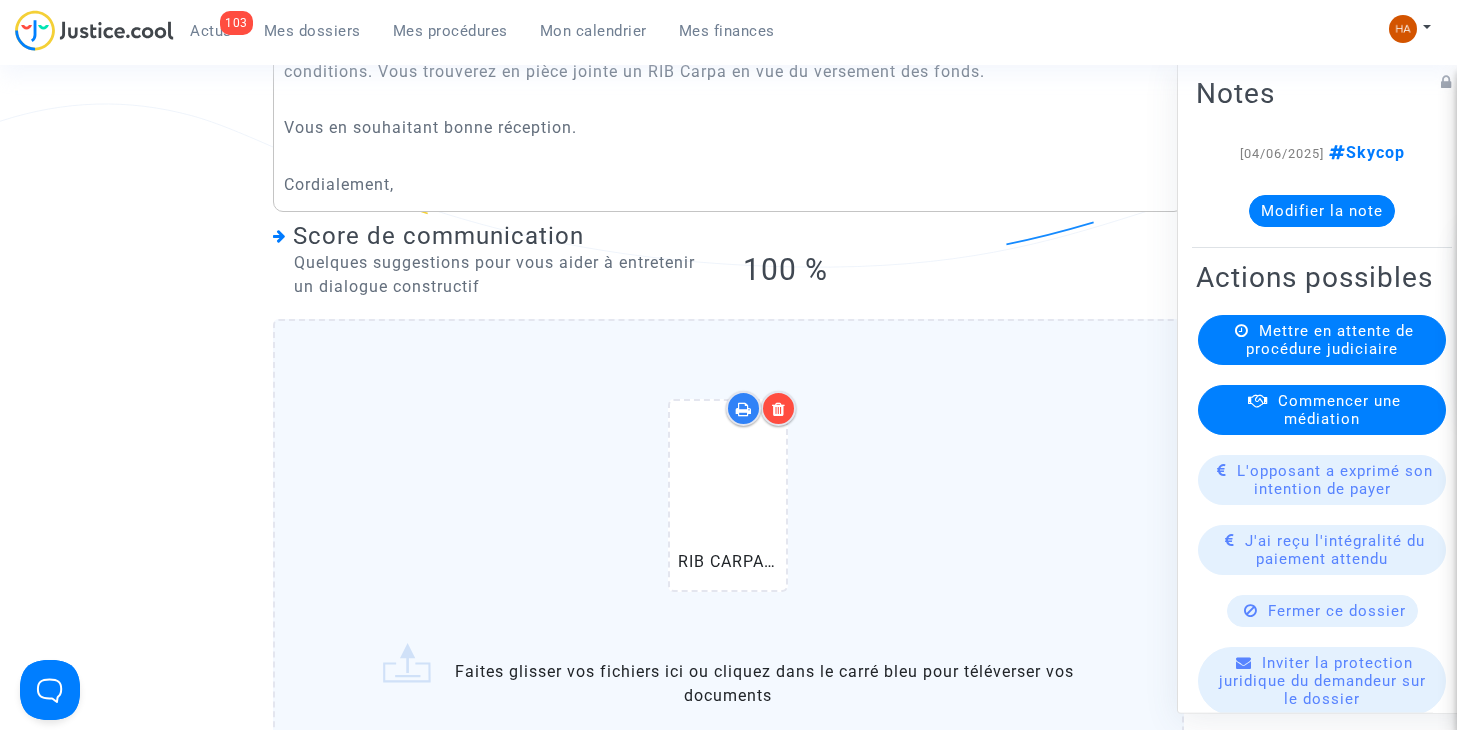 click at bounding box center (778, 408) 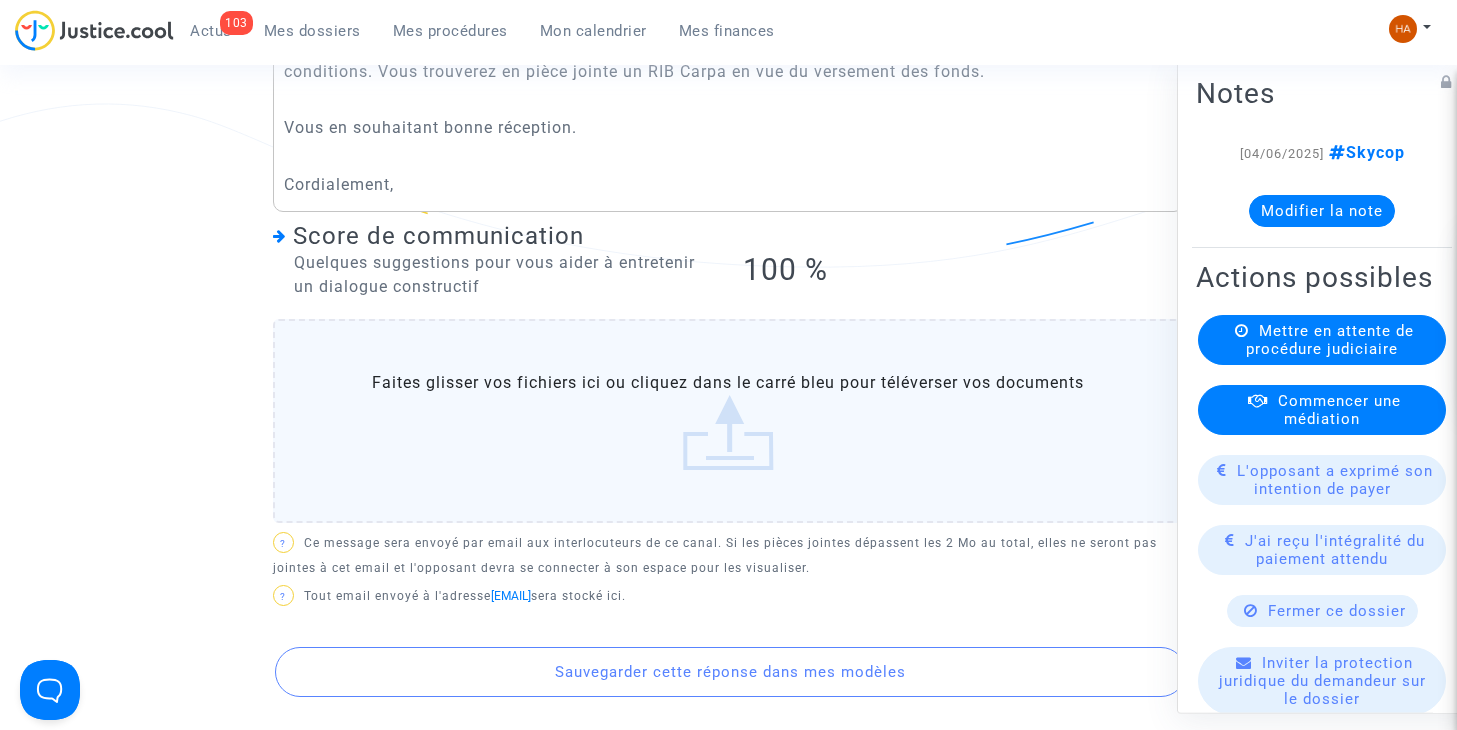 click on "Faites glisser vos fichiers ici ou cliquez dans le carré bleu pour téléverser vos documents" 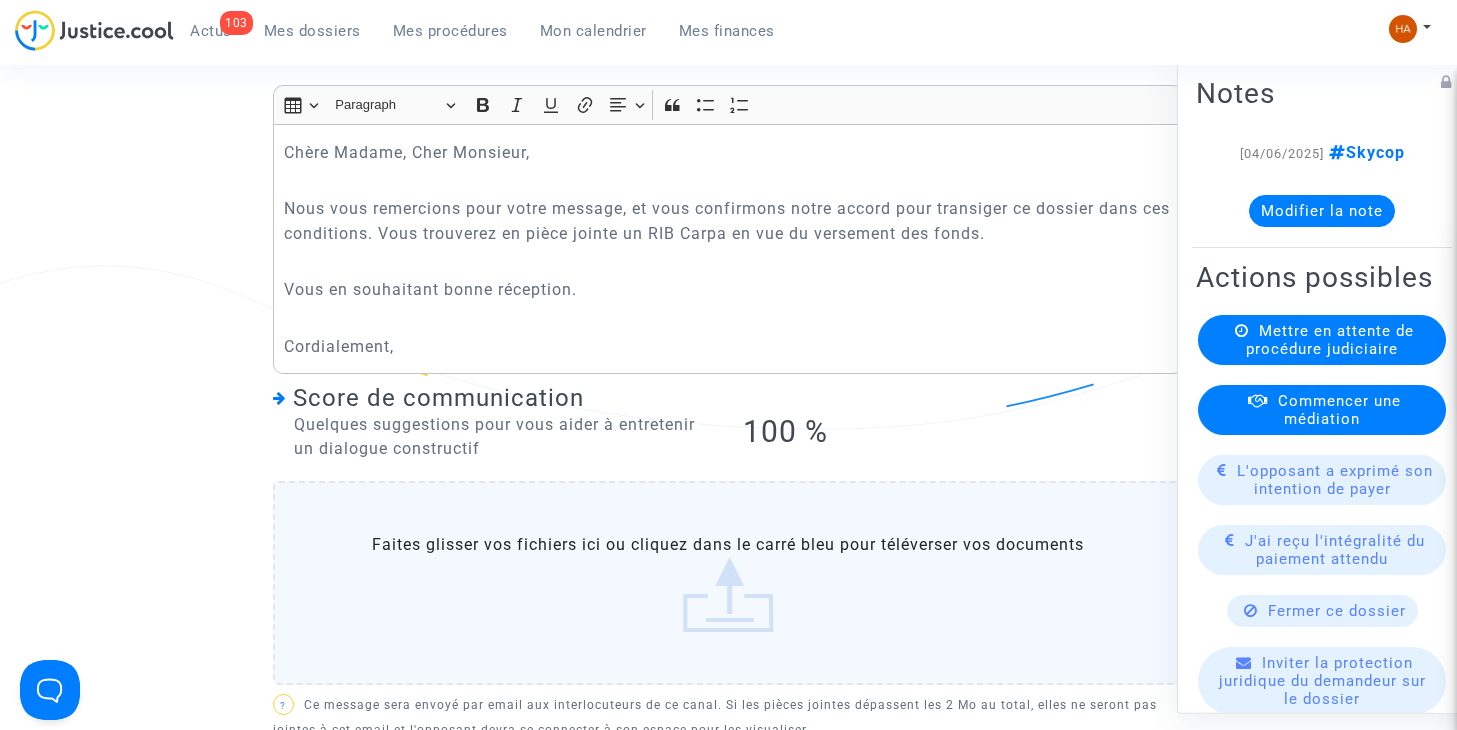 scroll, scrollTop: 1032, scrollLeft: 0, axis: vertical 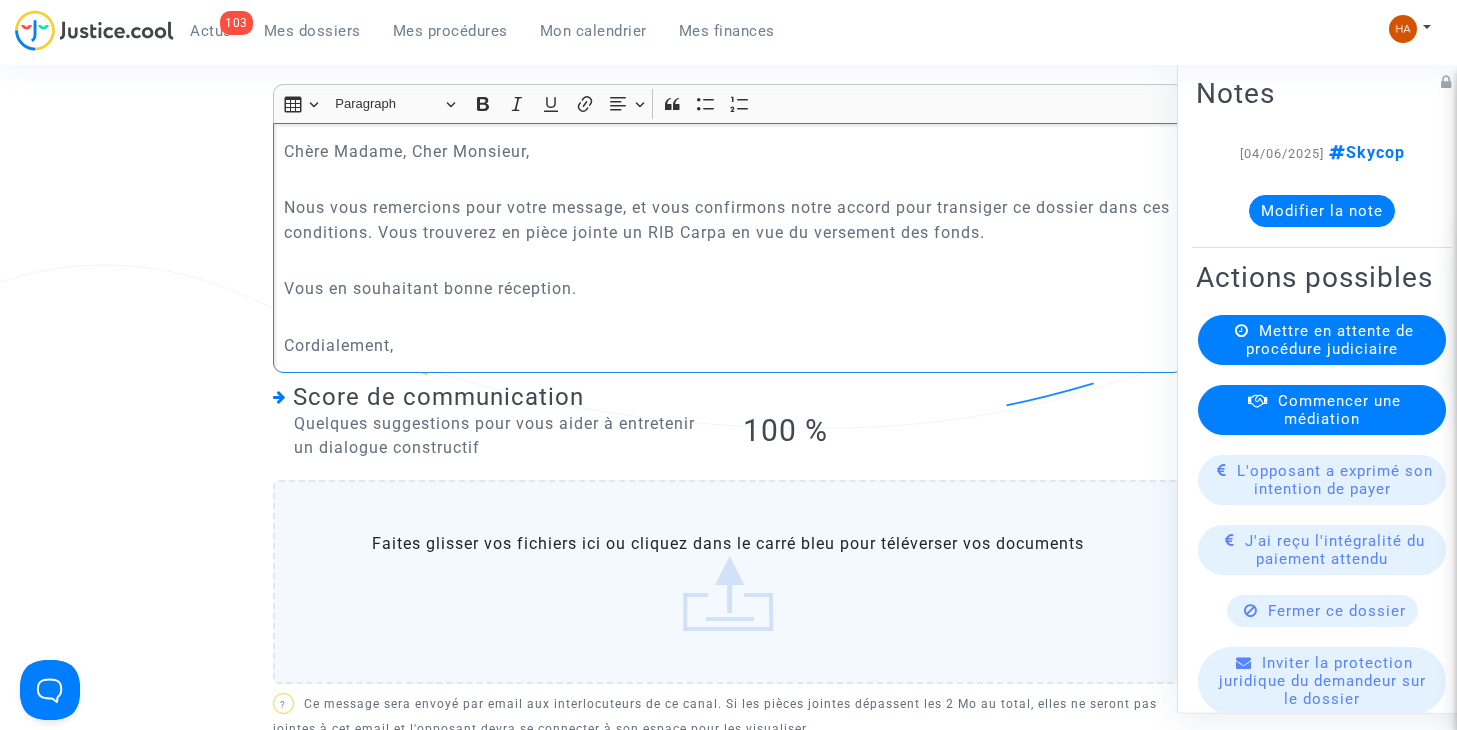 drag, startPoint x: 393, startPoint y: 325, endPoint x: 274, endPoint y: 158, distance: 205.06097 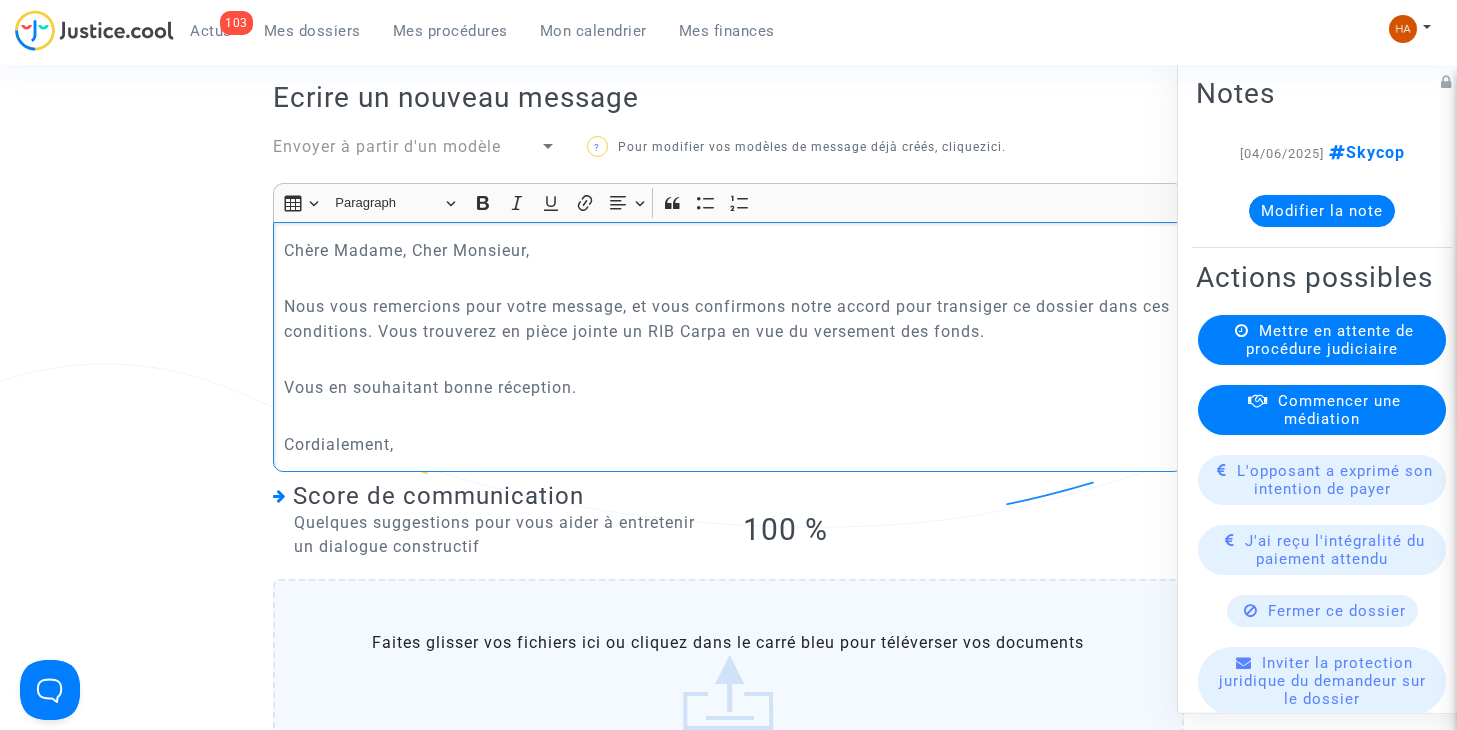 scroll, scrollTop: 932, scrollLeft: 0, axis: vertical 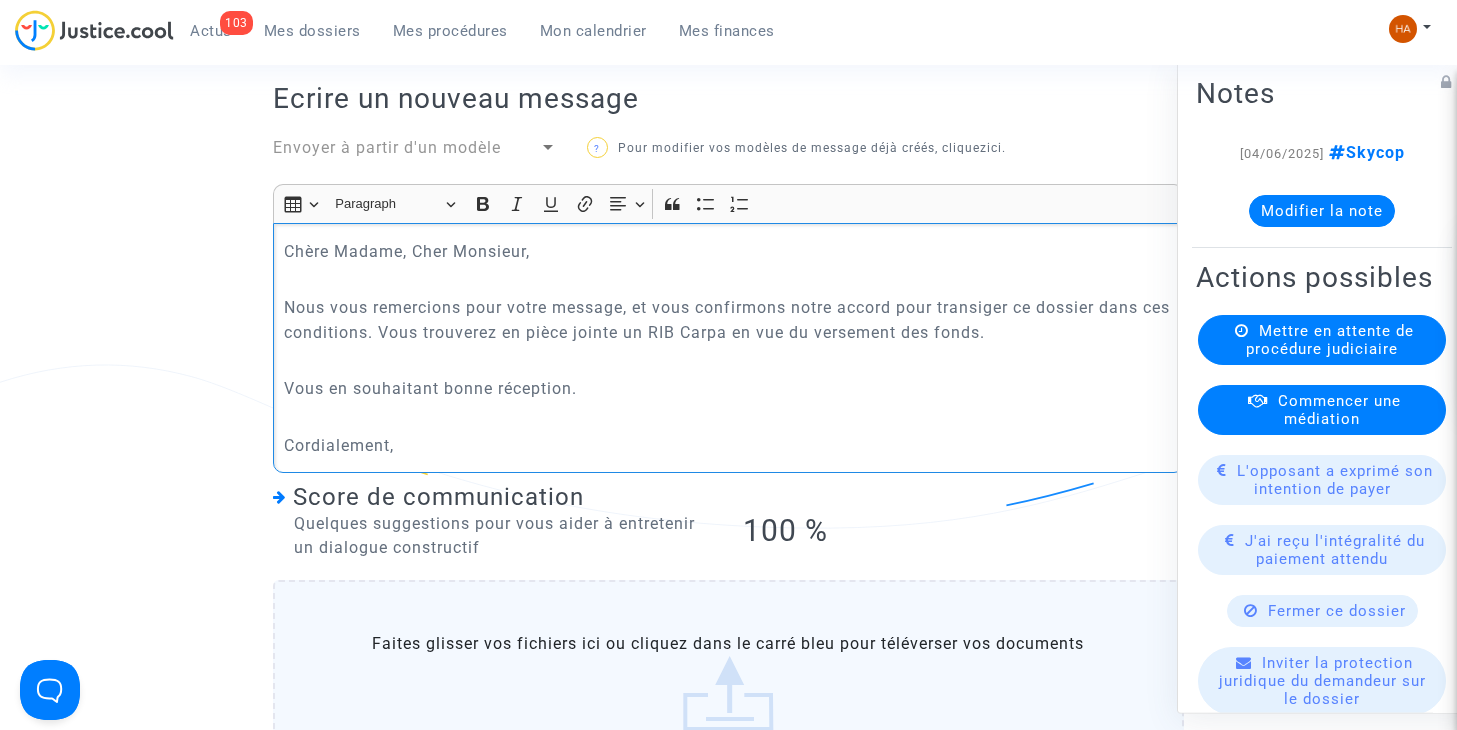click on "Cordialement," 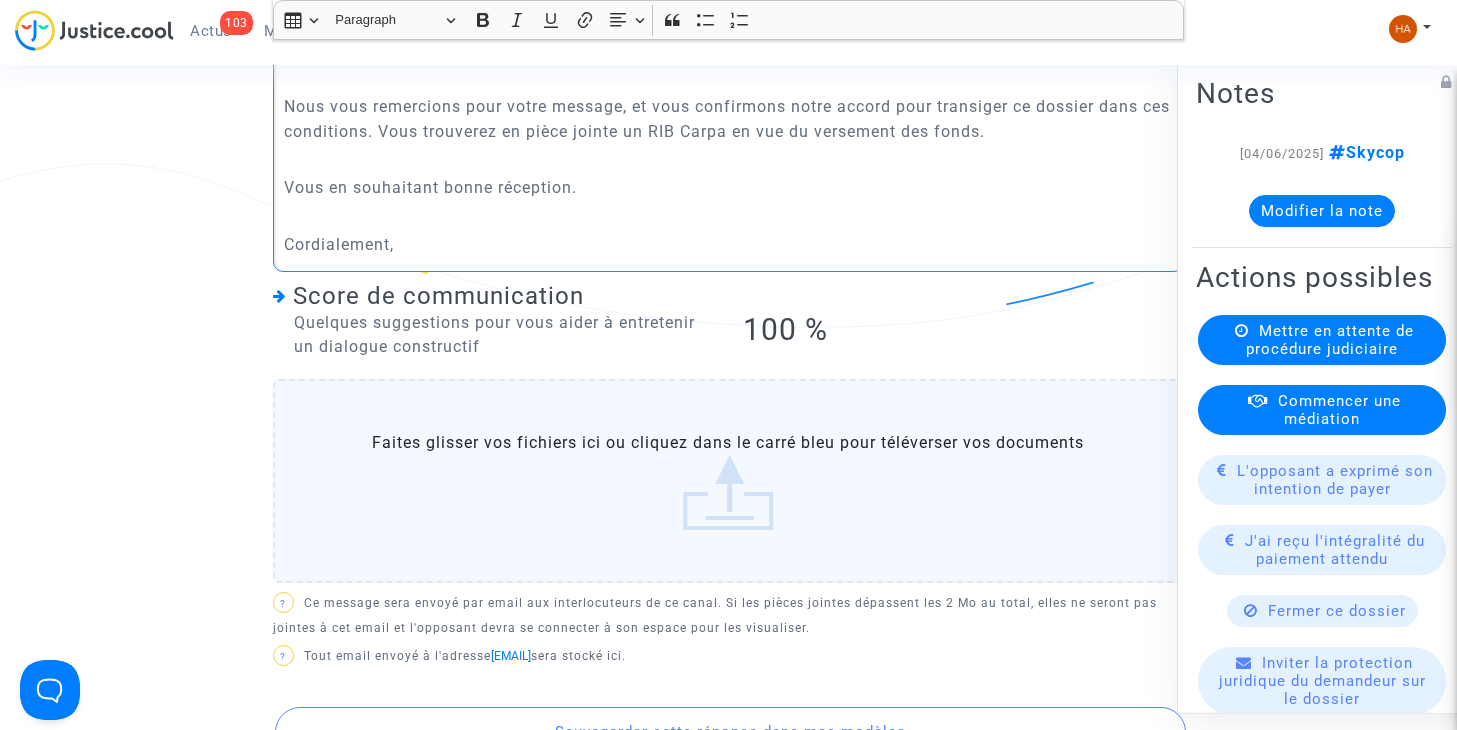 scroll, scrollTop: 1132, scrollLeft: 0, axis: vertical 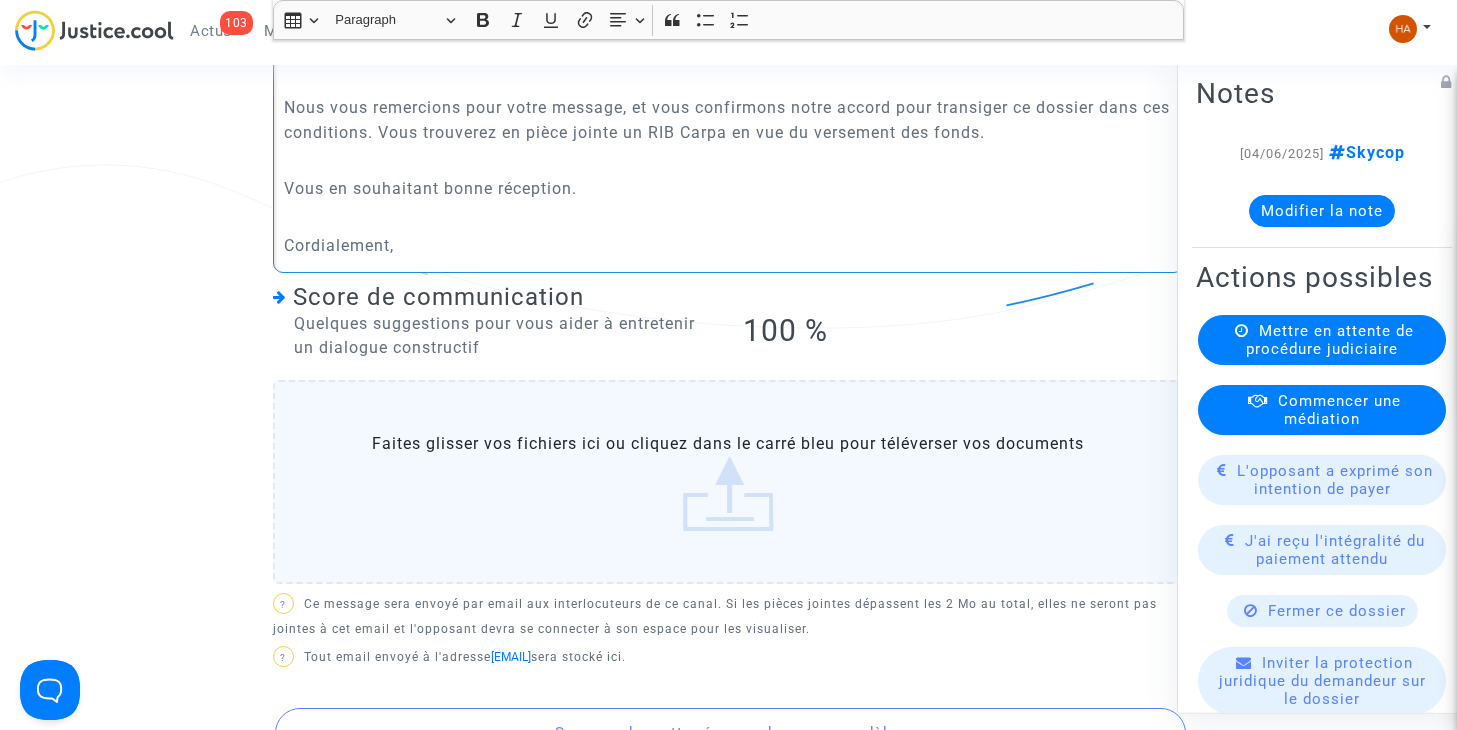 click on "Faites glisser vos fichiers ici ou cliquez dans le carré bleu pour téléverser vos documents" 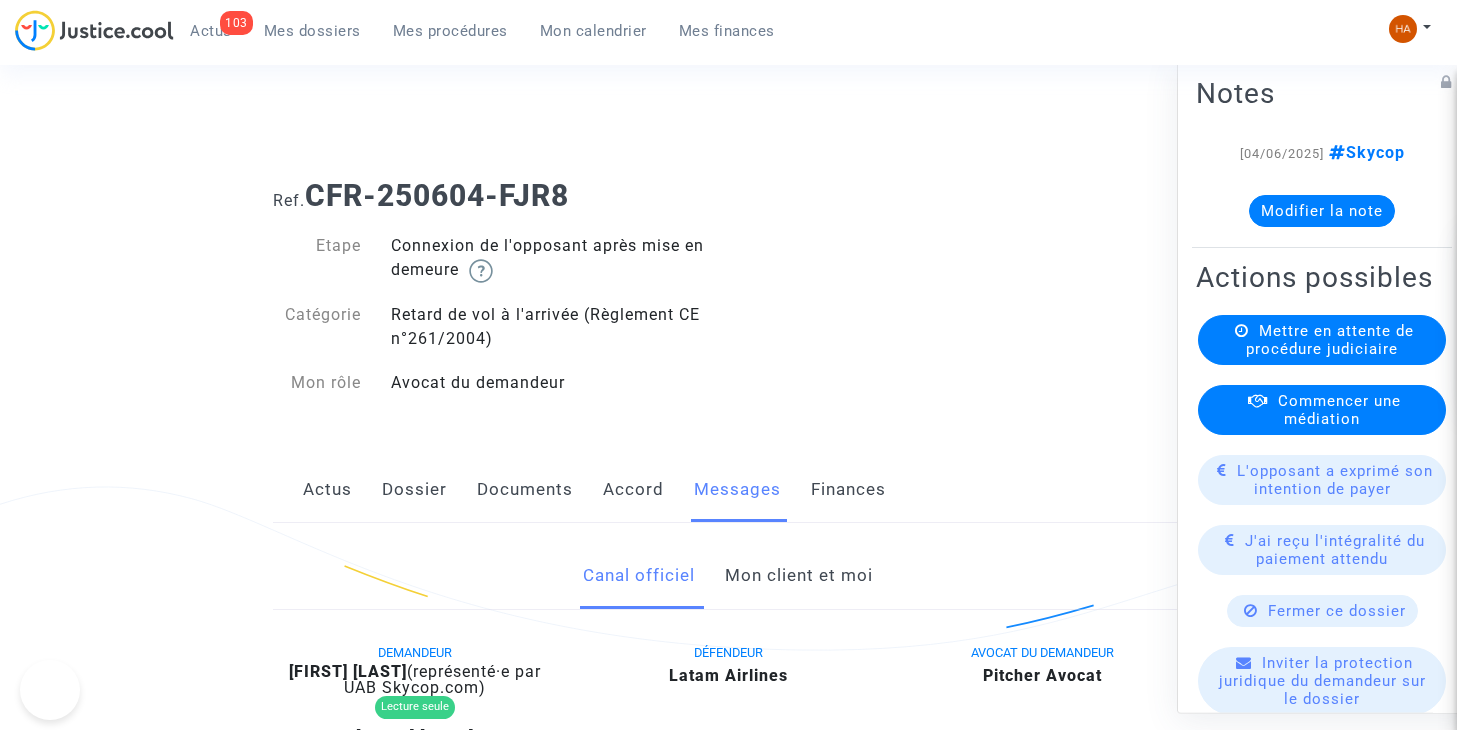 scroll, scrollTop: 1132, scrollLeft: 0, axis: vertical 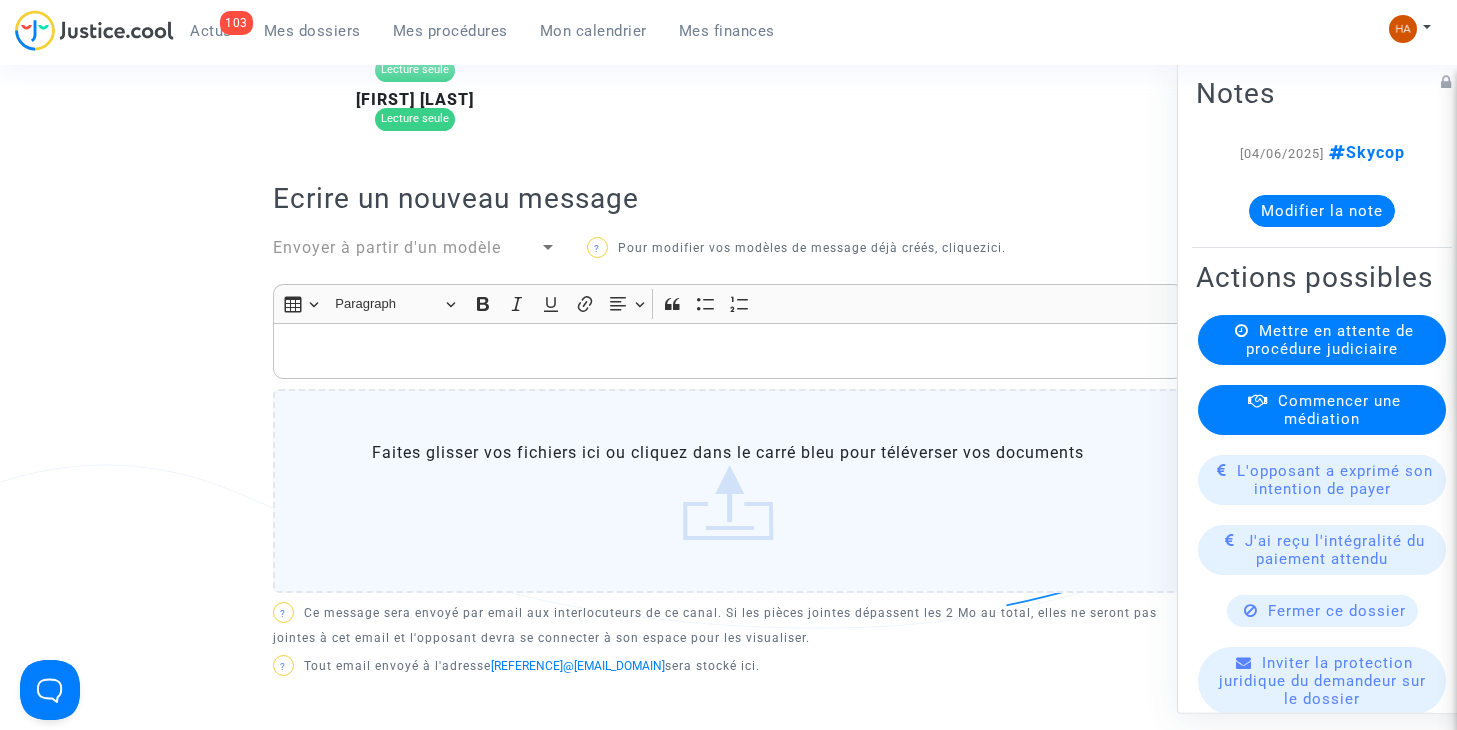 click on "Faites glisser vos fichiers ici ou cliquez dans le carré bleu pour téléverser vos documents" 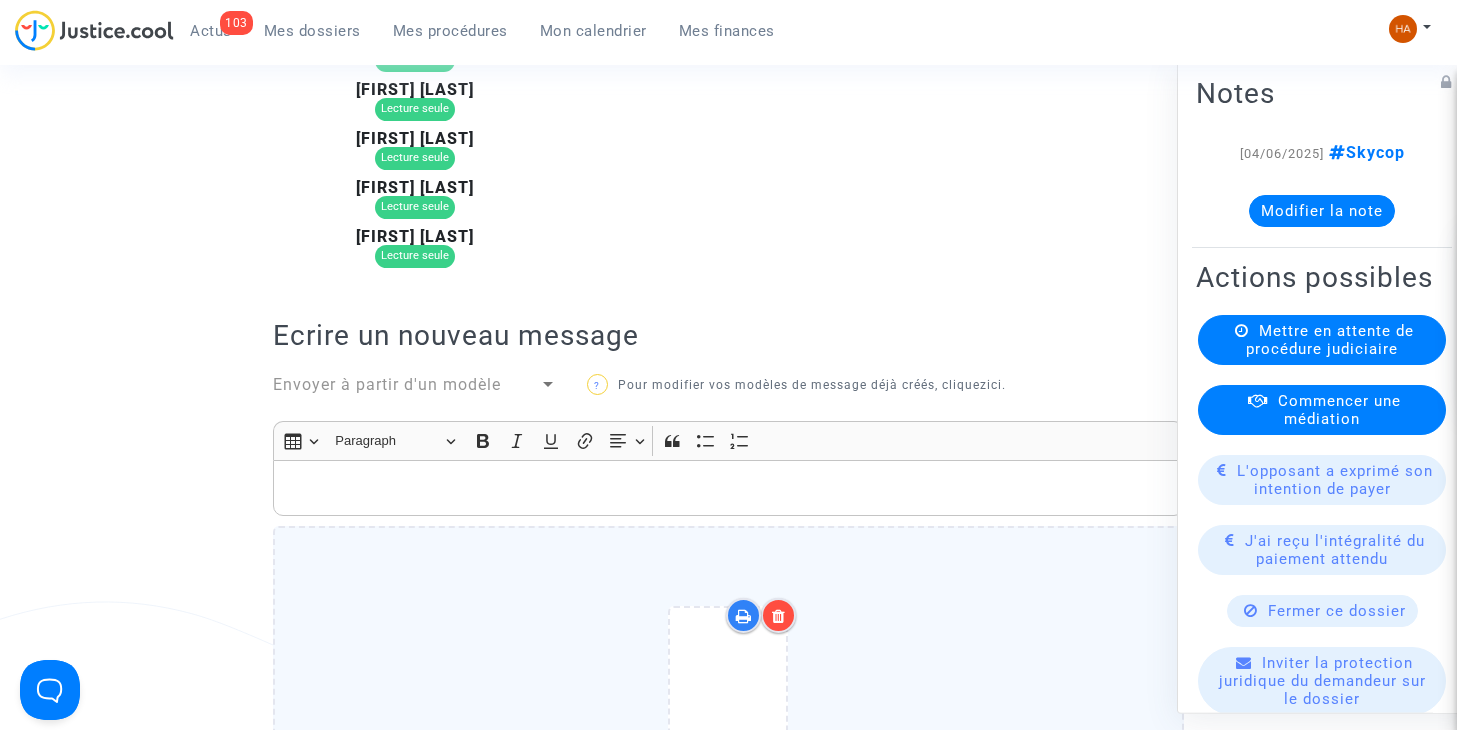 scroll, scrollTop: 732, scrollLeft: 0, axis: vertical 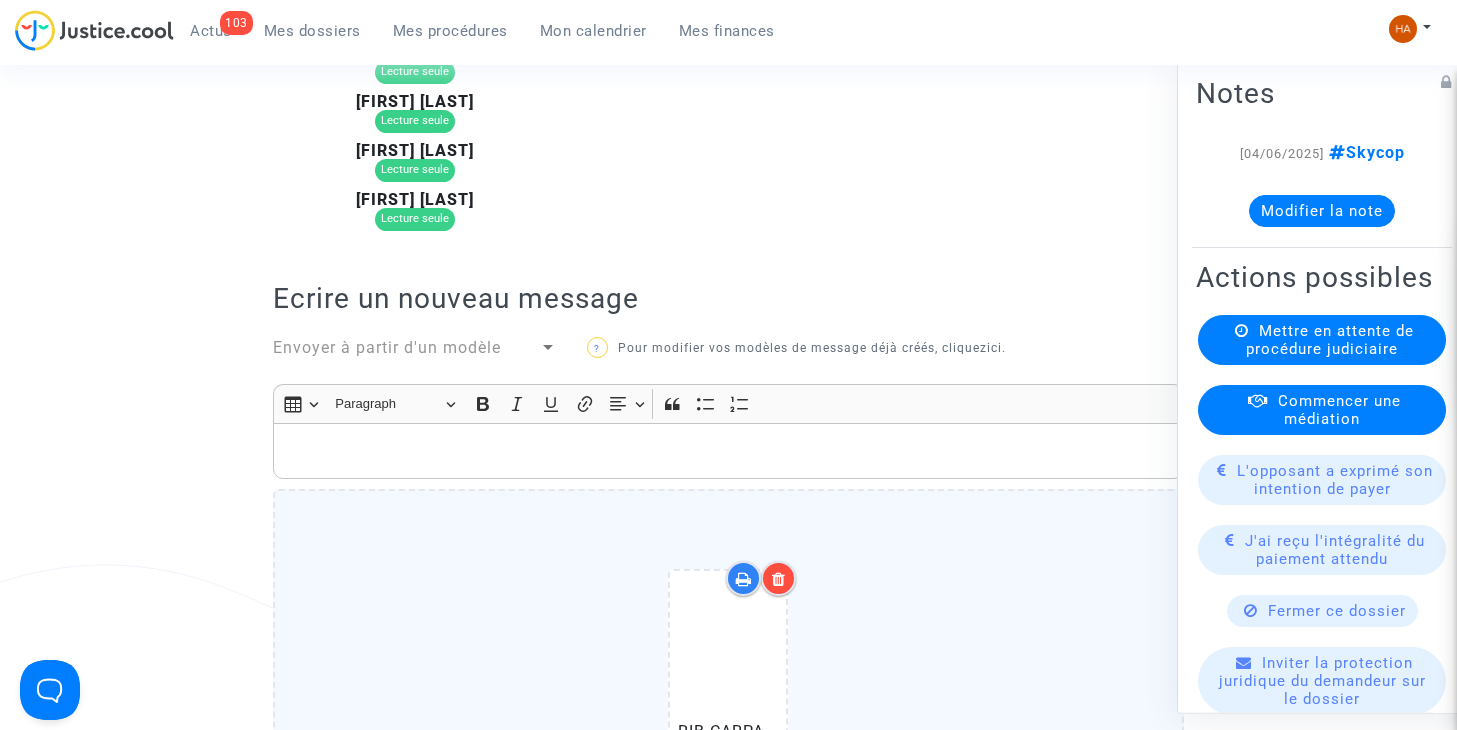 click 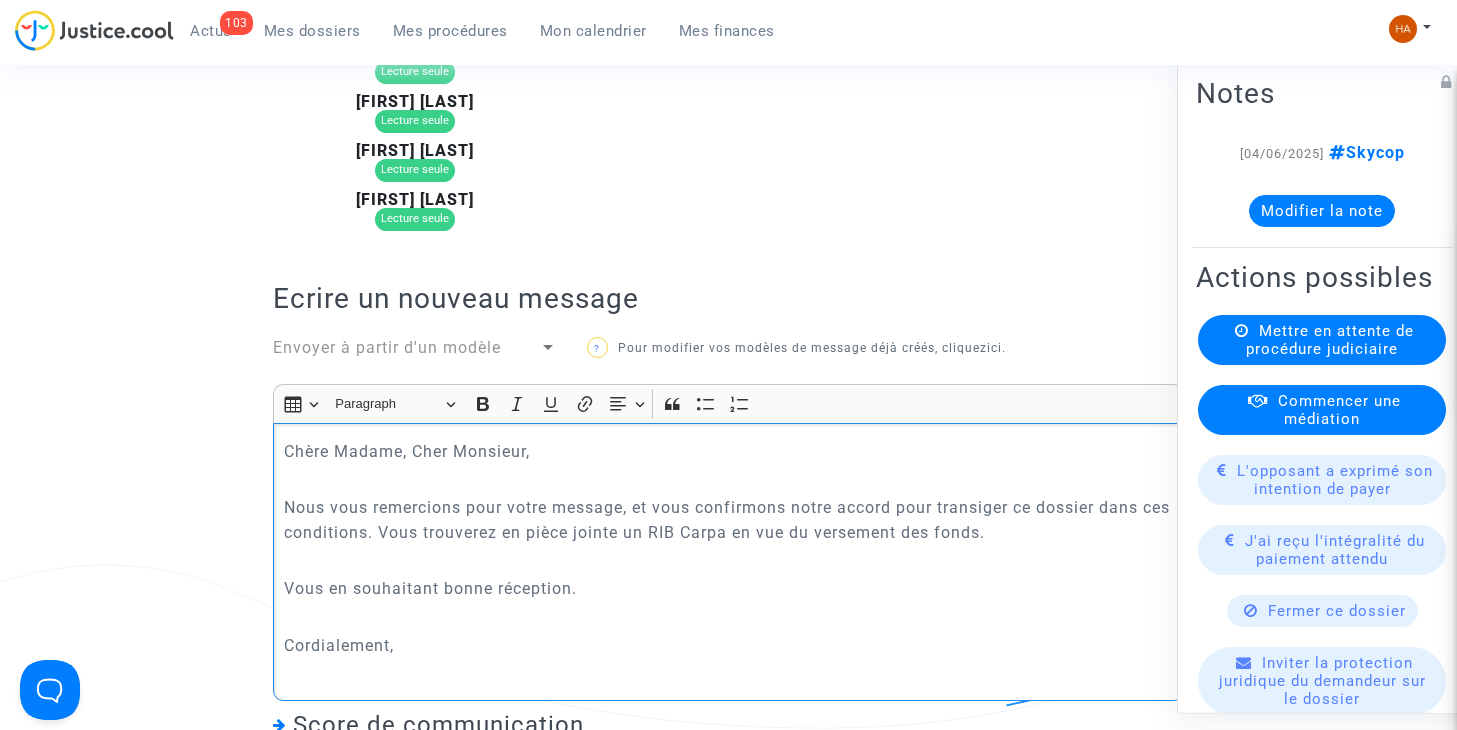scroll, scrollTop: 736, scrollLeft: 0, axis: vertical 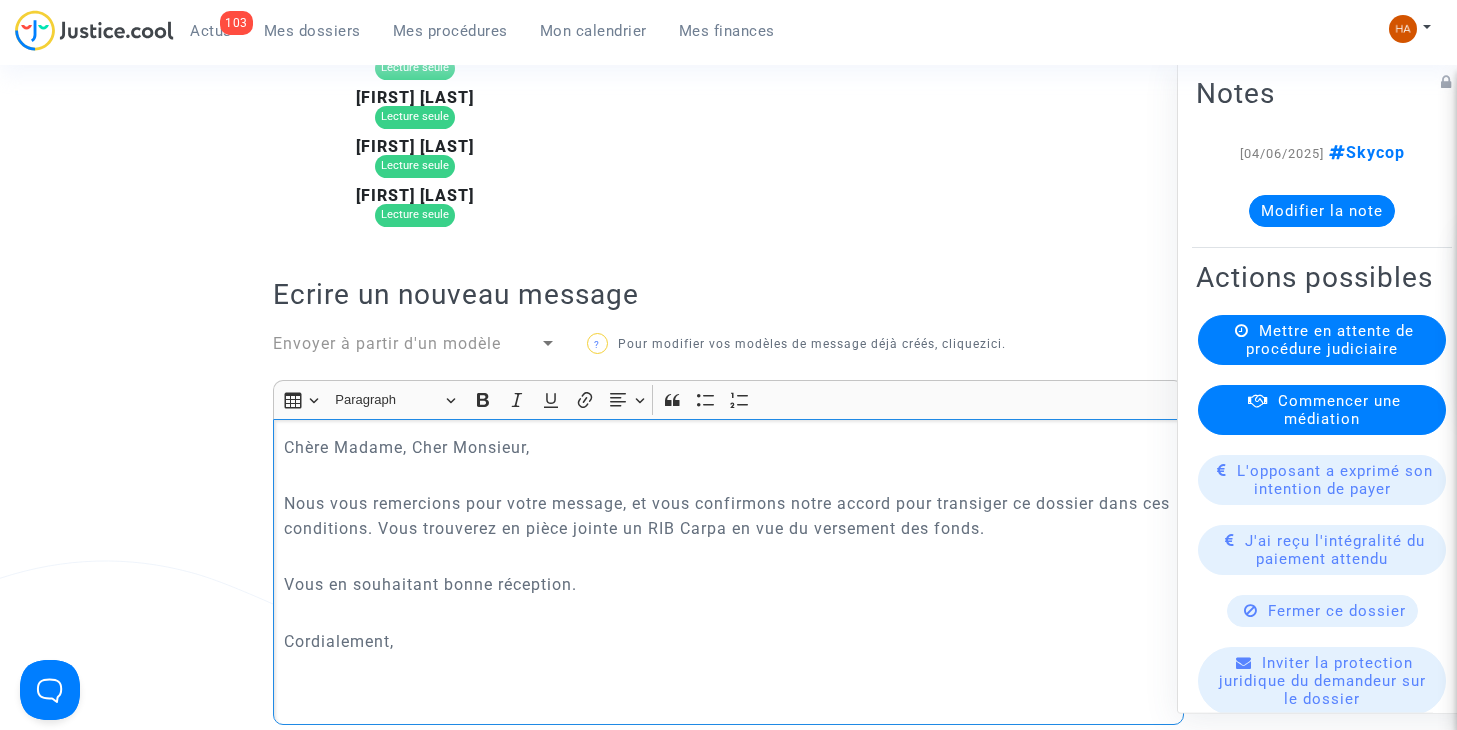 type 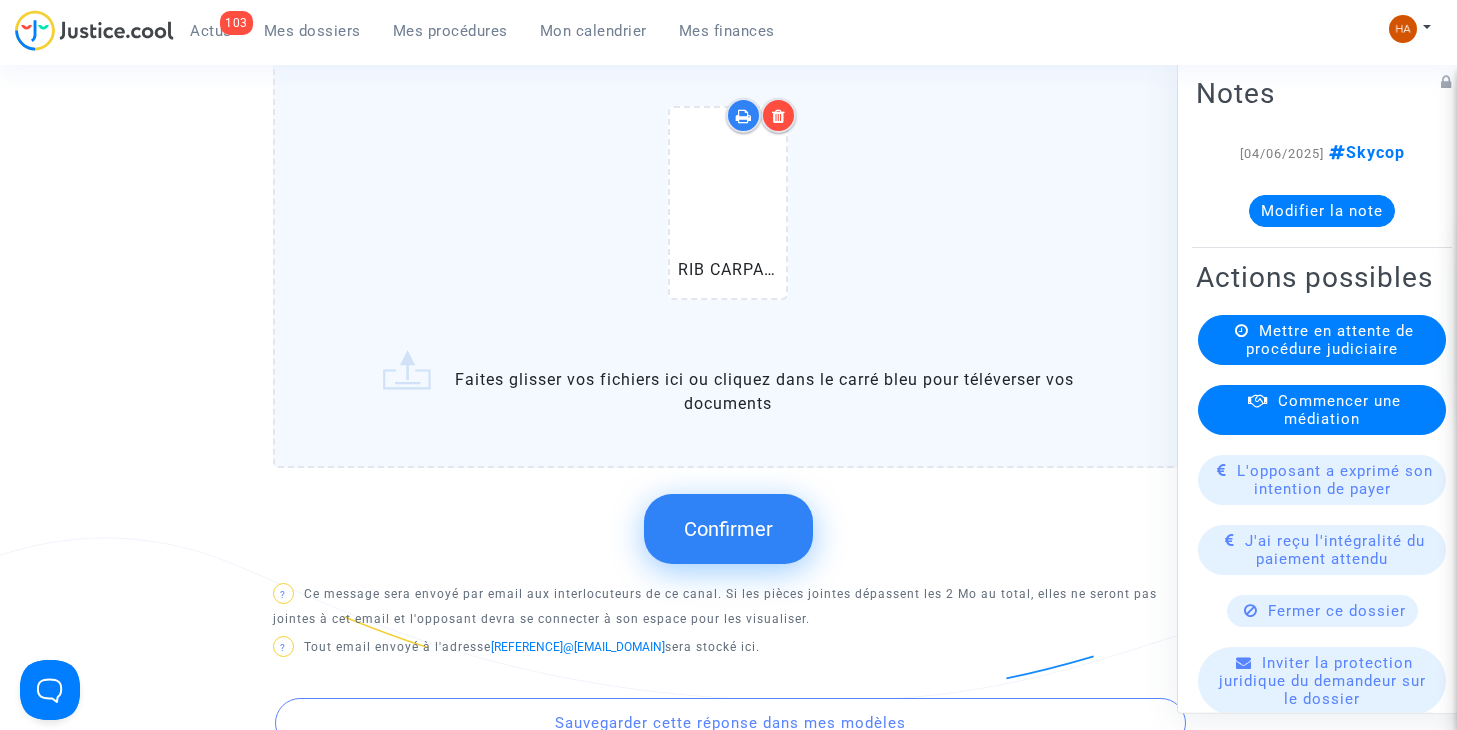 scroll, scrollTop: 1575, scrollLeft: 0, axis: vertical 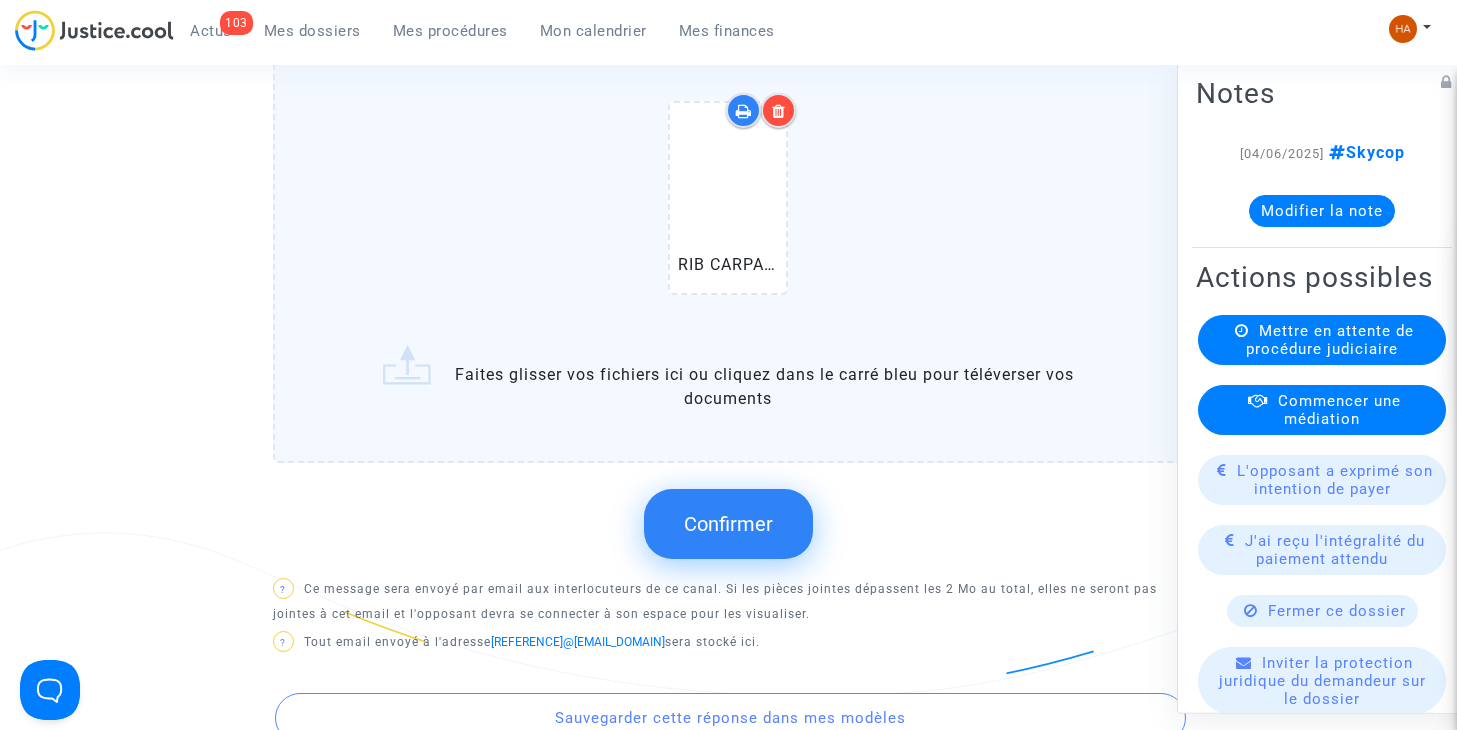 click on "Confirmer" 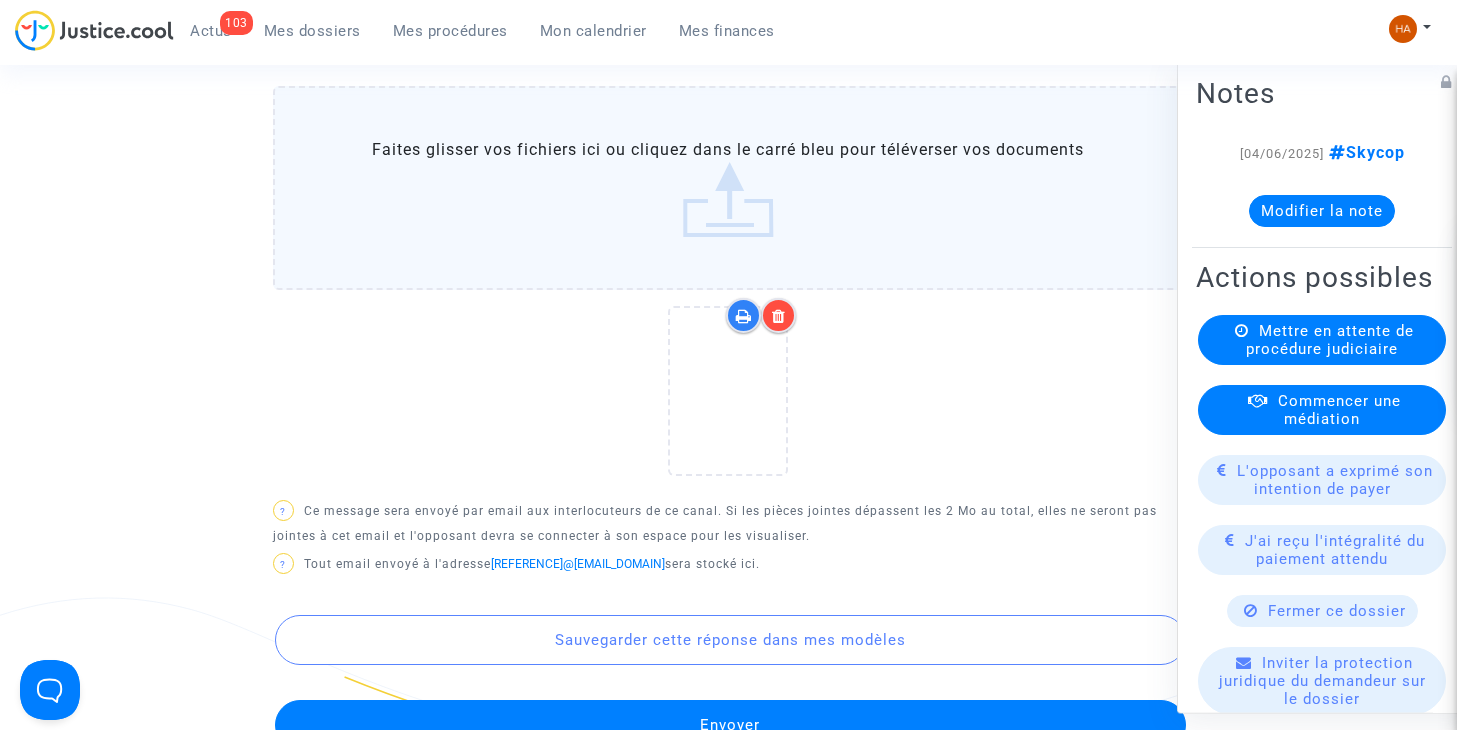 scroll, scrollTop: 1533, scrollLeft: 0, axis: vertical 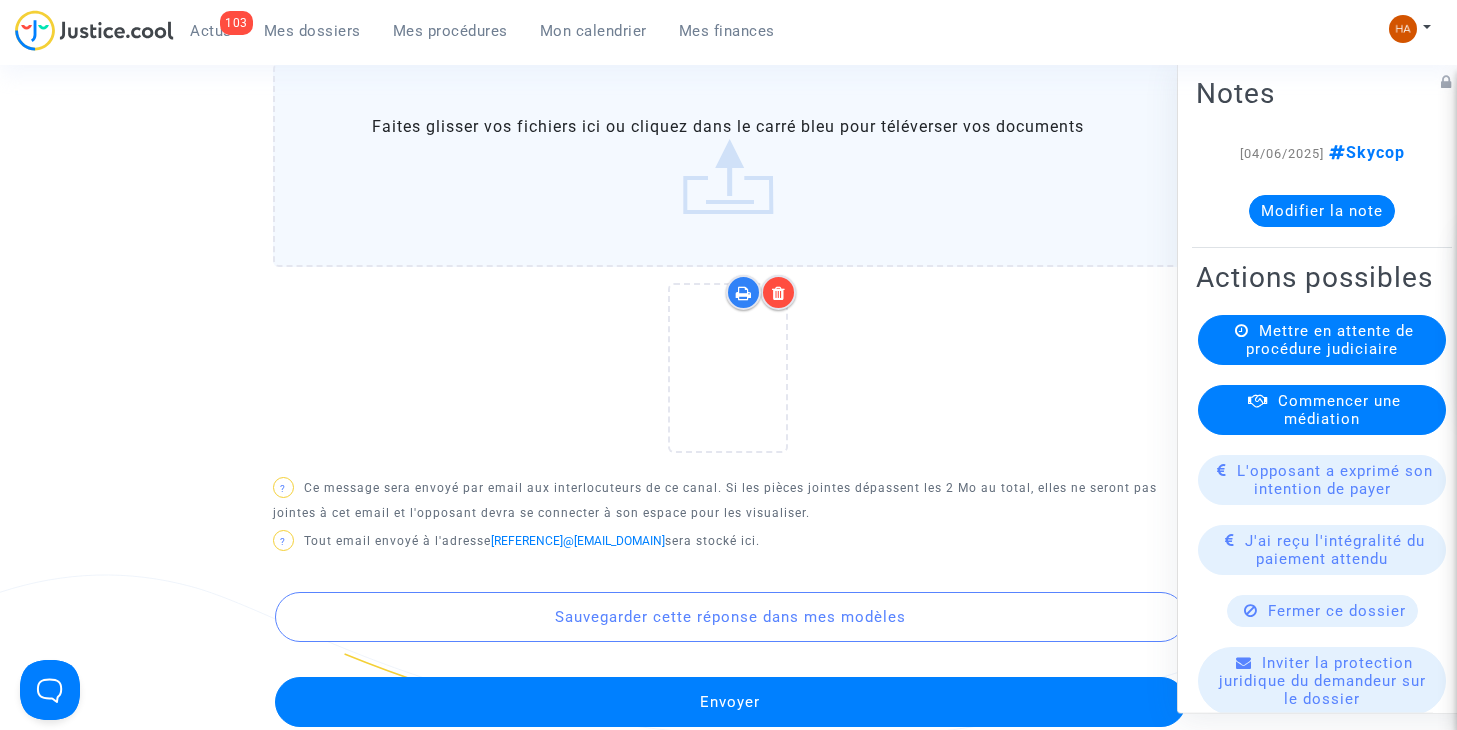click on "Envoyer" 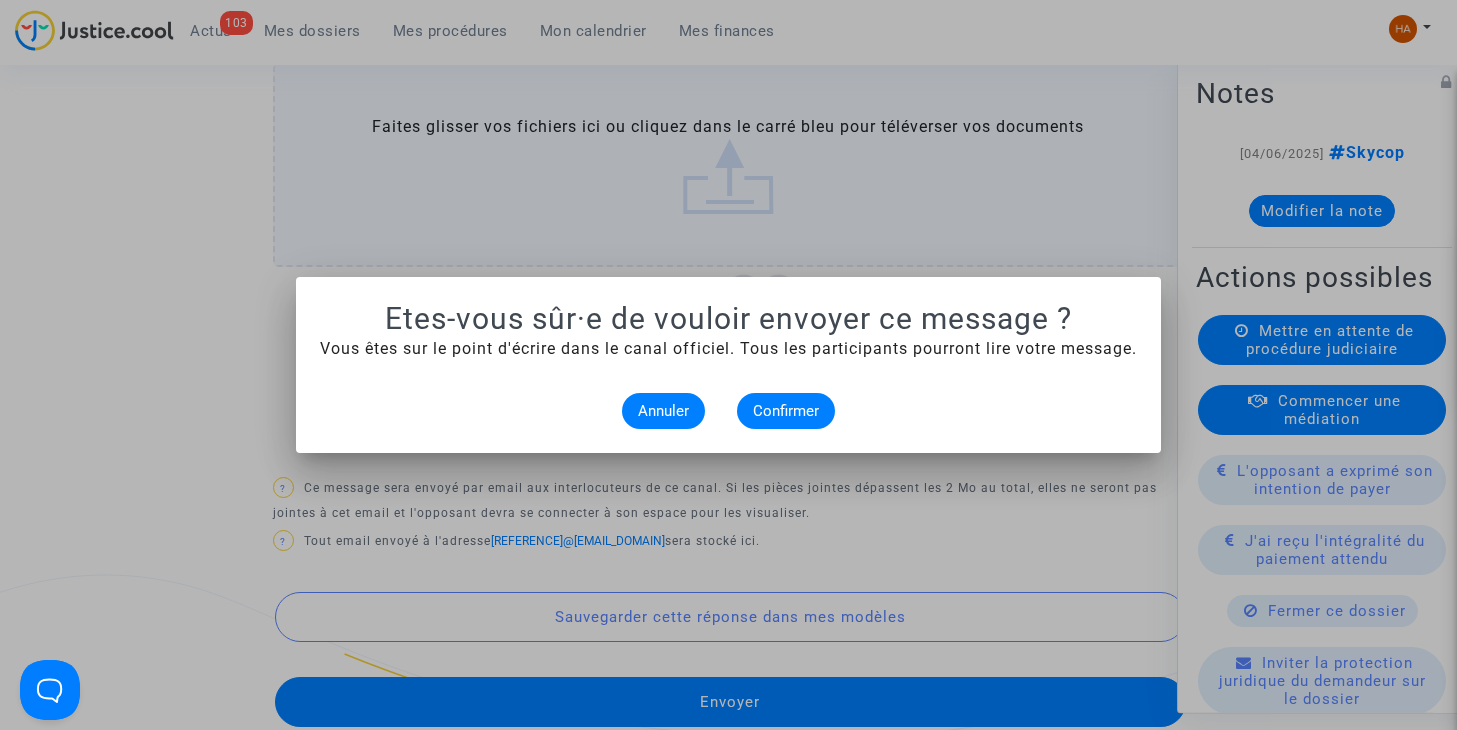 scroll, scrollTop: 0, scrollLeft: 0, axis: both 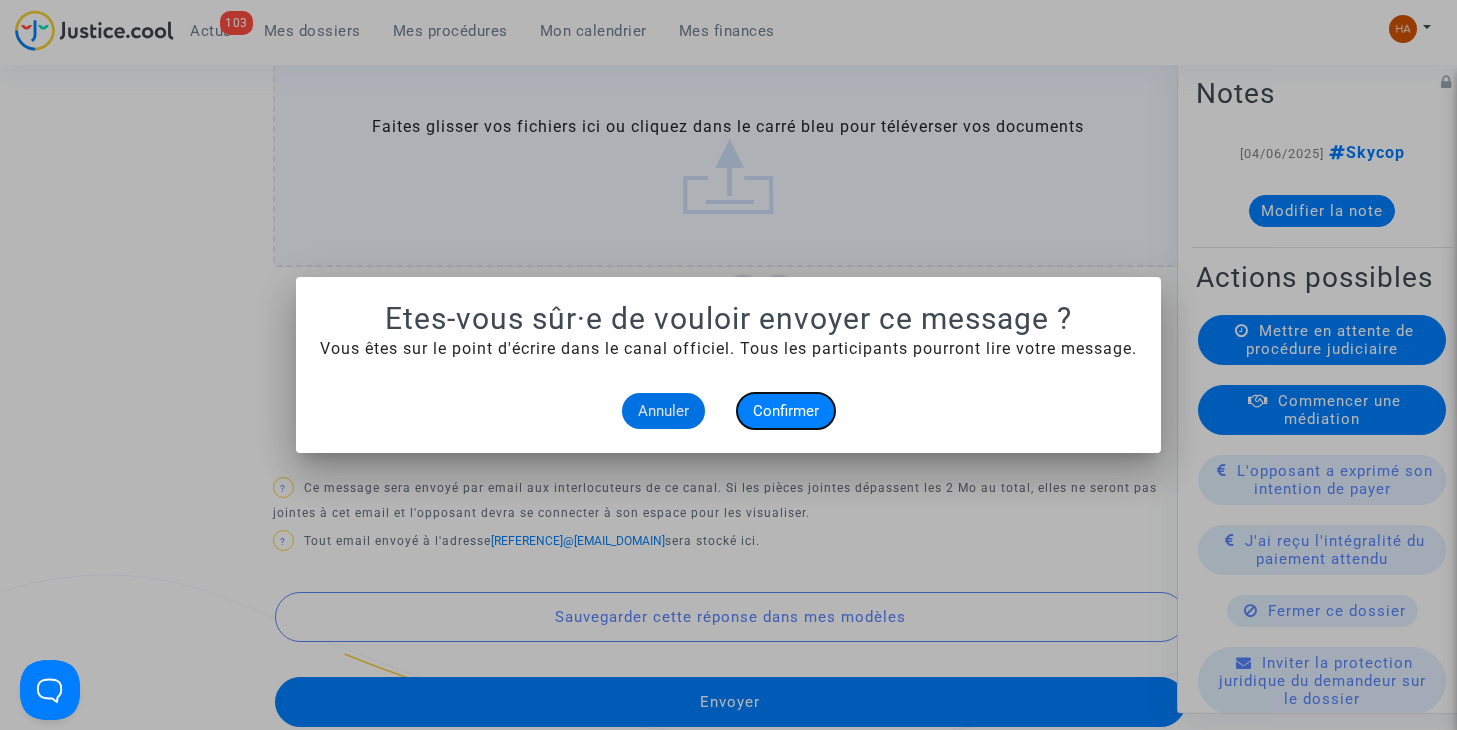 click on "Confirmer" at bounding box center (786, 411) 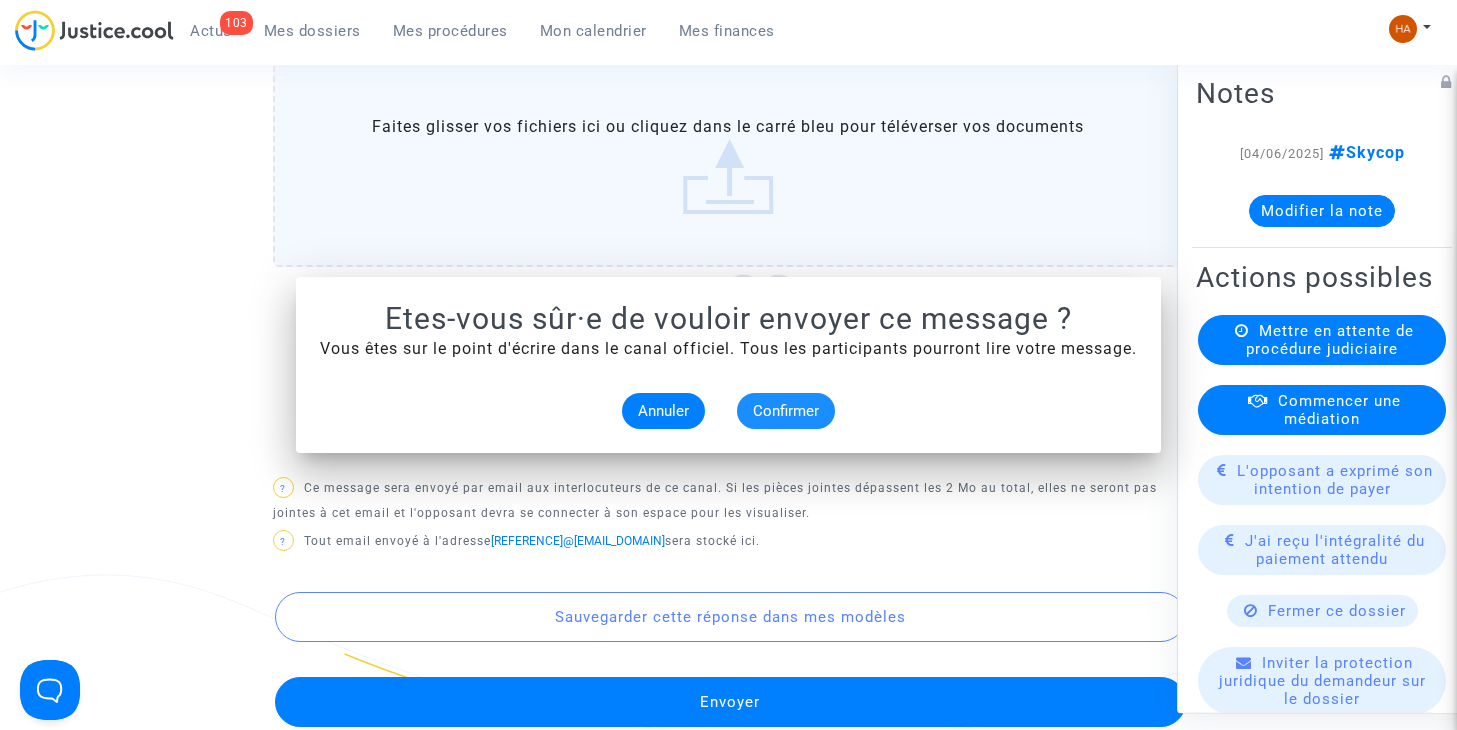 scroll, scrollTop: 1533, scrollLeft: 0, axis: vertical 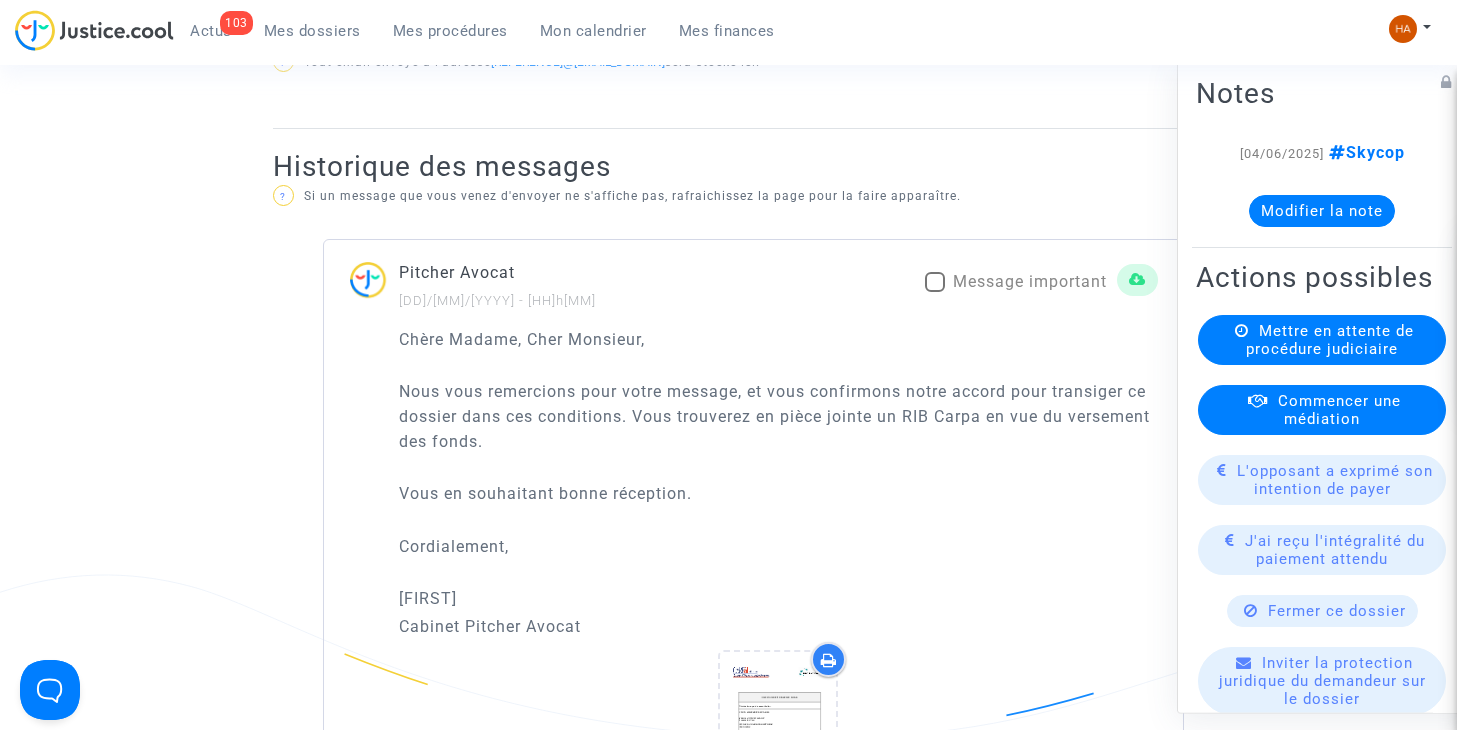 click on "L'opposant a exprimé son intention de payer" 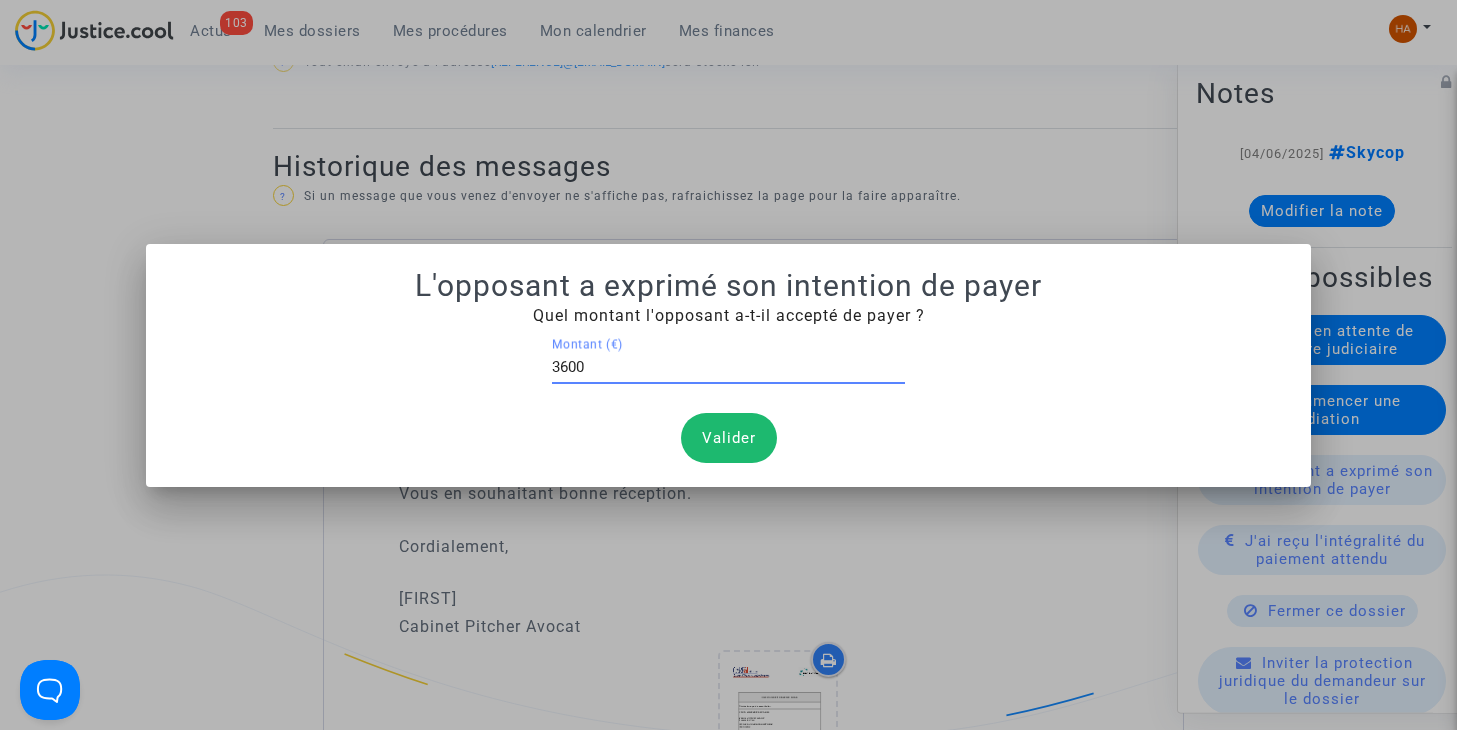type on "3600" 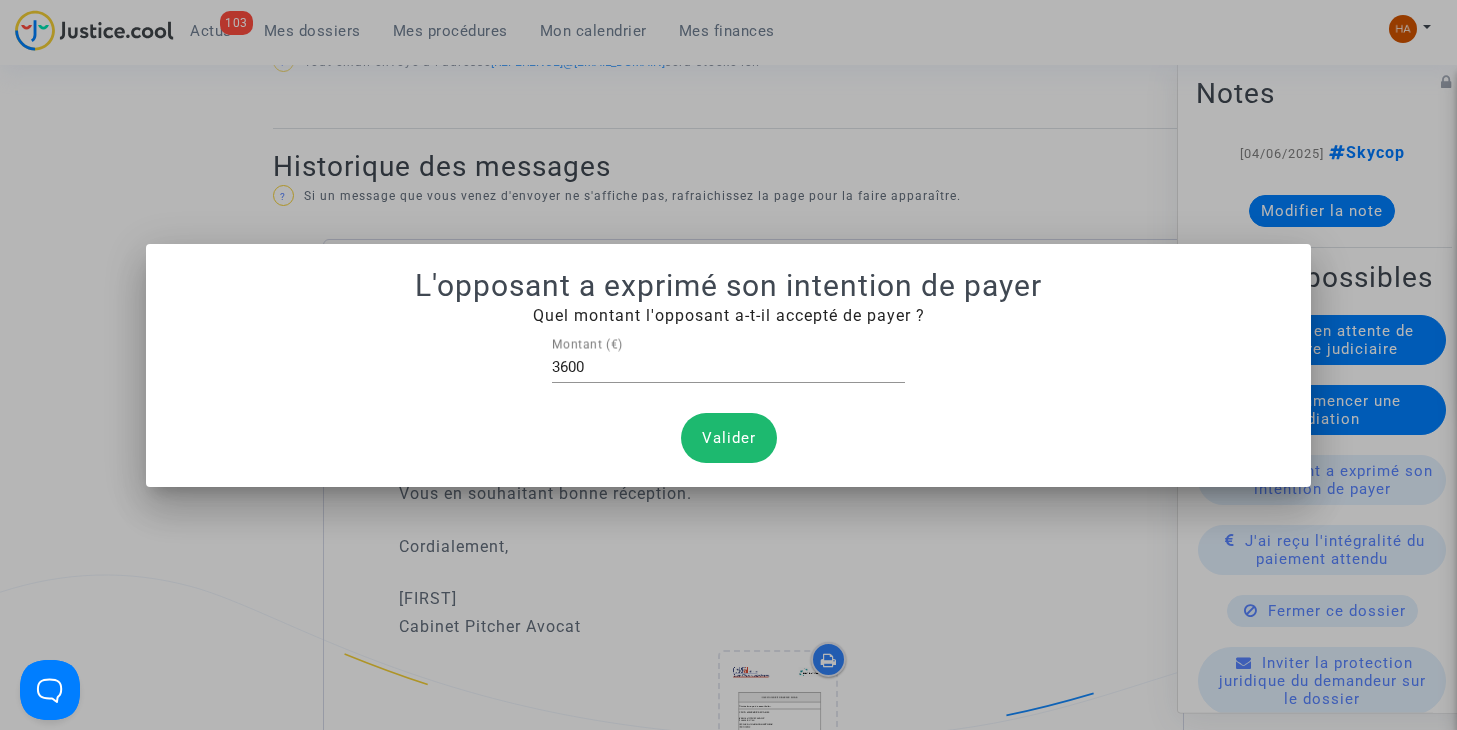 click on "Valider" at bounding box center [729, 438] 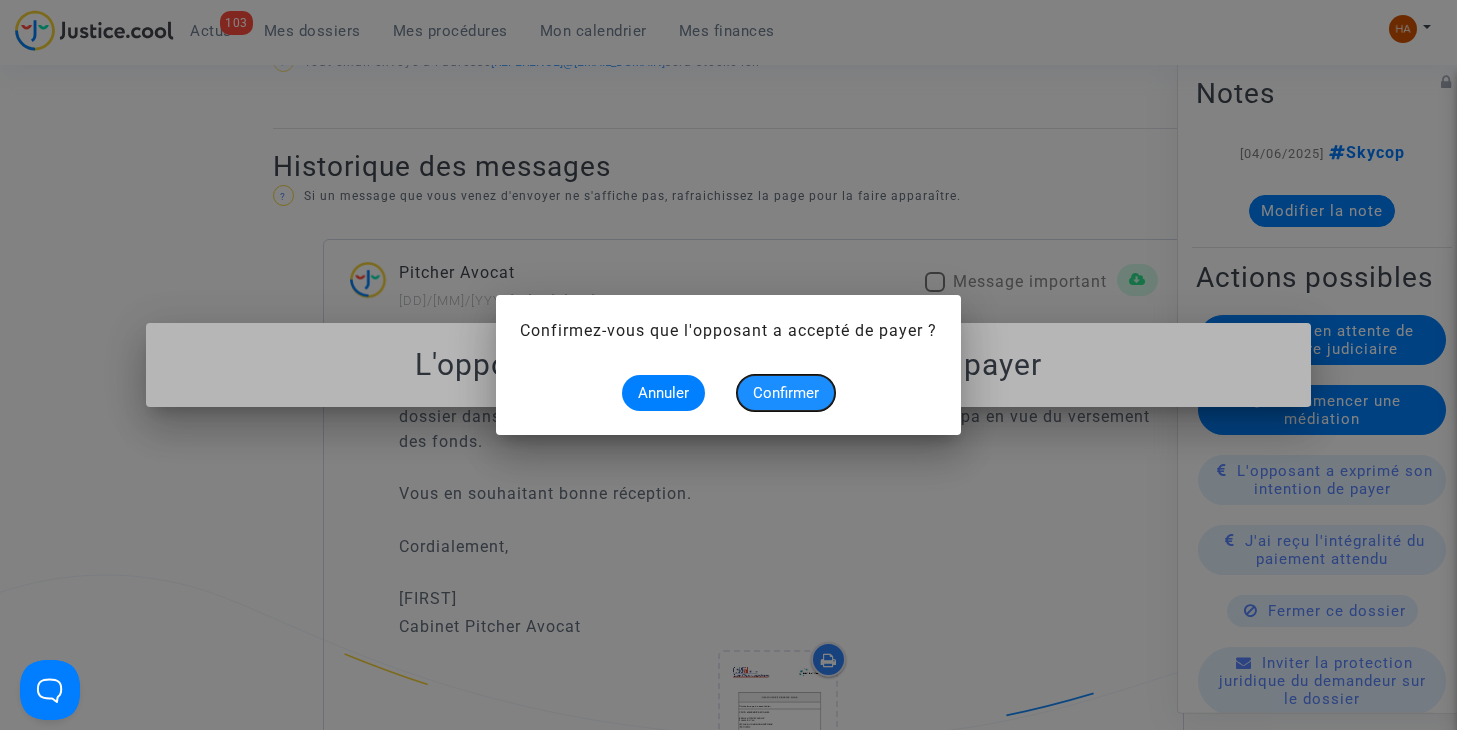 click on "Confirmer" at bounding box center (786, 393) 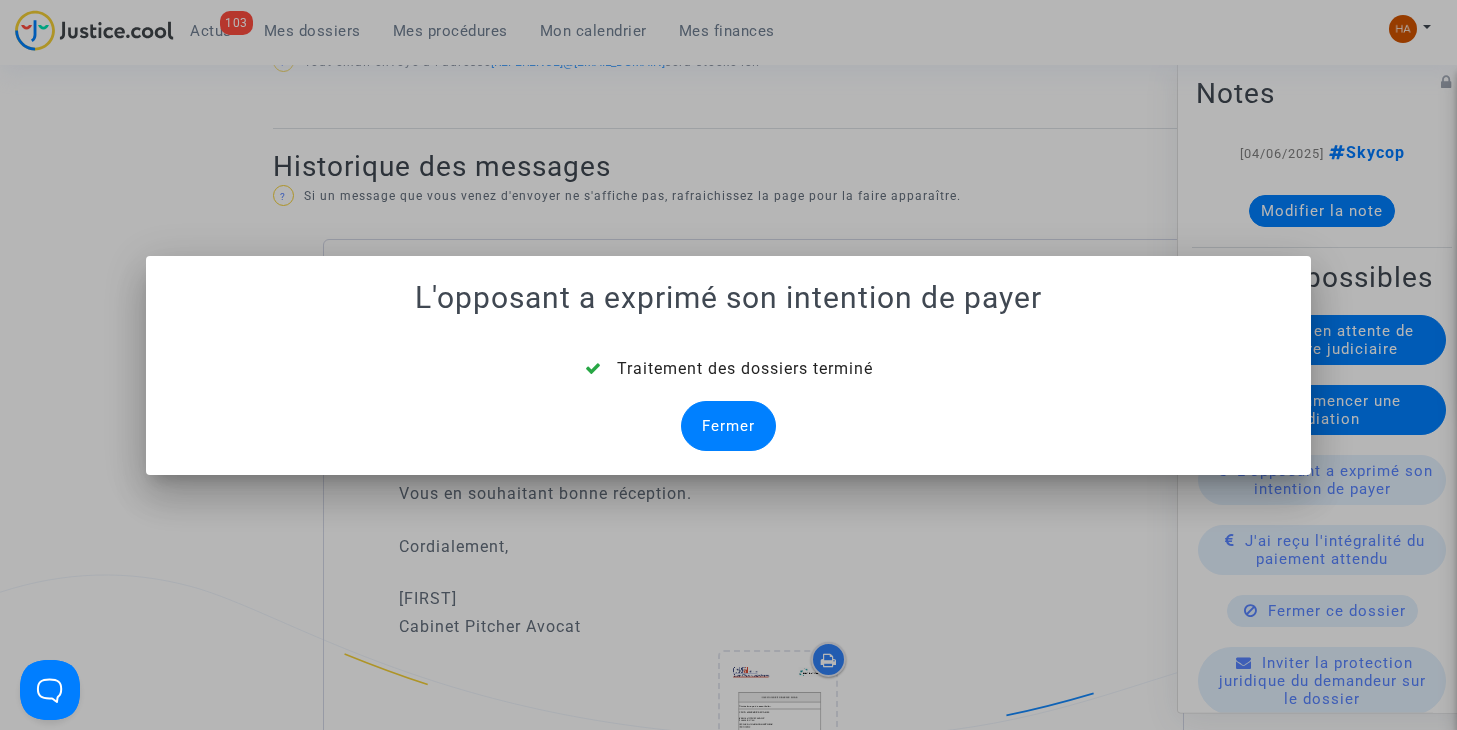 click on "Fermer" at bounding box center (728, 426) 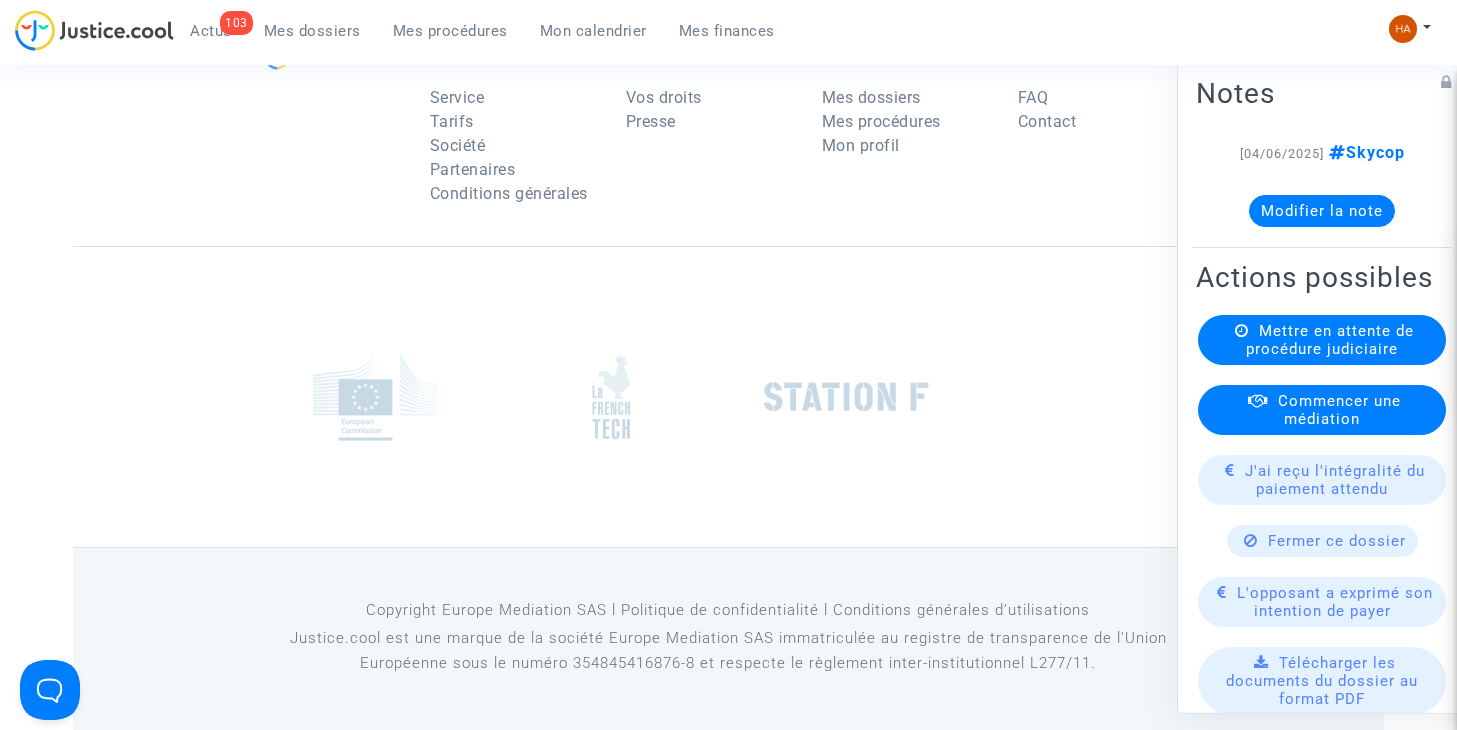 scroll, scrollTop: 1533, scrollLeft: 0, axis: vertical 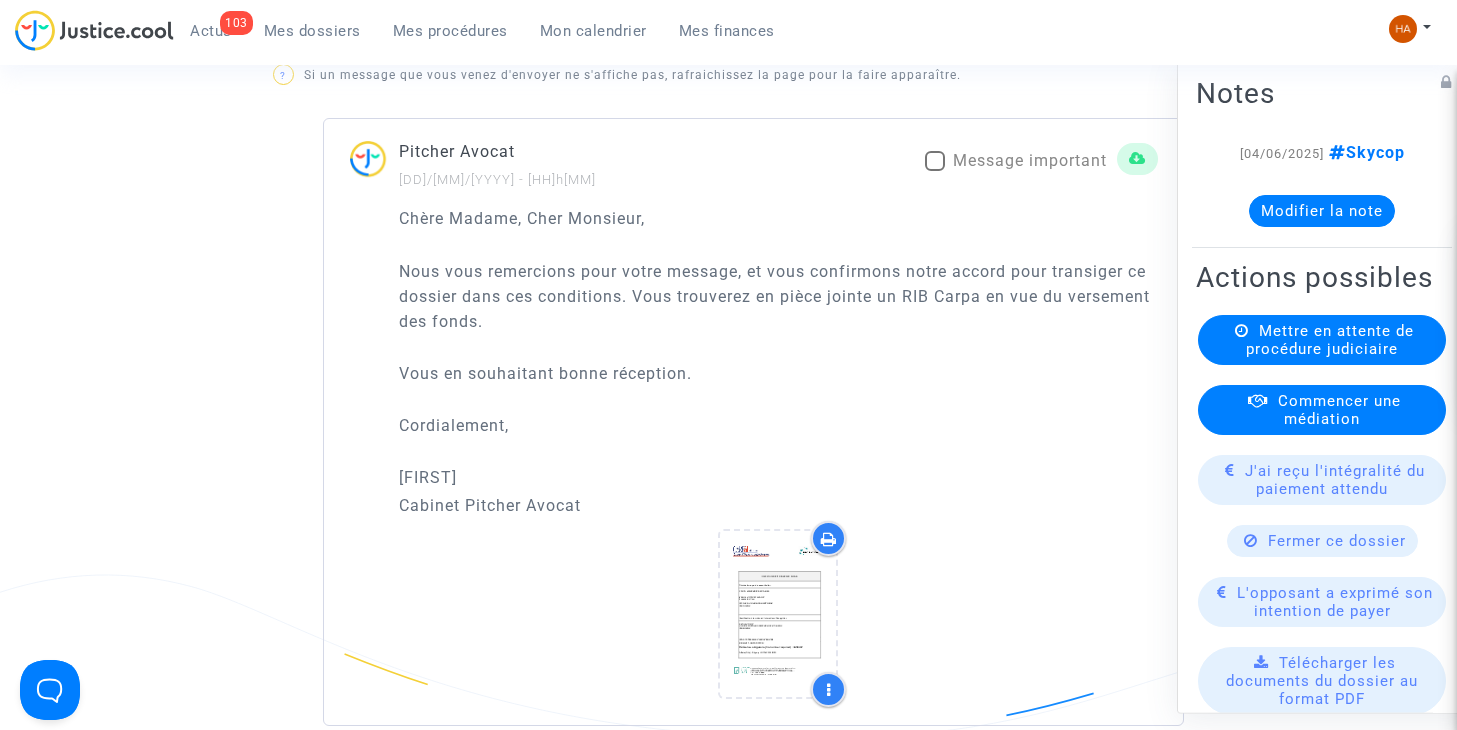 click at bounding box center [935, 161] 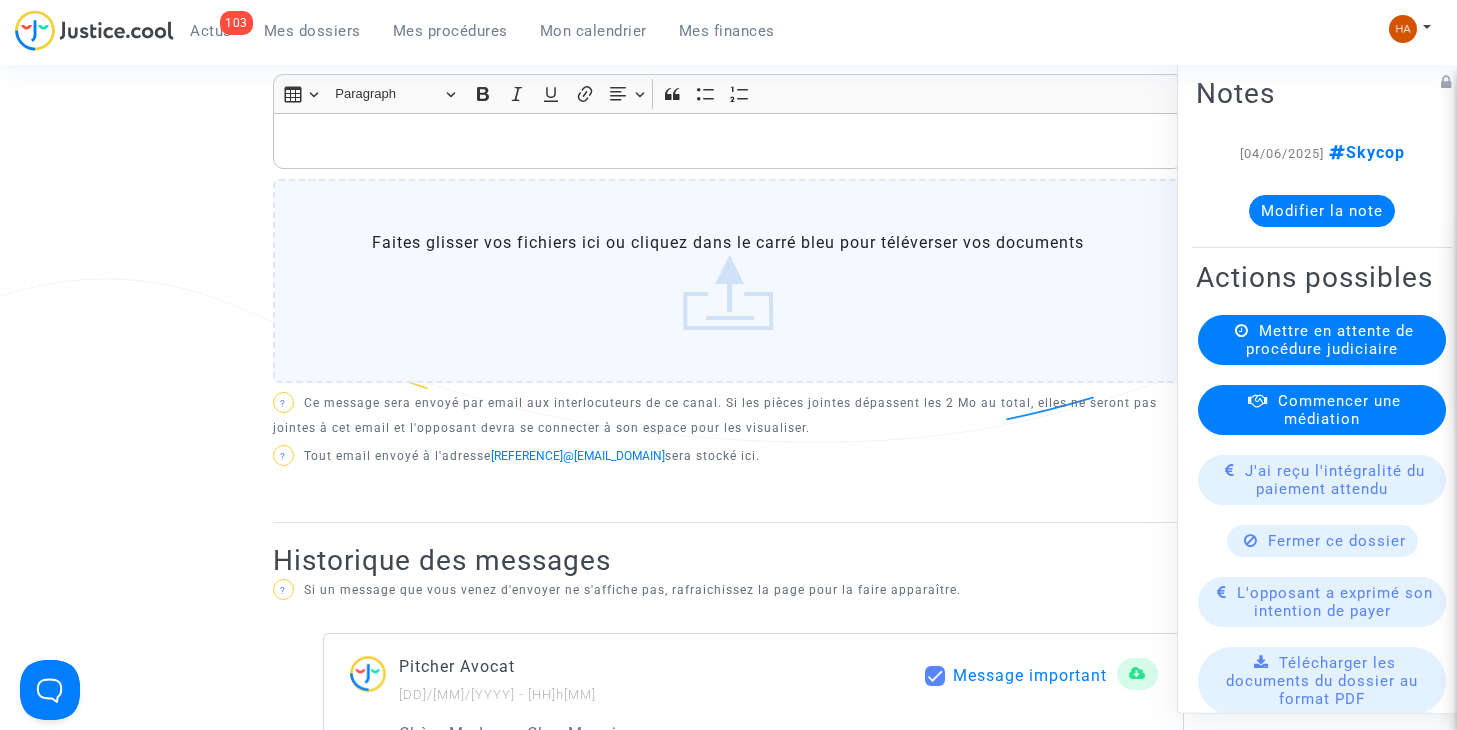 scroll, scrollTop: 1001, scrollLeft: 0, axis: vertical 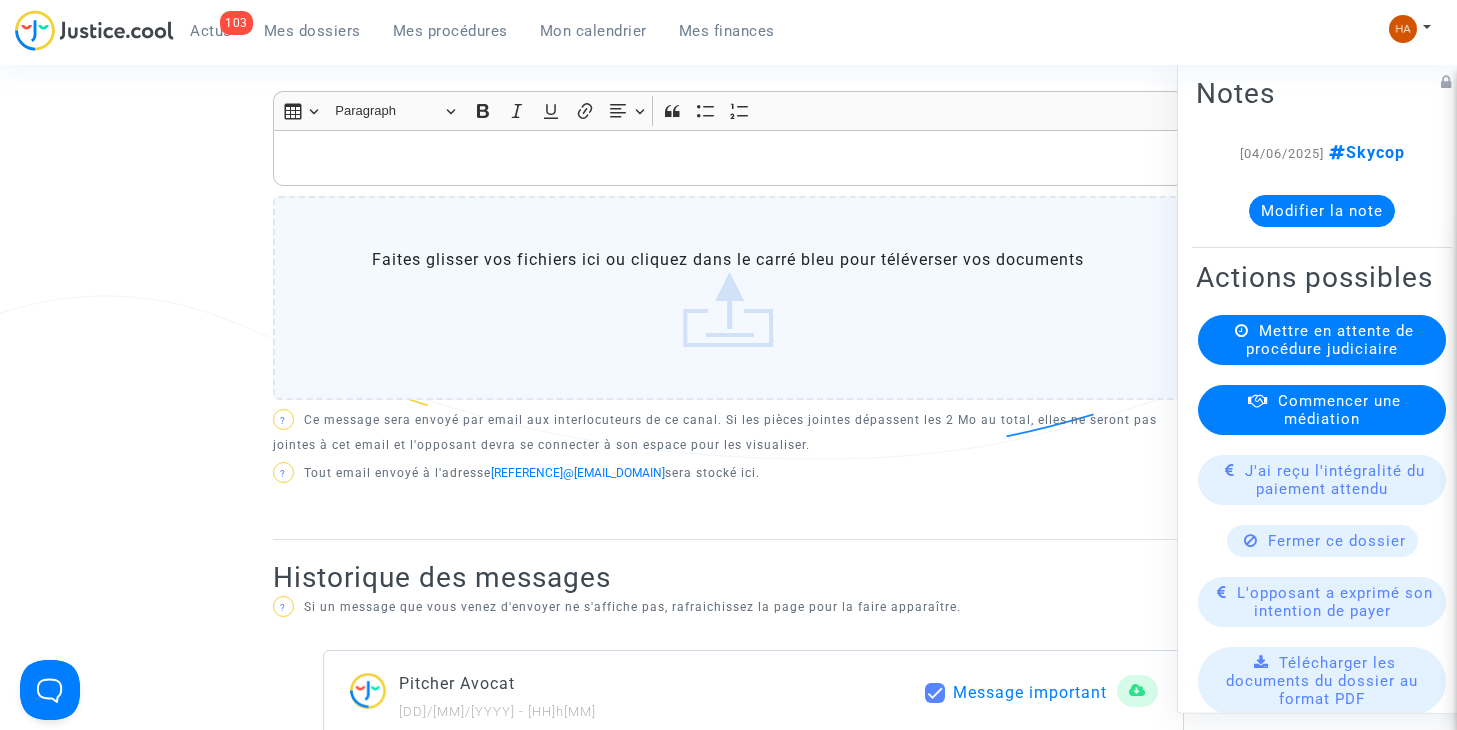 click on "Modifier la note" 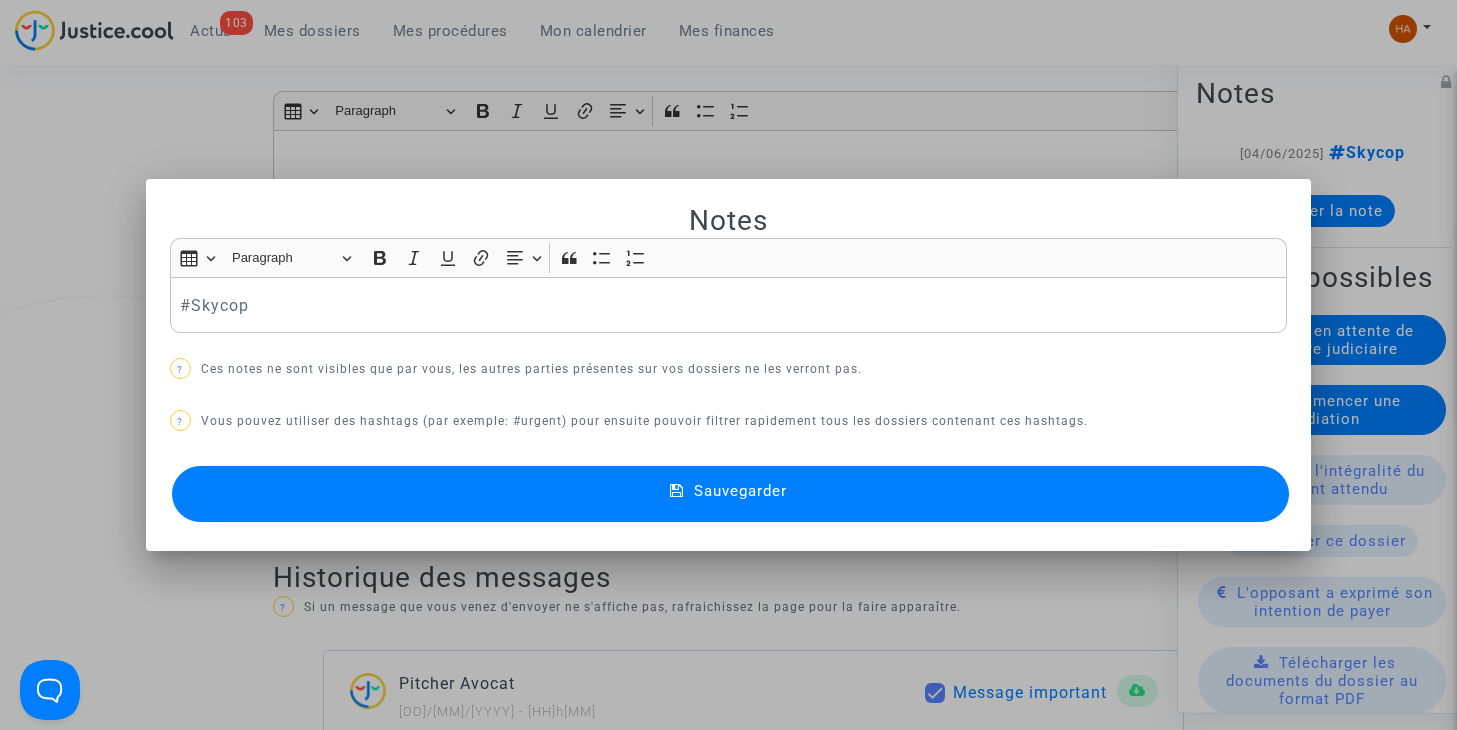 scroll, scrollTop: 0, scrollLeft: 0, axis: both 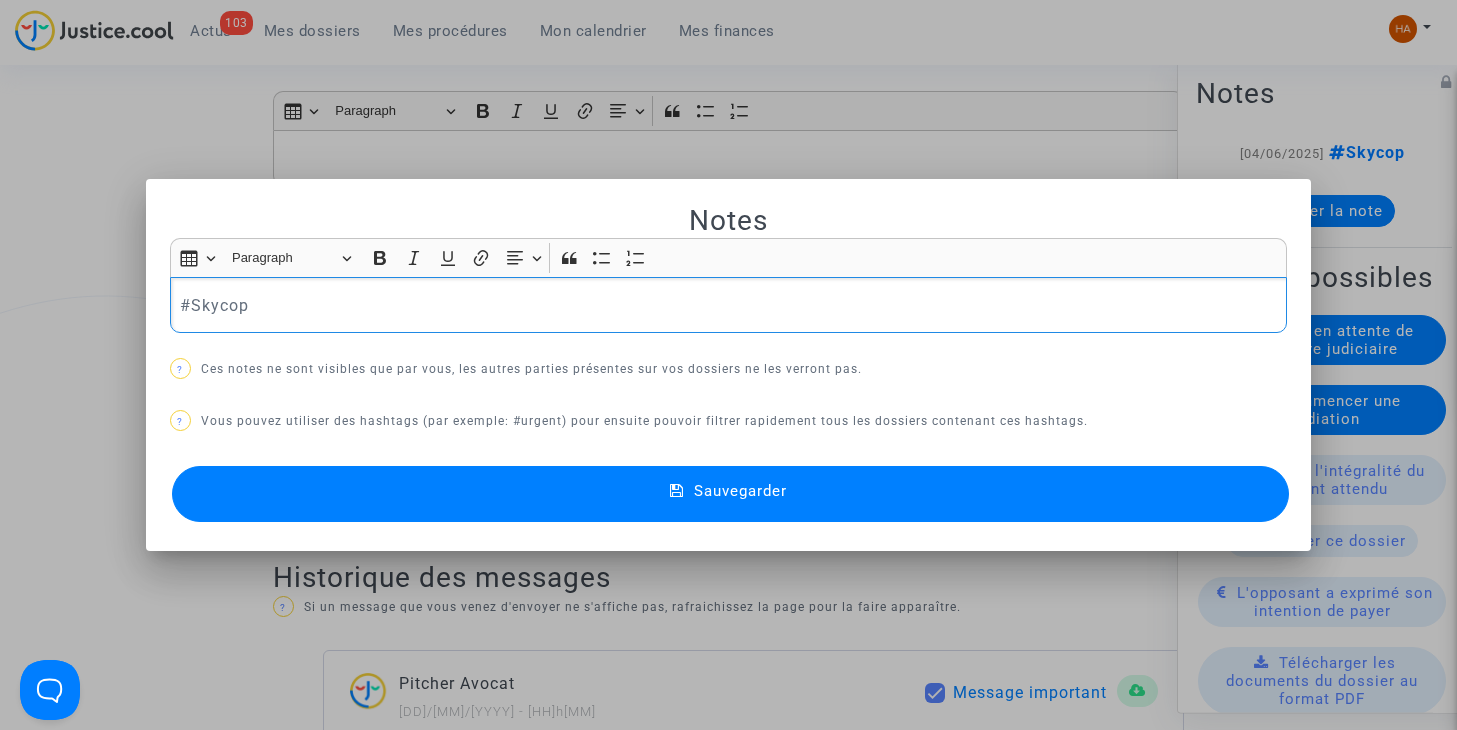 click on "#Skycop" at bounding box center (728, 305) 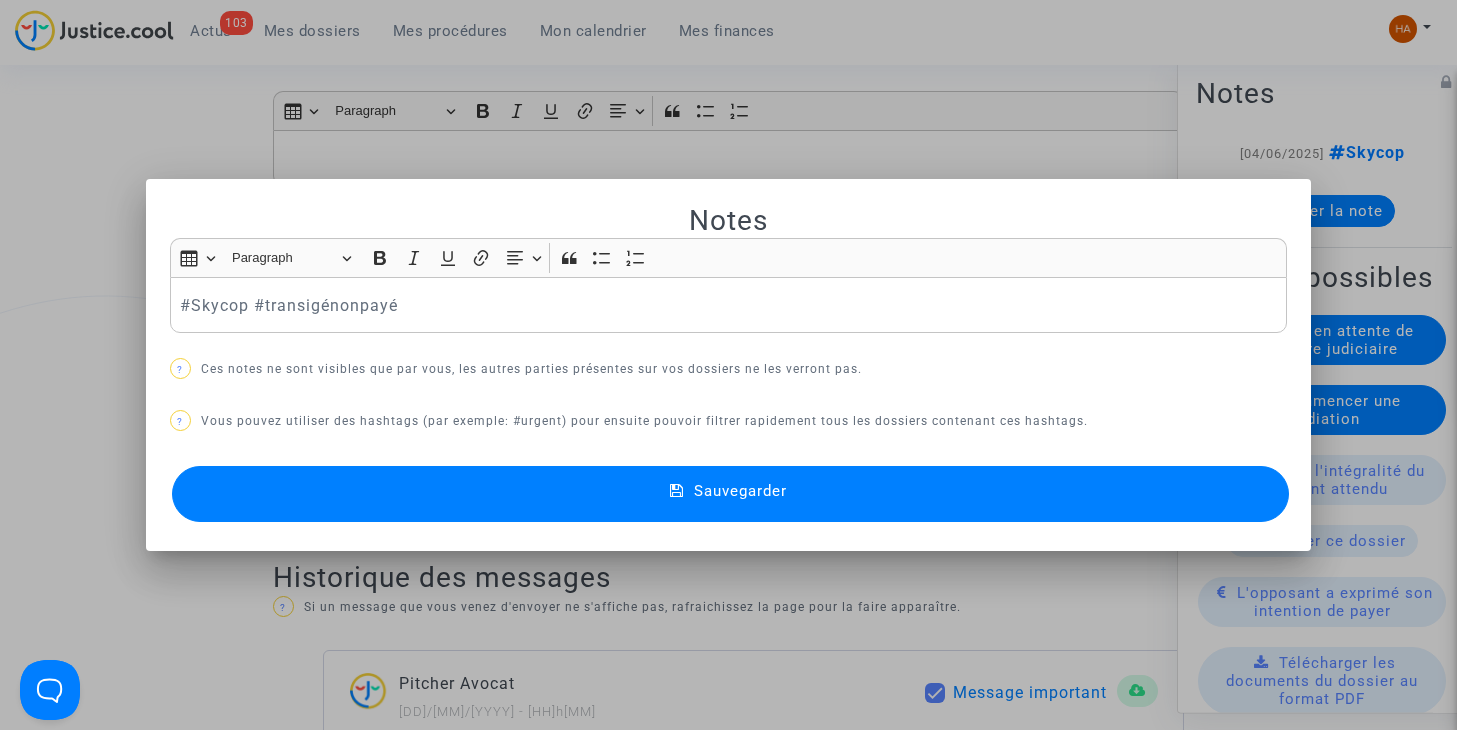click on "#Skycop #transigénonpayé" at bounding box center [728, 305] 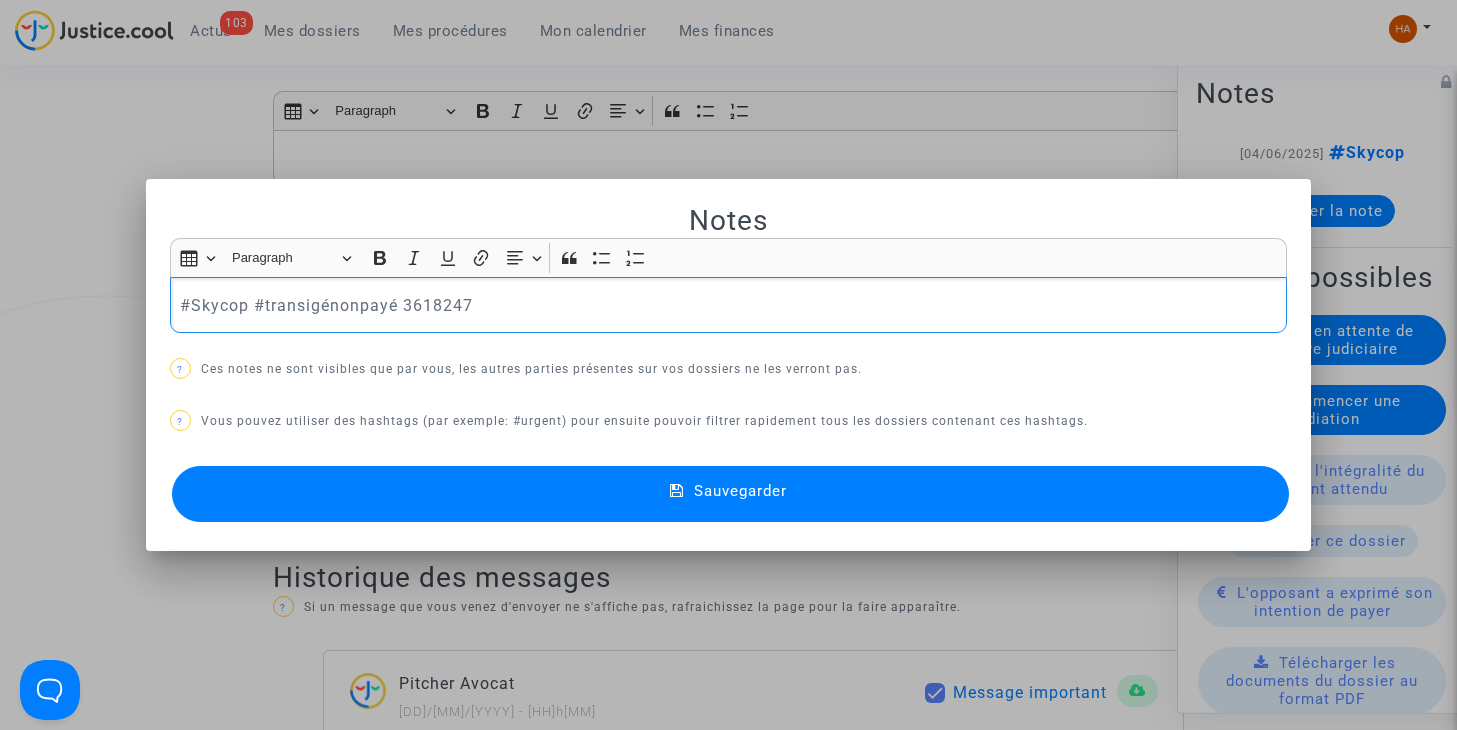 click on "Sauvegarder" at bounding box center [731, 494] 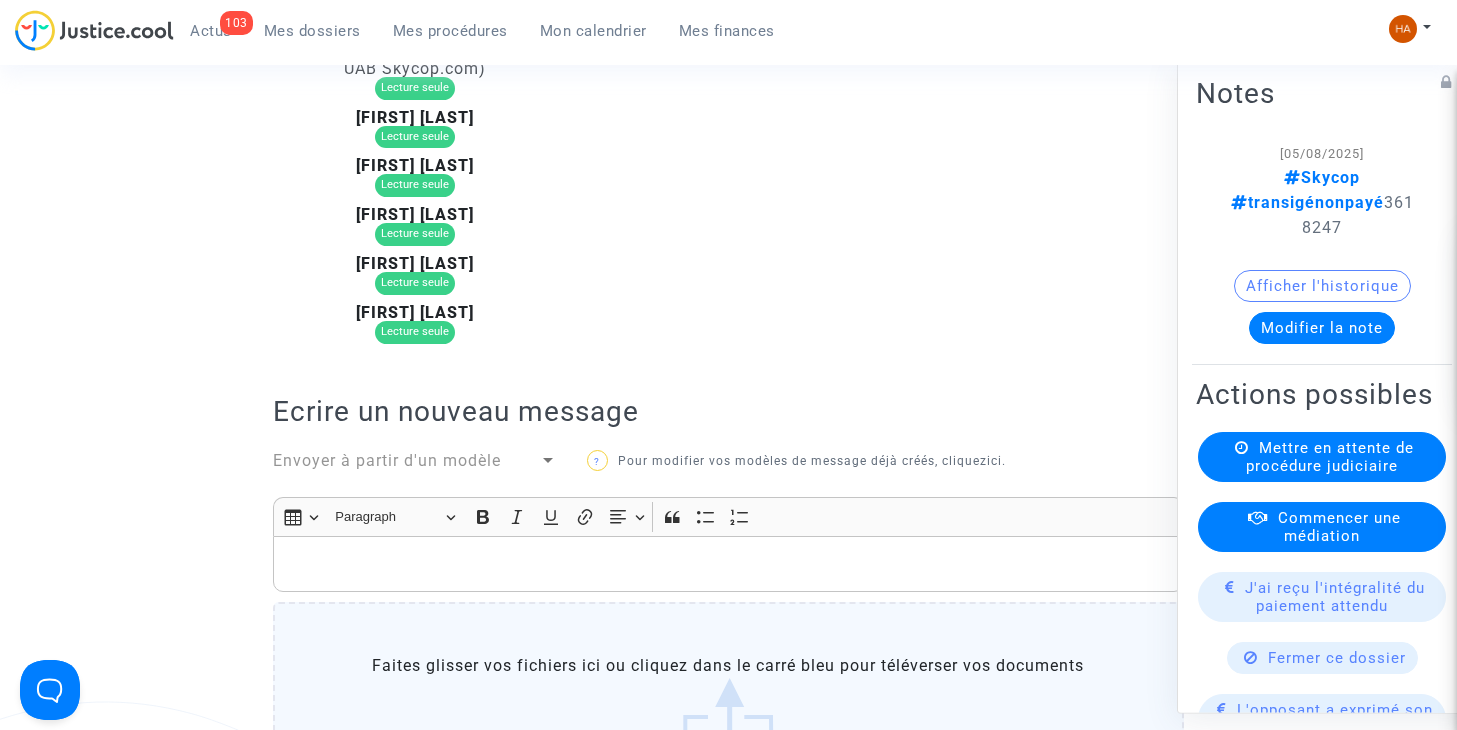 scroll, scrollTop: 301, scrollLeft: 0, axis: vertical 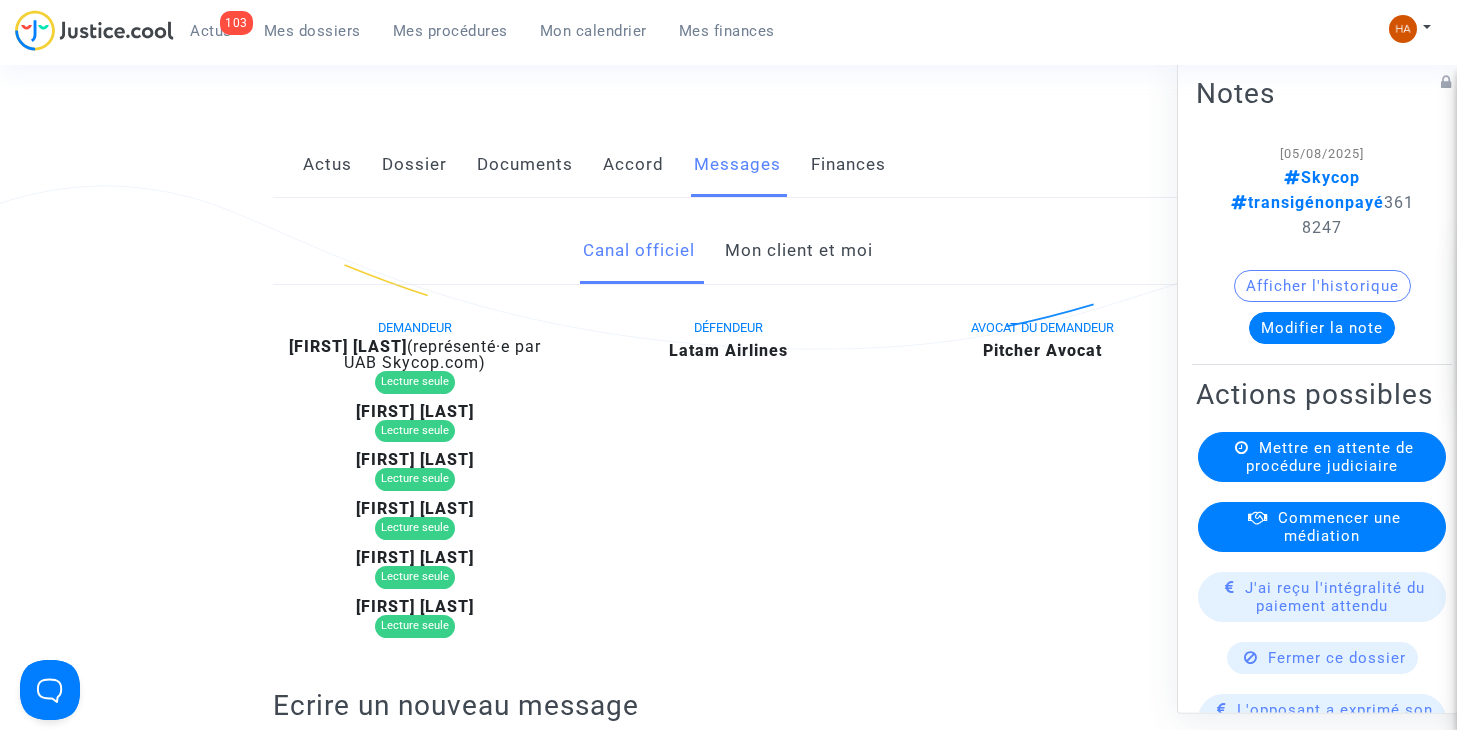 click on "Mes dossiers" at bounding box center (312, 31) 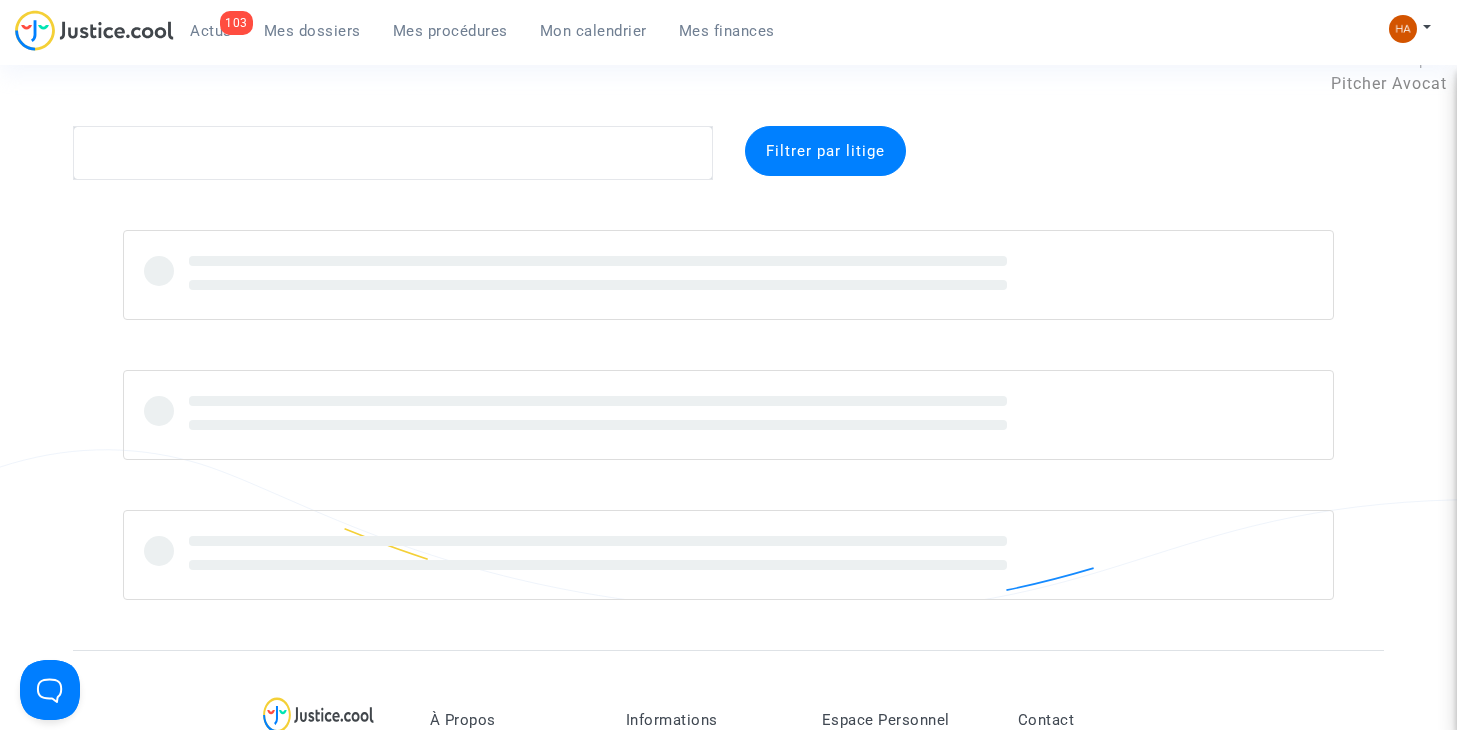 scroll, scrollTop: 0, scrollLeft: 0, axis: both 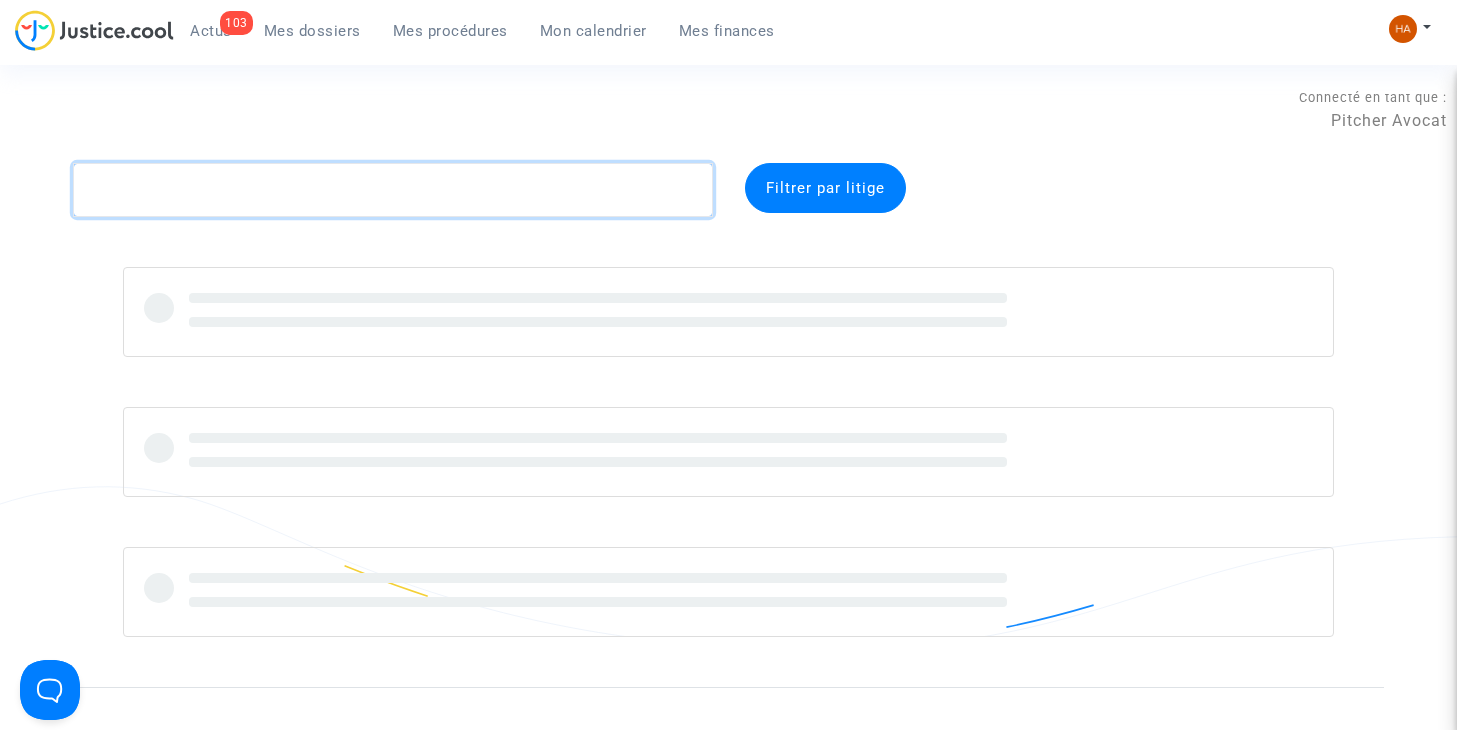 click 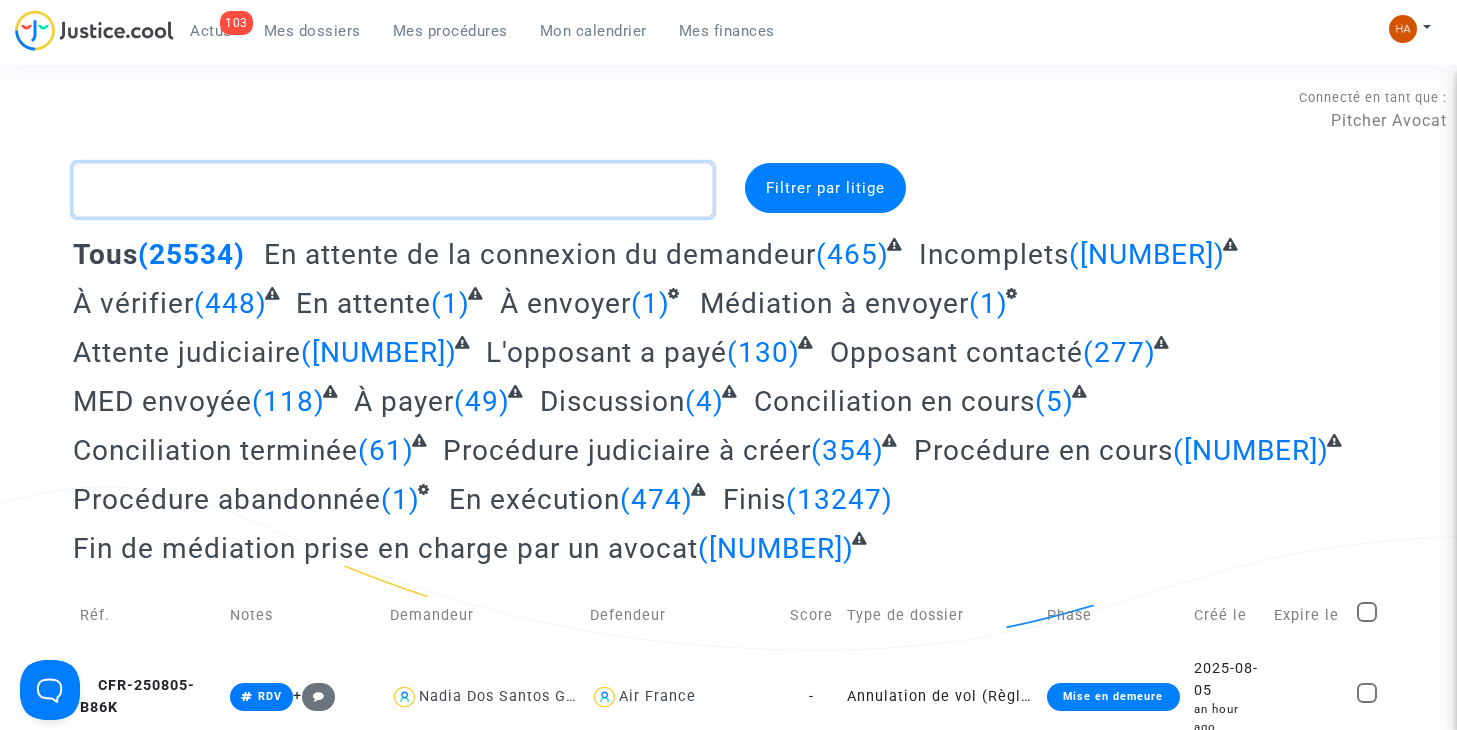 paste on "CFR-250515-FEEN" 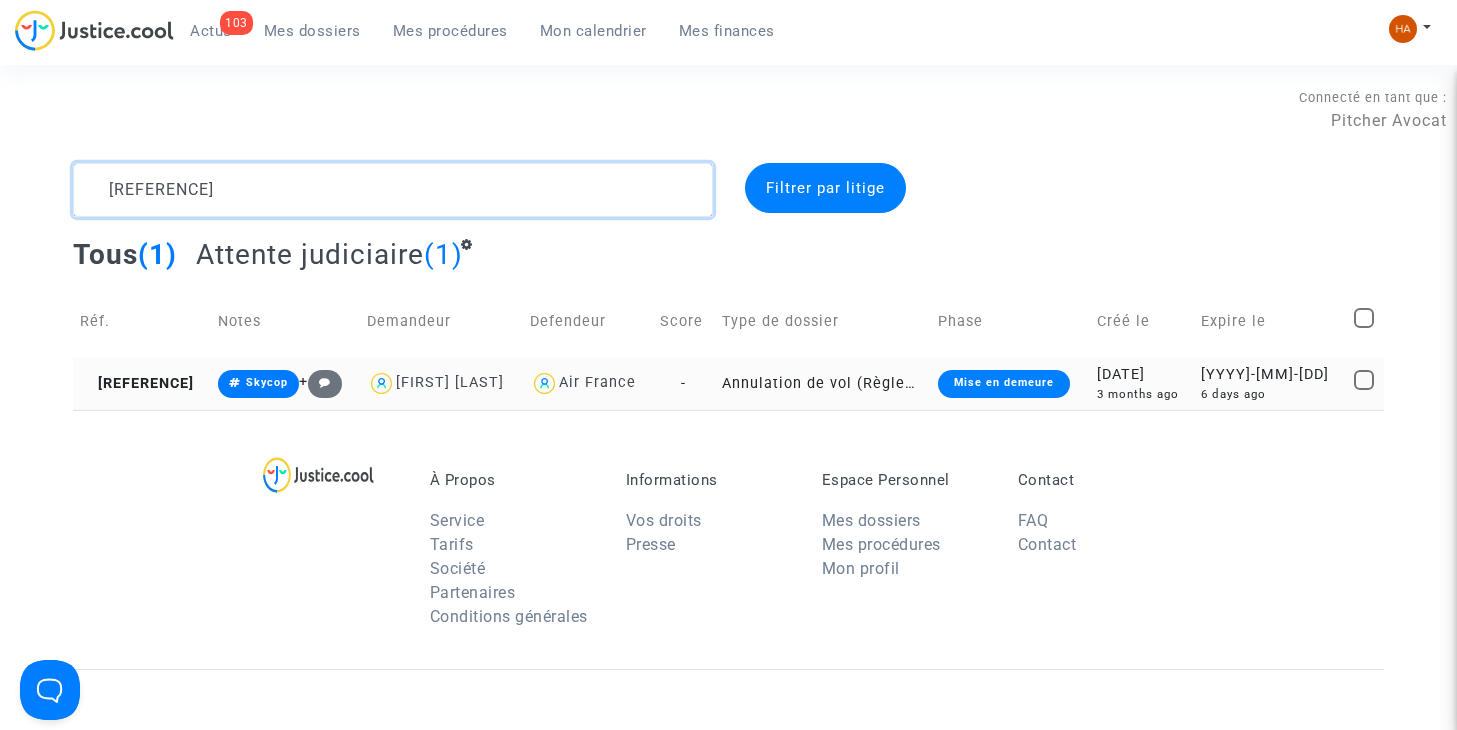 type on "CFR-250515-FEEN" 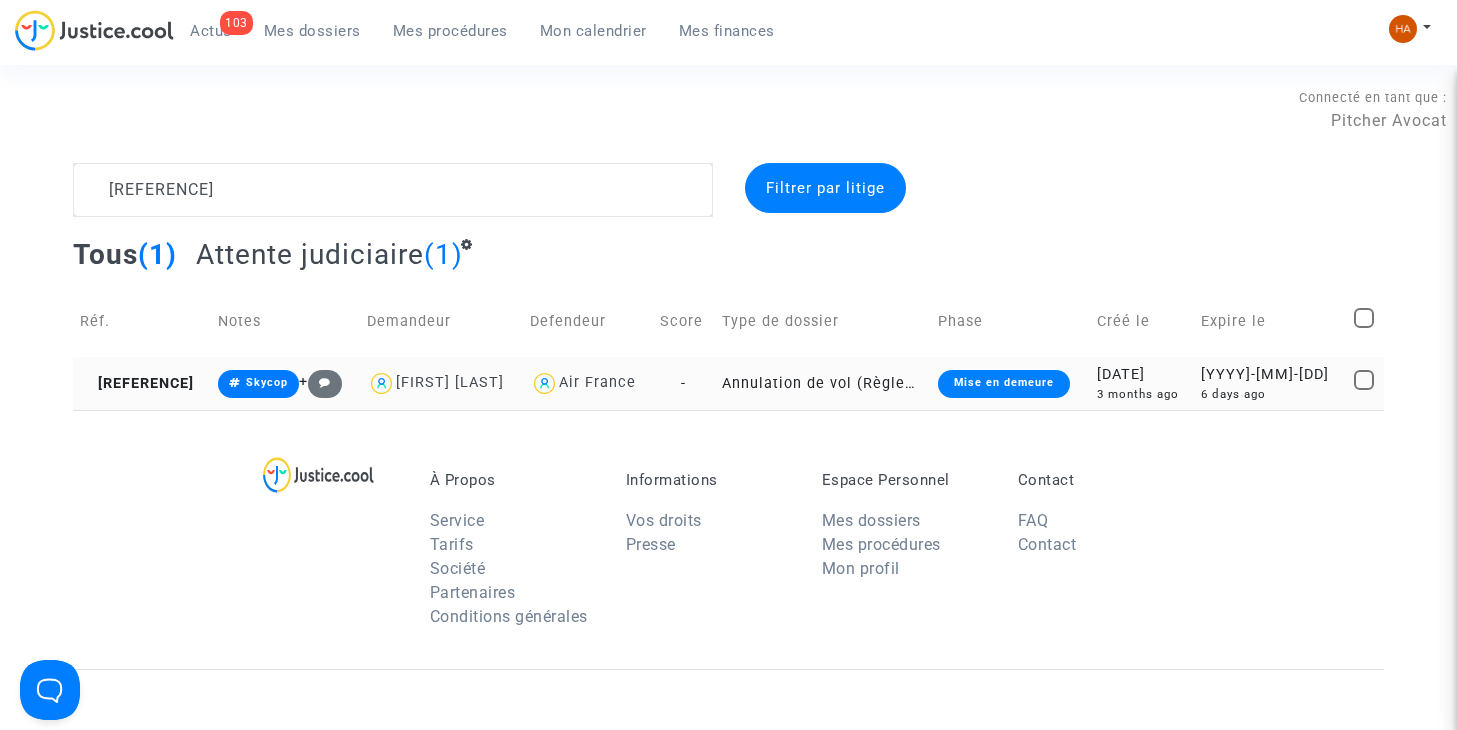 click on "Annulation de vol (Règlement CE n°261/2004)" 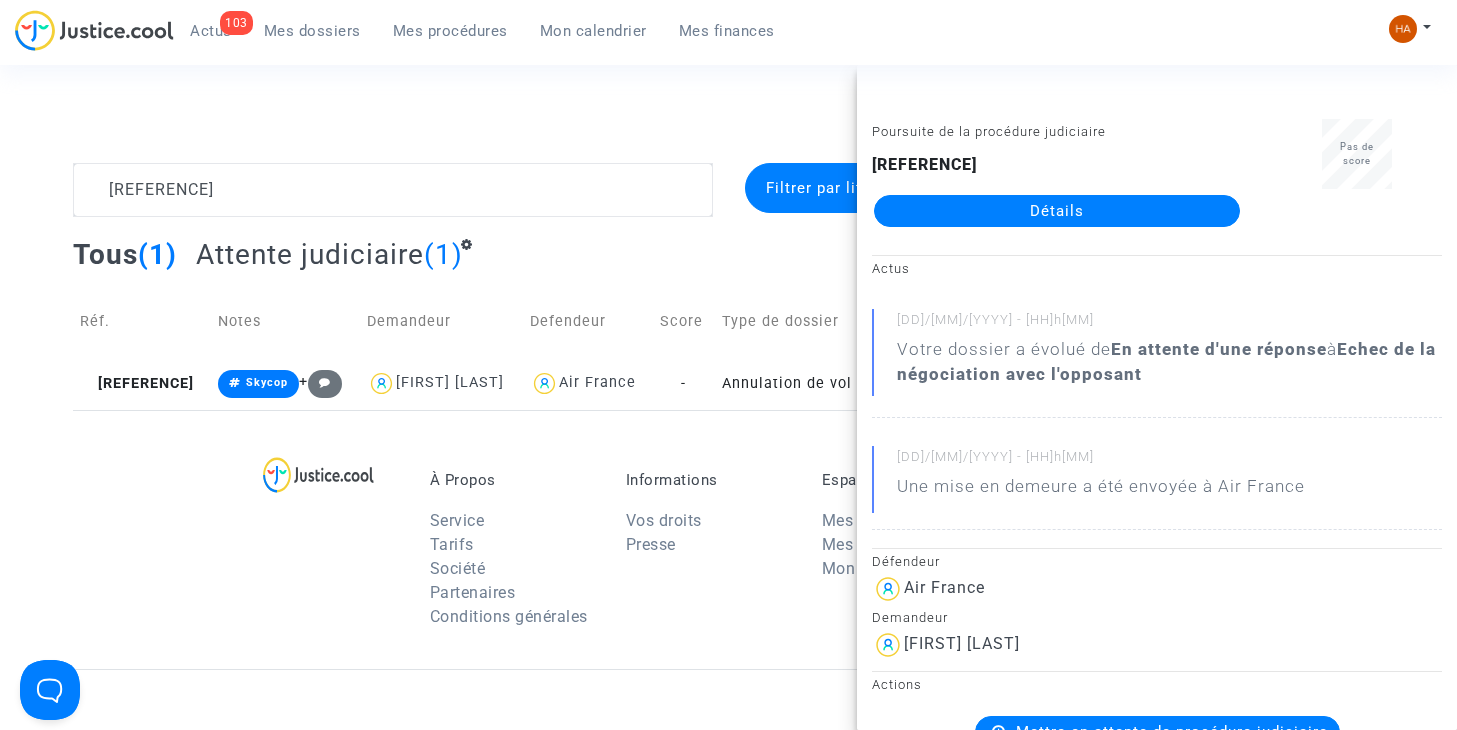 click on "Détails" 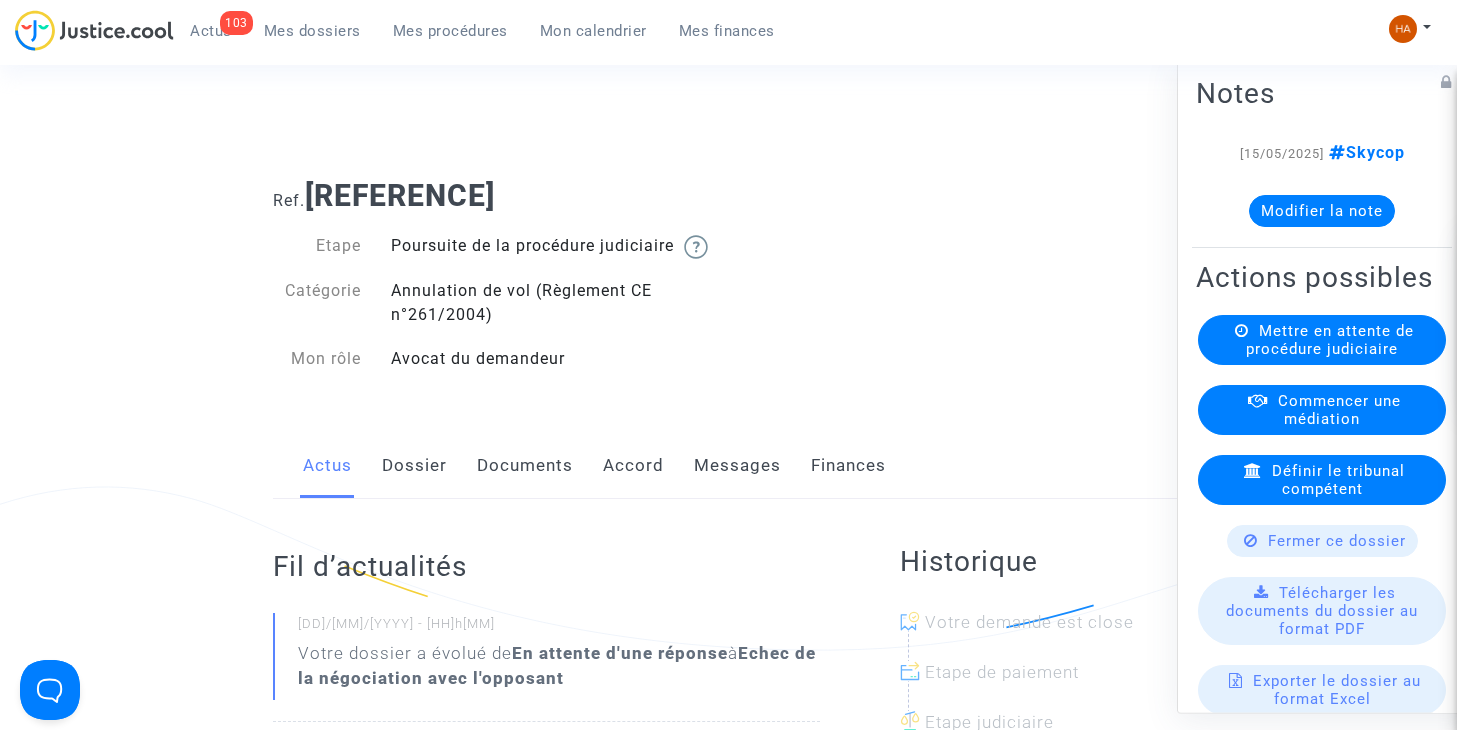 click on "Messages" 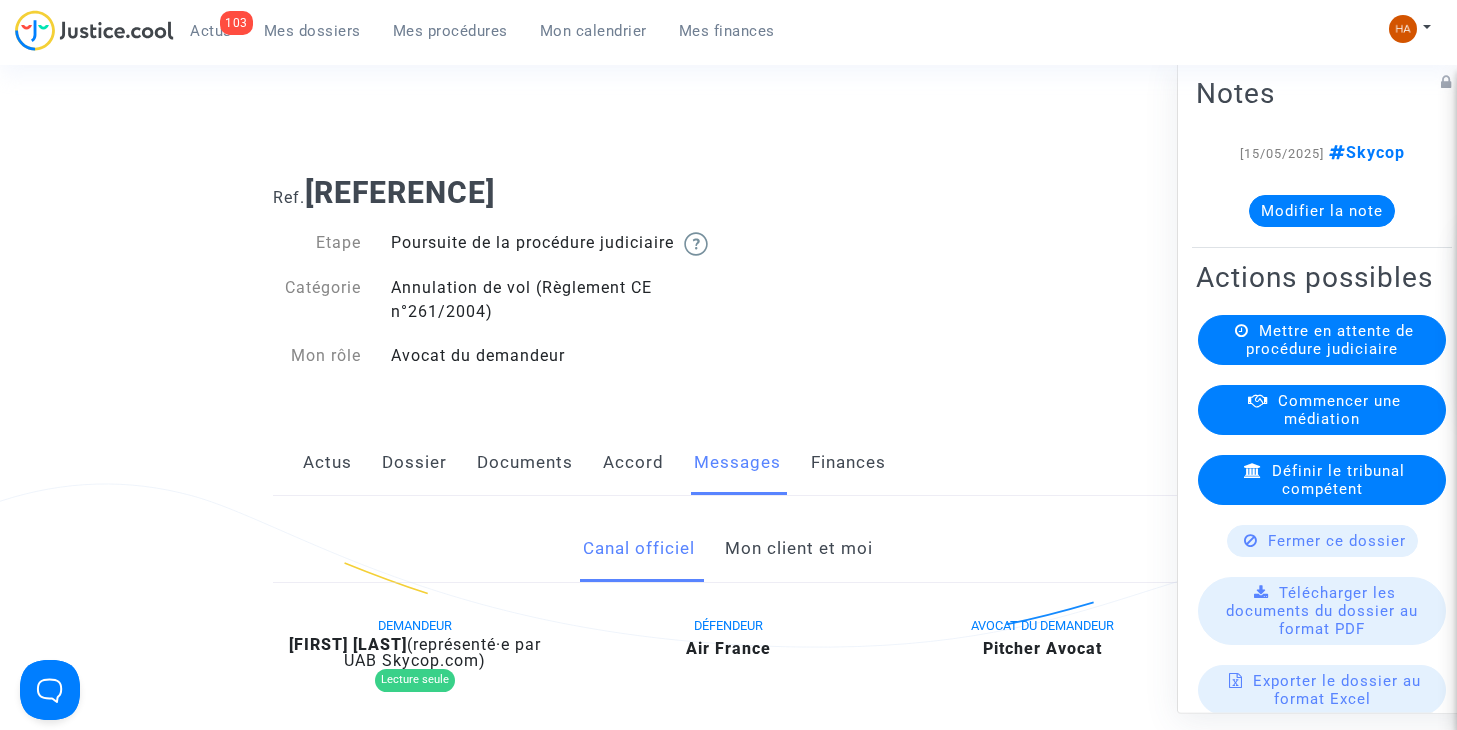 scroll, scrollTop: 0, scrollLeft: 0, axis: both 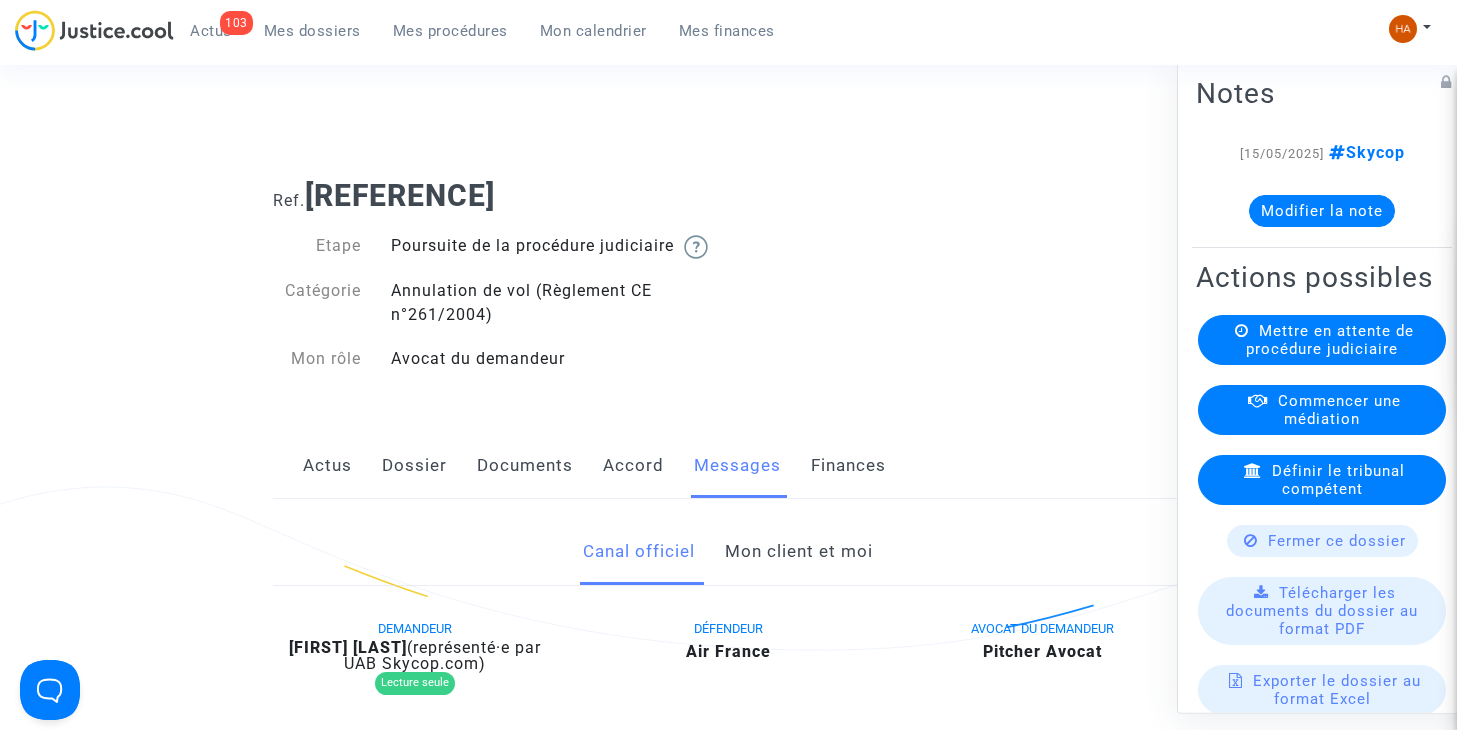 drag, startPoint x: 585, startPoint y: 195, endPoint x: 305, endPoint y: 189, distance: 280.06427 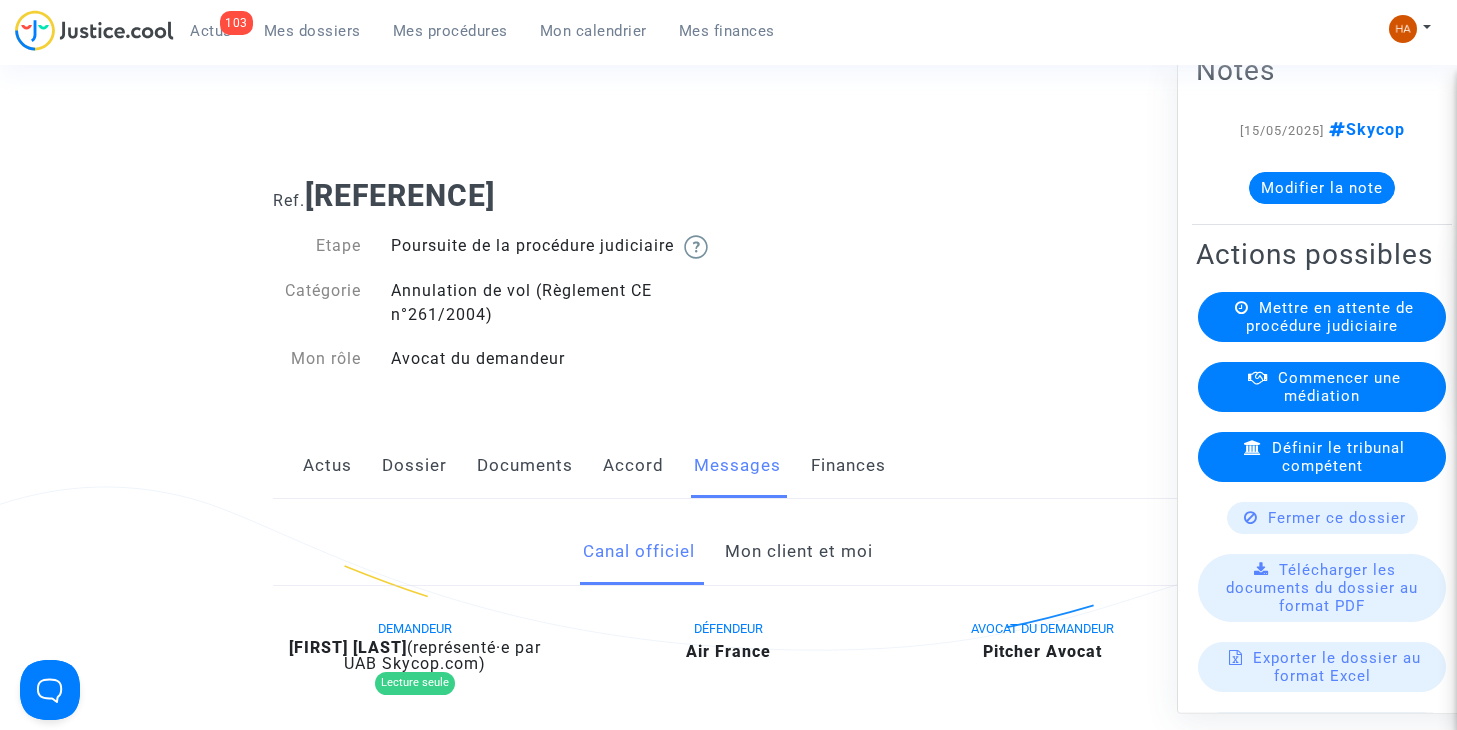 scroll, scrollTop: 0, scrollLeft: 0, axis: both 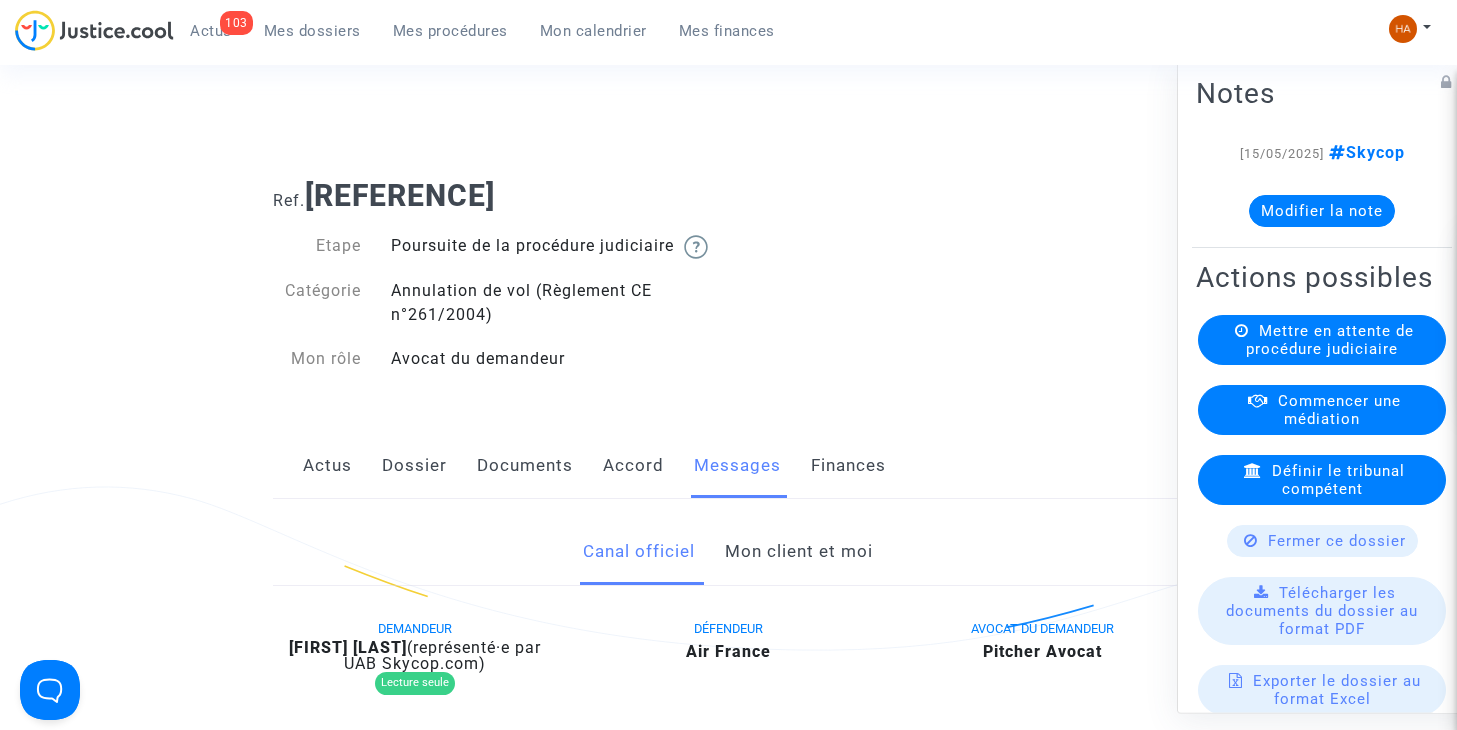 click on "Modifier la note" 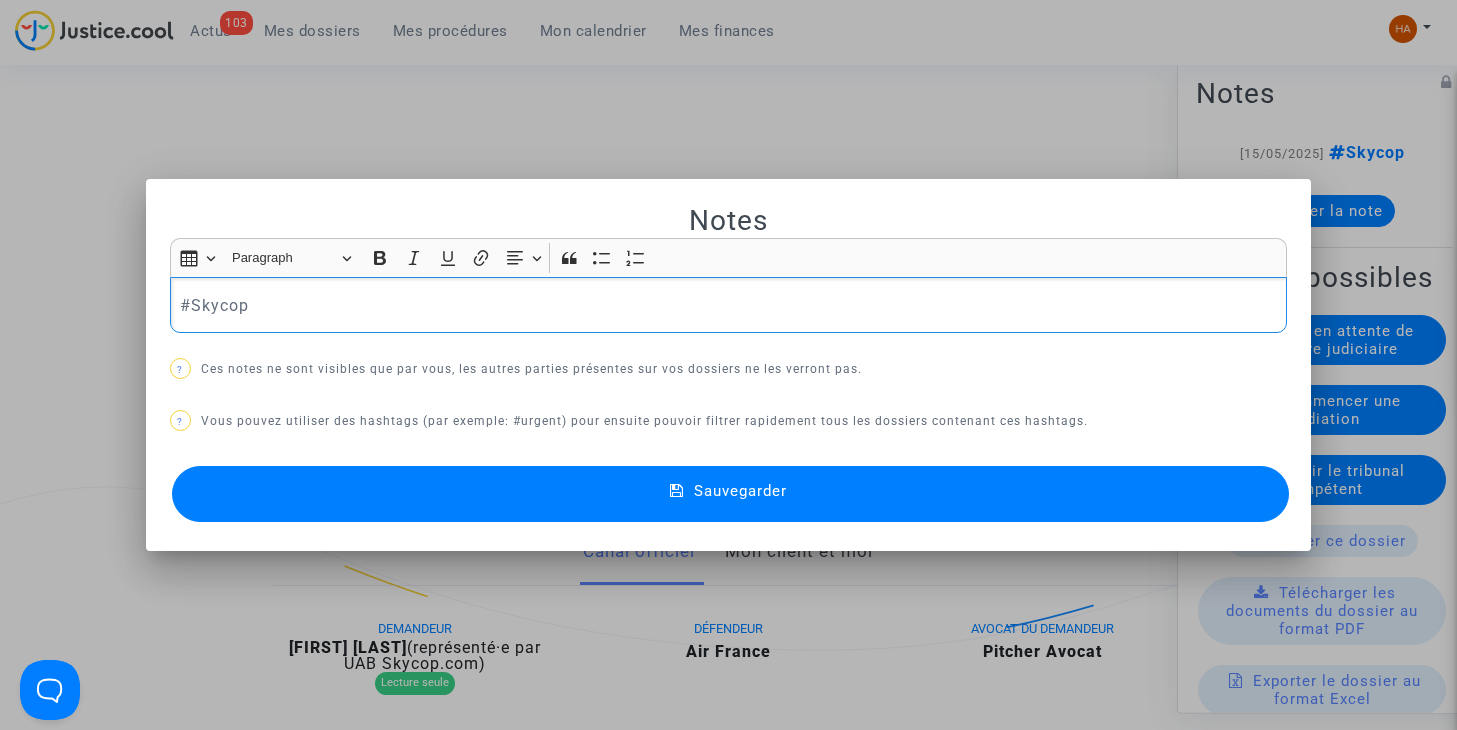 click on "#Skycop" at bounding box center [728, 305] 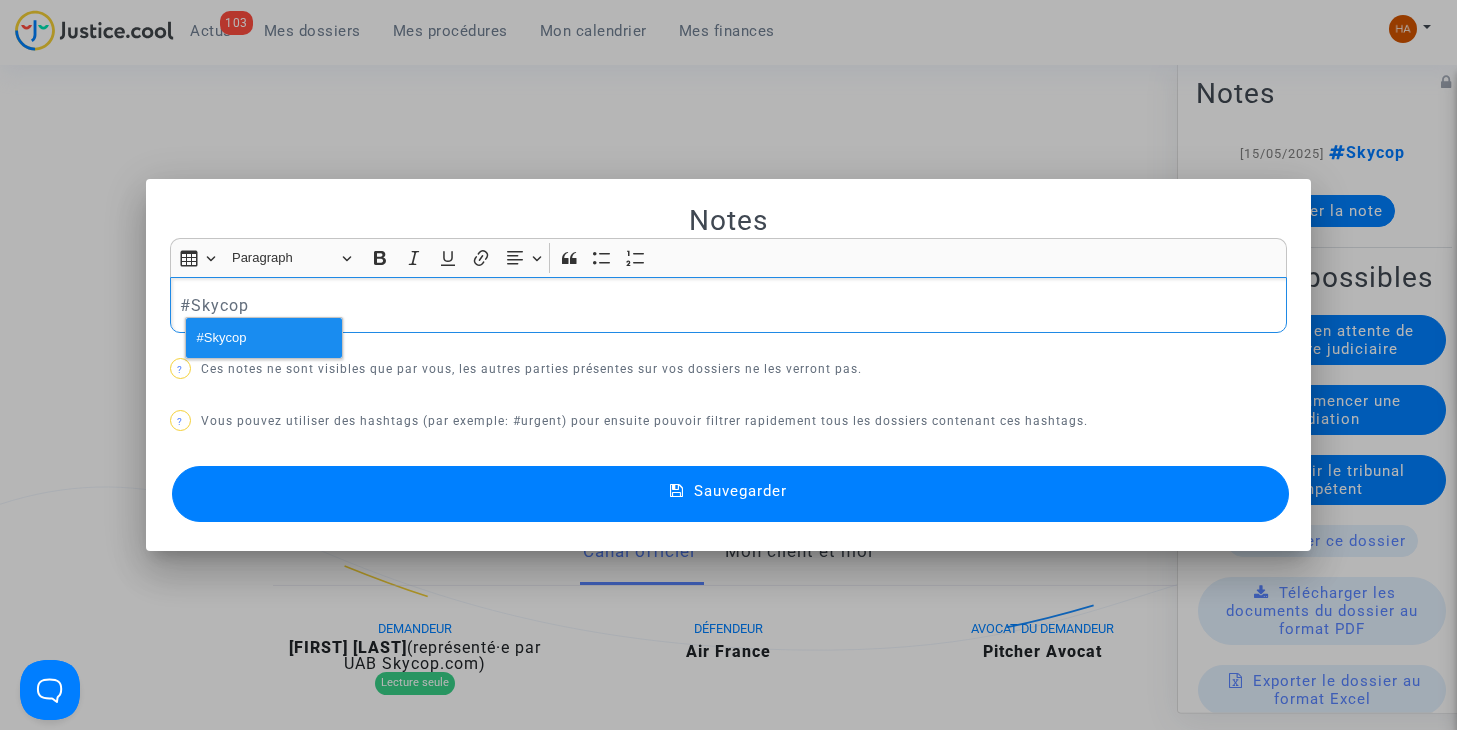 type 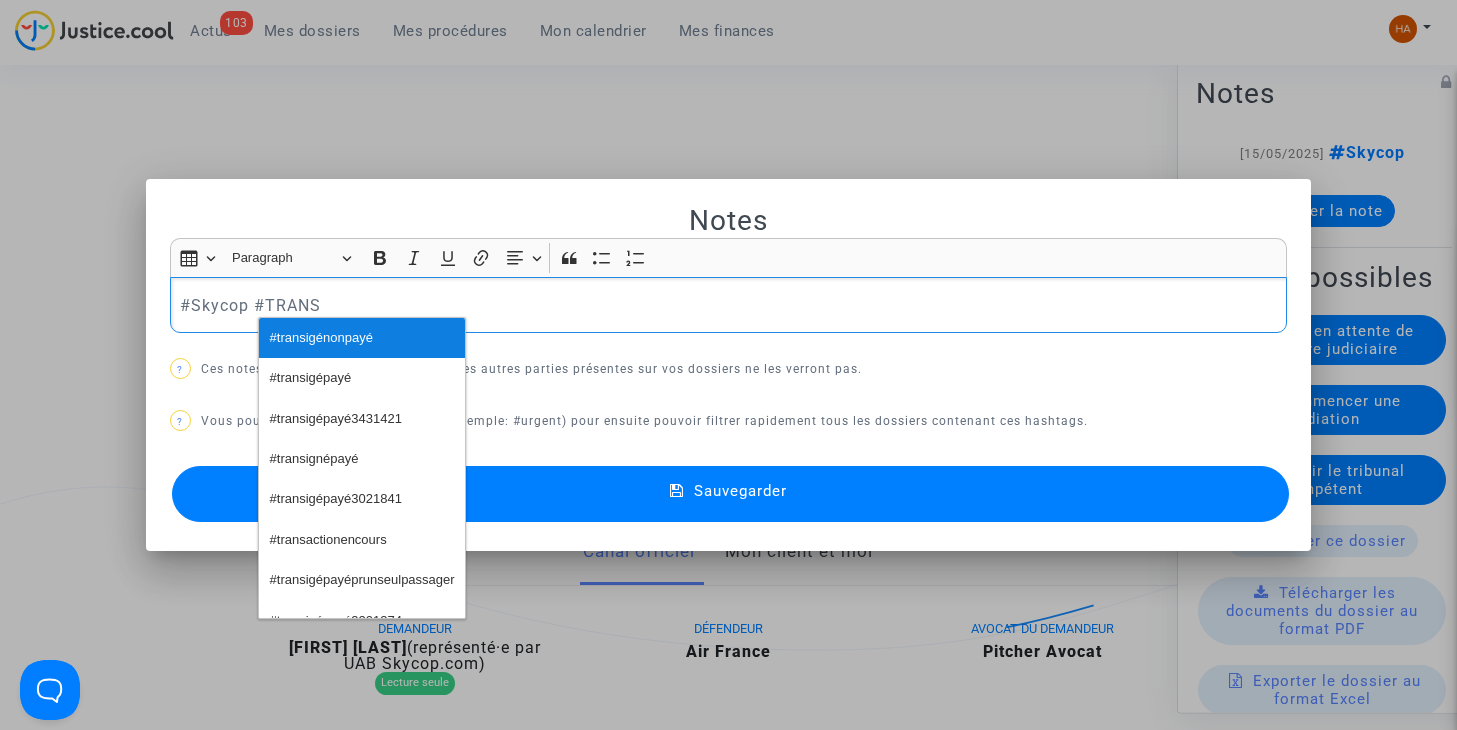 click on "#transigénonpayé" at bounding box center (321, 338) 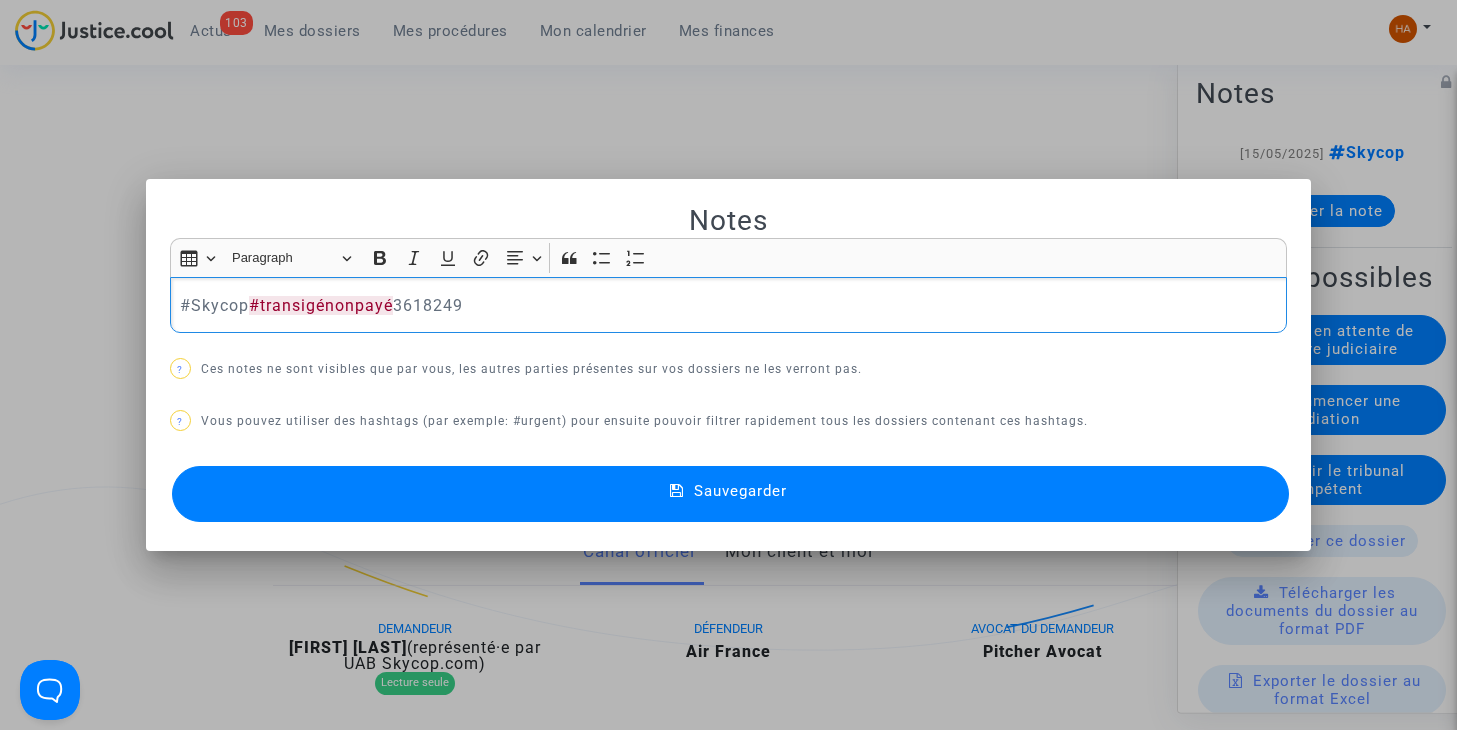 click on "Sauvegarder" at bounding box center [731, 494] 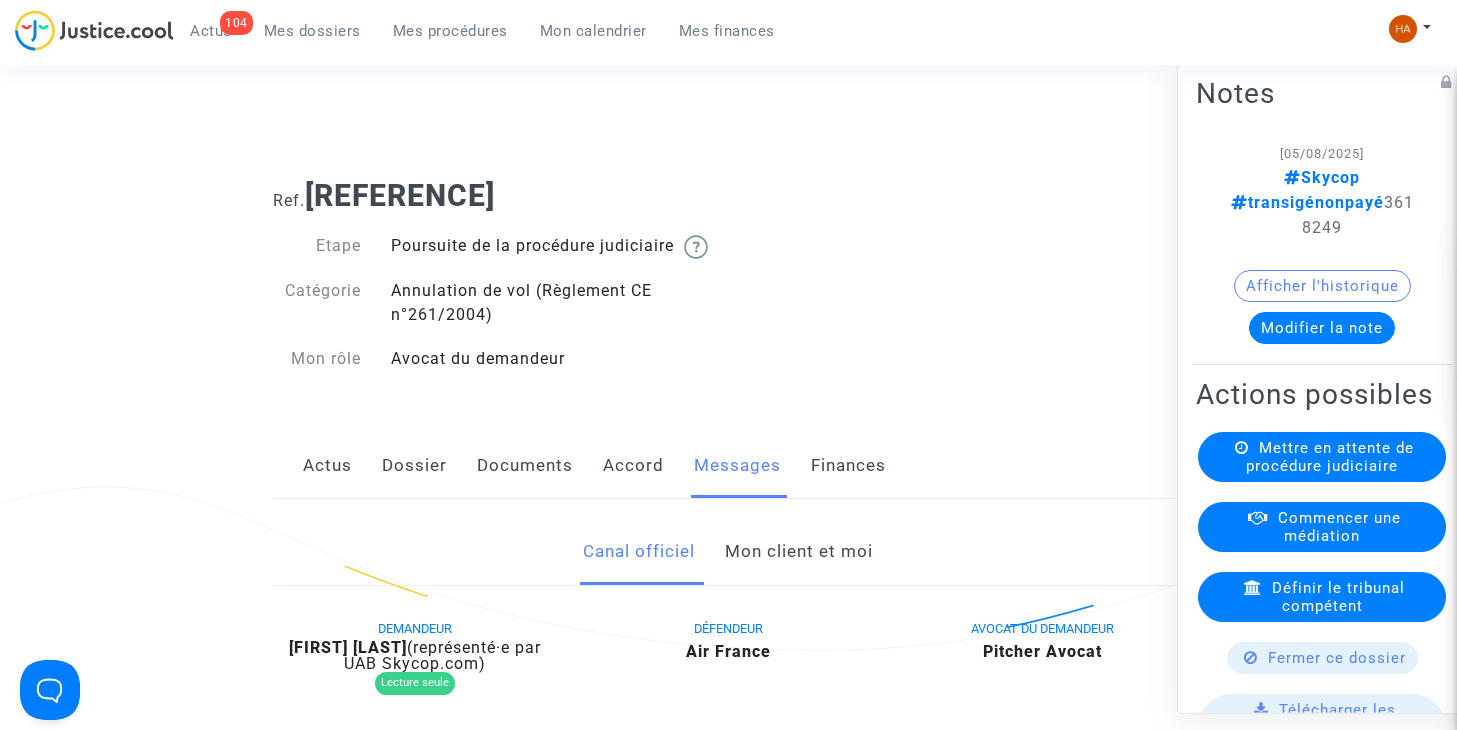 click on "Mes dossiers" at bounding box center (312, 31) 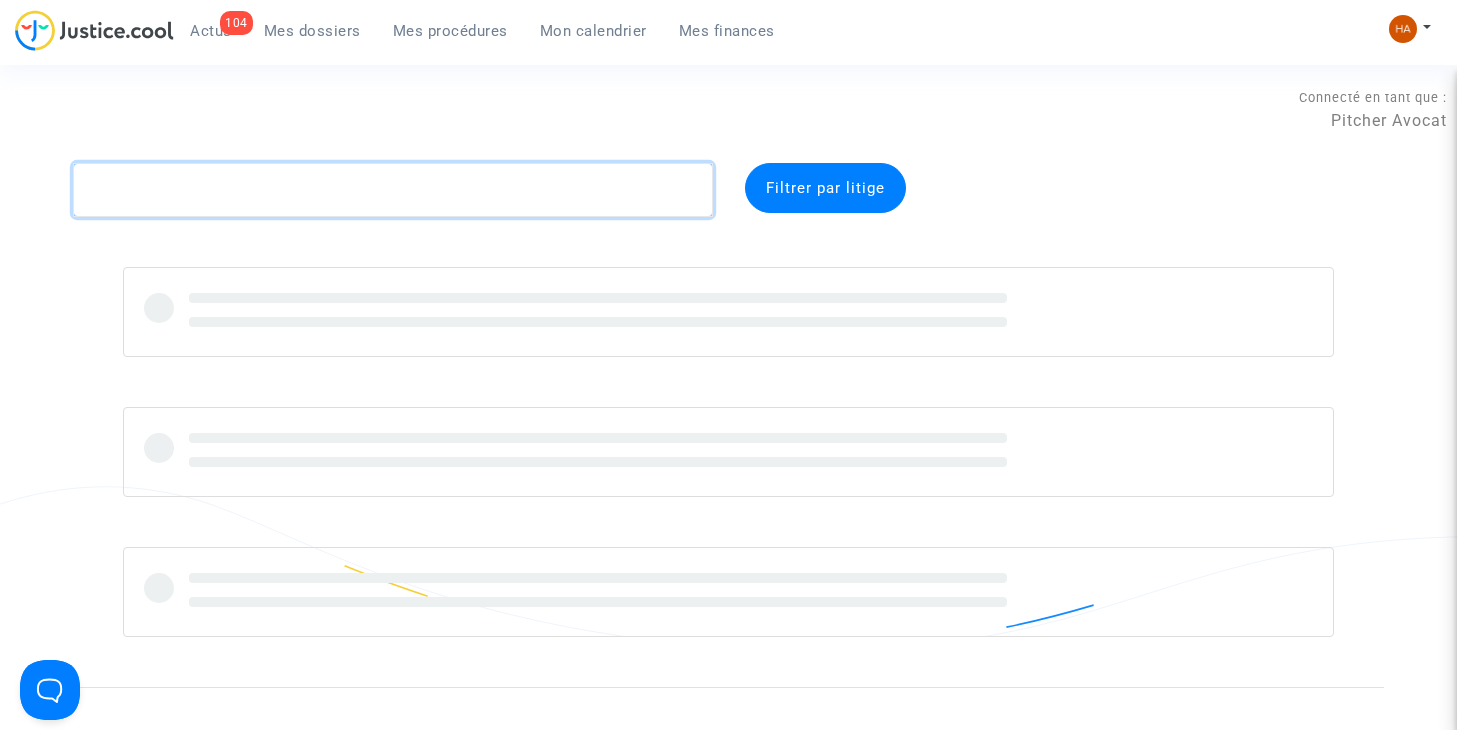 click 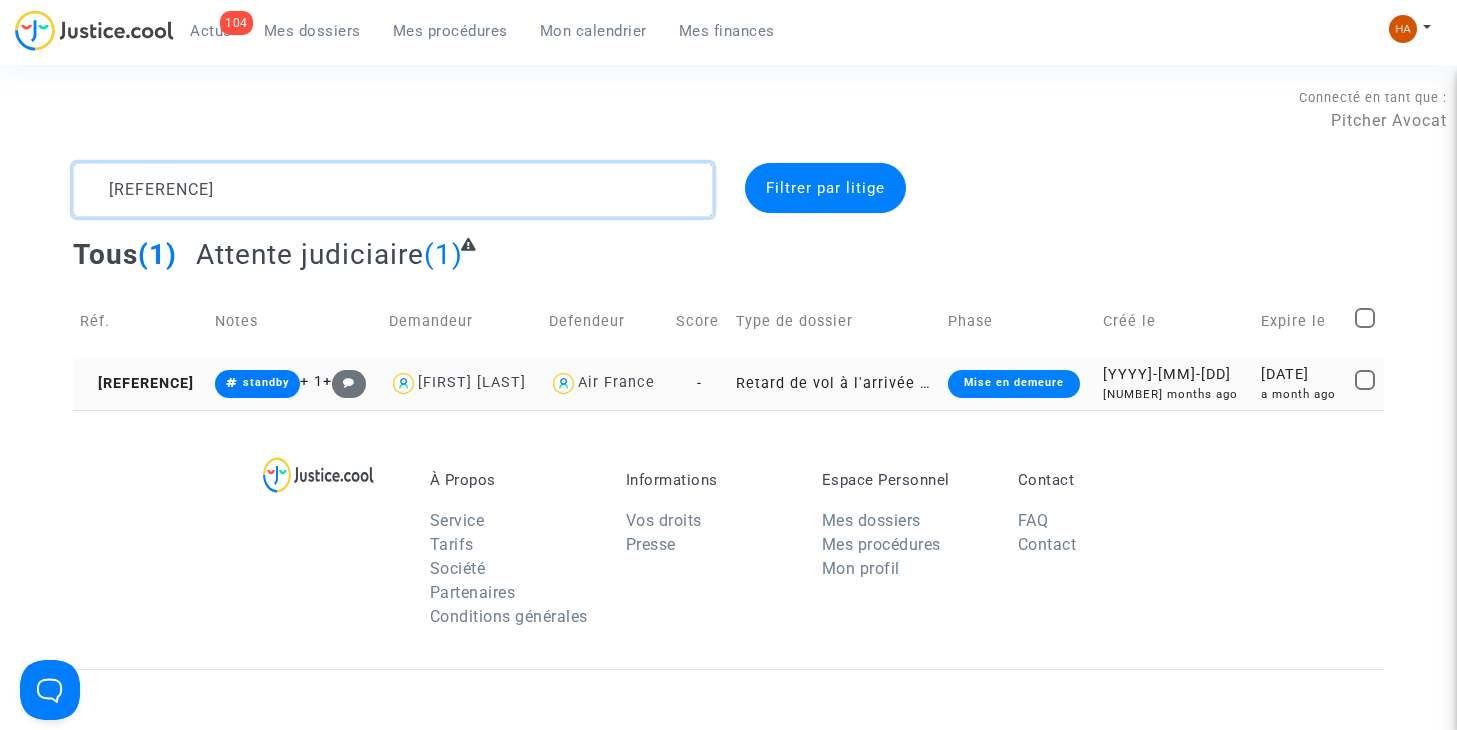 type on "CFR-250604-6EP4" 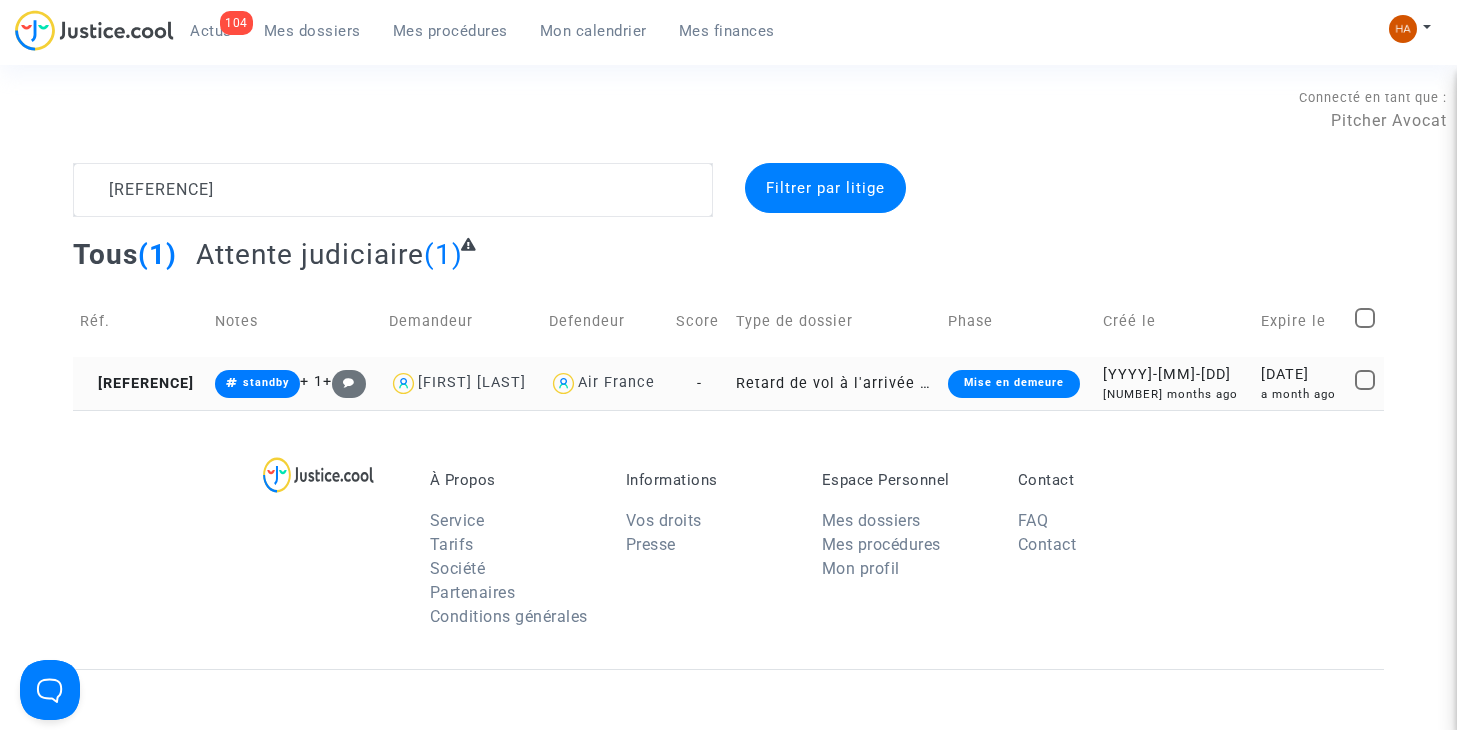click on "Retard de vol à l'arrivée (Règlement CE n°261/2004)" 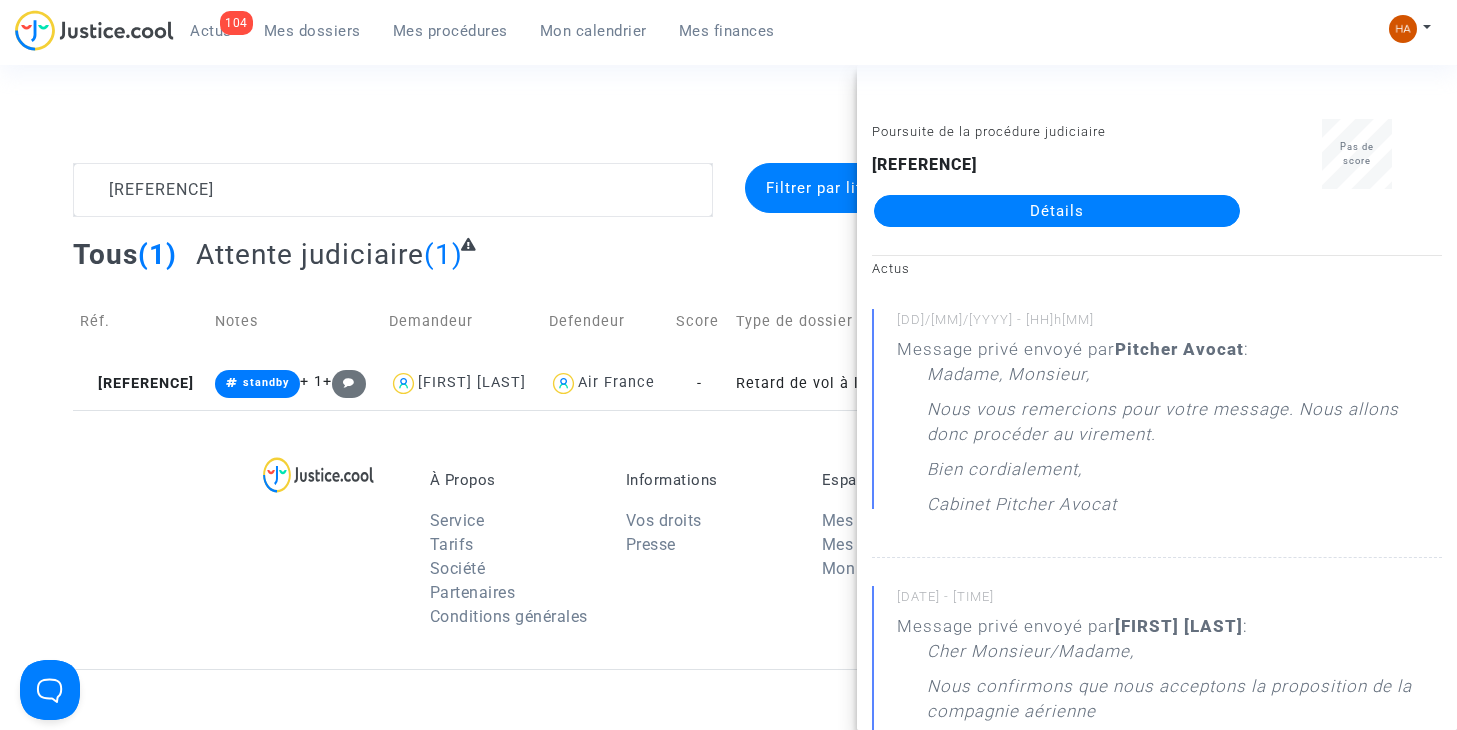 click on "Détails" 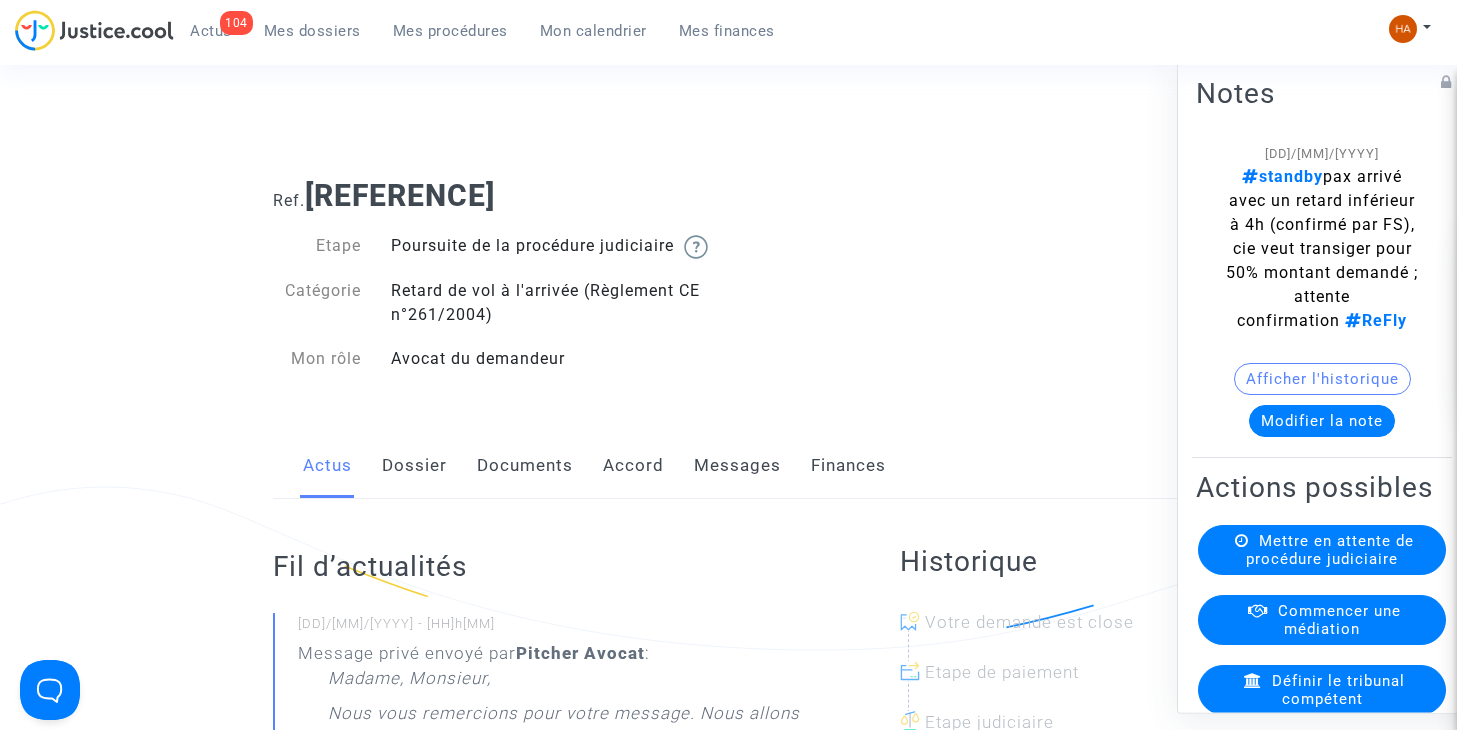 click on "Messages" 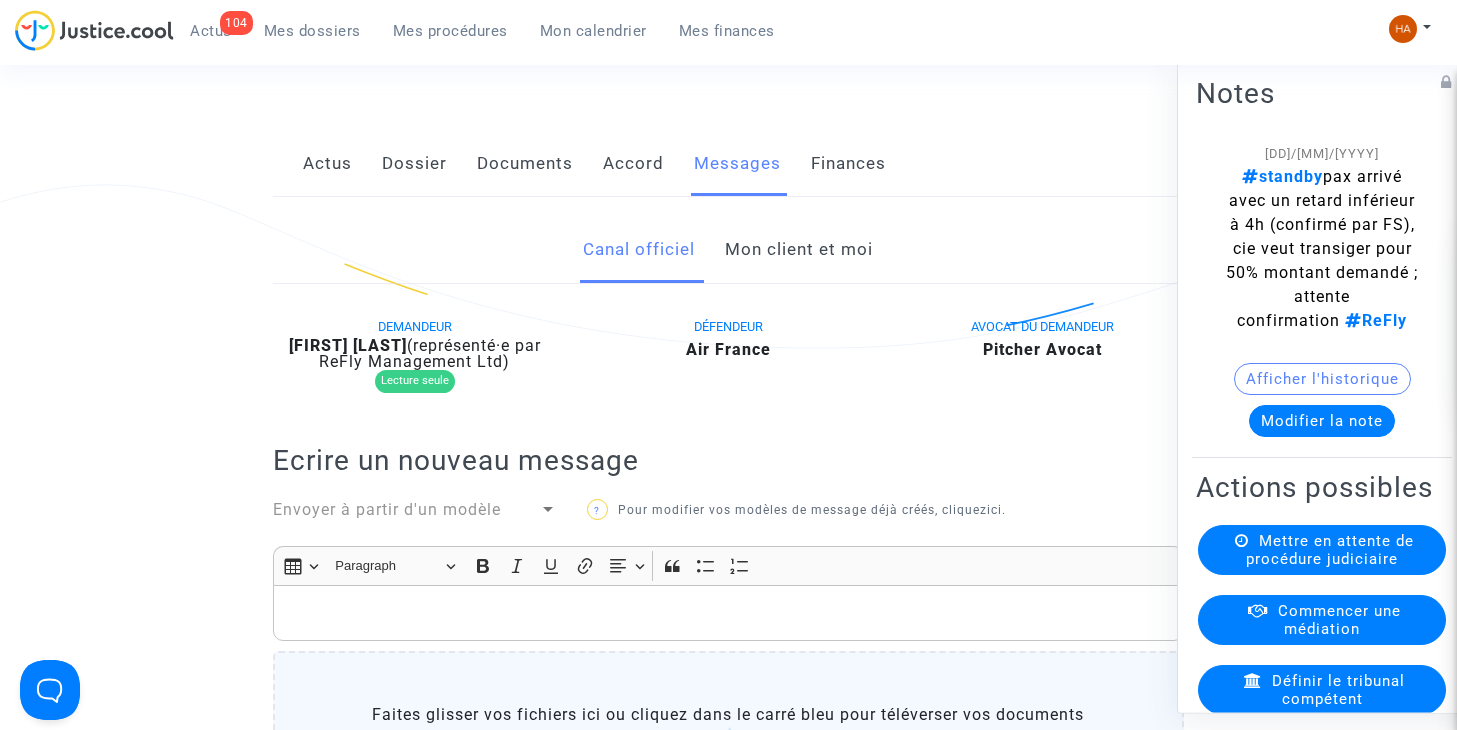 scroll, scrollTop: 200, scrollLeft: 0, axis: vertical 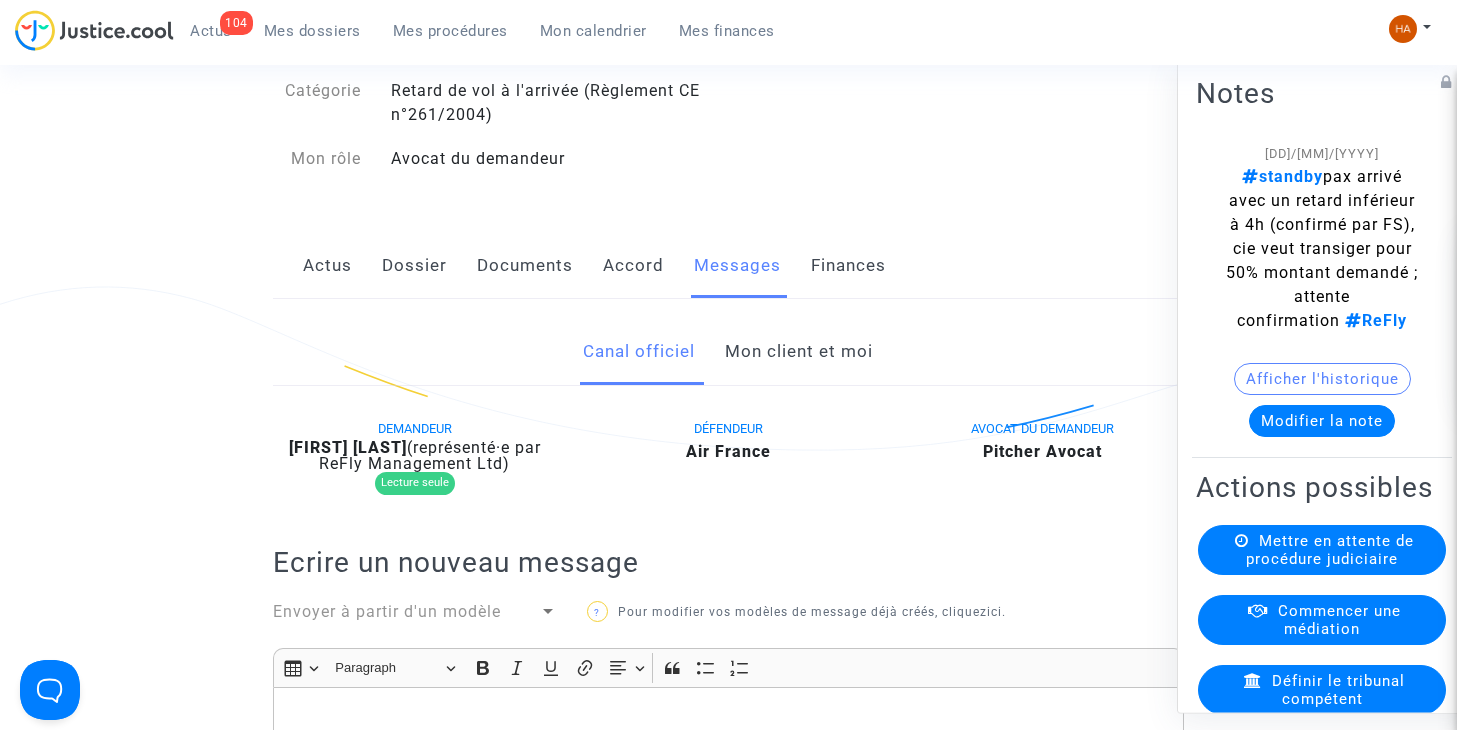 click on "Mon client et moi" 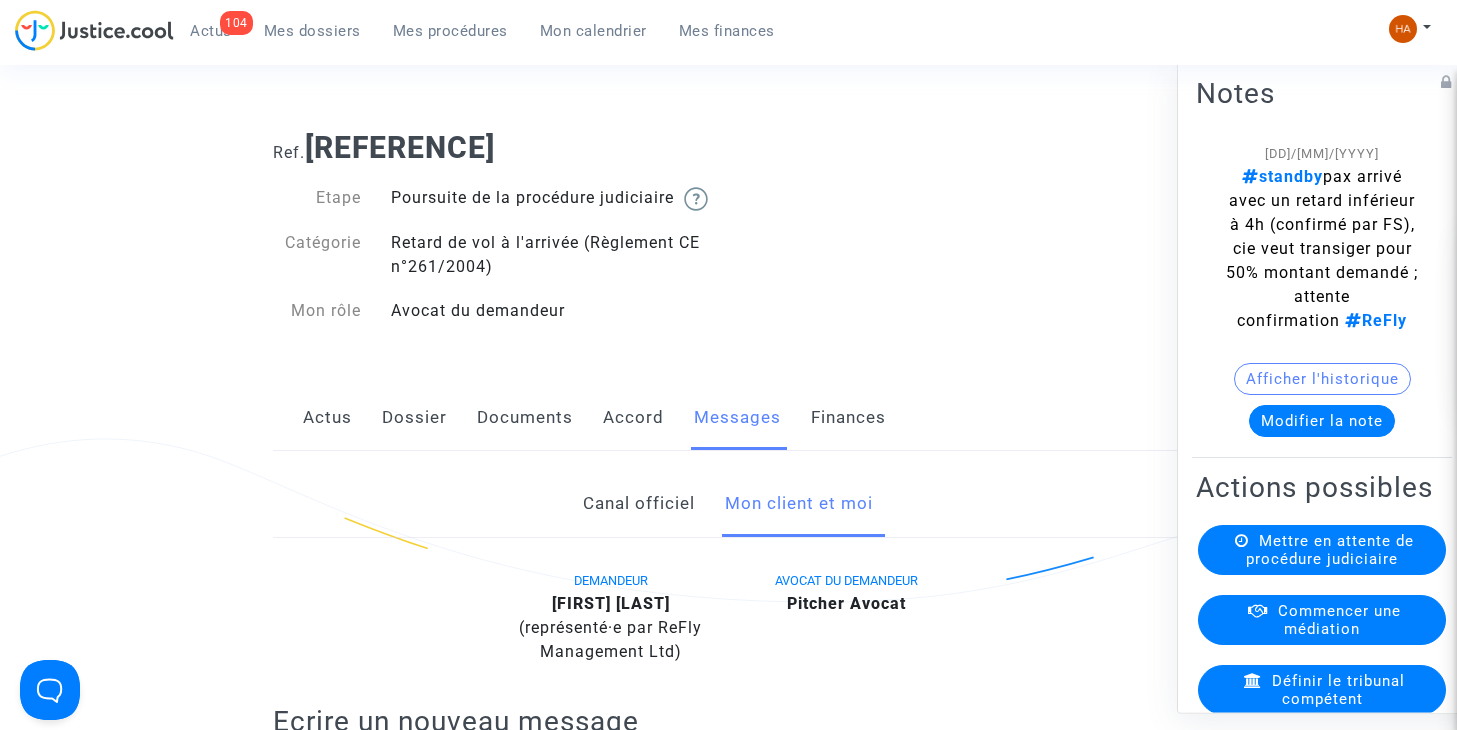 scroll, scrollTop: 0, scrollLeft: 0, axis: both 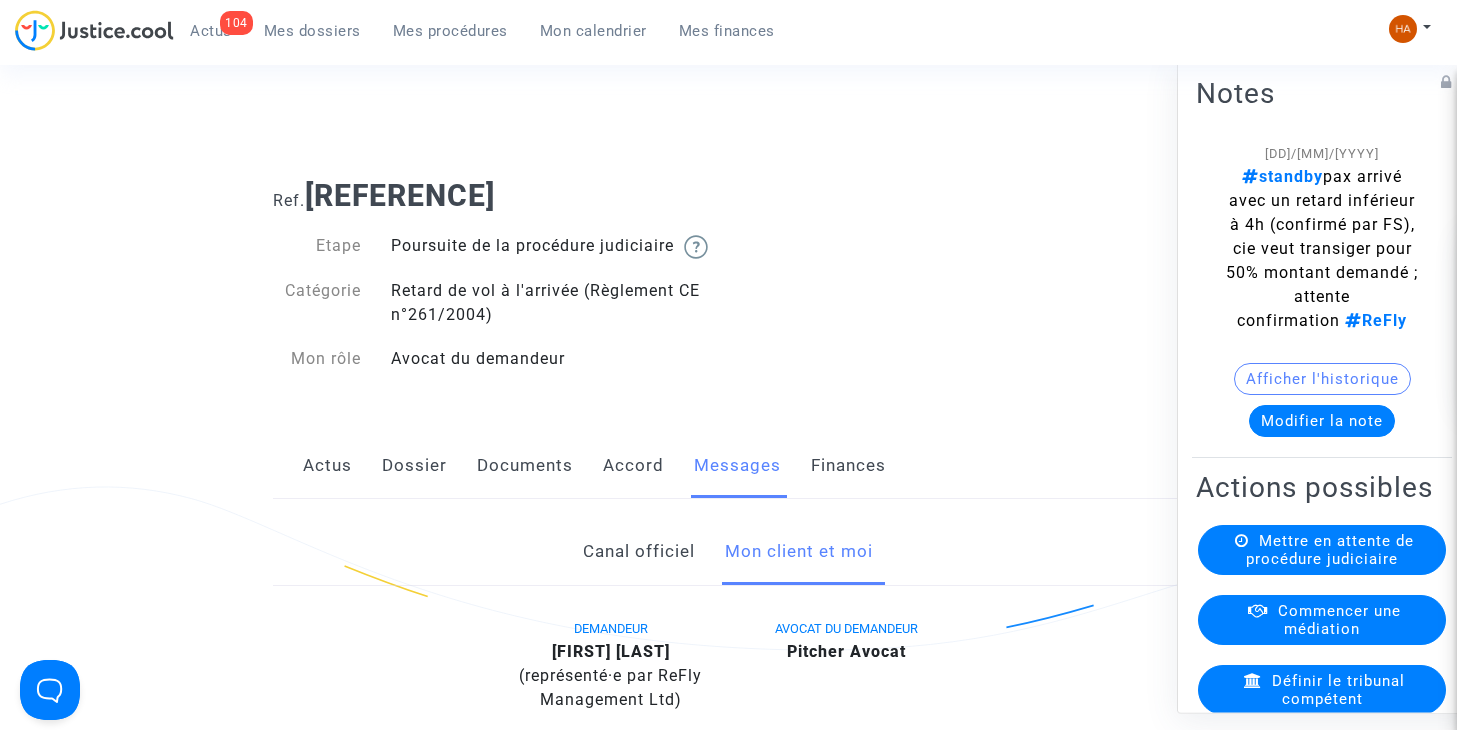 click on "Modifier la note" 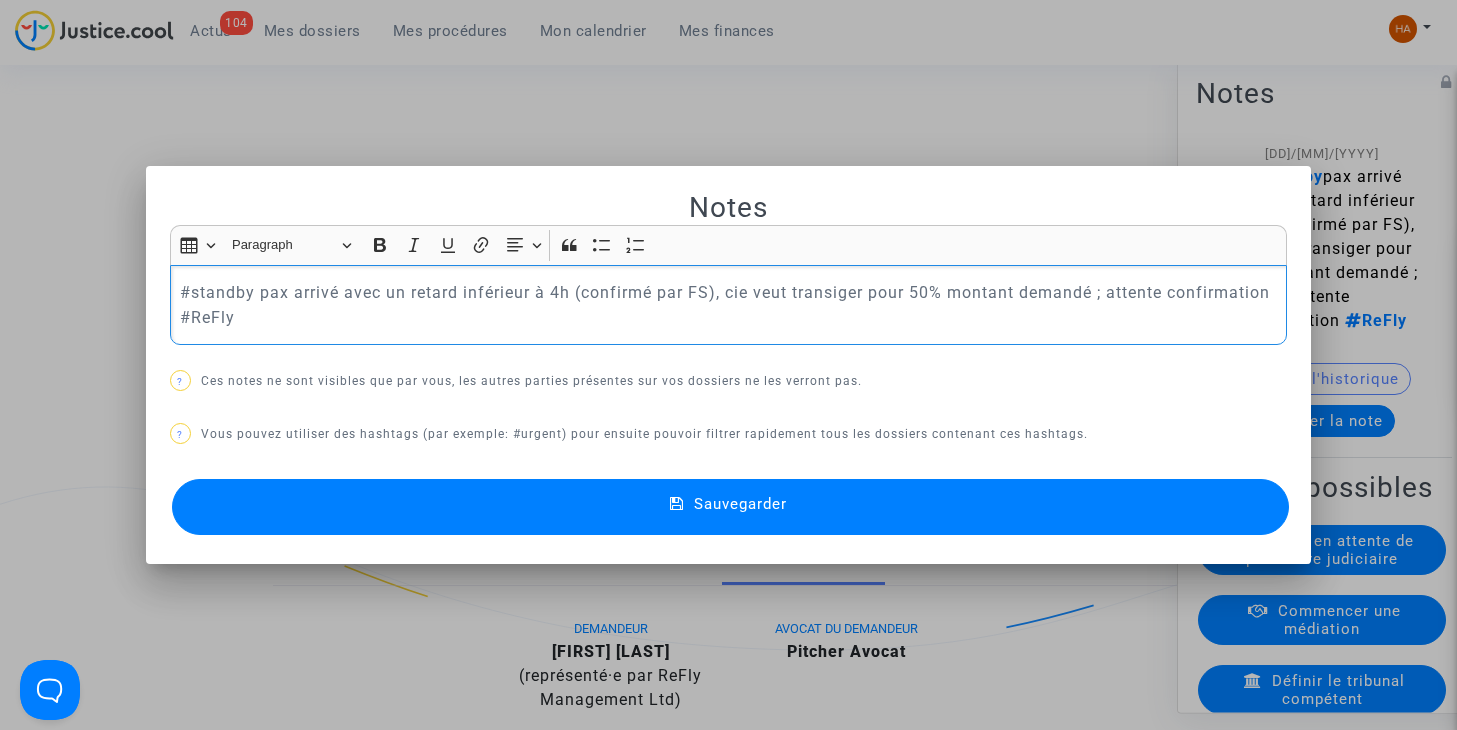 click on "#standby pax arrivé avec un retard inférieur à 4h (confirmé par FS), cie veut transiger pour 50% montant demandé ; attente confirmation #ReFly" at bounding box center (728, 305) 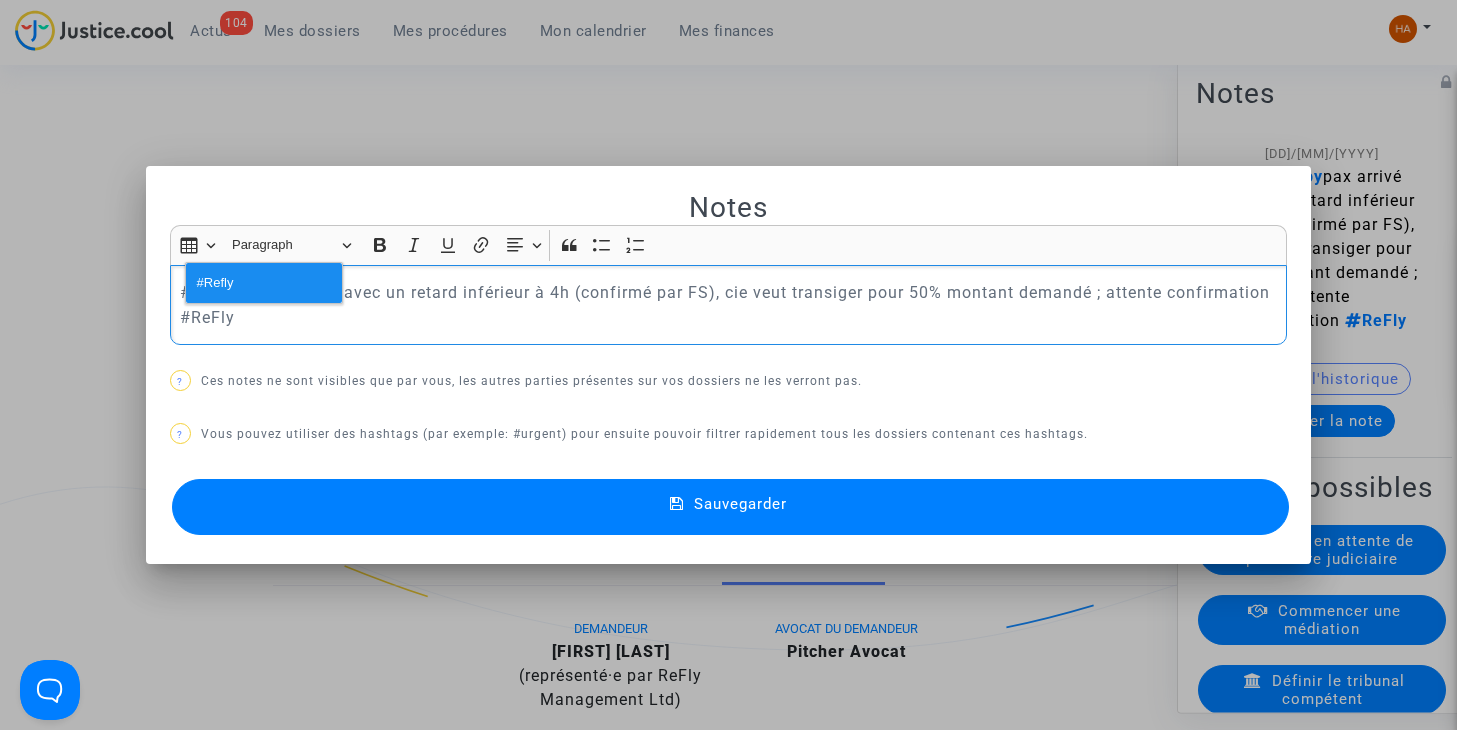 type 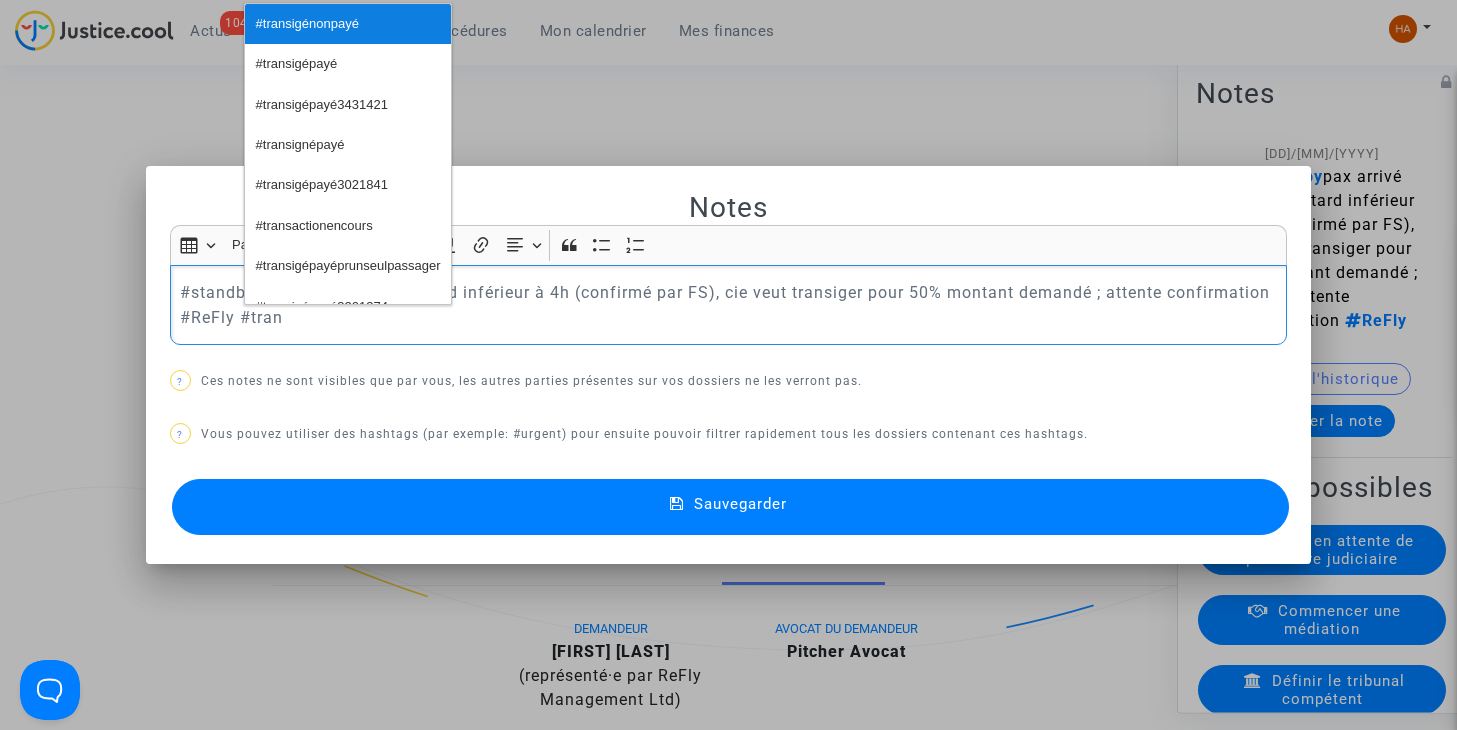click on "#transigénonpayé" at bounding box center (307, 24) 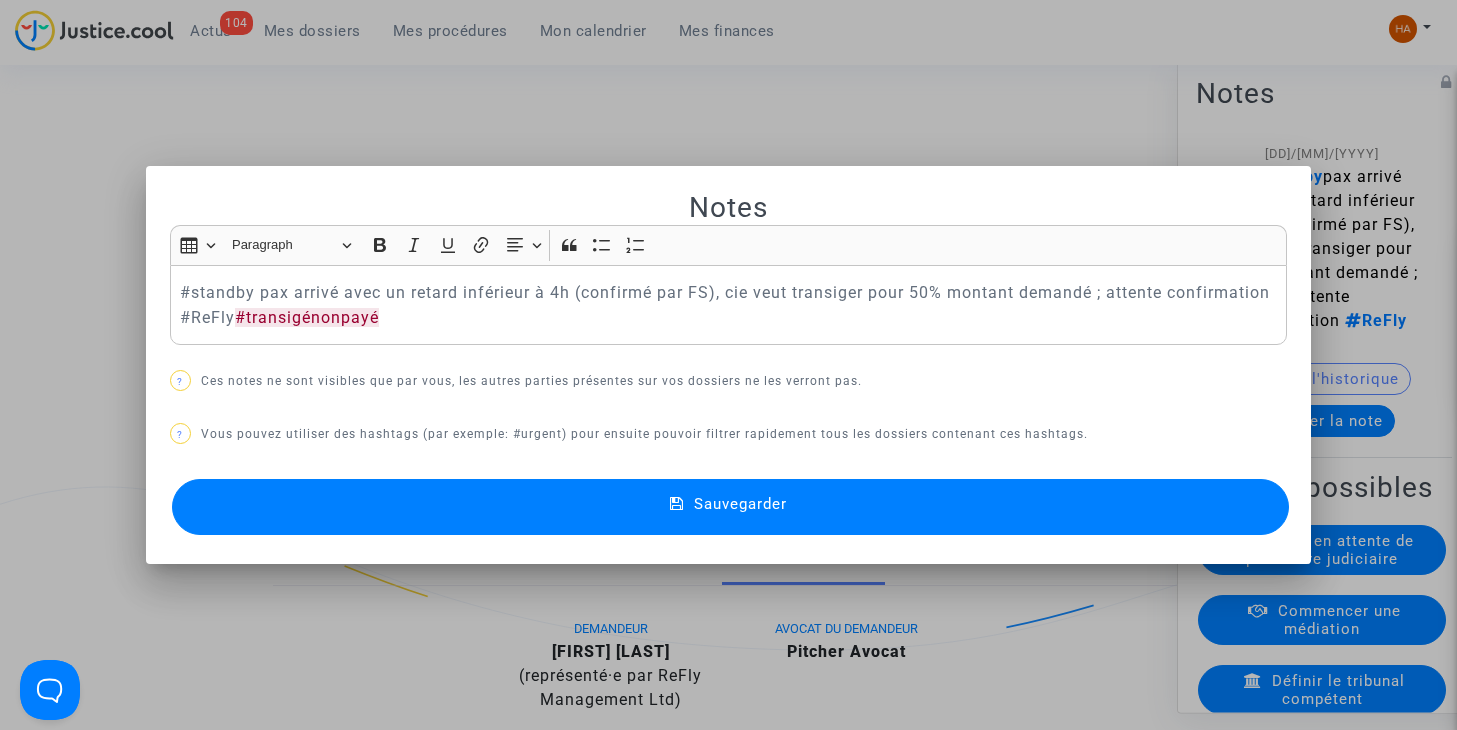 click on "#standby pax arrivé avec un retard inférieur à 4h (confirmé par FS), cie veut transiger pour 50% montant demandé ; attente confirmation #ReFly  #transigénonpayé" at bounding box center [728, 305] 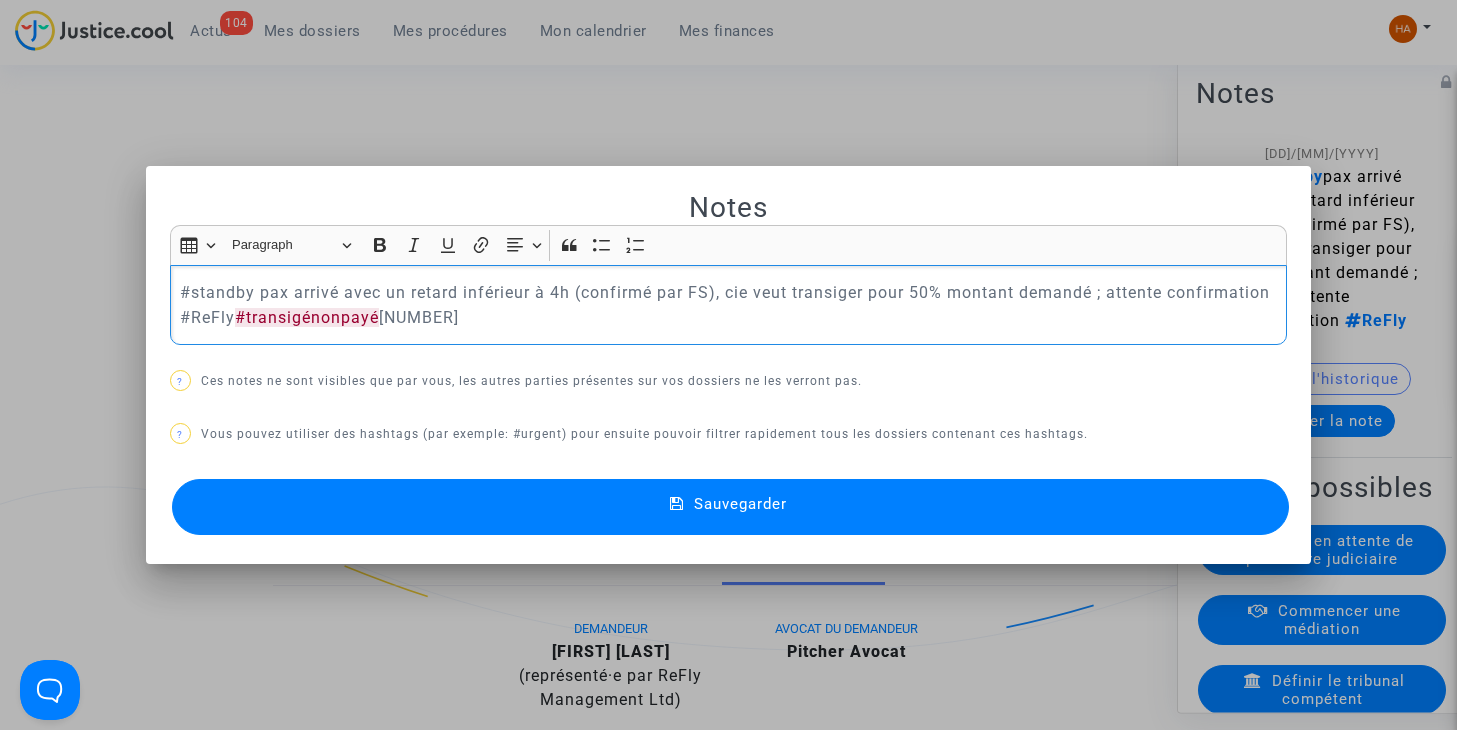 click on "Sauvegarder" at bounding box center [731, 507] 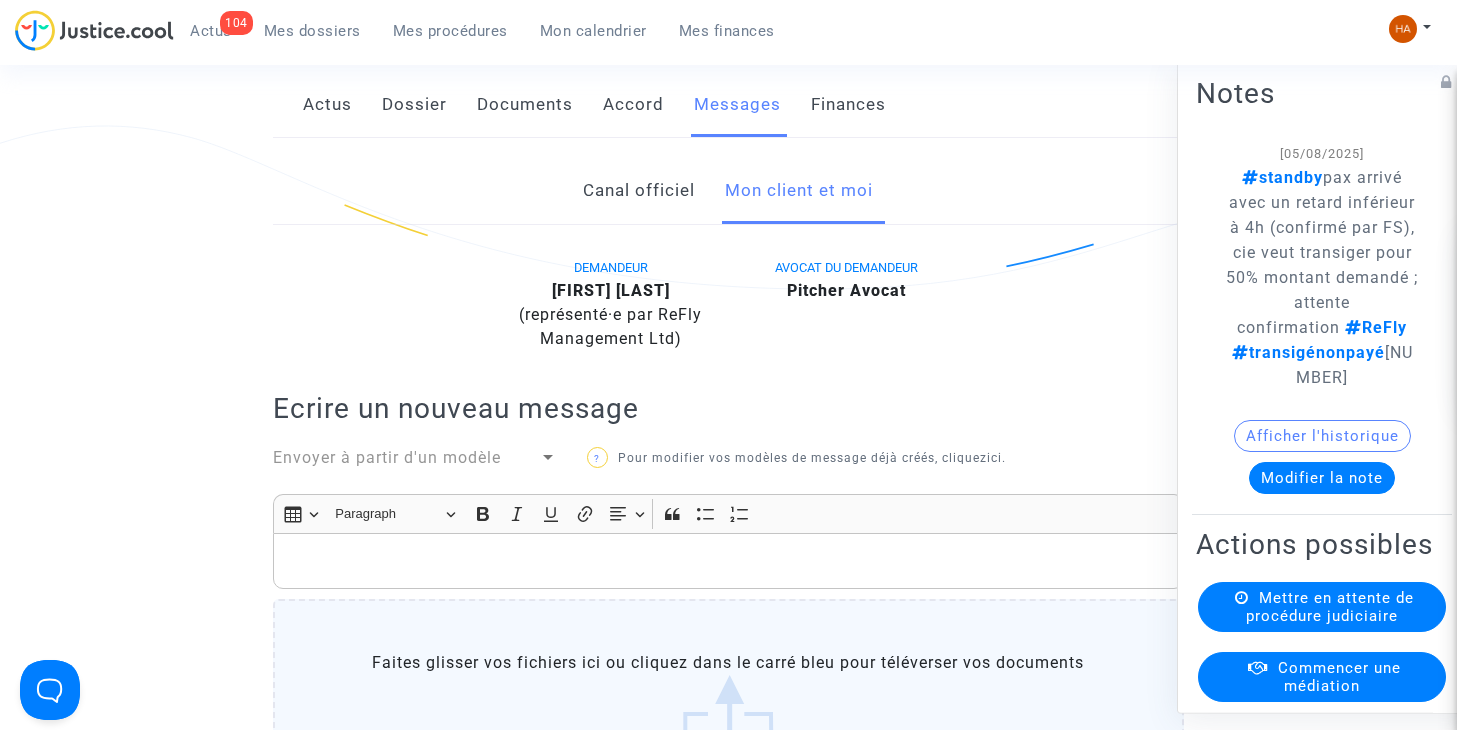 scroll, scrollTop: 0, scrollLeft: 0, axis: both 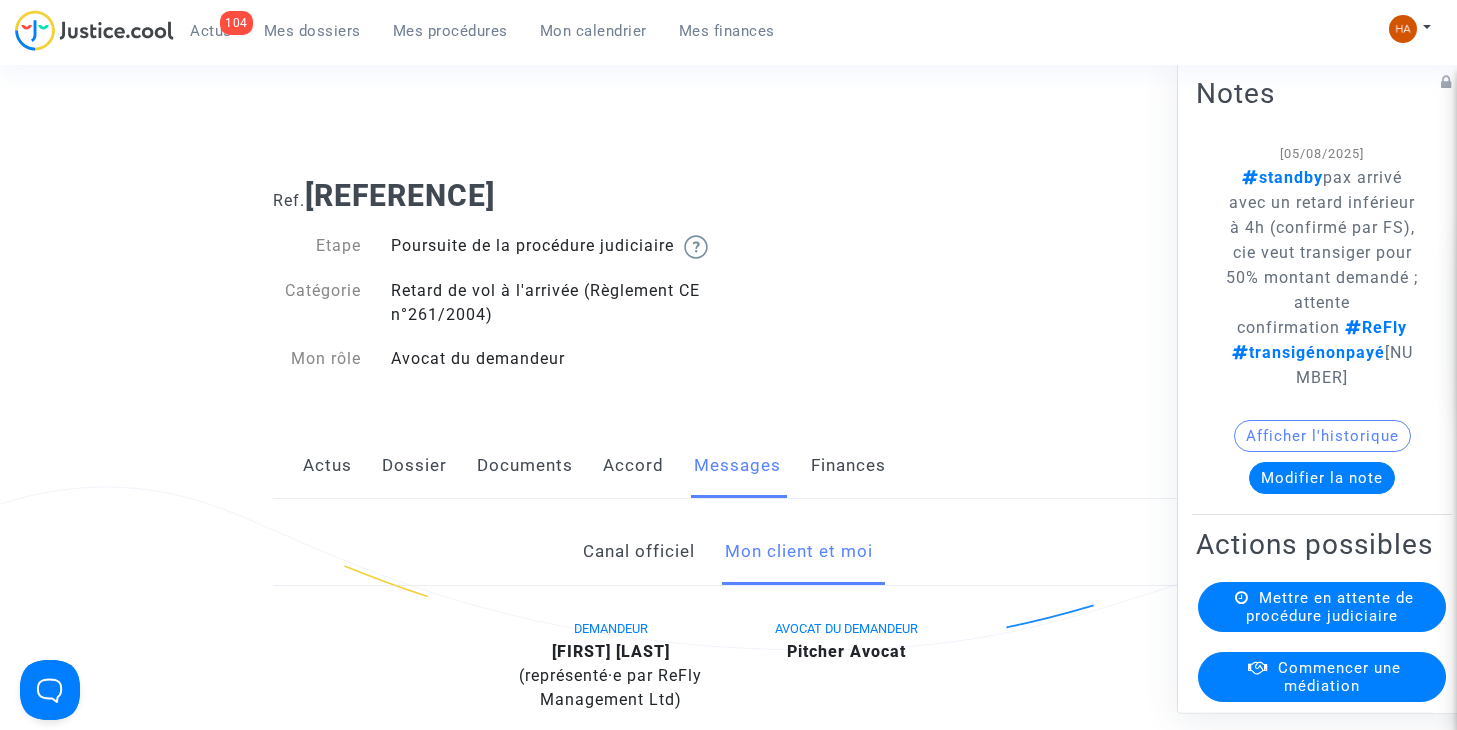 click on "Mes dossiers" at bounding box center [312, 31] 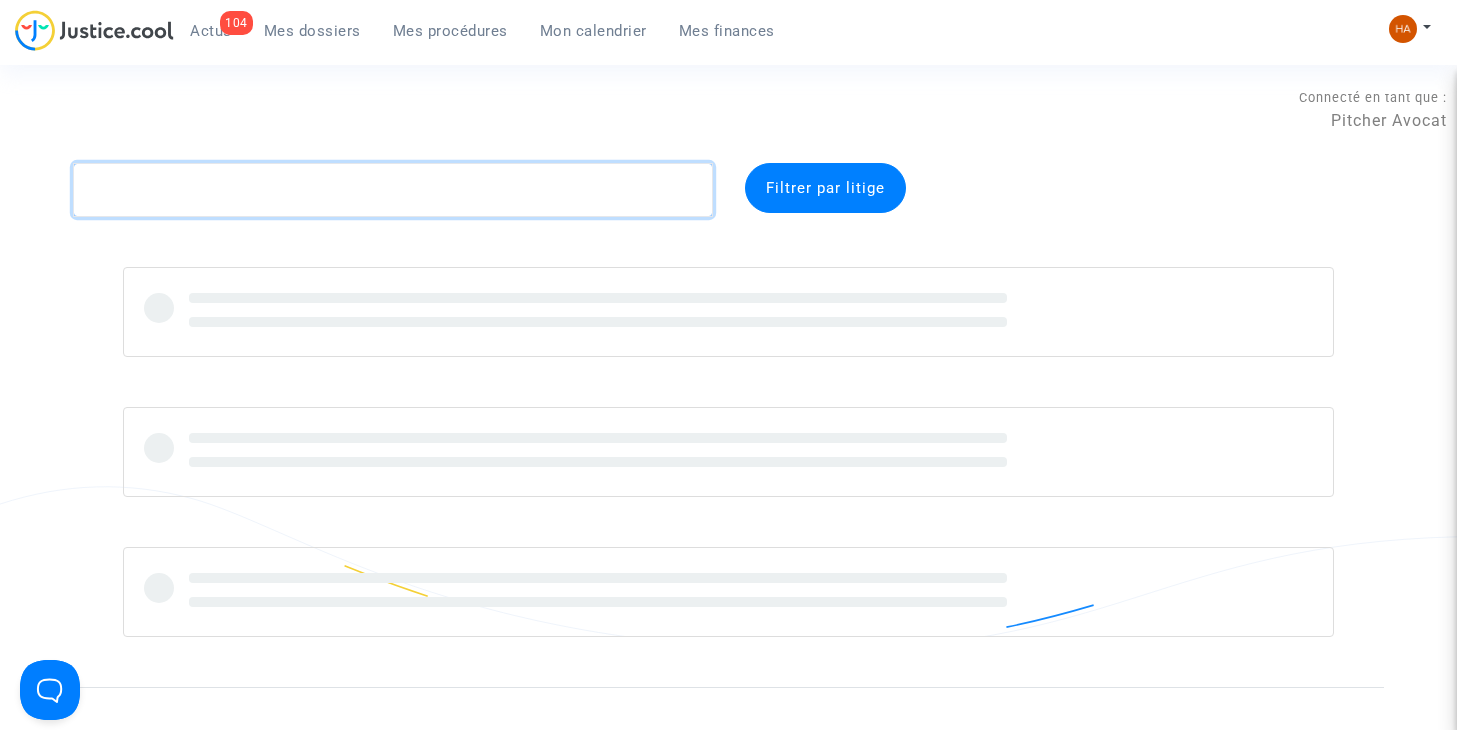 click 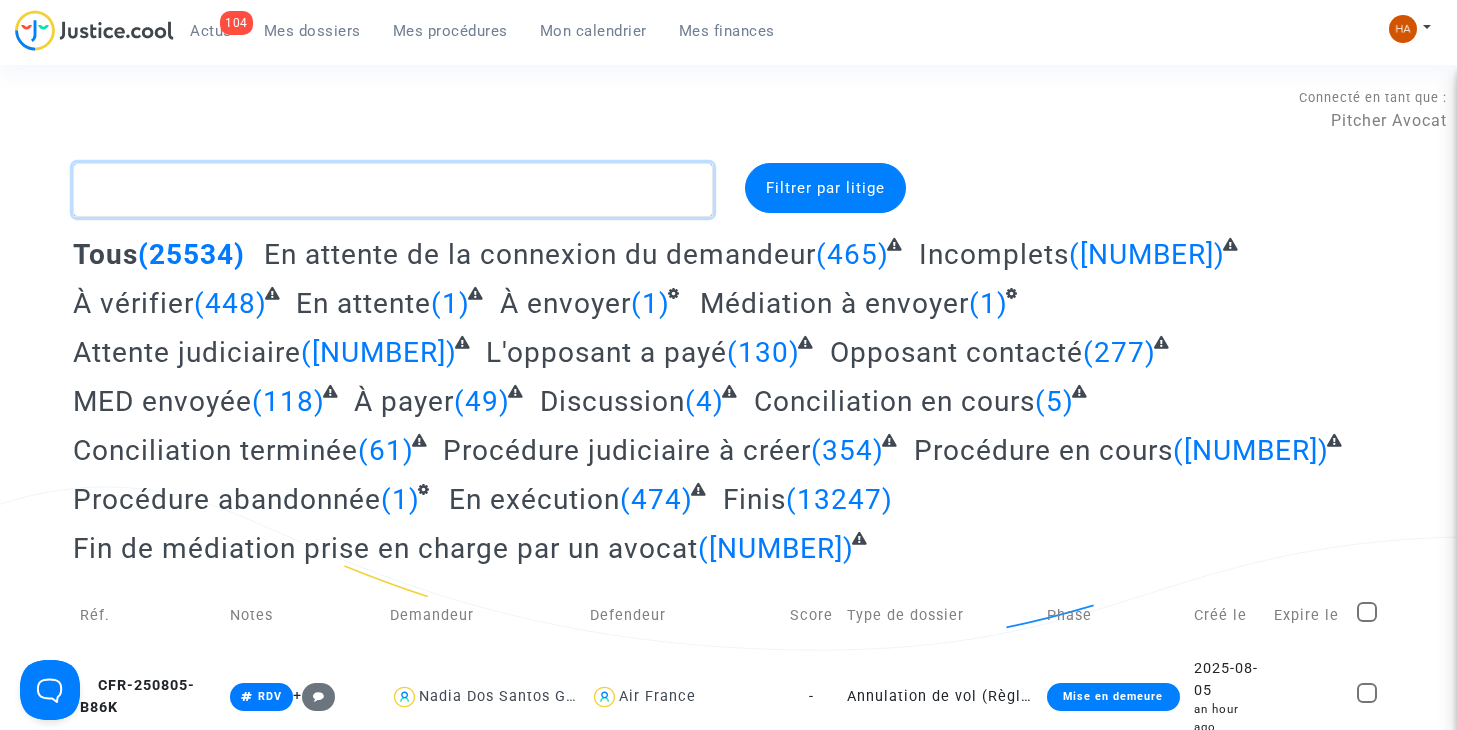 paste on "CFR-240820-MBWN" 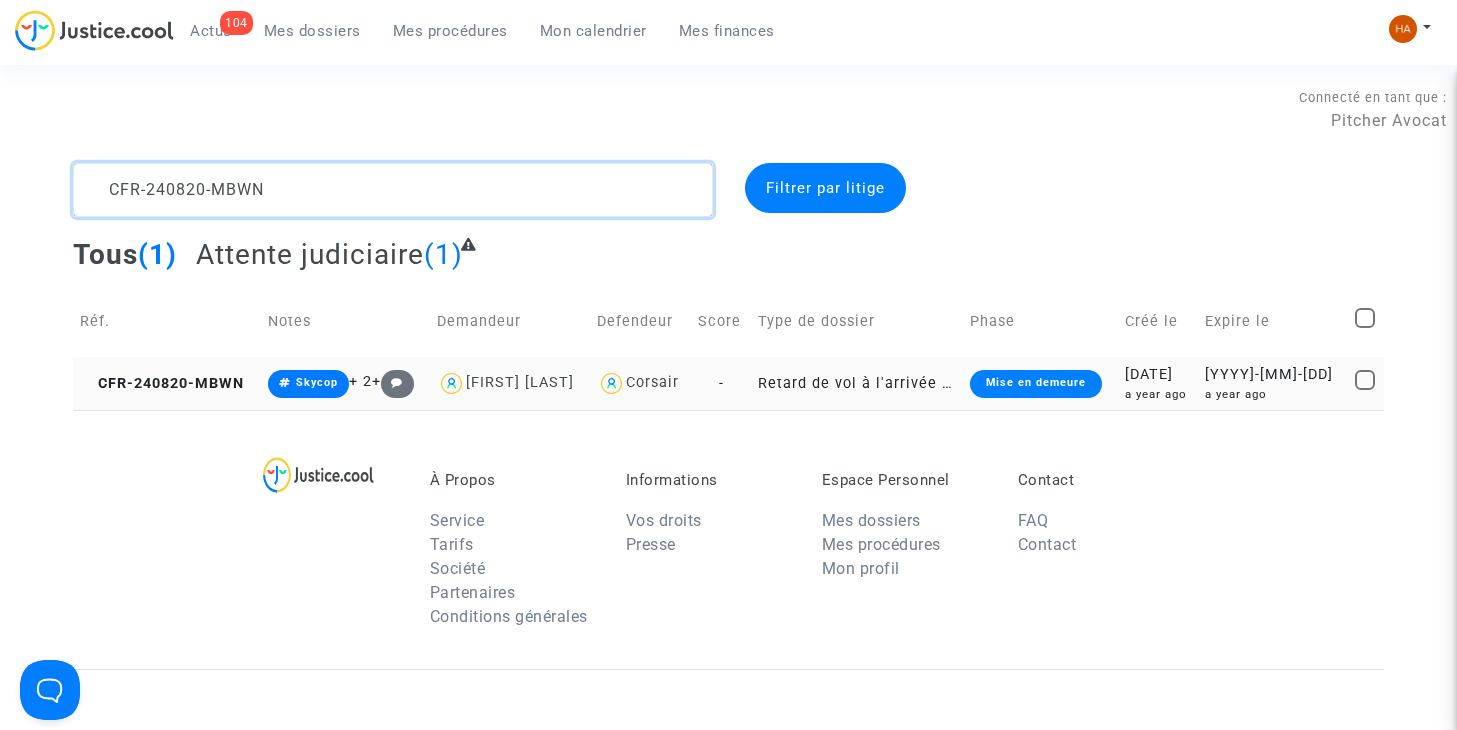 type on "CFR-240820-MBWN" 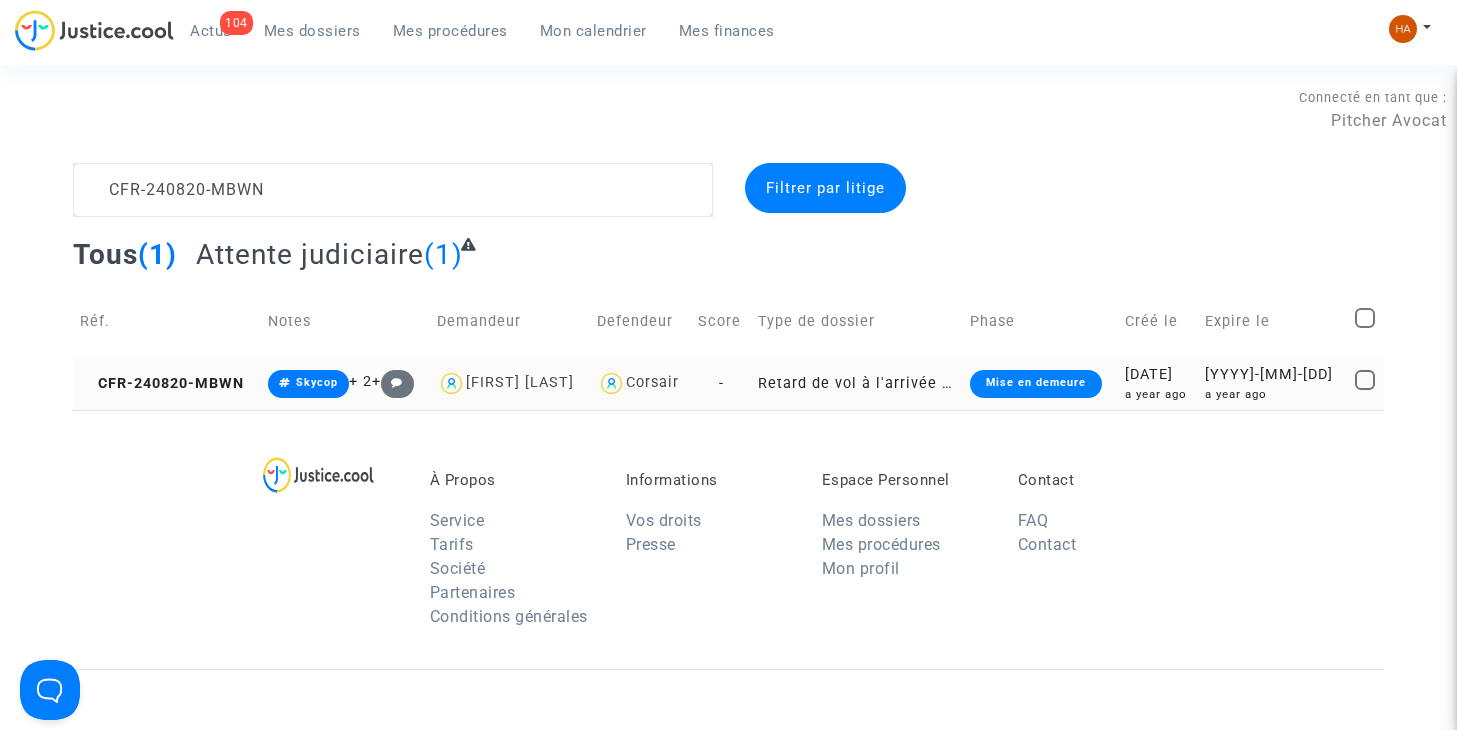 click on "Retard de vol à l'arrivée (Règlement CE n°261/2004)" 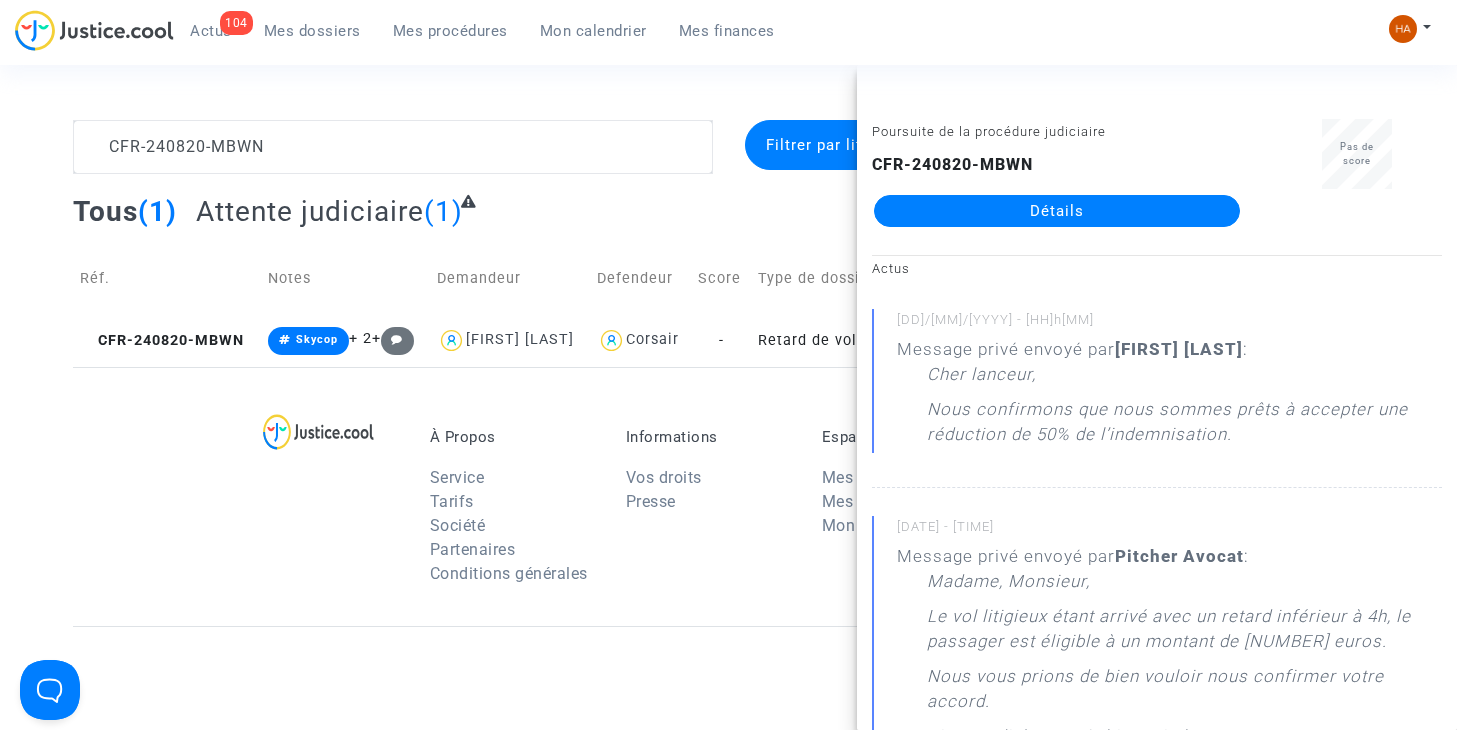 scroll, scrollTop: 100, scrollLeft: 0, axis: vertical 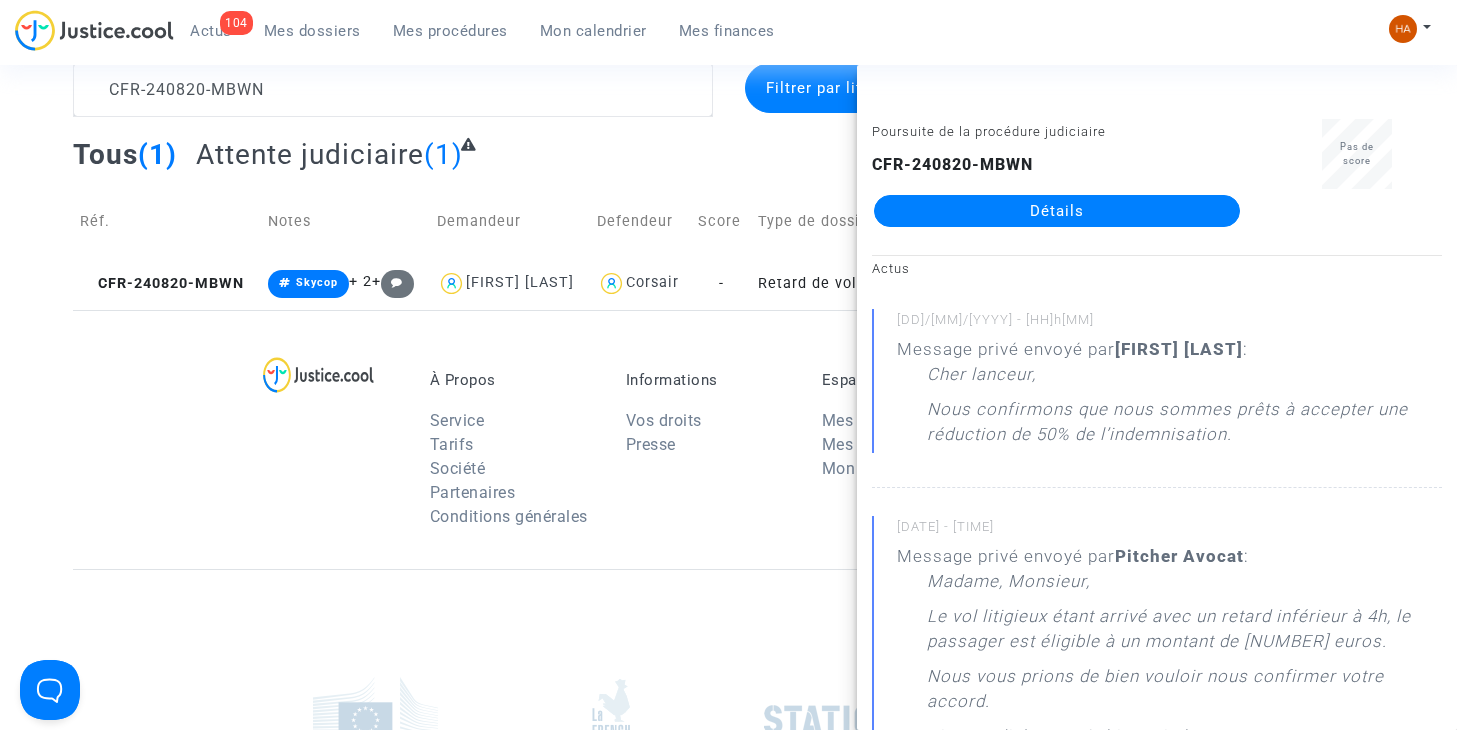 click on "Détails" 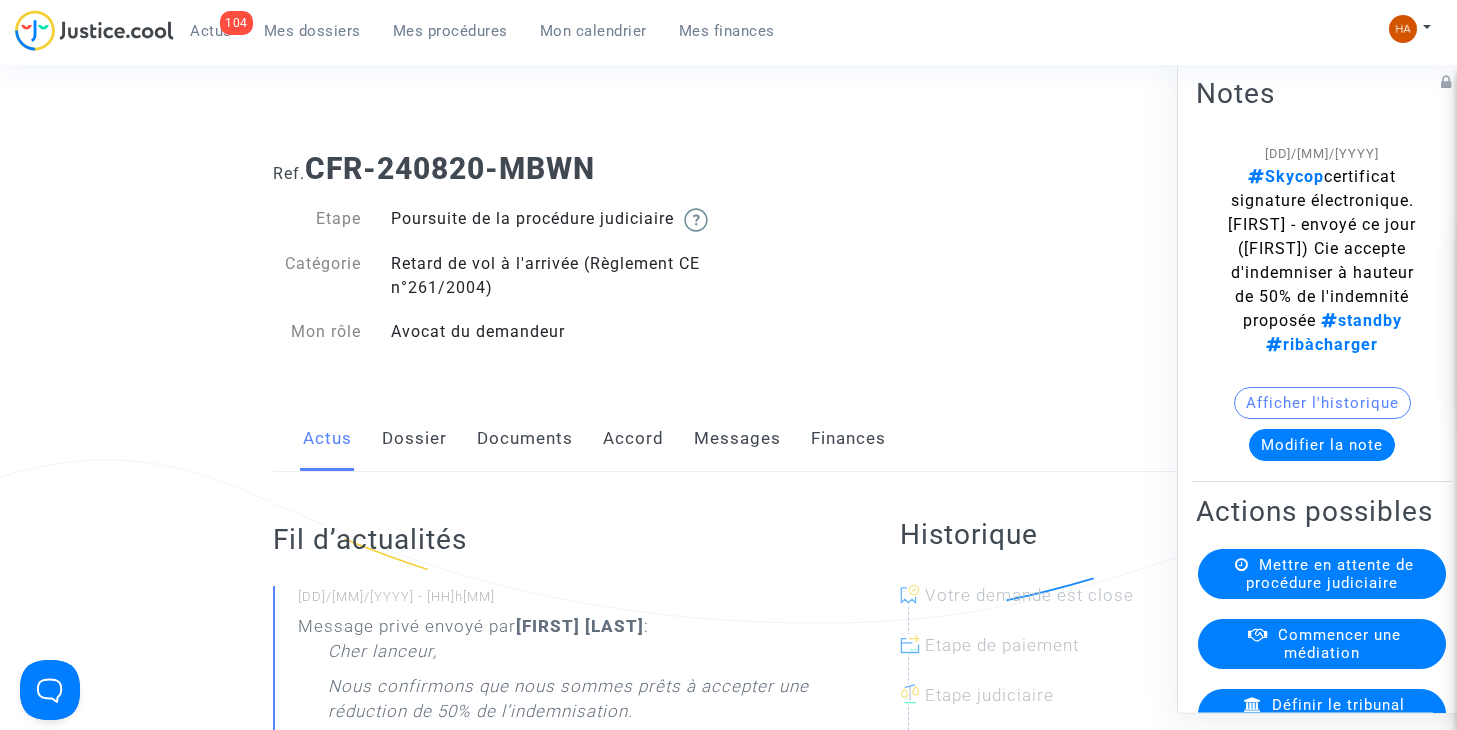 scroll, scrollTop: 0, scrollLeft: 0, axis: both 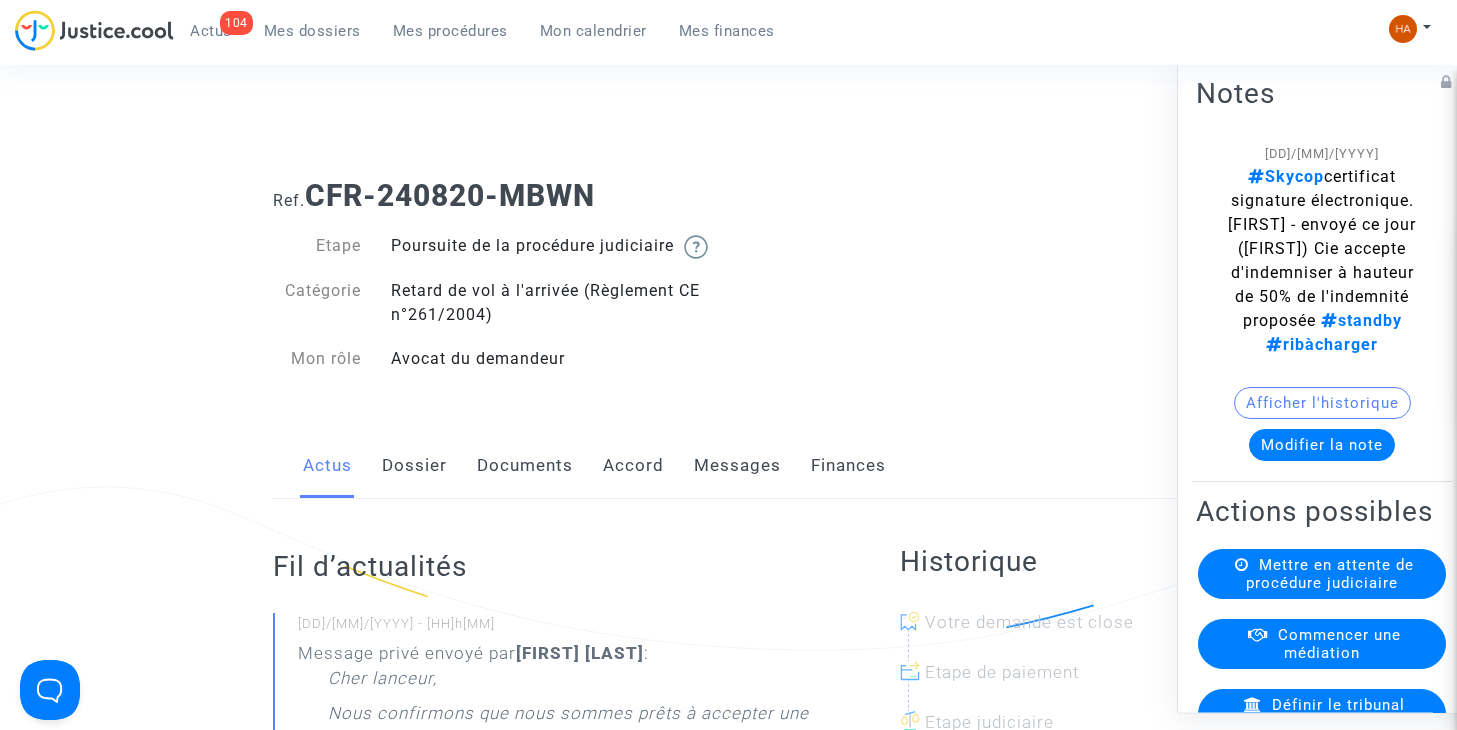 click on "Messages" 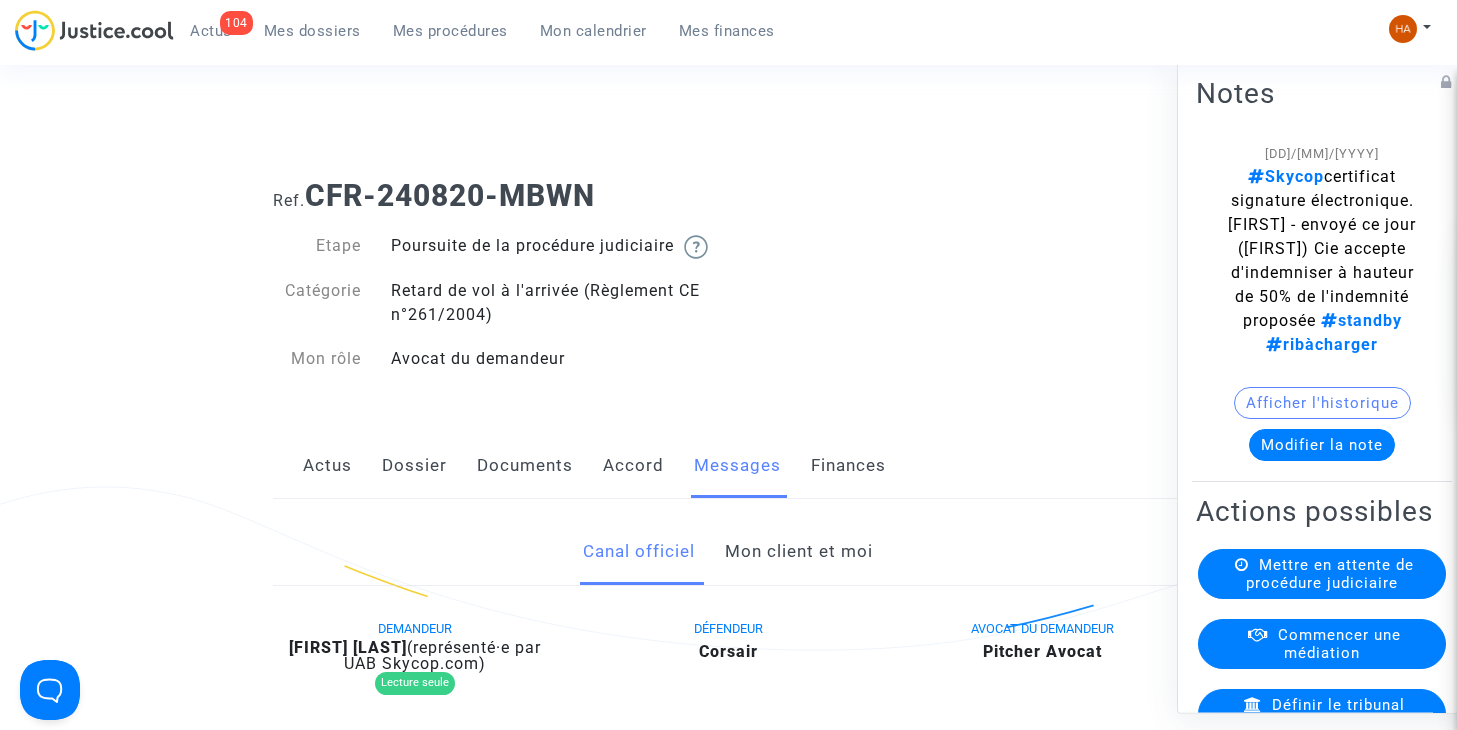 click on "Mon client et moi" 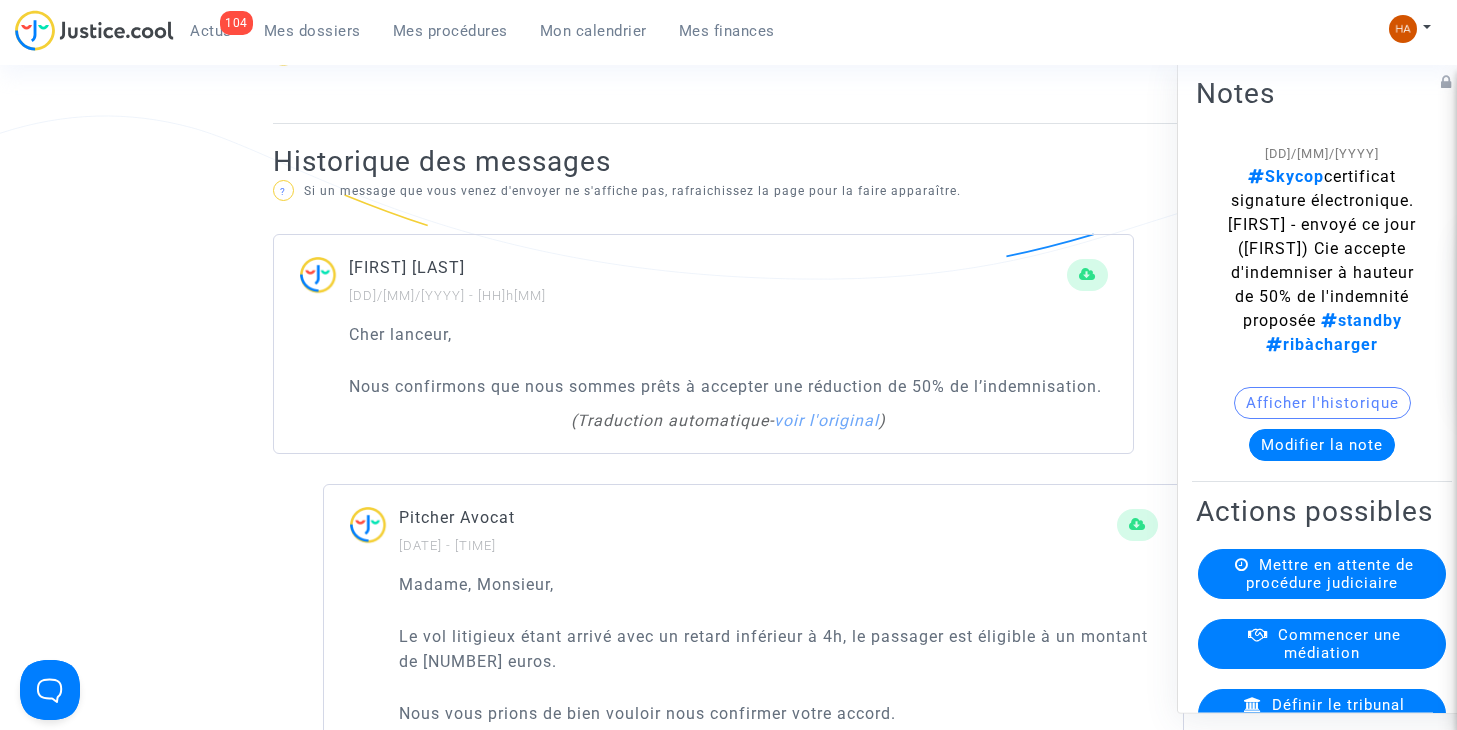 scroll, scrollTop: 1200, scrollLeft: 0, axis: vertical 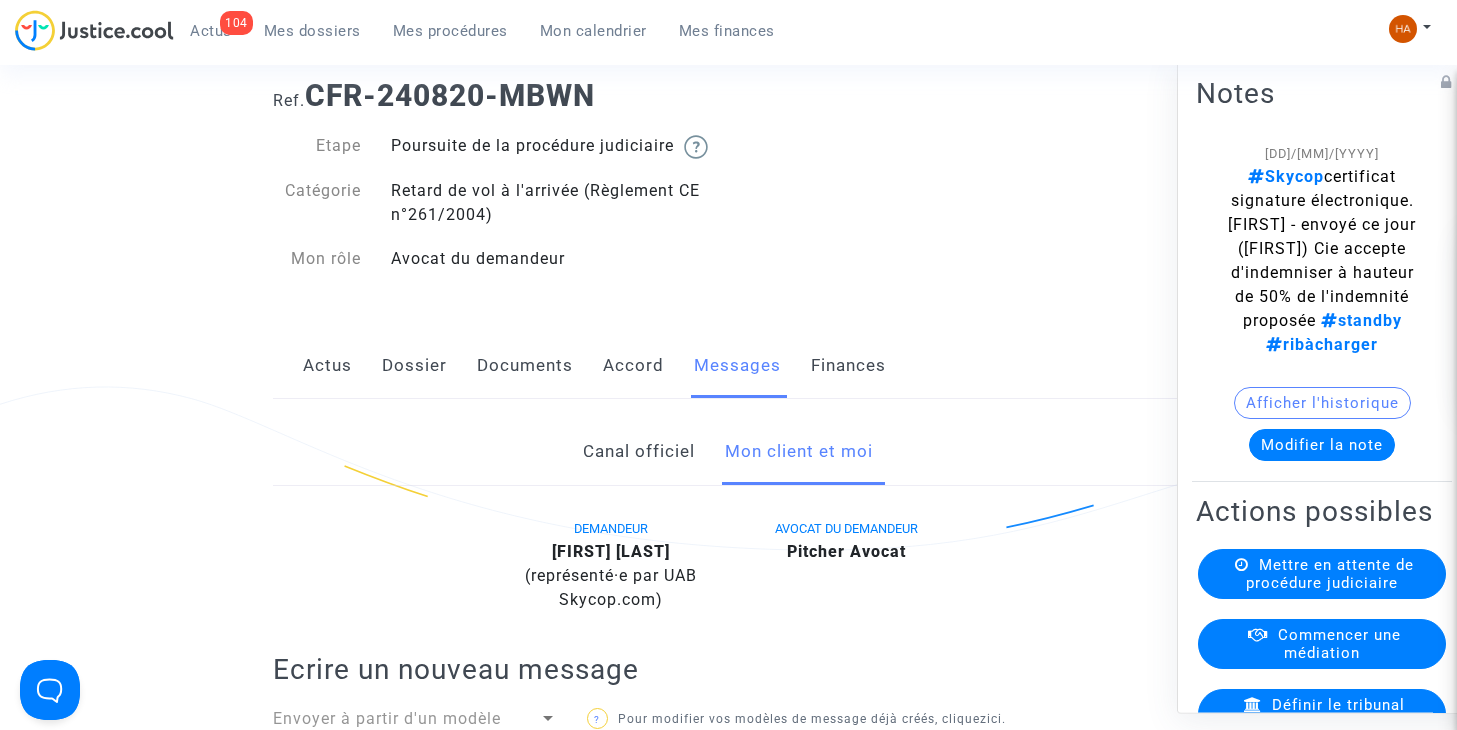 click on "Canal officiel" 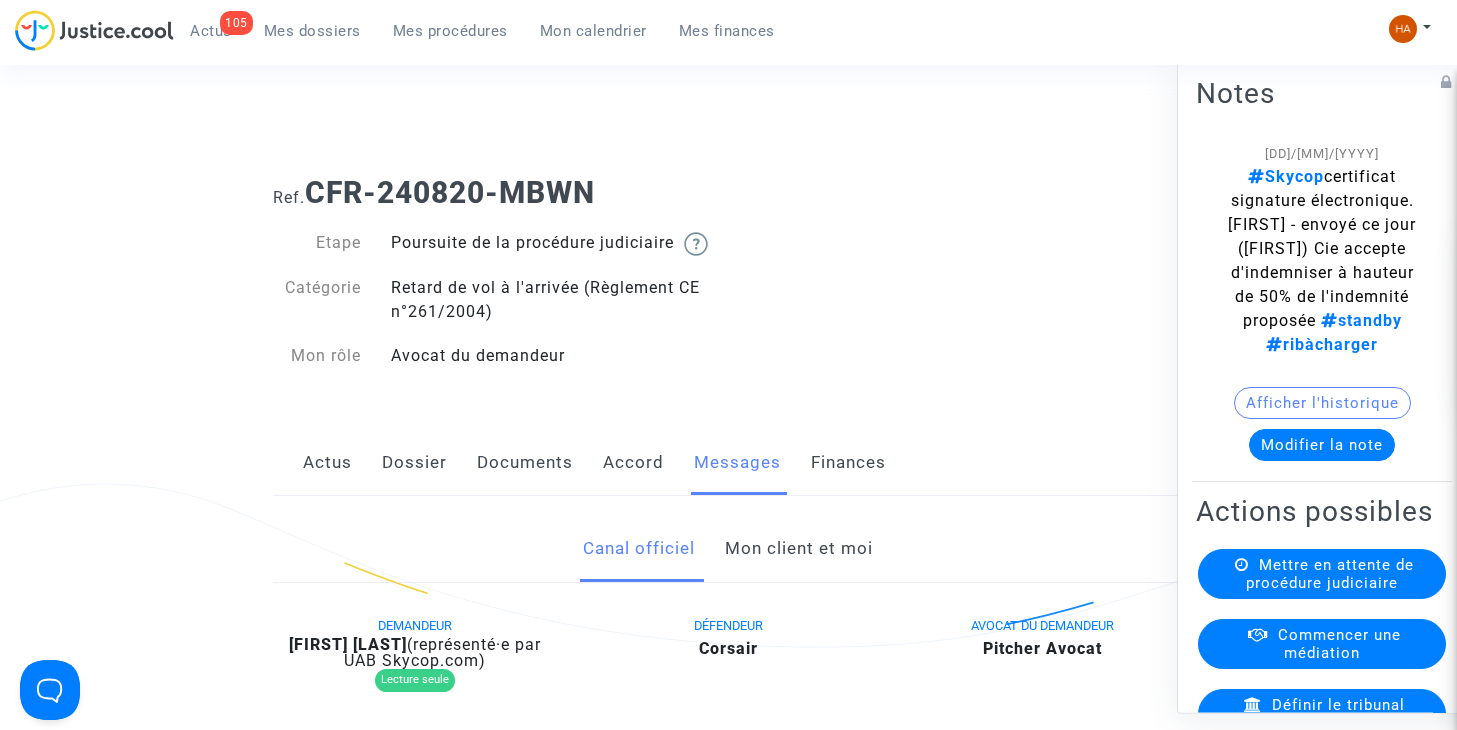 scroll, scrollTop: 0, scrollLeft: 0, axis: both 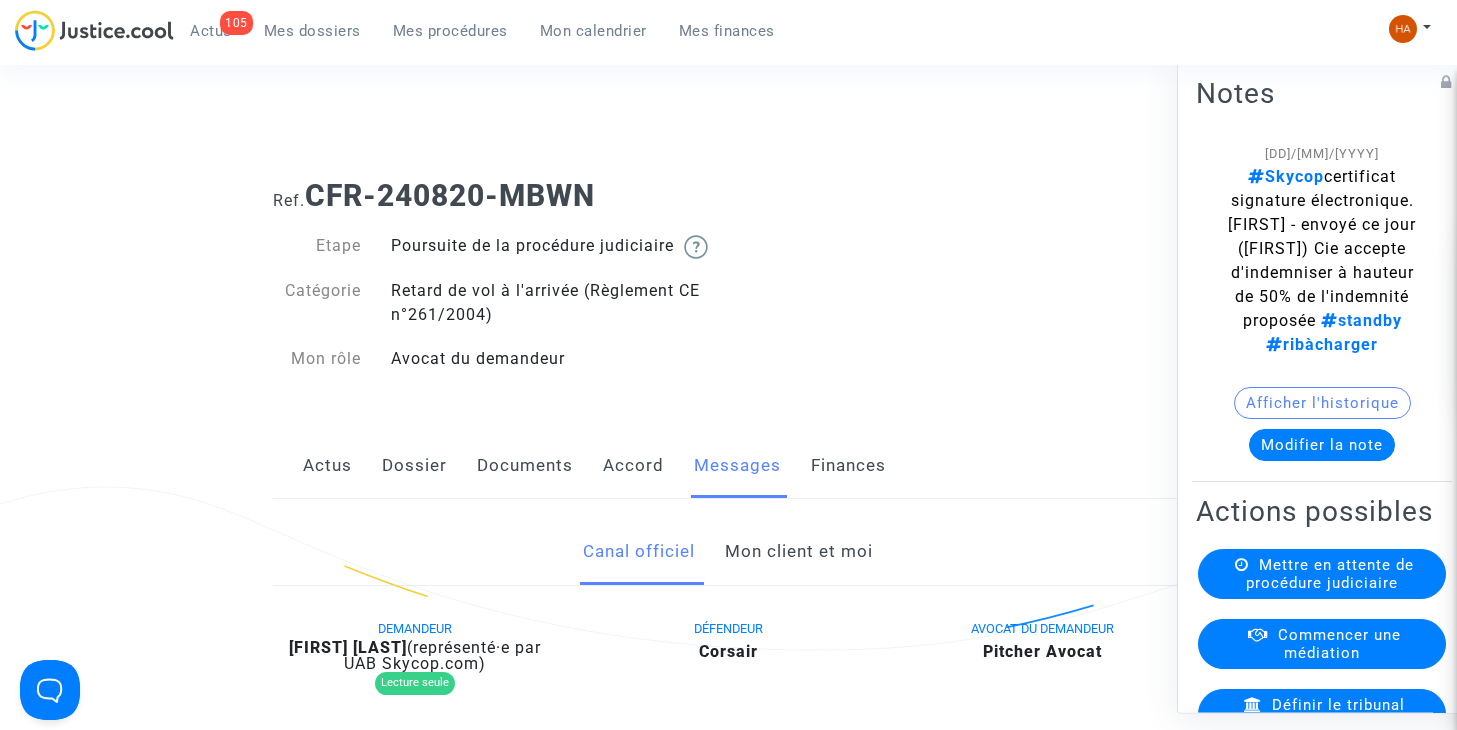 click on "Modifier la note" 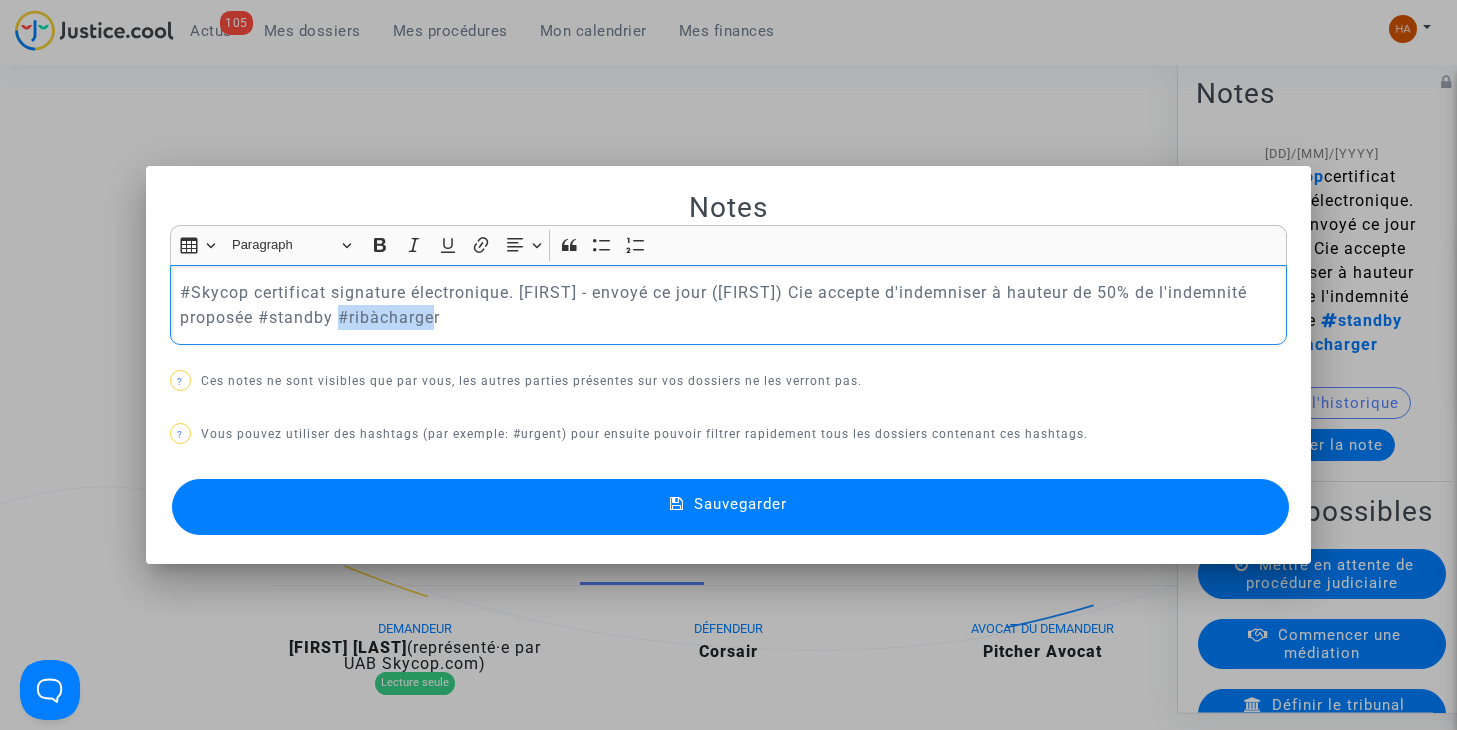 drag, startPoint x: 458, startPoint y: 311, endPoint x: 347, endPoint y: 315, distance: 111.07205 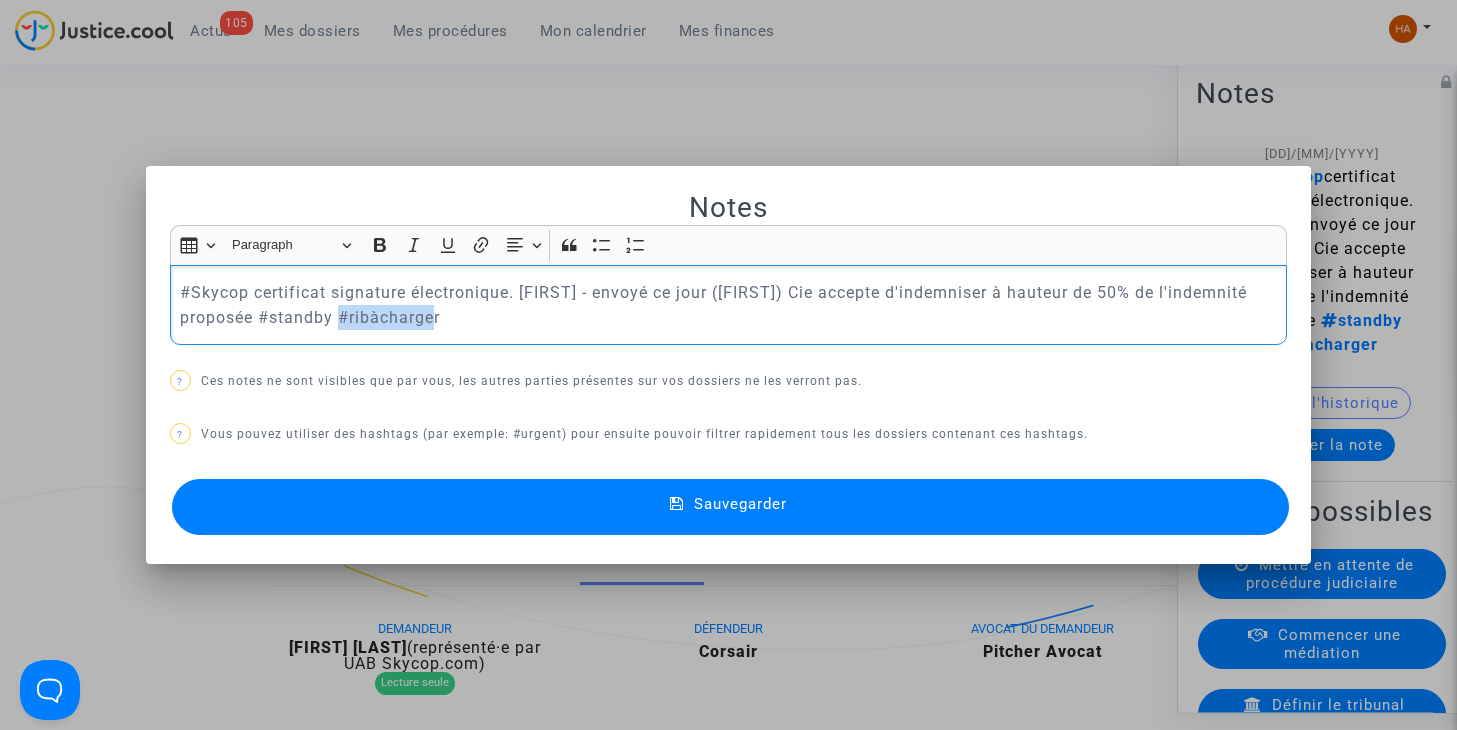 click on "#Skycop certificat signature électronique. Laurène - envoyé ce jour (Hanane) Cie accepte d'indemniser à hauteur de 50% de l'indemnité proposée #standby #ribàcharger" at bounding box center (728, 305) 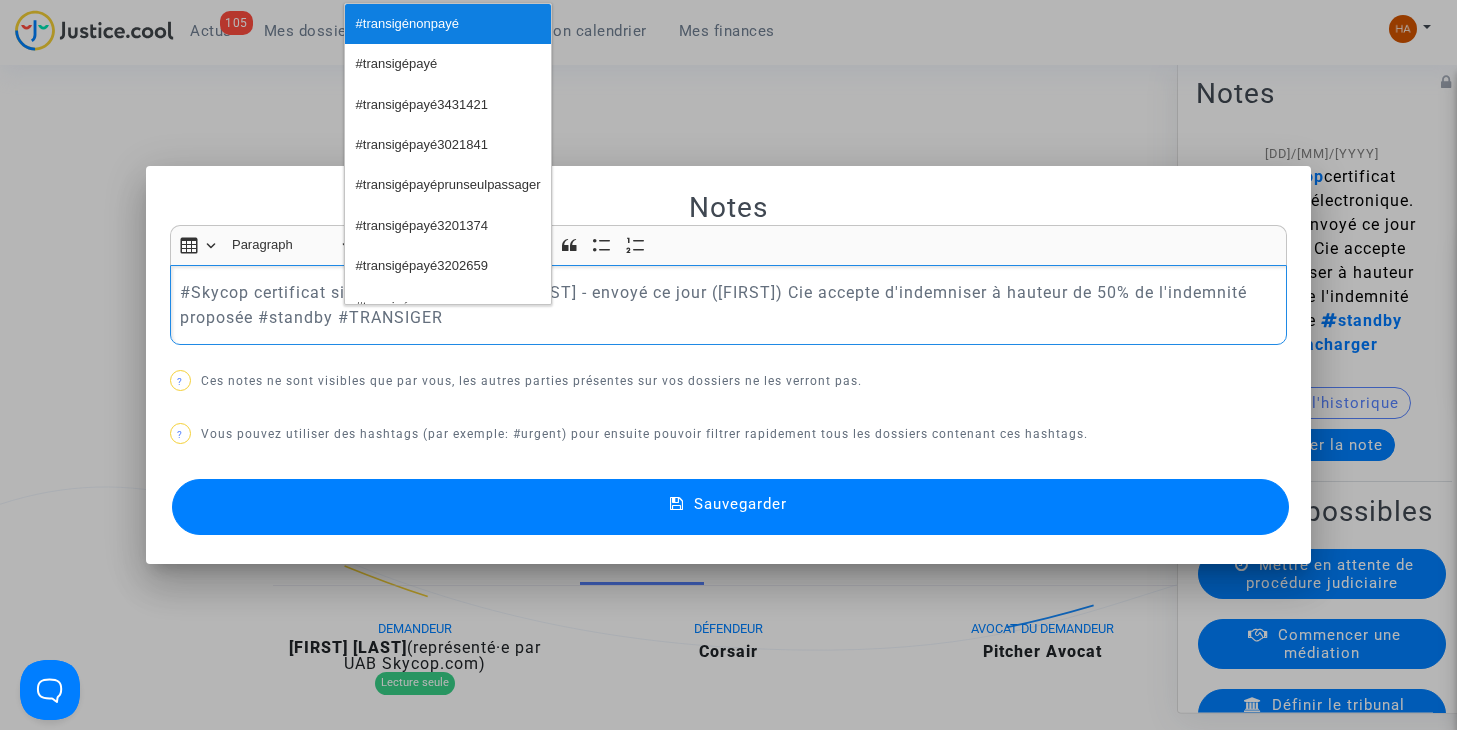 click on "#transigénonpayé" at bounding box center (407, 24) 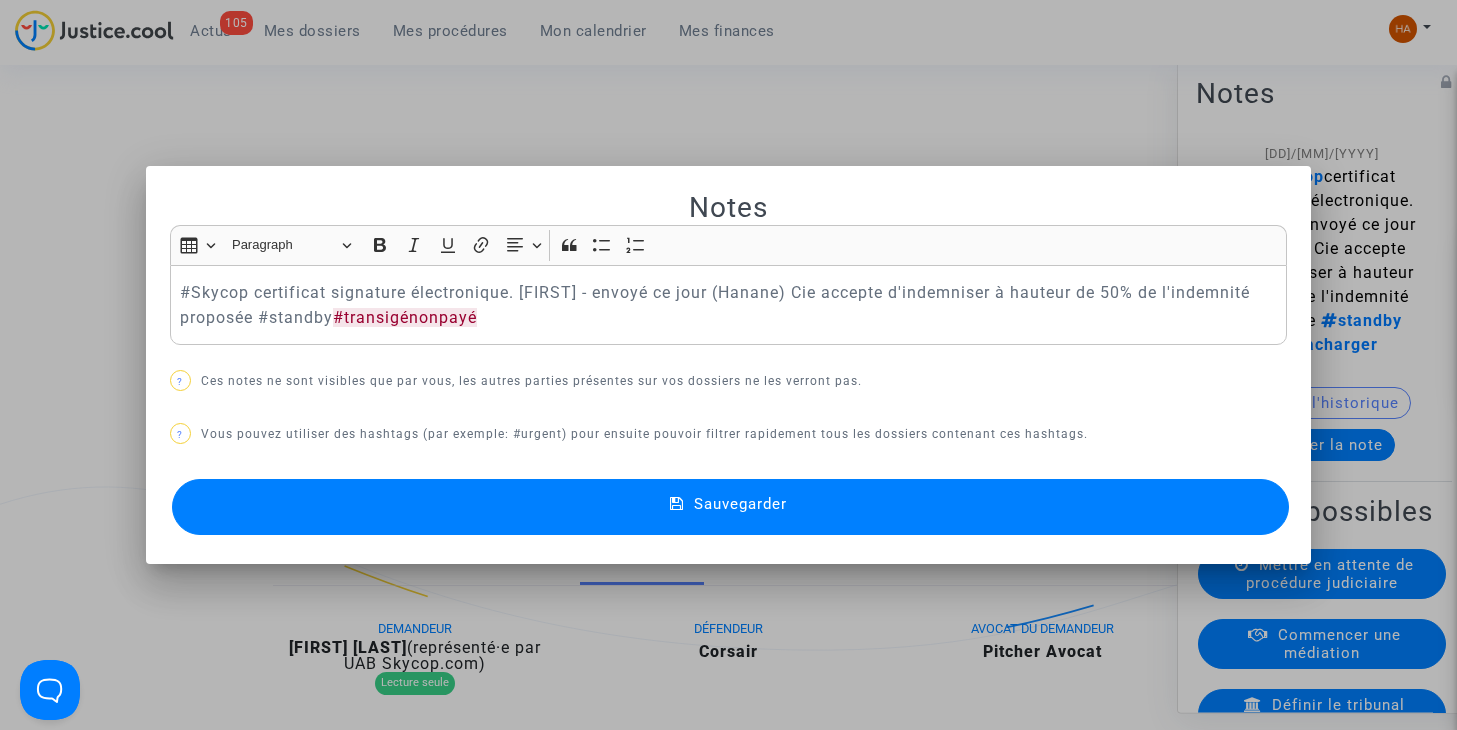 click on "#Skycop certificat signature électronique. Laurène - envoyé ce jour (Hanane) Cie accepte d'indemniser à hauteur de 50% de l'indemnité proposée #standby  #transigénonpayé" at bounding box center (728, 305) 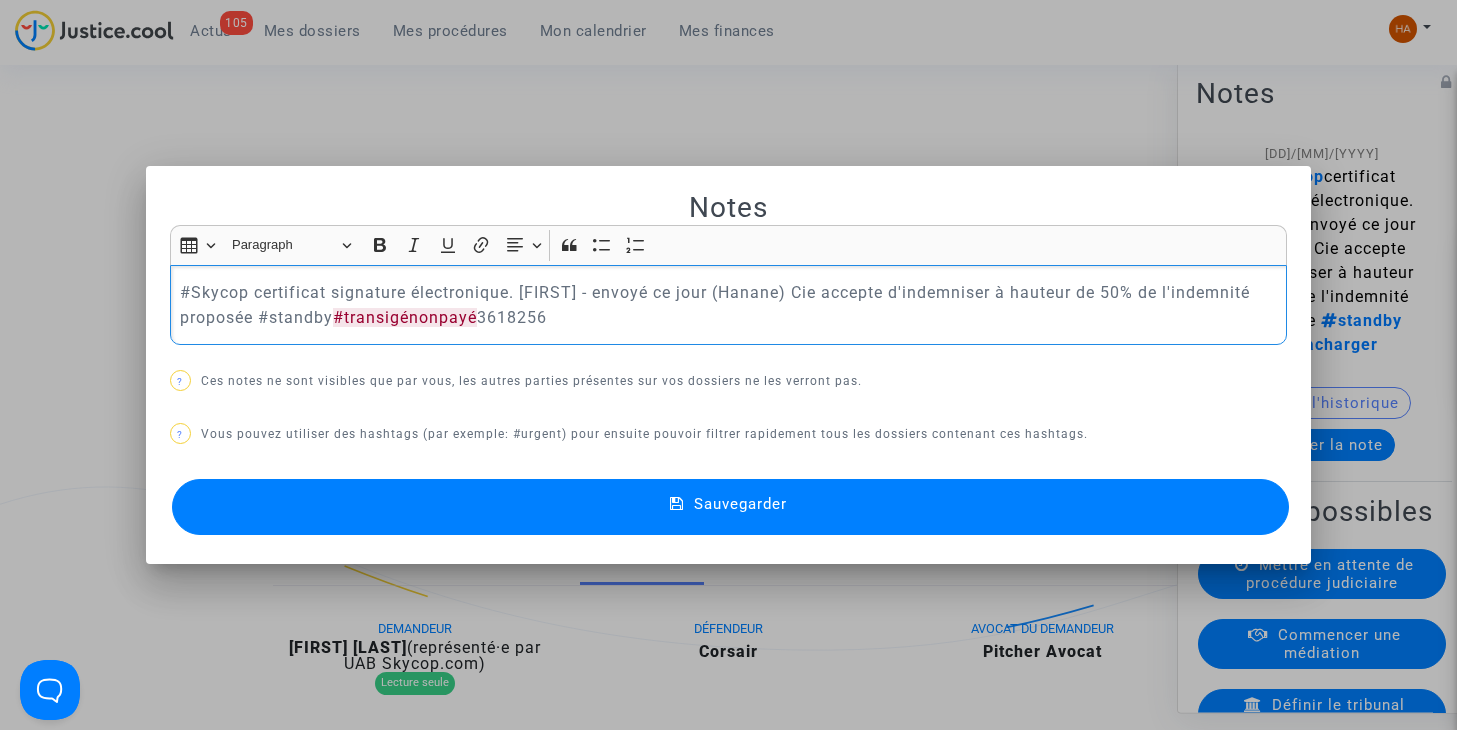 click on "Sauvegarder" at bounding box center (731, 507) 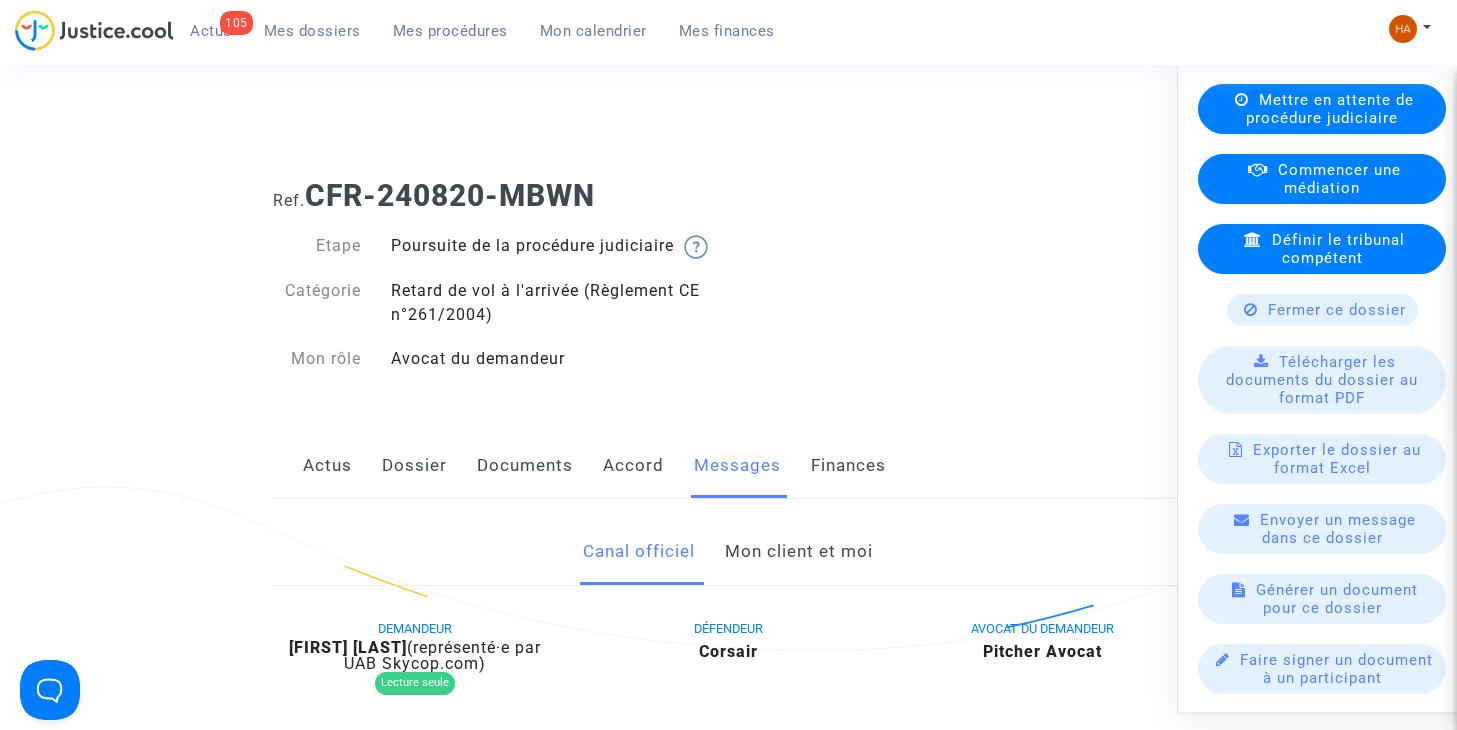scroll, scrollTop: 582, scrollLeft: 0, axis: vertical 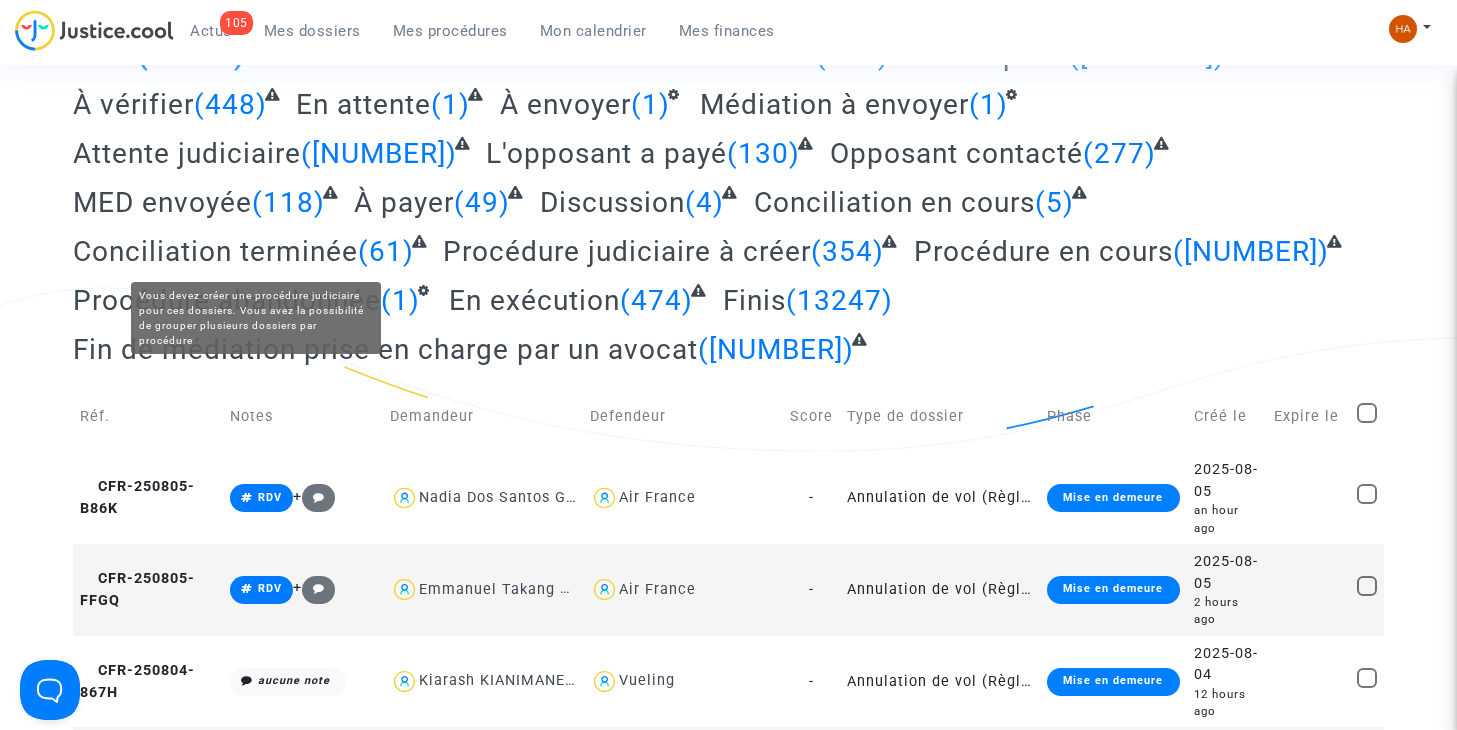 click 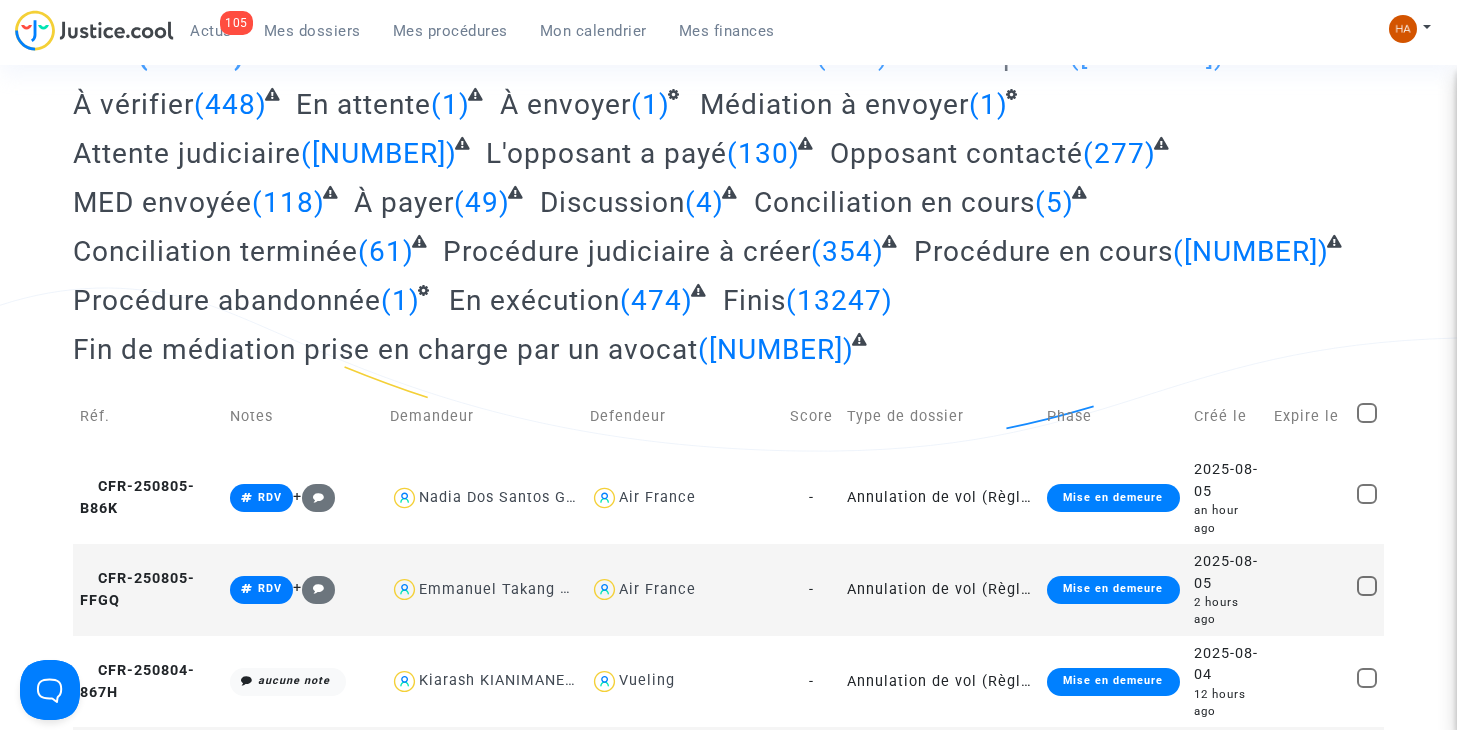 scroll, scrollTop: 0, scrollLeft: 0, axis: both 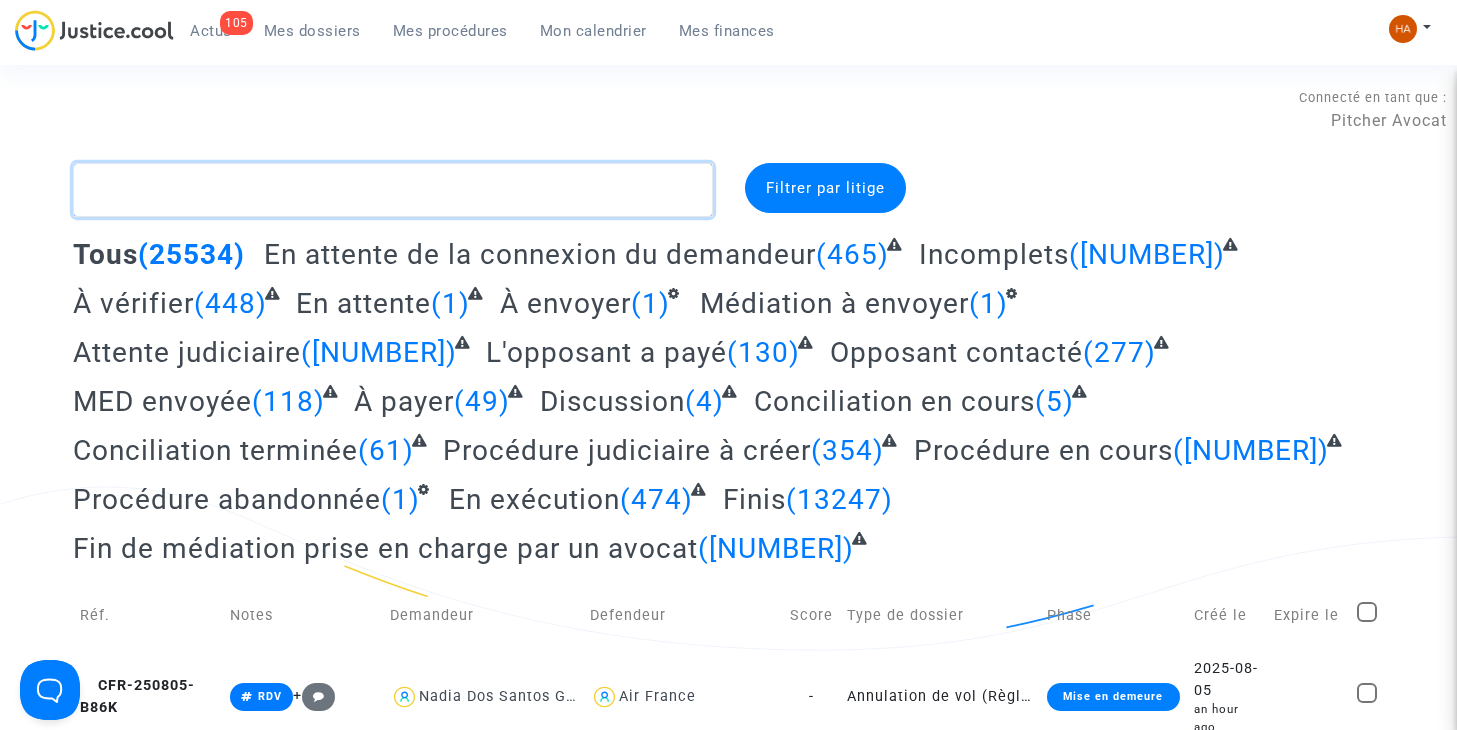 paste on "CFR-250721-FJWW" 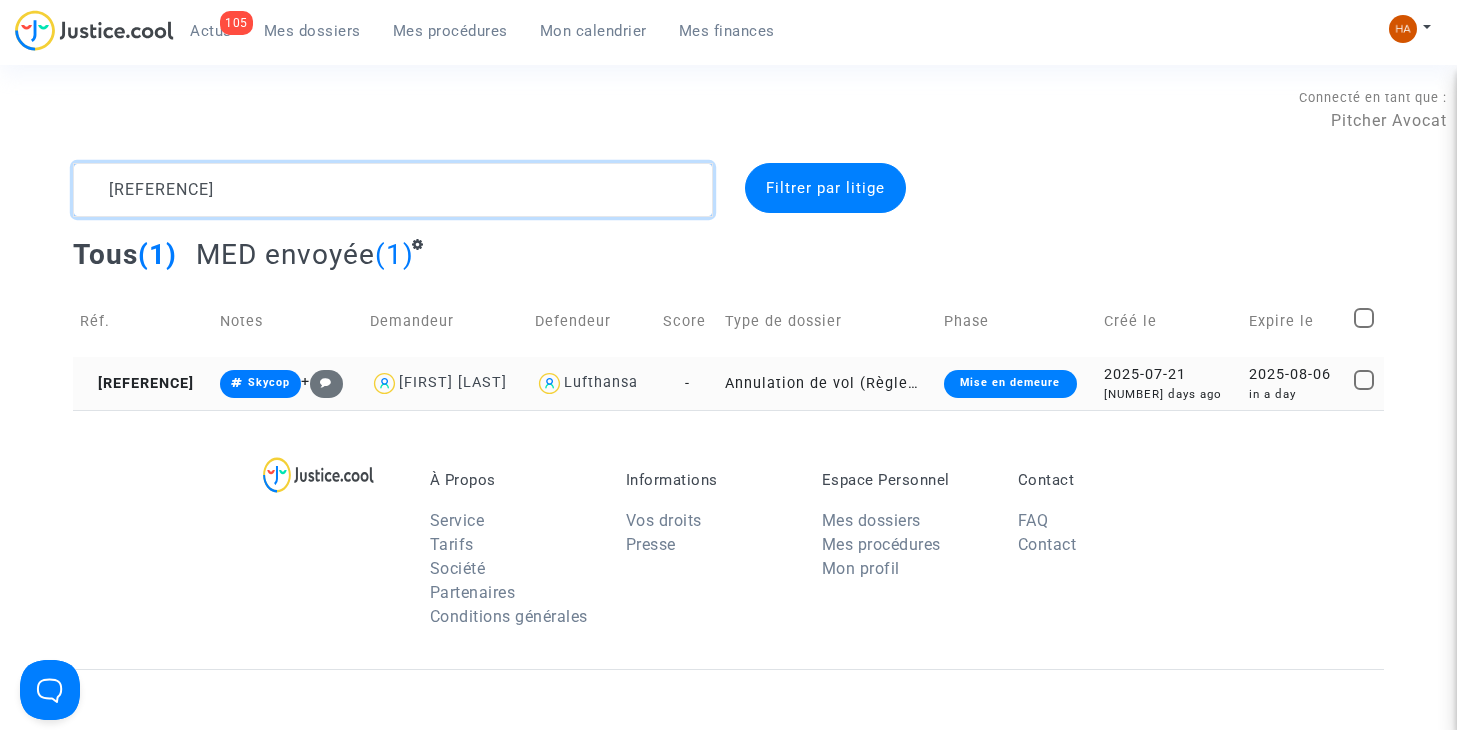 type on "CFR-250721-FJWW" 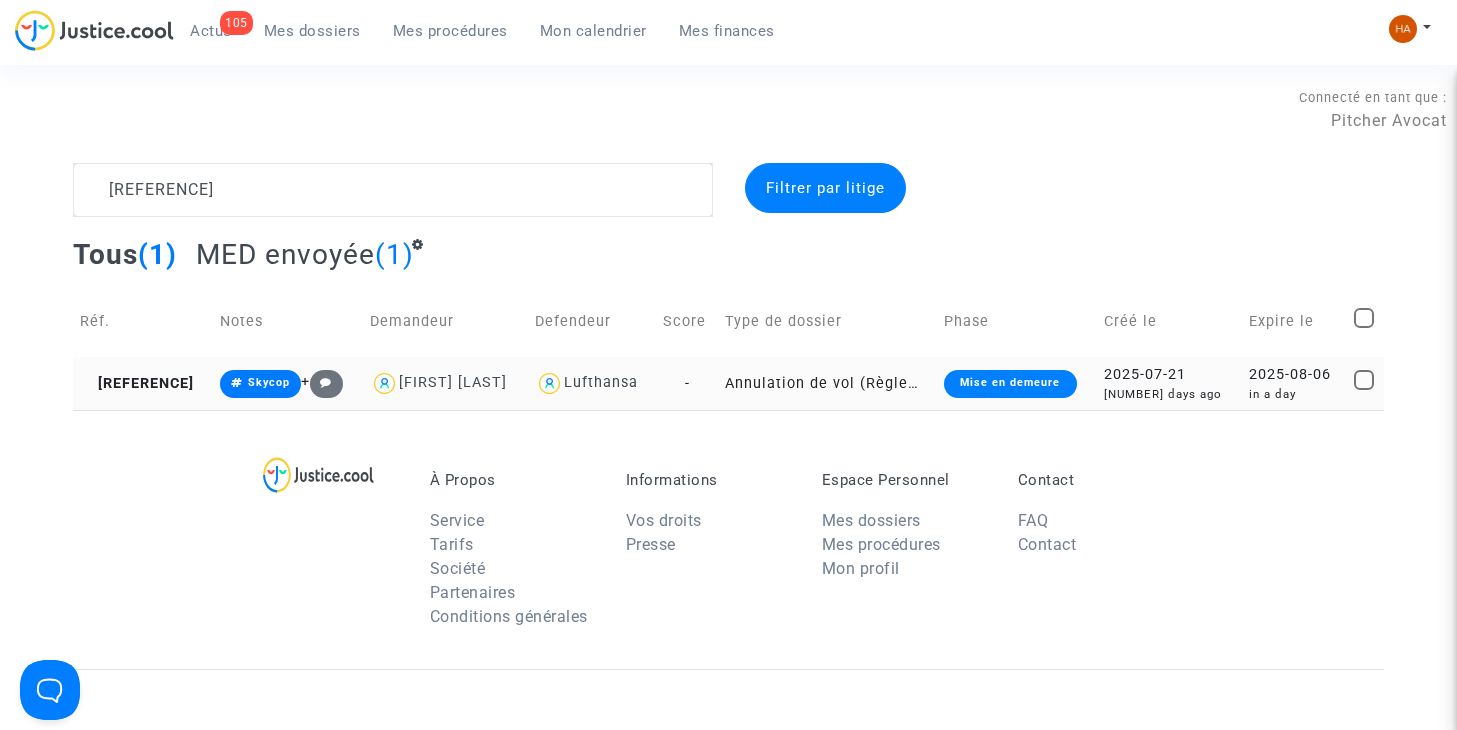click on "-" 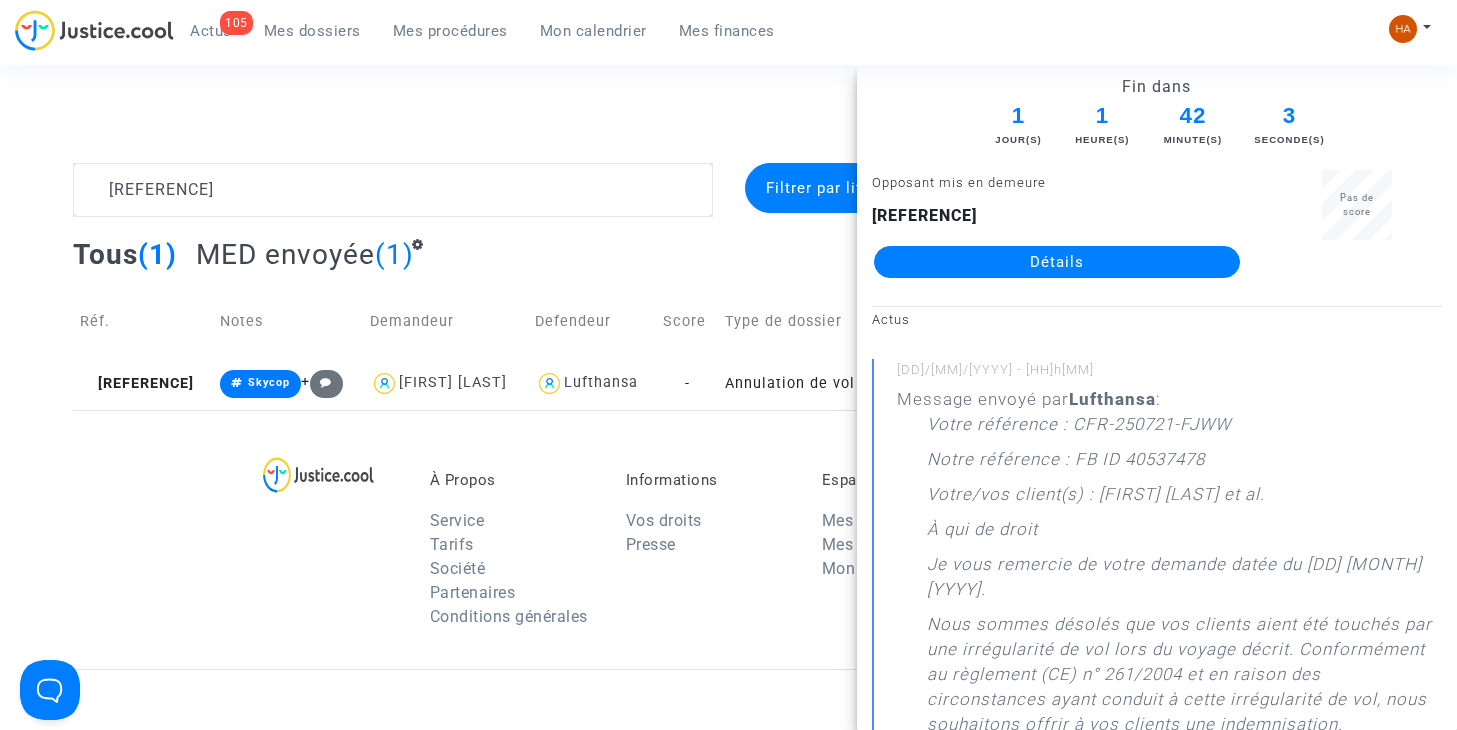 click on "Détails" 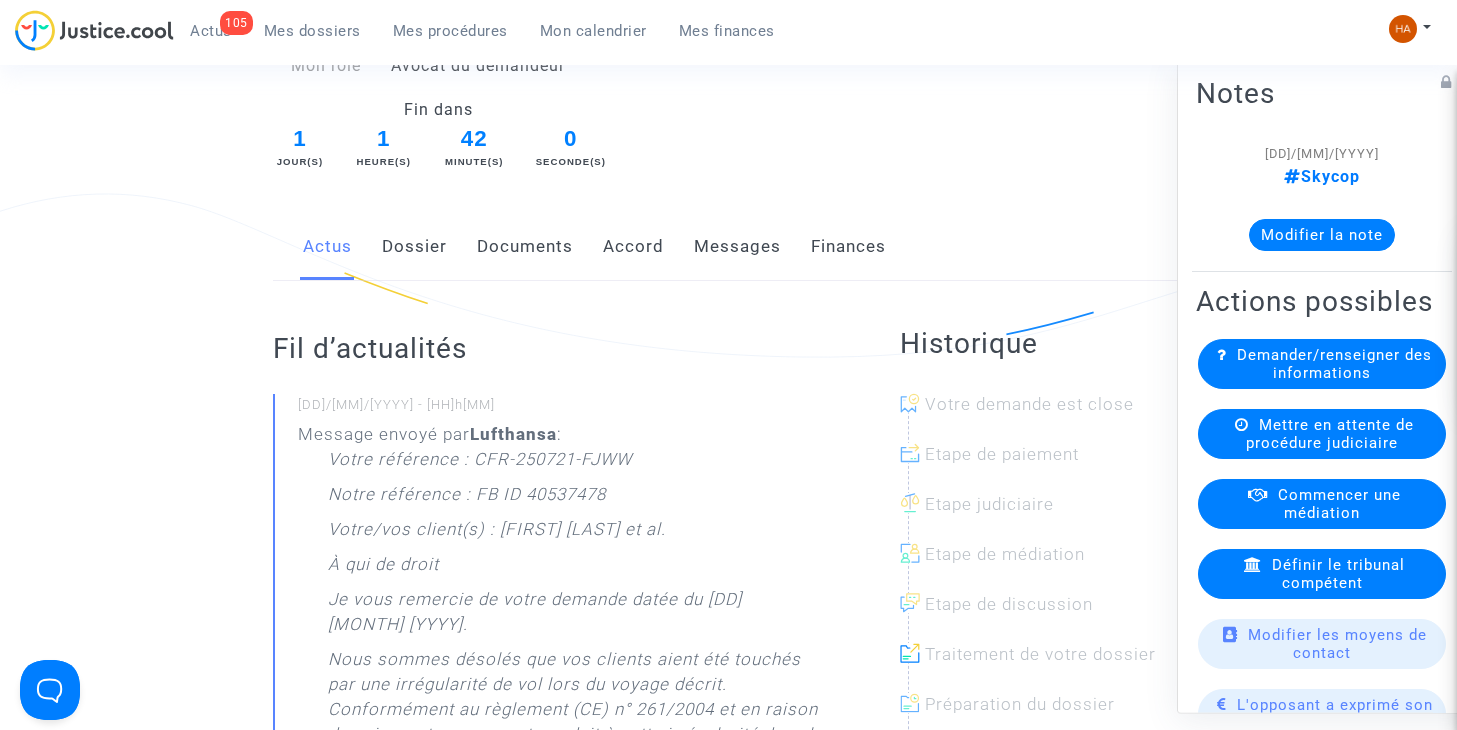 scroll, scrollTop: 300, scrollLeft: 0, axis: vertical 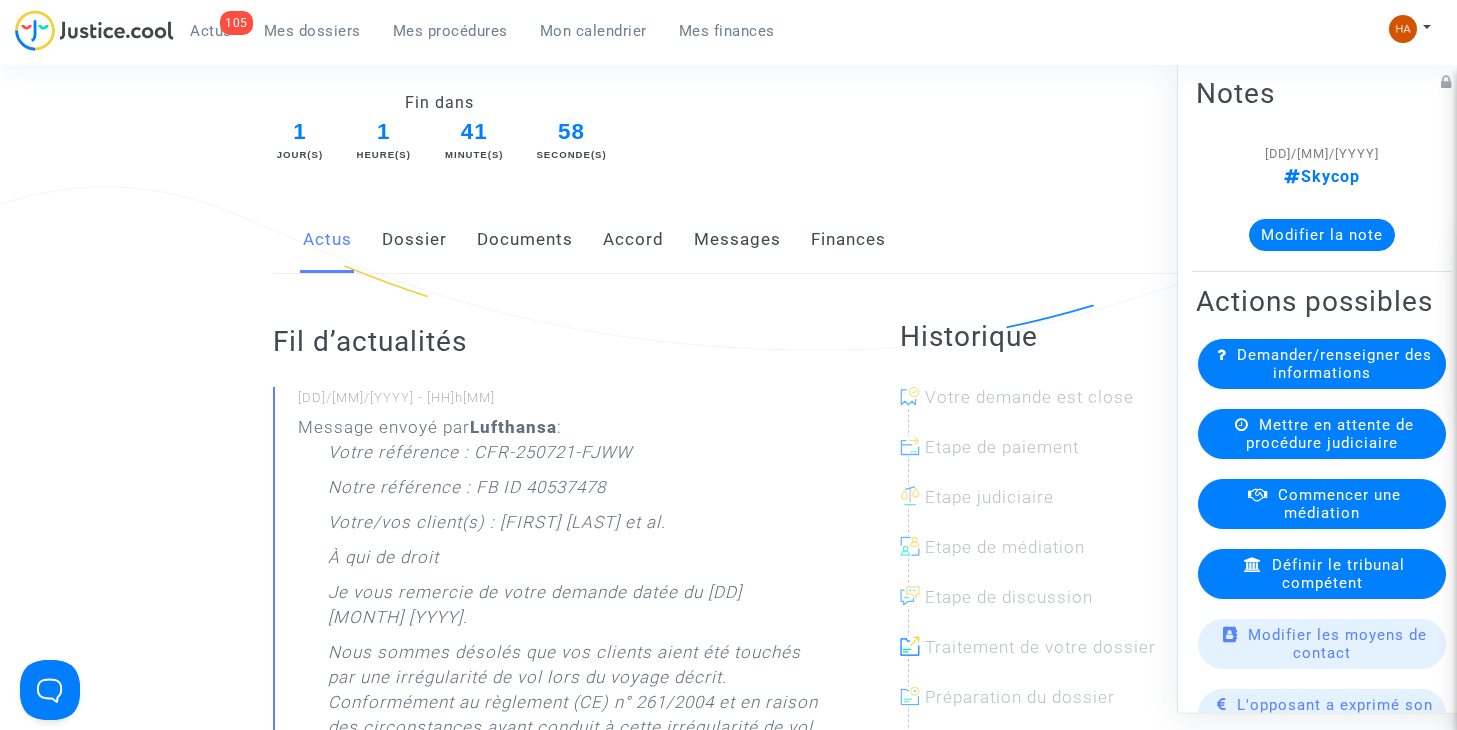 click on "Messages" 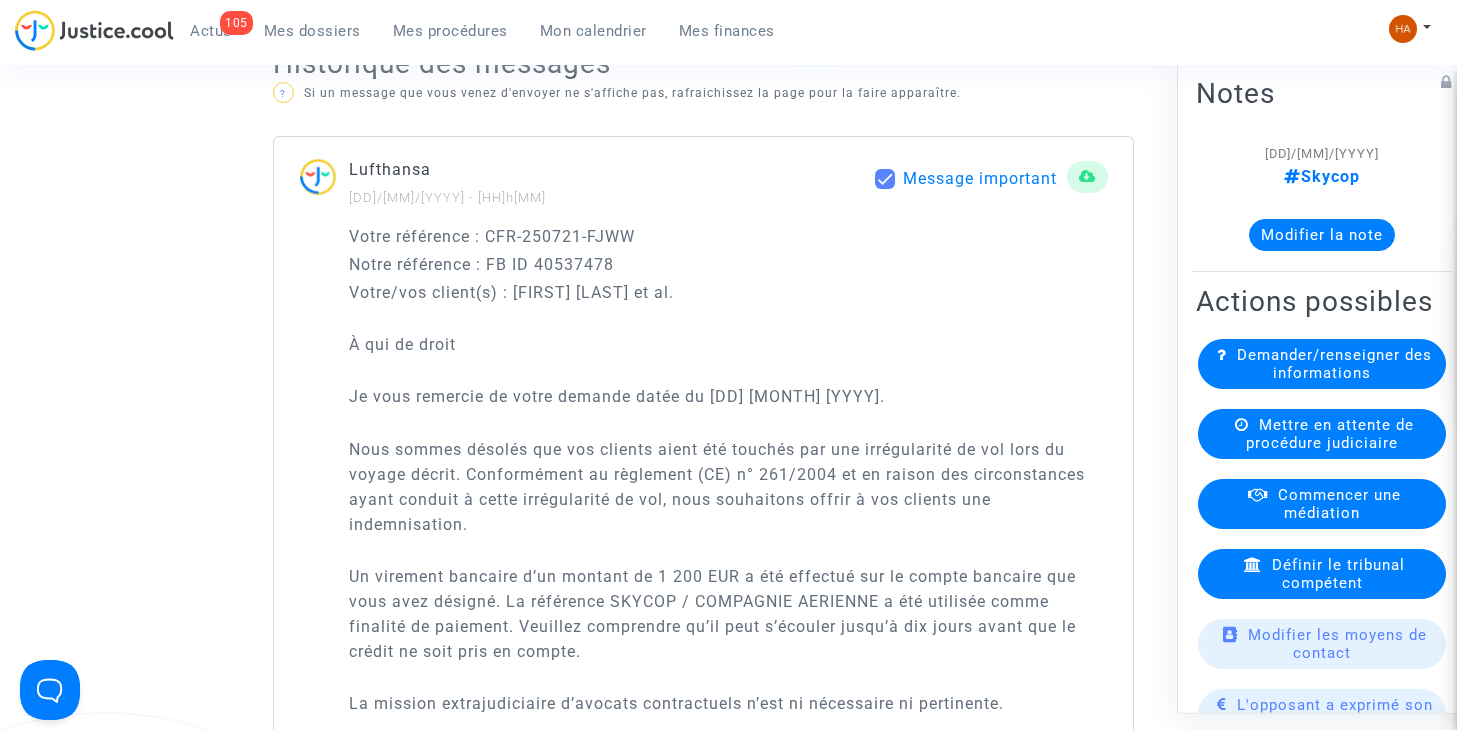 scroll, scrollTop: 1400, scrollLeft: 0, axis: vertical 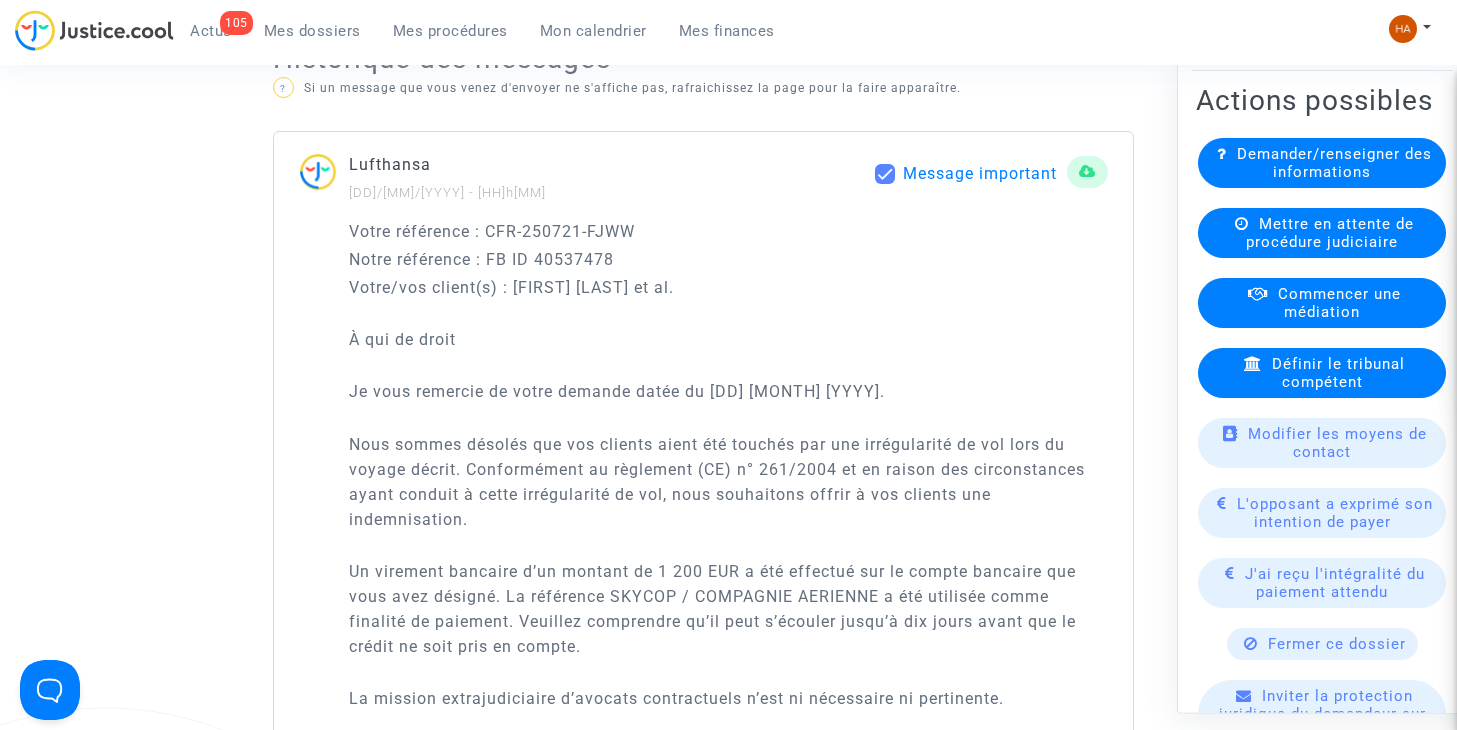 click on "L'opposant a exprimé son intention de payer" 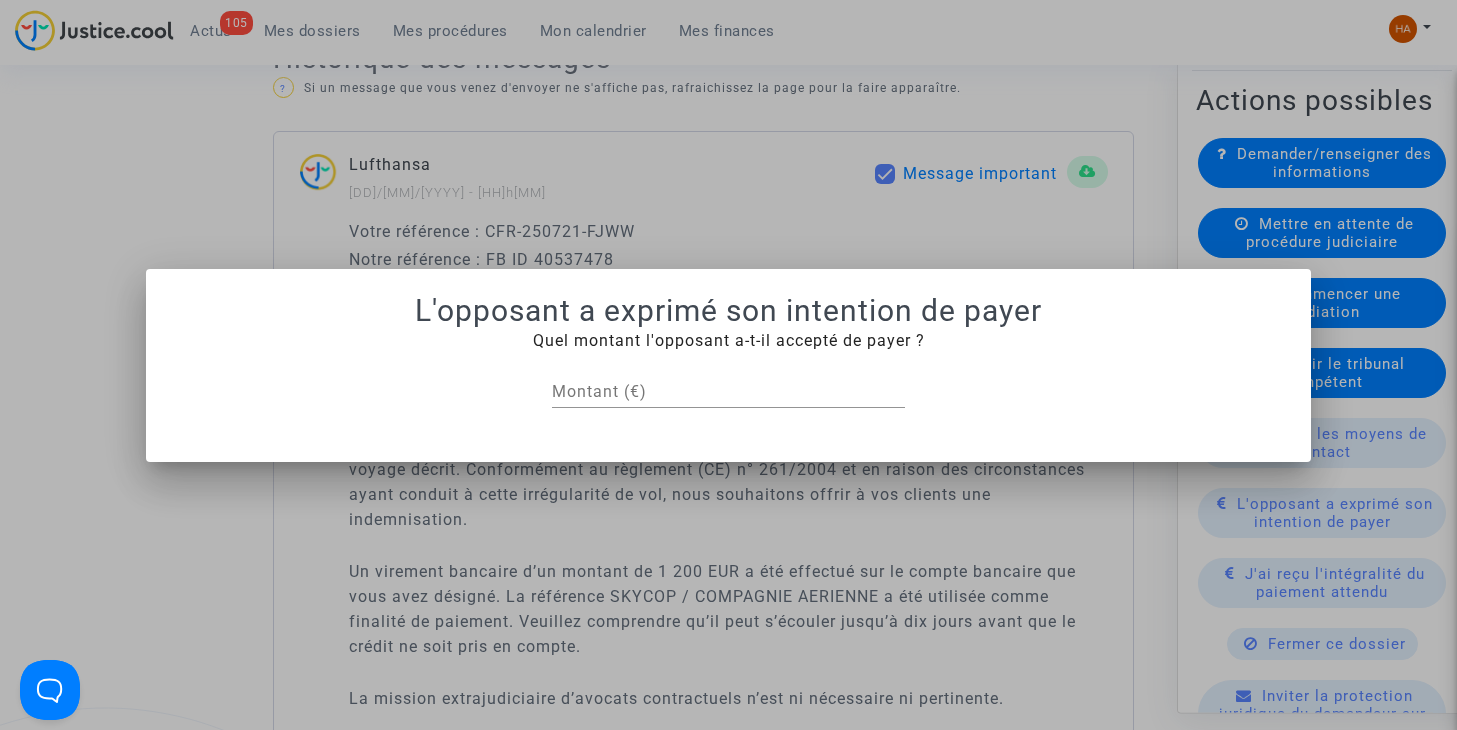 scroll, scrollTop: 0, scrollLeft: 0, axis: both 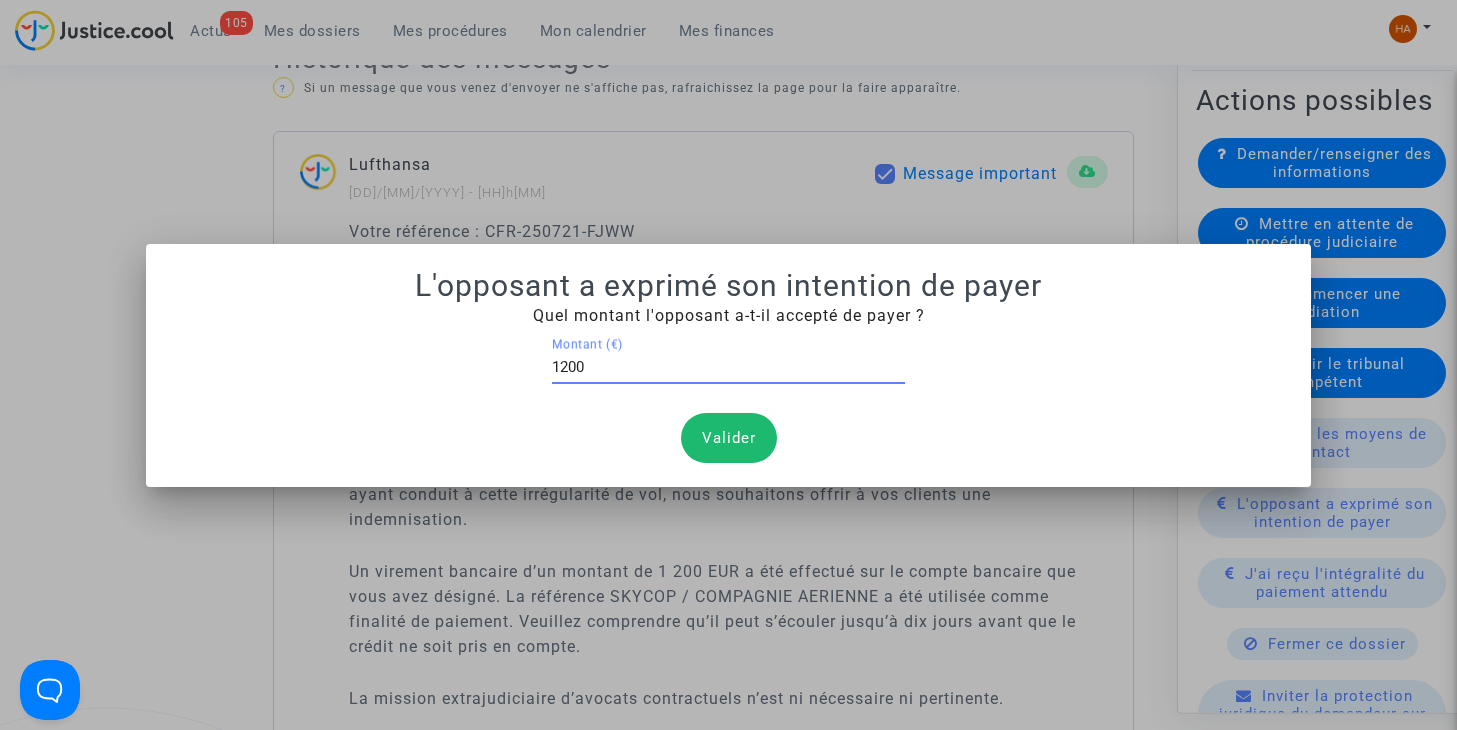 type on "1200" 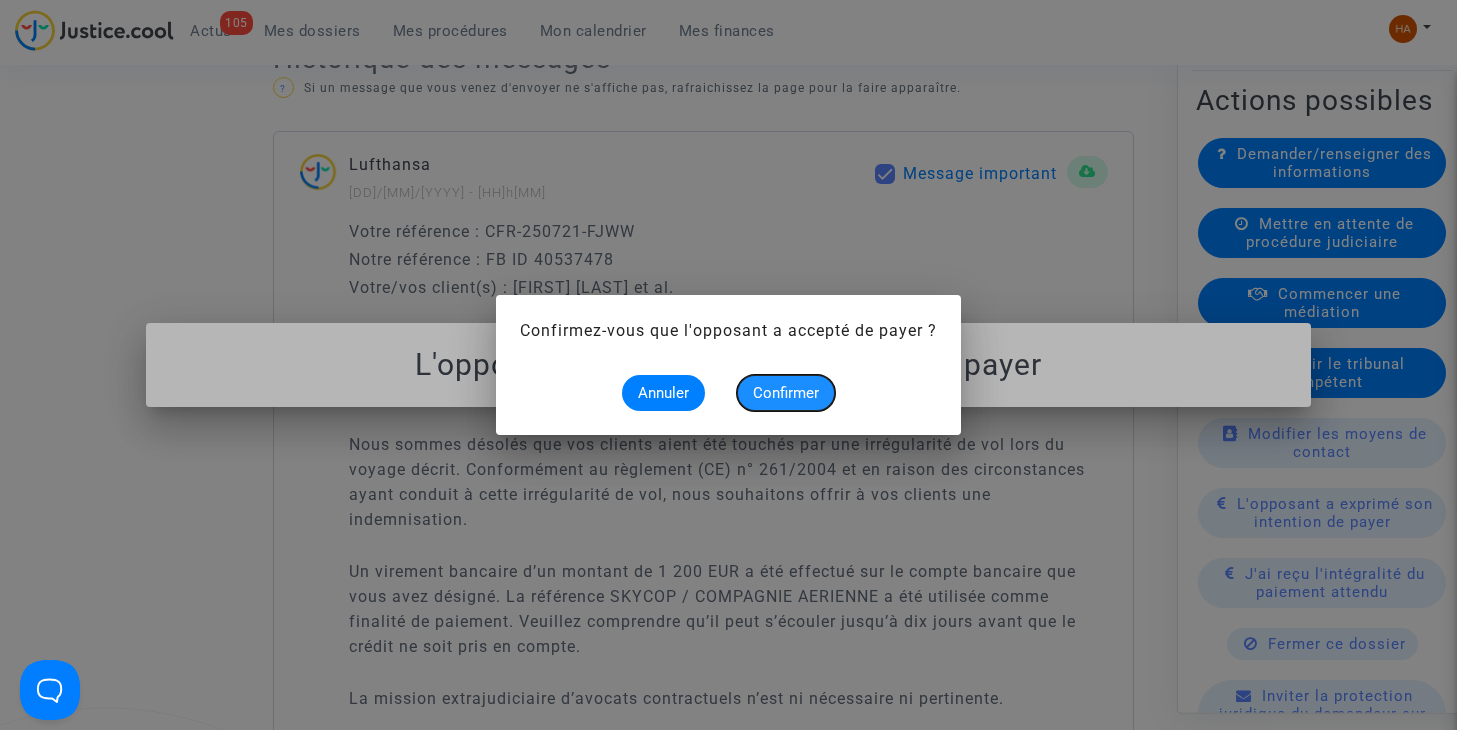 click on "Confirmer" at bounding box center [786, 393] 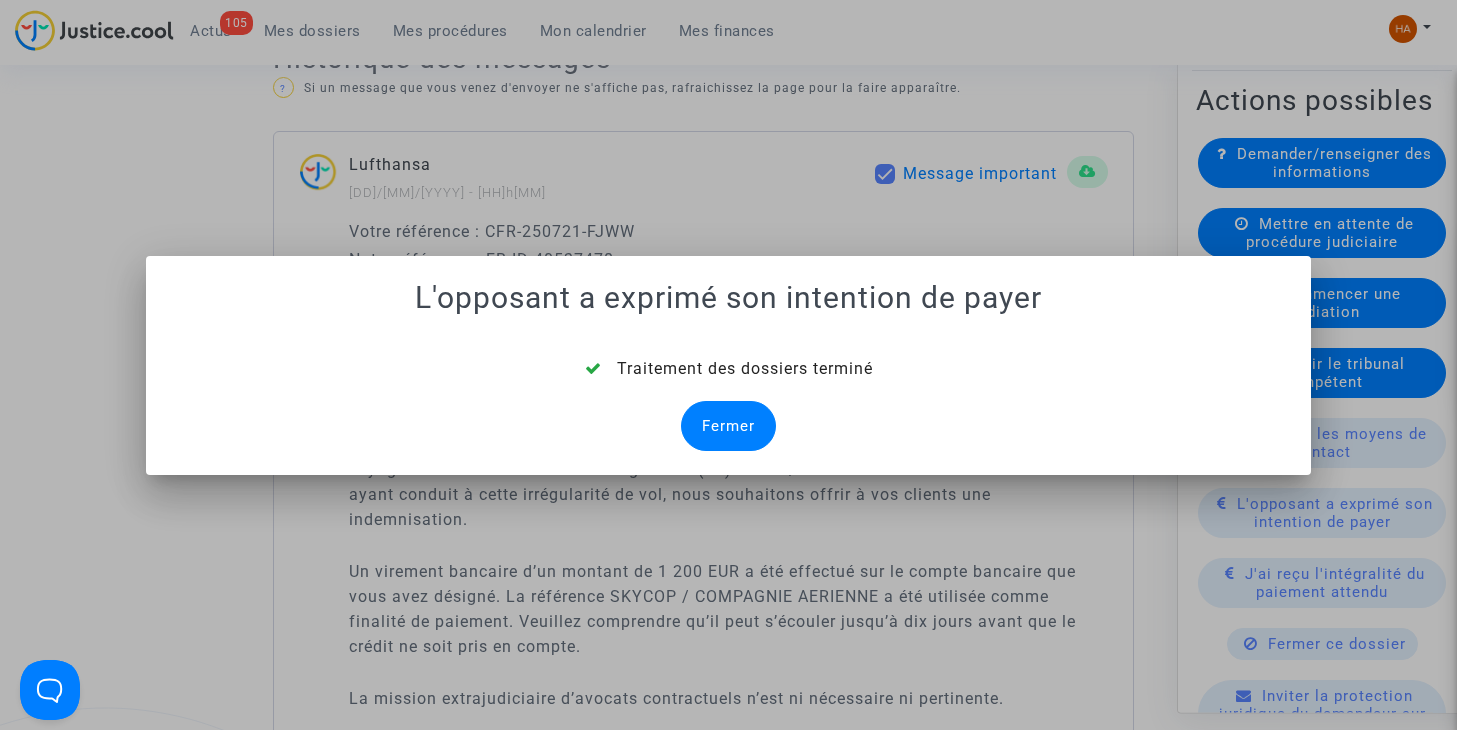 click on "Fermer" at bounding box center (728, 426) 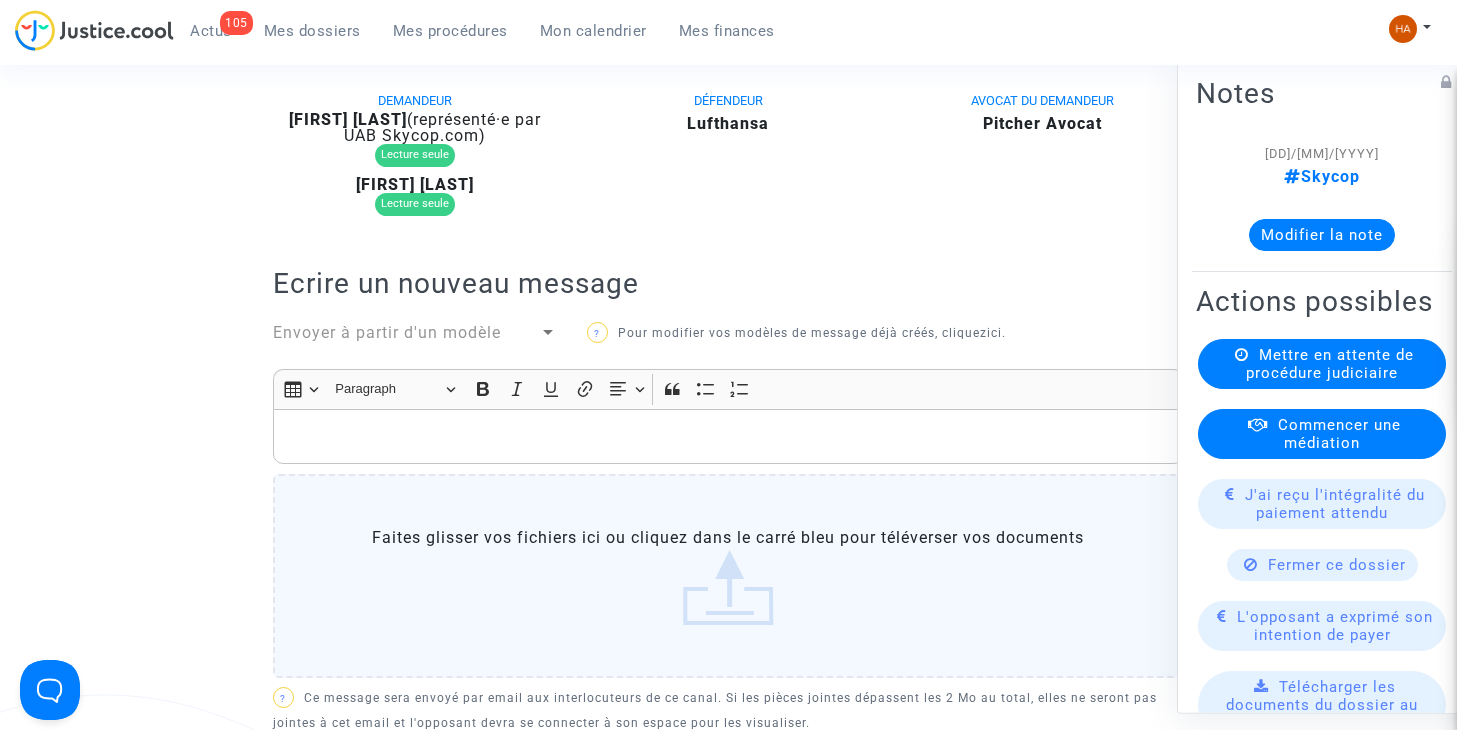 scroll, scrollTop: 600, scrollLeft: 0, axis: vertical 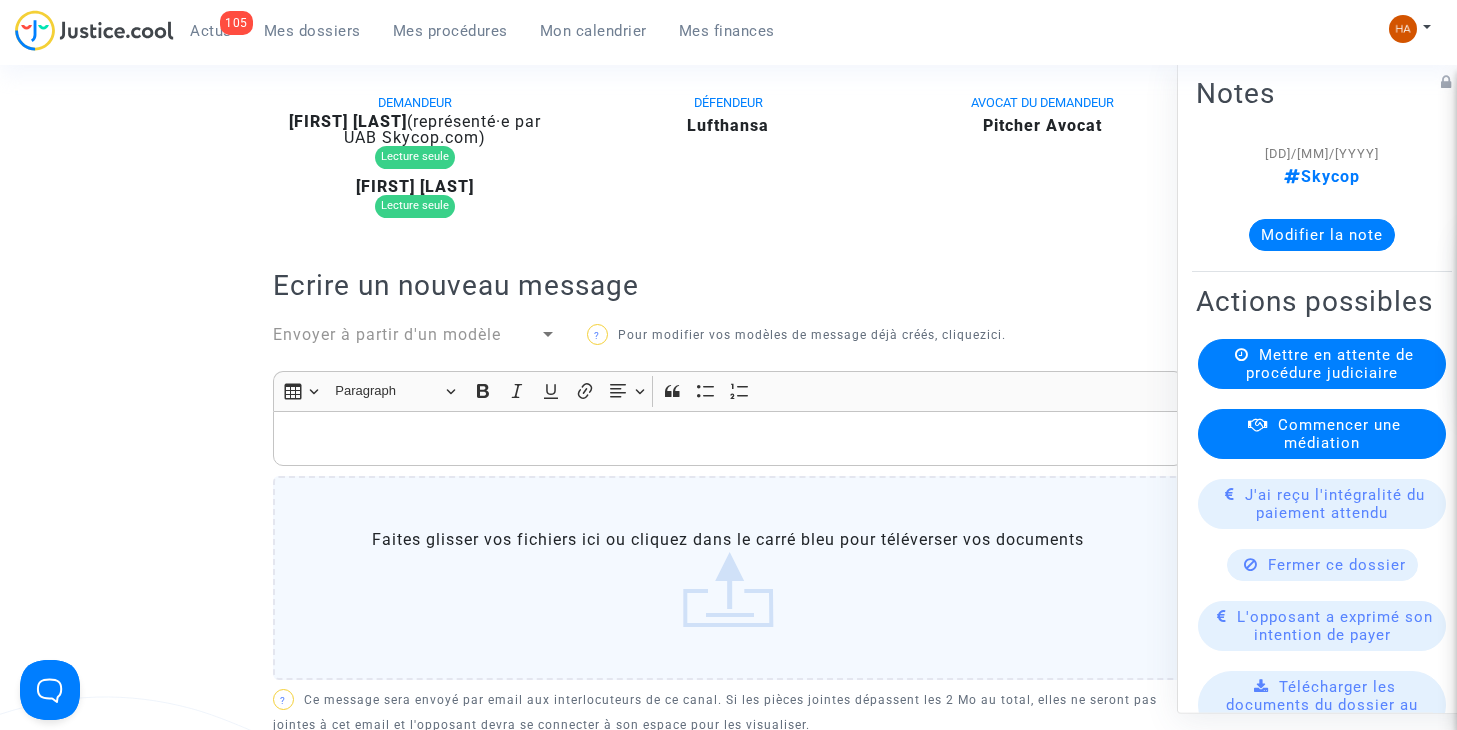 click 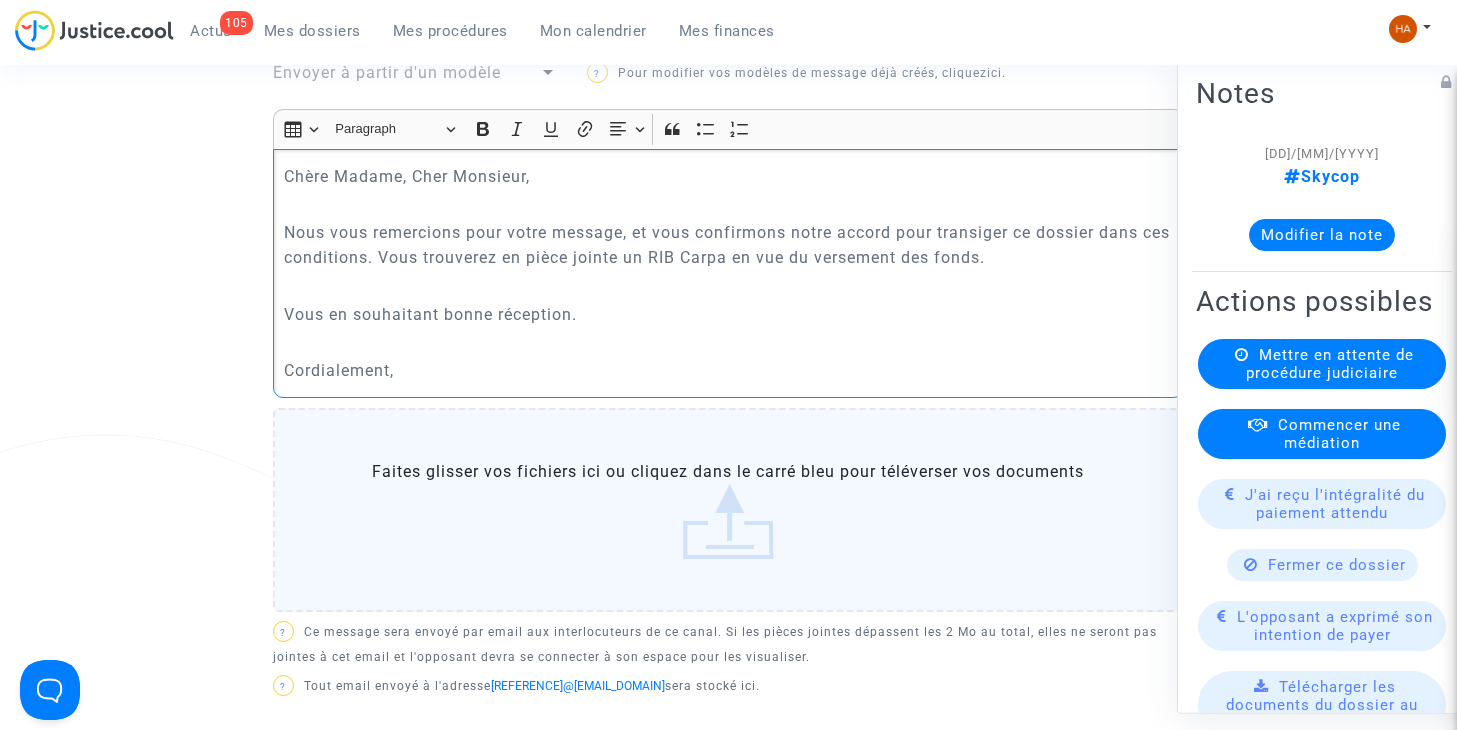 scroll, scrollTop: 900, scrollLeft: 0, axis: vertical 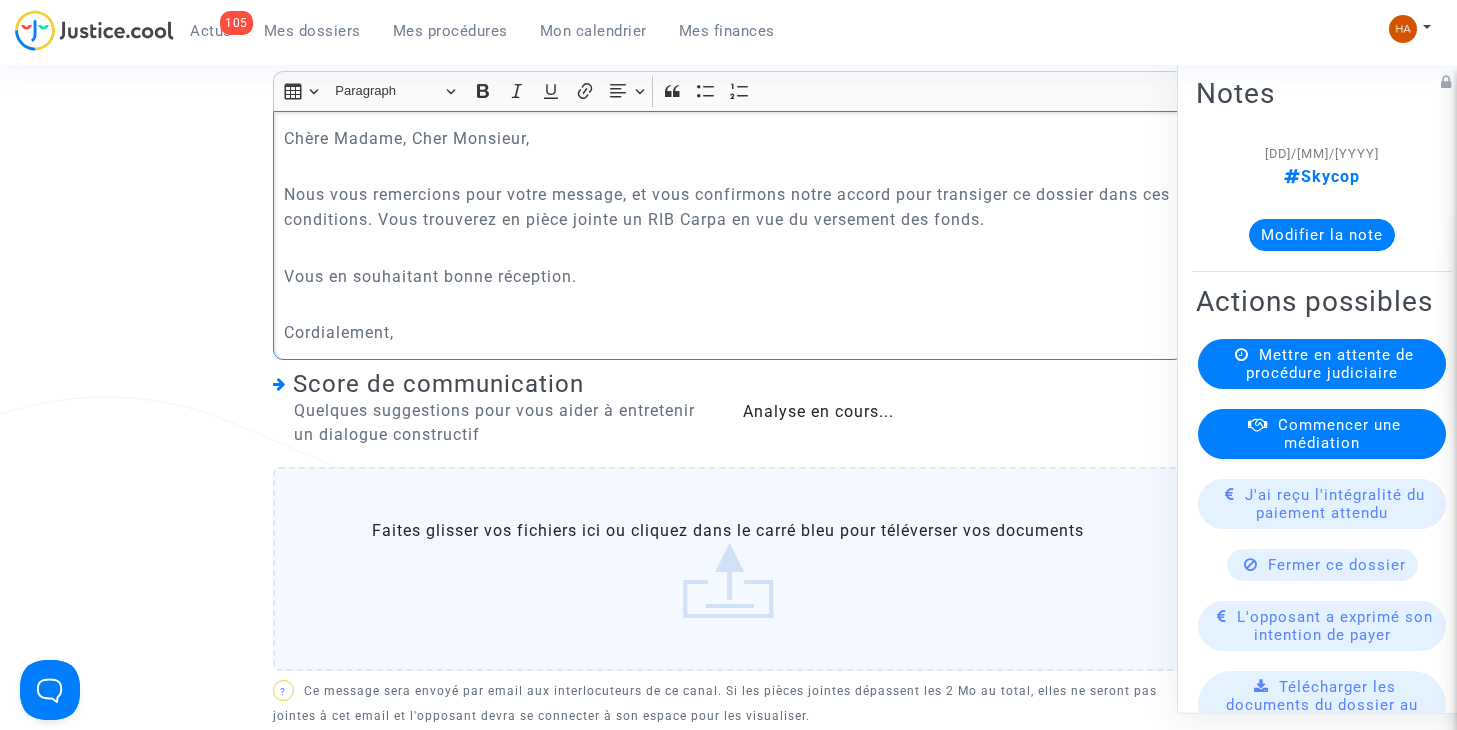 click on "Faites glisser vos fichiers ici ou cliquez dans le carré bleu pour téléverser vos documents" 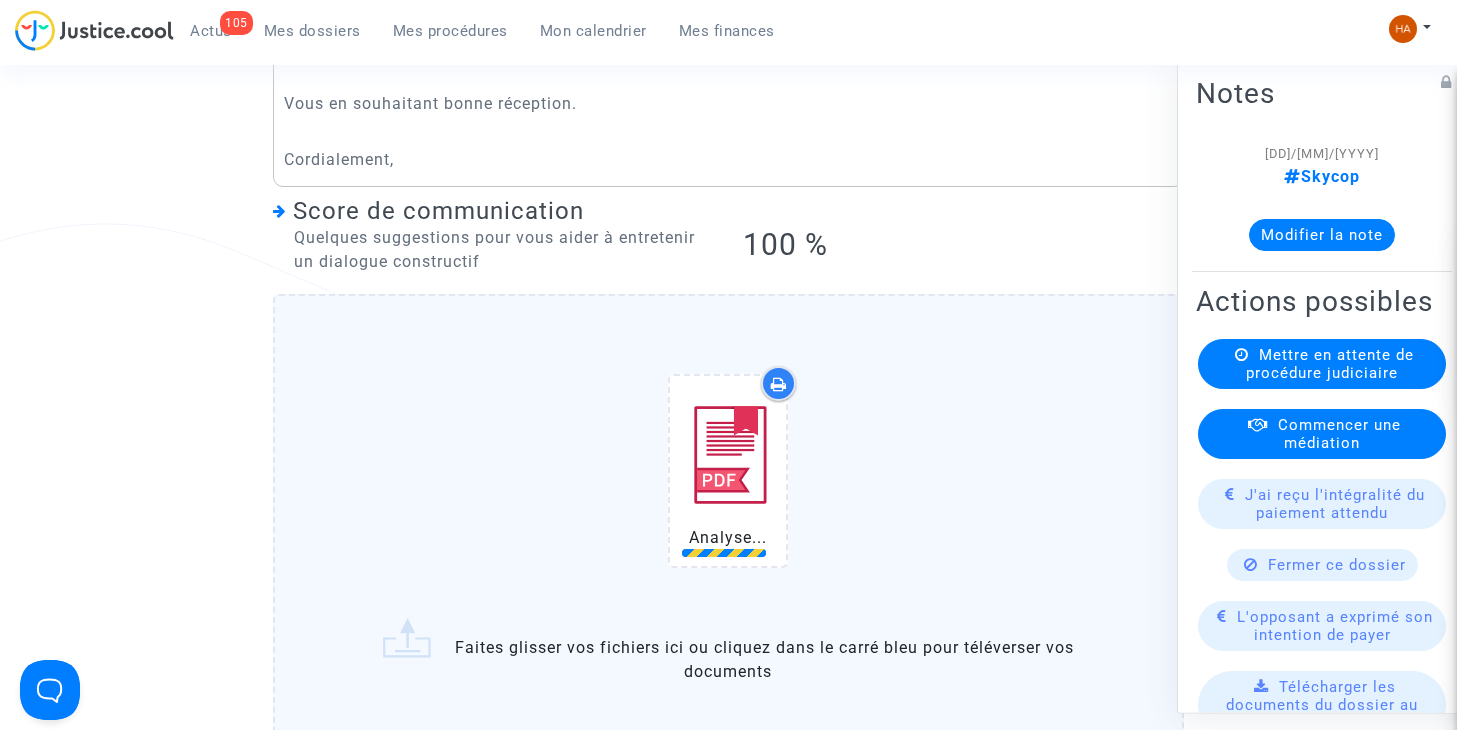 scroll, scrollTop: 1100, scrollLeft: 0, axis: vertical 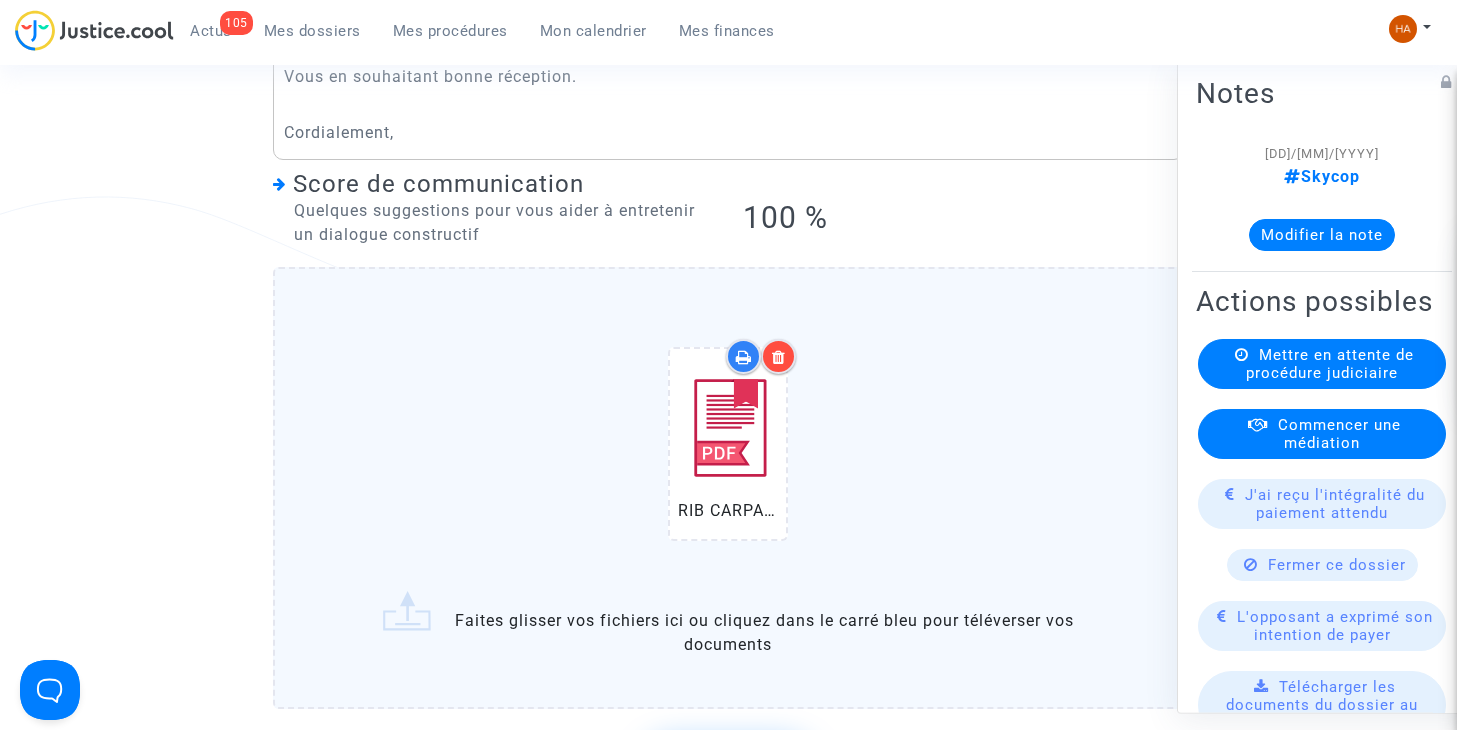 click at bounding box center (779, 357) 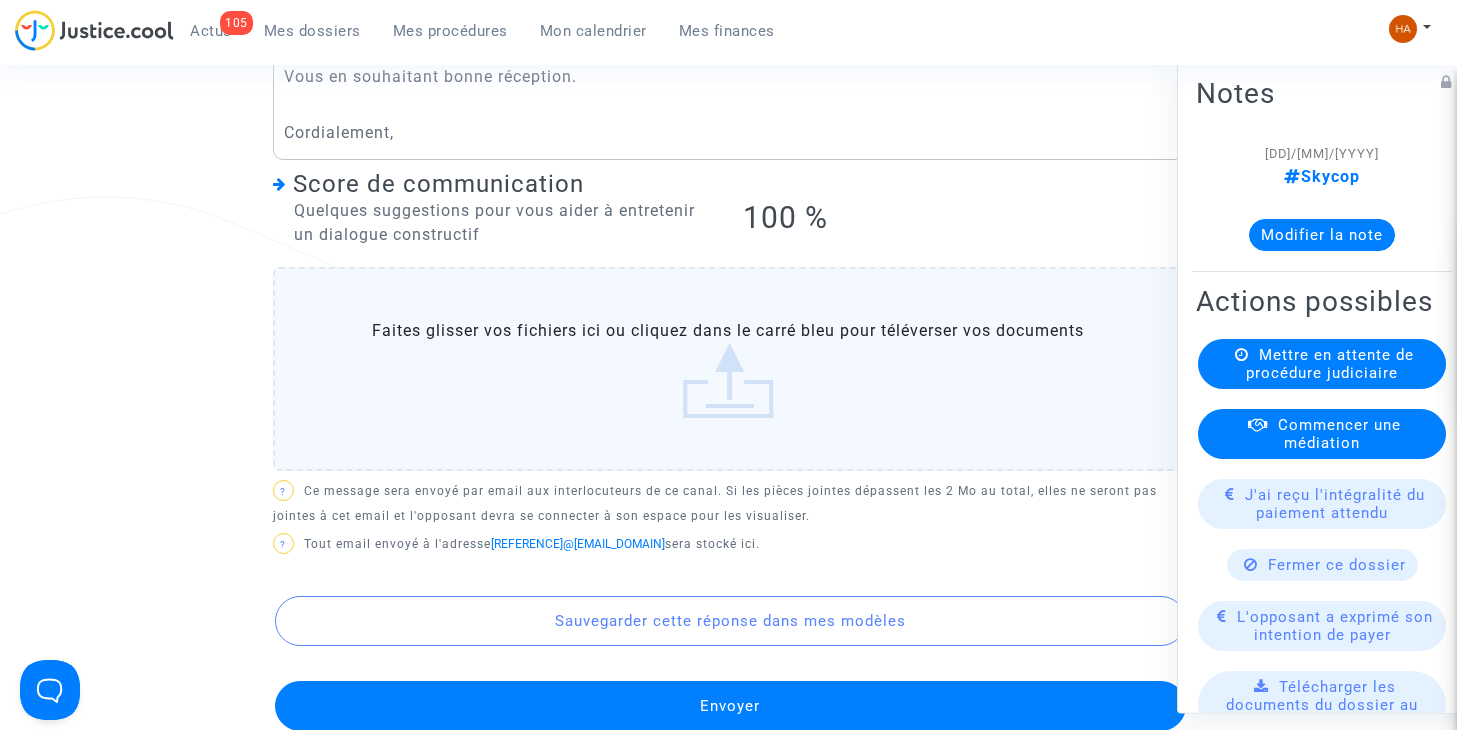 click on "Faites glisser vos fichiers ici ou cliquez dans le carré bleu pour téléverser vos documents" 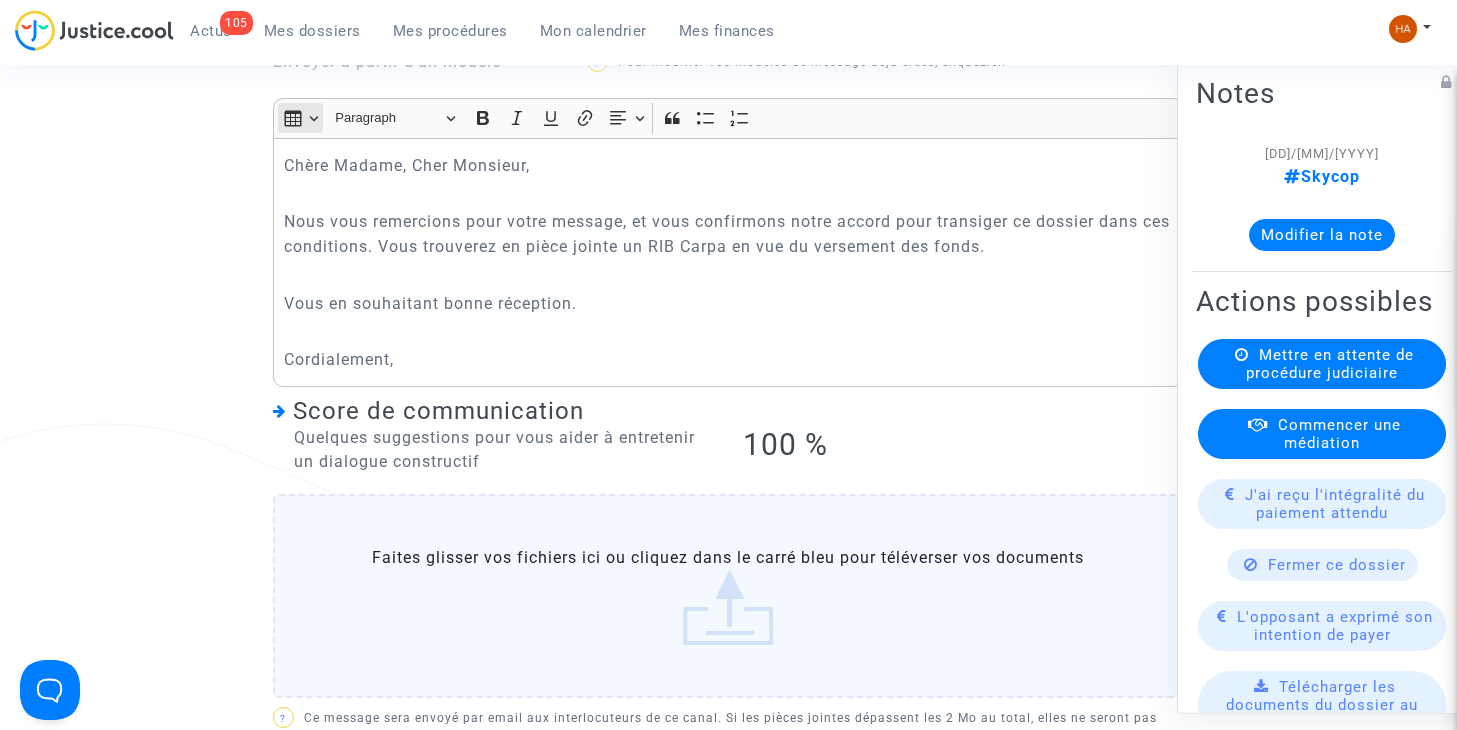 scroll, scrollTop: 800, scrollLeft: 0, axis: vertical 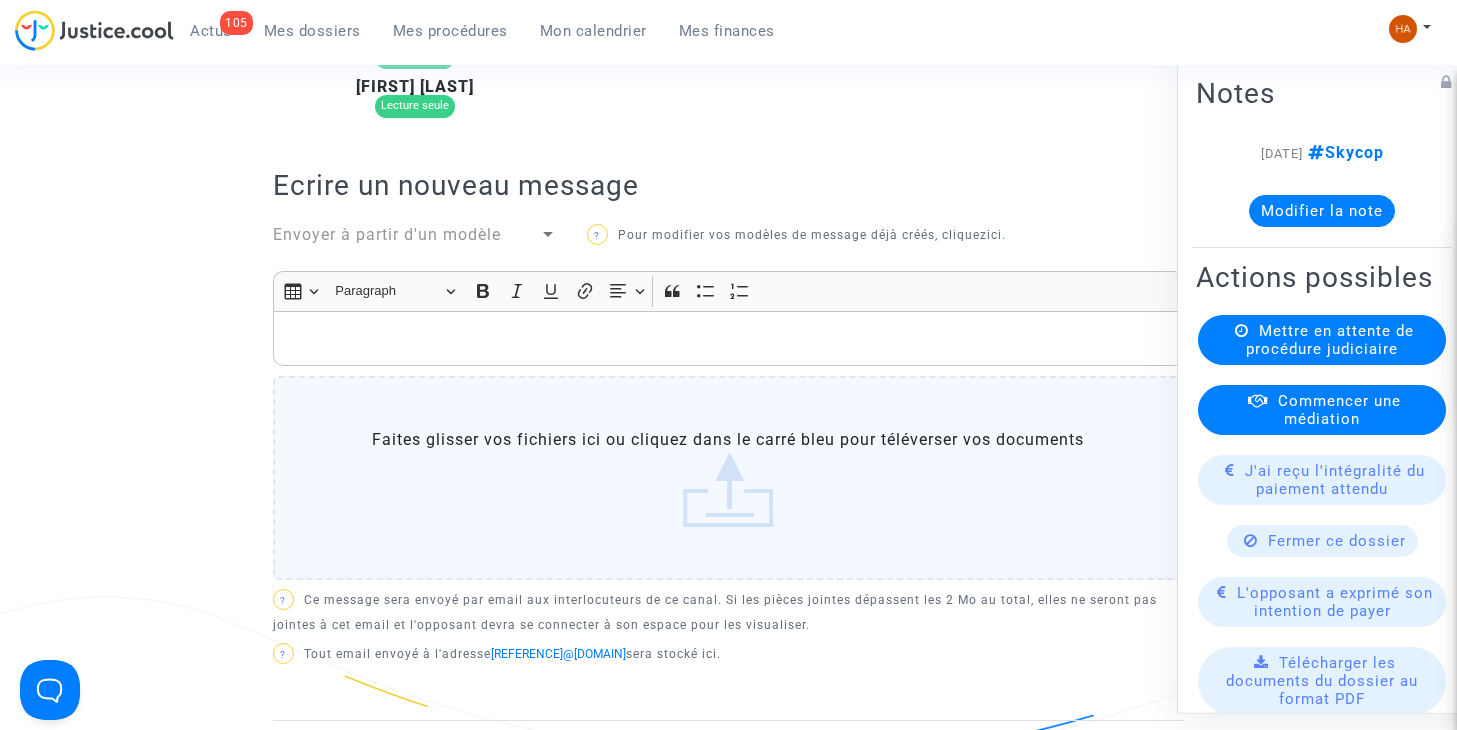 click on "Faites glisser vos fichiers ici ou cliquez dans le carré bleu pour téléverser vos documents" 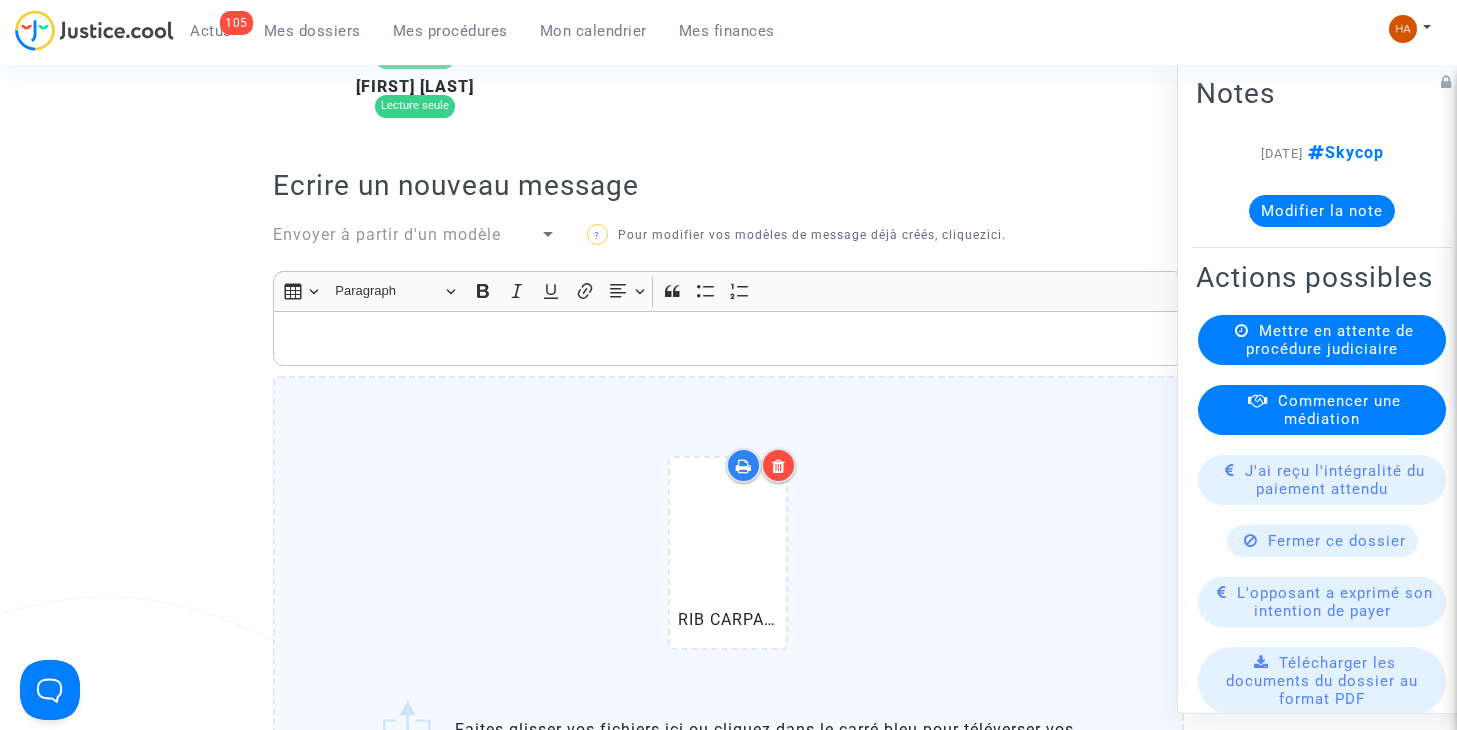 click 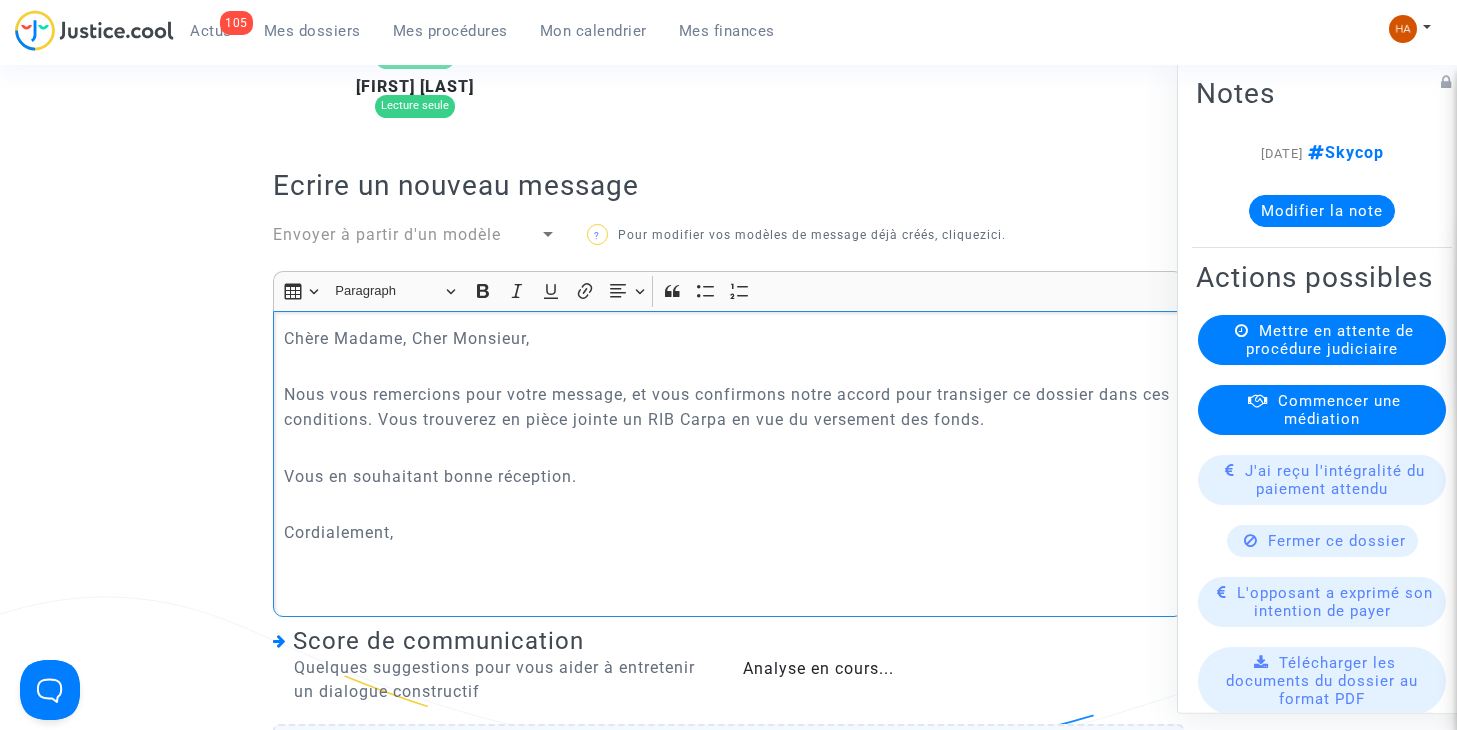 type 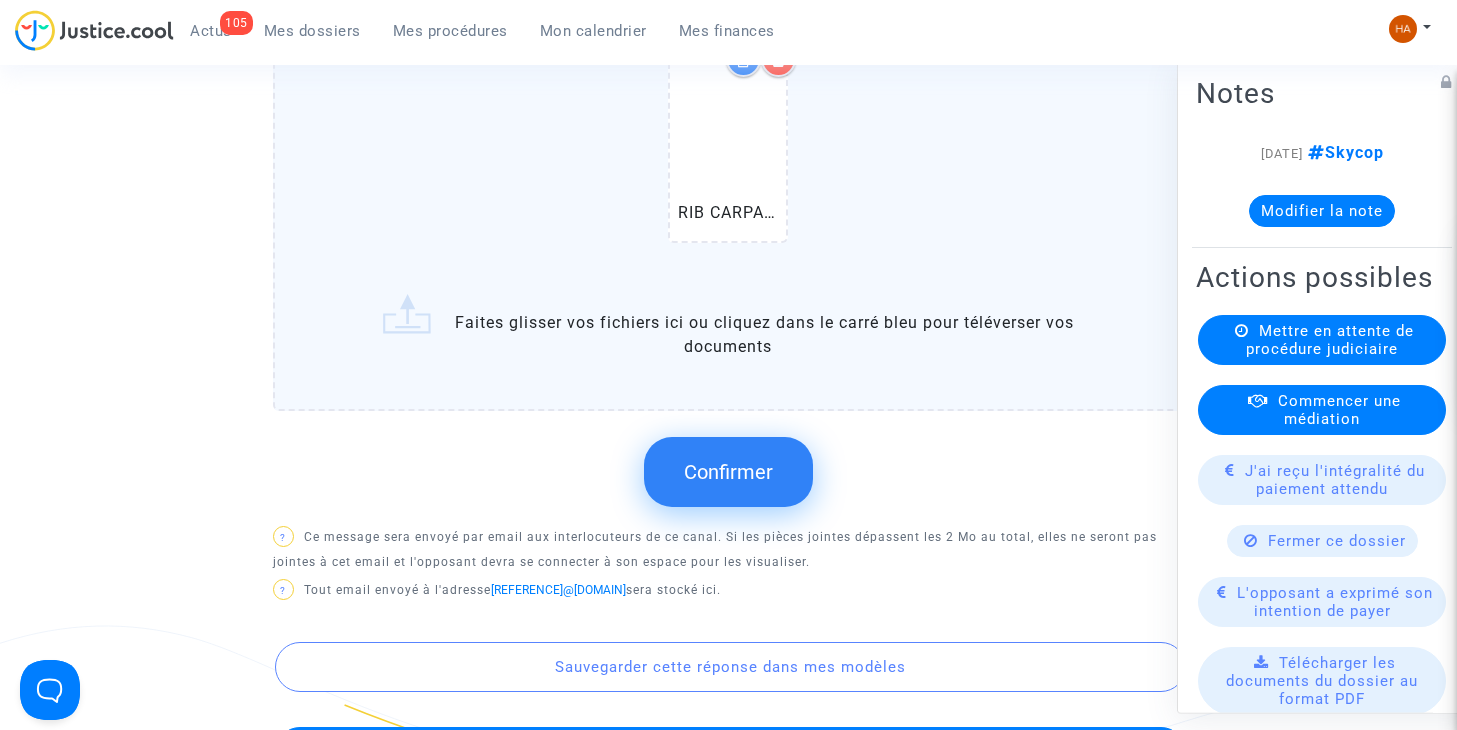 scroll, scrollTop: 1500, scrollLeft: 0, axis: vertical 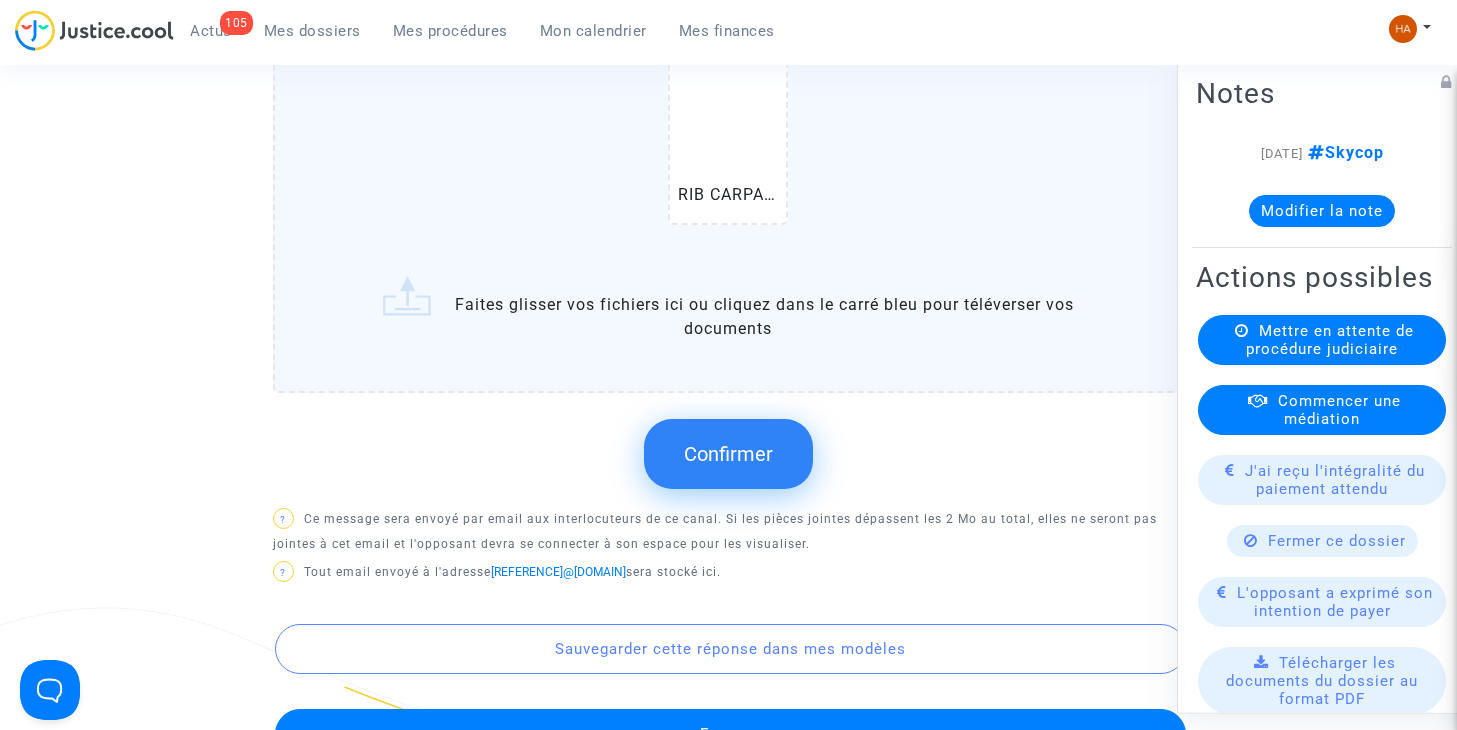 click on "Confirmer" 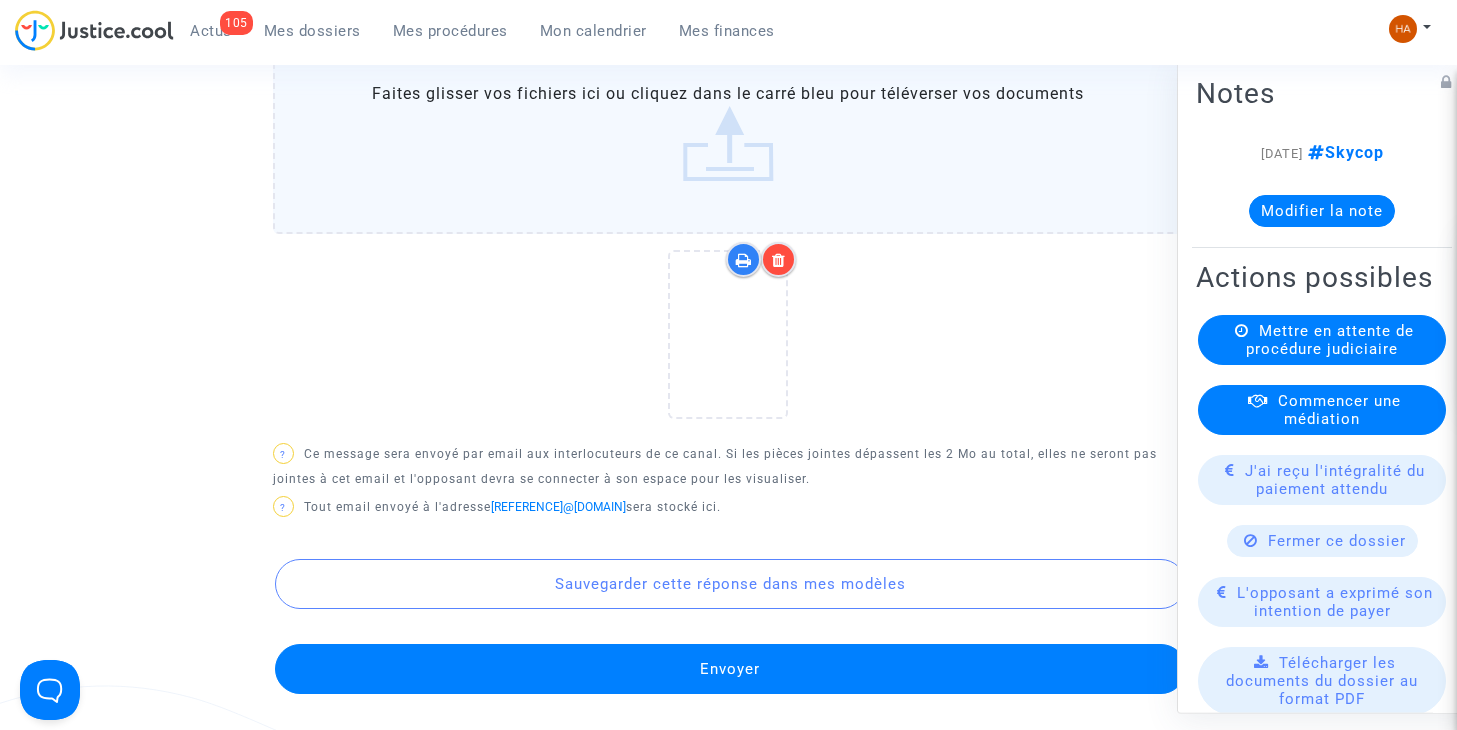 scroll, scrollTop: 1500, scrollLeft: 0, axis: vertical 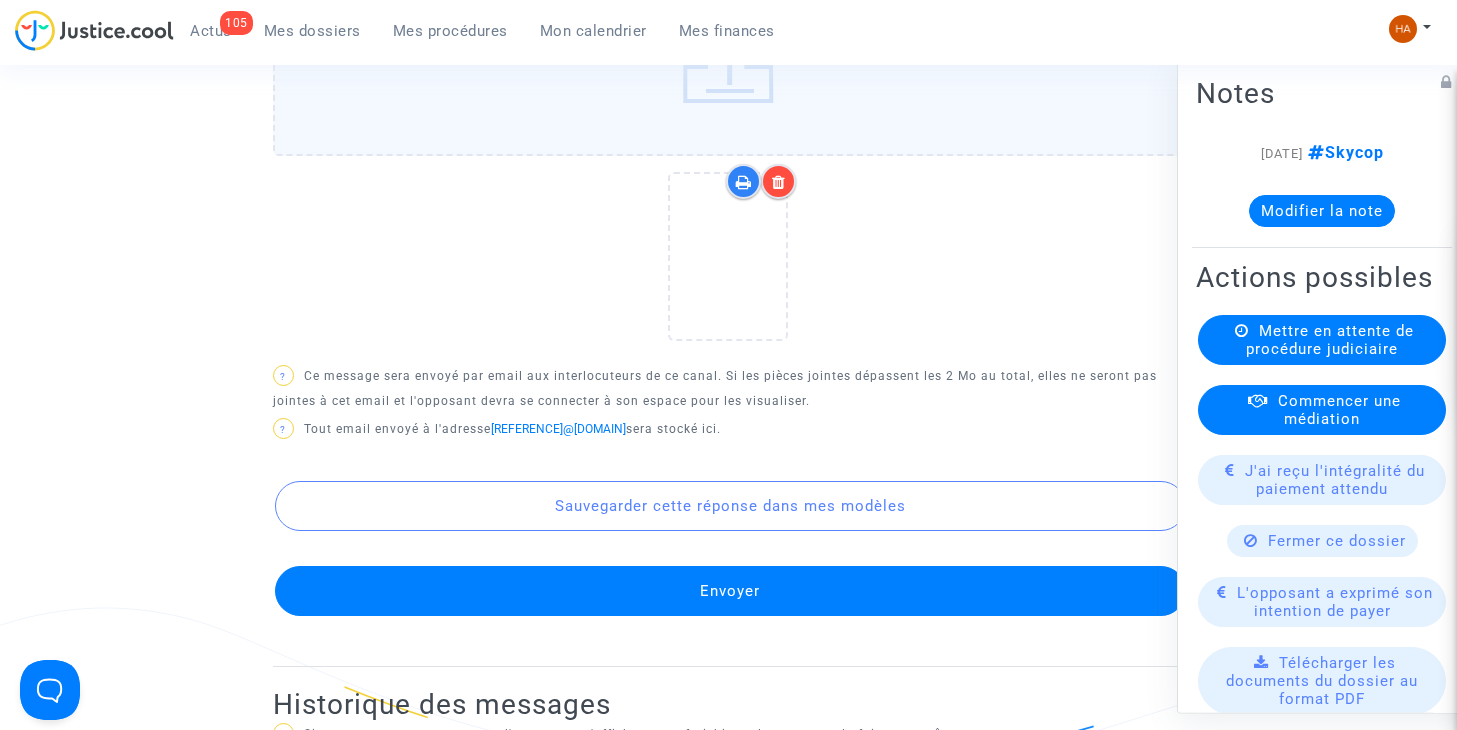 click on "Envoyer" 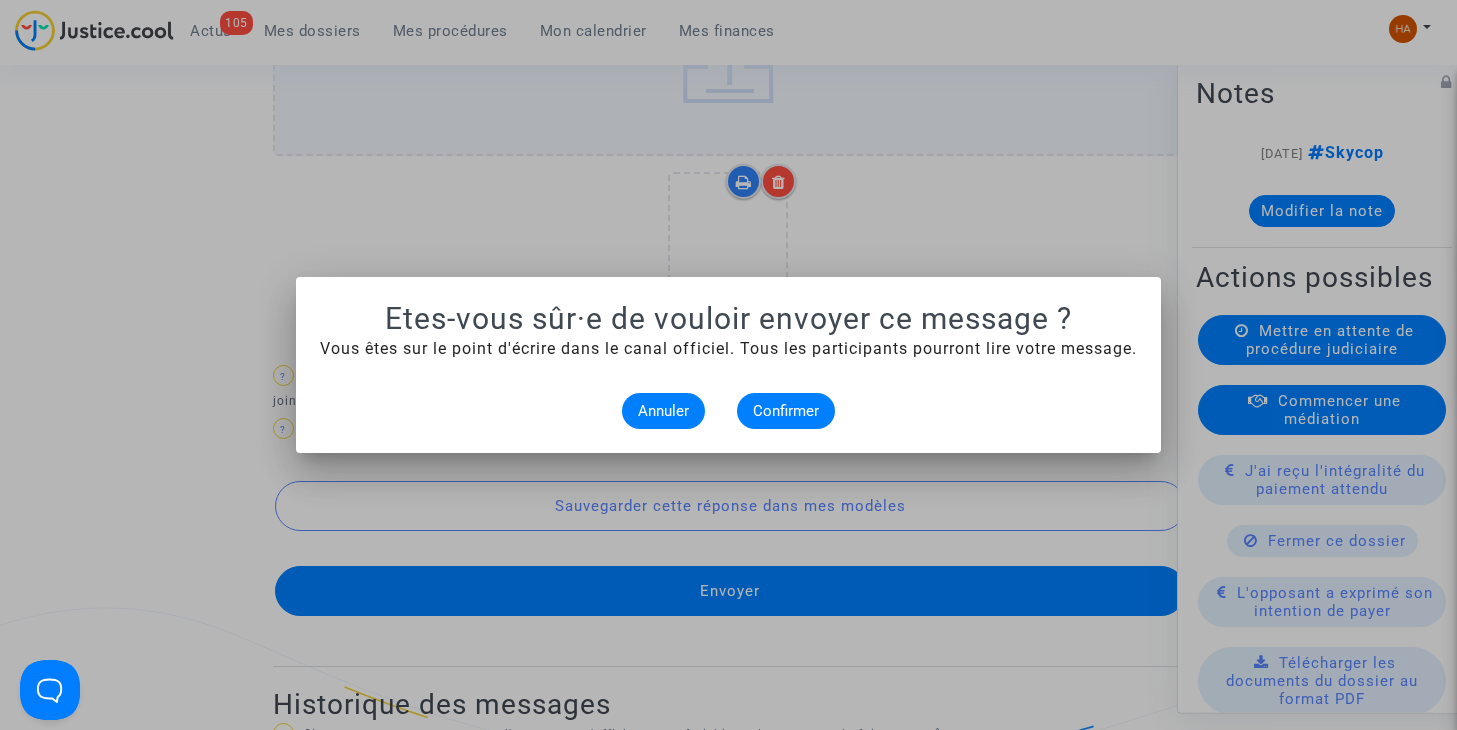 scroll, scrollTop: 0, scrollLeft: 0, axis: both 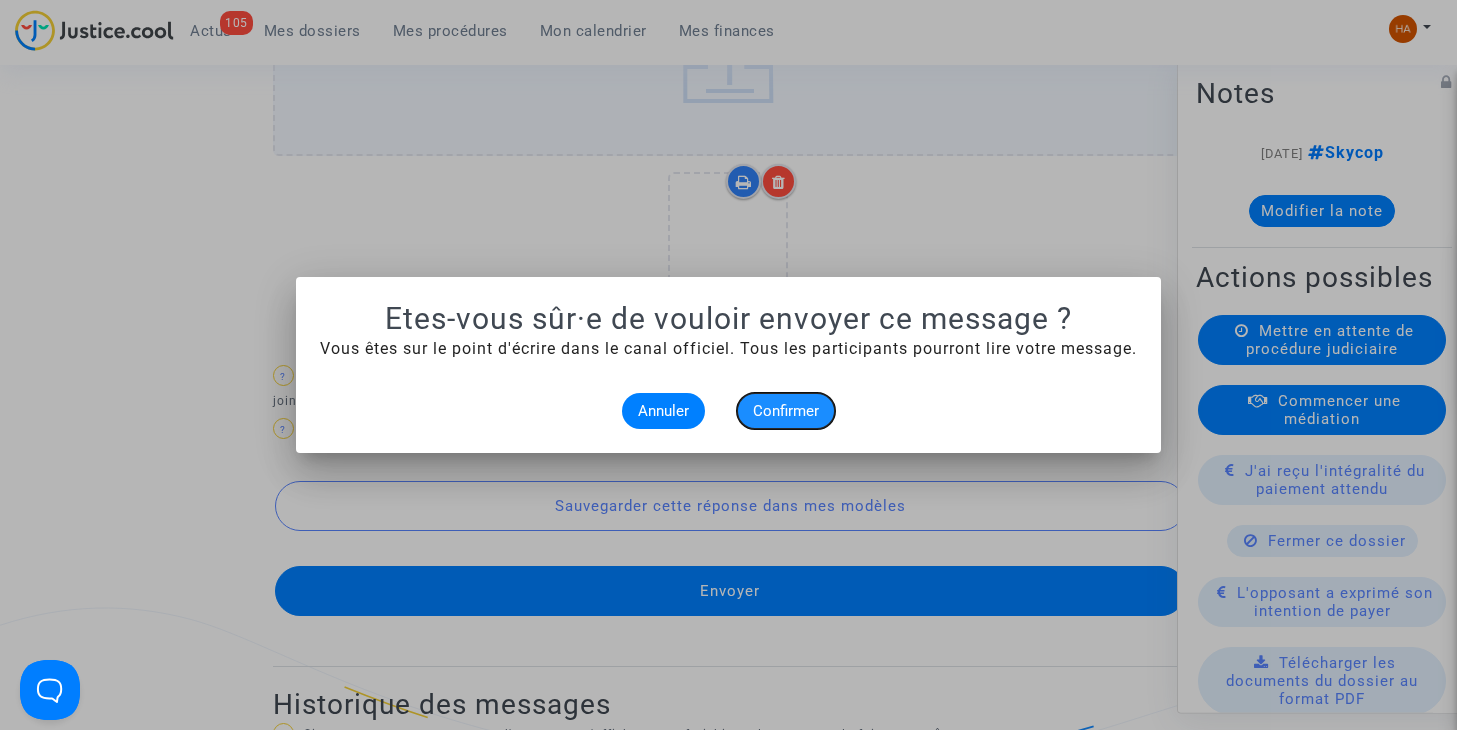 click on "Confirmer" at bounding box center [786, 411] 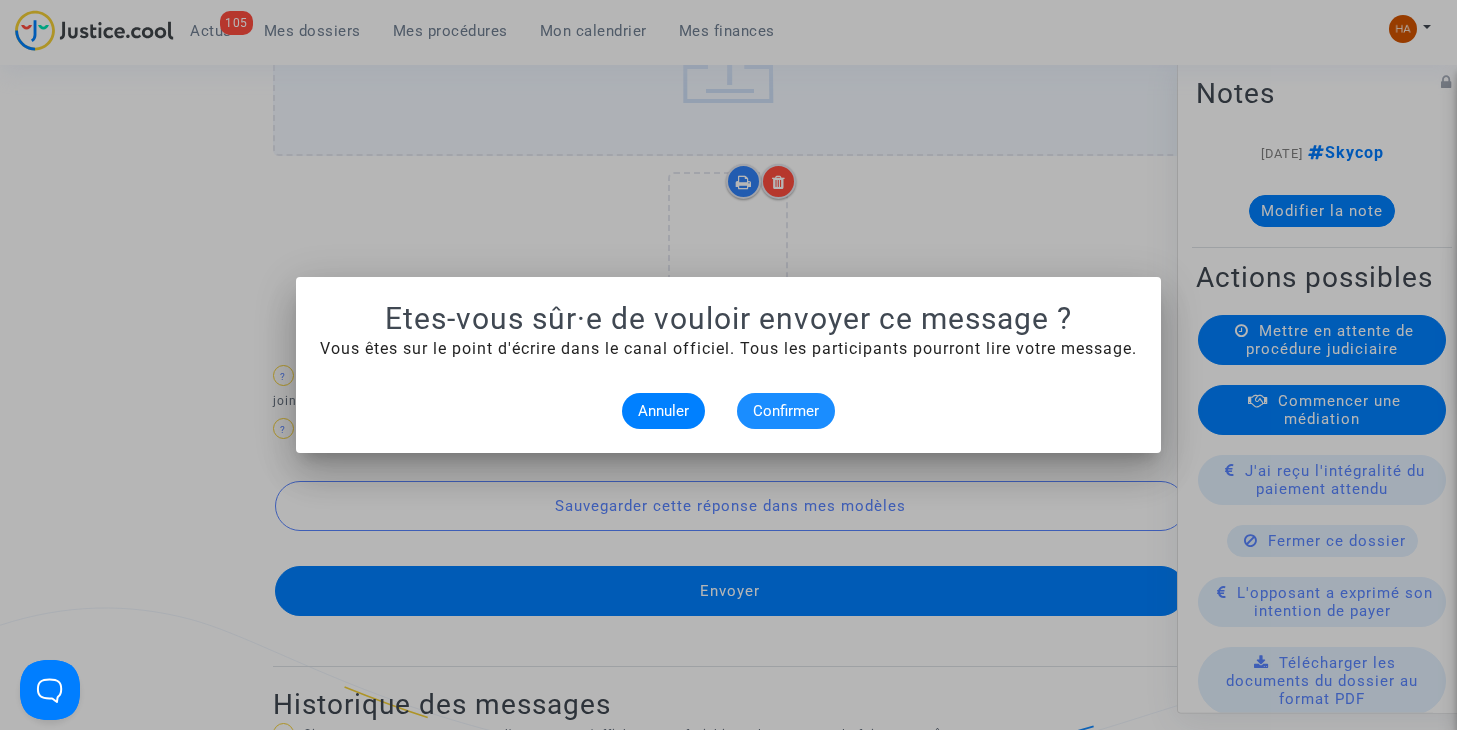 scroll, scrollTop: 1500, scrollLeft: 0, axis: vertical 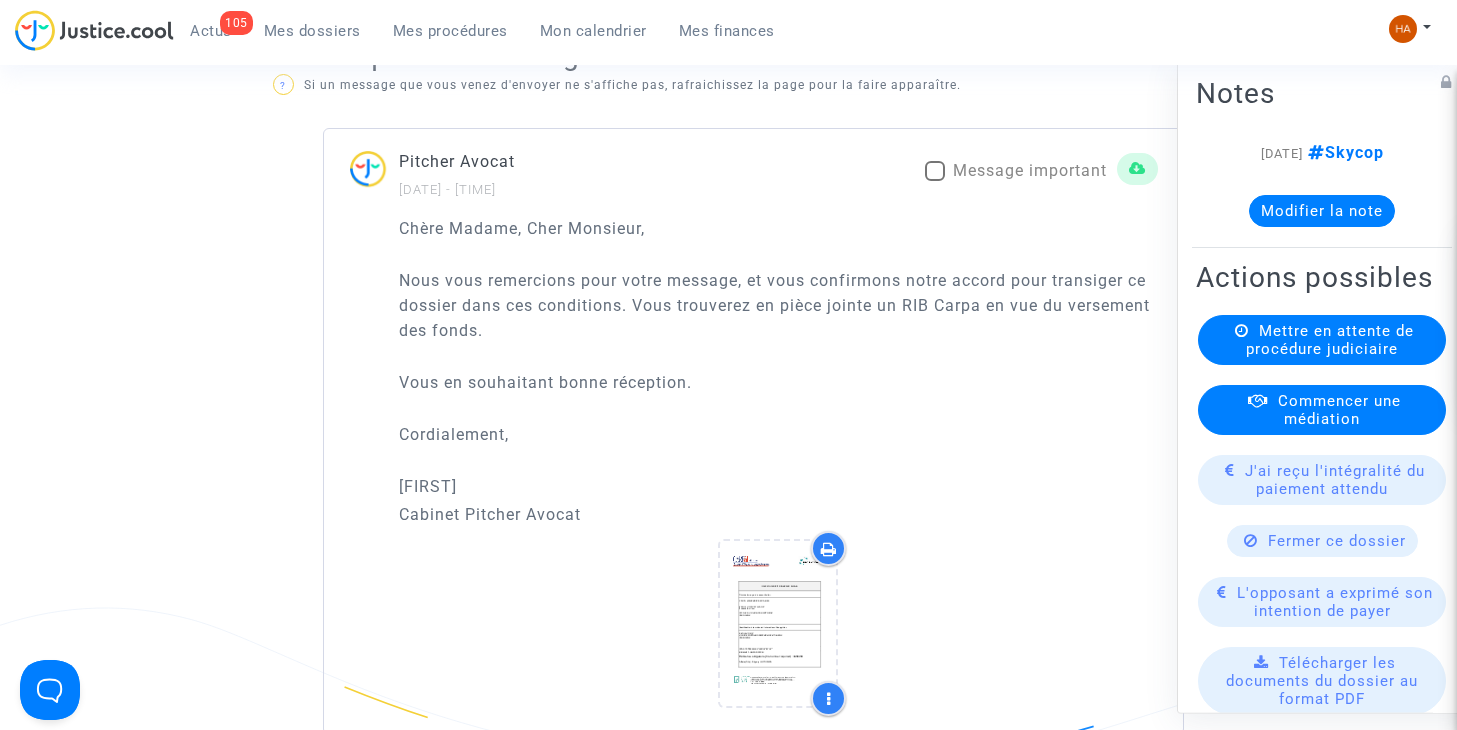 click on "Modifier la note" 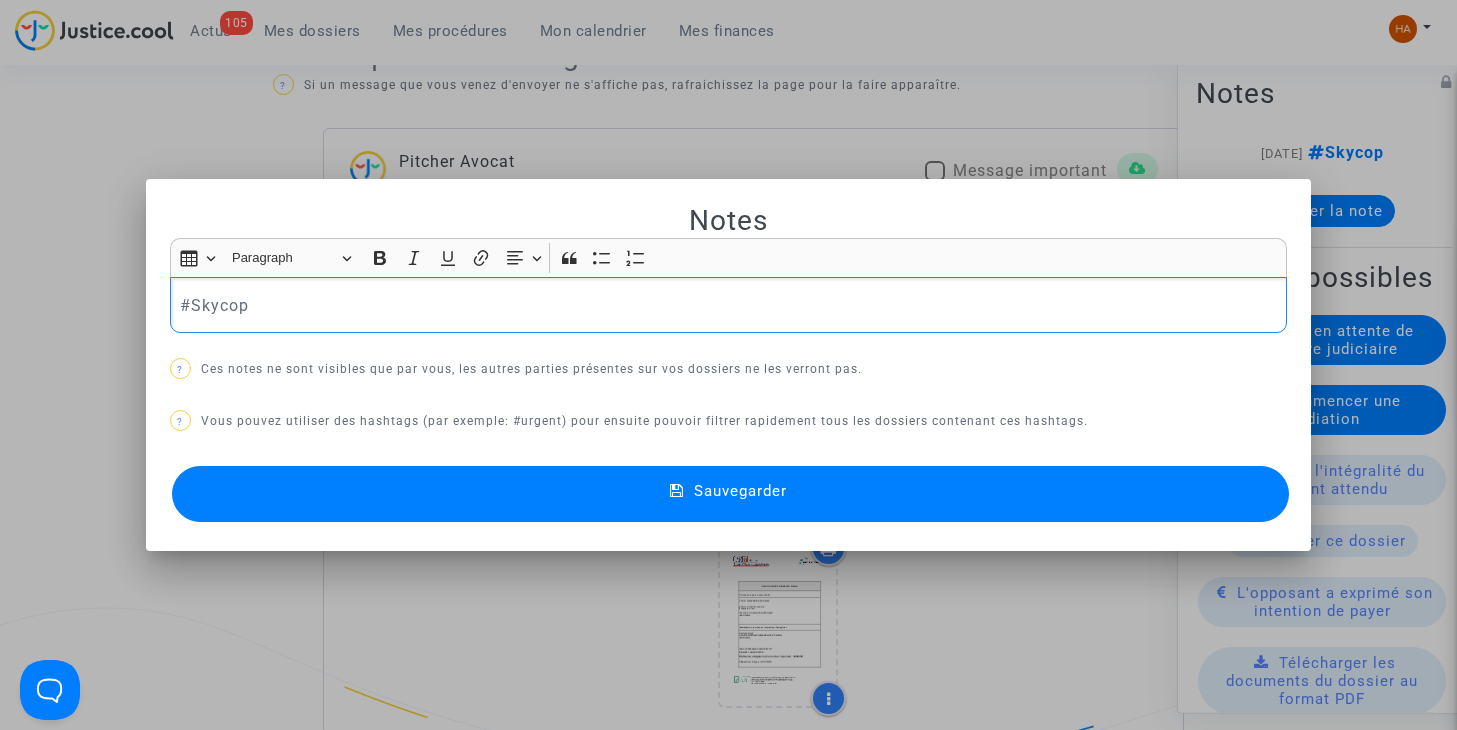 scroll, scrollTop: 0, scrollLeft: 0, axis: both 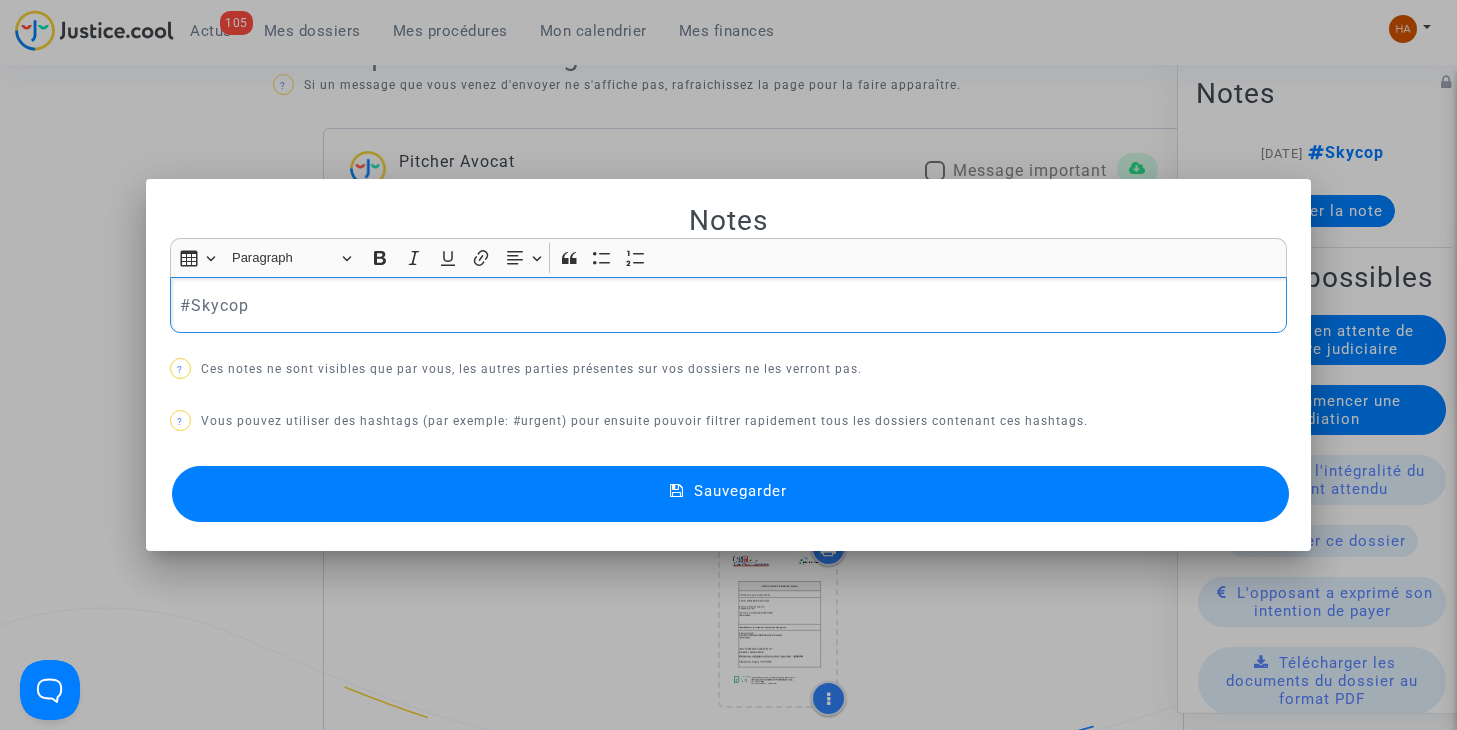 click on "#Skycop" at bounding box center [728, 305] 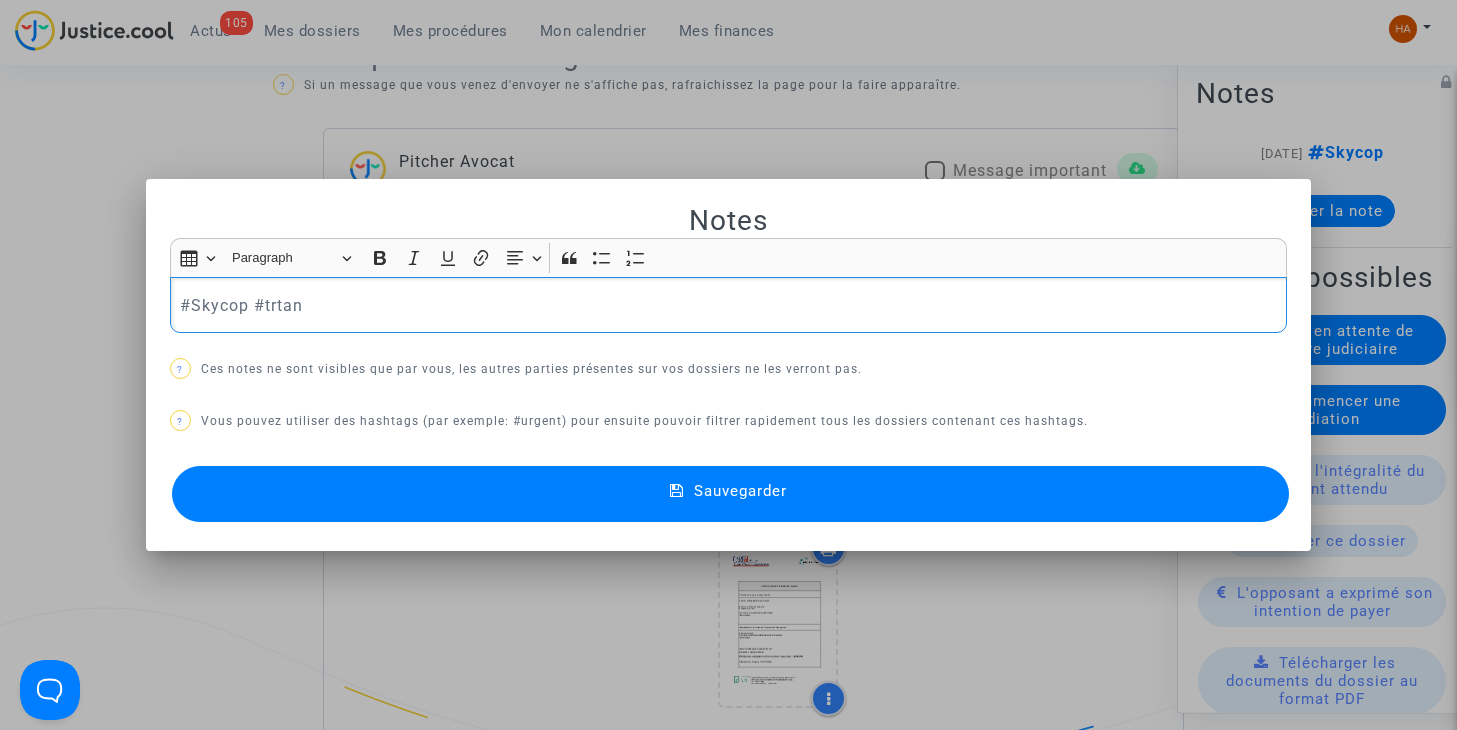 click on "#Skycop #trtan" at bounding box center [728, 305] 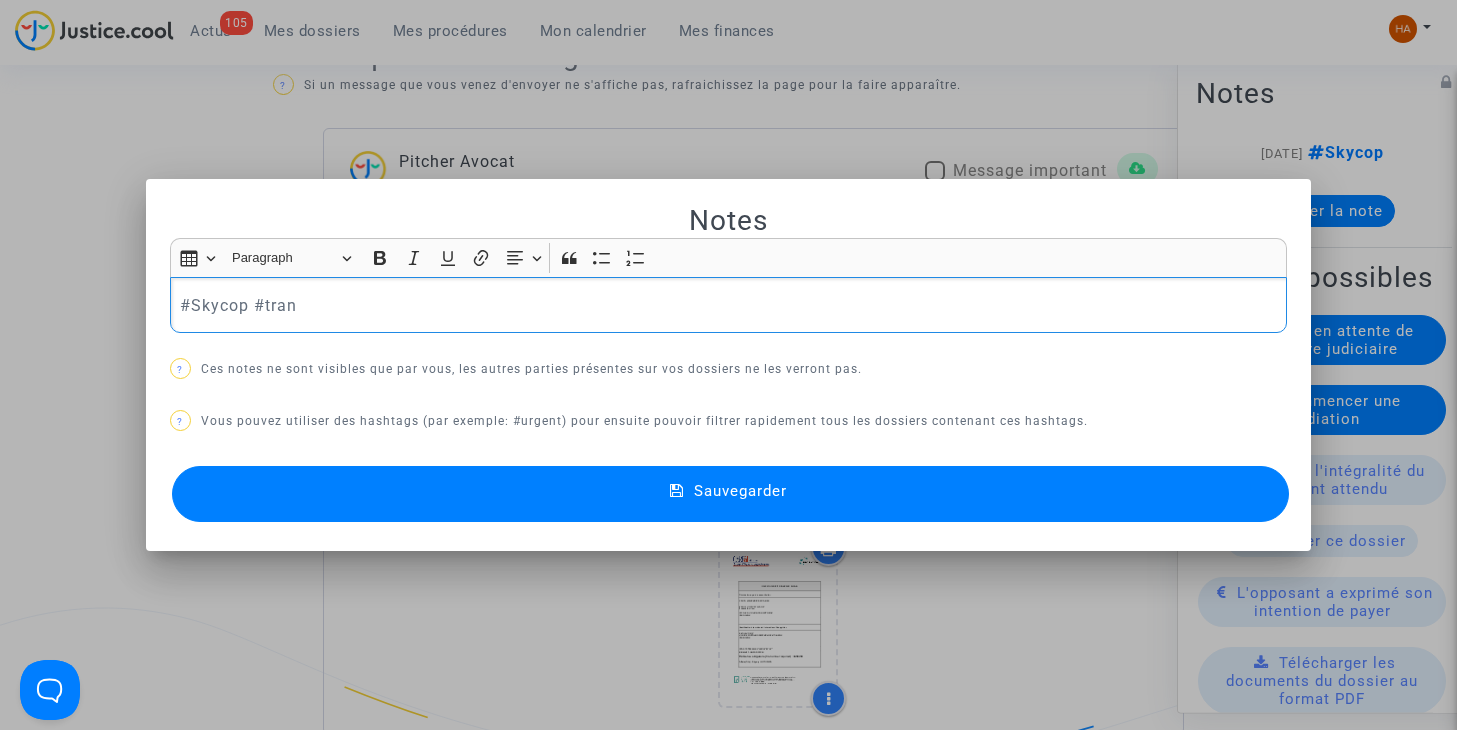 click on "#Skycop #tran" at bounding box center (728, 305) 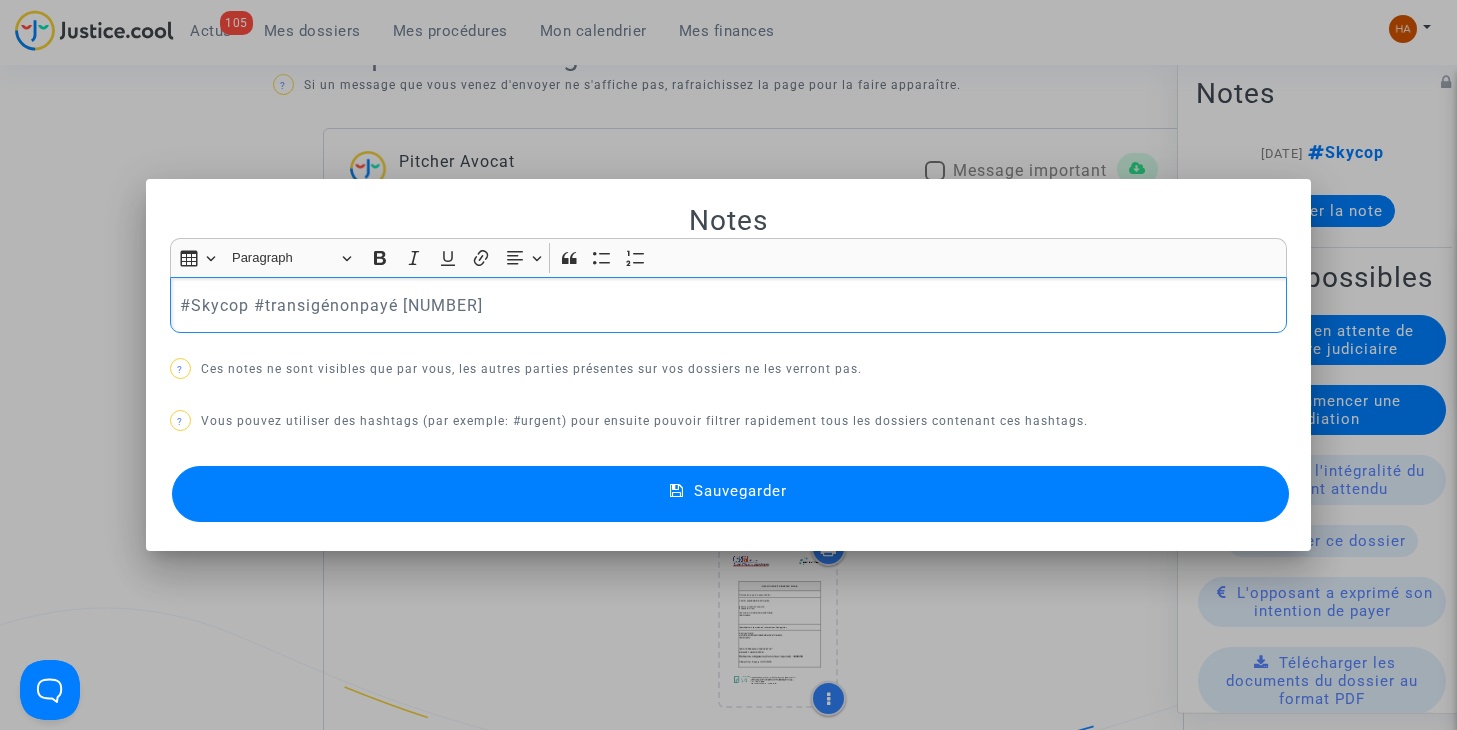 click on "Sauvegarder" at bounding box center (731, 494) 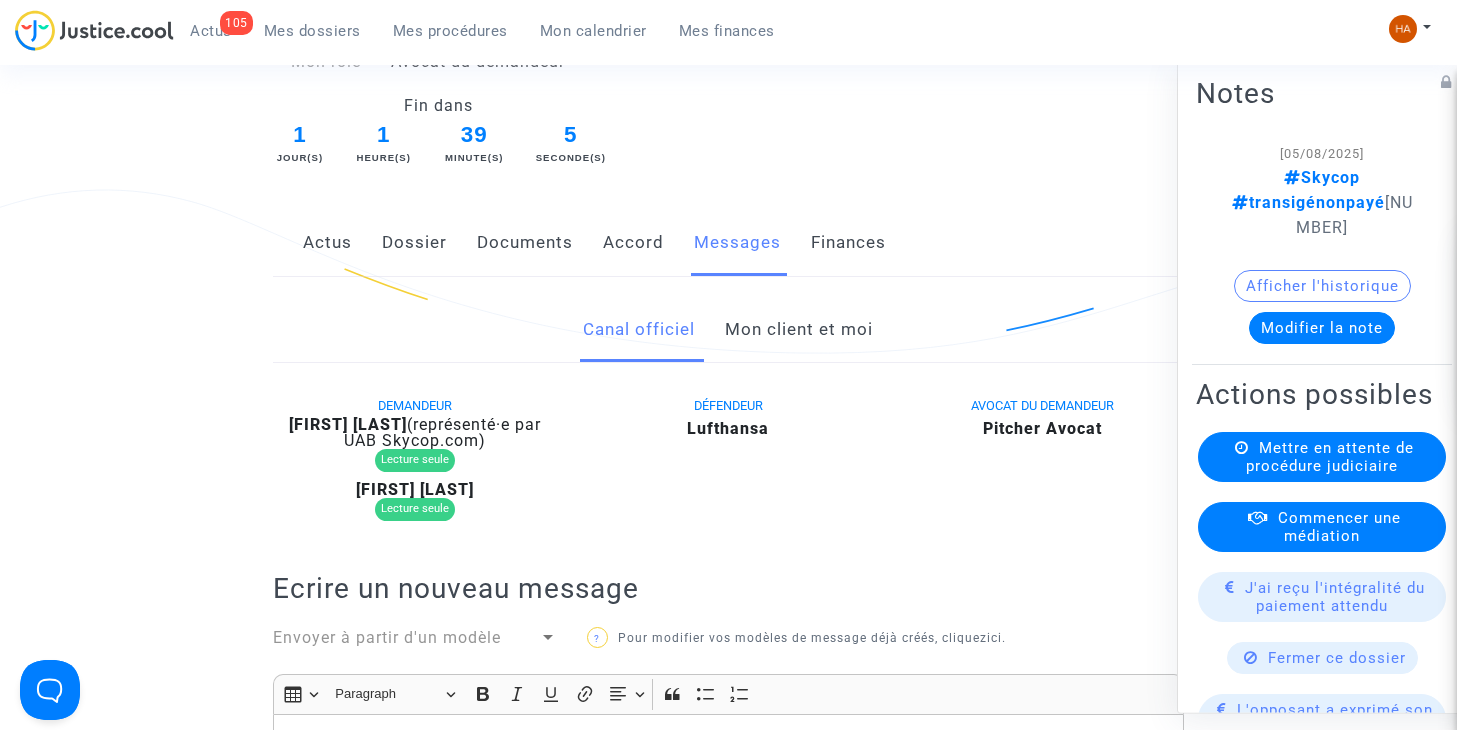 scroll, scrollTop: 0, scrollLeft: 0, axis: both 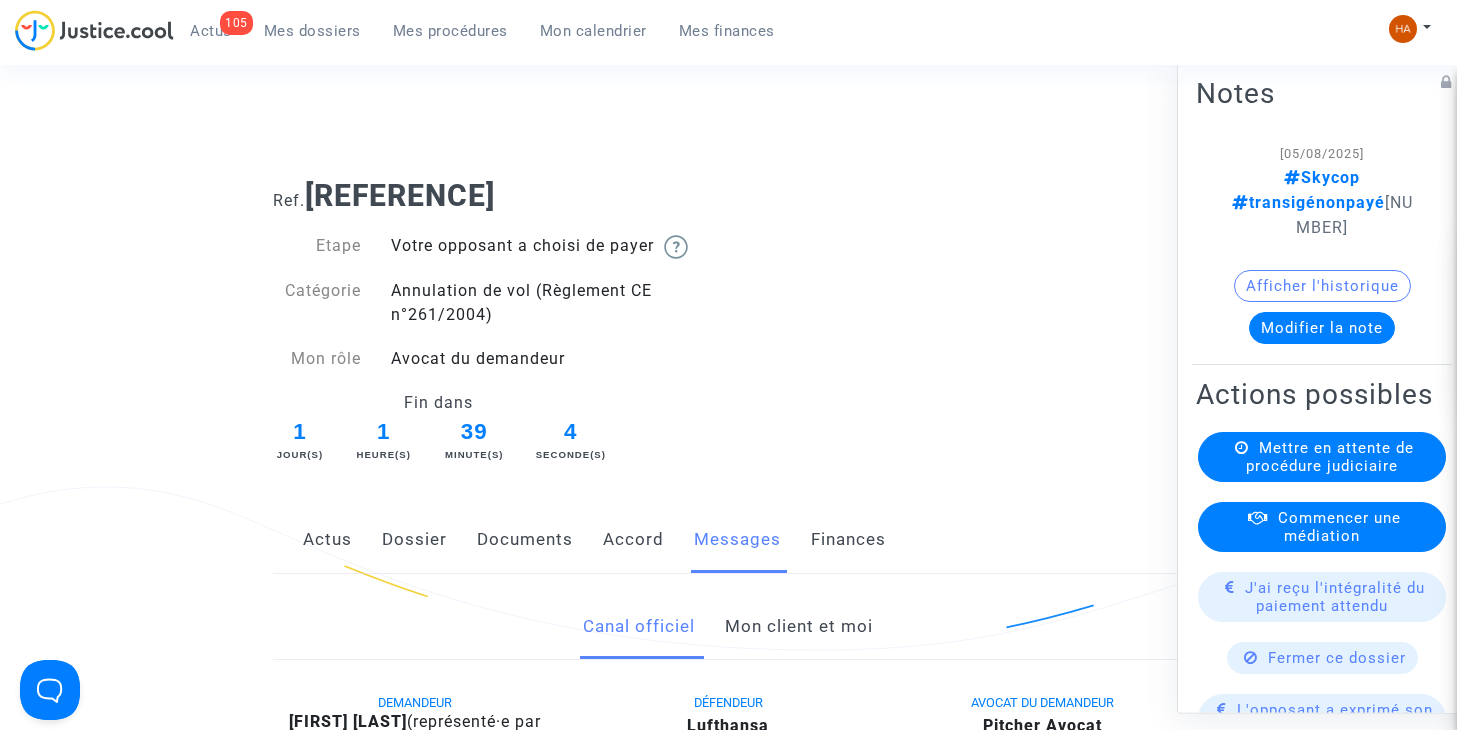 click on "Mes dossiers" at bounding box center (312, 31) 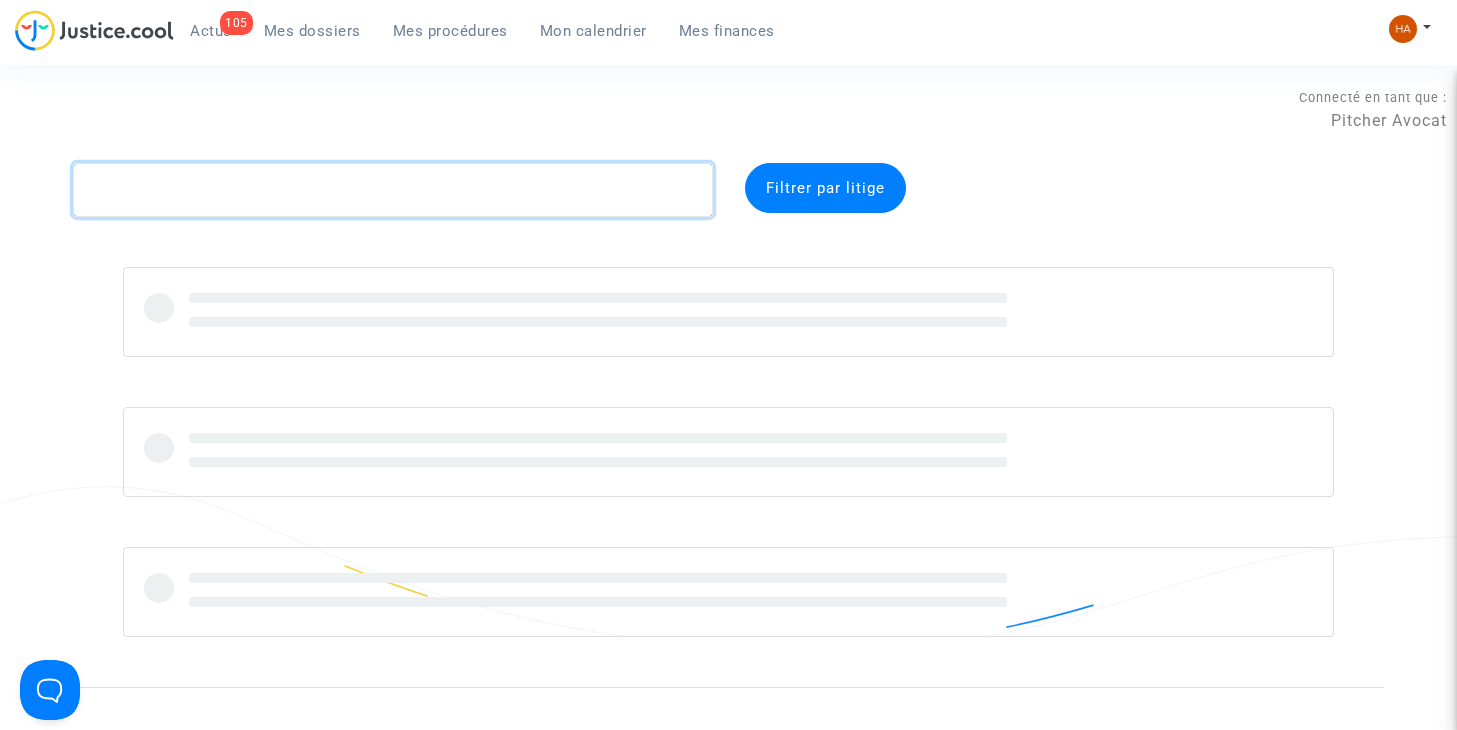 click 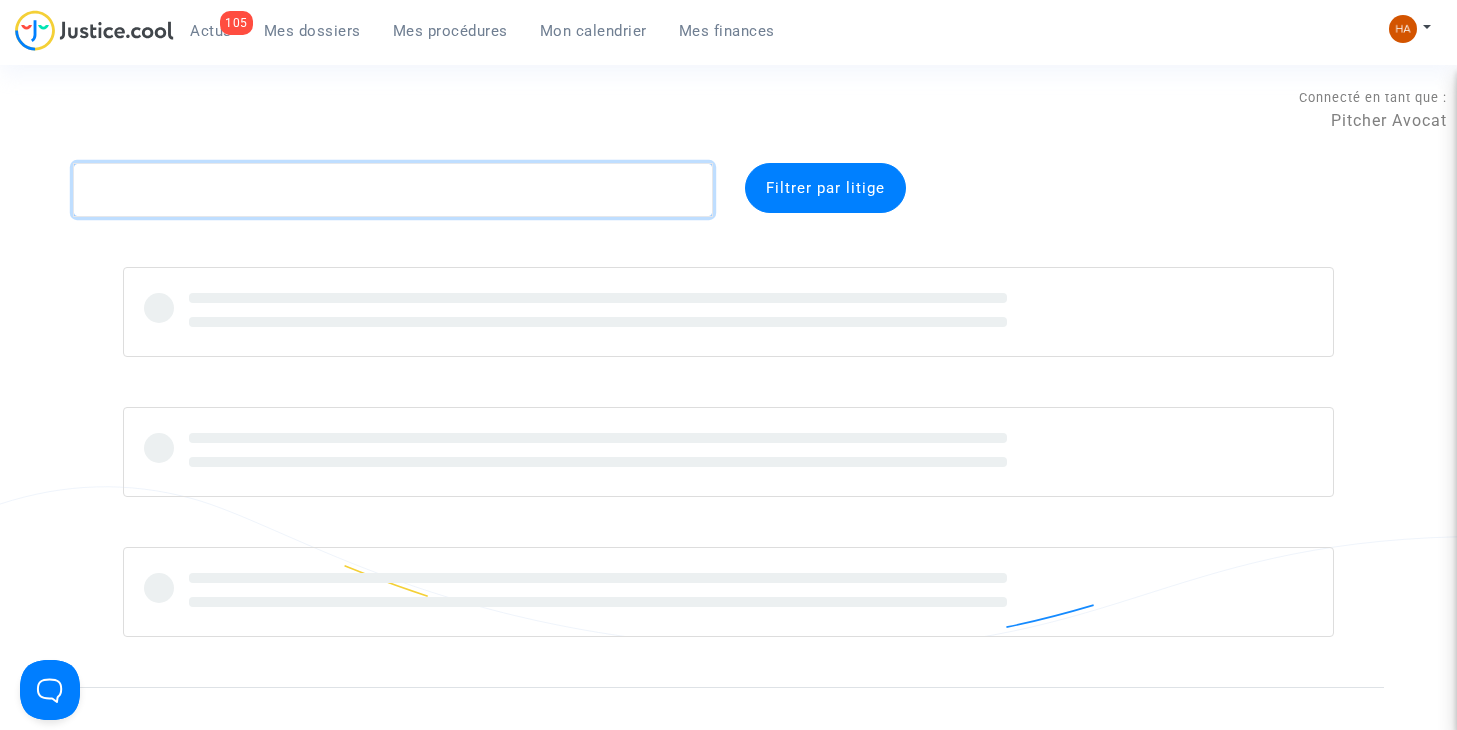 paste on "CFR-250604-76AU" 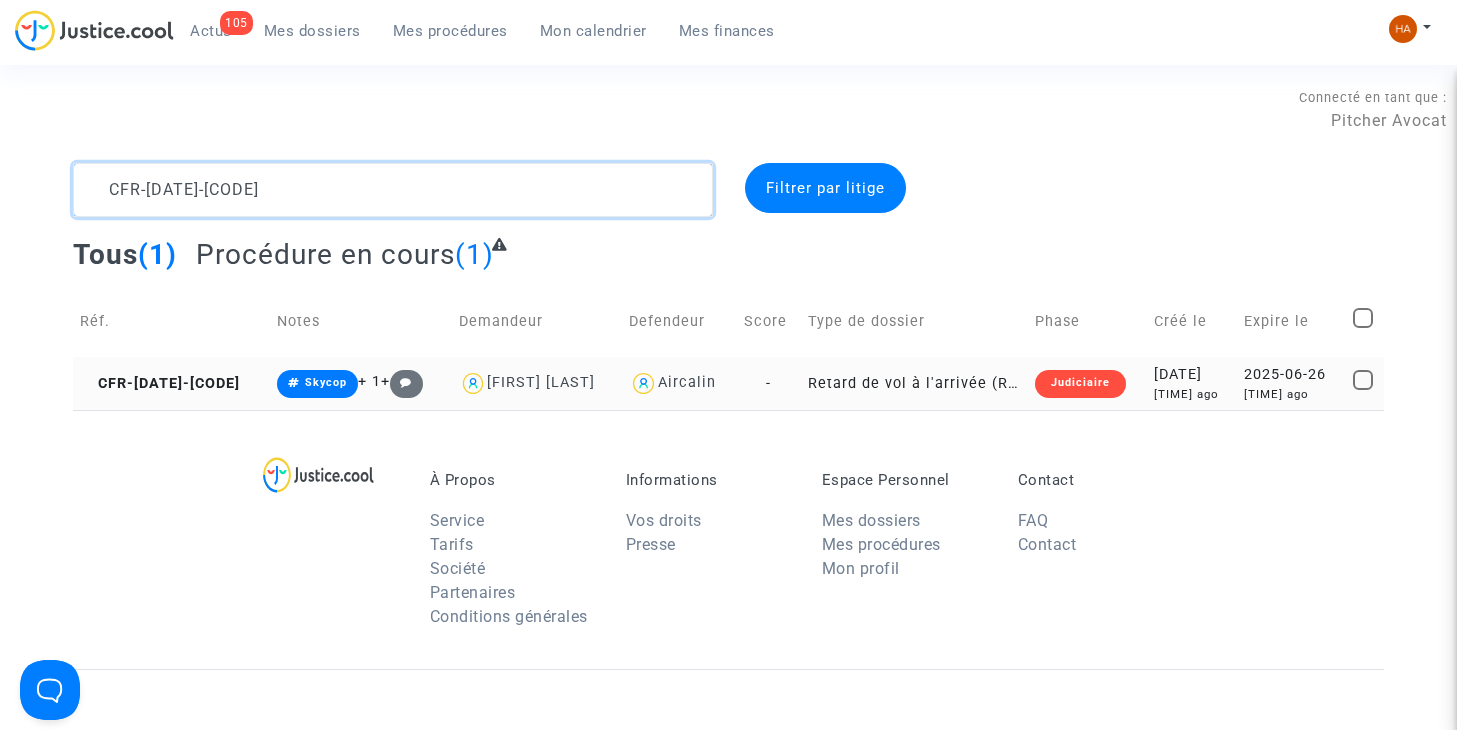 type on "CFR-250604-76AU" 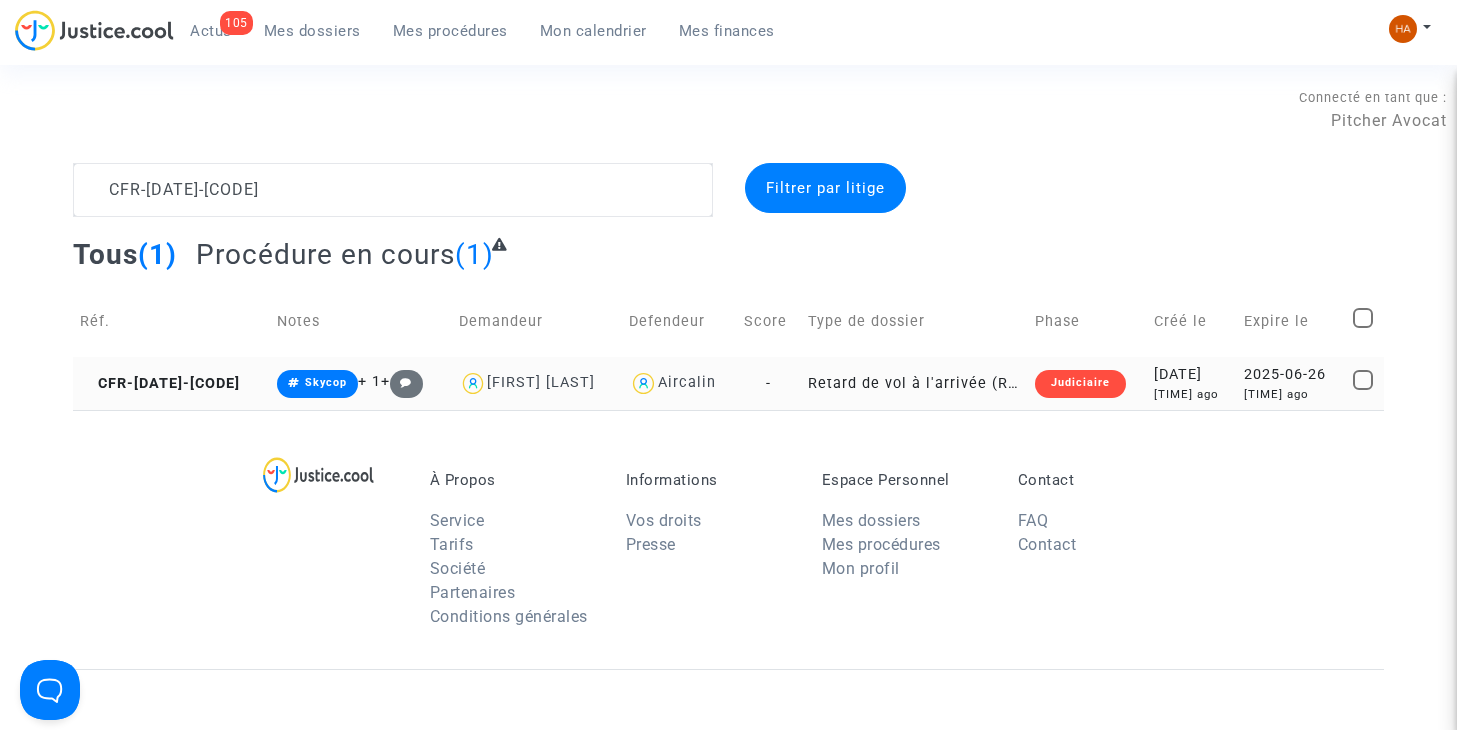 click on "-" 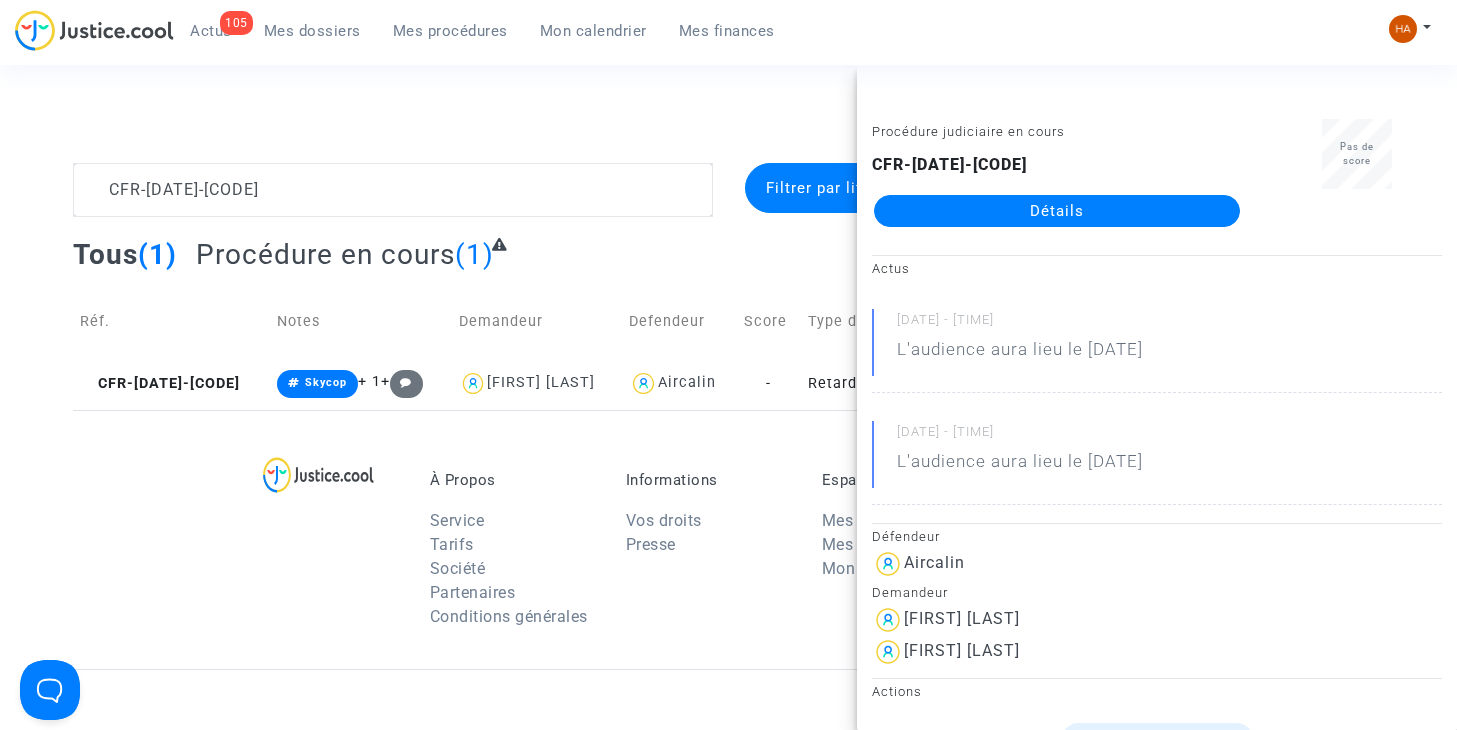 click on "Détails" 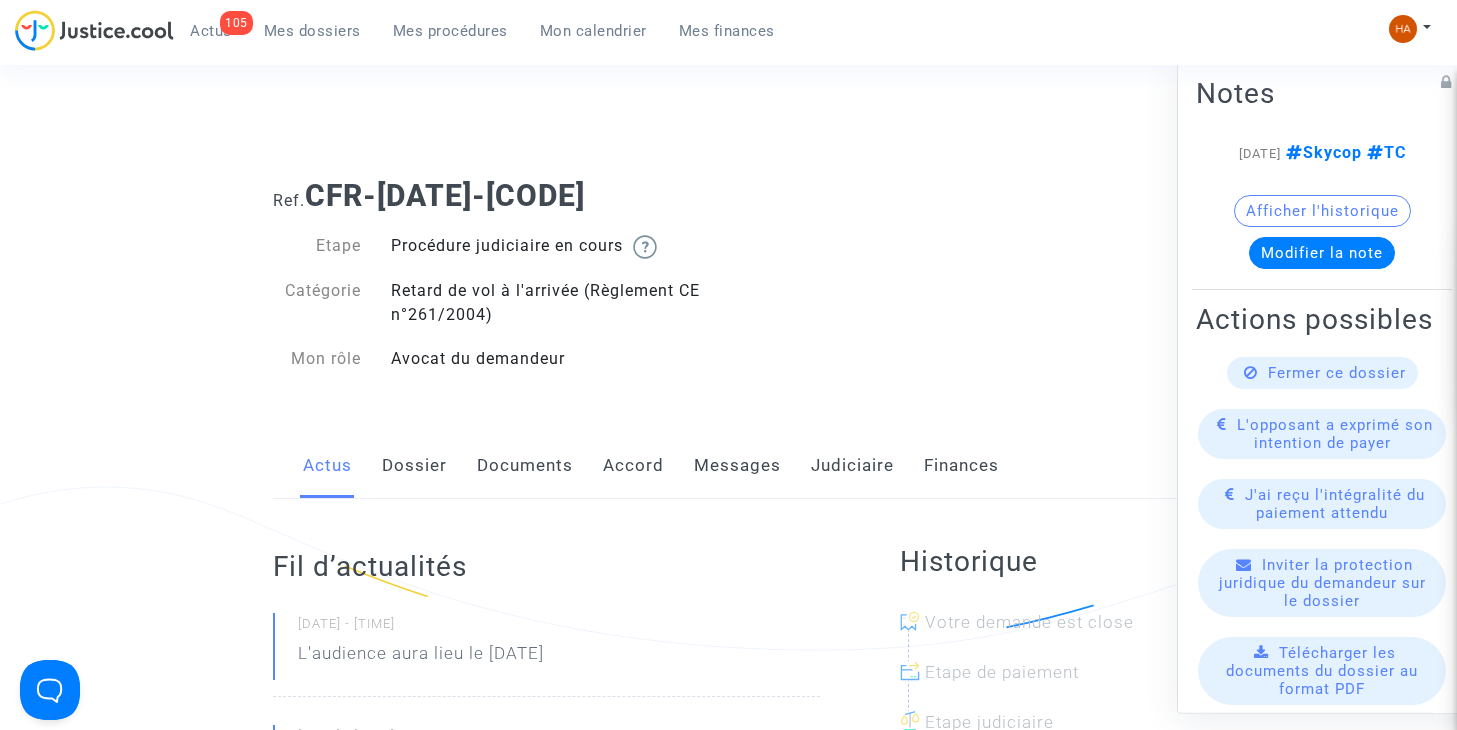 click on "Messages" 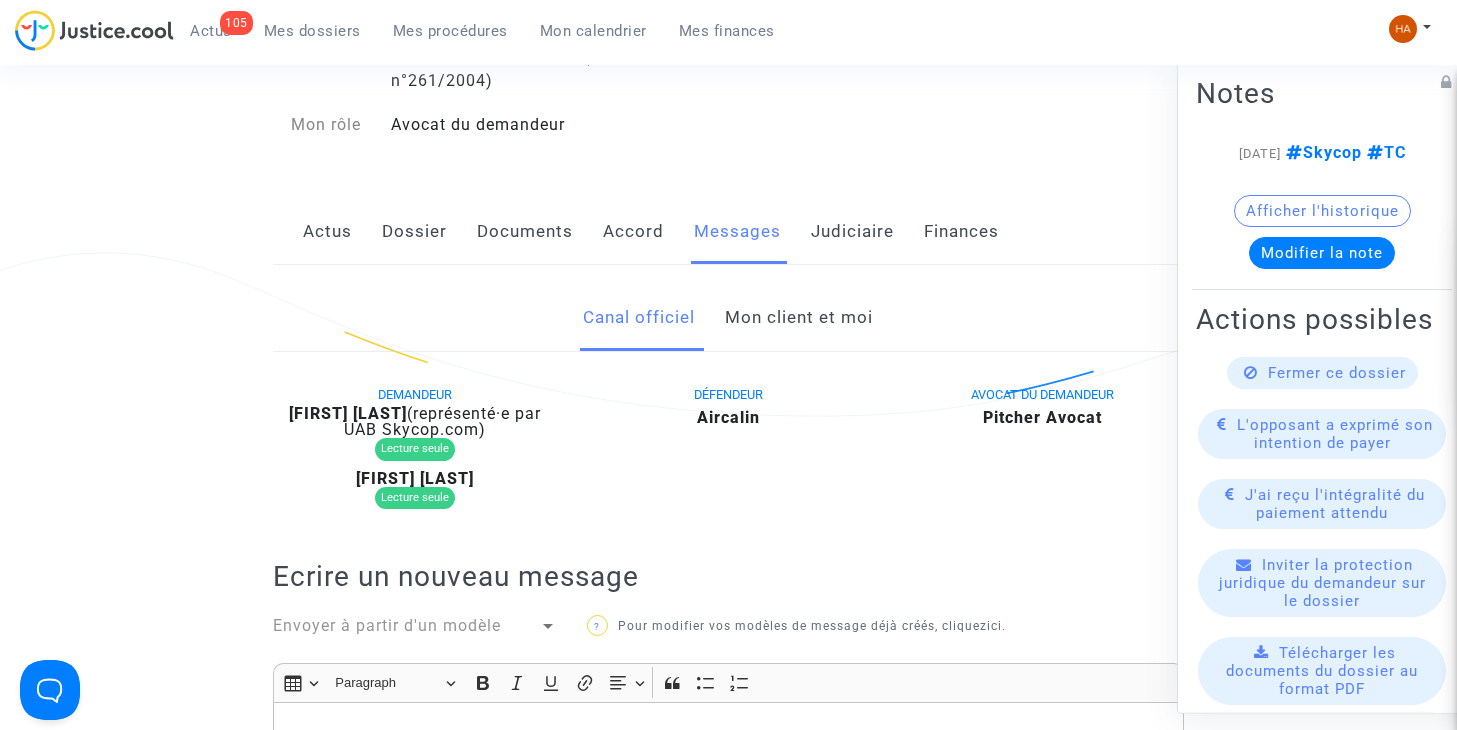 scroll, scrollTop: 0, scrollLeft: 0, axis: both 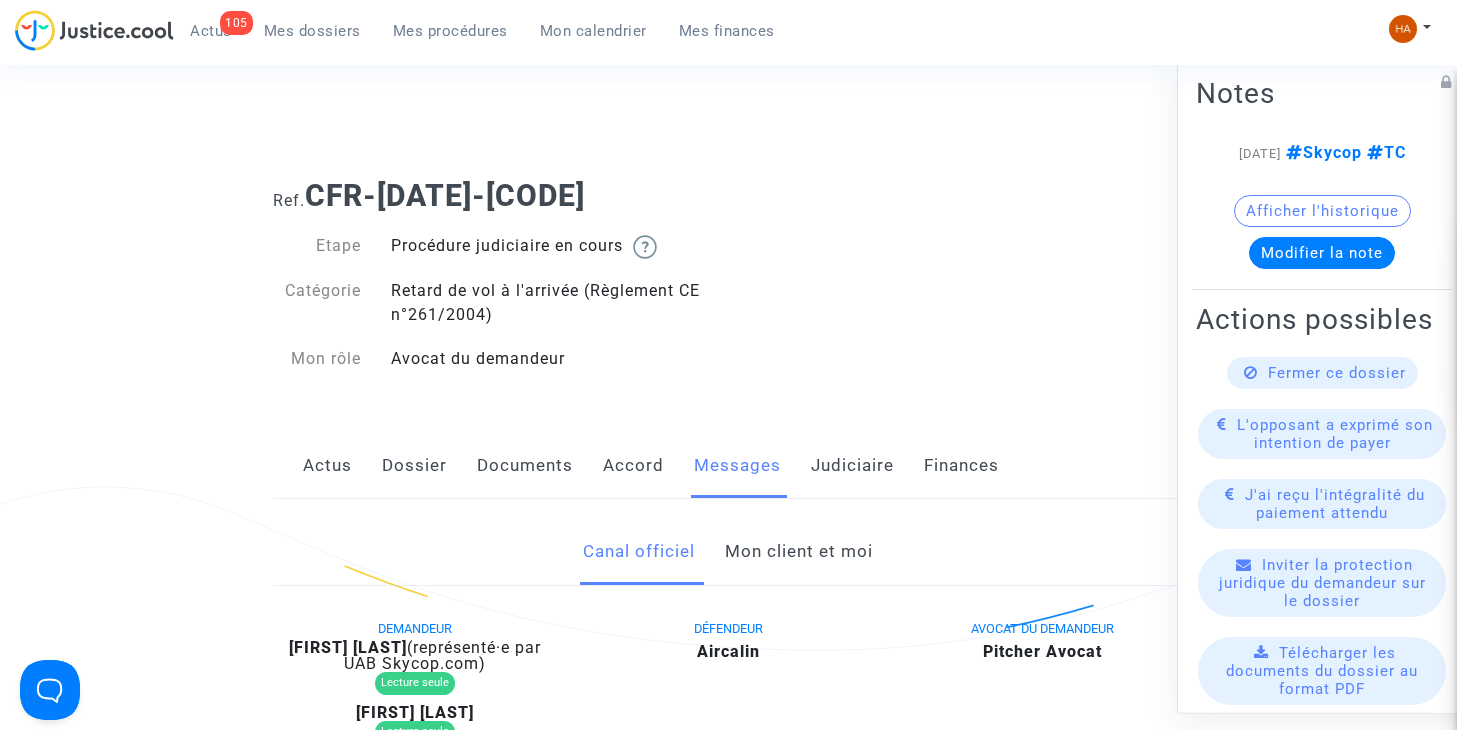 click on "Mon client et moi" 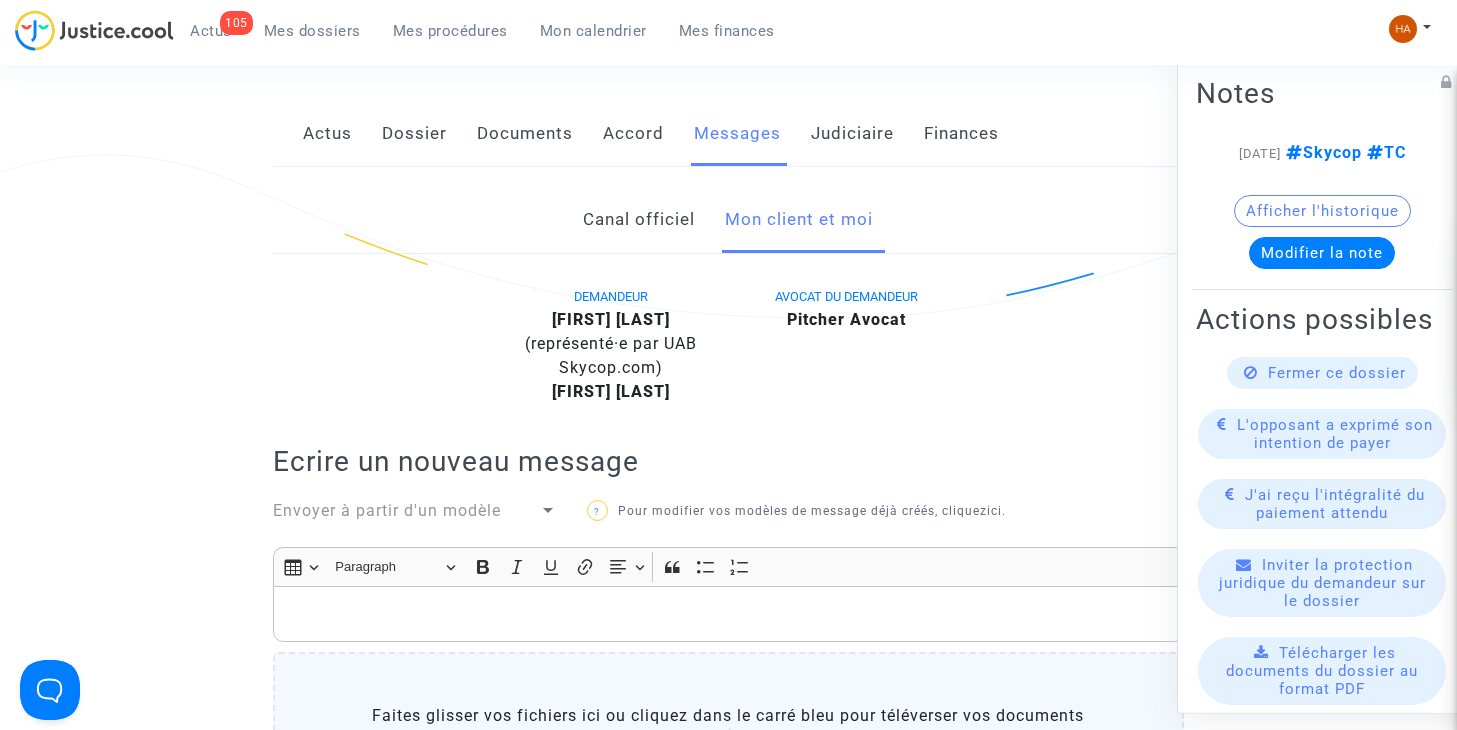 scroll, scrollTop: 300, scrollLeft: 0, axis: vertical 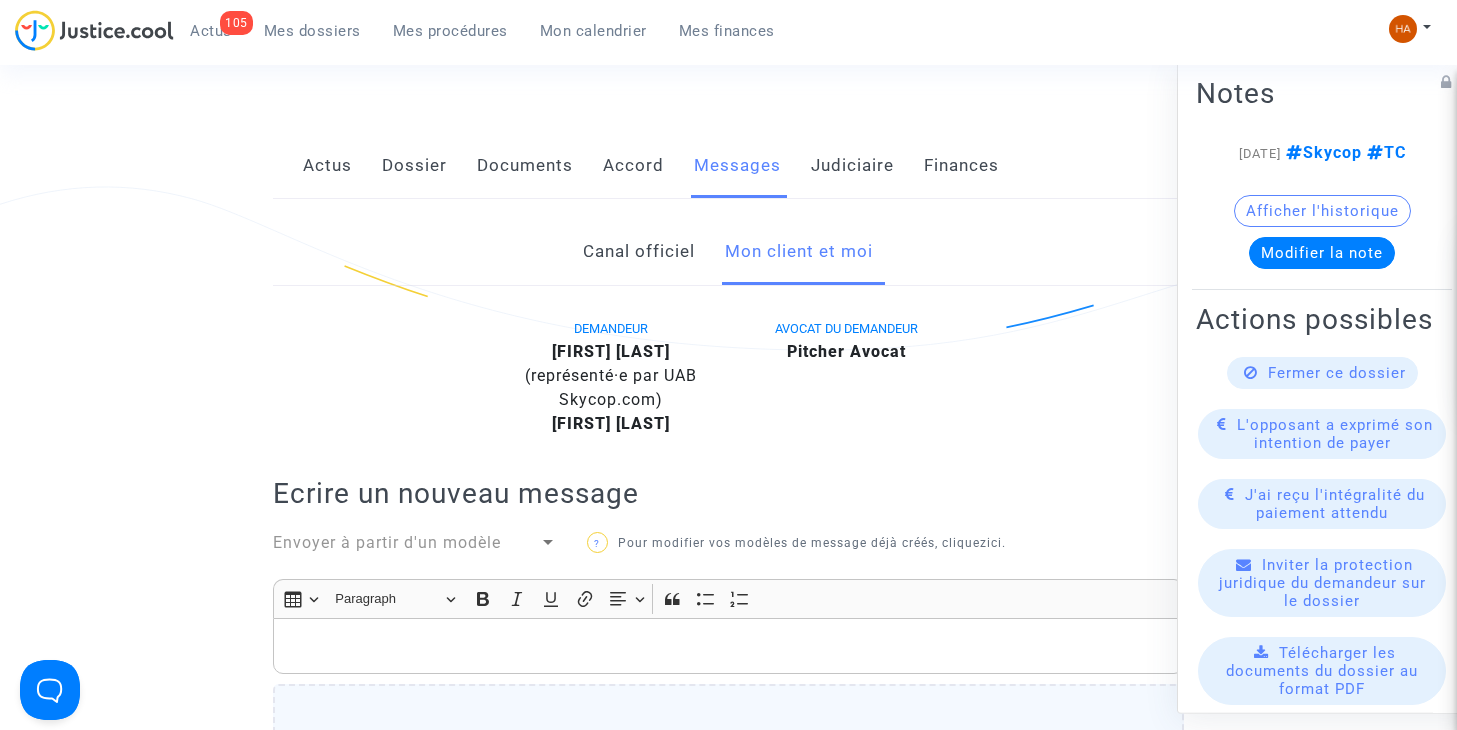 click on "Accord" 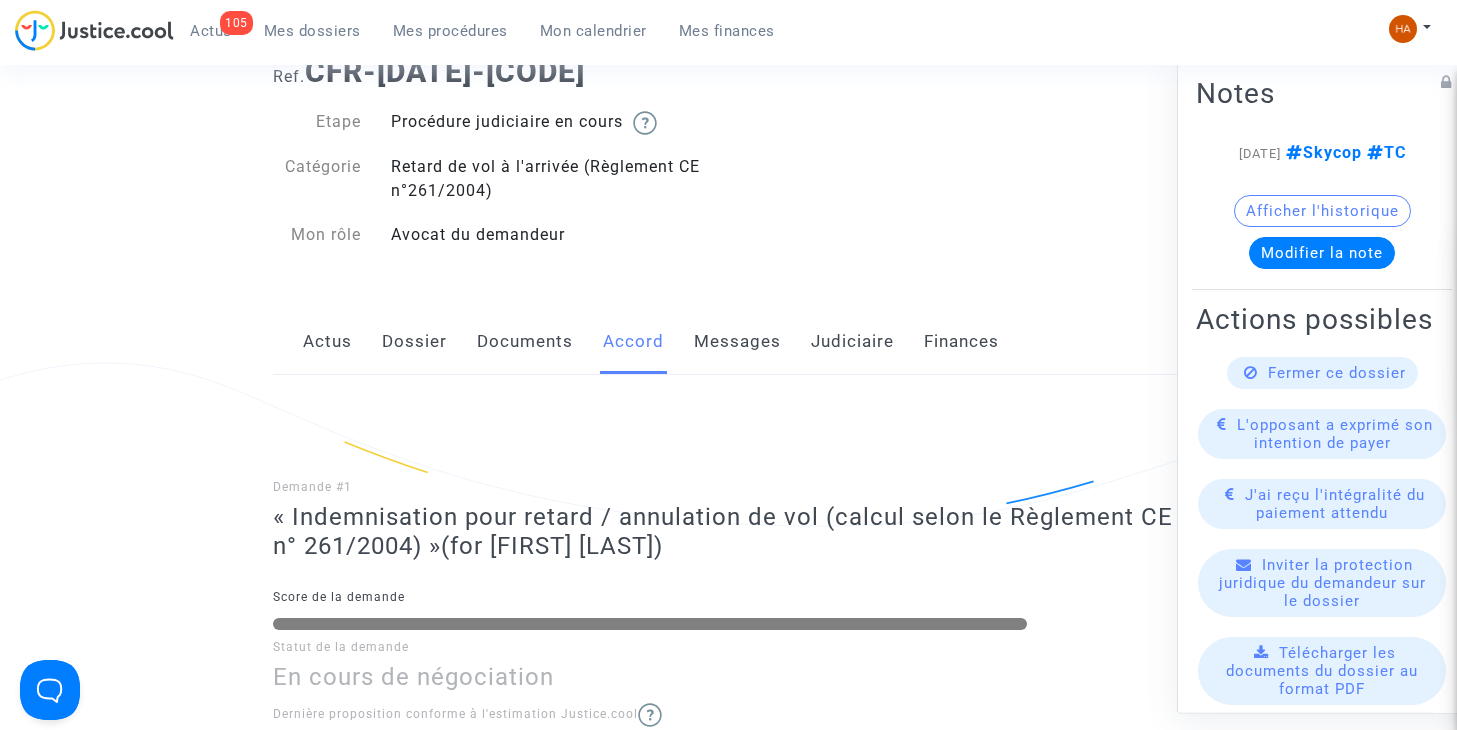scroll, scrollTop: 0, scrollLeft: 0, axis: both 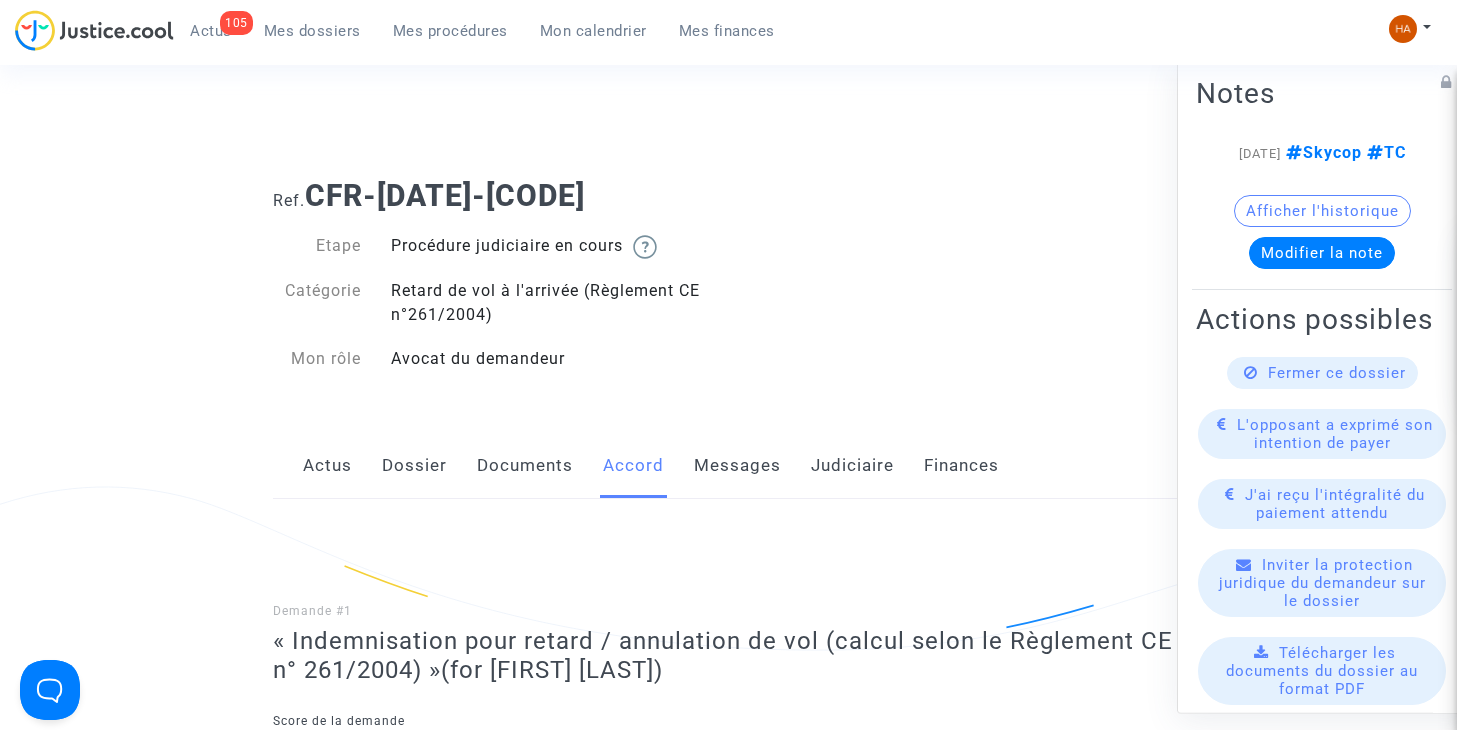 click on "Dossier" 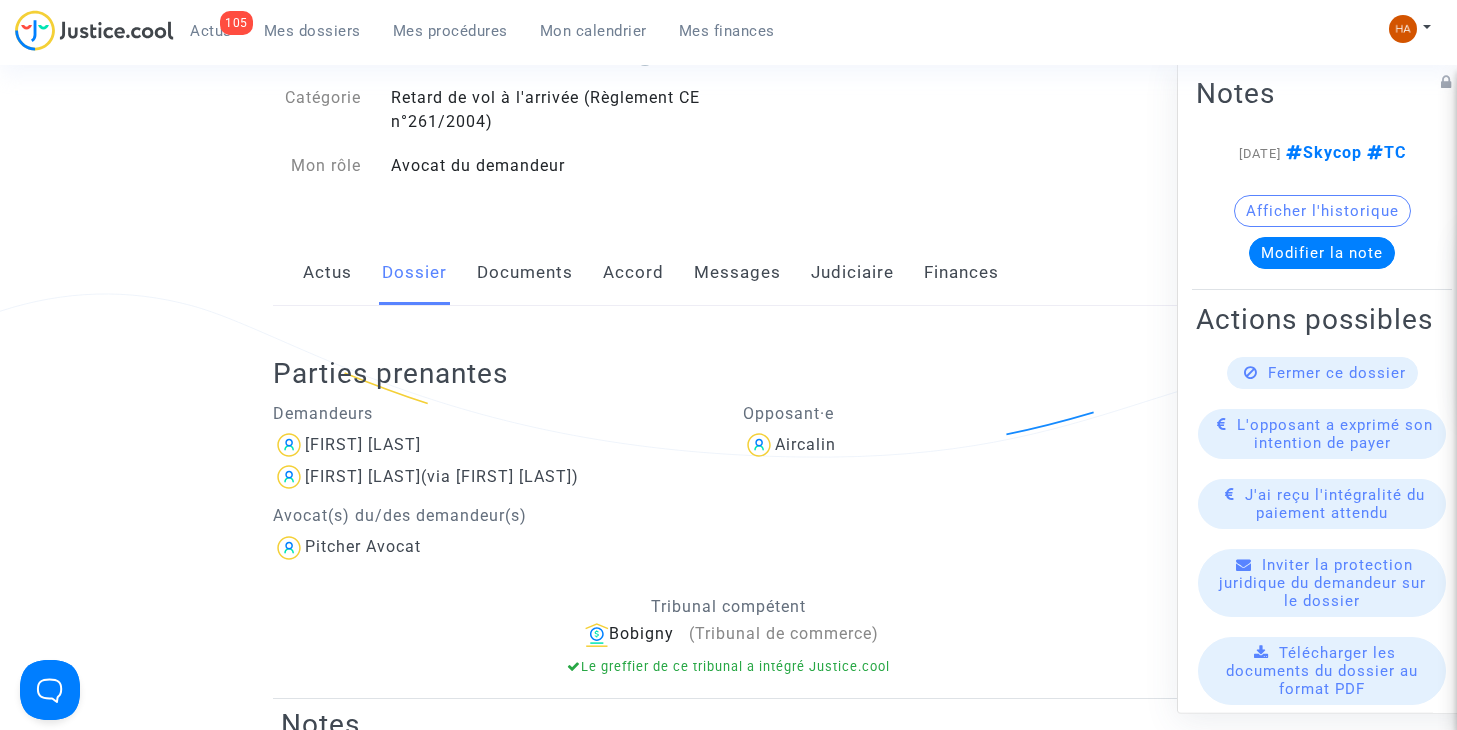 scroll, scrollTop: 300, scrollLeft: 0, axis: vertical 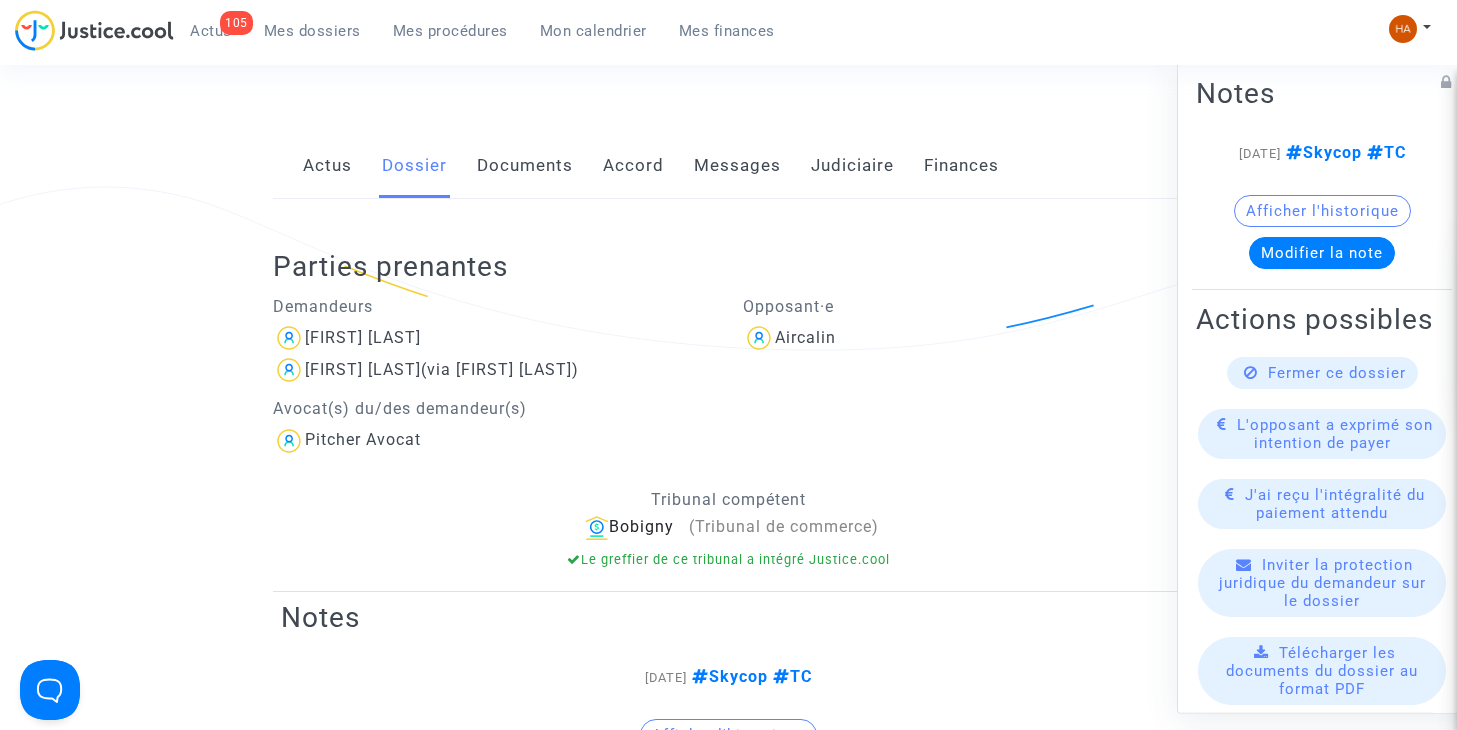 click on "Judiciaire" 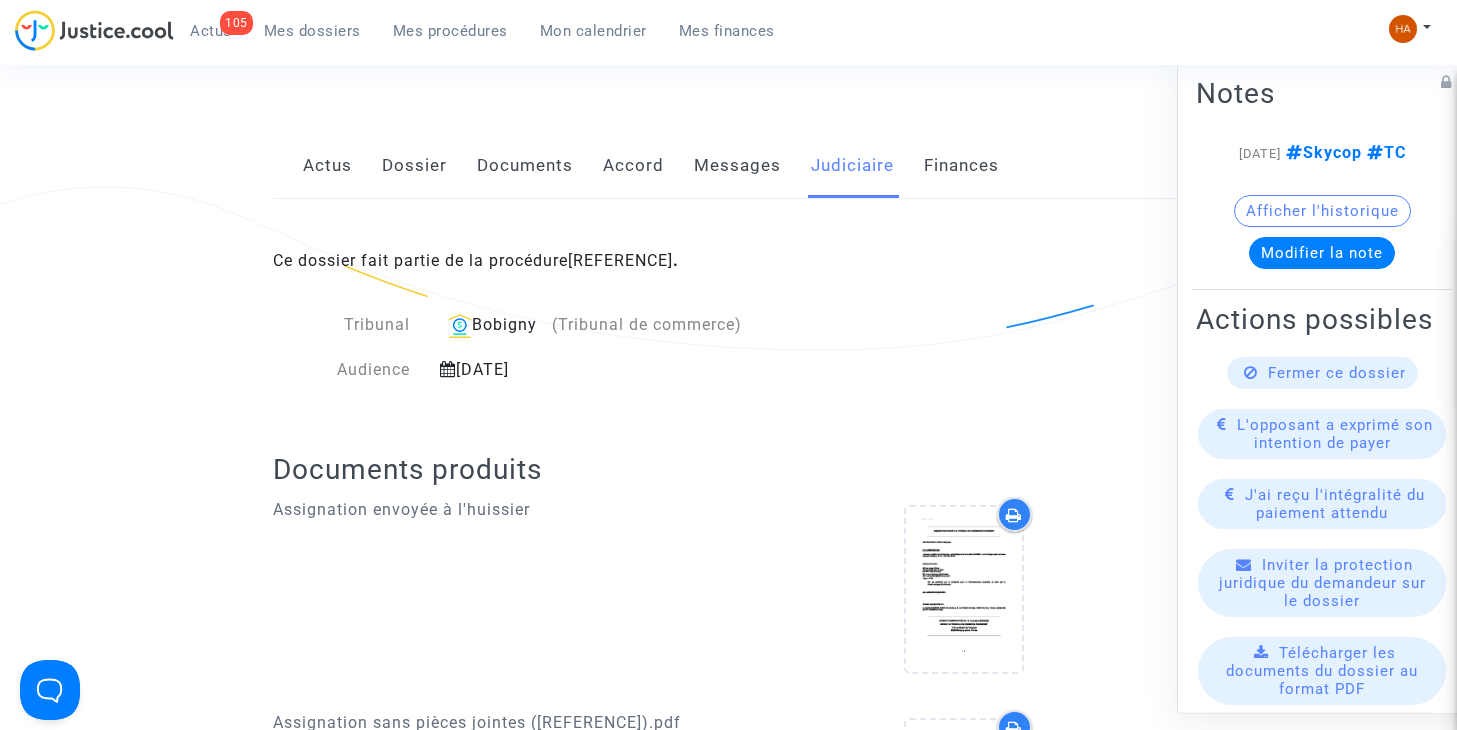 click on "Accord" 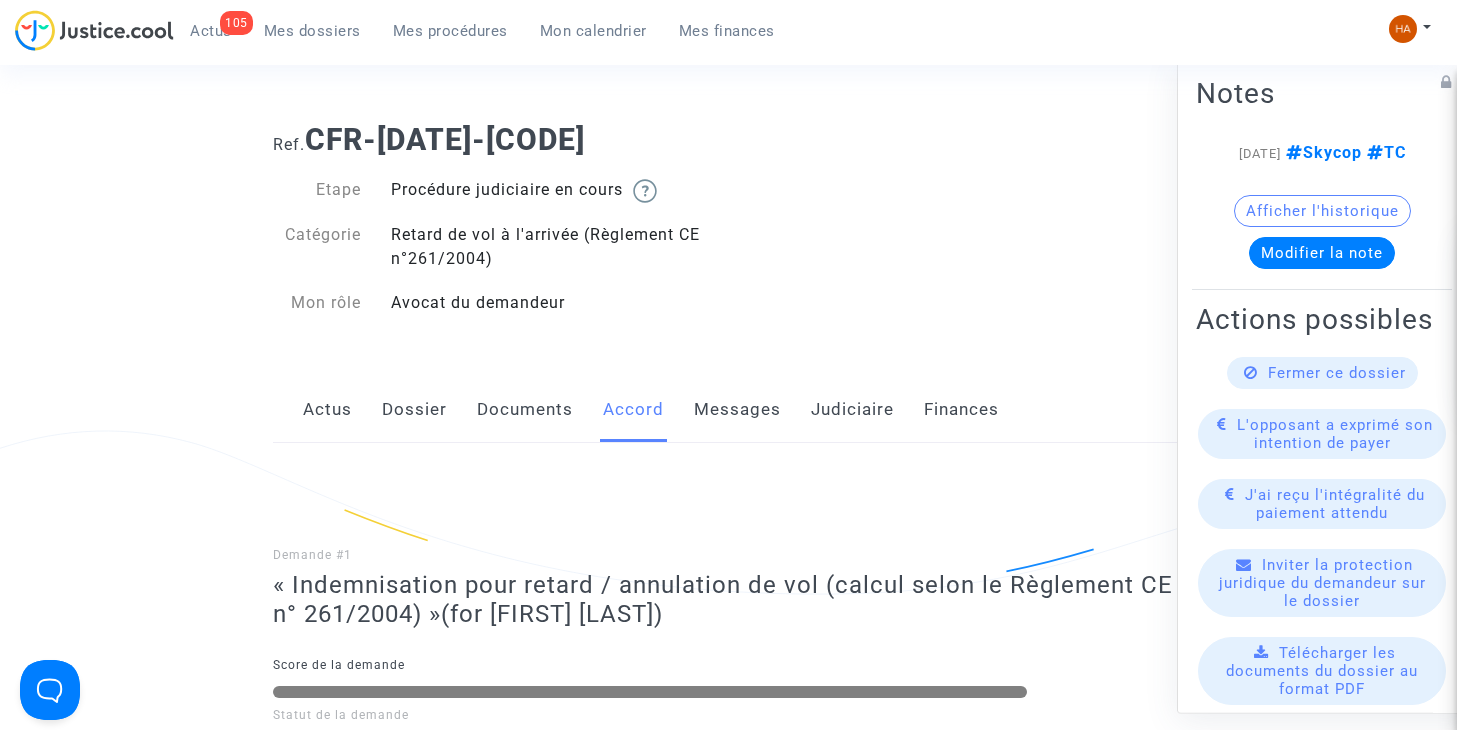 scroll, scrollTop: 0, scrollLeft: 0, axis: both 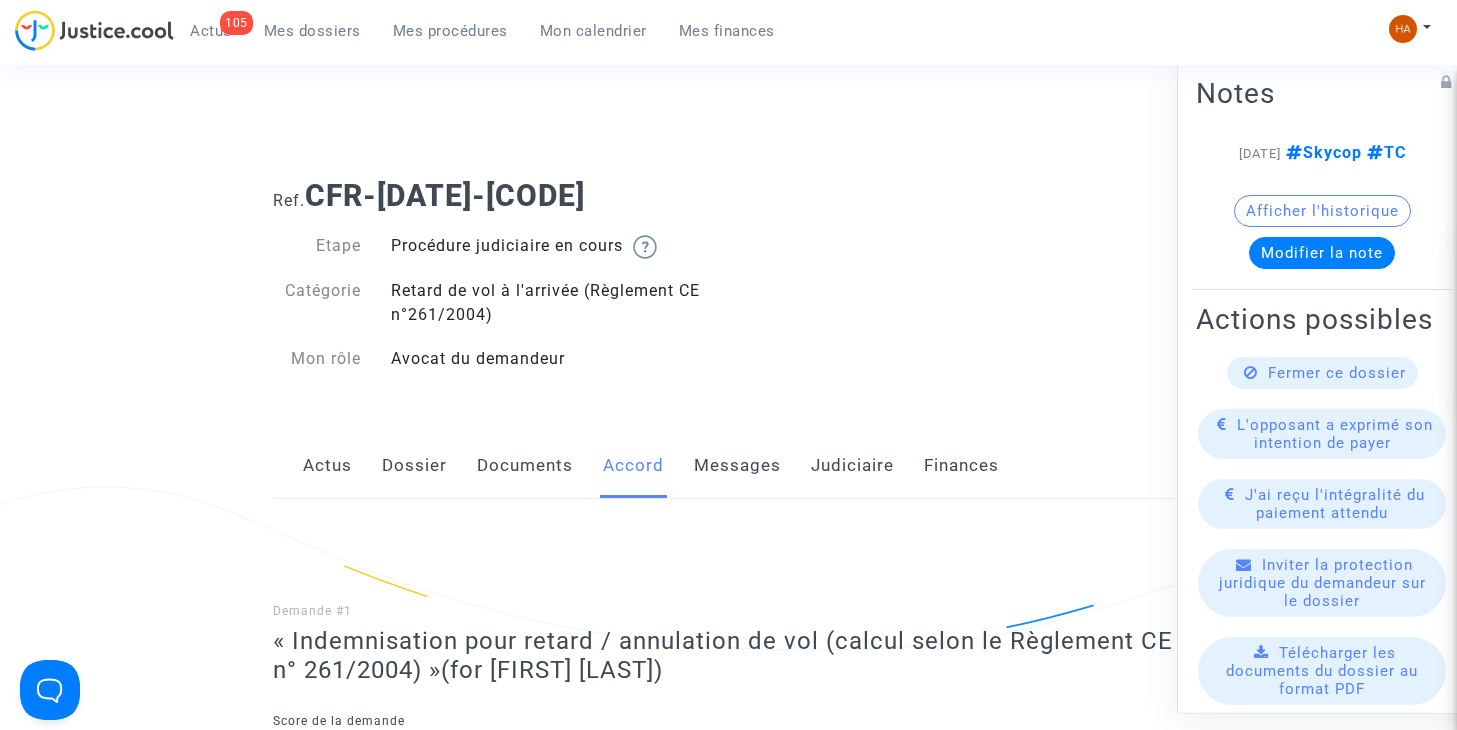 click on "Judiciaire" 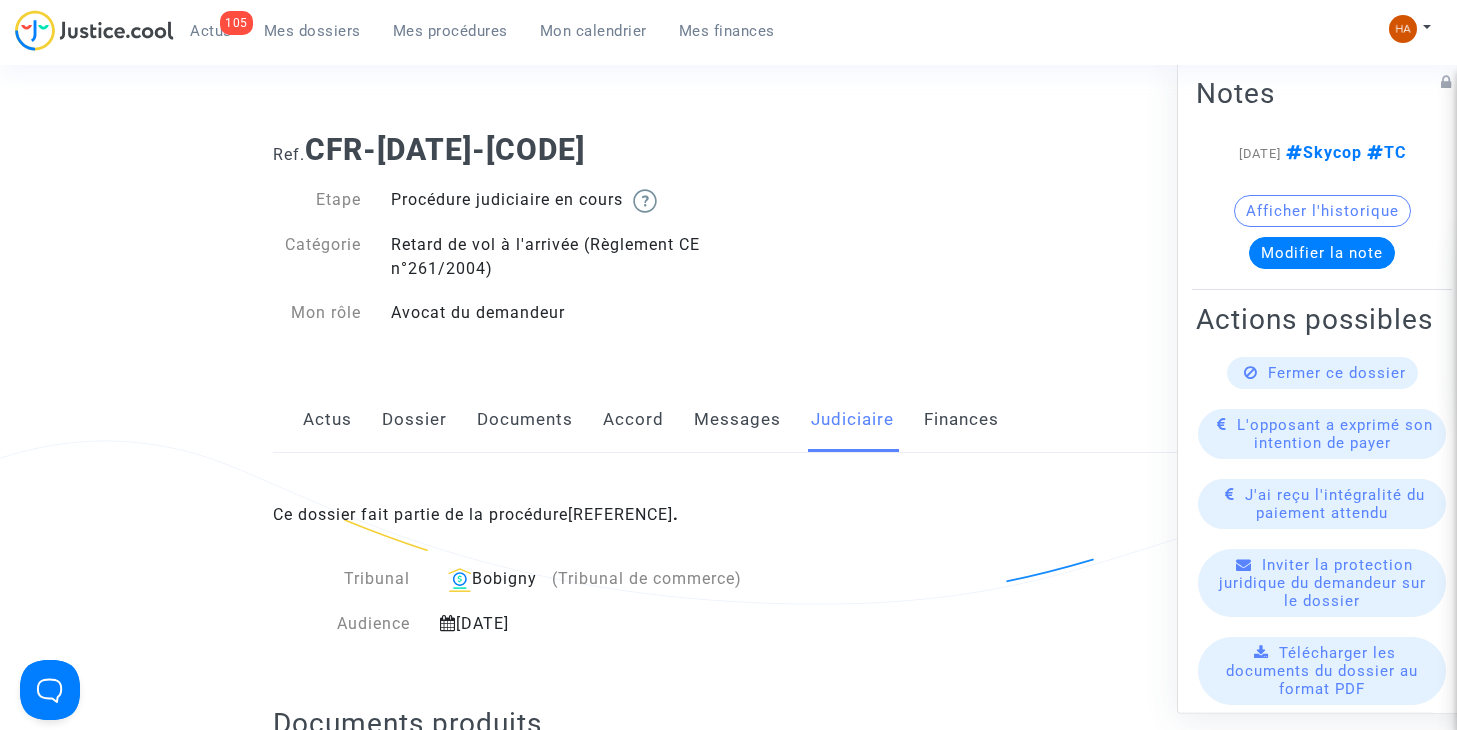 scroll, scrollTop: 100, scrollLeft: 0, axis: vertical 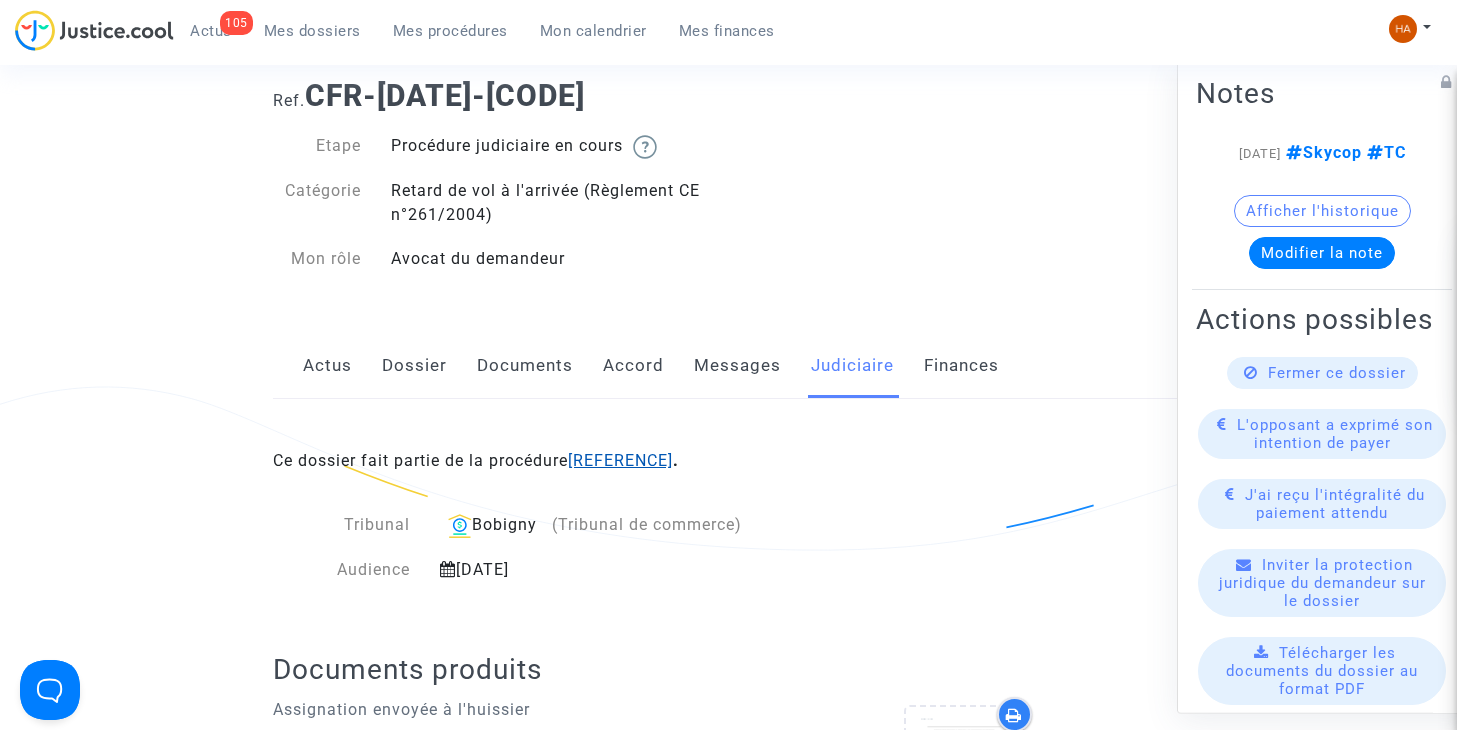 click on "LS-250711-CWTM" 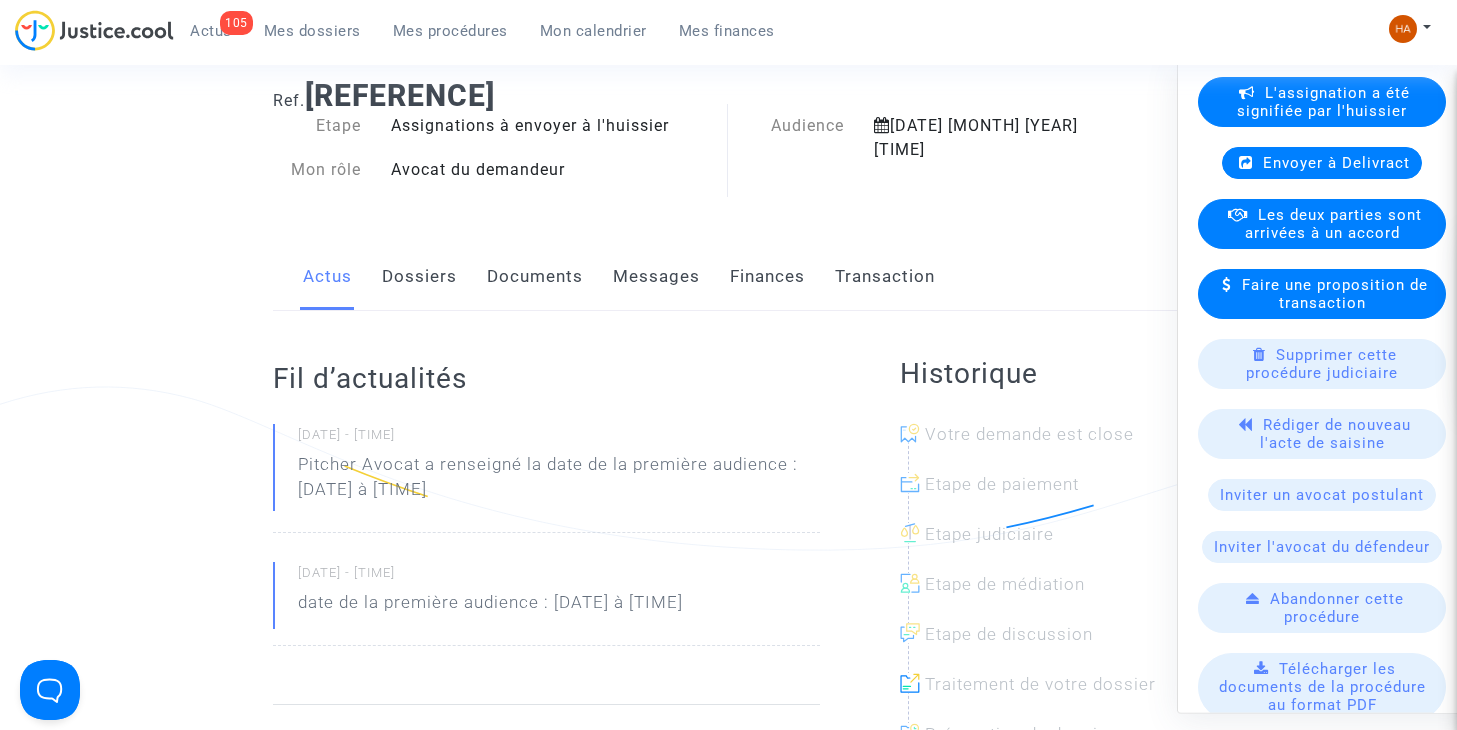 scroll, scrollTop: 400, scrollLeft: 0, axis: vertical 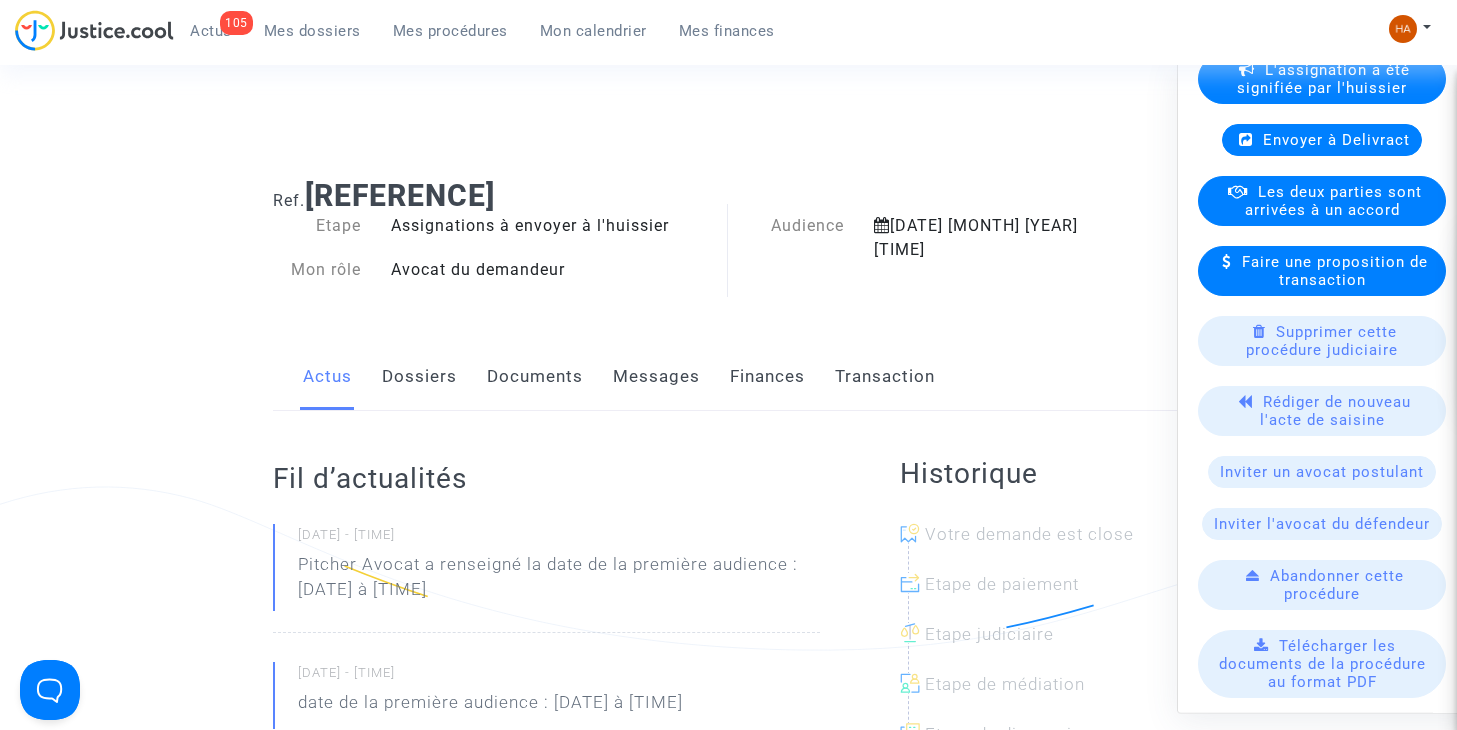 click on "Documents" 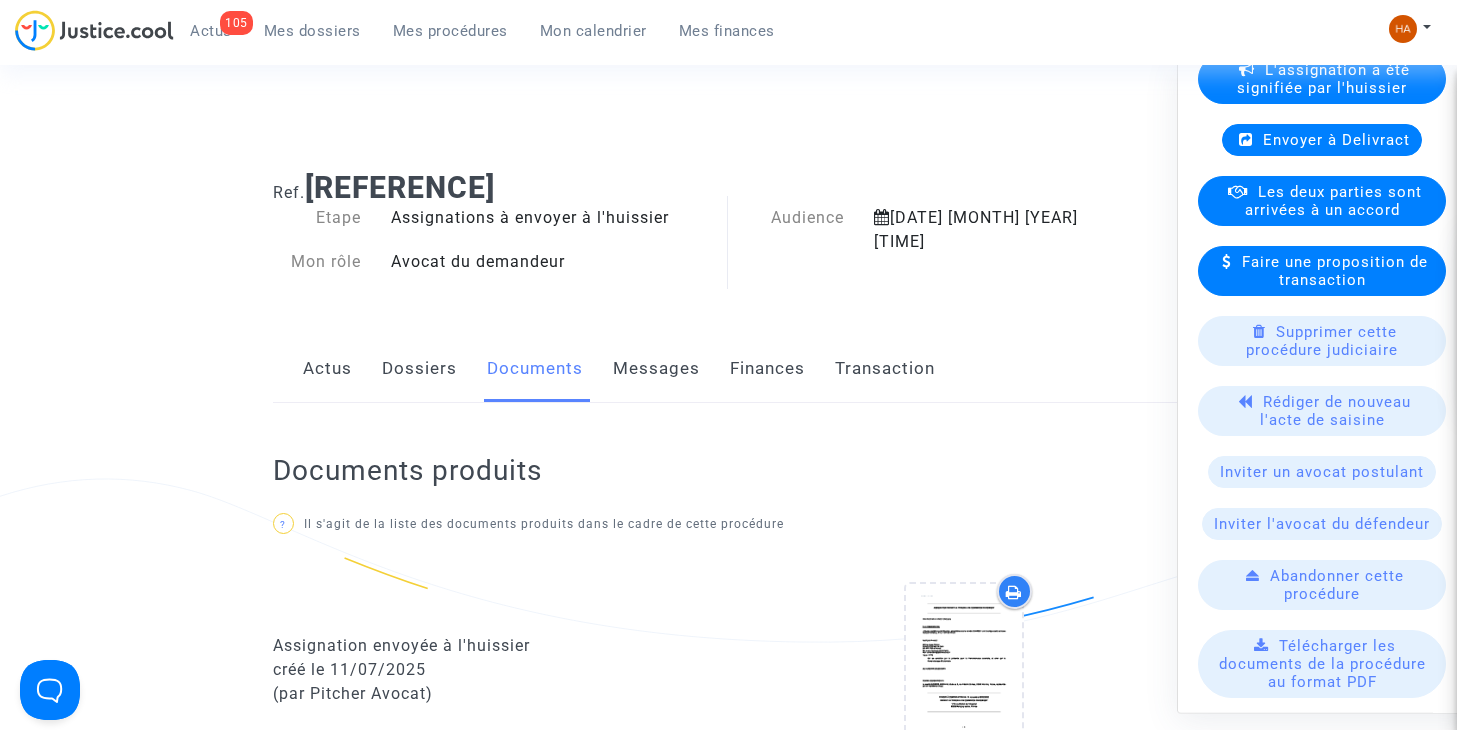 scroll, scrollTop: 0, scrollLeft: 0, axis: both 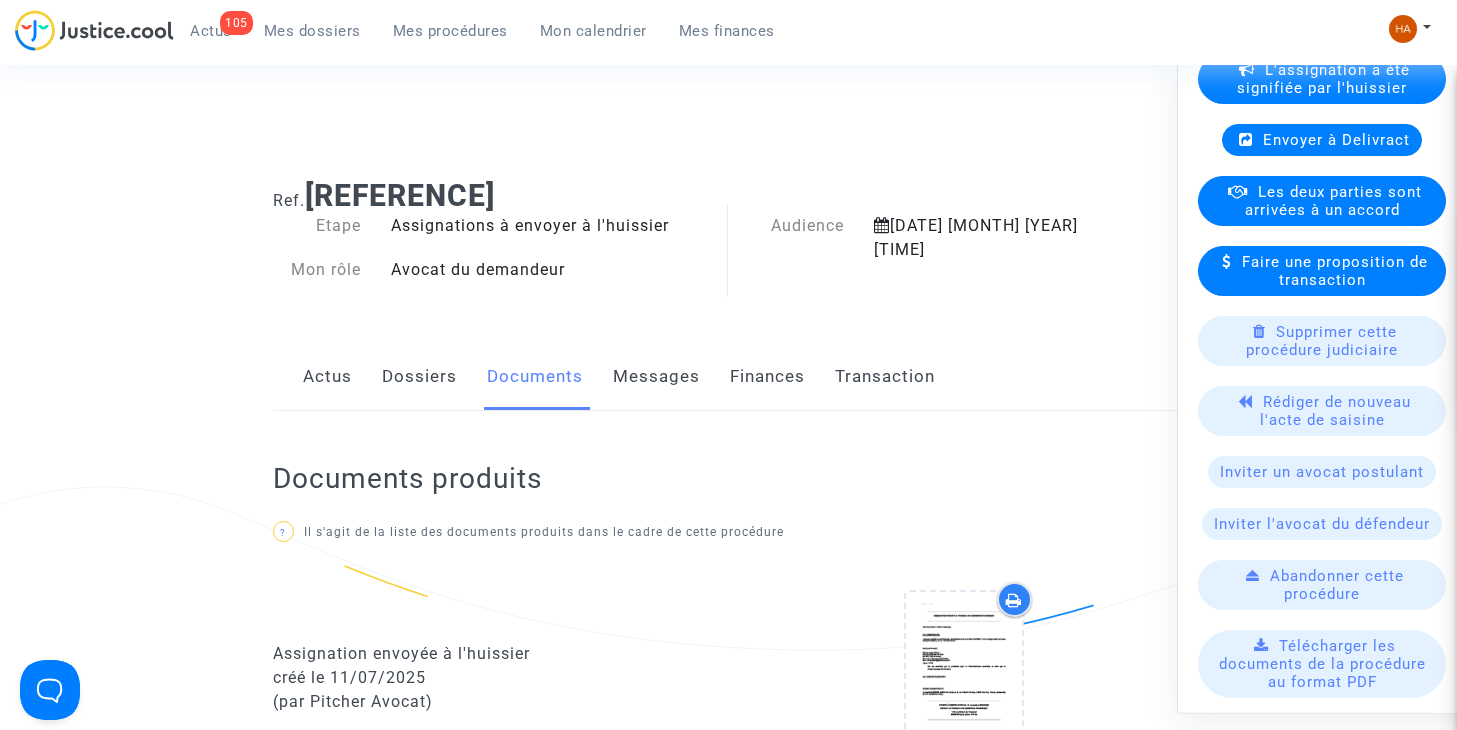 click on "Messages" 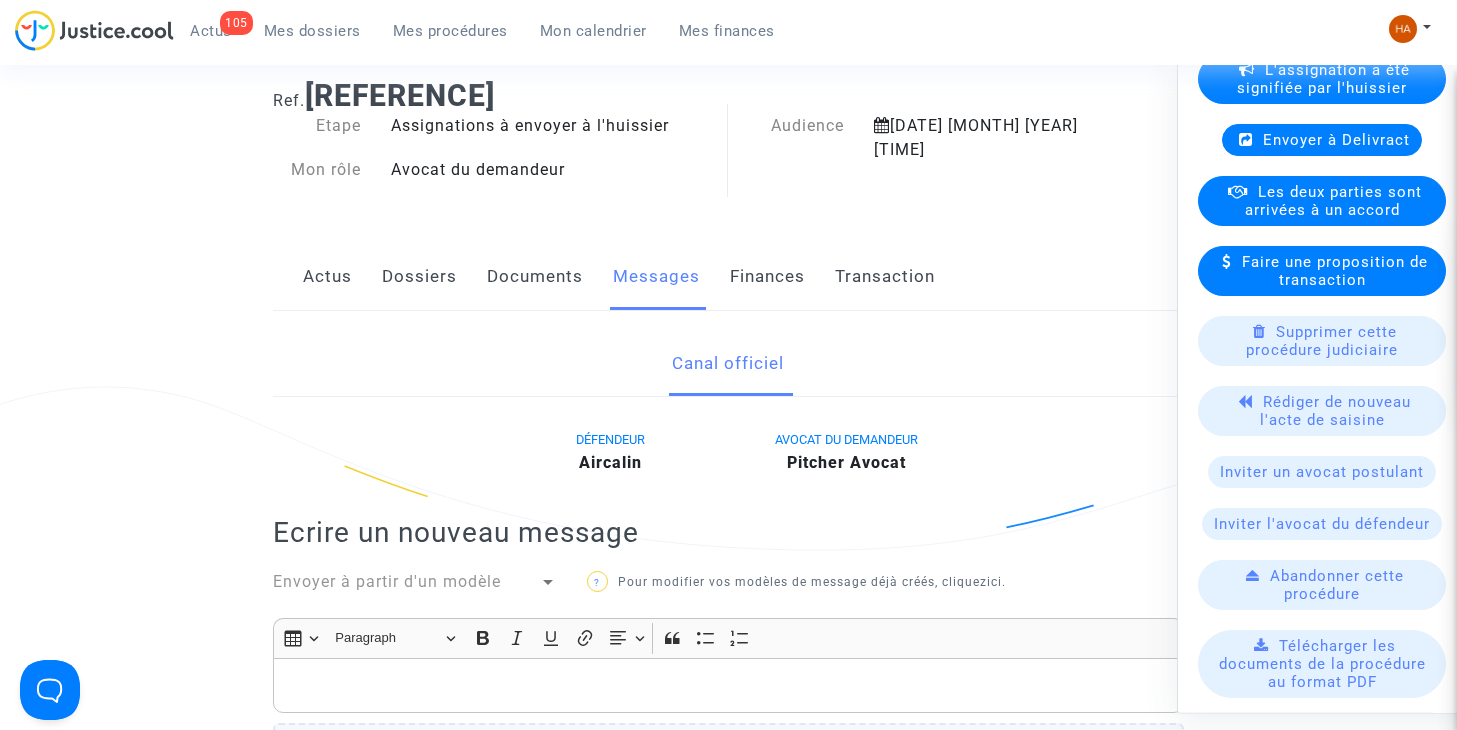 click on "Documents" 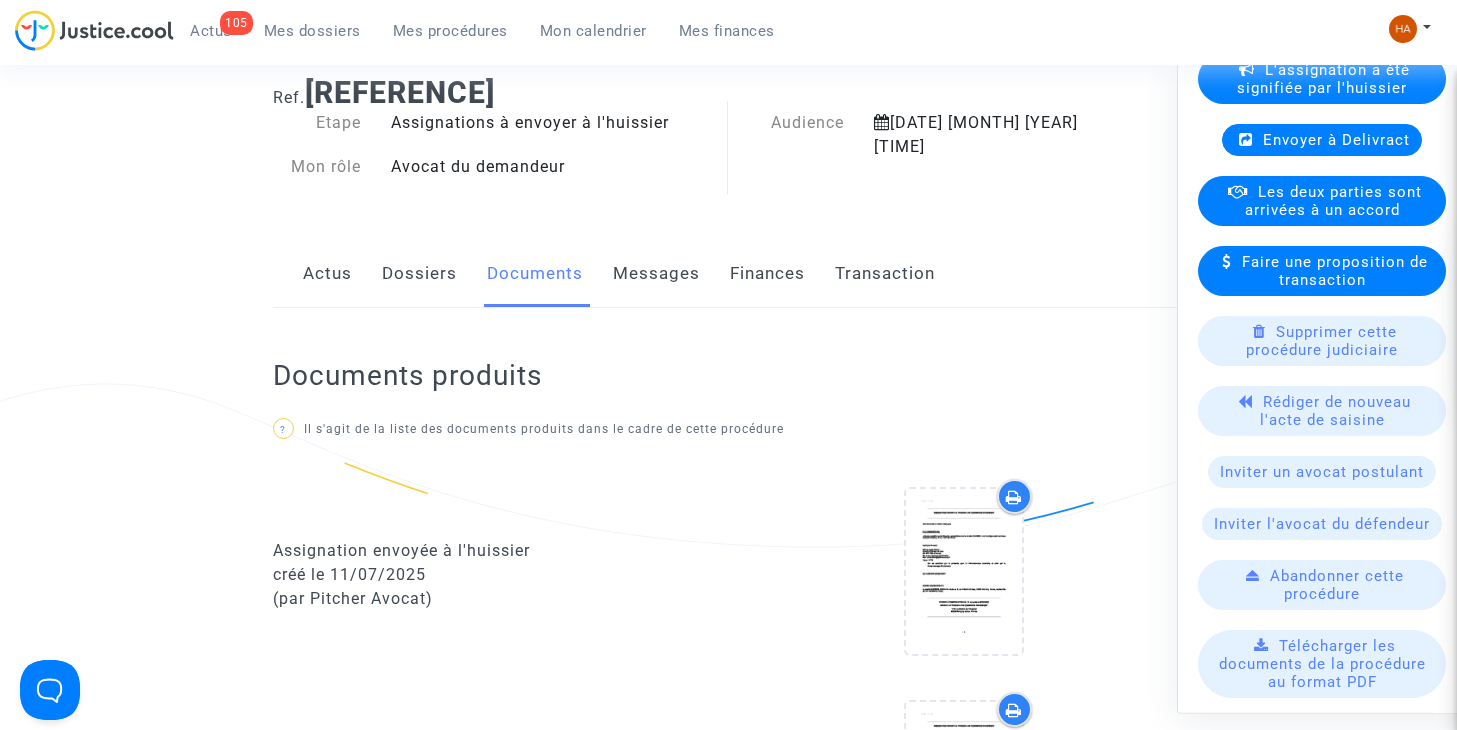 scroll, scrollTop: 0, scrollLeft: 0, axis: both 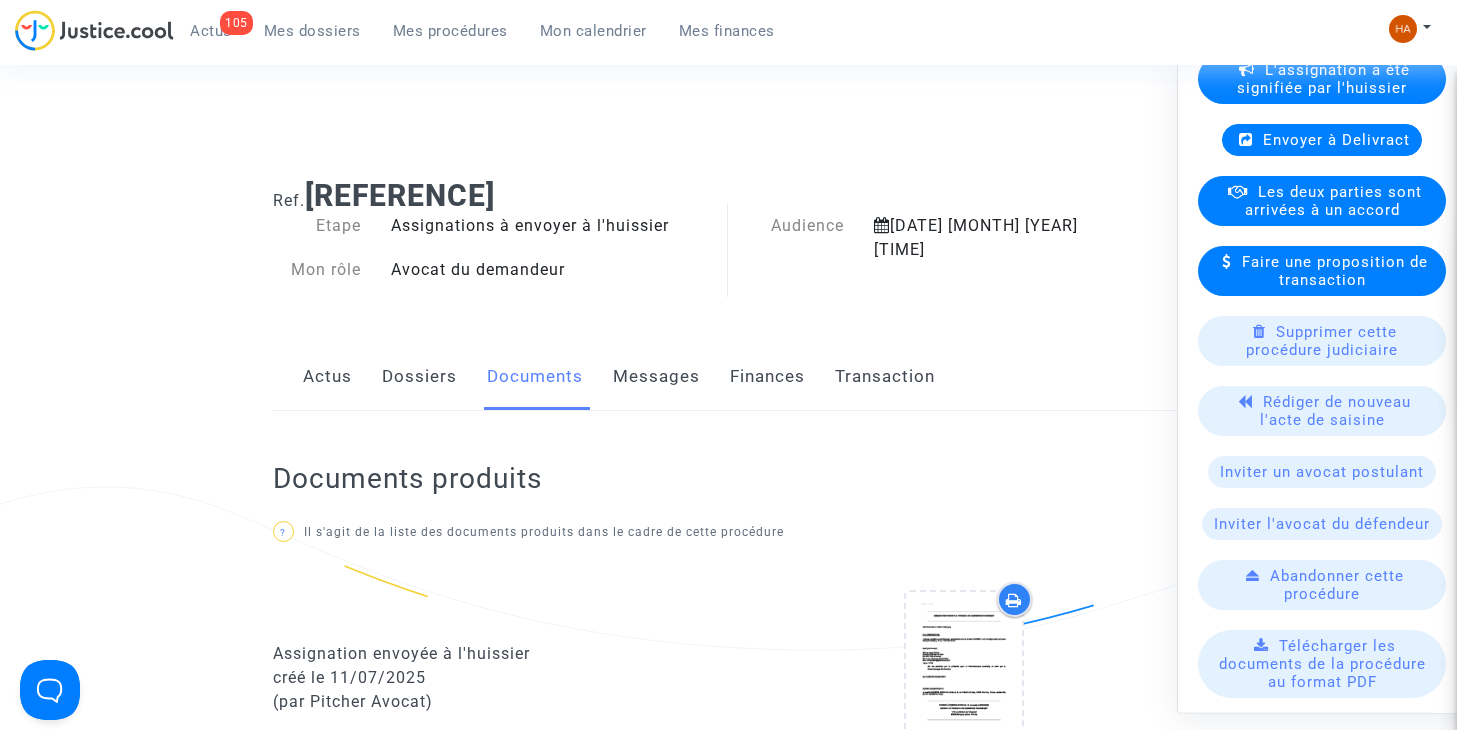 click on "Messages" 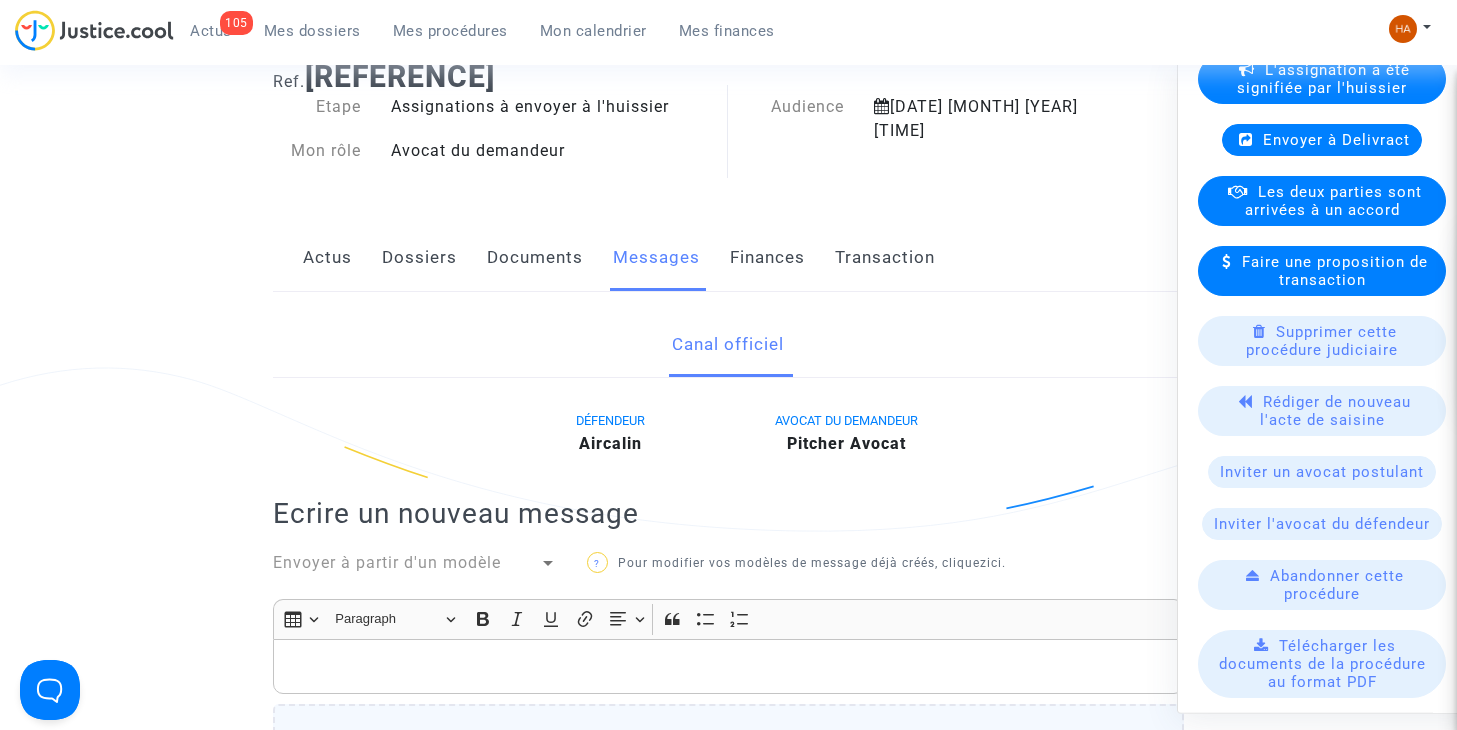 scroll, scrollTop: 100, scrollLeft: 0, axis: vertical 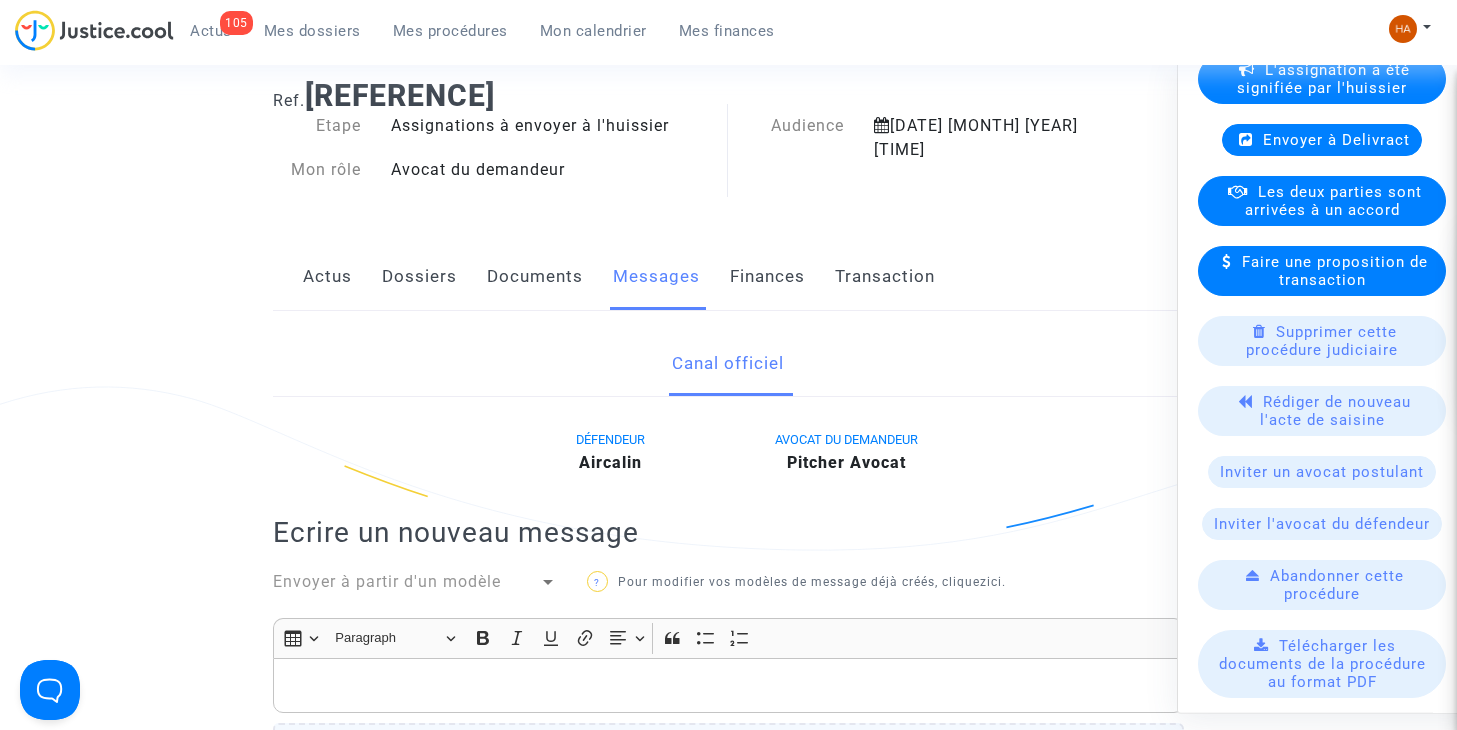 click on "Documents" 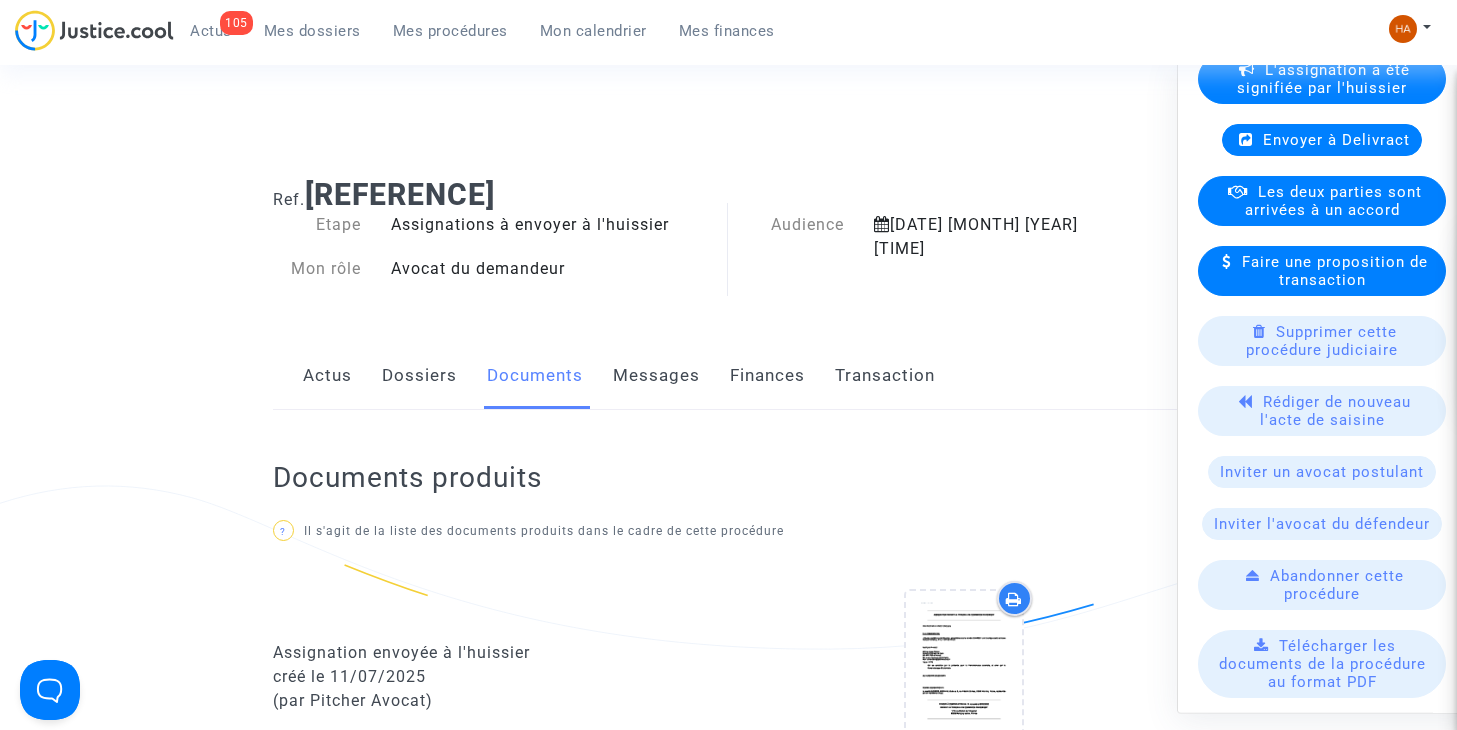 scroll, scrollTop: 0, scrollLeft: 0, axis: both 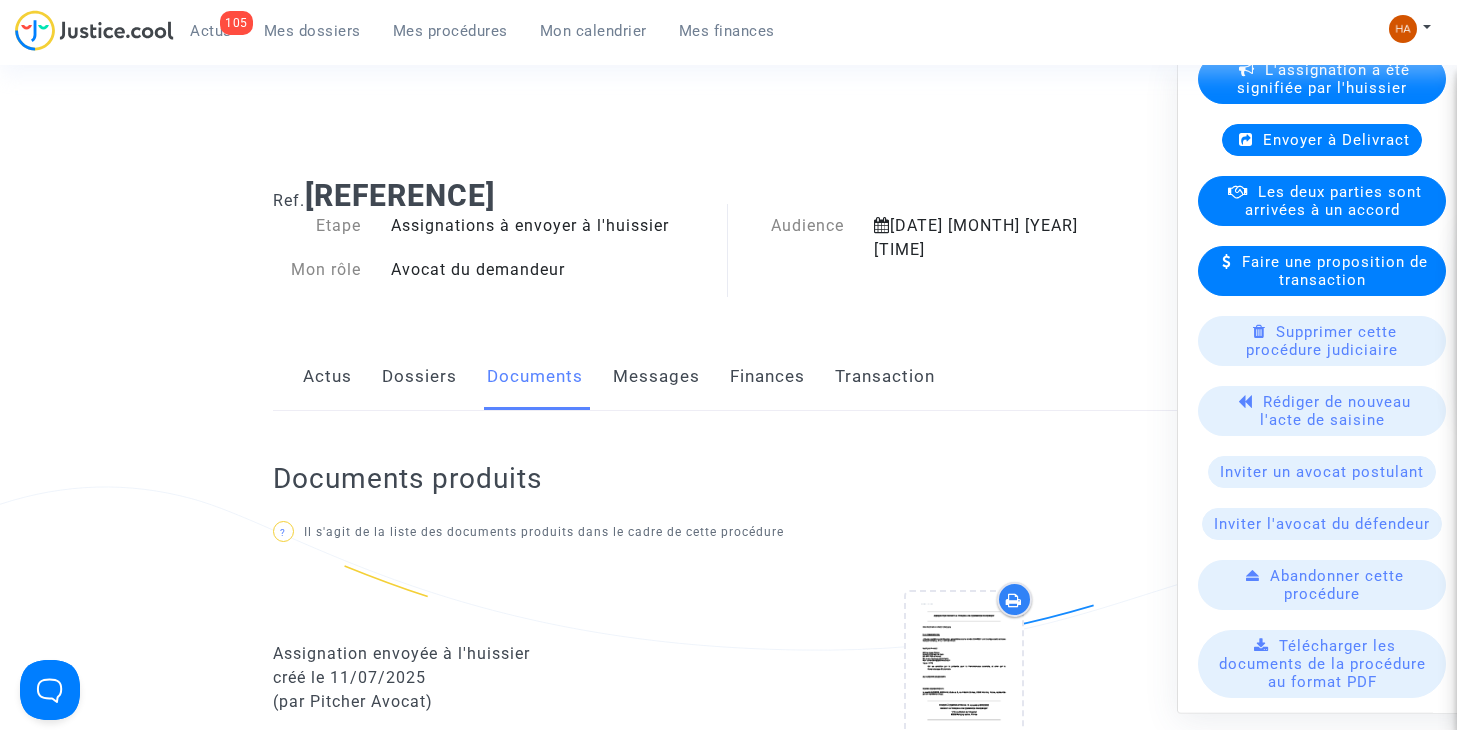 click on "Dossiers" 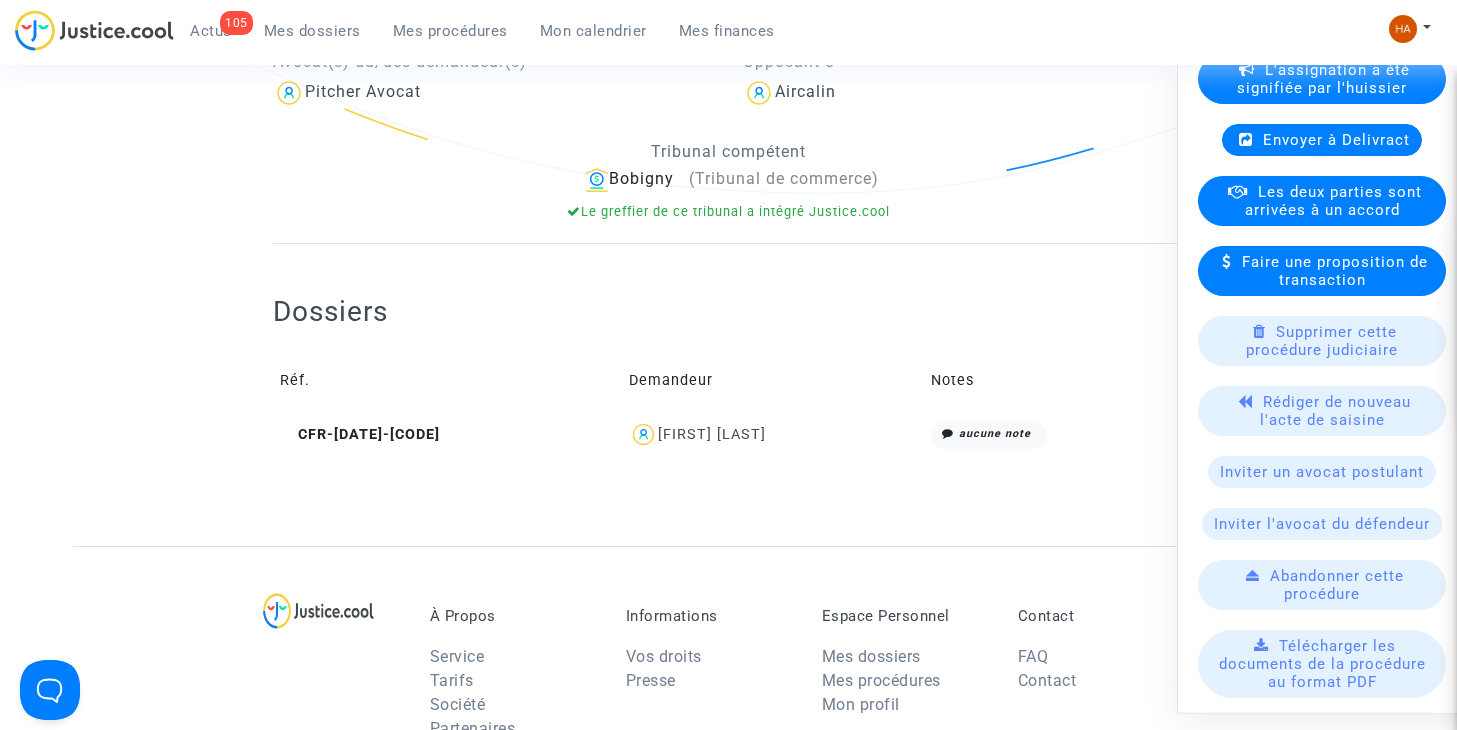 scroll, scrollTop: 400, scrollLeft: 0, axis: vertical 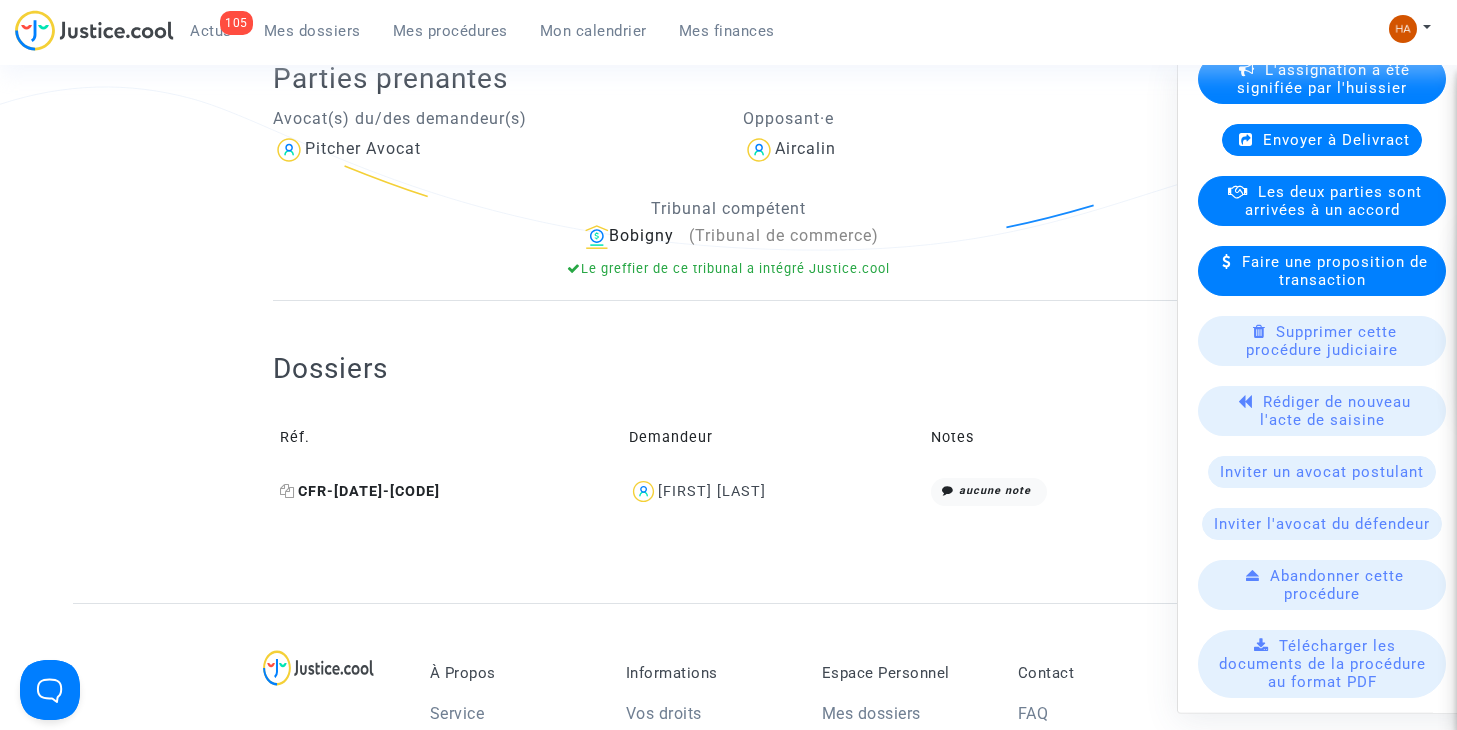 click 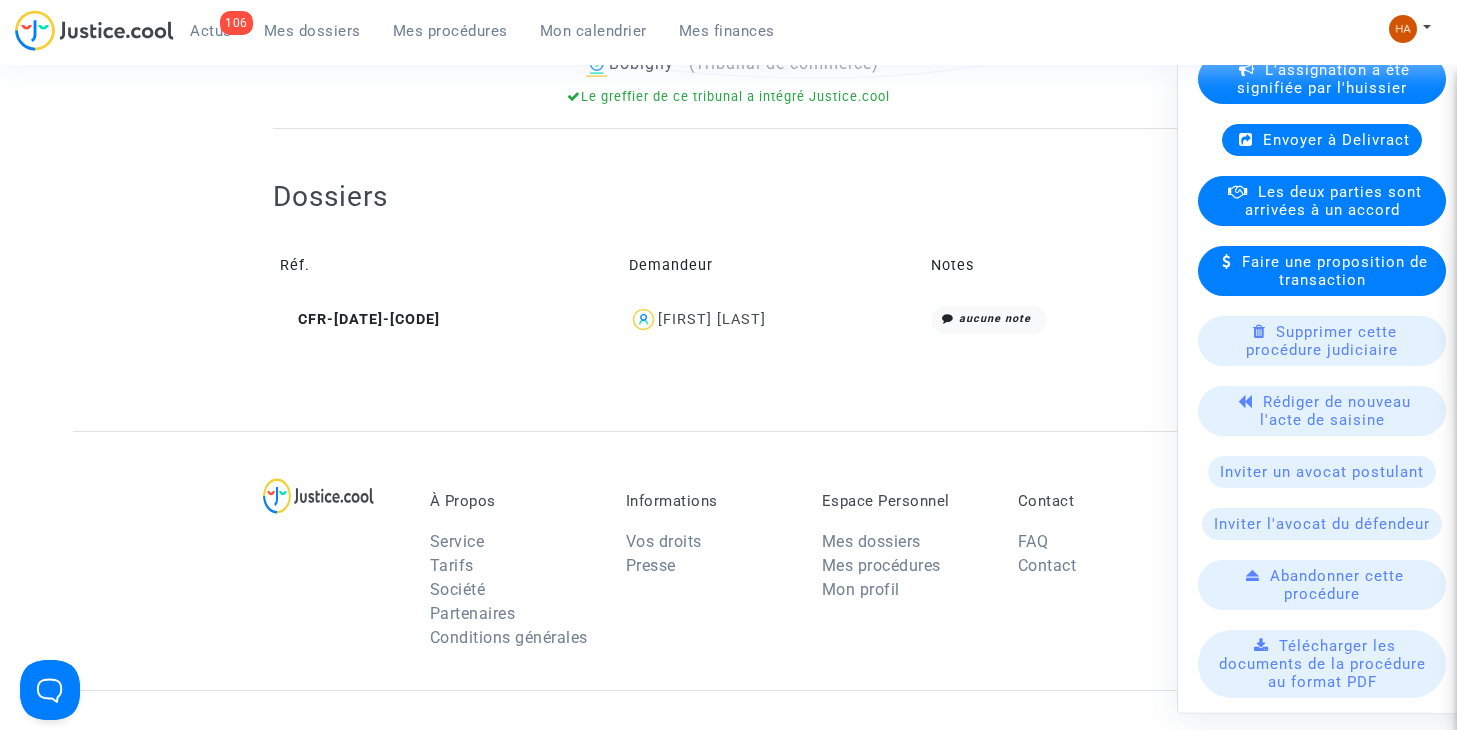 scroll, scrollTop: 516, scrollLeft: 0, axis: vertical 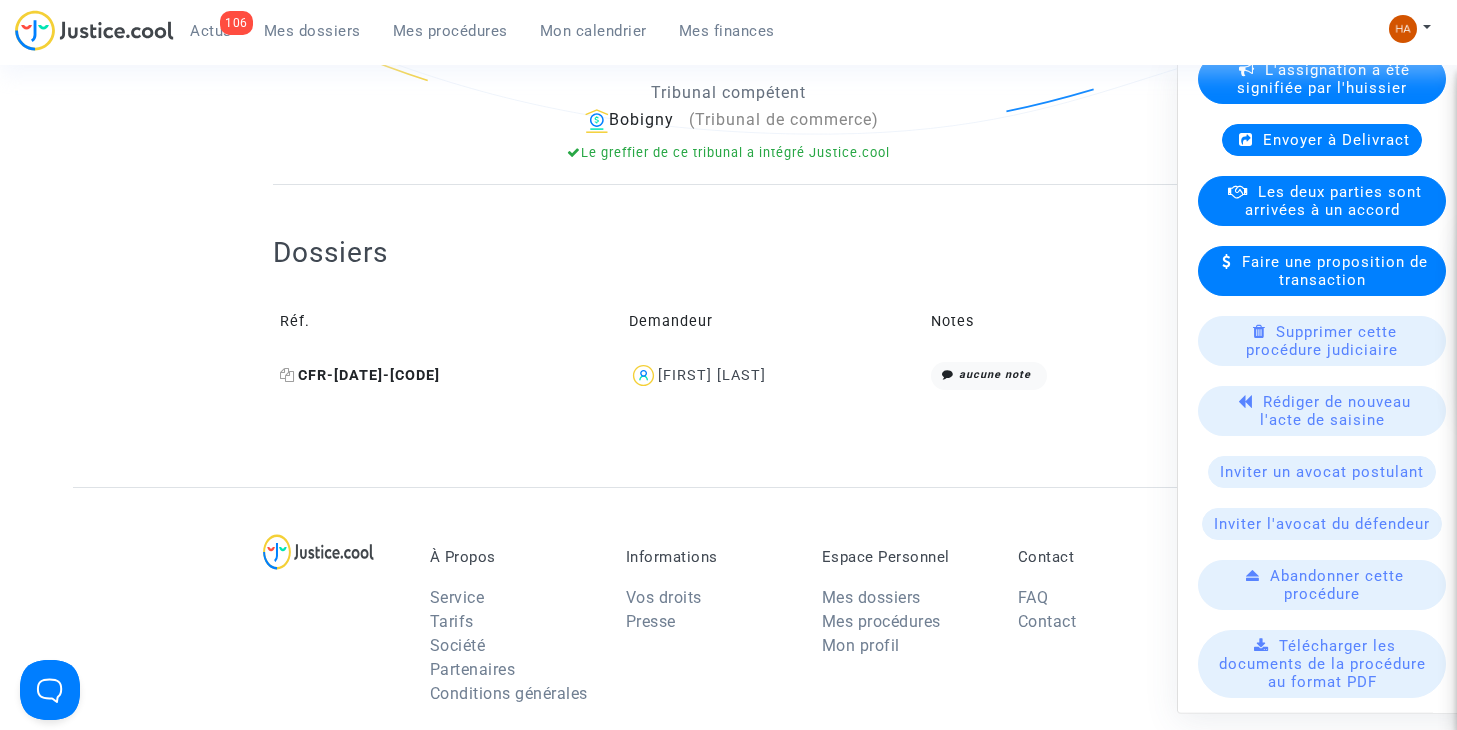 click 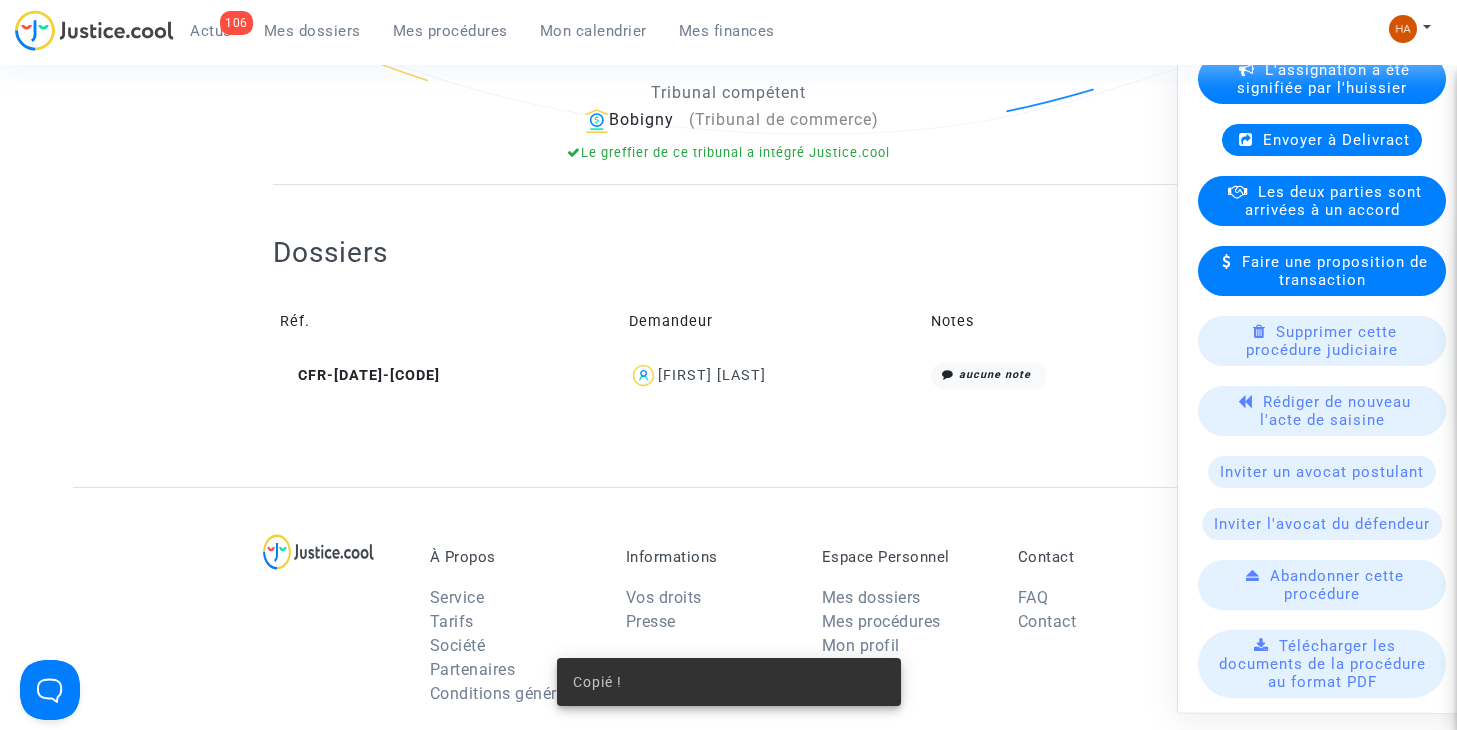 click on "Mes dossiers" at bounding box center (312, 31) 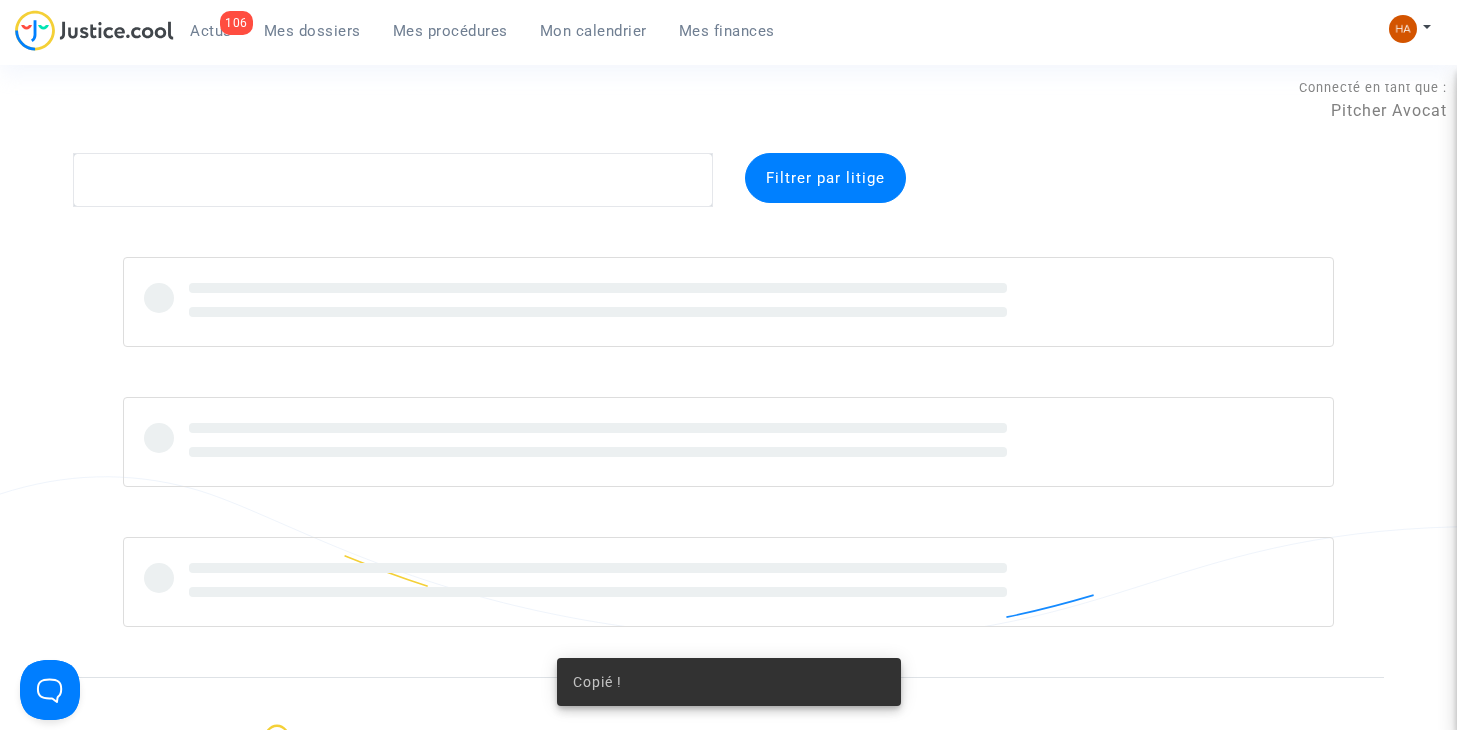 scroll, scrollTop: 0, scrollLeft: 0, axis: both 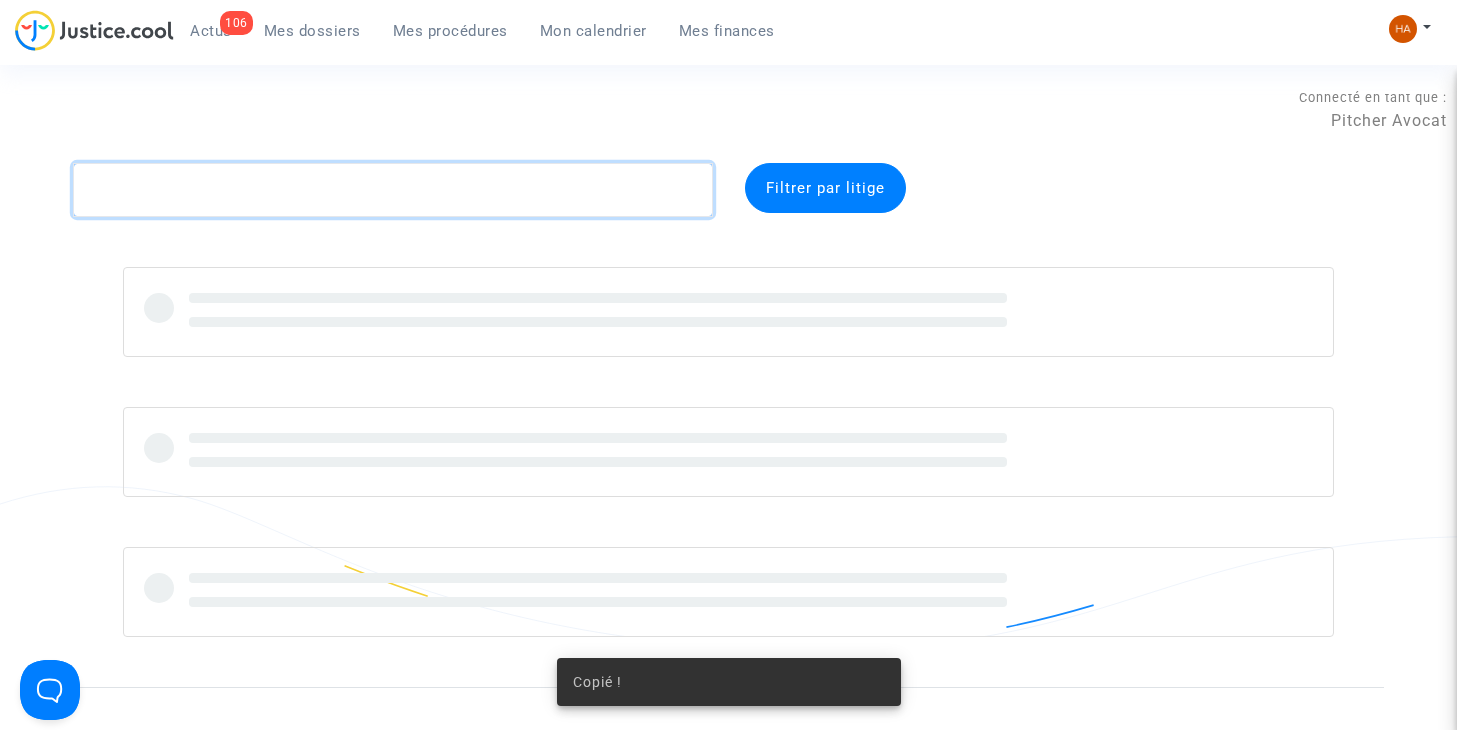 click 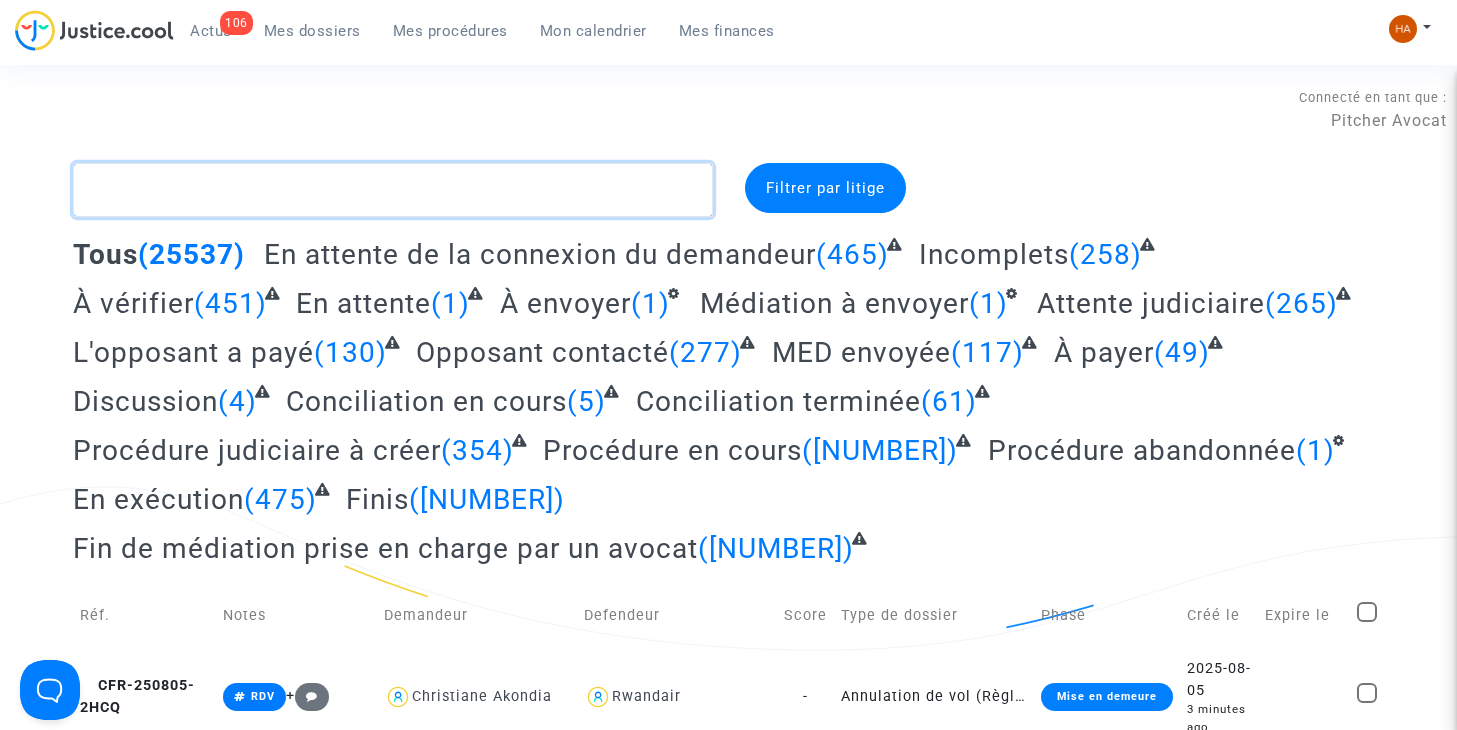 paste on "CFR-250604-76AU" 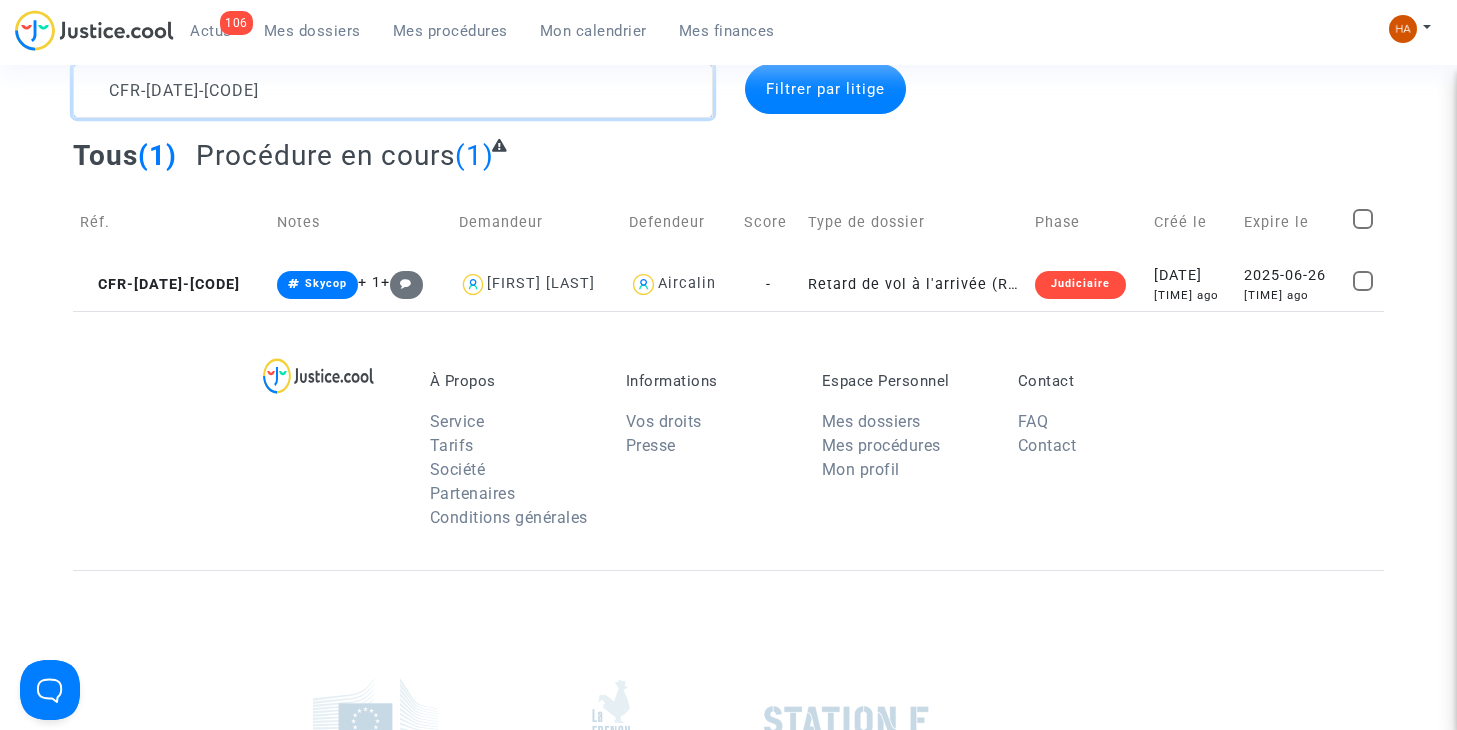scroll, scrollTop: 100, scrollLeft: 0, axis: vertical 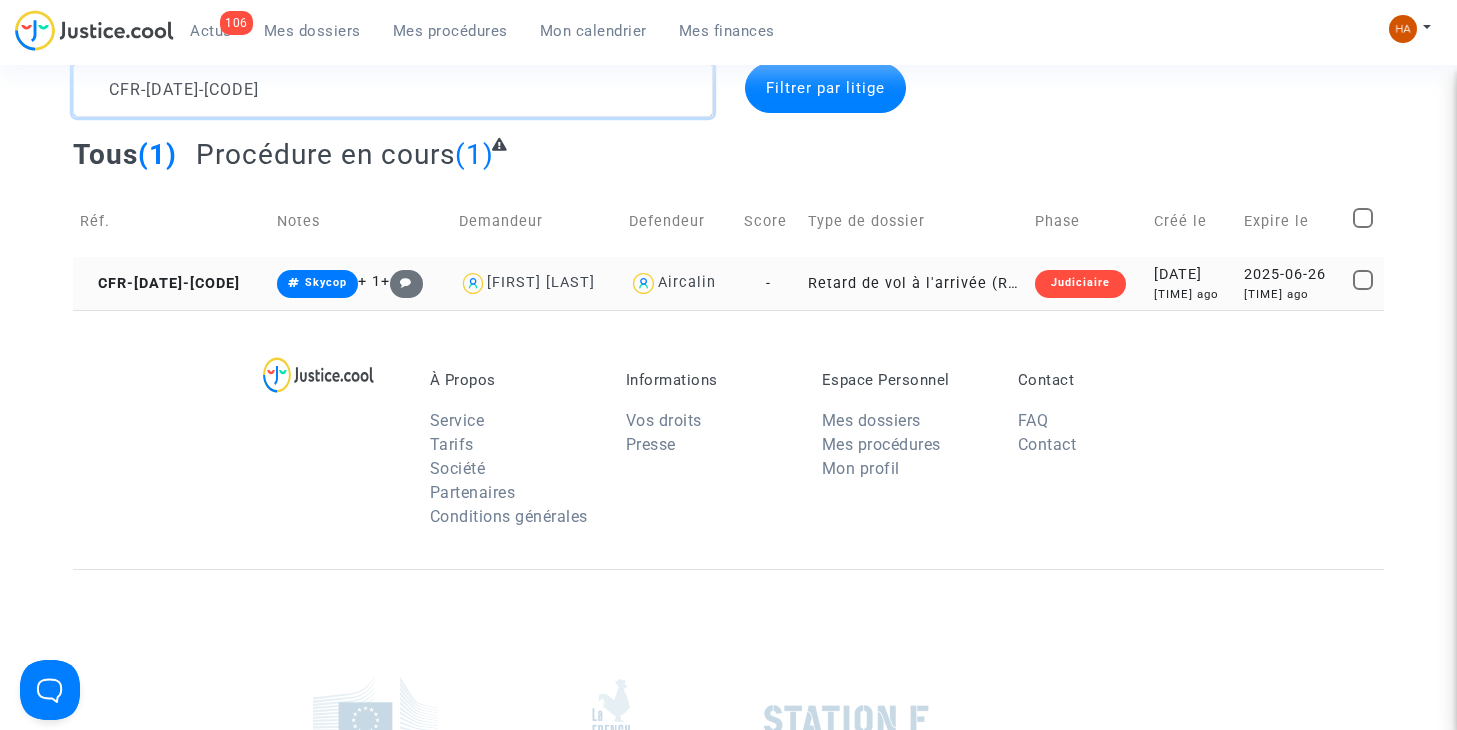 type on "CFR-250604-76AU" 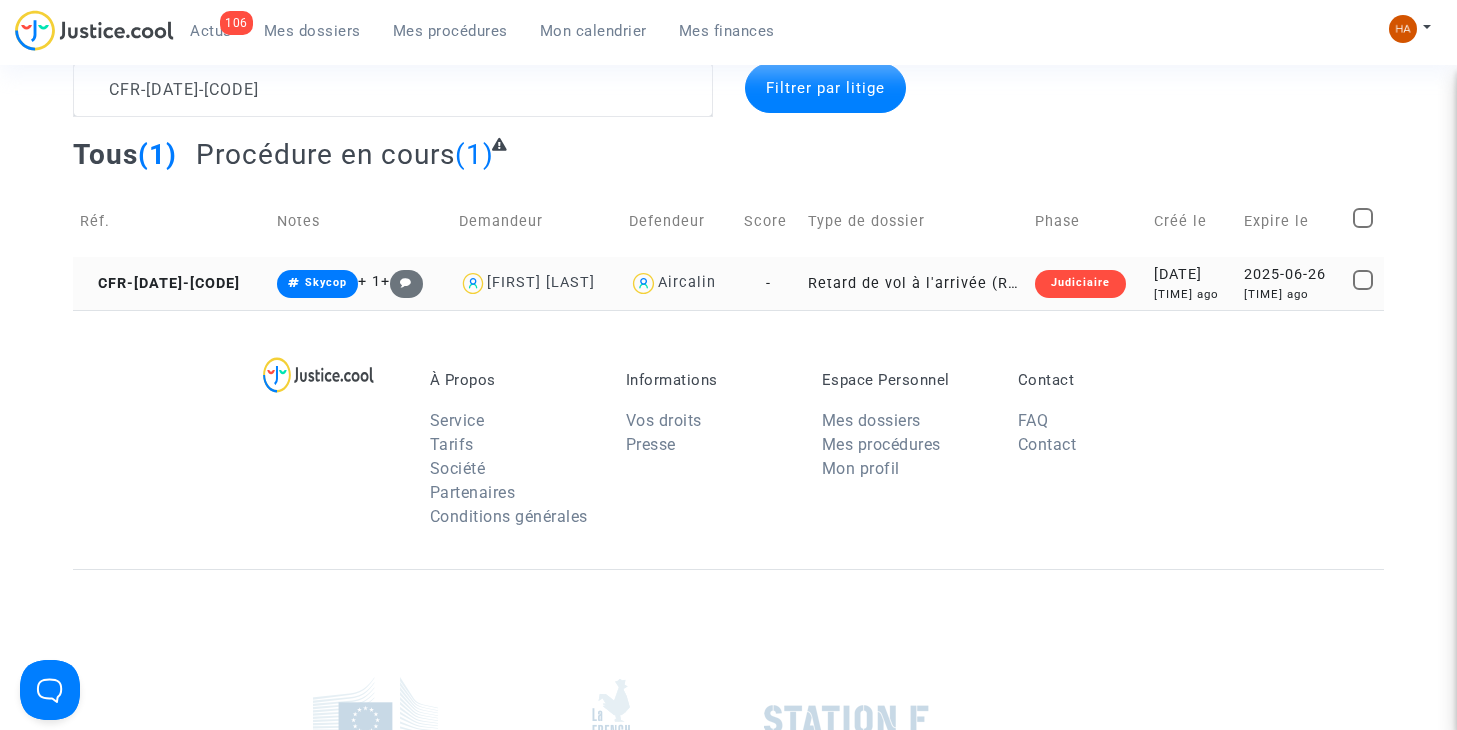 click on "-" 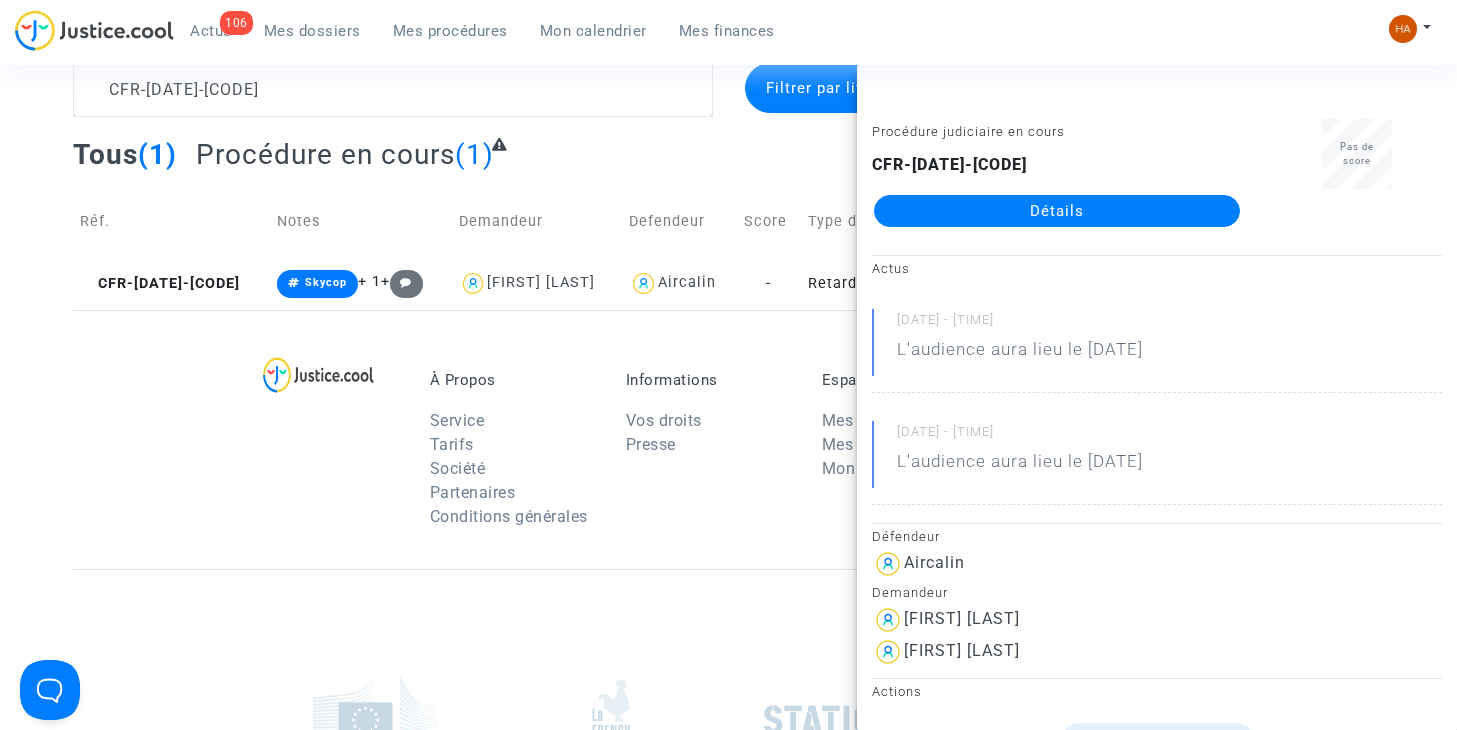 click on "Détails" 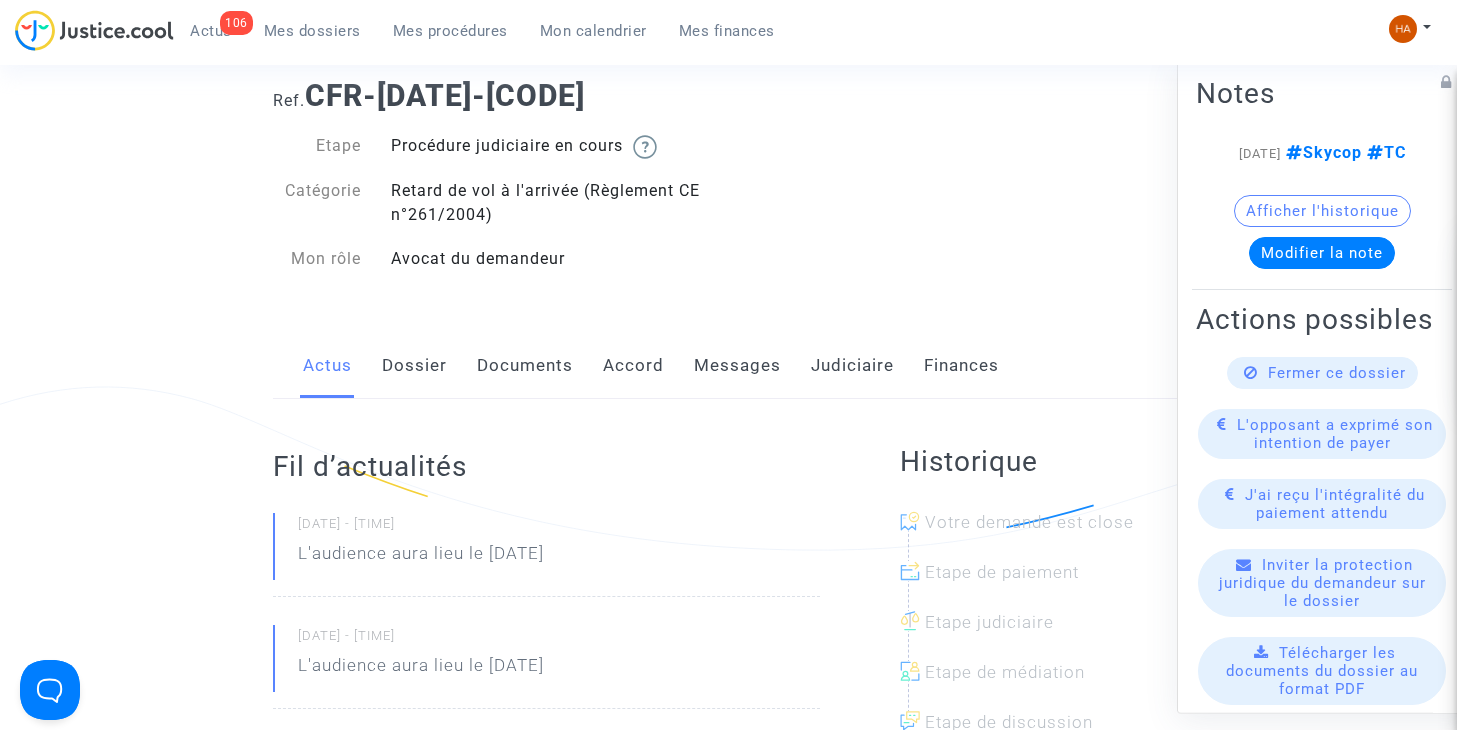 click on "Dossier" 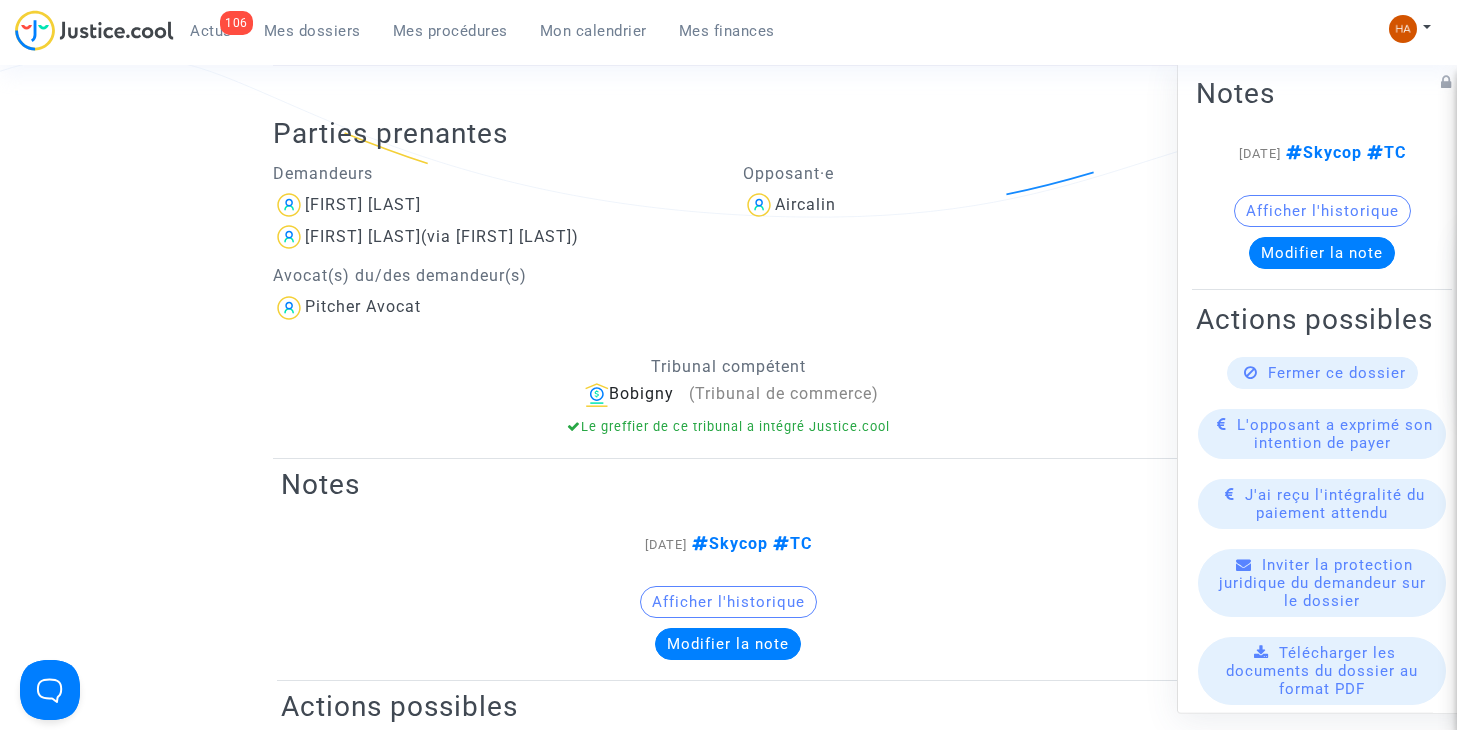scroll, scrollTop: 0, scrollLeft: 0, axis: both 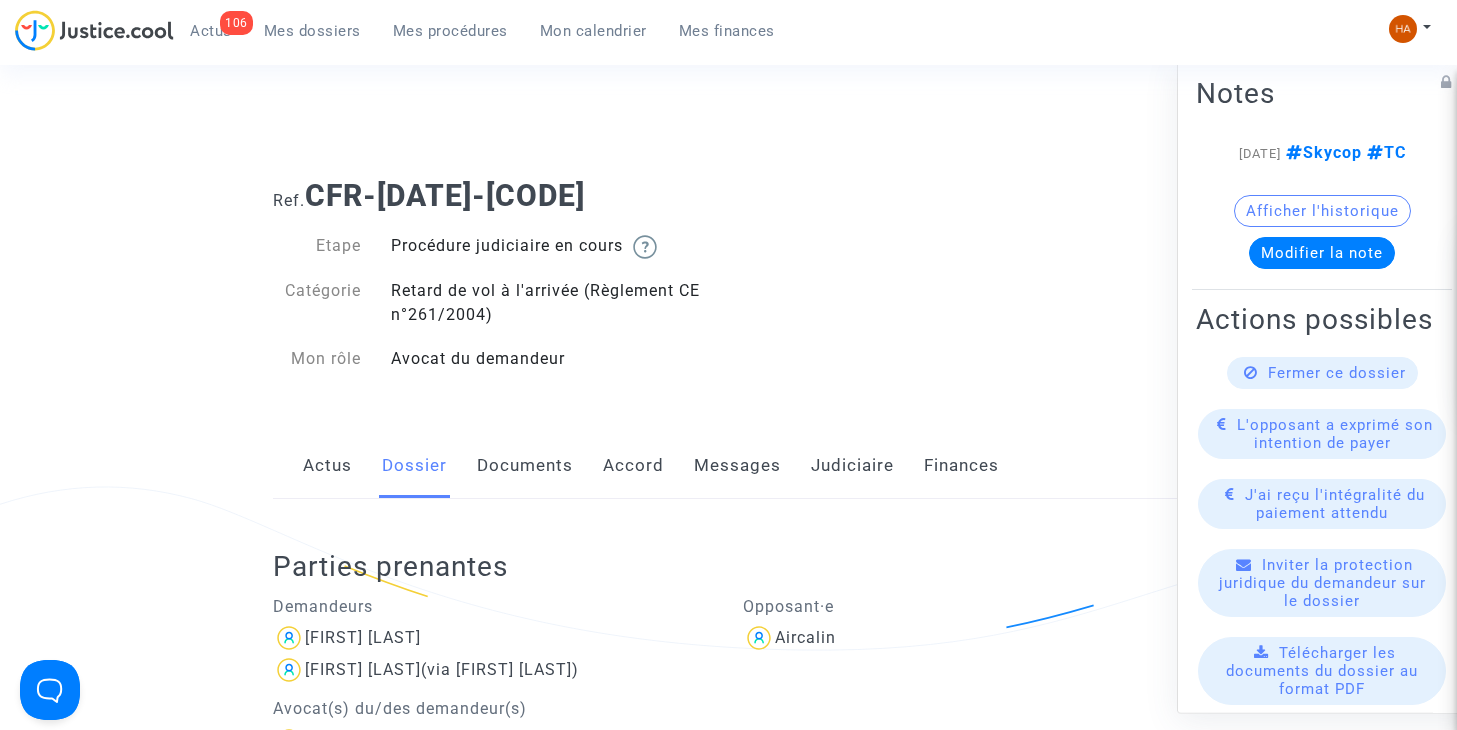 click on "Messages" 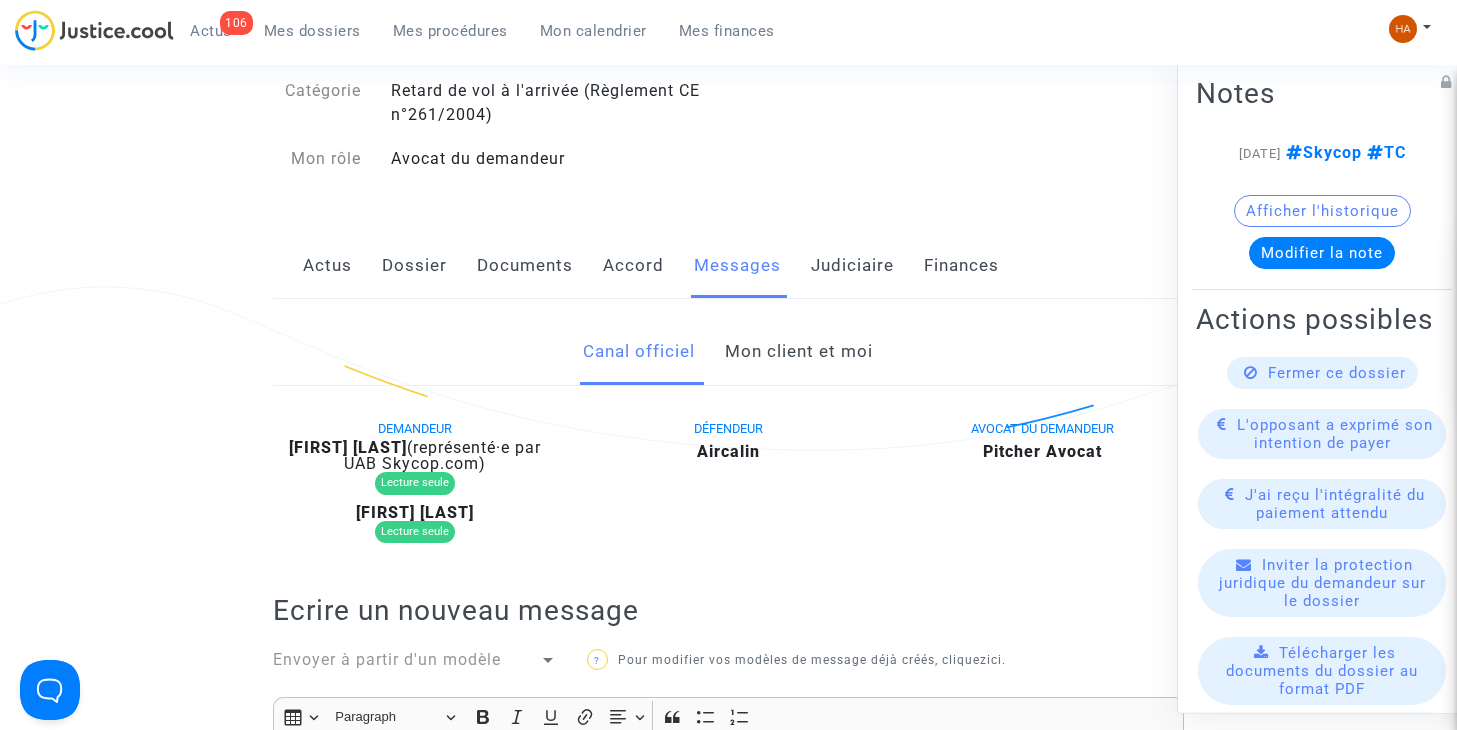 click on "Mon client et moi" 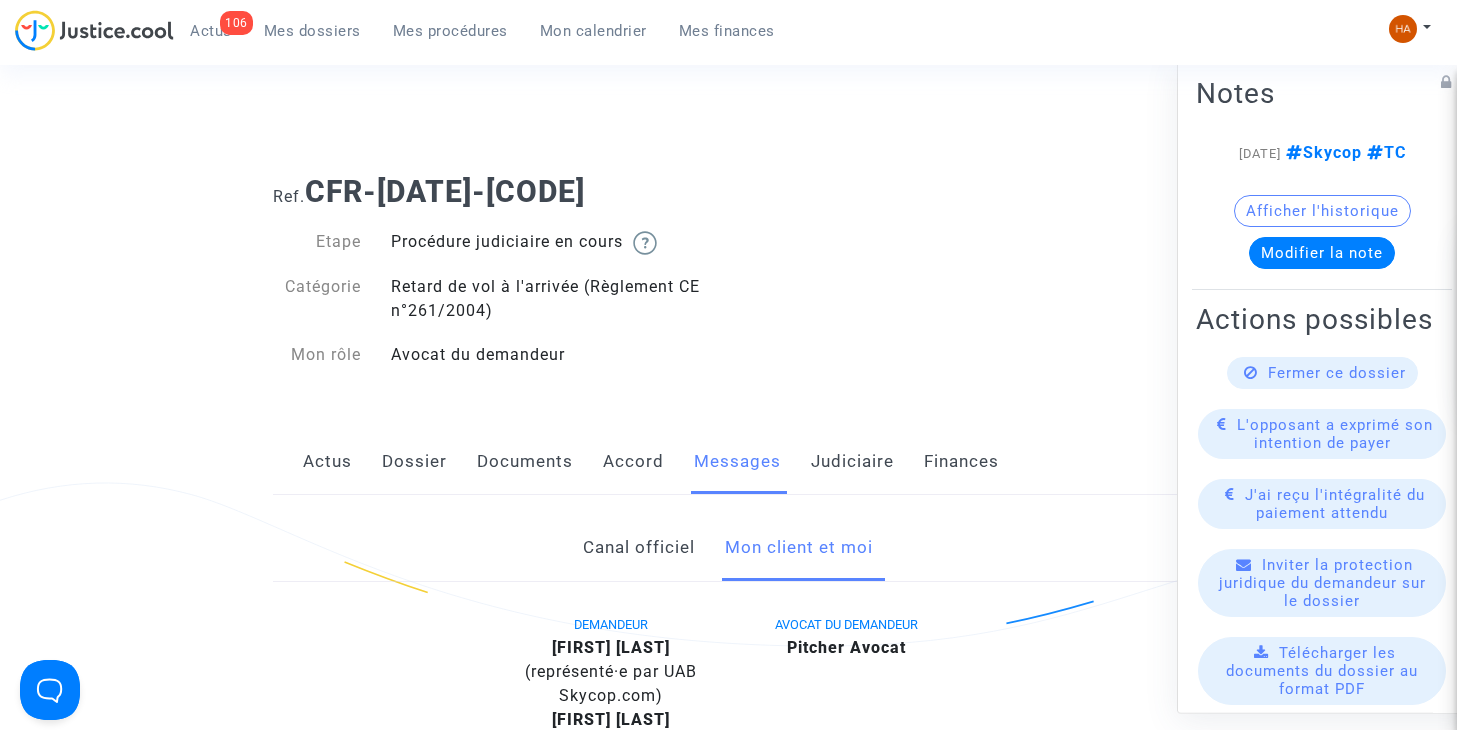 scroll, scrollTop: 0, scrollLeft: 0, axis: both 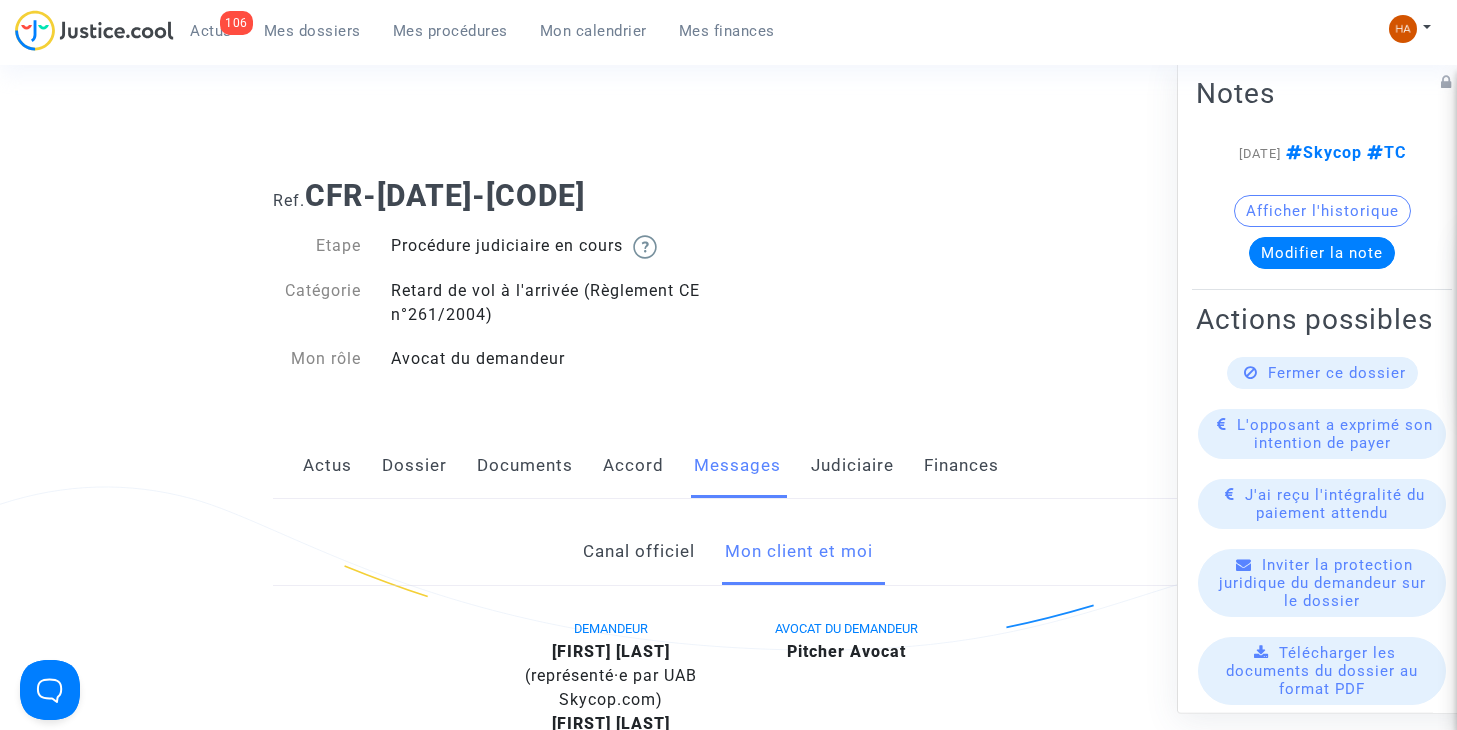 drag, startPoint x: 398, startPoint y: 465, endPoint x: 423, endPoint y: 458, distance: 25.96151 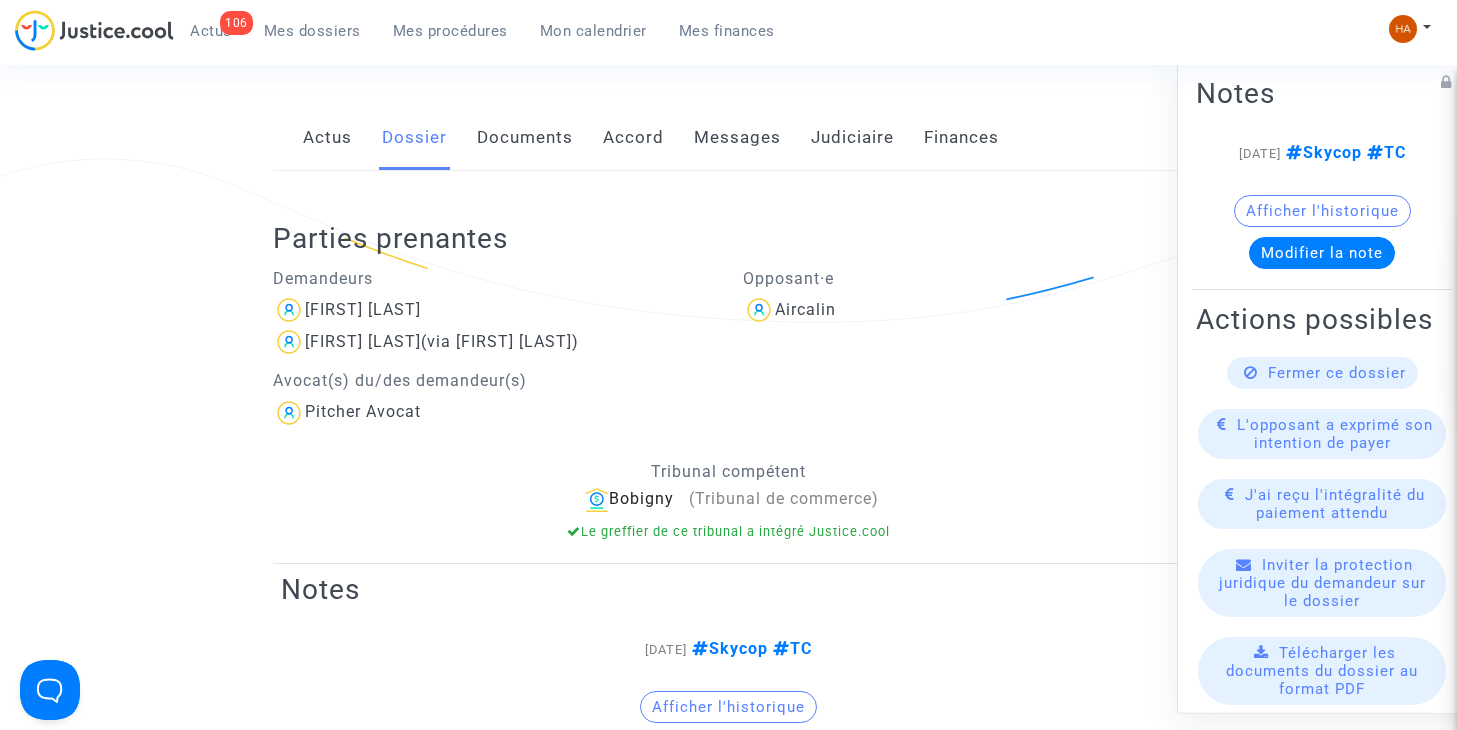 scroll, scrollTop: 200, scrollLeft: 0, axis: vertical 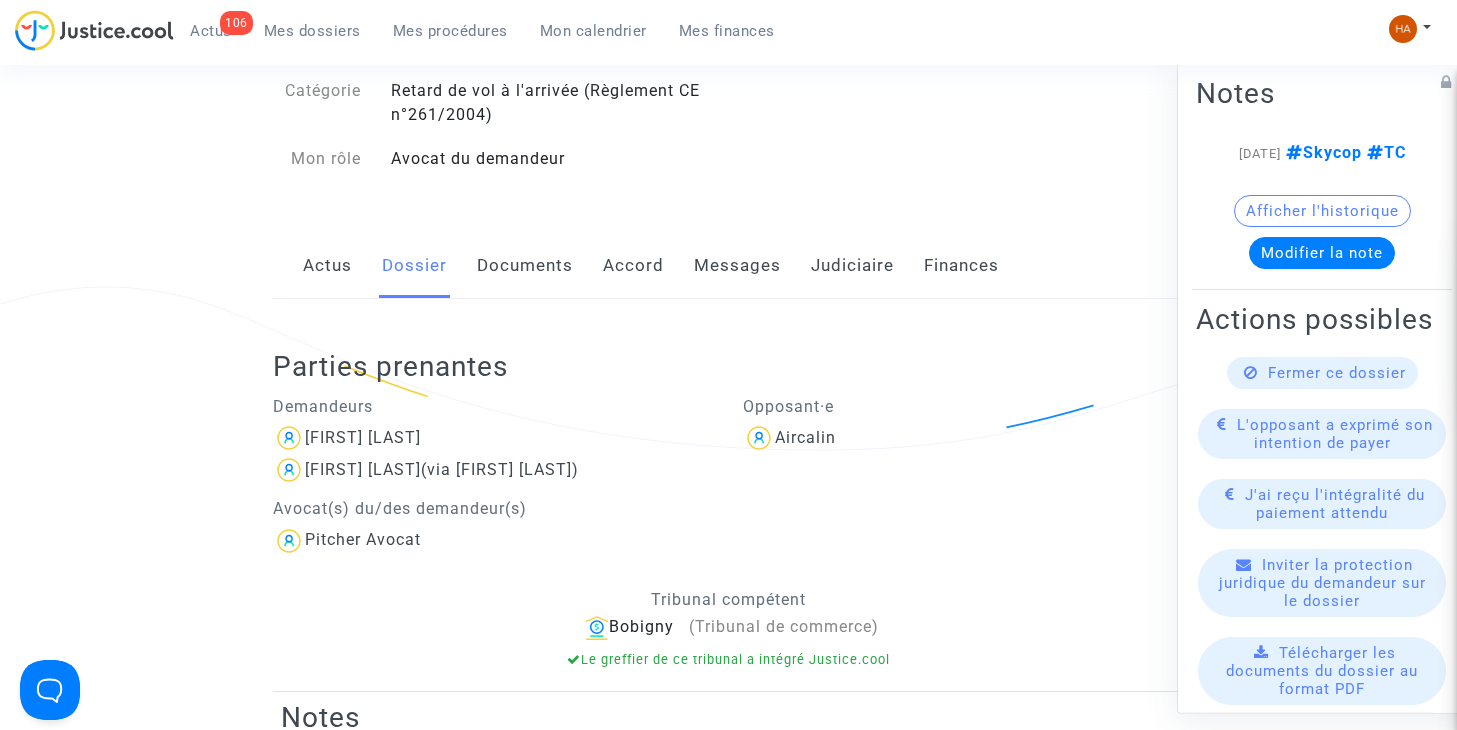 click on "Documents" 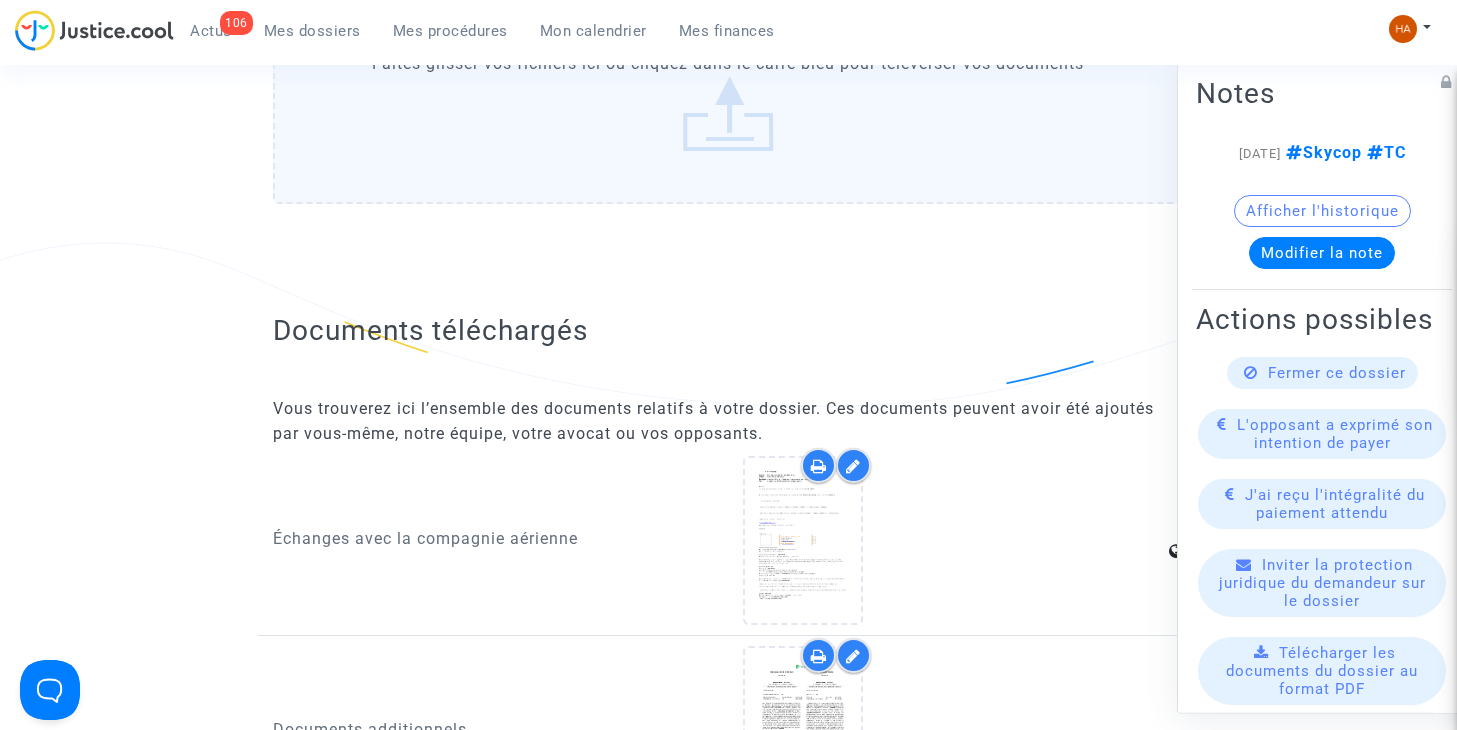 scroll, scrollTop: 1900, scrollLeft: 0, axis: vertical 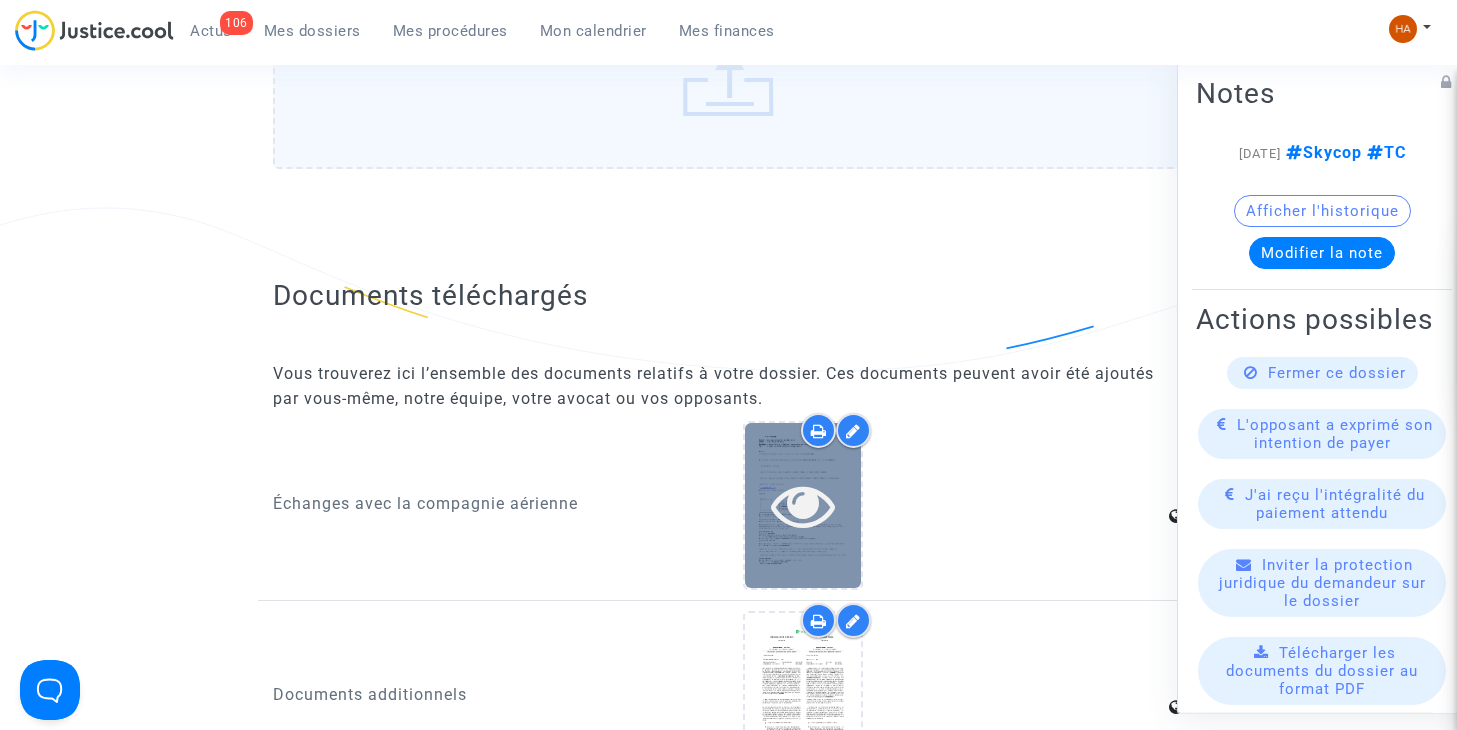click at bounding box center (803, 505) 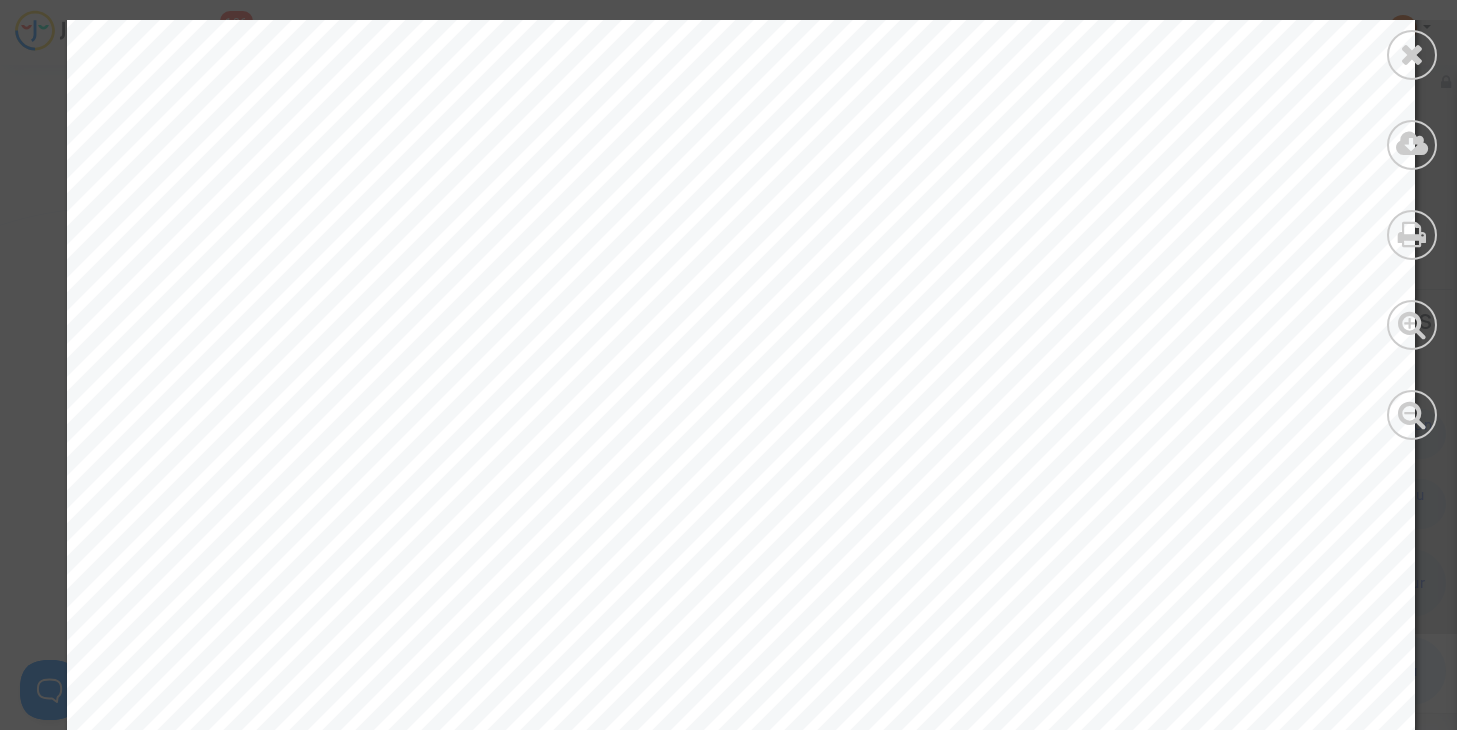 scroll, scrollTop: 8895, scrollLeft: 0, axis: vertical 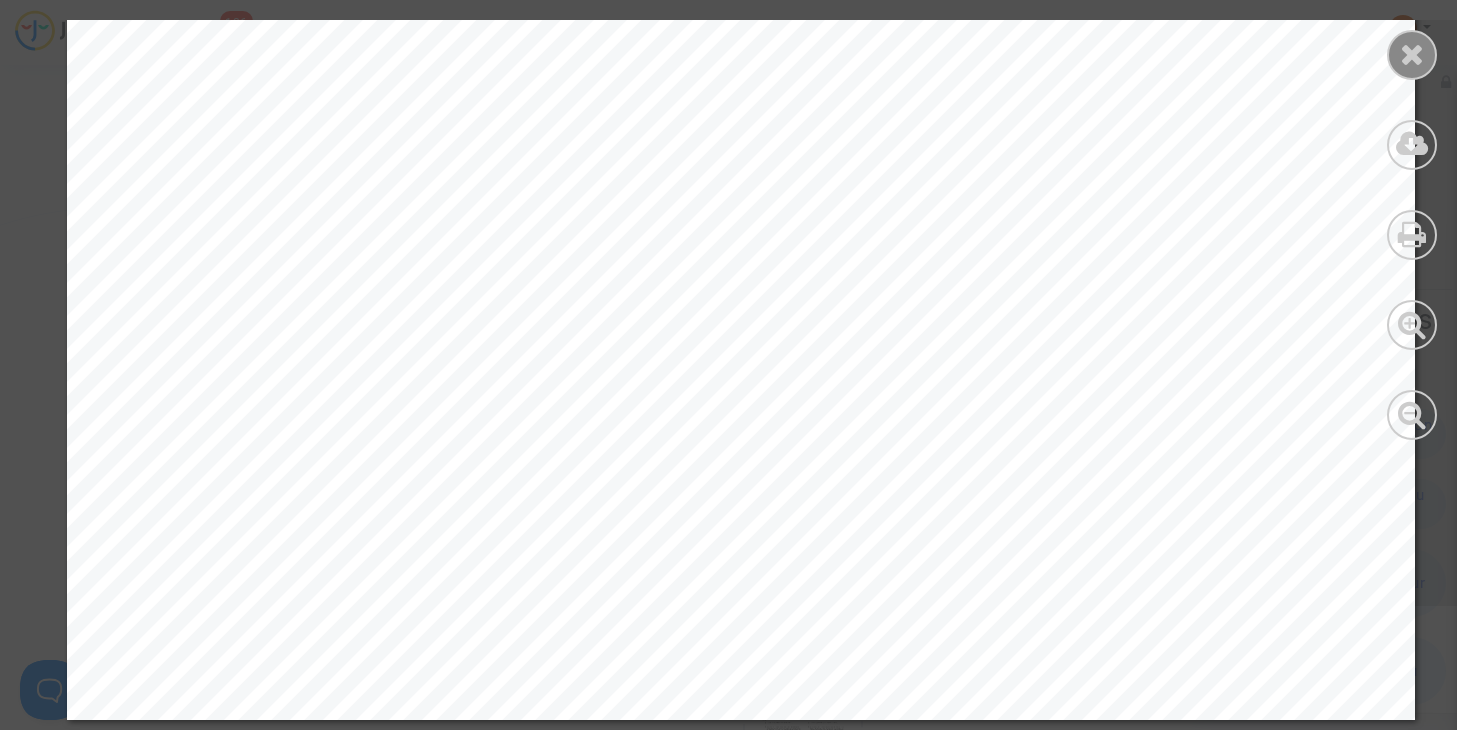 click at bounding box center [1412, 55] 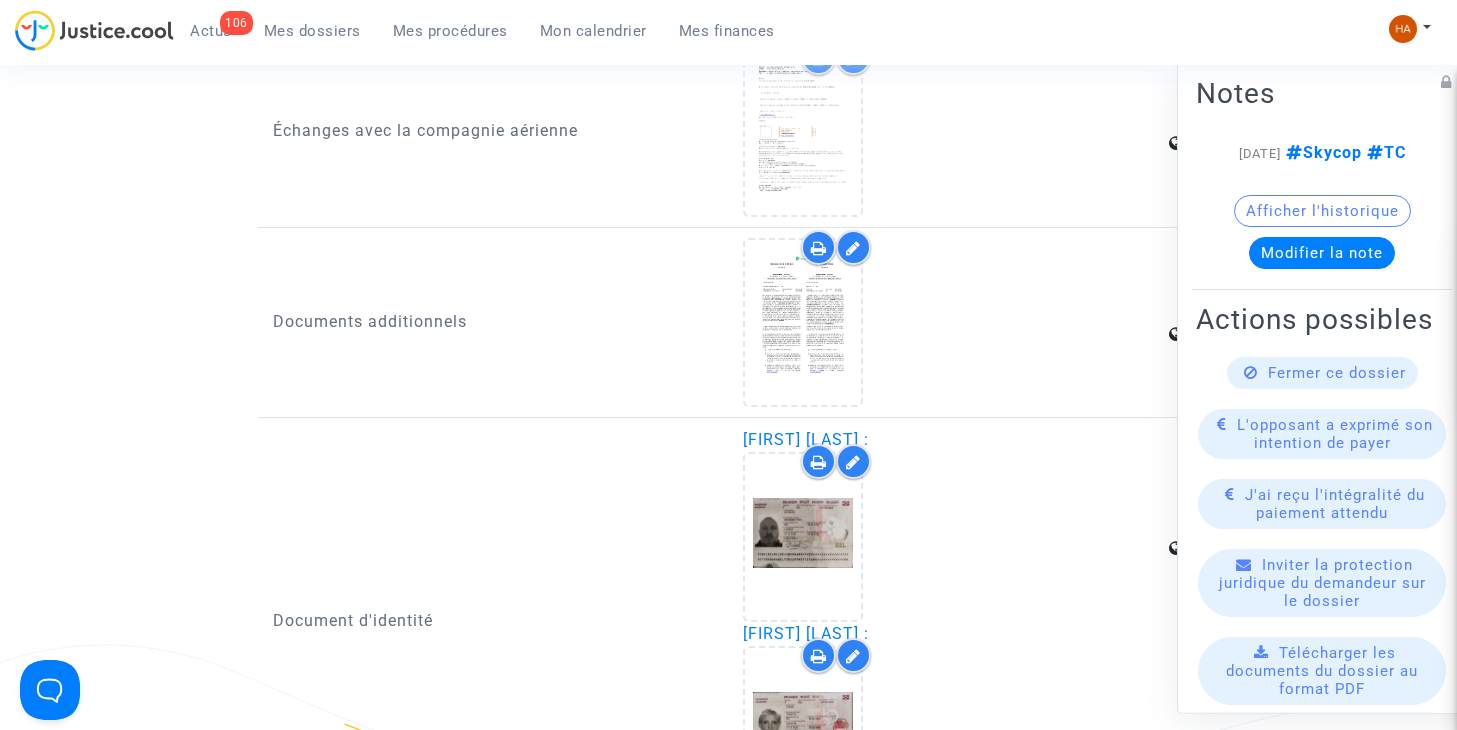 scroll, scrollTop: 2300, scrollLeft: 0, axis: vertical 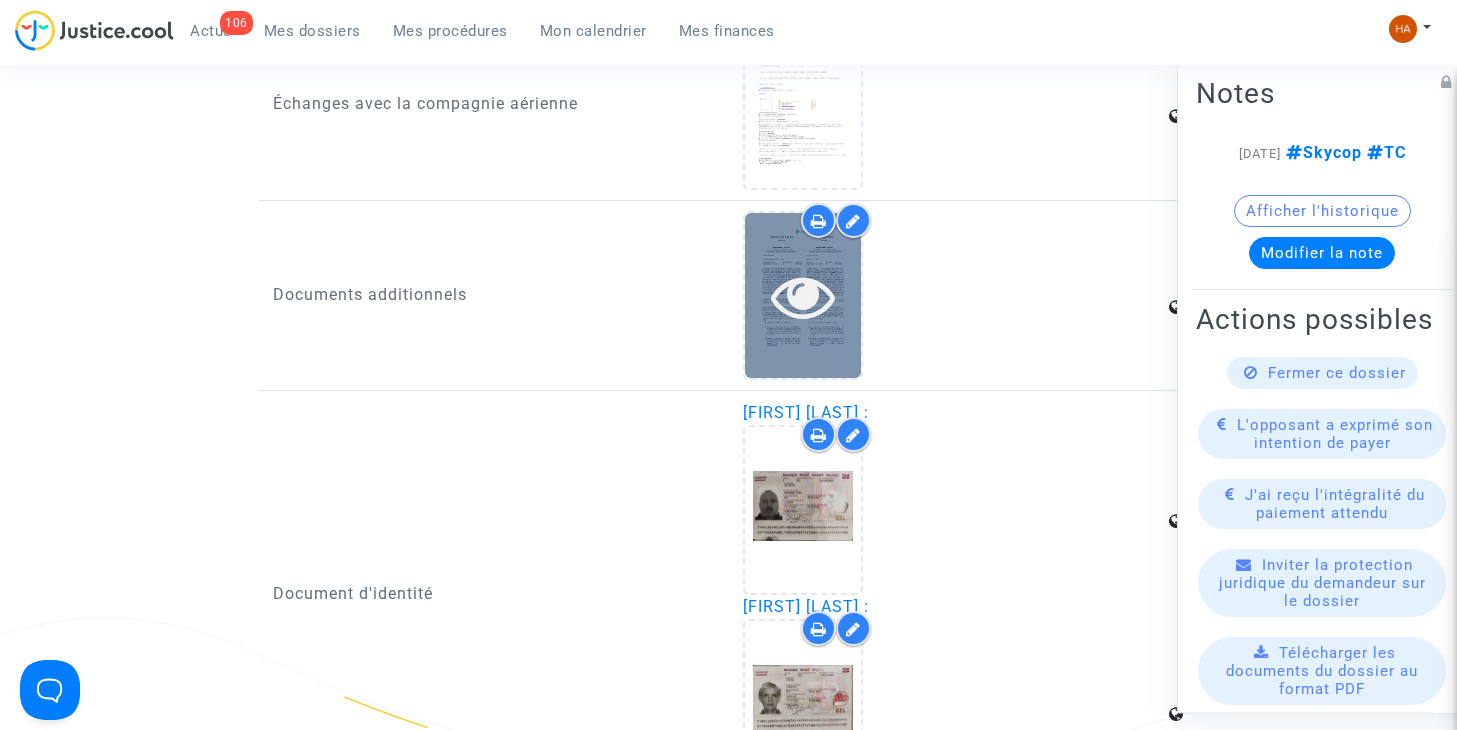 click at bounding box center (803, 296) 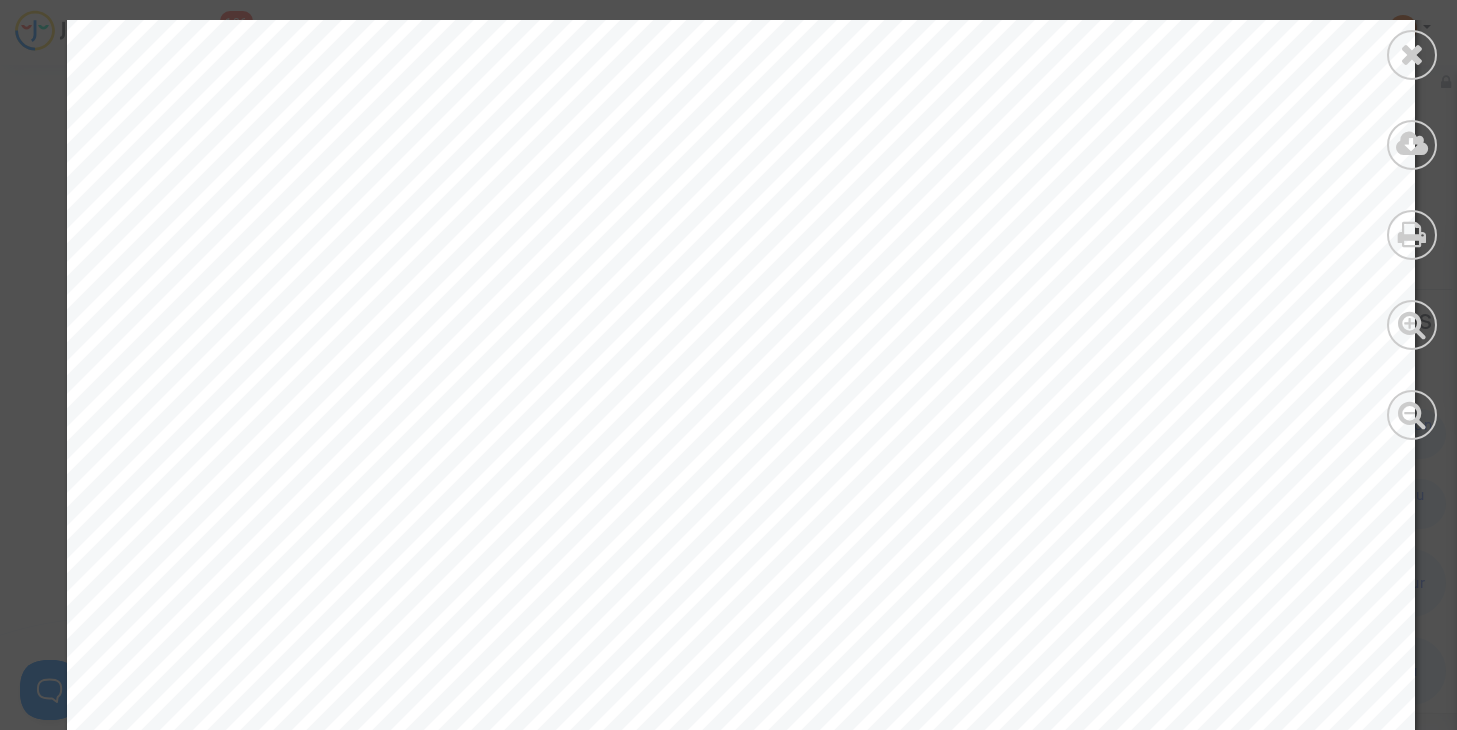 scroll, scrollTop: 1500, scrollLeft: 0, axis: vertical 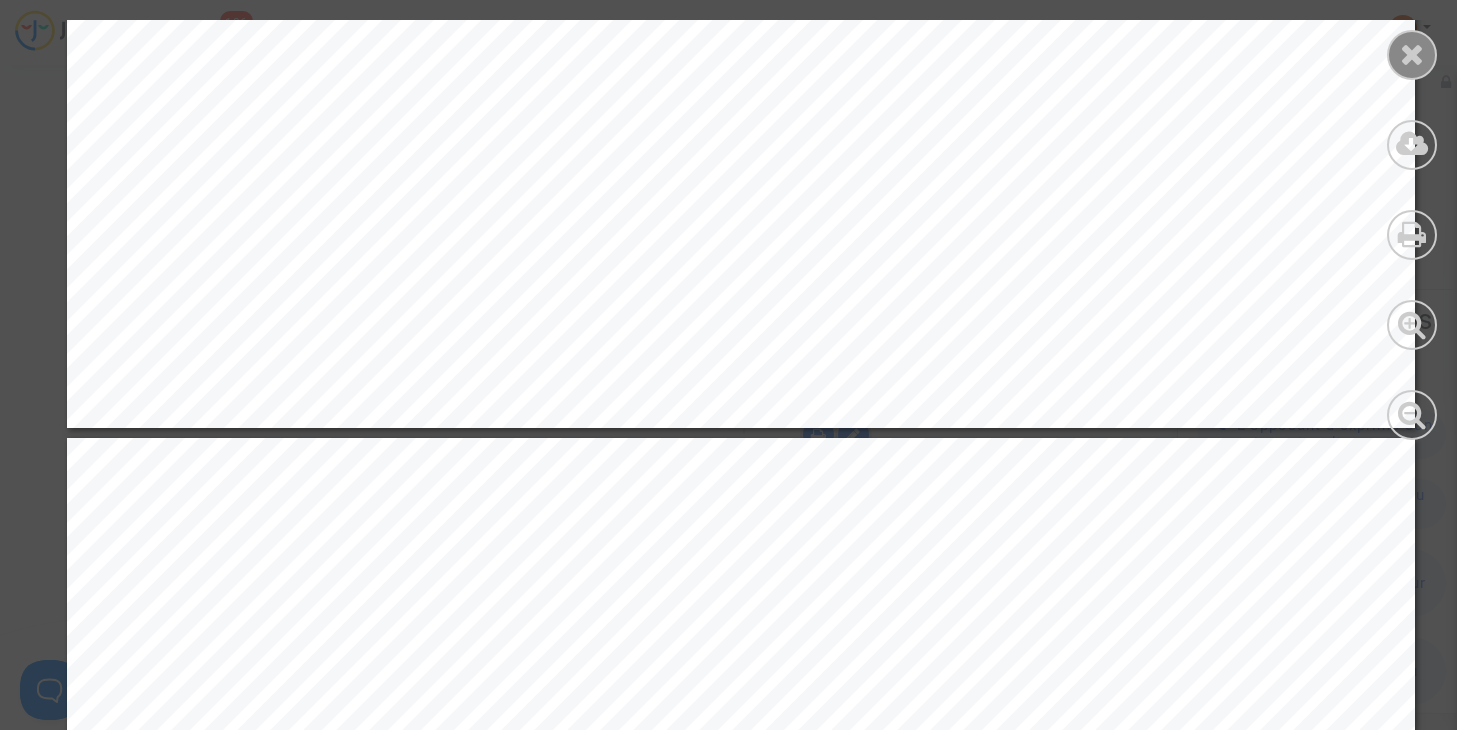 click at bounding box center [1412, 54] 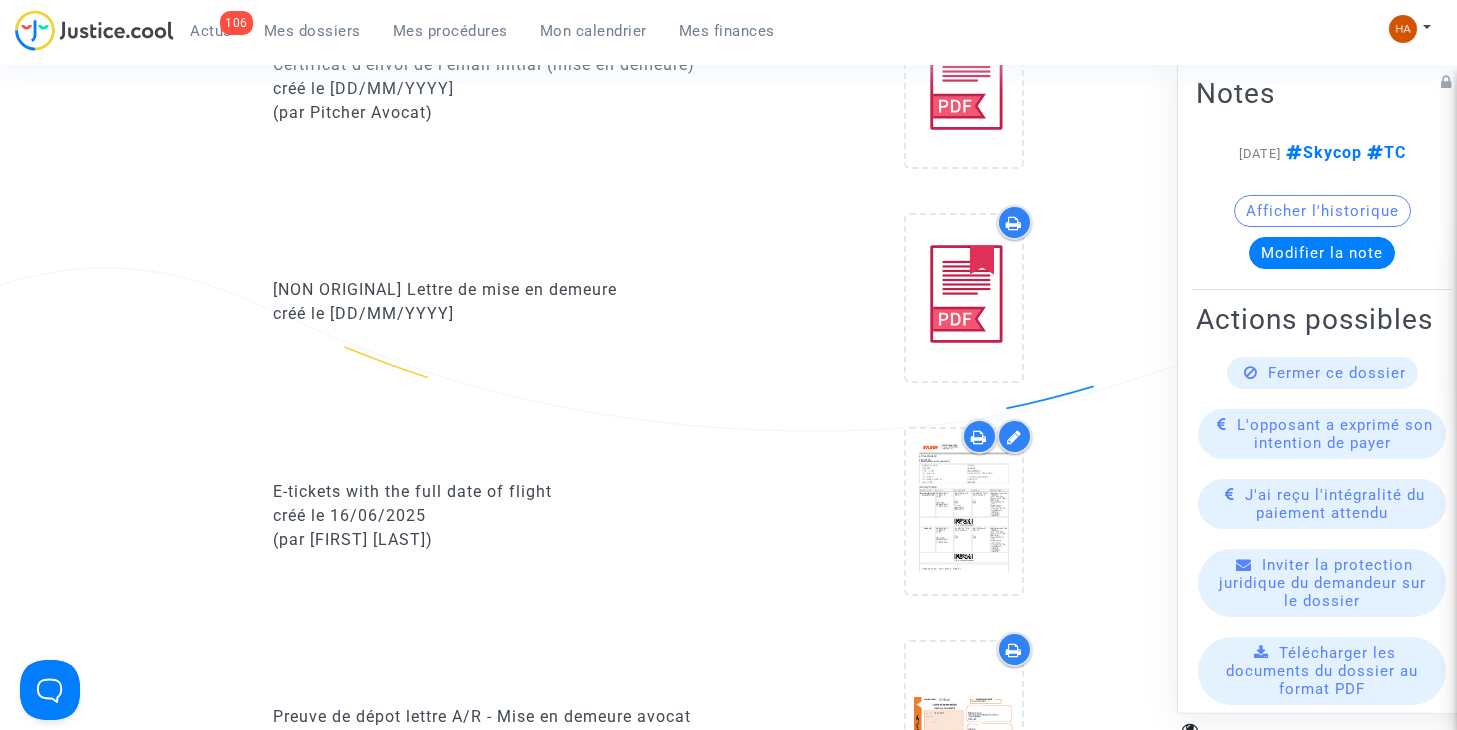 scroll, scrollTop: 1000, scrollLeft: 0, axis: vertical 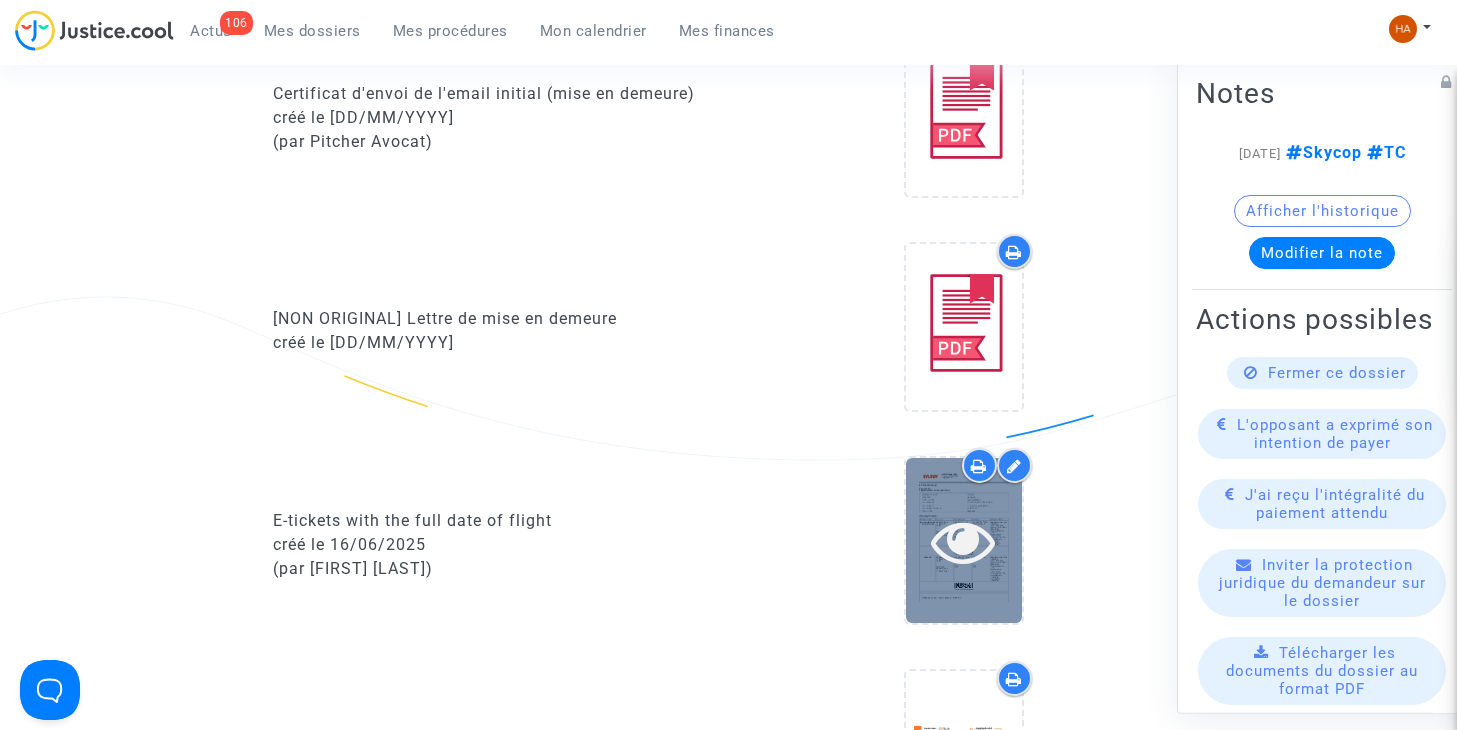 click at bounding box center (963, 541) 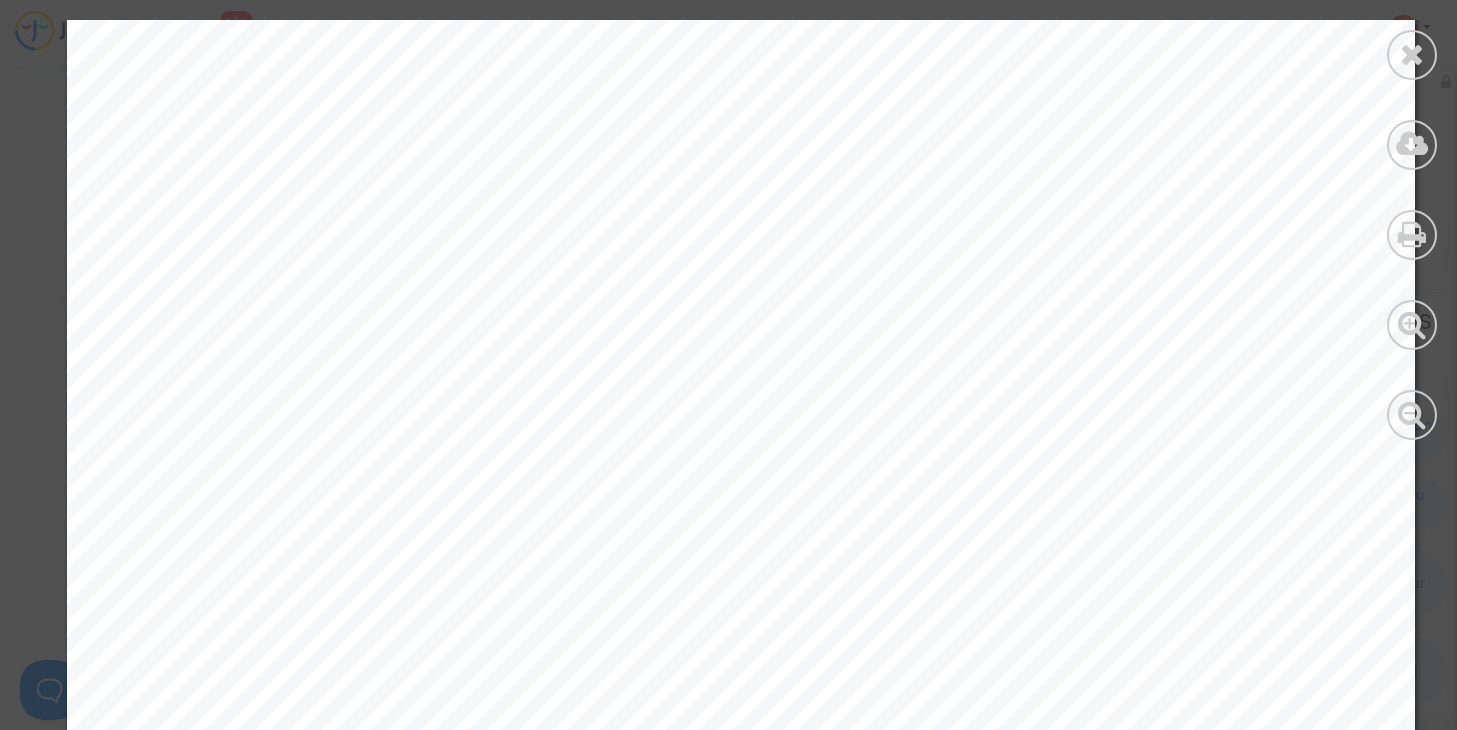 scroll, scrollTop: 600, scrollLeft: 0, axis: vertical 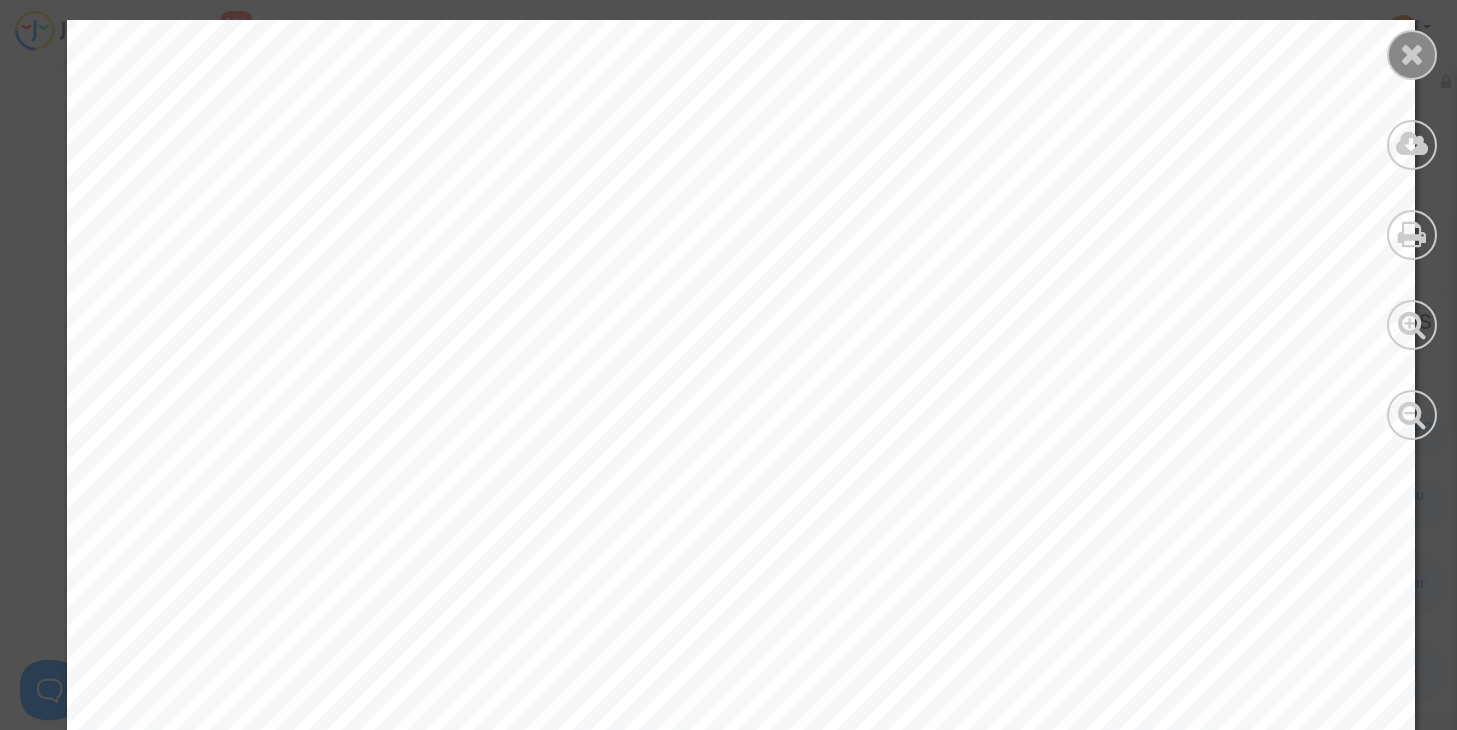 click at bounding box center (1412, 54) 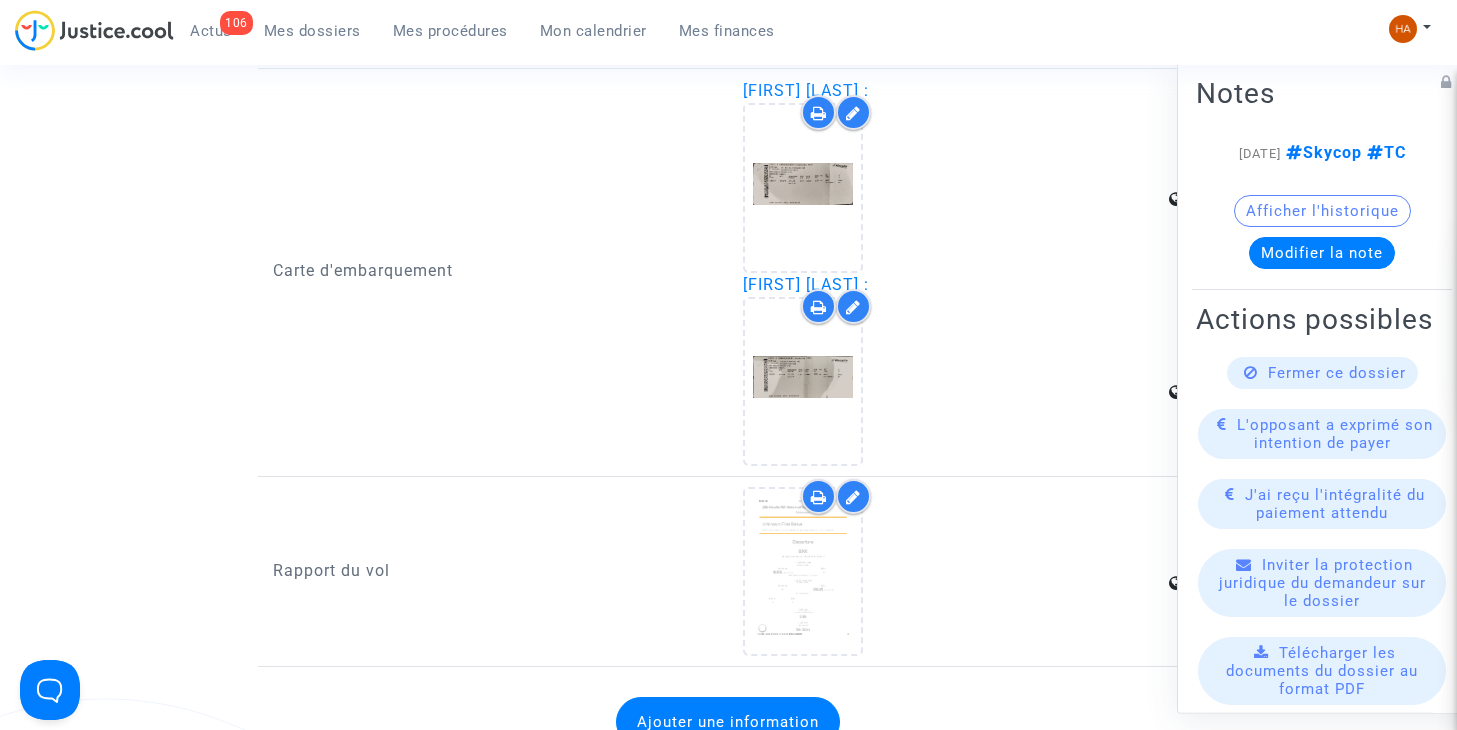 scroll, scrollTop: 2700, scrollLeft: 0, axis: vertical 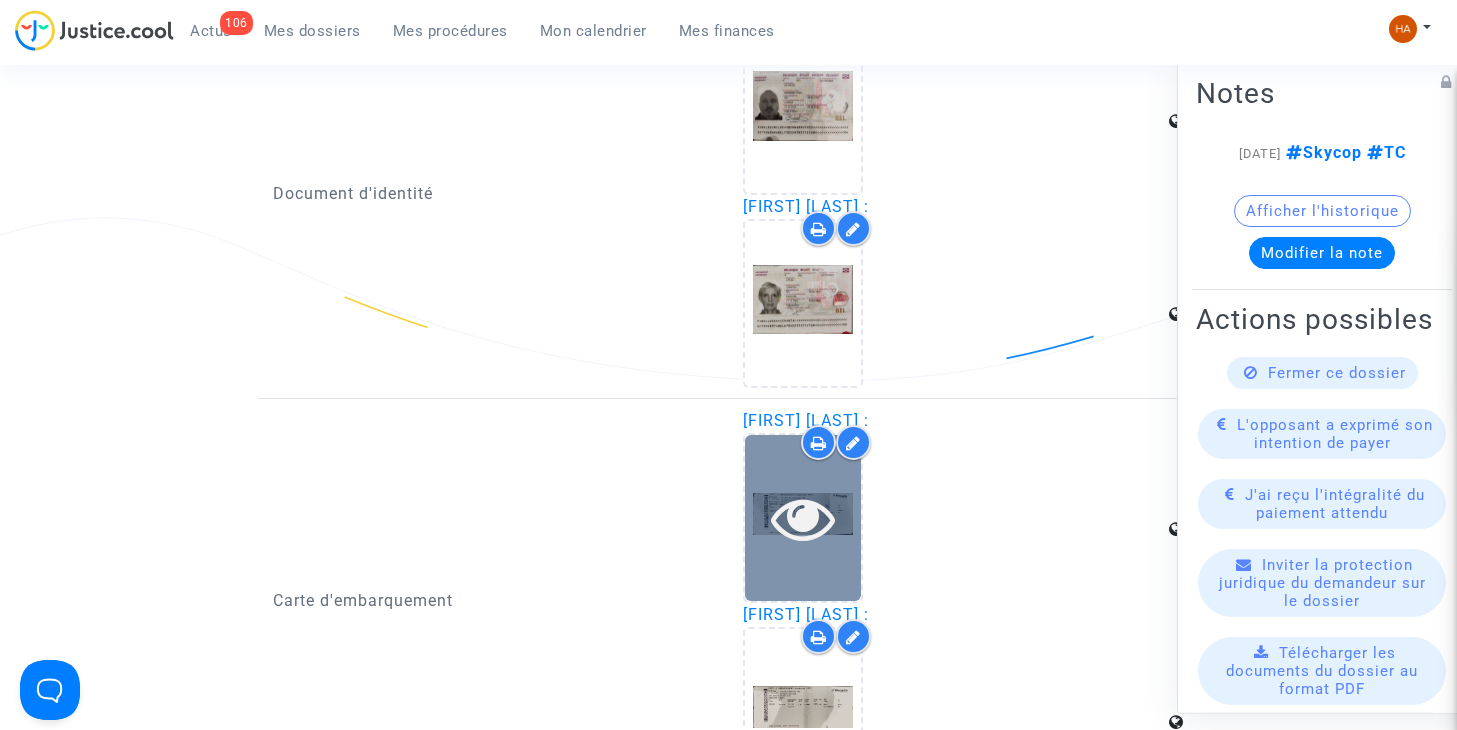 click at bounding box center [803, 518] 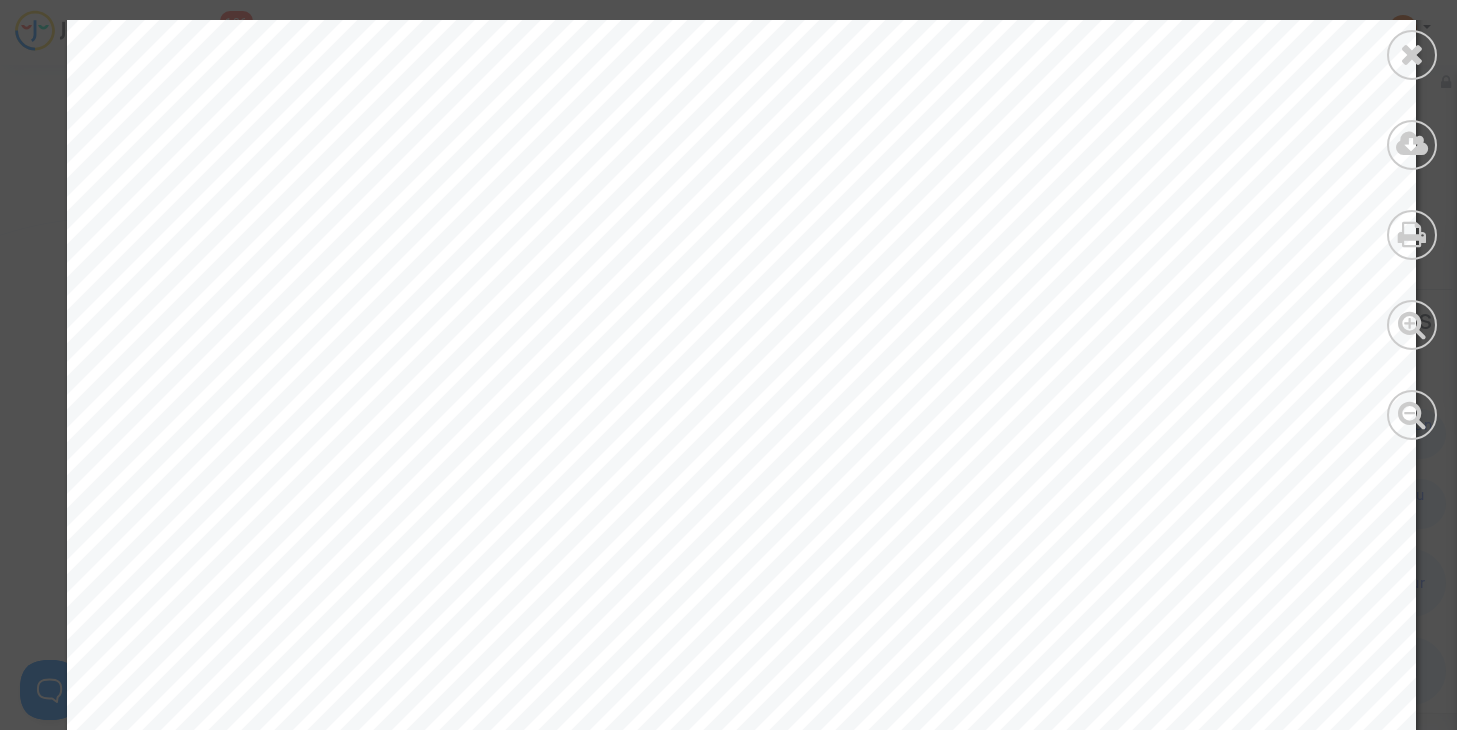 scroll, scrollTop: 300, scrollLeft: 0, axis: vertical 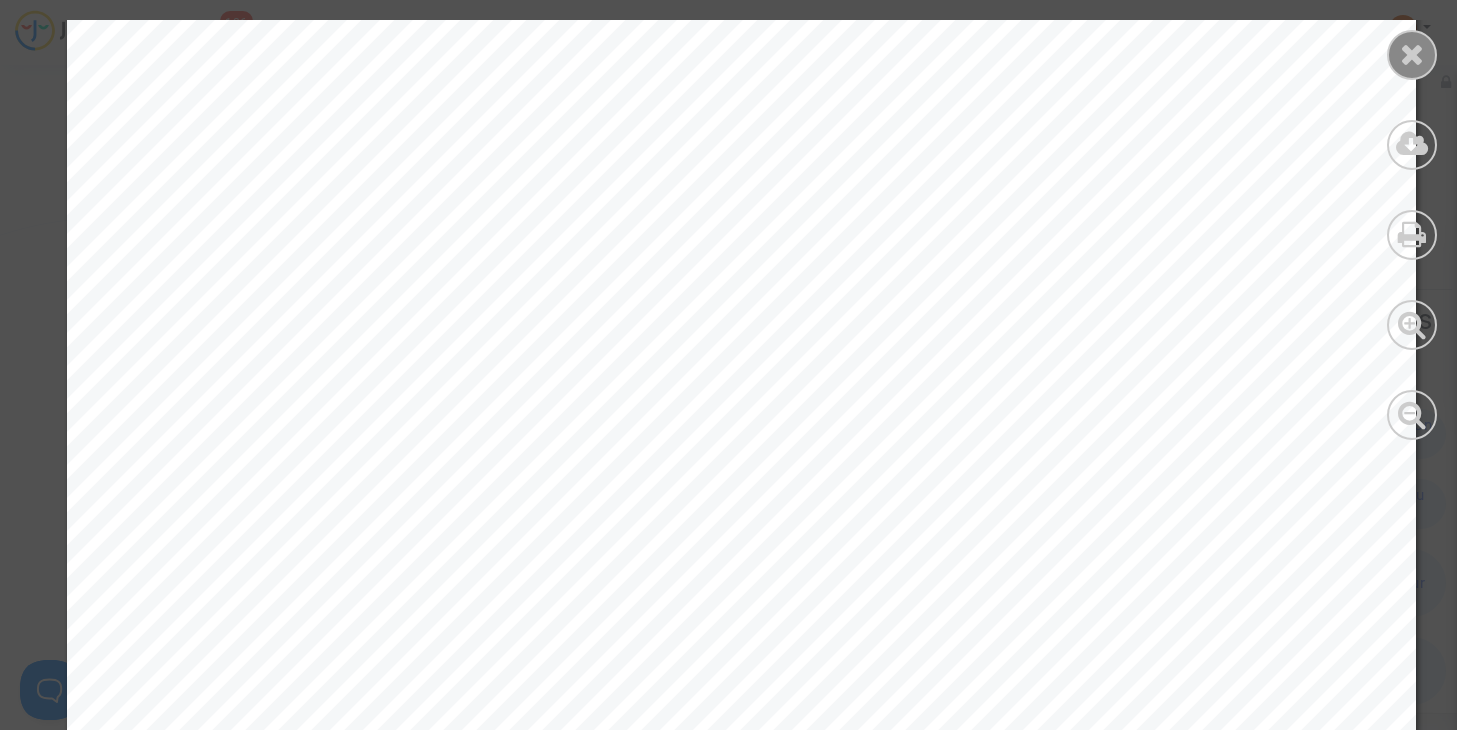 click at bounding box center (1412, 54) 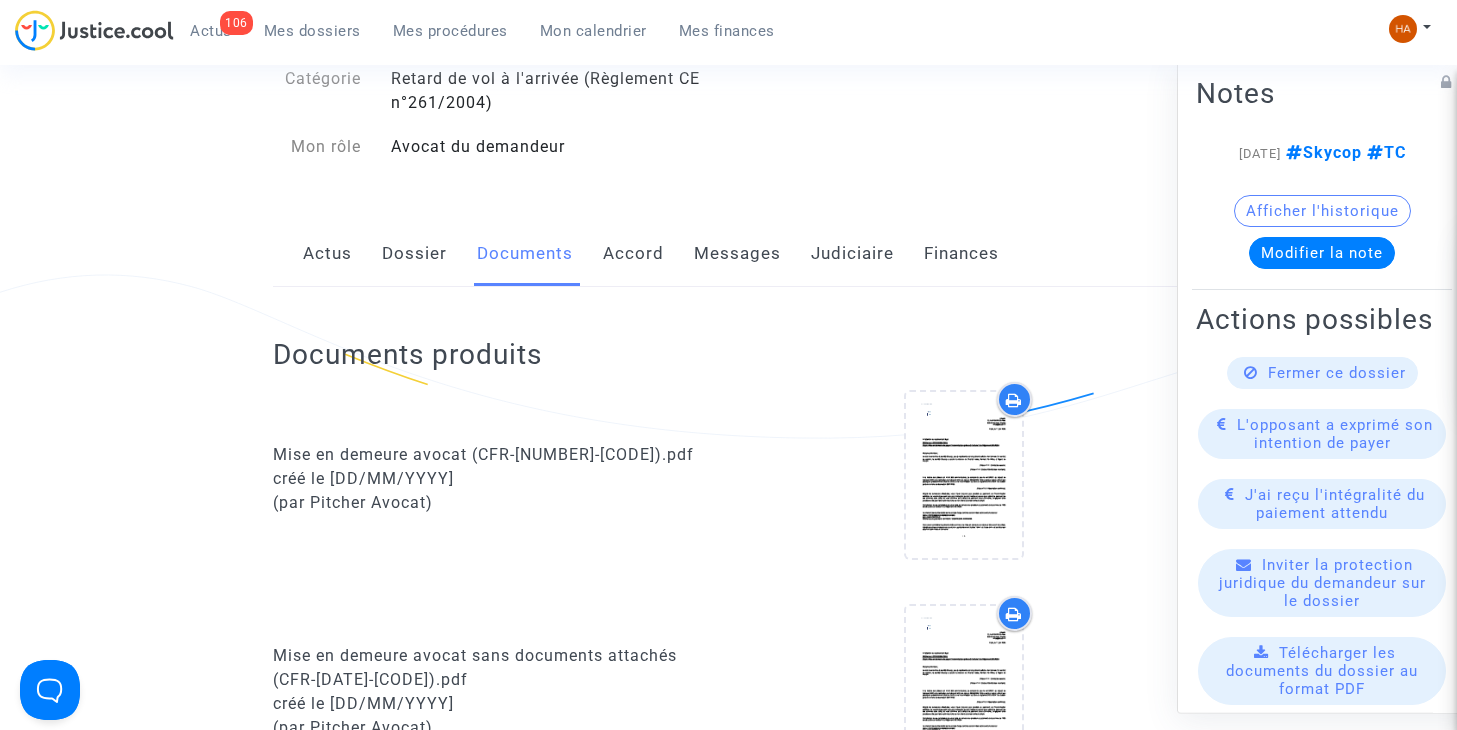 scroll, scrollTop: 0, scrollLeft: 0, axis: both 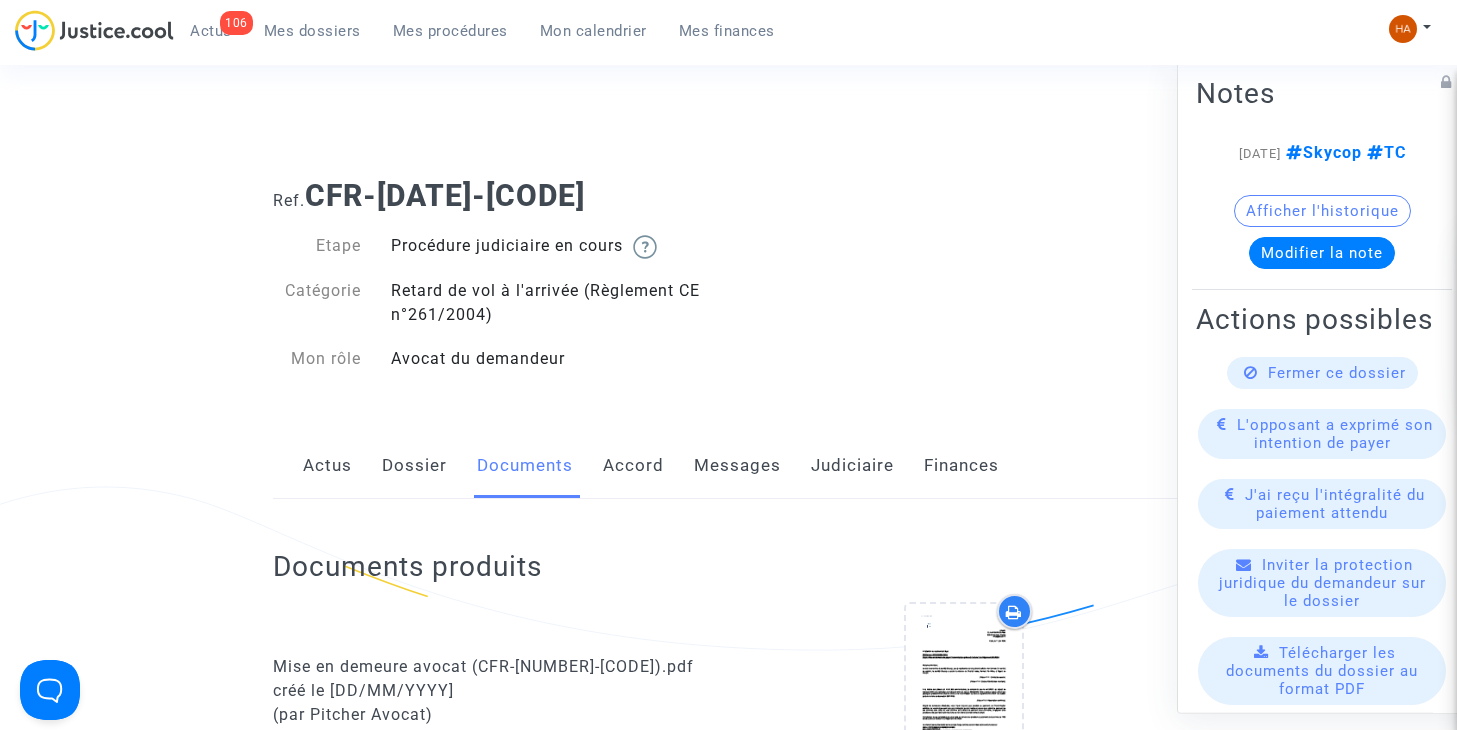 click on "Judiciaire" 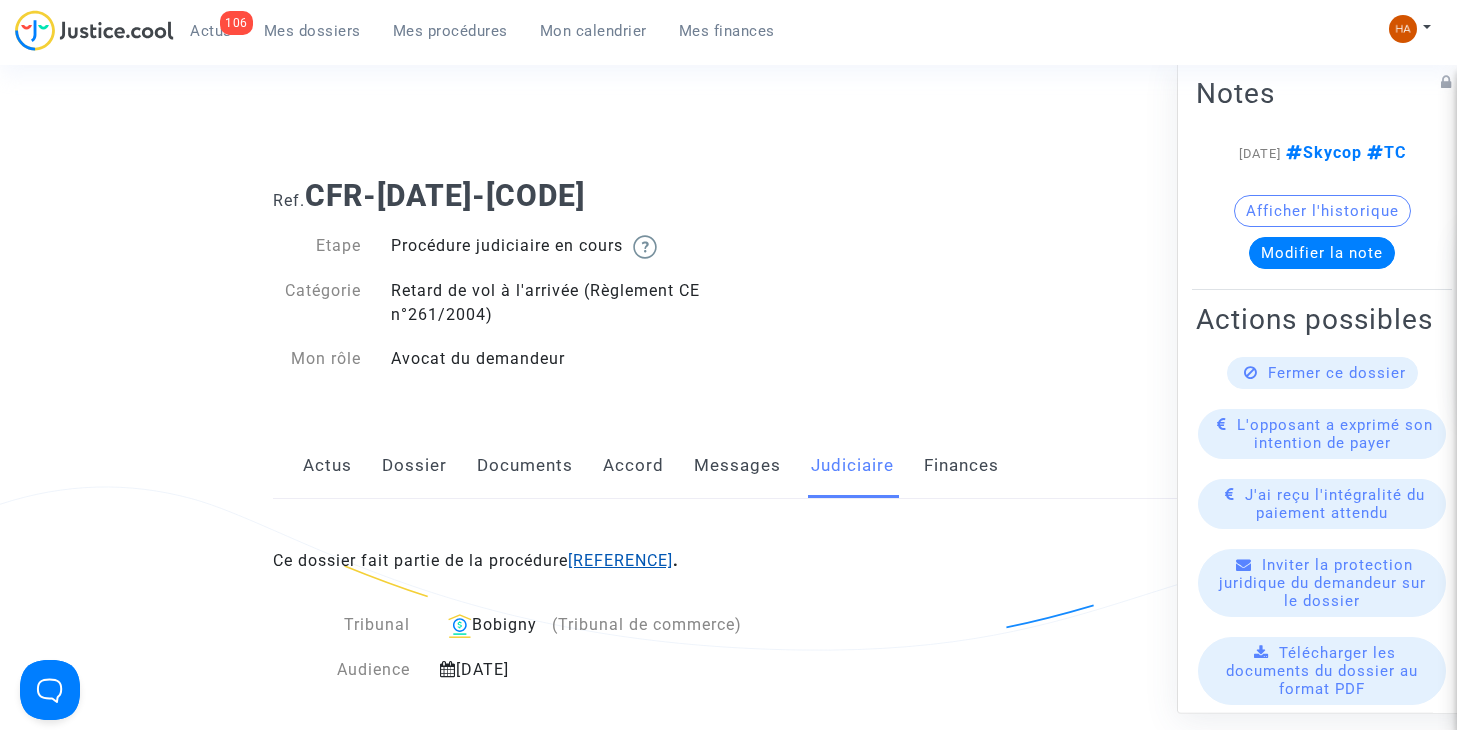 click on "LS-250711-CWTM" 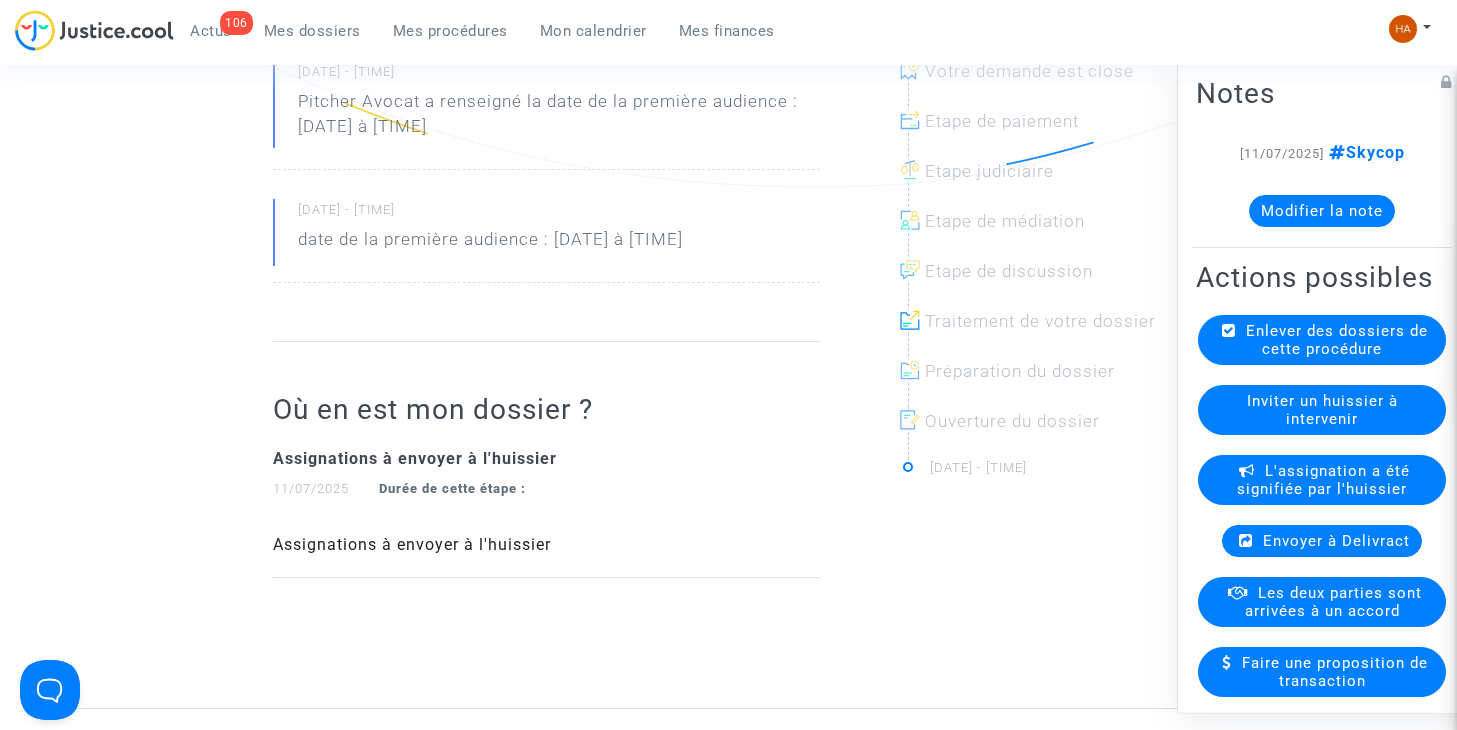 scroll, scrollTop: 600, scrollLeft: 0, axis: vertical 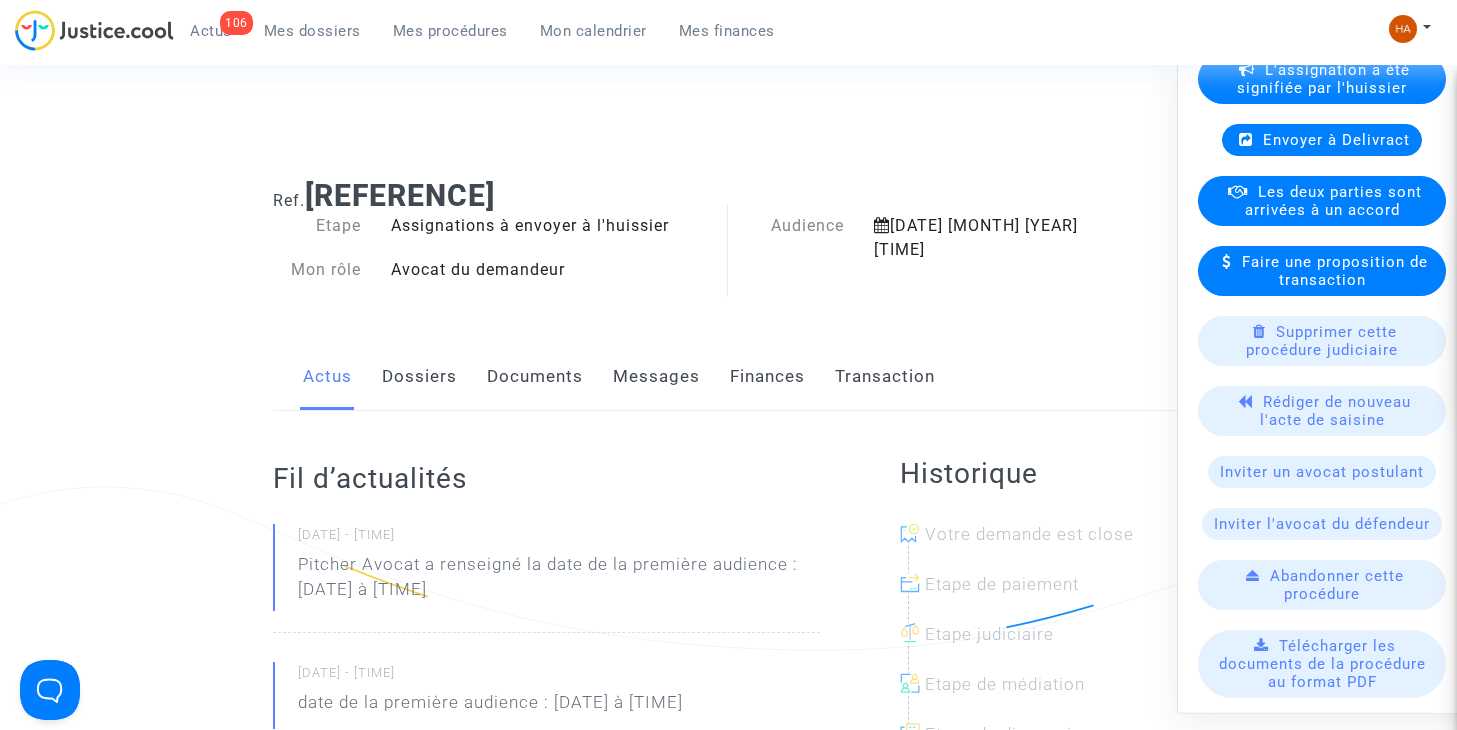 click on "Dossiers" 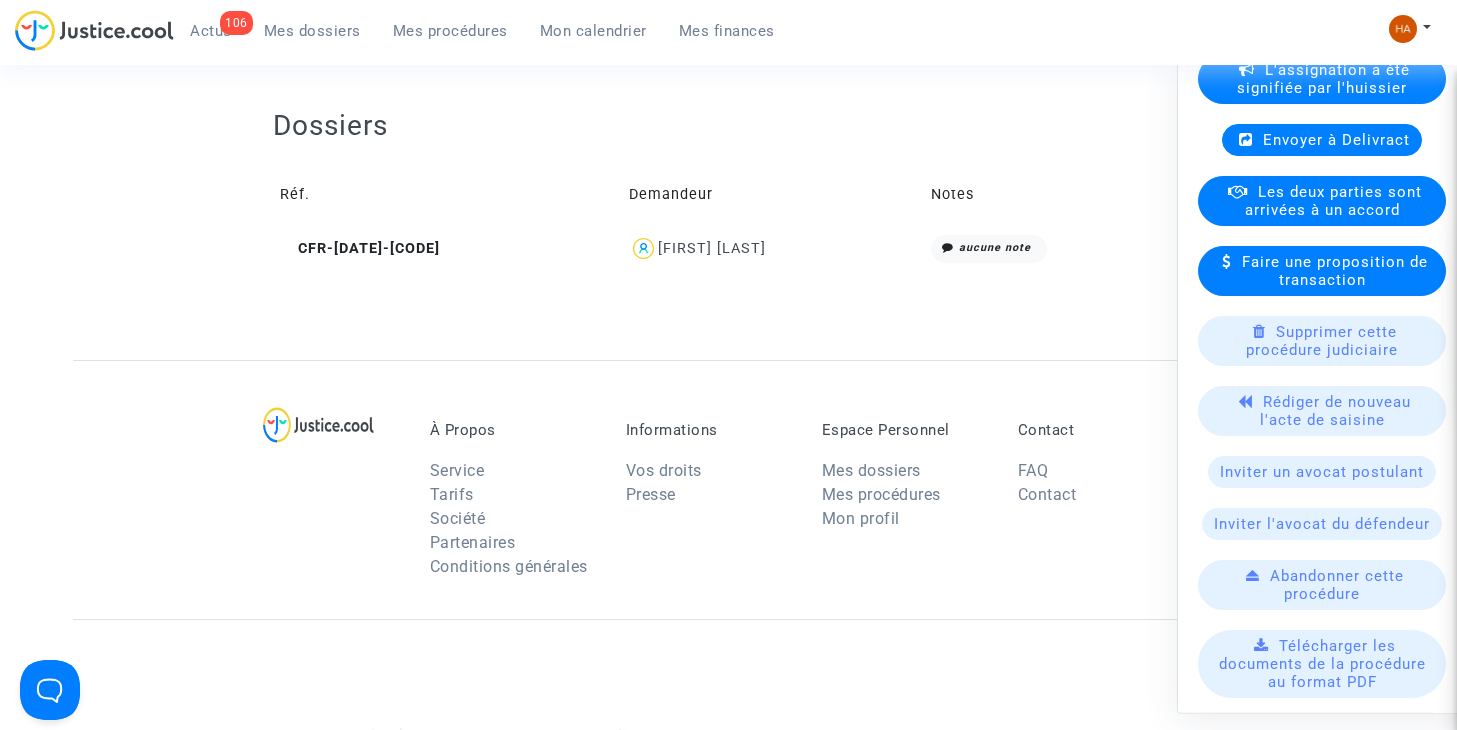 scroll, scrollTop: 700, scrollLeft: 0, axis: vertical 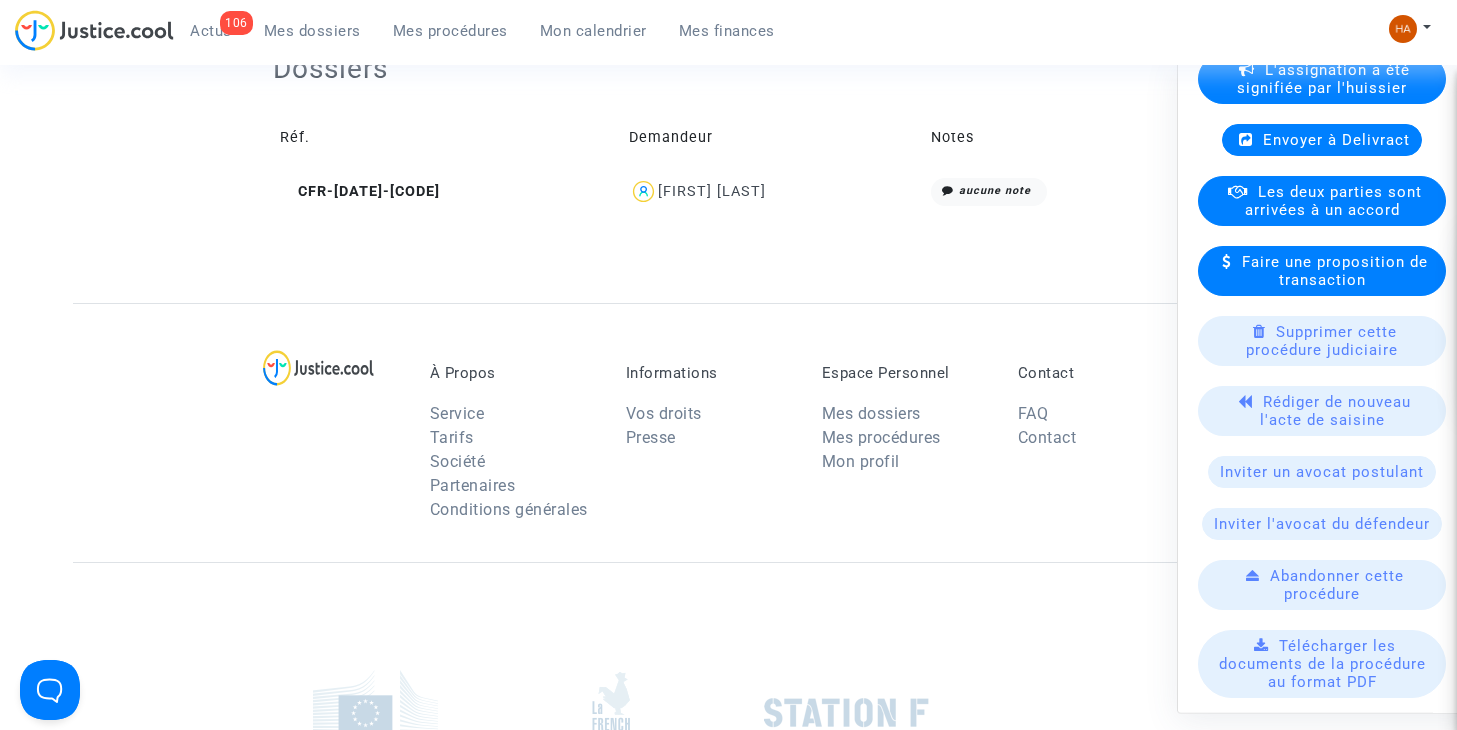 click on "Supprimer cette procédure judiciaire" 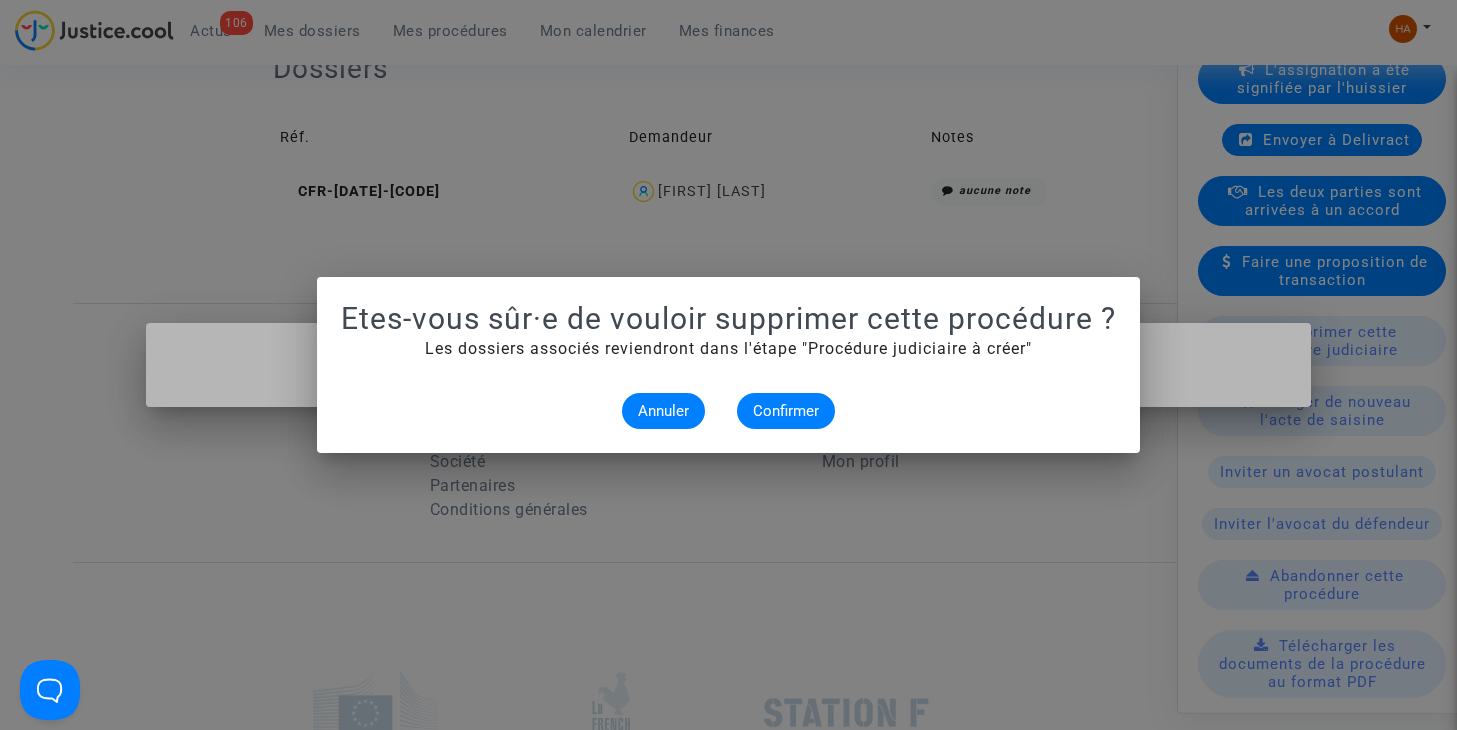 scroll, scrollTop: 0, scrollLeft: 0, axis: both 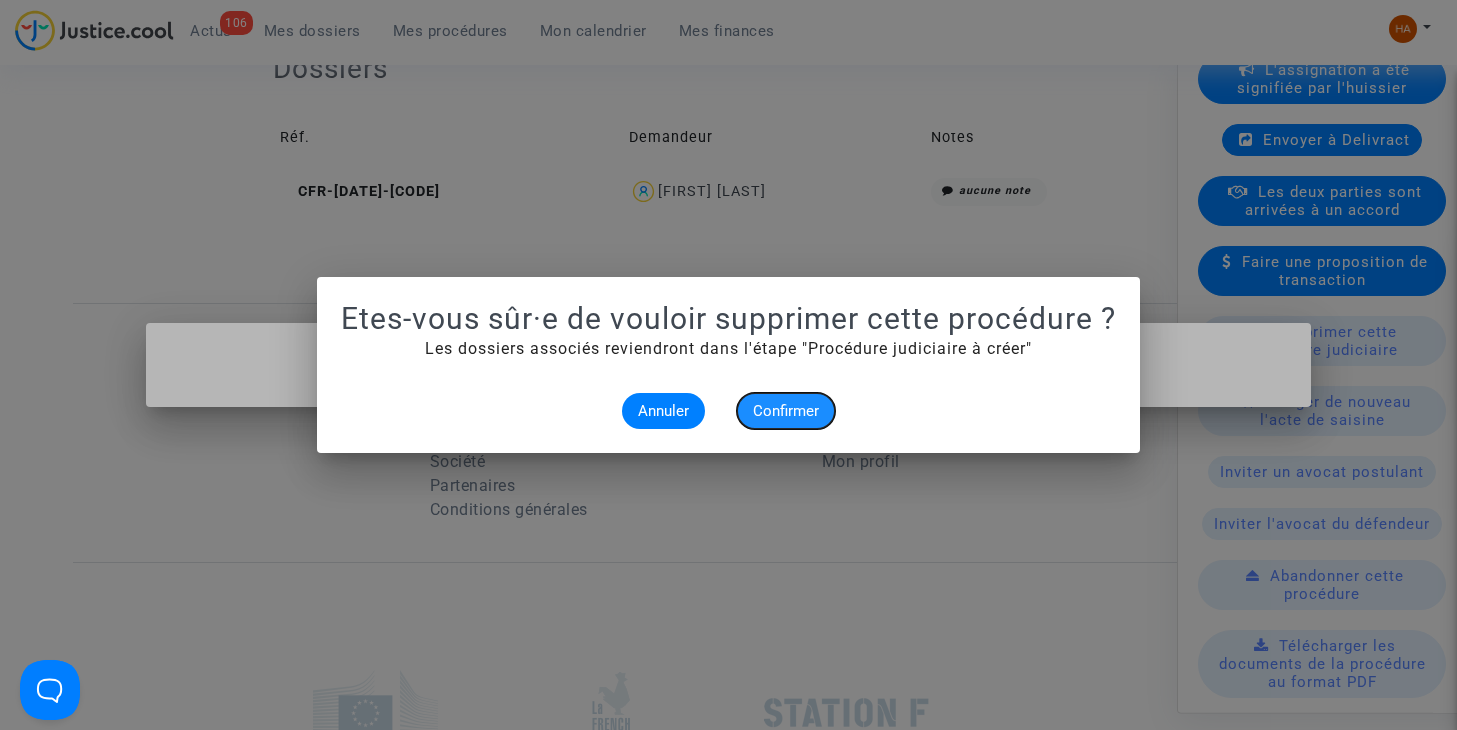 click on "Confirmer" at bounding box center [786, 411] 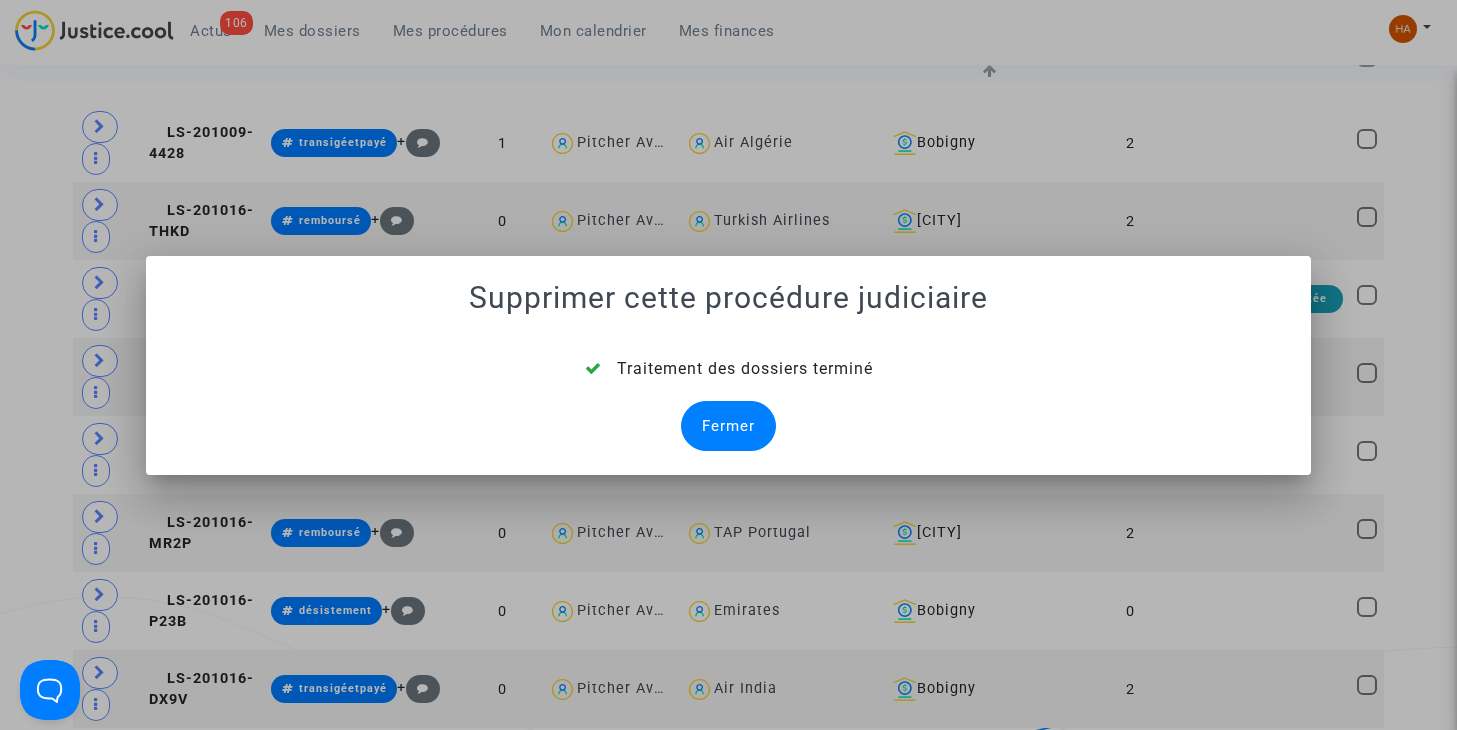 click on "Fermer" at bounding box center (728, 426) 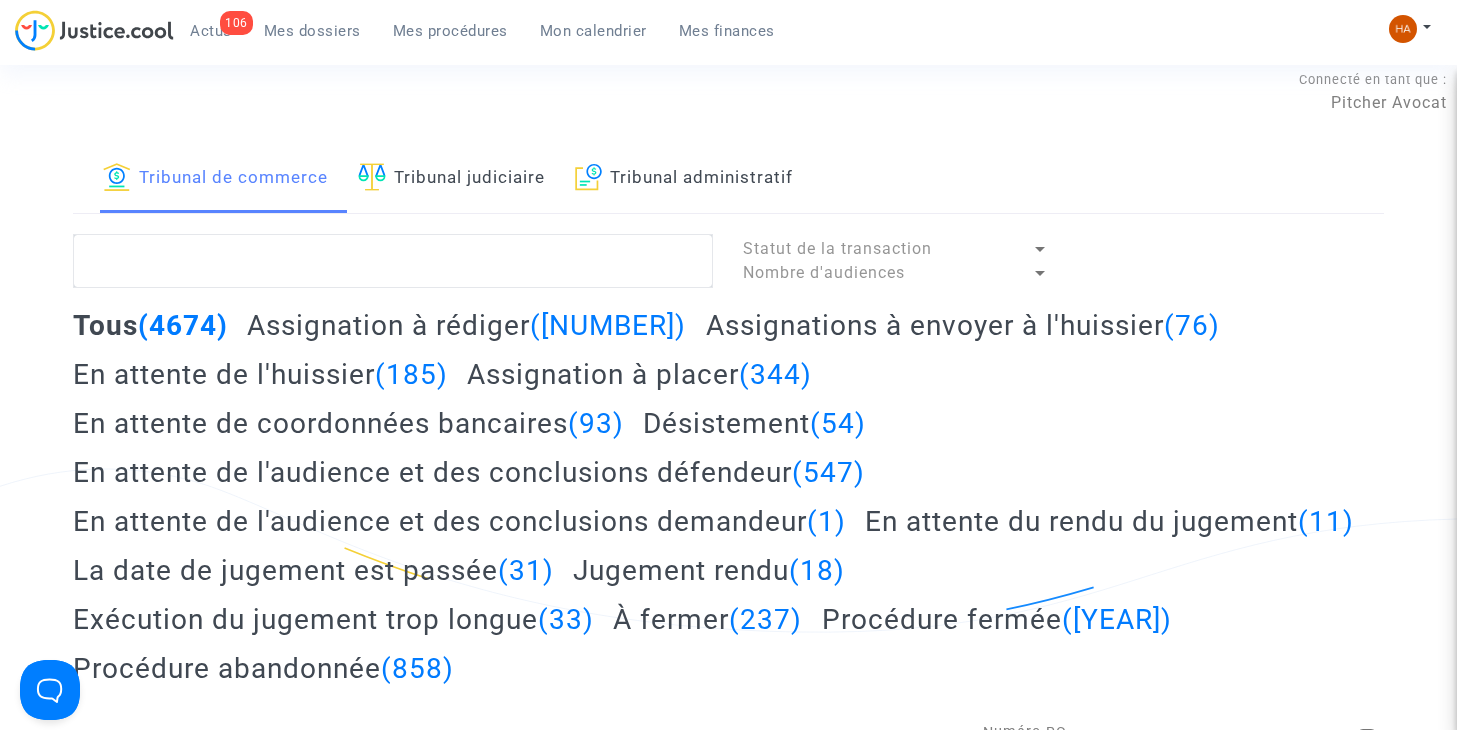 scroll, scrollTop: 0, scrollLeft: 0, axis: both 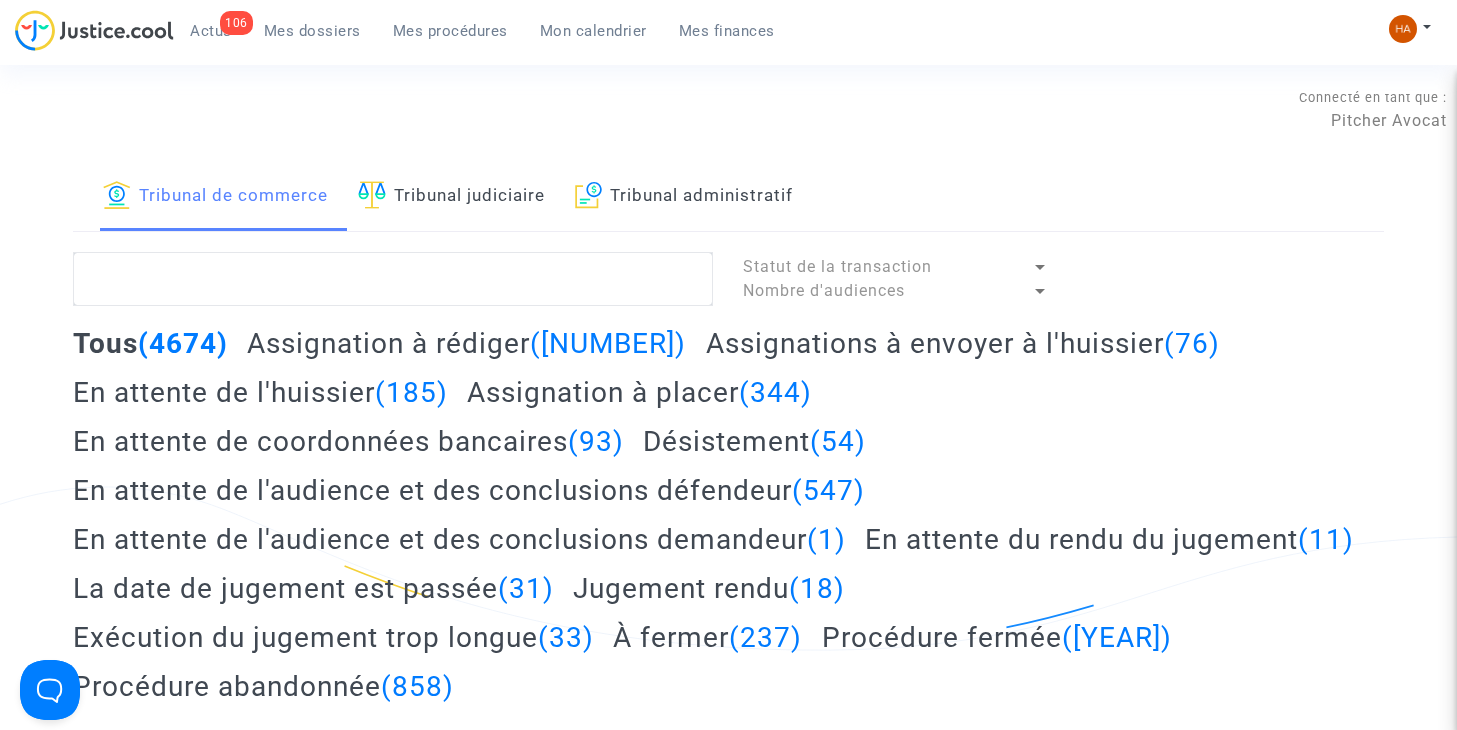 click on "Mes dossiers" at bounding box center [312, 31] 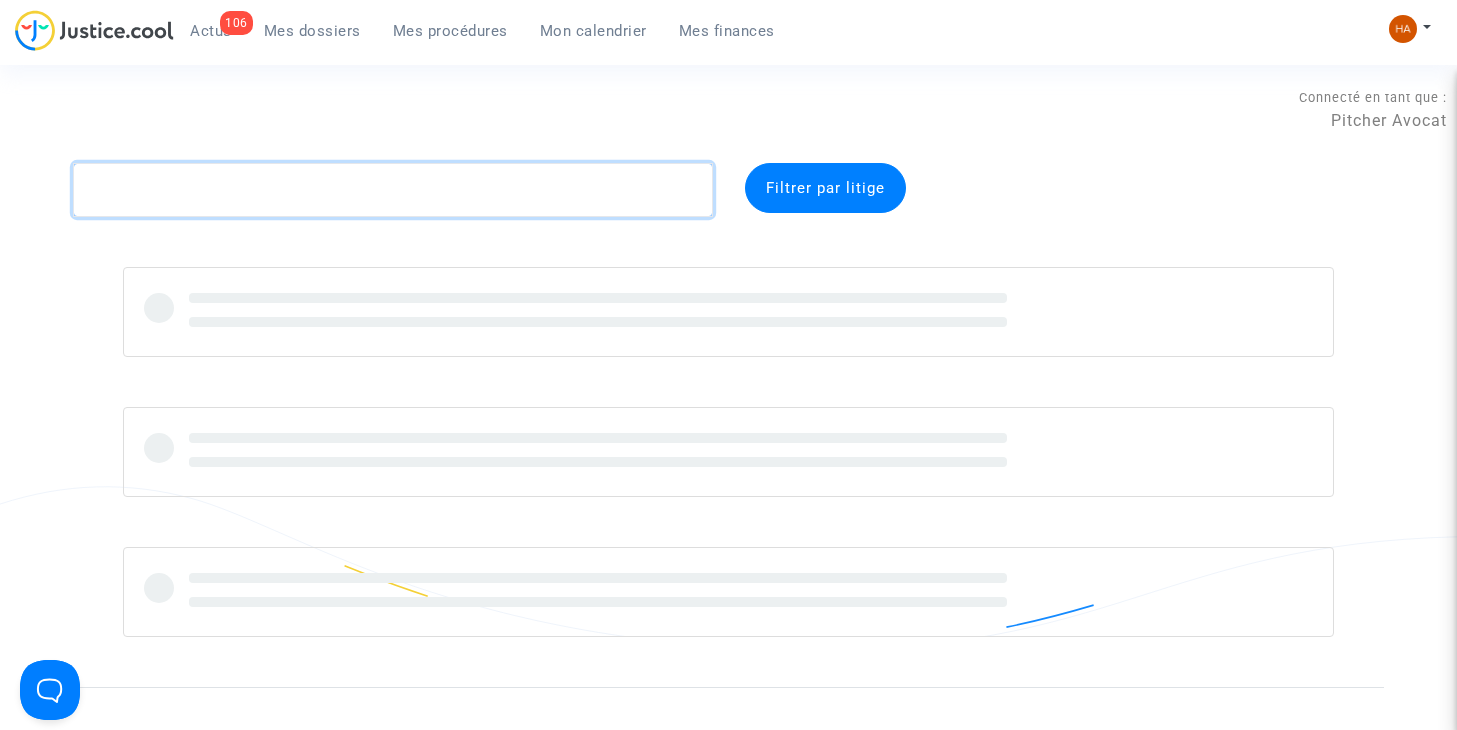 click 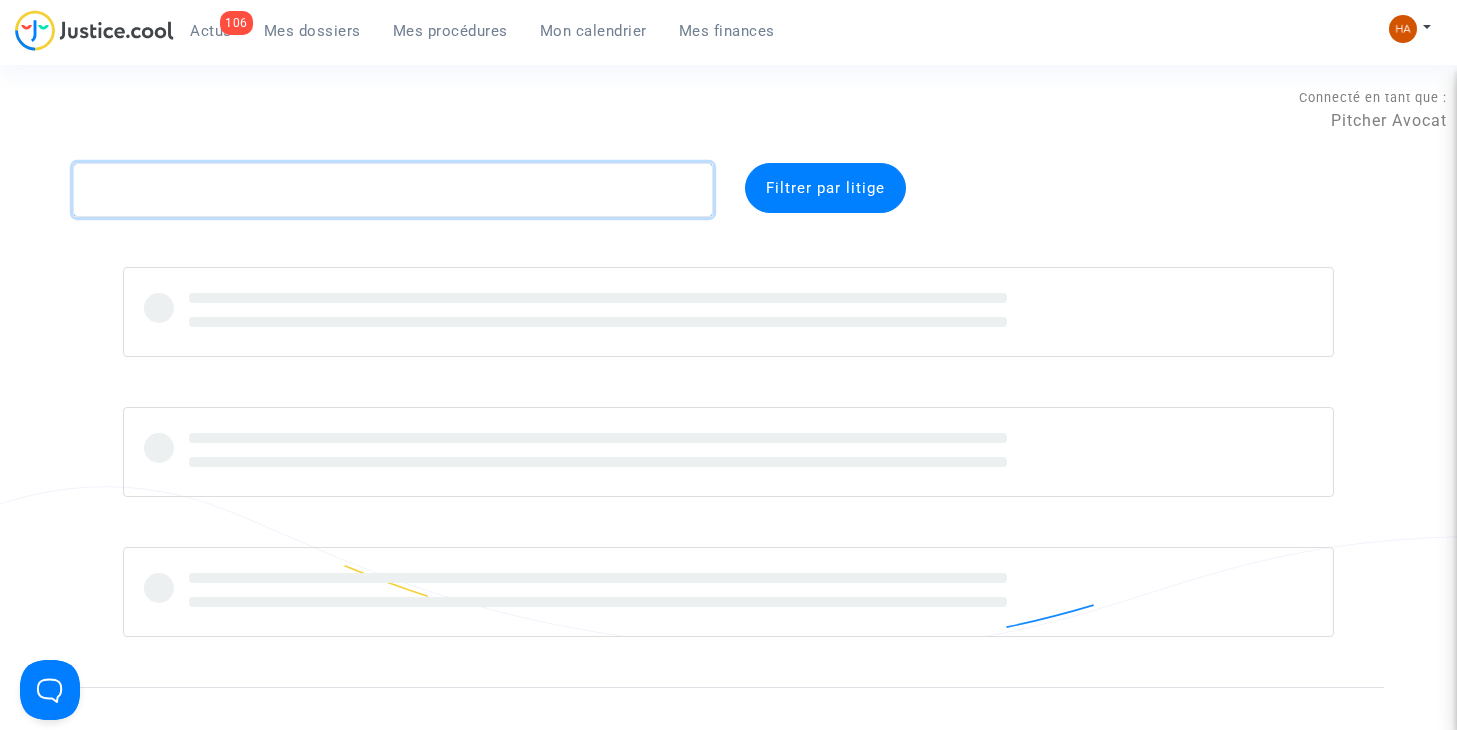 paste on "CFR-250715-PNCT" 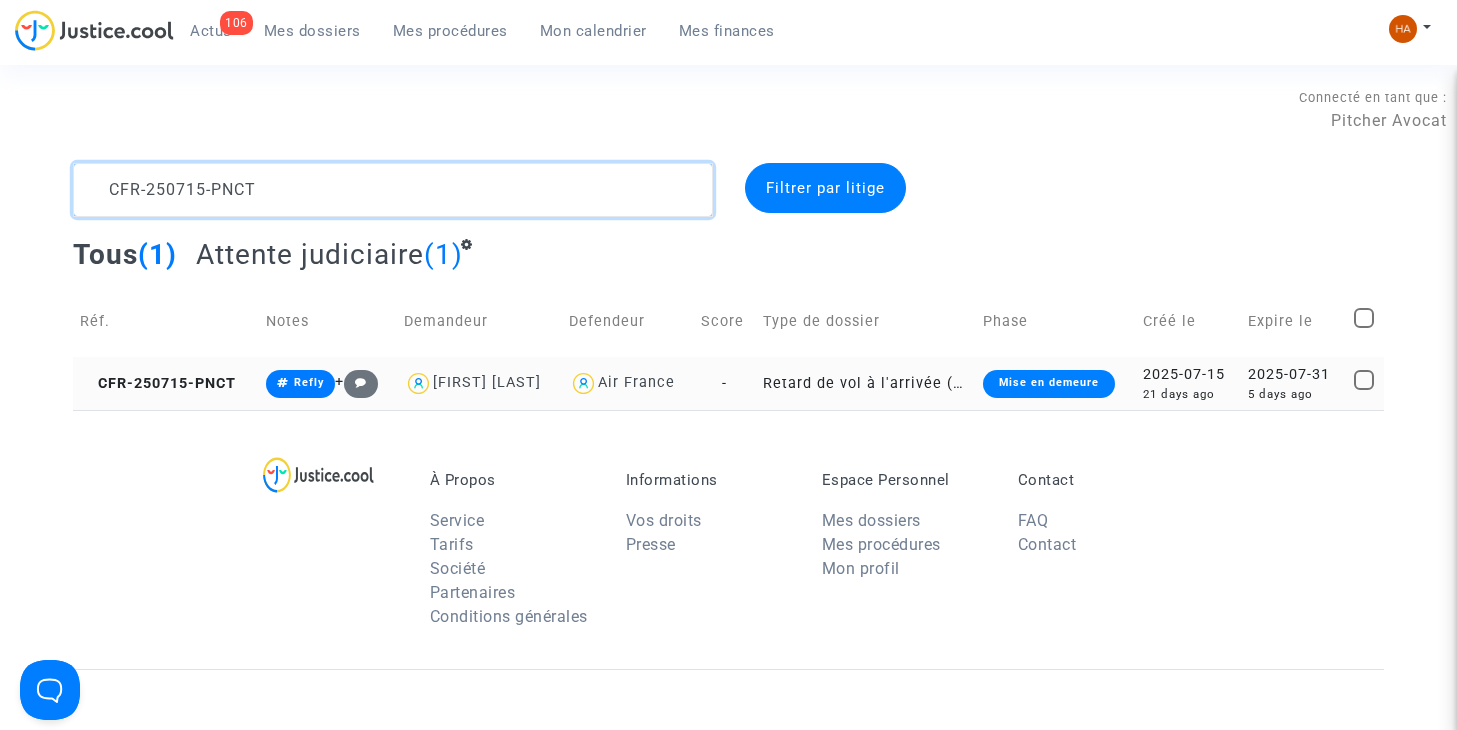 type on "CFR-250715-PNCT" 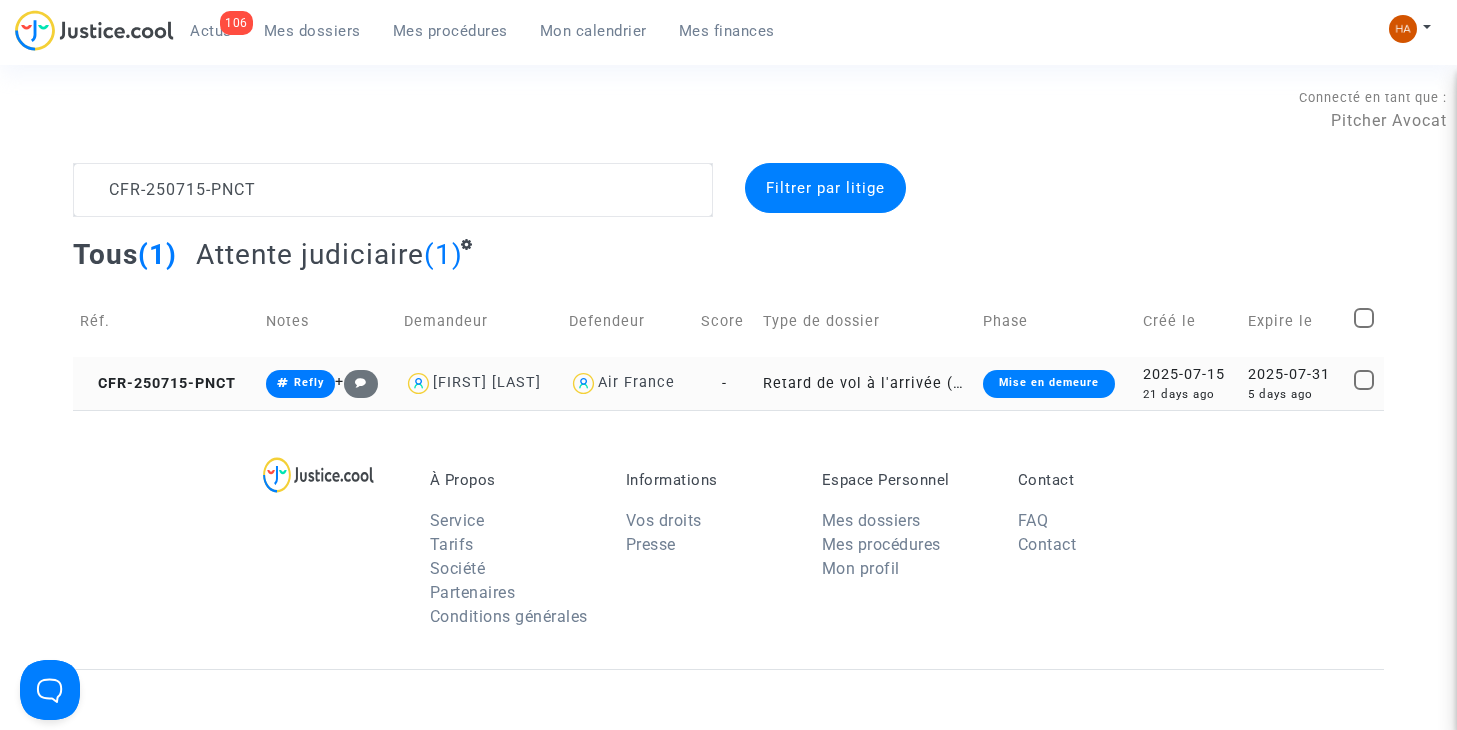 click on "Retard de vol à l'arrivée (Règlement CE n°261/2004)" 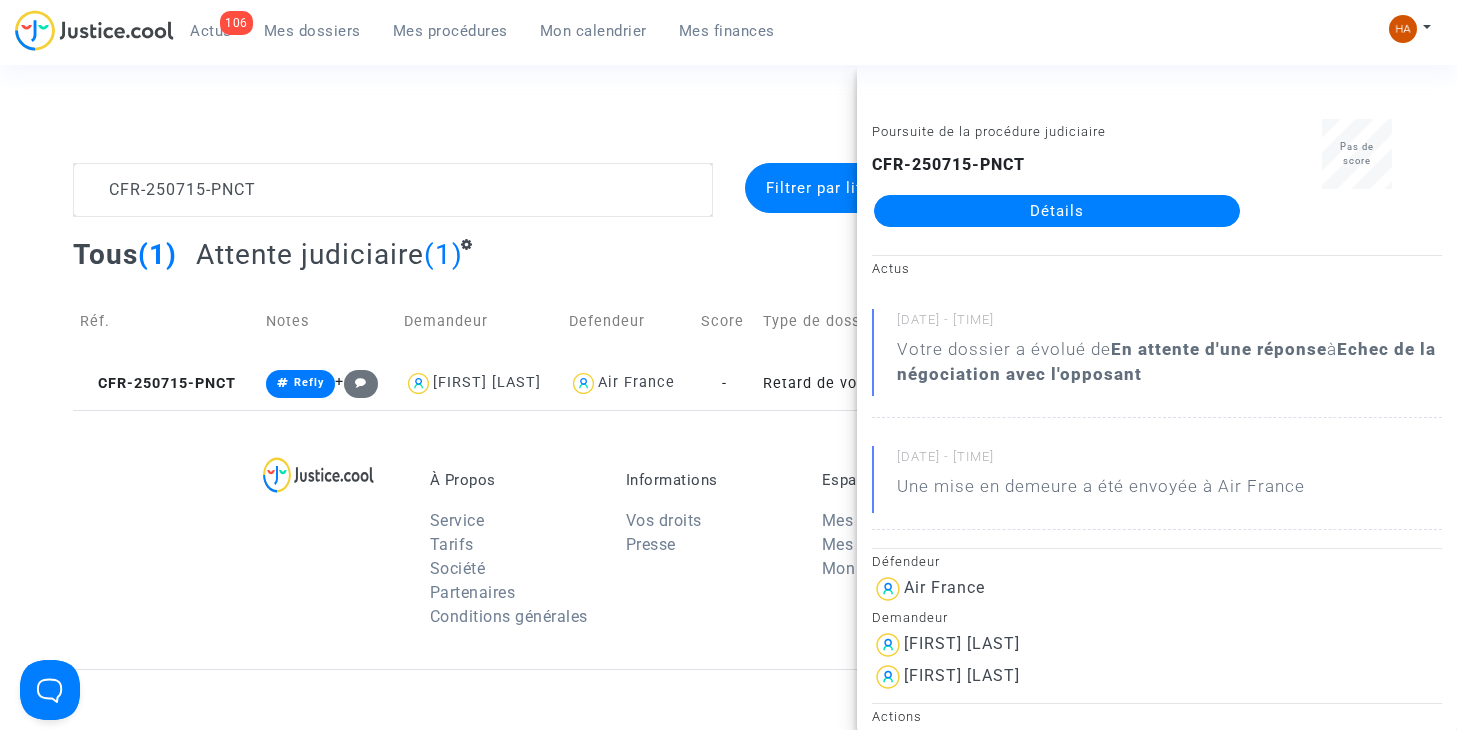 click on "Détails" 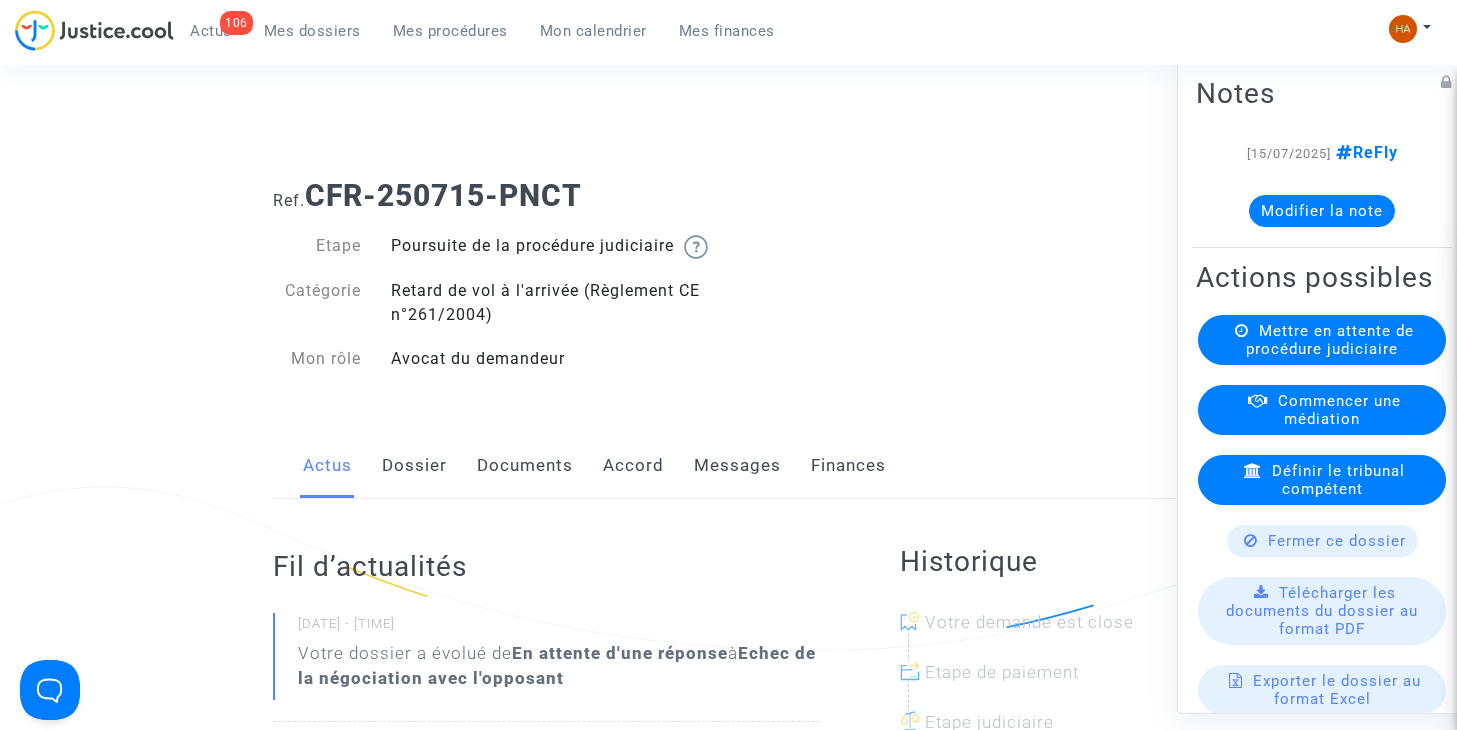 click on "Messages" 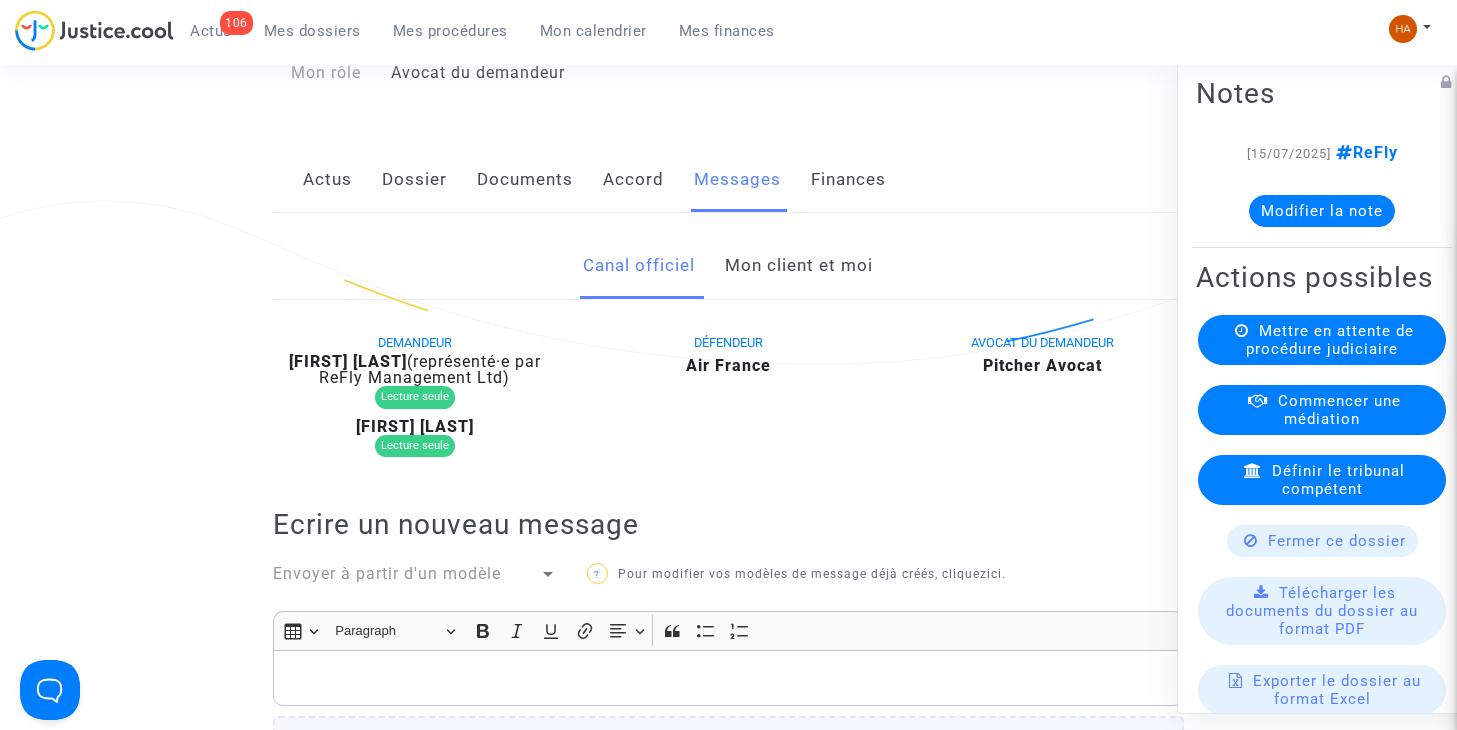 scroll, scrollTop: 230, scrollLeft: 0, axis: vertical 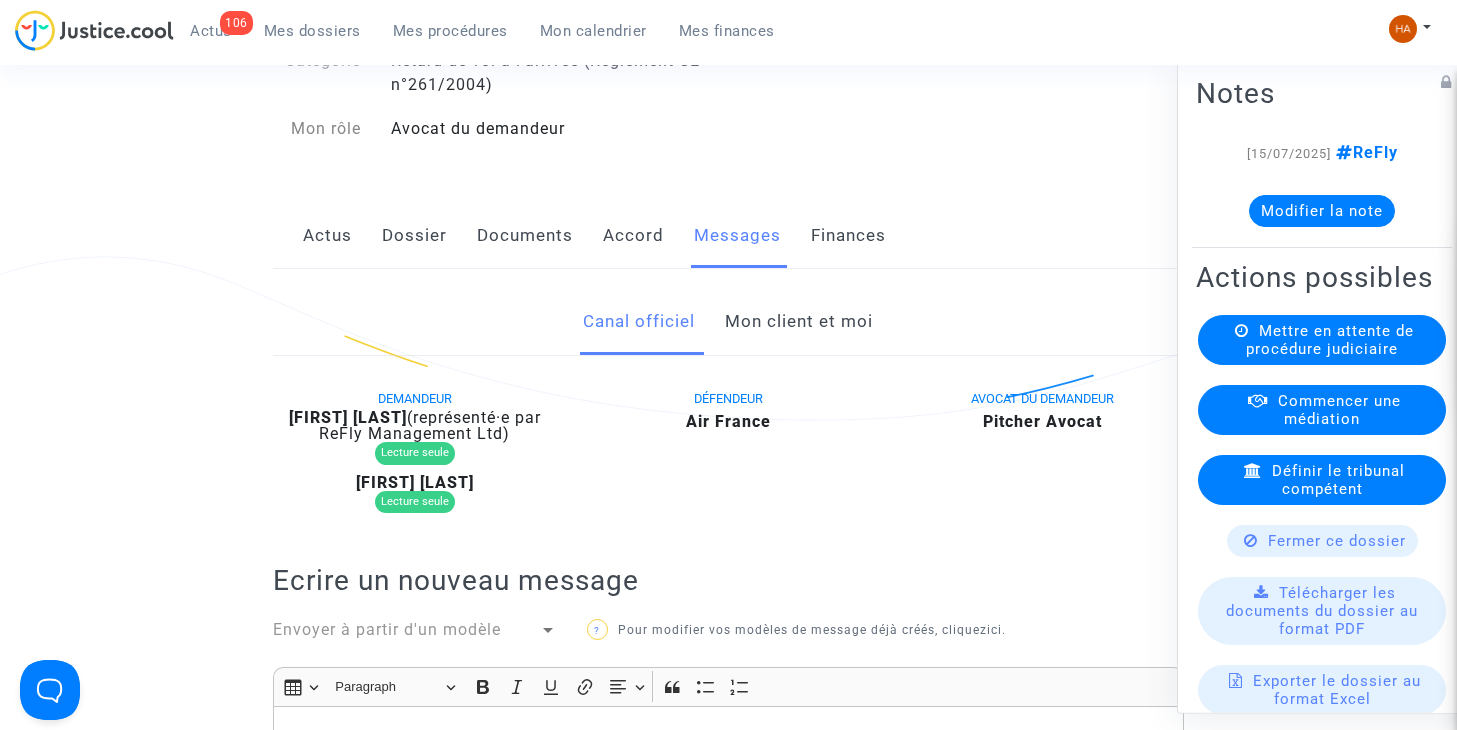 click on "Mon client et moi" 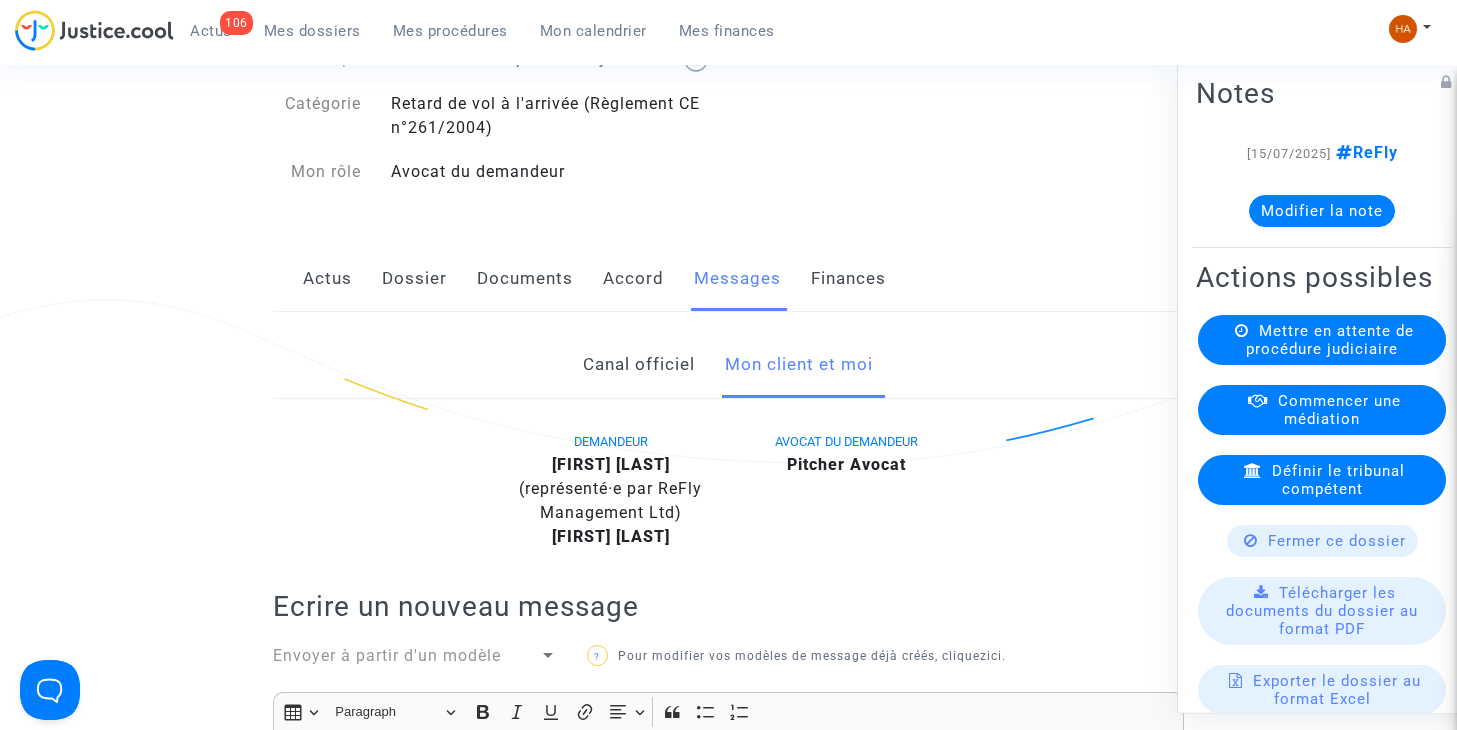 scroll, scrollTop: 130, scrollLeft: 0, axis: vertical 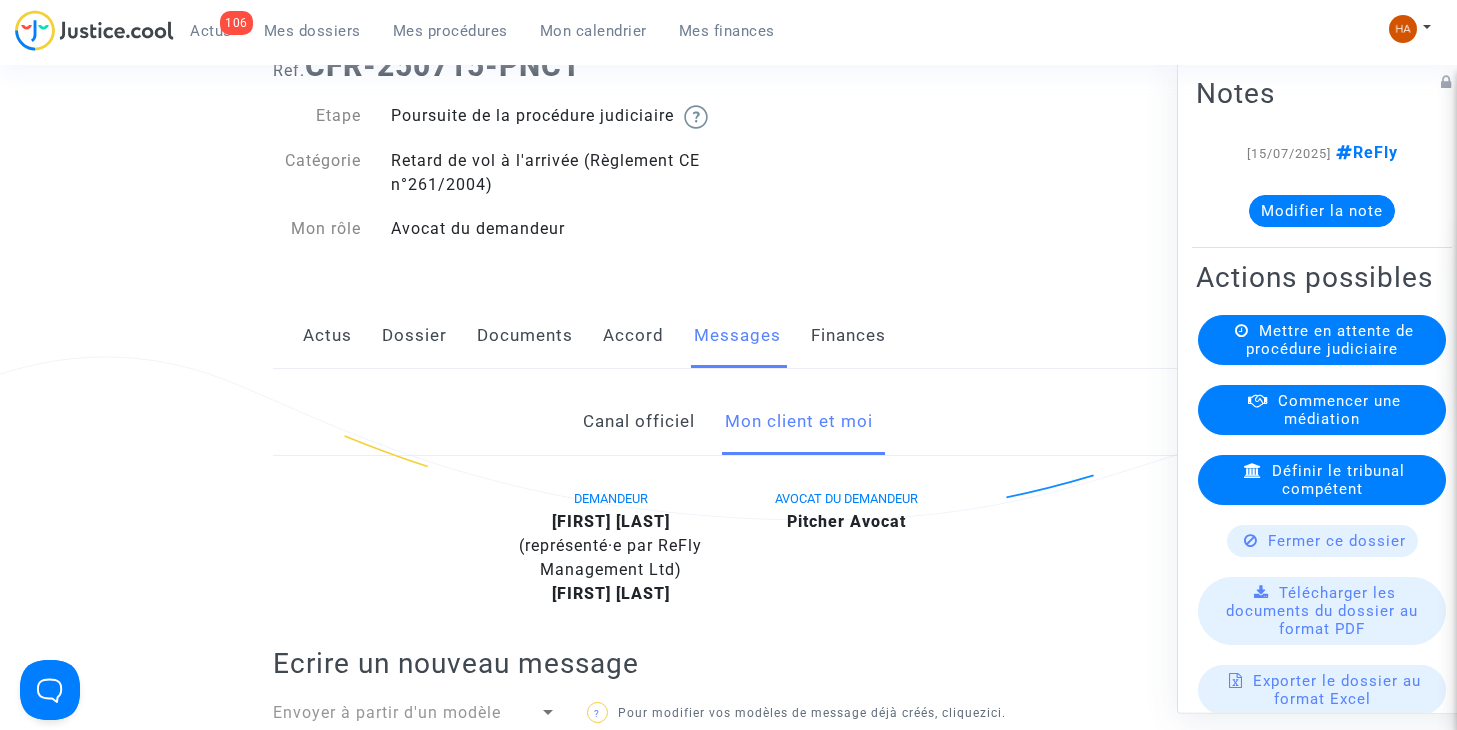 click on "Accord" 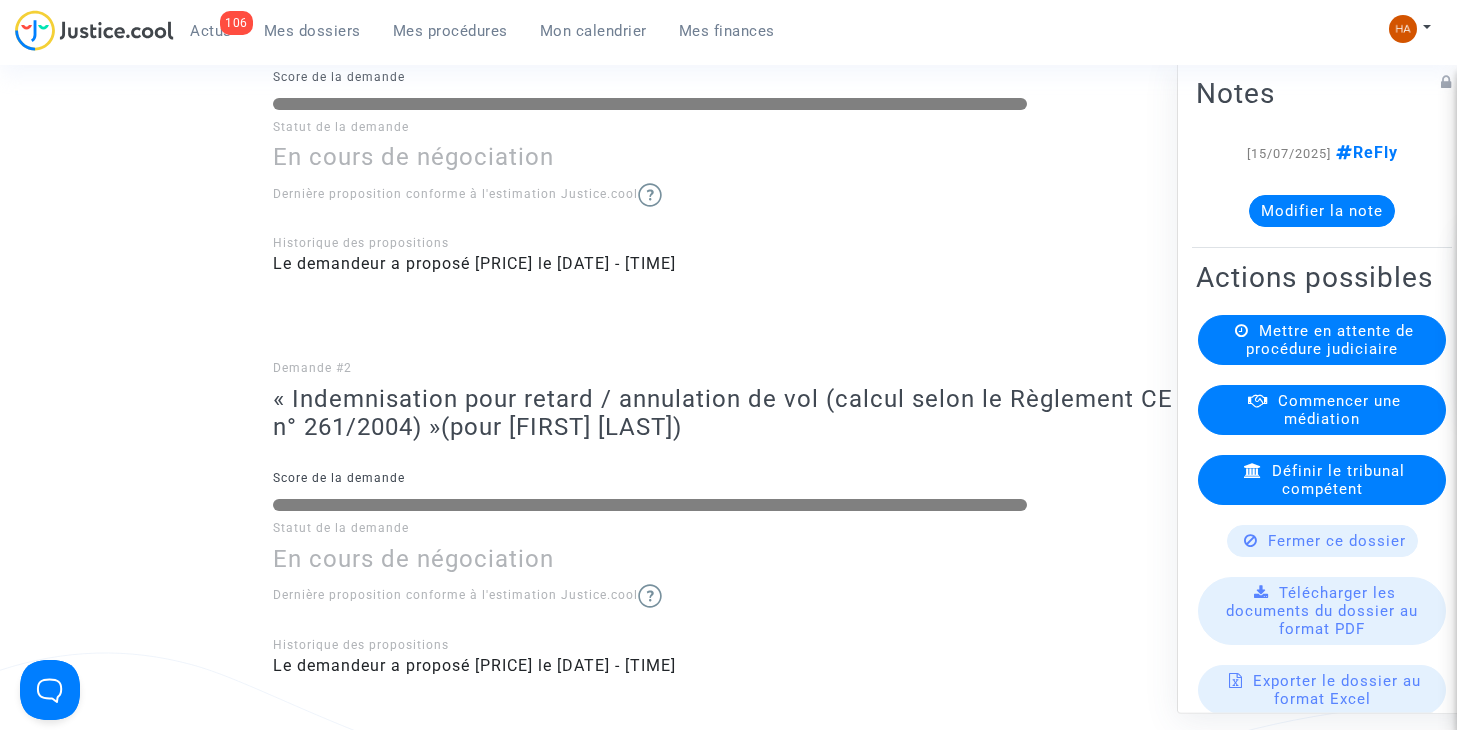 scroll, scrollTop: 430, scrollLeft: 0, axis: vertical 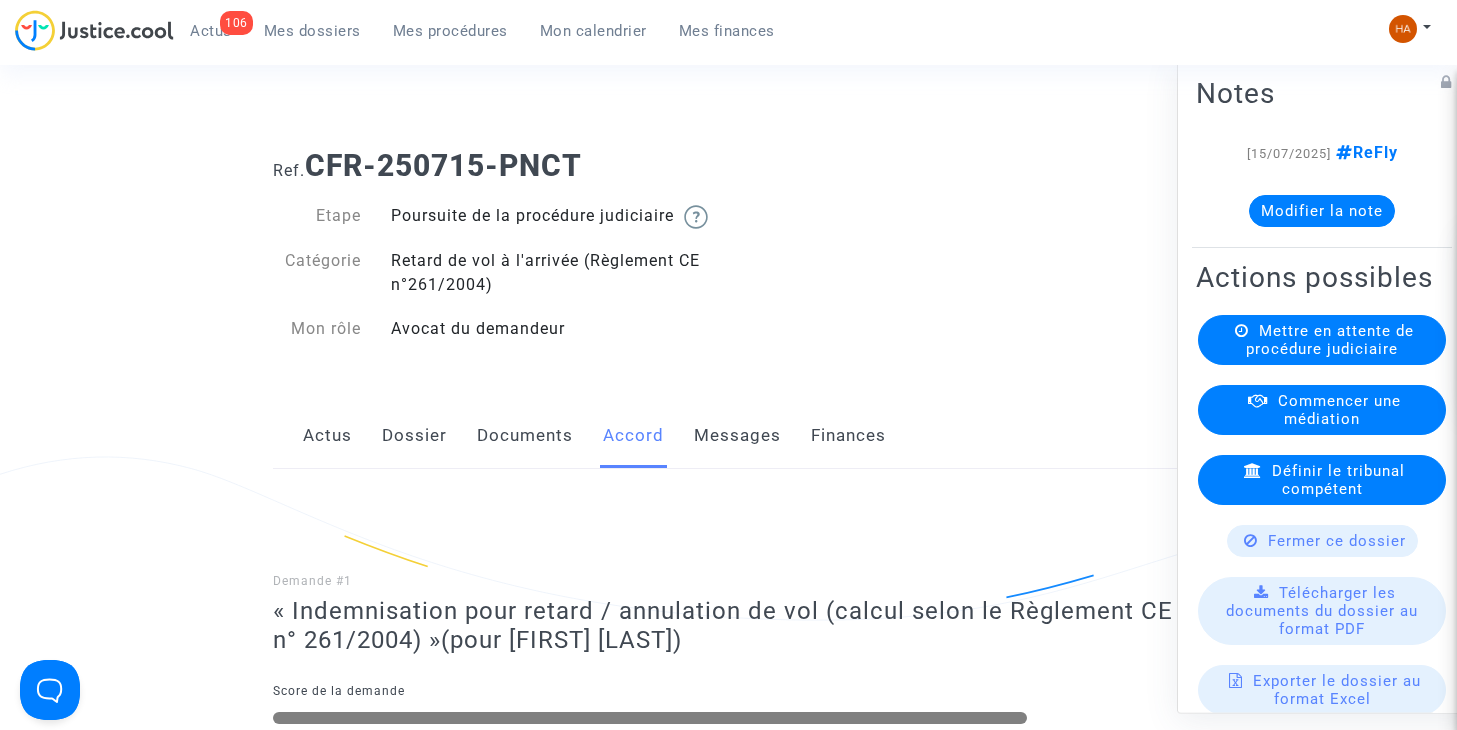 click on "Messages" 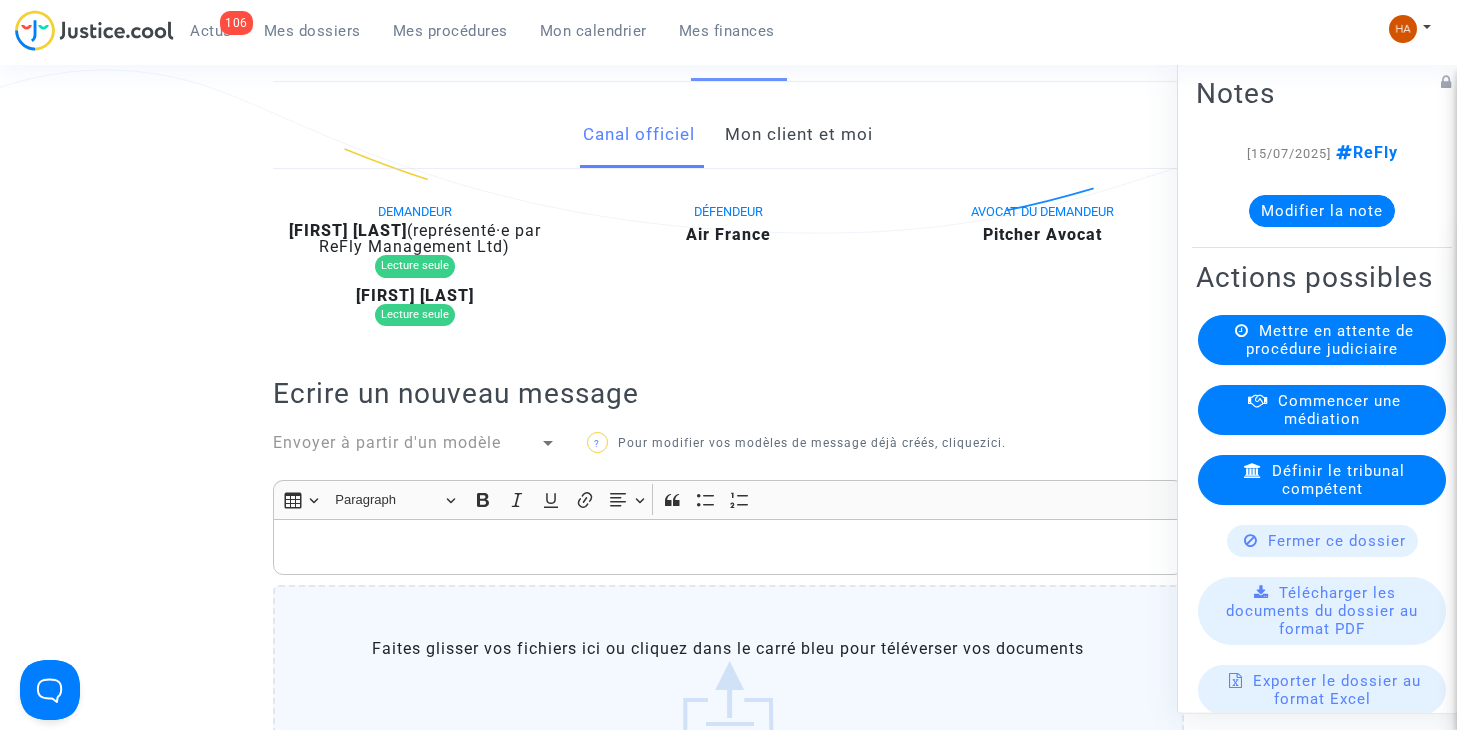scroll, scrollTop: 400, scrollLeft: 0, axis: vertical 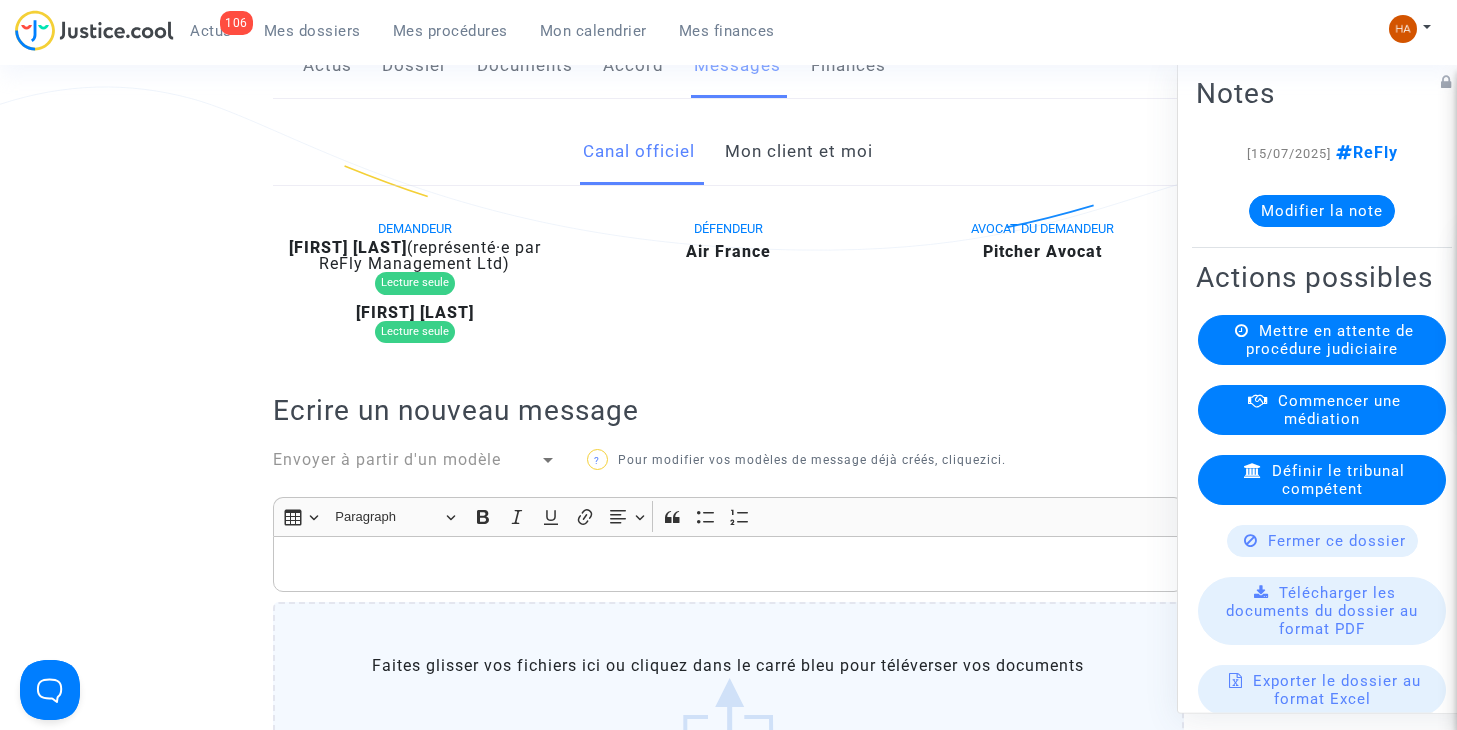 click on "Mon client et moi" 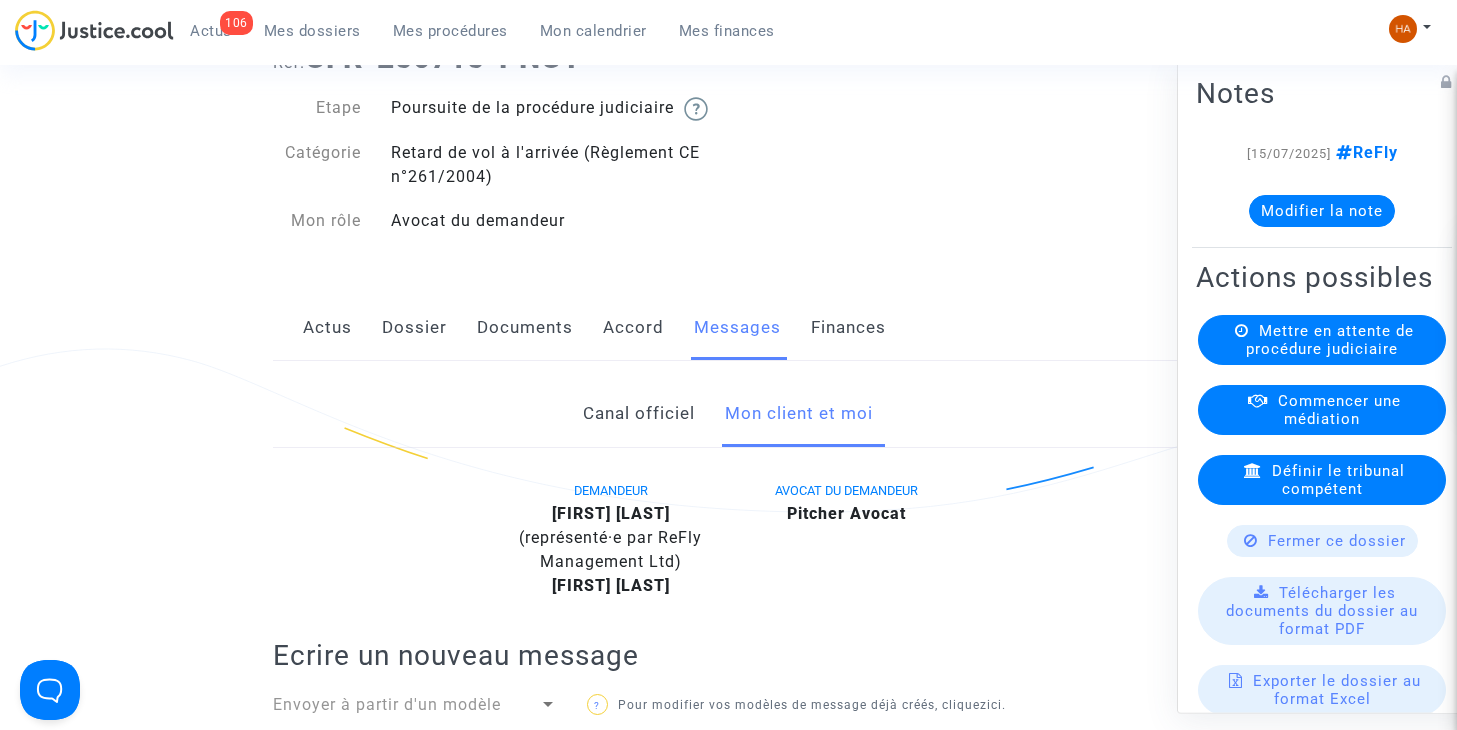 scroll, scrollTop: 0, scrollLeft: 0, axis: both 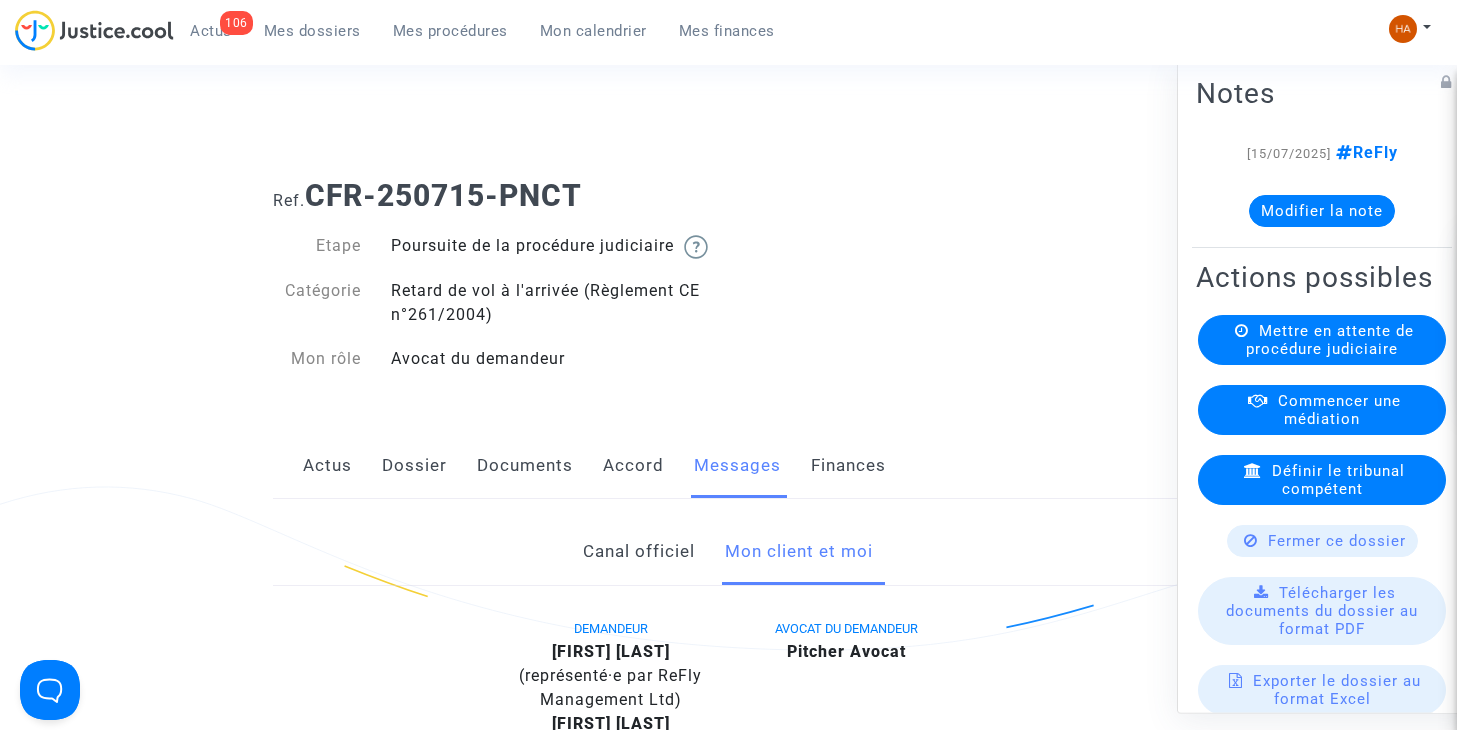 click on "Actus" 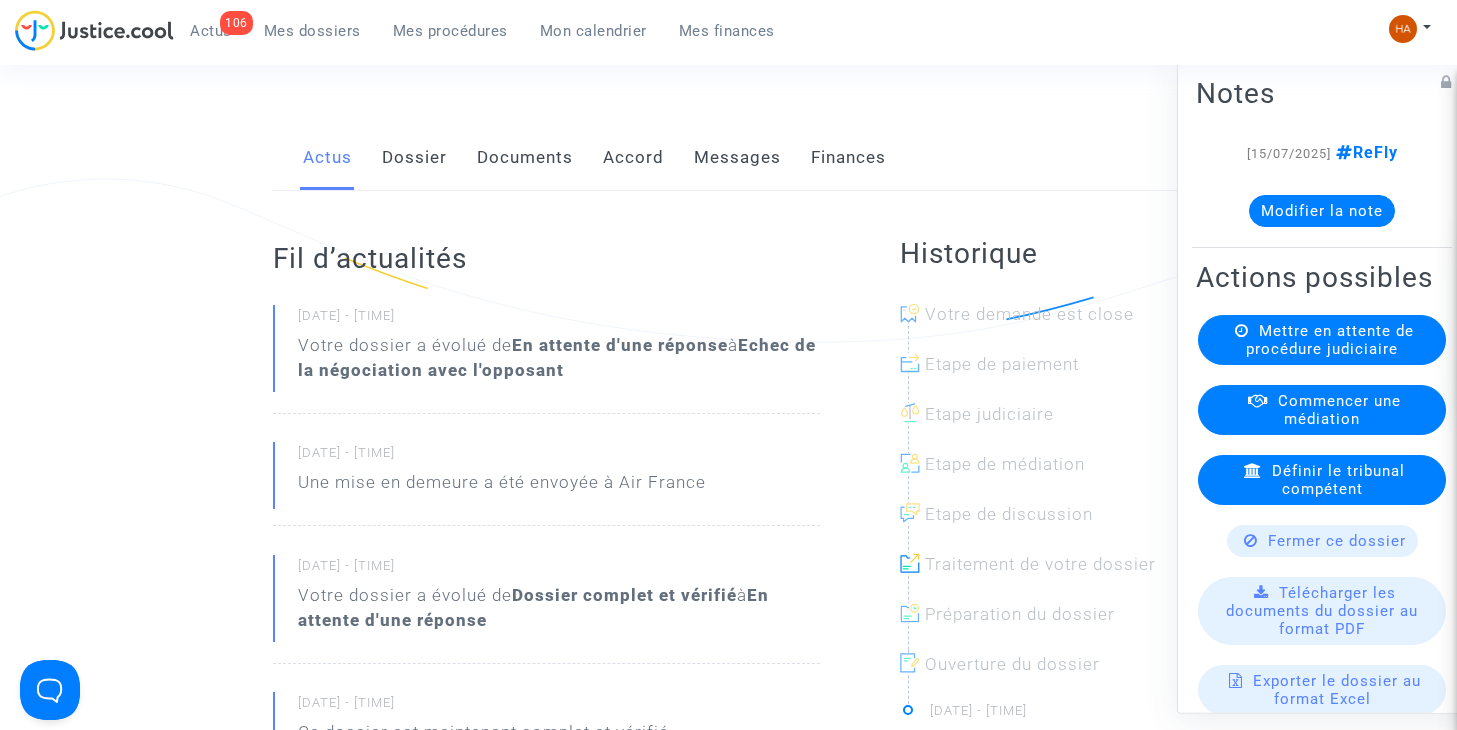 scroll, scrollTop: 300, scrollLeft: 0, axis: vertical 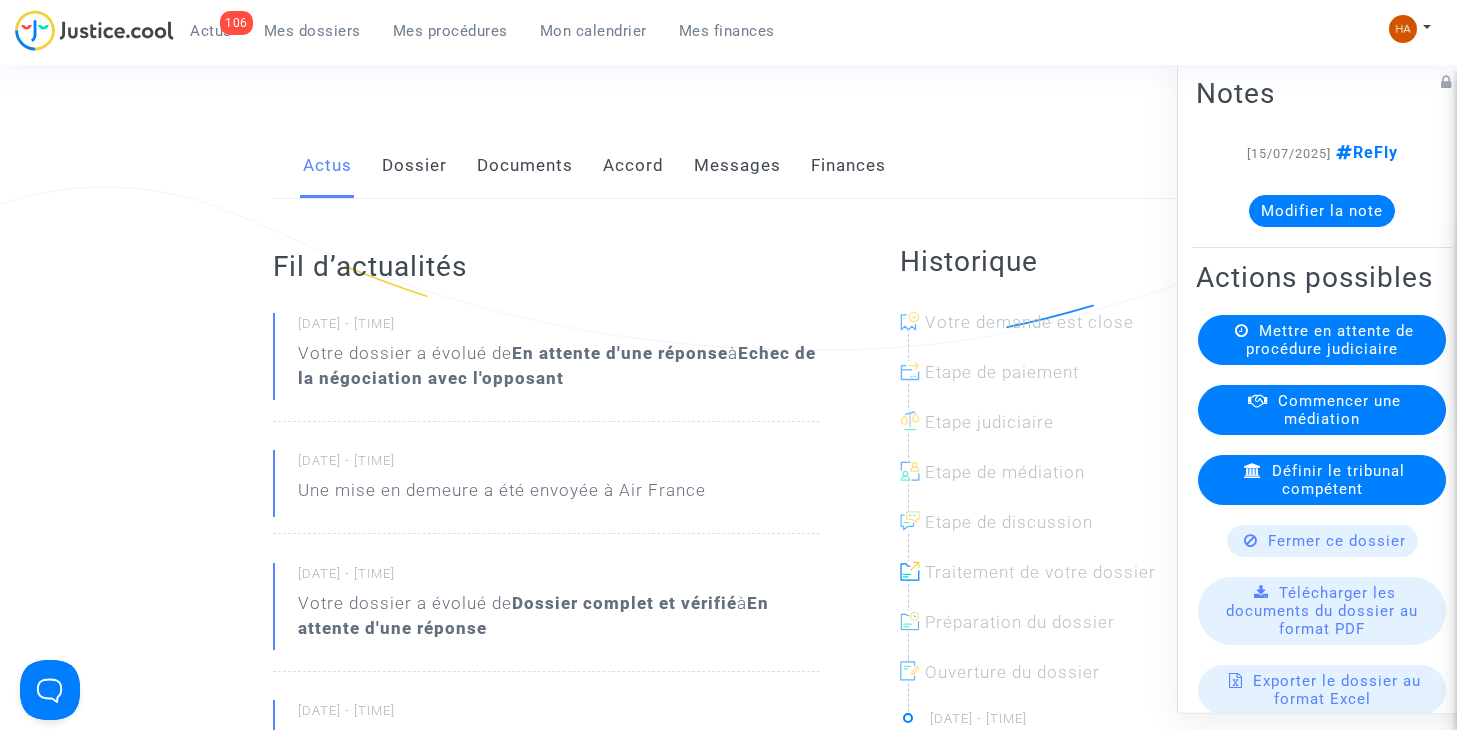 click on "Dossier" 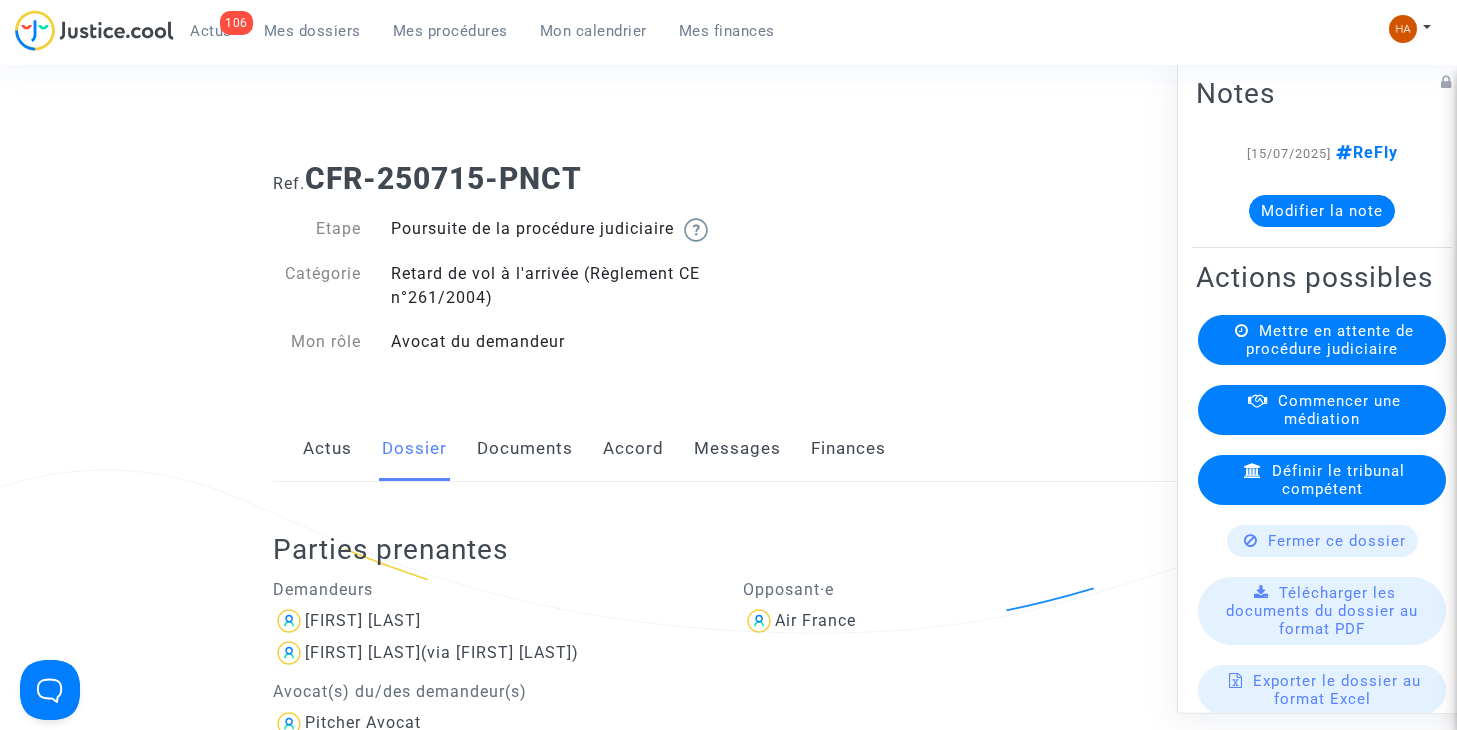 scroll, scrollTop: 0, scrollLeft: 0, axis: both 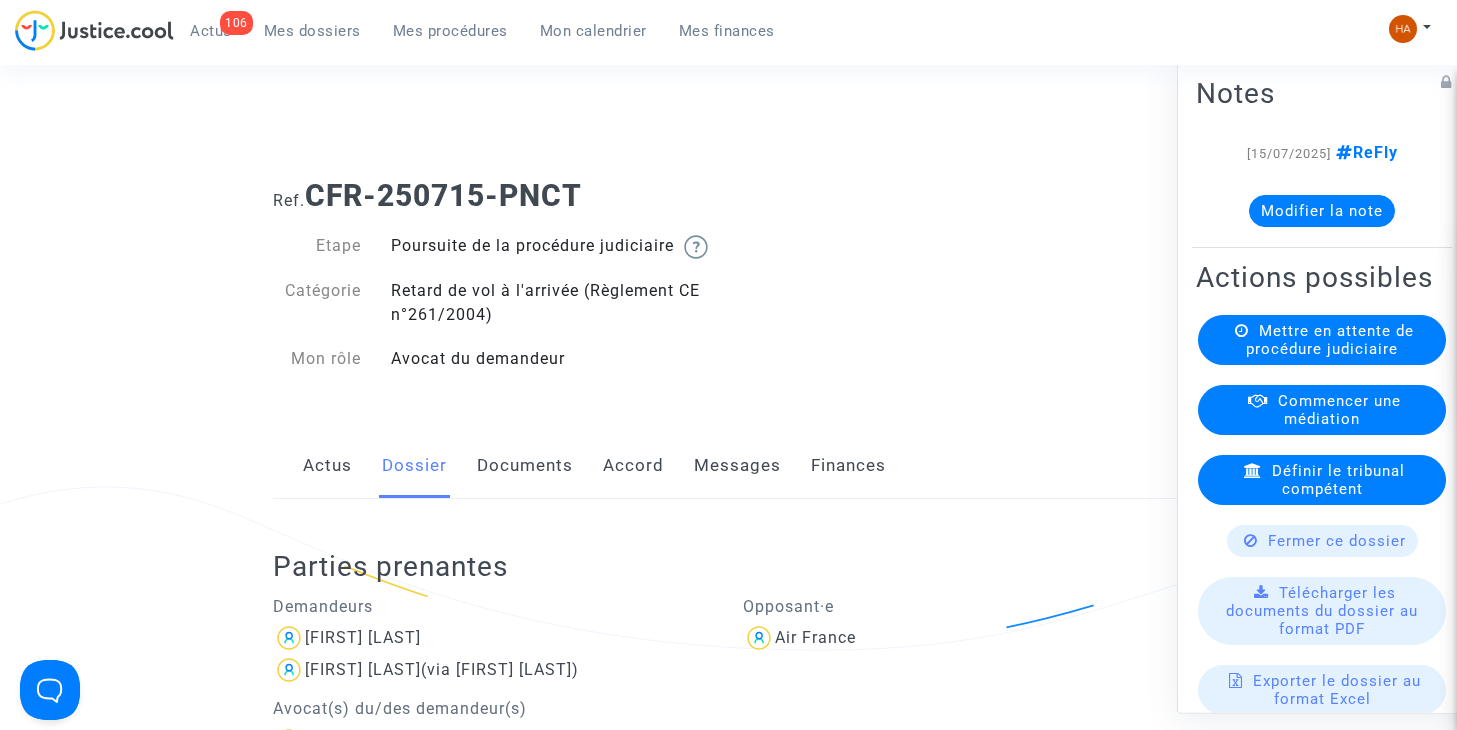 click on "Actus" 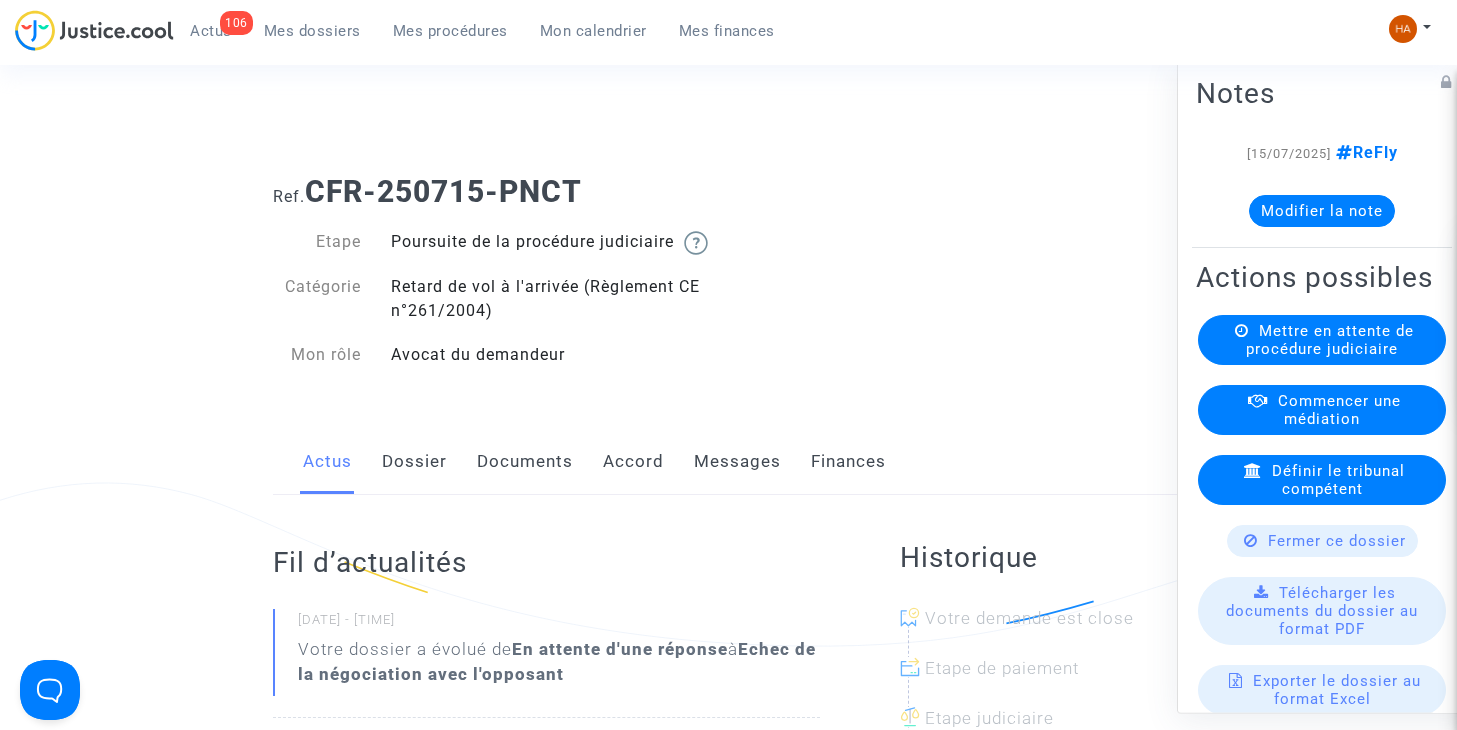 scroll, scrollTop: 0, scrollLeft: 0, axis: both 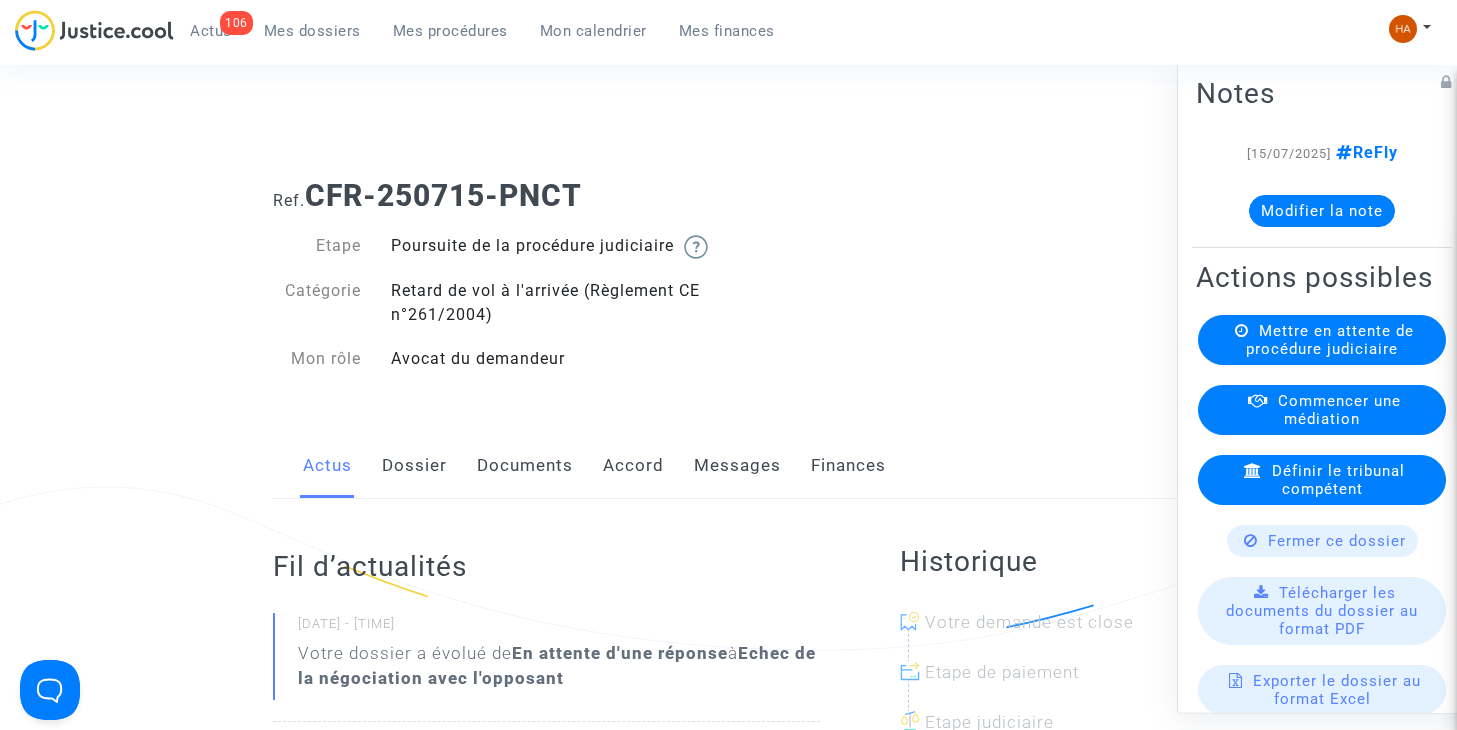 click on "Accord" 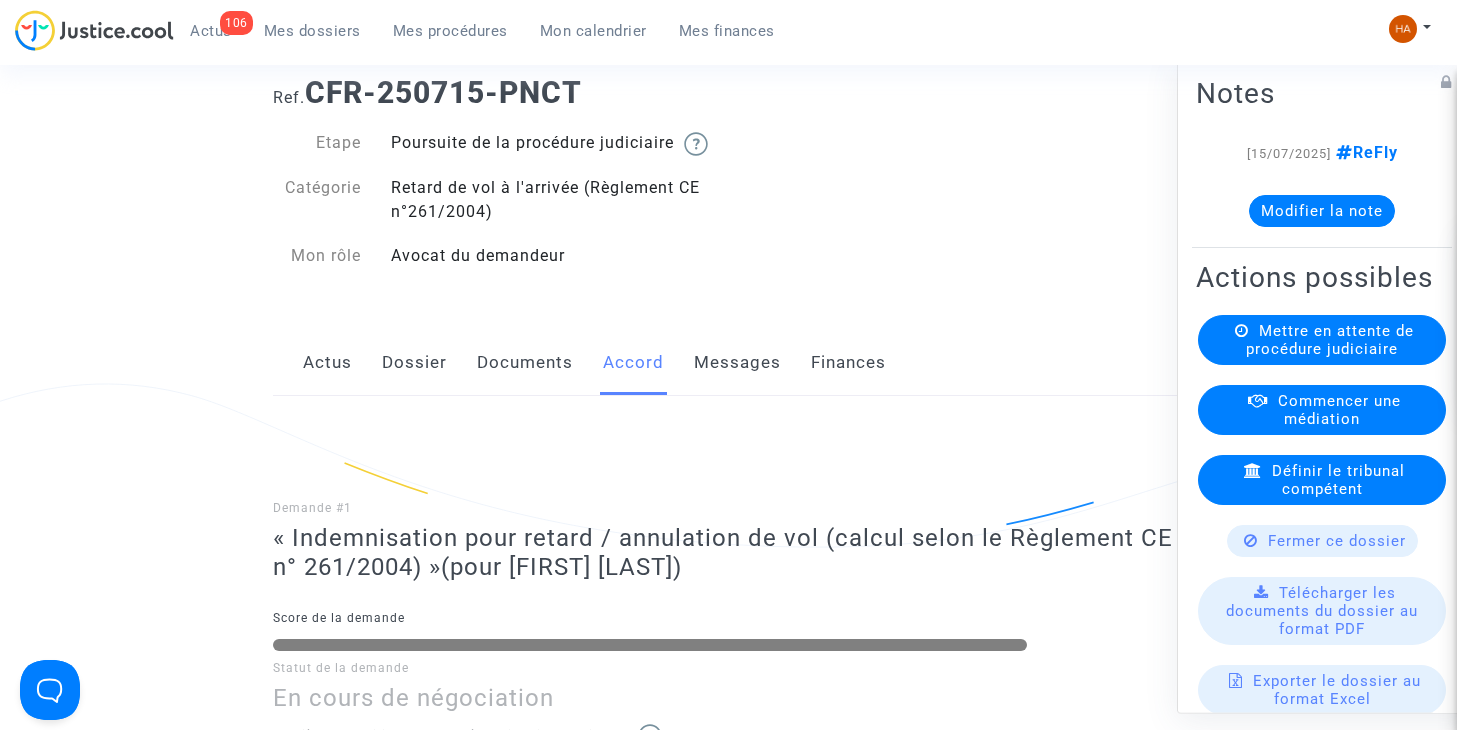 scroll, scrollTop: 100, scrollLeft: 0, axis: vertical 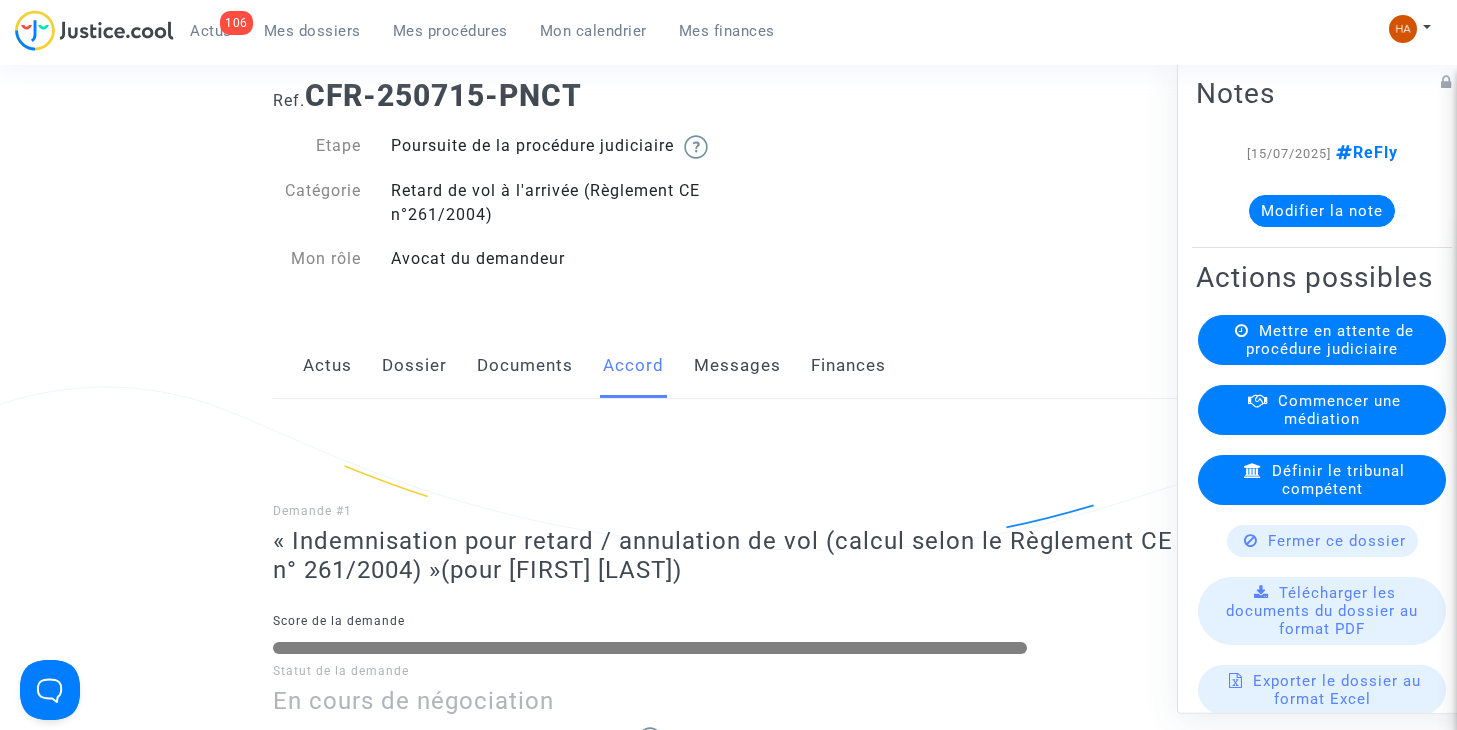 click on "Dossier" 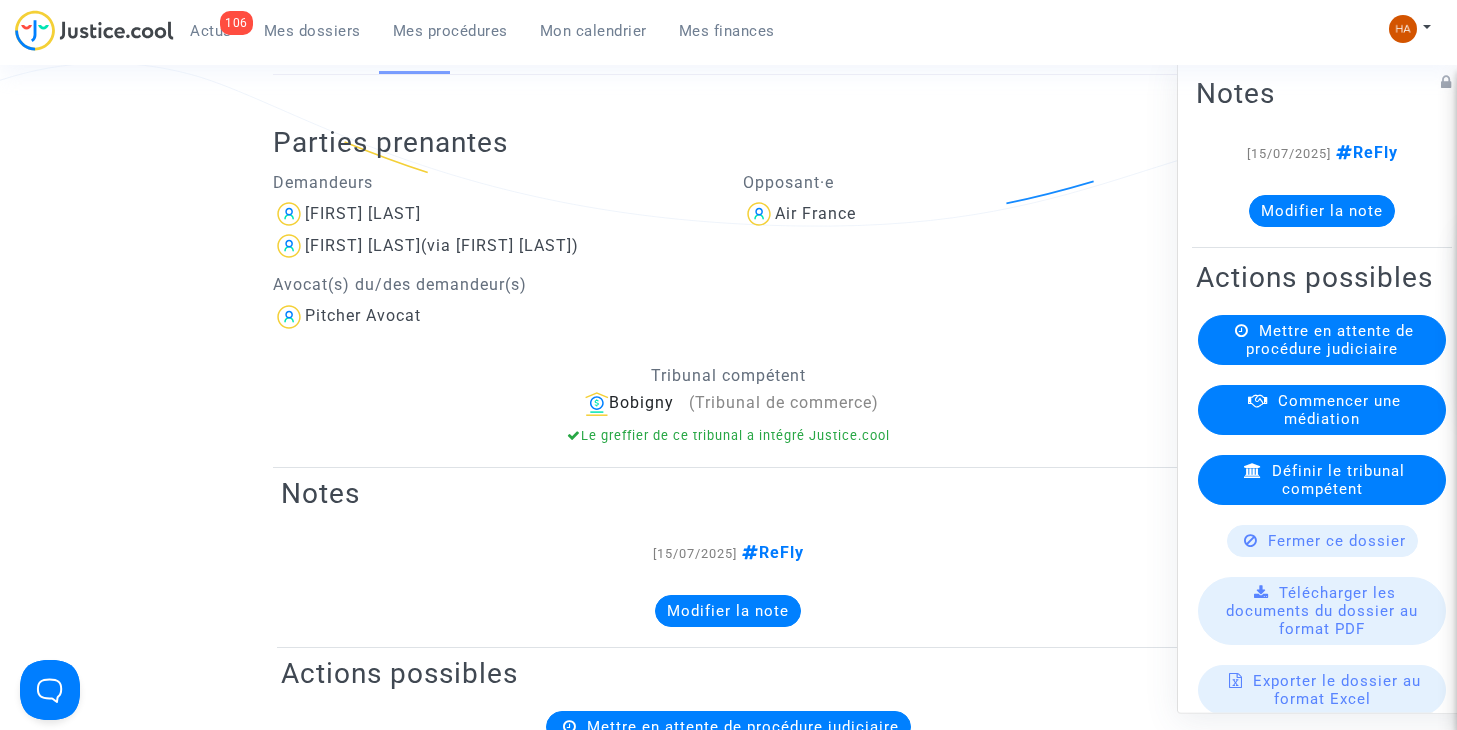 scroll, scrollTop: 200, scrollLeft: 0, axis: vertical 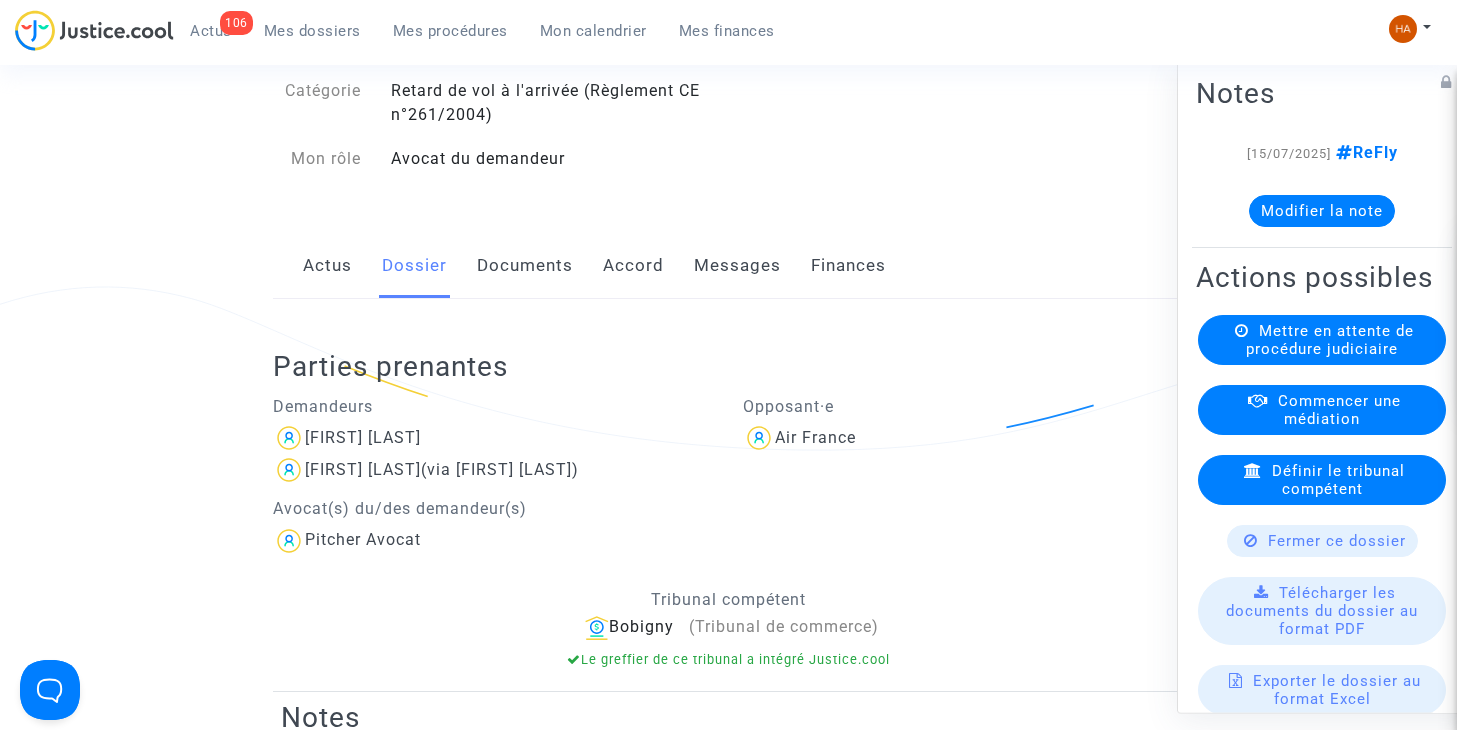 click on "Accord" 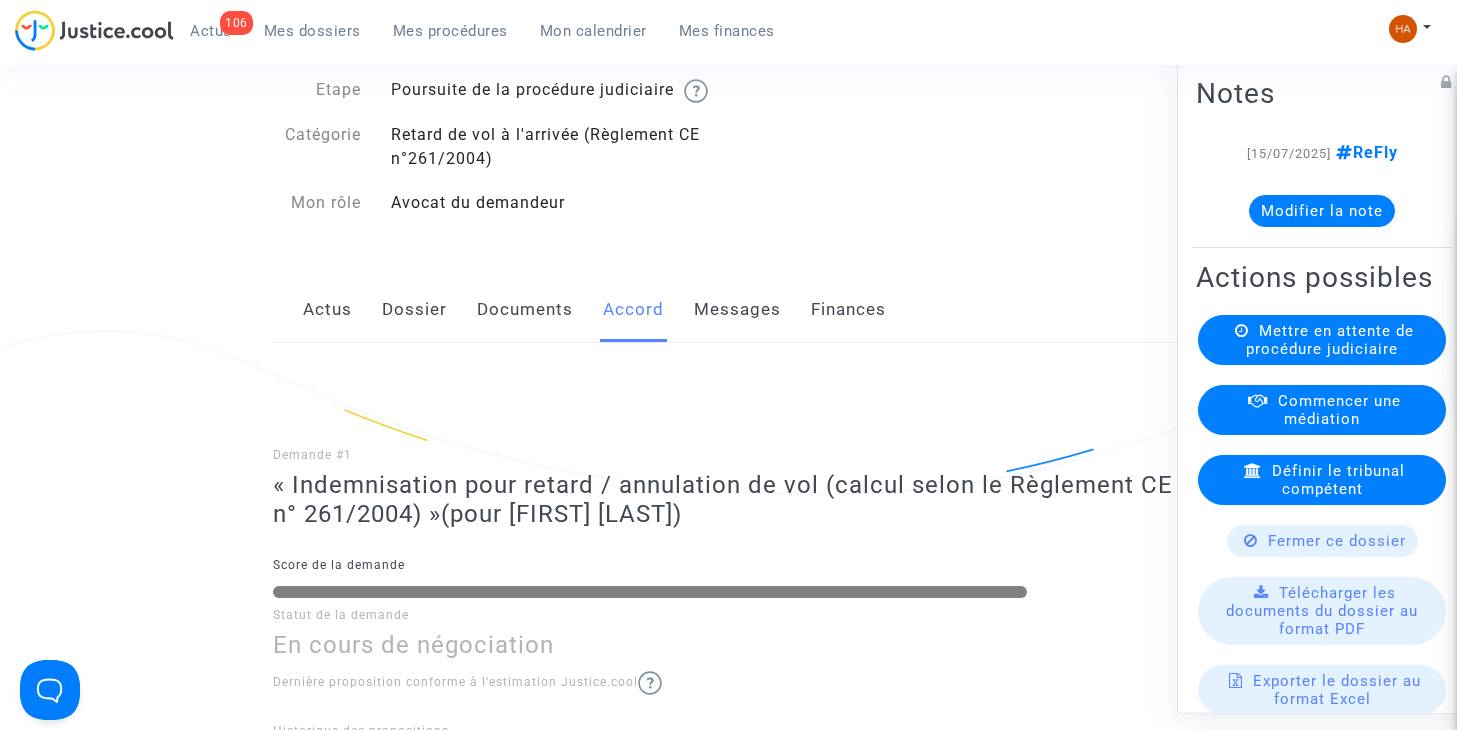 scroll, scrollTop: 100, scrollLeft: 0, axis: vertical 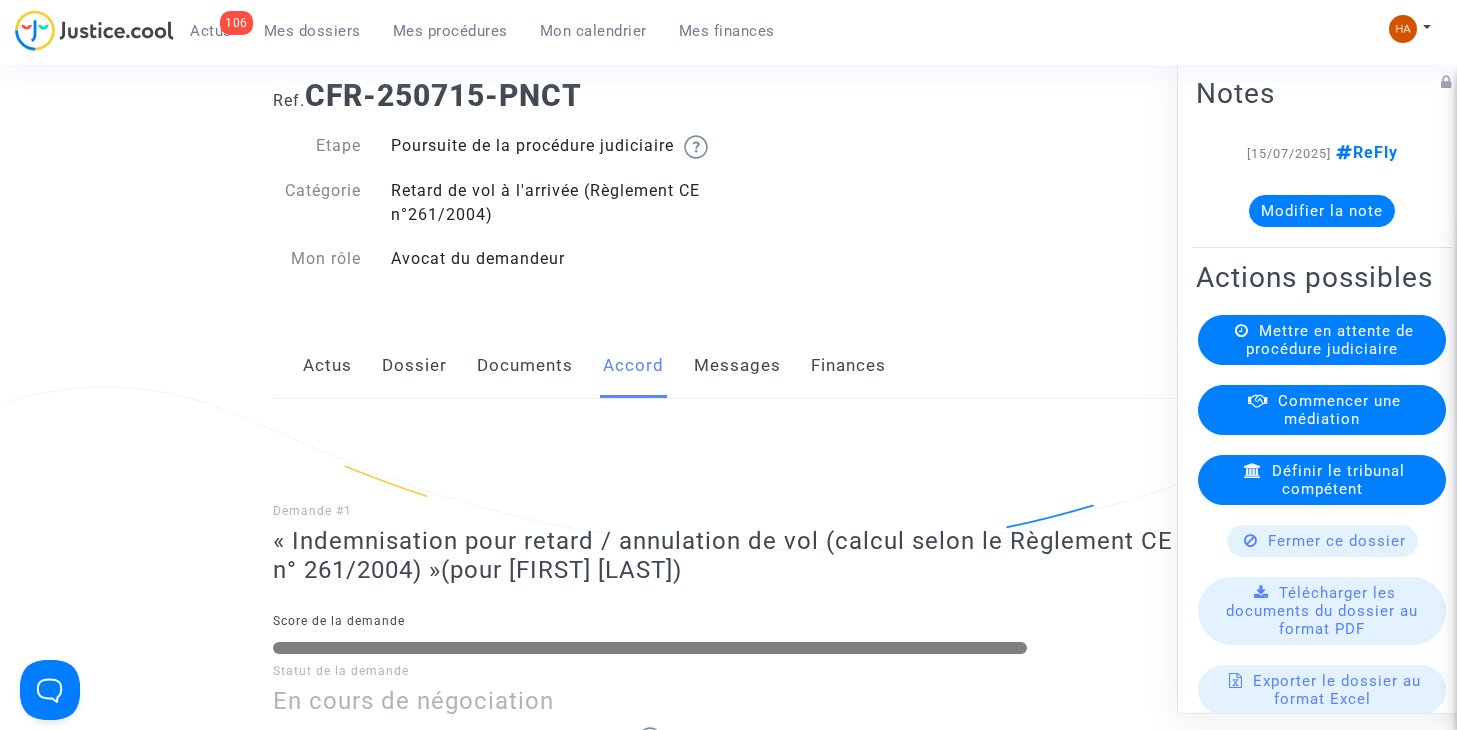 click on "Actus" 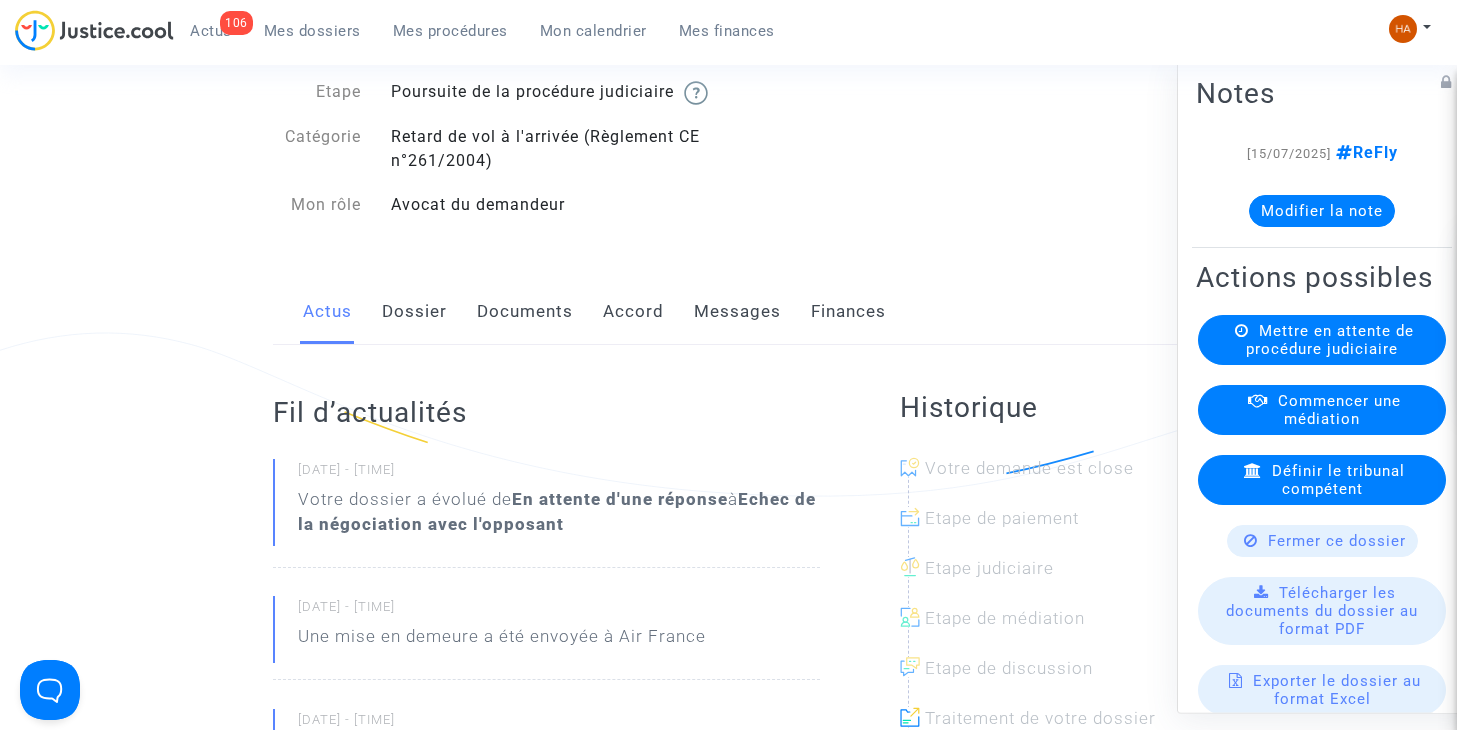 scroll, scrollTop: 300, scrollLeft: 0, axis: vertical 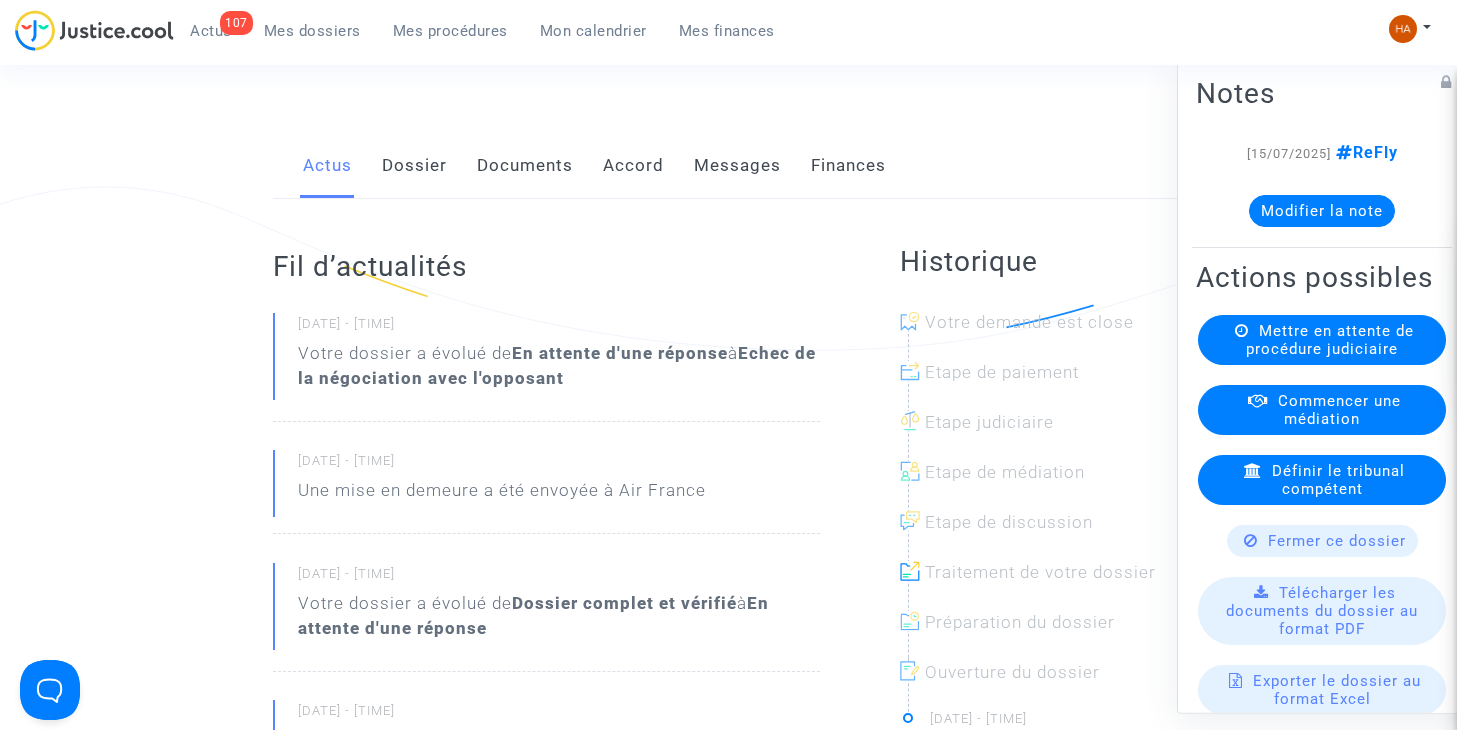 click on "Dossier" 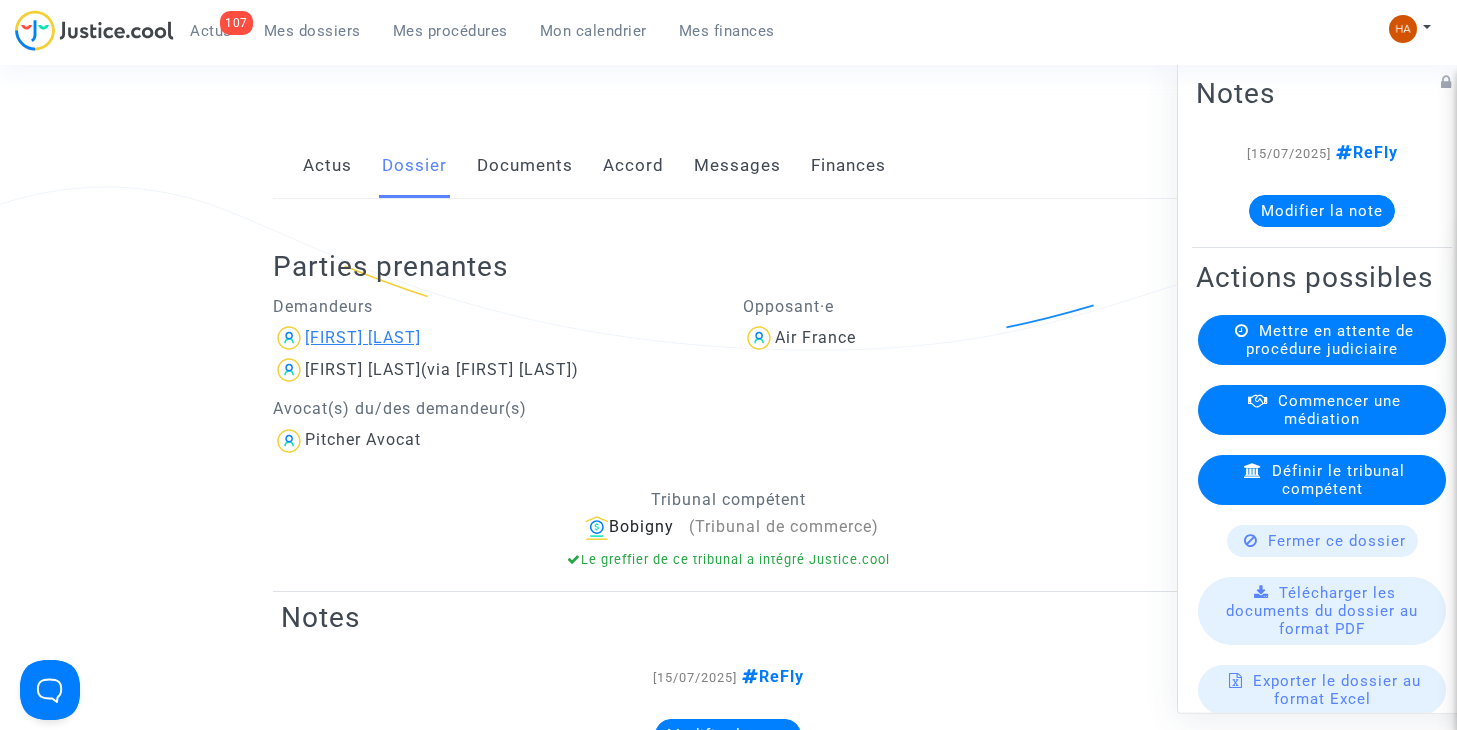 drag, startPoint x: 459, startPoint y: 356, endPoint x: 310, endPoint y: 356, distance: 149 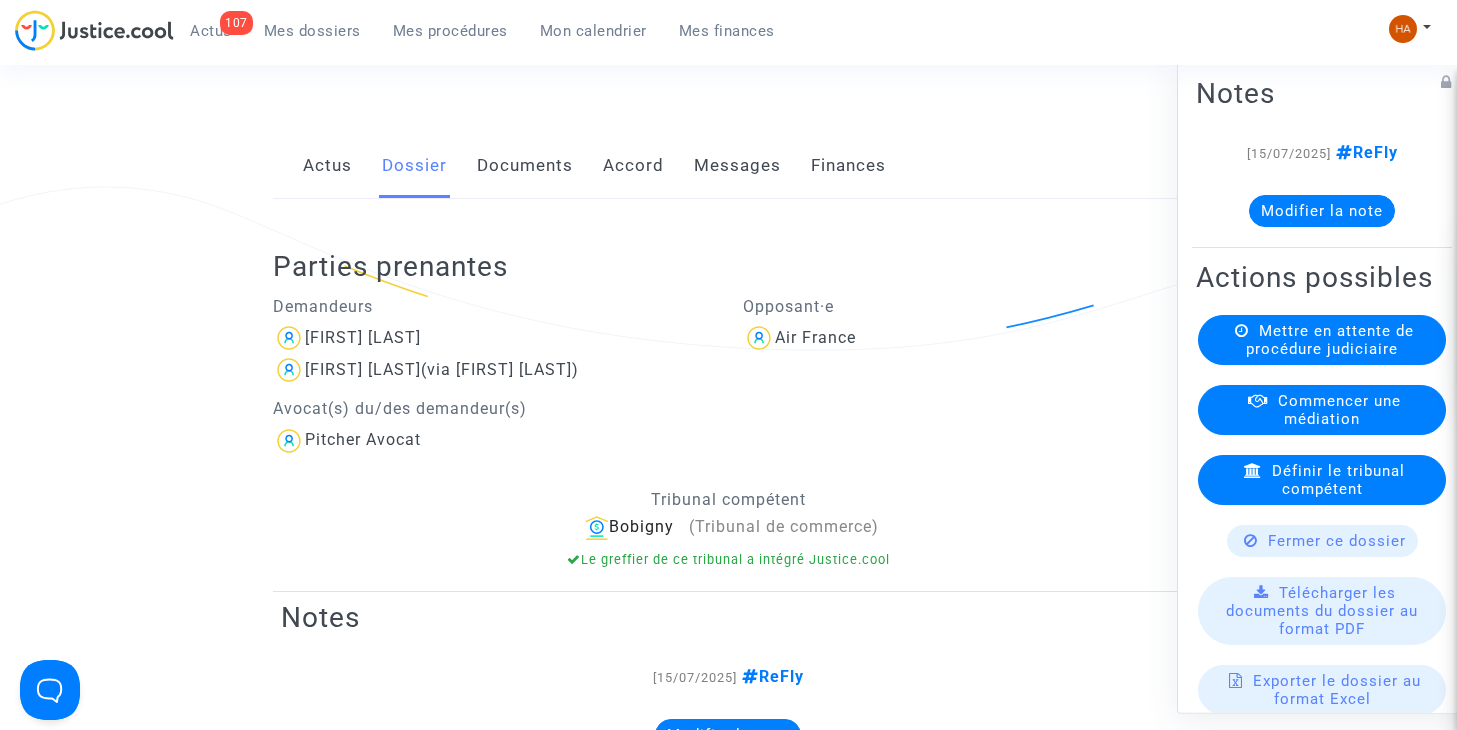 copy on "Robin Christophe" 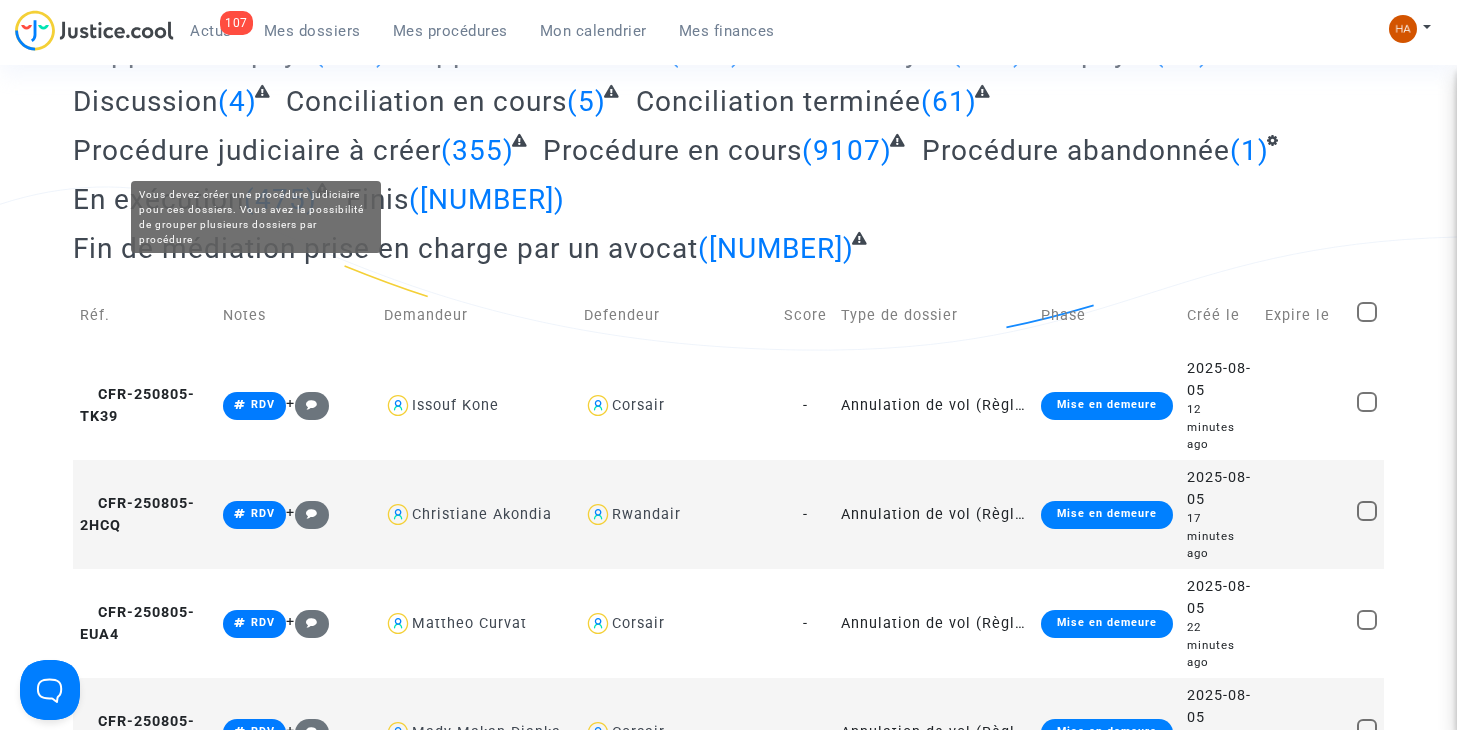 scroll, scrollTop: 0, scrollLeft: 0, axis: both 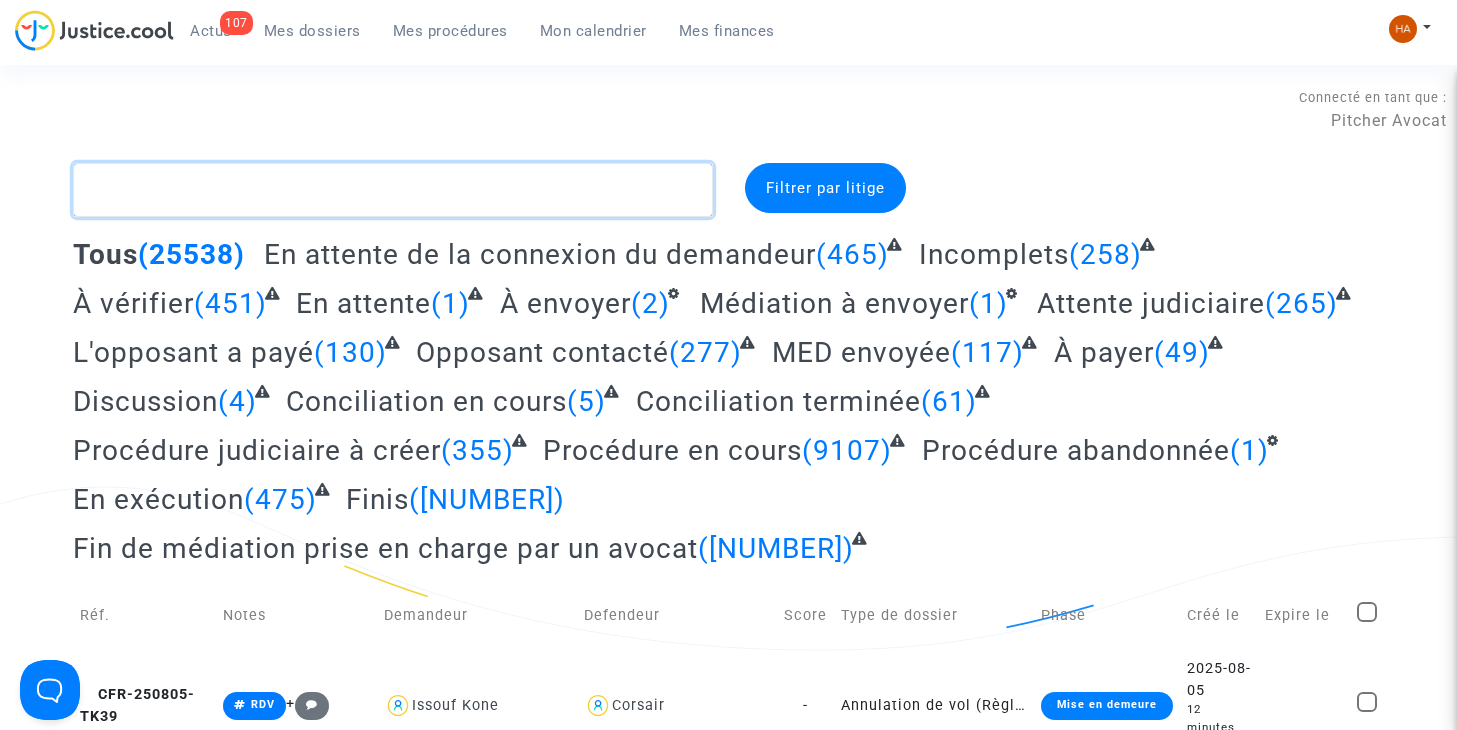 click 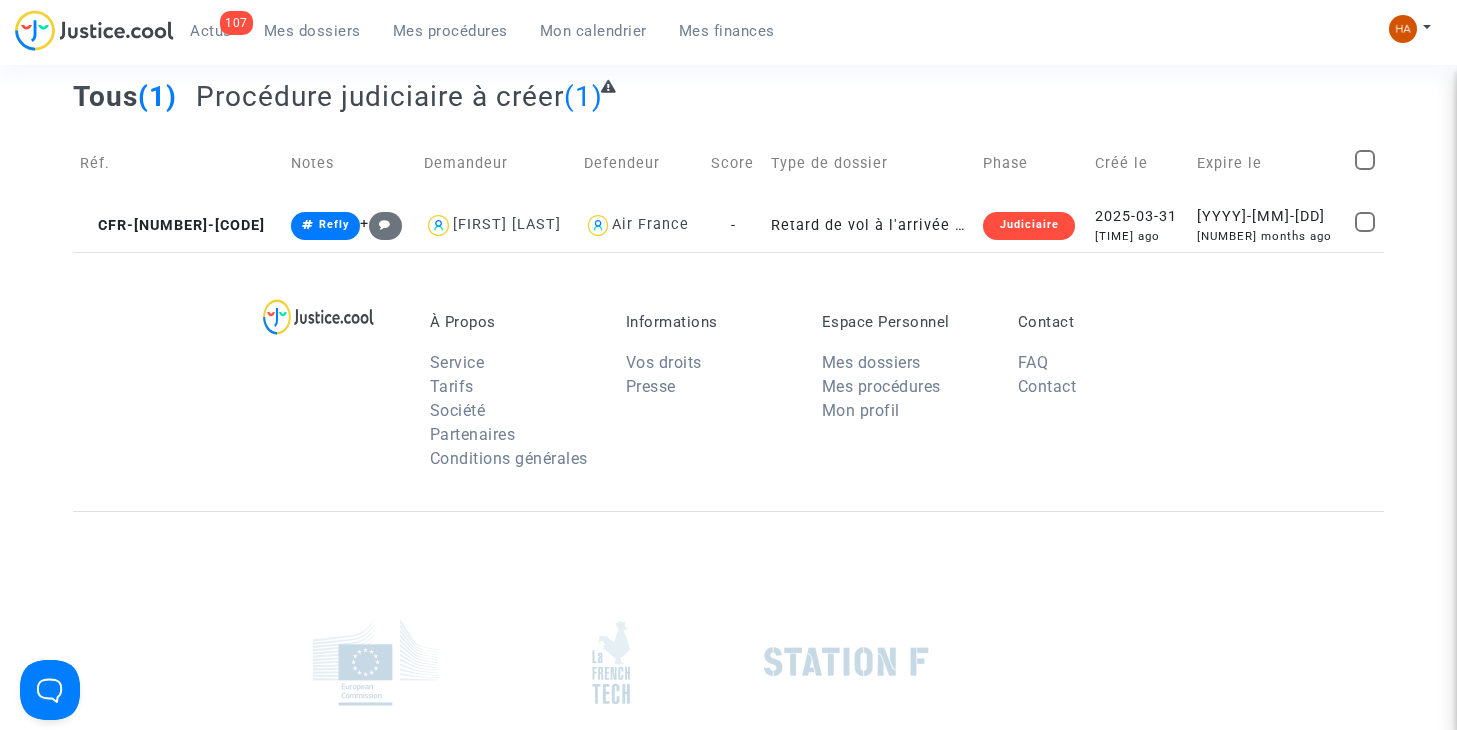 scroll, scrollTop: 100, scrollLeft: 0, axis: vertical 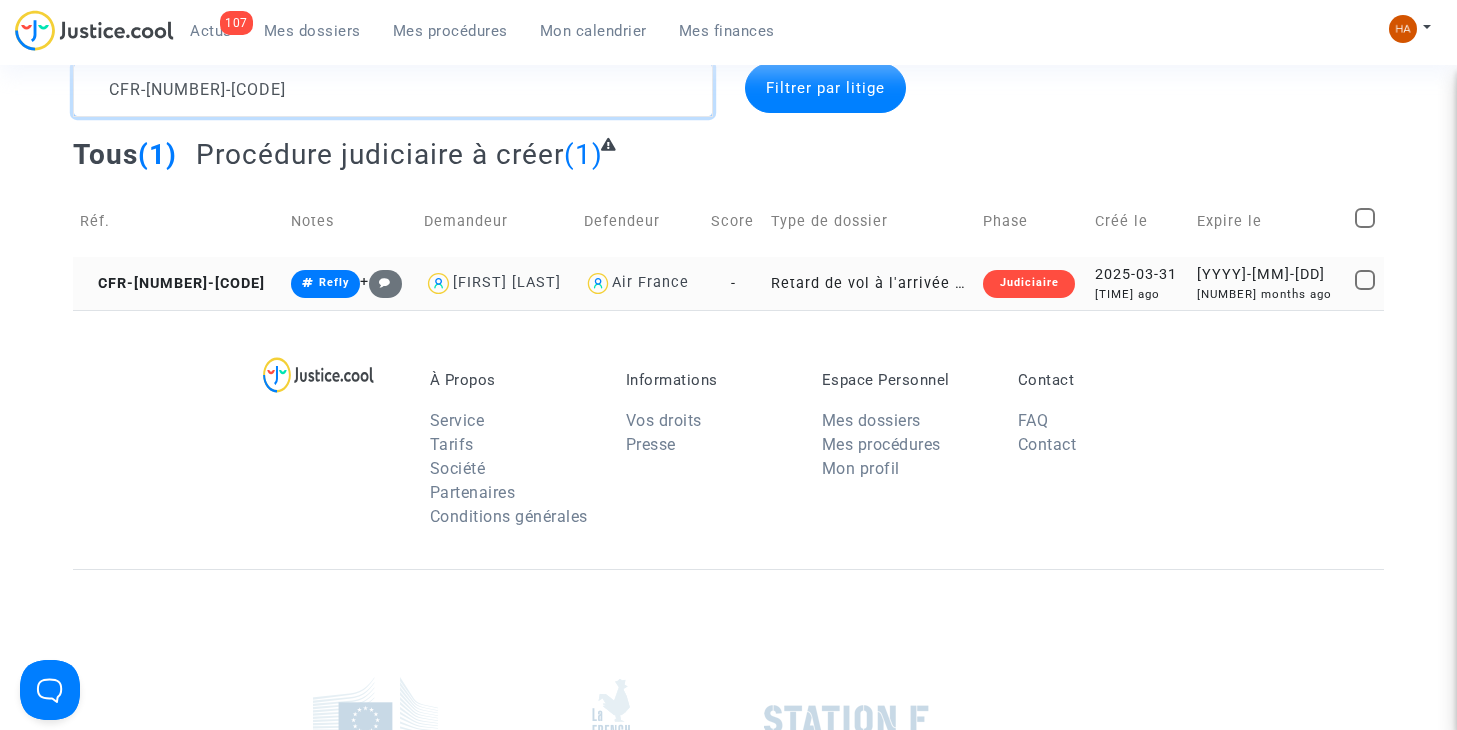 type on "CFR-250331-H66F" 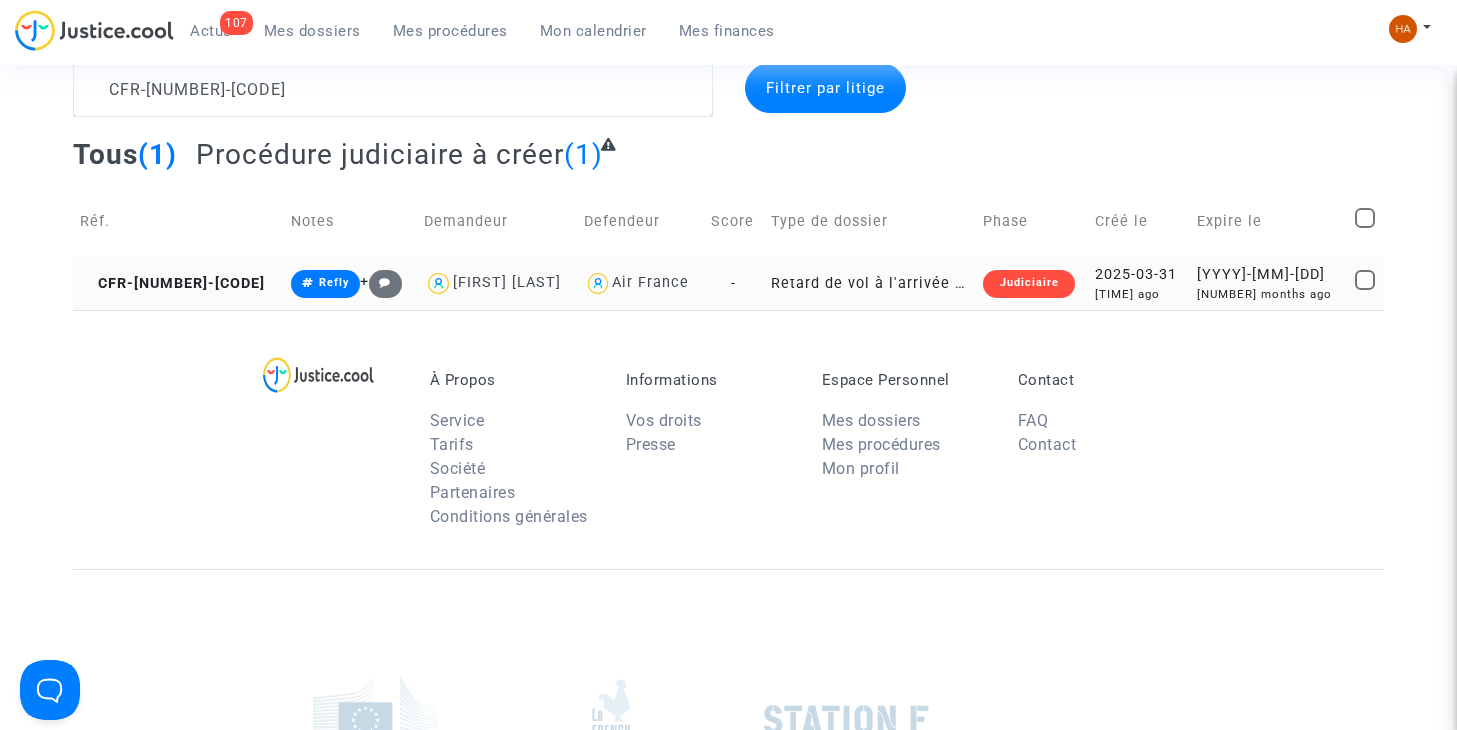 click on "-" 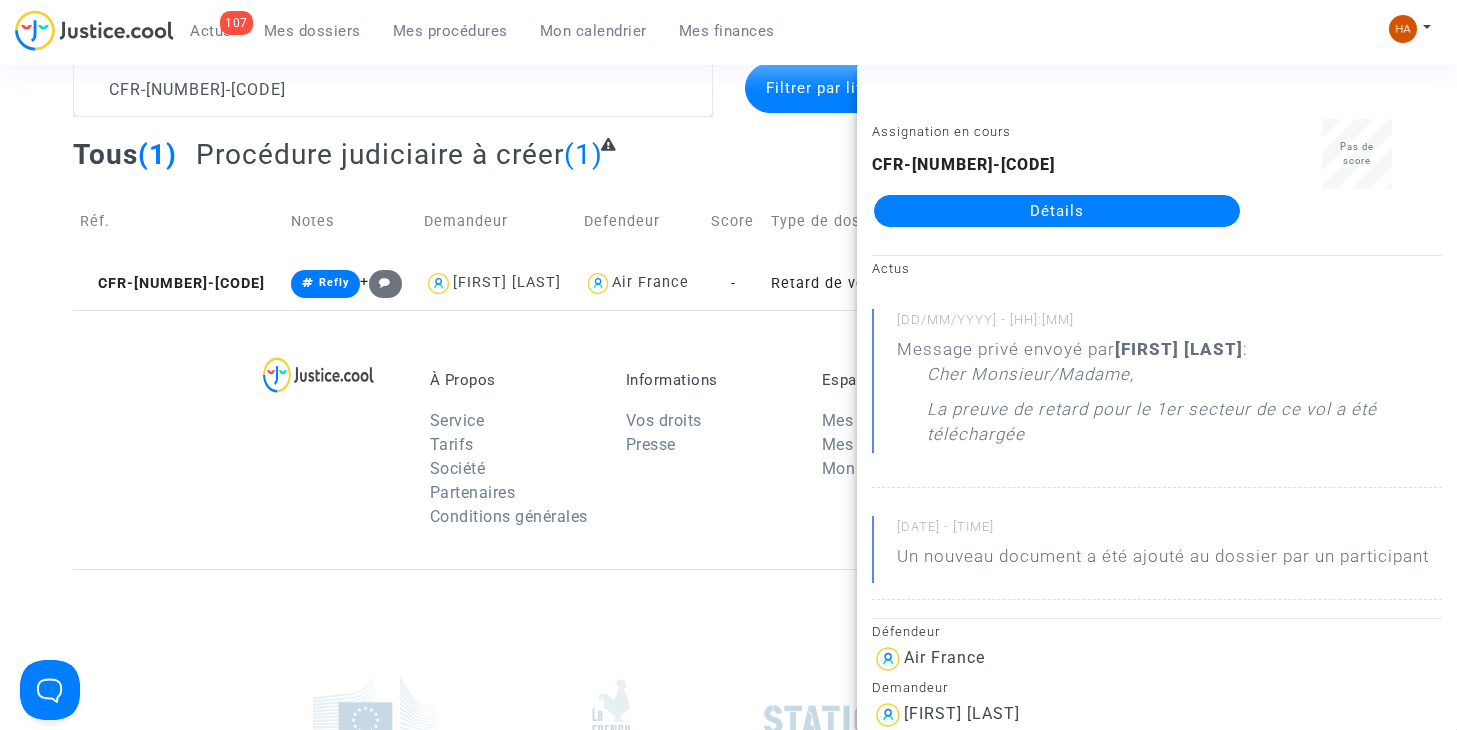 click on "Détails" 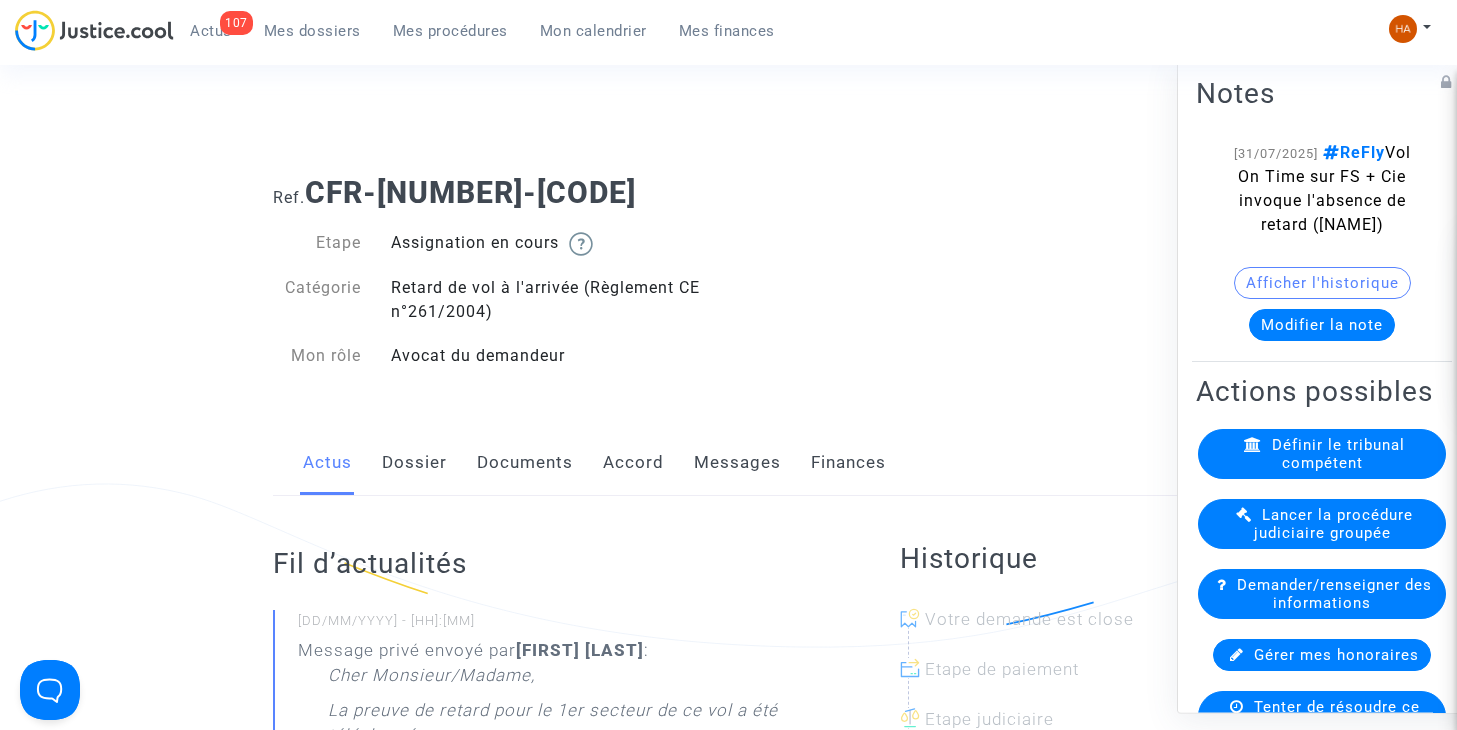 scroll, scrollTop: 0, scrollLeft: 0, axis: both 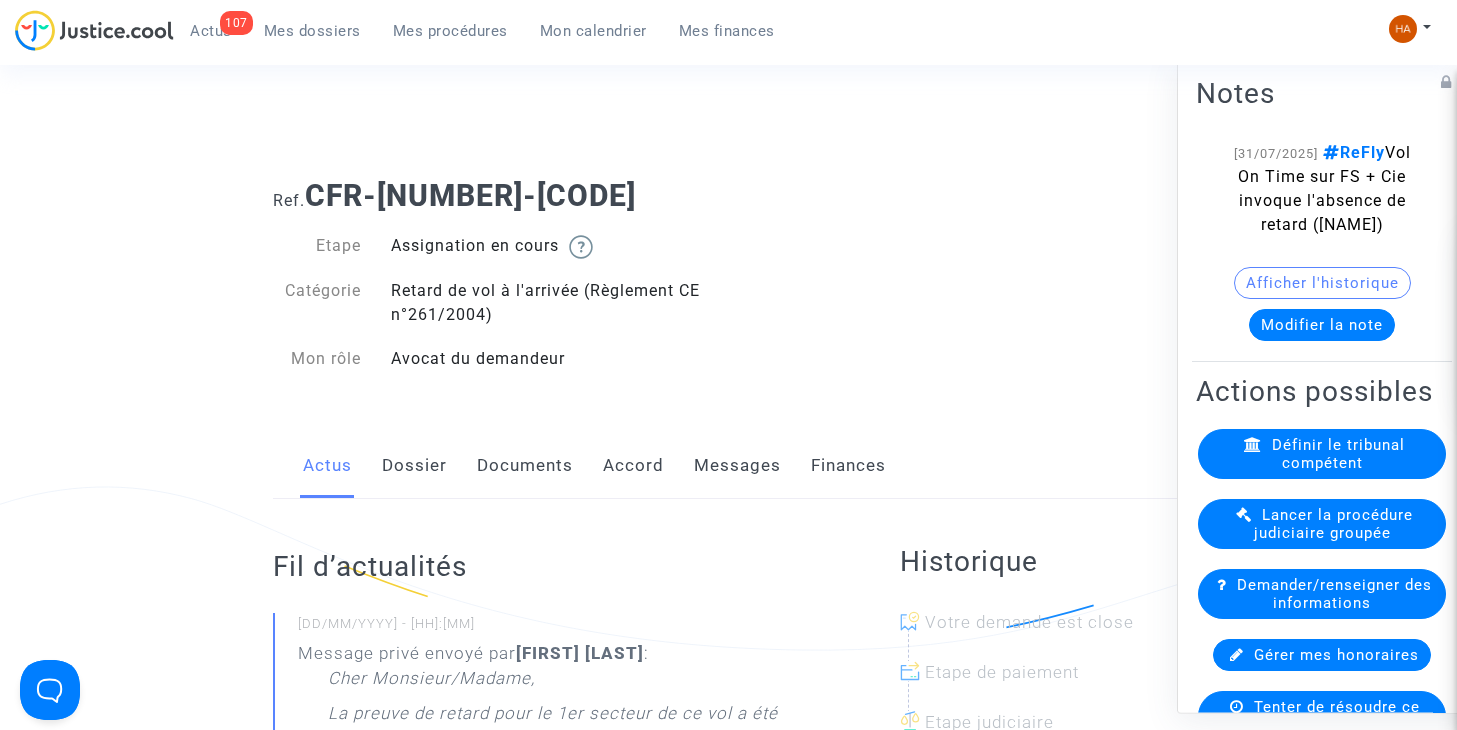 click on "Dossier" 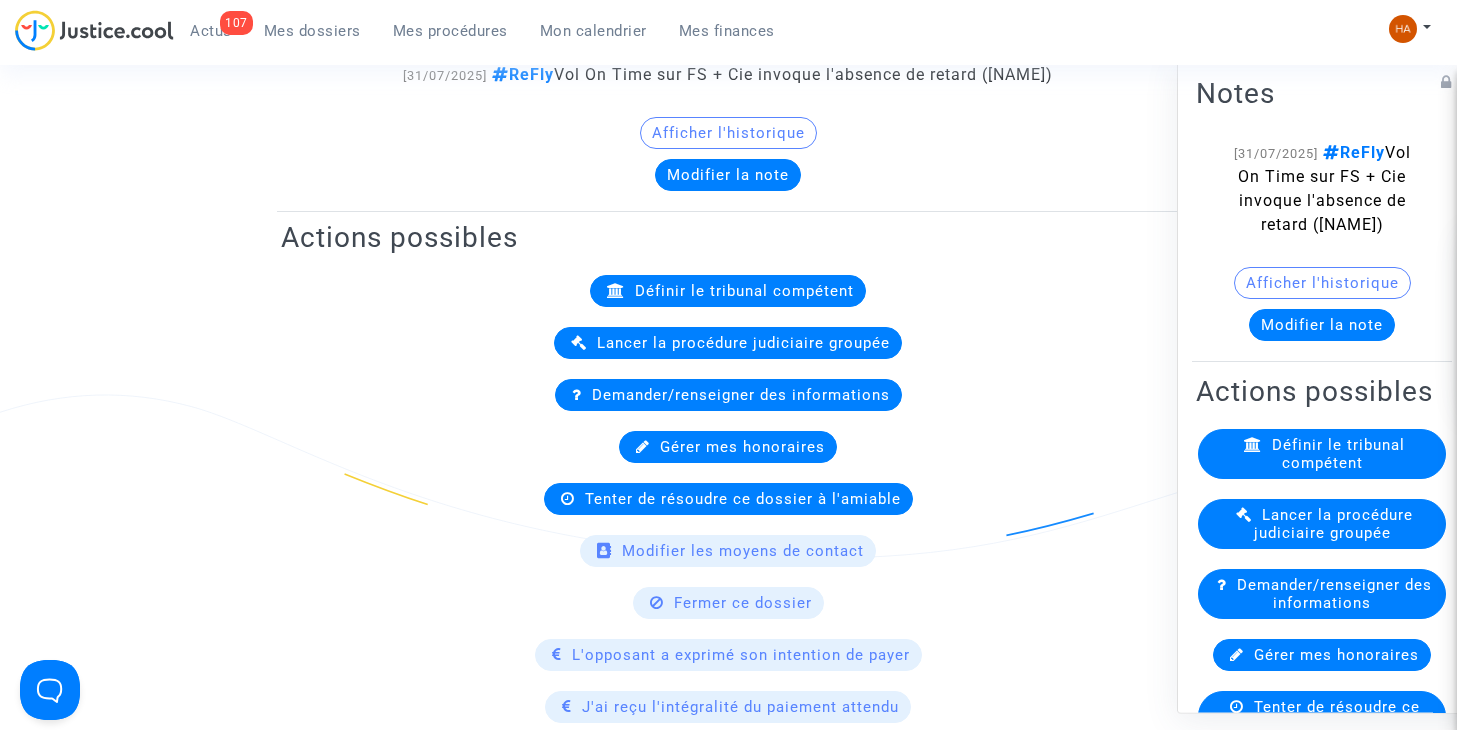scroll, scrollTop: 0, scrollLeft: 0, axis: both 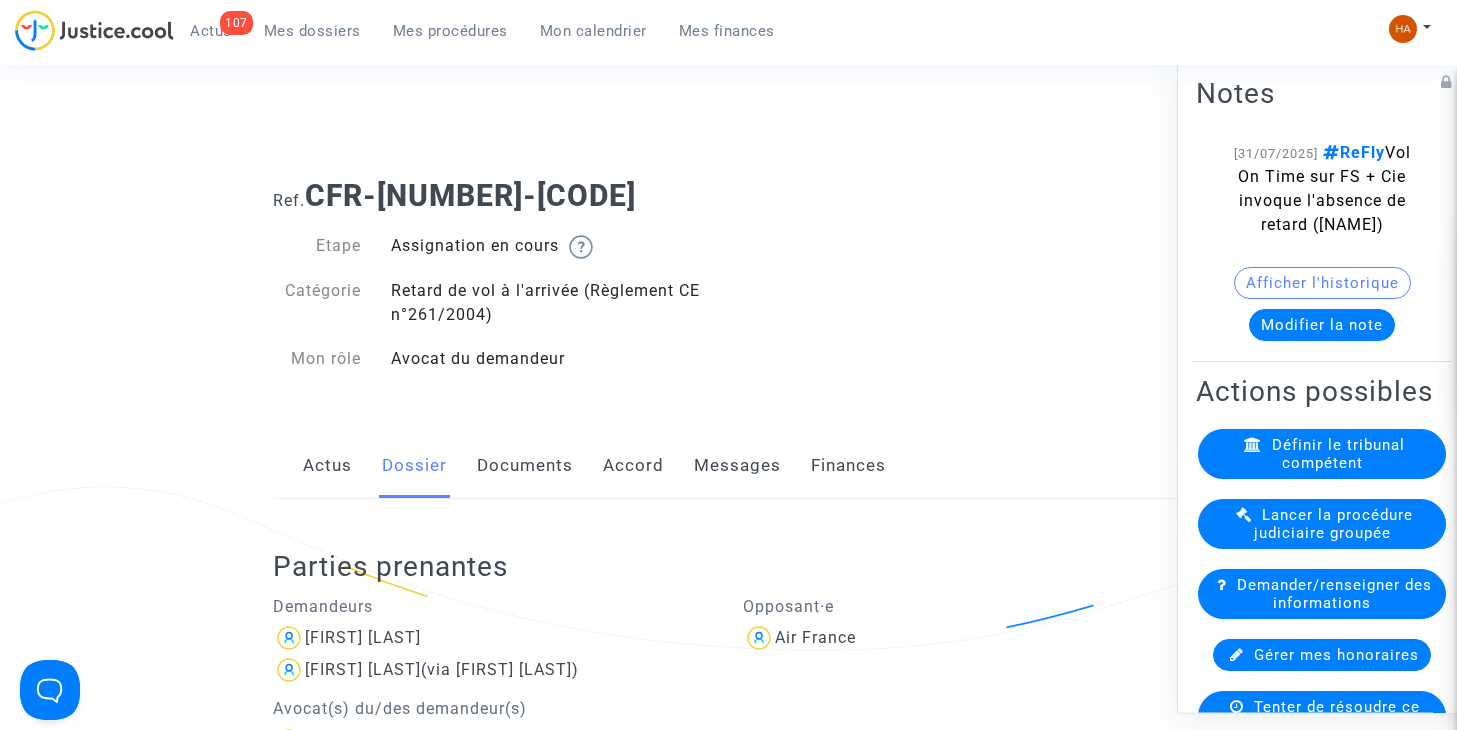 click on "Actus" 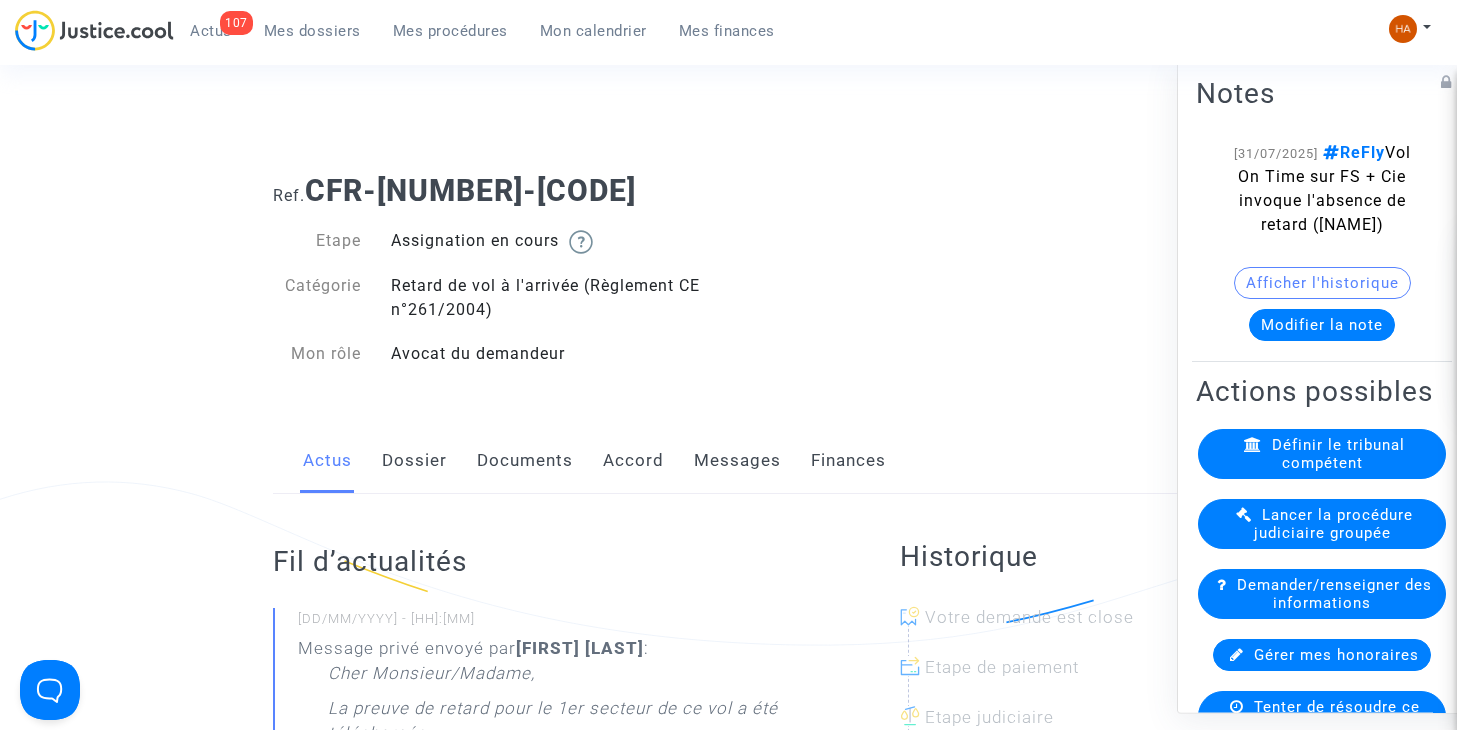 scroll, scrollTop: 0, scrollLeft: 0, axis: both 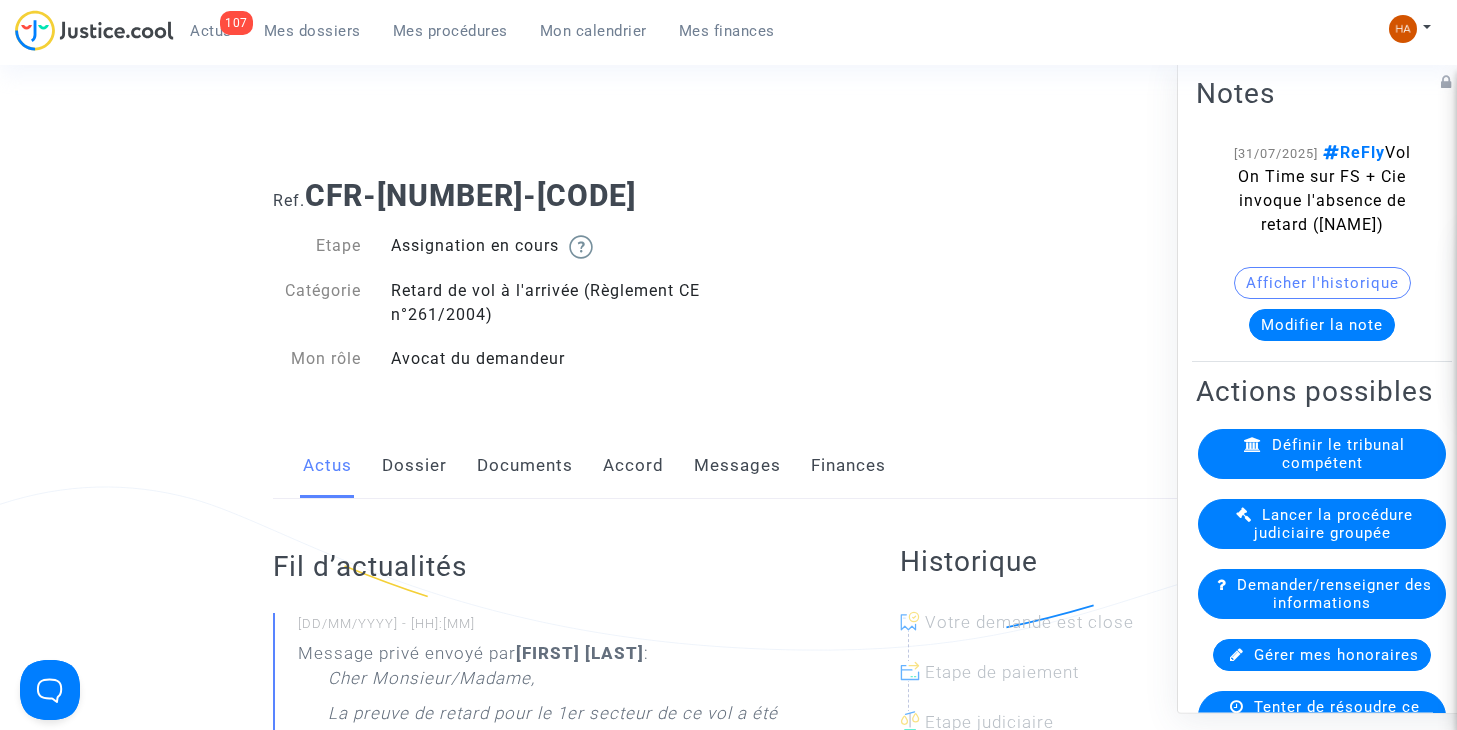 click on "Mes dossiers" at bounding box center [312, 31] 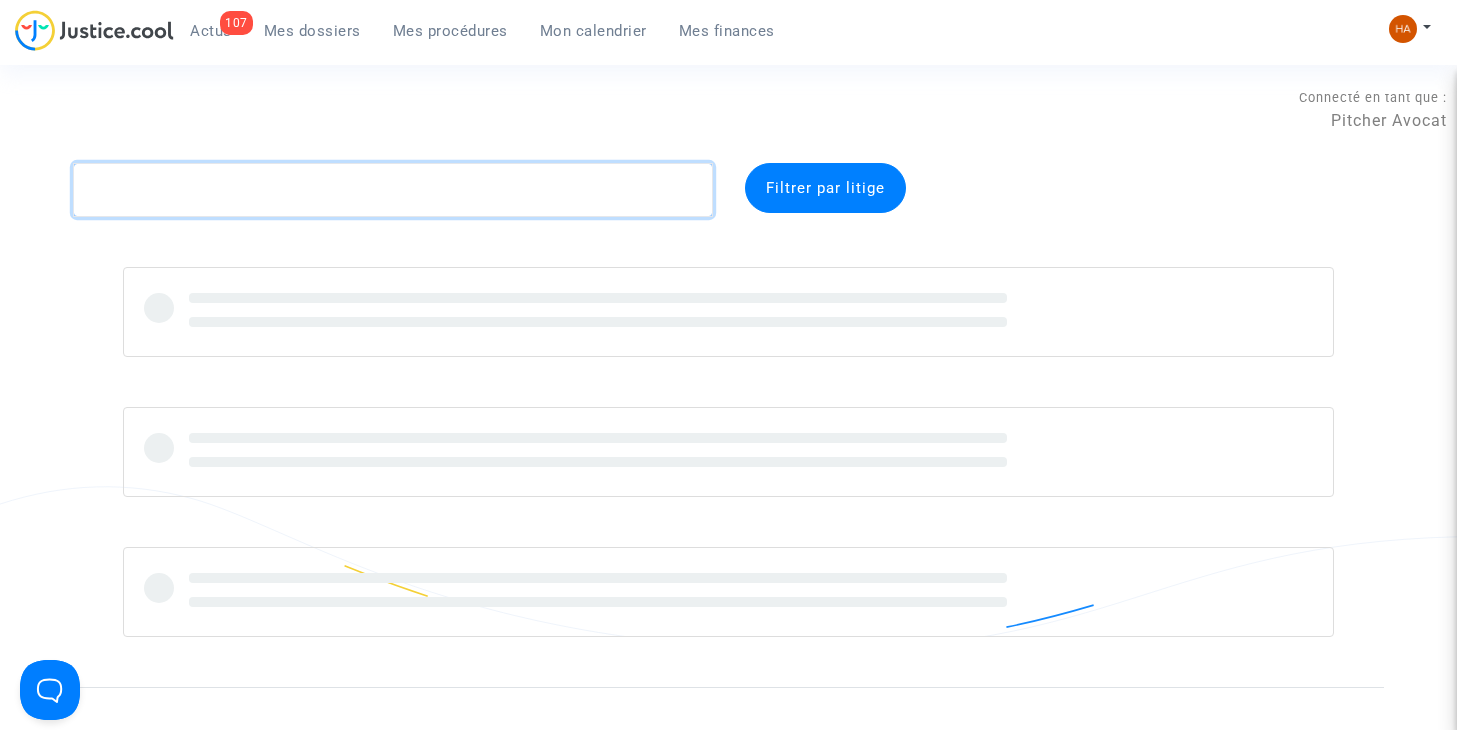 click 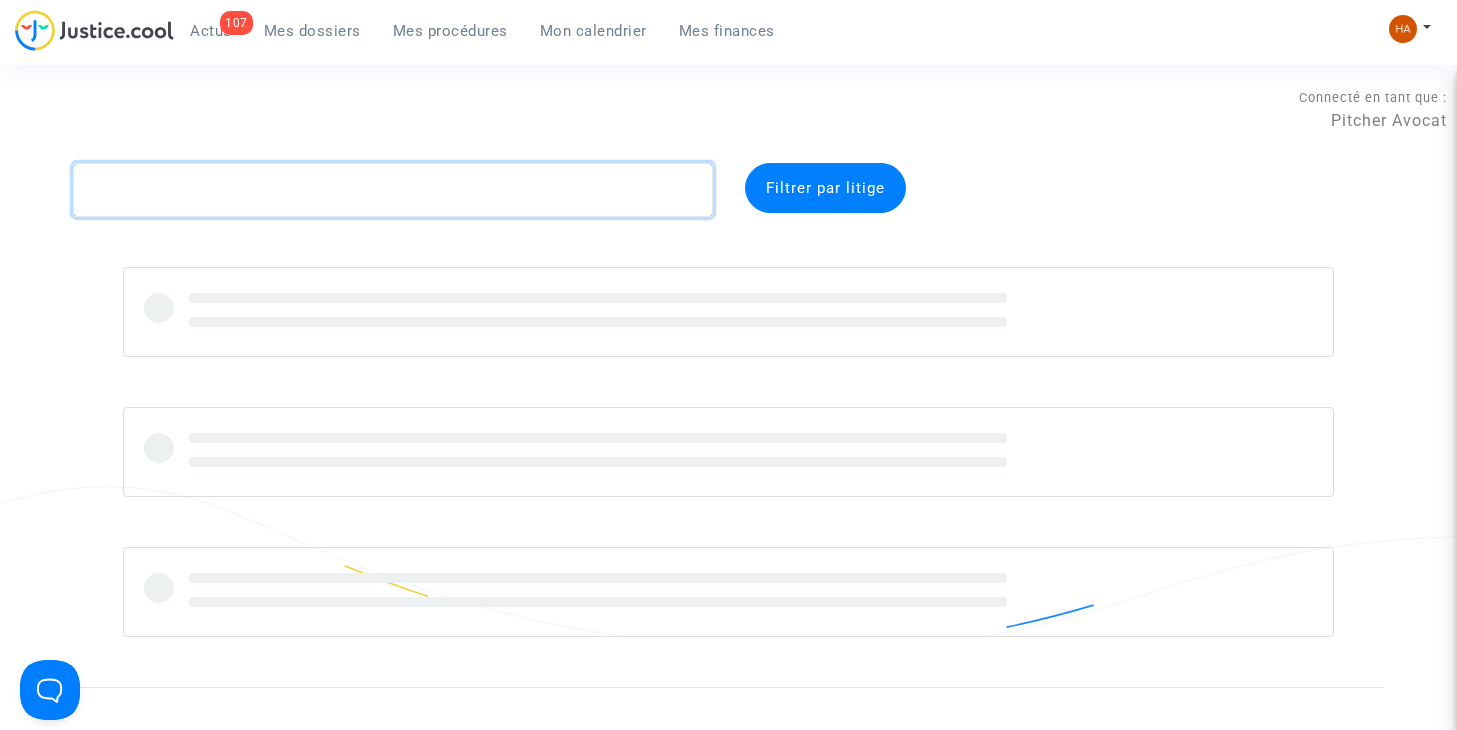 paste on "CFR-250710-DQEE" 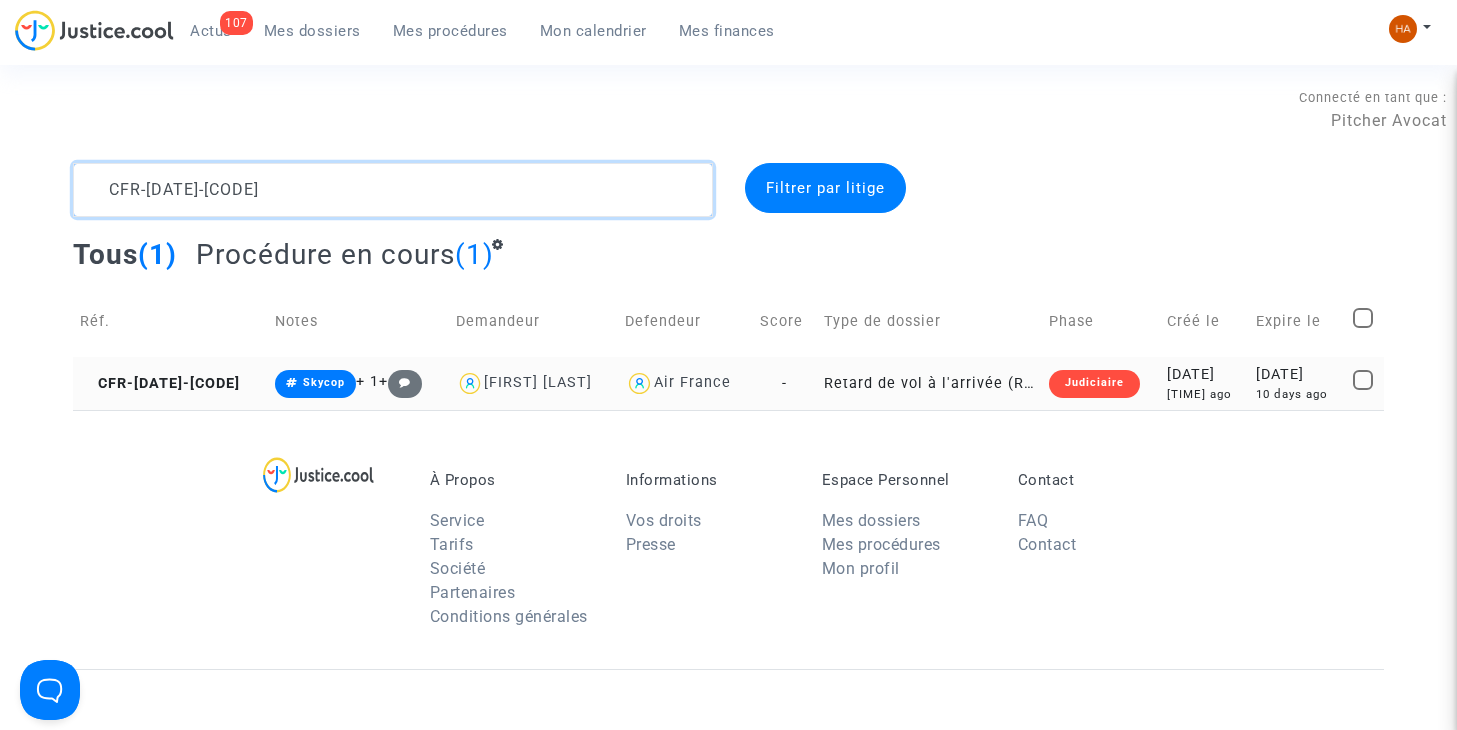 type on "CFR-250710-DQEE" 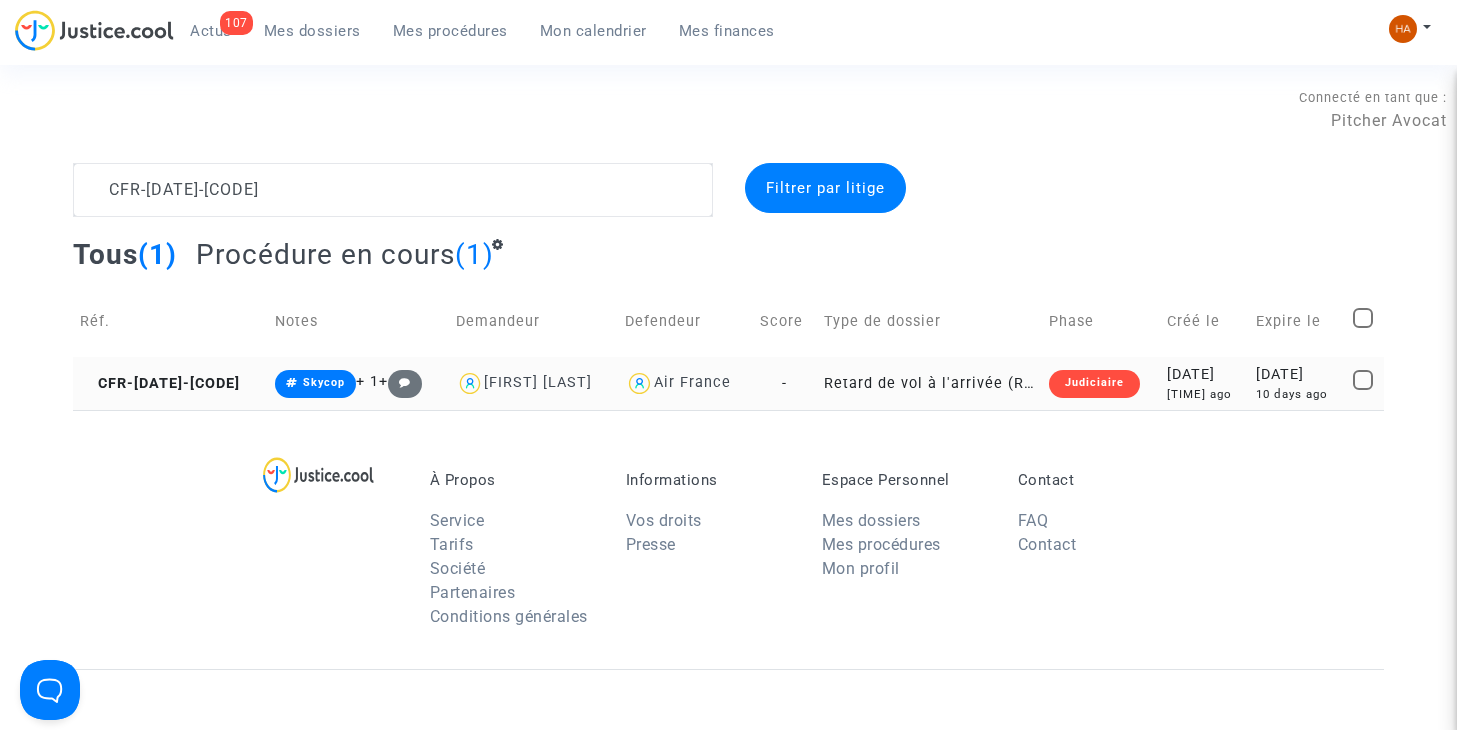 click on "-" 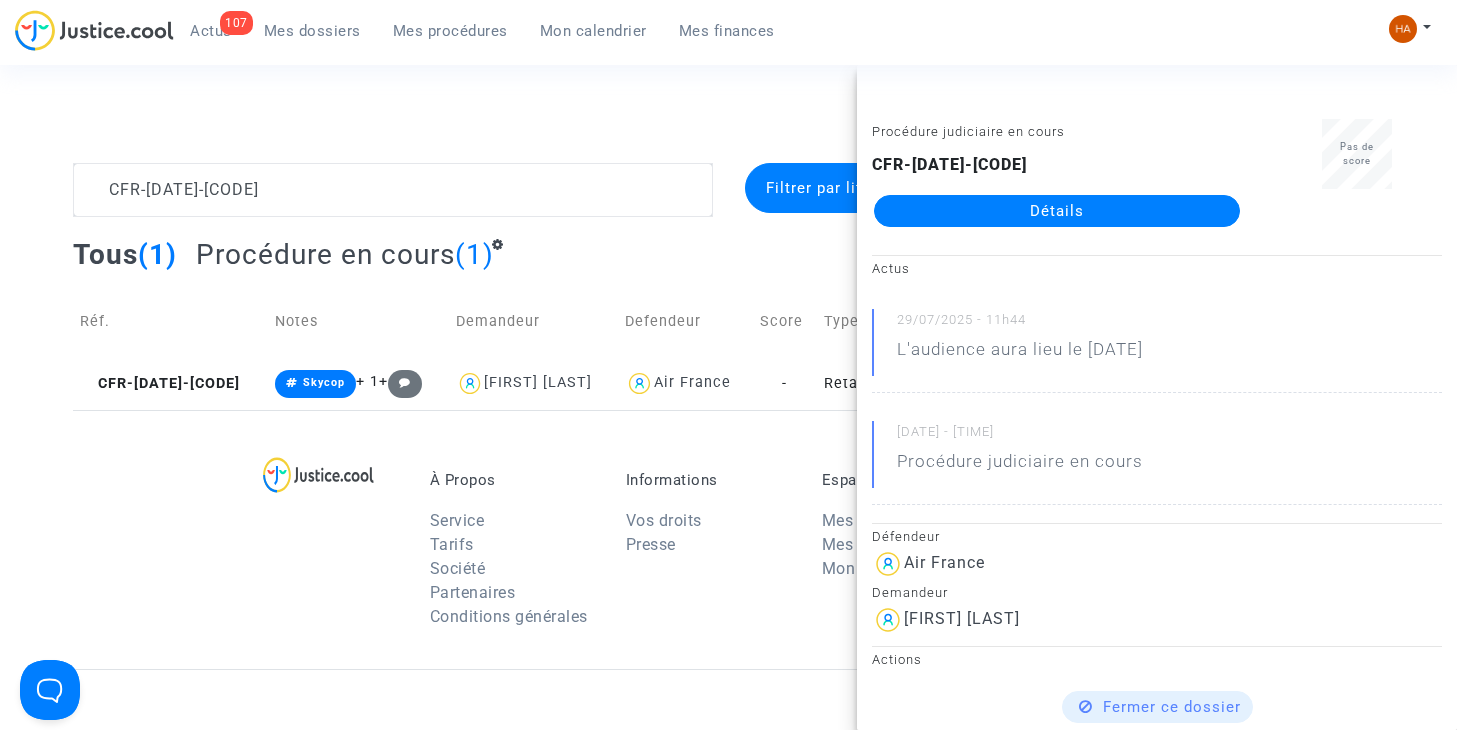 click on "Détails" 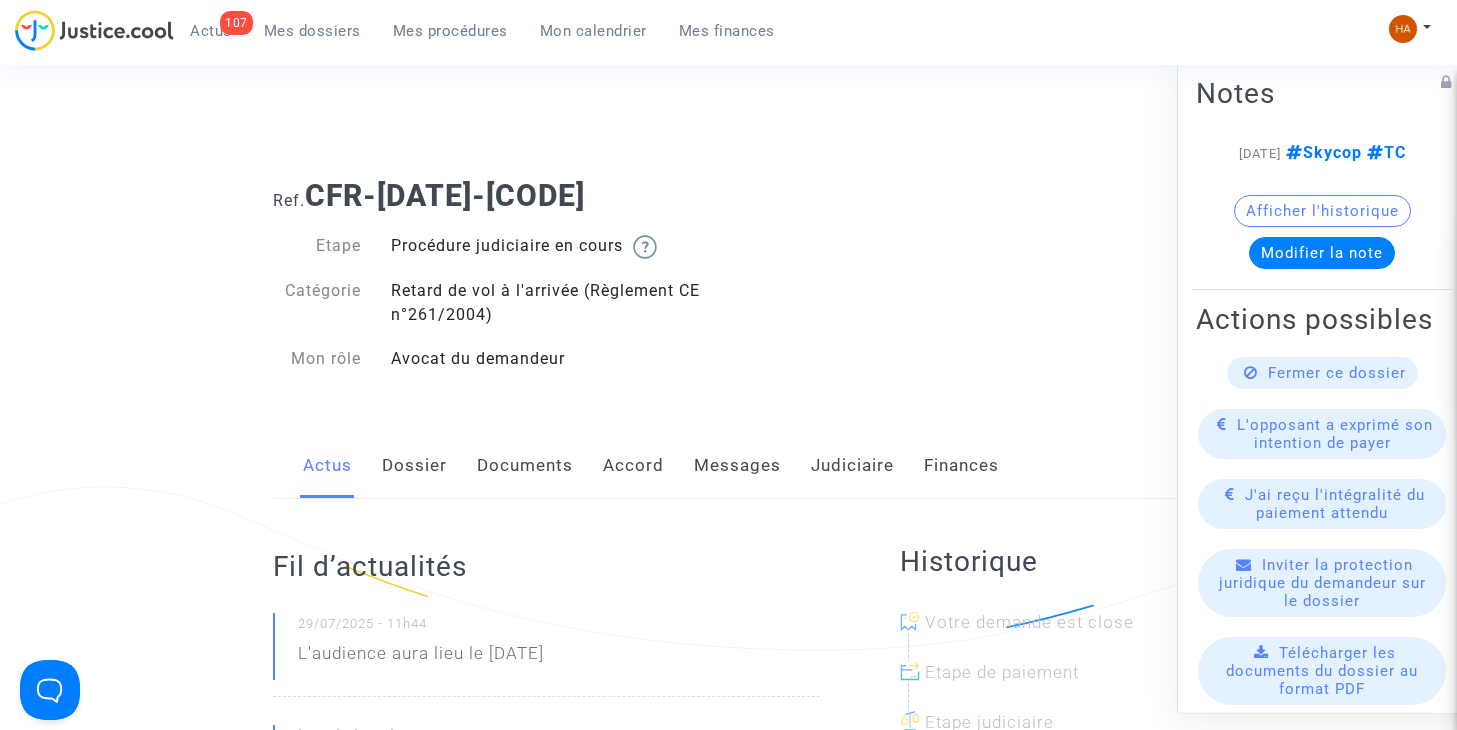 click on "Messages" 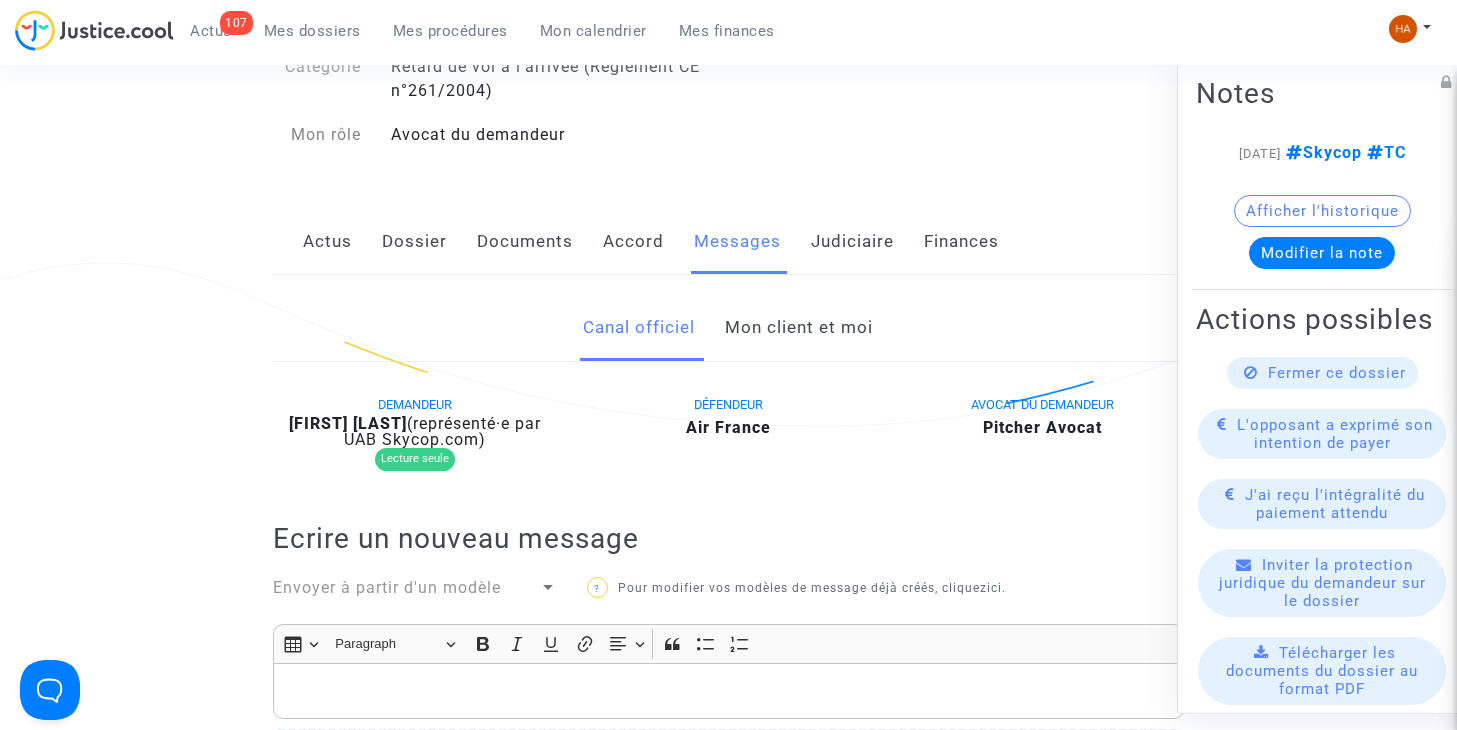 scroll, scrollTop: 200, scrollLeft: 0, axis: vertical 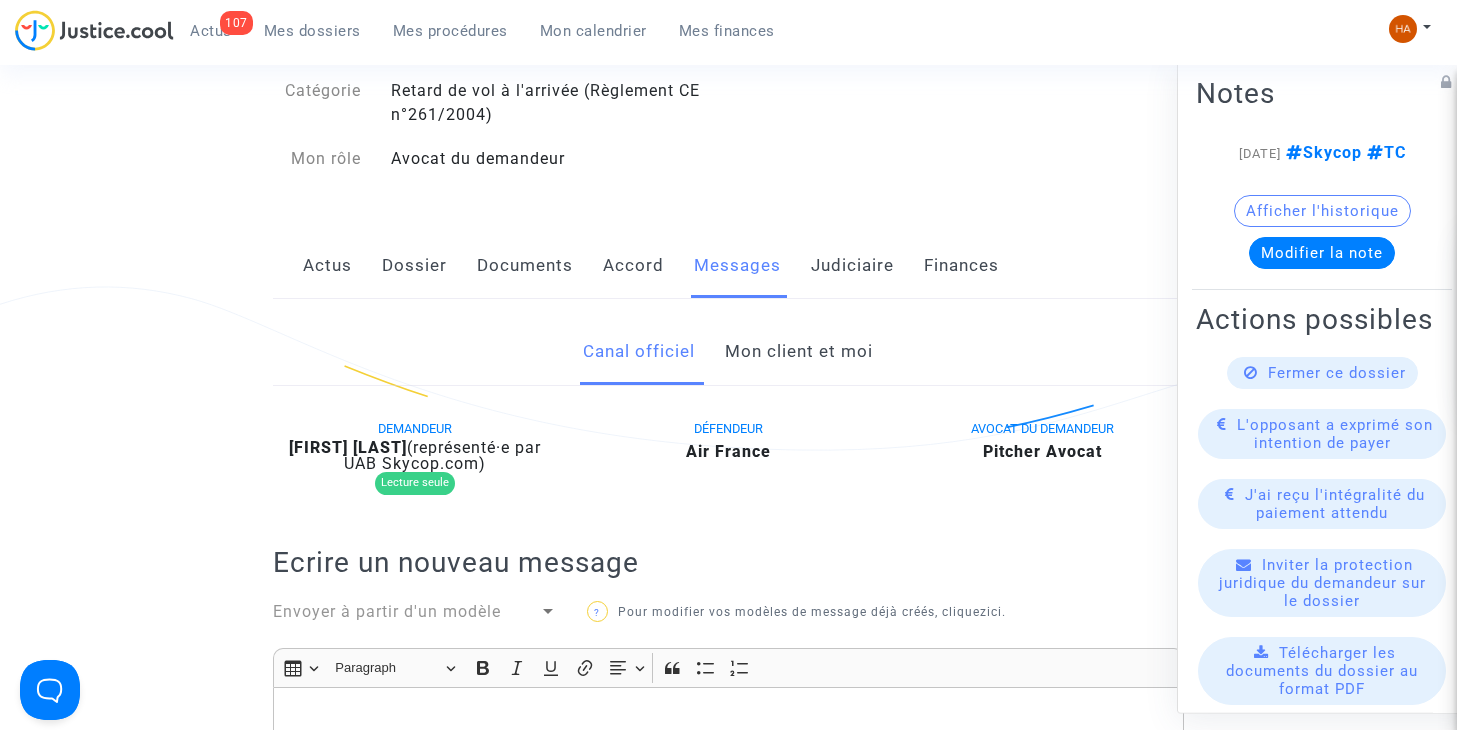 click on "Mon client et moi" 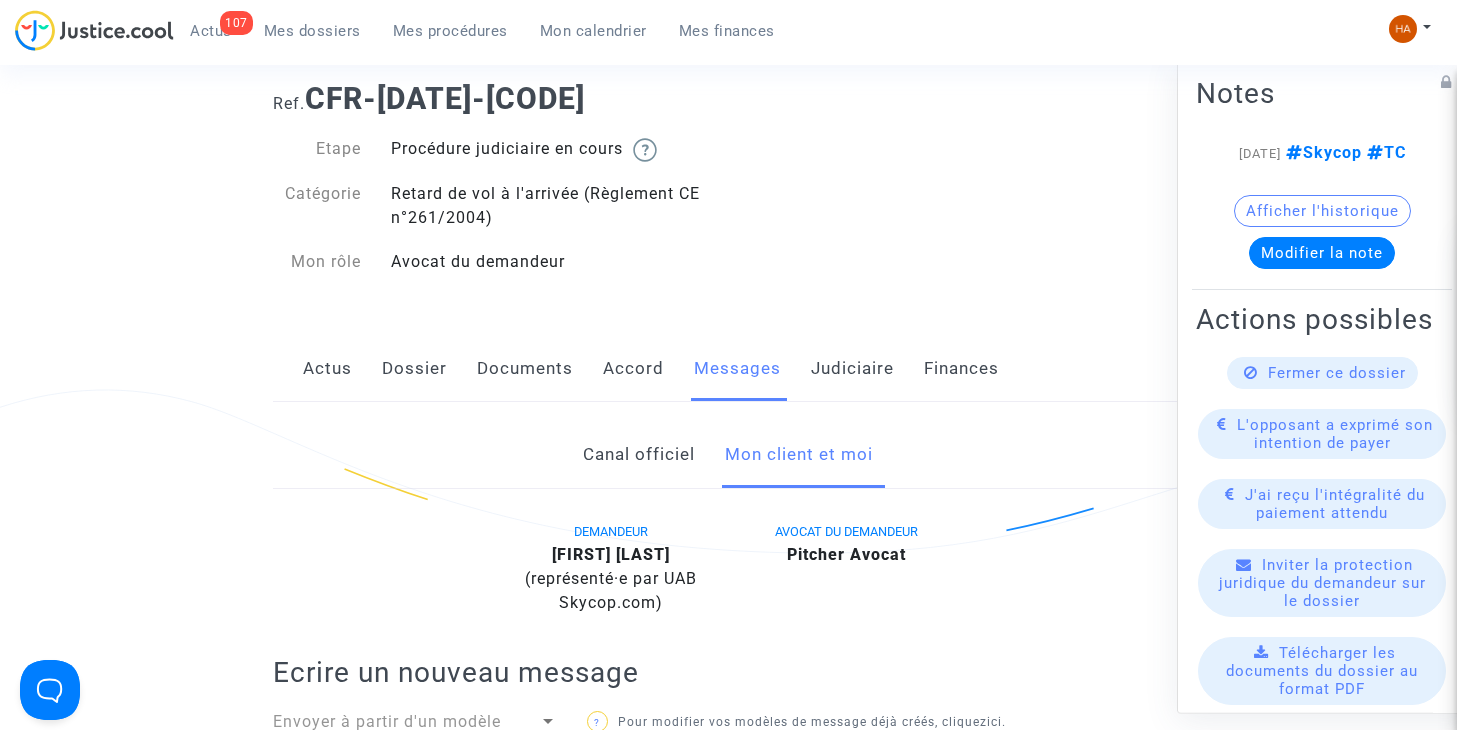 scroll, scrollTop: 100, scrollLeft: 0, axis: vertical 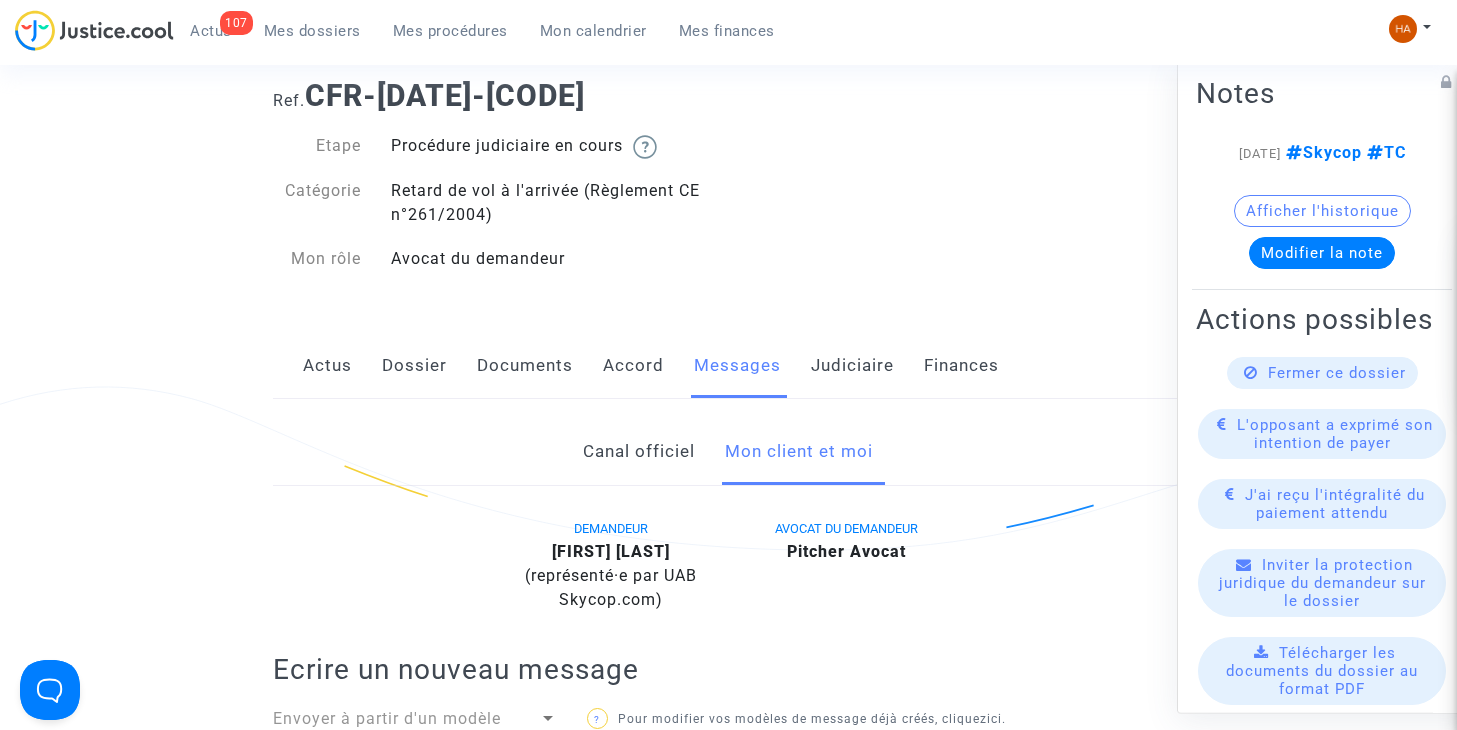 click on "Judiciaire" 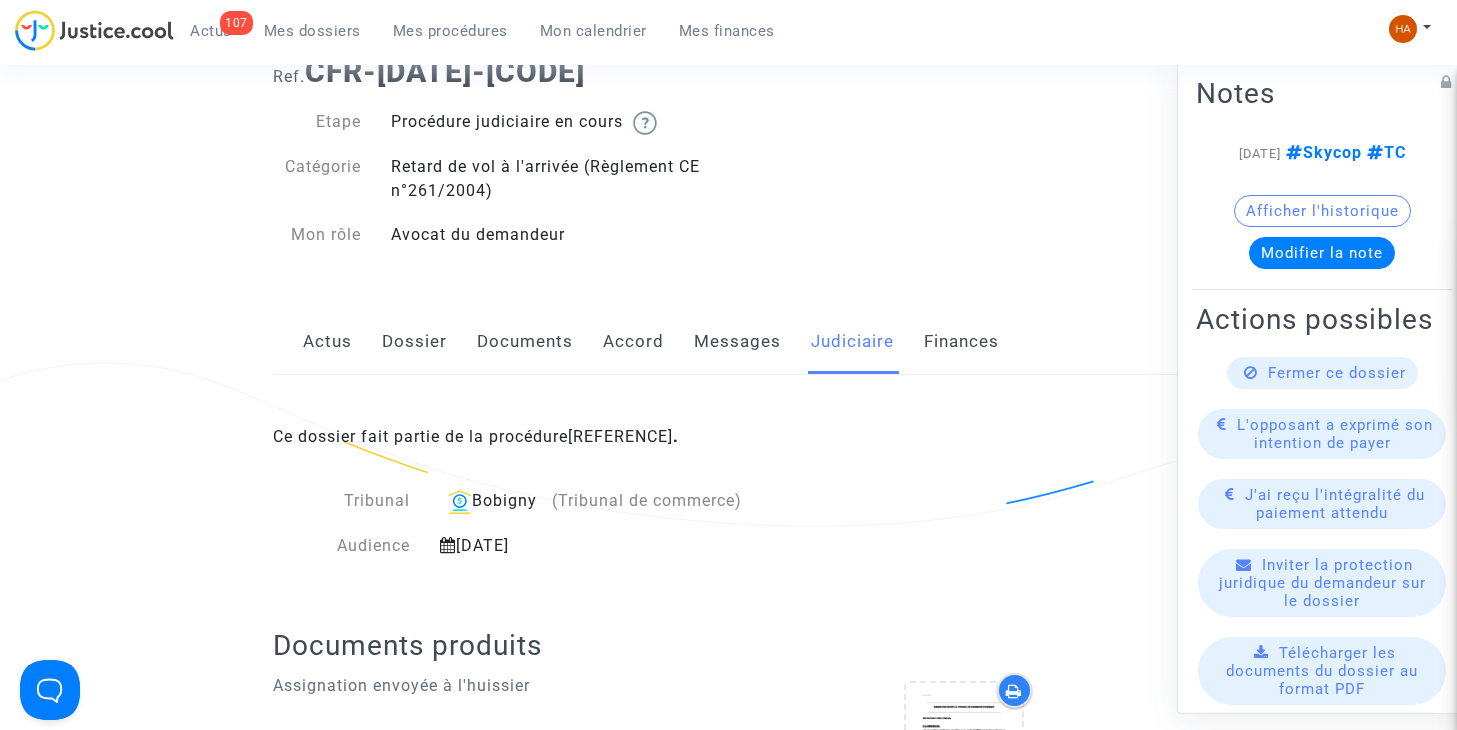 scroll, scrollTop: 100, scrollLeft: 0, axis: vertical 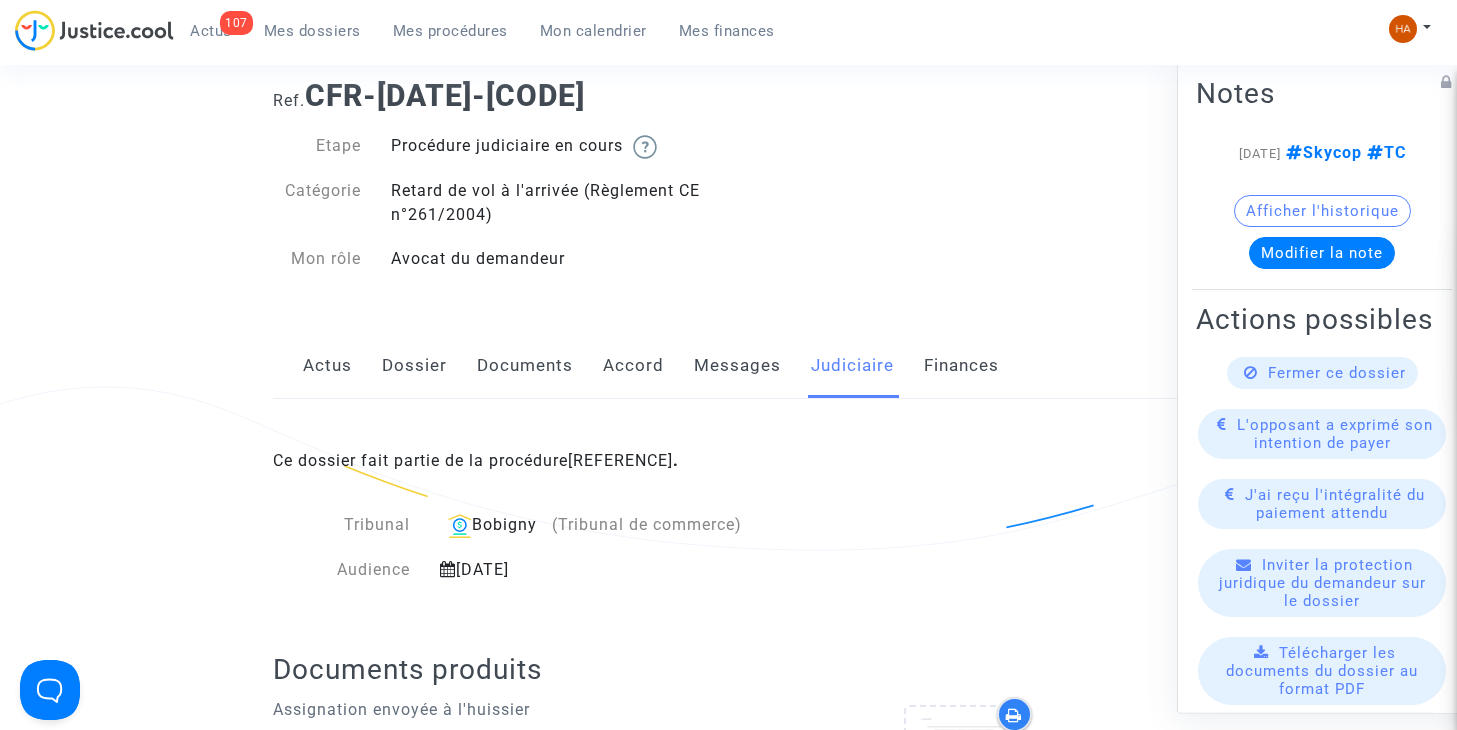 click on "Dossier" 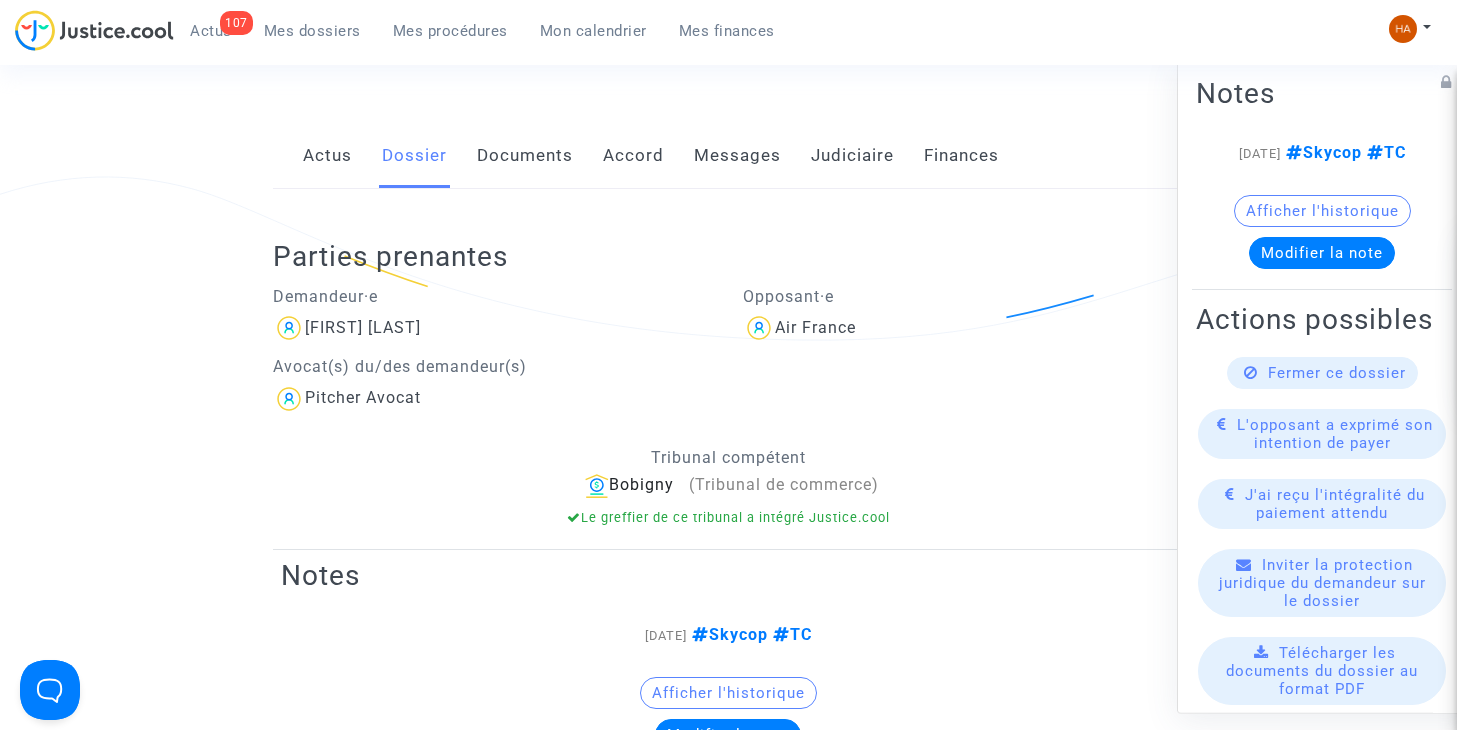 scroll, scrollTop: 100, scrollLeft: 0, axis: vertical 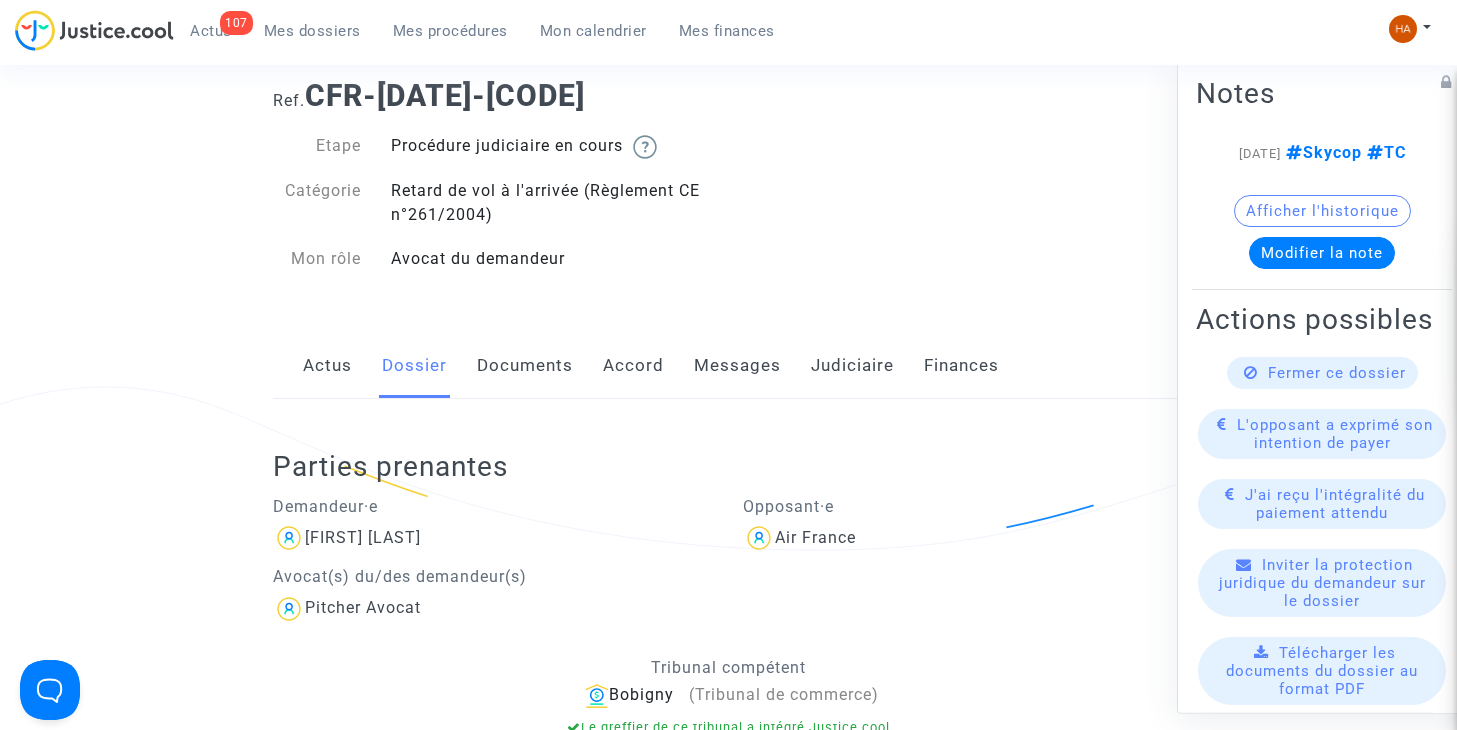 click on "Documents" 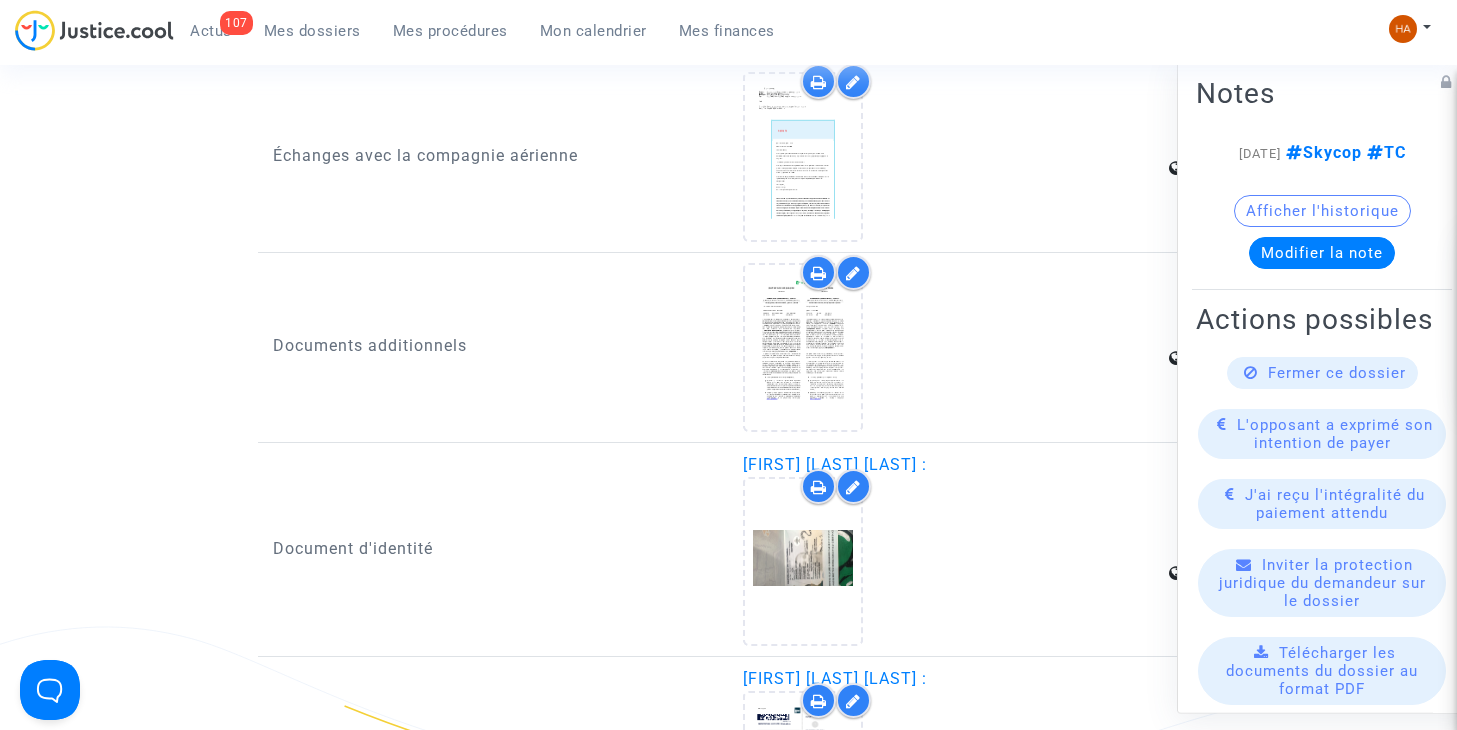 scroll, scrollTop: 3100, scrollLeft: 0, axis: vertical 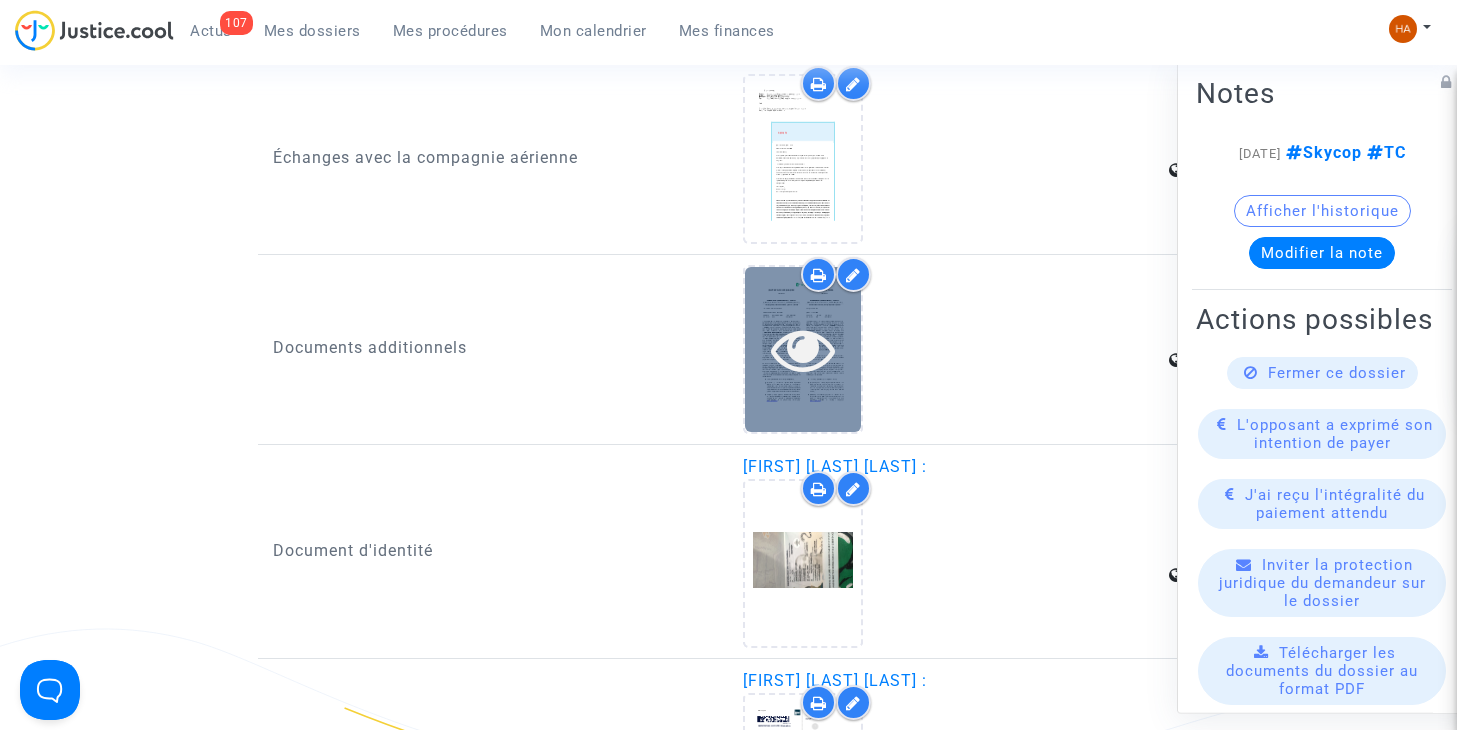 click at bounding box center (803, 349) 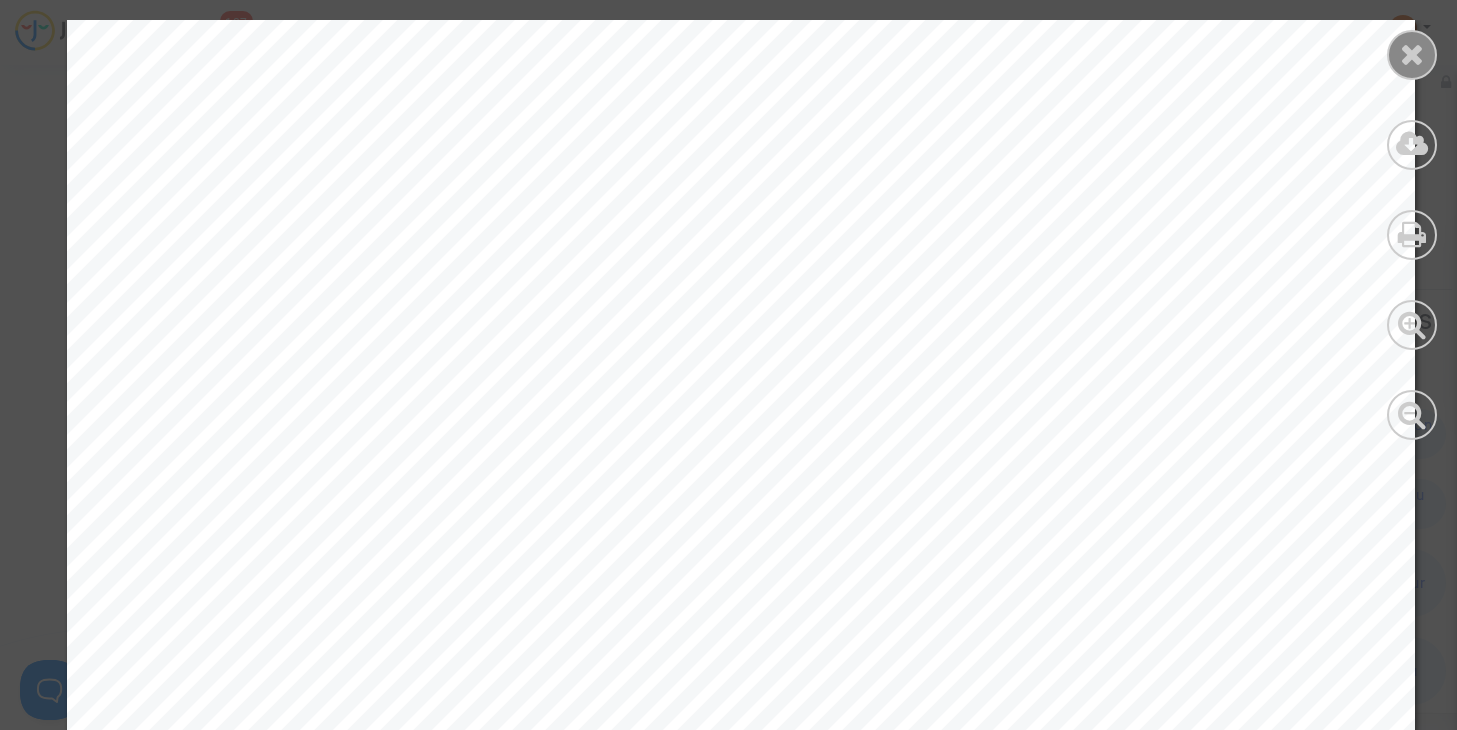 click at bounding box center [1412, 54] 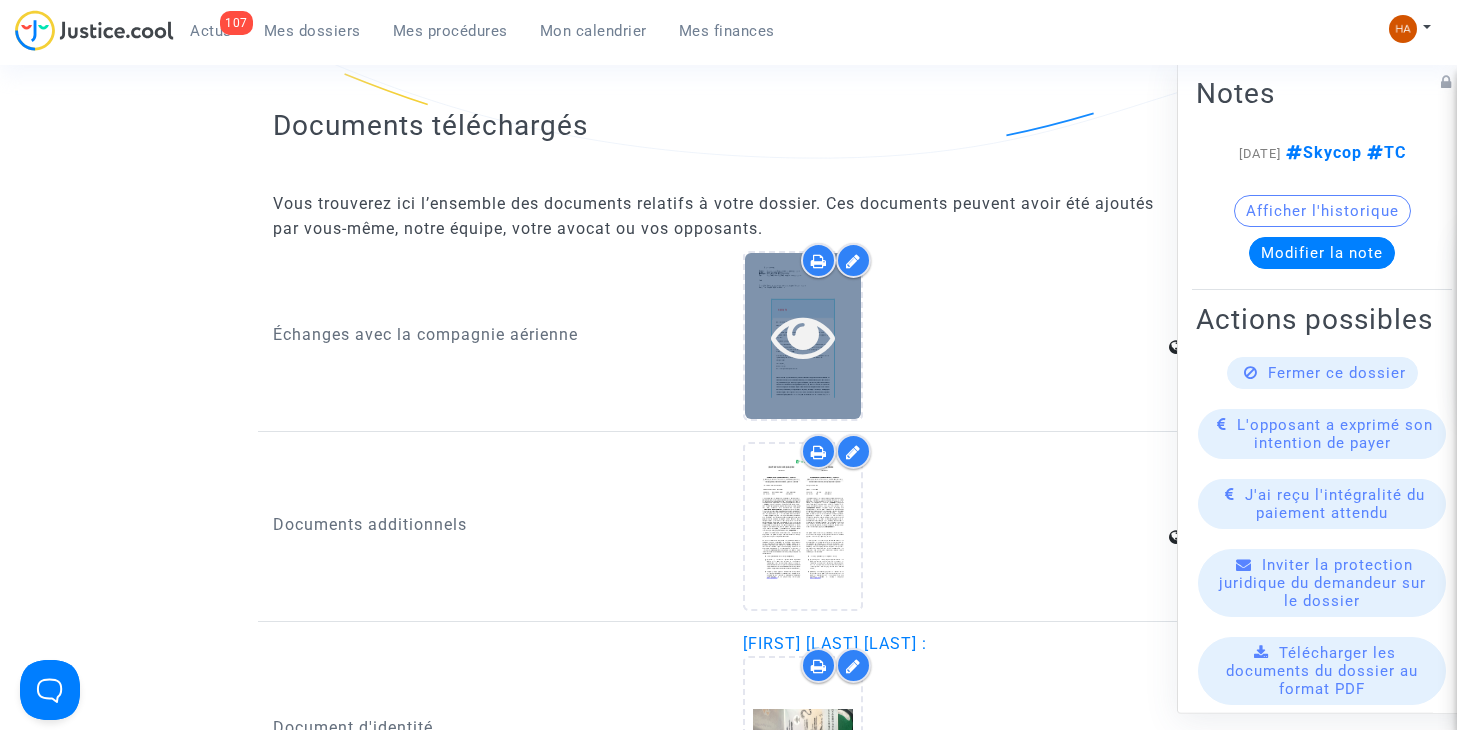 scroll, scrollTop: 2900, scrollLeft: 0, axis: vertical 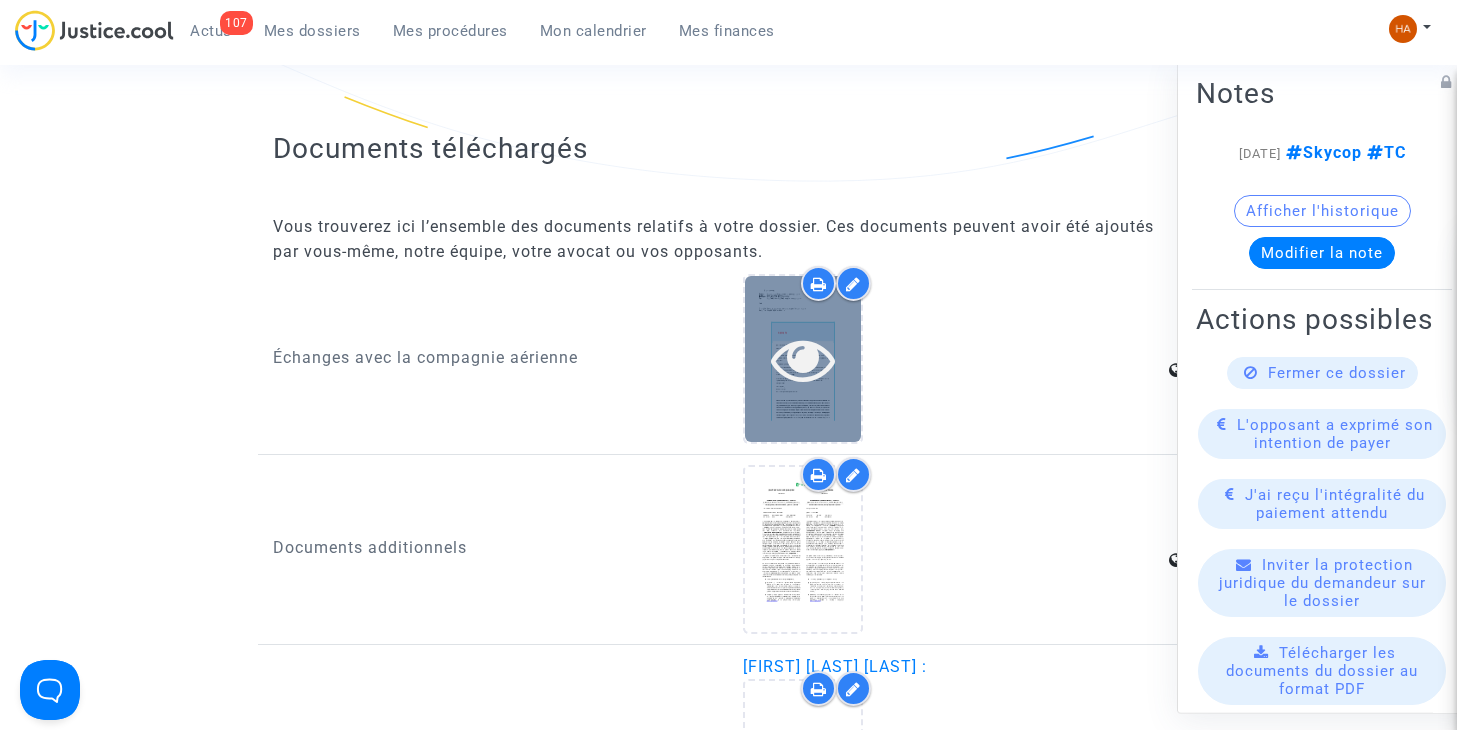 click at bounding box center [803, 359] 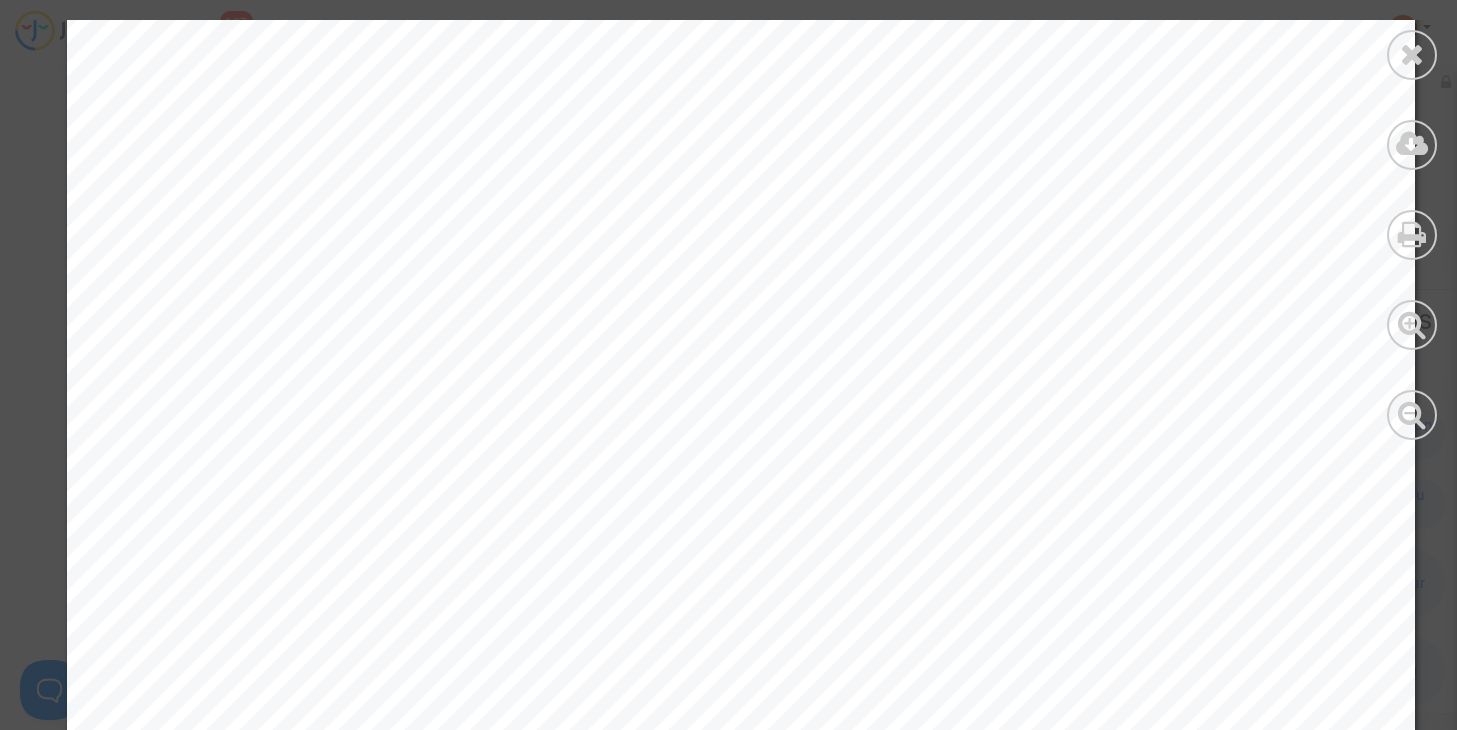 scroll, scrollTop: 600, scrollLeft: 0, axis: vertical 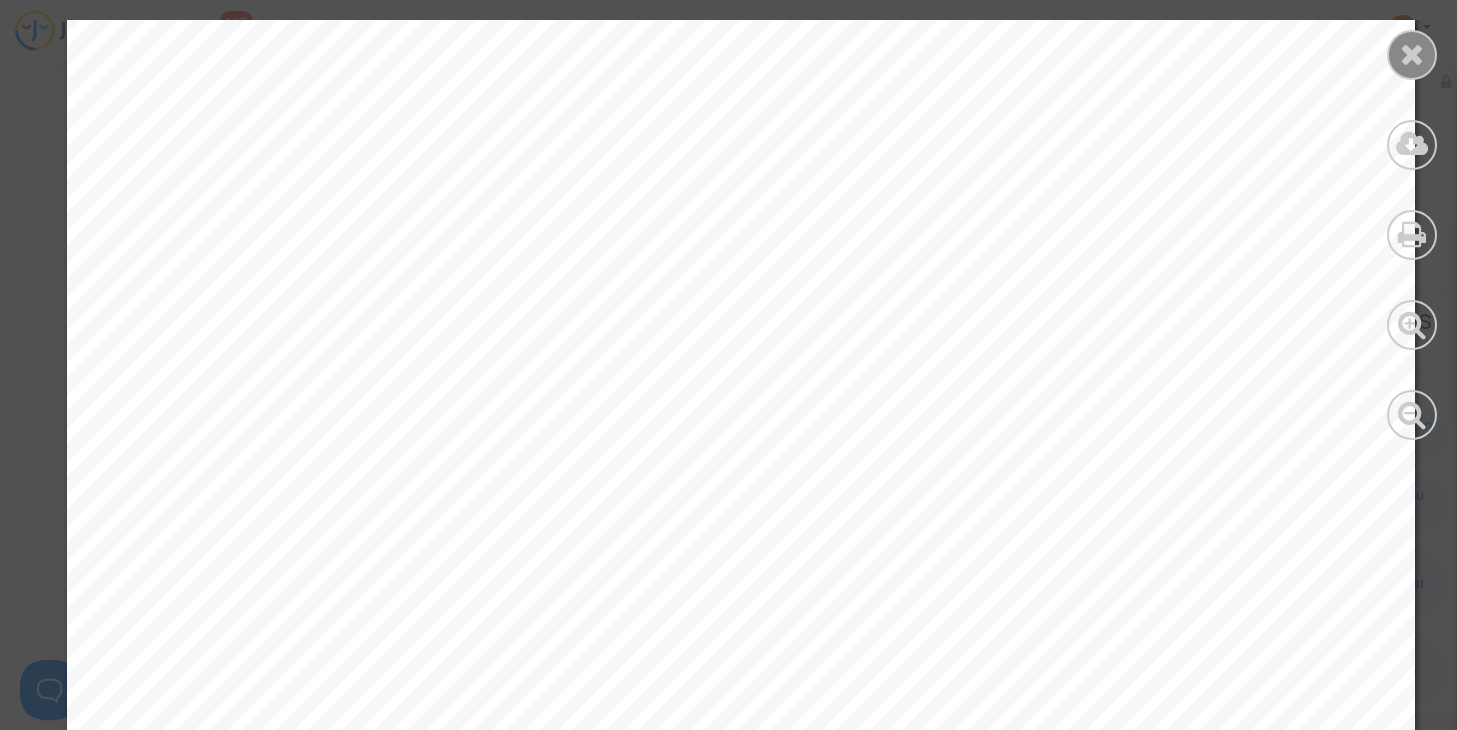 click at bounding box center [1412, 54] 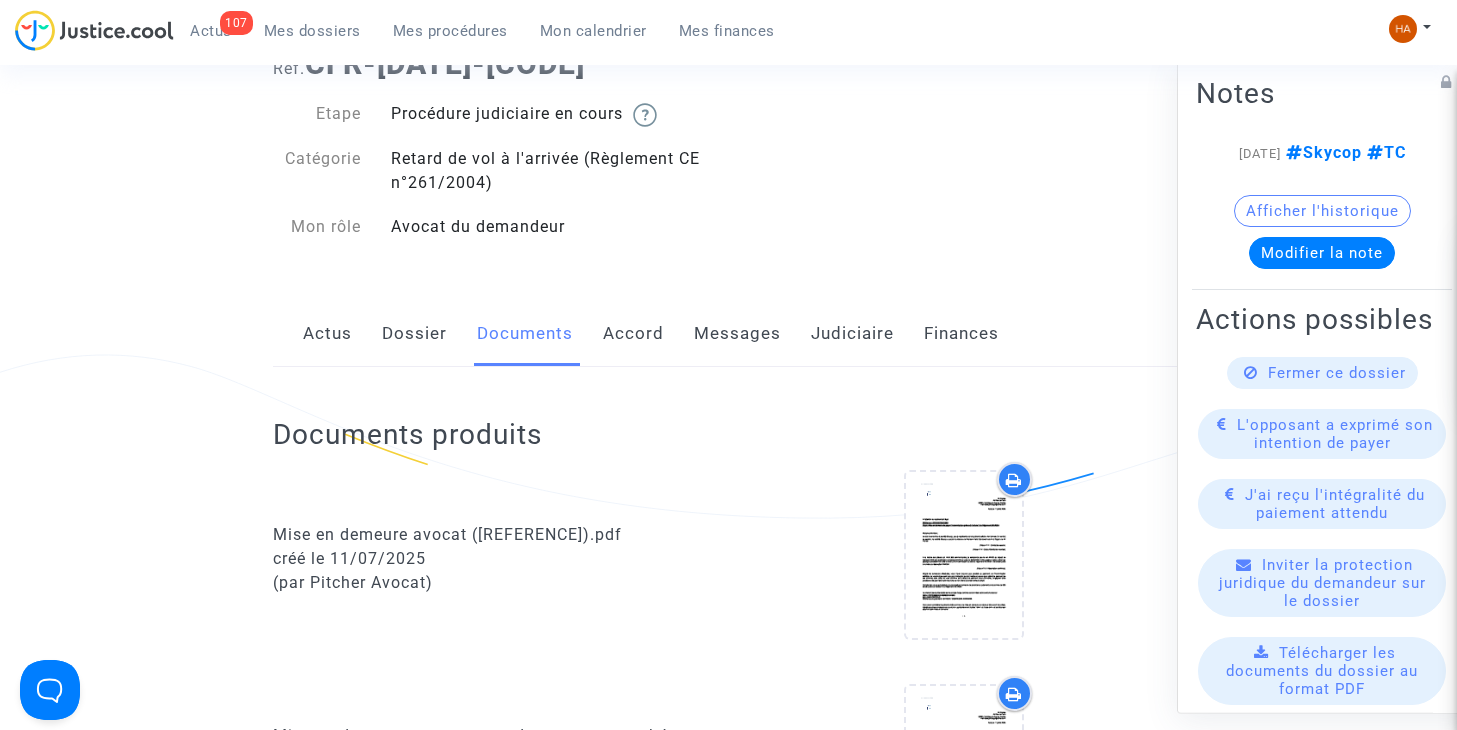 scroll, scrollTop: 0, scrollLeft: 0, axis: both 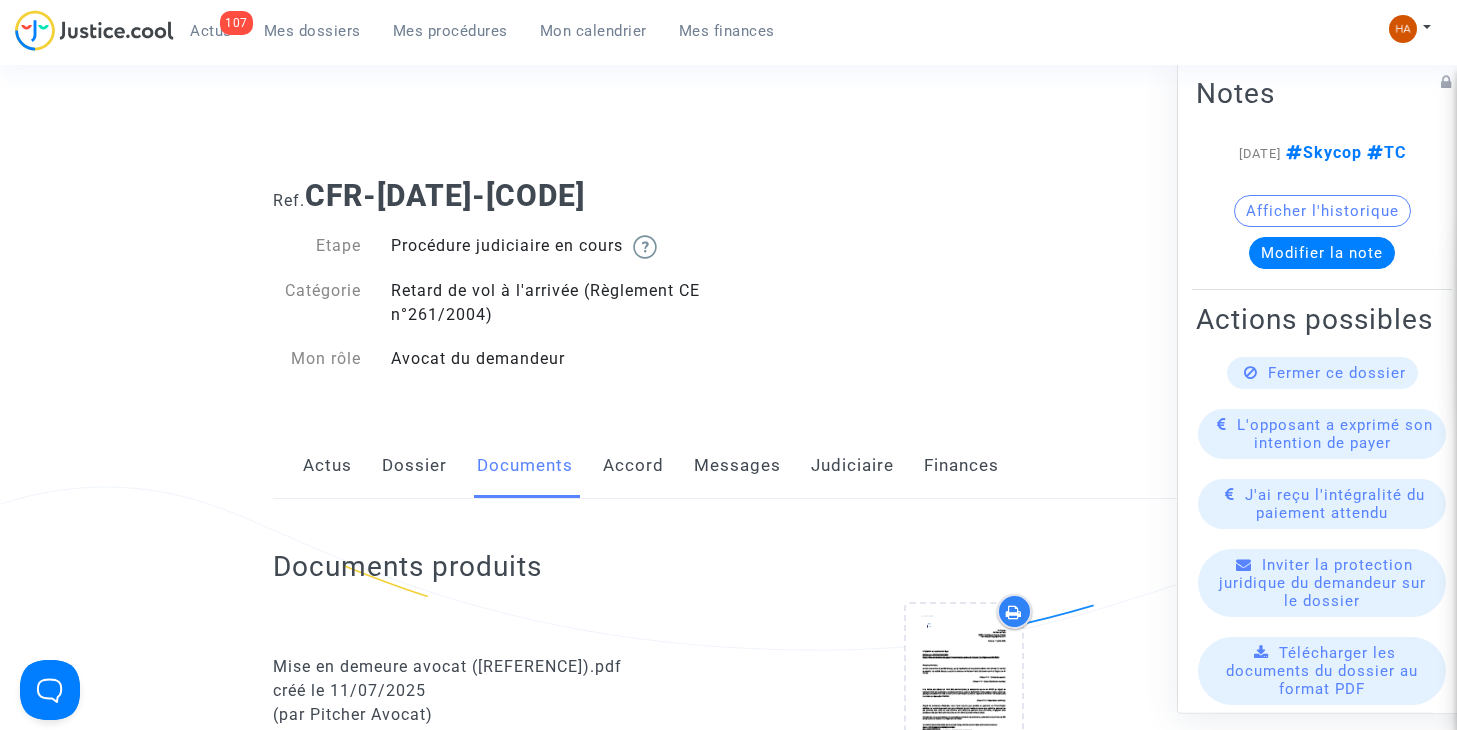click on "Accord" 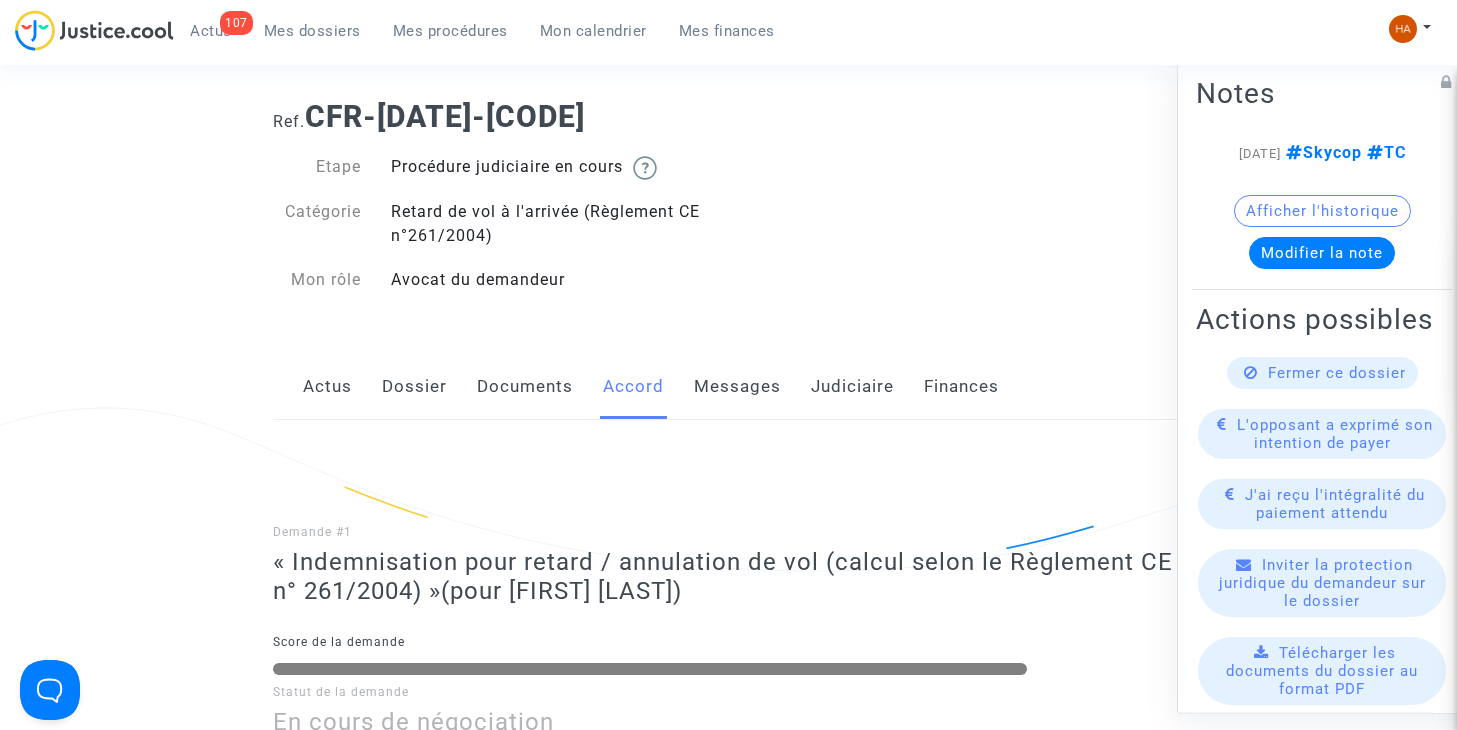 scroll, scrollTop: 0, scrollLeft: 0, axis: both 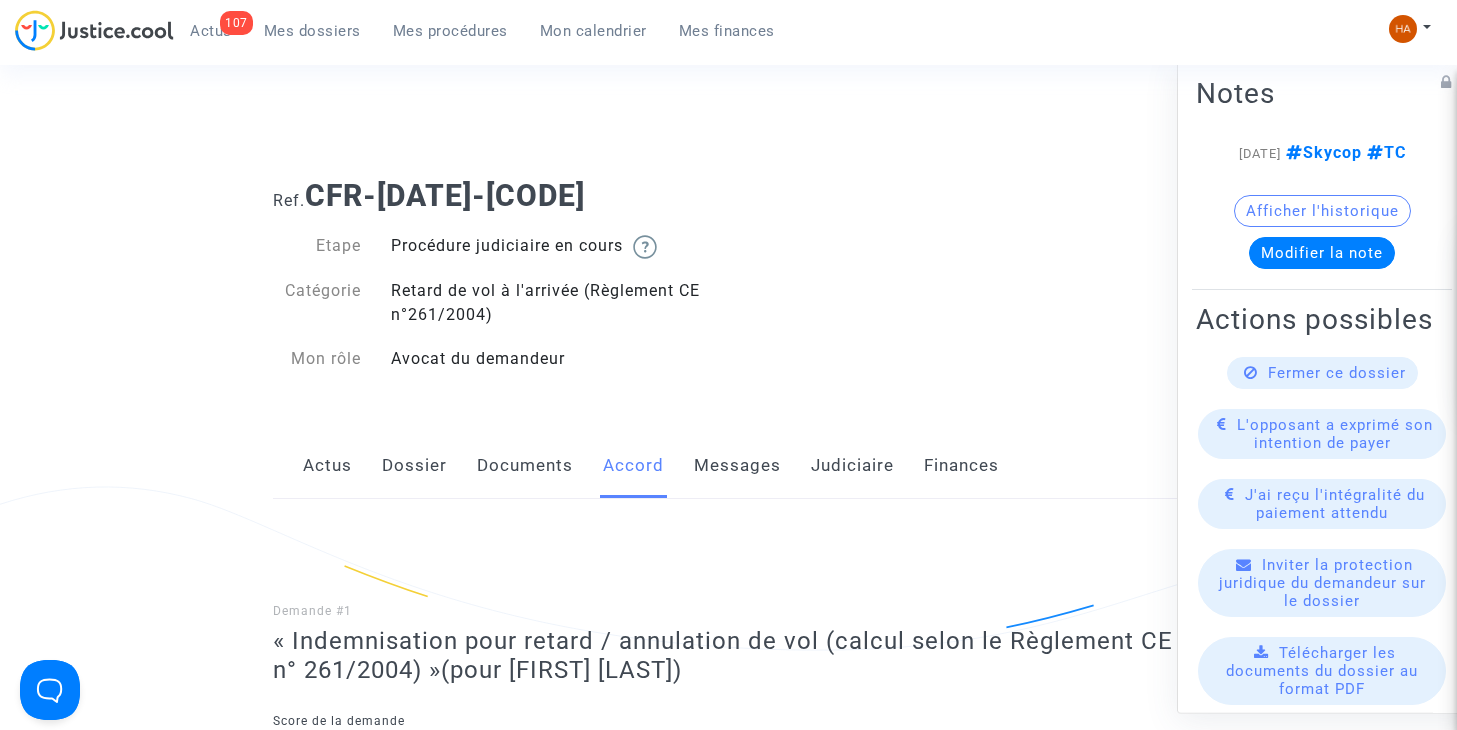 click on "Mes dossiers" at bounding box center (312, 31) 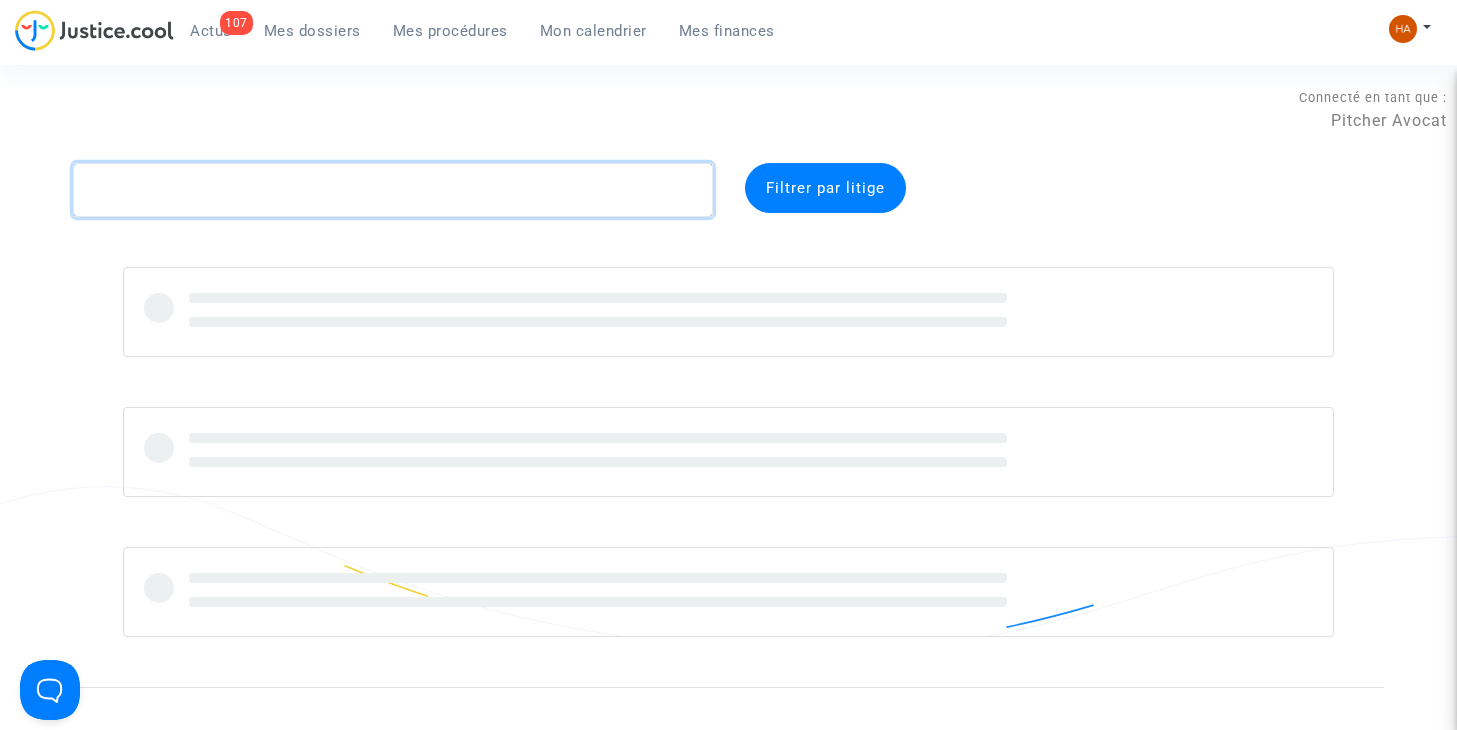 click 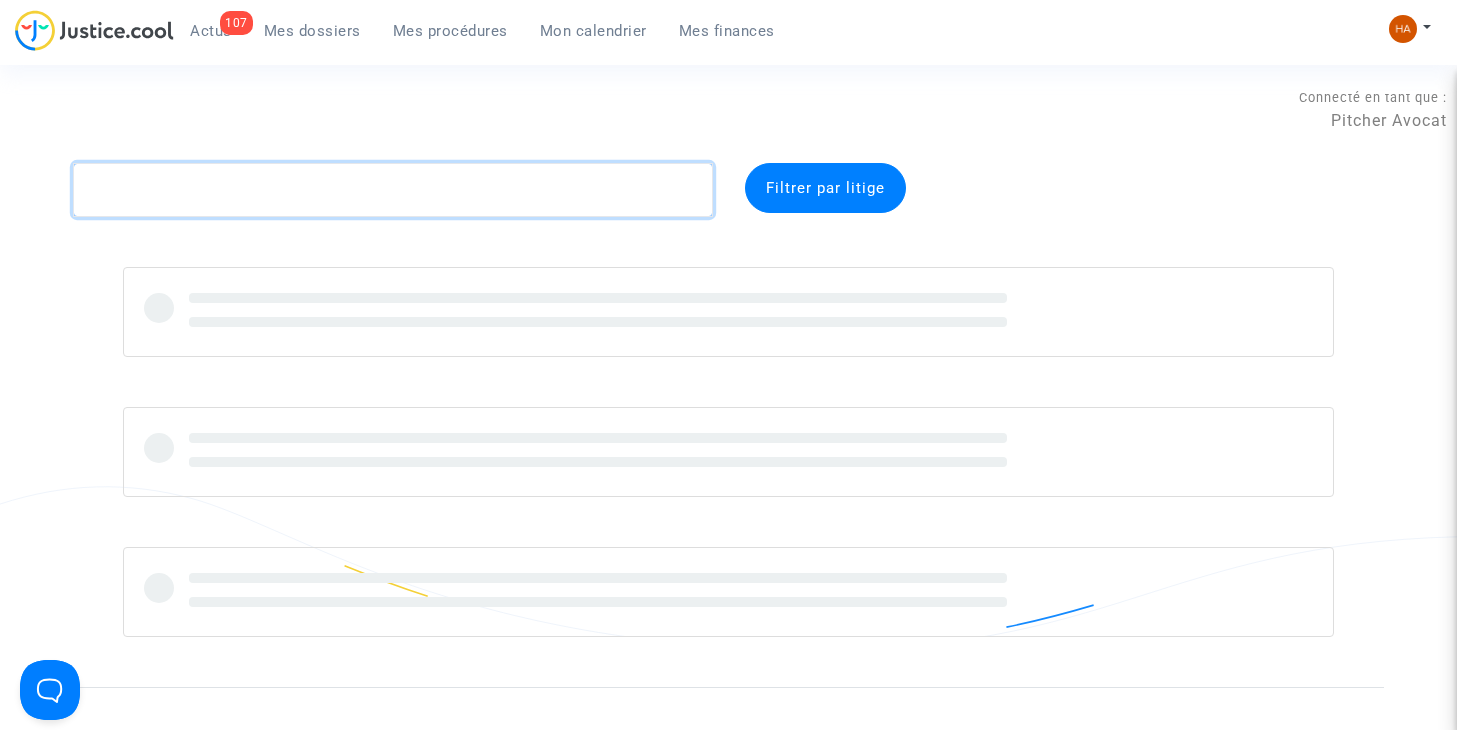 paste on "CFR-250717-MDEM" 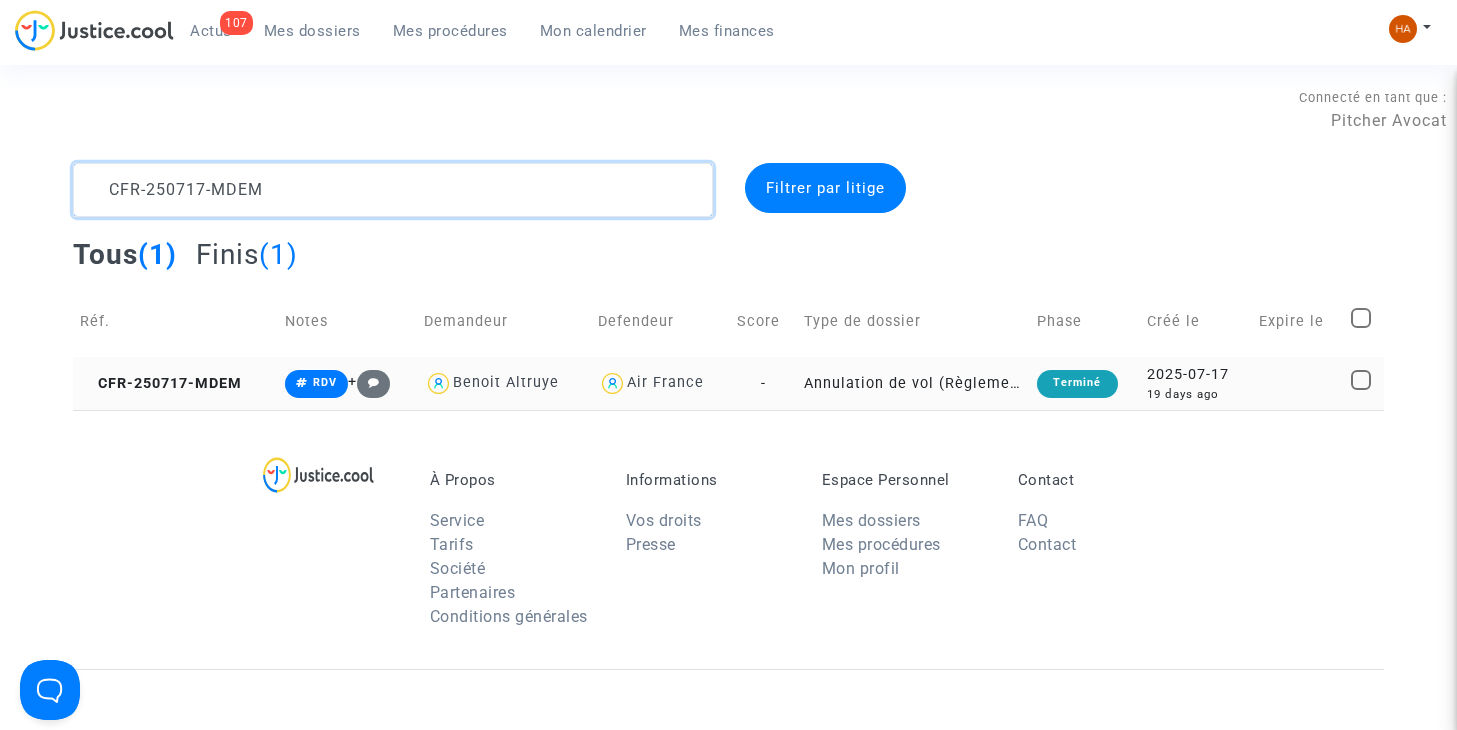 type on "CFR-250717-MDEM" 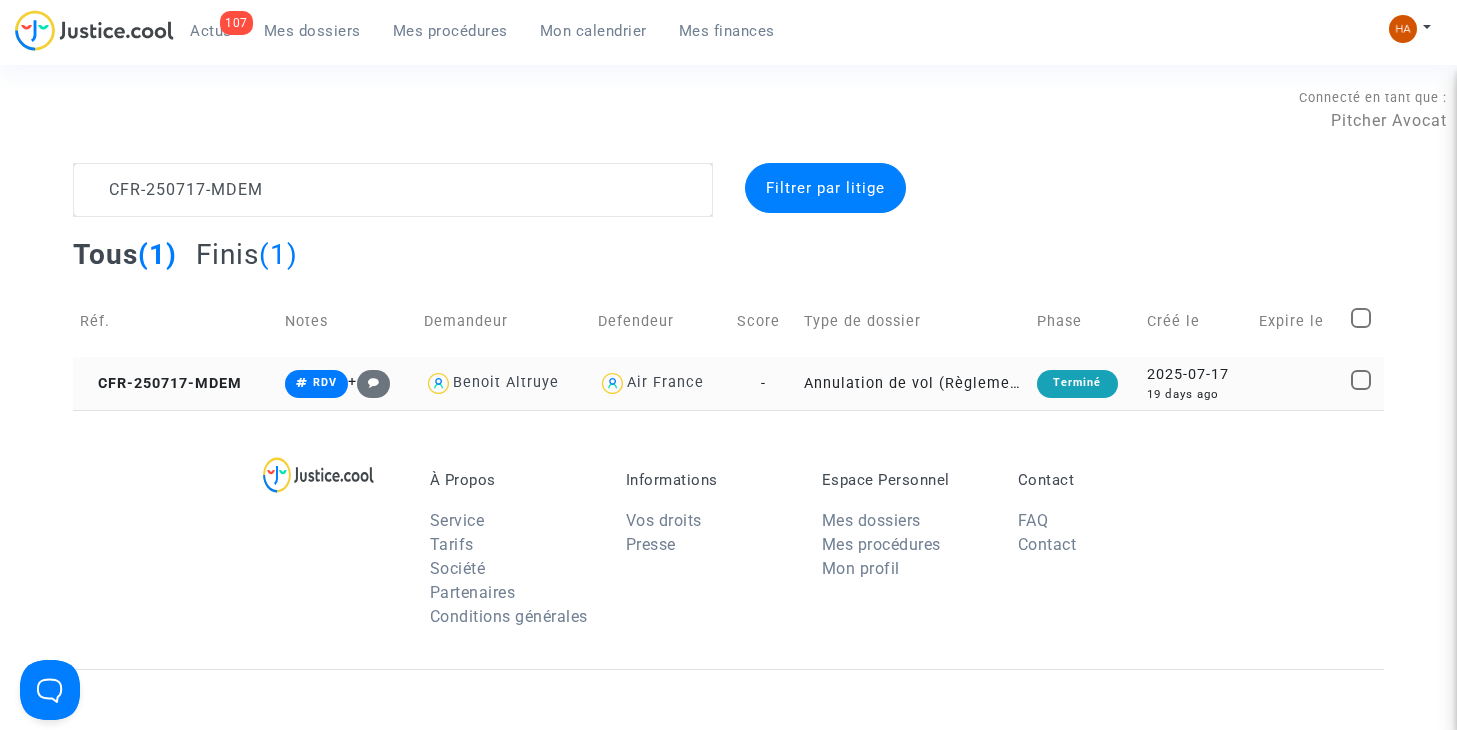 click on "-" 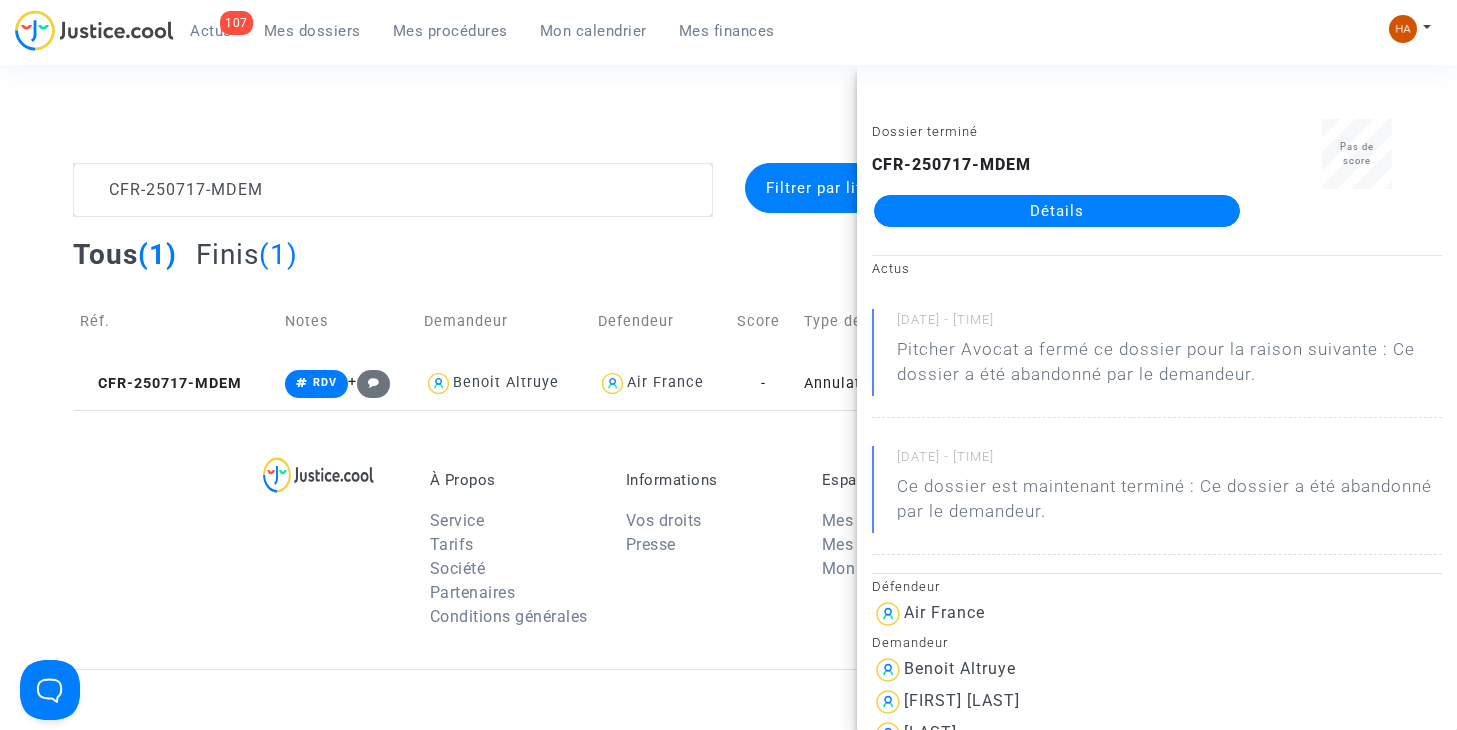 click on "Détails" 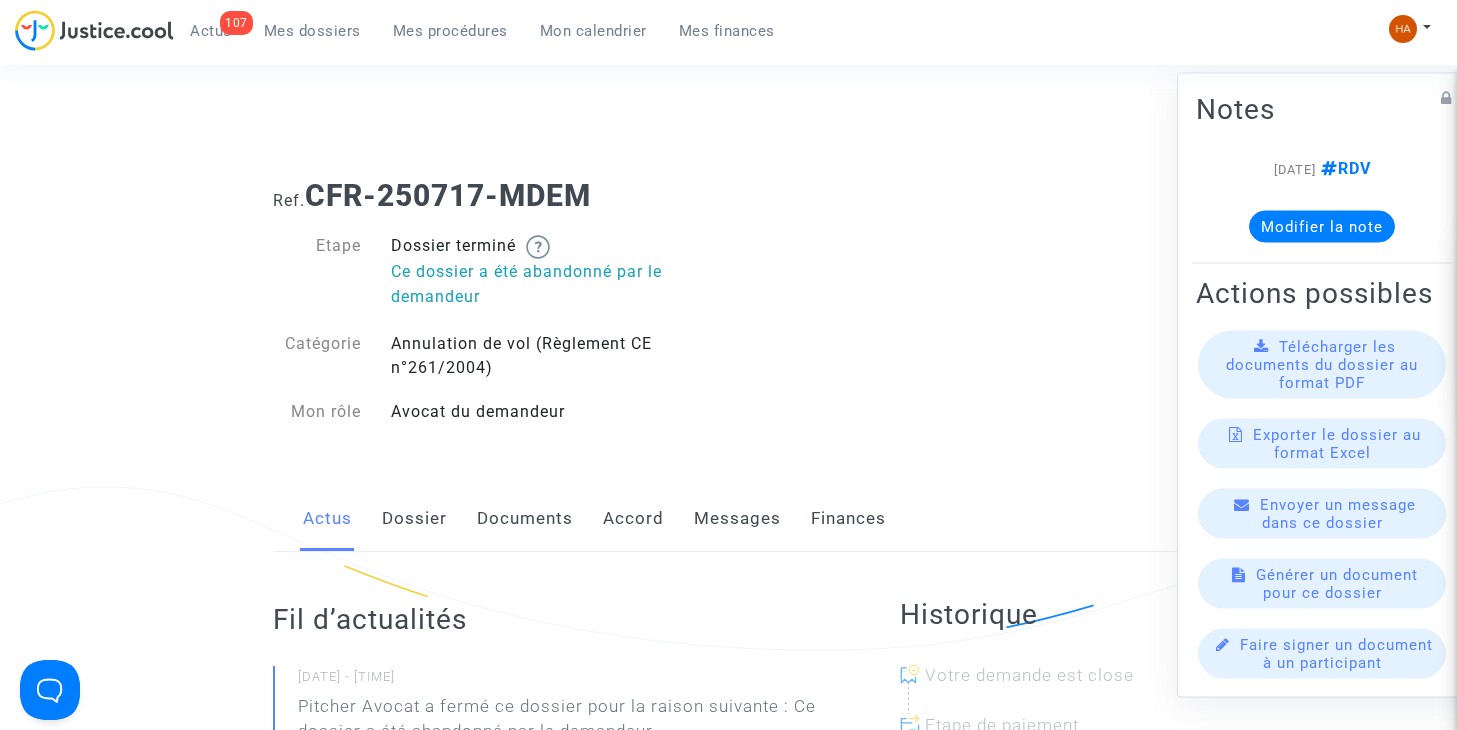 click on "Messages" 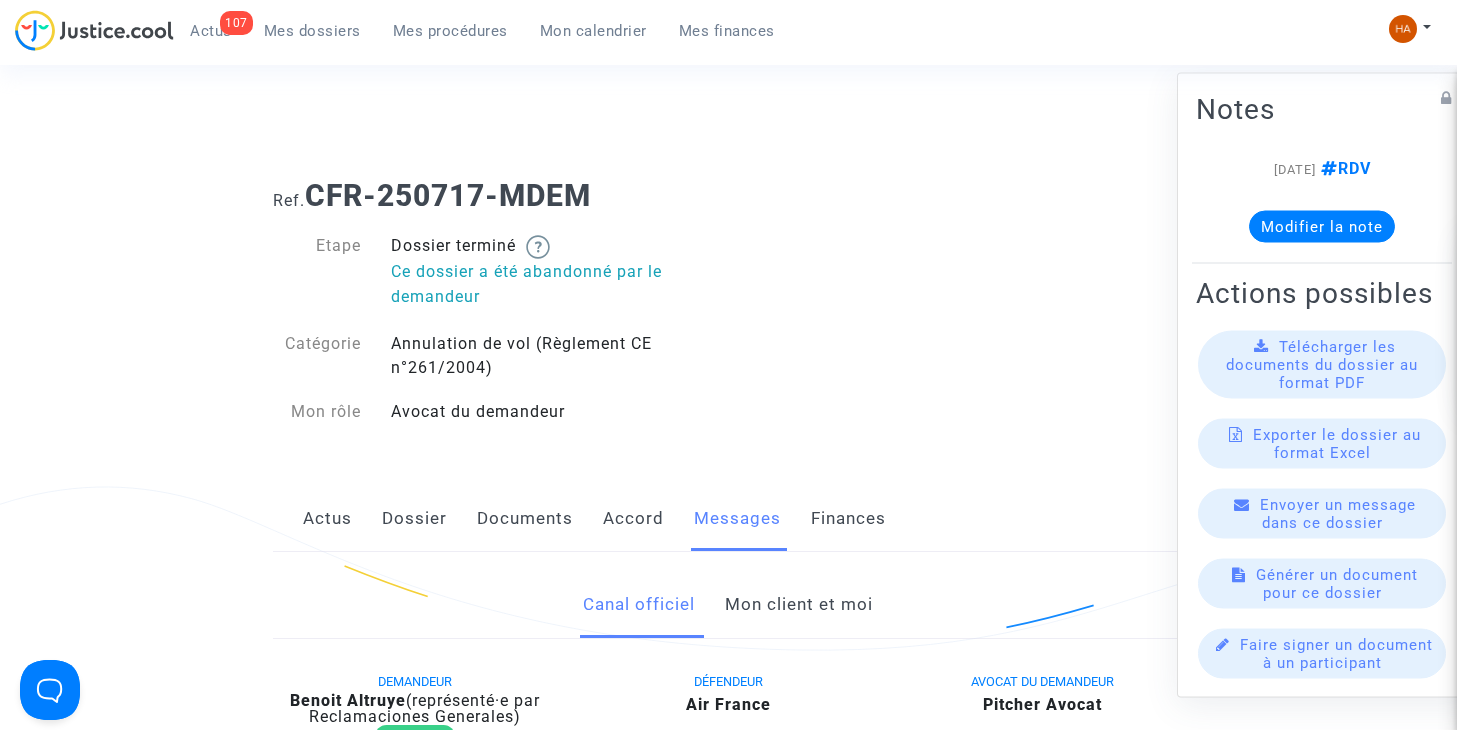click on "Mon client et moi" 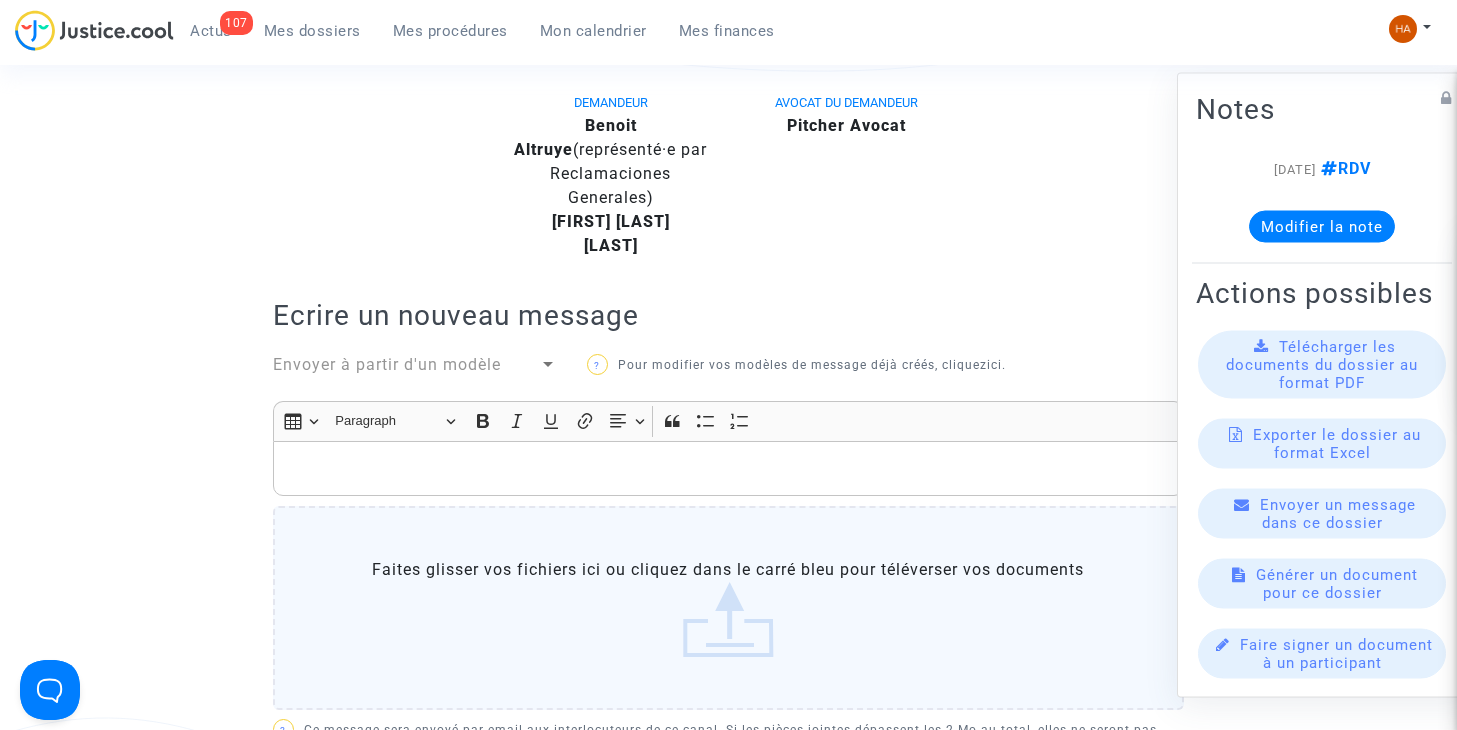 scroll, scrollTop: 0, scrollLeft: 0, axis: both 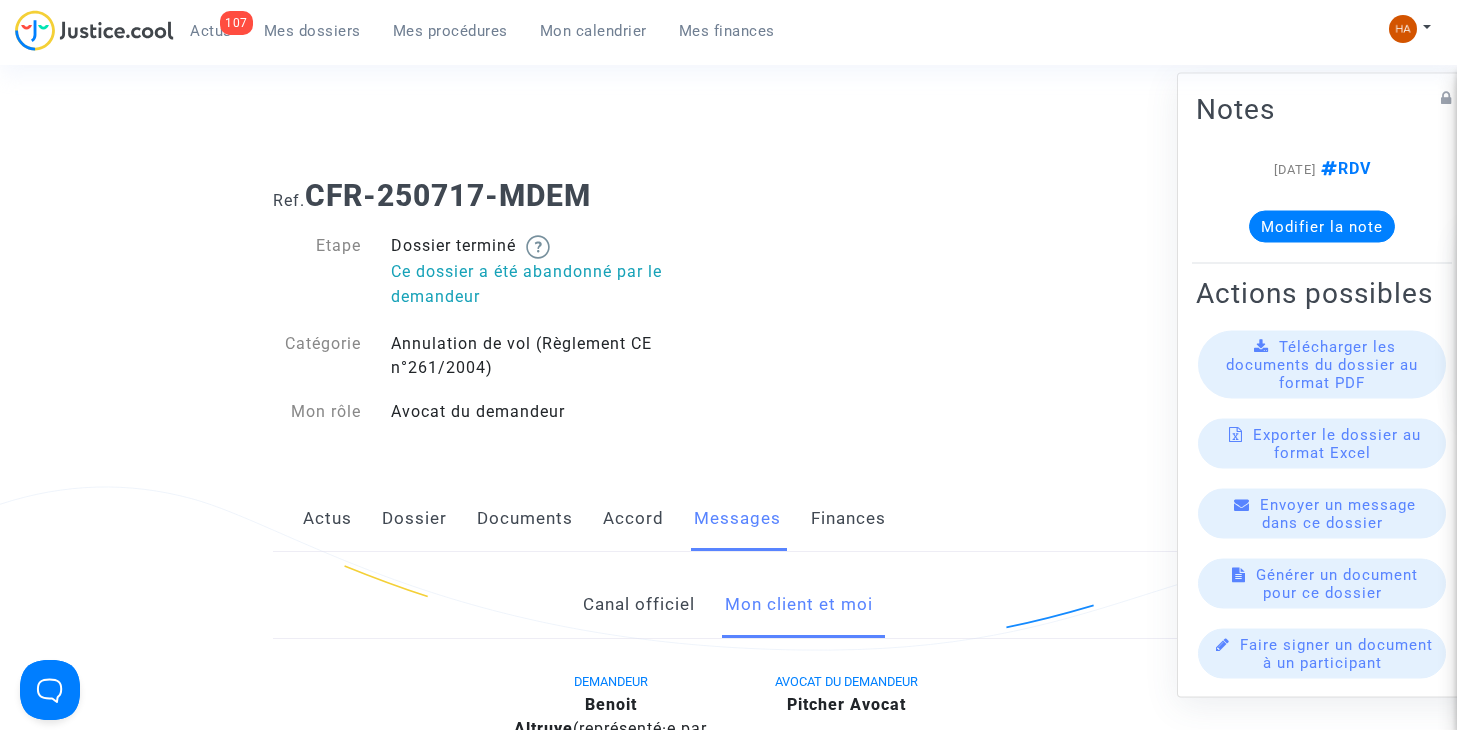 click on "Mes dossiers" at bounding box center [312, 31] 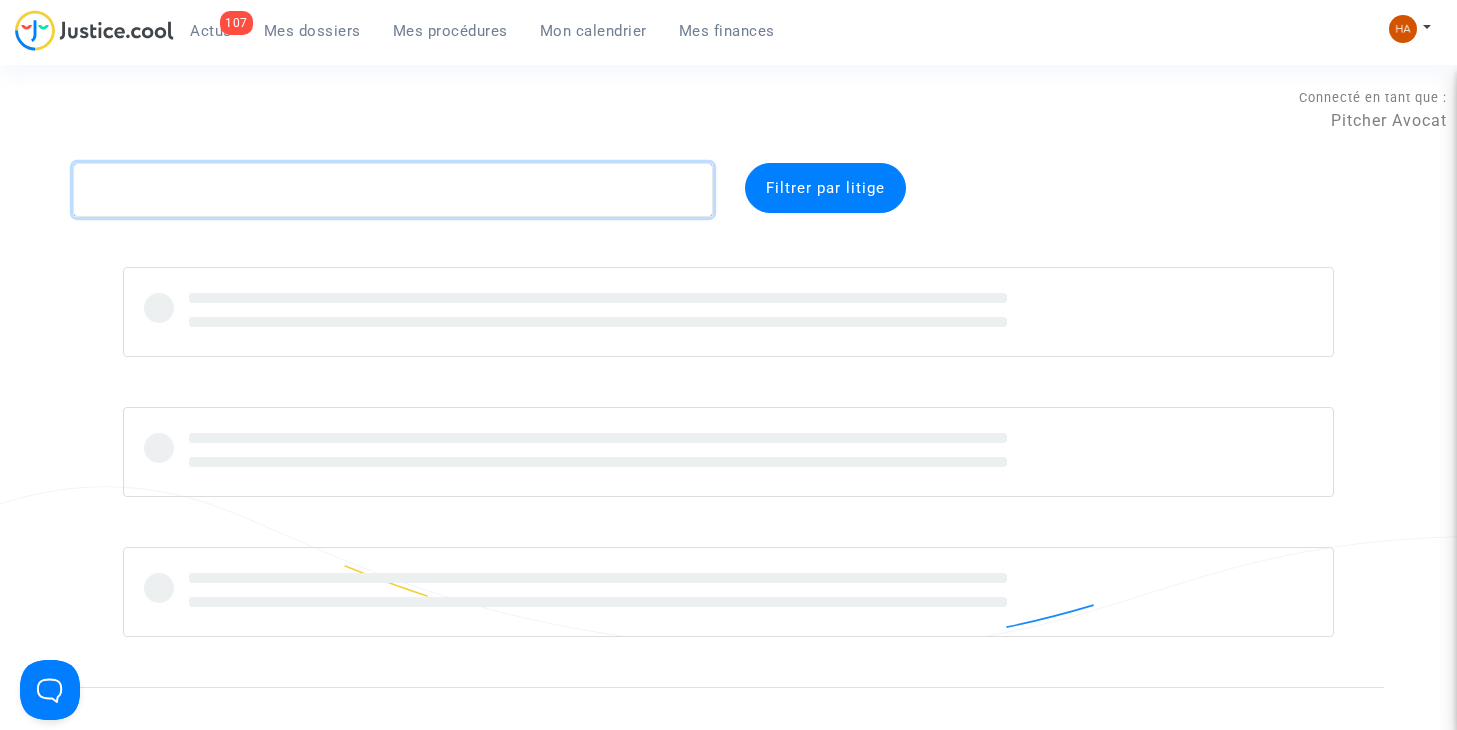 click 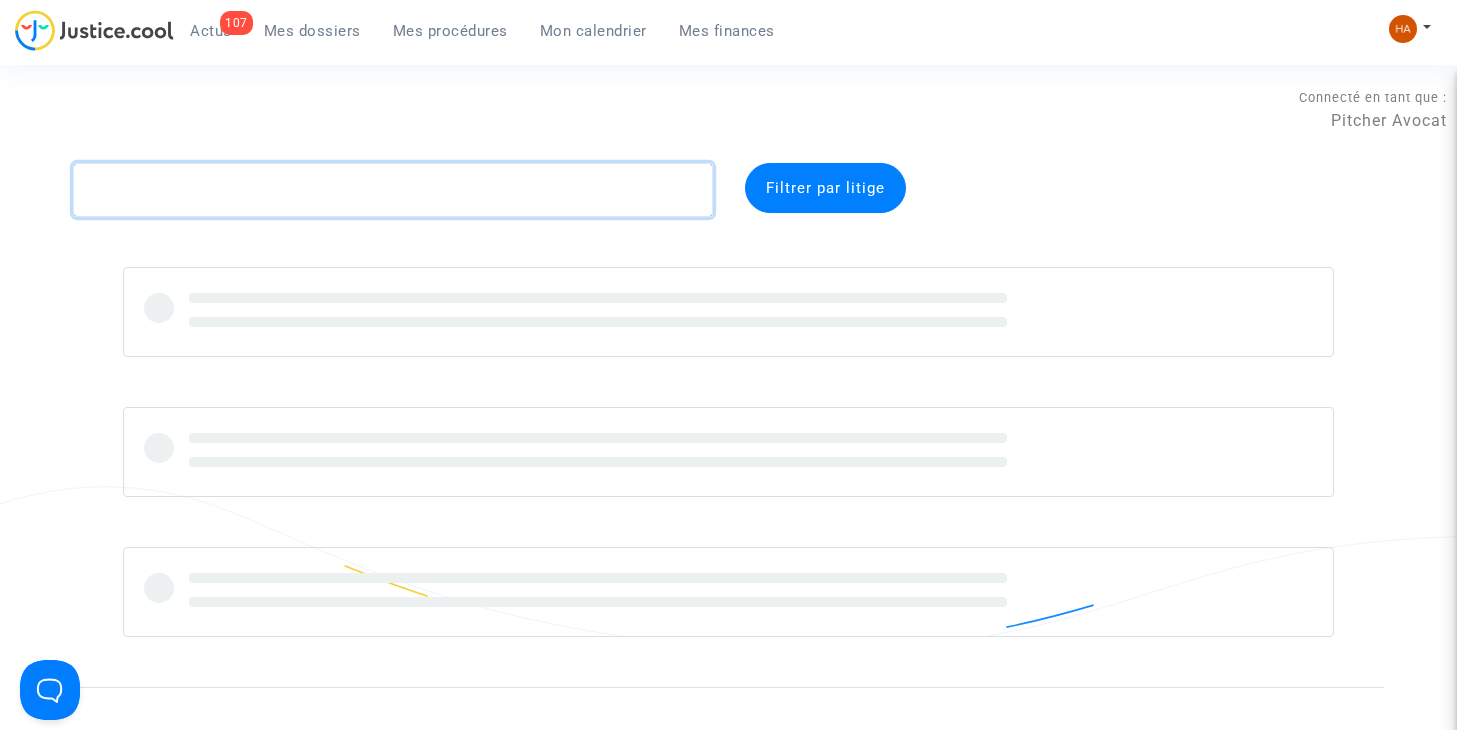 paste on "CFR-250702-AMDK" 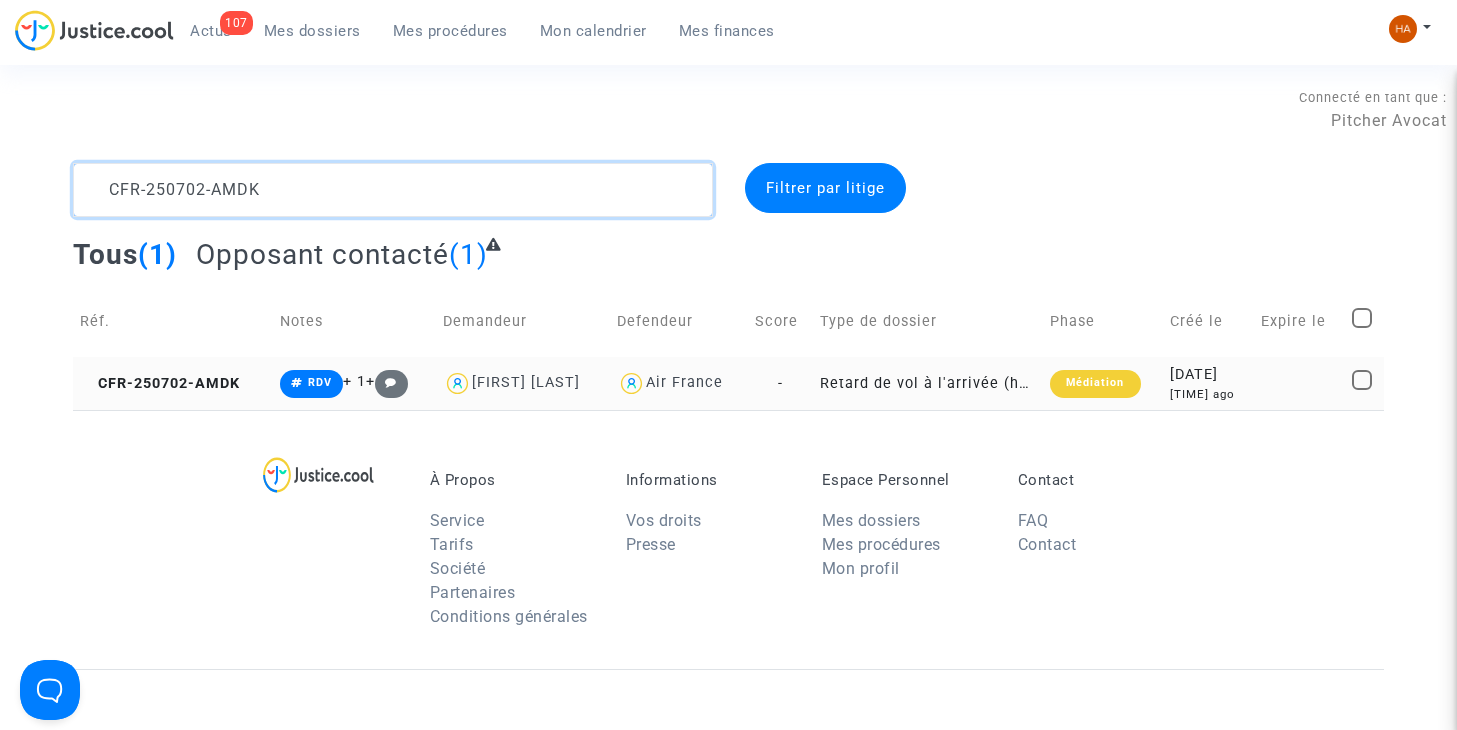 type on "CFR-250702-AMDK" 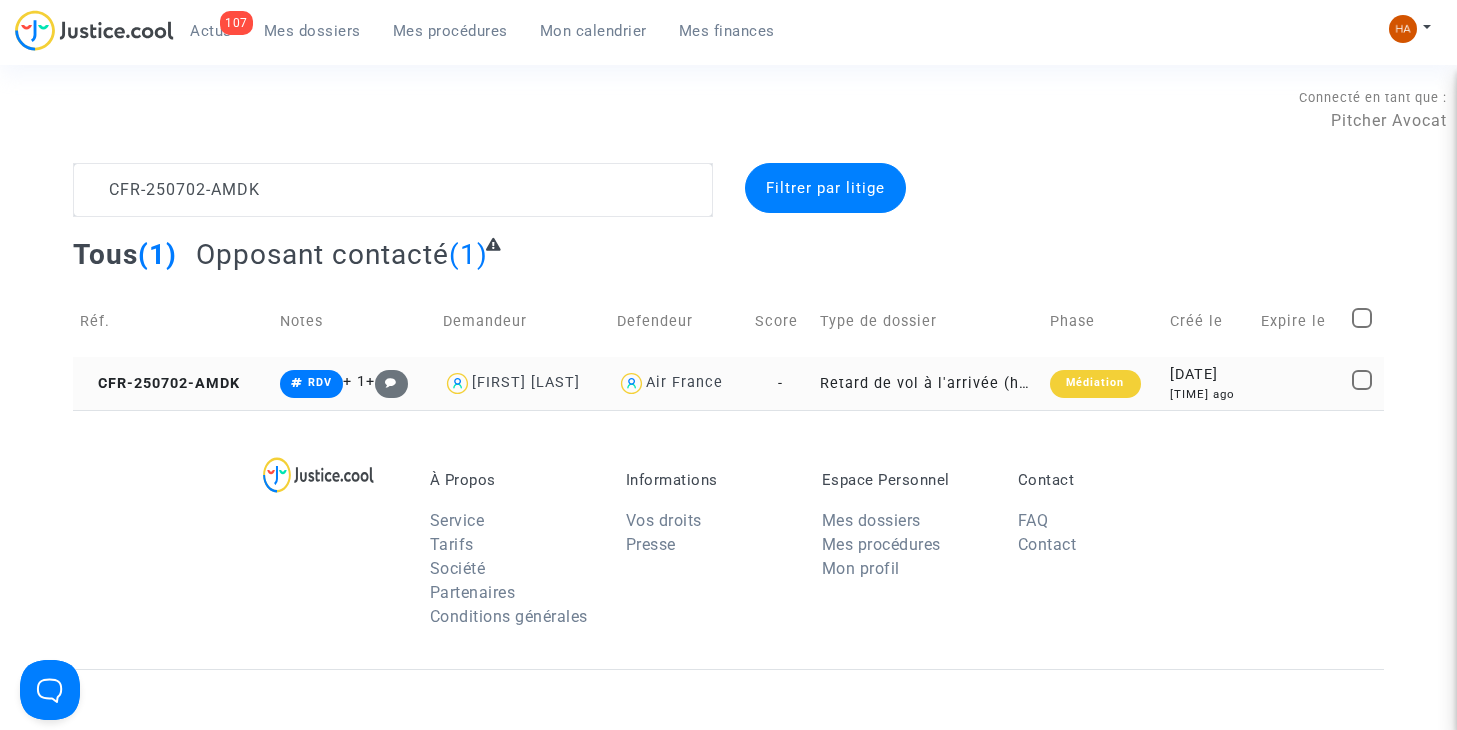 click on "-" 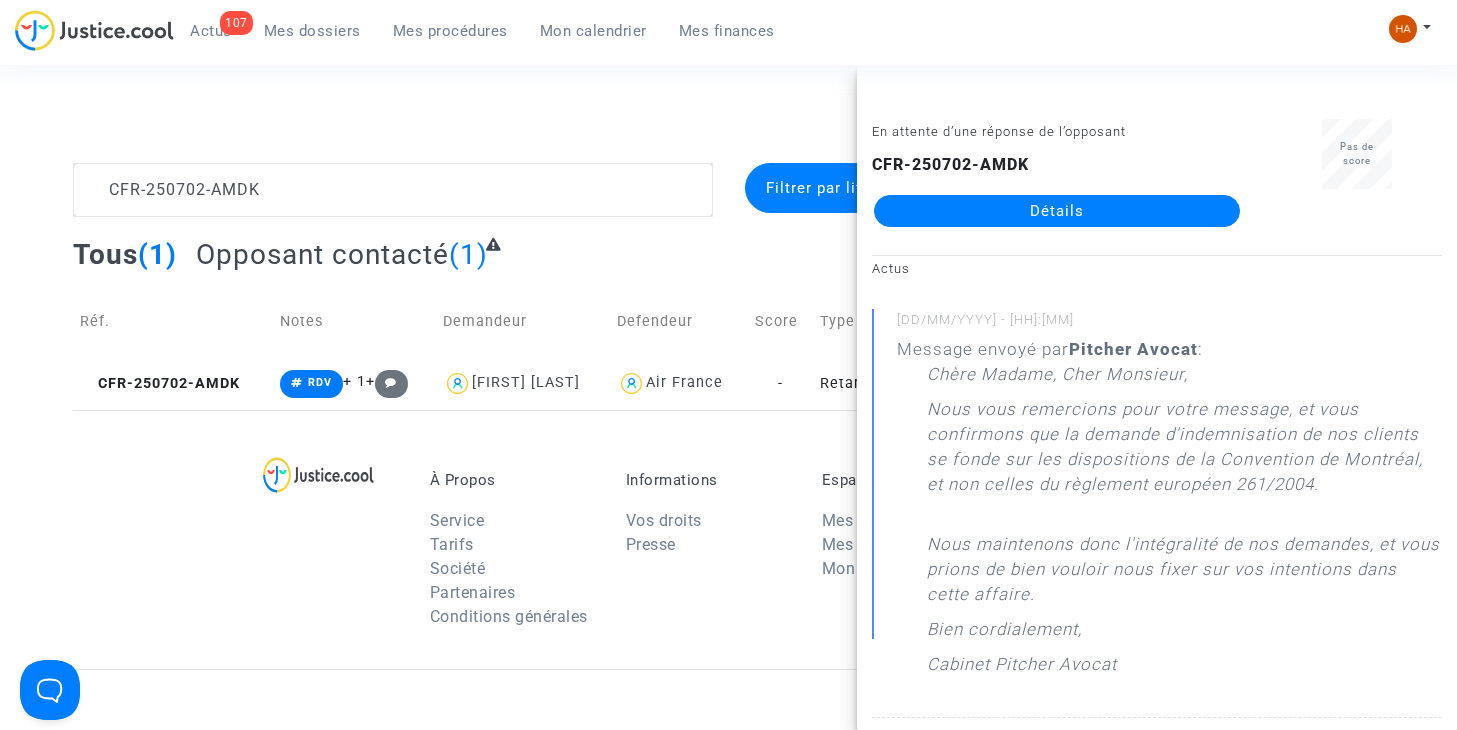 click on "Détails" 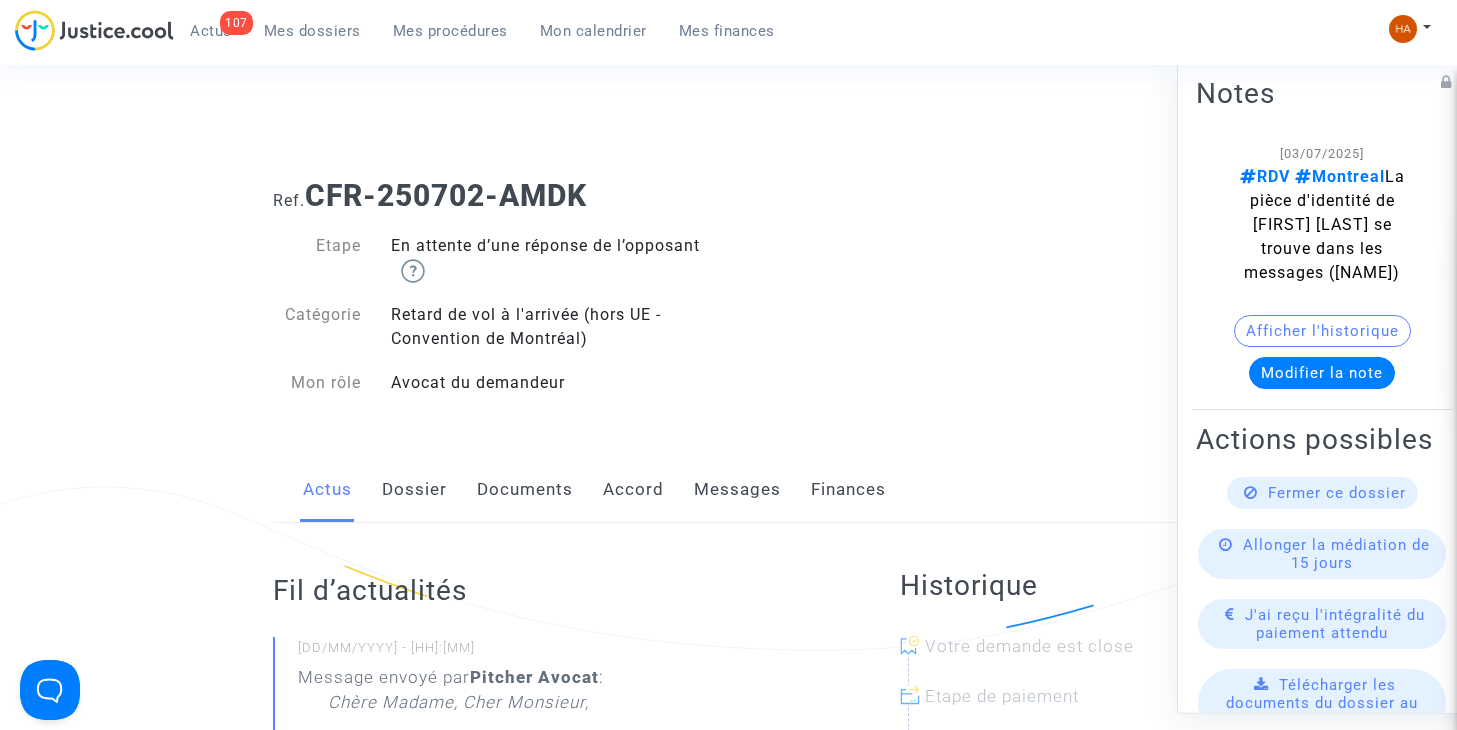 click on "Documents" 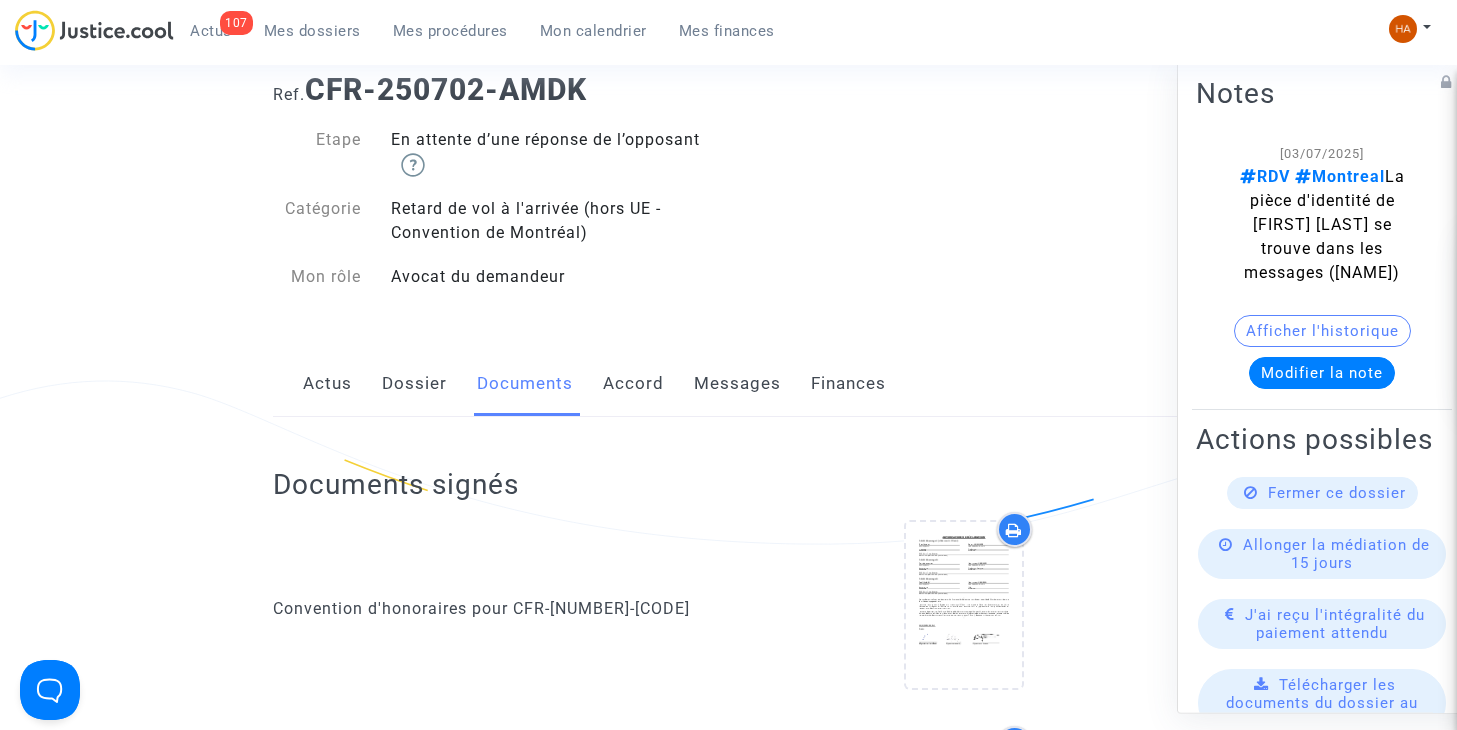 scroll, scrollTop: 100, scrollLeft: 0, axis: vertical 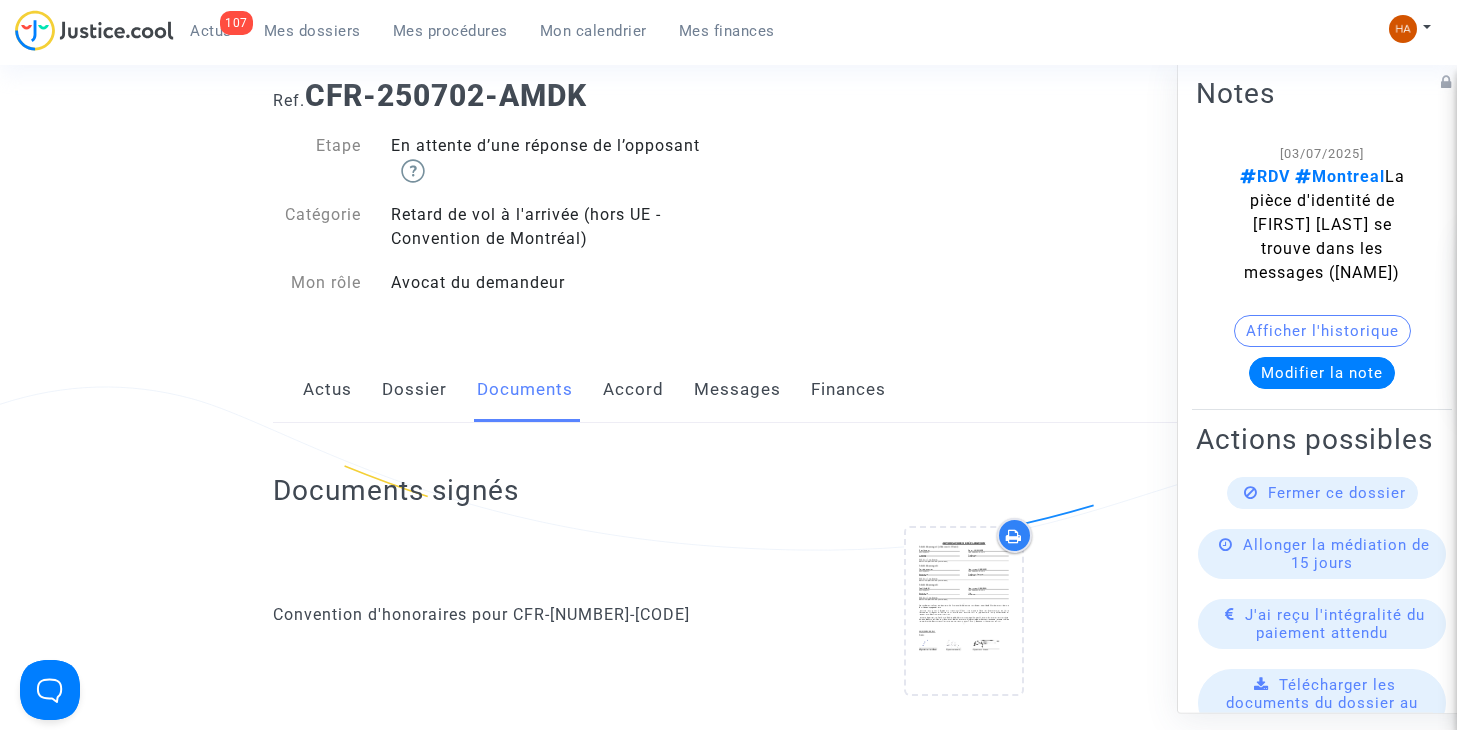 click on "Accord" 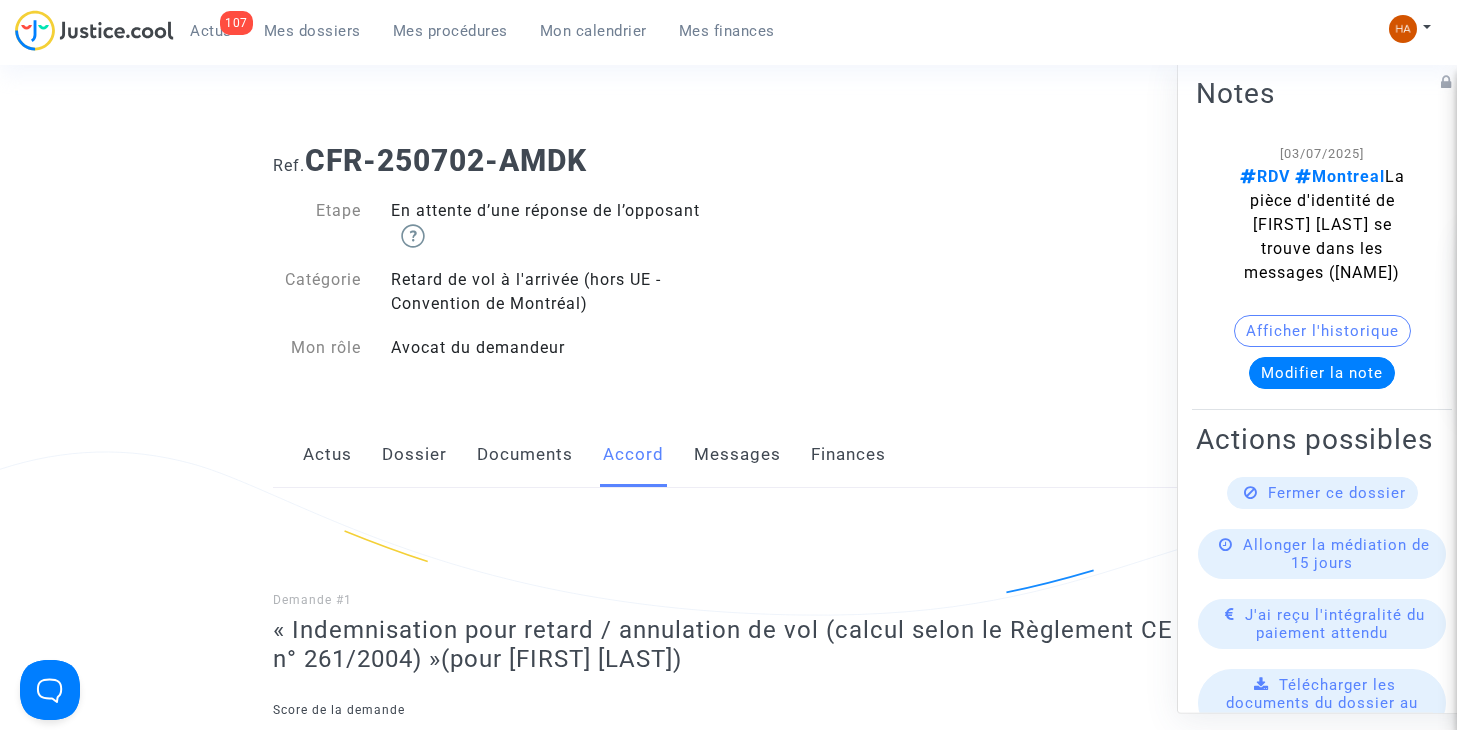 scroll, scrollTop: 0, scrollLeft: 0, axis: both 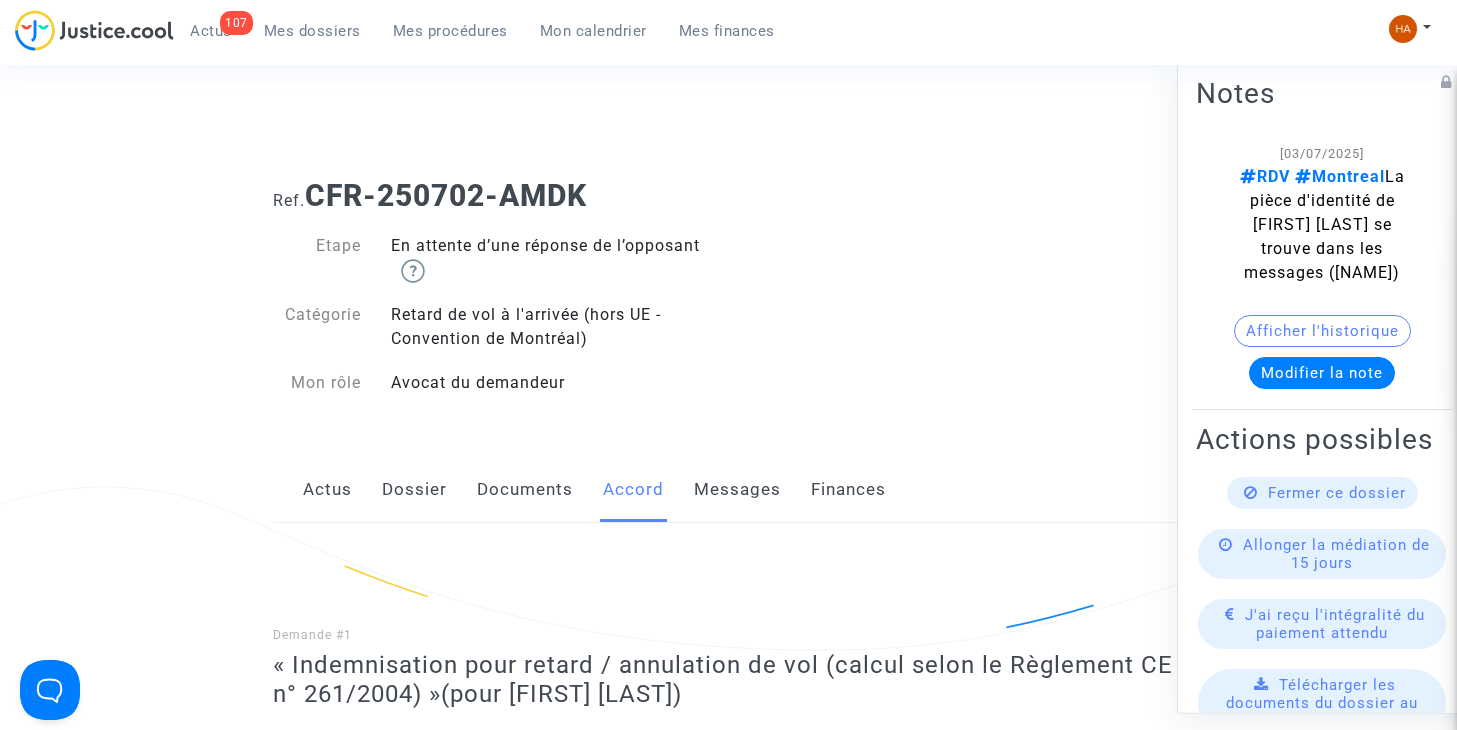 click on "Mes dossiers" at bounding box center (312, 31) 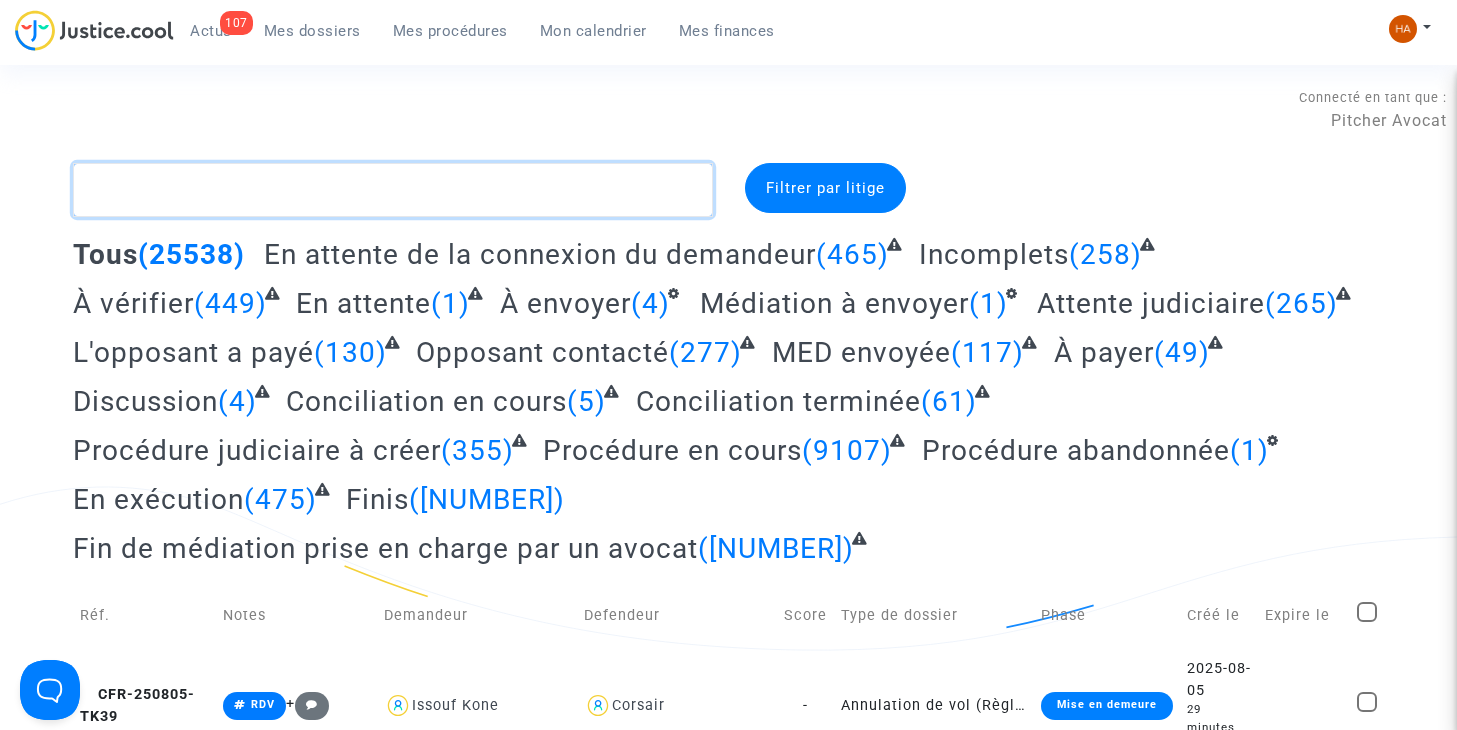 click 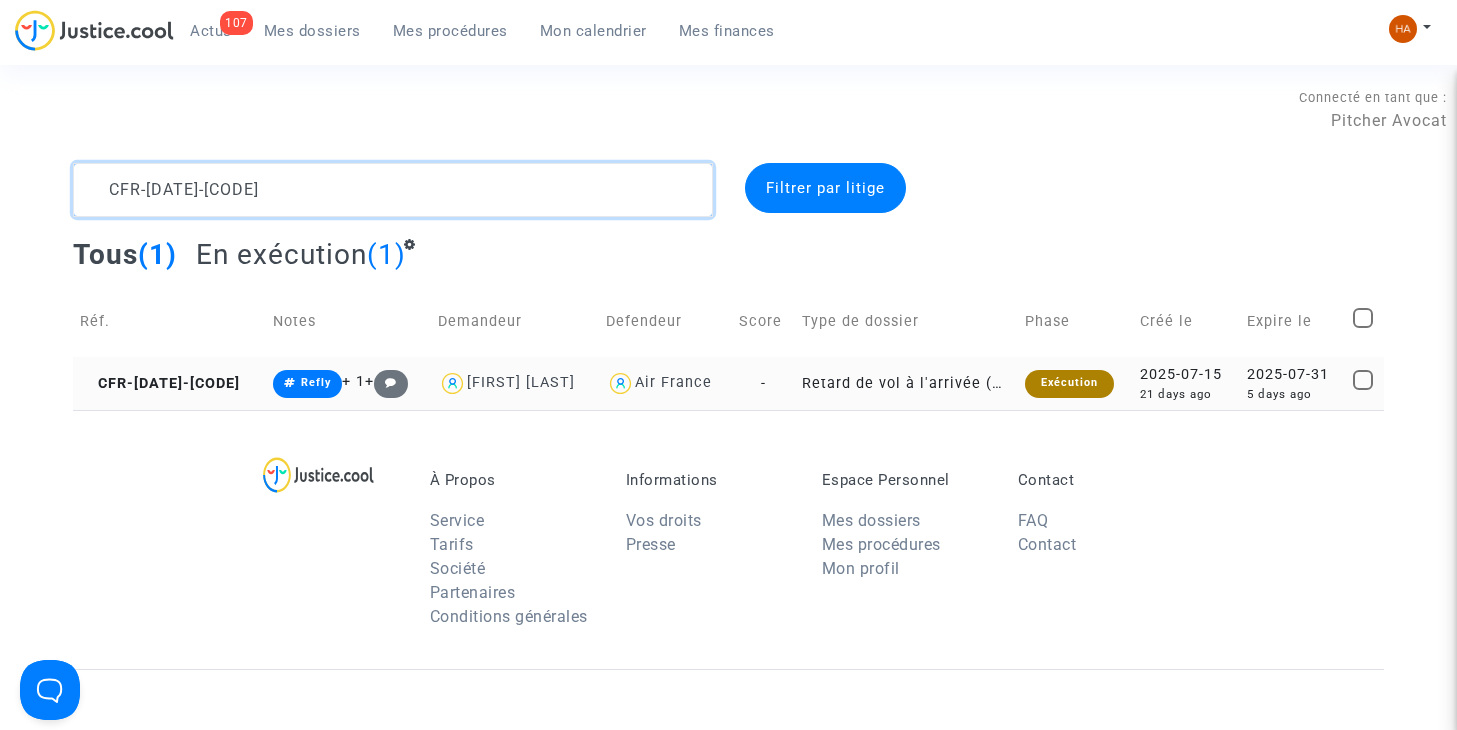 type on "CFR-250715-GCCJ" 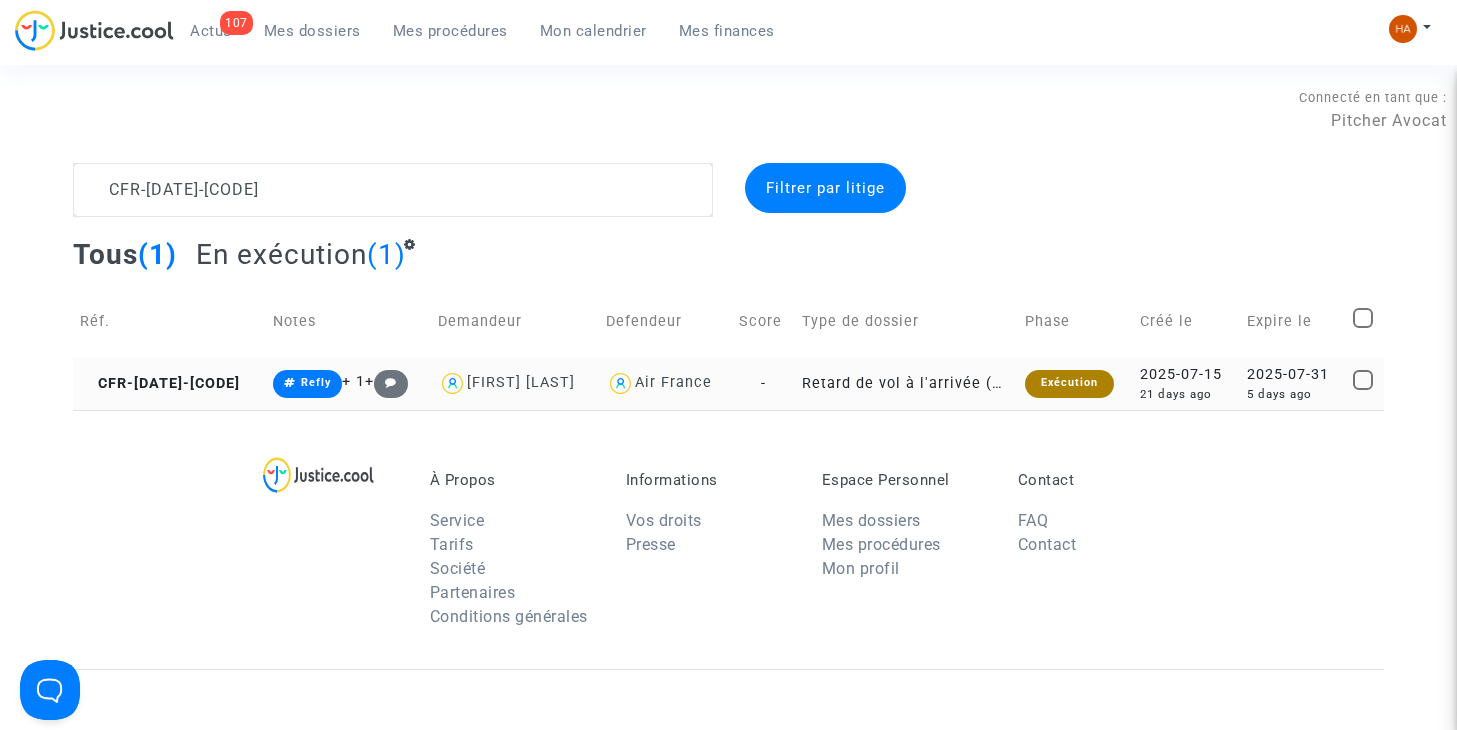 click on "Retard de vol à l'arrivée (Règlement CE n°261/2004)" 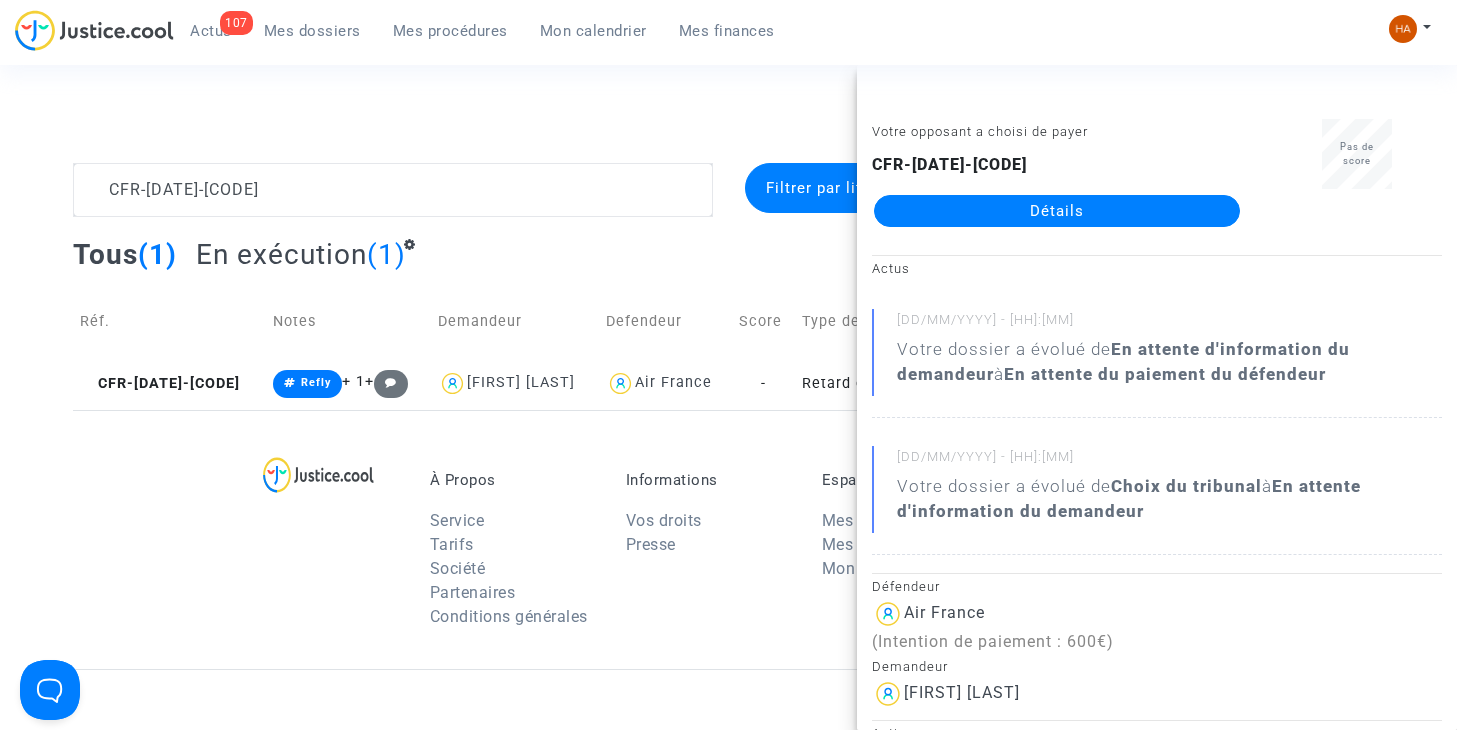 click on "Détails" 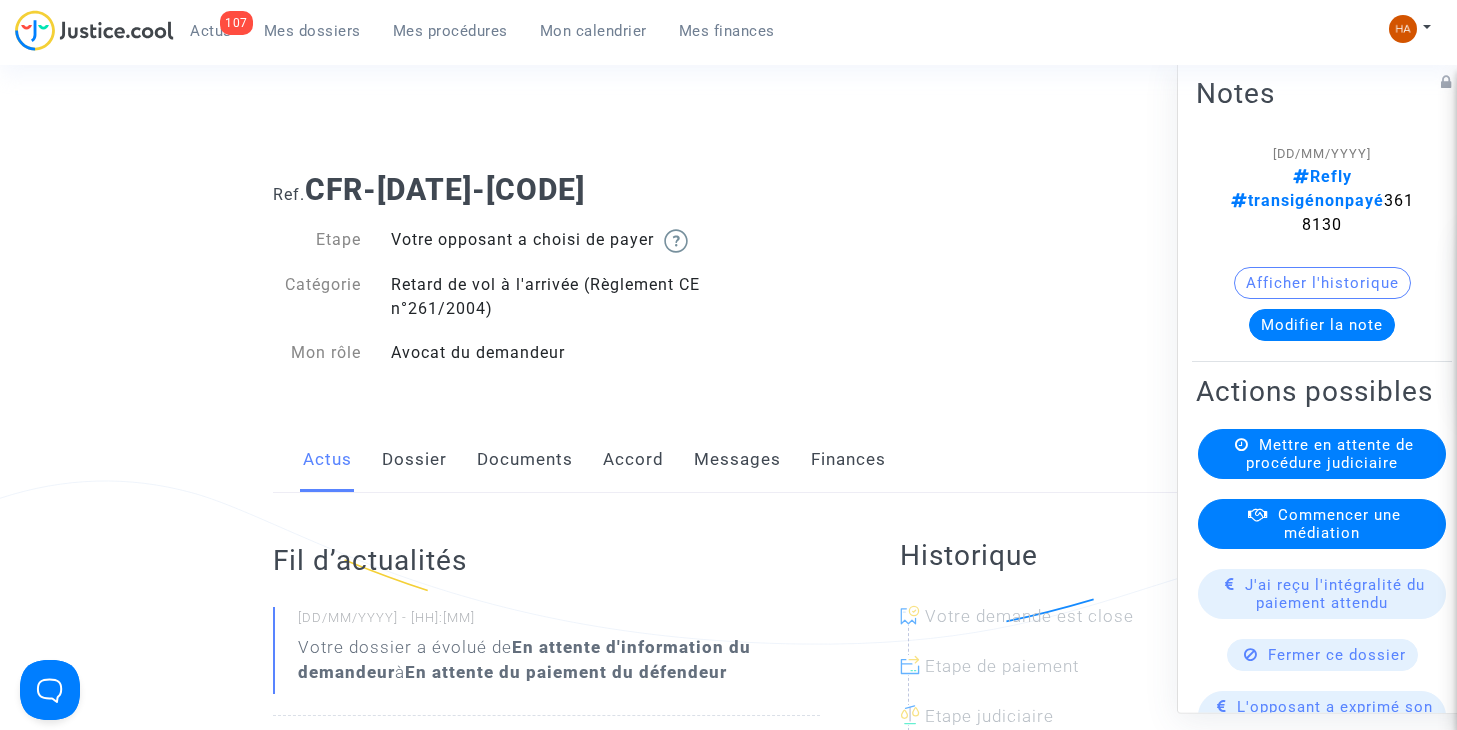 scroll, scrollTop: 0, scrollLeft: 0, axis: both 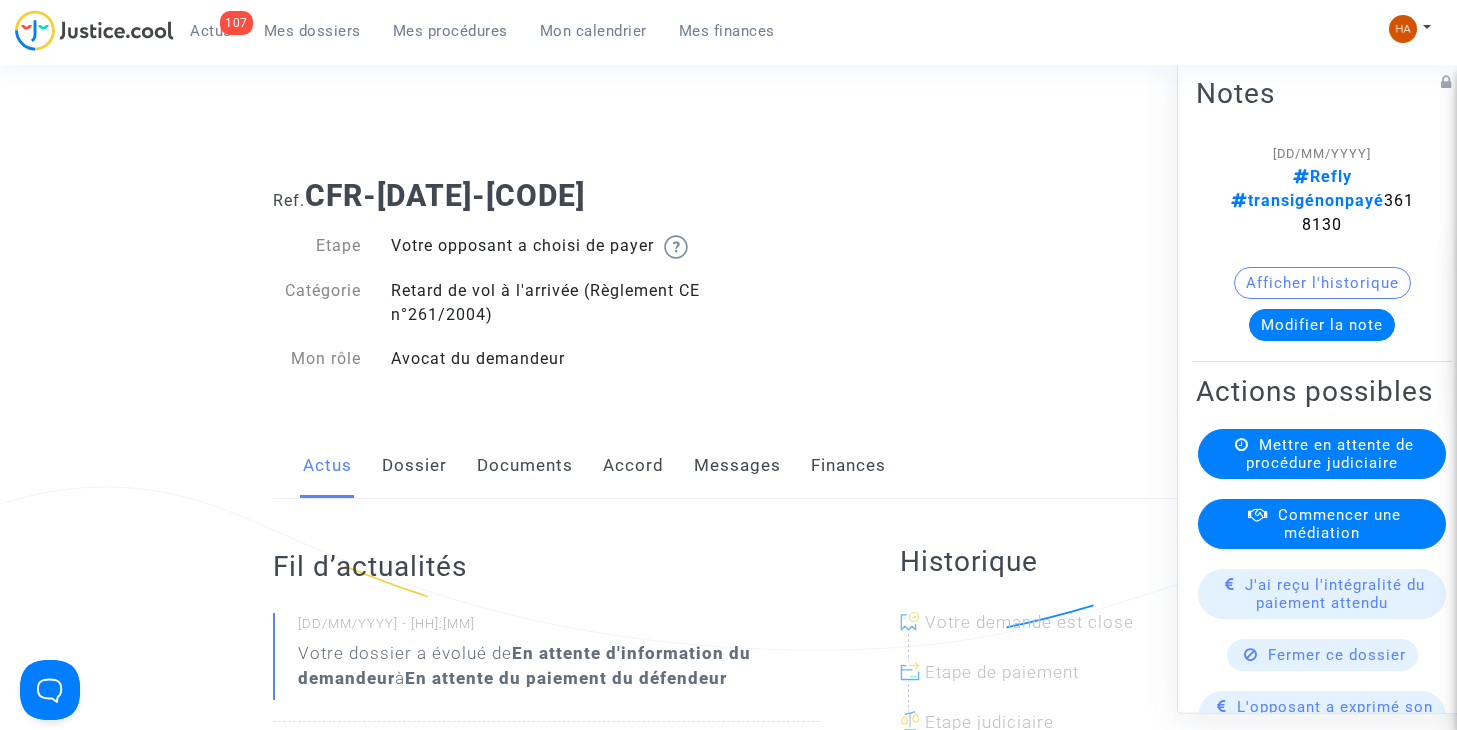 click on "Messages" 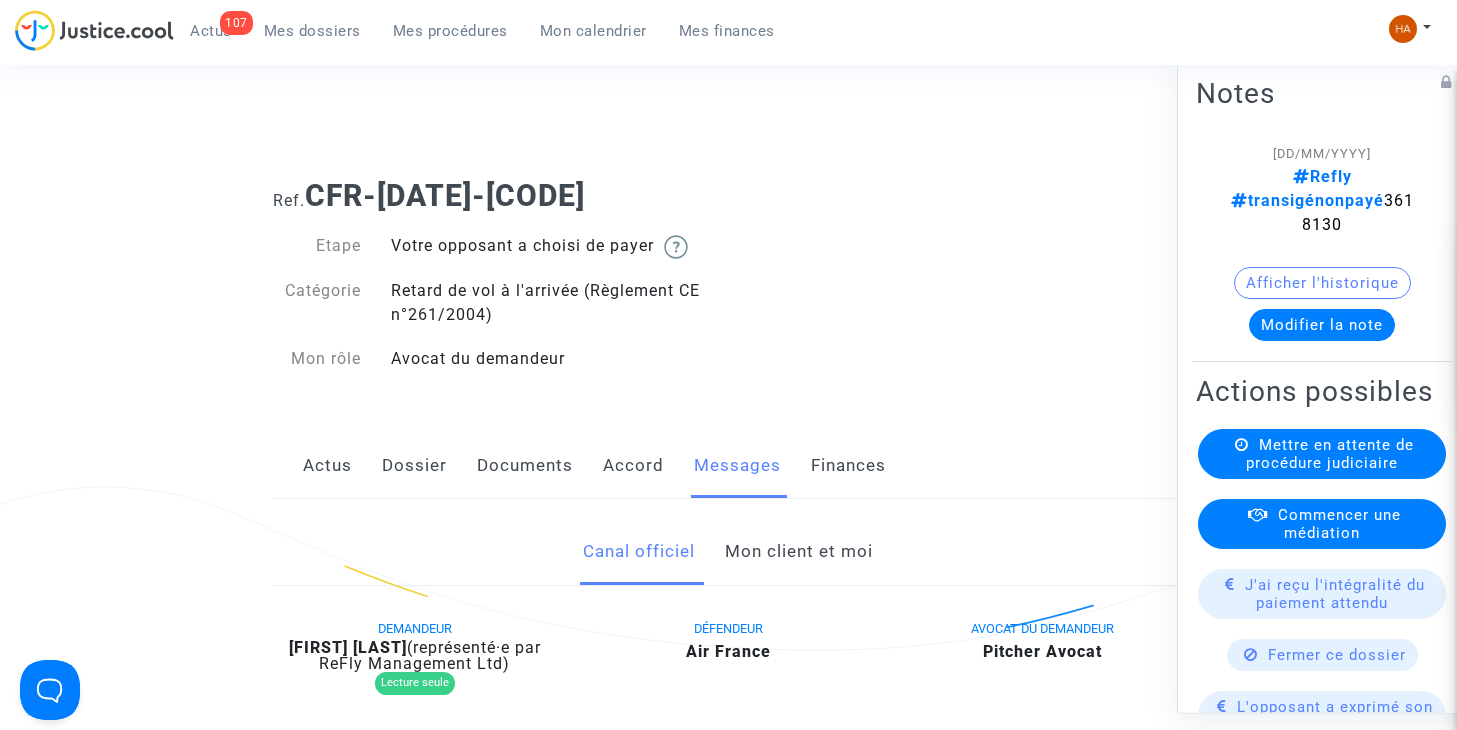 scroll, scrollTop: 300, scrollLeft: 0, axis: vertical 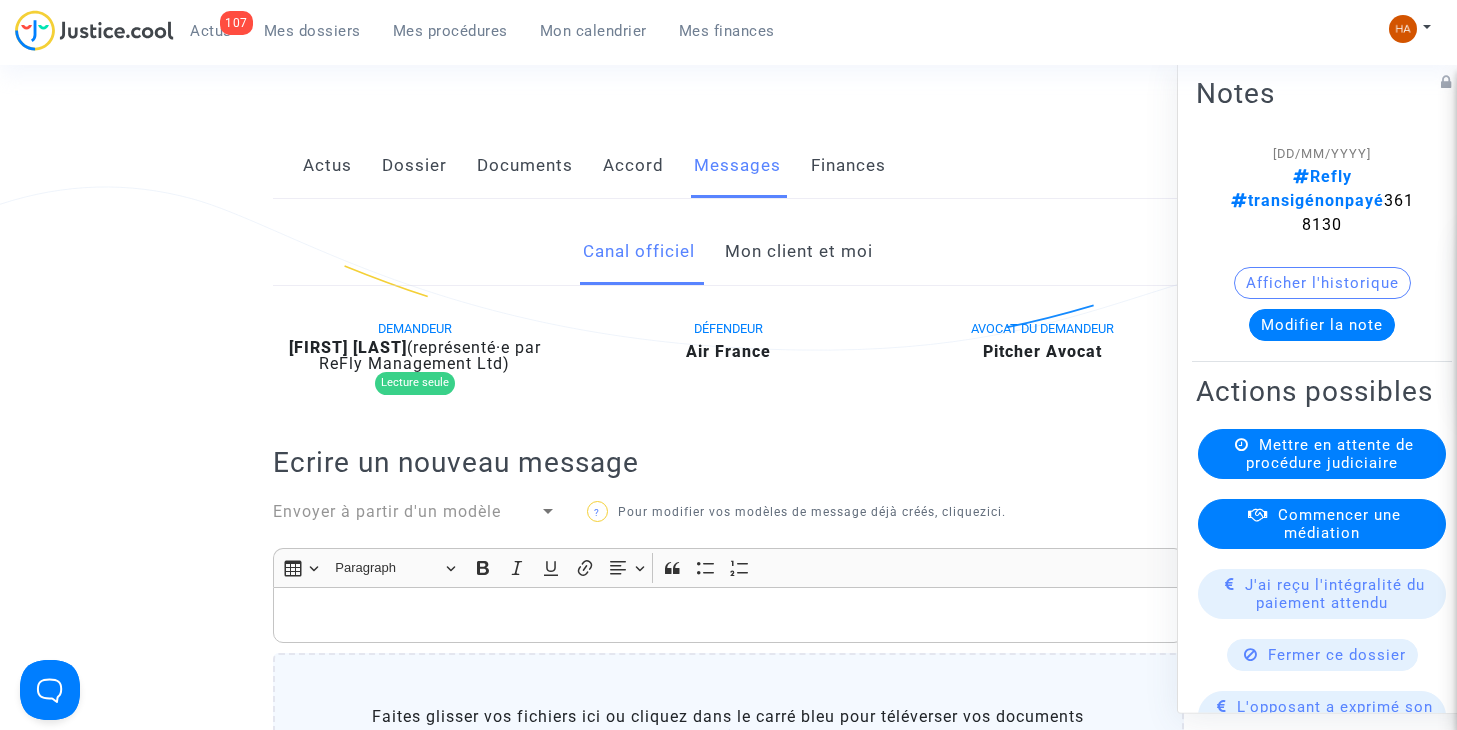 click on "Mon client et moi" 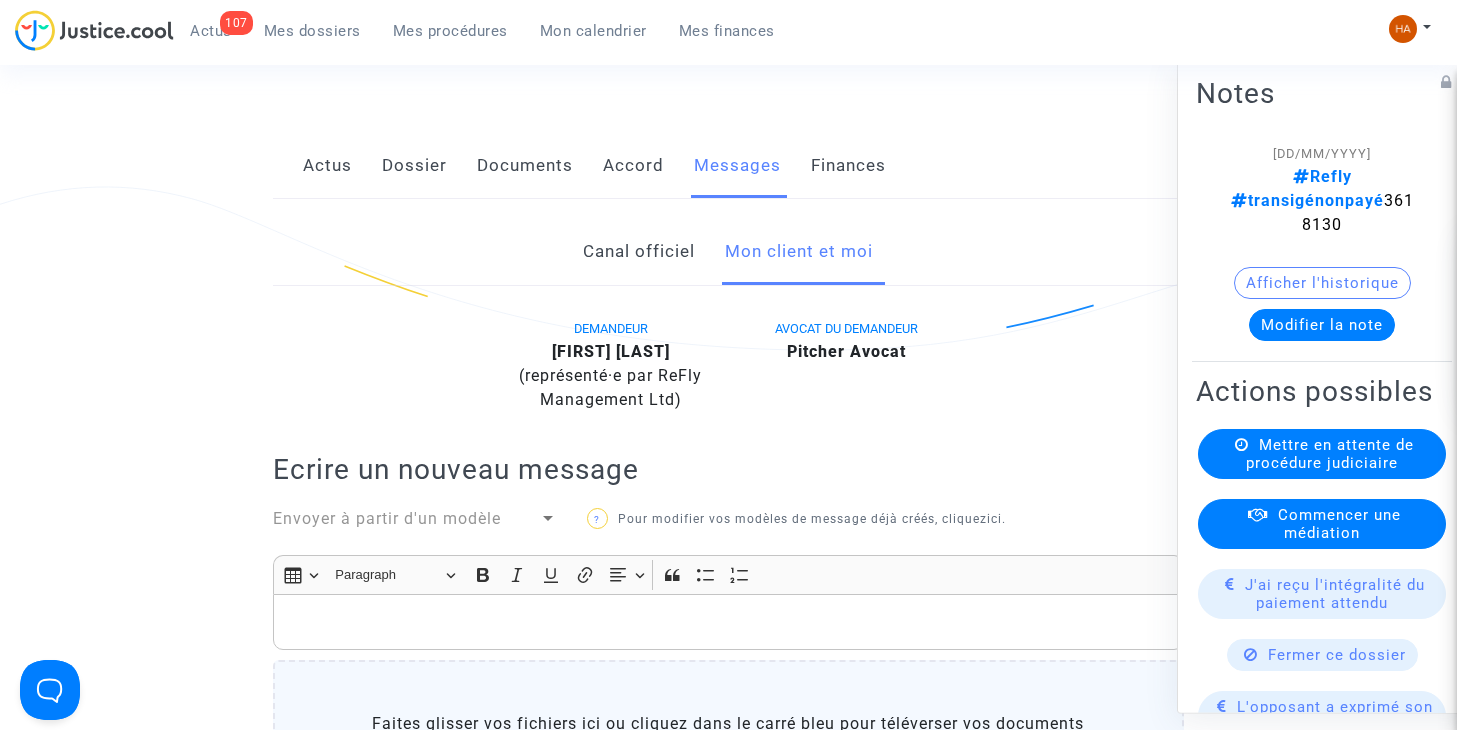 click on "Canal officiel" 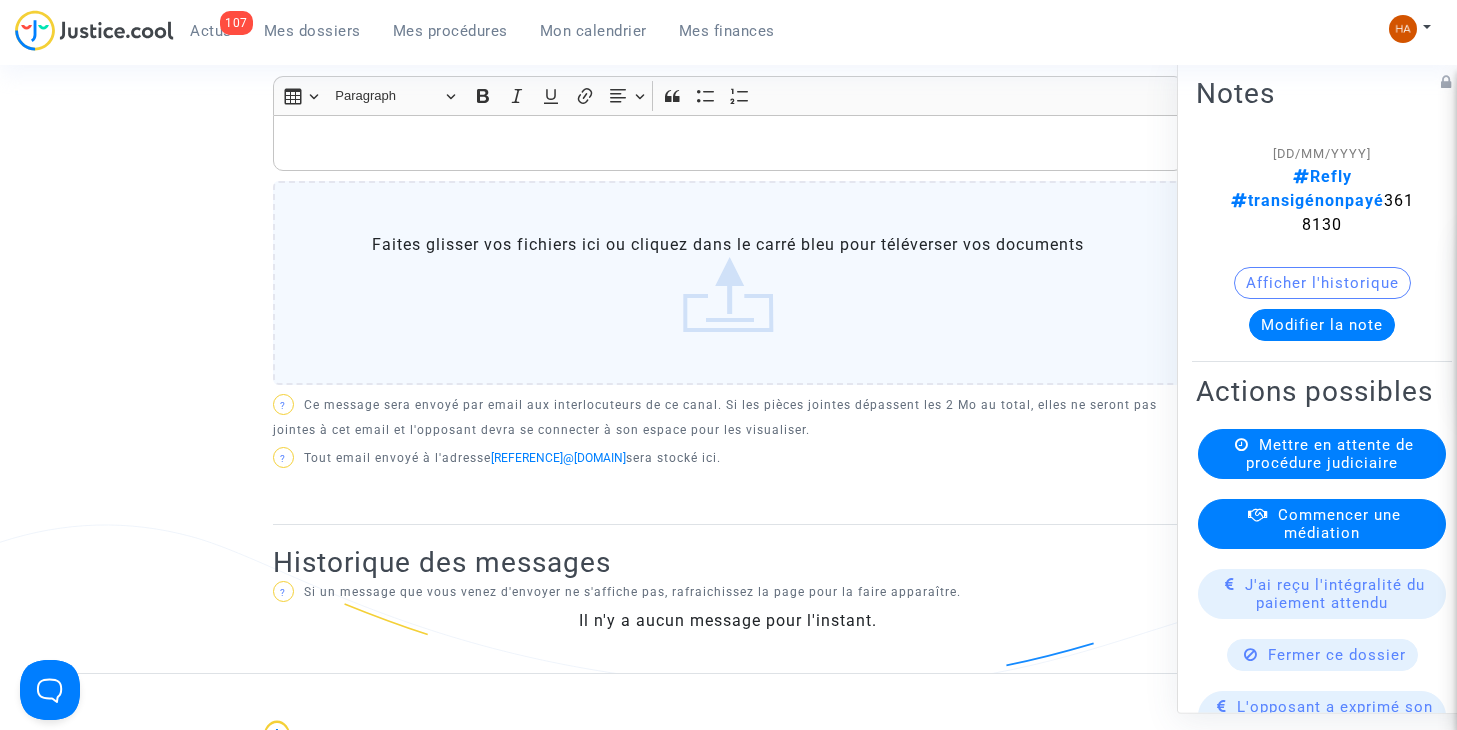 scroll, scrollTop: 500, scrollLeft: 0, axis: vertical 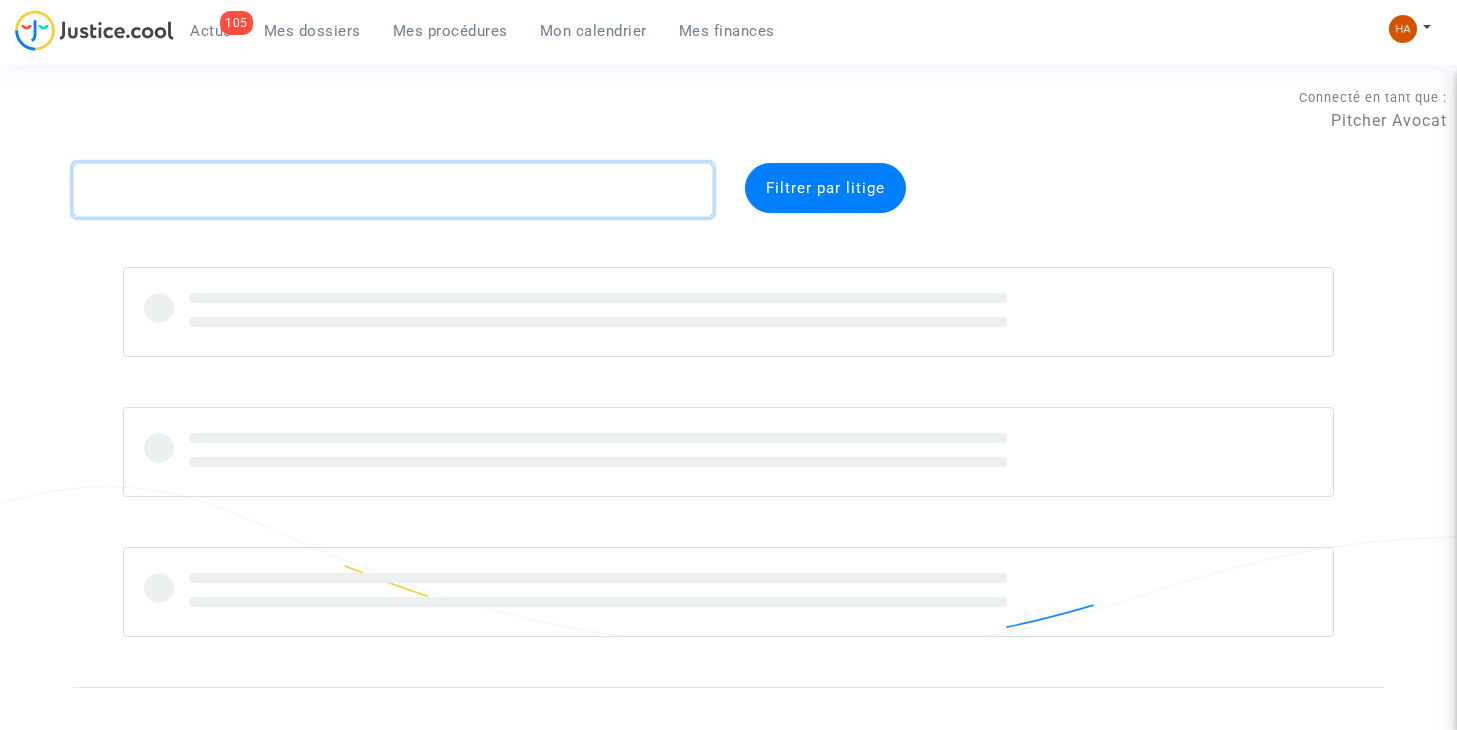 click 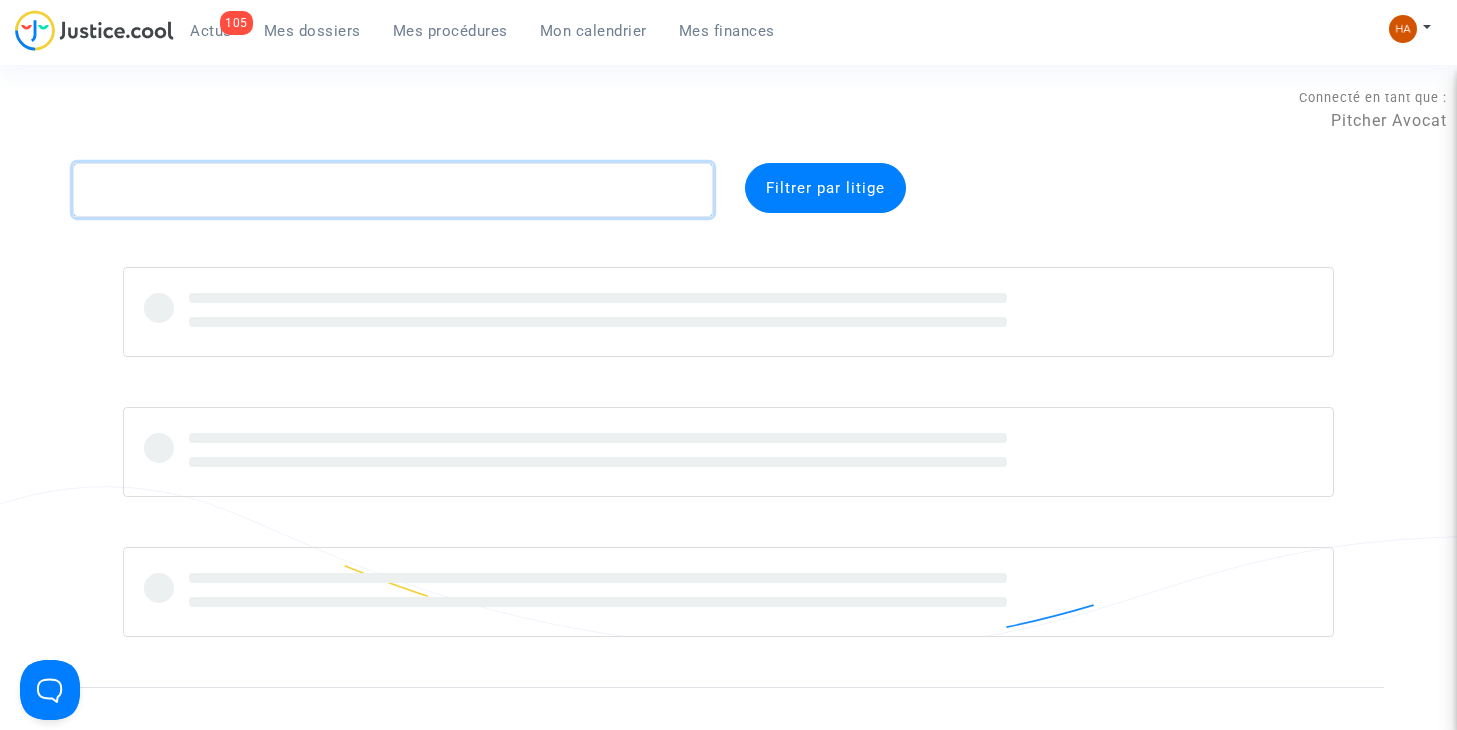scroll, scrollTop: 0, scrollLeft: 0, axis: both 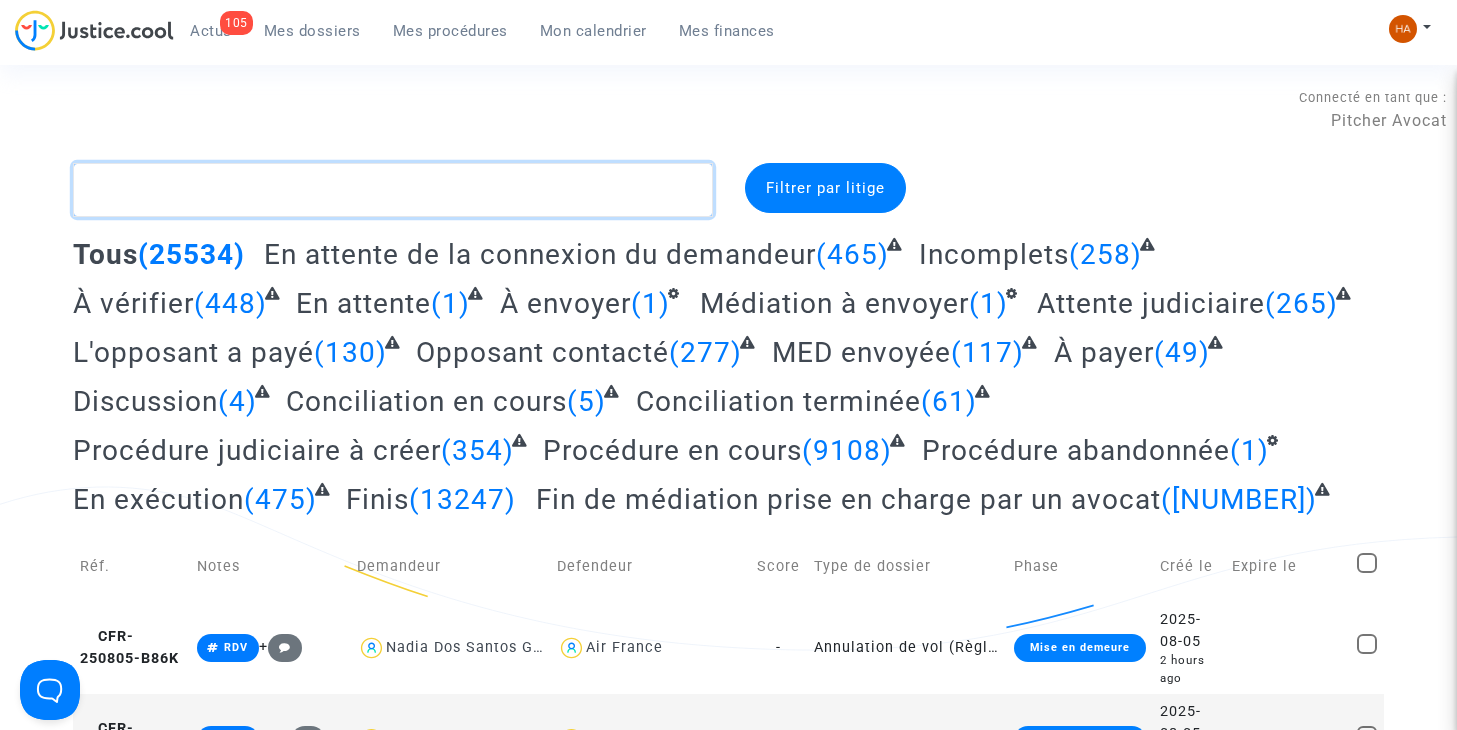 paste on "CFR-250604-76AU" 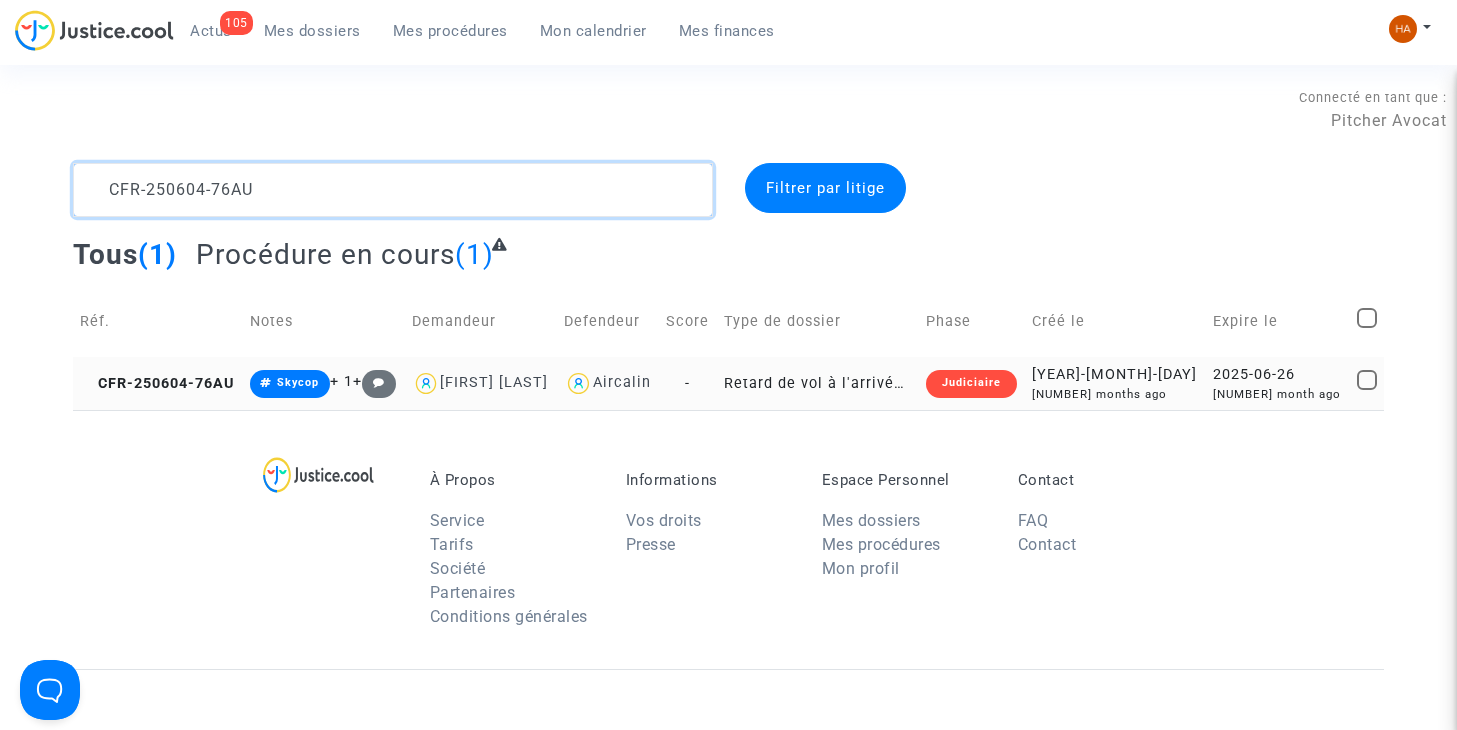 type on "CFR-[DATE]-[CODE]" 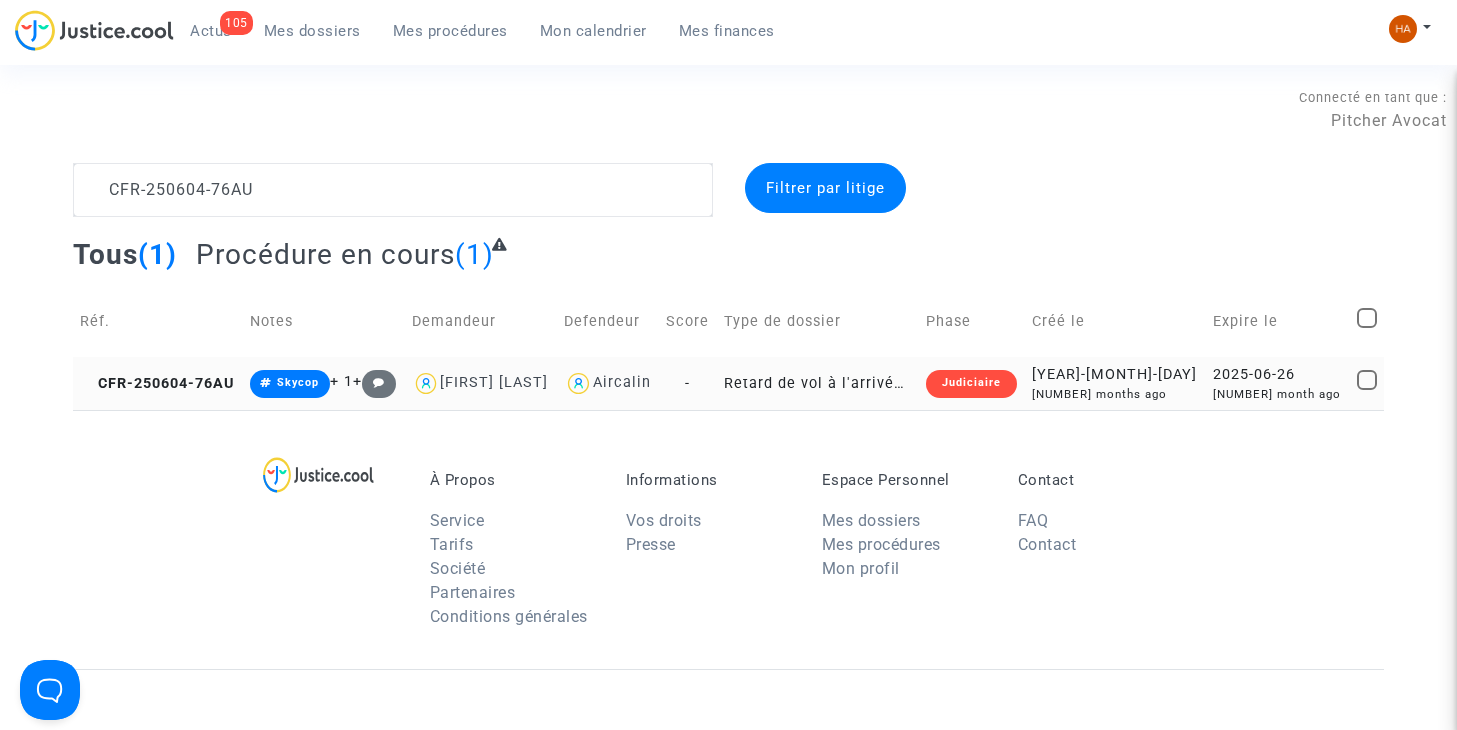 click on "-" 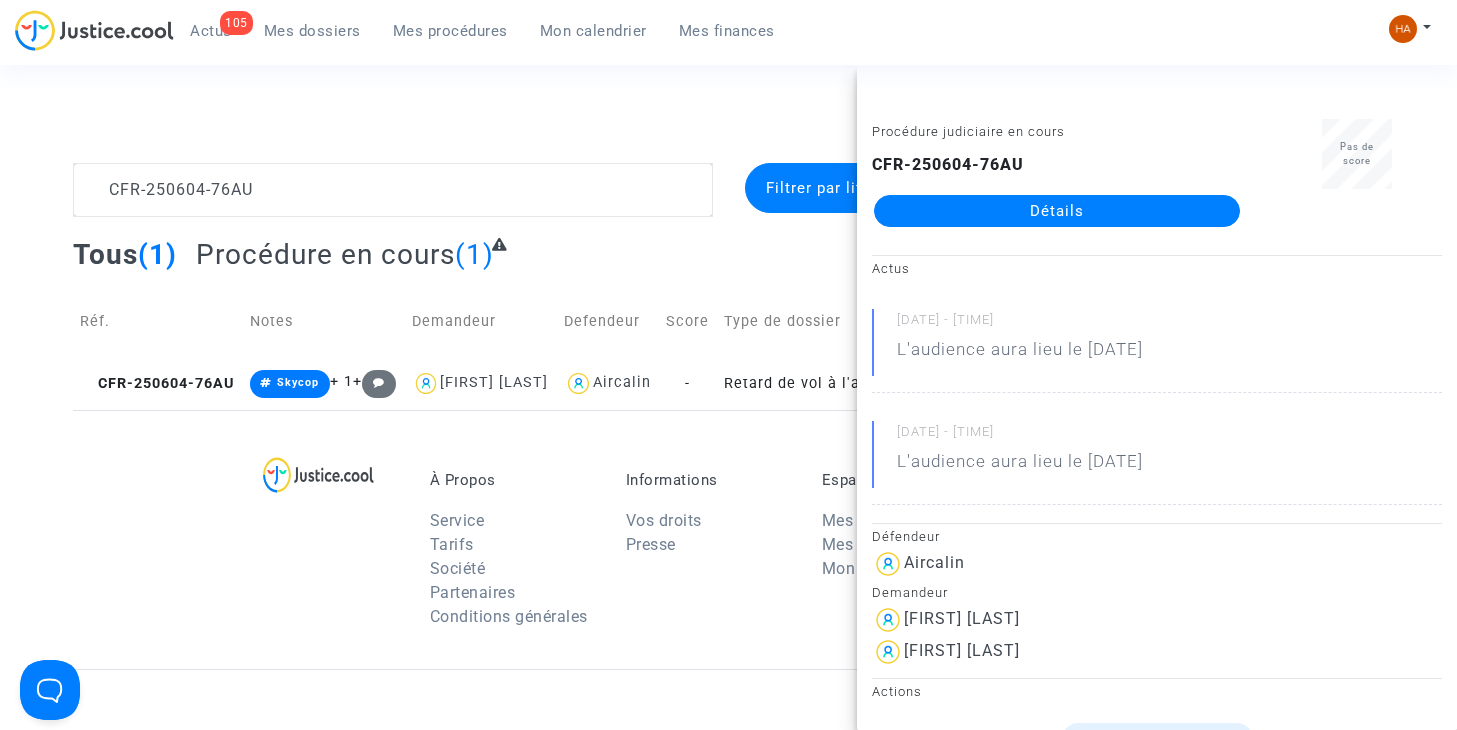 click on "Détails" 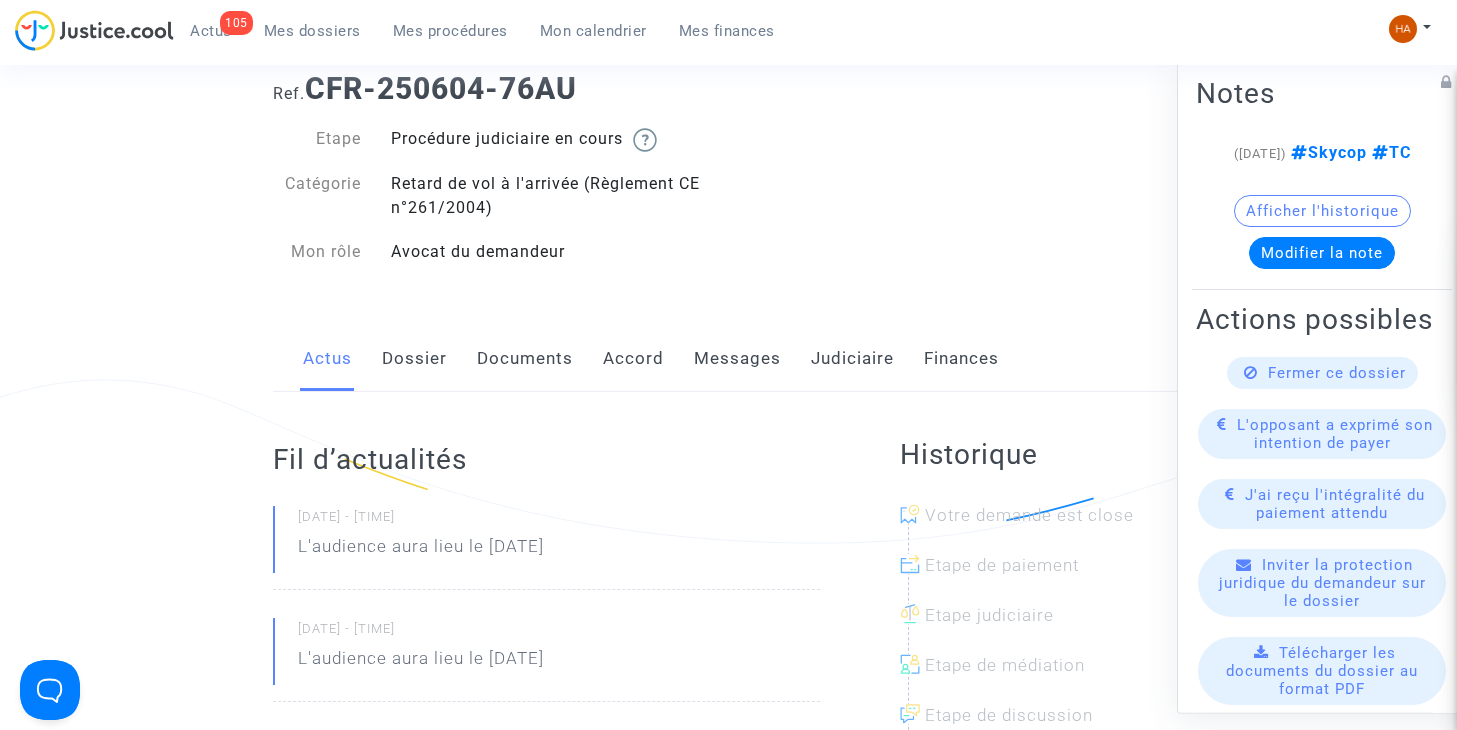 scroll, scrollTop: 100, scrollLeft: 0, axis: vertical 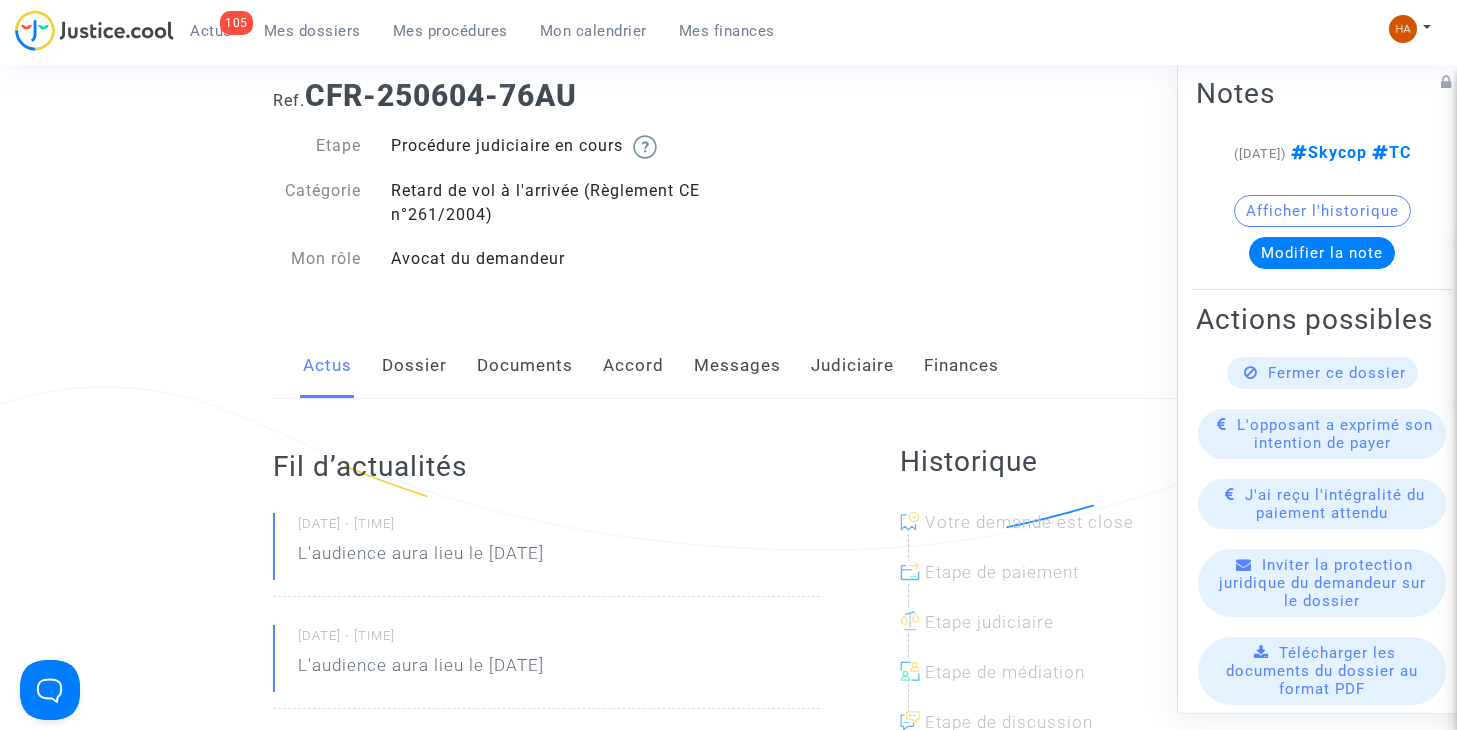 click on "Dossier" 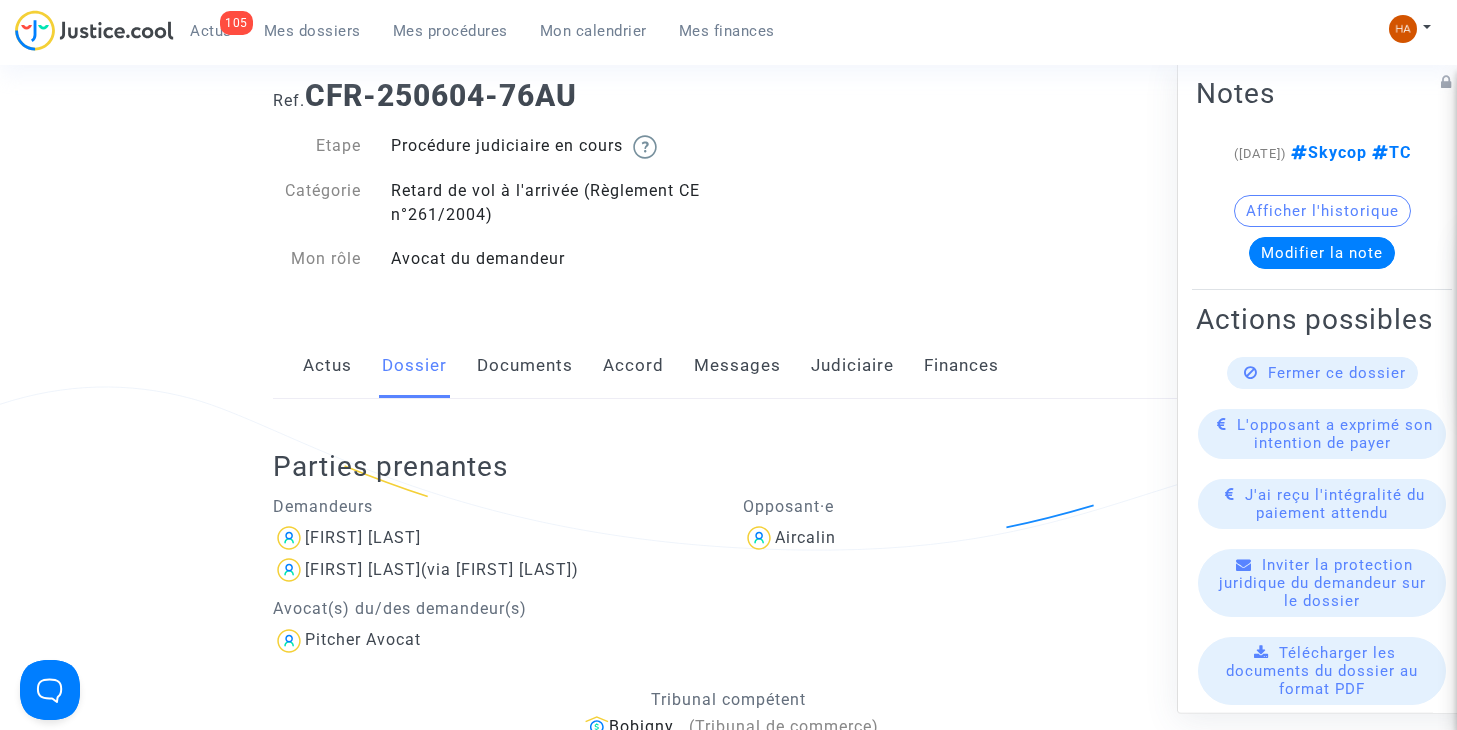 click on "Documents" 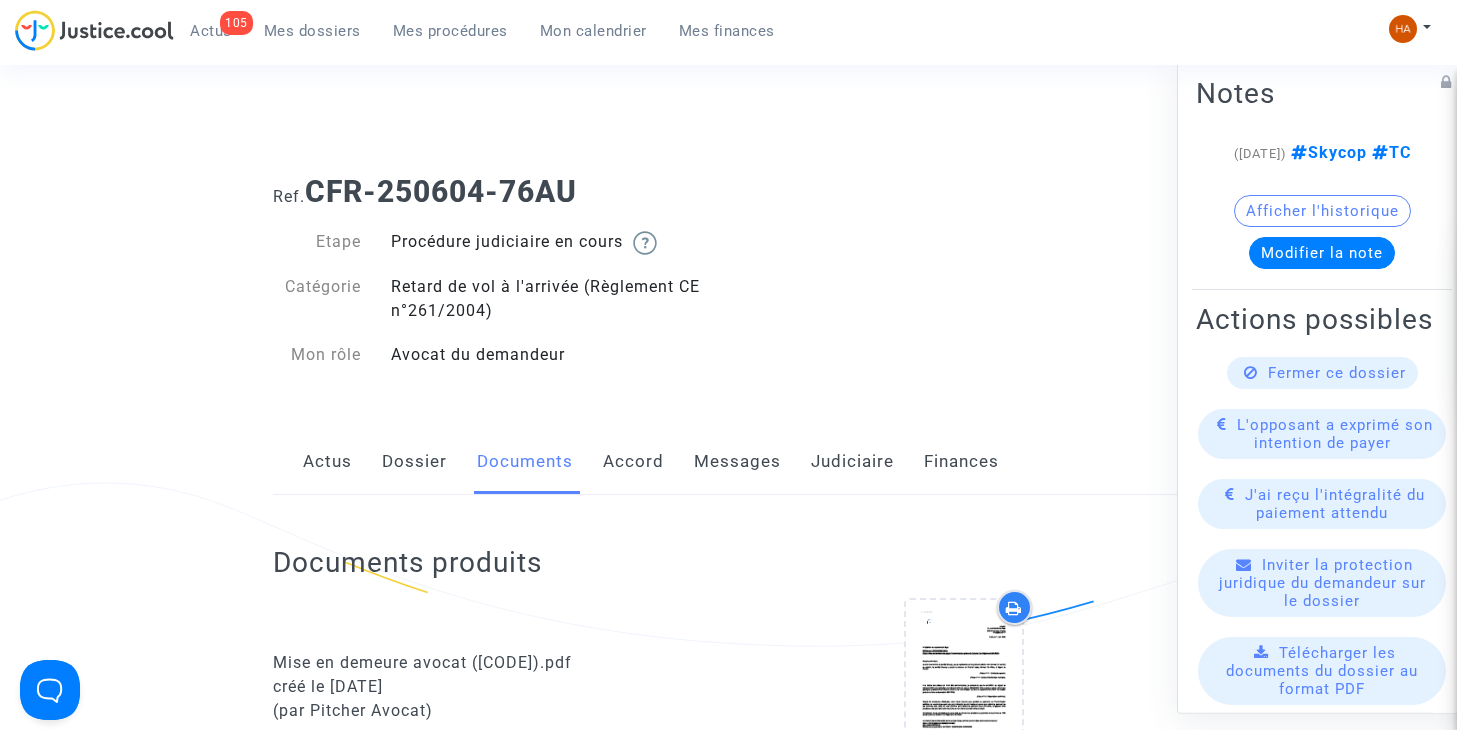 scroll, scrollTop: 0, scrollLeft: 0, axis: both 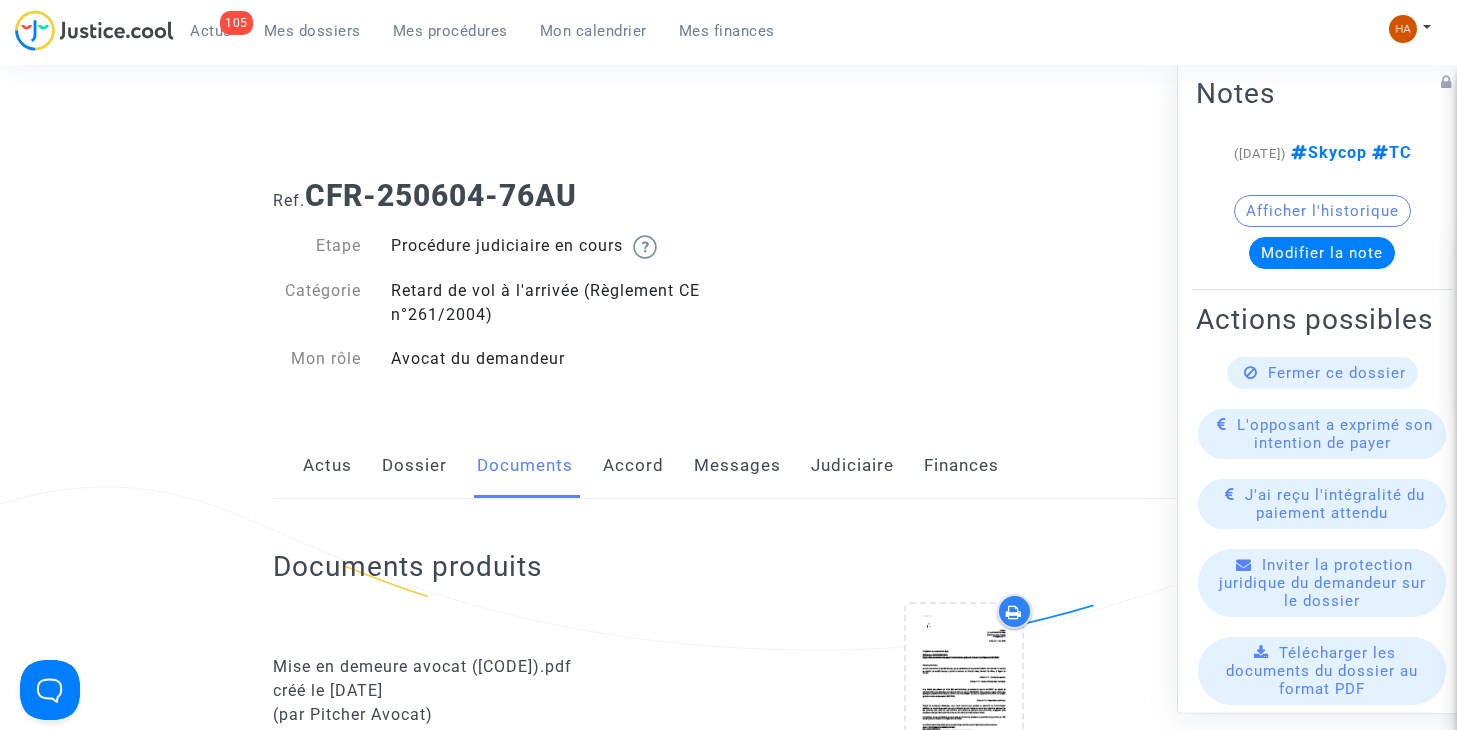click on "Accord" 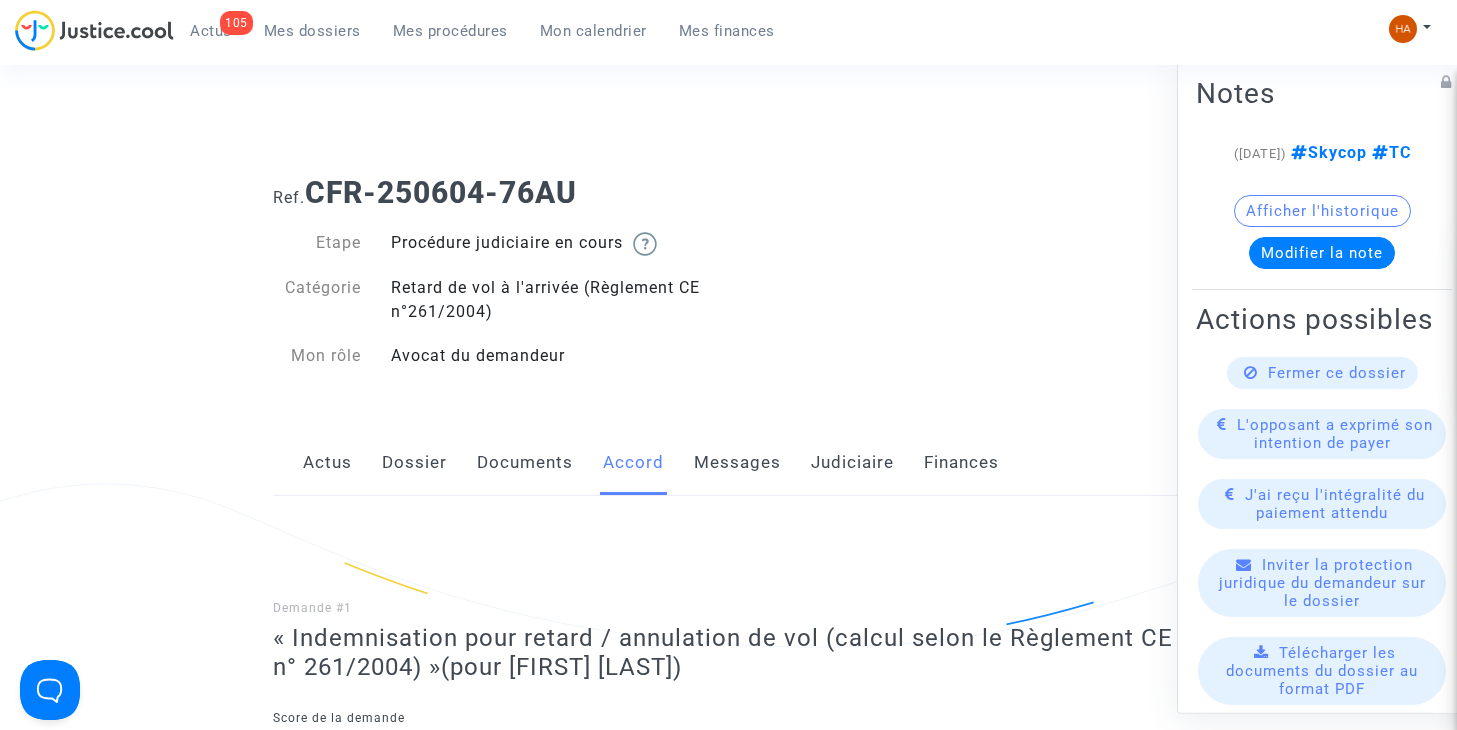 scroll, scrollTop: 0, scrollLeft: 0, axis: both 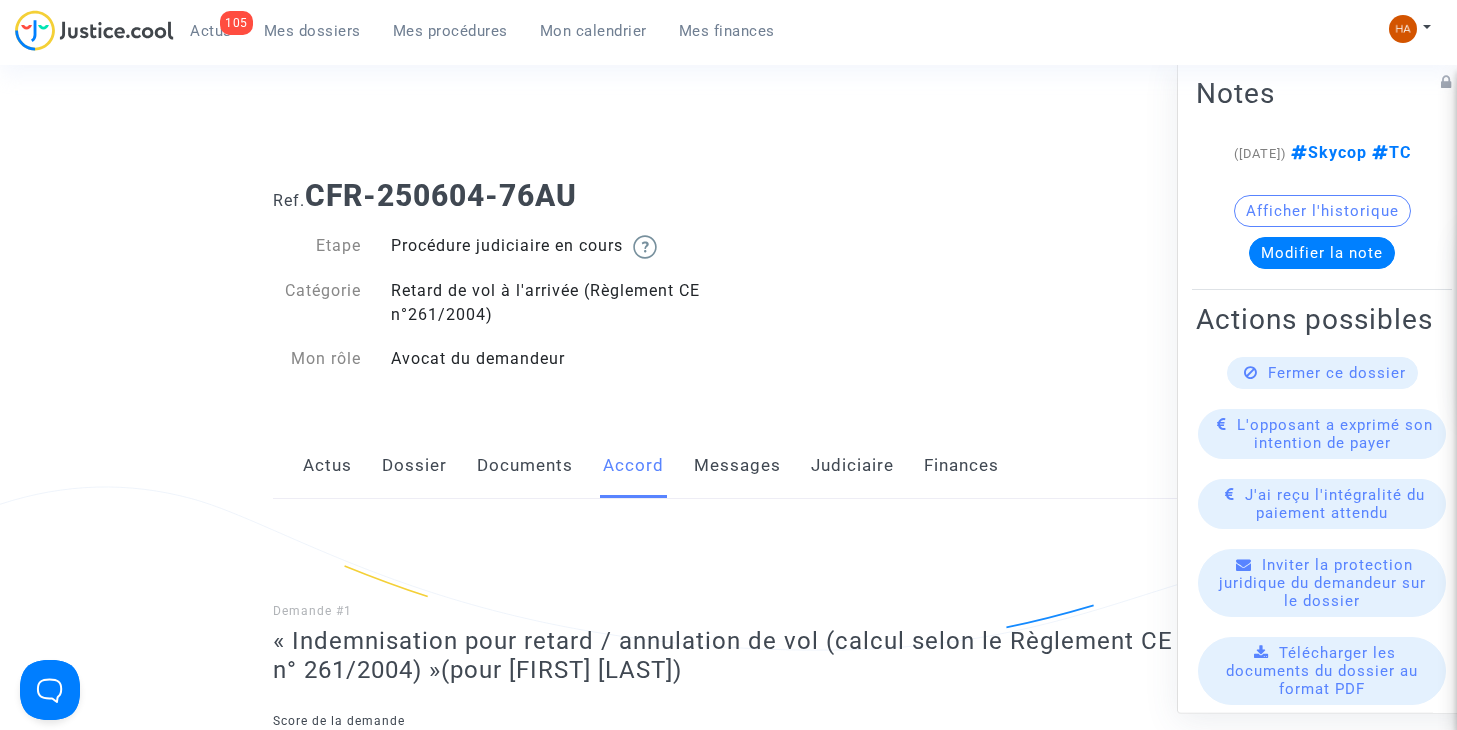click on "Judiciaire" 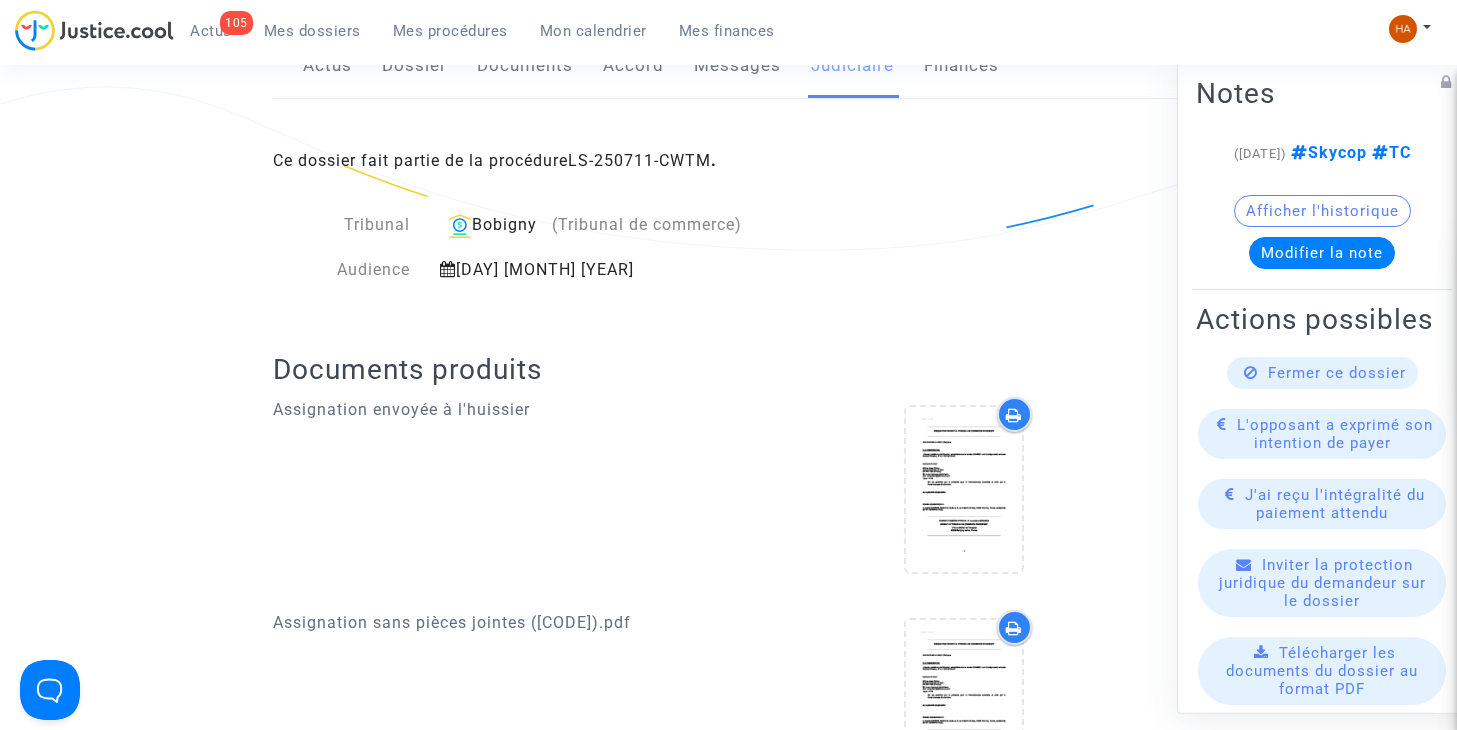 scroll, scrollTop: 0, scrollLeft: 0, axis: both 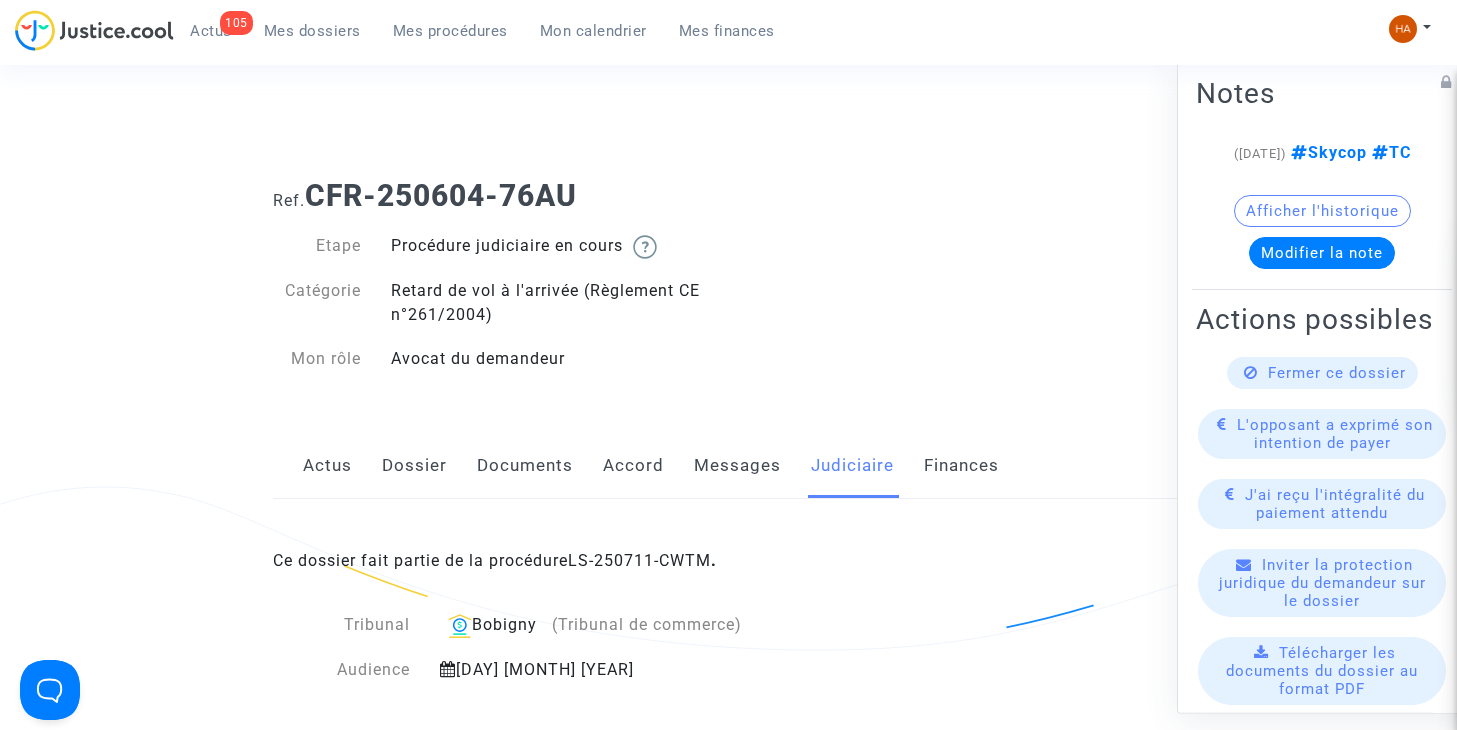 click on "Dossier" 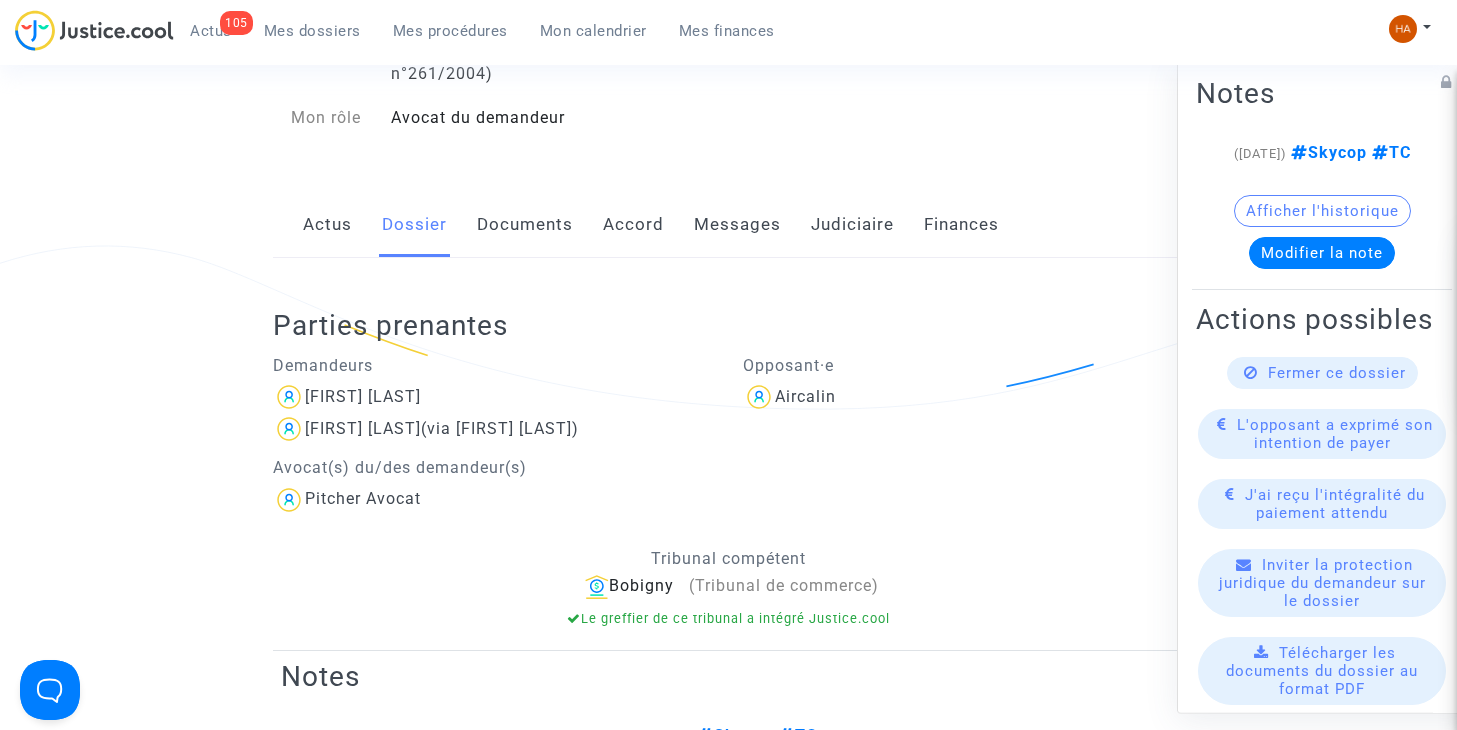 scroll, scrollTop: 200, scrollLeft: 0, axis: vertical 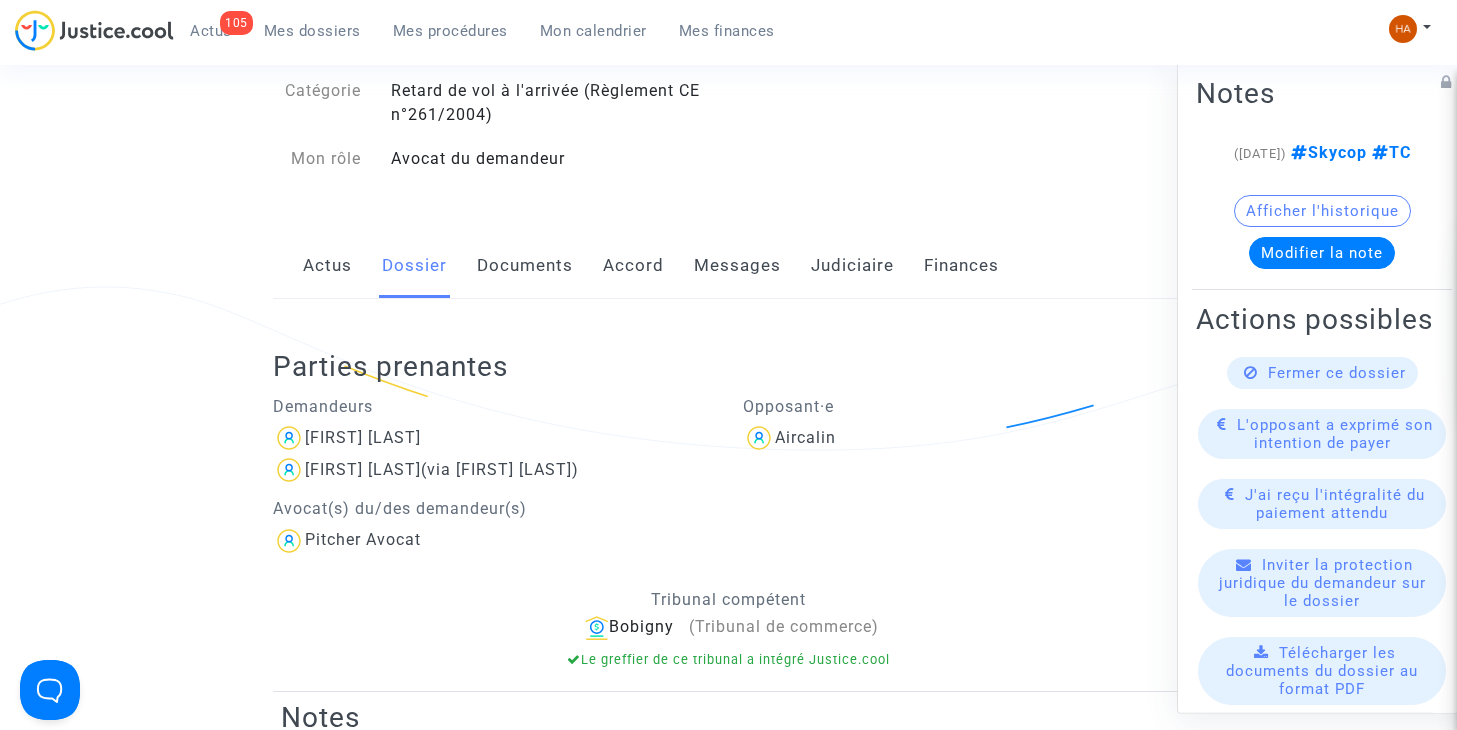 click on "Documents" 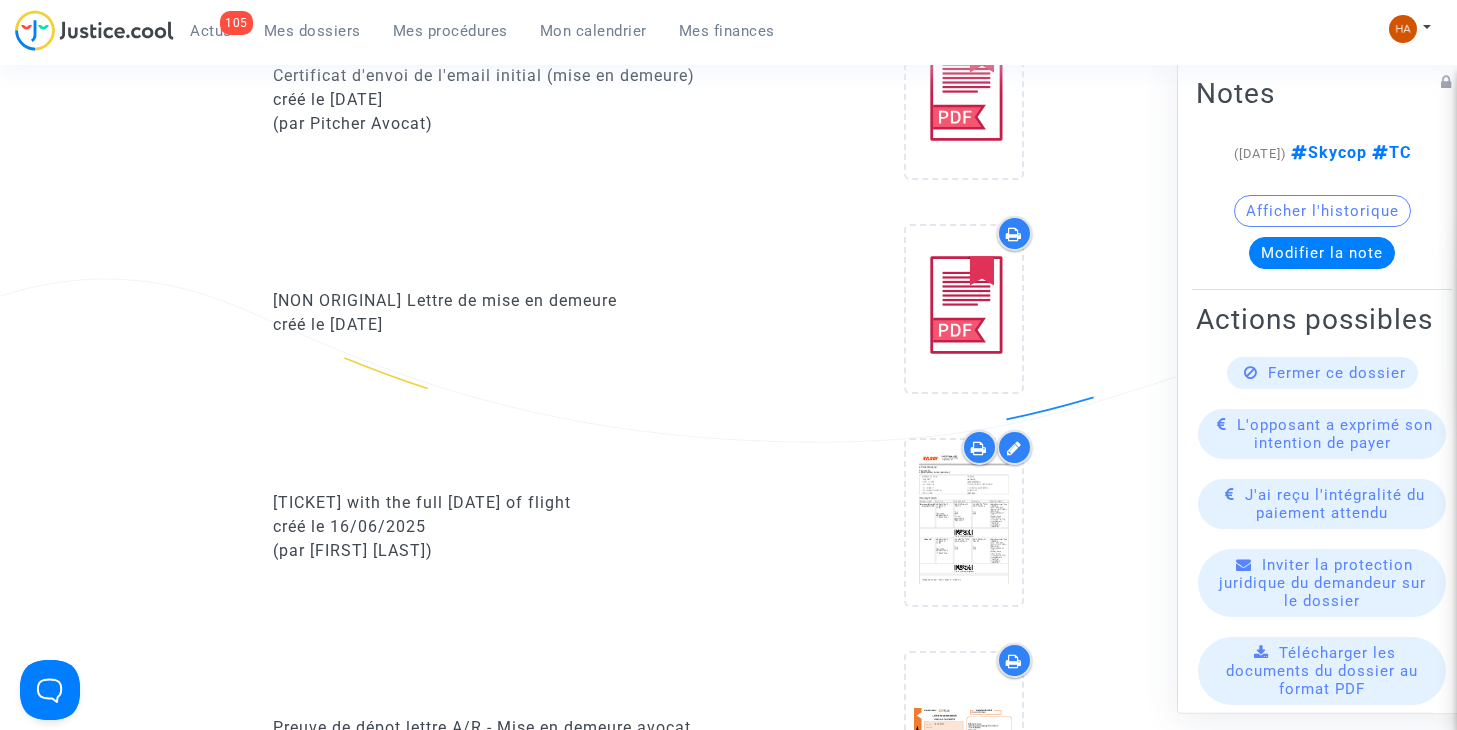 scroll, scrollTop: 1300, scrollLeft: 0, axis: vertical 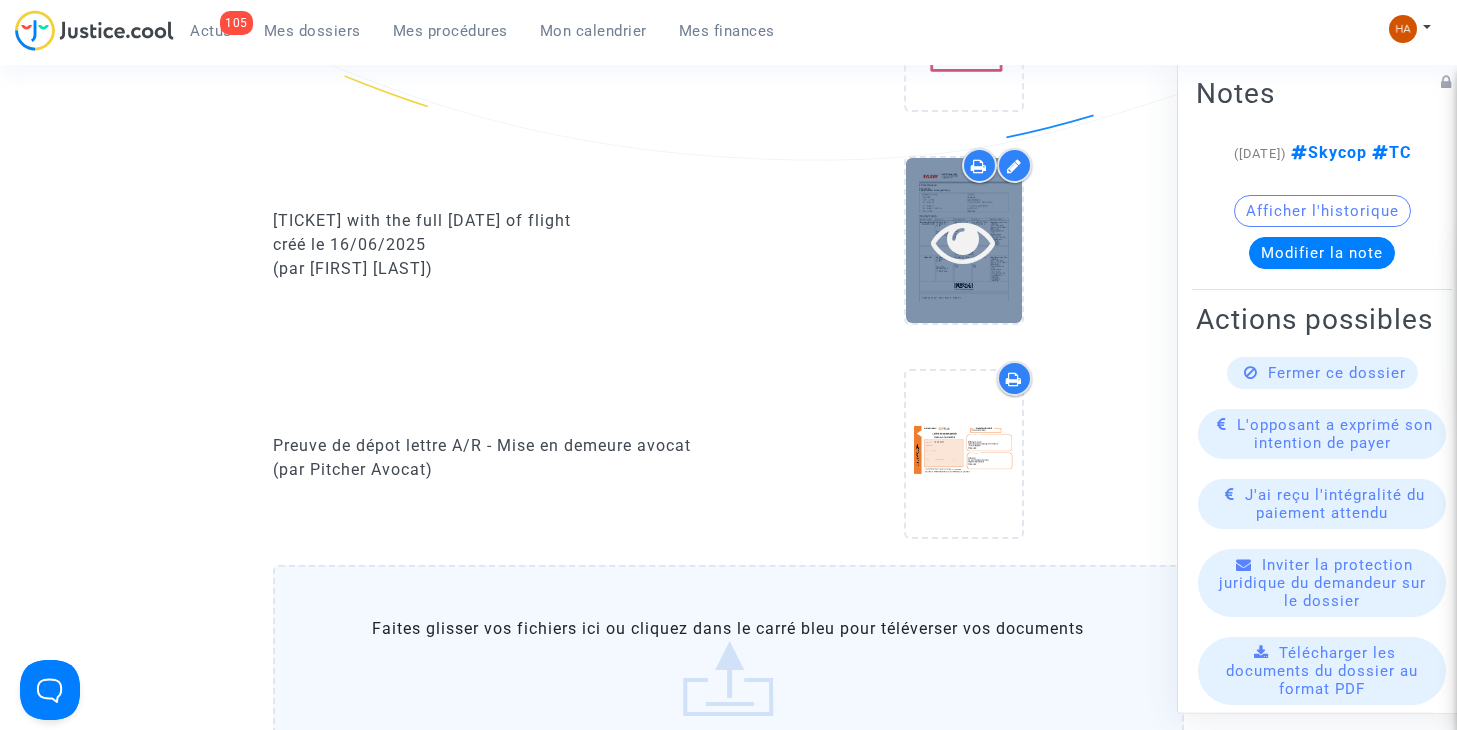 click at bounding box center [964, 240] 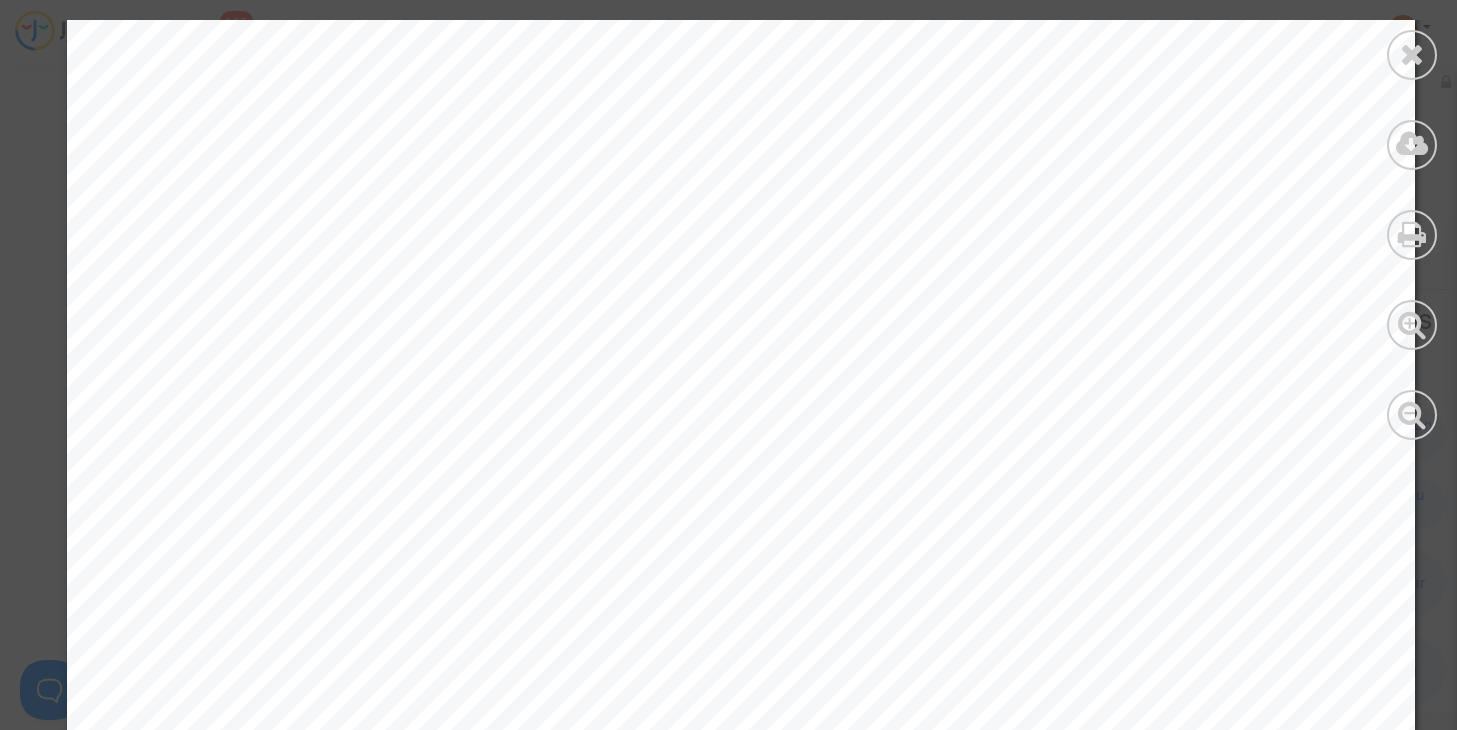 scroll, scrollTop: 3900, scrollLeft: 0, axis: vertical 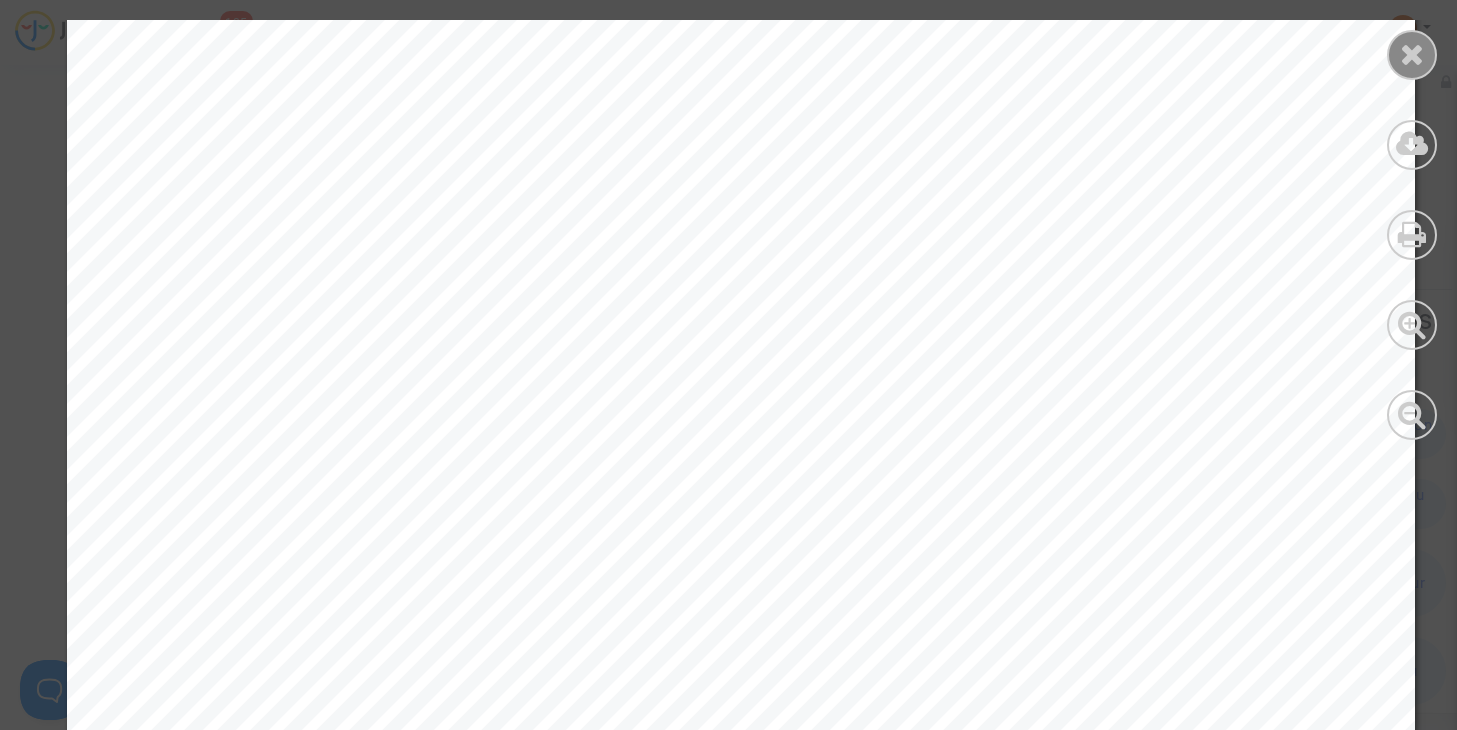 click at bounding box center (1412, 55) 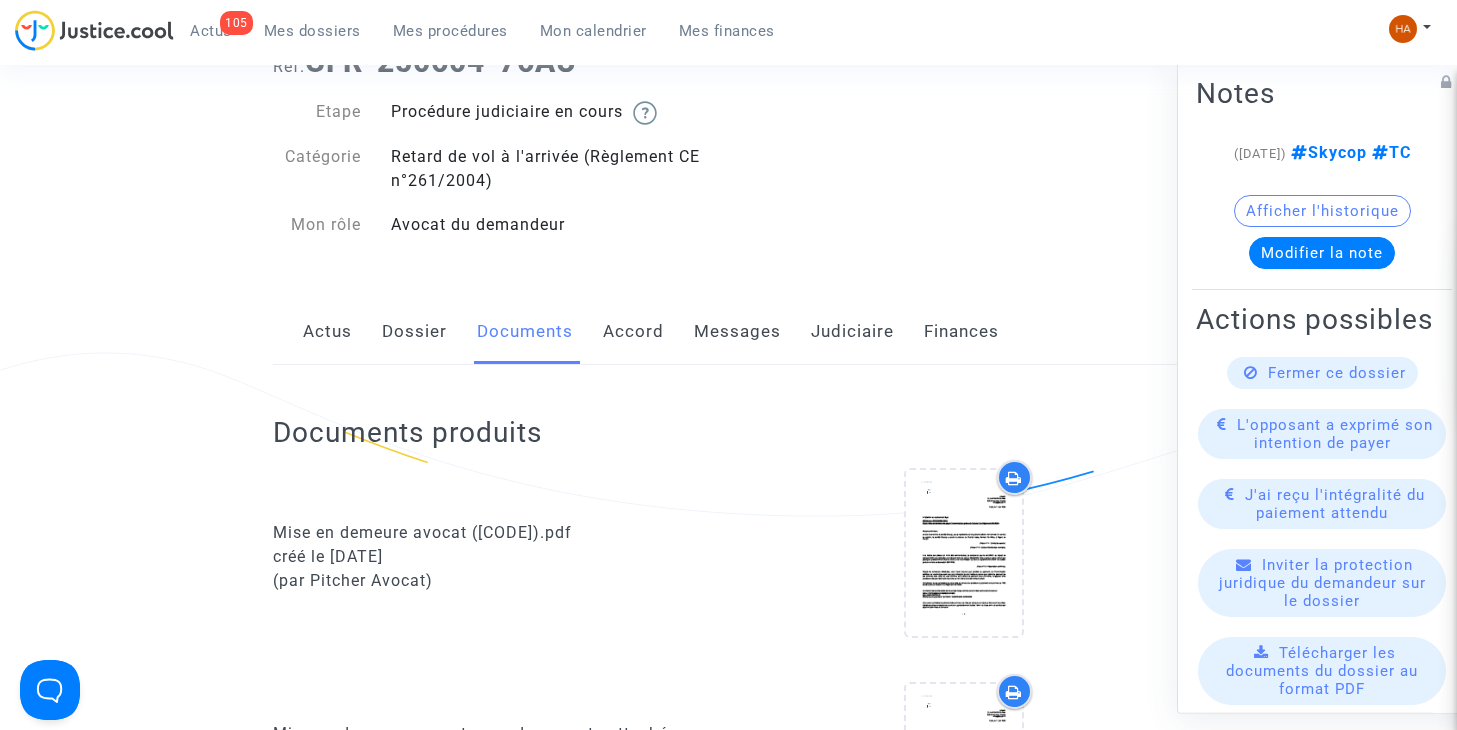 scroll, scrollTop: 0, scrollLeft: 0, axis: both 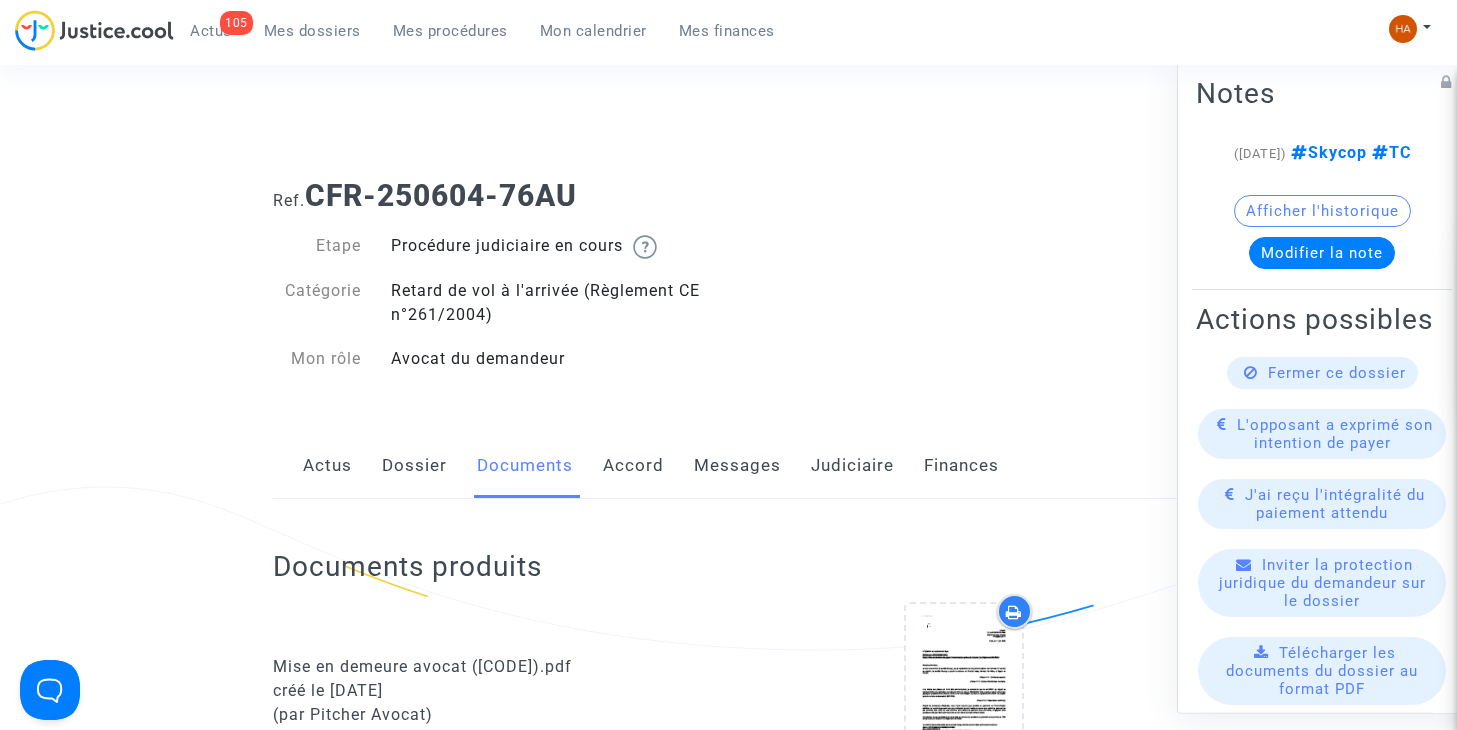 click on "Dossier" 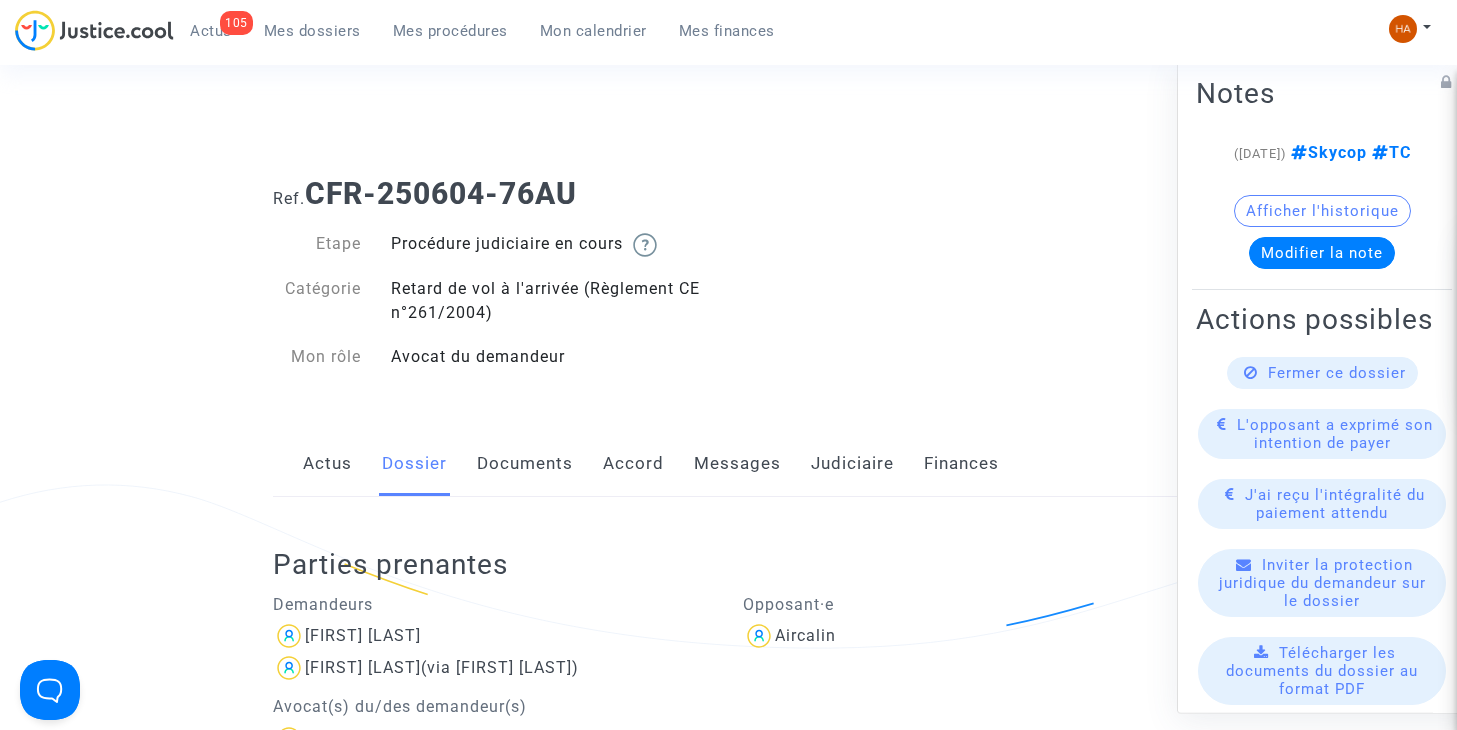 scroll, scrollTop: 0, scrollLeft: 0, axis: both 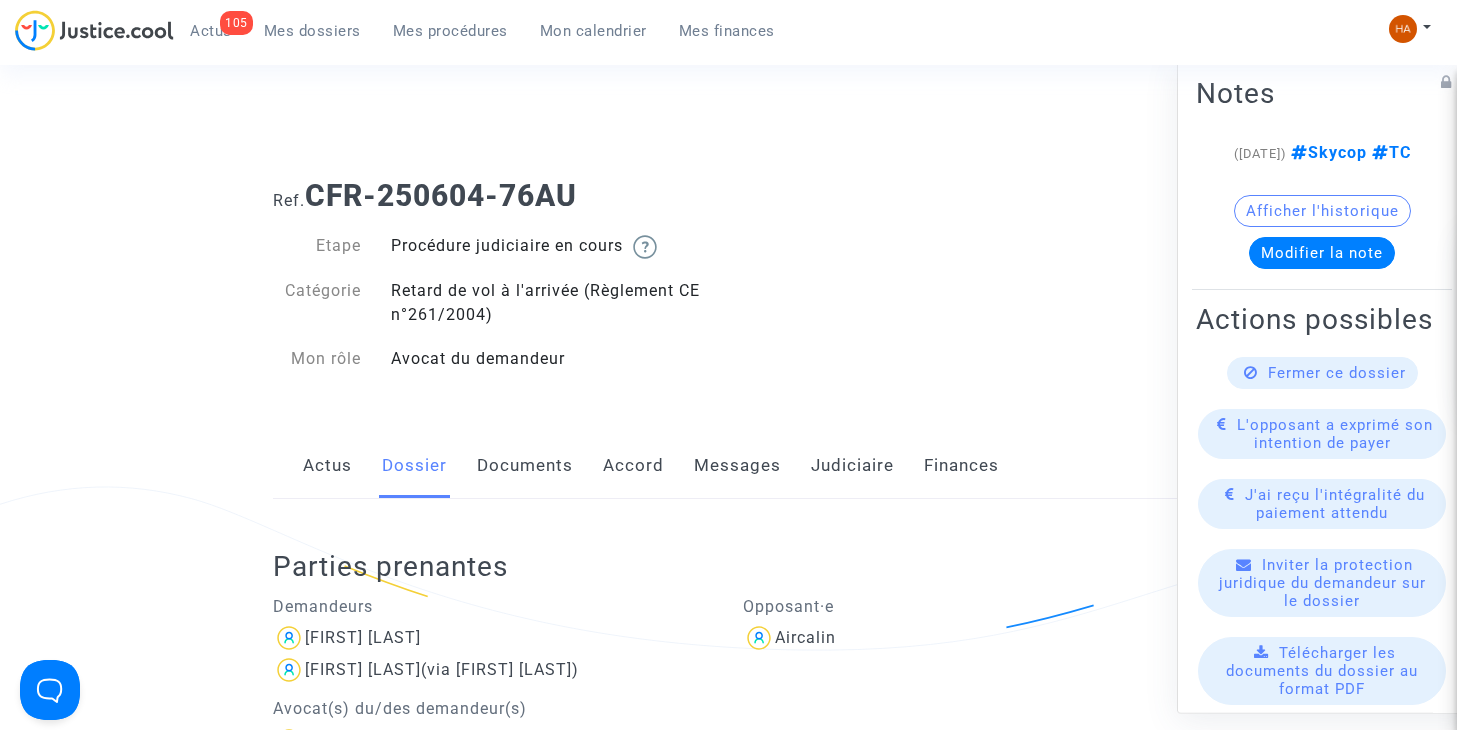 click on "Accord" 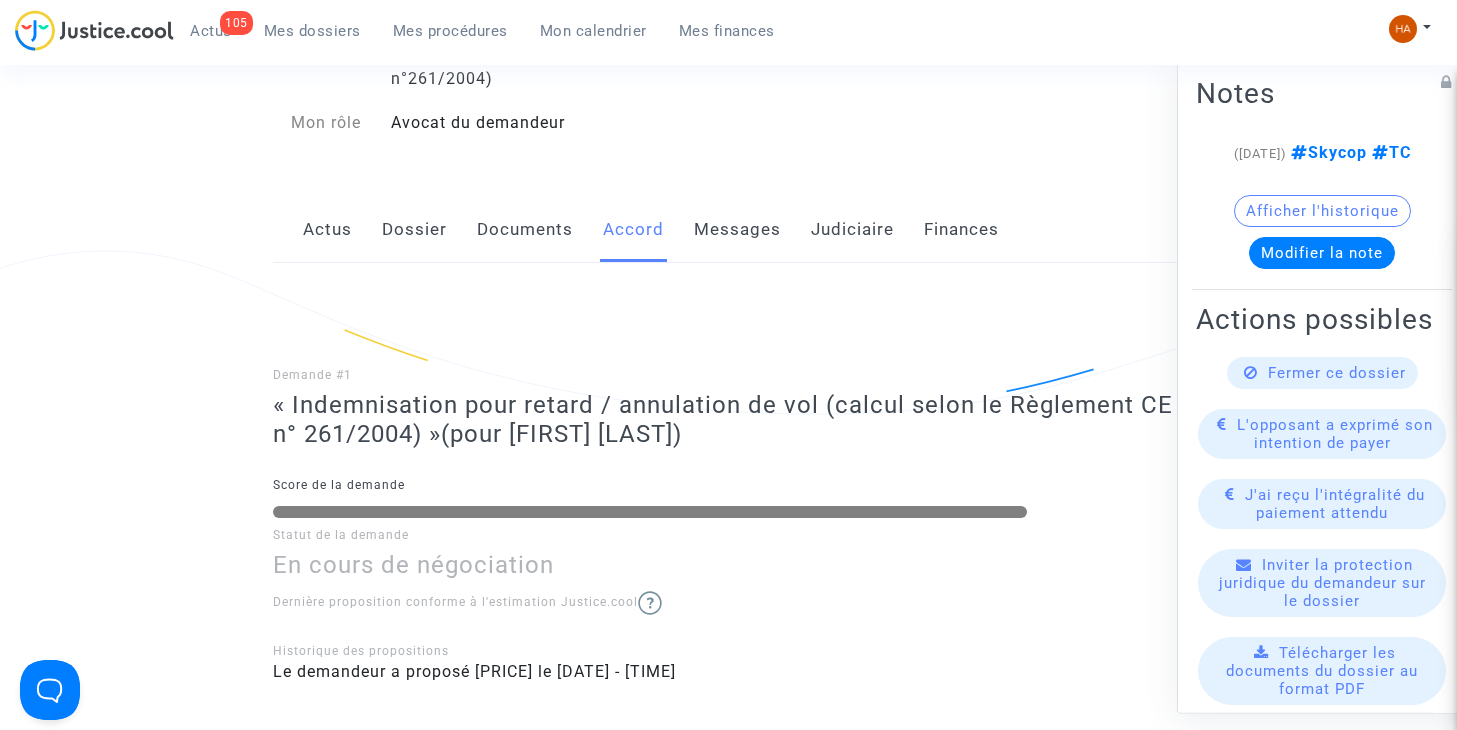 scroll, scrollTop: 0, scrollLeft: 0, axis: both 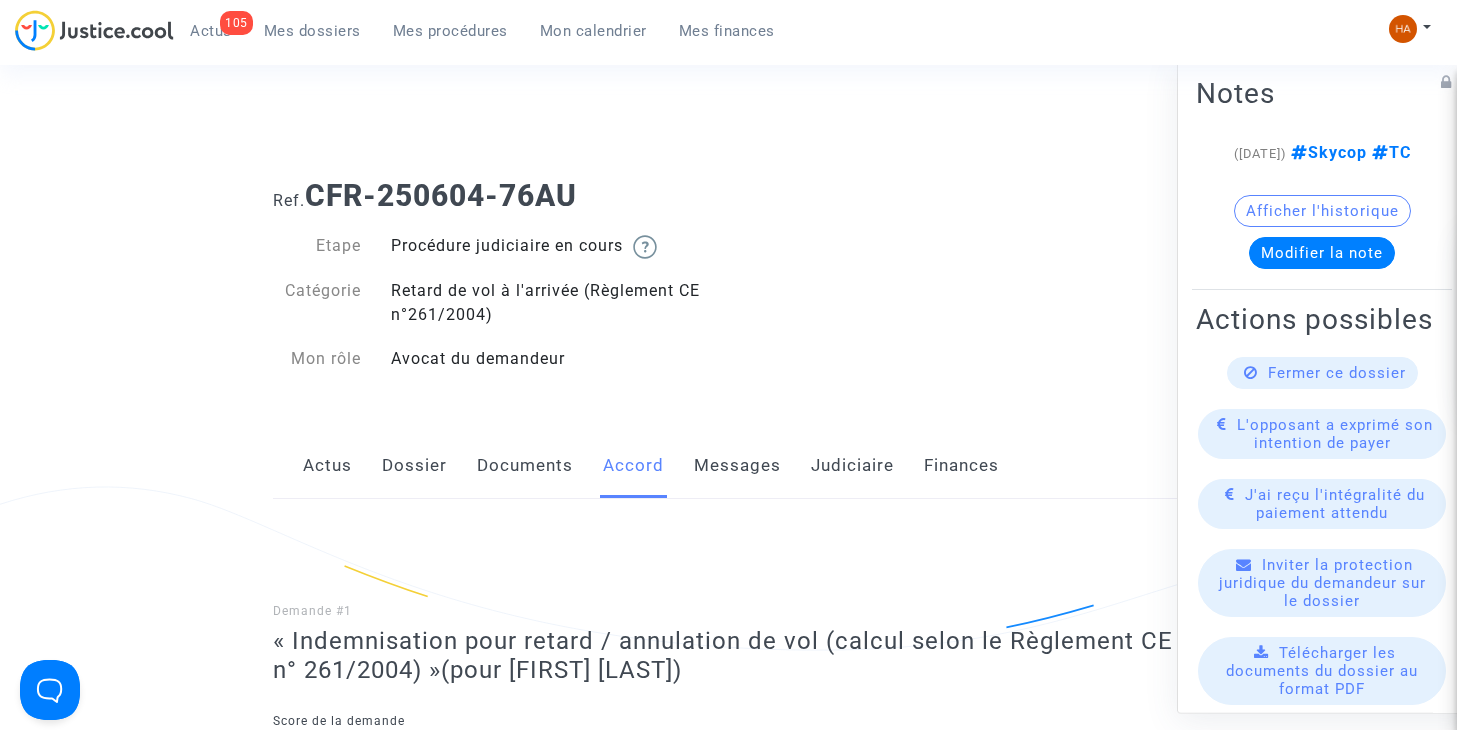 click on "Dossier" 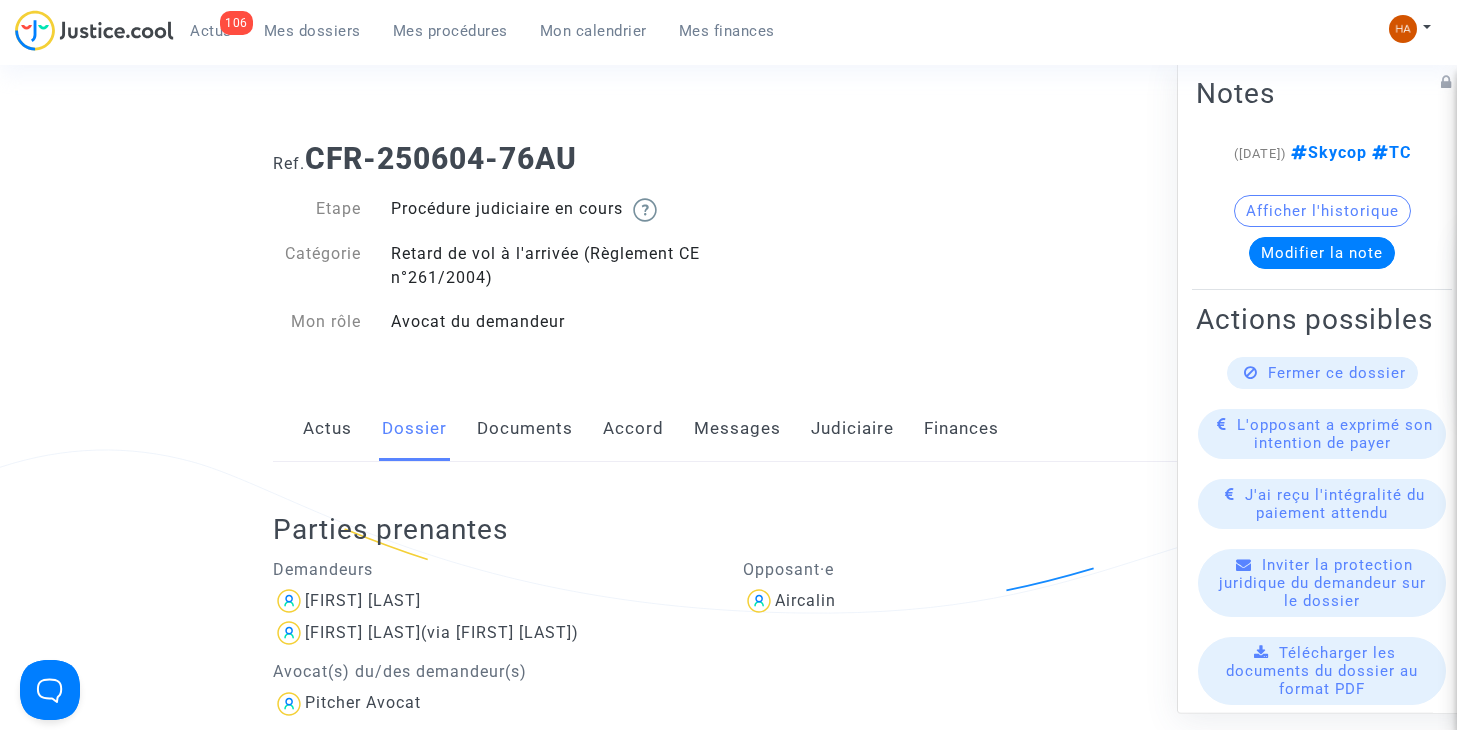 scroll, scrollTop: 0, scrollLeft: 0, axis: both 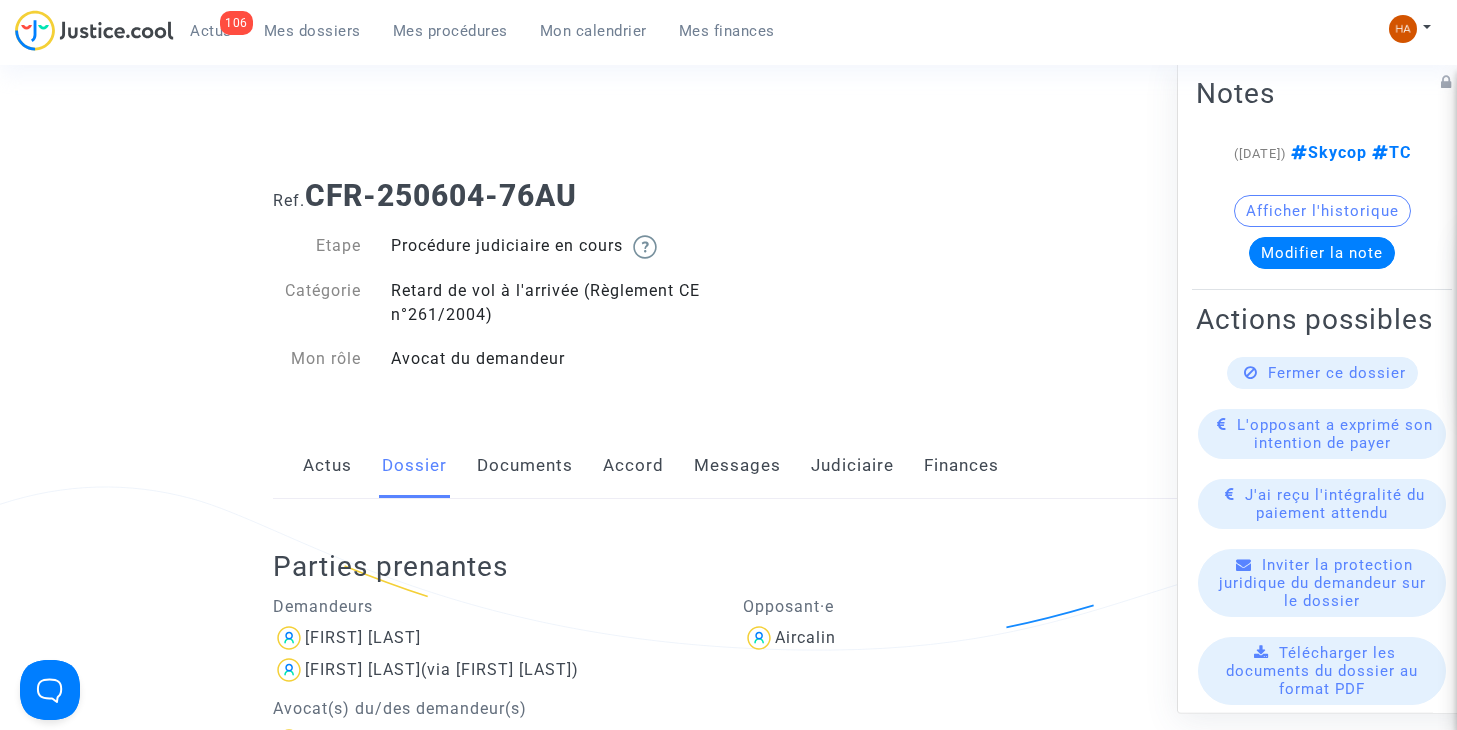 drag, startPoint x: 502, startPoint y: 461, endPoint x: 532, endPoint y: 458, distance: 30.149628 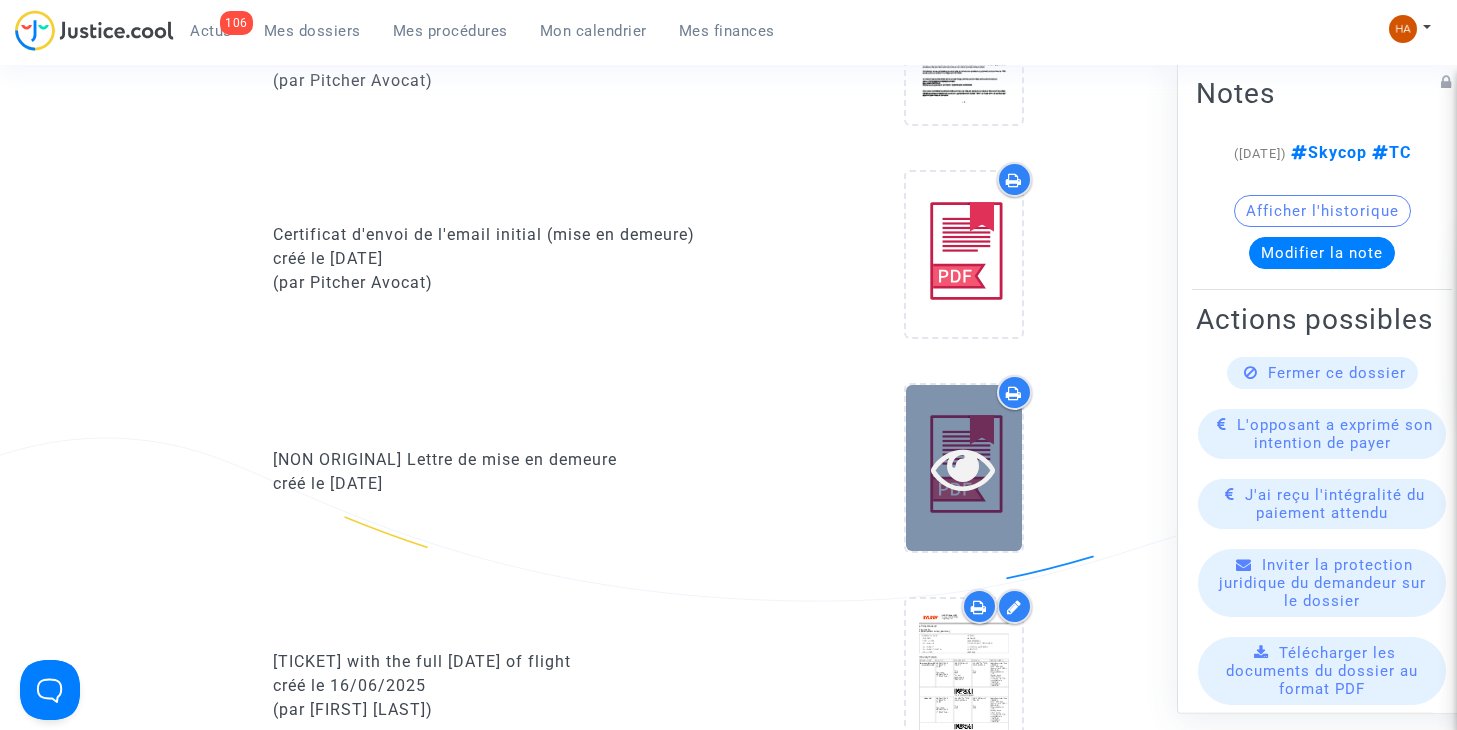 scroll, scrollTop: 1000, scrollLeft: 0, axis: vertical 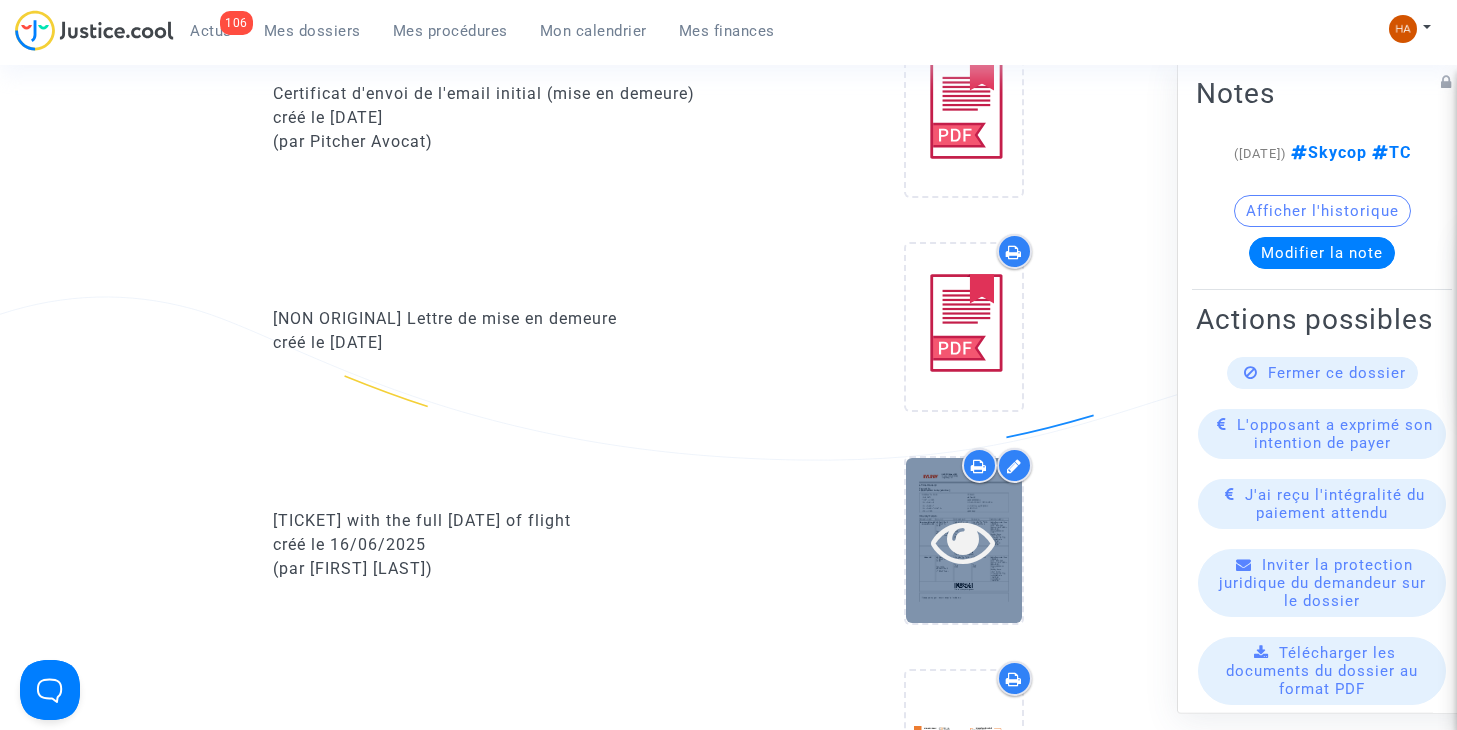 click at bounding box center (963, 541) 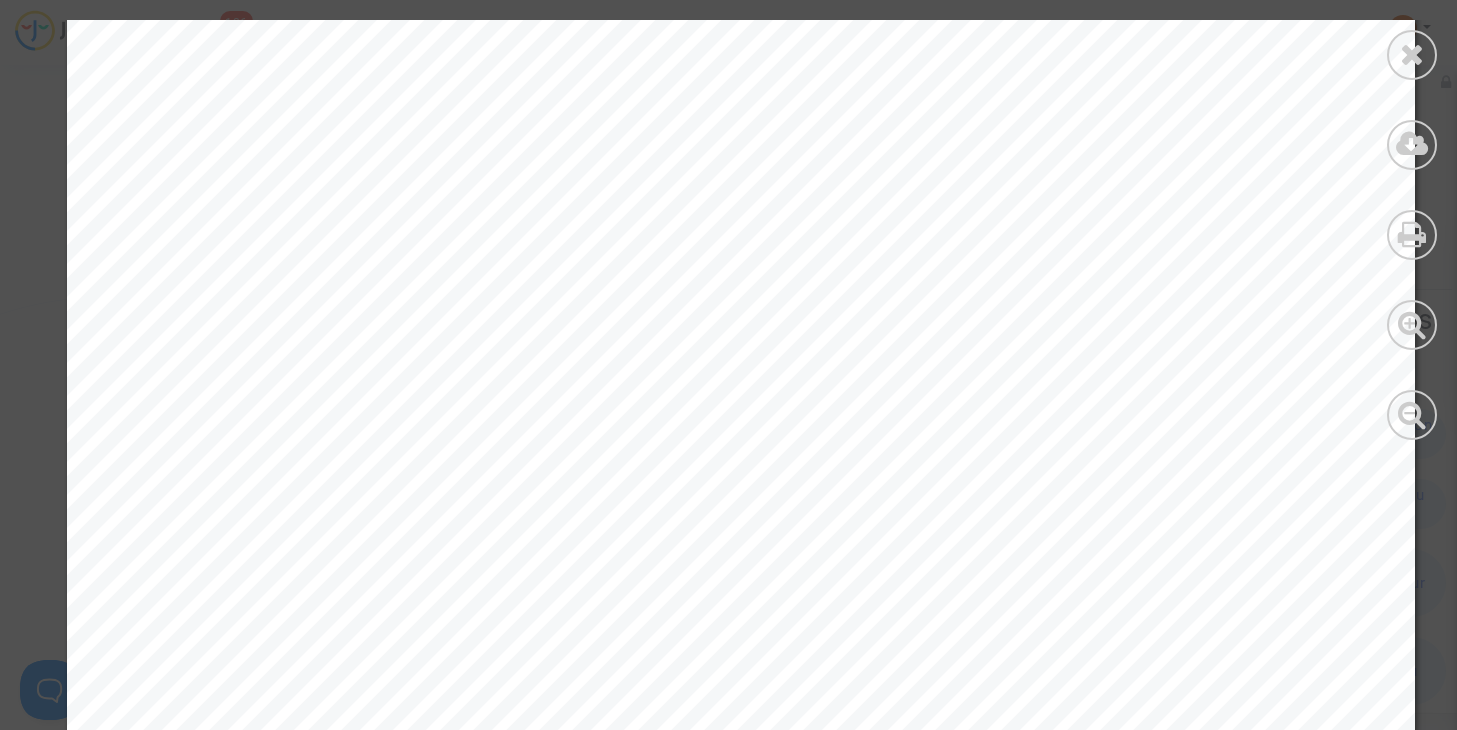 scroll, scrollTop: 6977, scrollLeft: 0, axis: vertical 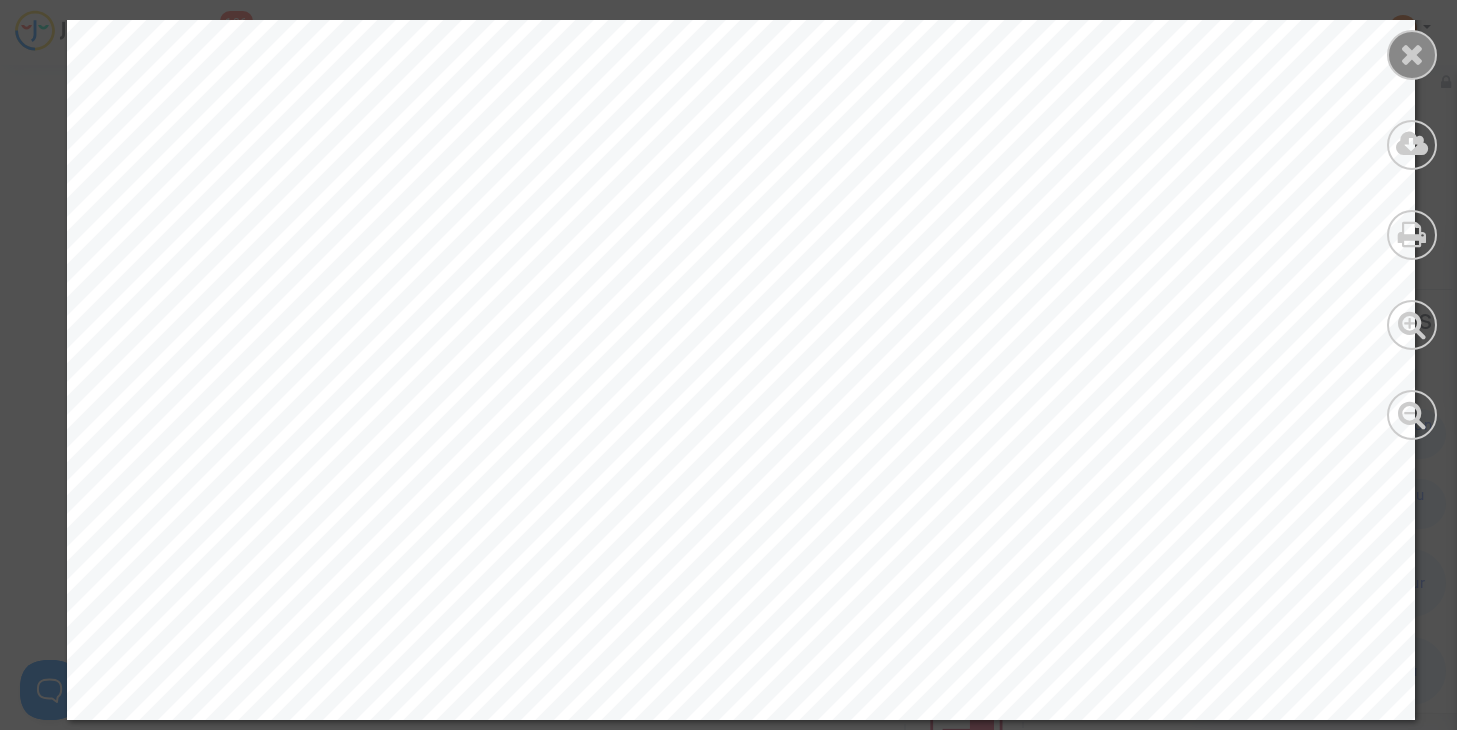 click at bounding box center [1412, 54] 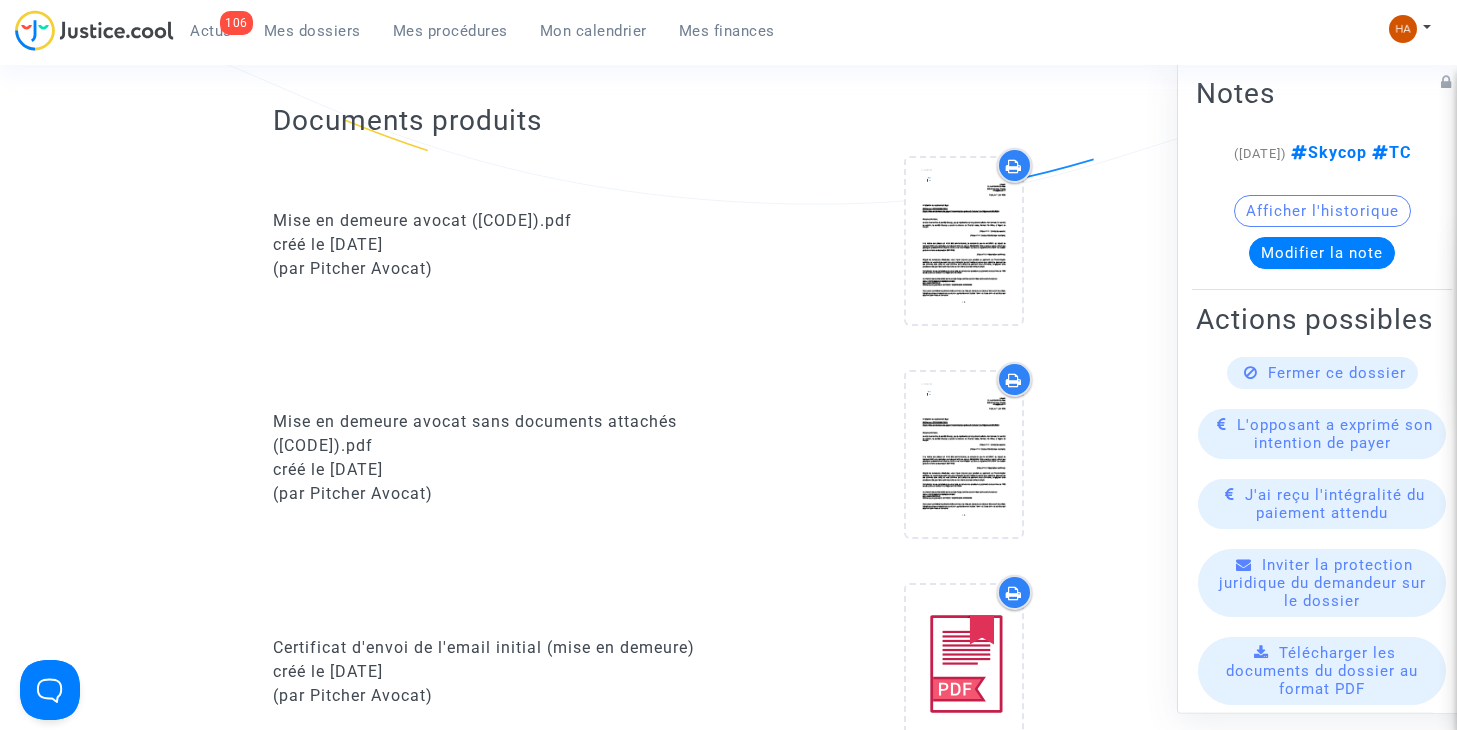 scroll, scrollTop: 0, scrollLeft: 0, axis: both 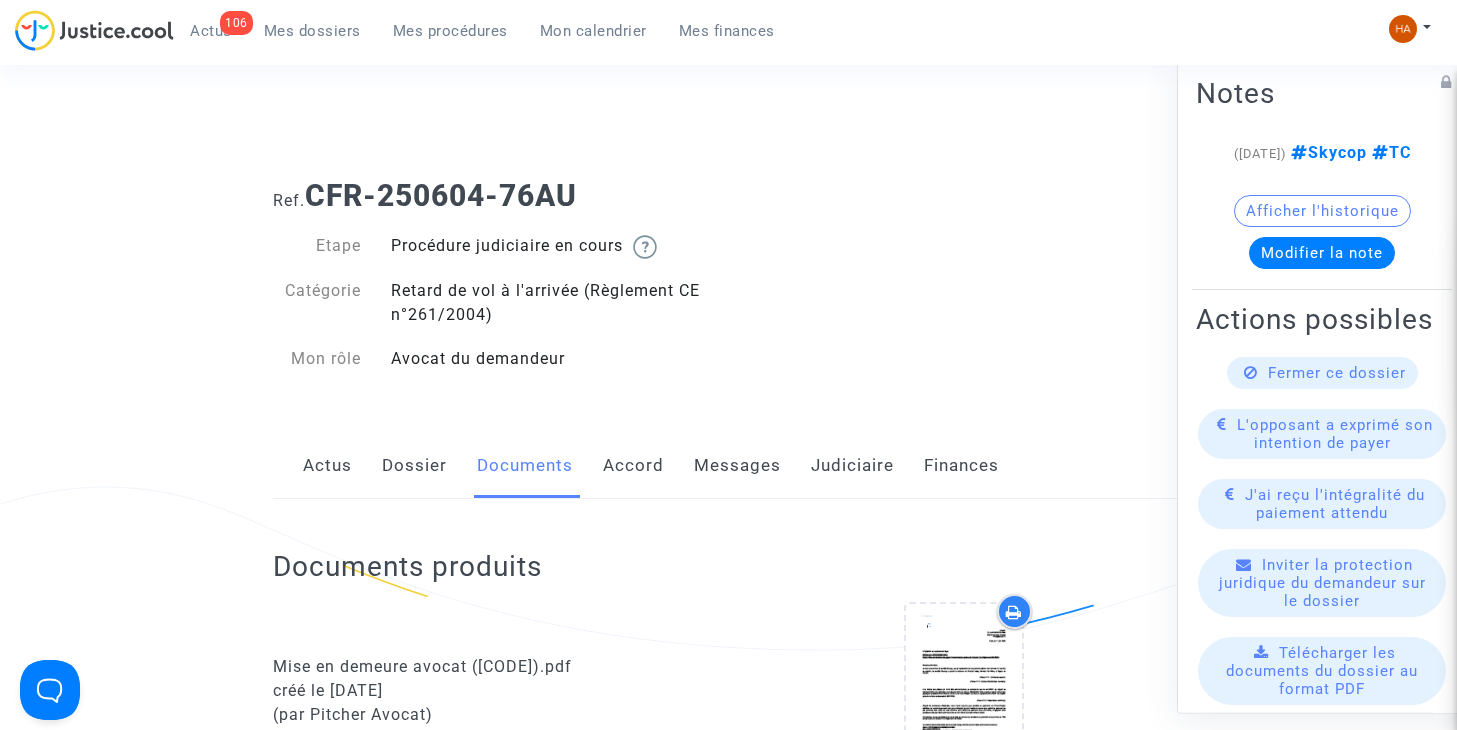click on "Accord" 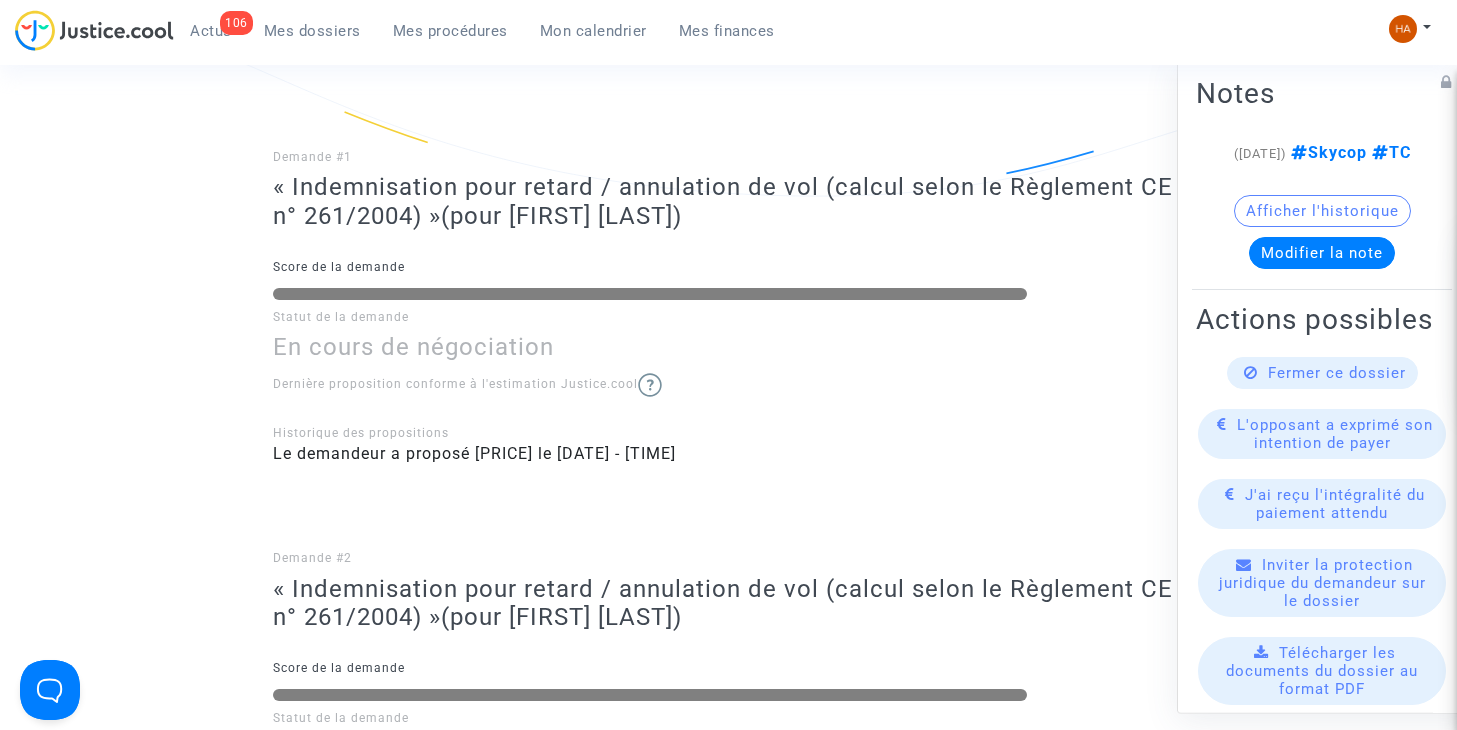 scroll, scrollTop: 0, scrollLeft: 0, axis: both 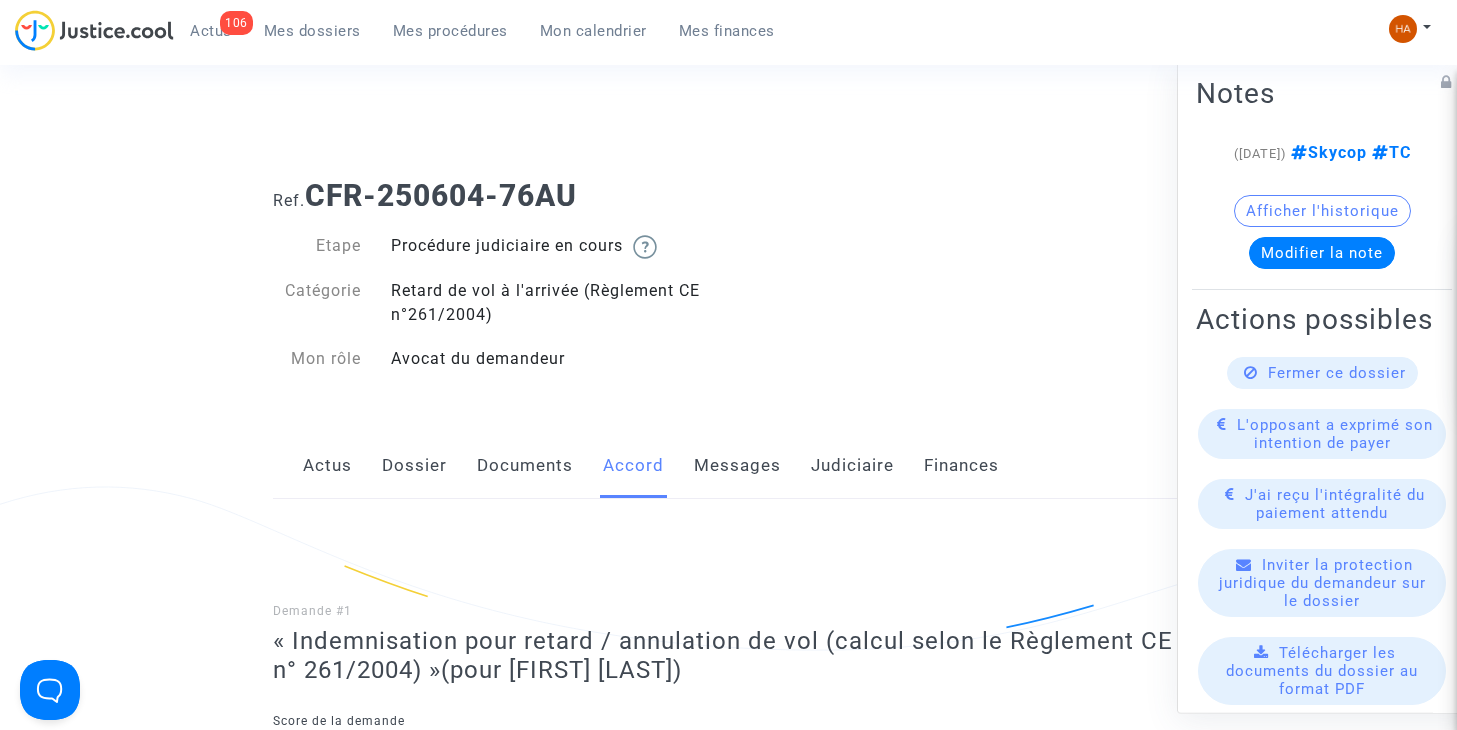 click on "Dossier" 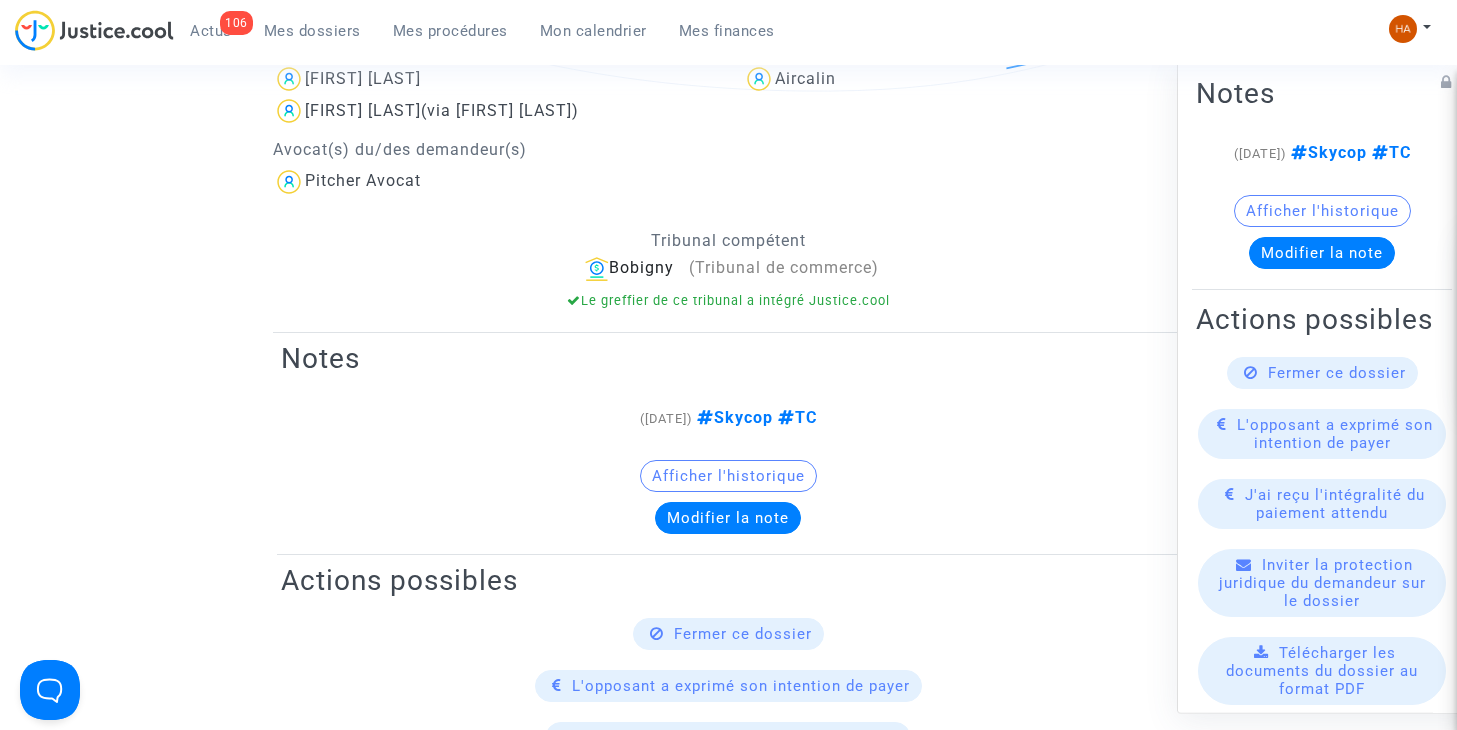 scroll, scrollTop: 306, scrollLeft: 0, axis: vertical 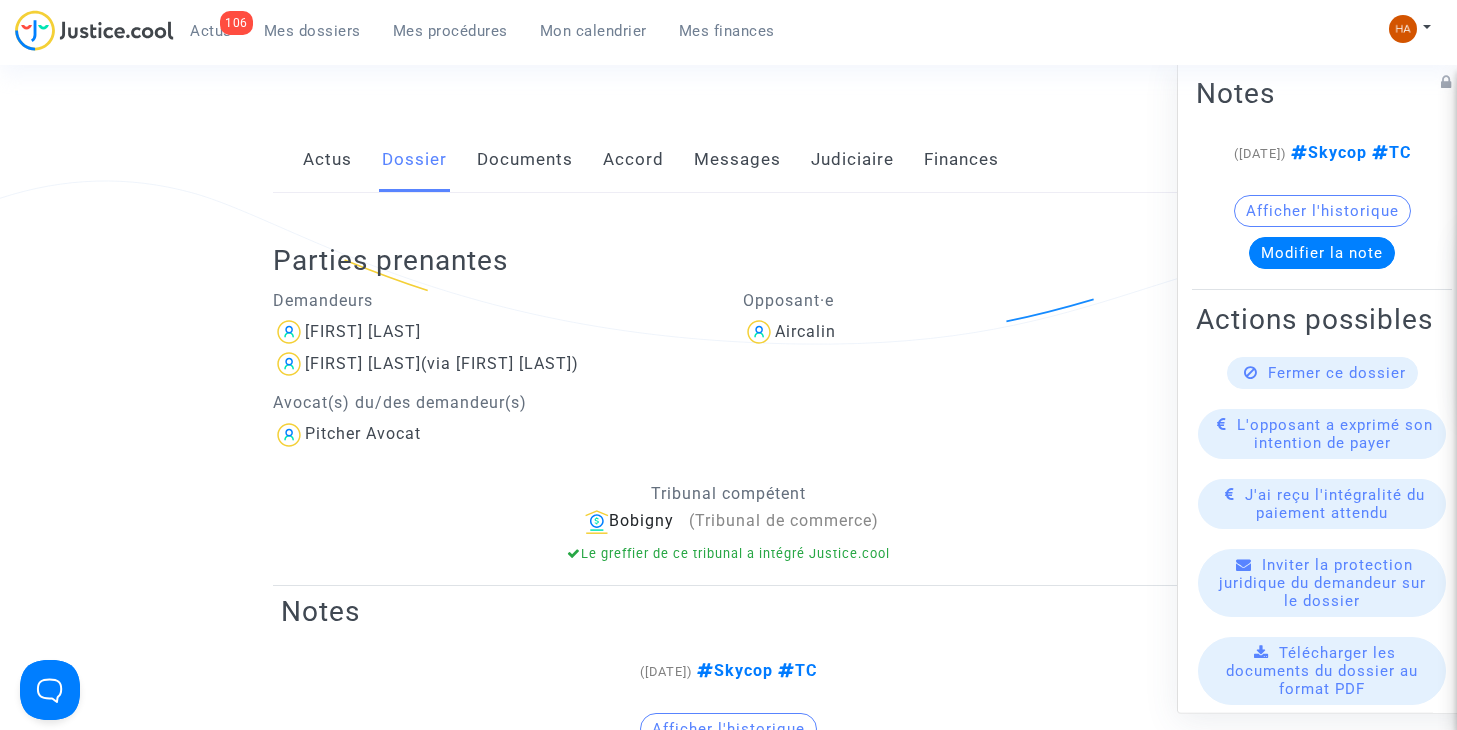 click on "Judiciaire" 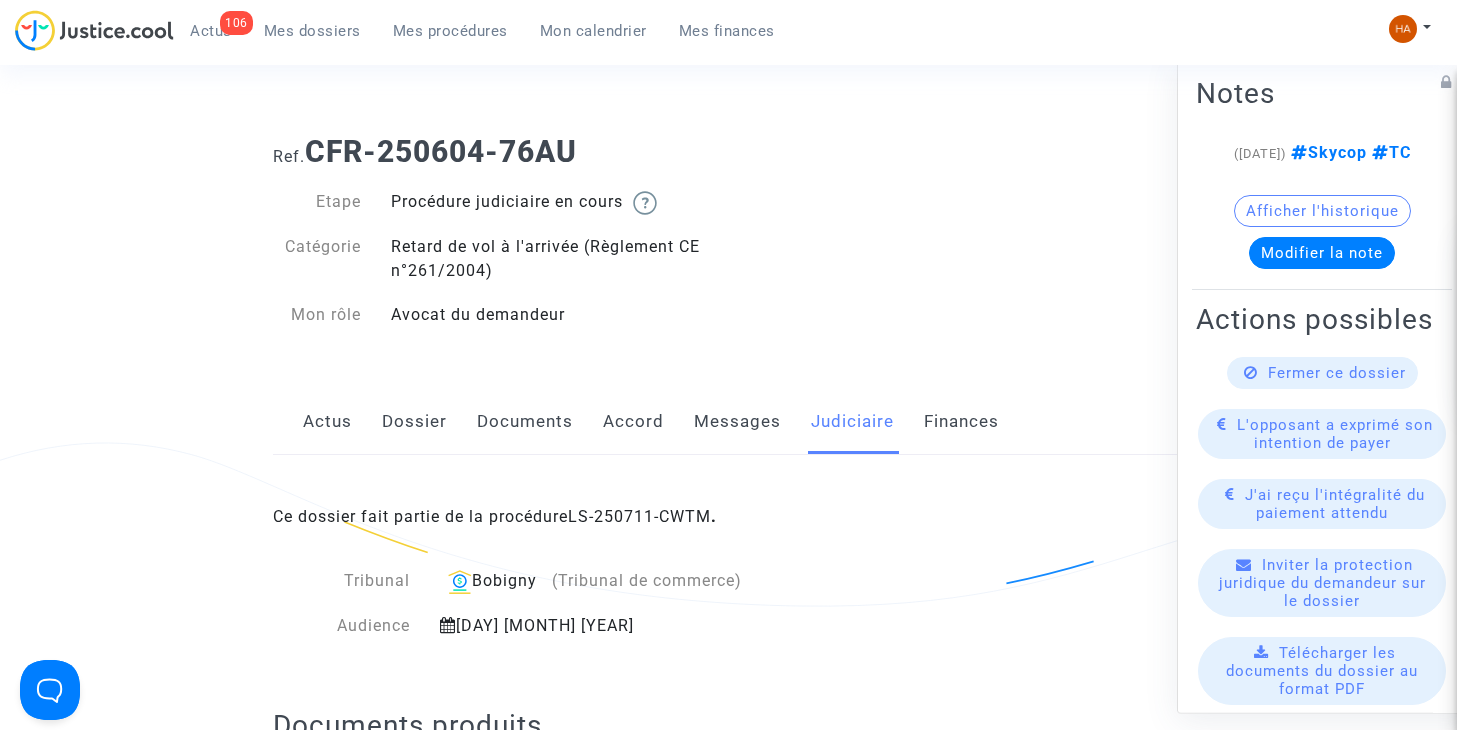 scroll, scrollTop: 43, scrollLeft: 0, axis: vertical 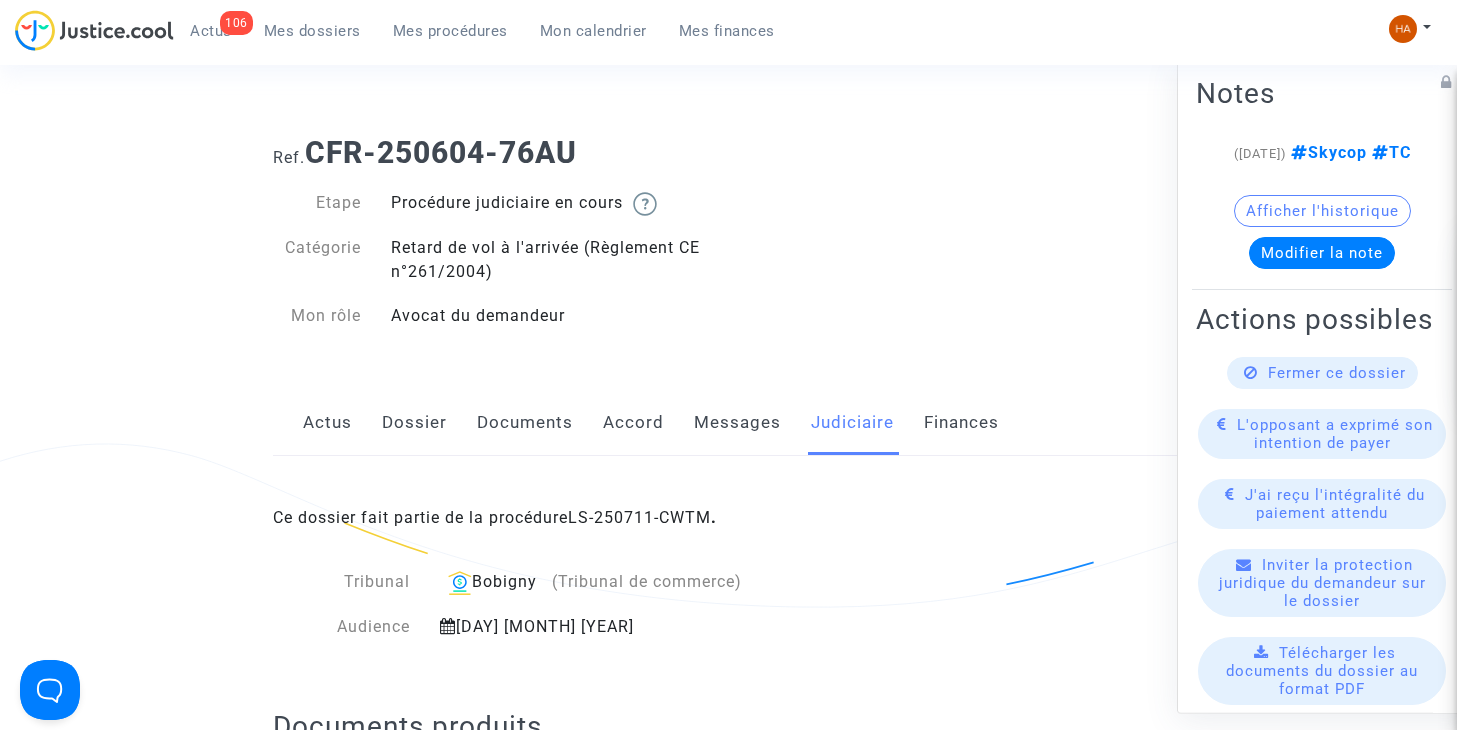 click on "Dossier" 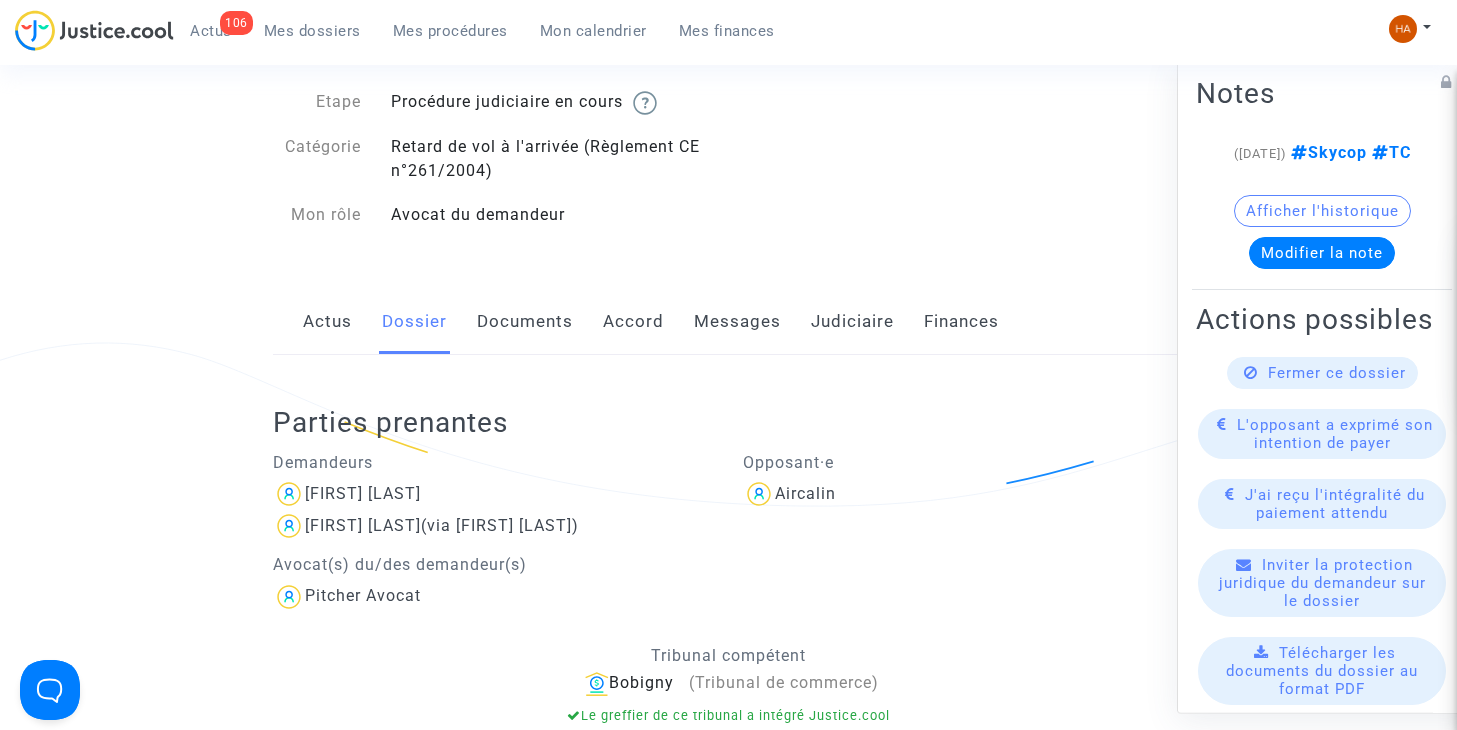 scroll, scrollTop: 79, scrollLeft: 0, axis: vertical 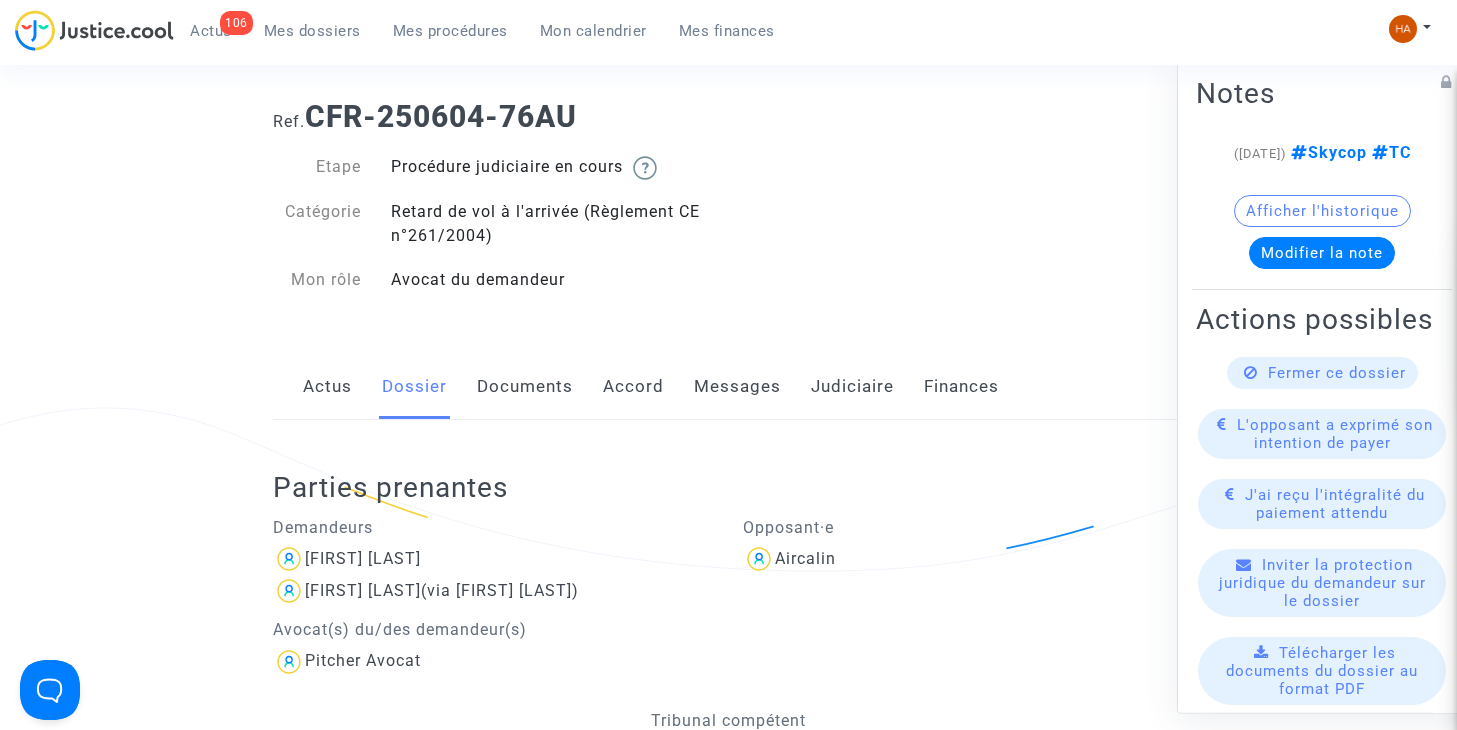 click on "Actus" 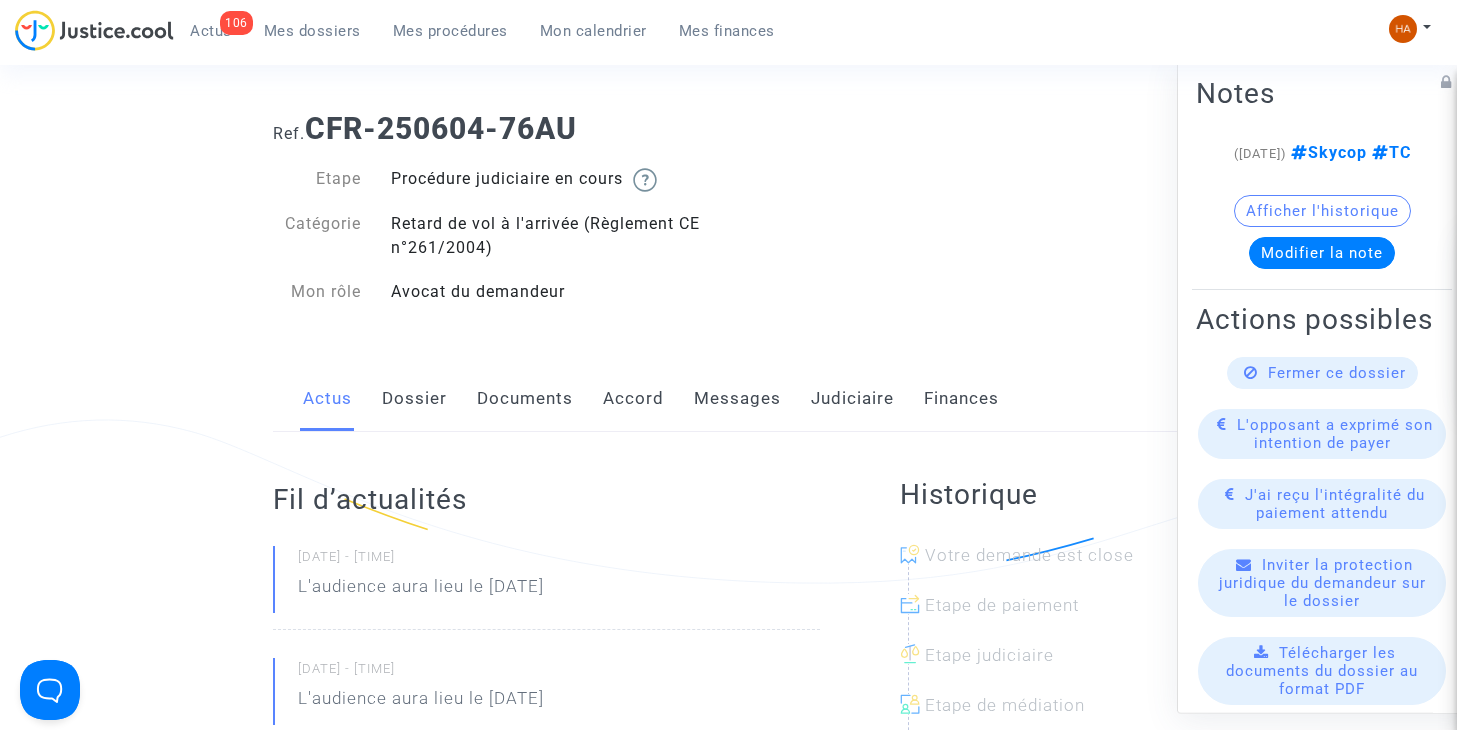 scroll, scrollTop: 33, scrollLeft: 0, axis: vertical 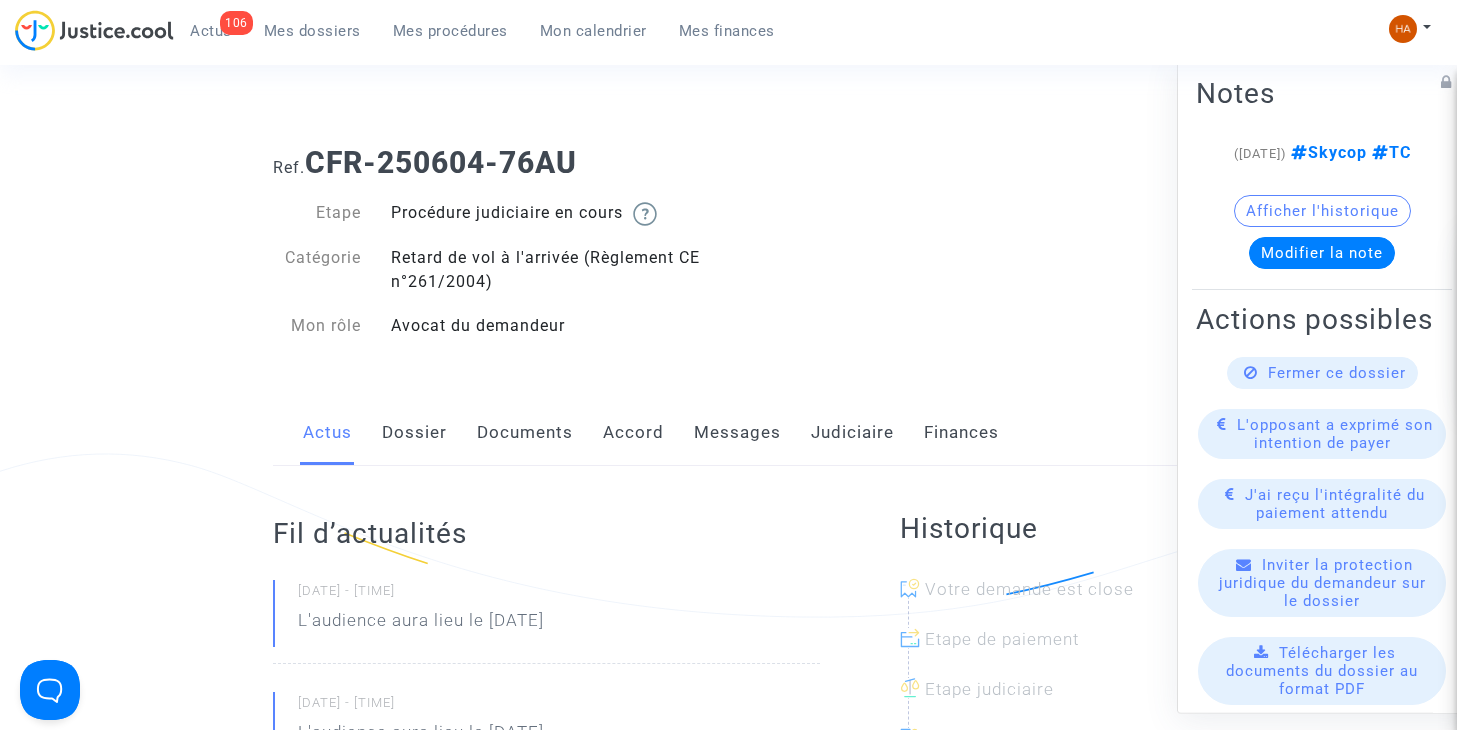 click on "Judiciaire" 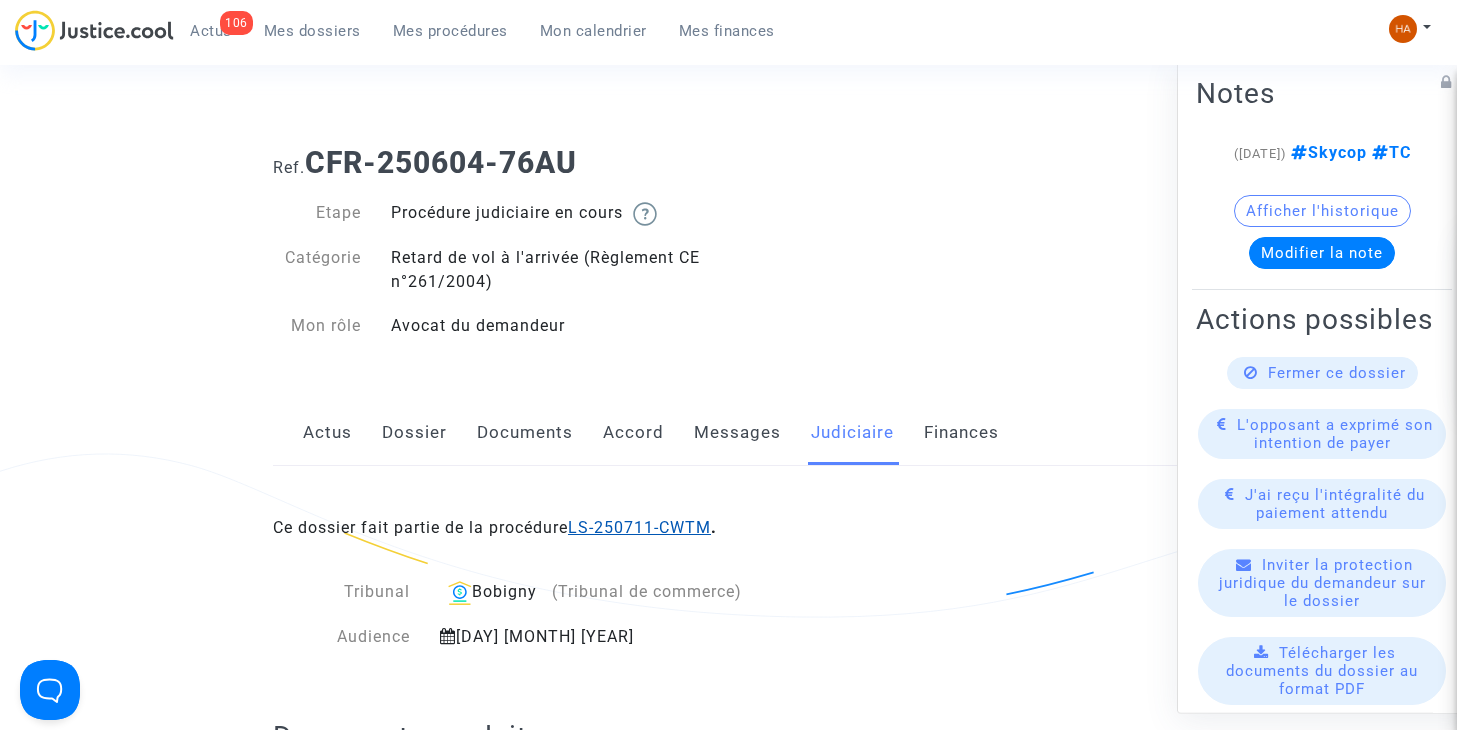 click on "LS-250711-CWTM" 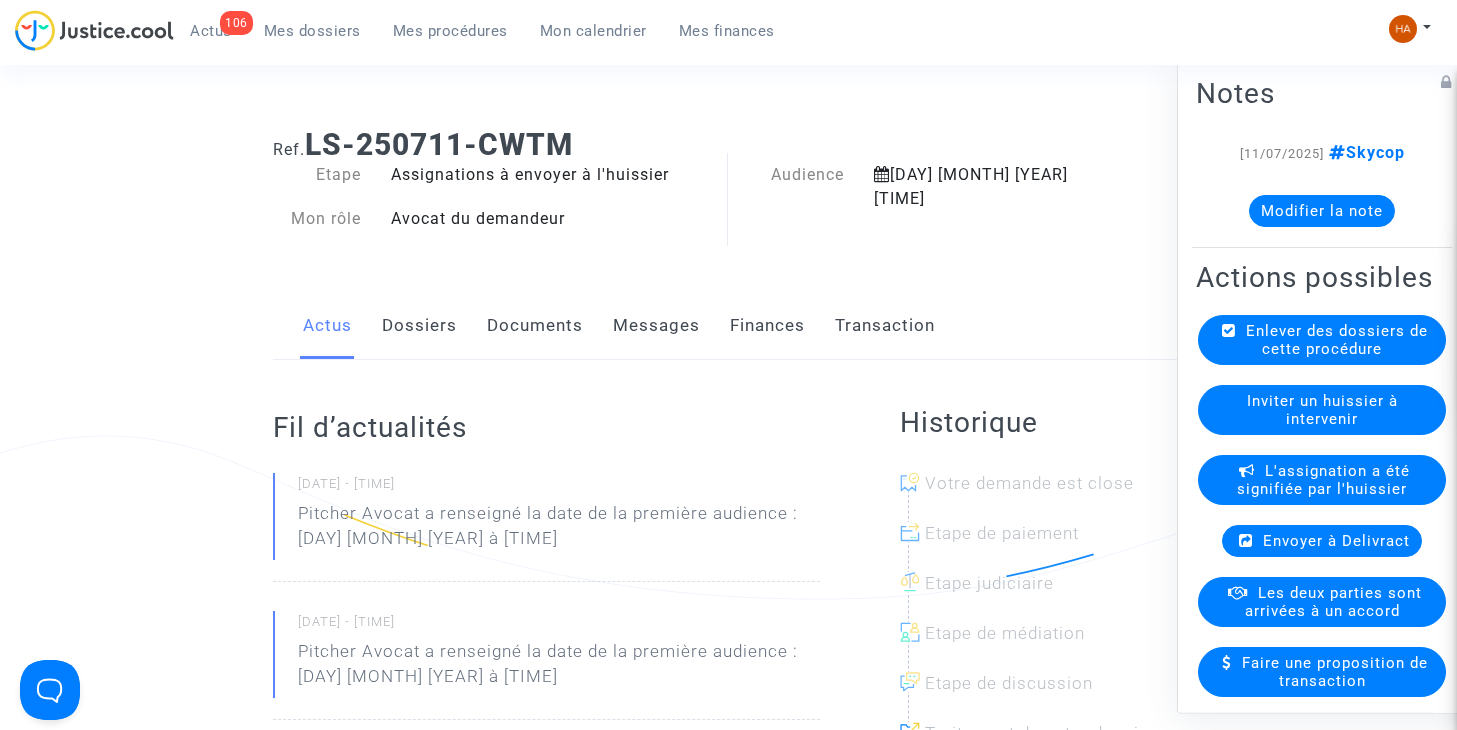scroll, scrollTop: 33, scrollLeft: 0, axis: vertical 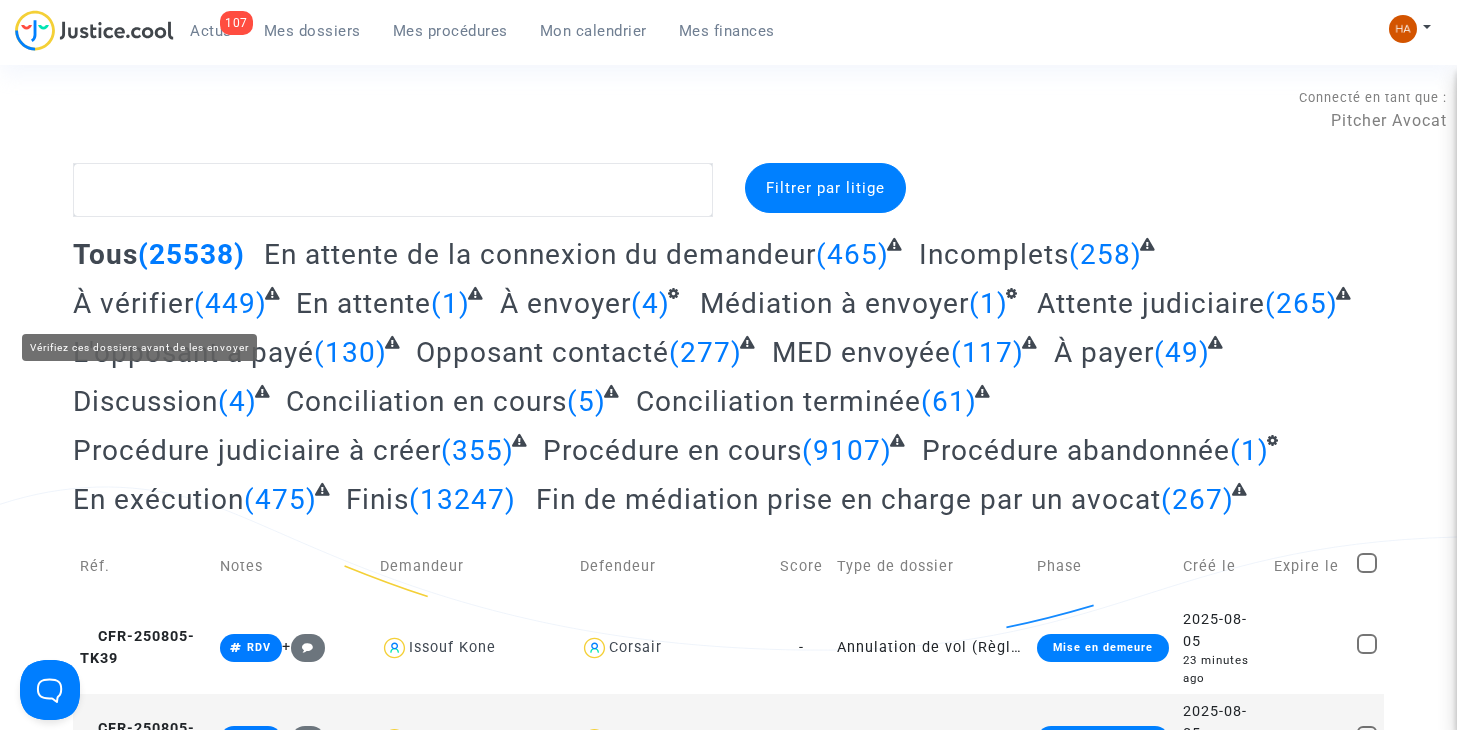 click on "À vérifier" 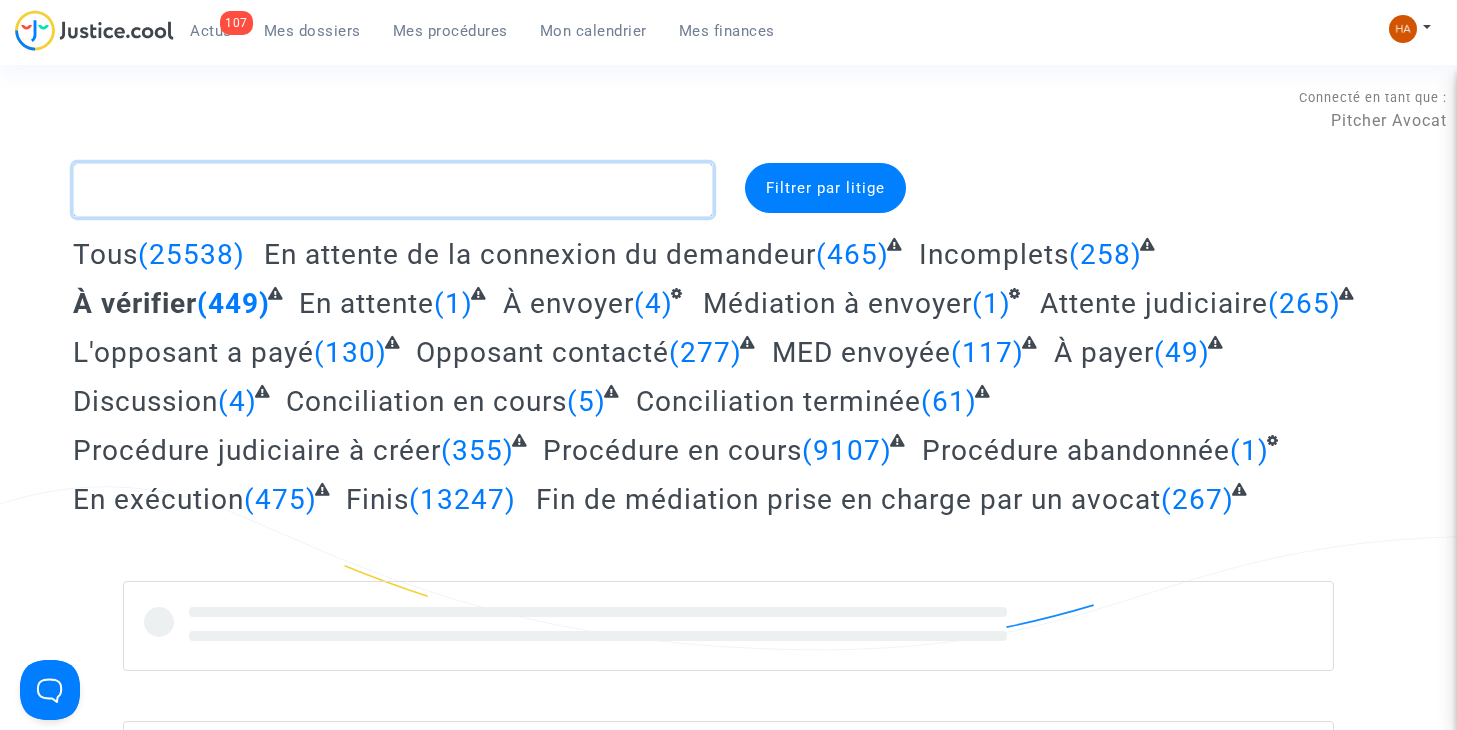 click 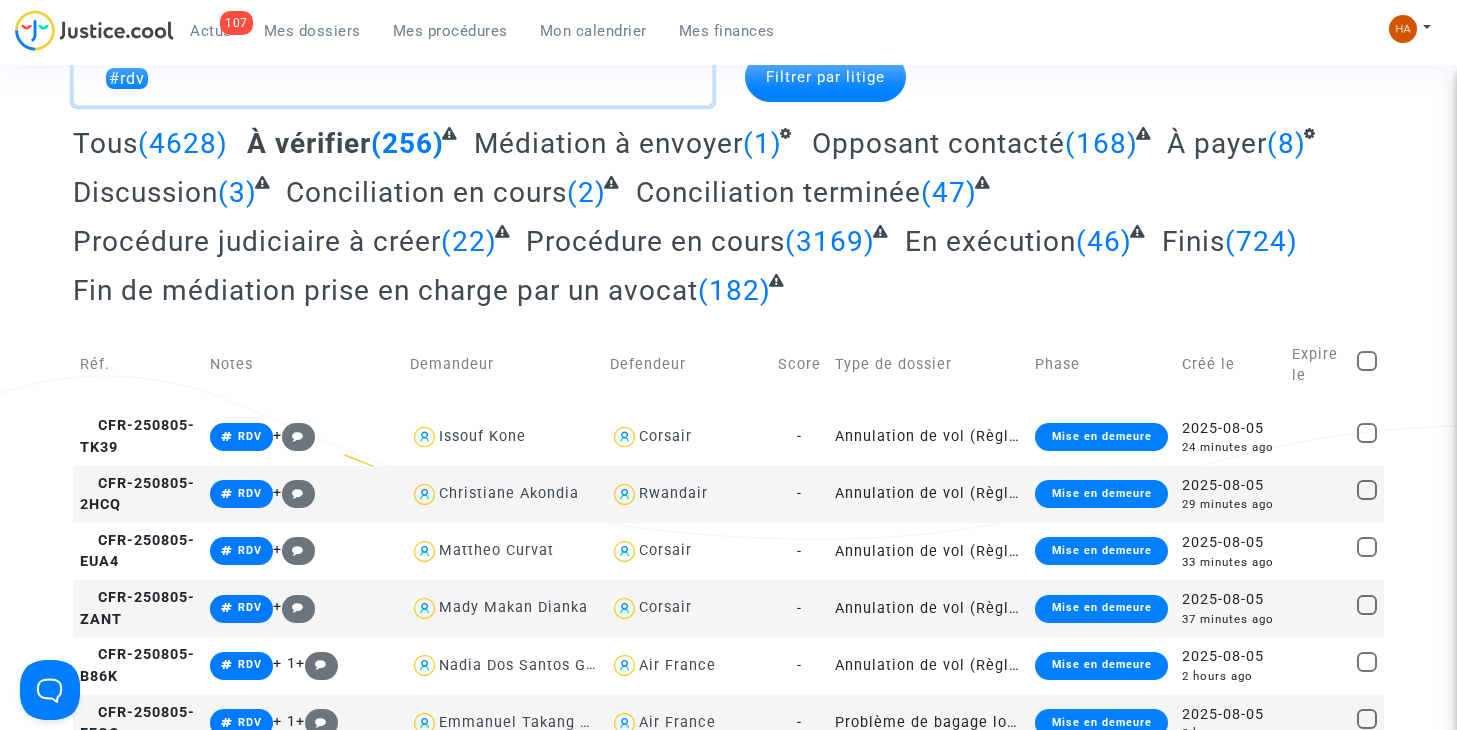 scroll, scrollTop: 0, scrollLeft: 0, axis: both 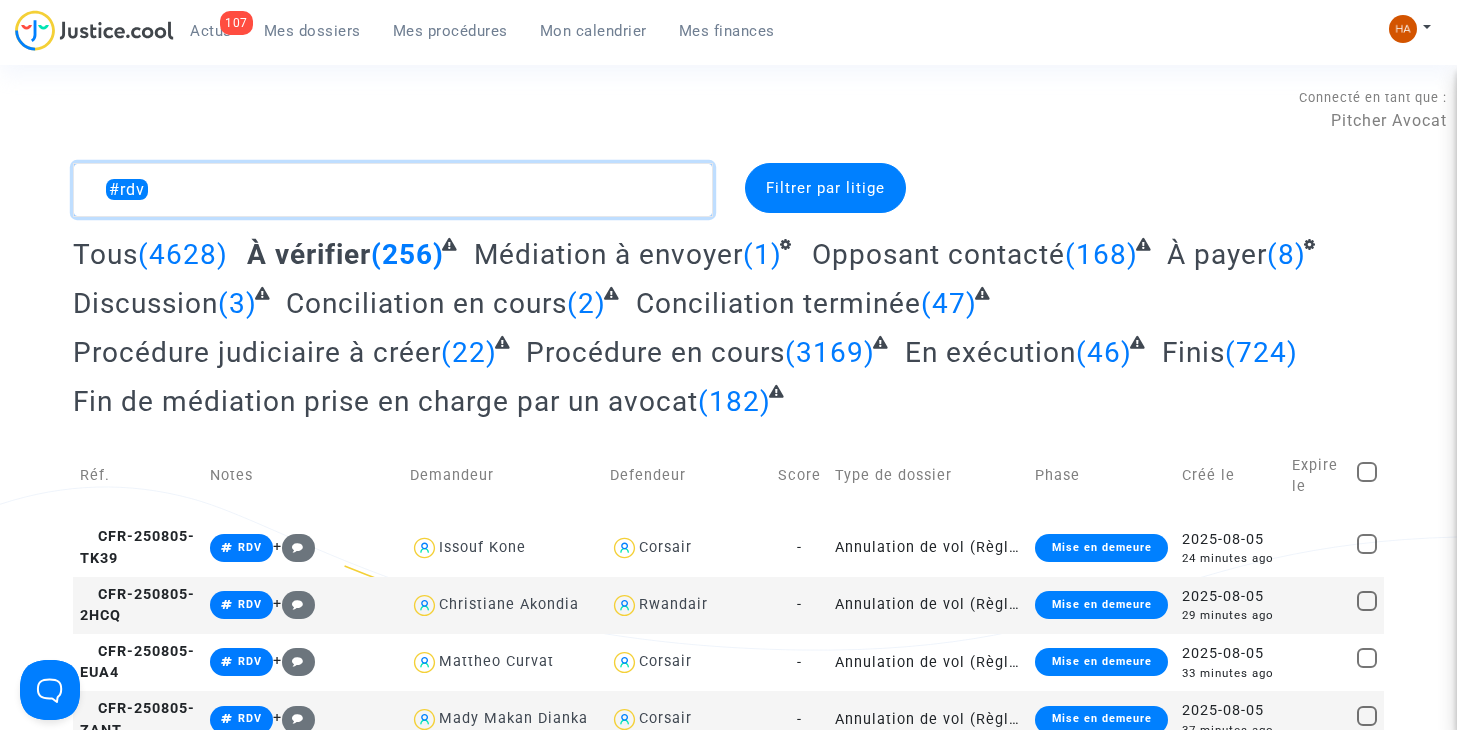 click 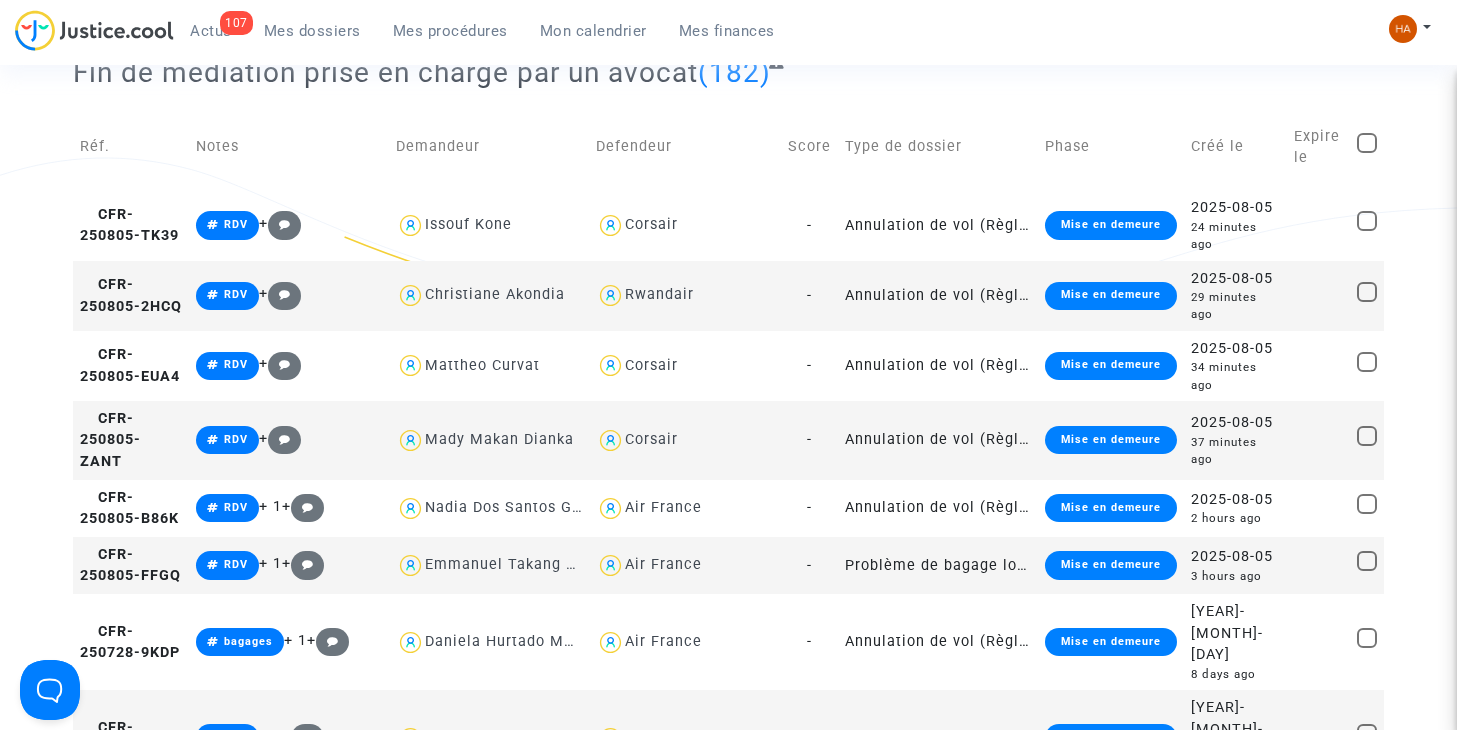 scroll, scrollTop: 0, scrollLeft: 0, axis: both 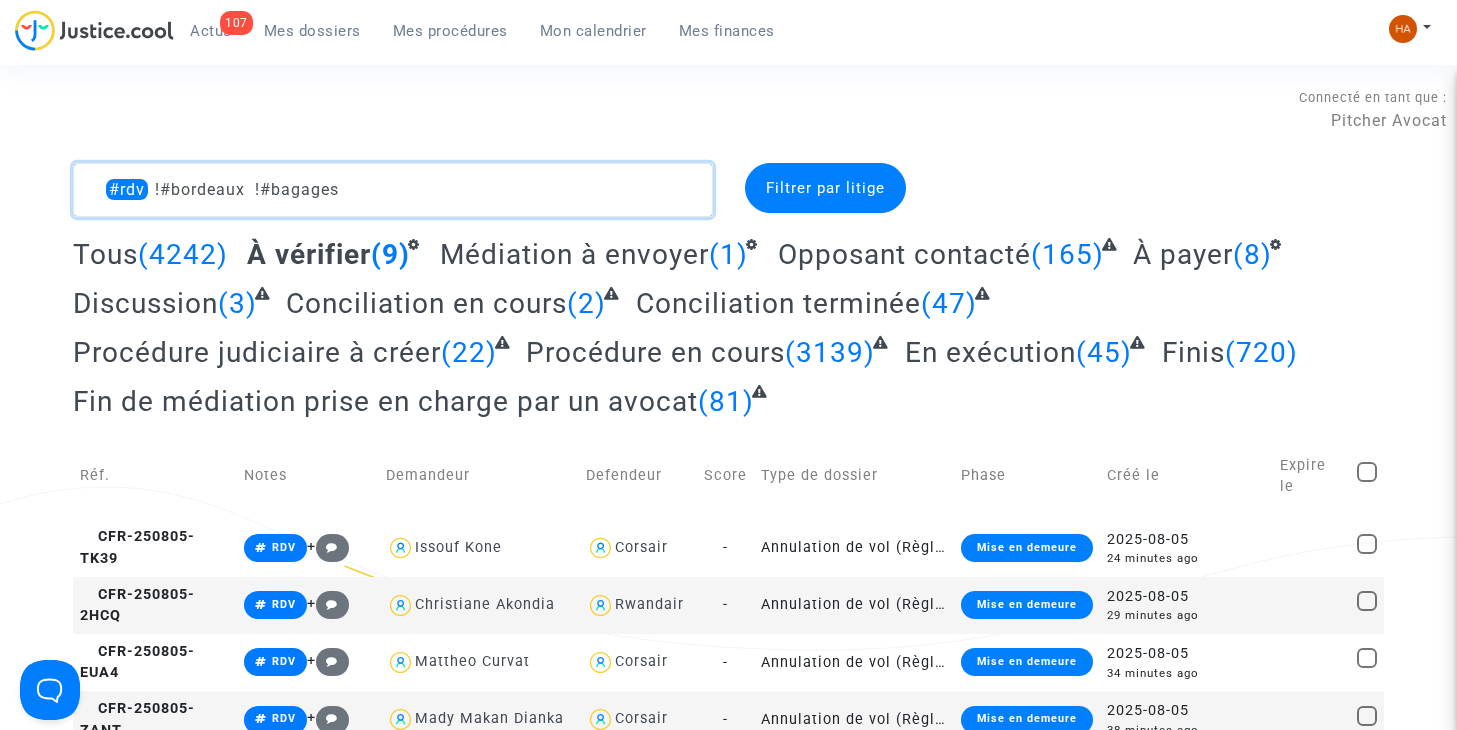 click 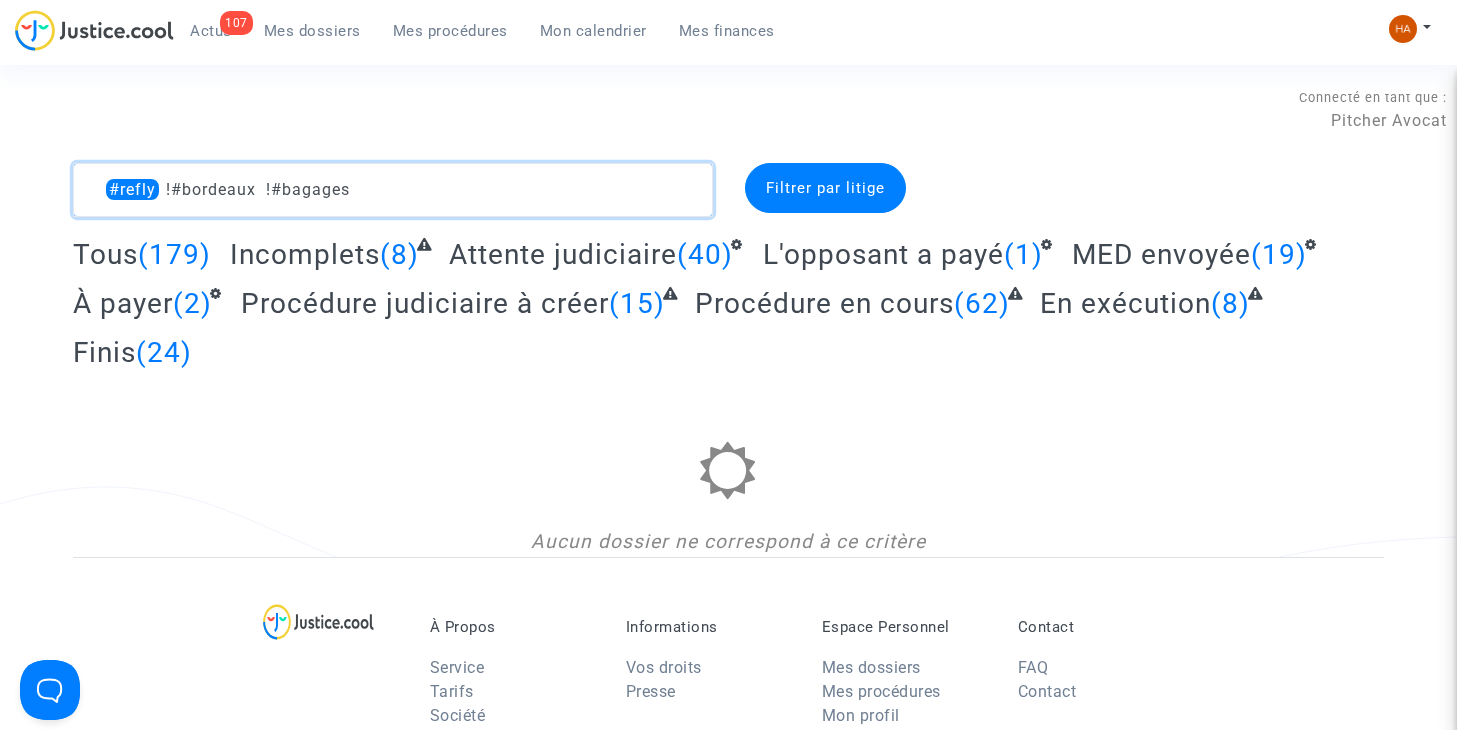 type on "#refly !#bordeaux !#bagages" 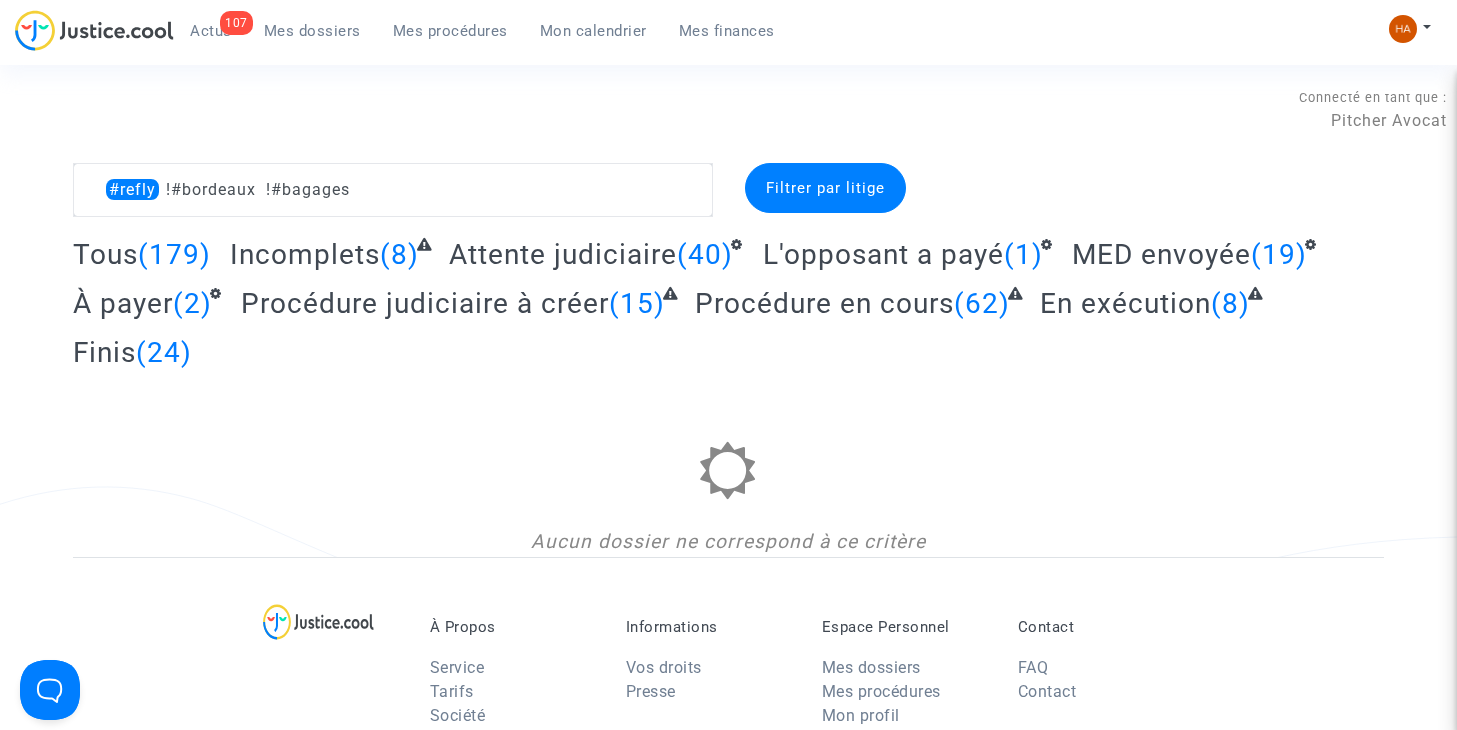 click on "107" at bounding box center [236, 23] 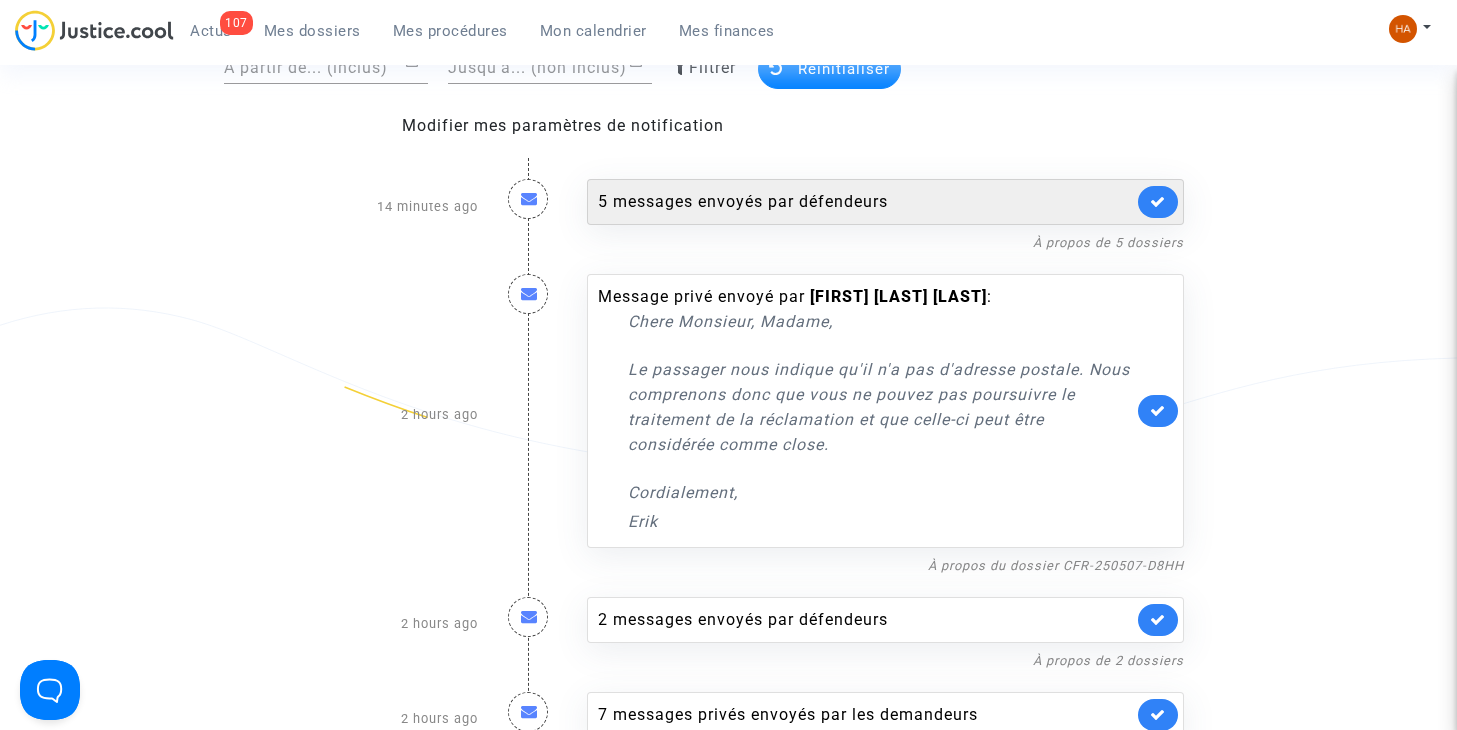 scroll, scrollTop: 200, scrollLeft: 0, axis: vertical 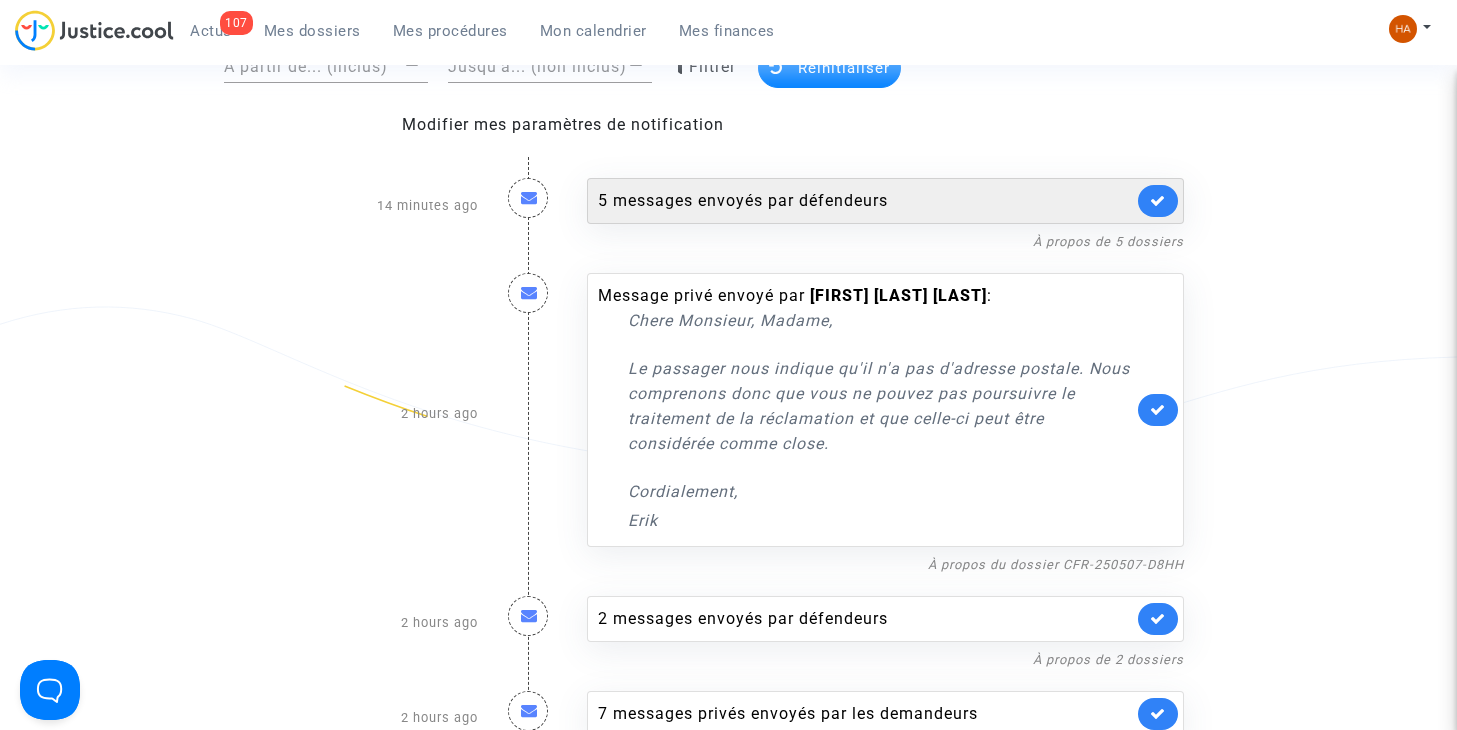 click on "5 messages envoyés par   défendeurs" 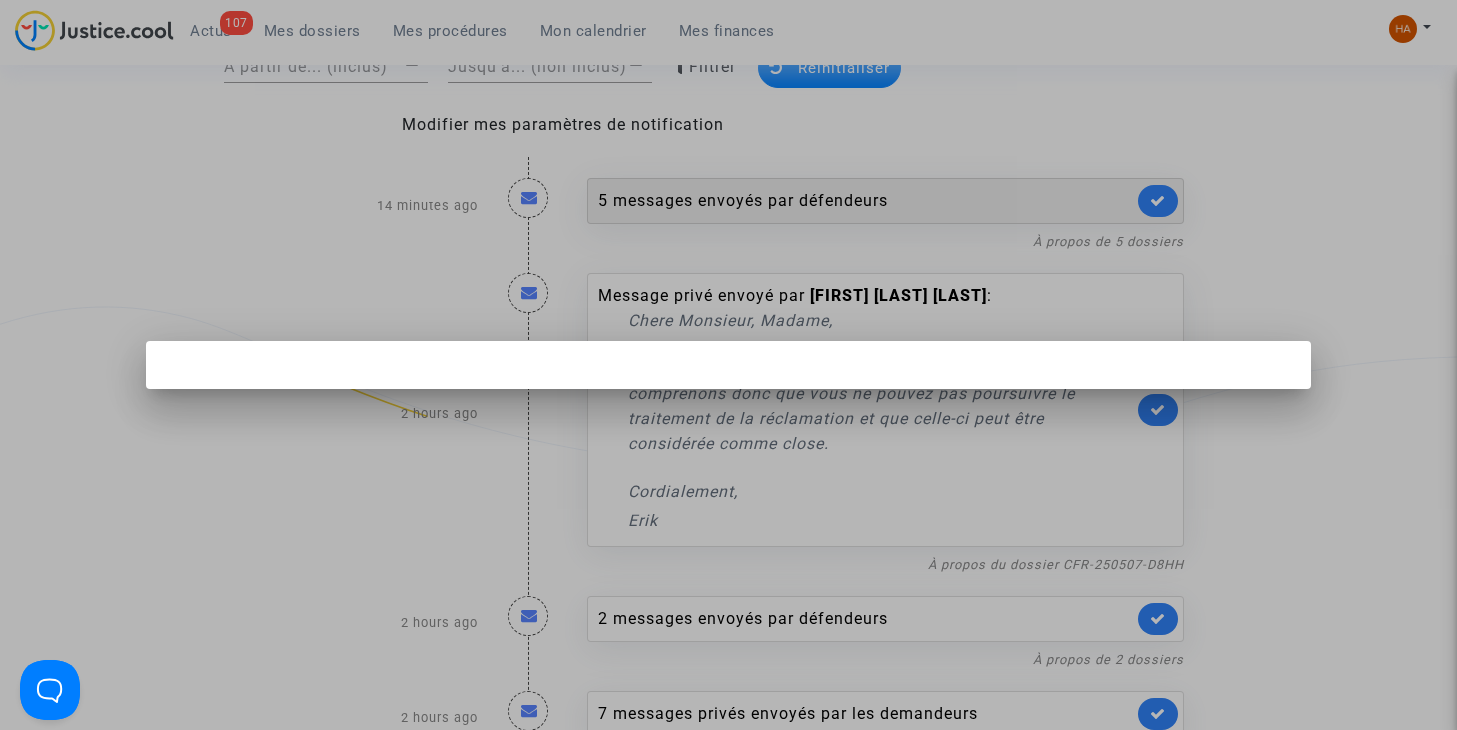 scroll, scrollTop: 0, scrollLeft: 0, axis: both 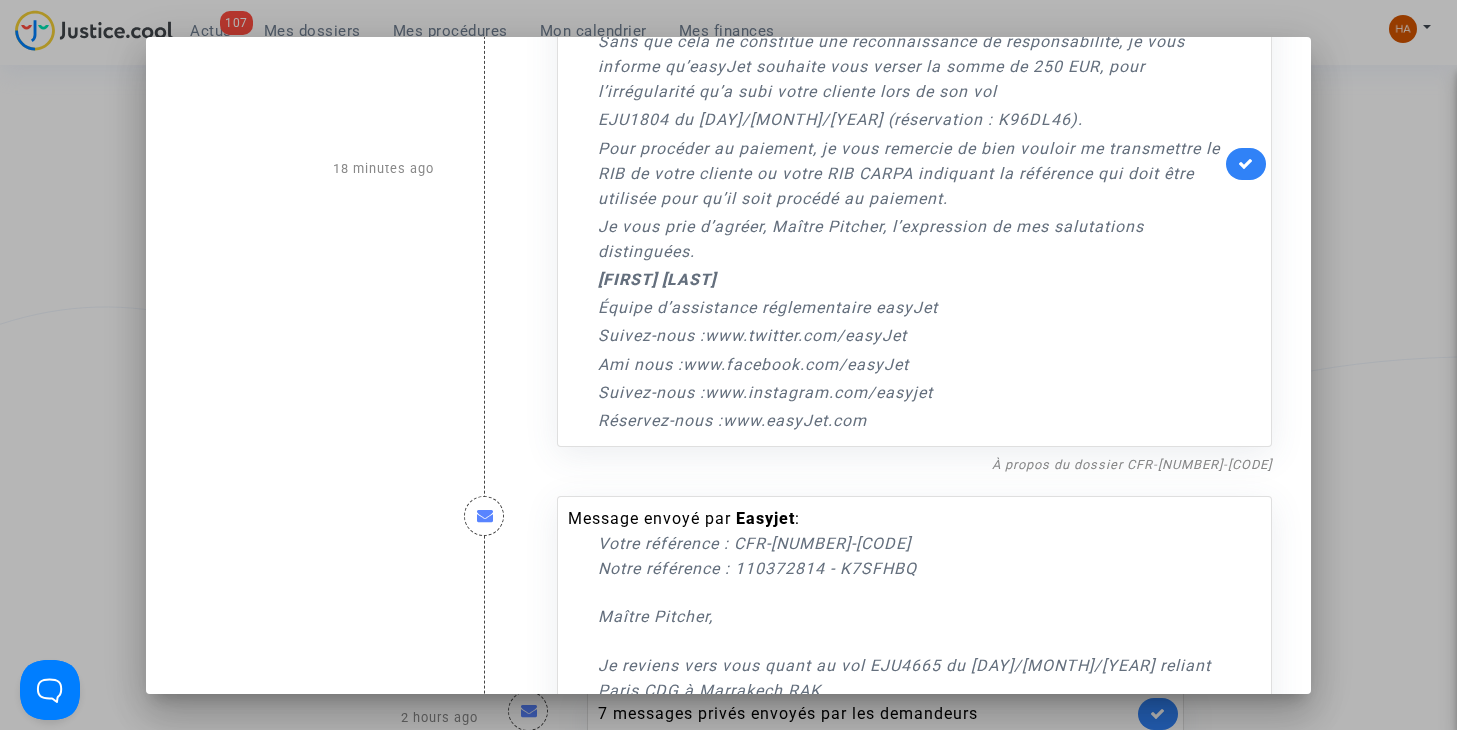 click at bounding box center [728, 365] 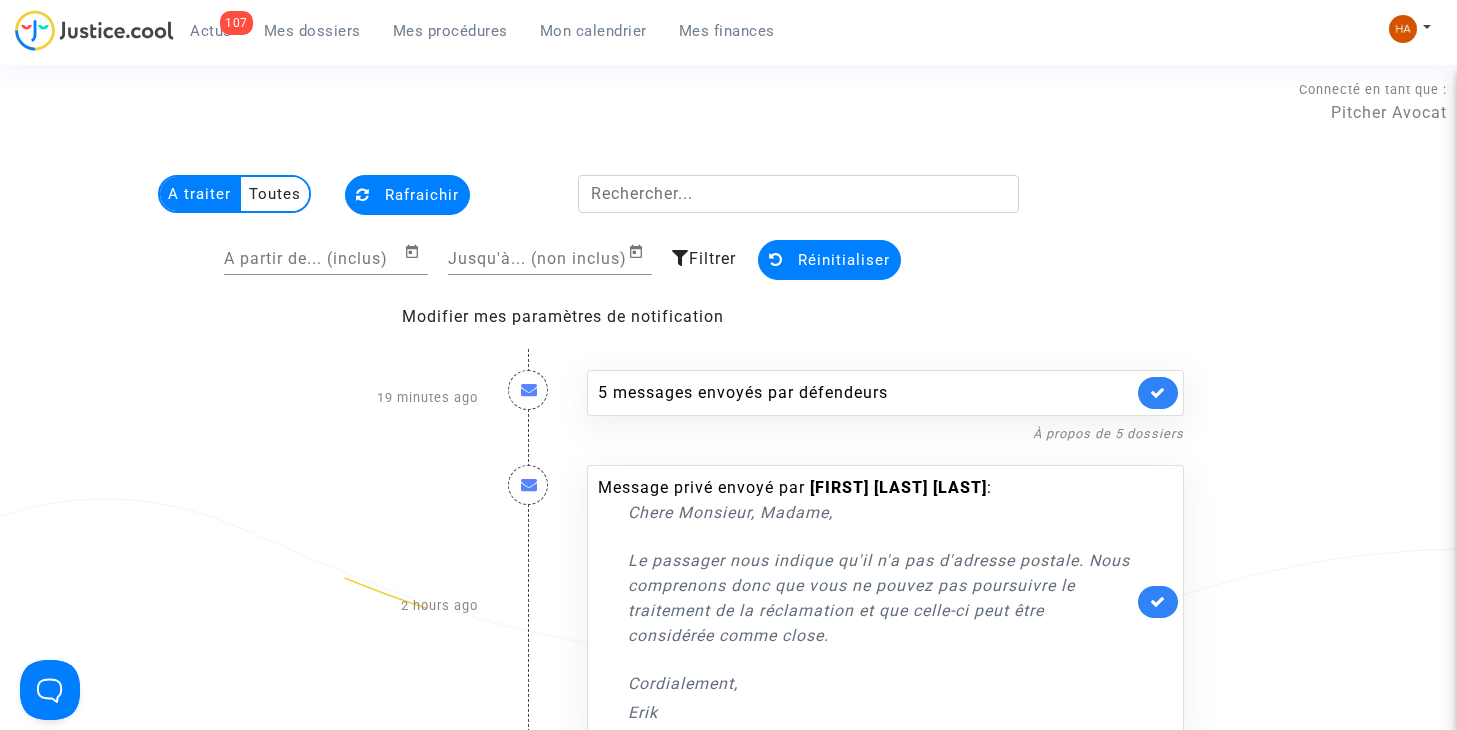scroll, scrollTop: 0, scrollLeft: 0, axis: both 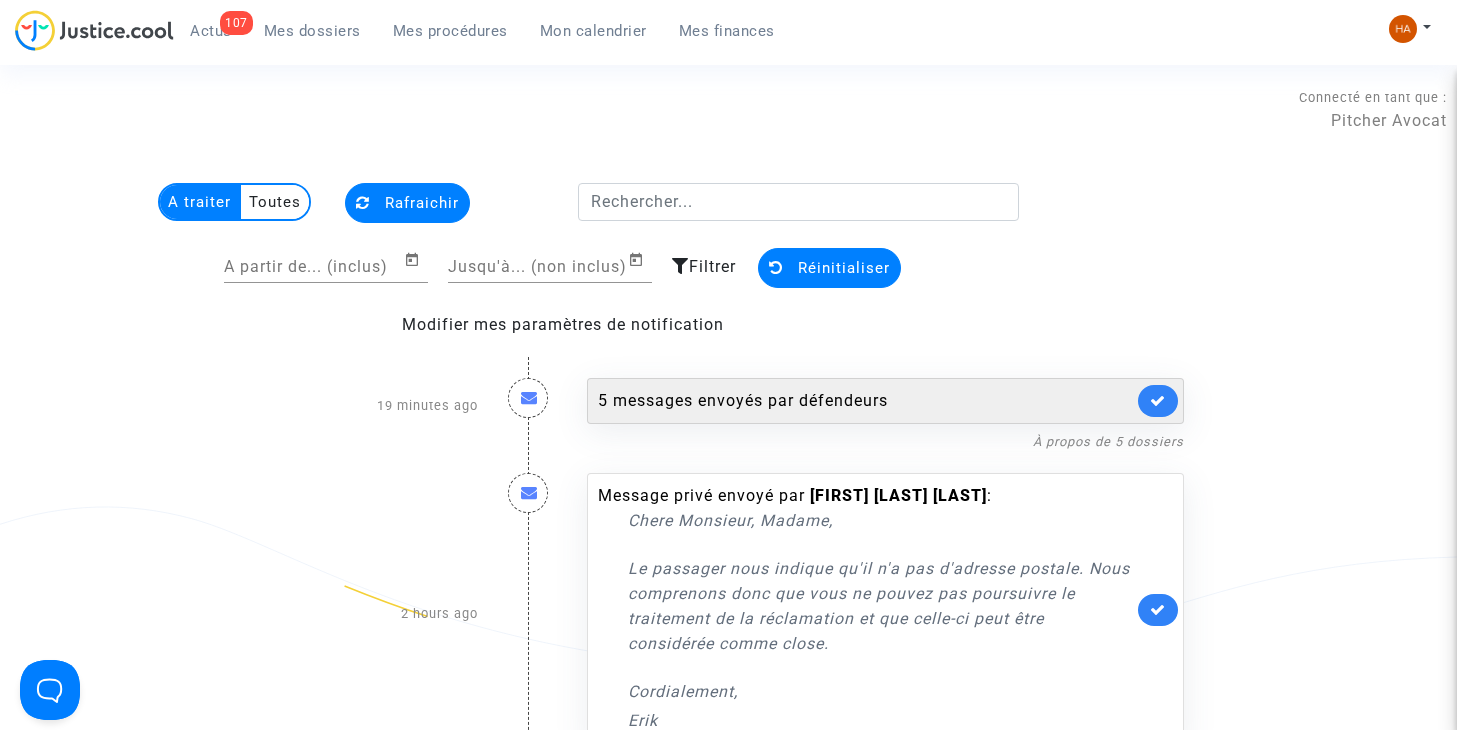 click on "5 messages envoyés par   défendeurs" 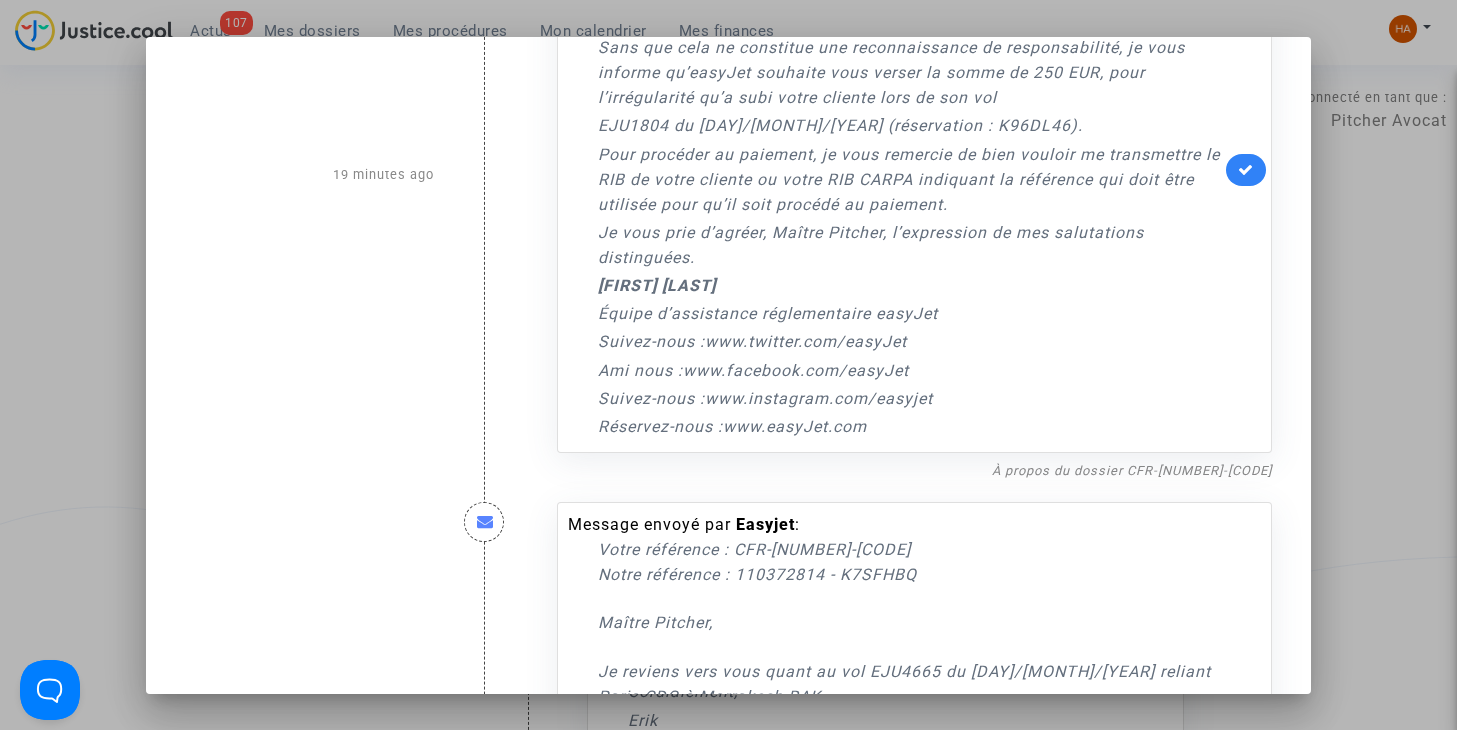 scroll, scrollTop: 200, scrollLeft: 0, axis: vertical 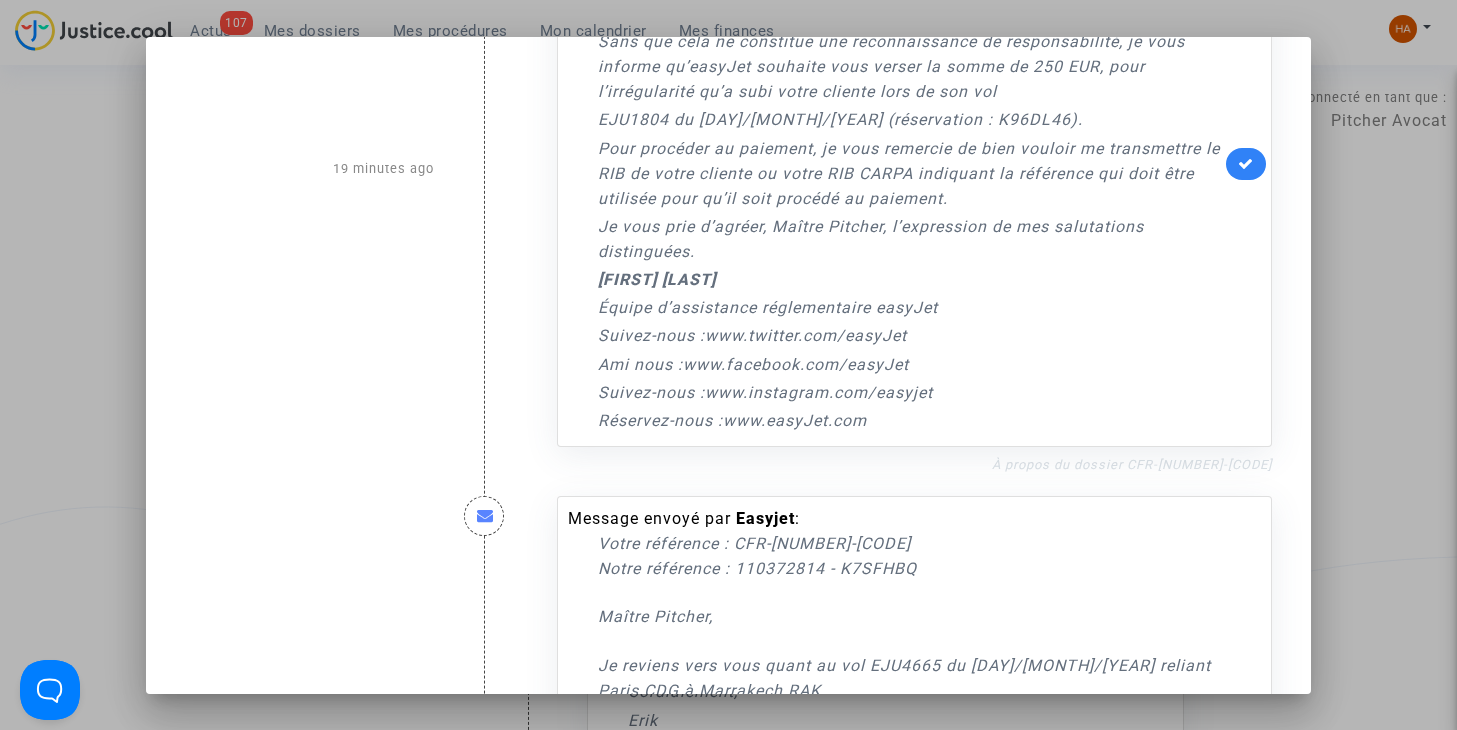 click on "À propos du dossier CFR-[NUMBER]-[CODE]" at bounding box center (1132, 464) 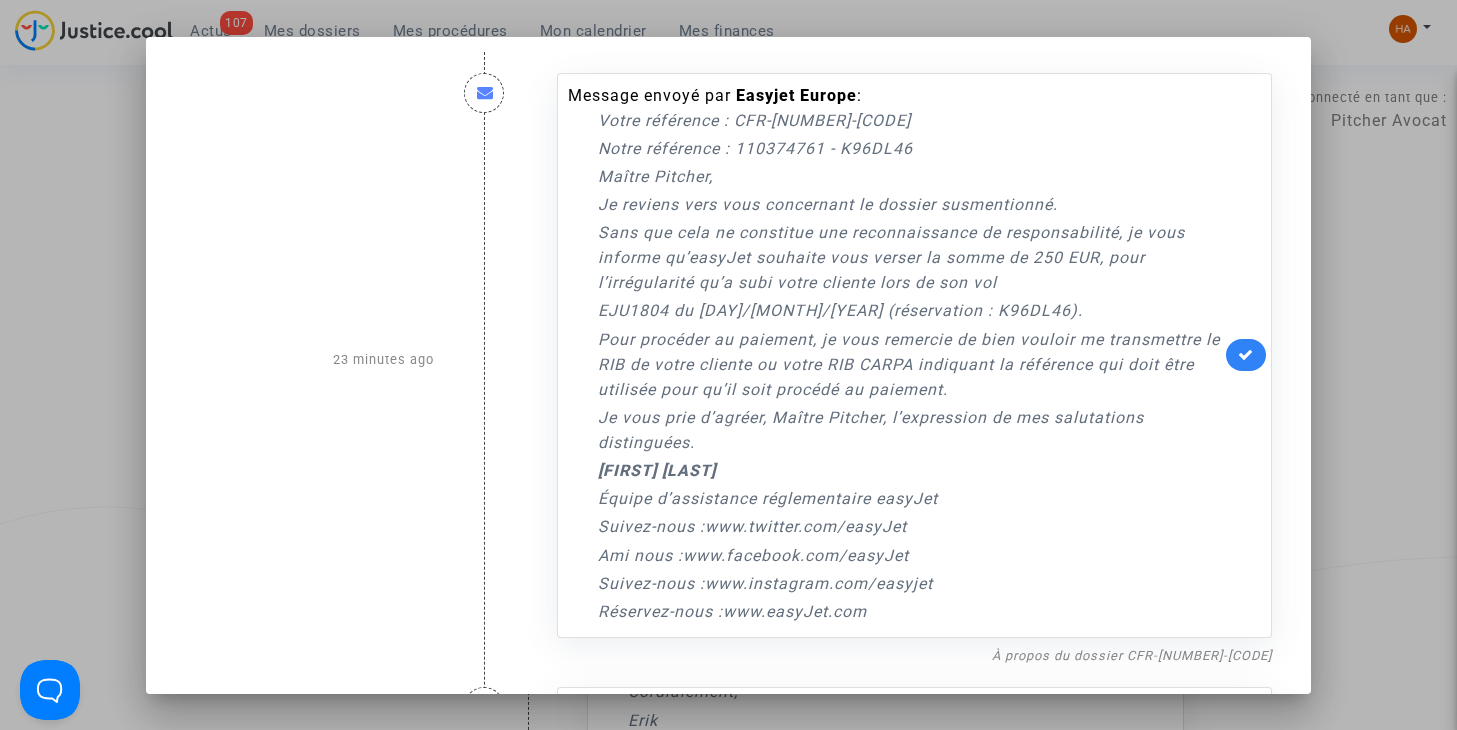 scroll, scrollTop: 0, scrollLeft: 0, axis: both 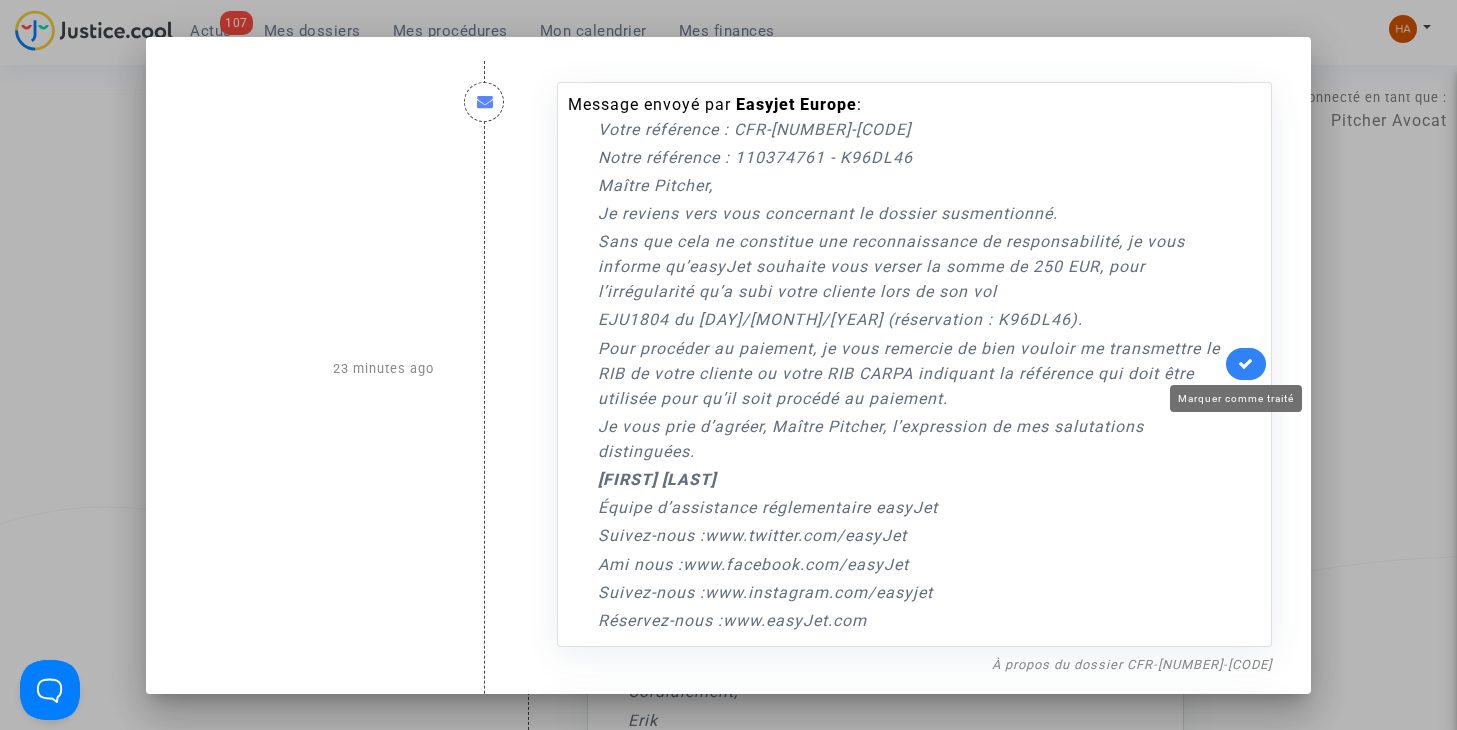 click at bounding box center [1246, 363] 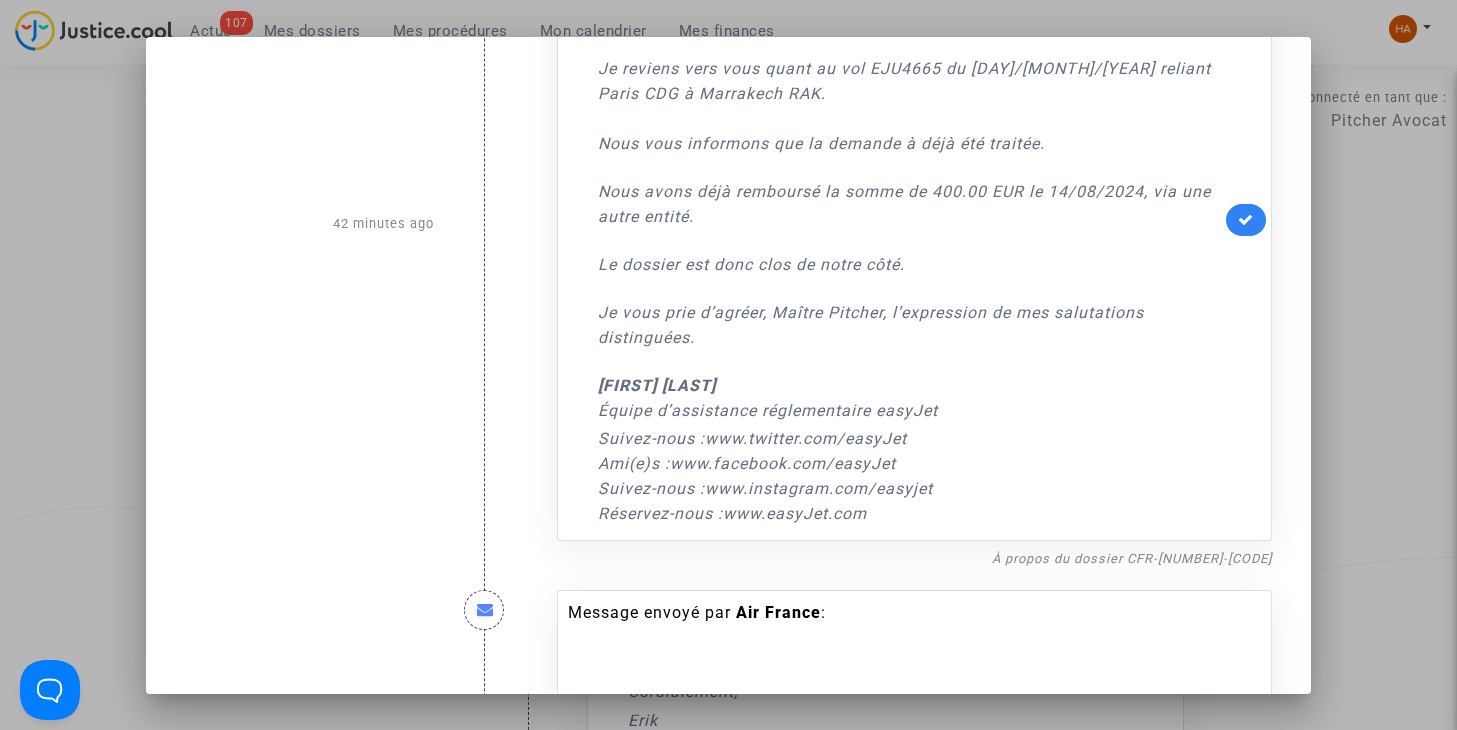 scroll, scrollTop: 800, scrollLeft: 0, axis: vertical 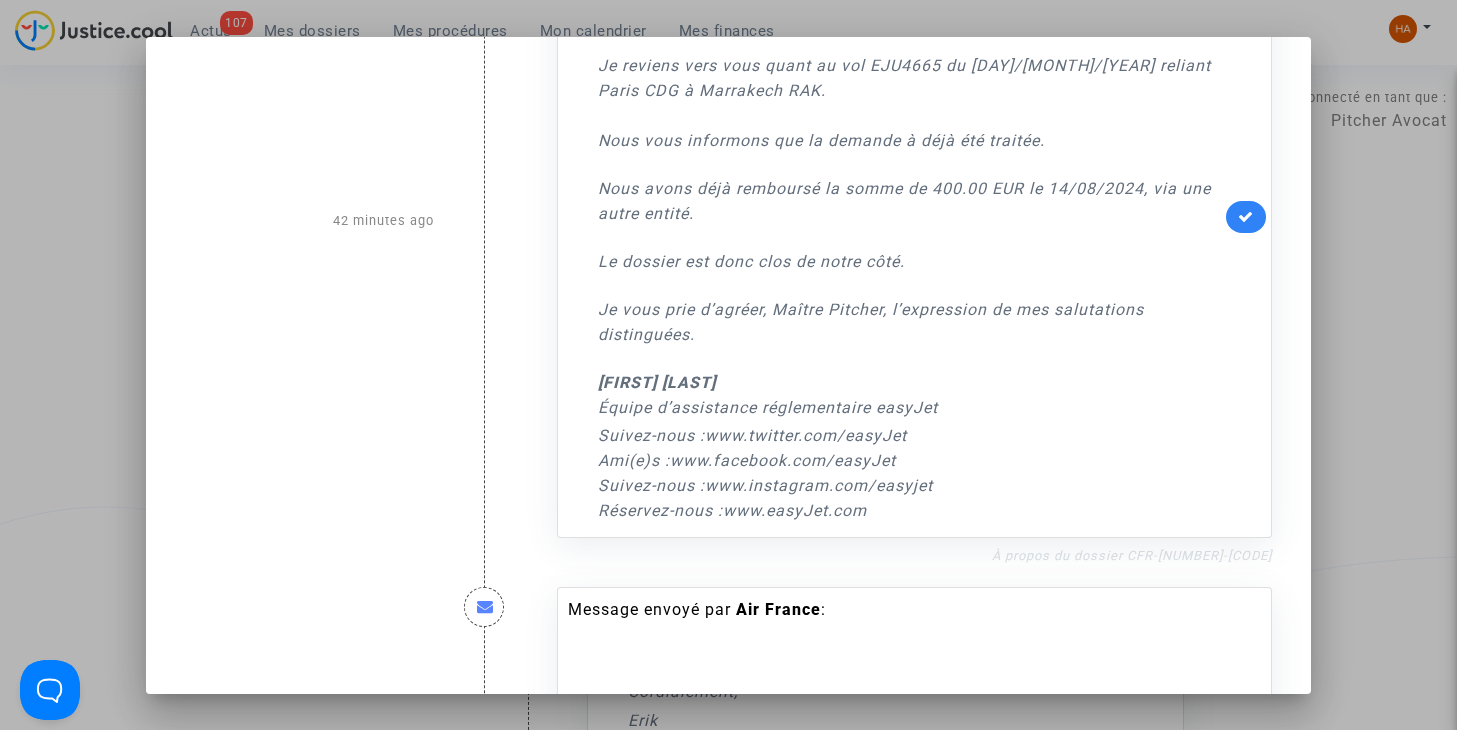 click on "À propos du dossier CFR-[NUMBER]-[CODE]" at bounding box center [1132, 555] 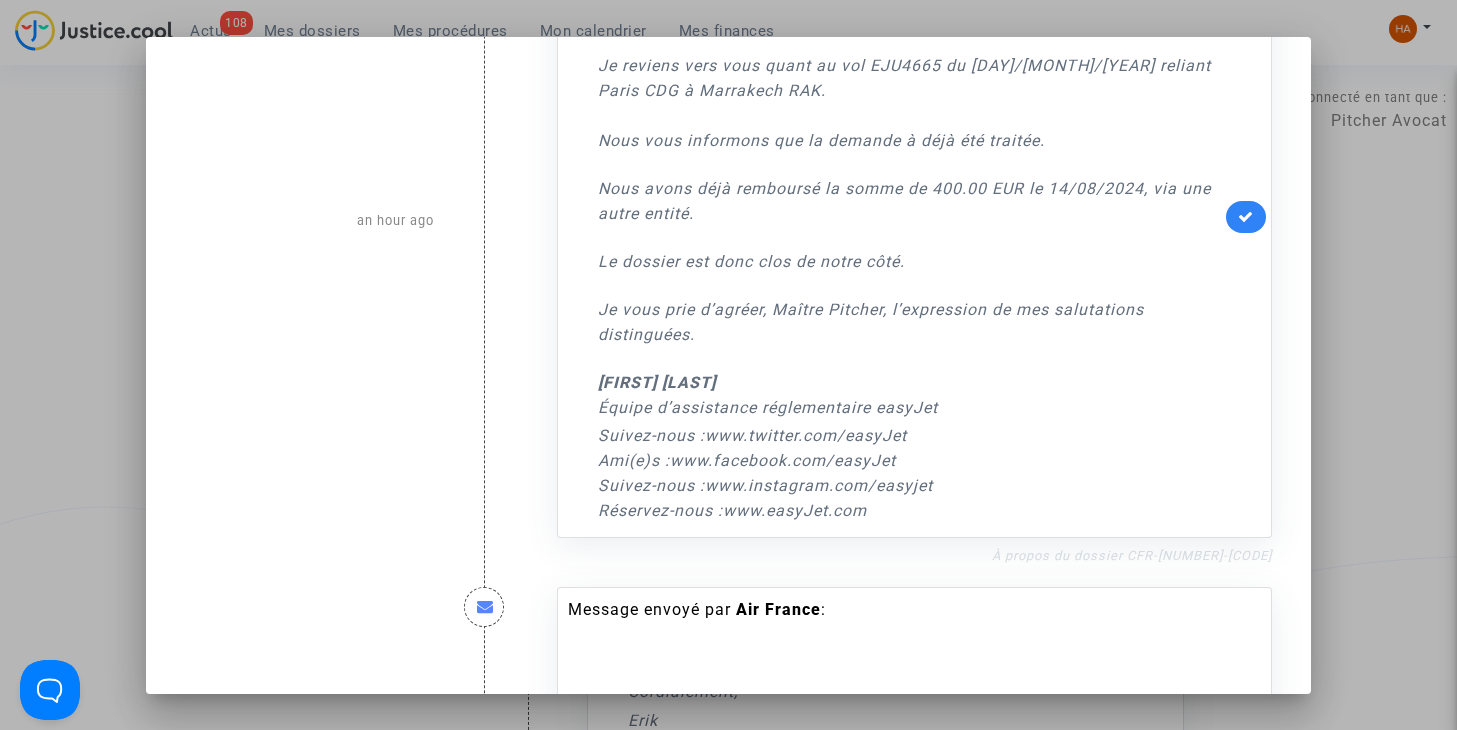 click on "À propos du dossier CFR-[NUMBER]-[CODE]" at bounding box center [1132, 555] 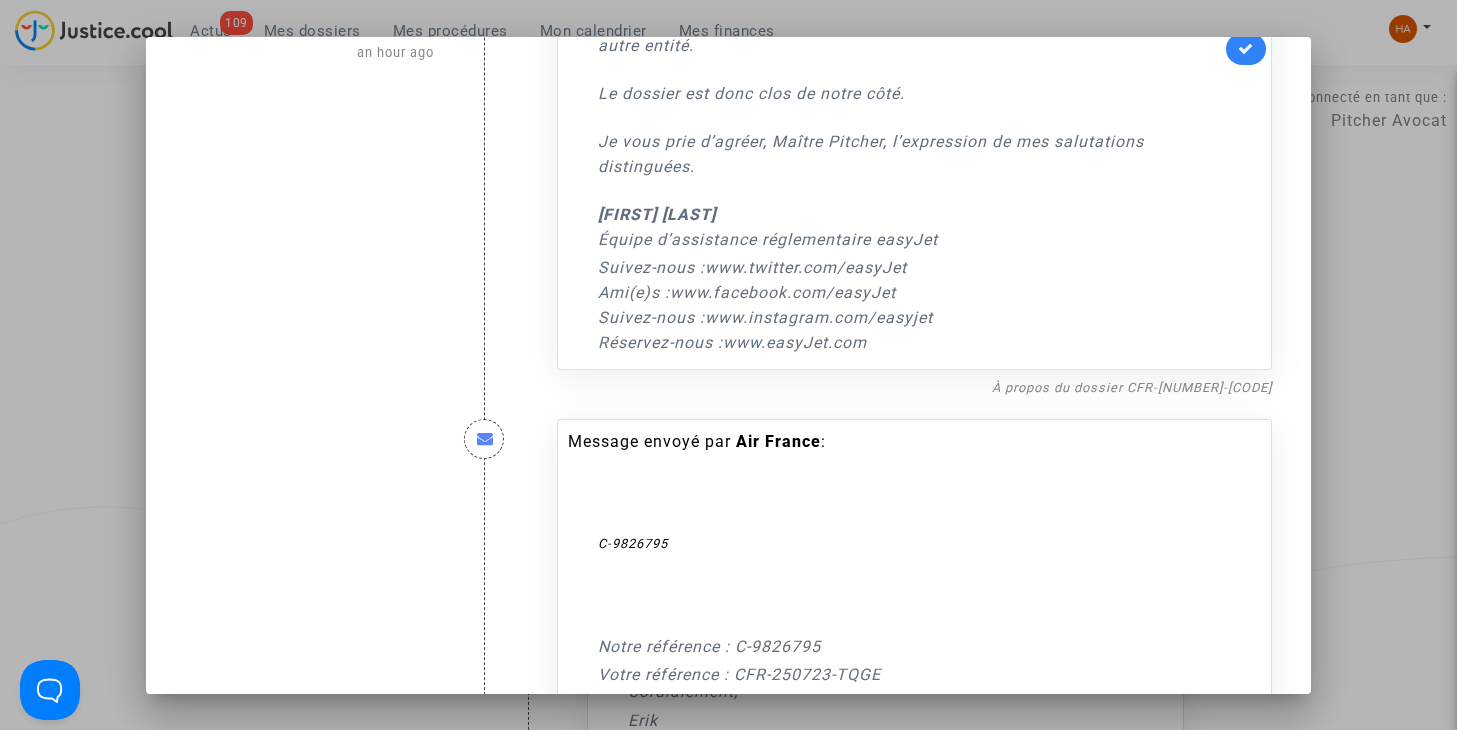 scroll, scrollTop: 969, scrollLeft: 0, axis: vertical 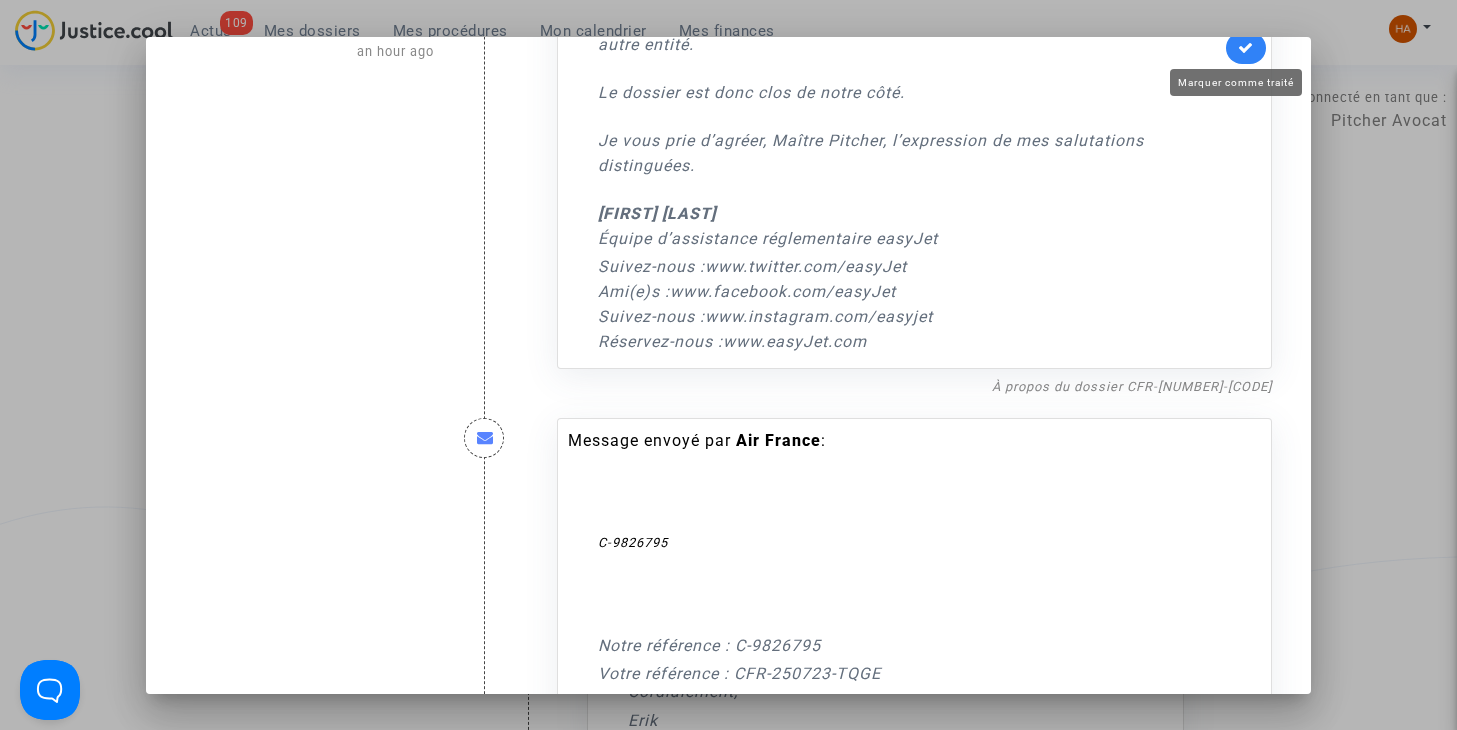 click at bounding box center (1246, 47) 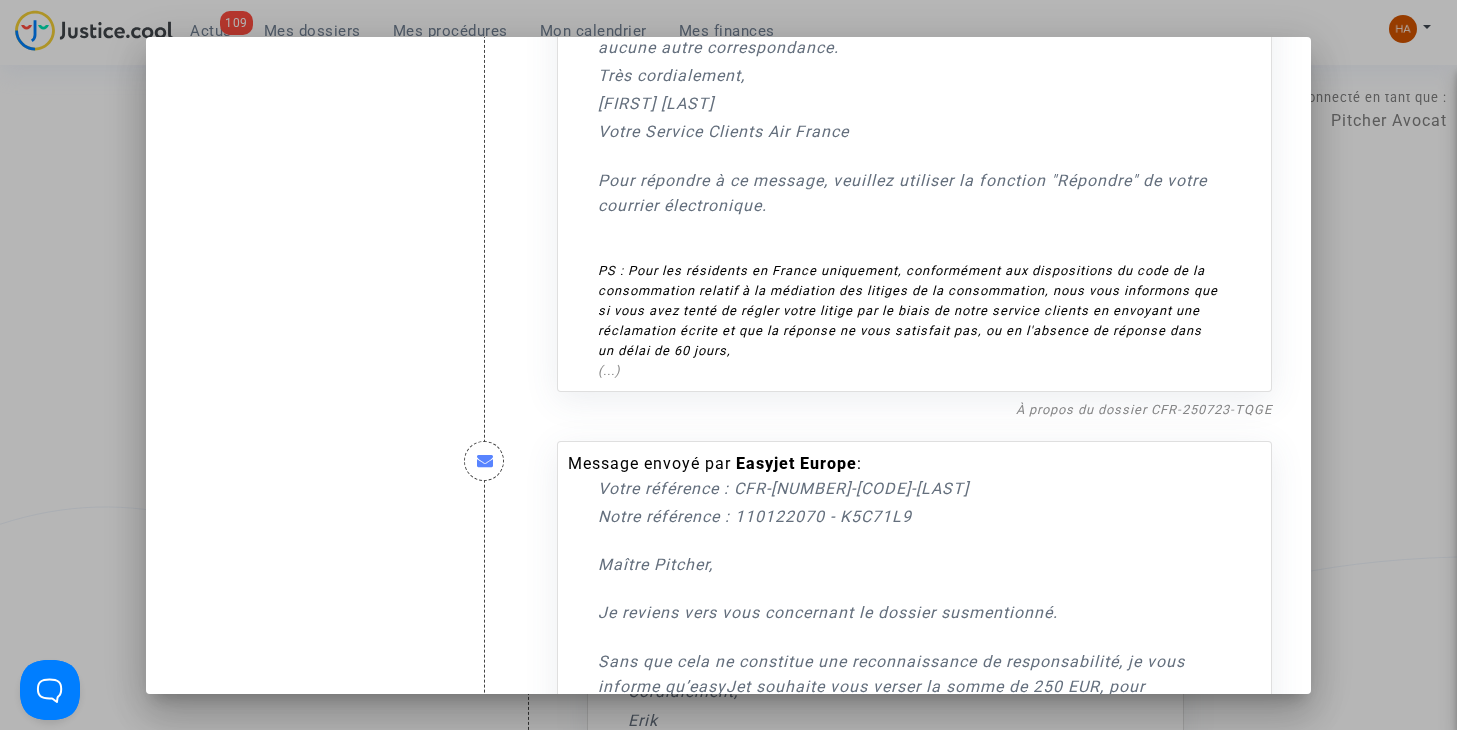 scroll, scrollTop: 2118, scrollLeft: 0, axis: vertical 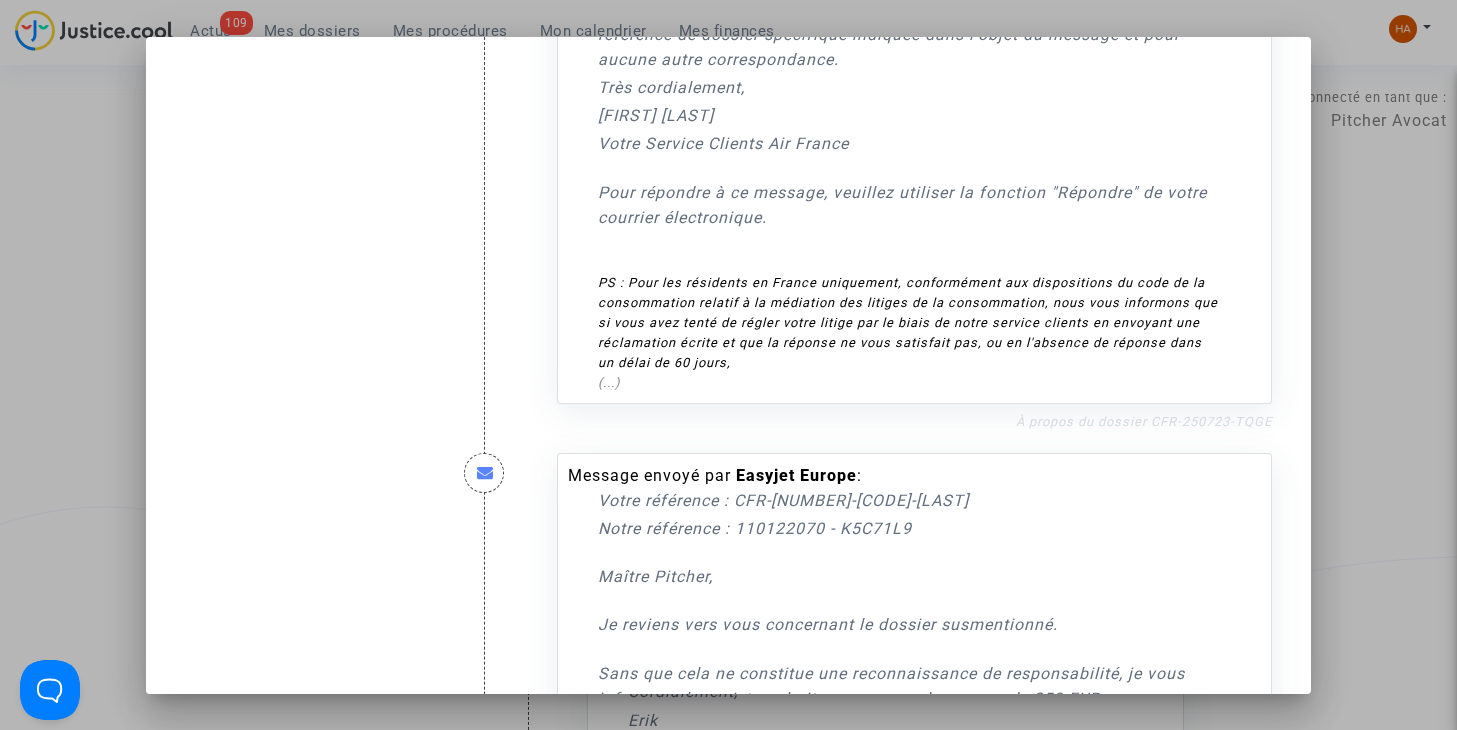 click on "À propos du dossier CFR-250723-TQGE" at bounding box center (1144, 421) 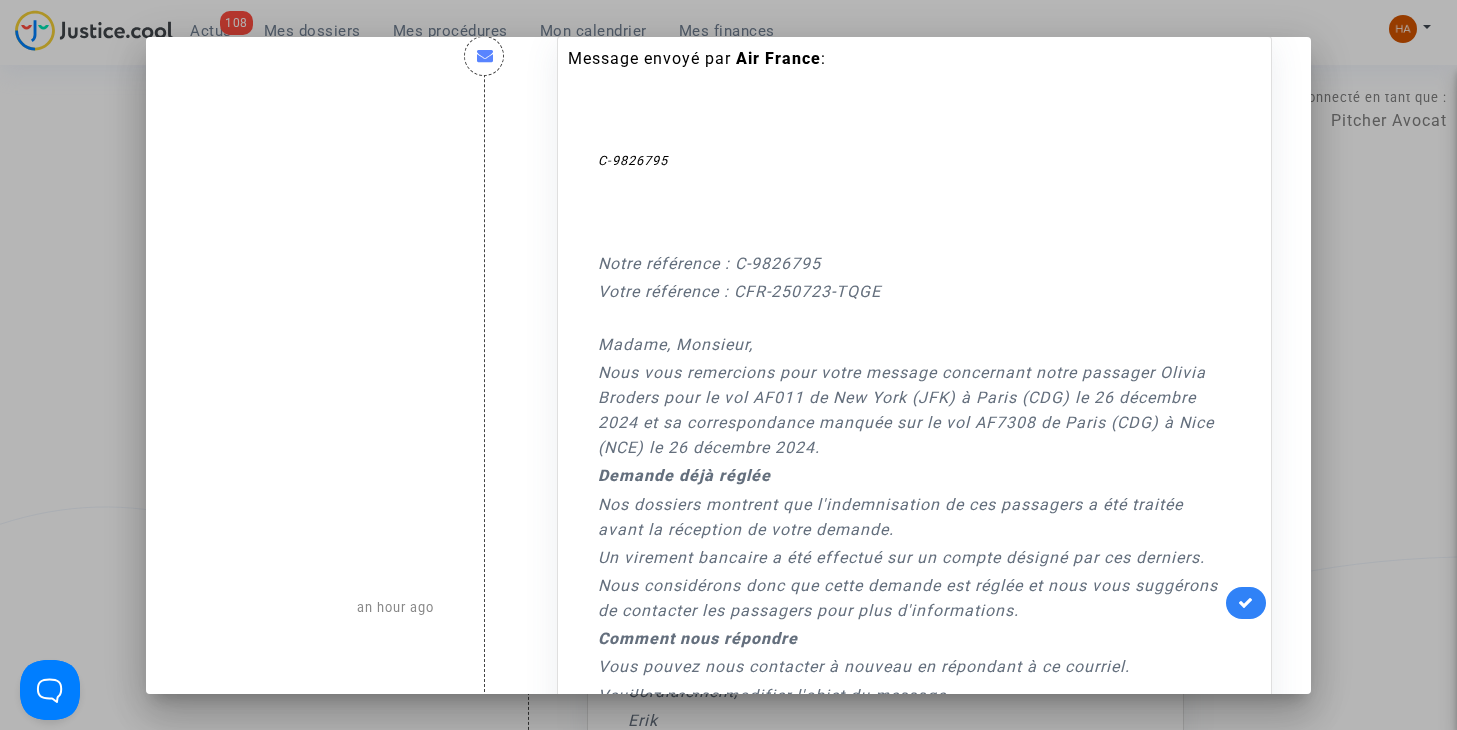 scroll, scrollTop: 1318, scrollLeft: 0, axis: vertical 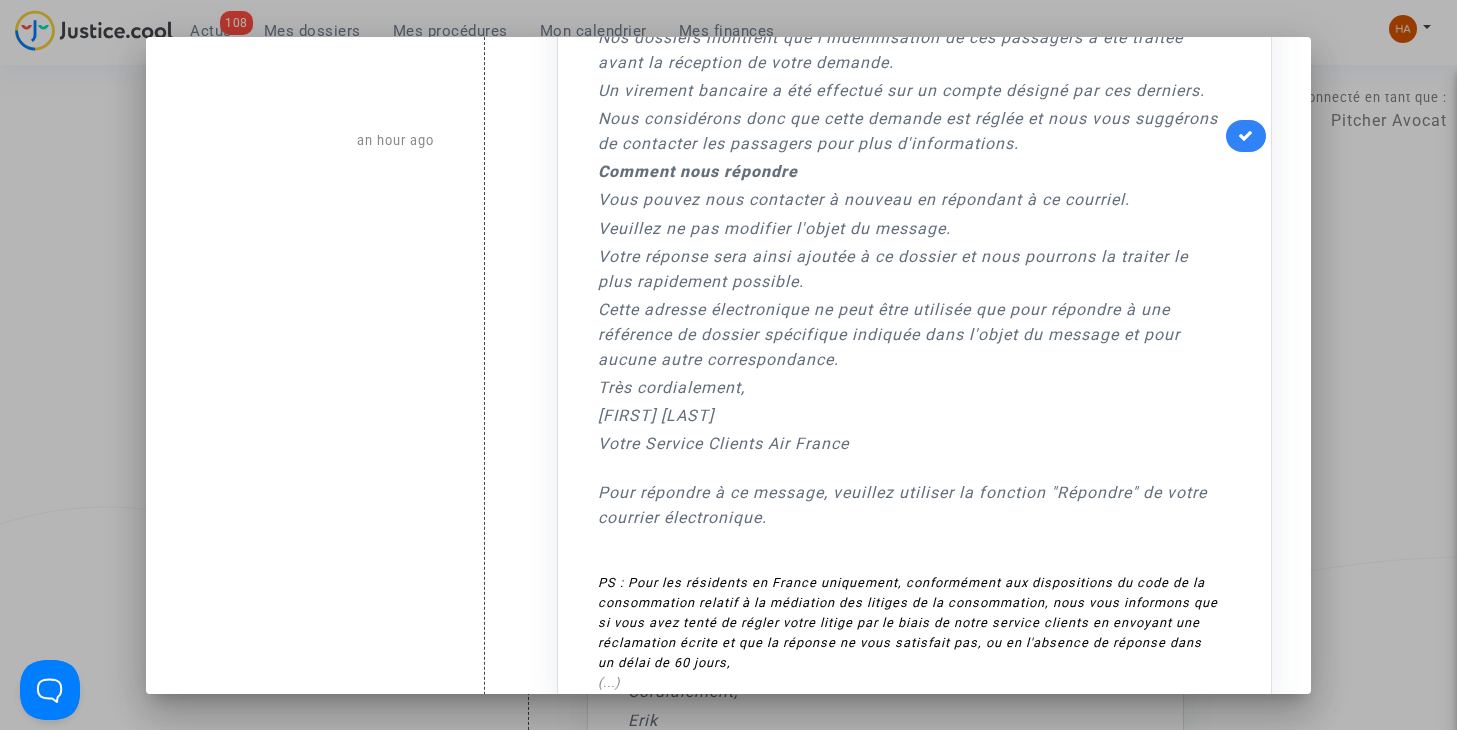 click at bounding box center (1246, 136) 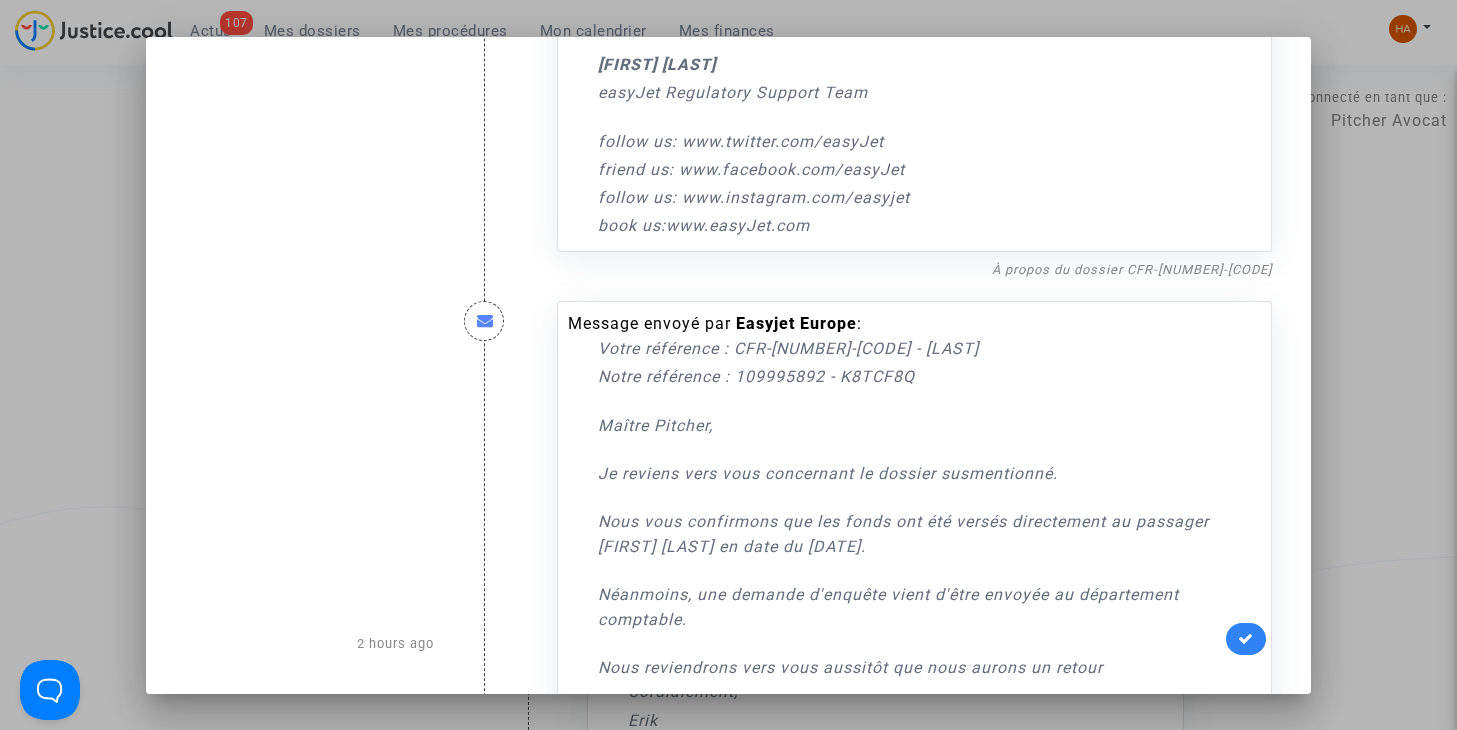 scroll, scrollTop: 3018, scrollLeft: 0, axis: vertical 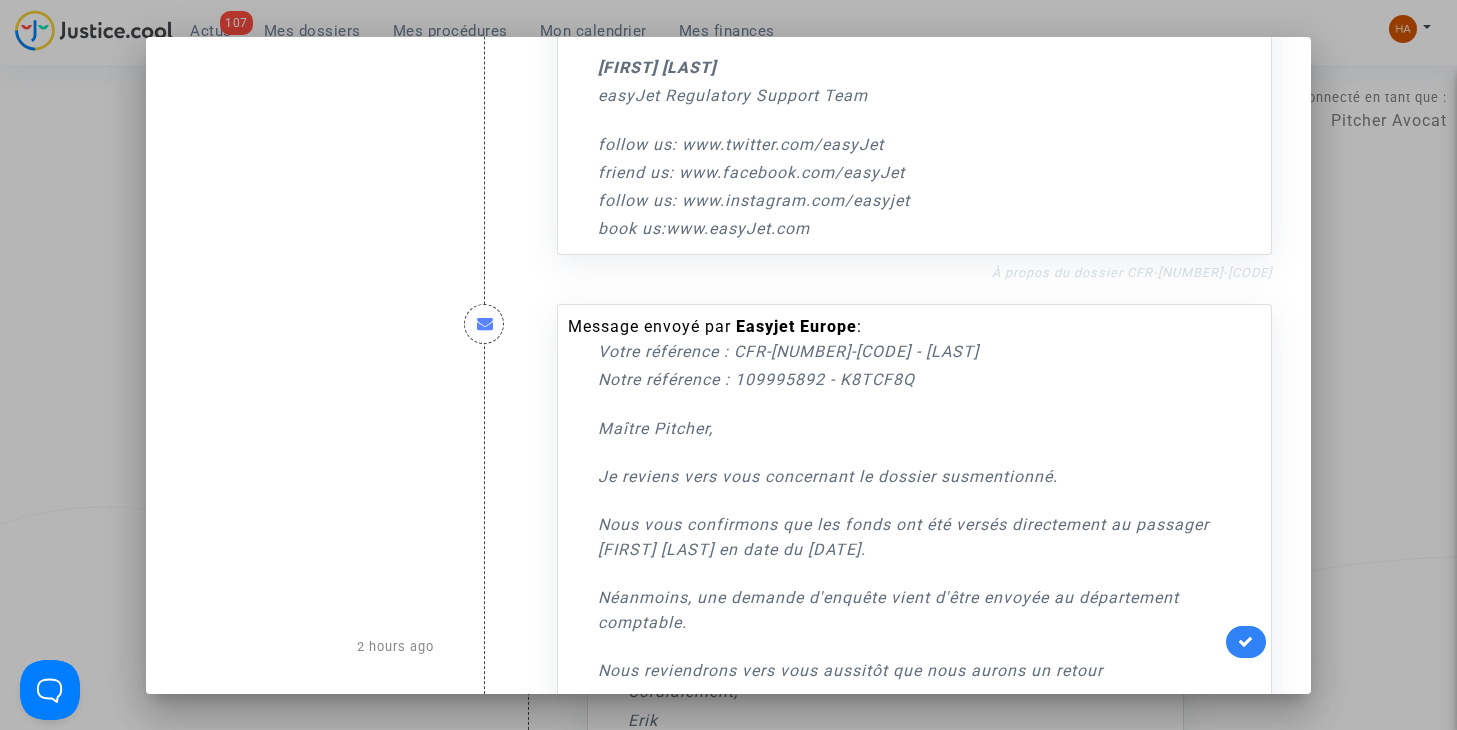 click on "À propos du dossier CFR-[NUMBER]-[CODE]" at bounding box center [1132, 272] 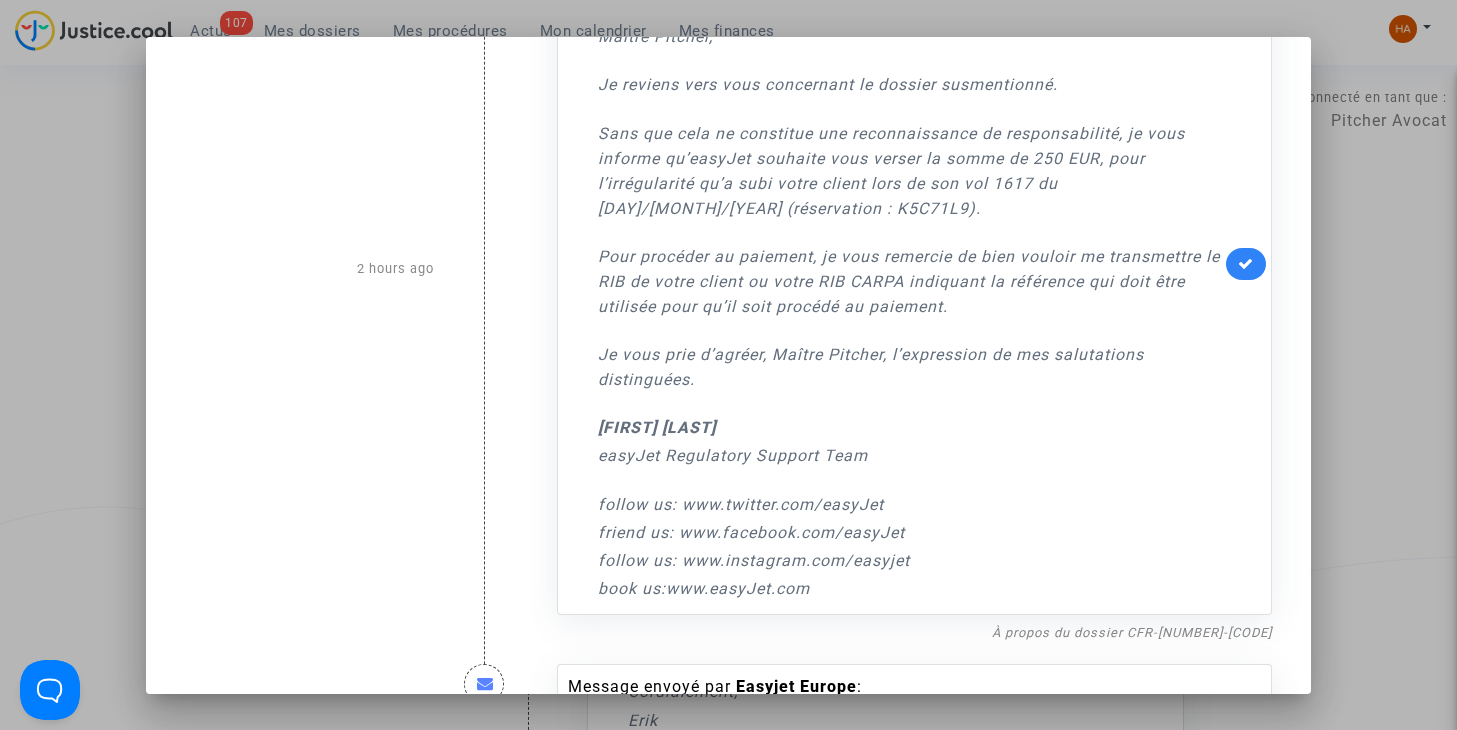 scroll, scrollTop: 2651, scrollLeft: 0, axis: vertical 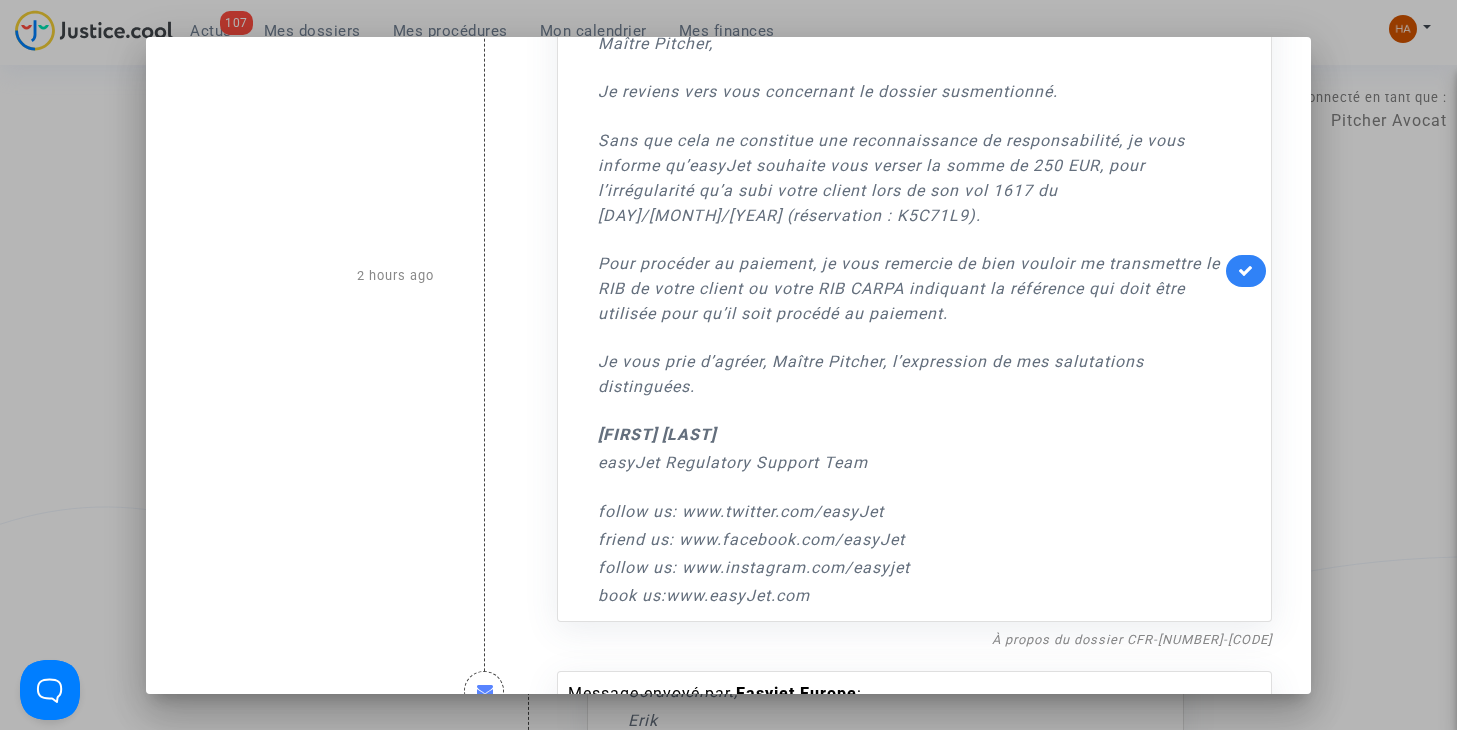 click at bounding box center [1246, 270] 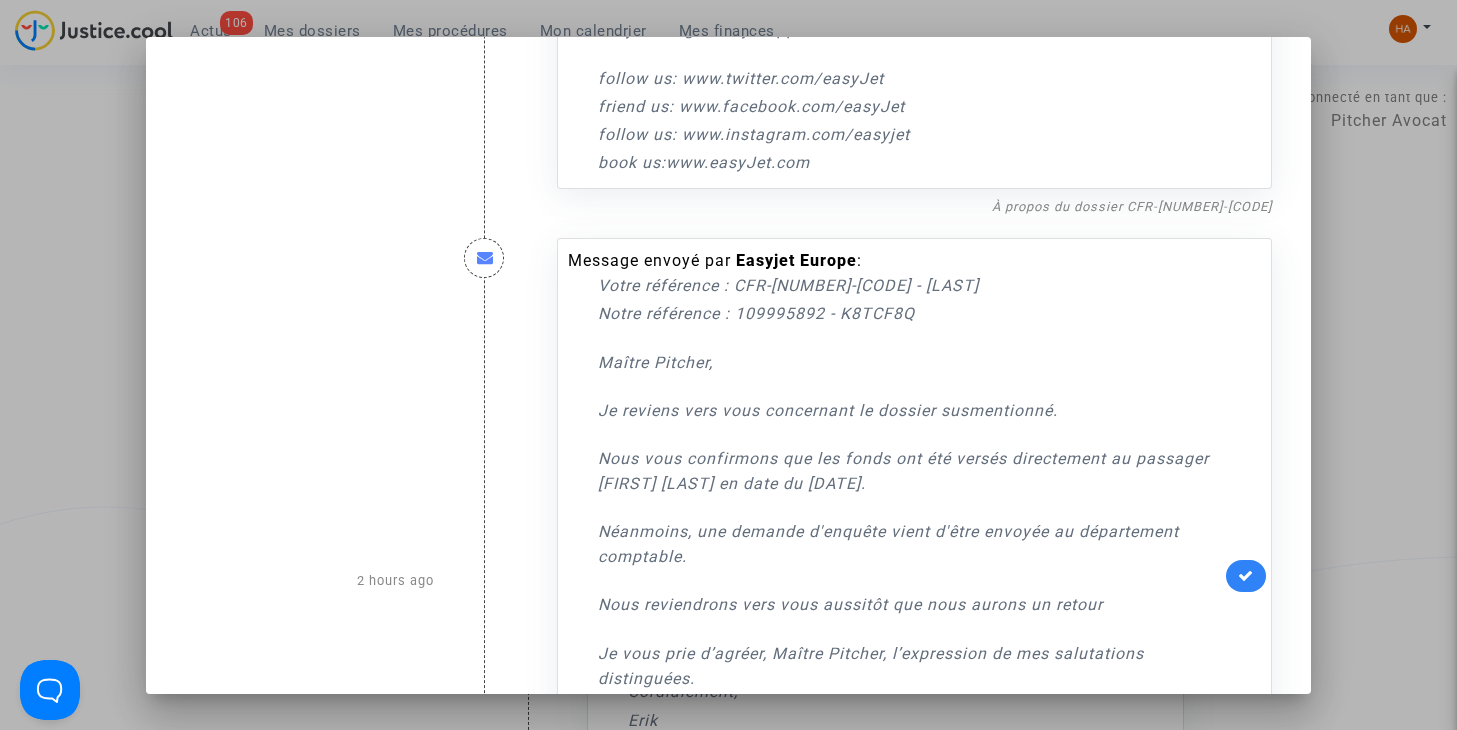 scroll, scrollTop: 3080, scrollLeft: 0, axis: vertical 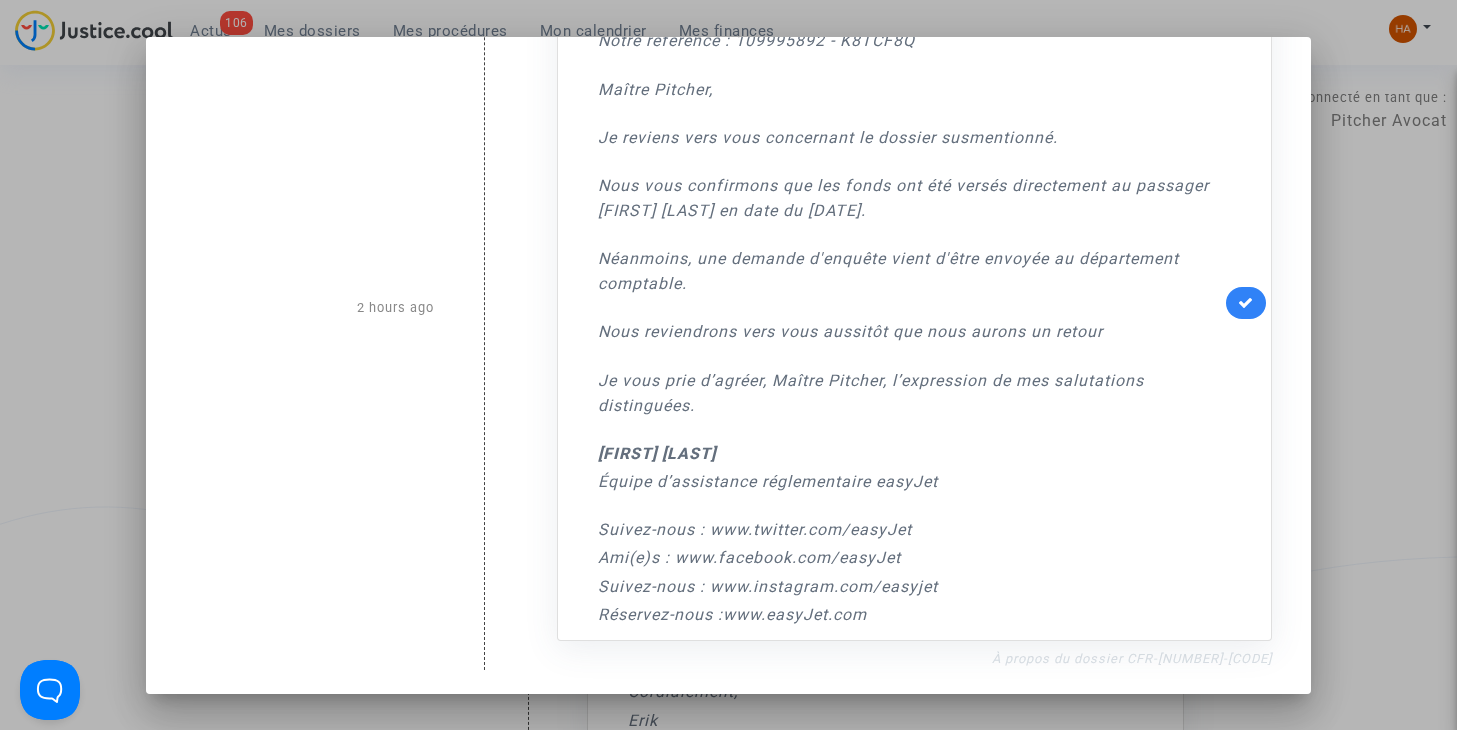 click on "À propos du dossier CFR-[NUMBER]-[CODE]" at bounding box center (1132, 658) 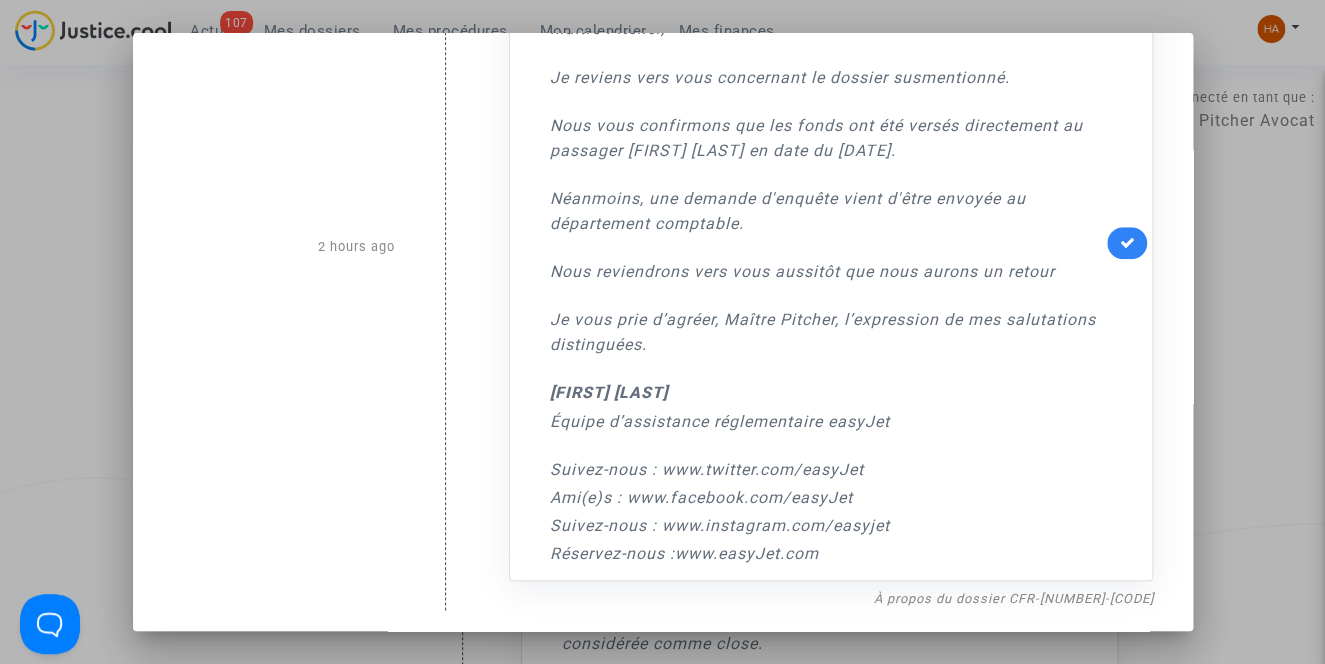 scroll, scrollTop: 3440, scrollLeft: 0, axis: vertical 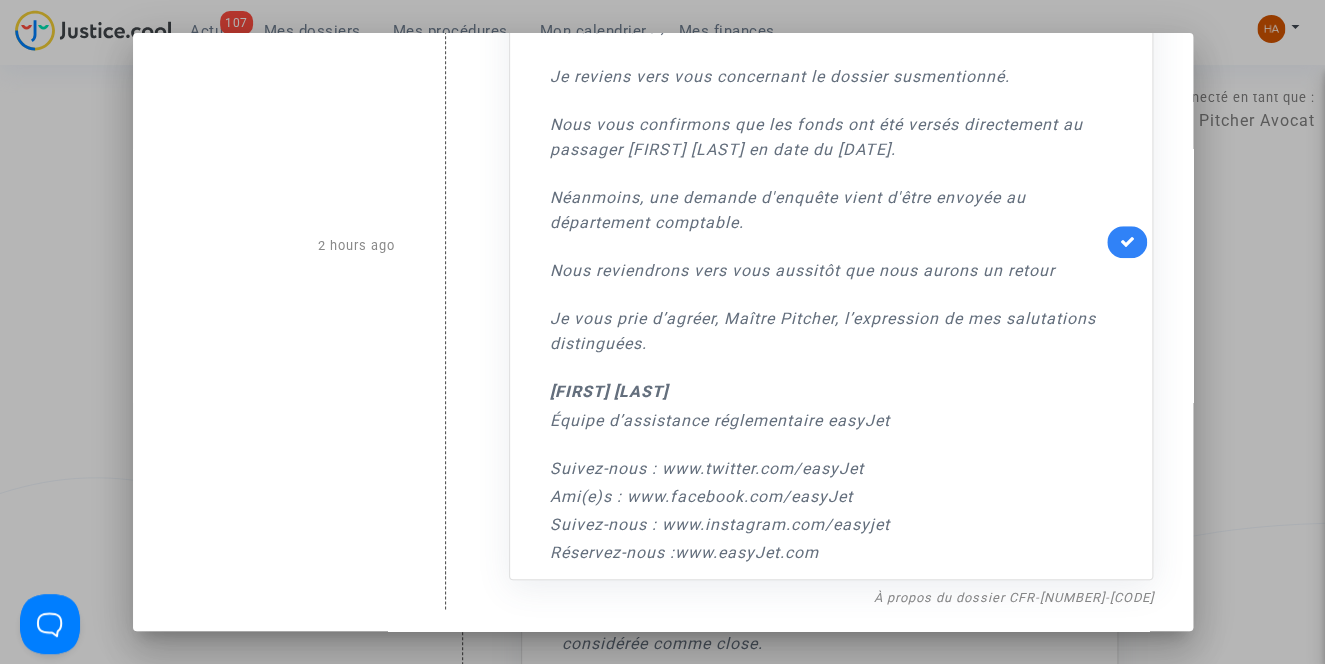 click at bounding box center [662, 332] 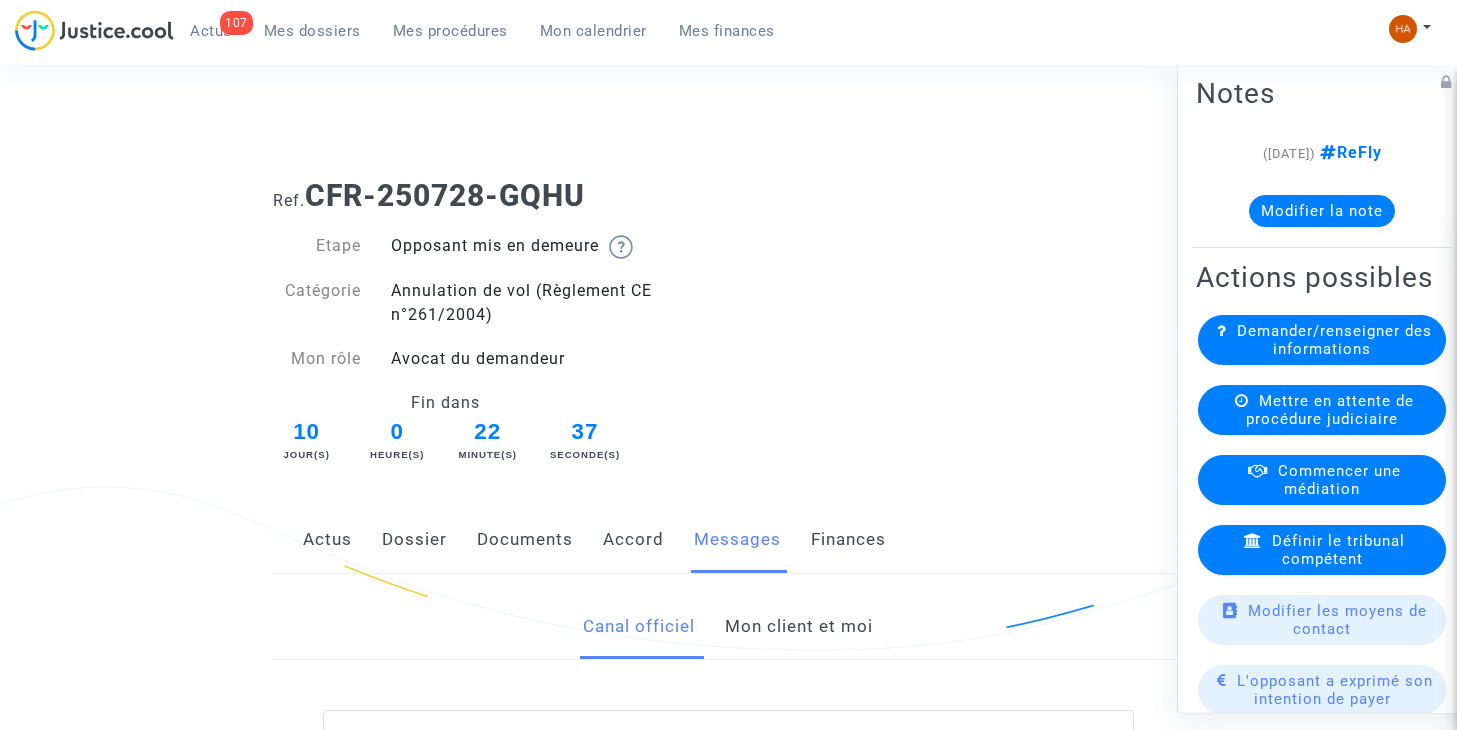 scroll, scrollTop: 0, scrollLeft: 0, axis: both 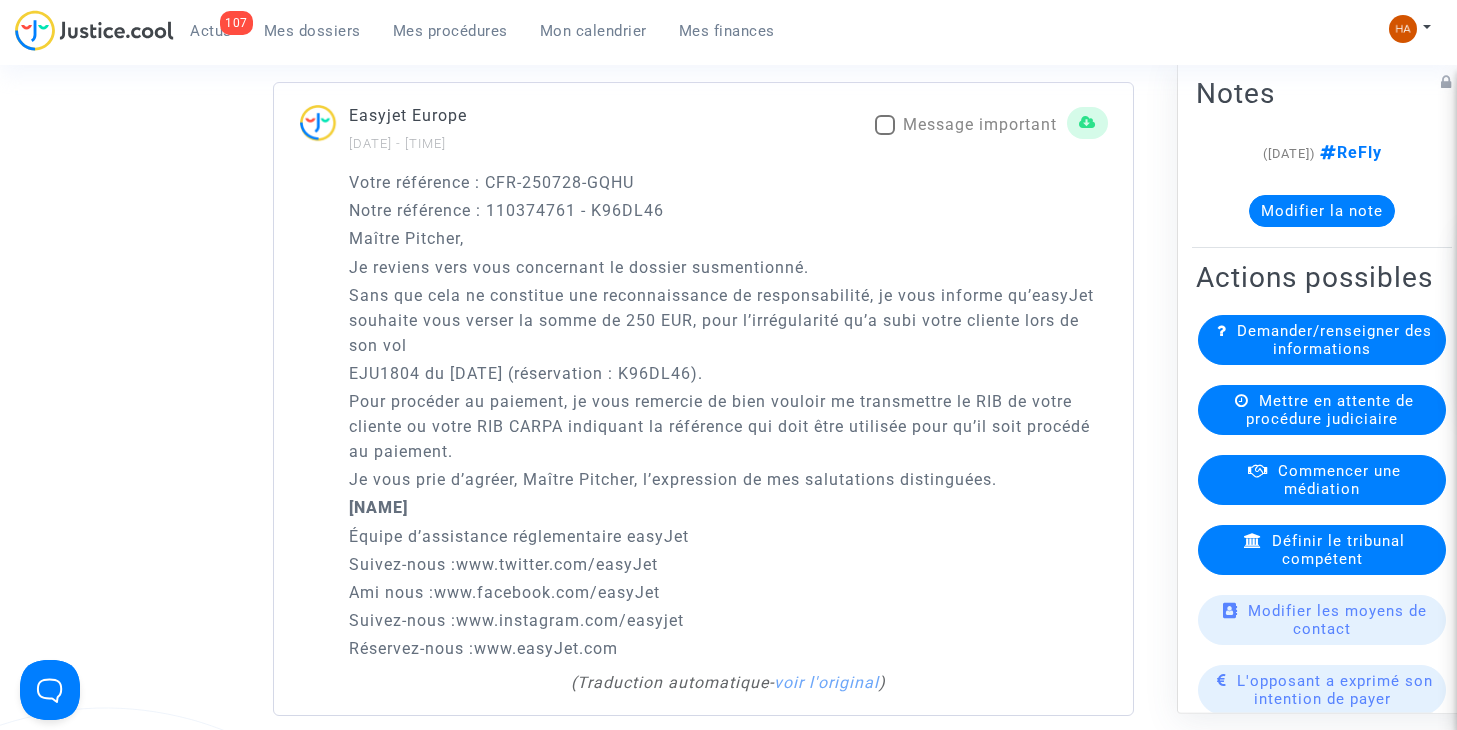 click at bounding box center [885, 125] 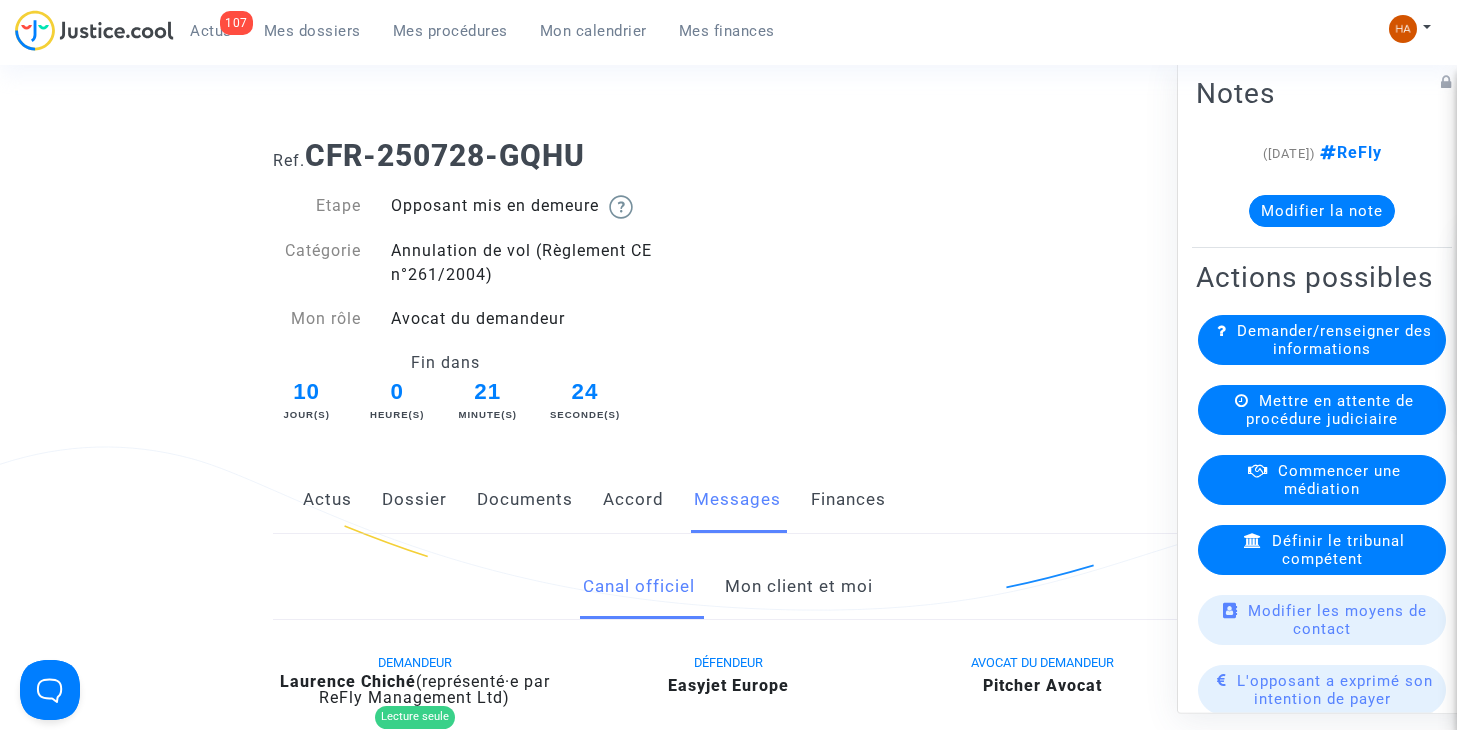 scroll, scrollTop: 0, scrollLeft: 0, axis: both 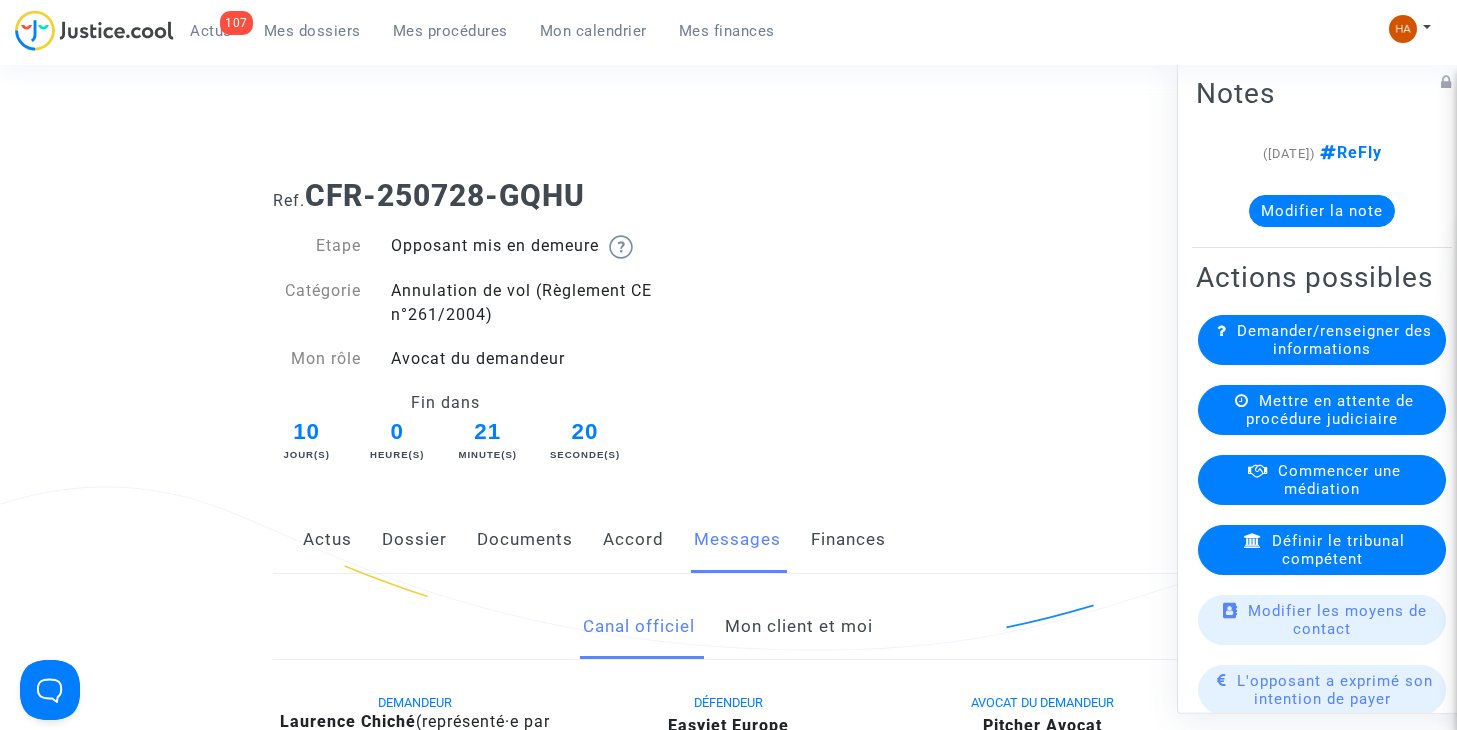 click on "Actus" 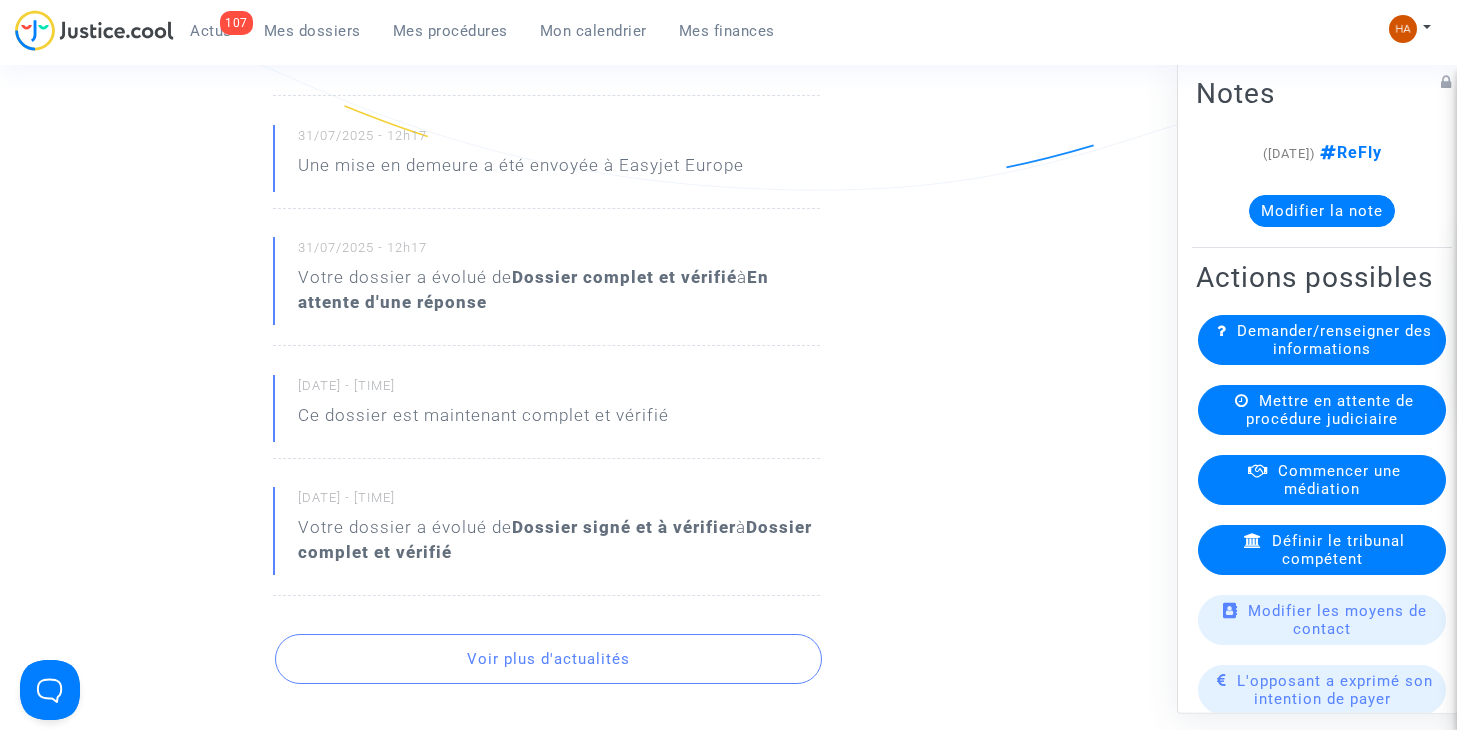 scroll, scrollTop: 1300, scrollLeft: 0, axis: vertical 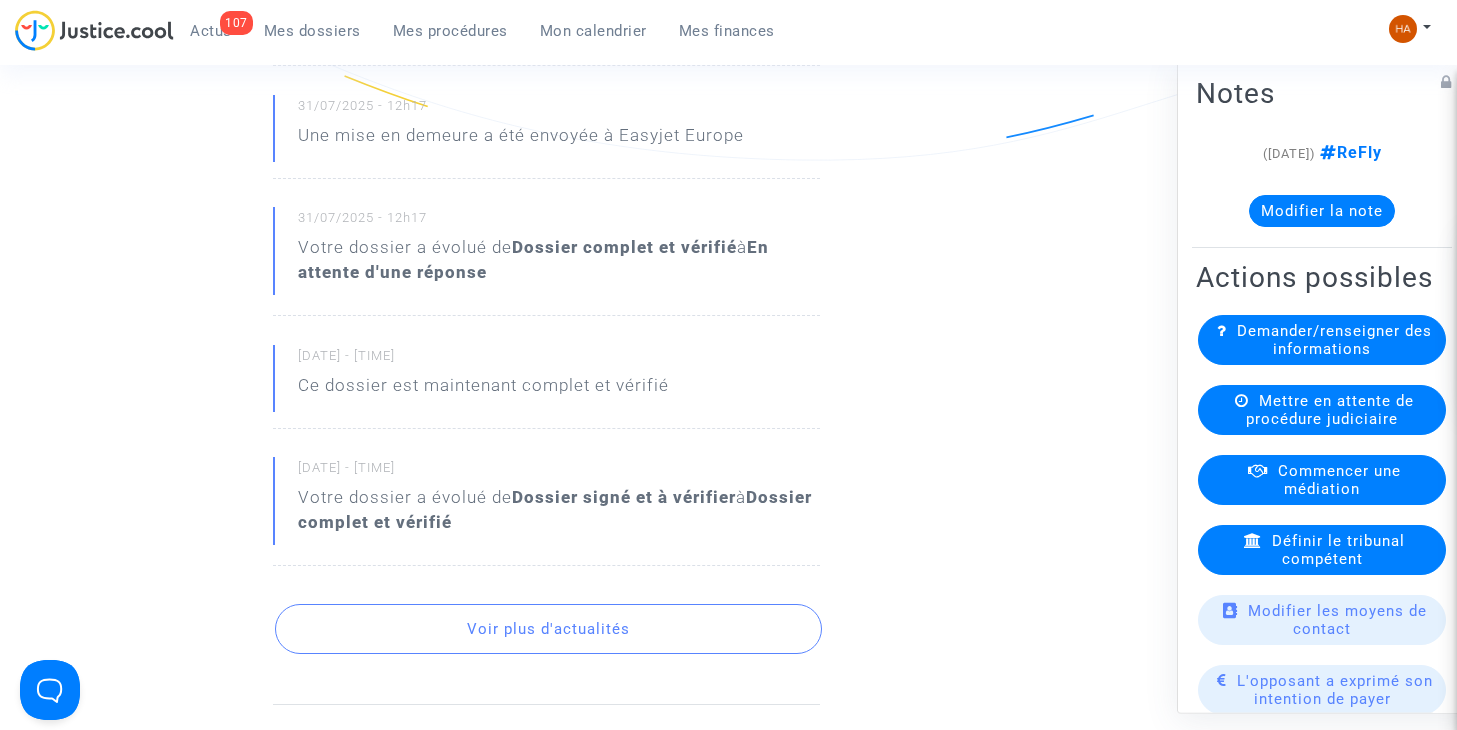 click on "Voir plus d'actualités" 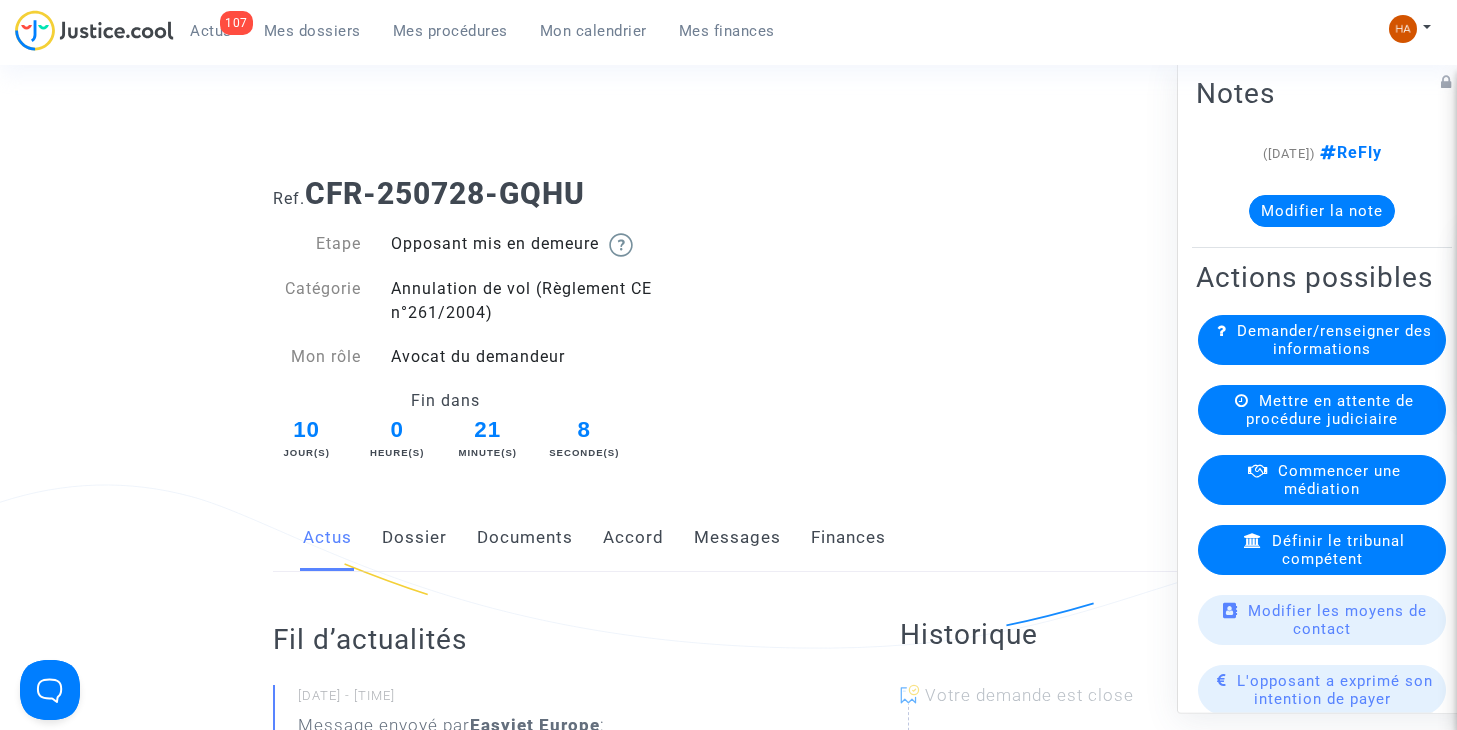 scroll, scrollTop: 0, scrollLeft: 0, axis: both 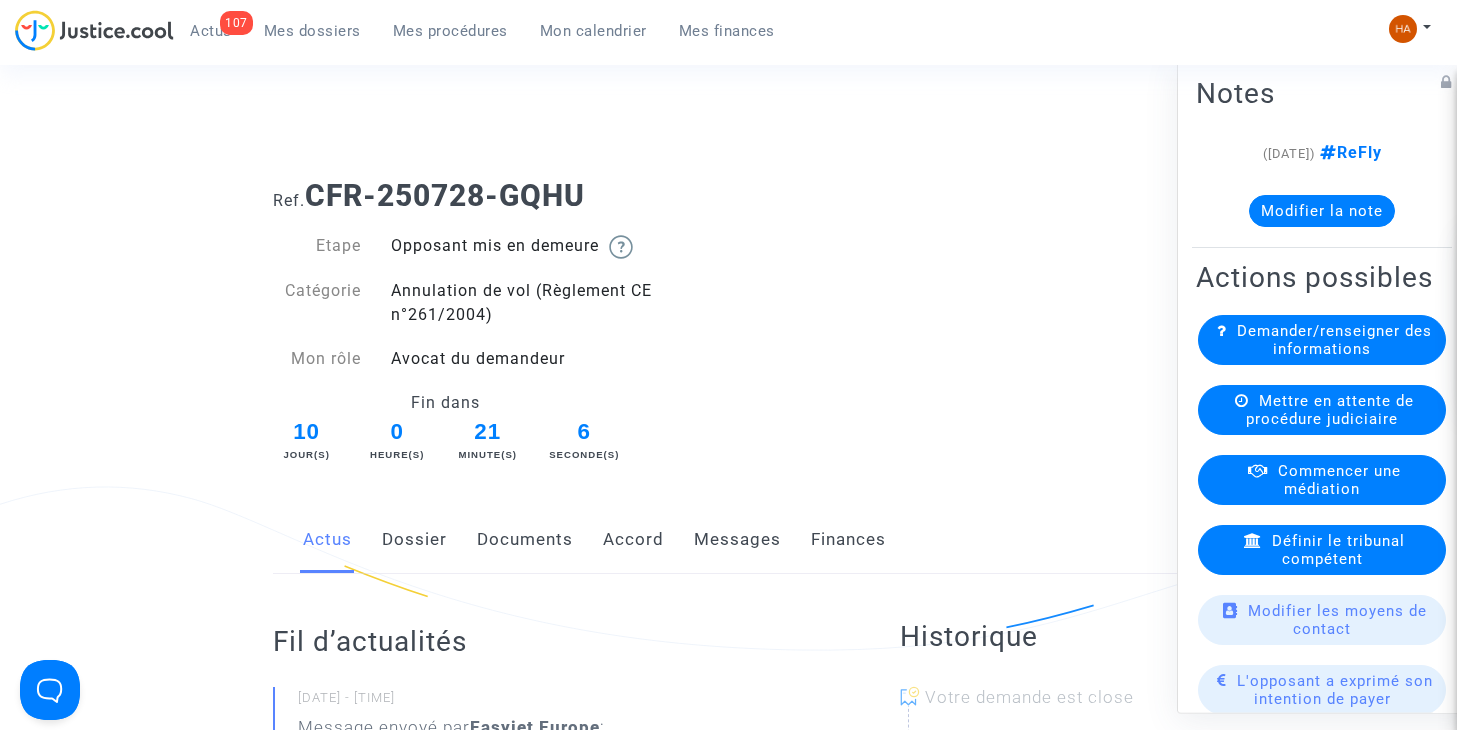 click on "Documents" 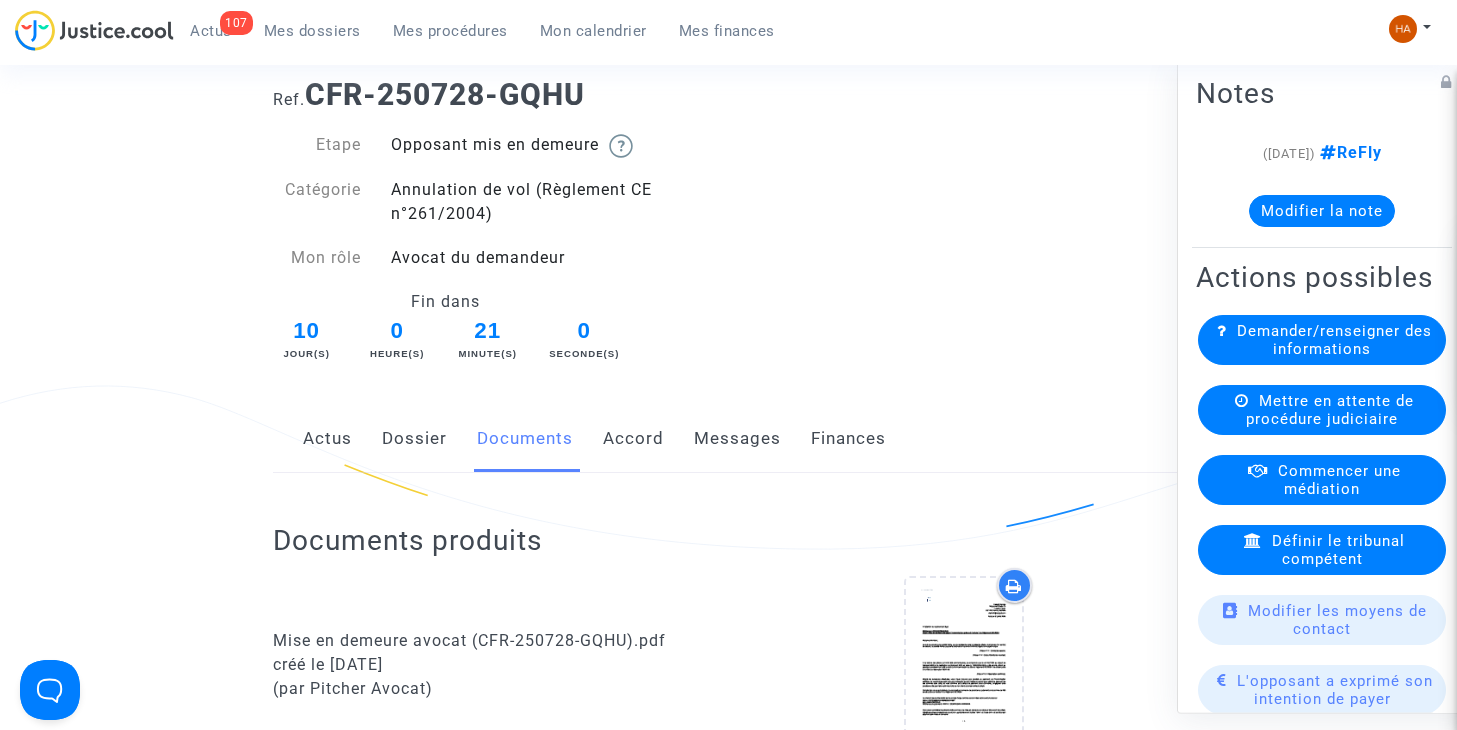 scroll, scrollTop: 100, scrollLeft: 0, axis: vertical 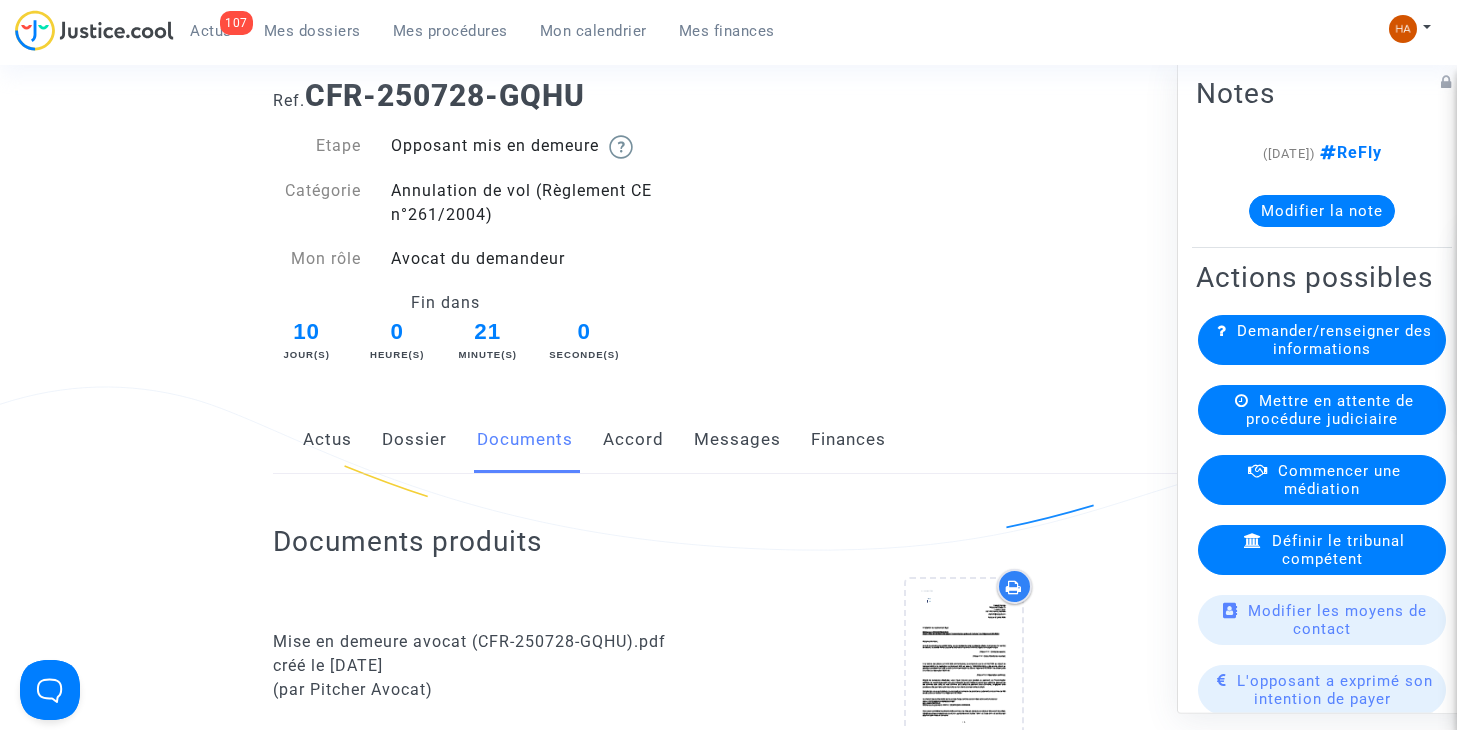 click on "Messages" 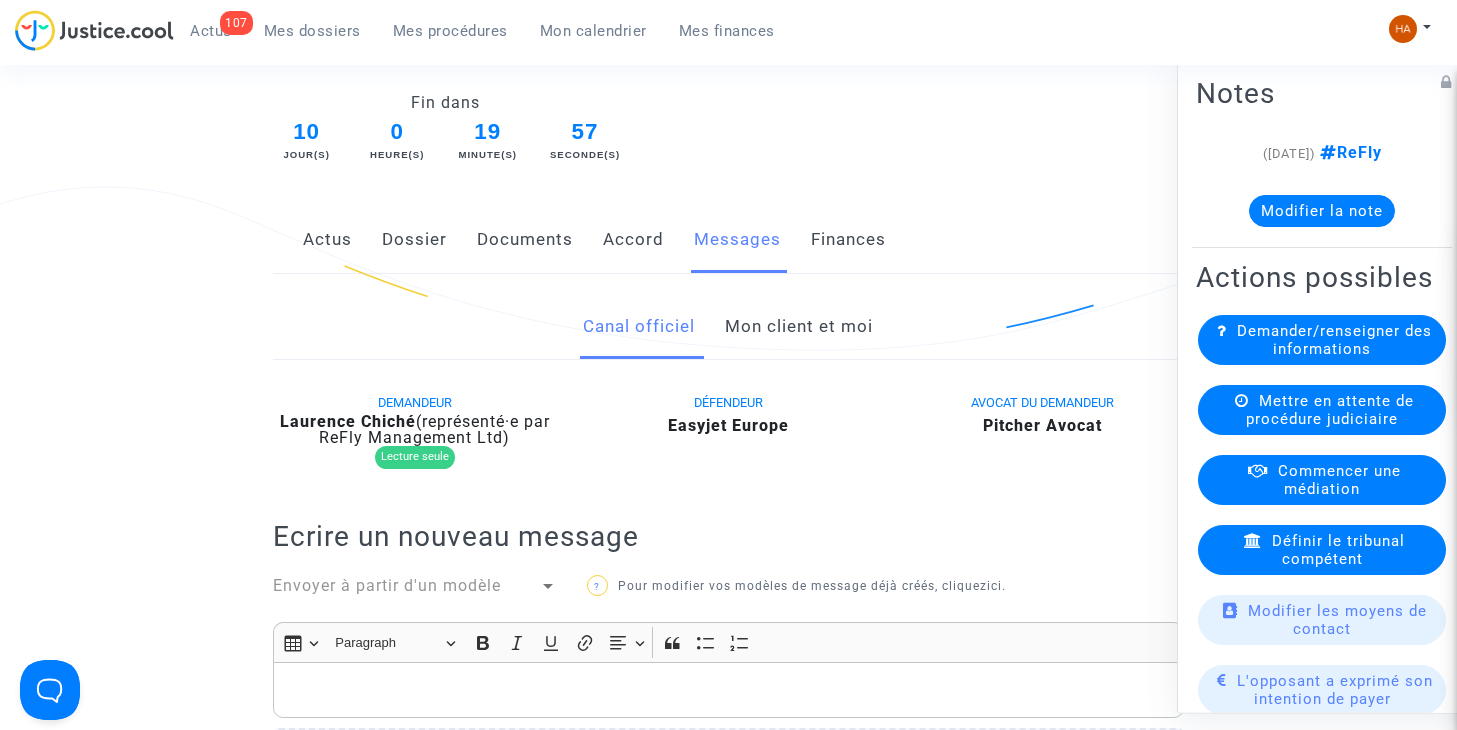 scroll, scrollTop: 0, scrollLeft: 0, axis: both 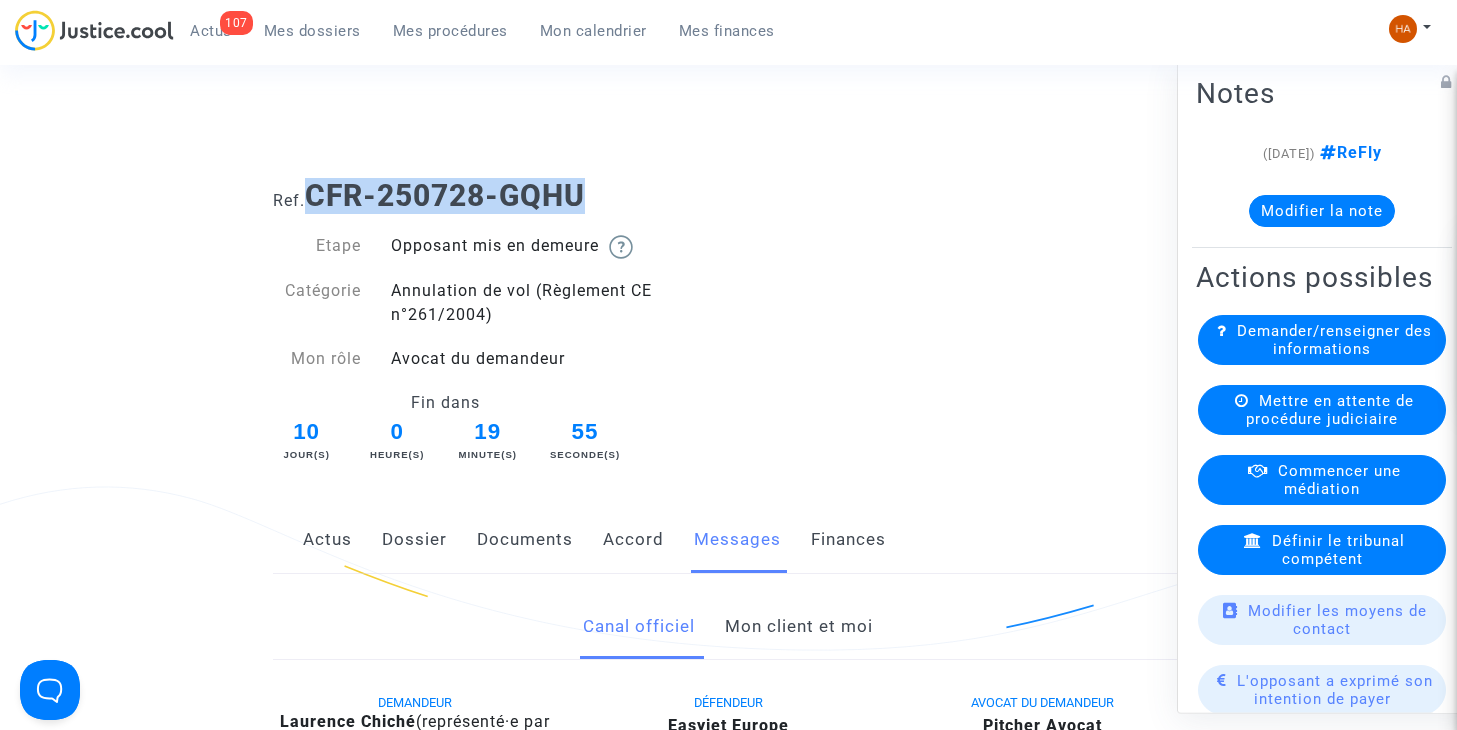 drag, startPoint x: 587, startPoint y: 194, endPoint x: 320, endPoint y: 205, distance: 267.2265 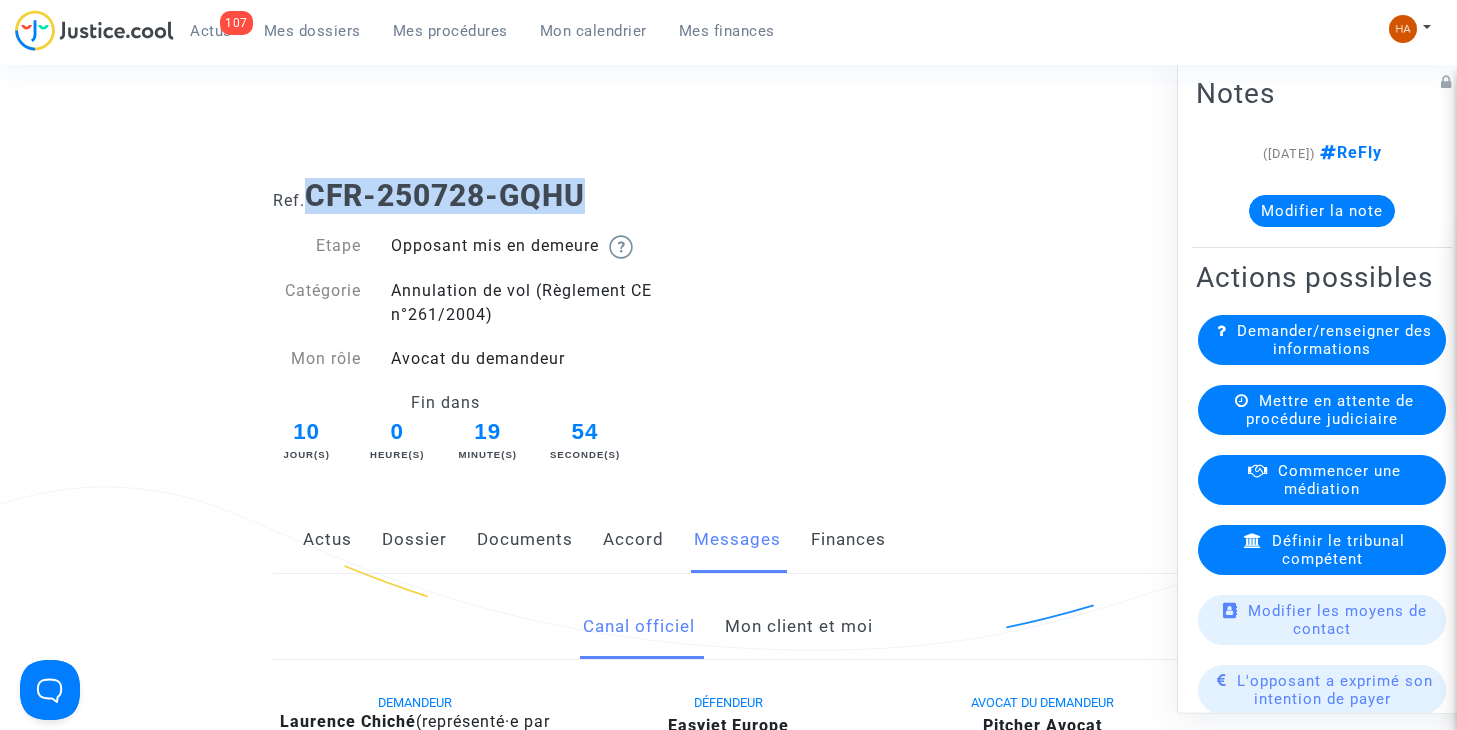 copy on "CFR-250728-GQHU" 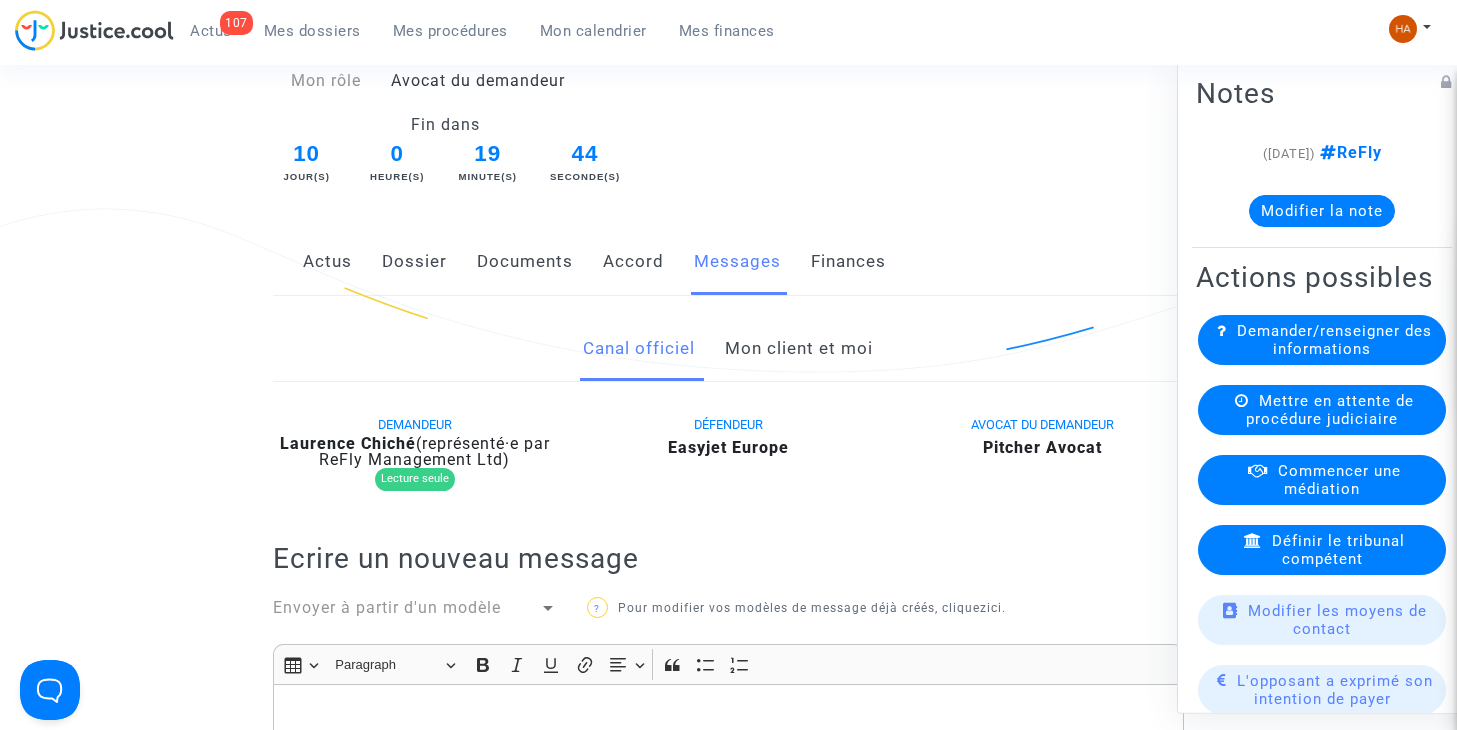 scroll, scrollTop: 300, scrollLeft: 0, axis: vertical 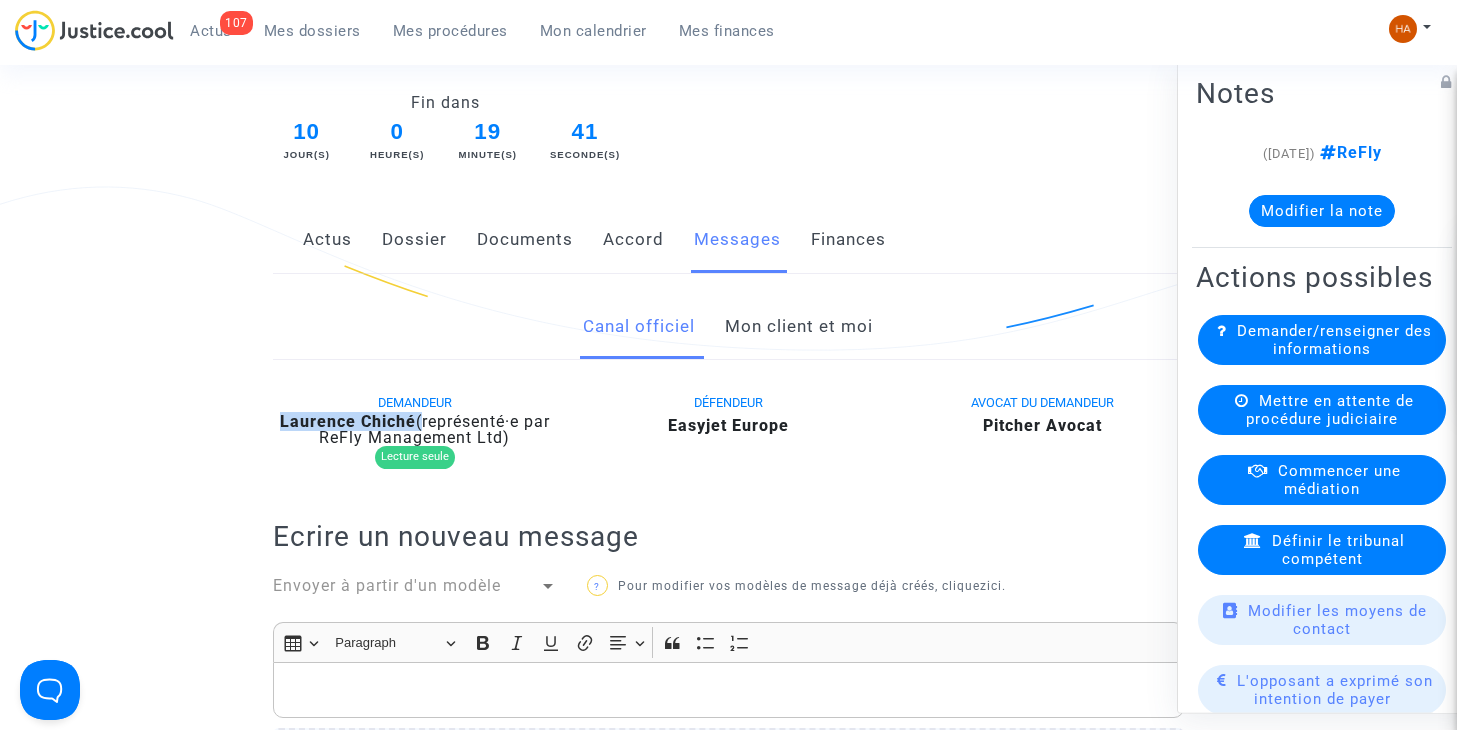 drag, startPoint x: 414, startPoint y: 422, endPoint x: 266, endPoint y: 418, distance: 148.05405 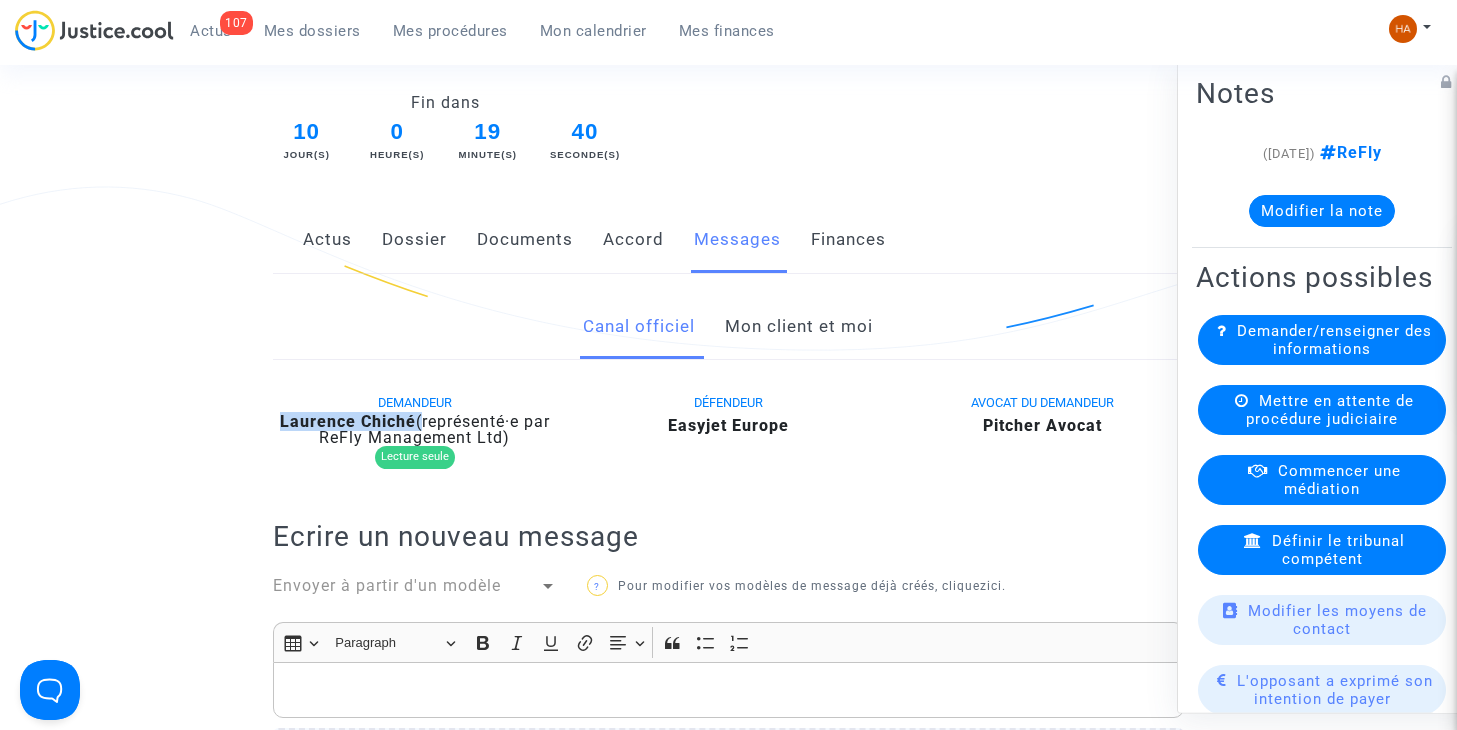 copy on "Laurence Chiché" 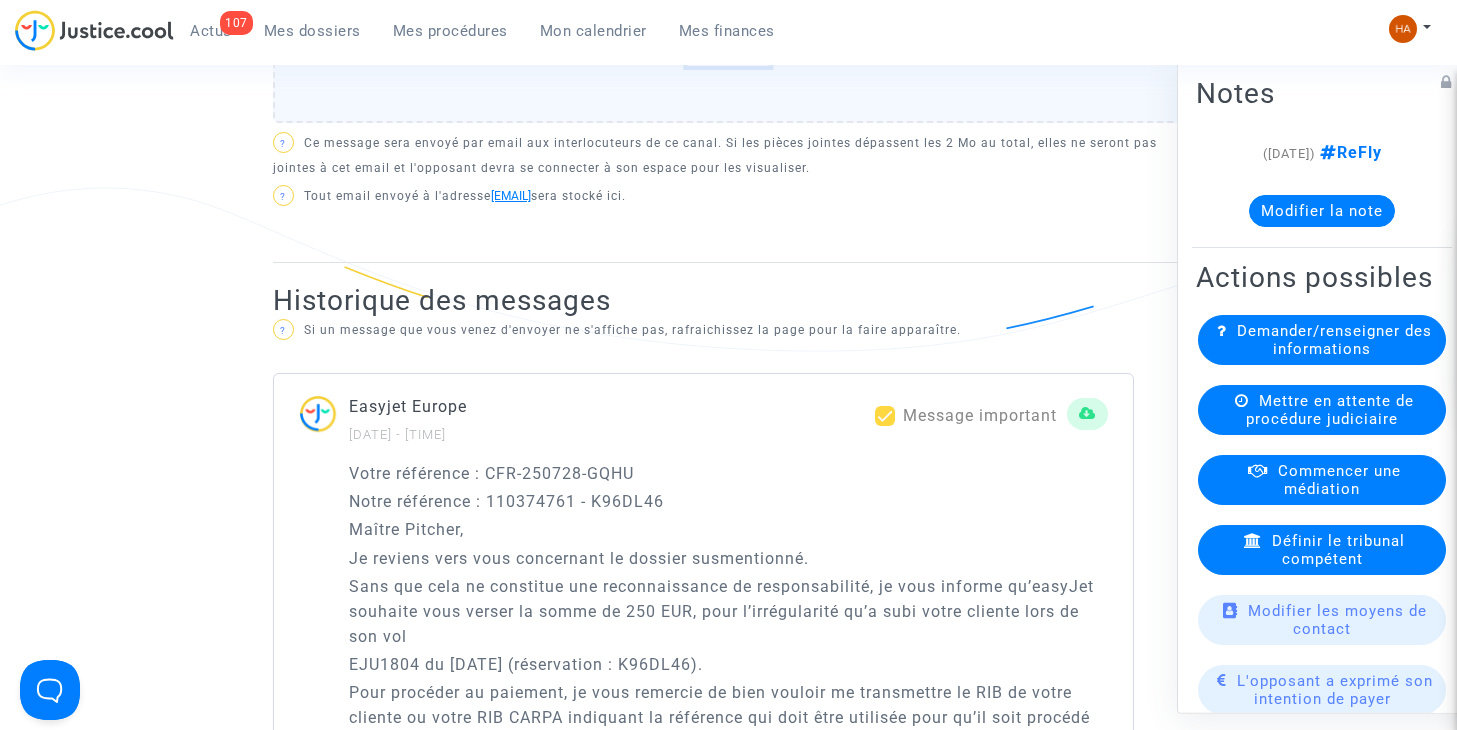 scroll, scrollTop: 1107, scrollLeft: 0, axis: vertical 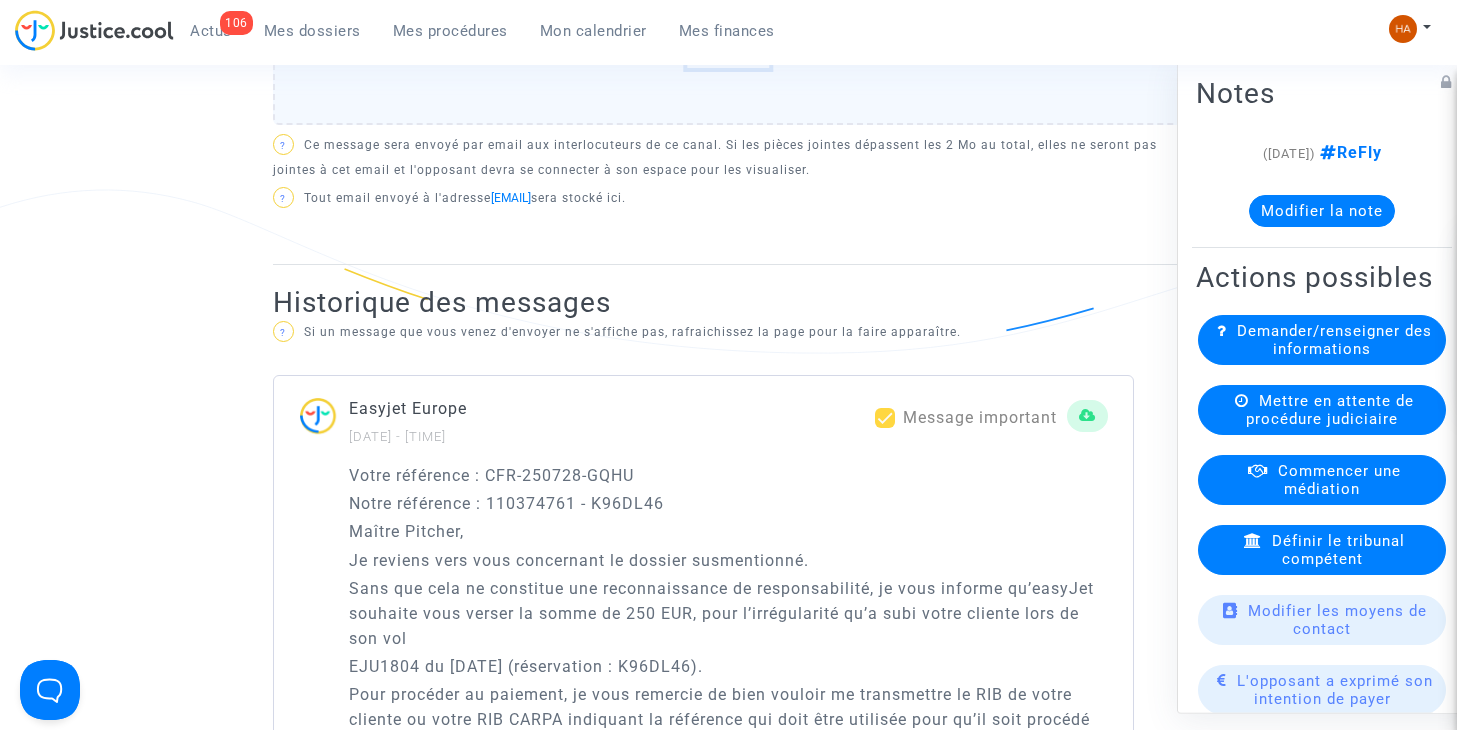 click on "Mes dossiers" at bounding box center [312, 31] 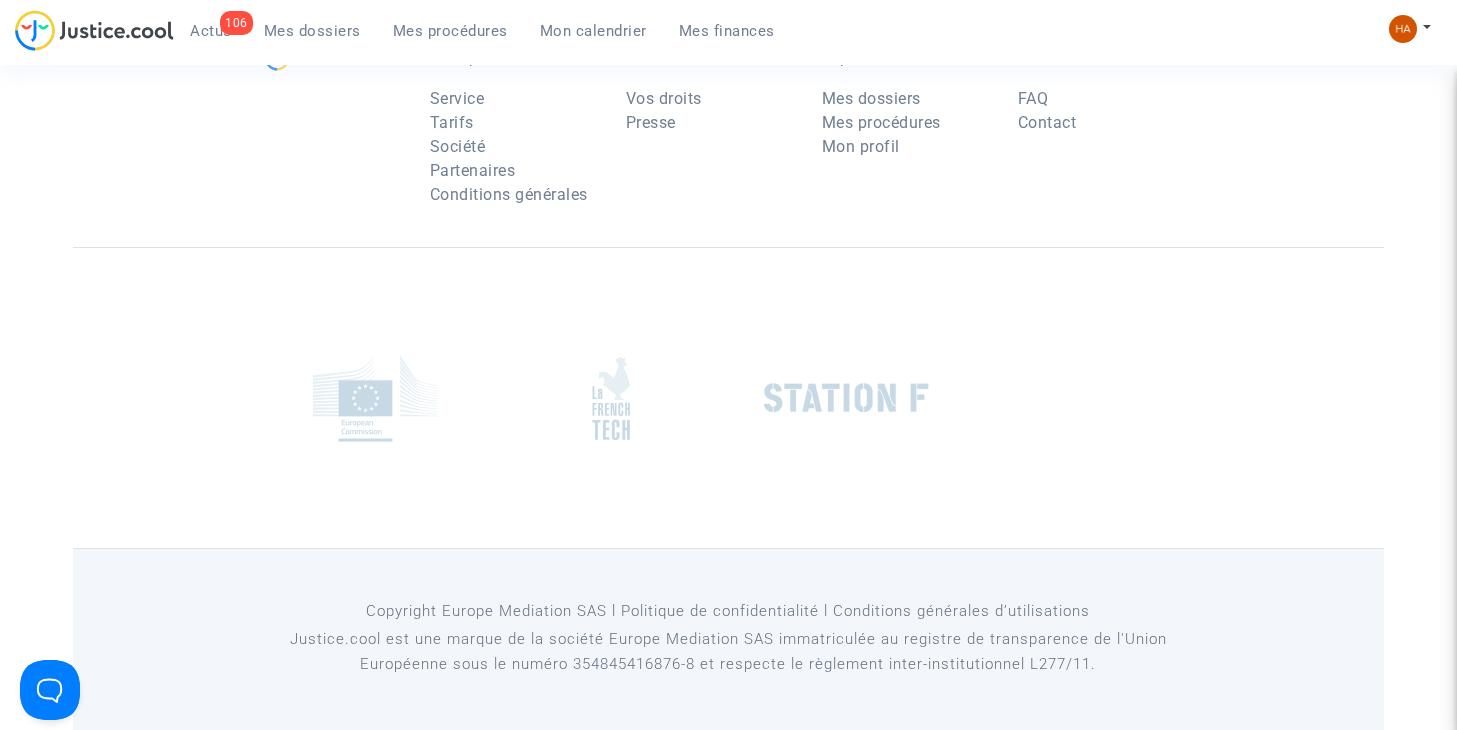 scroll, scrollTop: 0, scrollLeft: 0, axis: both 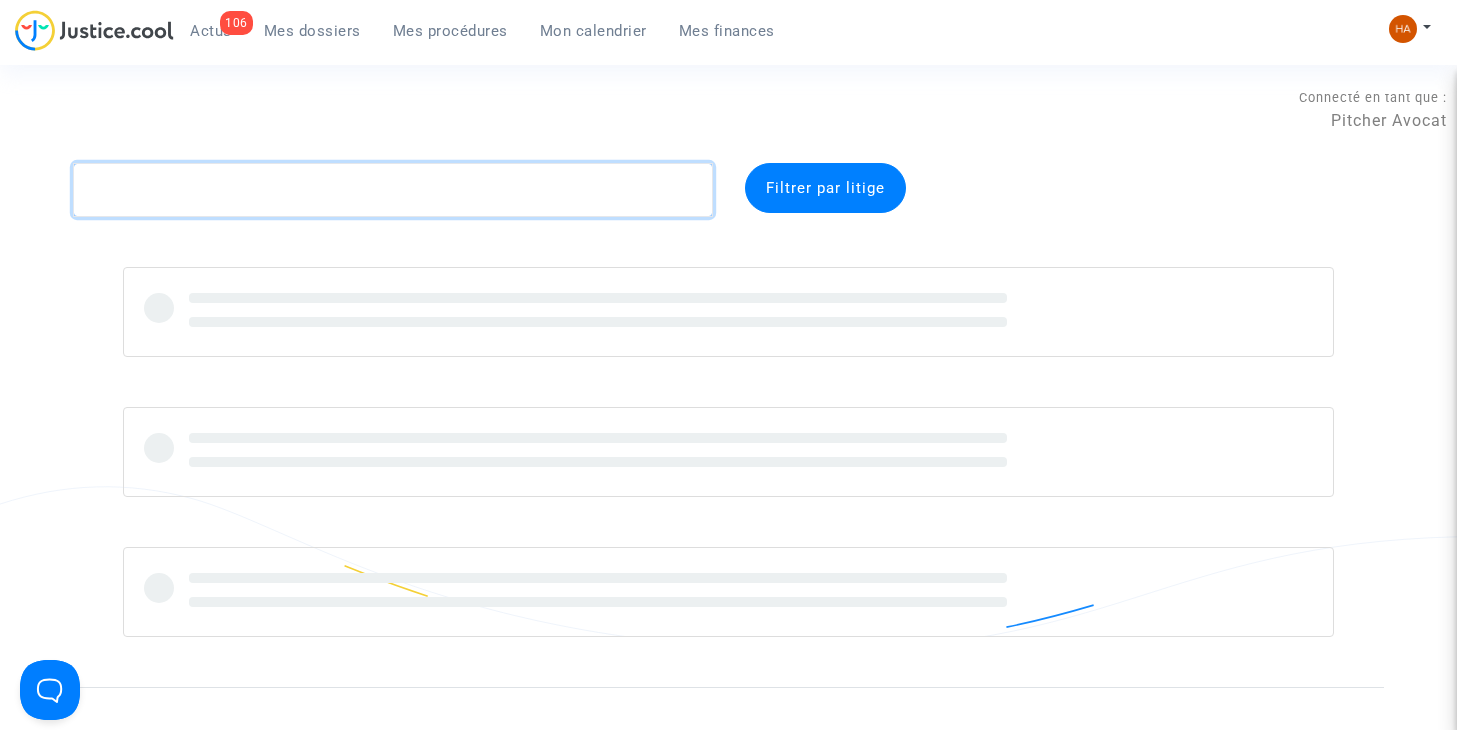 click 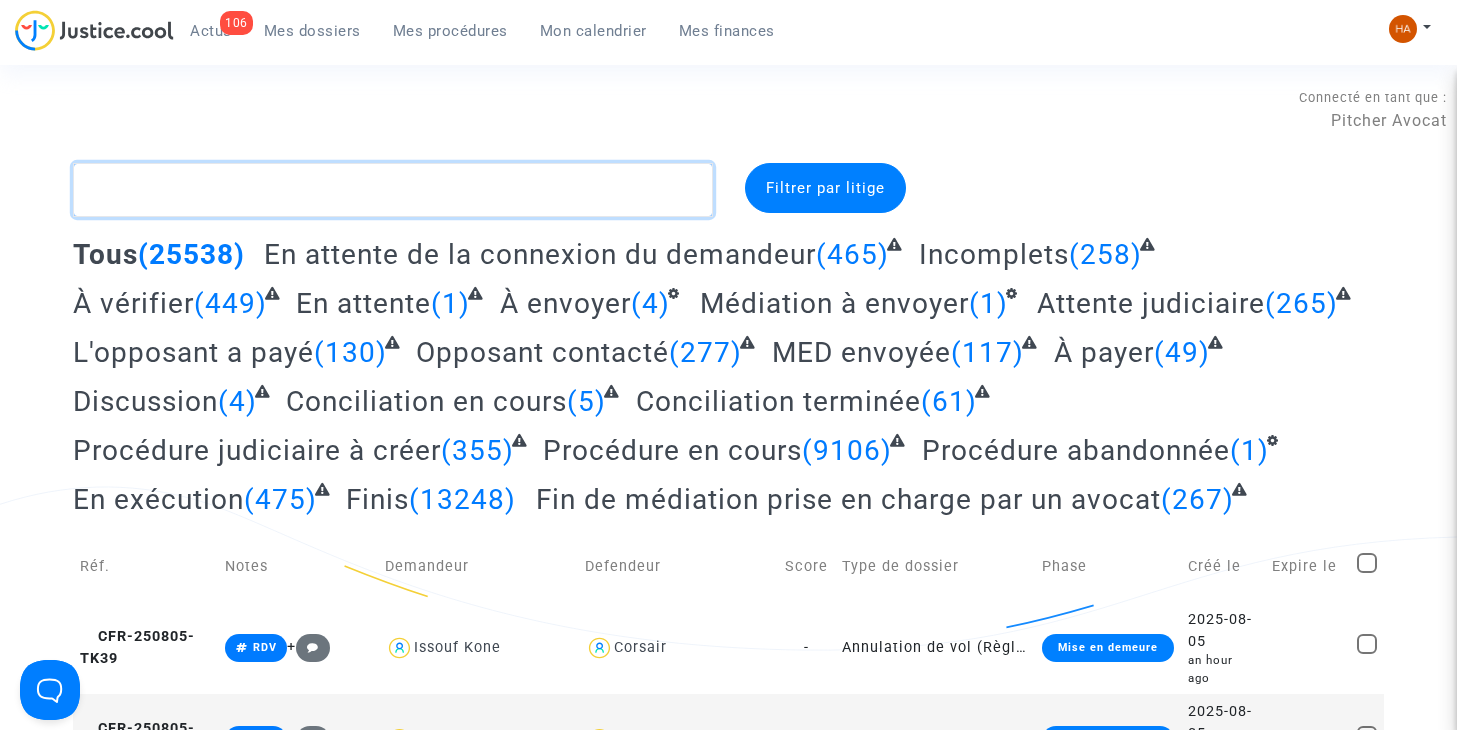 paste on "CFR-250728-GQHU" 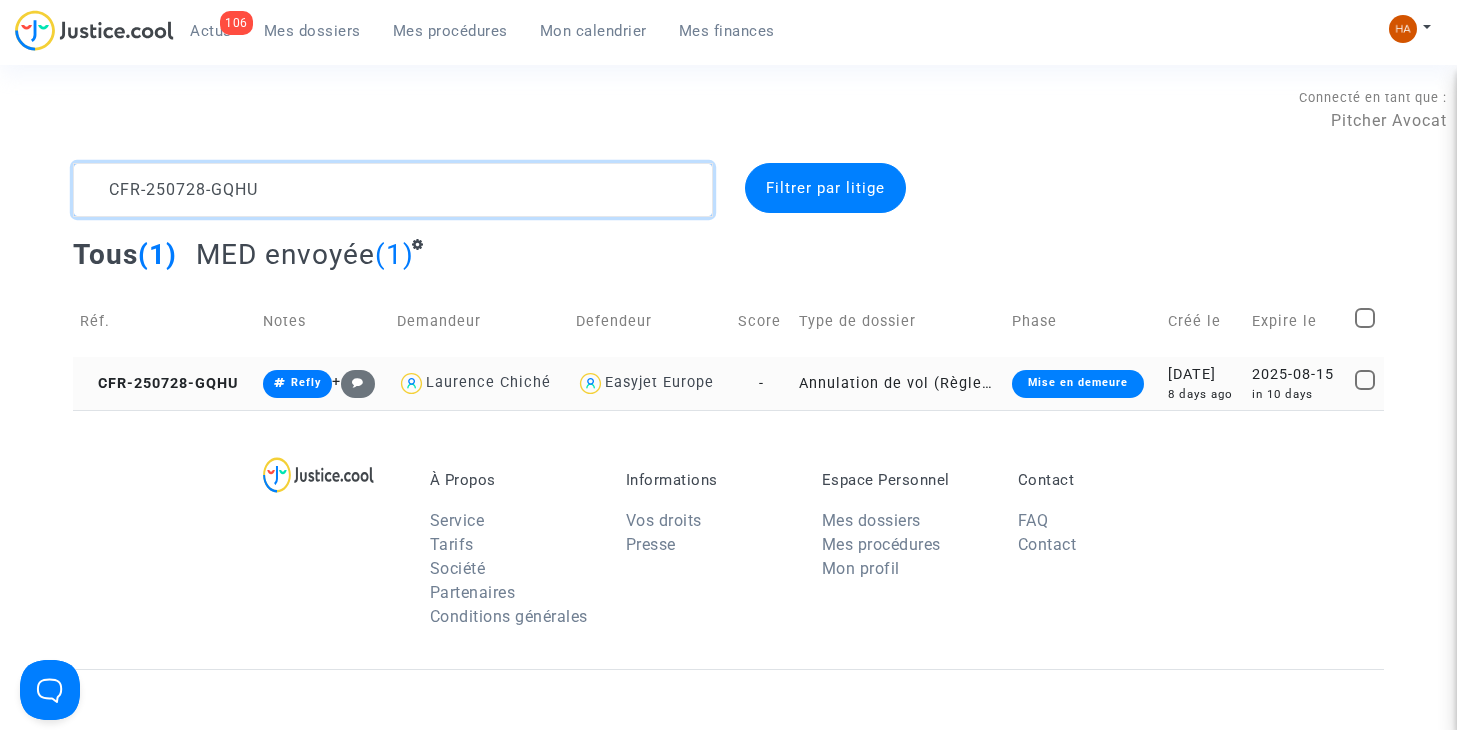 type on "CFR-250728-GQHU" 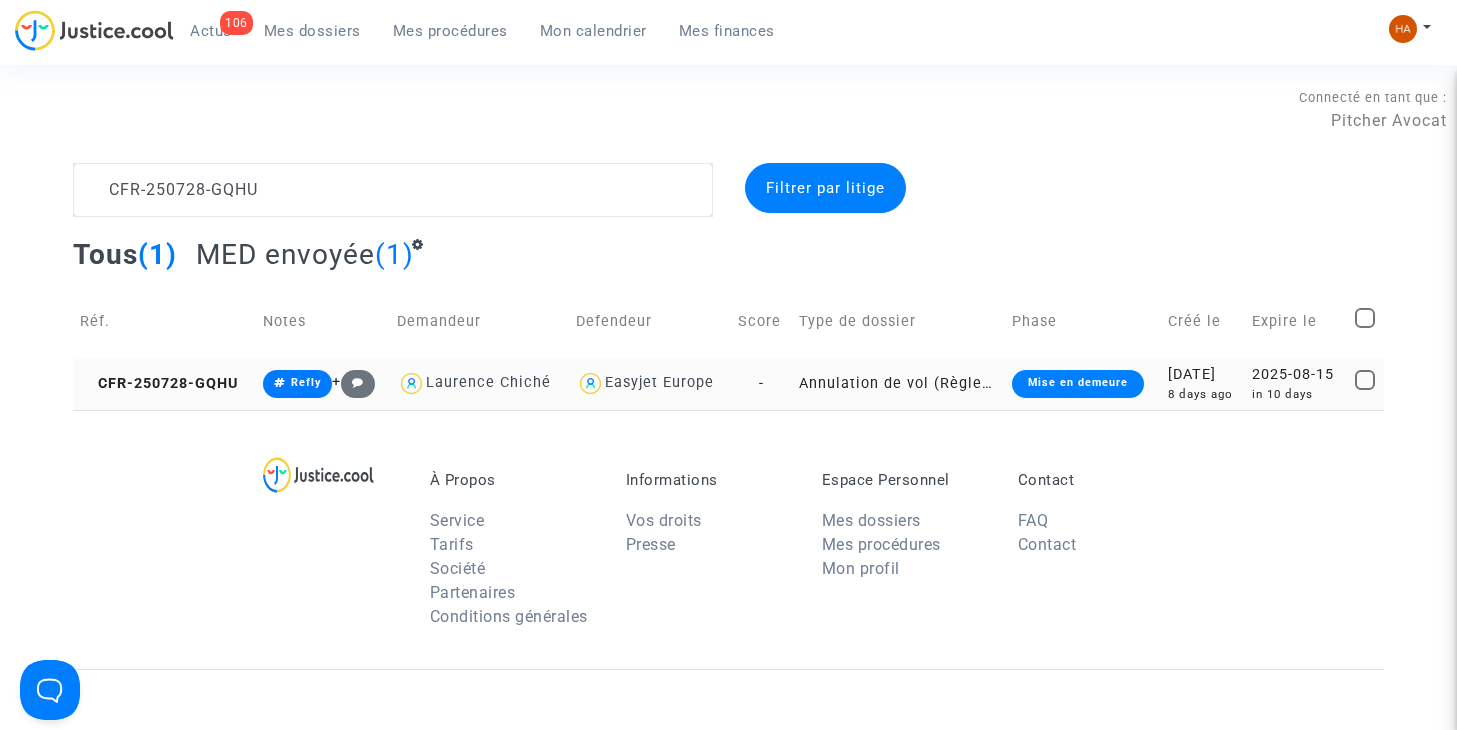 click on "-" 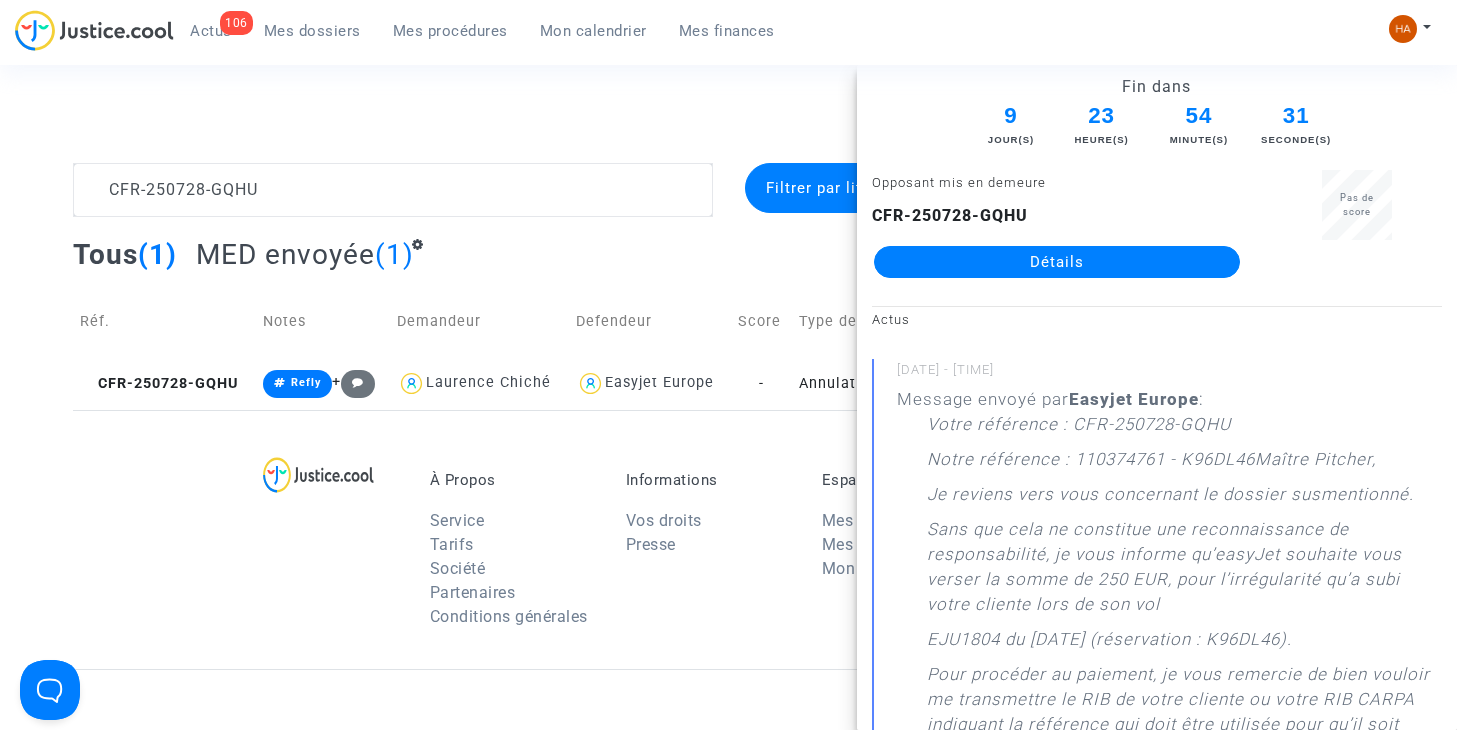 click on "Détails" 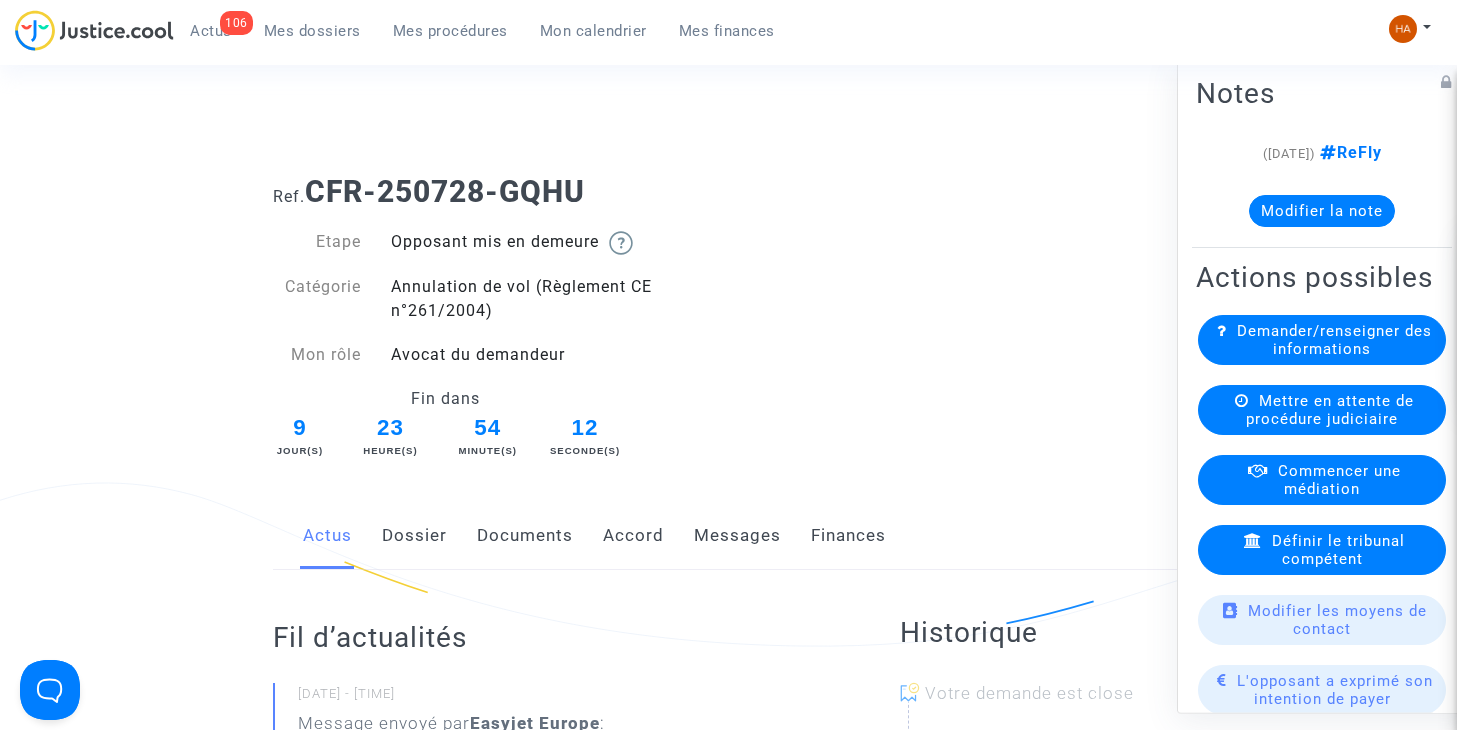 scroll, scrollTop: 0, scrollLeft: 0, axis: both 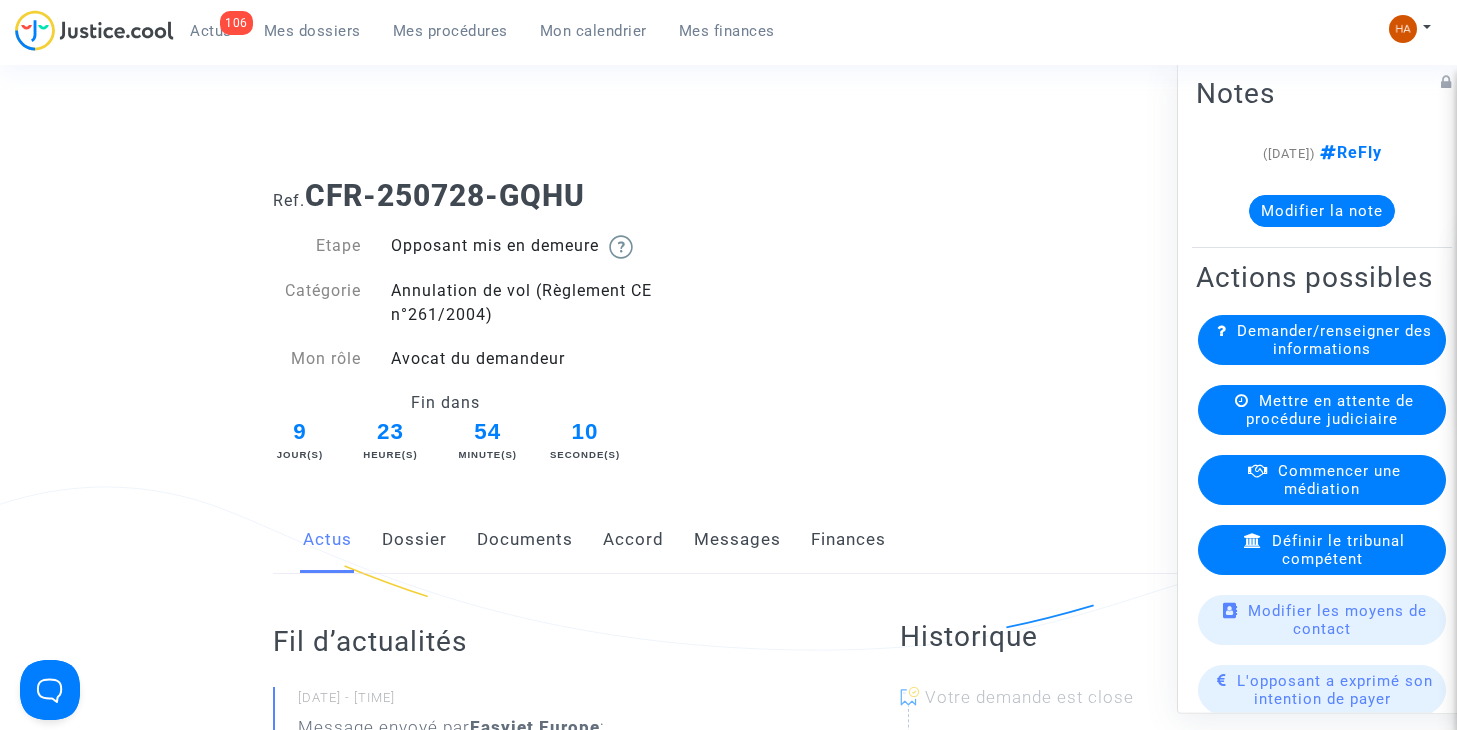 click on "Accord" 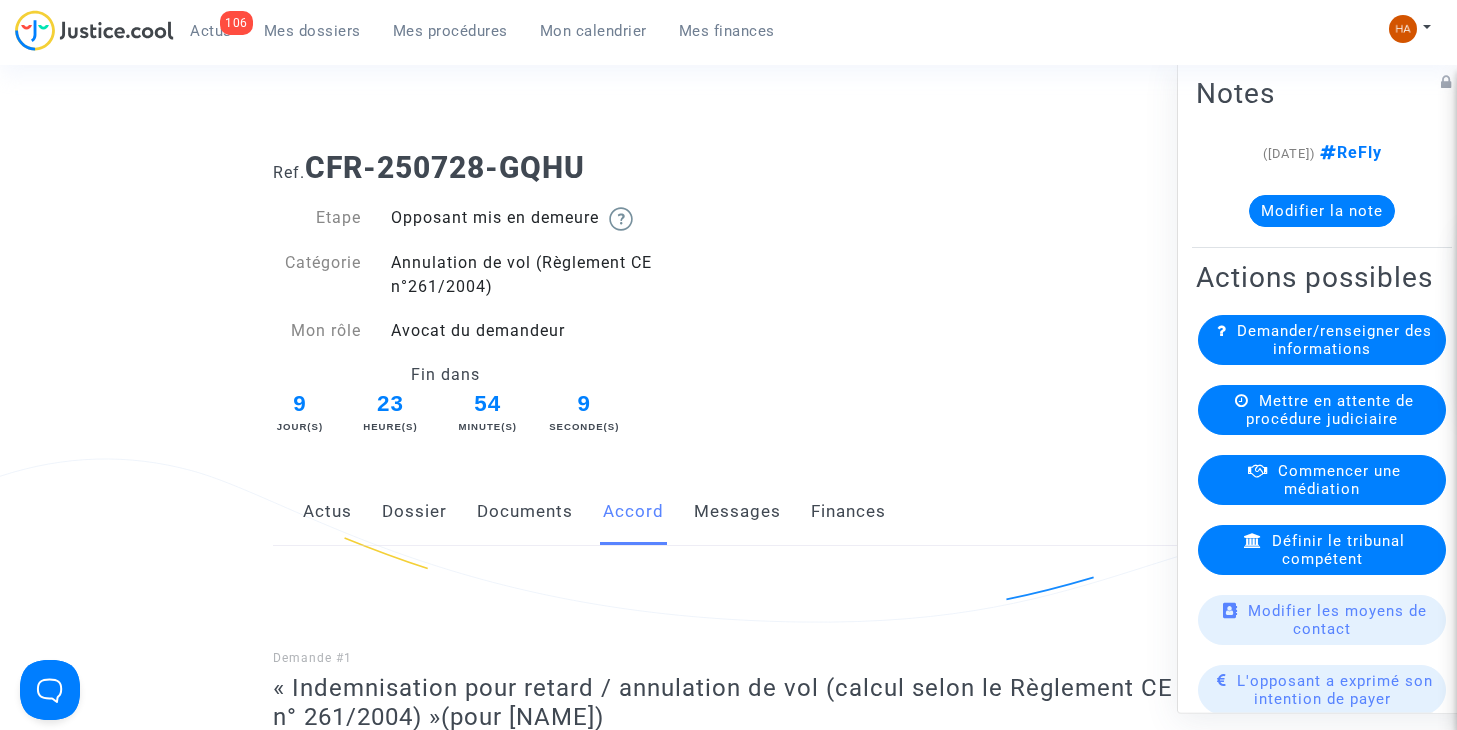 scroll, scrollTop: 0, scrollLeft: 0, axis: both 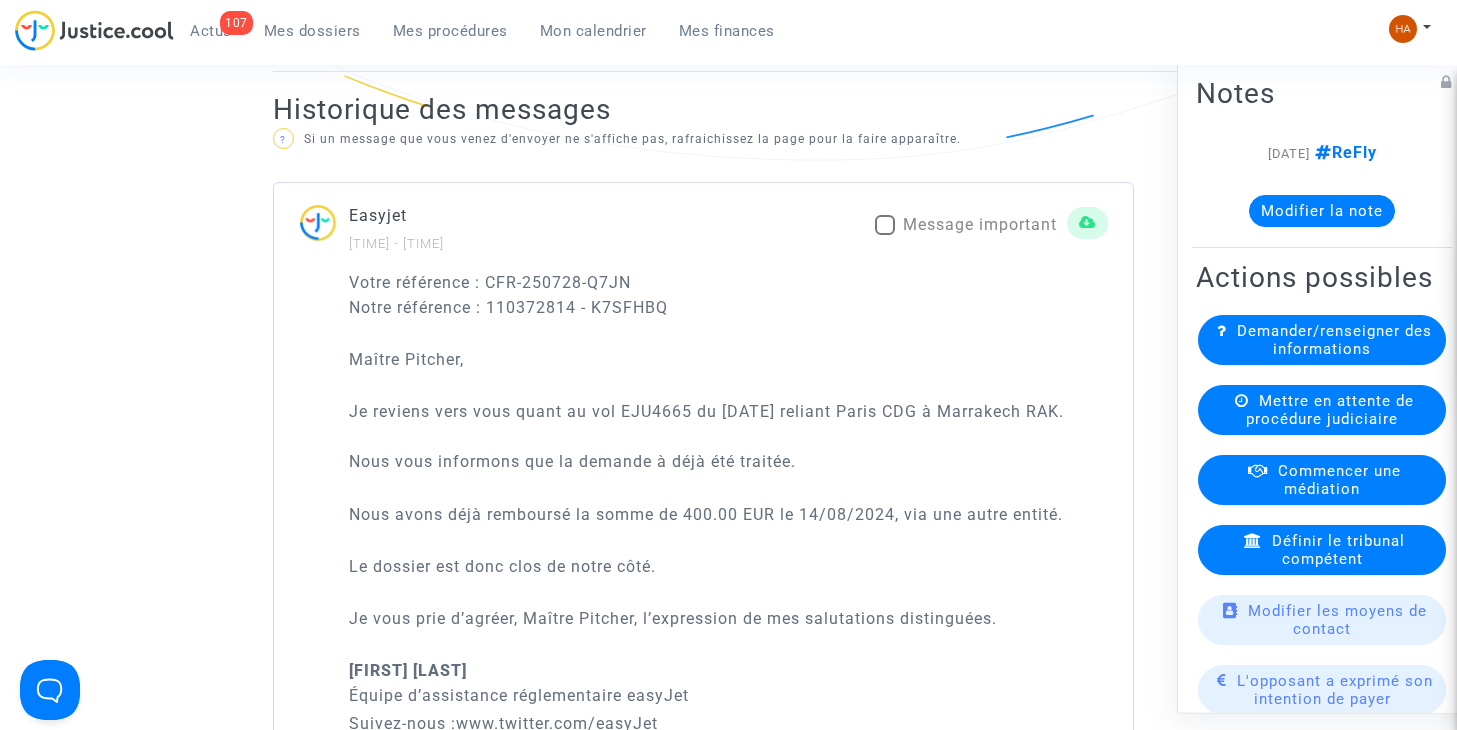 click at bounding box center (885, 225) 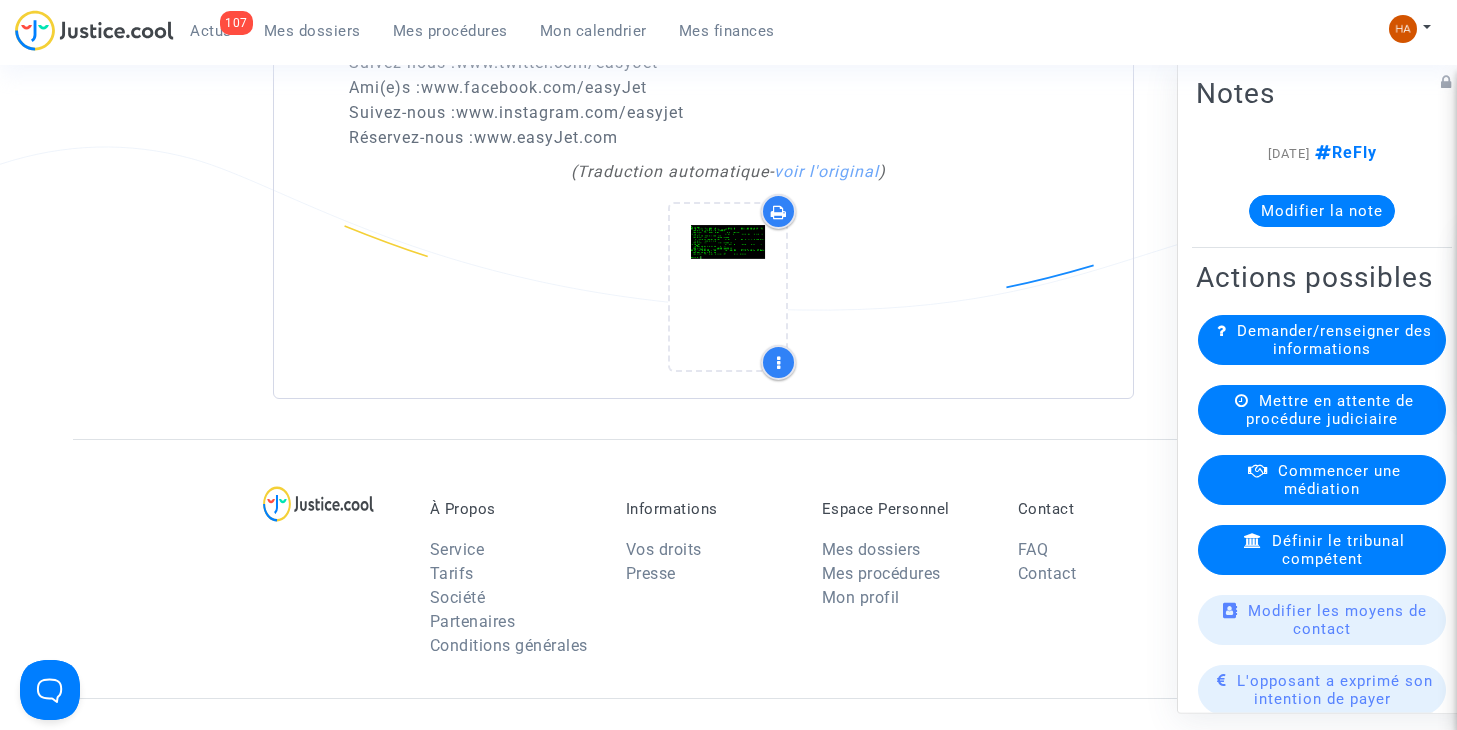 scroll, scrollTop: 2000, scrollLeft: 0, axis: vertical 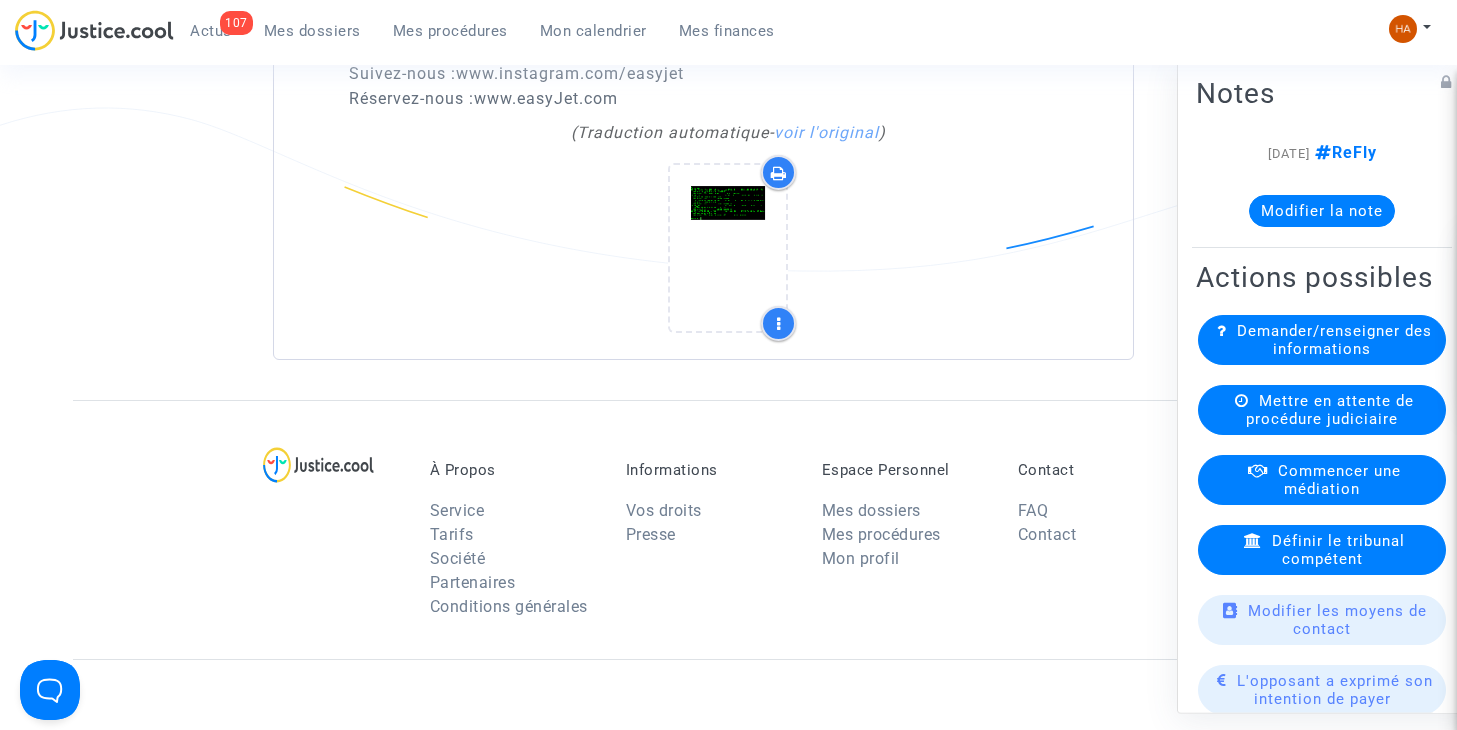 click at bounding box center (779, 173) 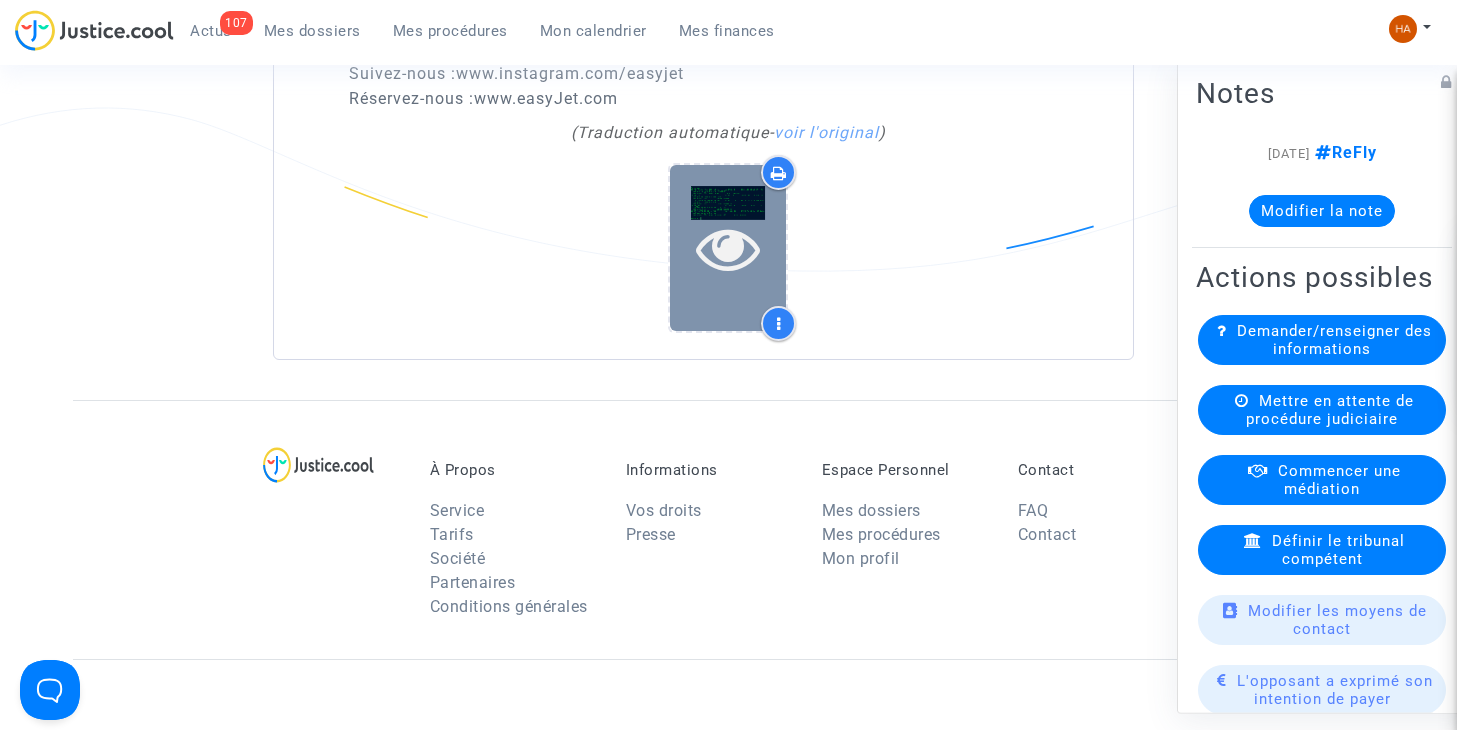 click at bounding box center (728, 248) 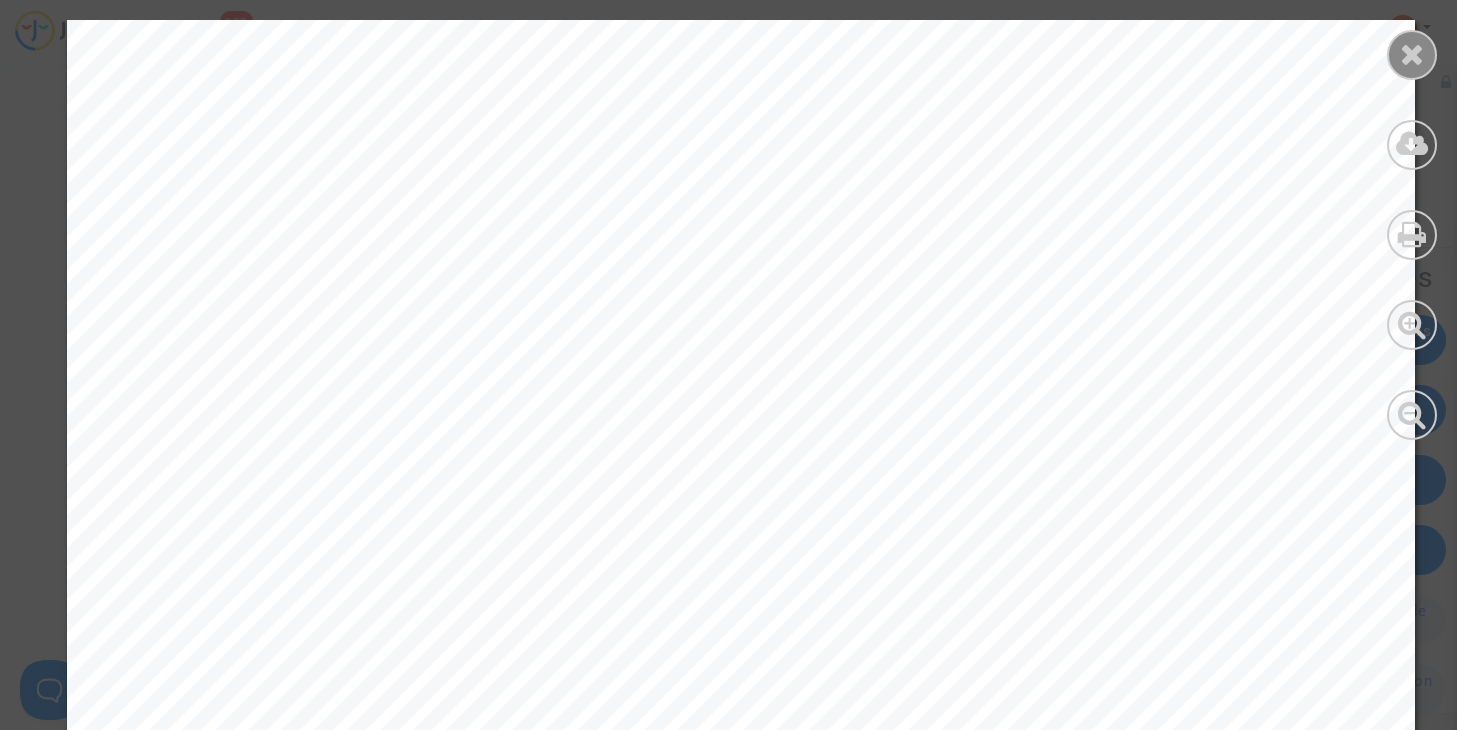 click at bounding box center (1412, 54) 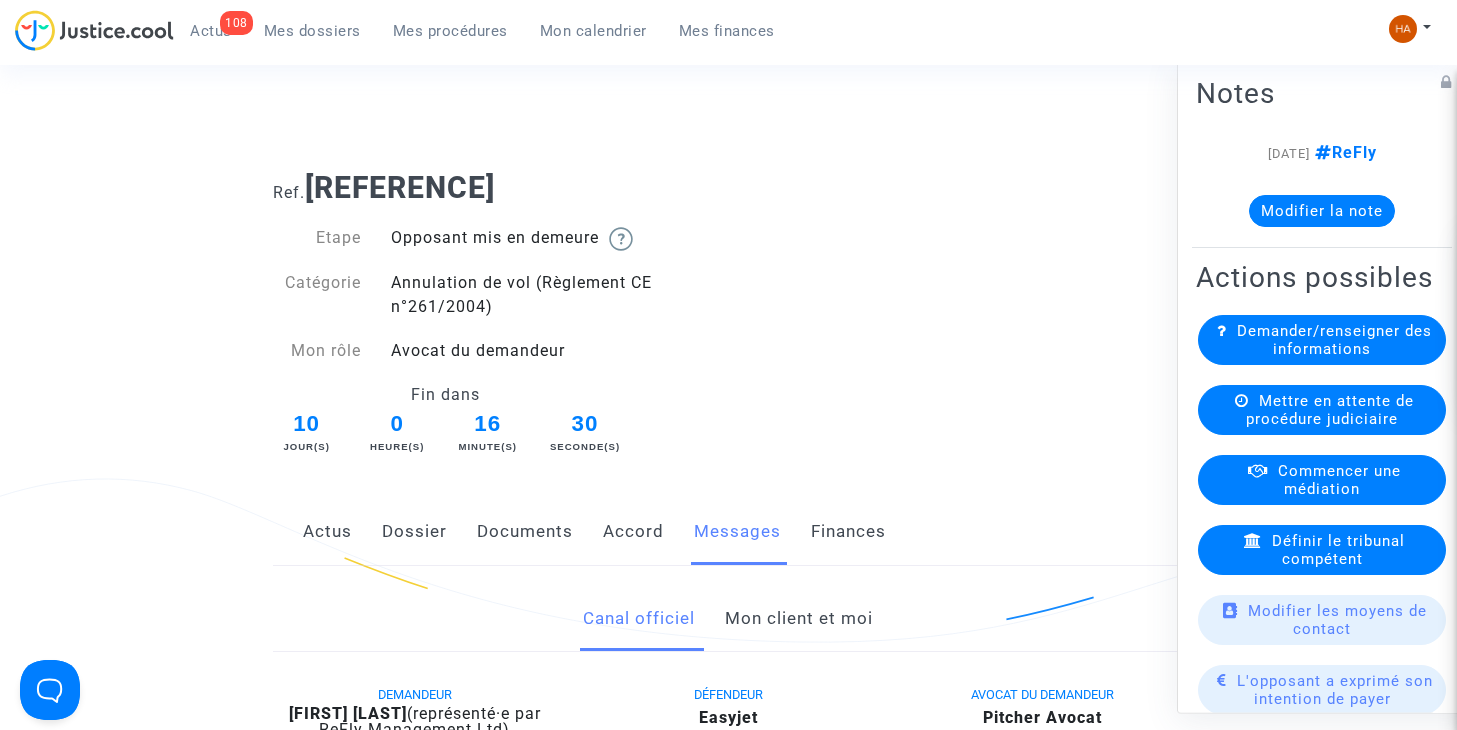 scroll, scrollTop: 0, scrollLeft: 0, axis: both 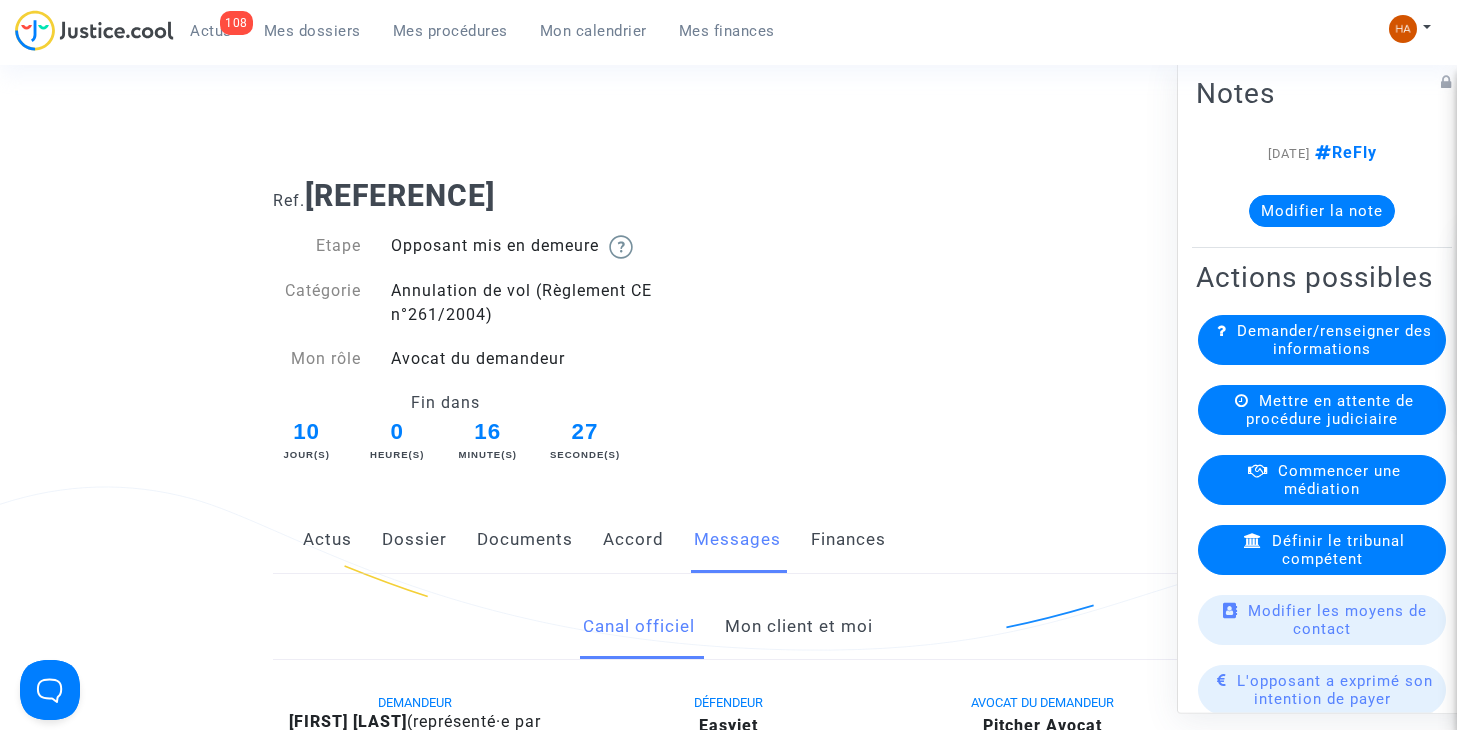 drag, startPoint x: 589, startPoint y: 196, endPoint x: 319, endPoint y: 207, distance: 270.22397 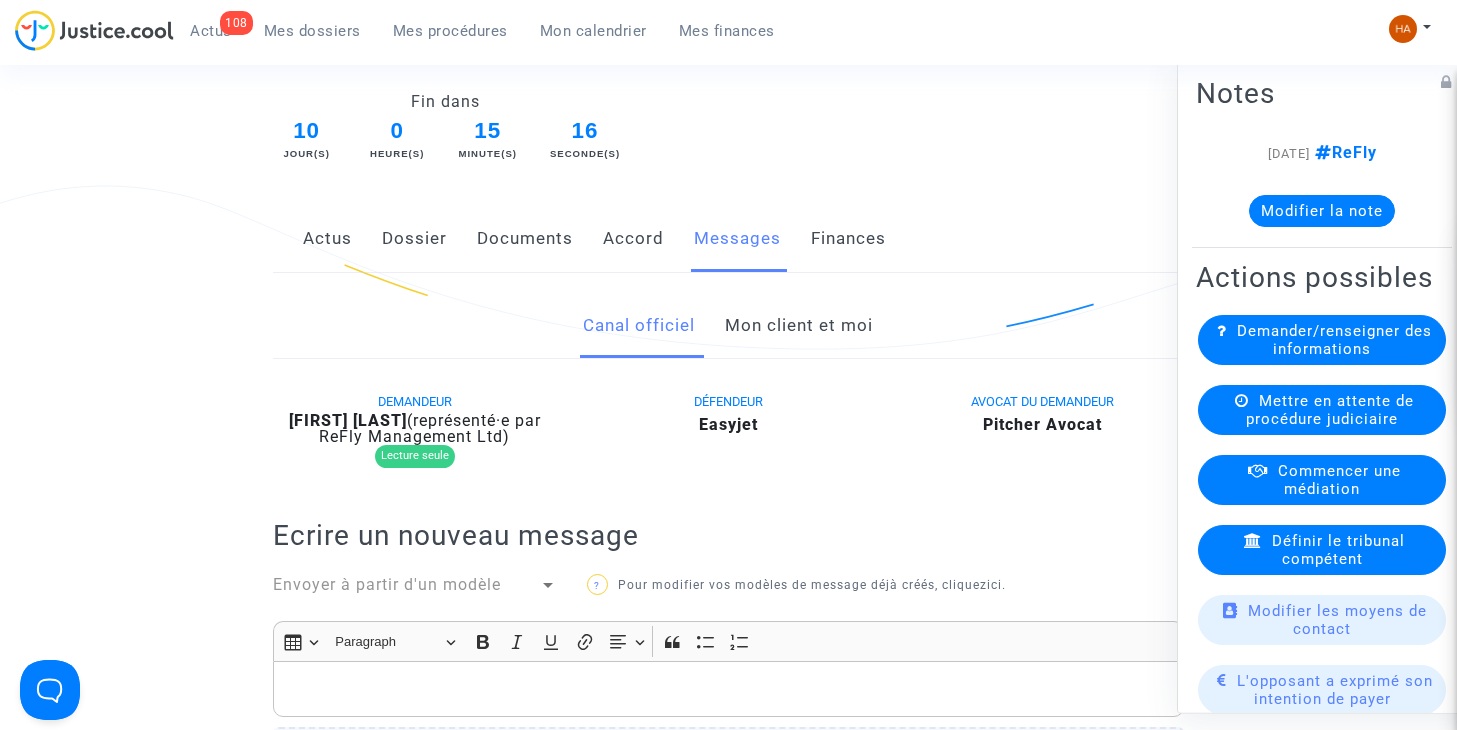 scroll, scrollTop: 300, scrollLeft: 0, axis: vertical 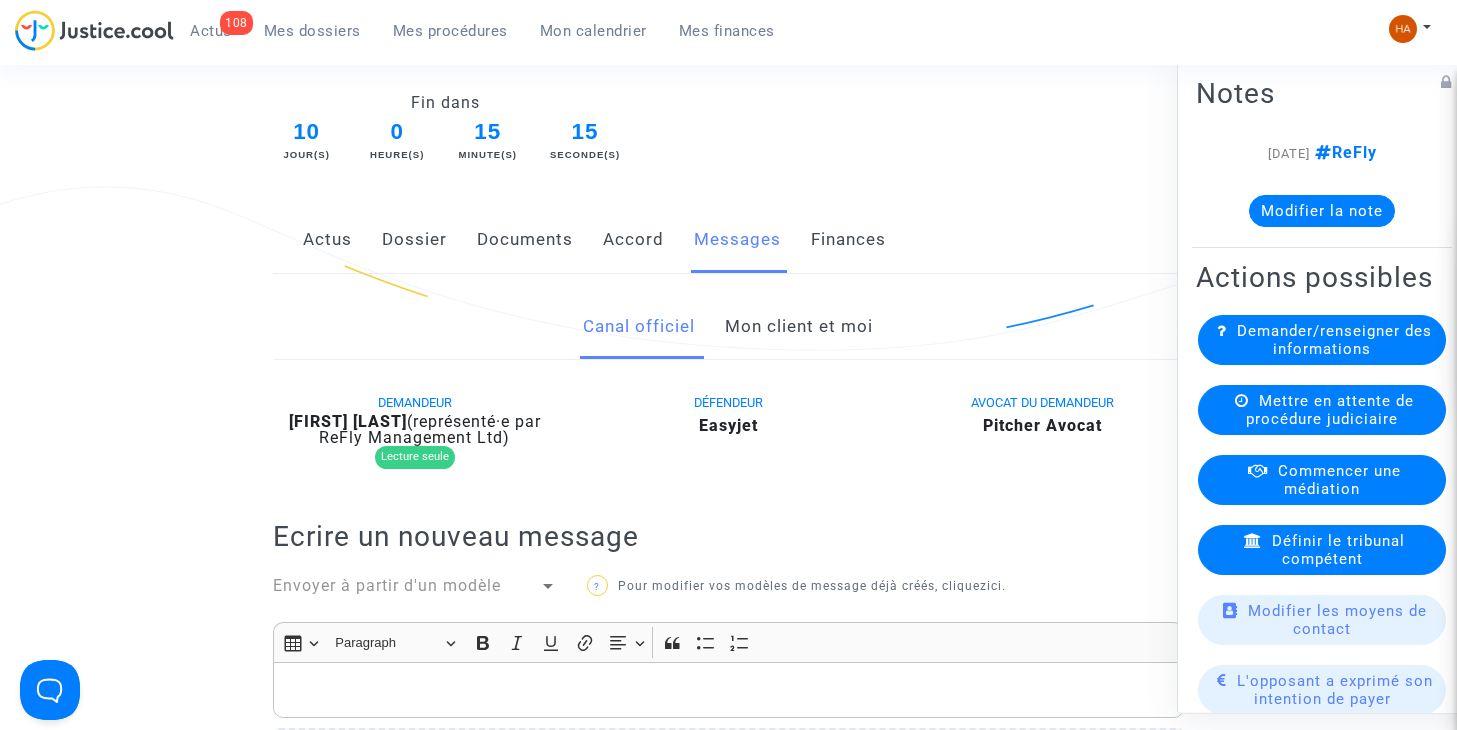 click on "Mon client et moi" 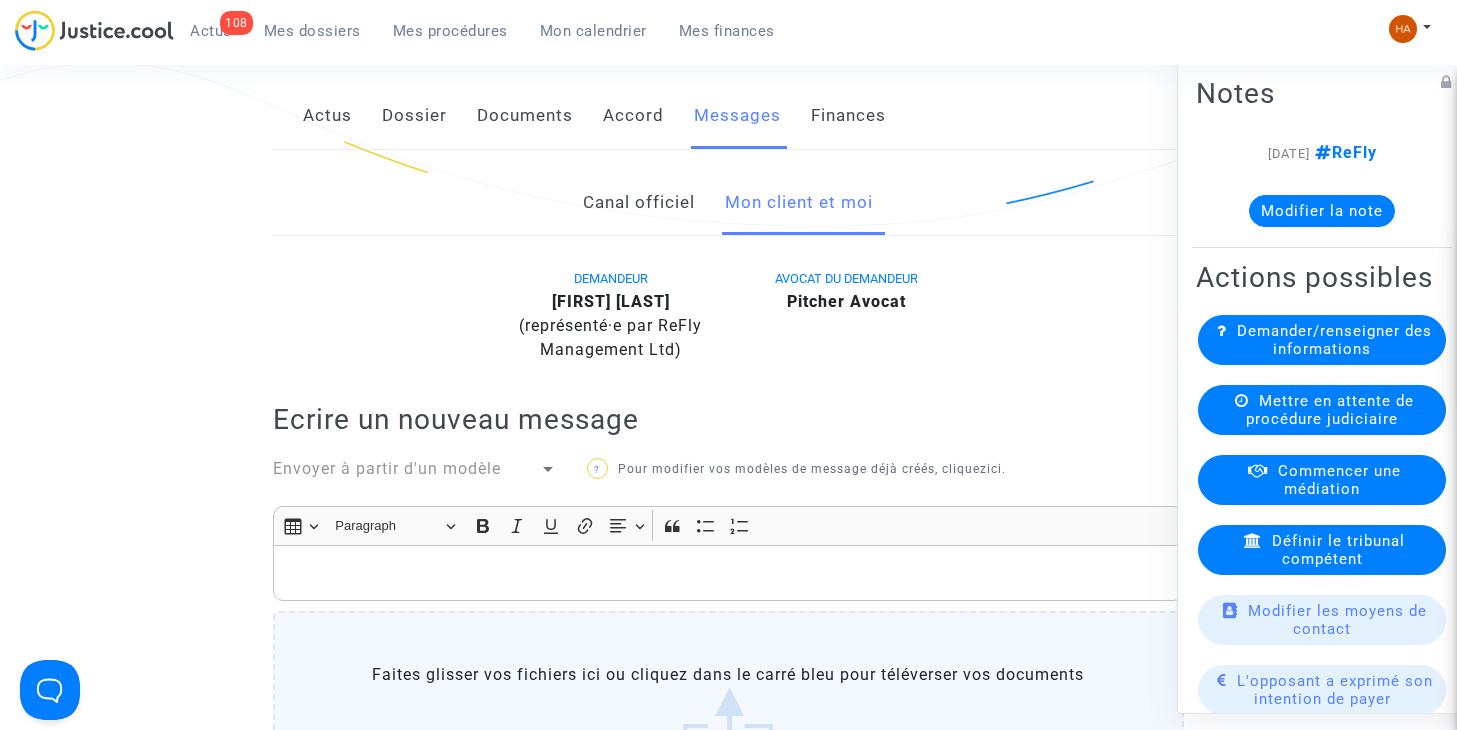 scroll, scrollTop: 400, scrollLeft: 0, axis: vertical 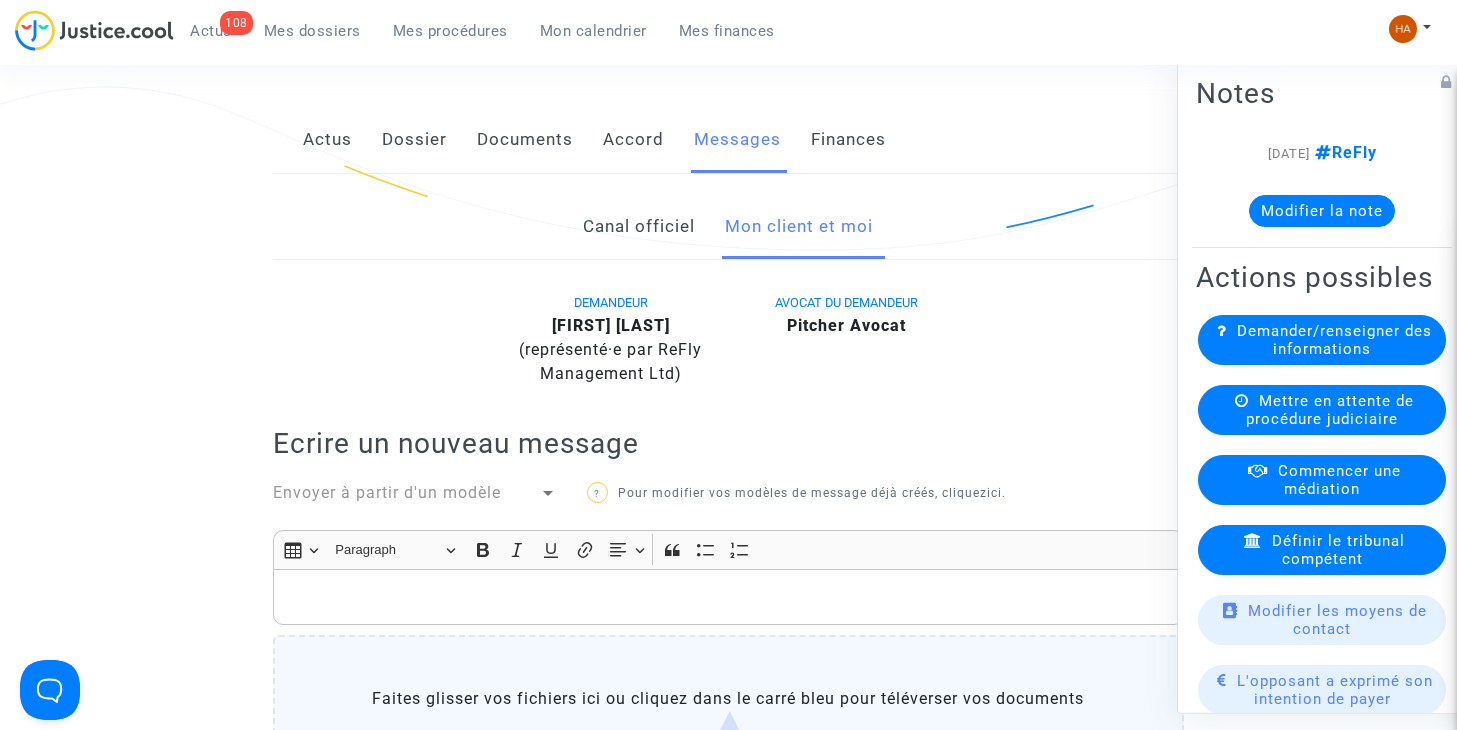 click on "Canal officiel" 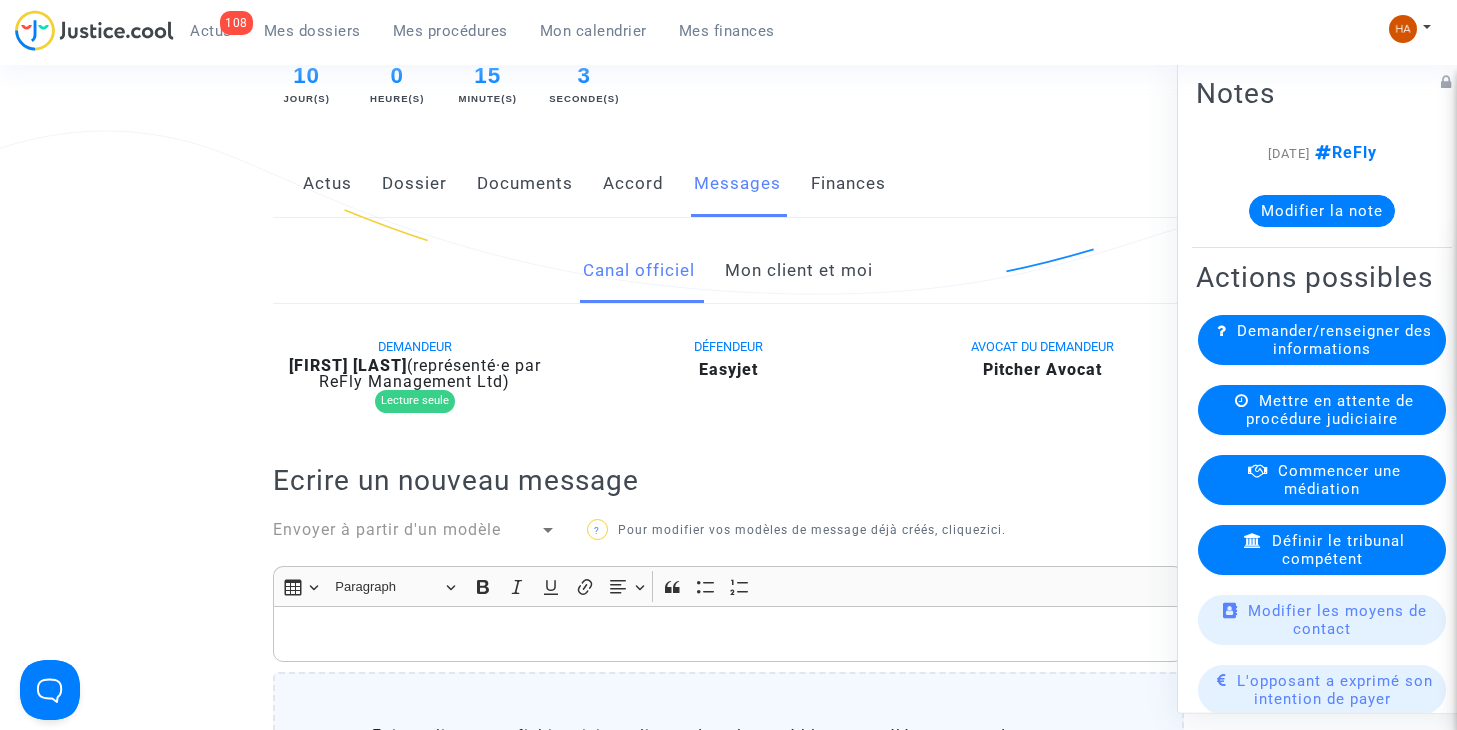 scroll, scrollTop: 300, scrollLeft: 0, axis: vertical 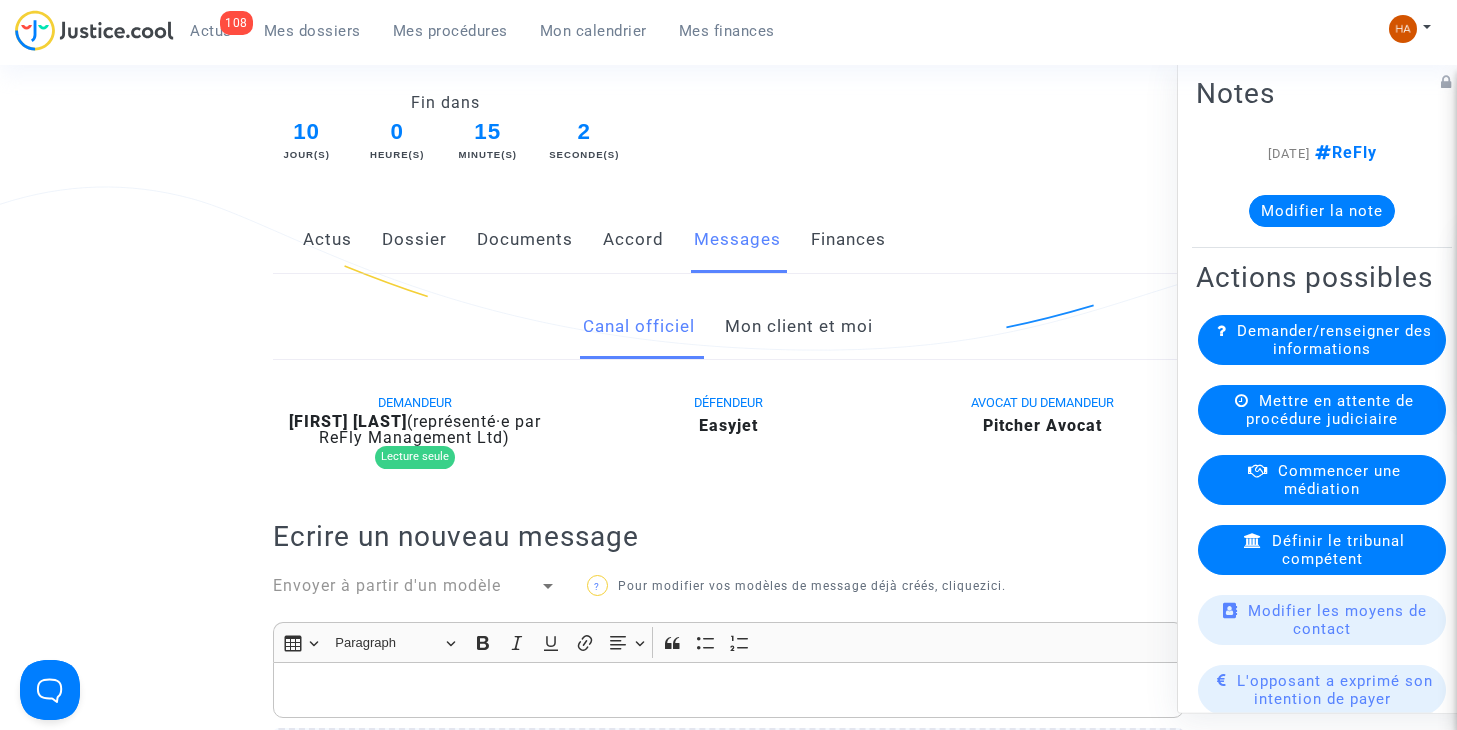 click on "Mon client et moi" 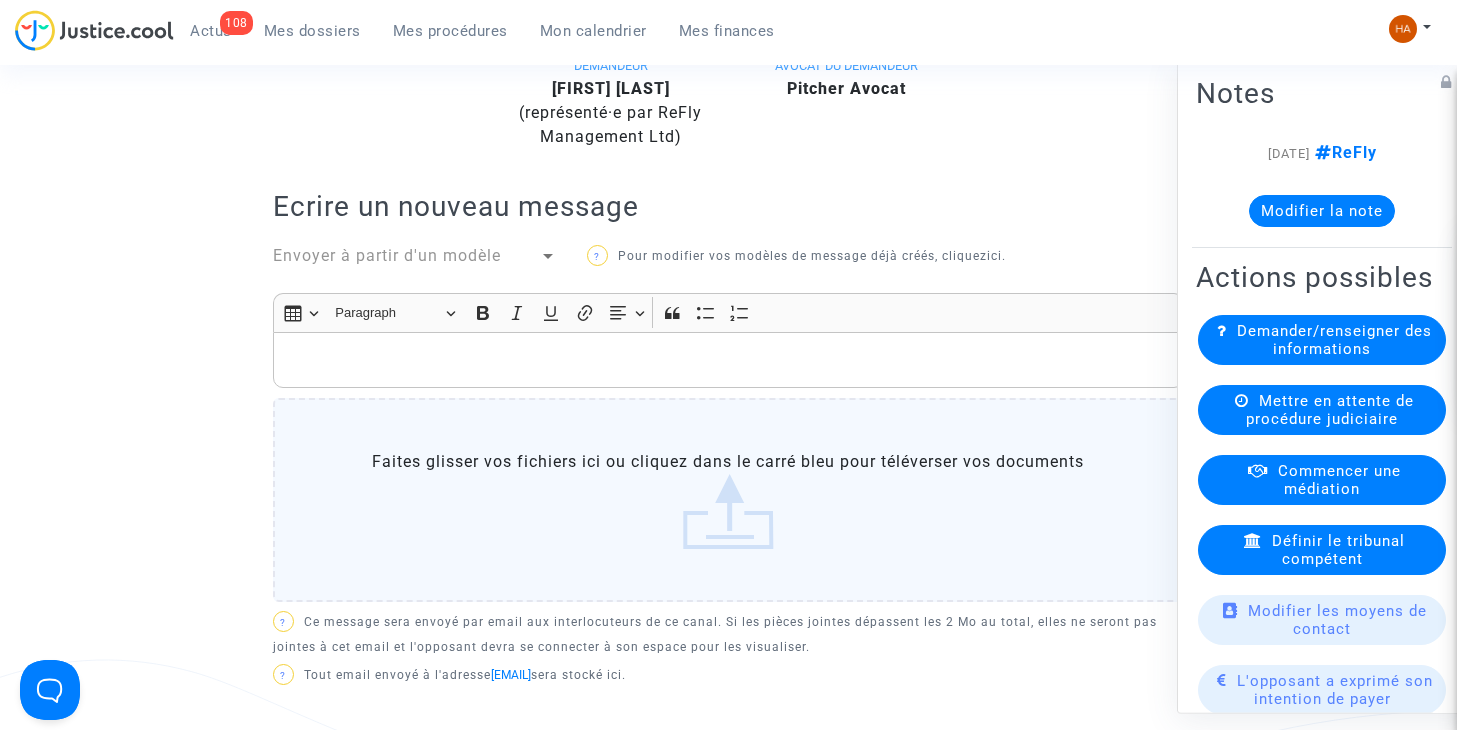 scroll, scrollTop: 600, scrollLeft: 0, axis: vertical 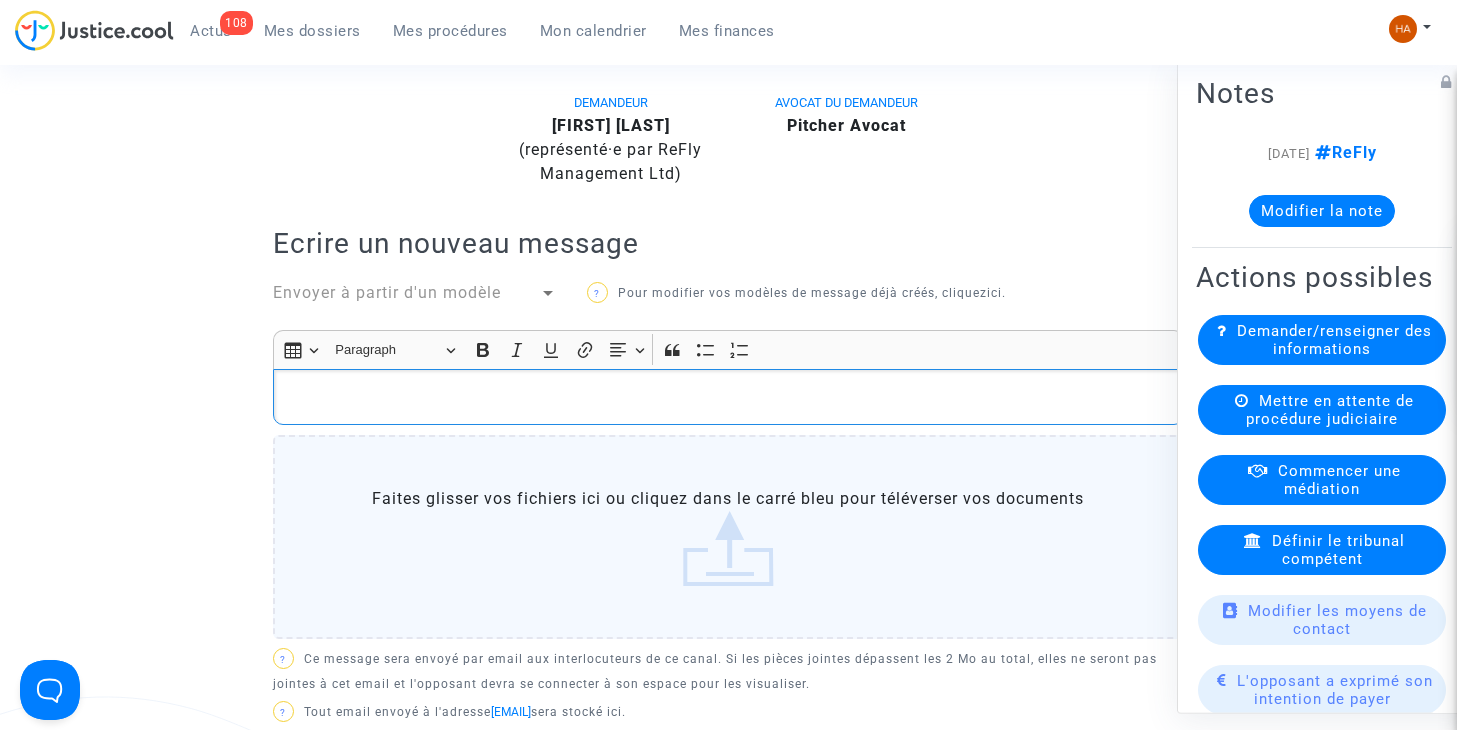 click 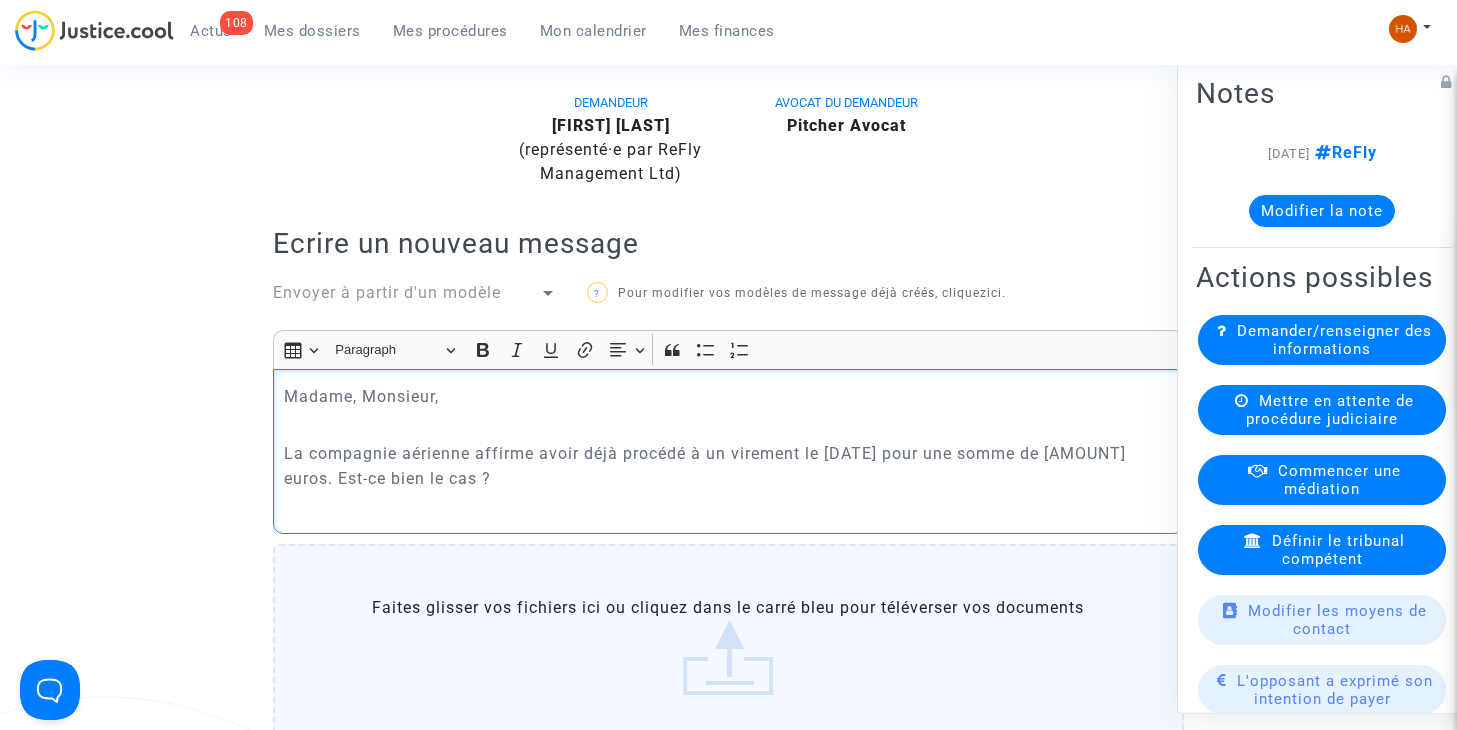 click on "Faites glisser vos fichiers ici ou cliquez dans le carré bleu pour téléverser vos documents" 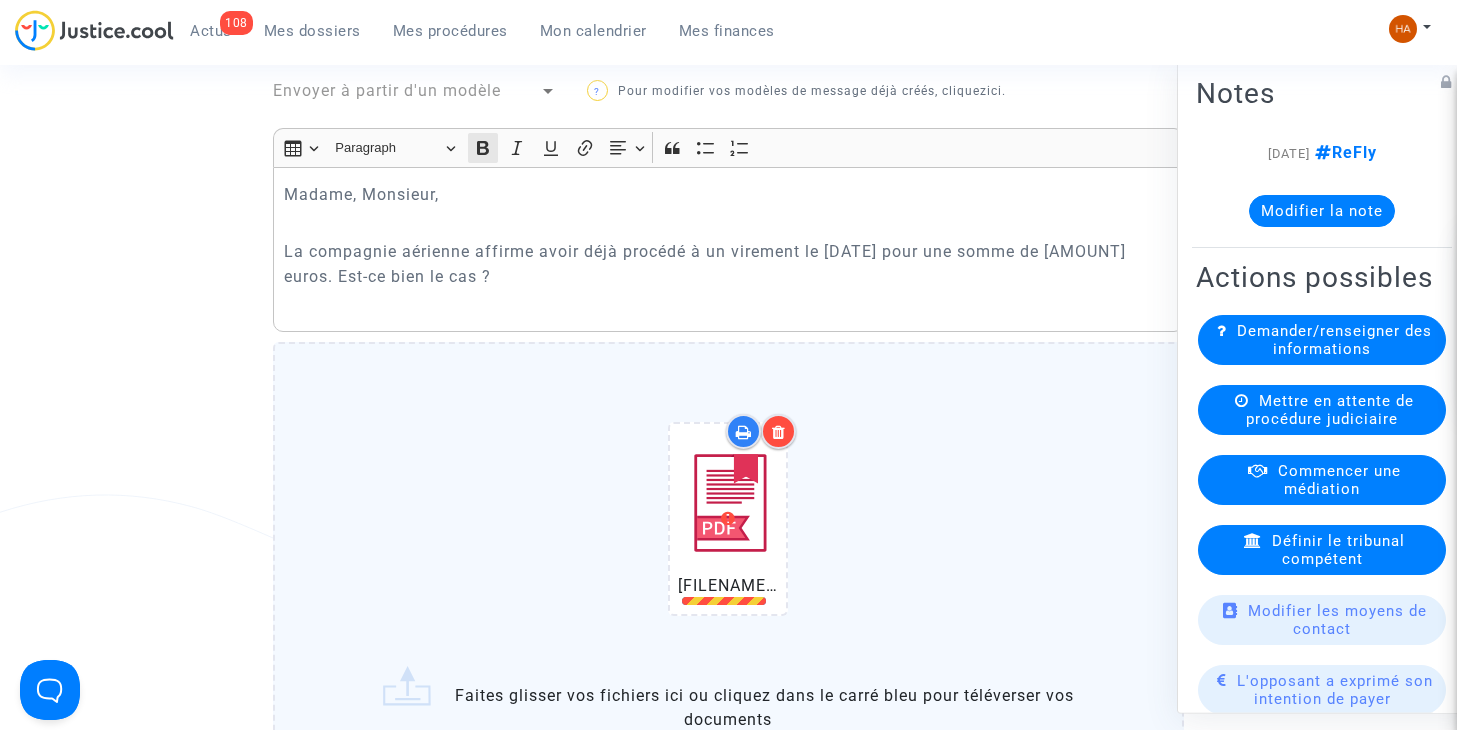 scroll, scrollTop: 807, scrollLeft: 0, axis: vertical 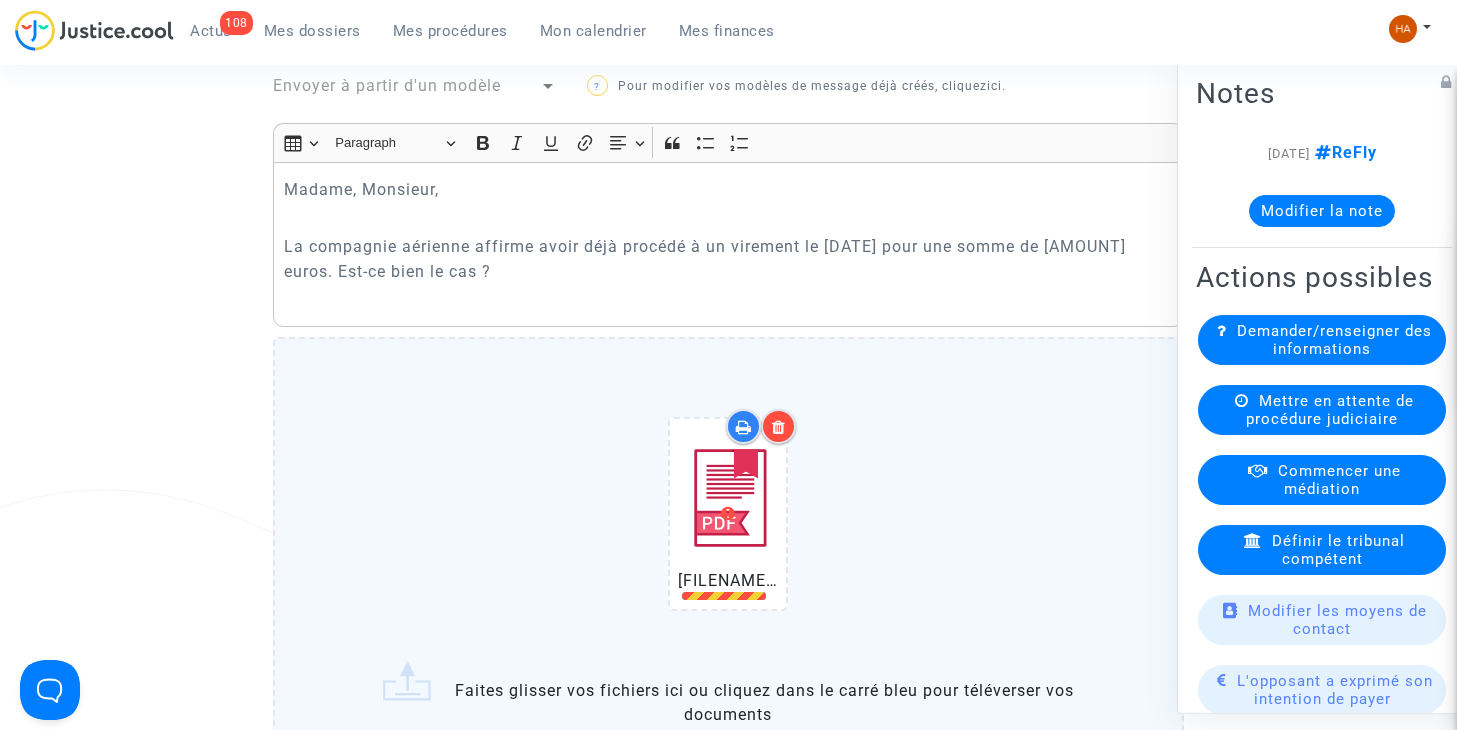 click at bounding box center [728, 497] 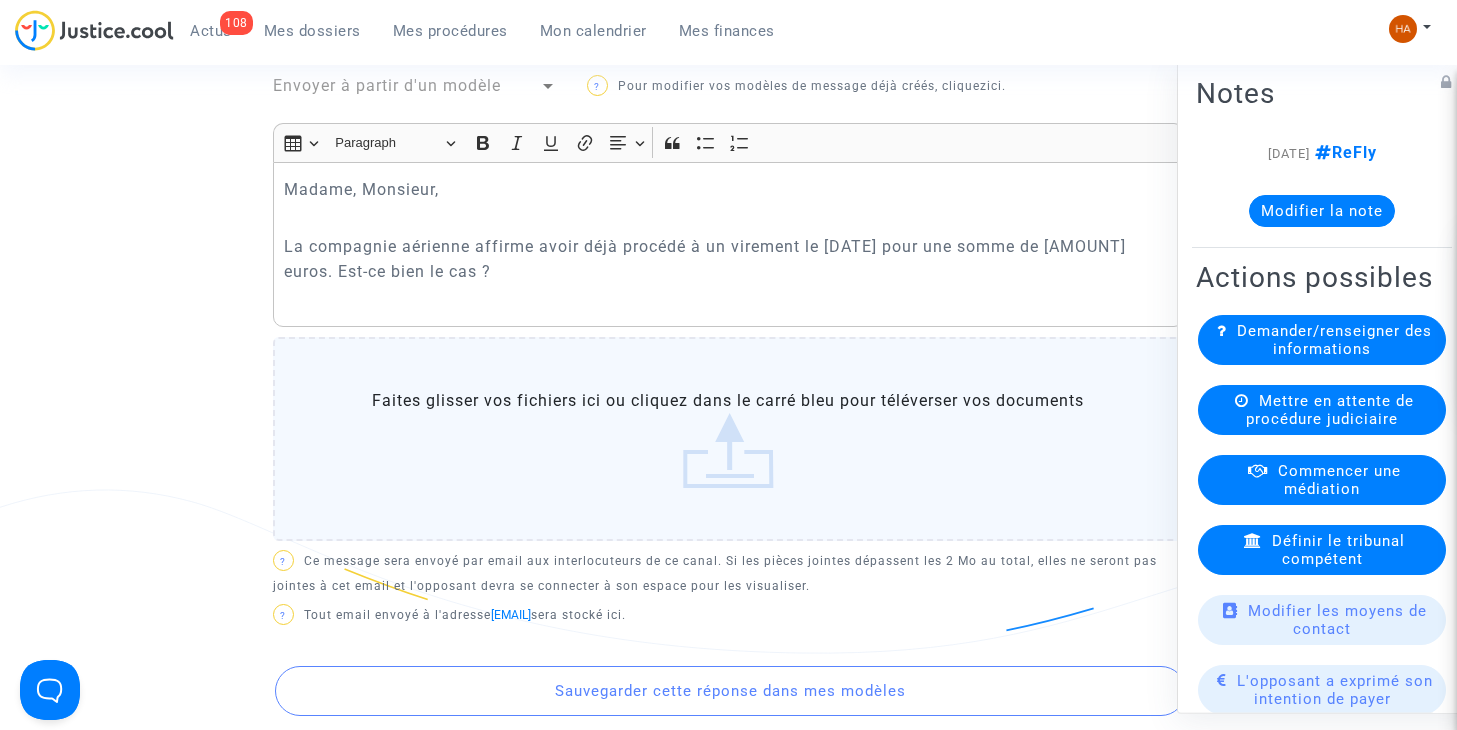 click on "Faites glisser vos fichiers ici ou cliquez dans le carré bleu pour téléverser vos documents" 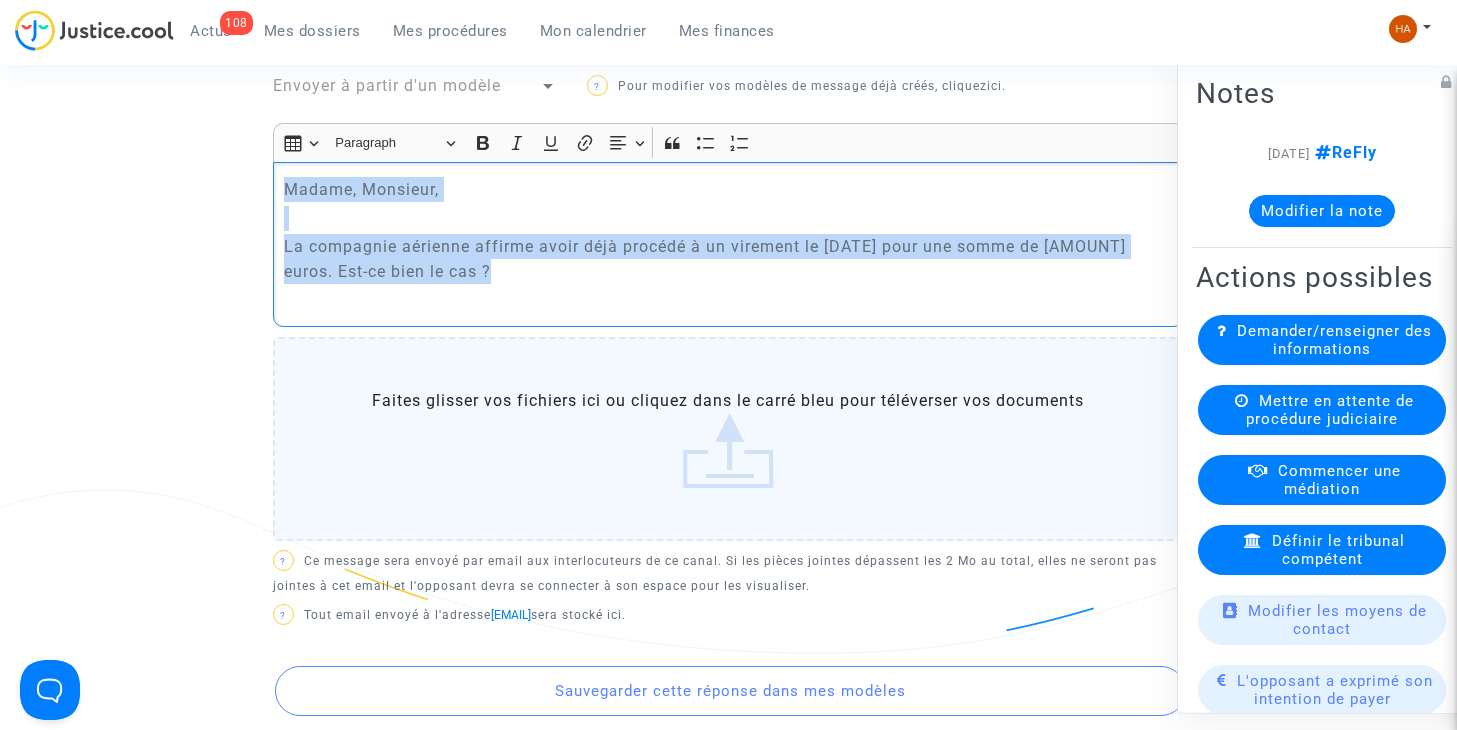 drag, startPoint x: 508, startPoint y: 276, endPoint x: 285, endPoint y: 189, distance: 239.37001 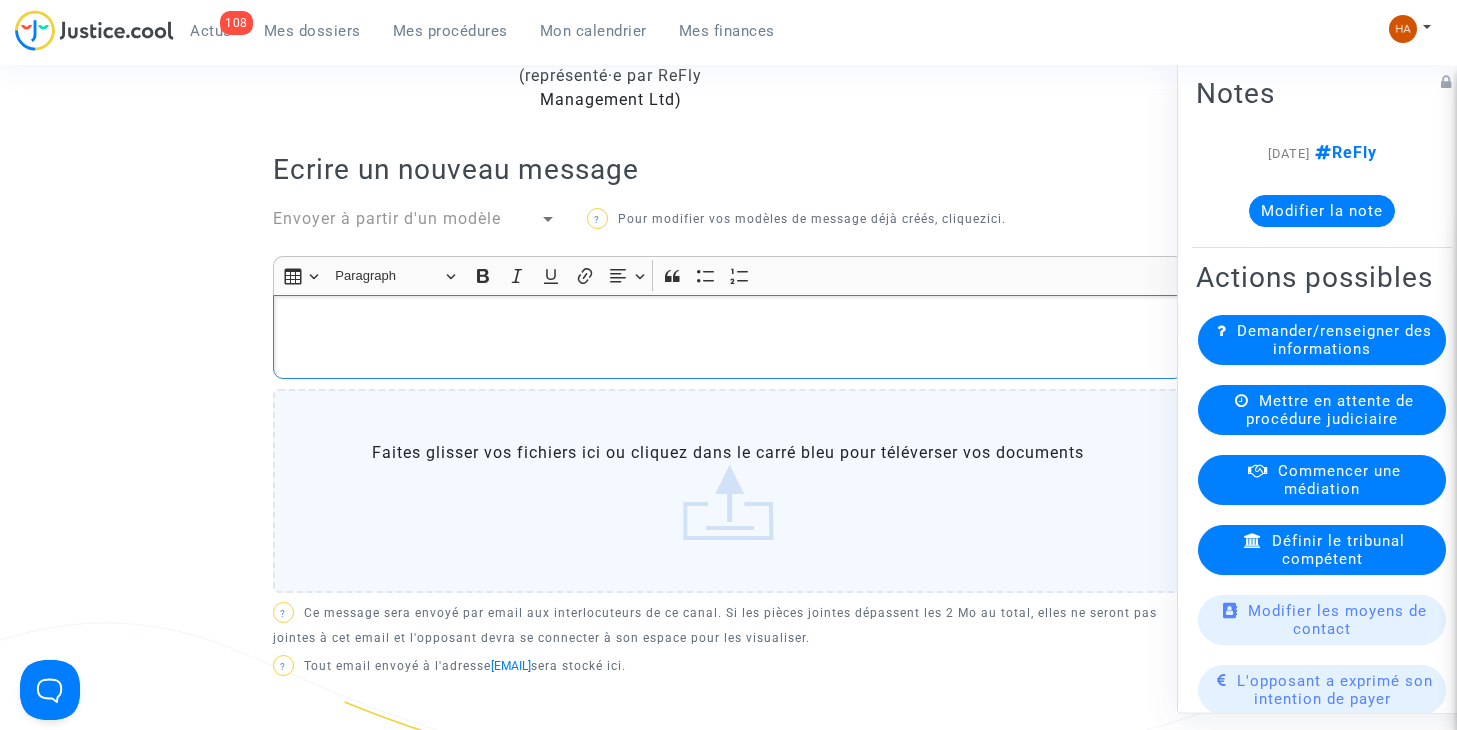 scroll, scrollTop: 707, scrollLeft: 0, axis: vertical 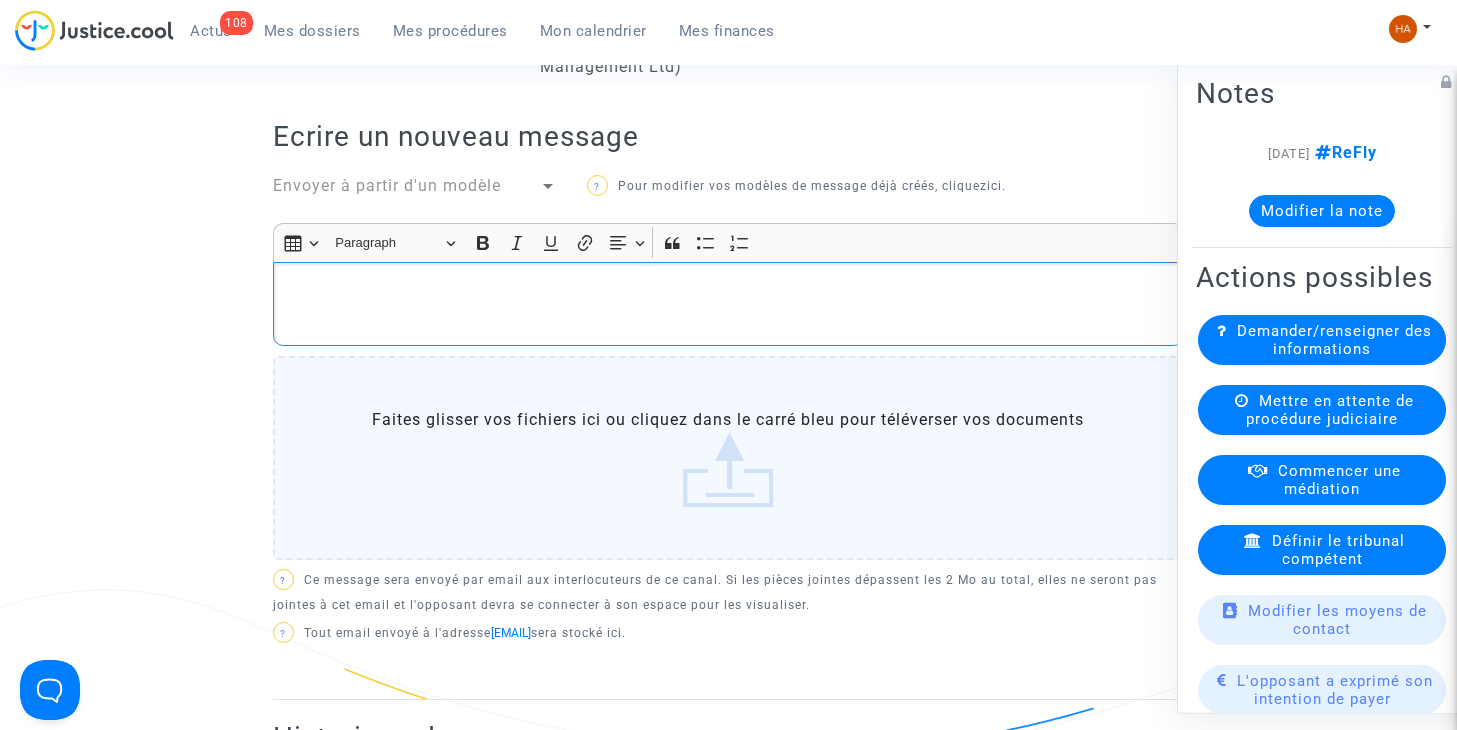 click on "Faites glisser vos fichiers ici ou cliquez dans le carré bleu pour téléverser vos documents" 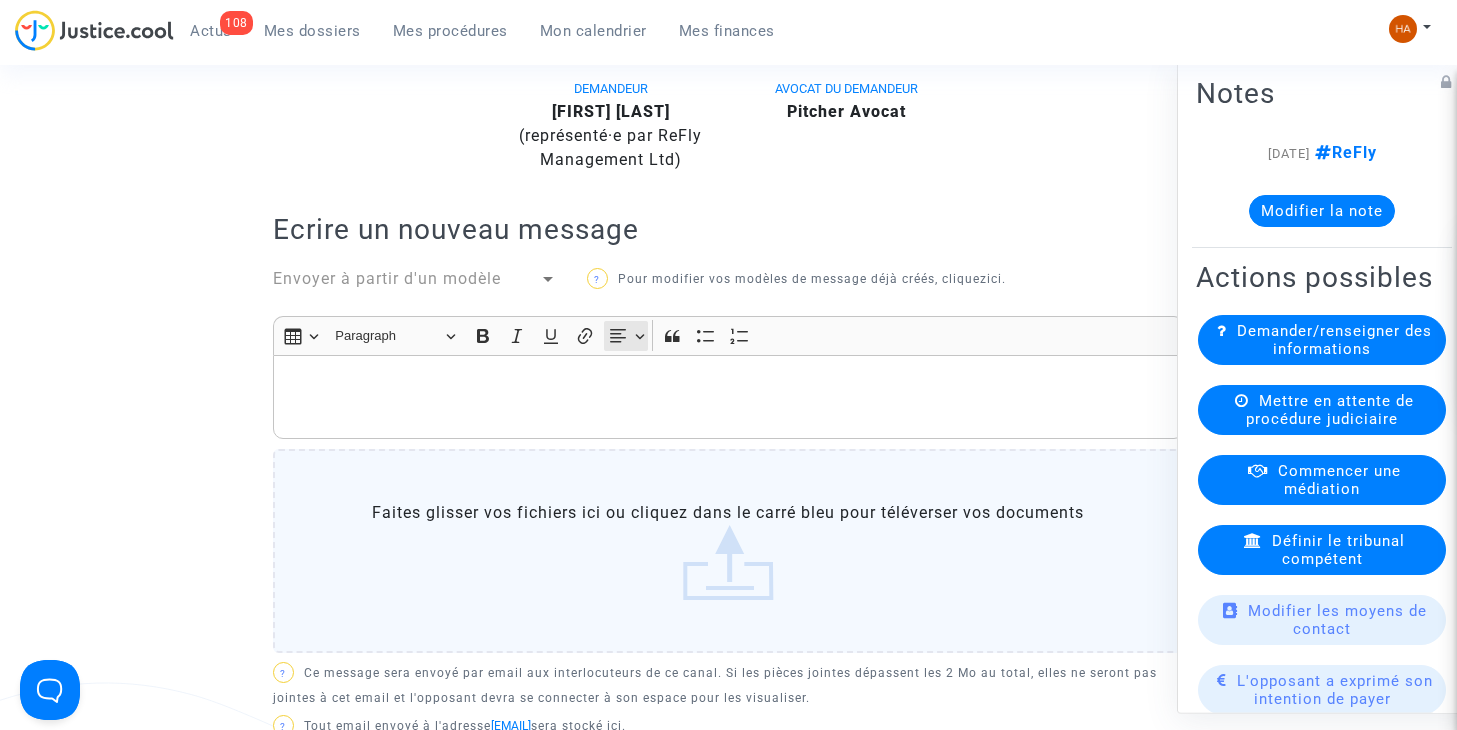scroll, scrollTop: 807, scrollLeft: 0, axis: vertical 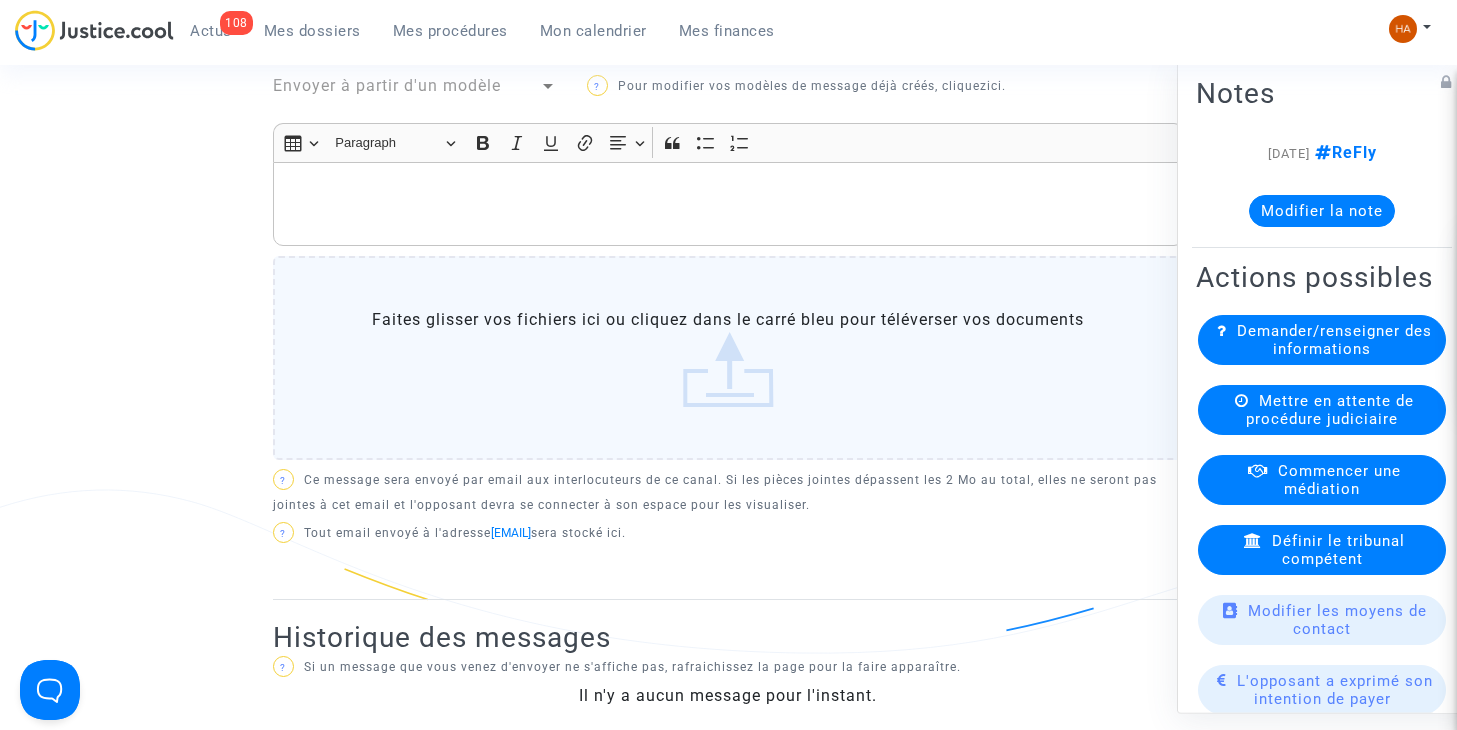 click on "Faites glisser vos fichiers ici ou cliquez dans le carré bleu pour téléverser vos documents" 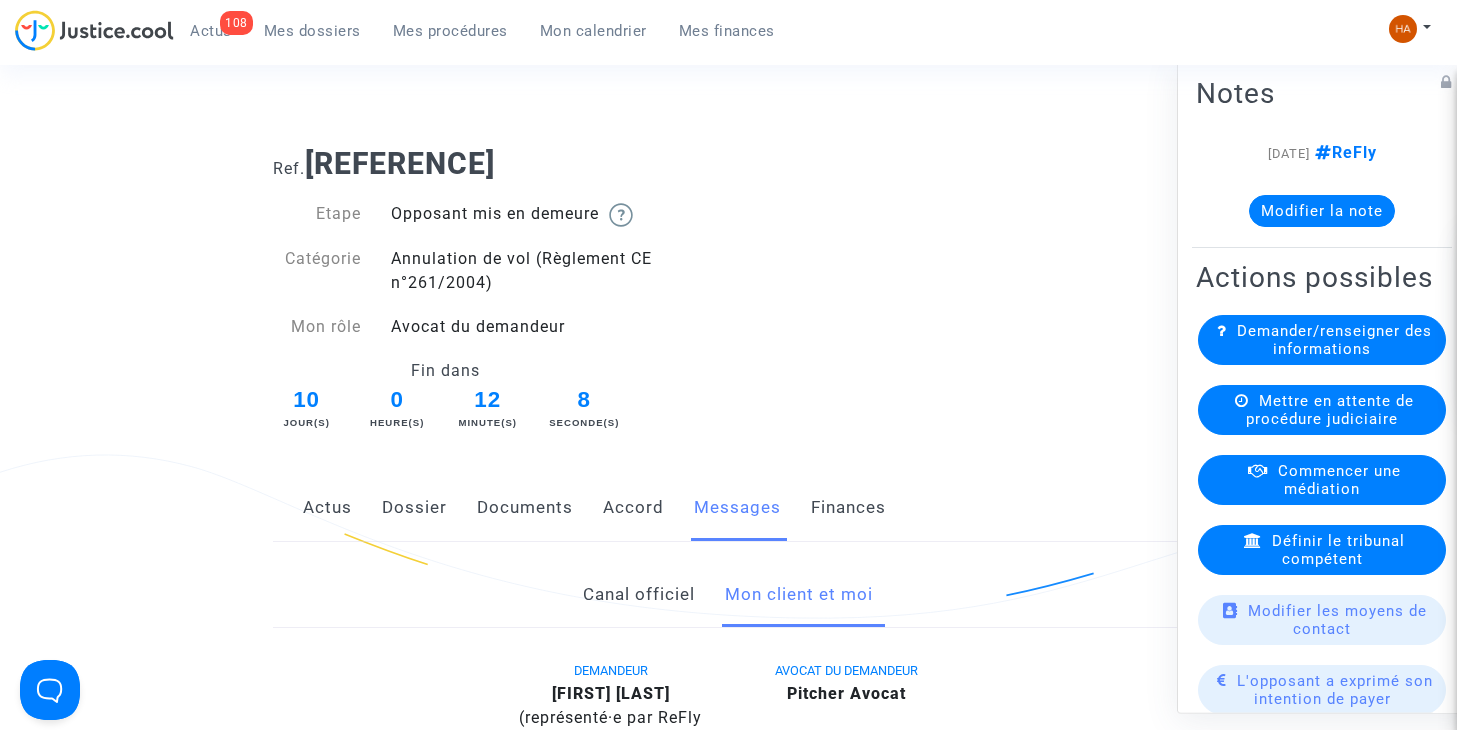 scroll, scrollTop: 0, scrollLeft: 0, axis: both 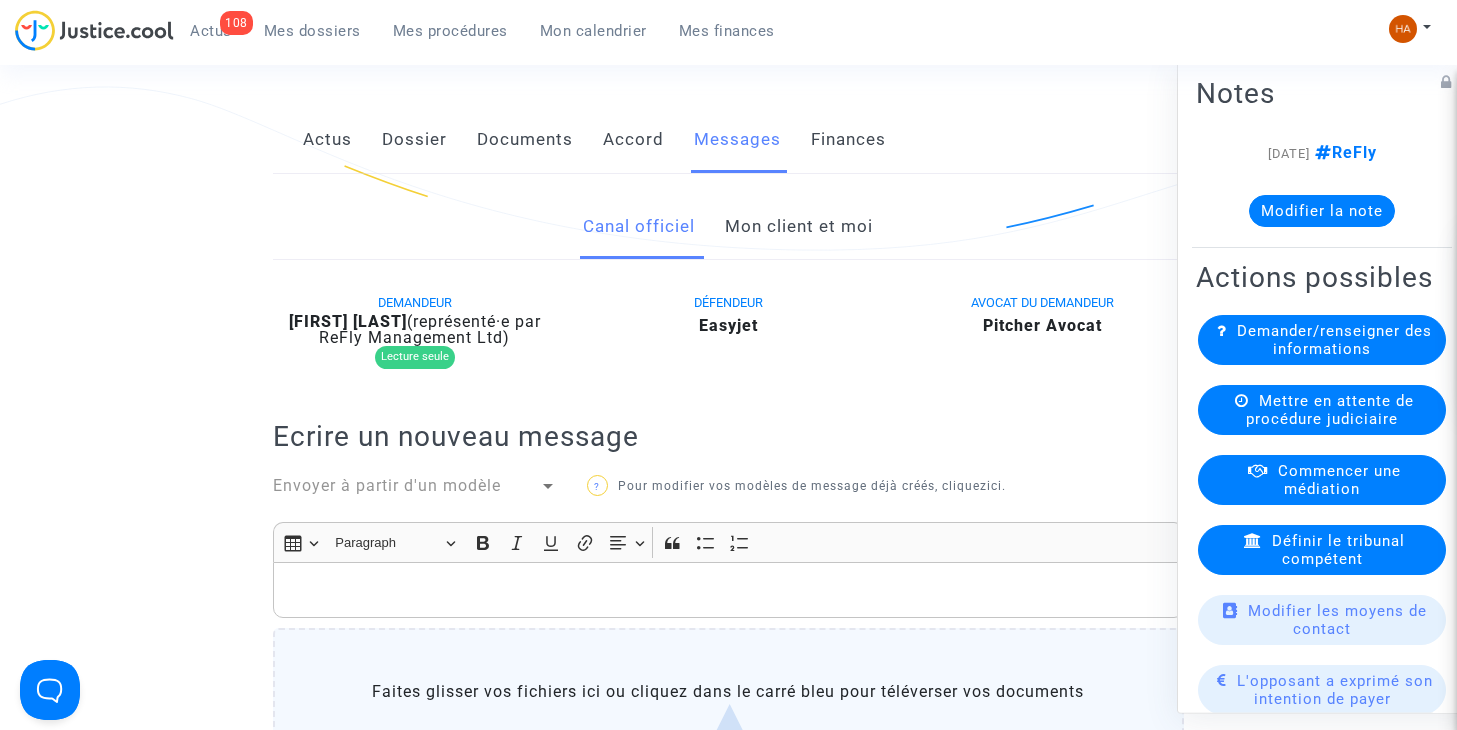 click on "Mon client et moi" 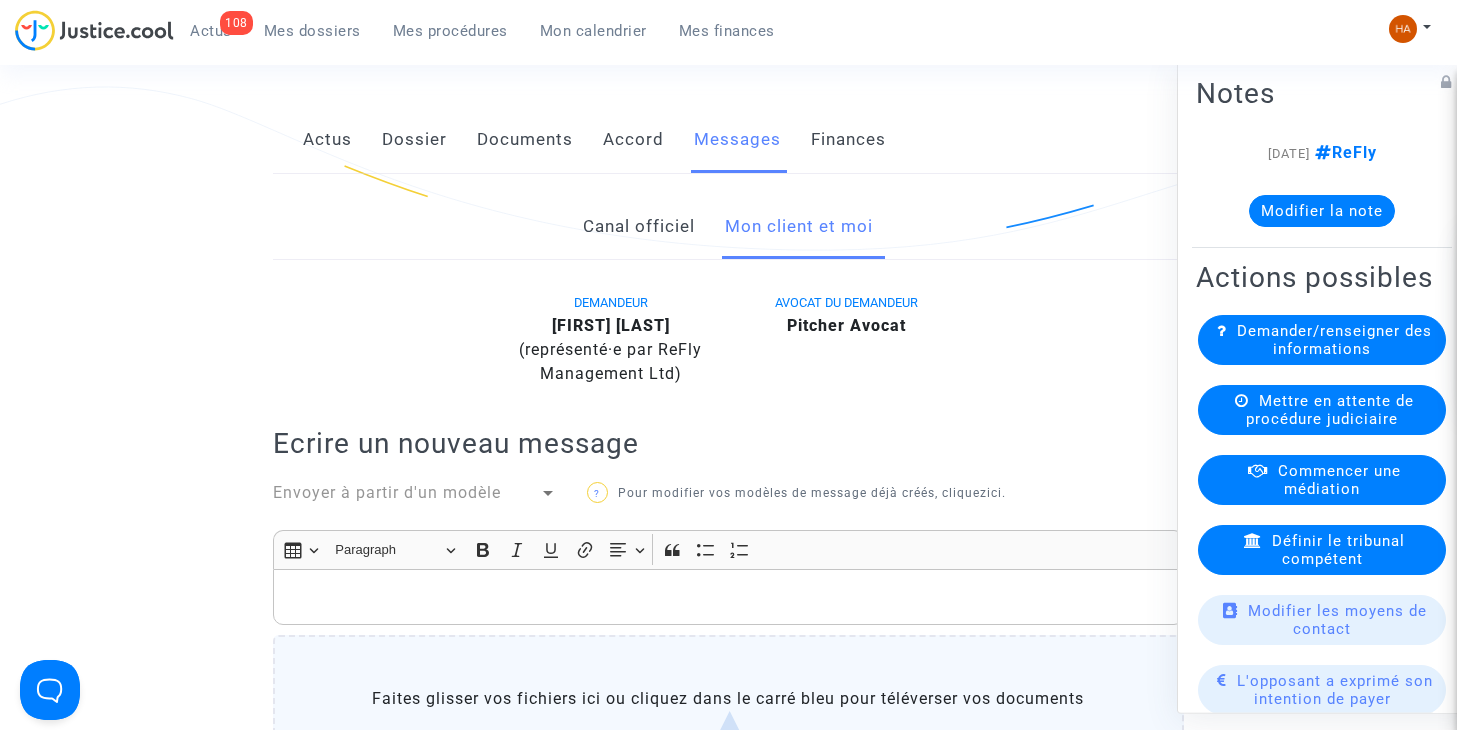 click on "Canal officiel" 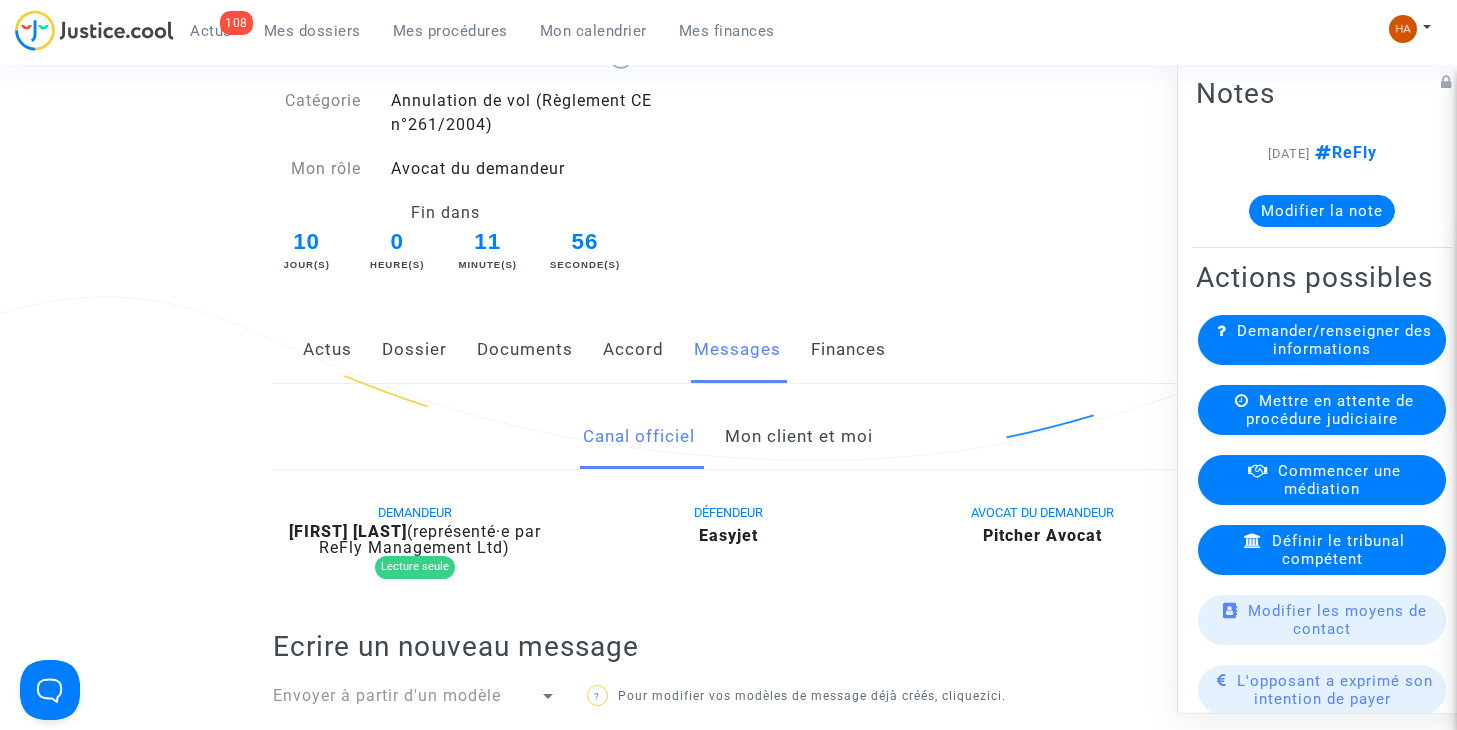 scroll, scrollTop: 0, scrollLeft: 0, axis: both 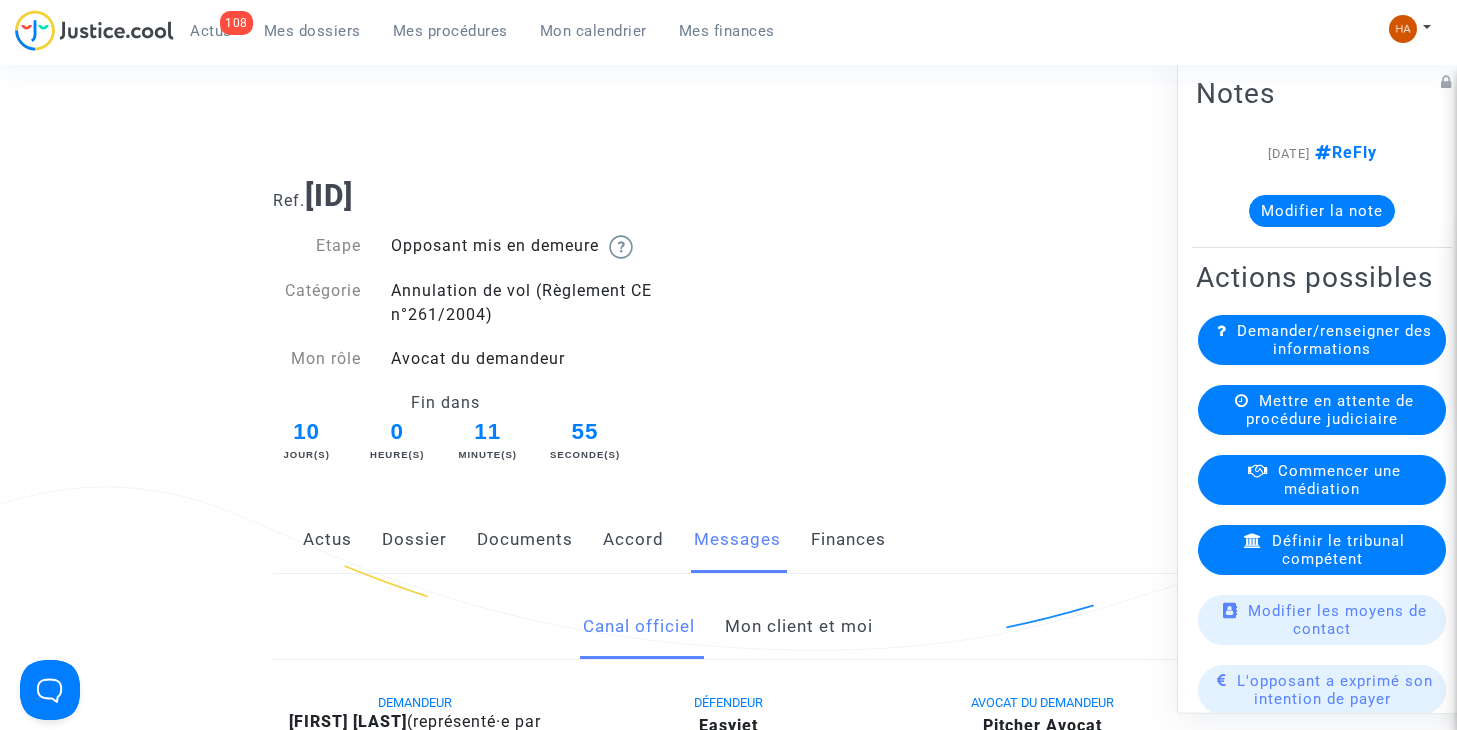 click on "Mon client et moi" 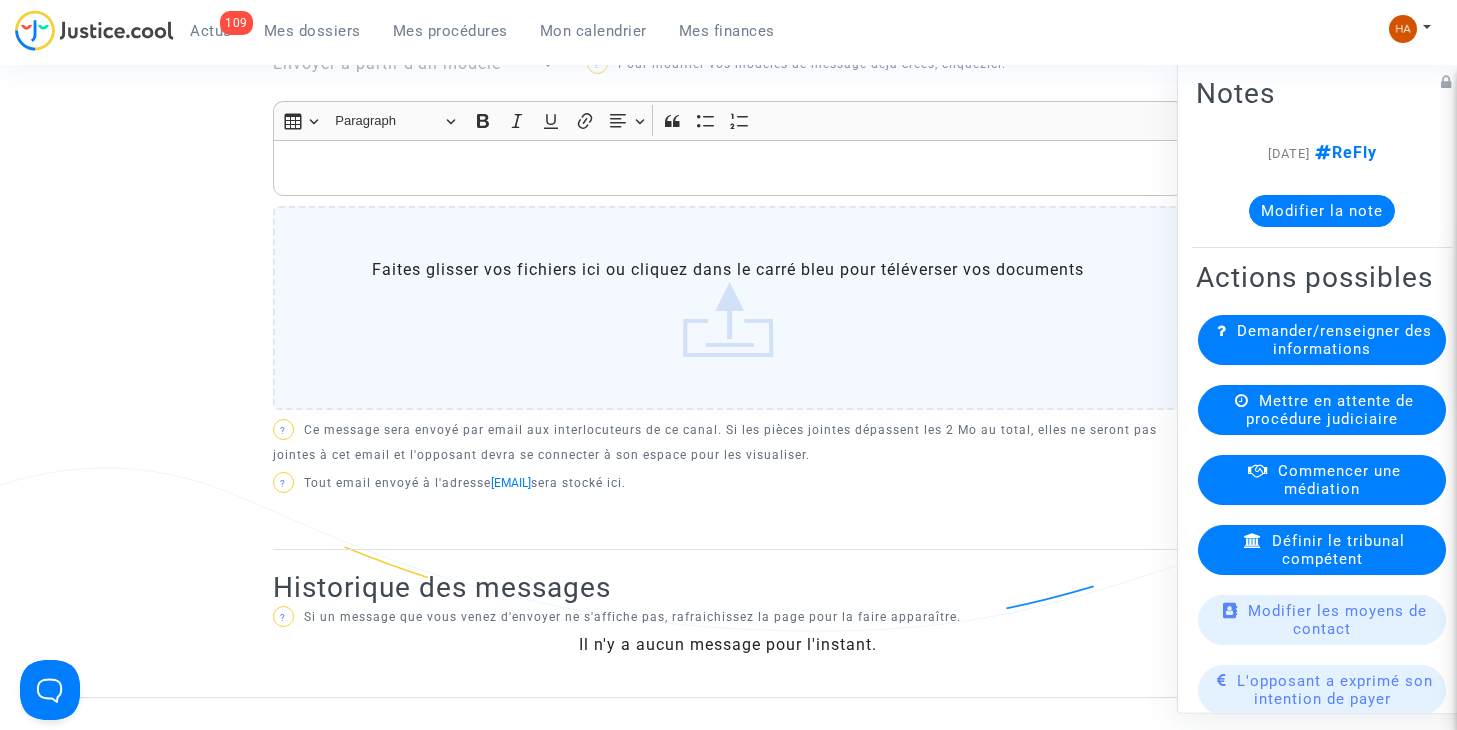scroll, scrollTop: 800, scrollLeft: 0, axis: vertical 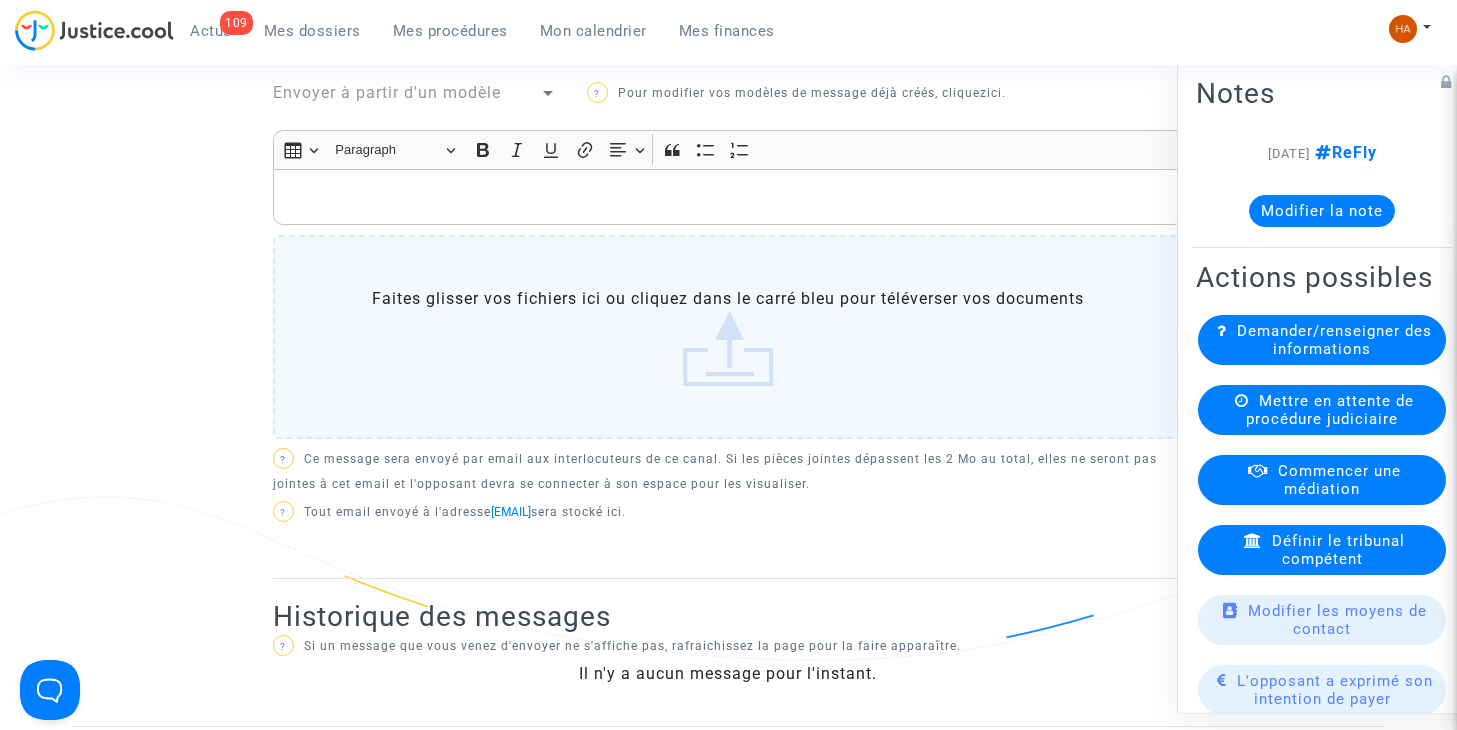 click on "Faites glisser vos fichiers ici ou cliquez dans le carré bleu pour téléverser vos documents" 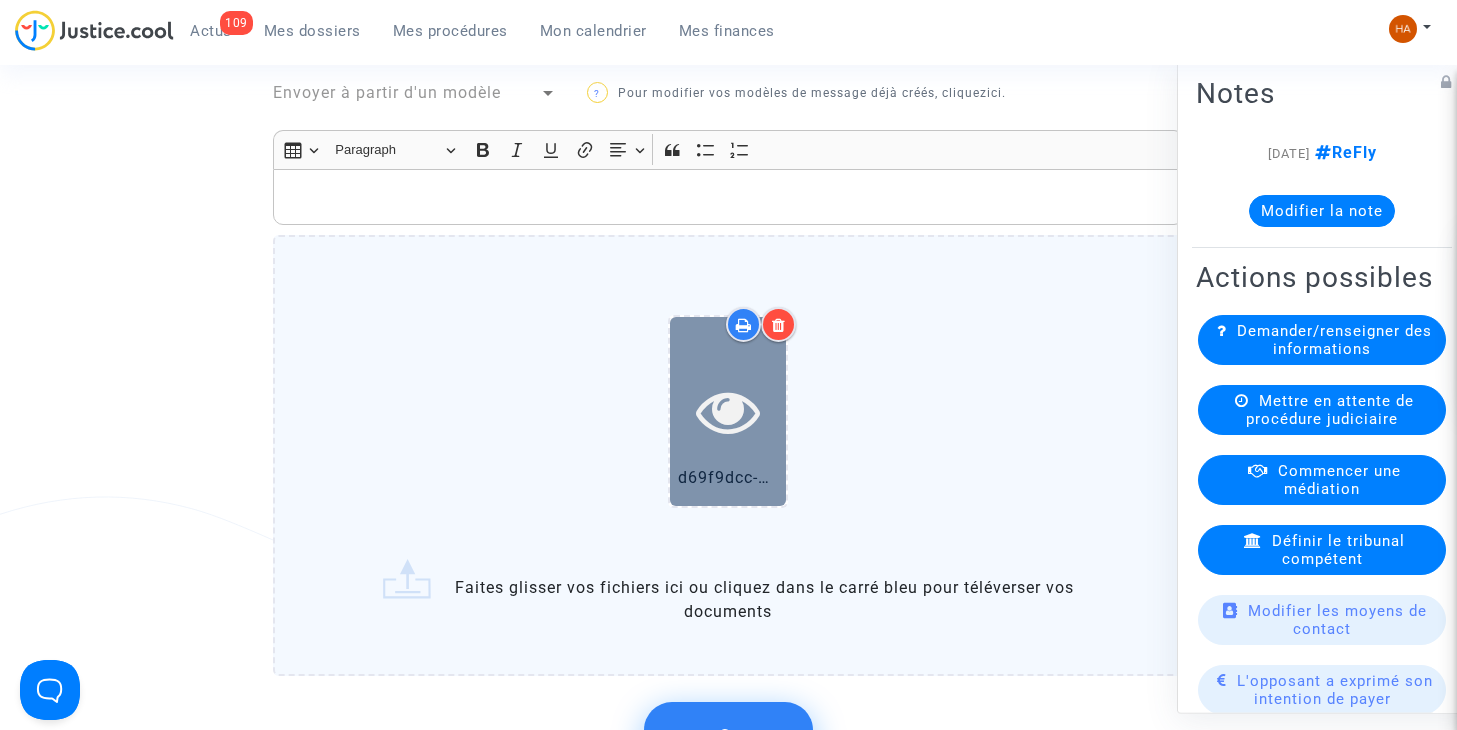click at bounding box center (728, 411) 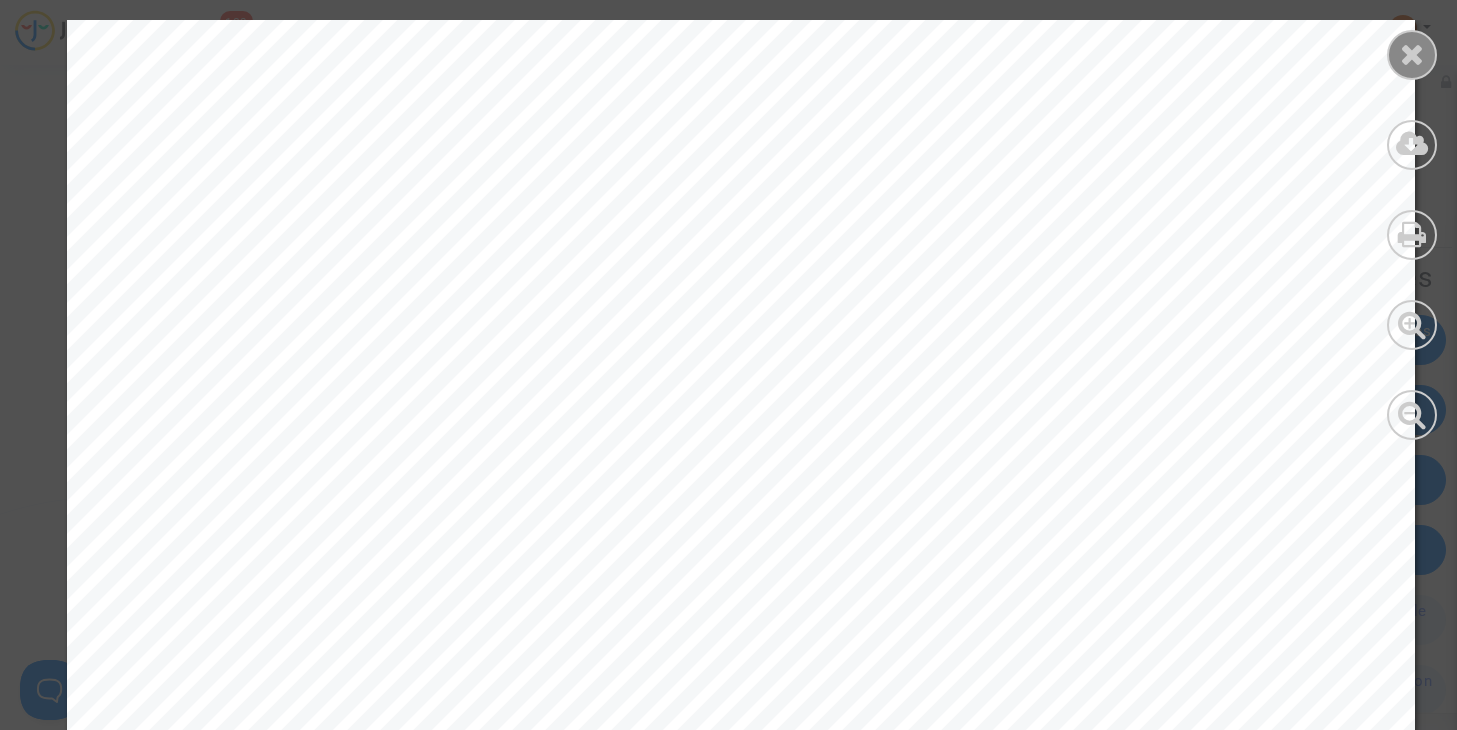 click at bounding box center [1412, 54] 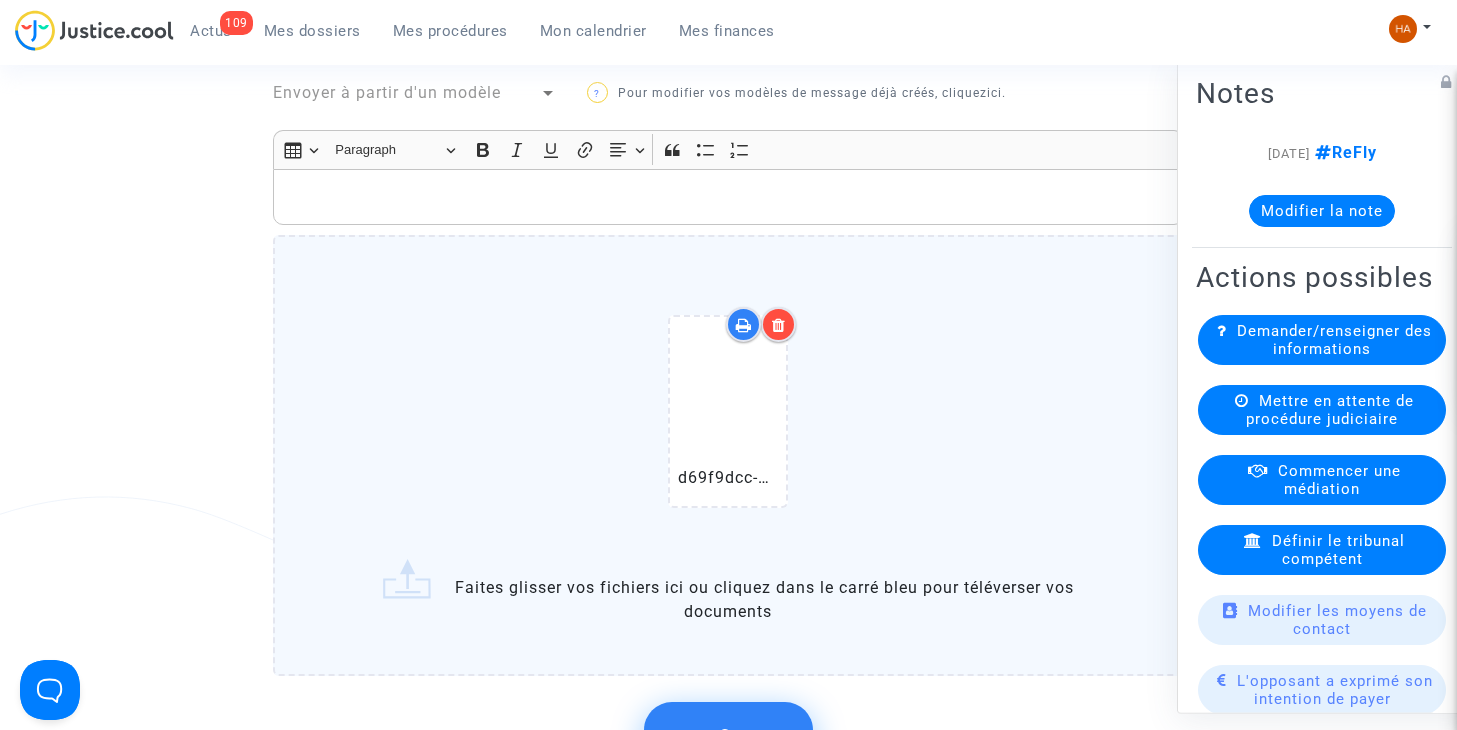 click 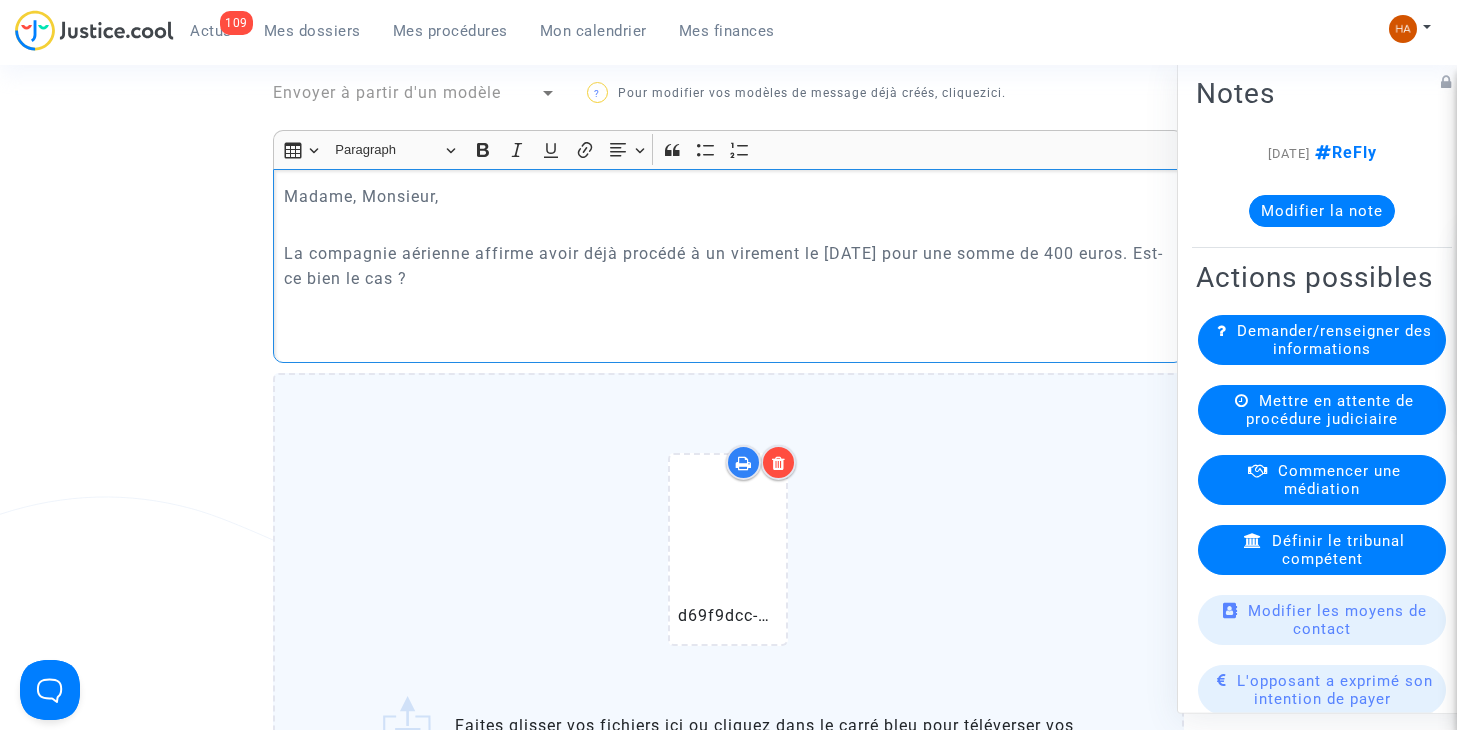 type 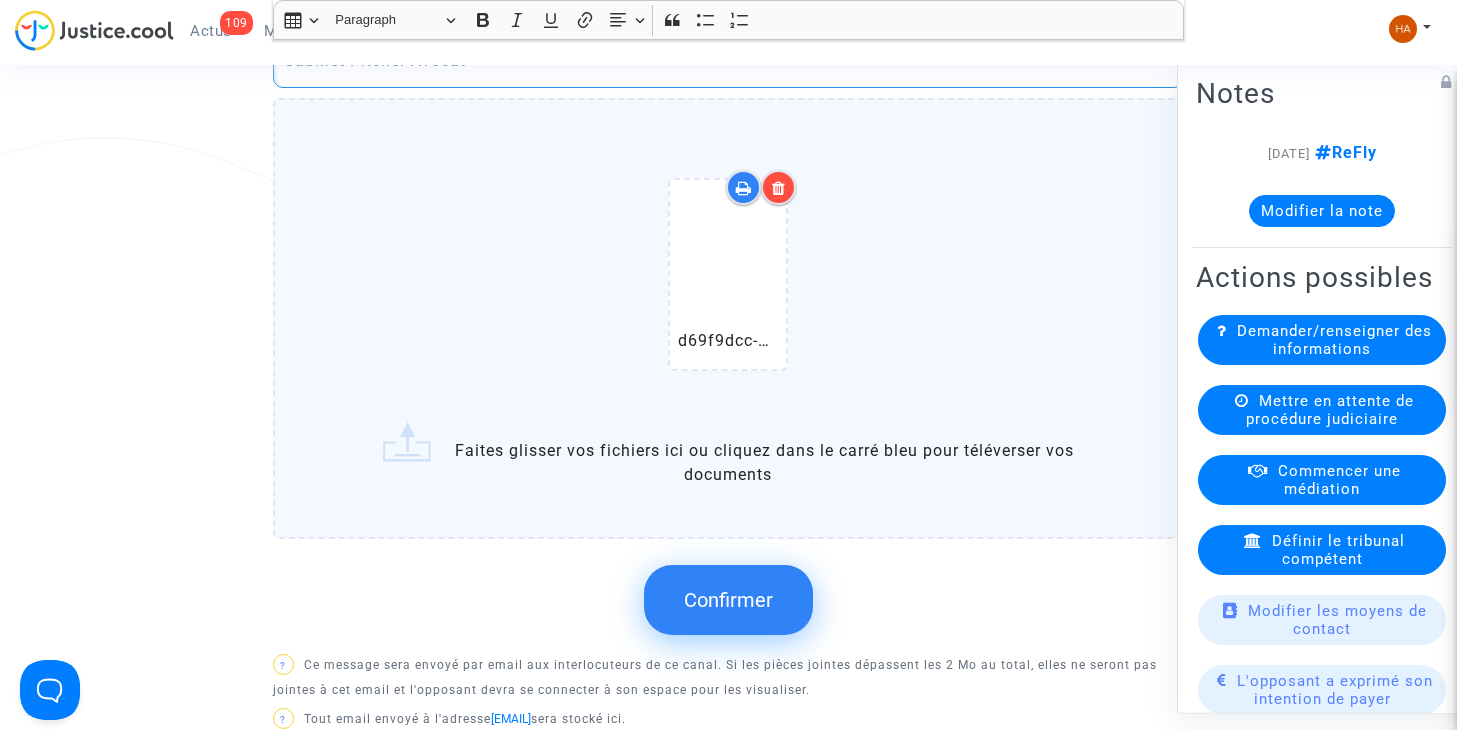 scroll, scrollTop: 1164, scrollLeft: 0, axis: vertical 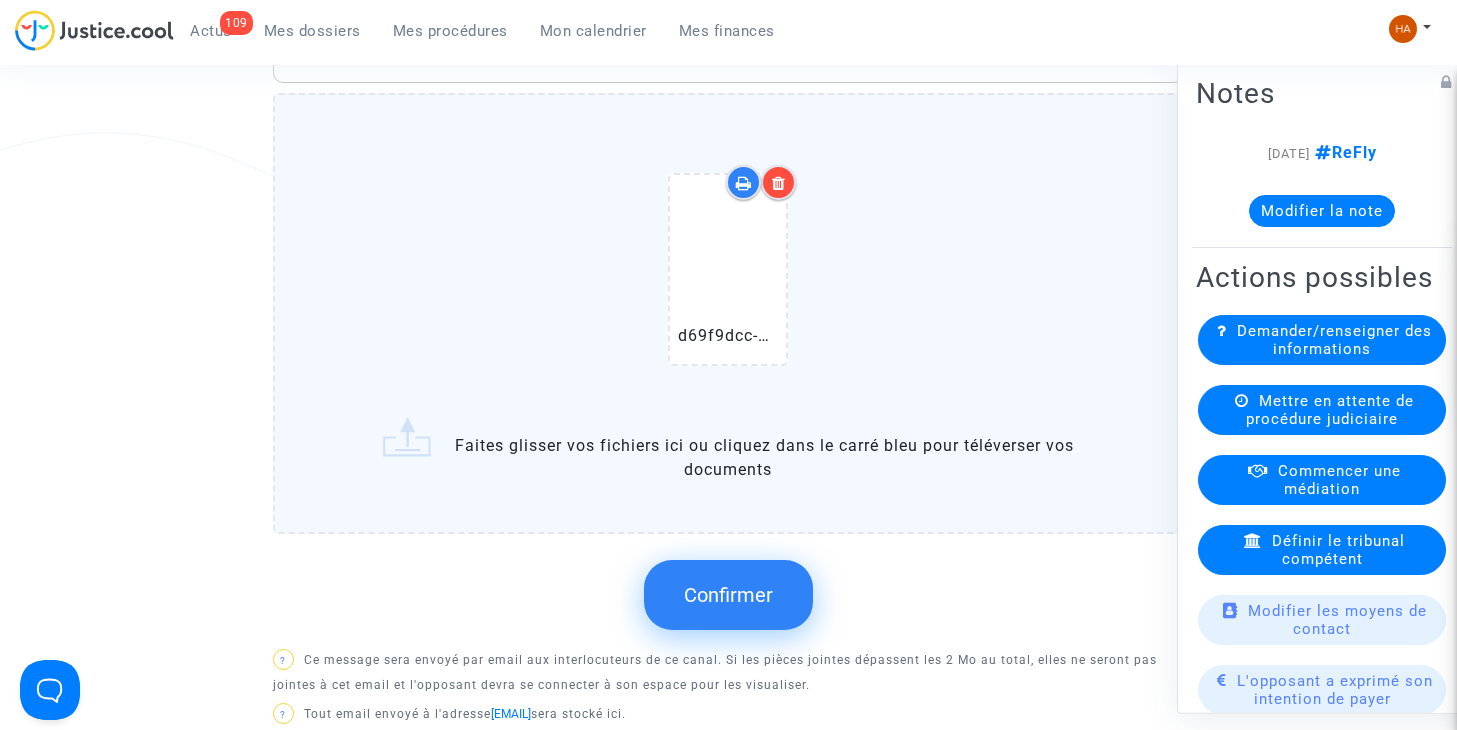 click on "Confirmer" 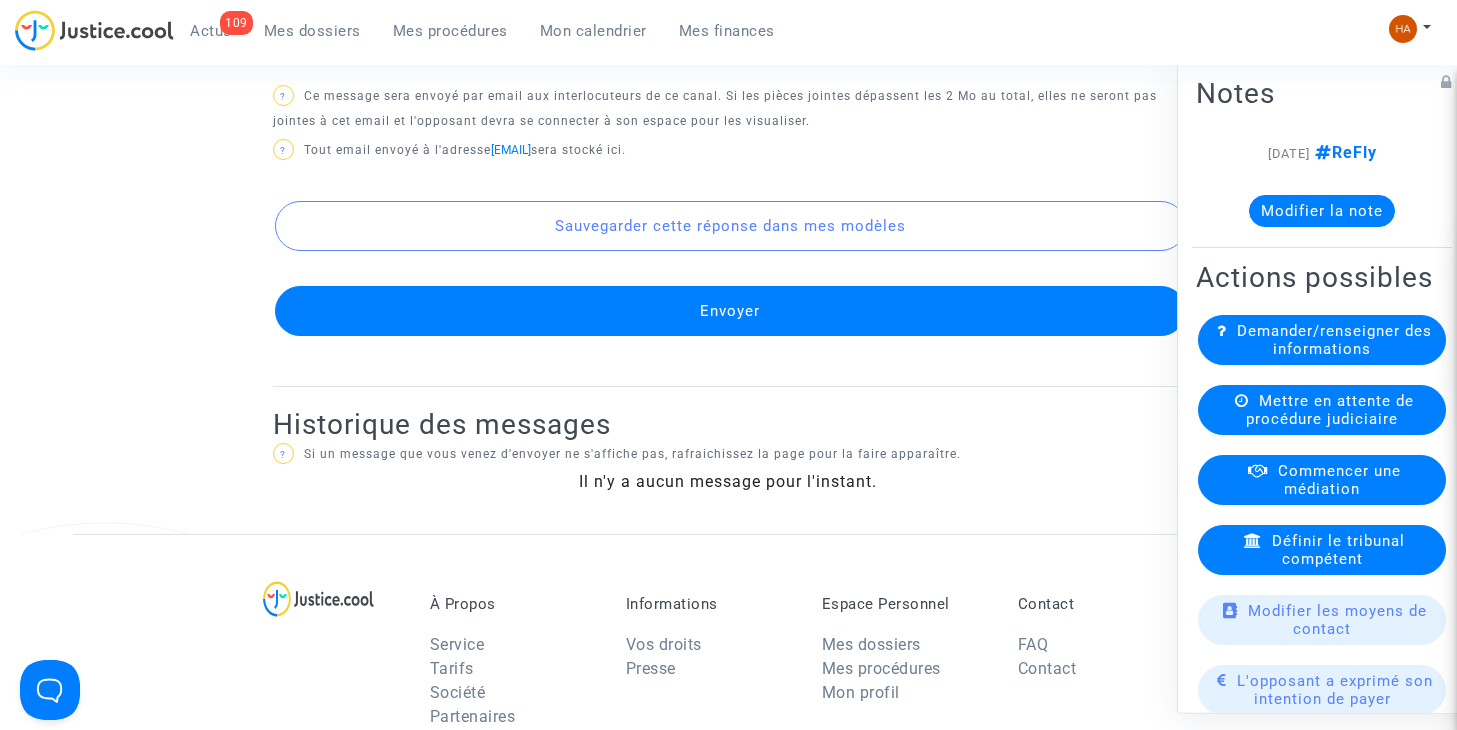 scroll, scrollTop: 1583, scrollLeft: 0, axis: vertical 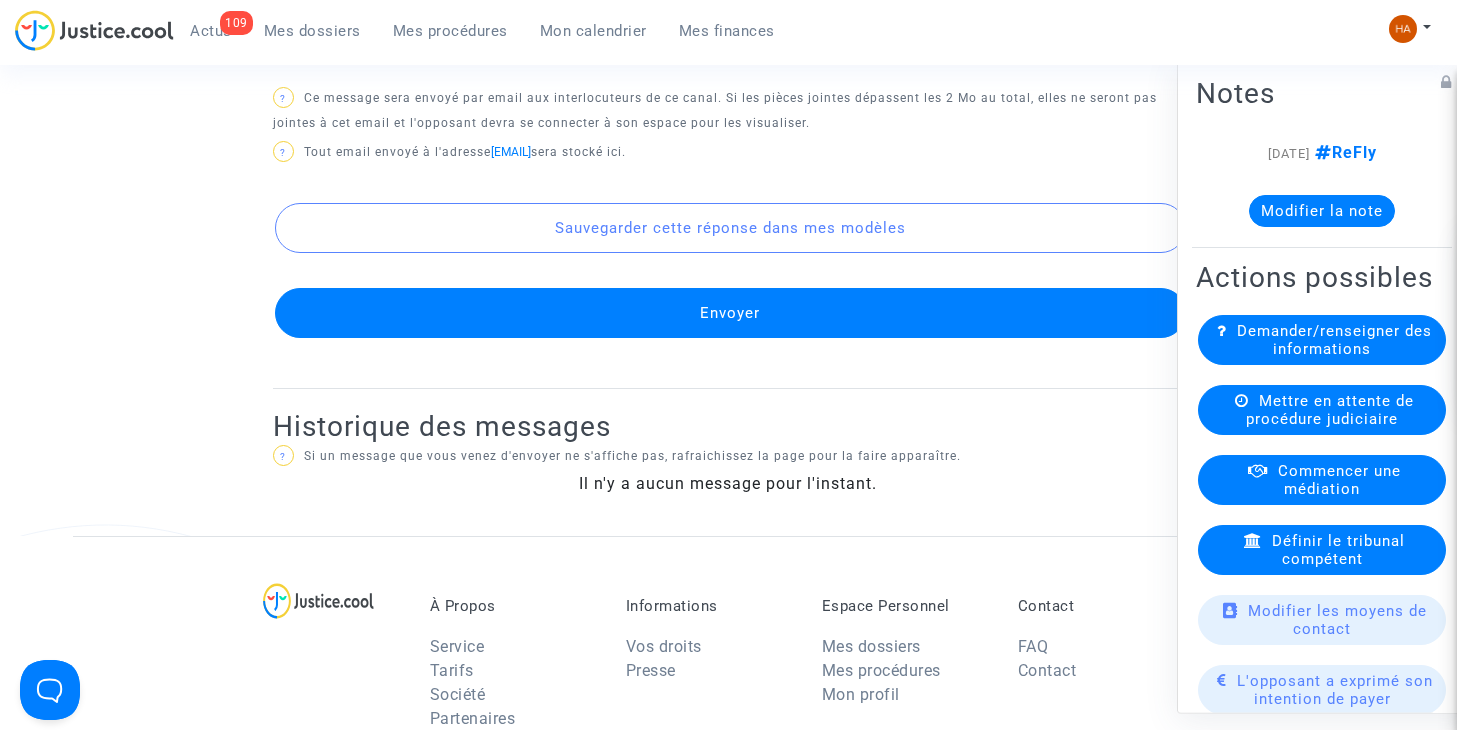 click on "Envoyer" 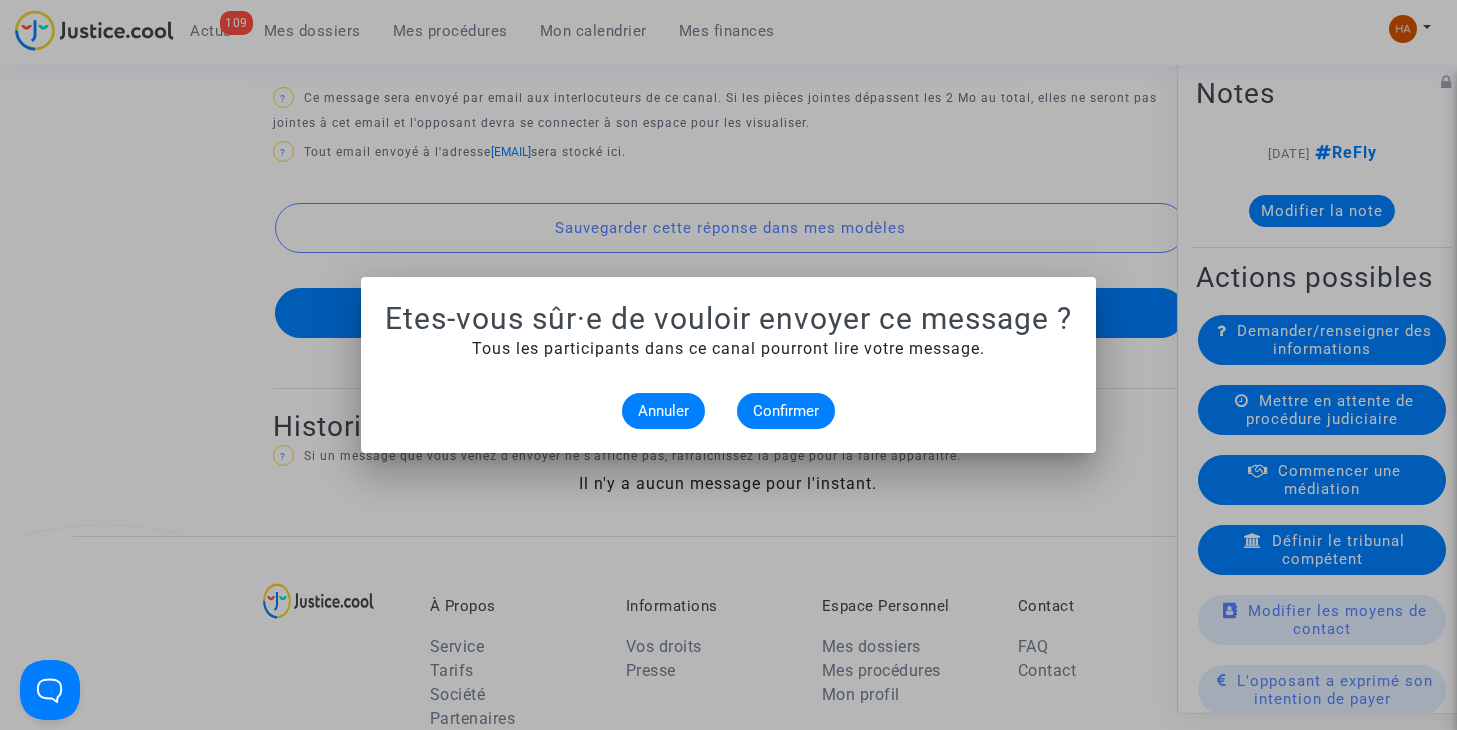 scroll, scrollTop: 0, scrollLeft: 0, axis: both 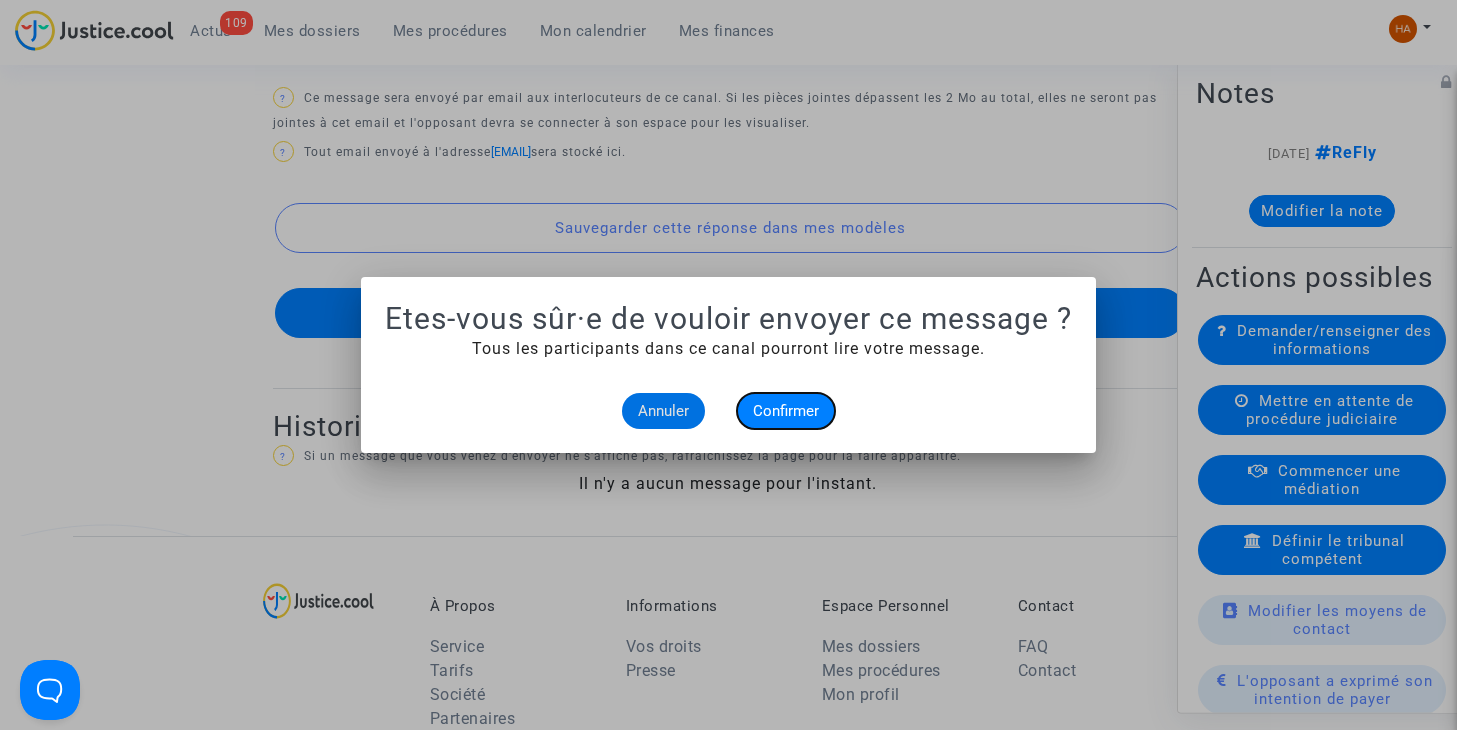 click on "Confirmer" at bounding box center [786, 411] 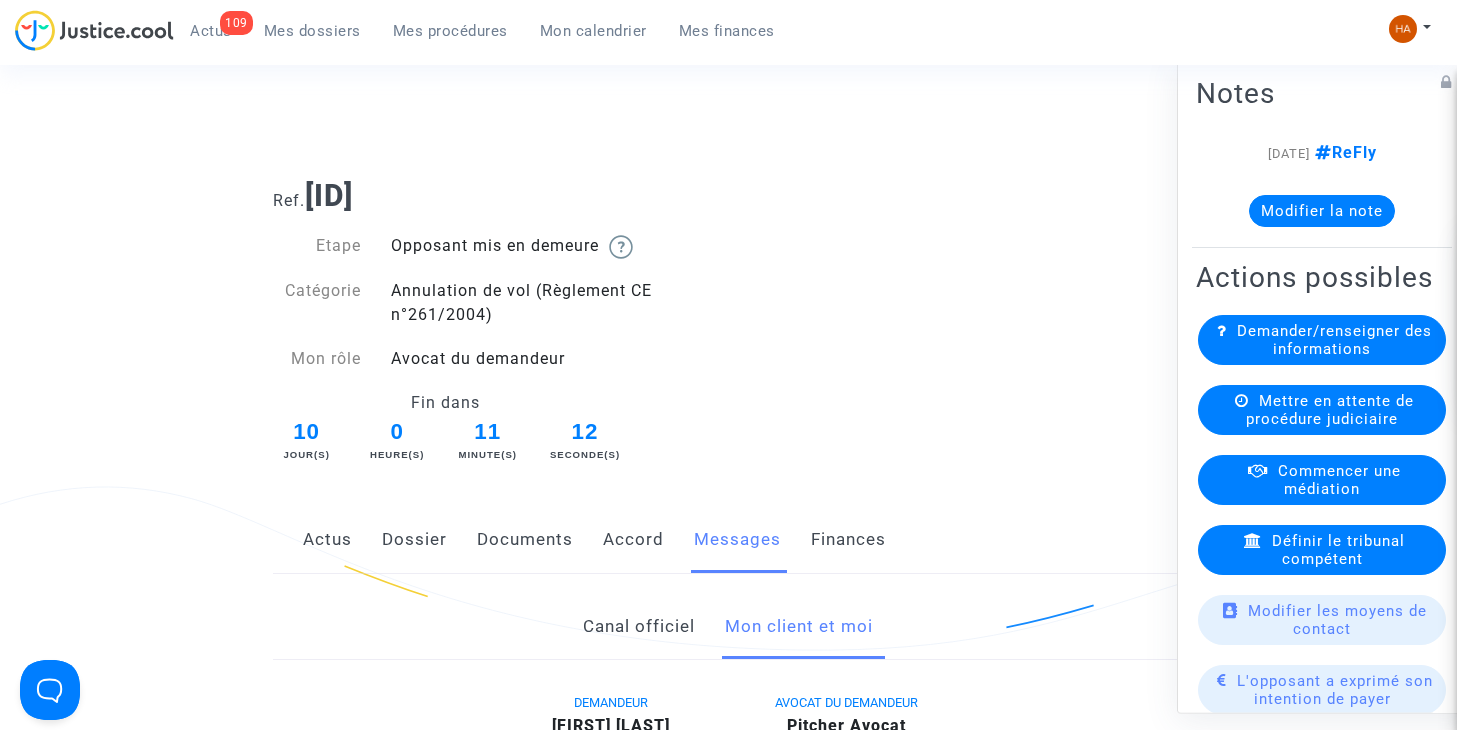 scroll, scrollTop: 1583, scrollLeft: 0, axis: vertical 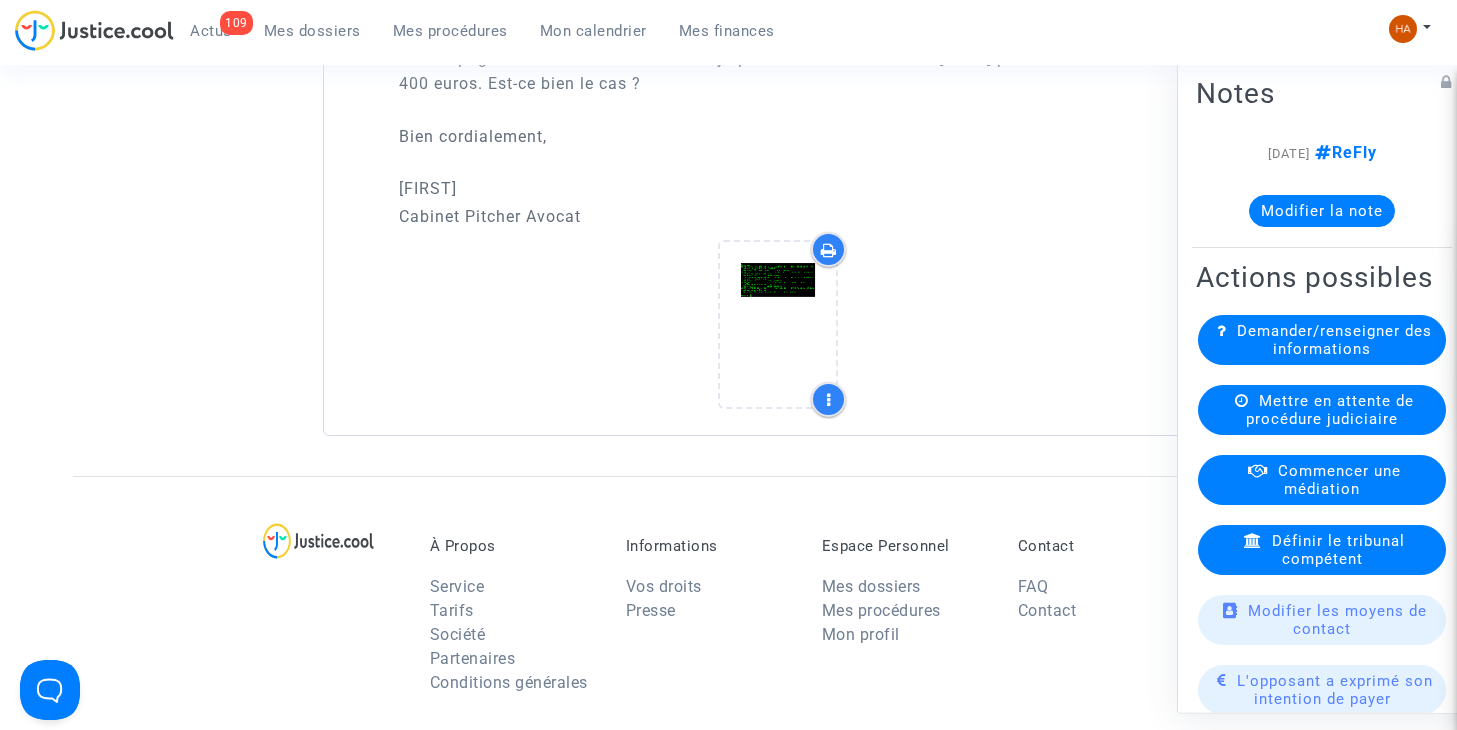 click on "Modifier la note" 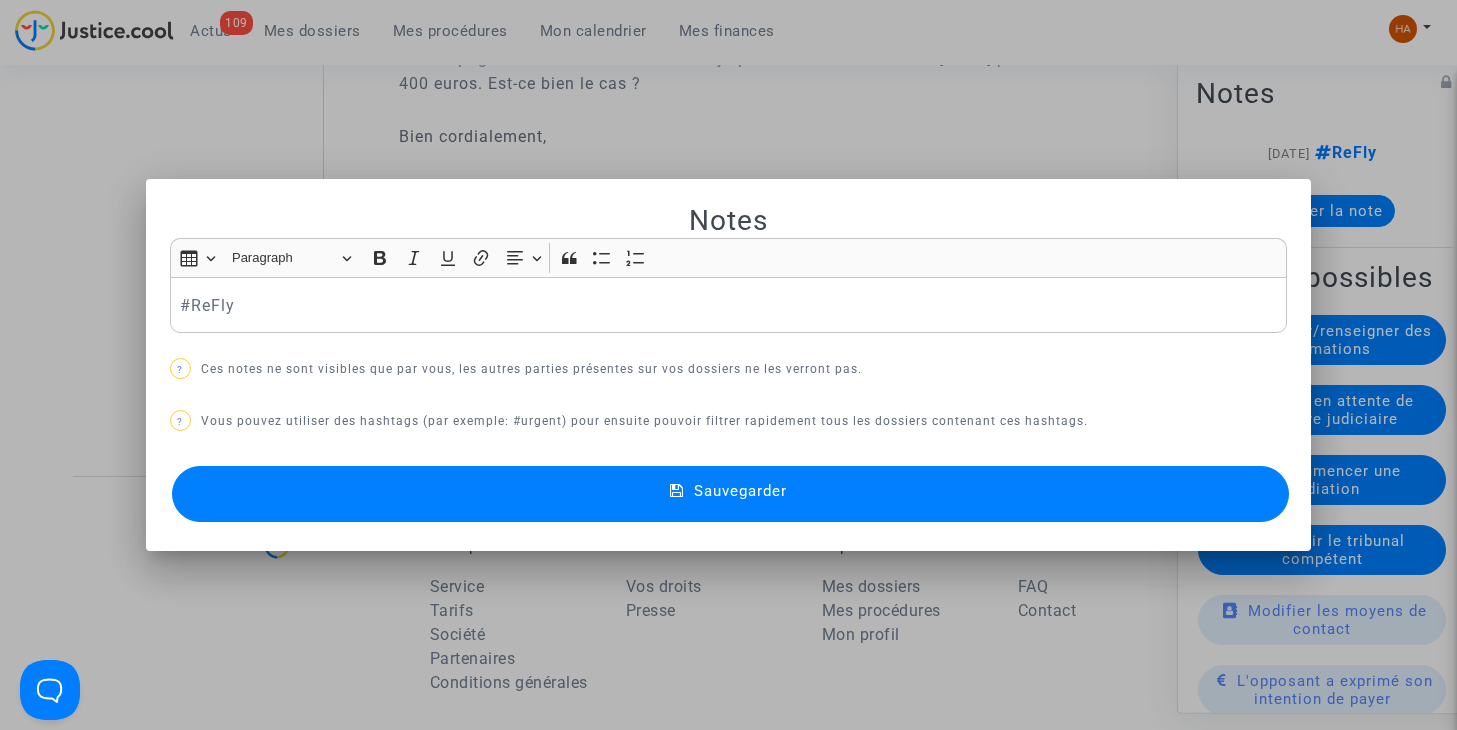 scroll, scrollTop: 0, scrollLeft: 0, axis: both 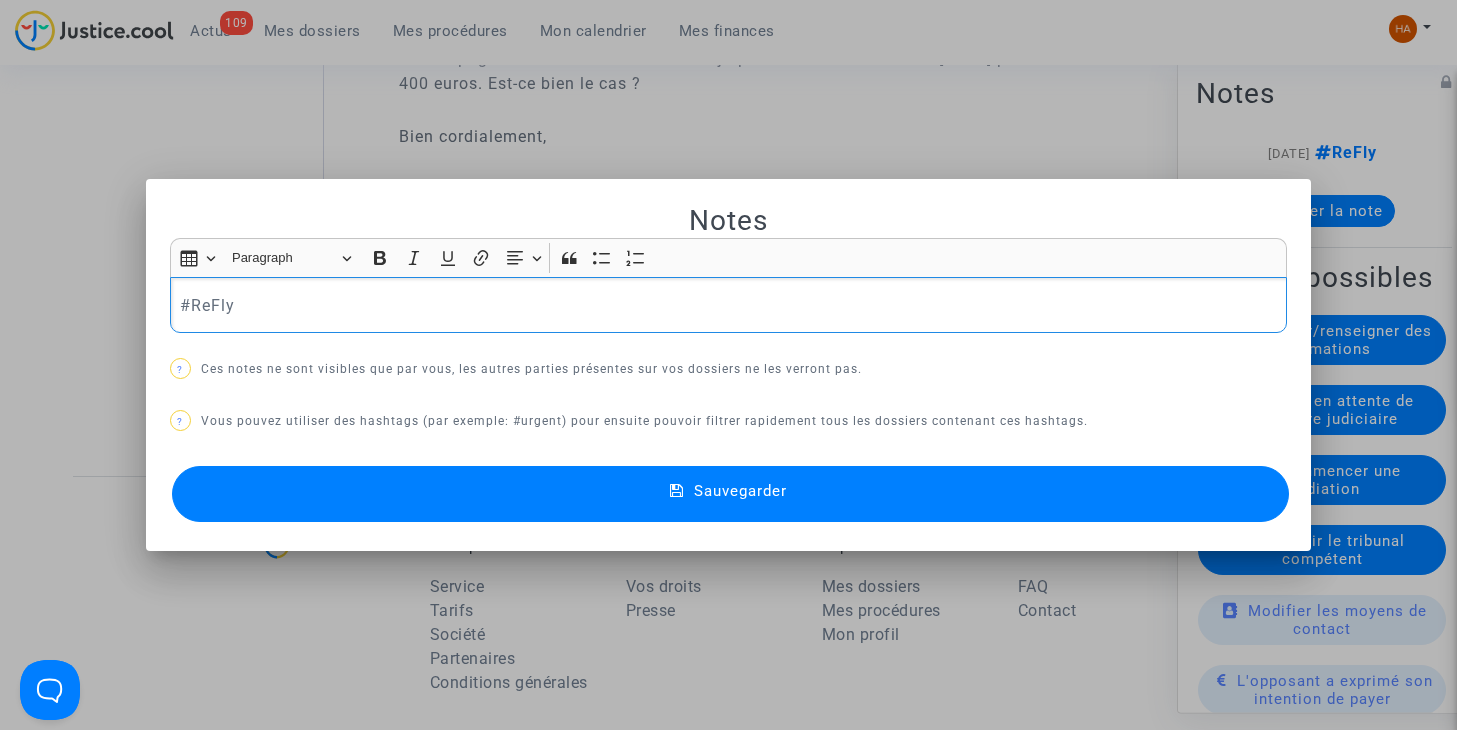 click on "#ReFly" at bounding box center [728, 305] 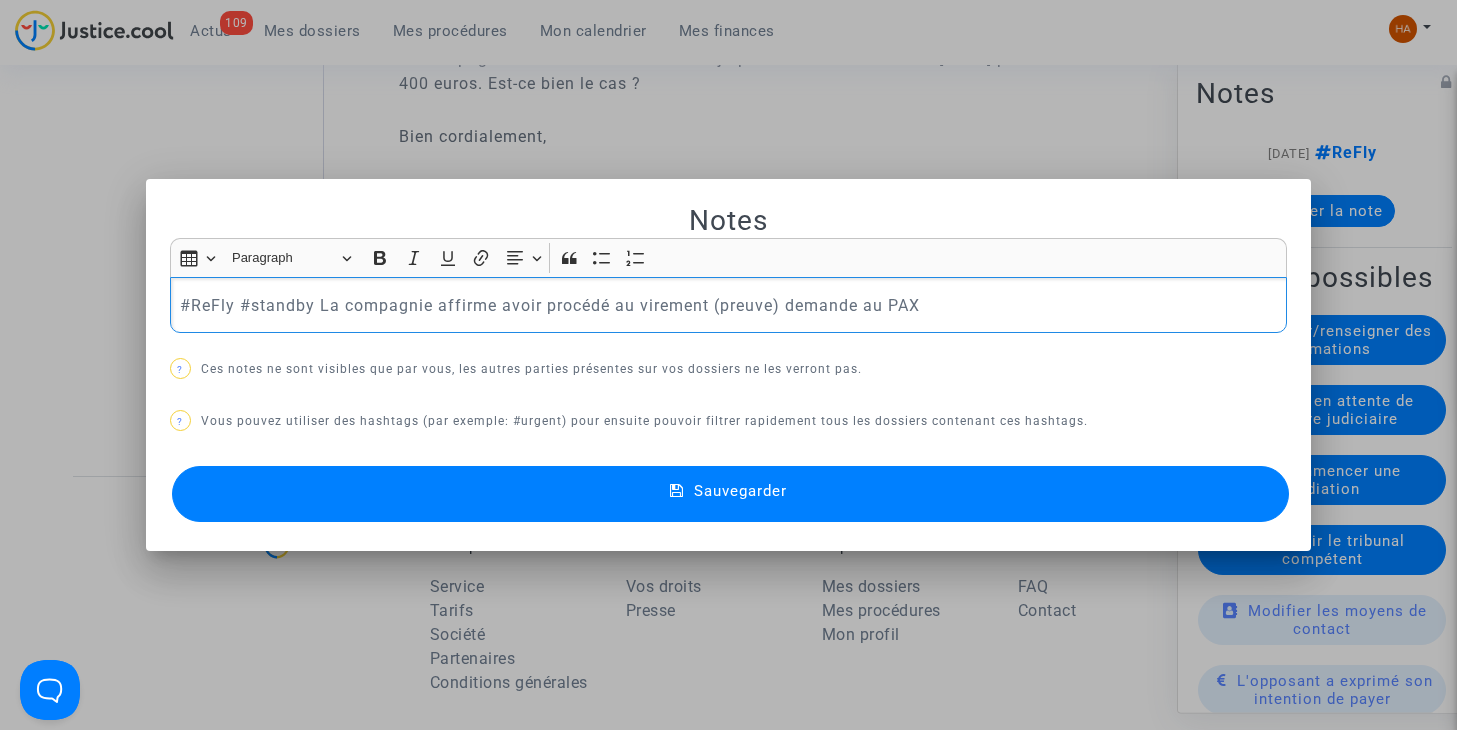 click on "Sauvegarder" at bounding box center [740, 491] 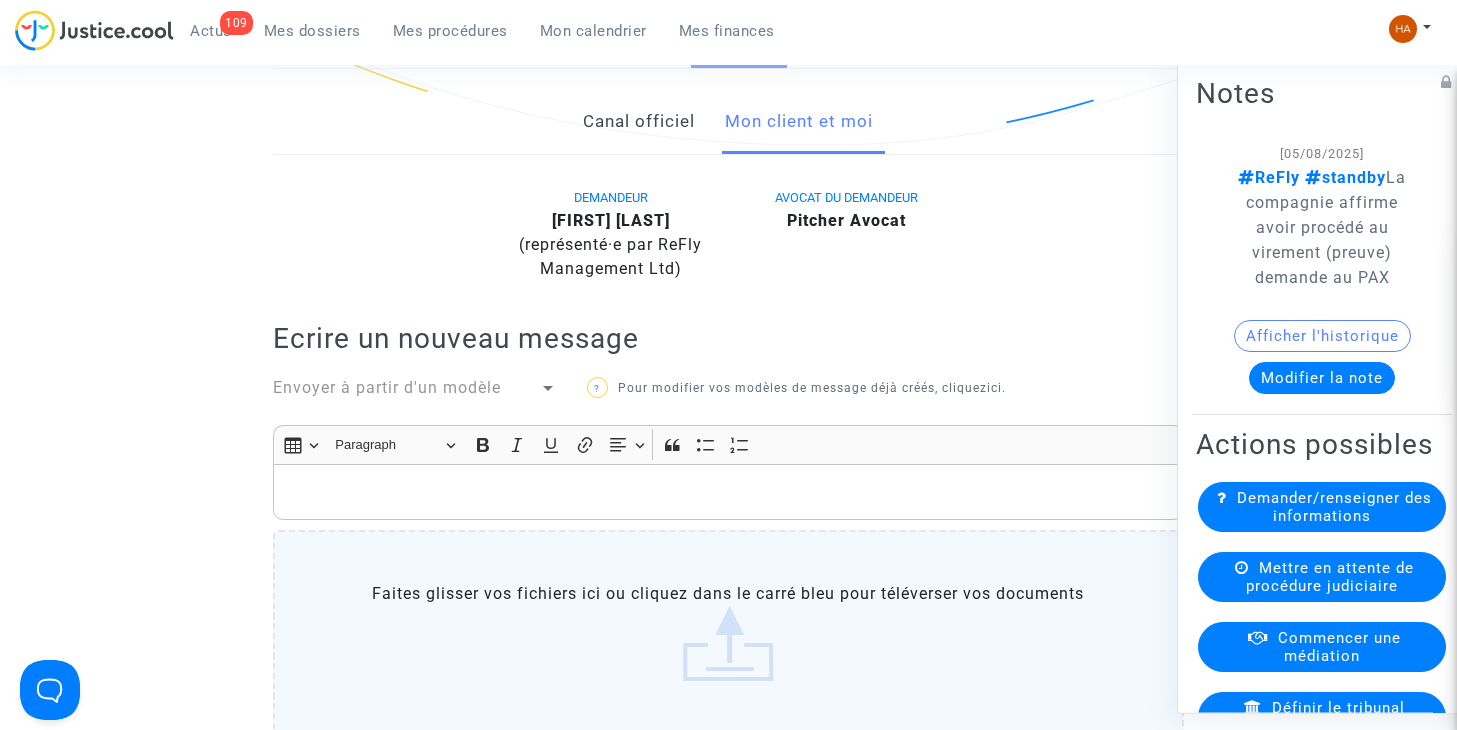 scroll, scrollTop: 428, scrollLeft: 0, axis: vertical 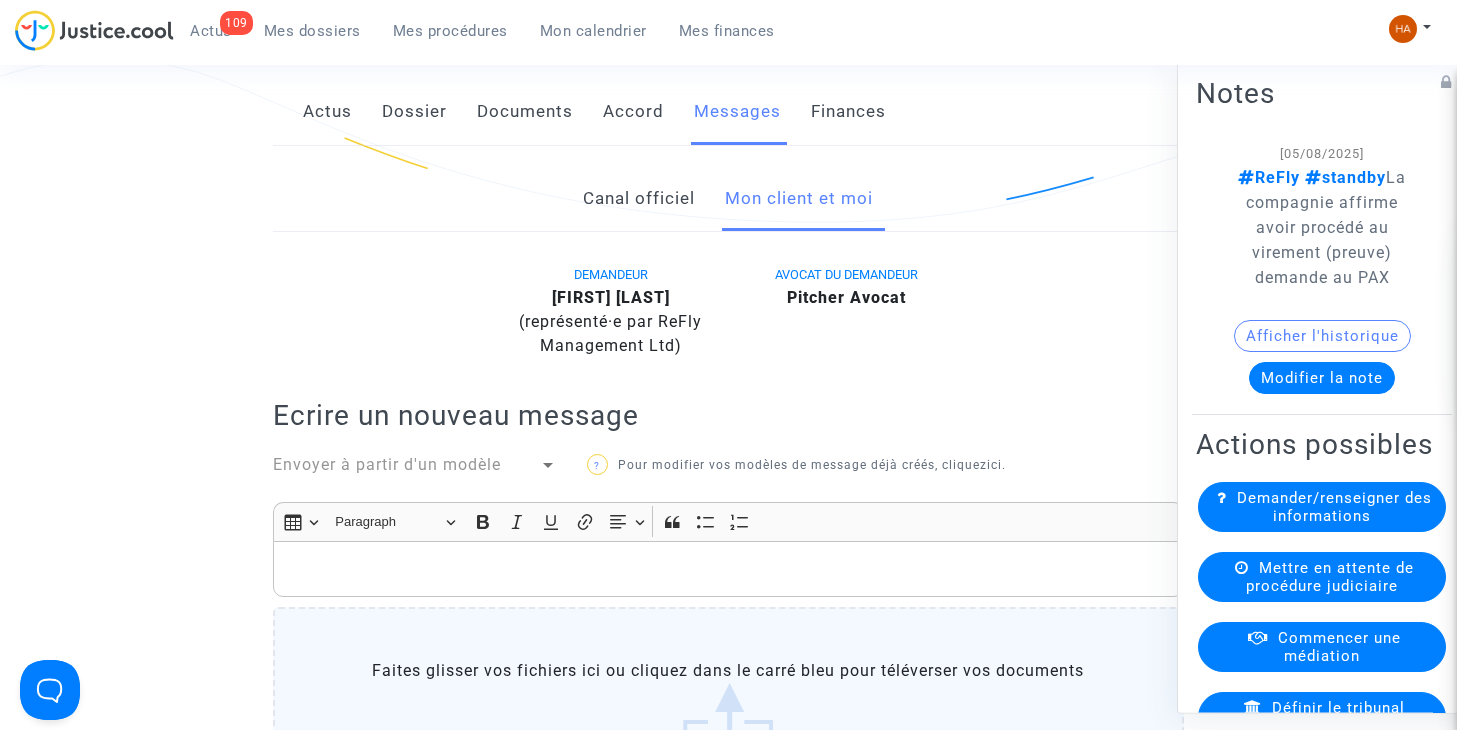 click on "Canal officiel" 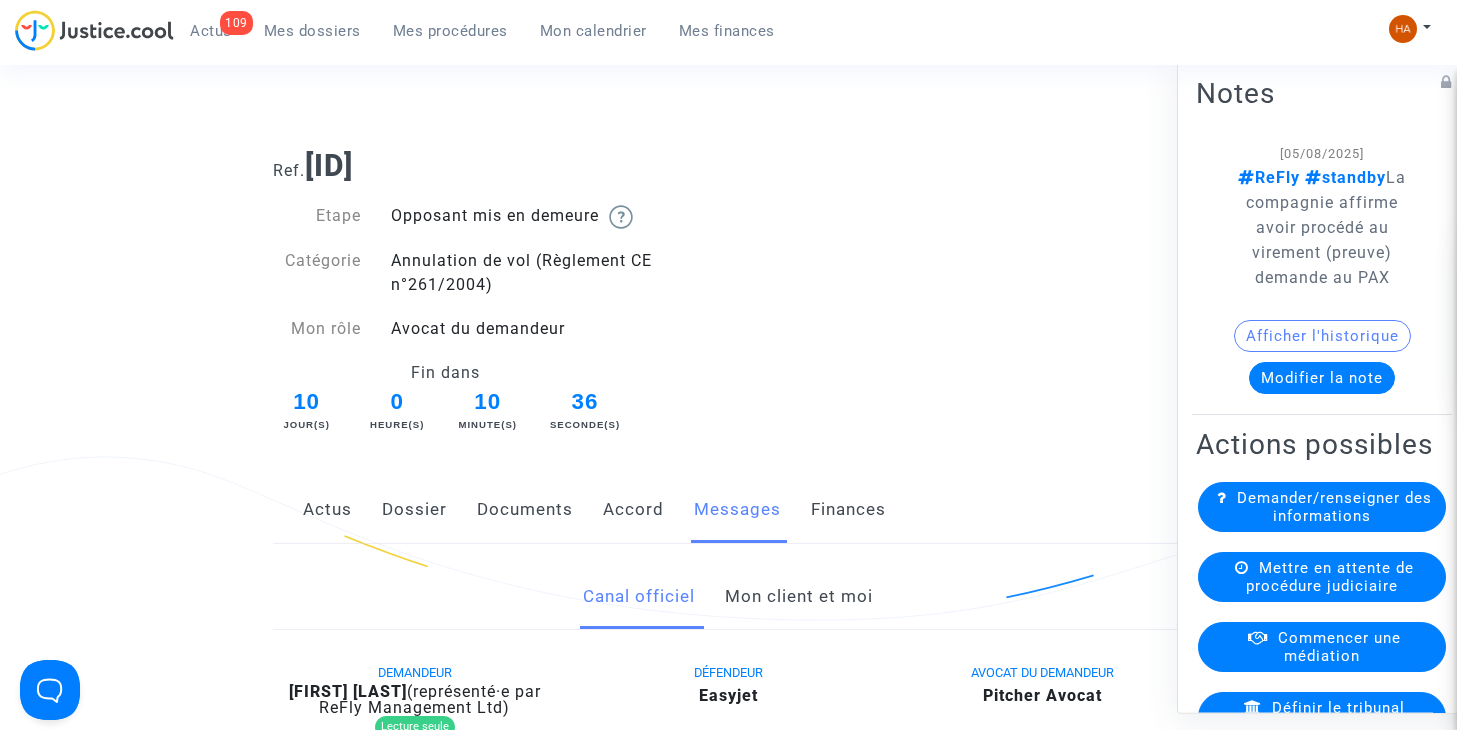 scroll, scrollTop: 0, scrollLeft: 0, axis: both 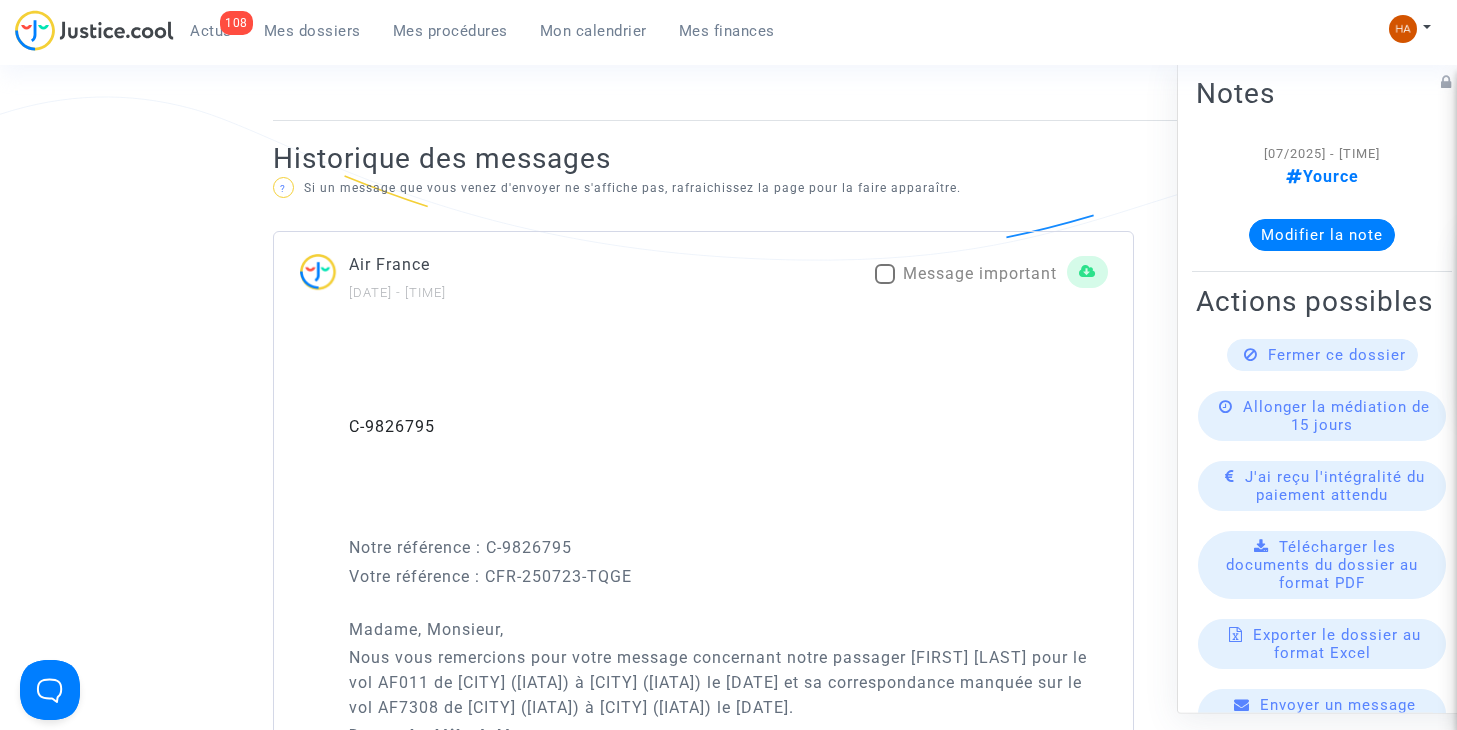 click at bounding box center (885, 274) 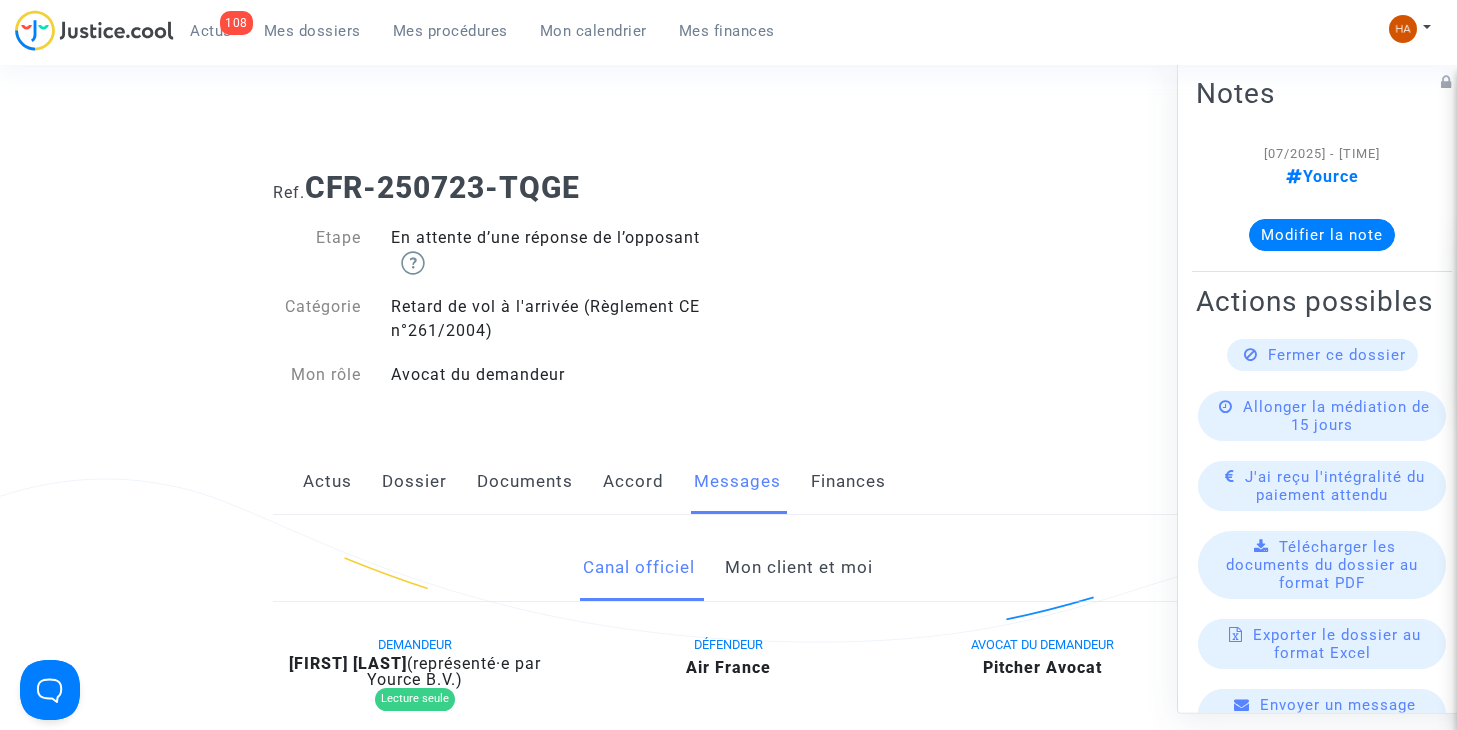 scroll, scrollTop: 0, scrollLeft: 0, axis: both 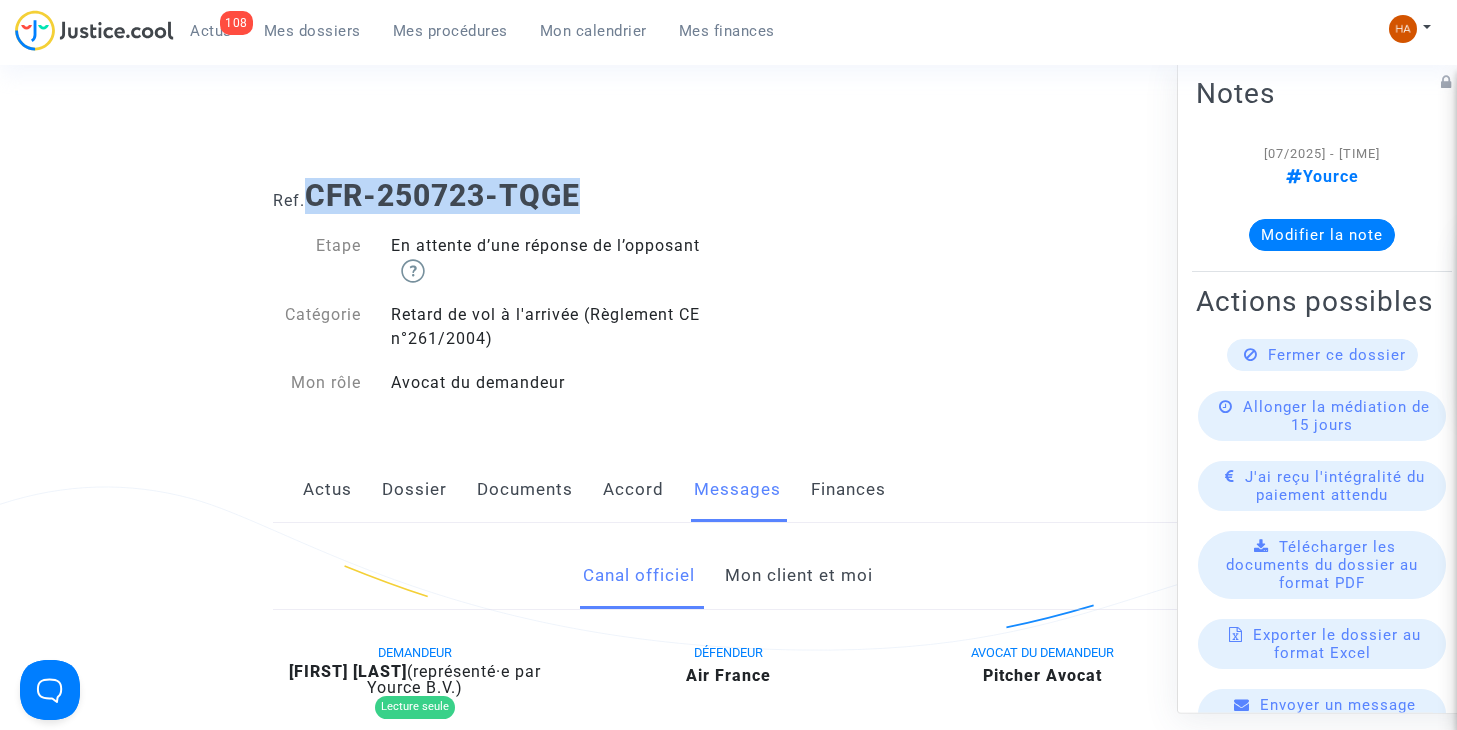 drag, startPoint x: 532, startPoint y: 202, endPoint x: 309, endPoint y: 199, distance: 223.02017 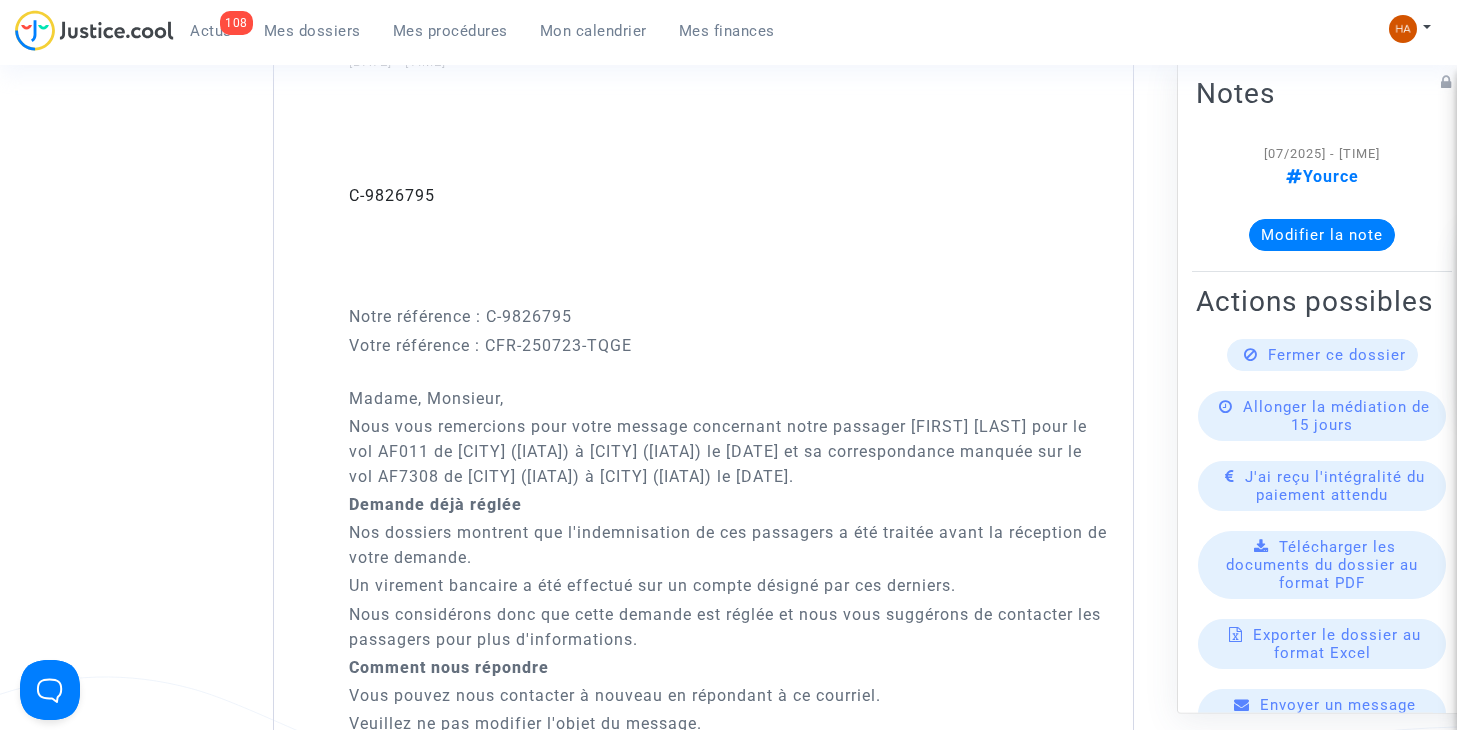 scroll, scrollTop: 1500, scrollLeft: 0, axis: vertical 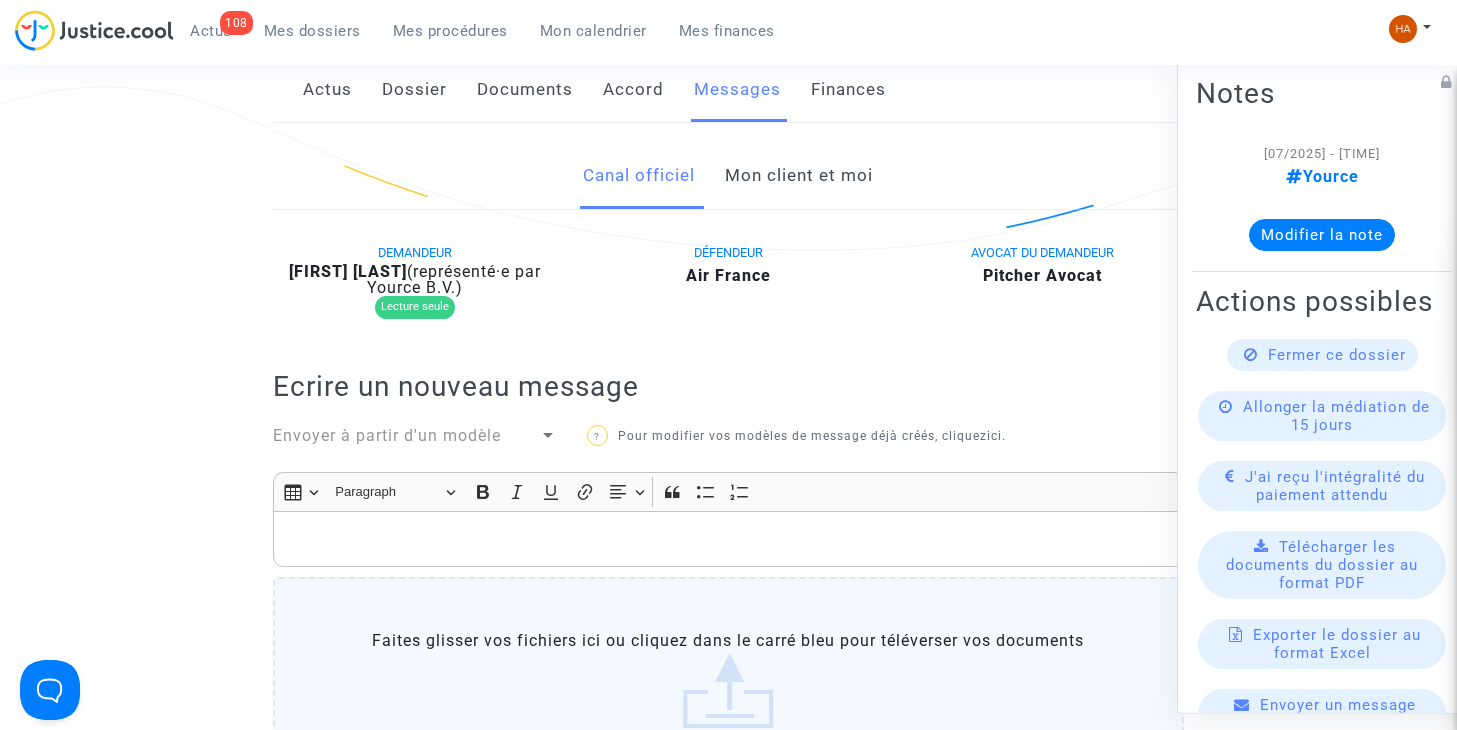 click 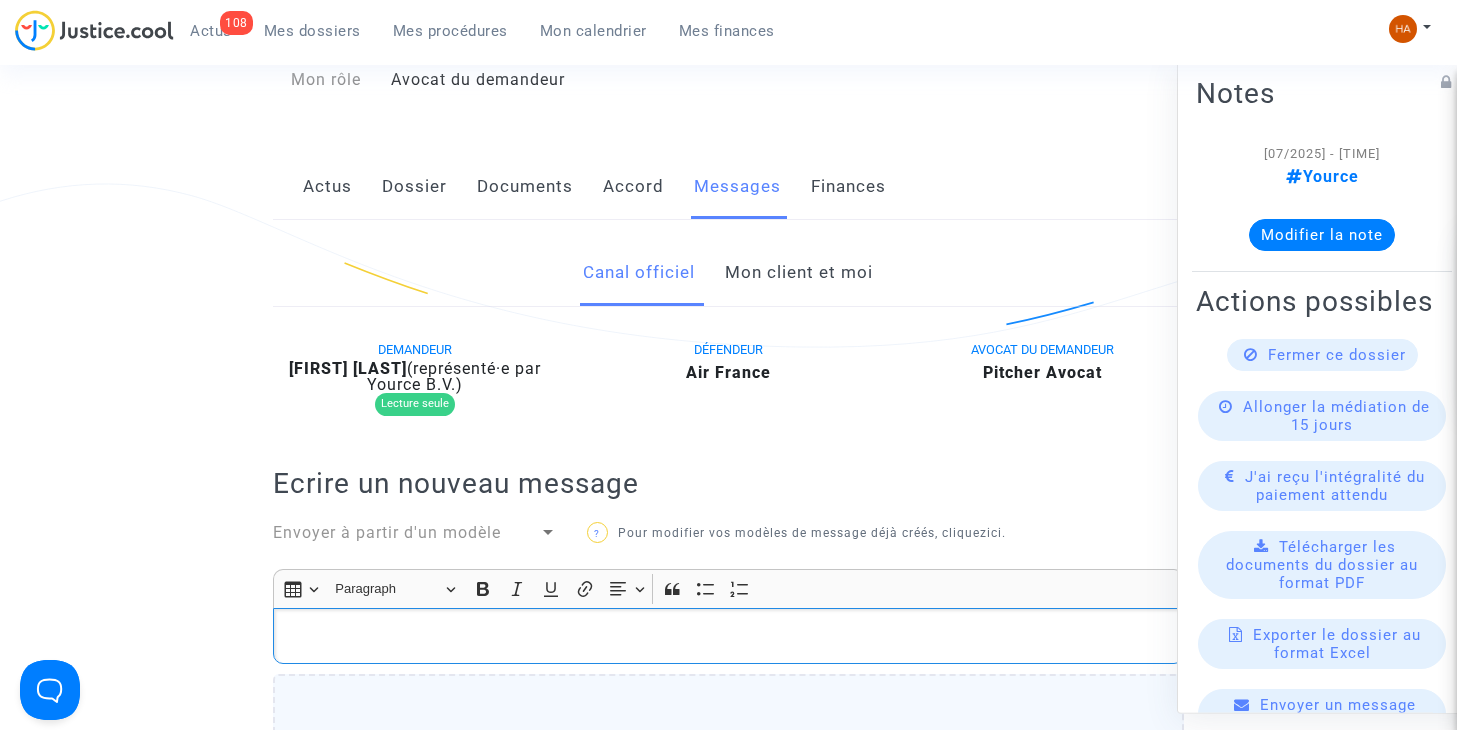 scroll, scrollTop: 300, scrollLeft: 0, axis: vertical 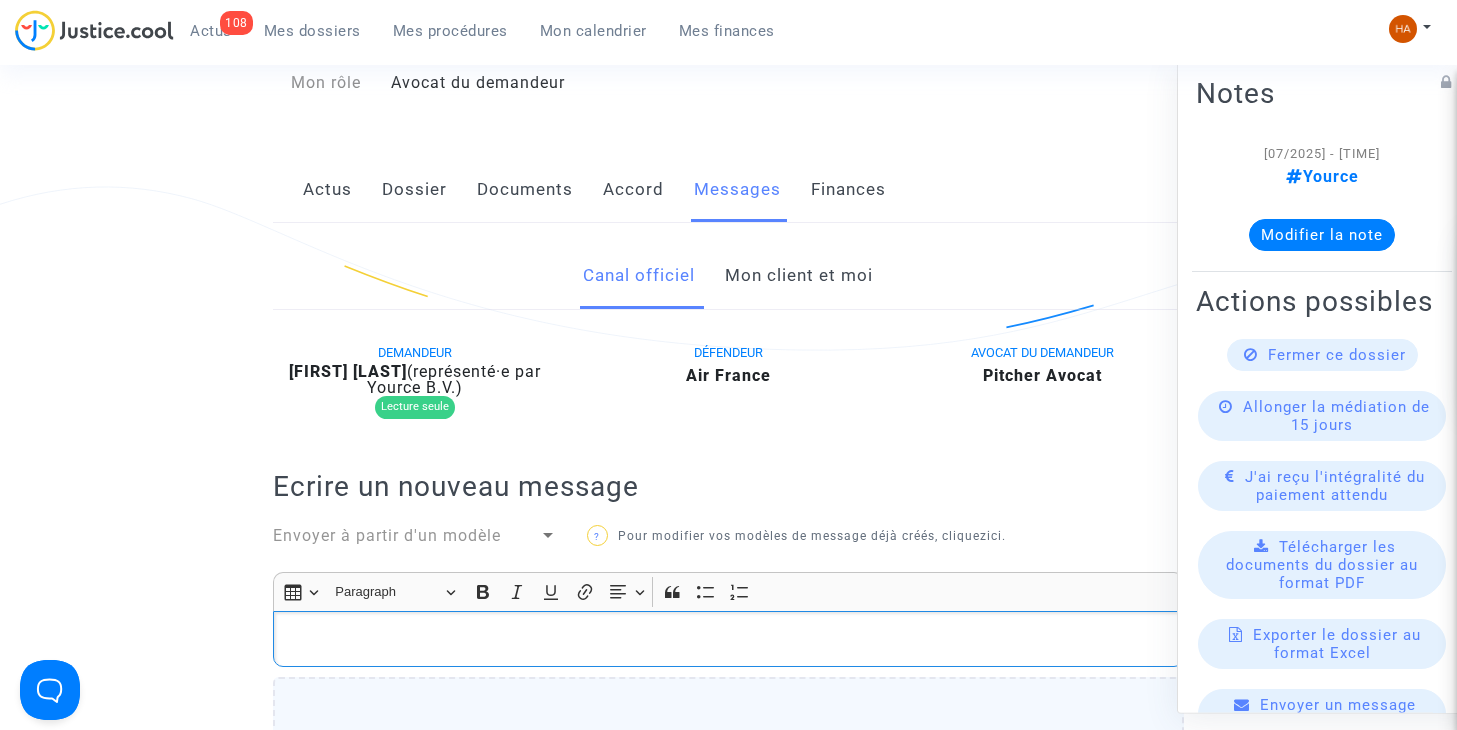type 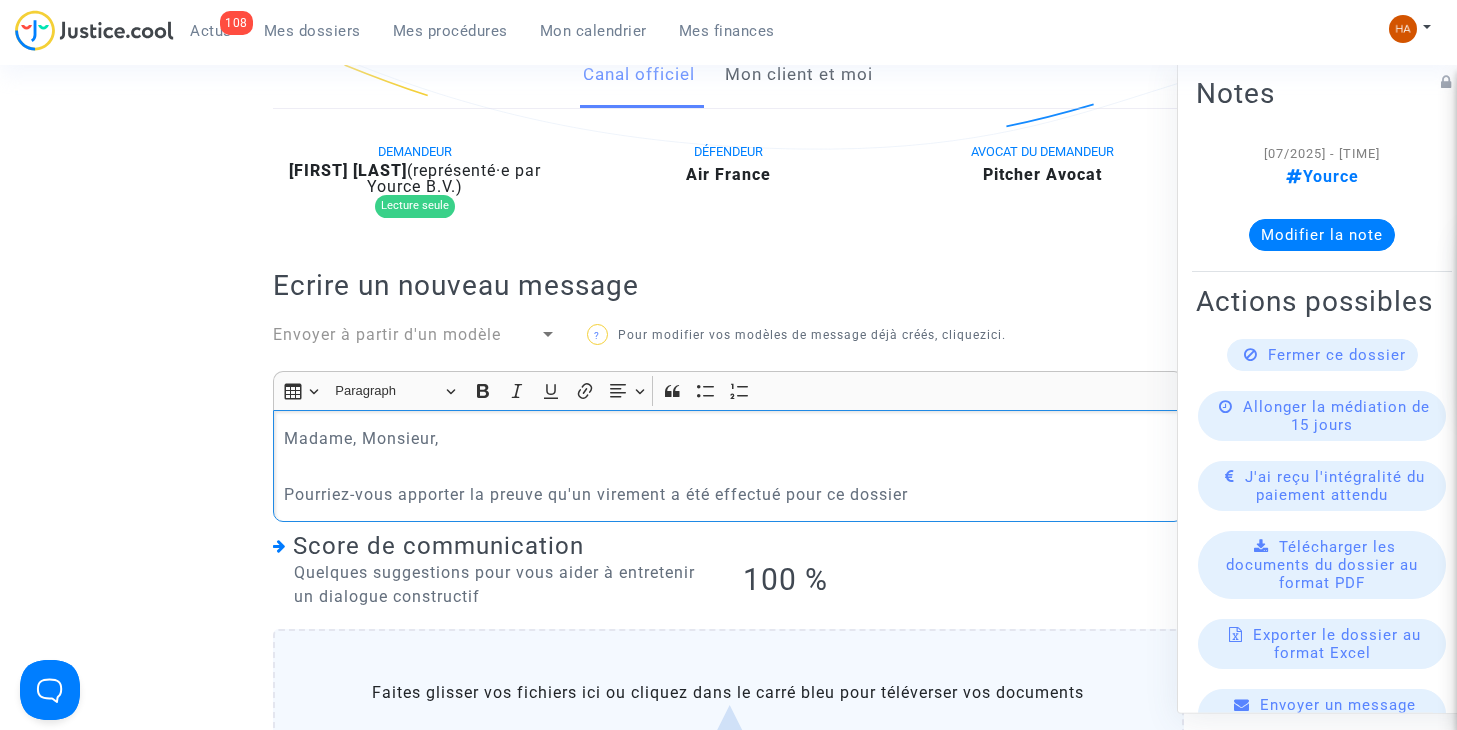 scroll, scrollTop: 500, scrollLeft: 0, axis: vertical 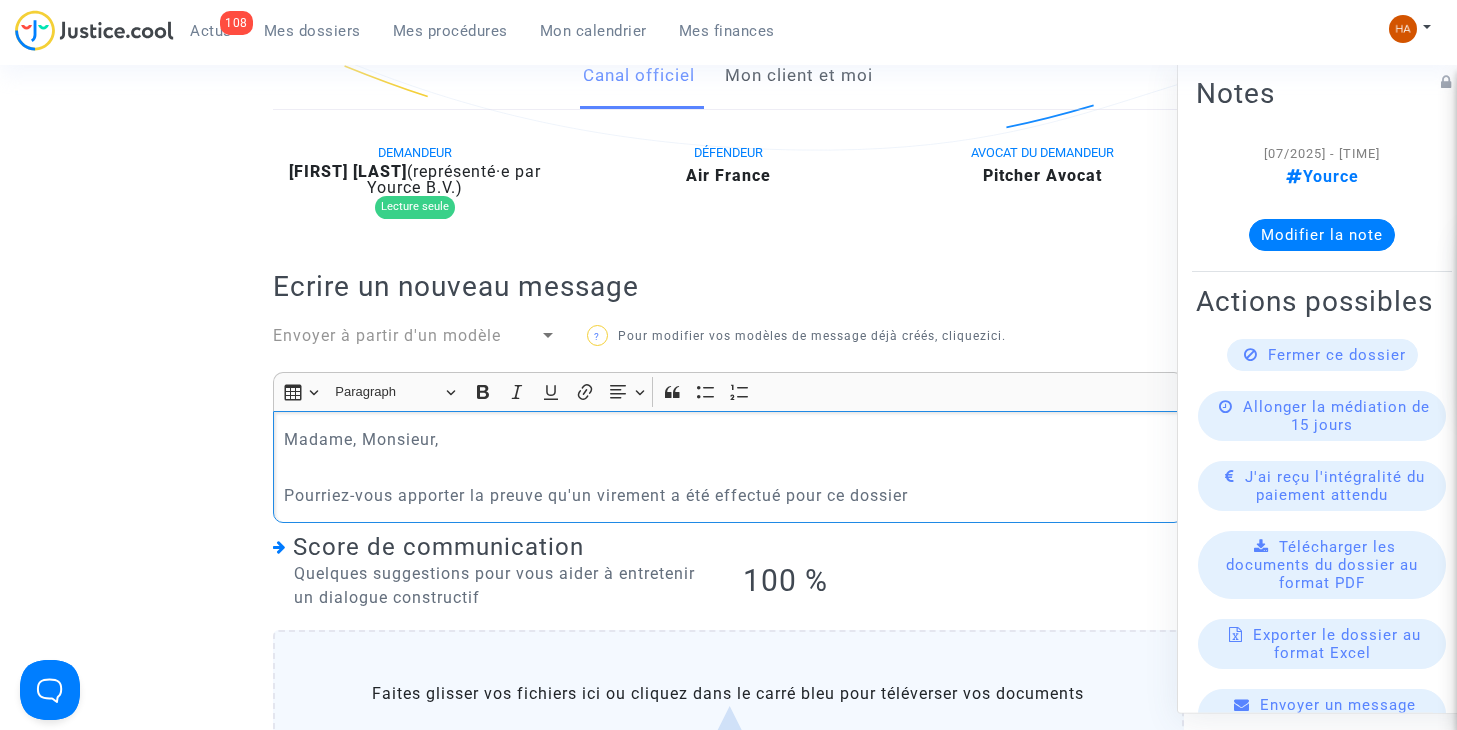 click on "Pourriez-vous apporter la preuve qu'un virement a été effectué pour ce dossier" 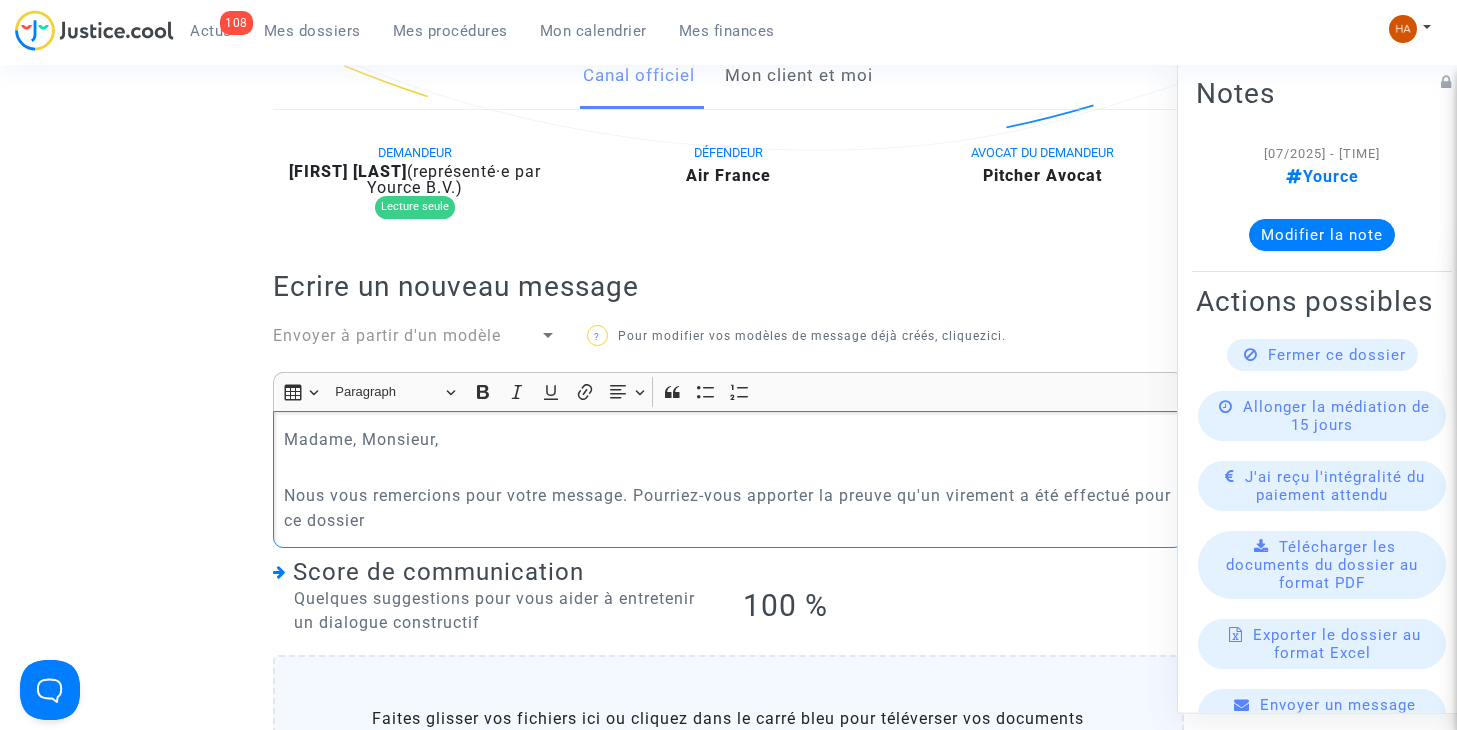 click on "Nous vous remercions pour votre message. Pourriez-vous apporter la preuve qu'un virement a été effectué pour ce dossier" 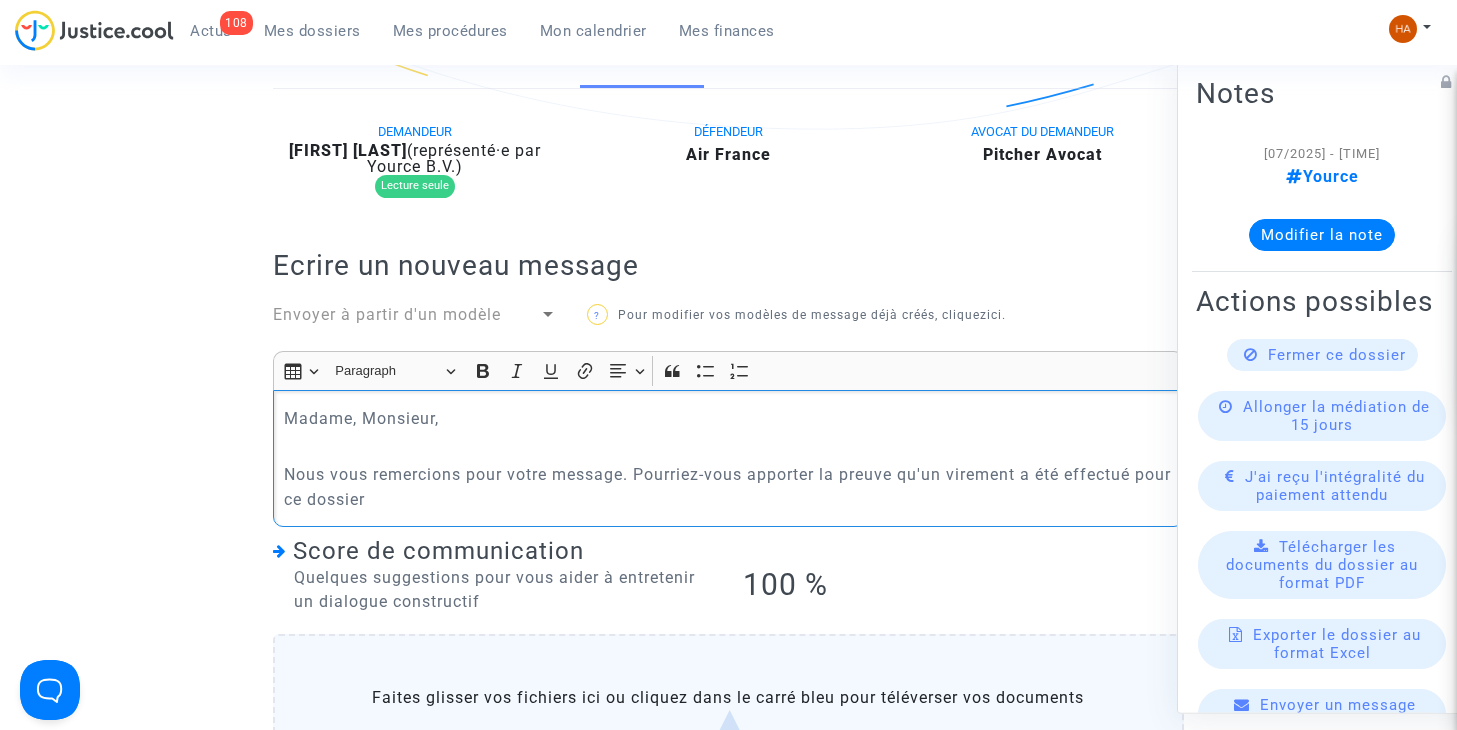 scroll, scrollTop: 522, scrollLeft: 0, axis: vertical 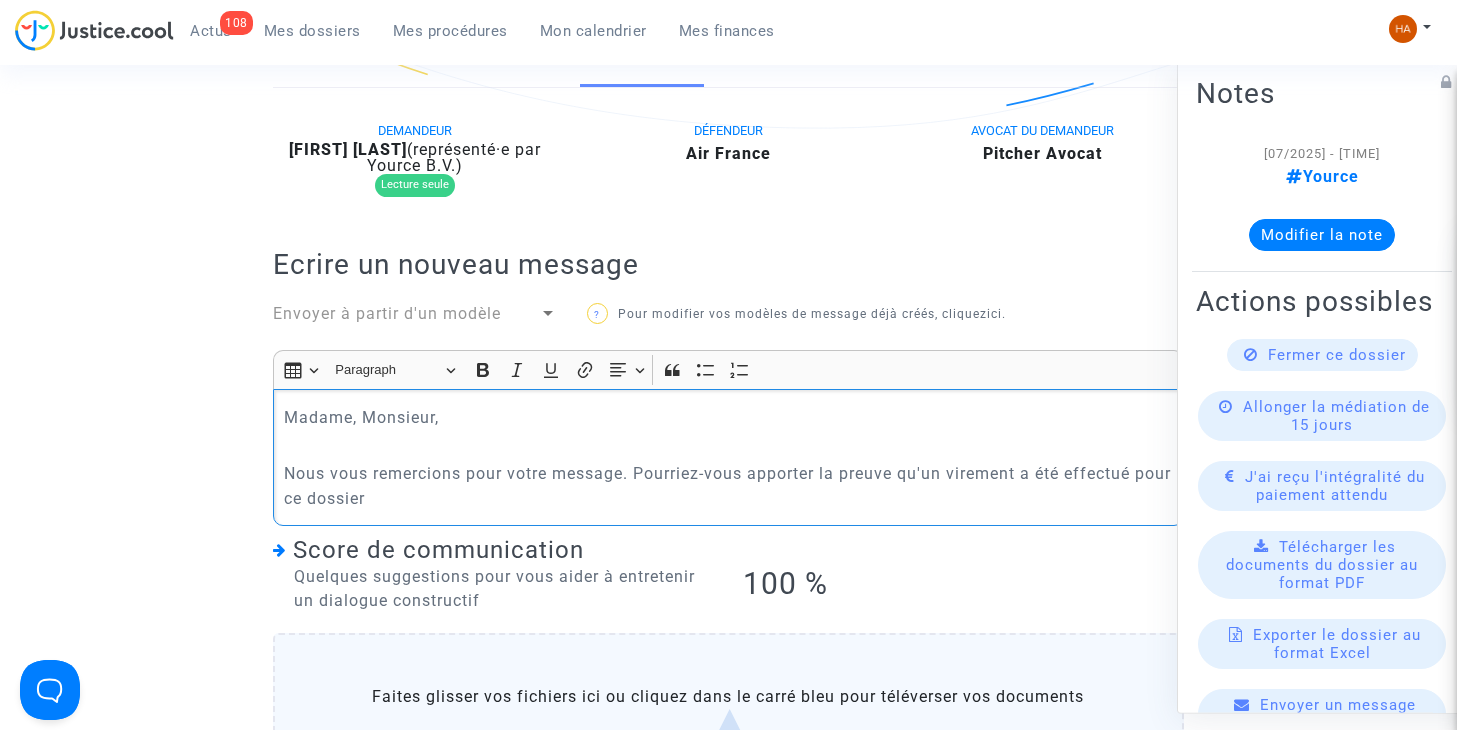 click on "Nous vous remercions pour votre message. Pourriez-vous apporter la preuve qu'un virement a été effectué pour ce dossier" 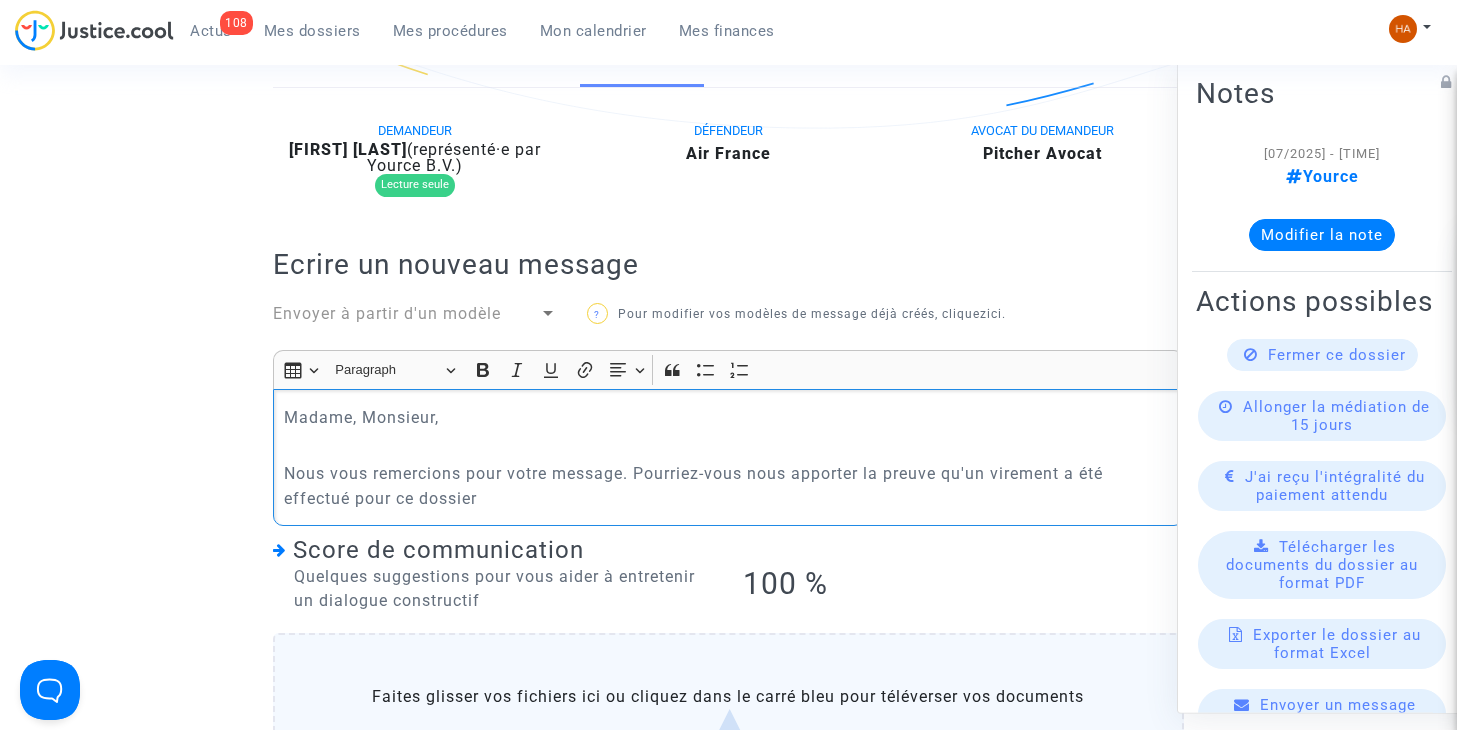 click on "Nous vous remercions pour votre message. Pourriez-vous nous apporter la preuve qu'un virement a été effectué pour ce dossier" 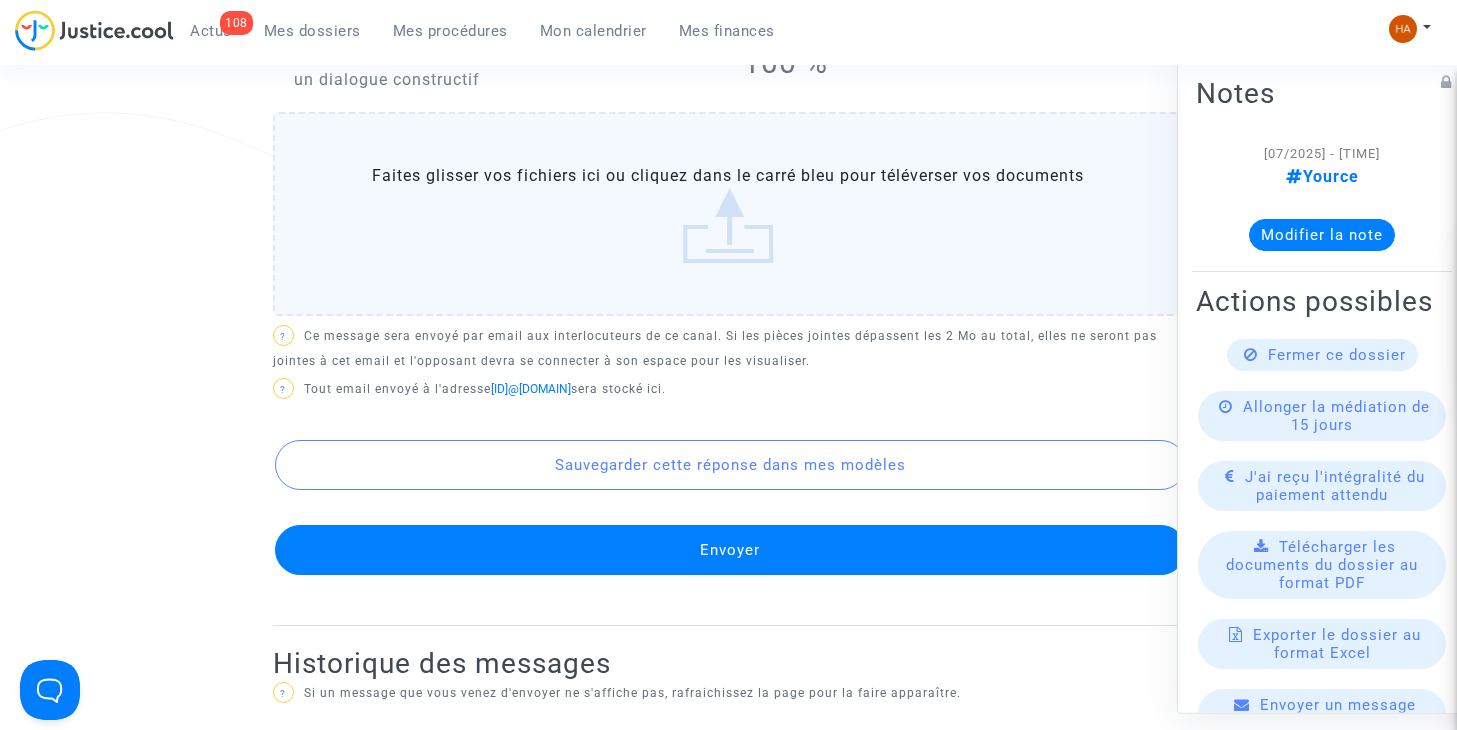 scroll, scrollTop: 1185, scrollLeft: 0, axis: vertical 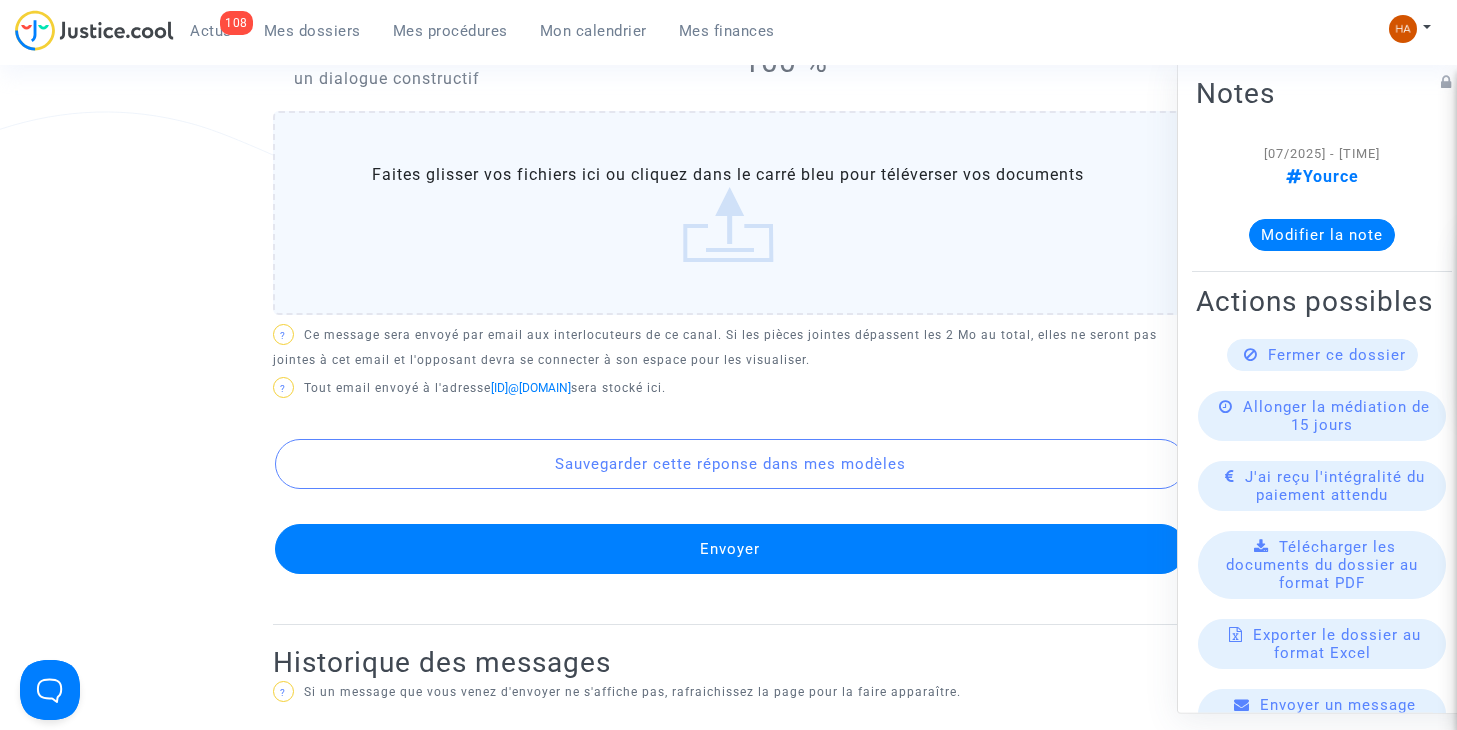click on "Envoyer" 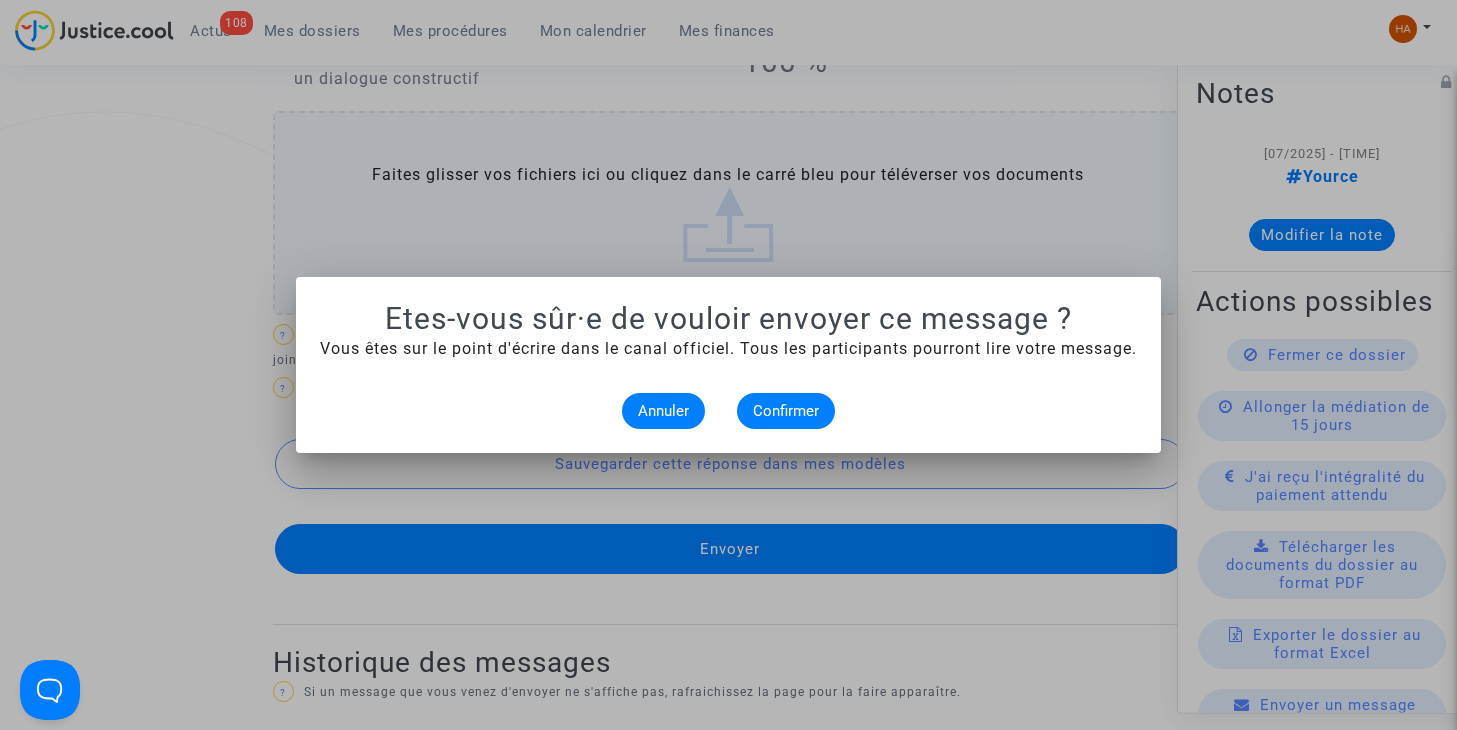 scroll, scrollTop: 0, scrollLeft: 0, axis: both 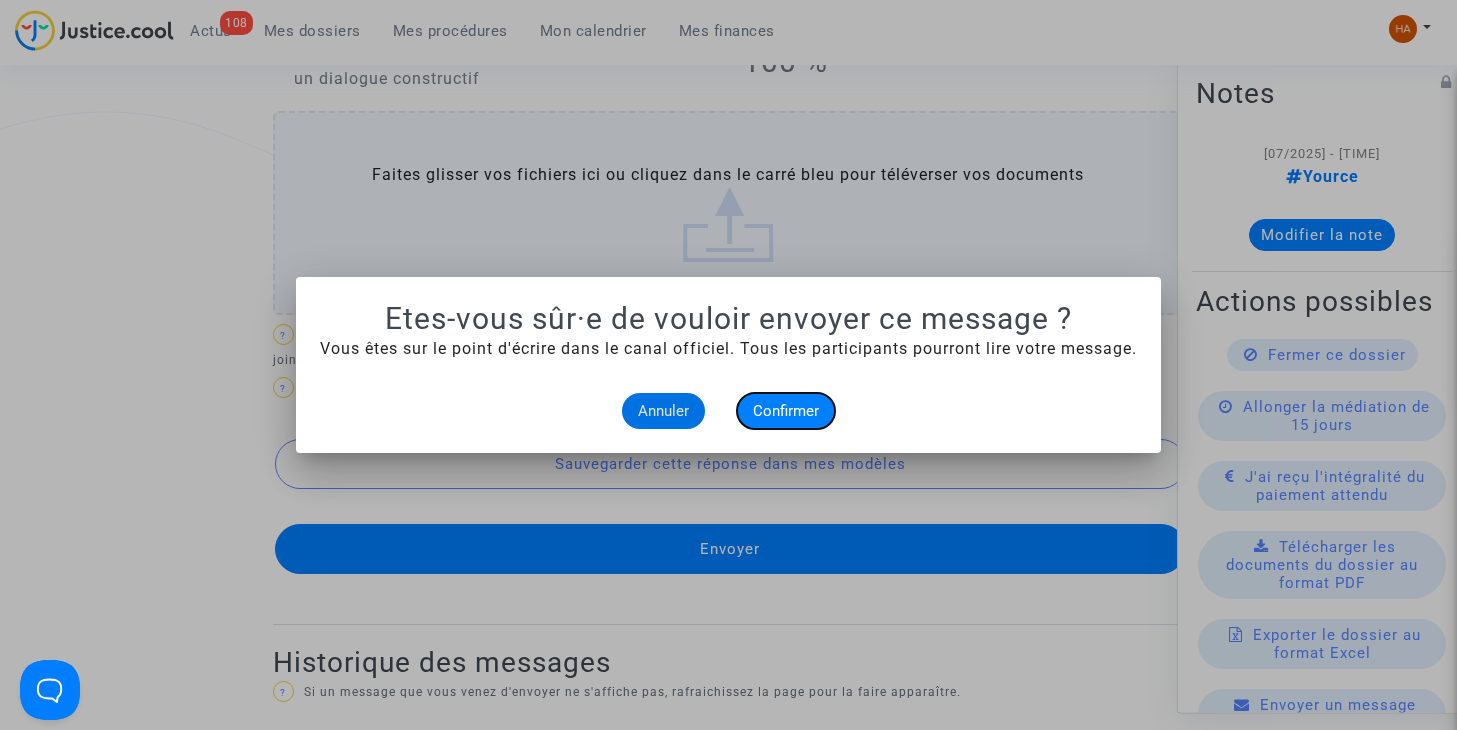 click on "Confirmer" at bounding box center (786, 411) 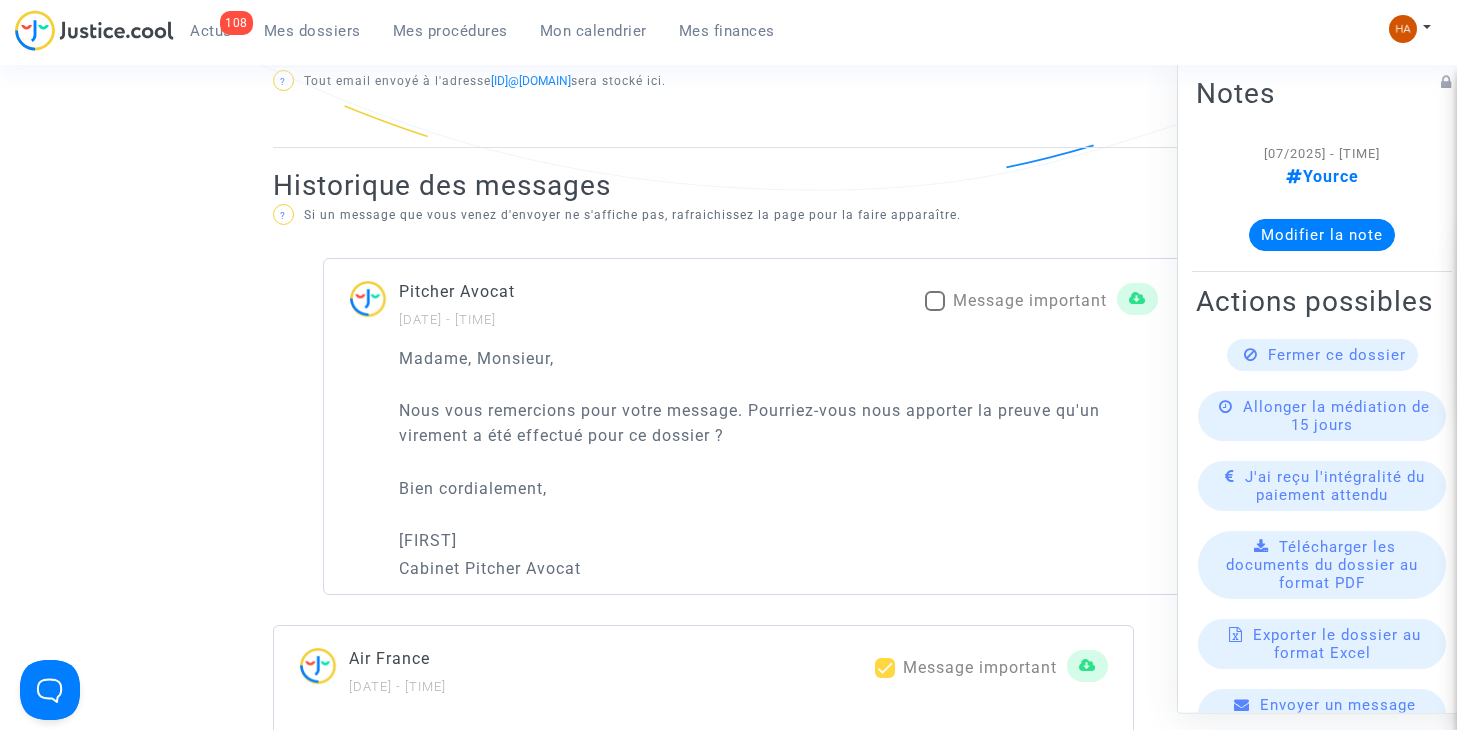 scroll, scrollTop: 1271, scrollLeft: 0, axis: vertical 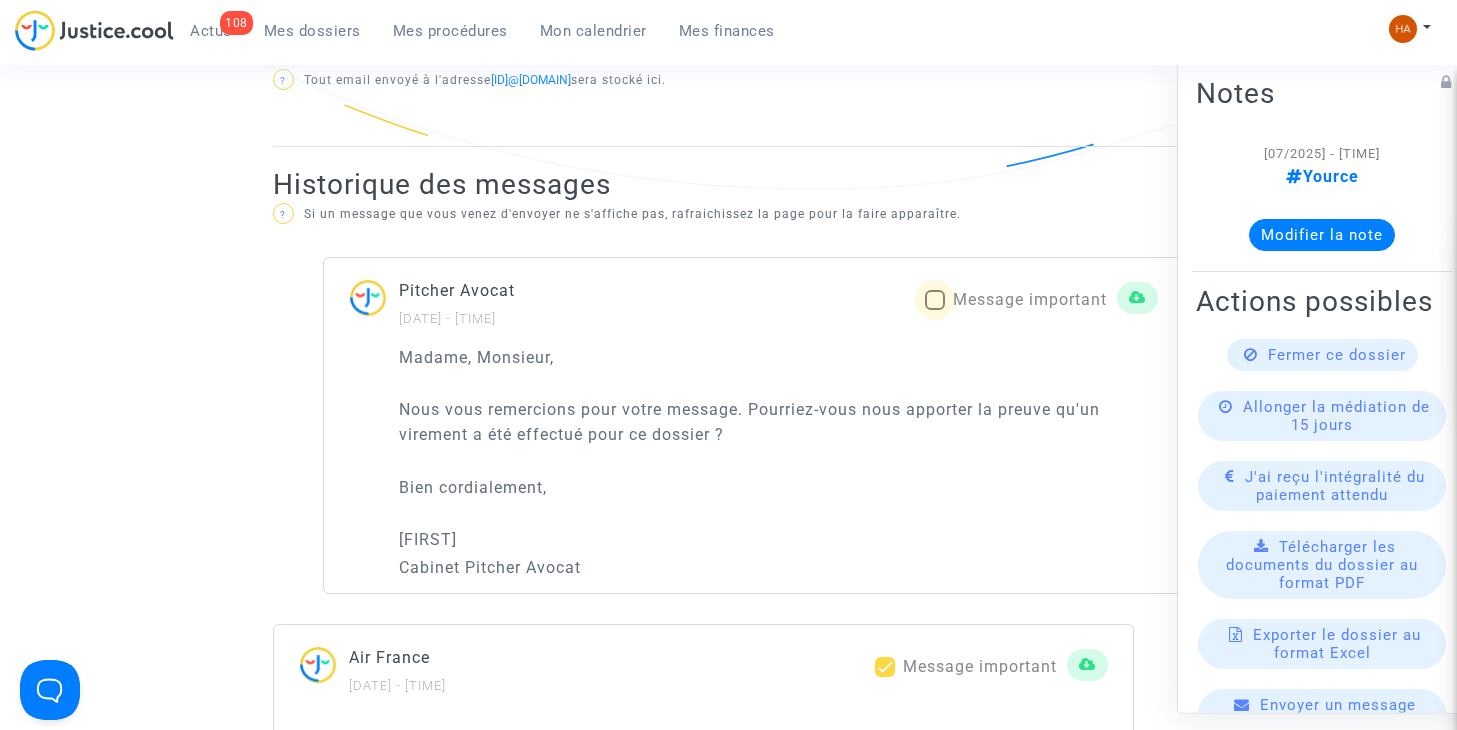 click at bounding box center (935, 300) 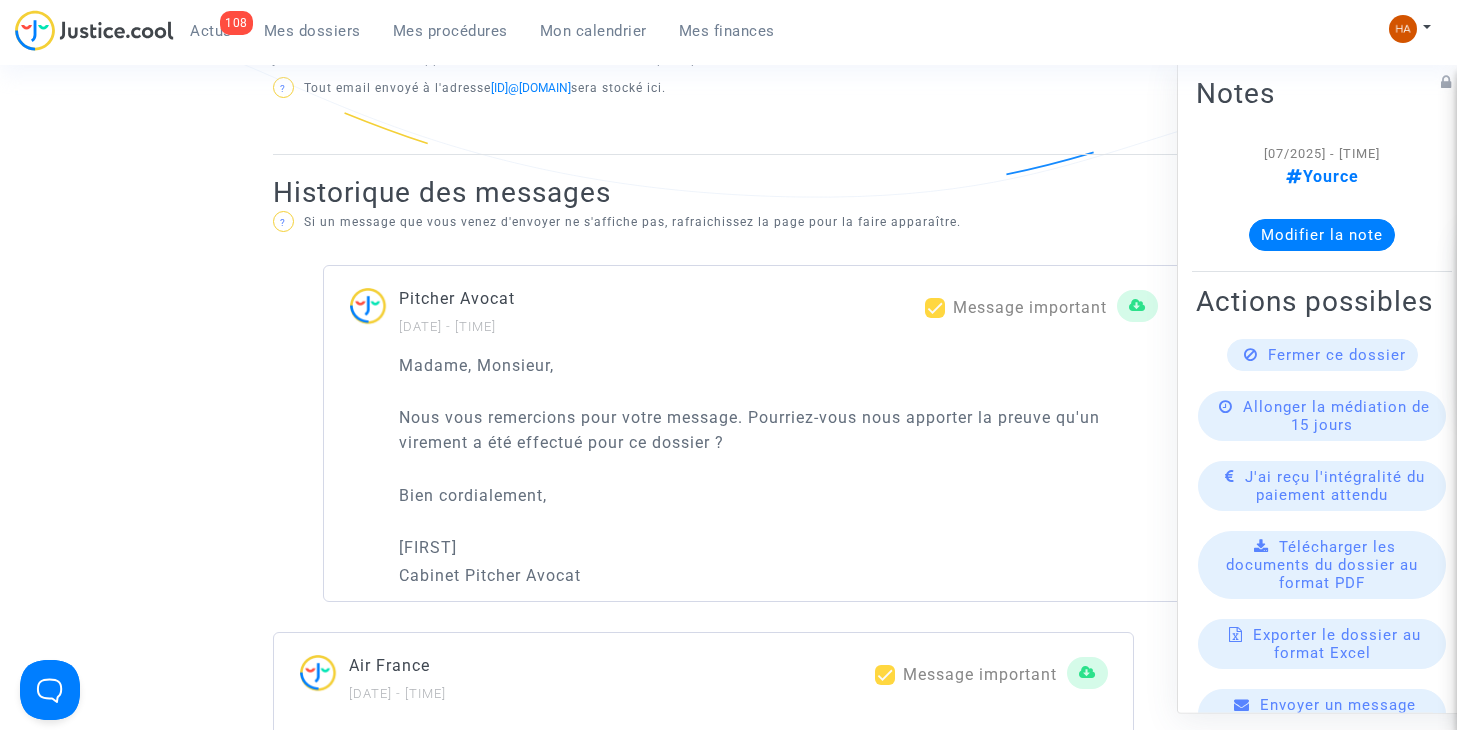 scroll, scrollTop: 1271, scrollLeft: 0, axis: vertical 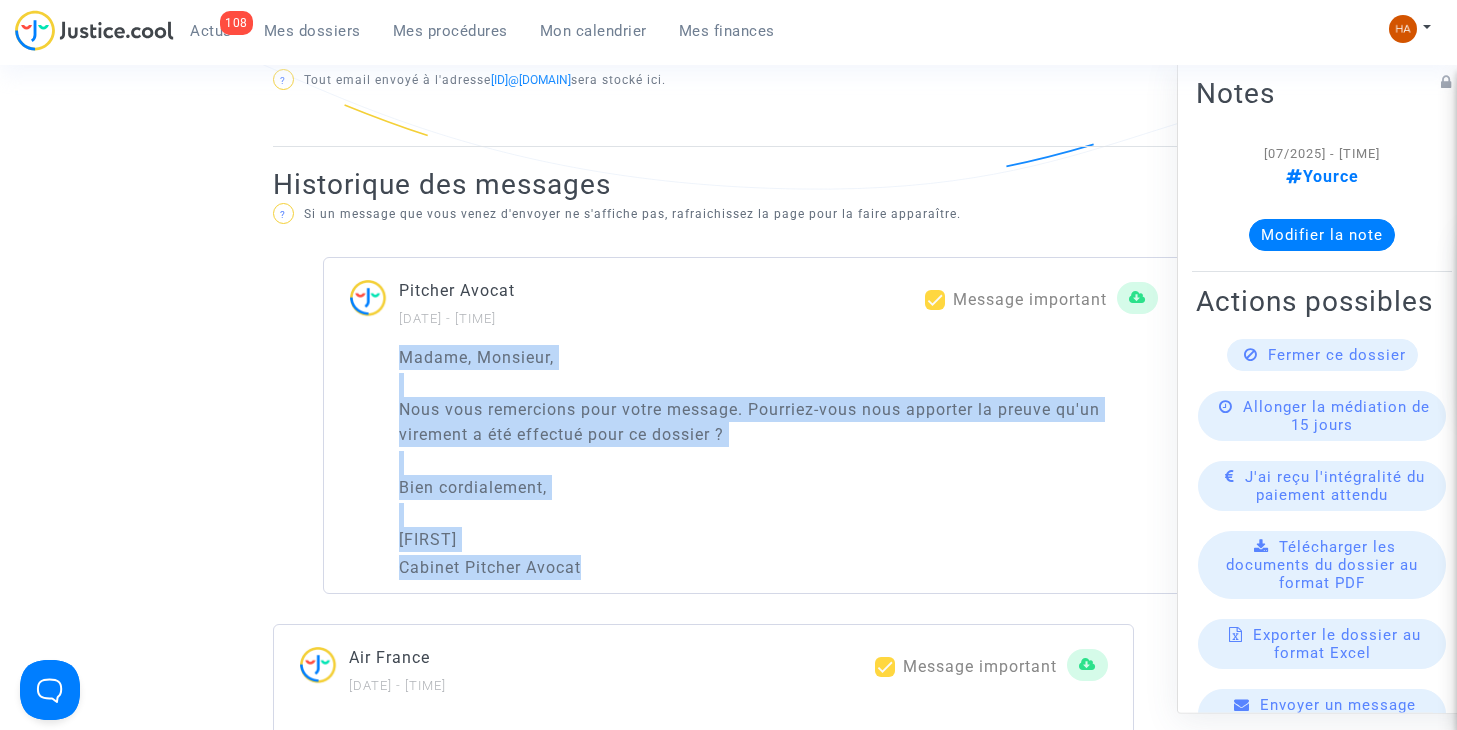 drag, startPoint x: 572, startPoint y: 563, endPoint x: 396, endPoint y: 354, distance: 273.23434 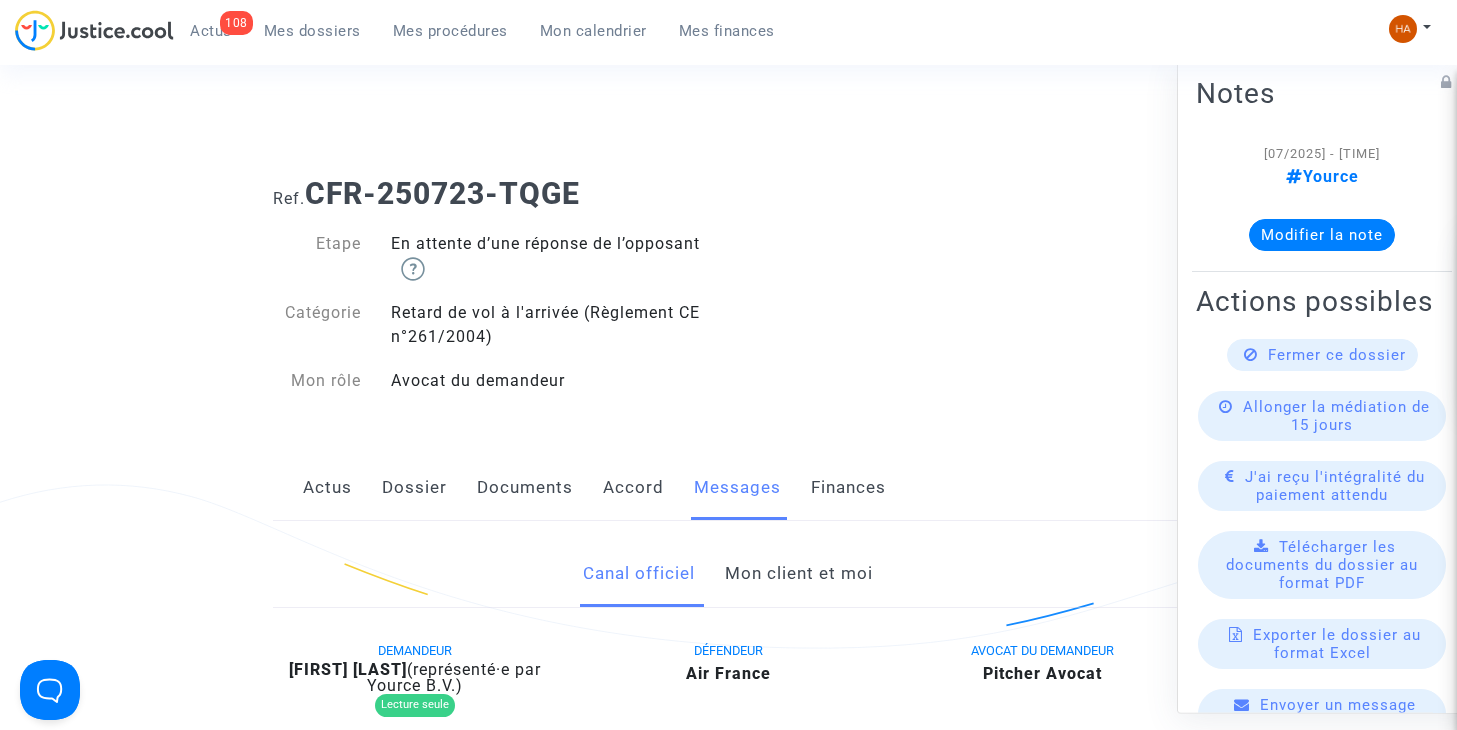 scroll, scrollTop: 0, scrollLeft: 0, axis: both 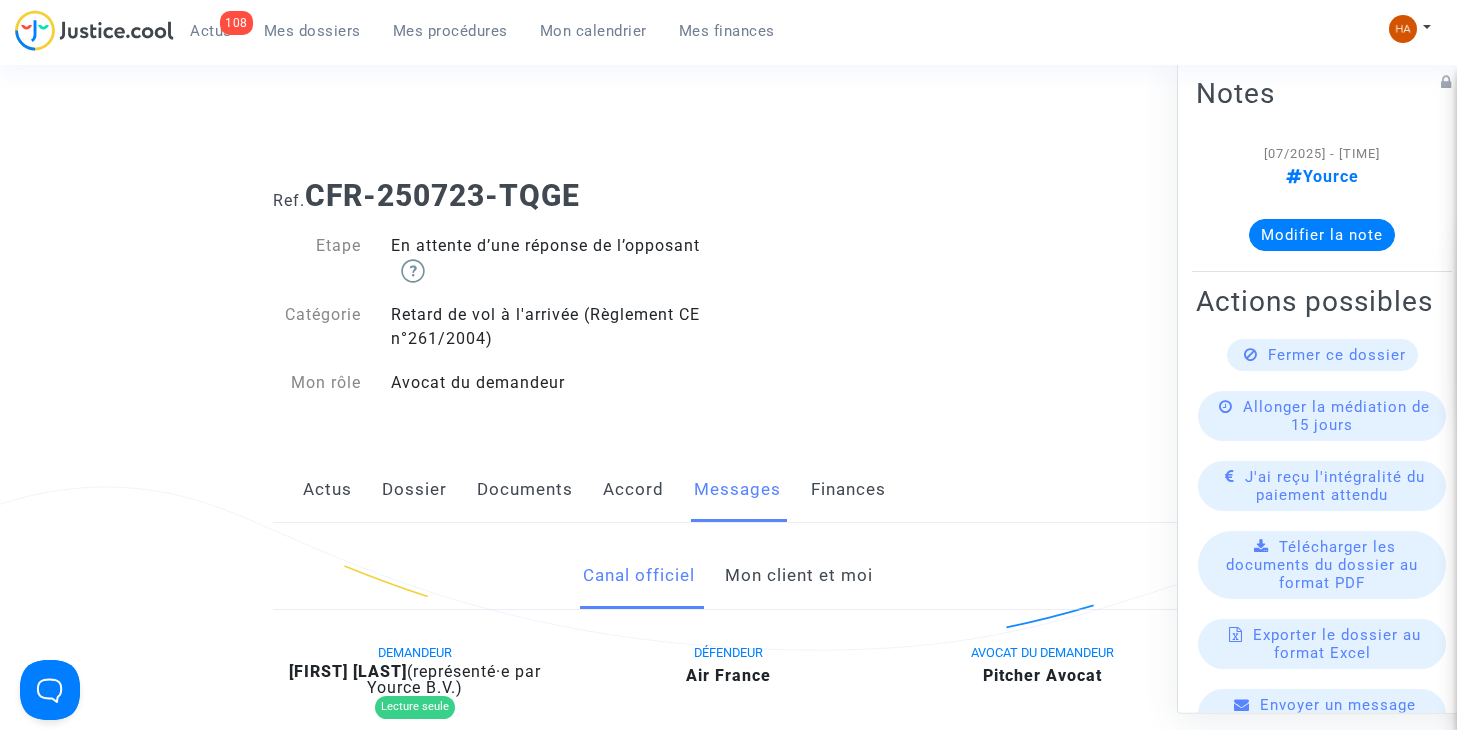 click on "Mon client et moi" 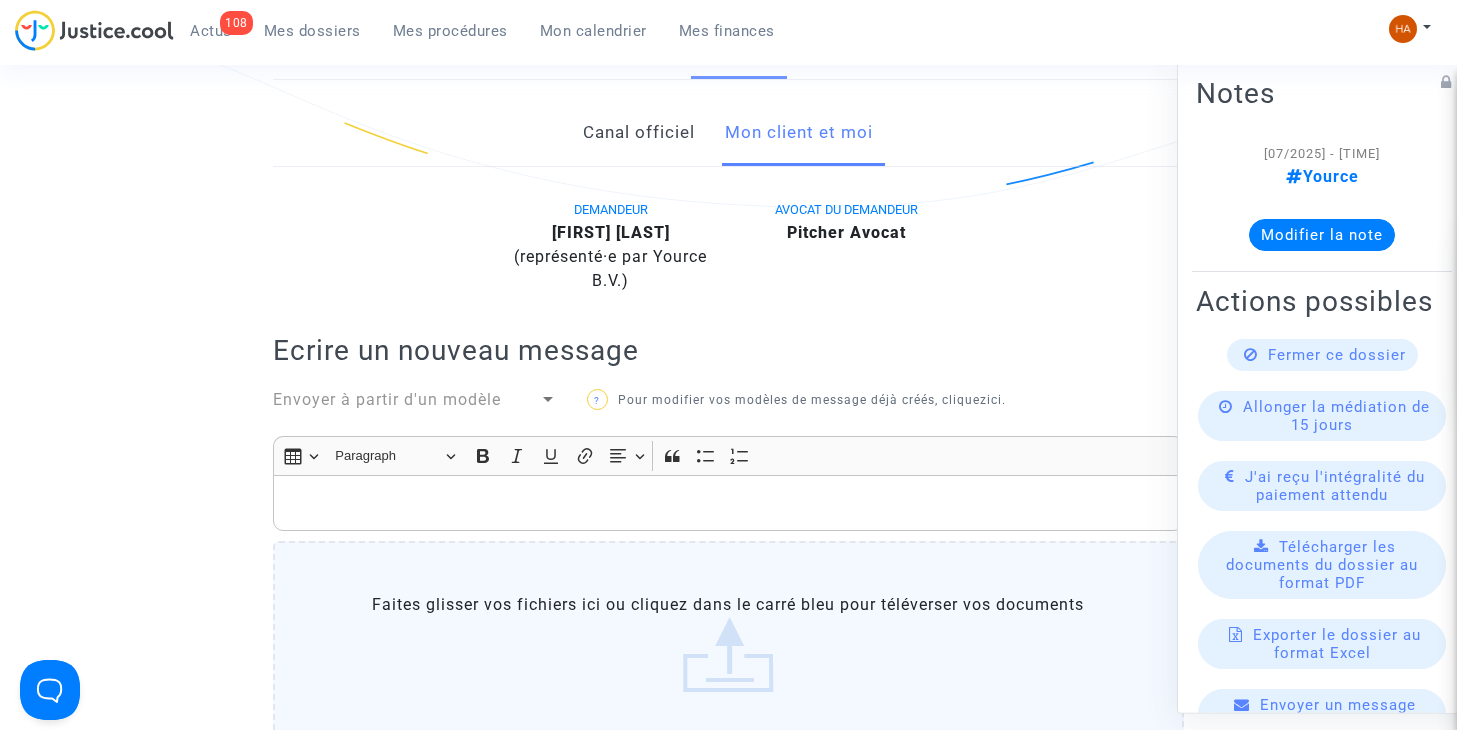 scroll, scrollTop: 500, scrollLeft: 0, axis: vertical 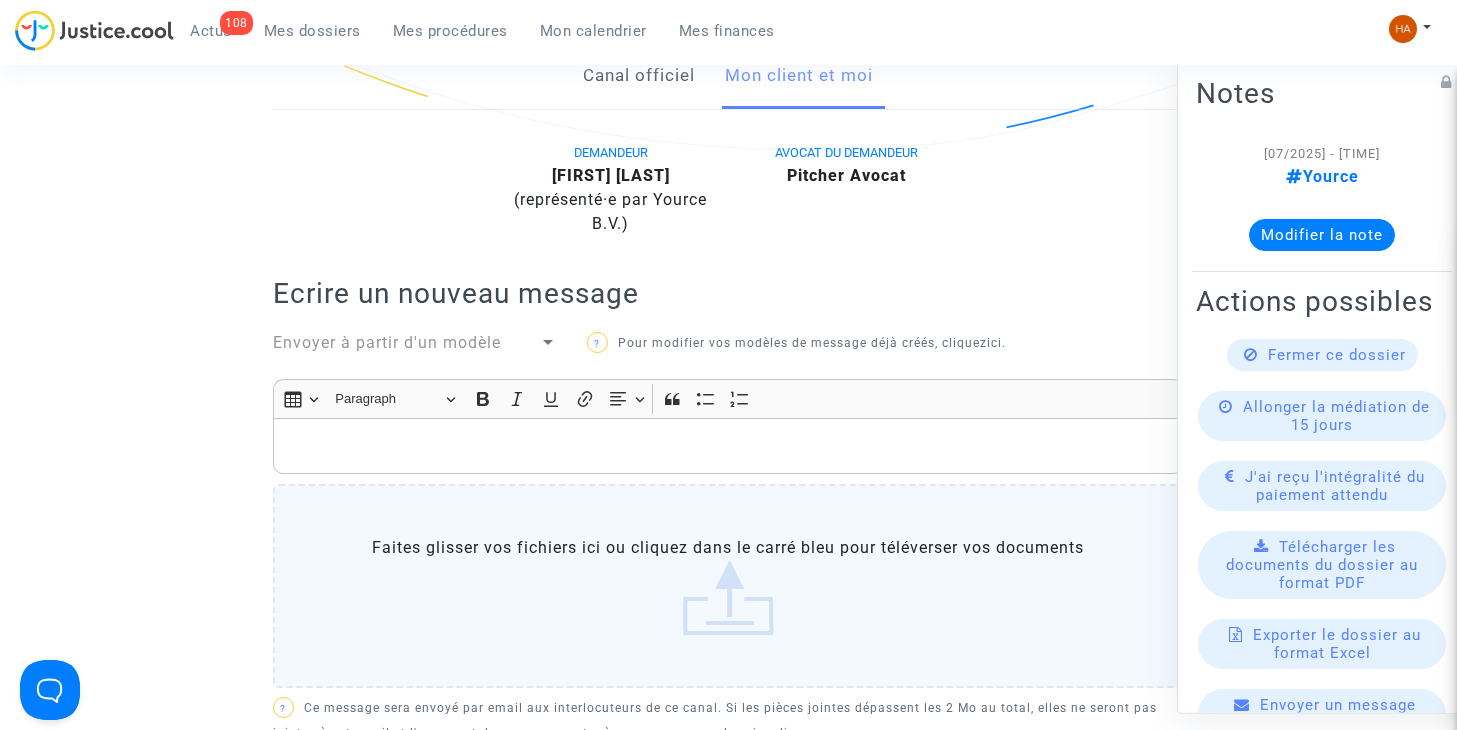 click 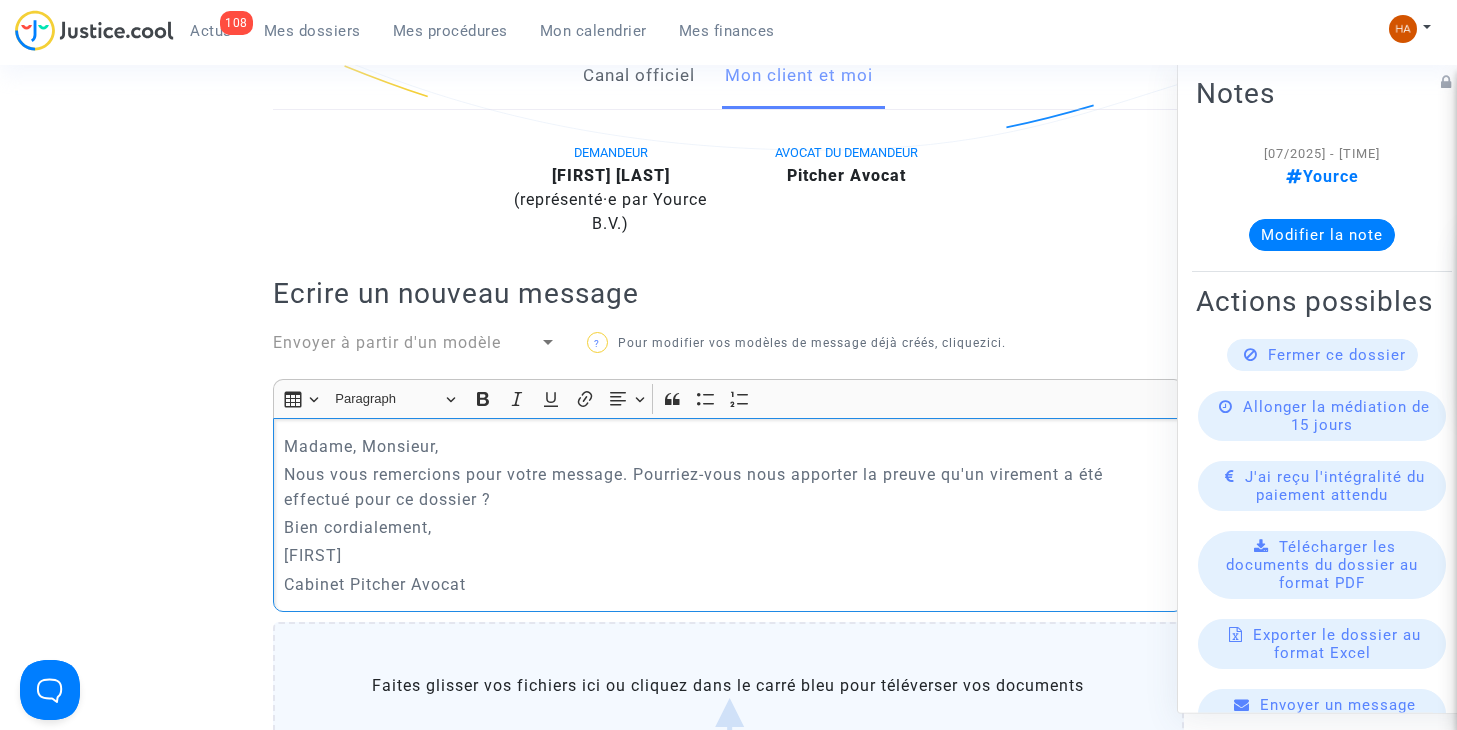 click on "Madame, Monsieur," 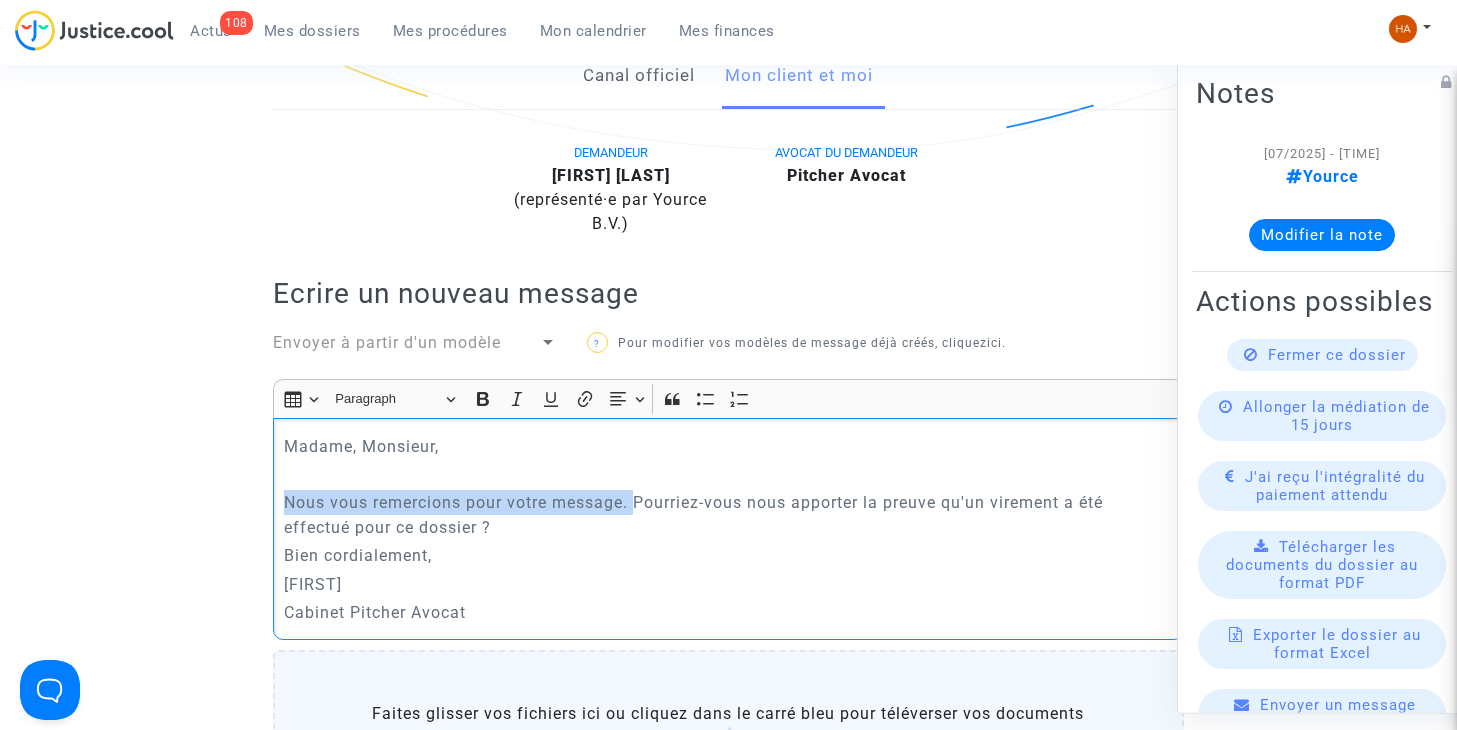 drag, startPoint x: 635, startPoint y: 504, endPoint x: 274, endPoint y: 496, distance: 361.08862 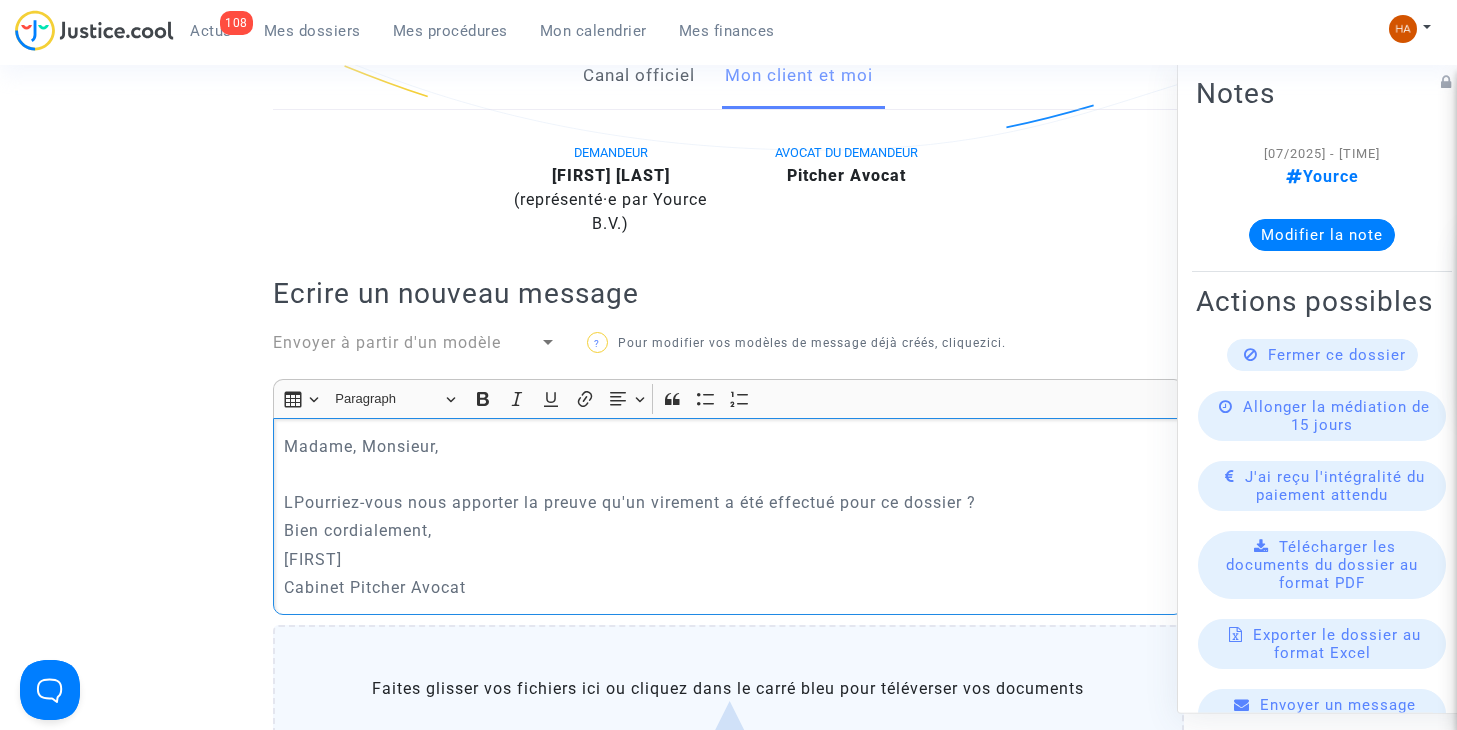 type 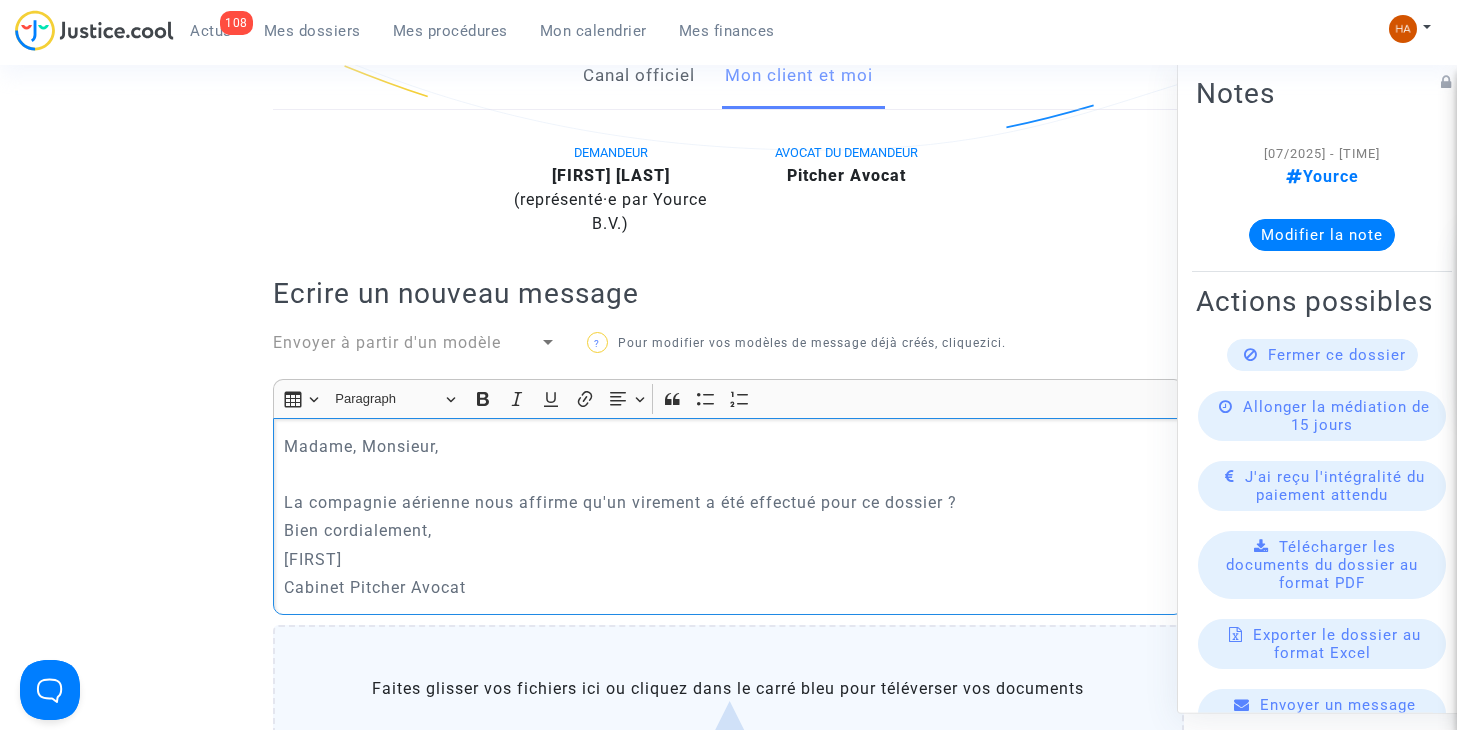 click on "La compagnie aérienne nous affirme qu'un virement a été effectué pour ce dossier ?" 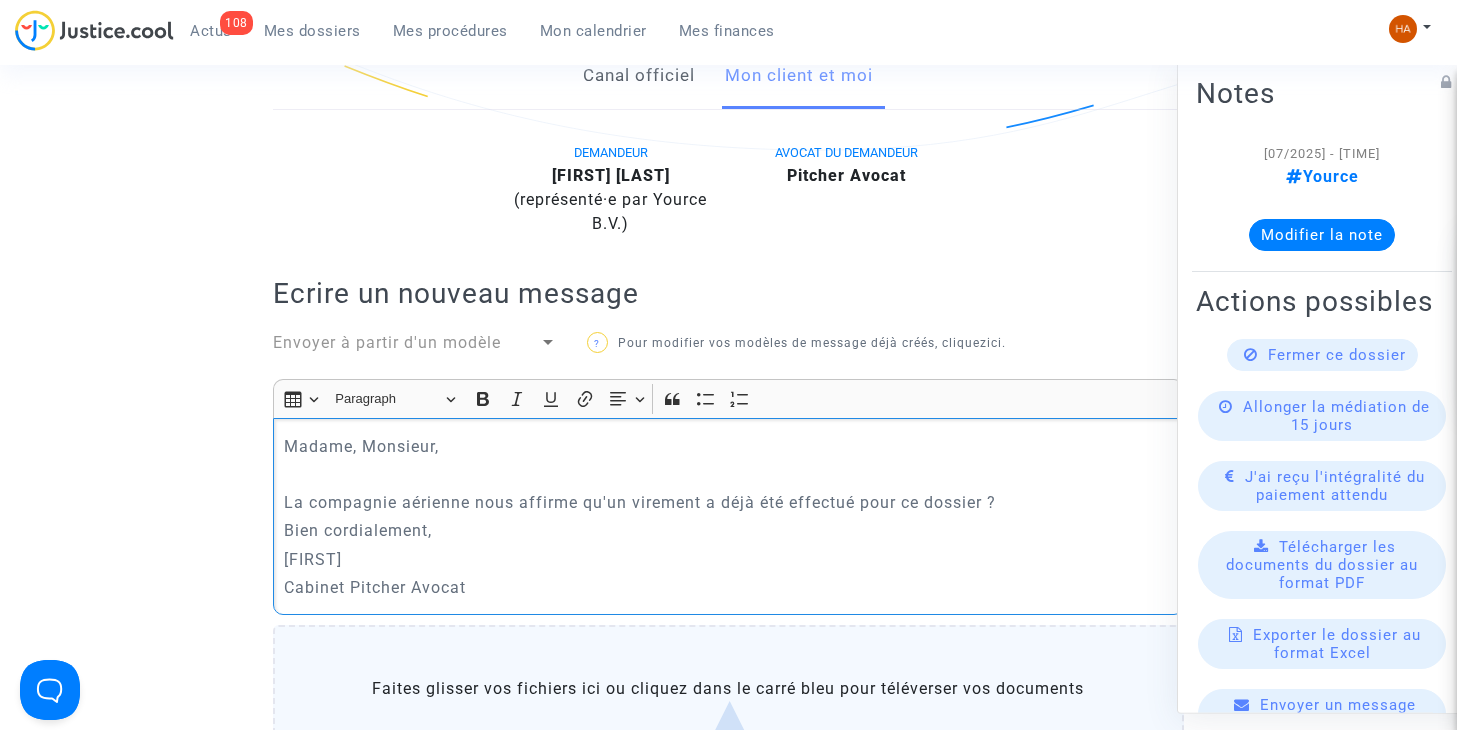 click on "La compagnie aérienne nous affirme qu'un virement a déjà été effectué pour ce dossier ?" 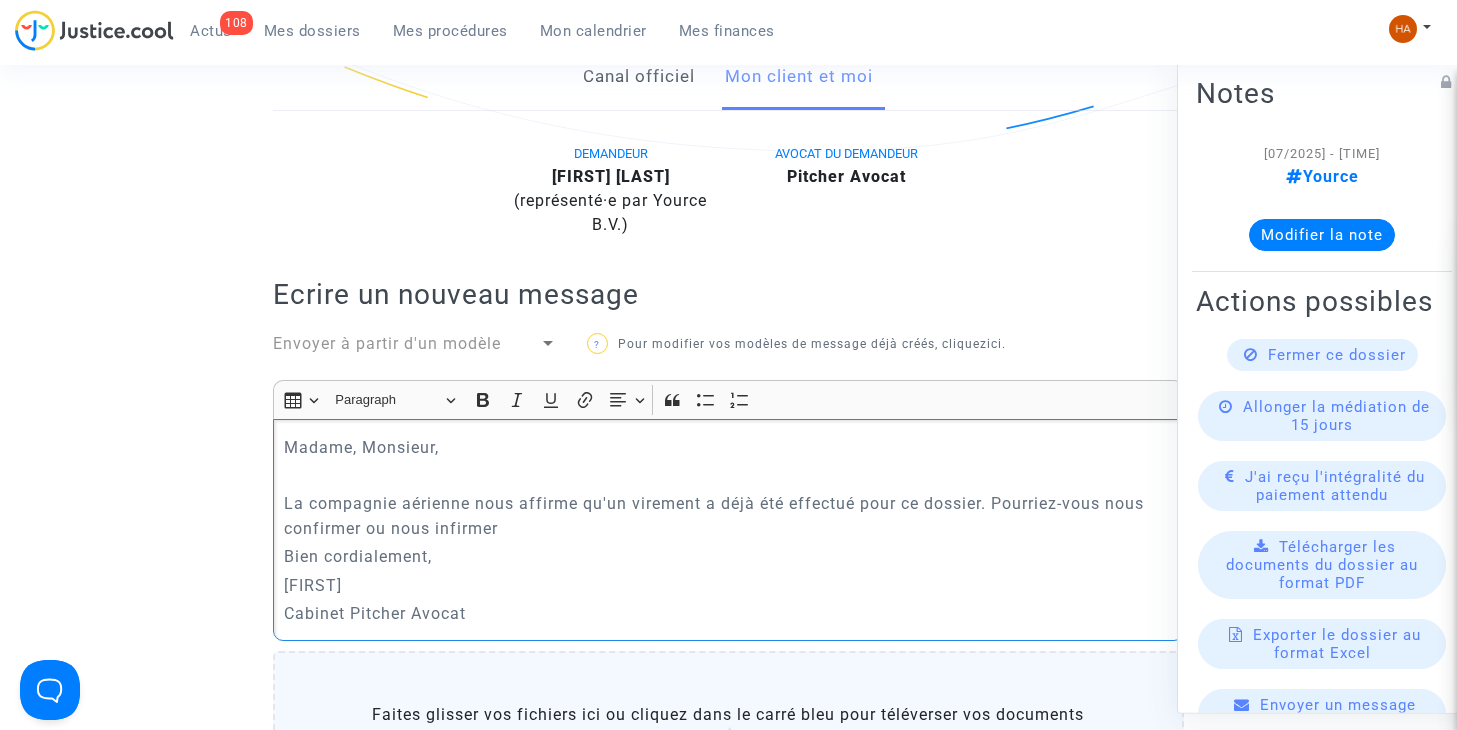 scroll, scrollTop: 500, scrollLeft: 0, axis: vertical 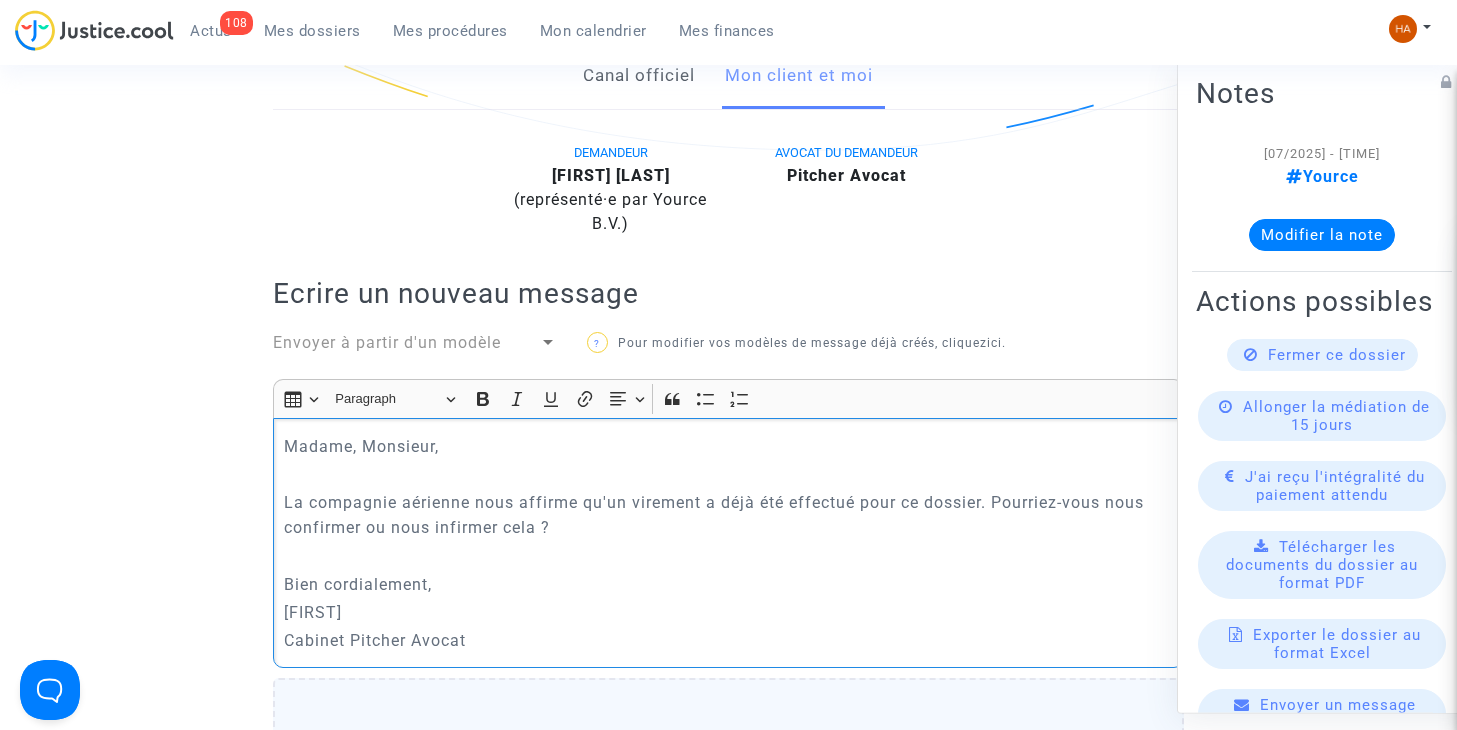 click on "Bien cordialement," 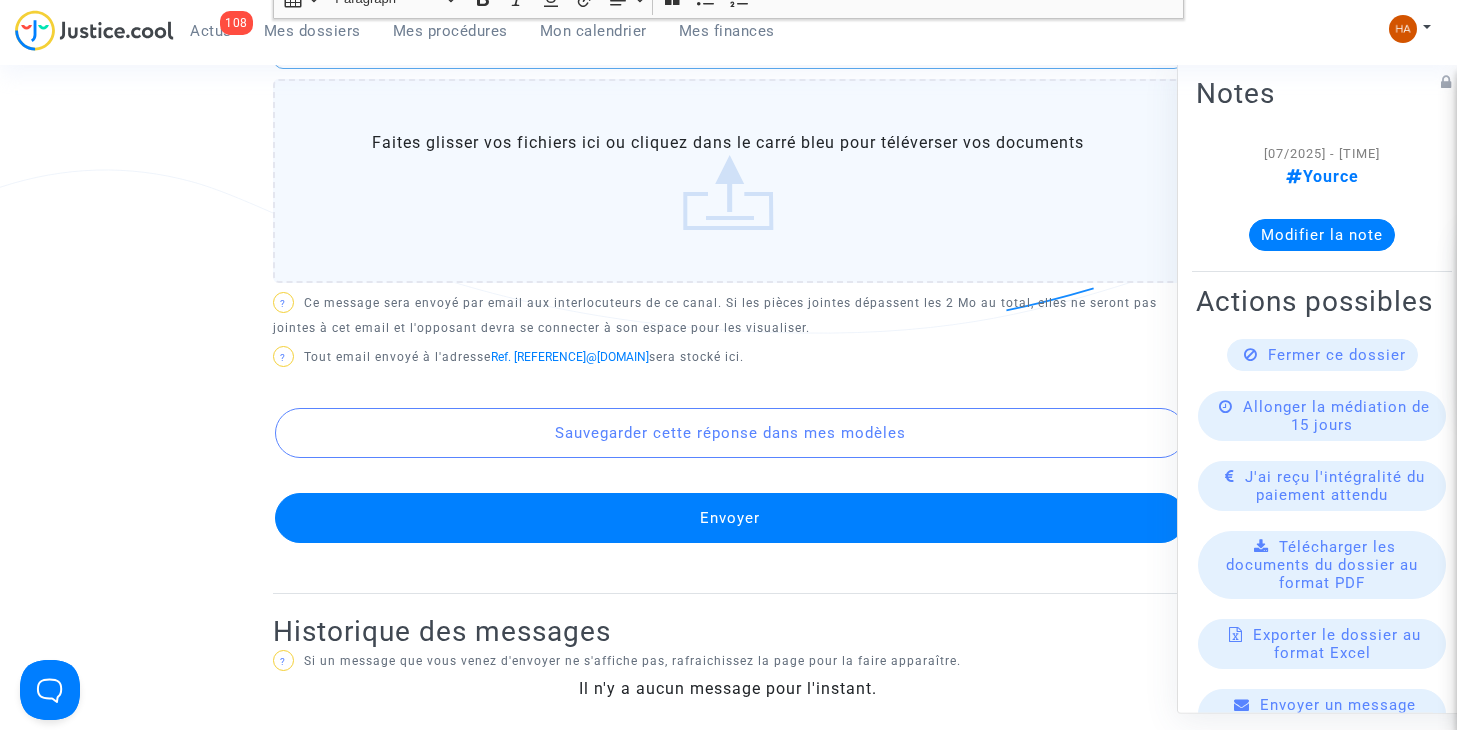 scroll, scrollTop: 1128, scrollLeft: 0, axis: vertical 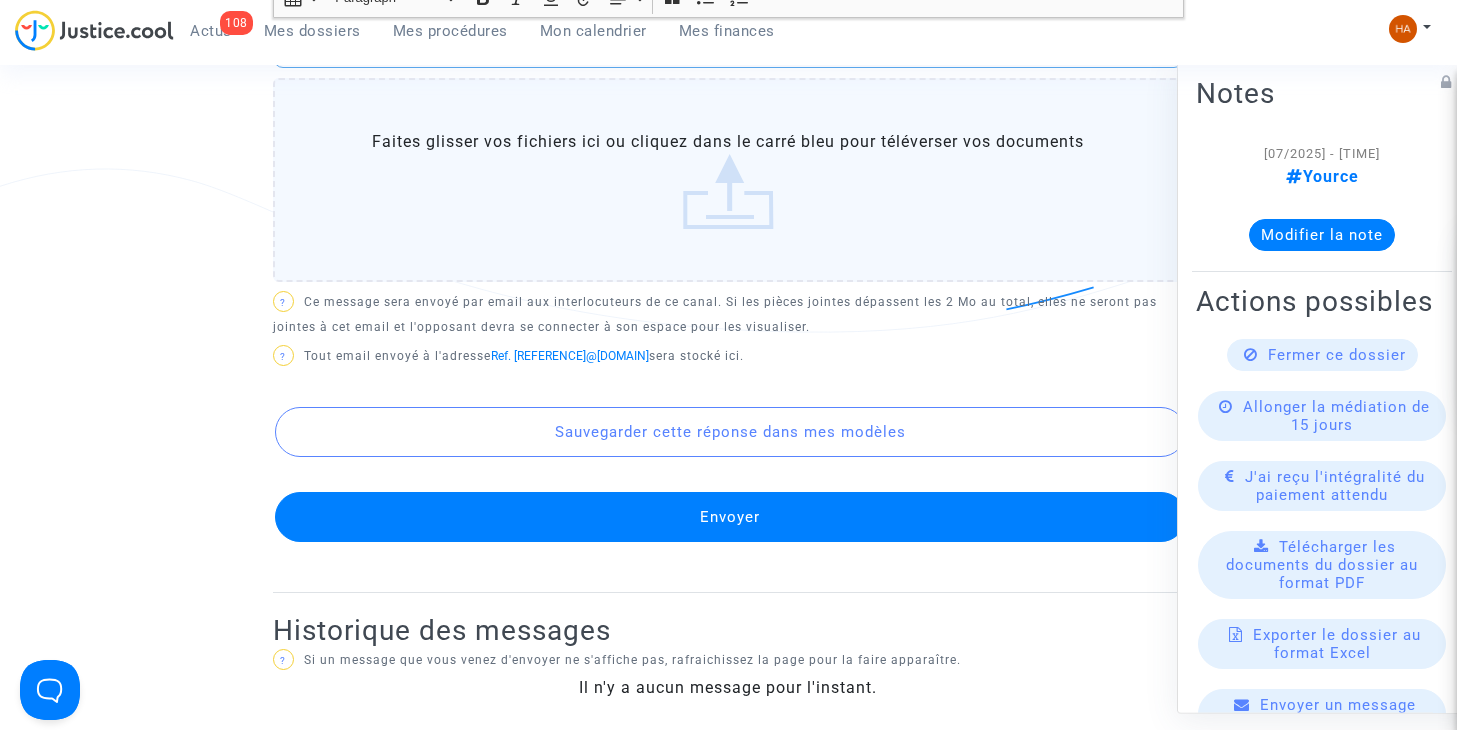 click on "Envoyer" 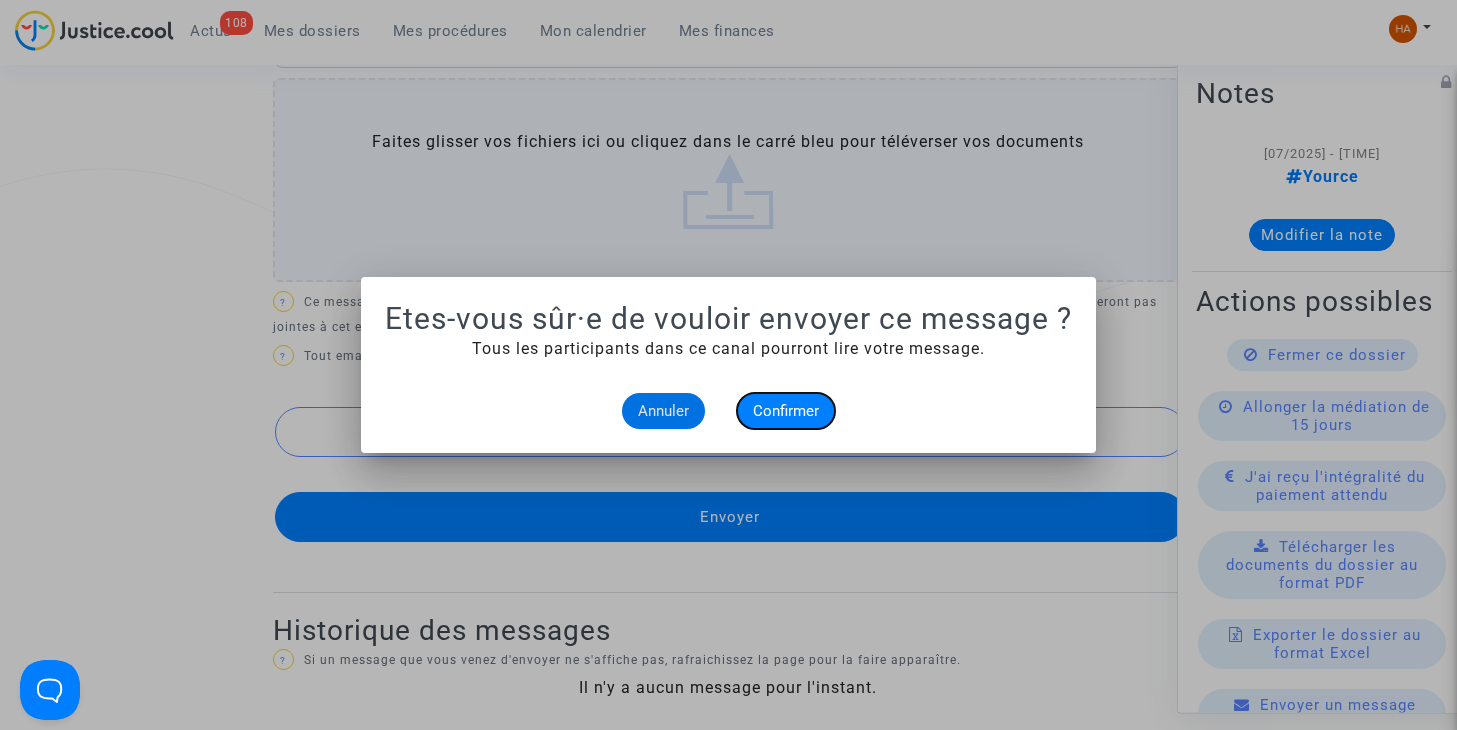 click on "Confirmer" at bounding box center [786, 411] 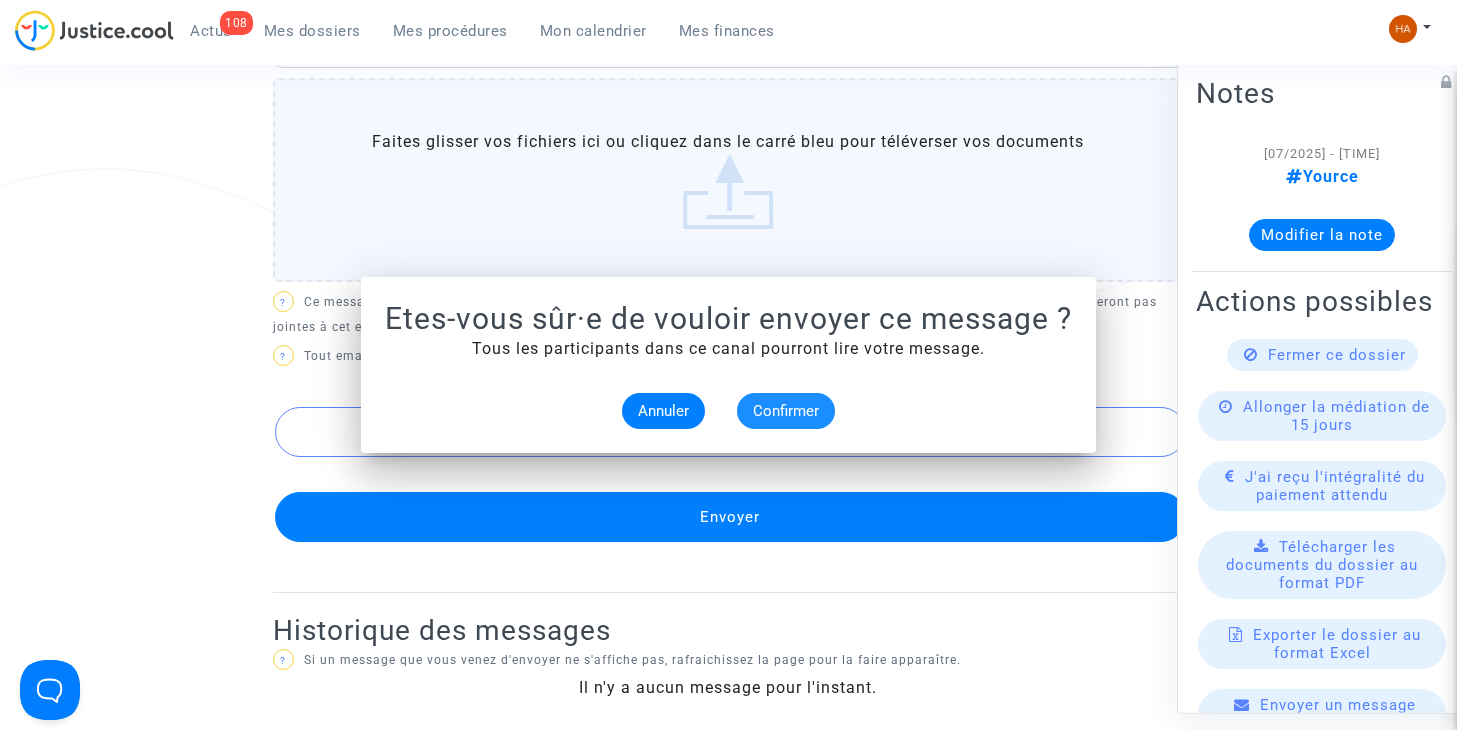 scroll, scrollTop: 1128, scrollLeft: 0, axis: vertical 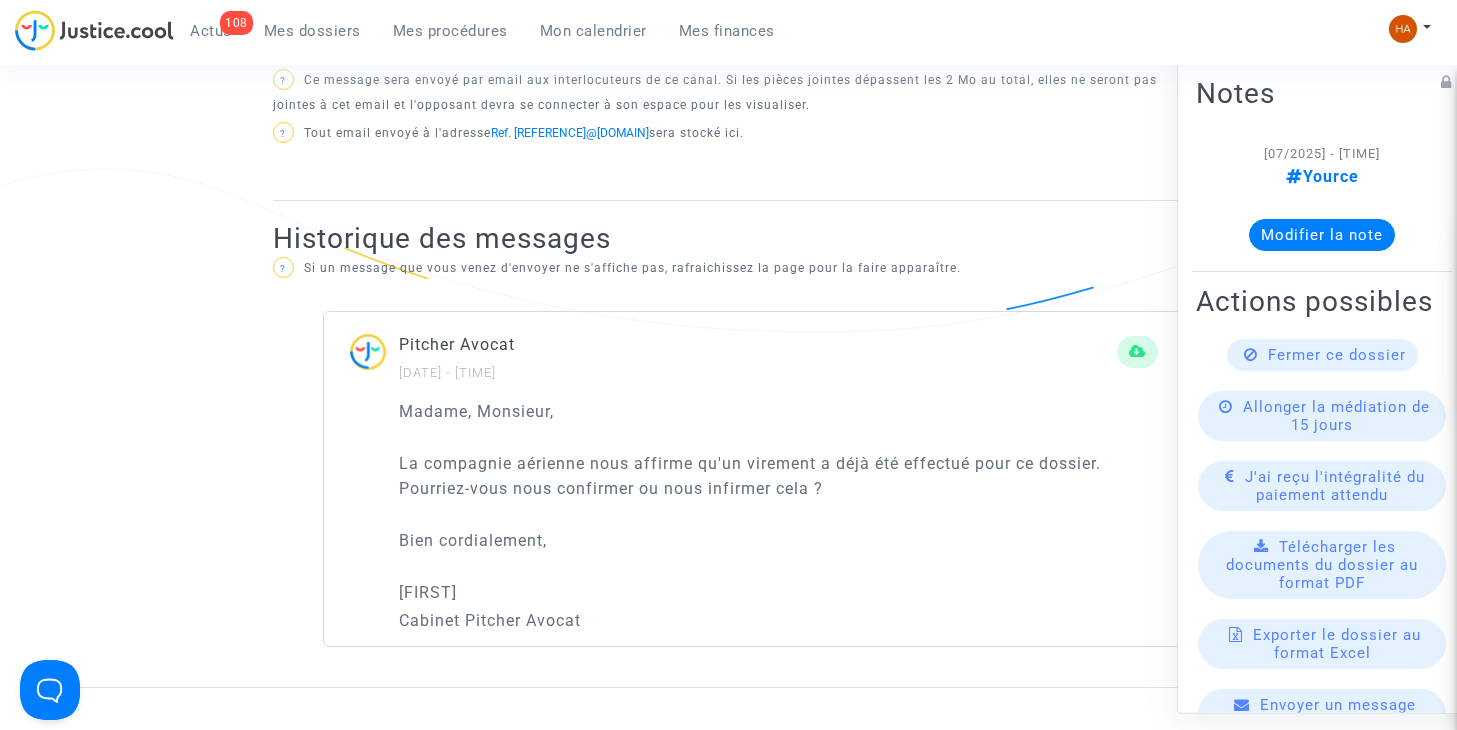 click on "Modifier la note" 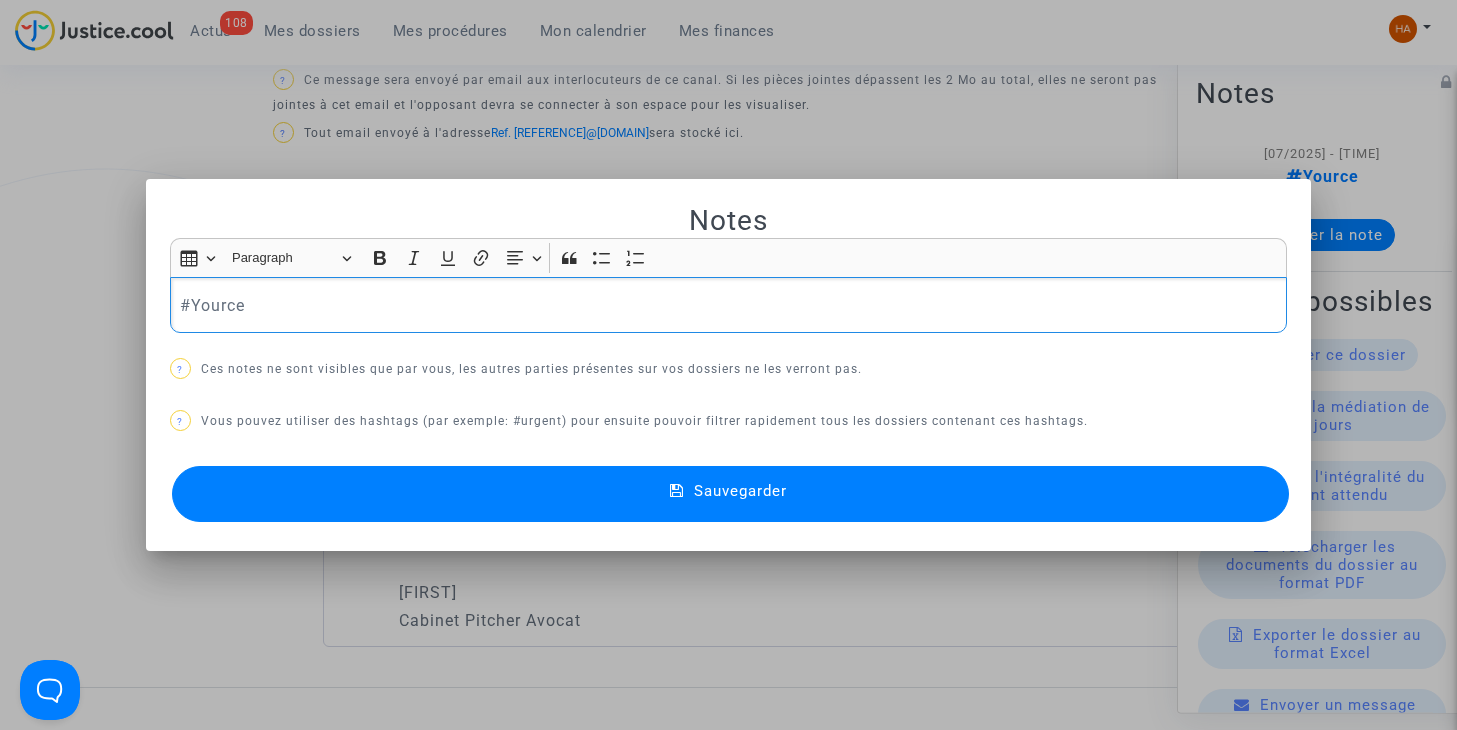 click on "#Yource" at bounding box center (728, 305) 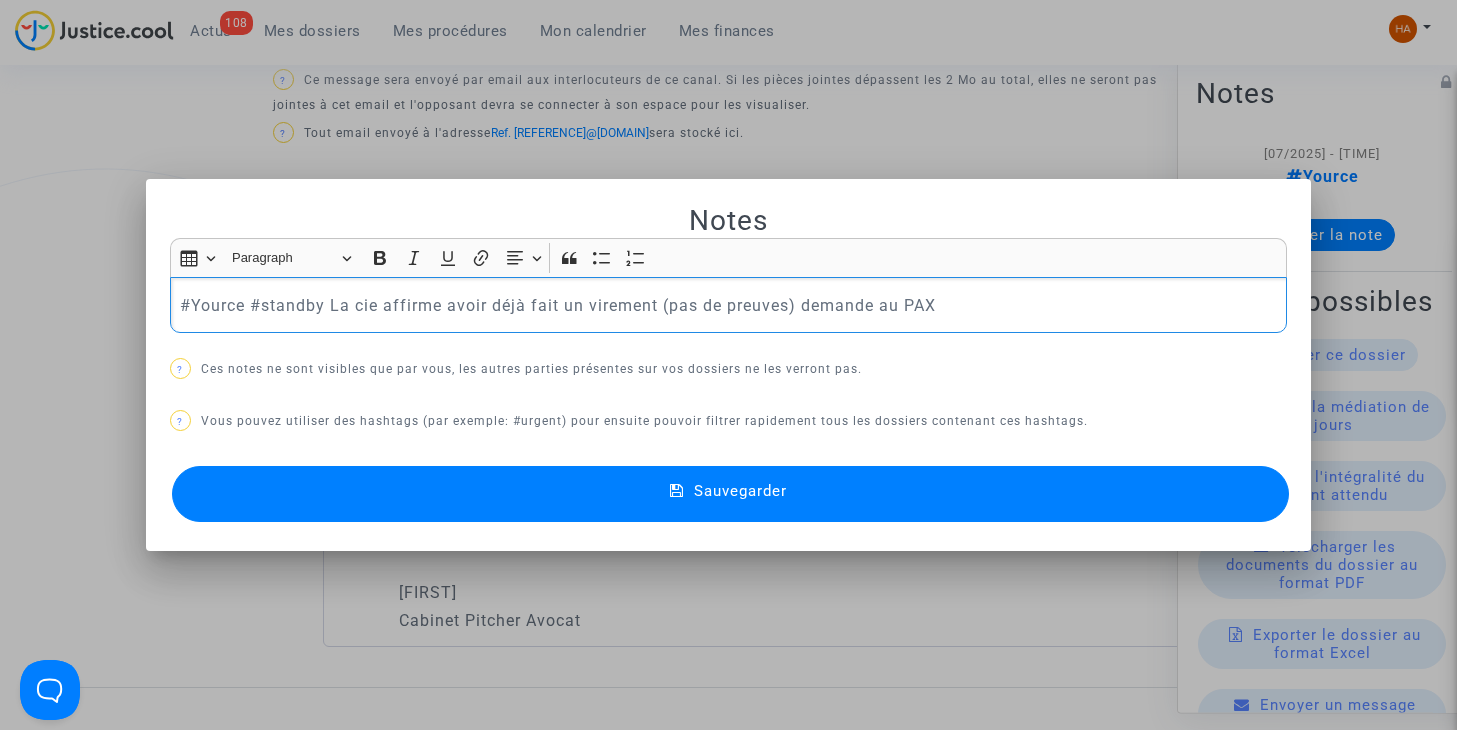 click on "Sauvegarder" at bounding box center [731, 494] 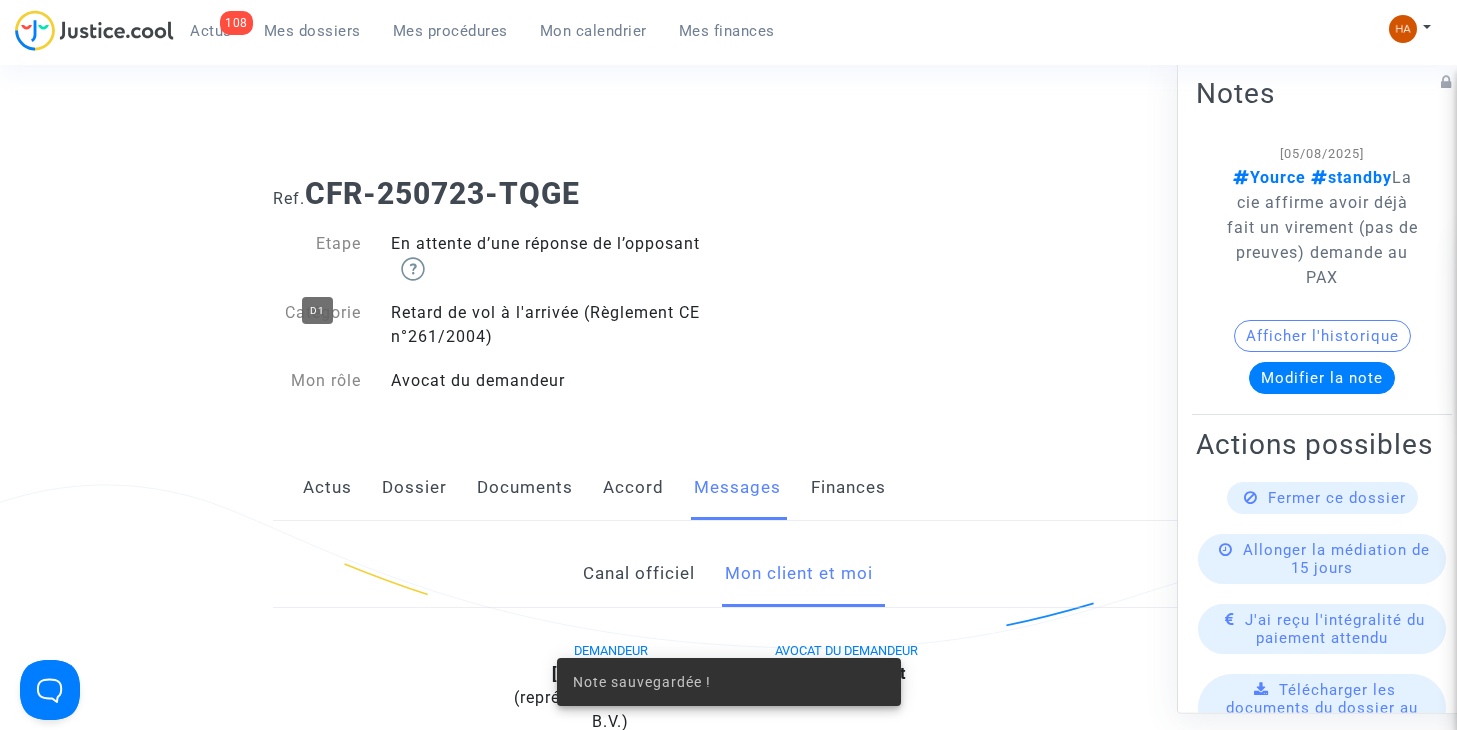 scroll, scrollTop: 0, scrollLeft: 0, axis: both 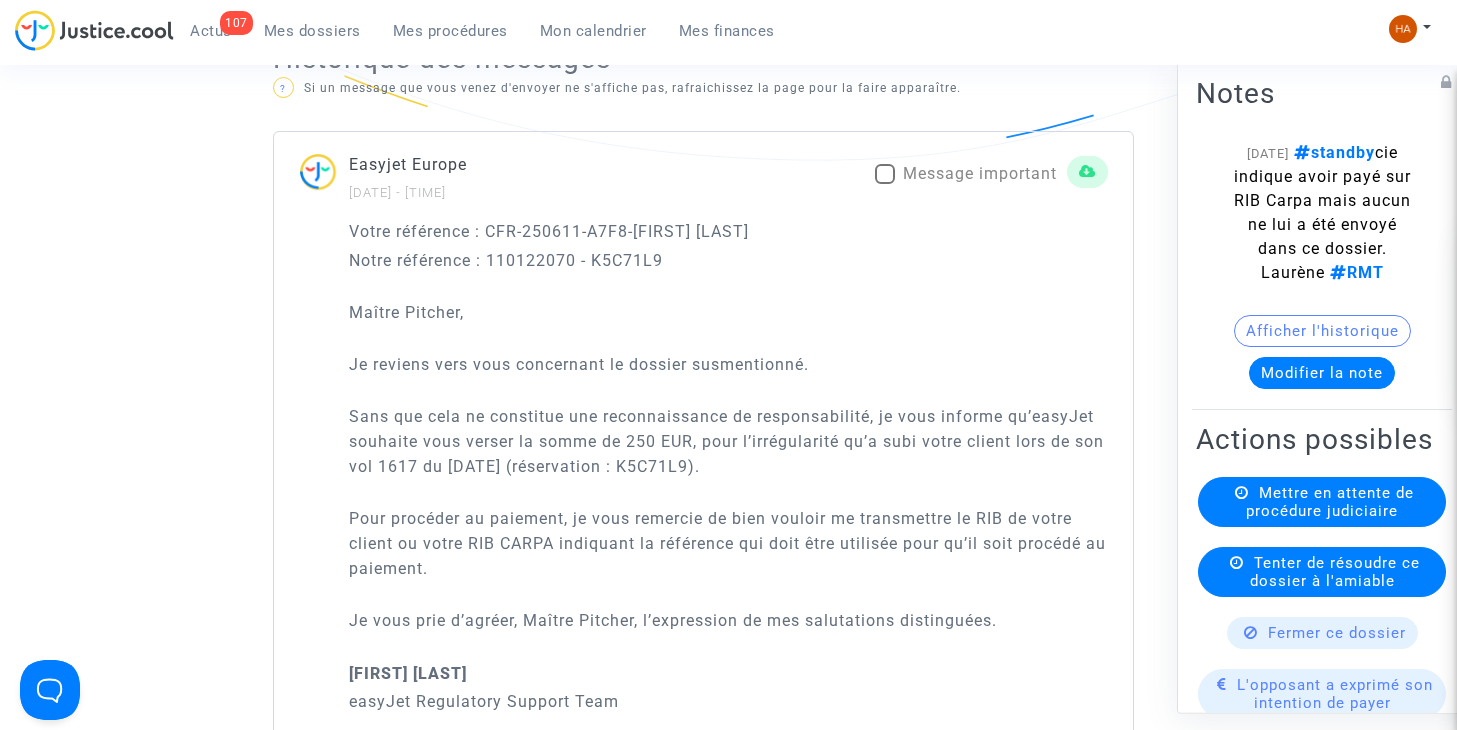 click at bounding box center [885, 174] 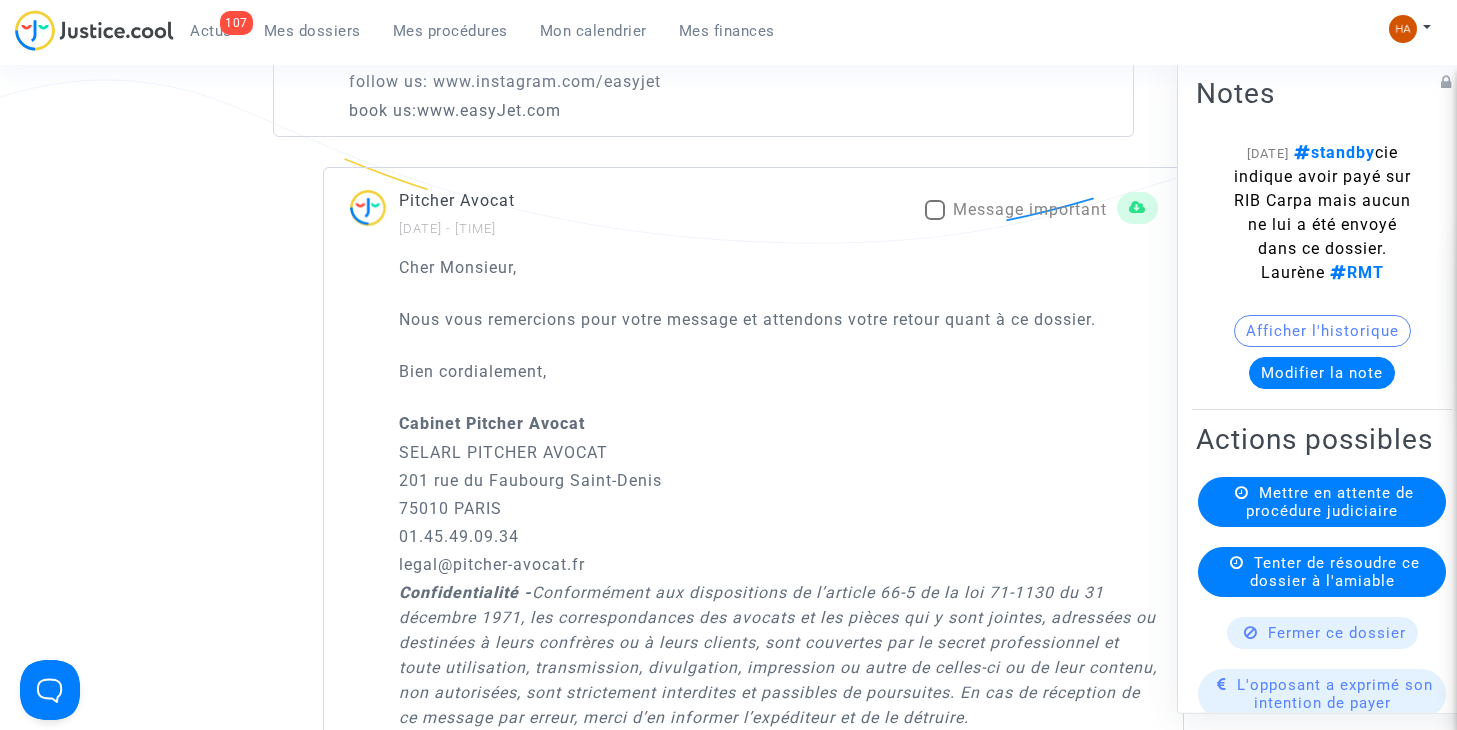 scroll, scrollTop: 2000, scrollLeft: 0, axis: vertical 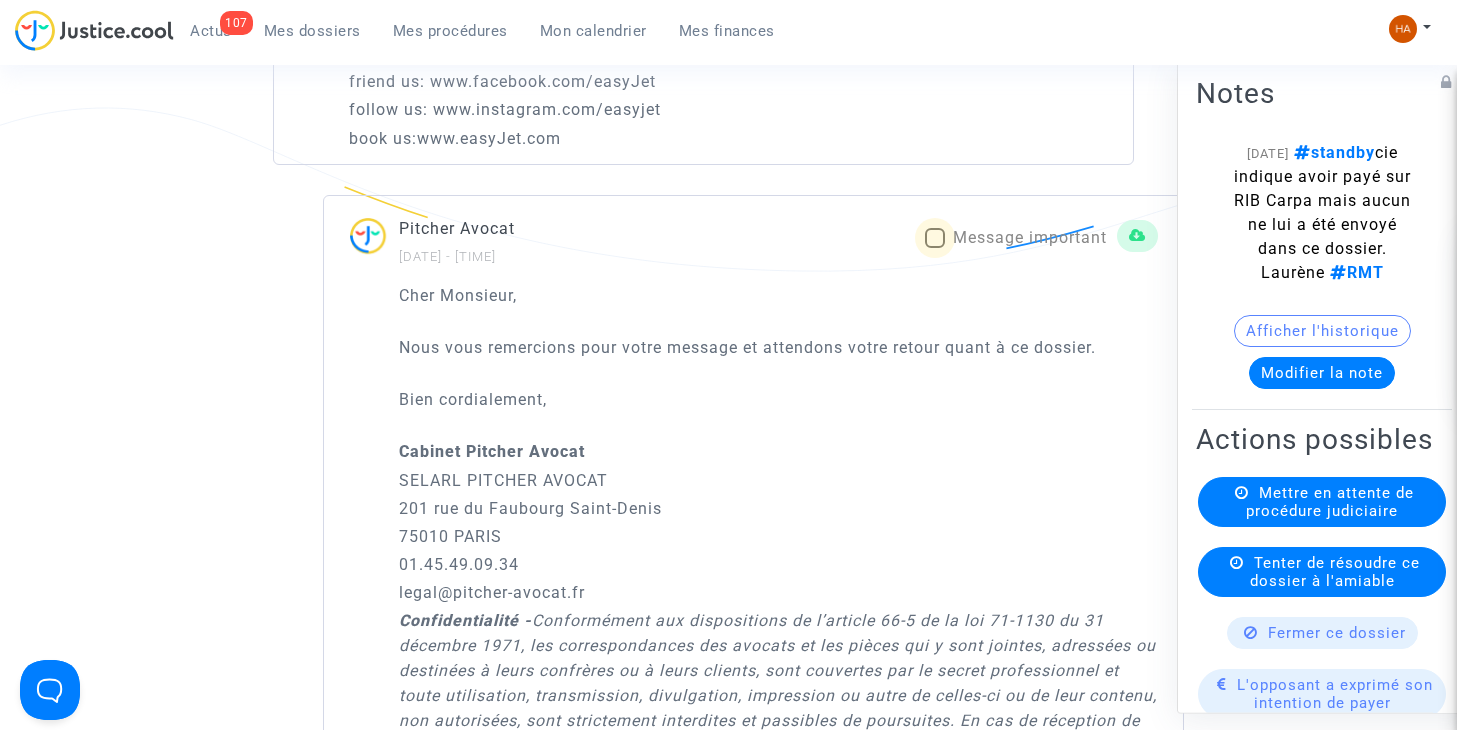 click at bounding box center (935, 238) 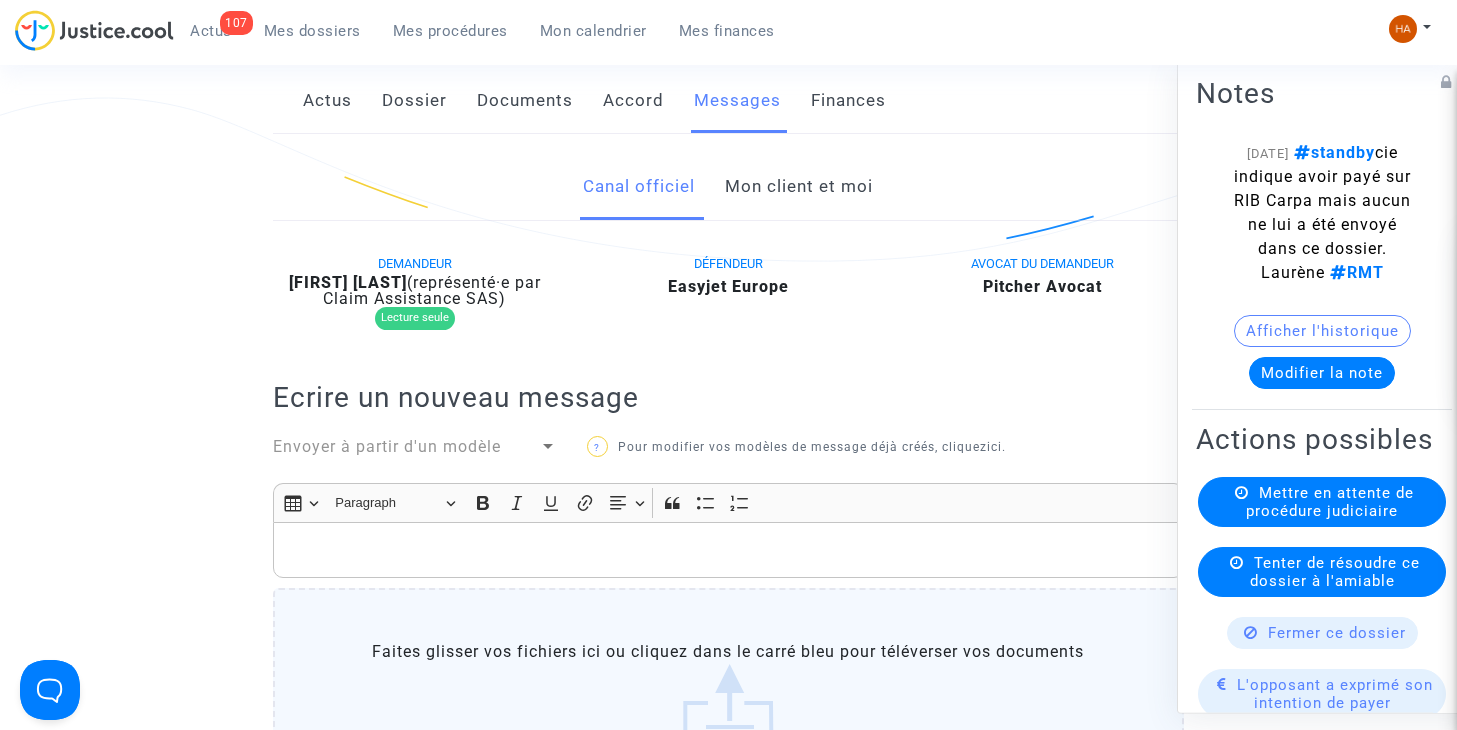 scroll, scrollTop: 0, scrollLeft: 0, axis: both 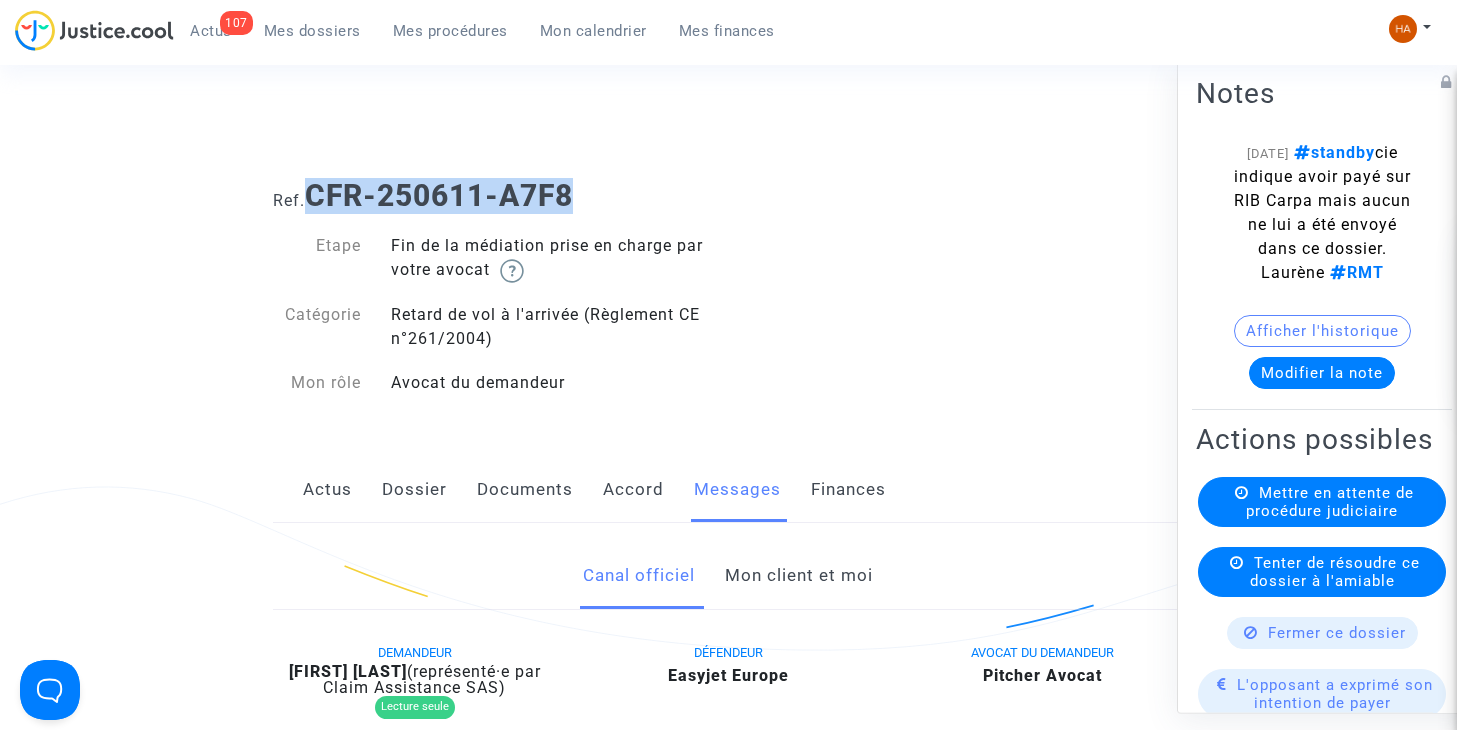 drag, startPoint x: 609, startPoint y: 189, endPoint x: 313, endPoint y: 191, distance: 296.00674 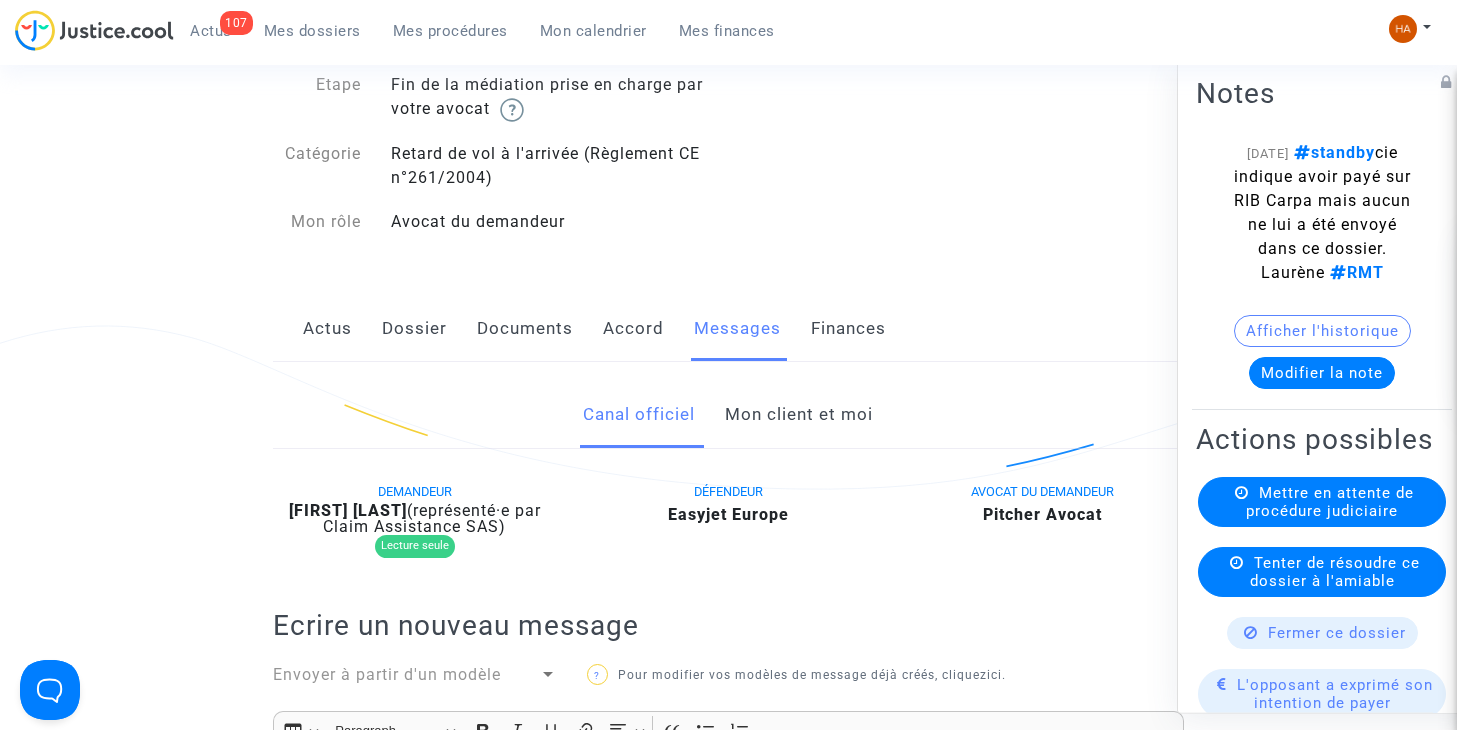 scroll, scrollTop: 200, scrollLeft: 0, axis: vertical 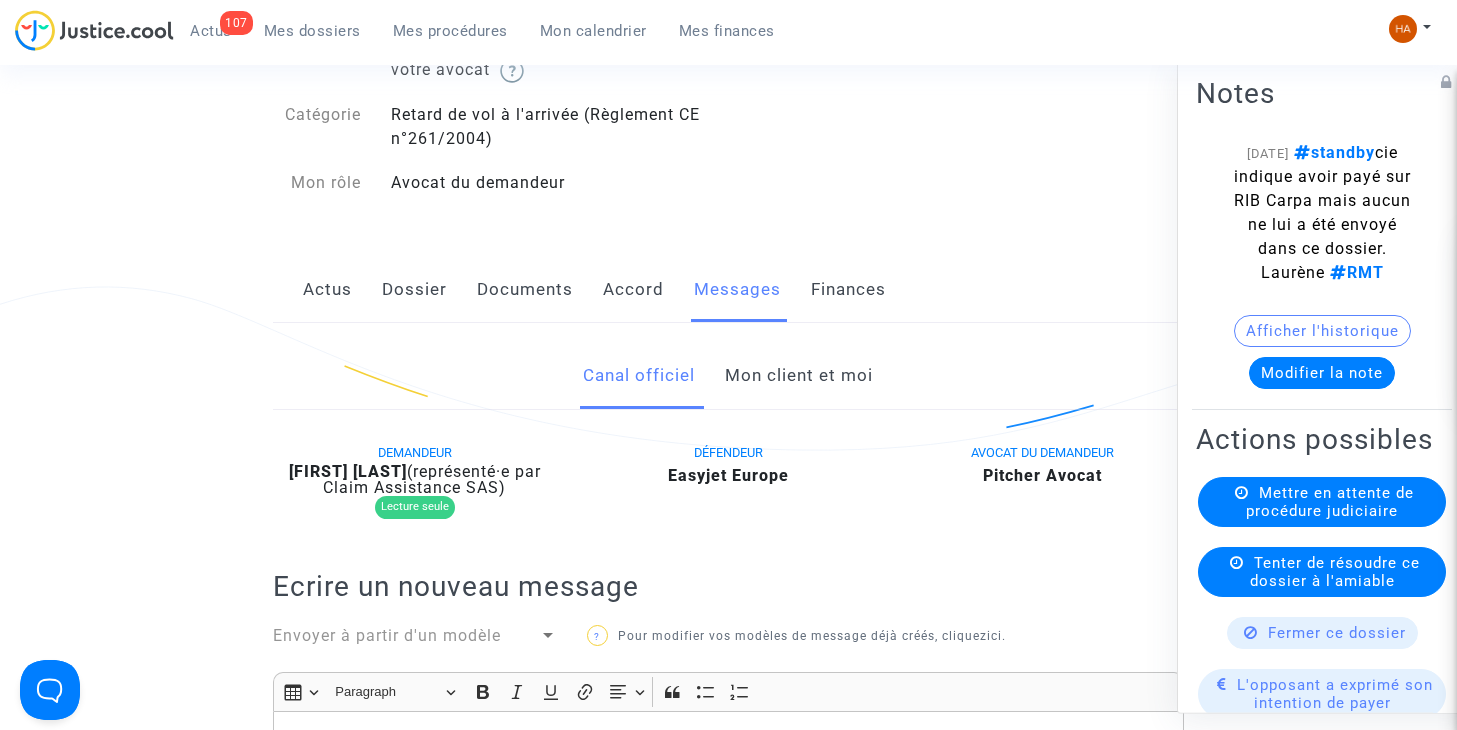 click on "(représenté·e par Claim Assistance SAS)" 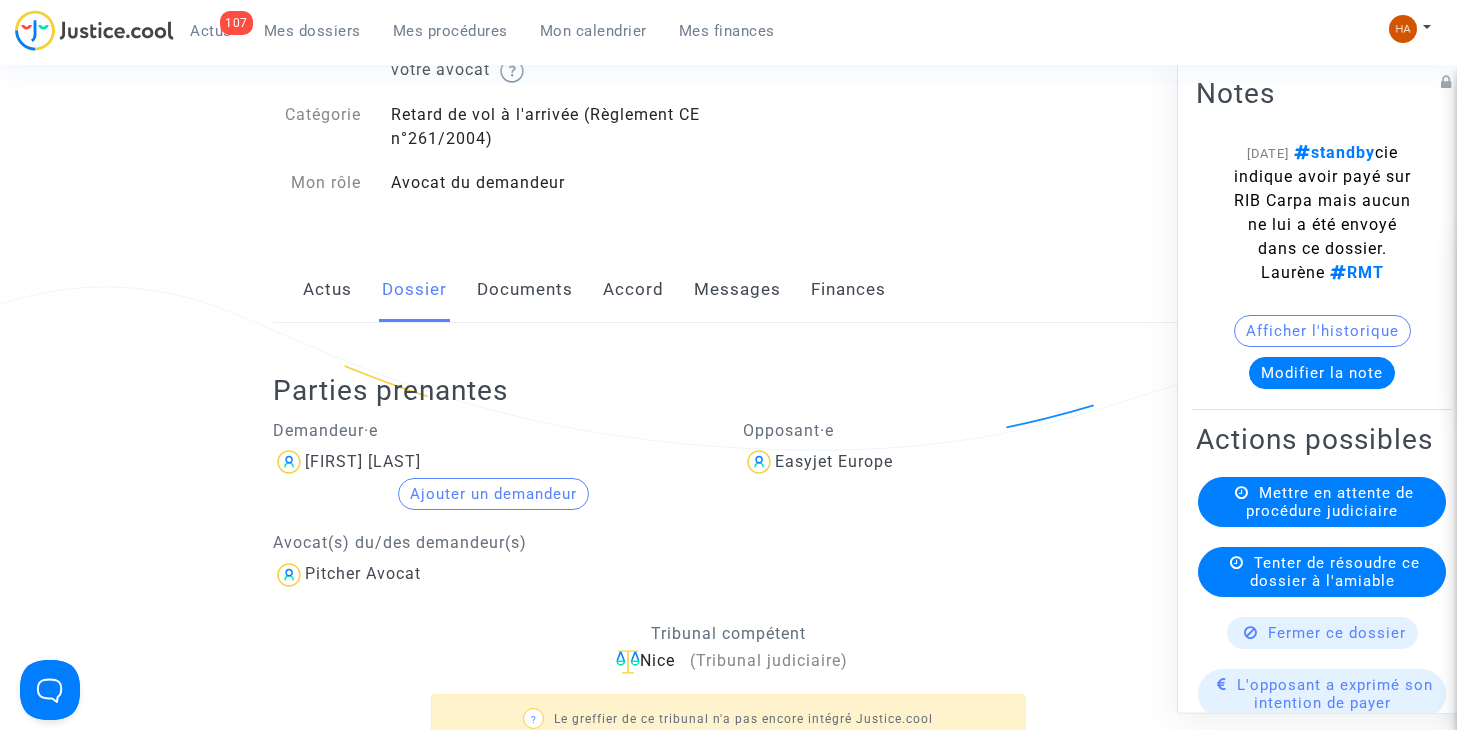 drag, startPoint x: 470, startPoint y: 454, endPoint x: 307, endPoint y: 473, distance: 164.10362 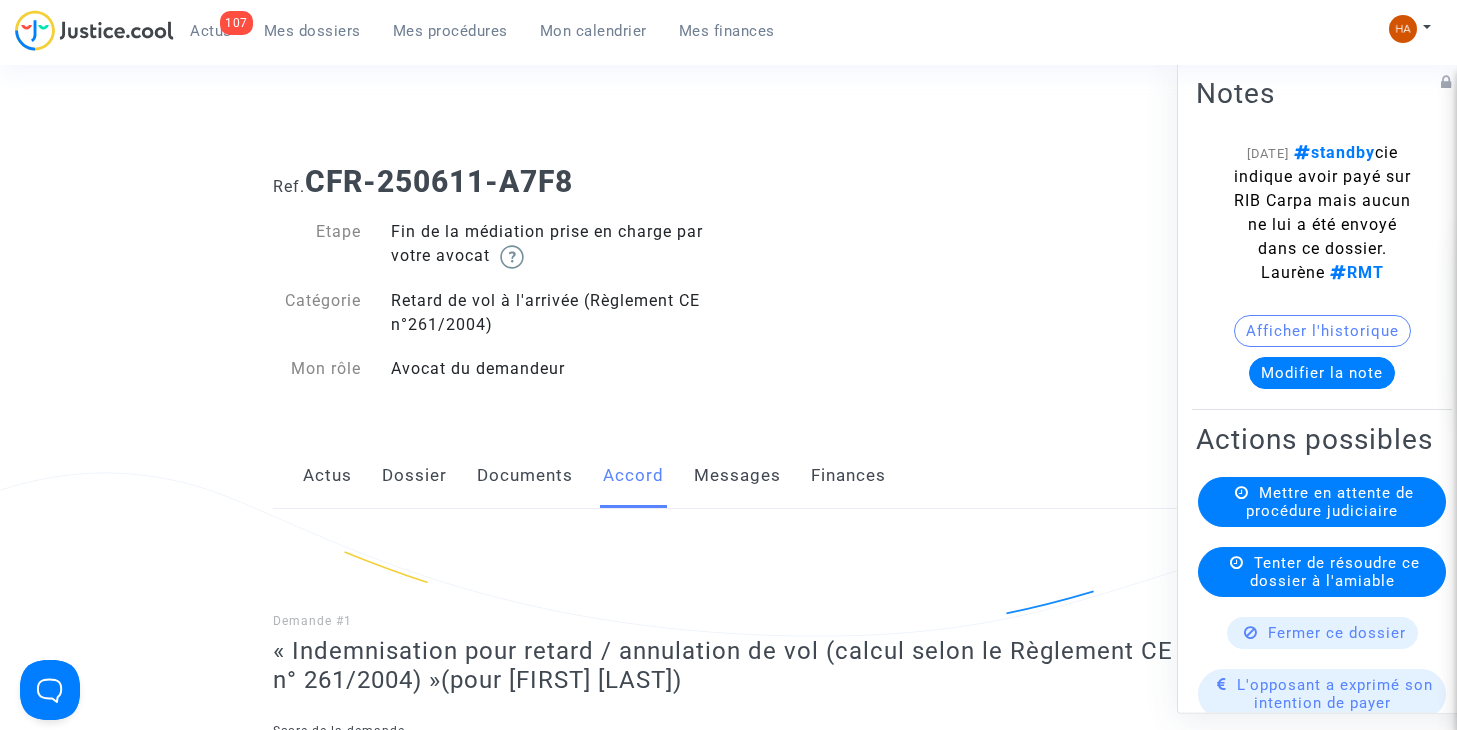 scroll, scrollTop: 0, scrollLeft: 0, axis: both 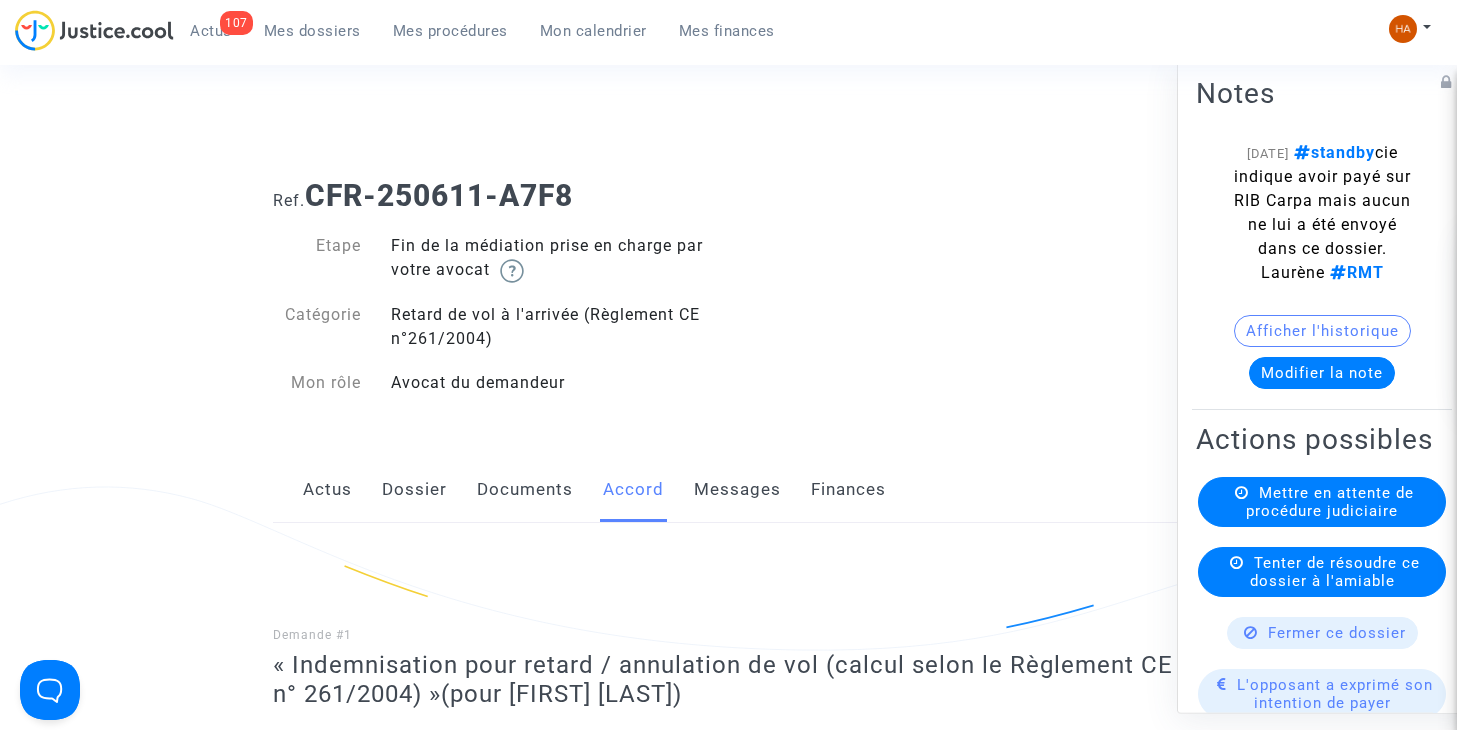 click on "Dossier" 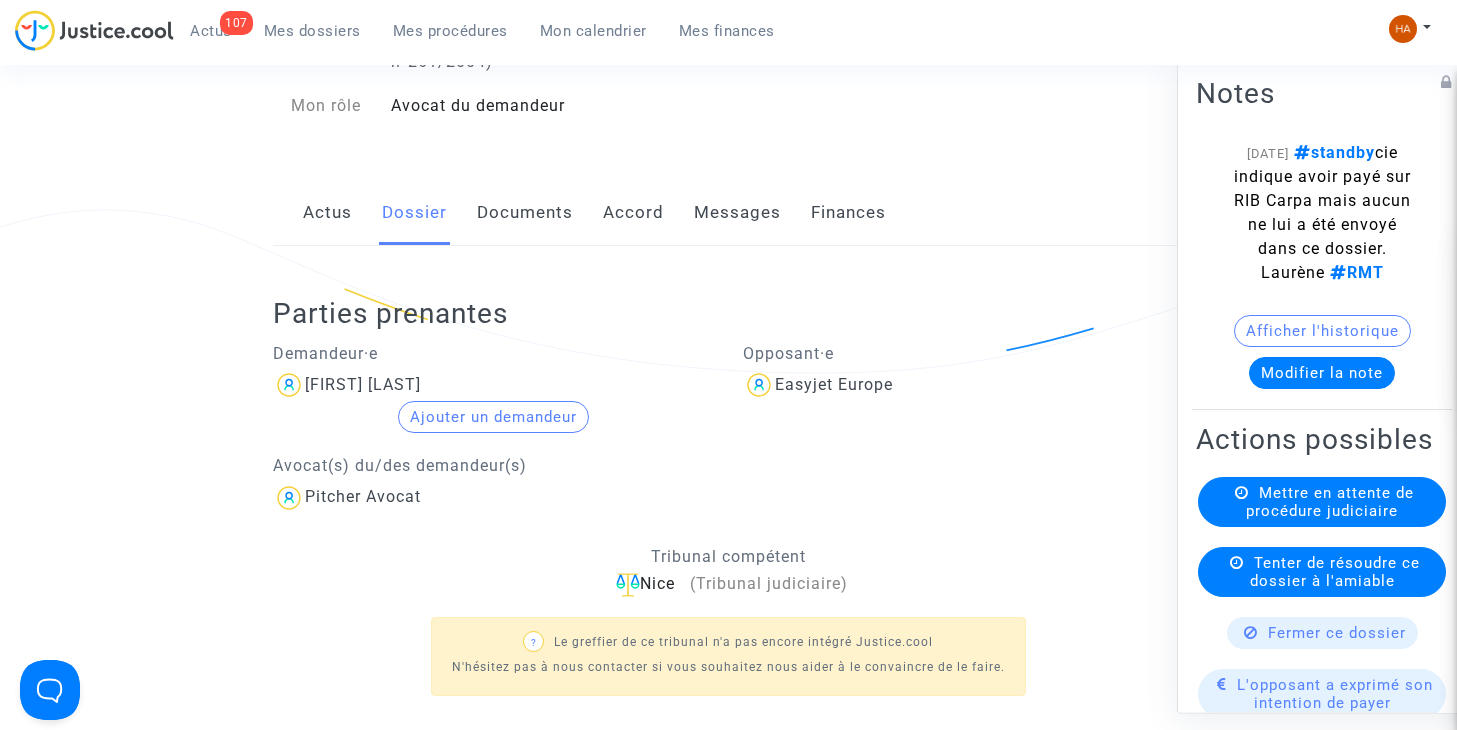 scroll, scrollTop: 262, scrollLeft: 0, axis: vertical 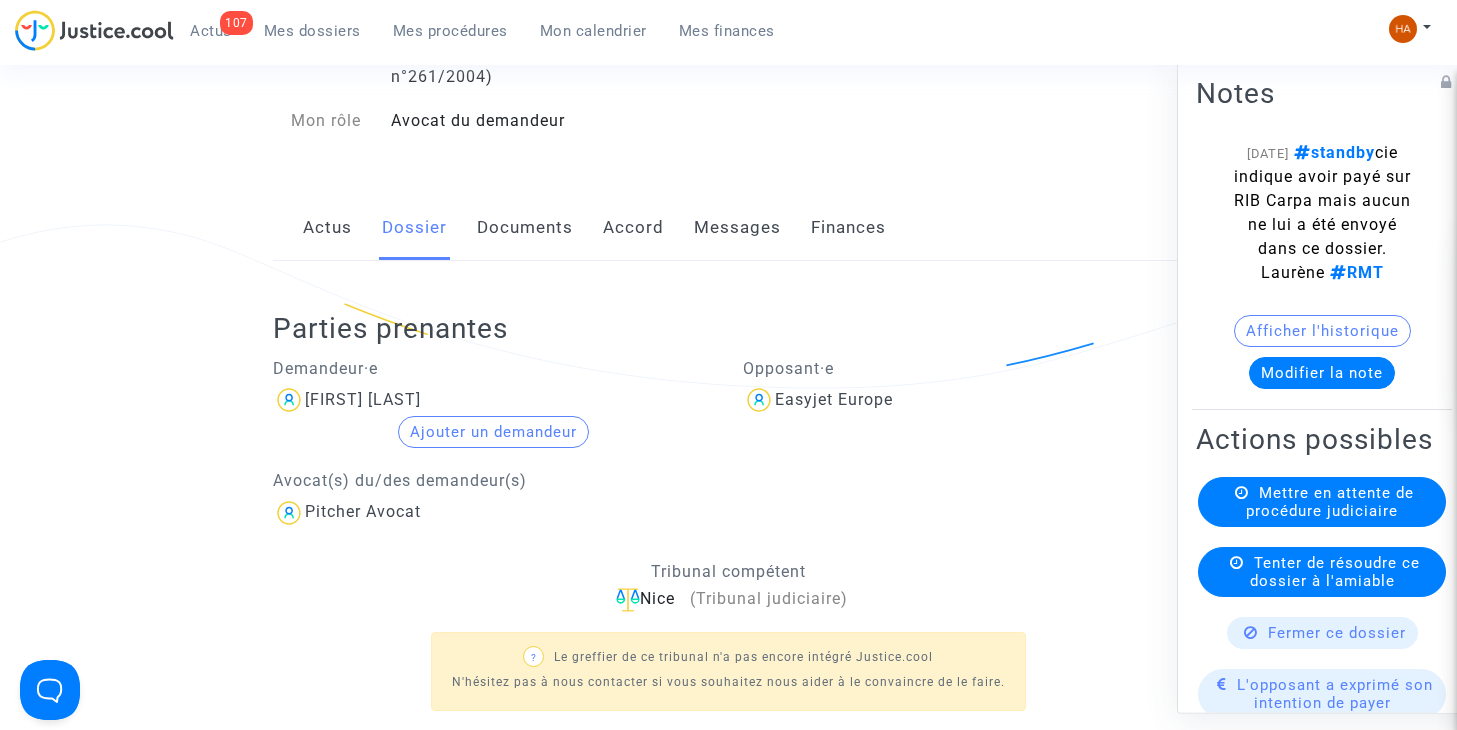 click on "Accord" 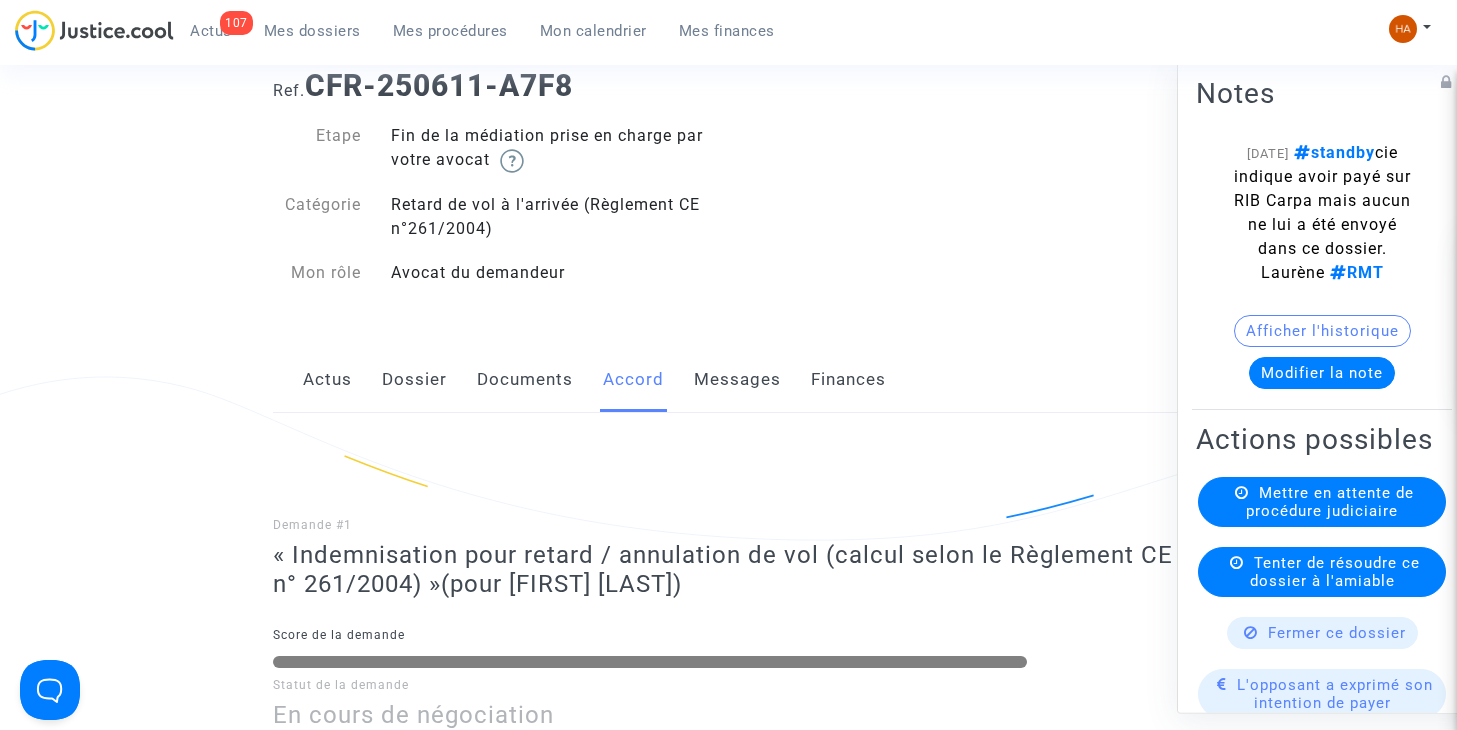 scroll, scrollTop: 0, scrollLeft: 0, axis: both 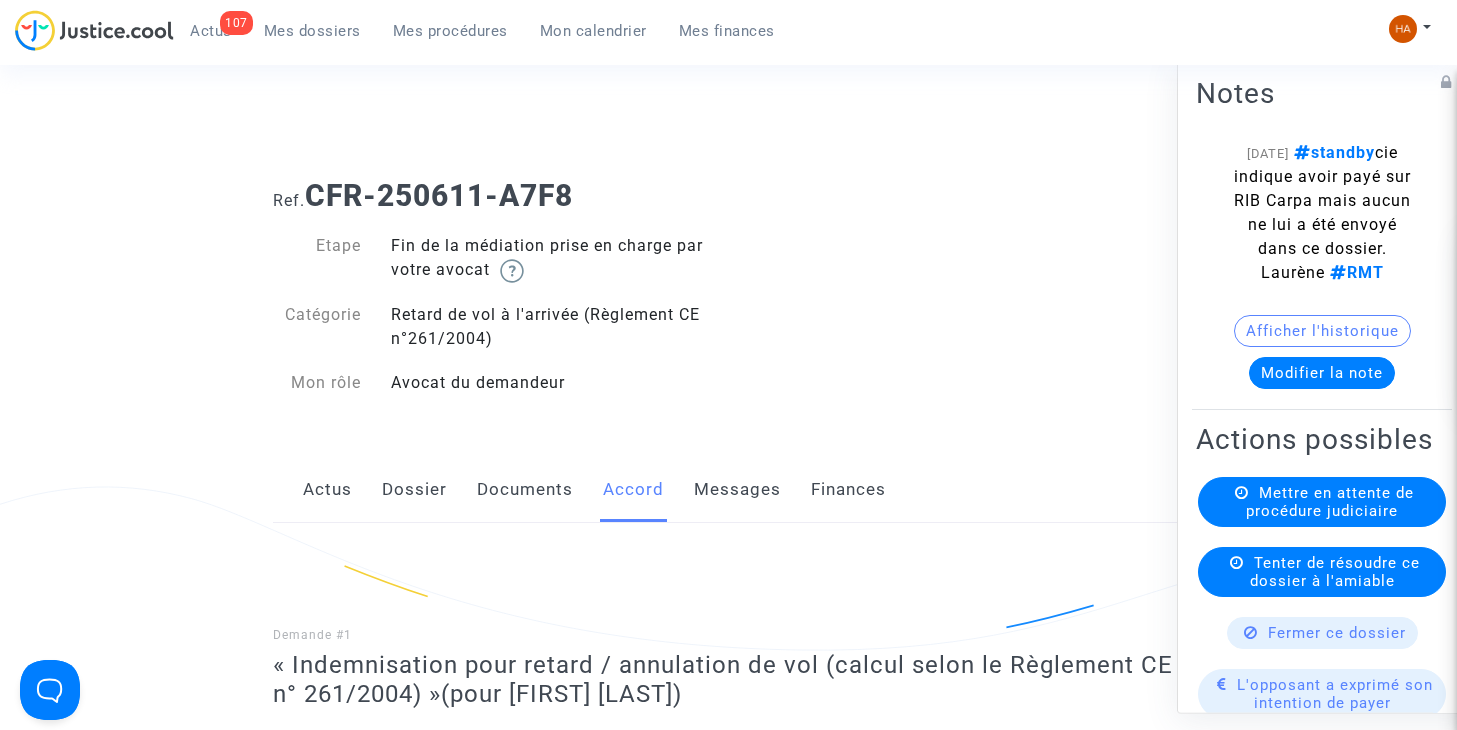 click on "Messages" 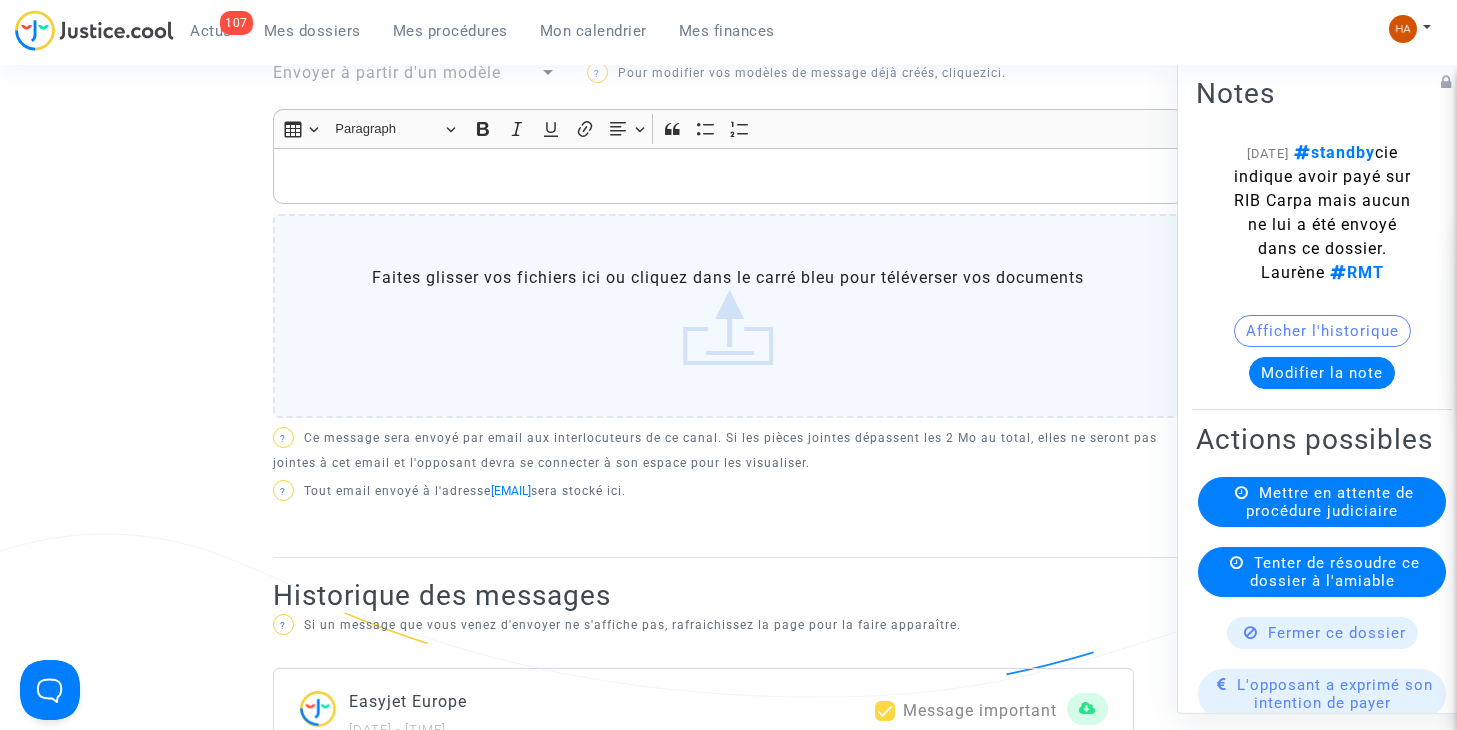 scroll, scrollTop: 0, scrollLeft: 0, axis: both 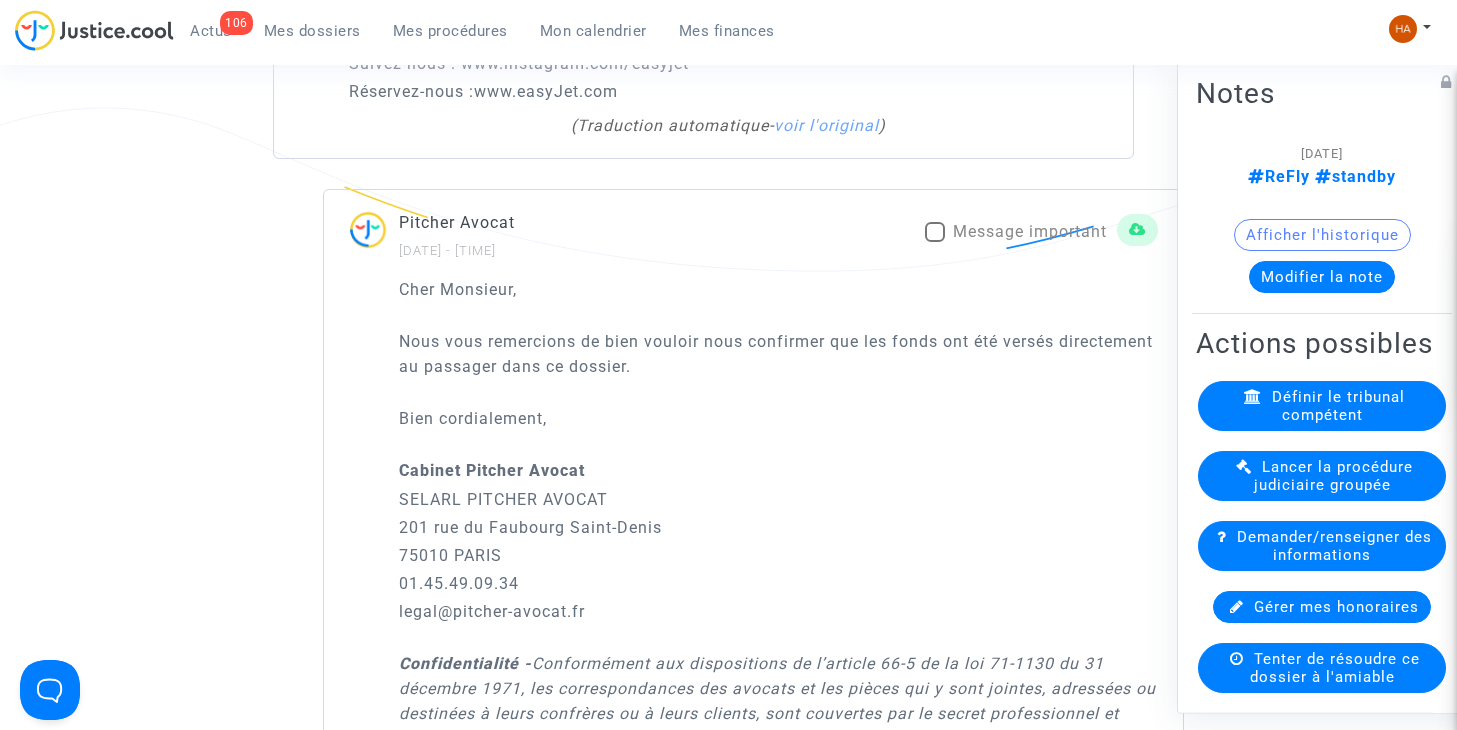 click at bounding box center (935, 232) 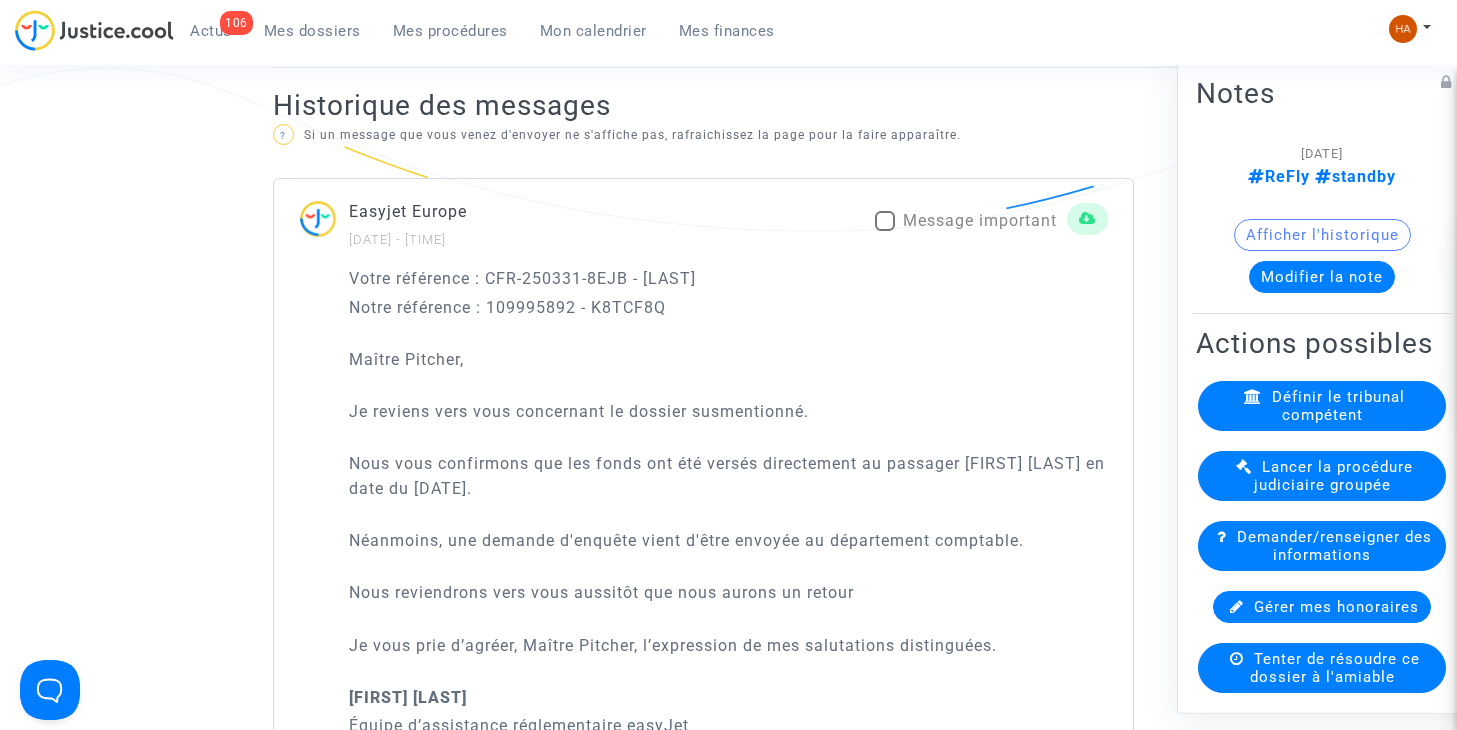 scroll, scrollTop: 1200, scrollLeft: 0, axis: vertical 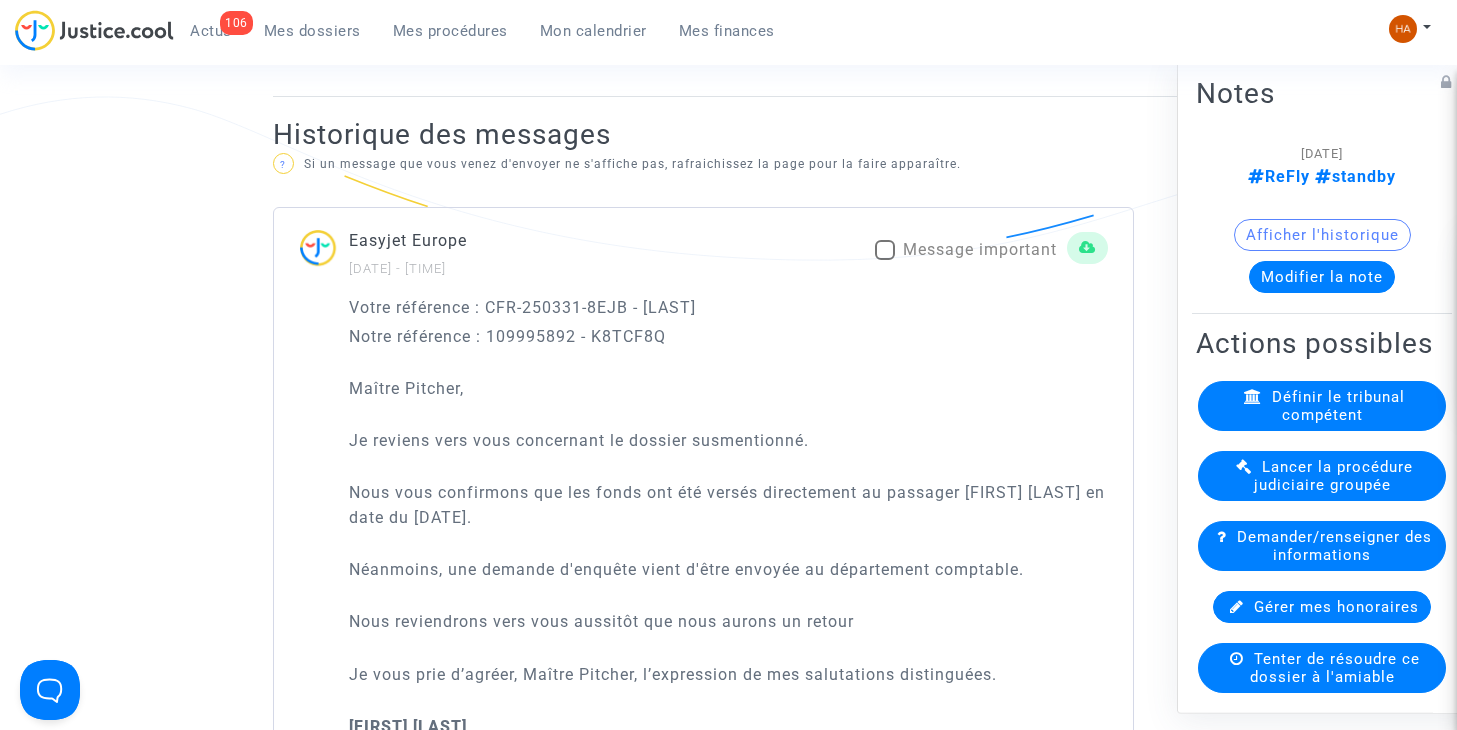 click at bounding box center (885, 250) 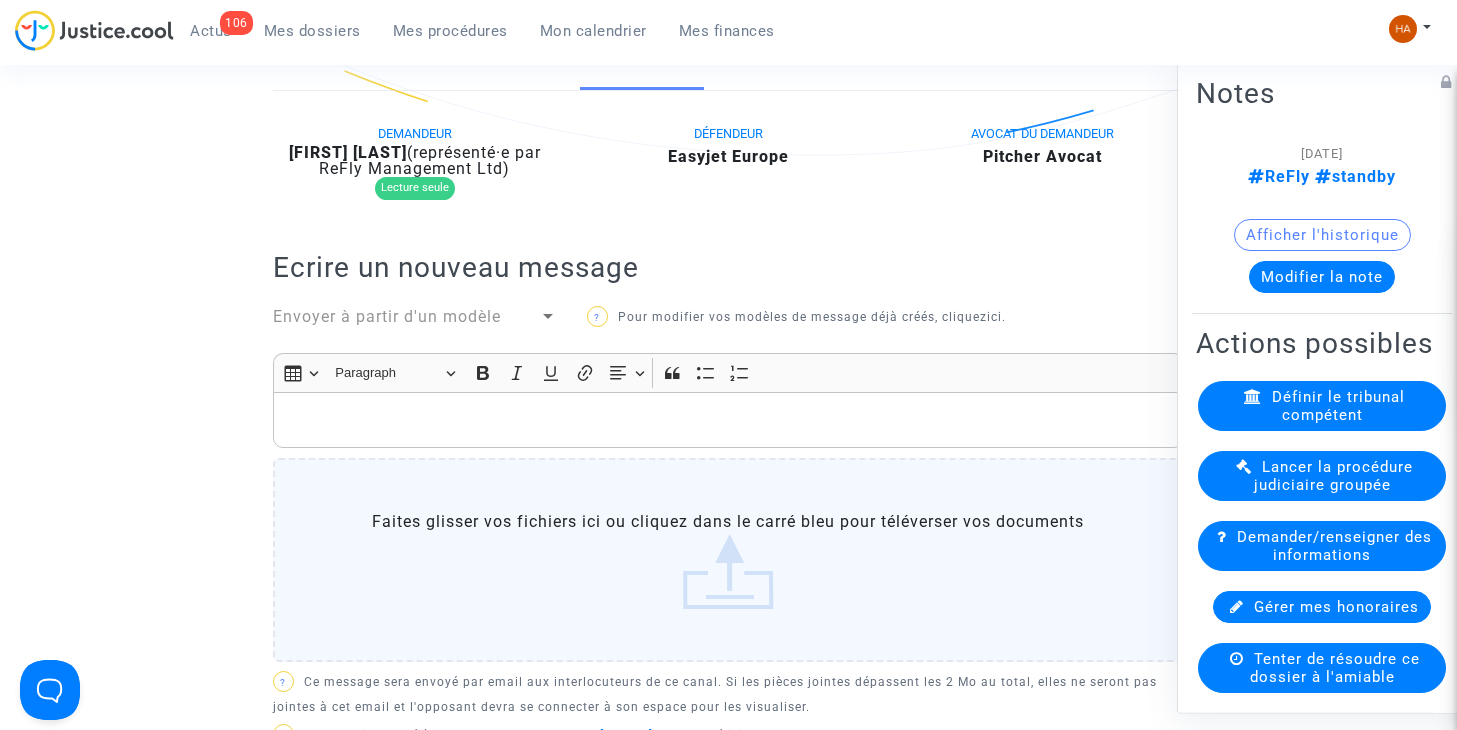 scroll, scrollTop: 200, scrollLeft: 0, axis: vertical 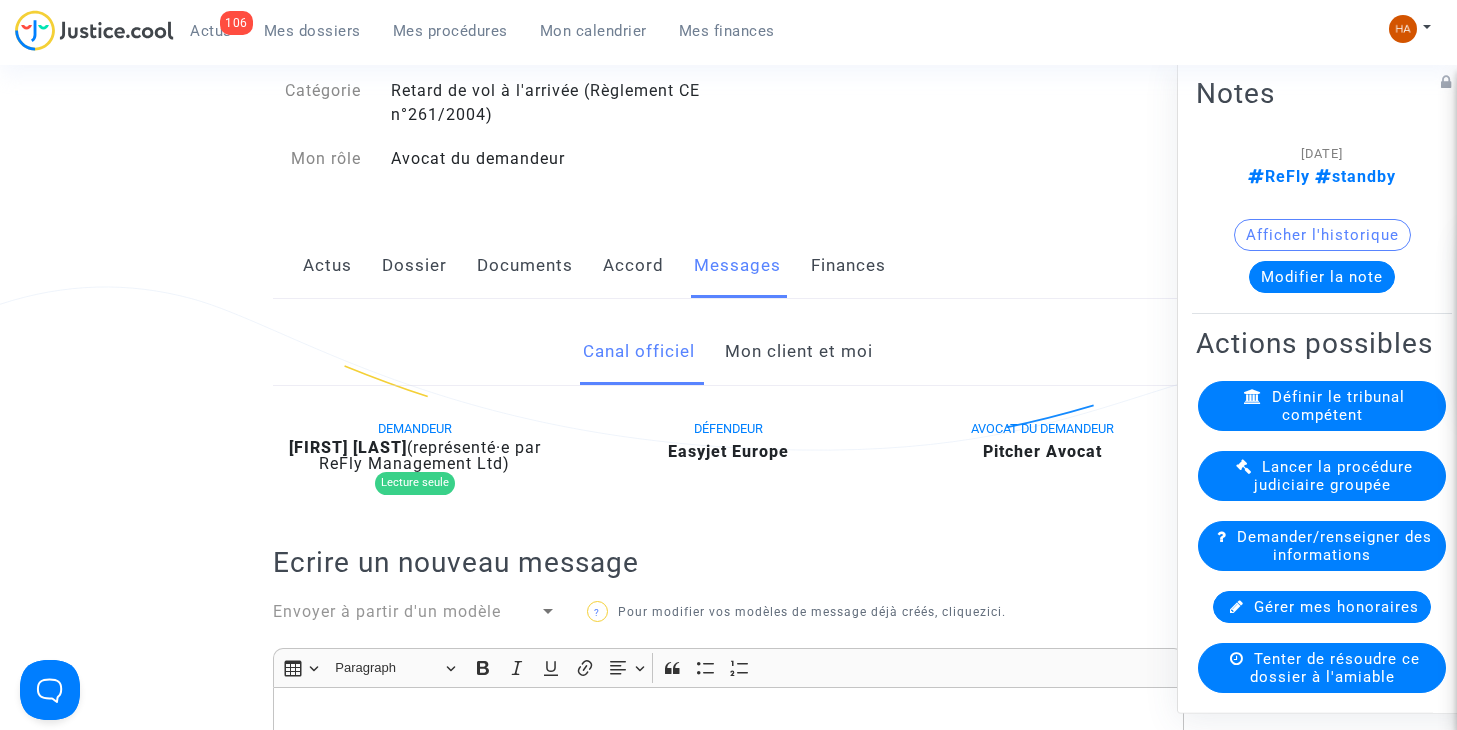 click on "Mon client et moi" 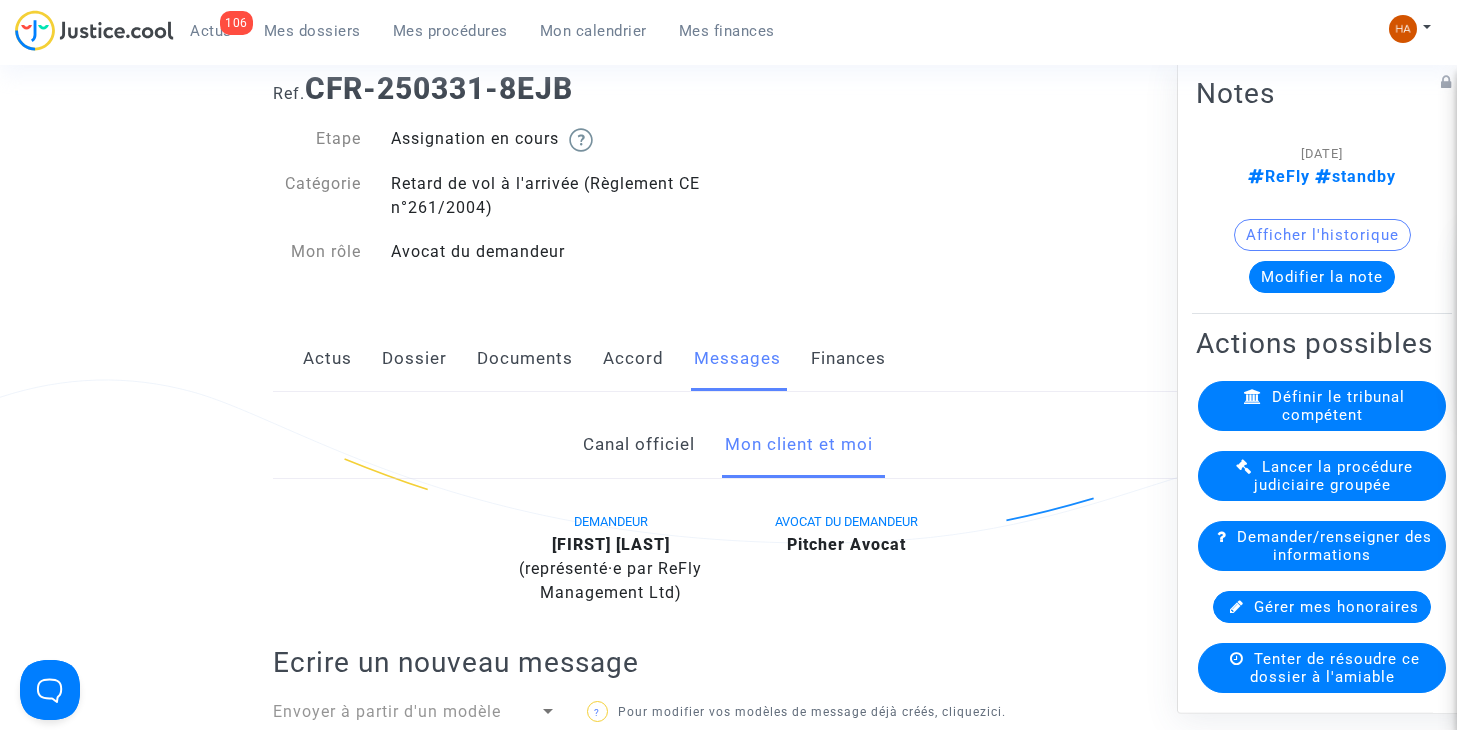 scroll, scrollTop: 100, scrollLeft: 0, axis: vertical 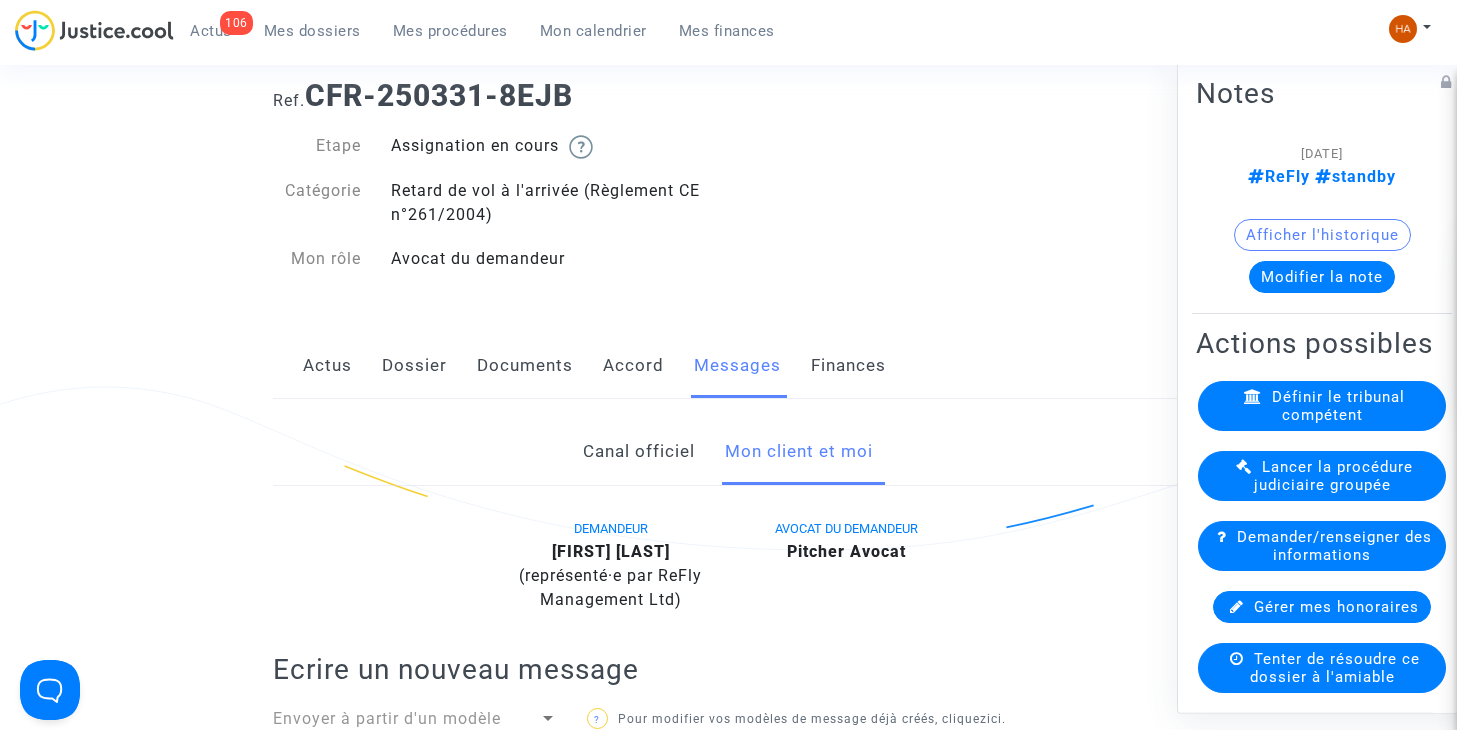click on "Canal officiel" 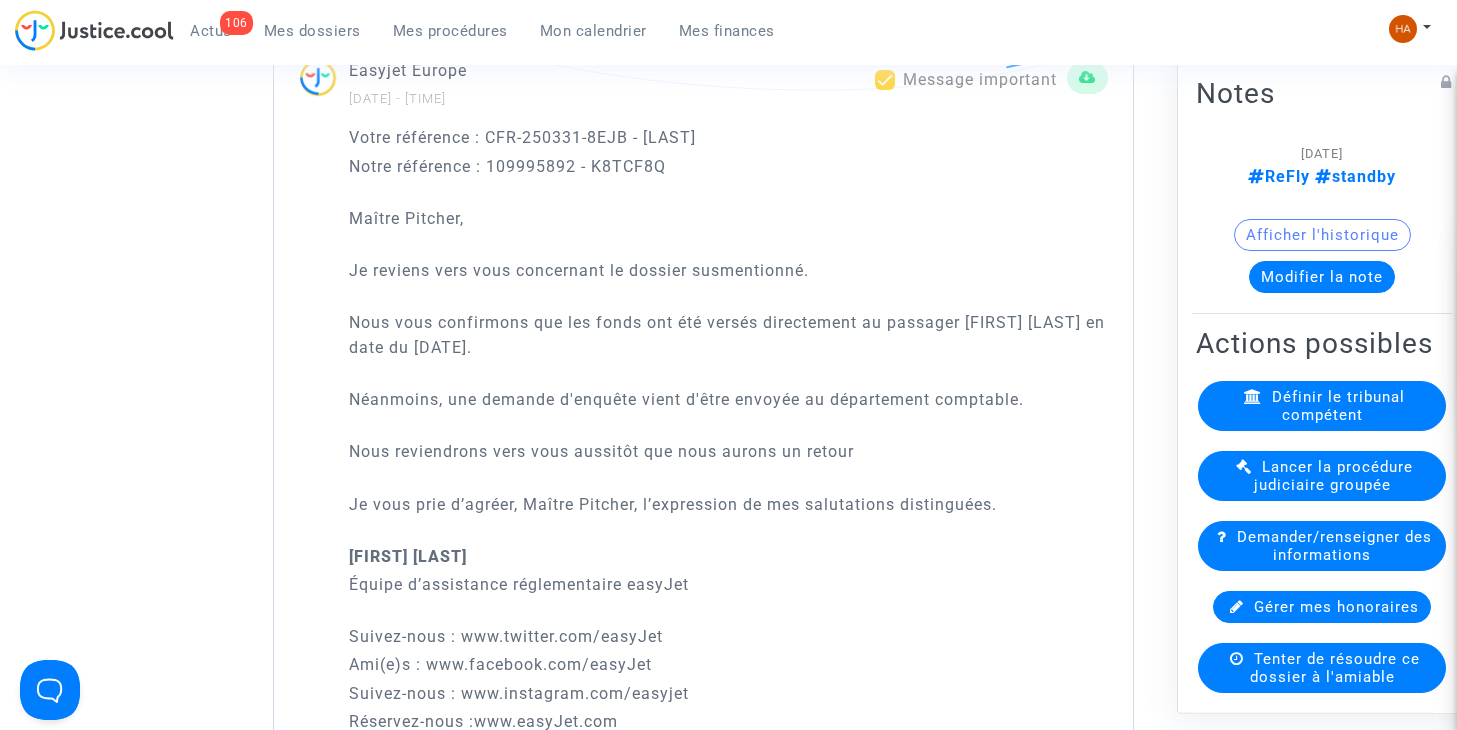 scroll, scrollTop: 1400, scrollLeft: 0, axis: vertical 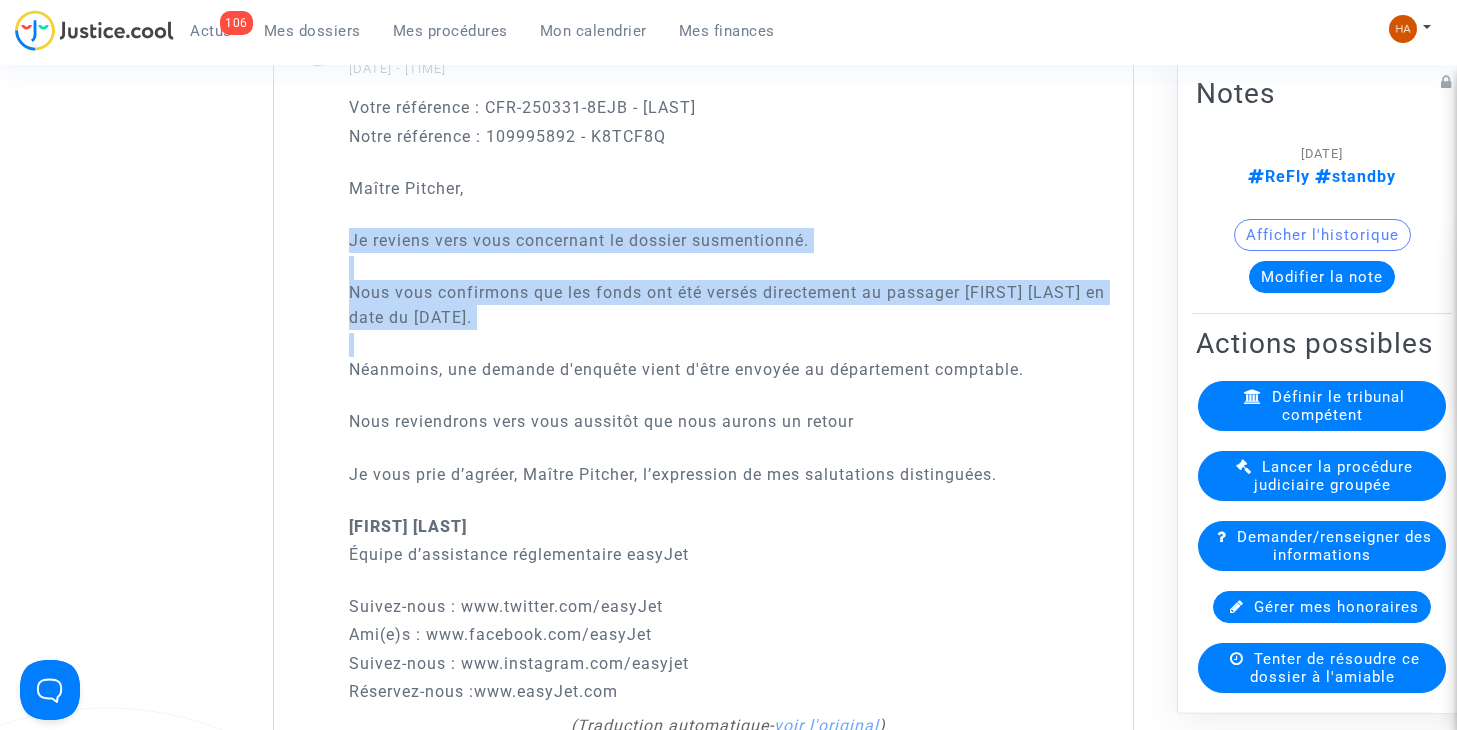 drag, startPoint x: 342, startPoint y: 235, endPoint x: 1065, endPoint y: 385, distance: 738.39624 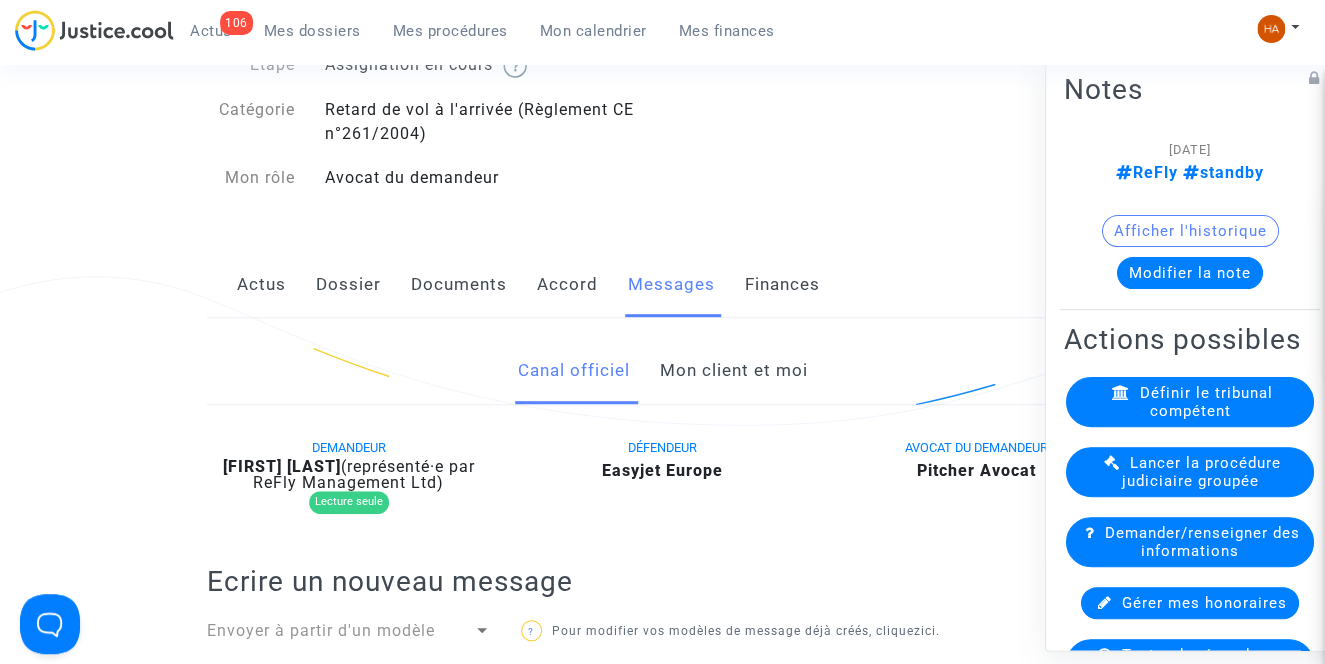 click on "Mon client et moi" 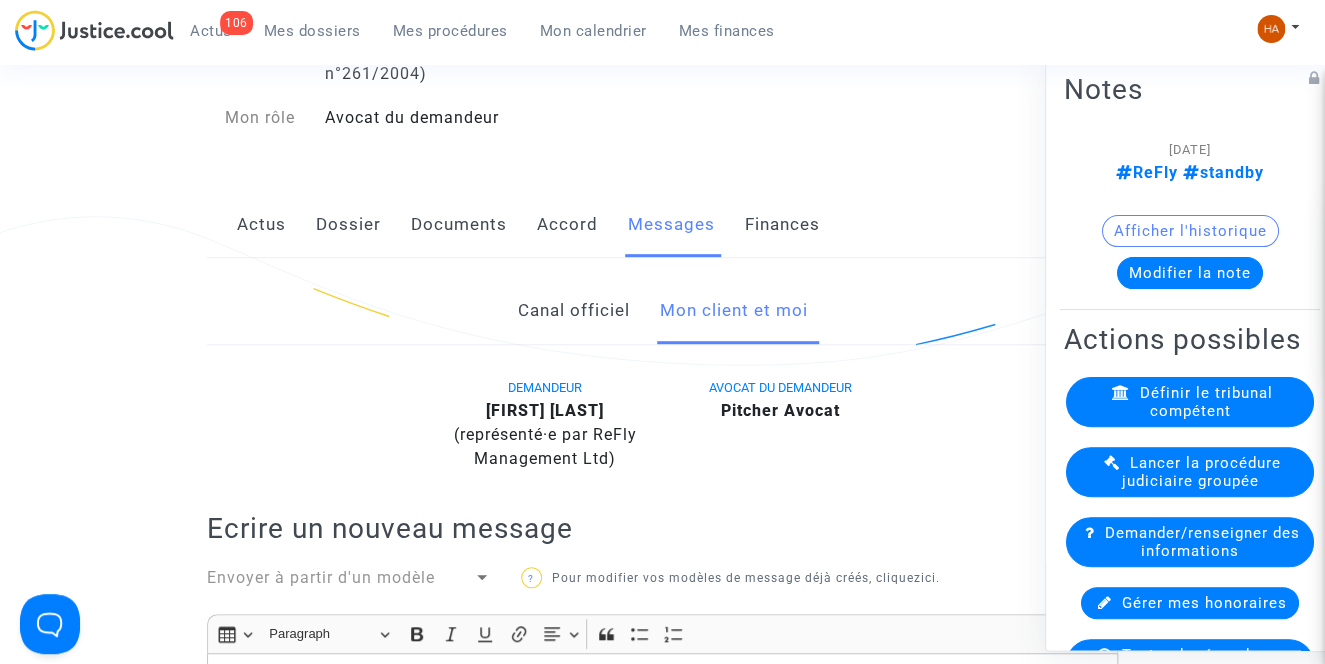 scroll, scrollTop: 545, scrollLeft: 0, axis: vertical 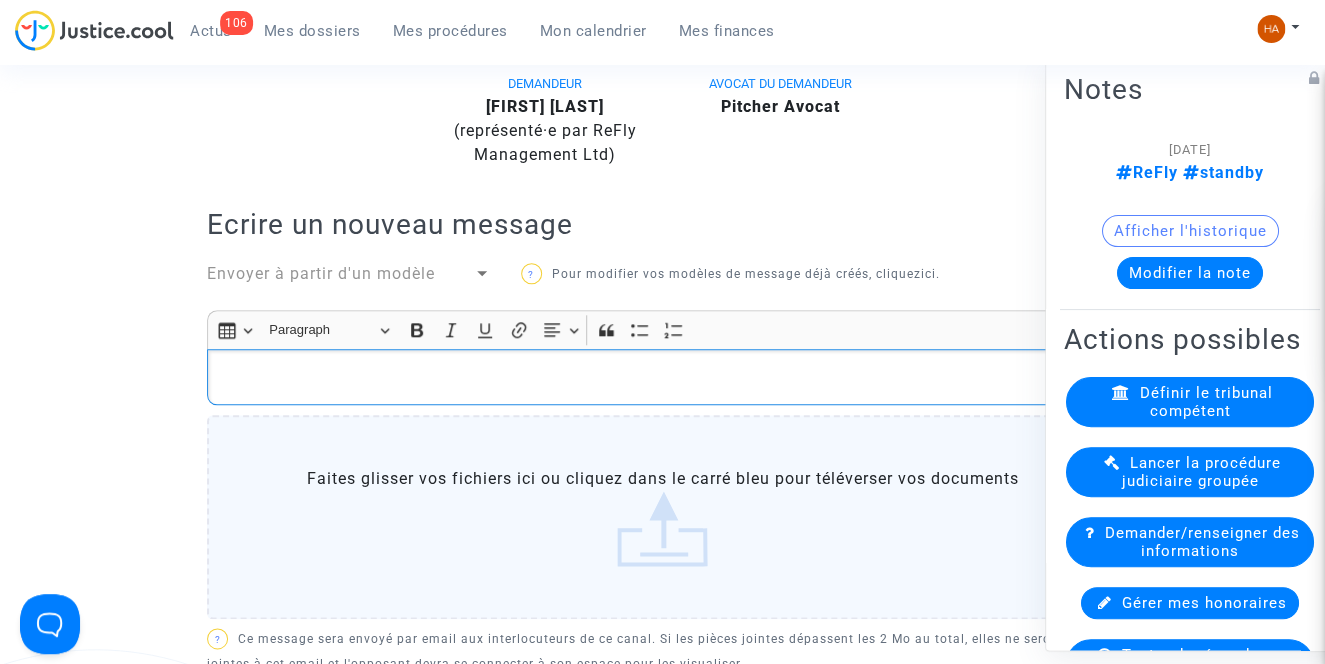 click 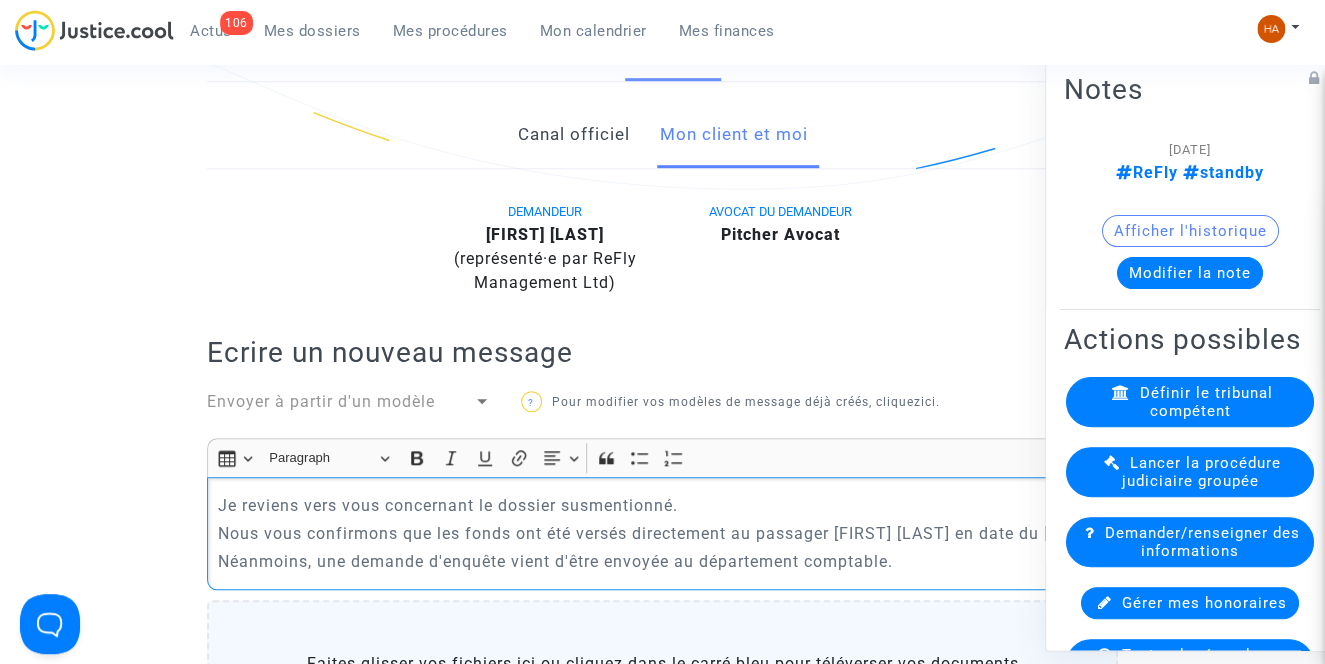 scroll, scrollTop: 363, scrollLeft: 0, axis: vertical 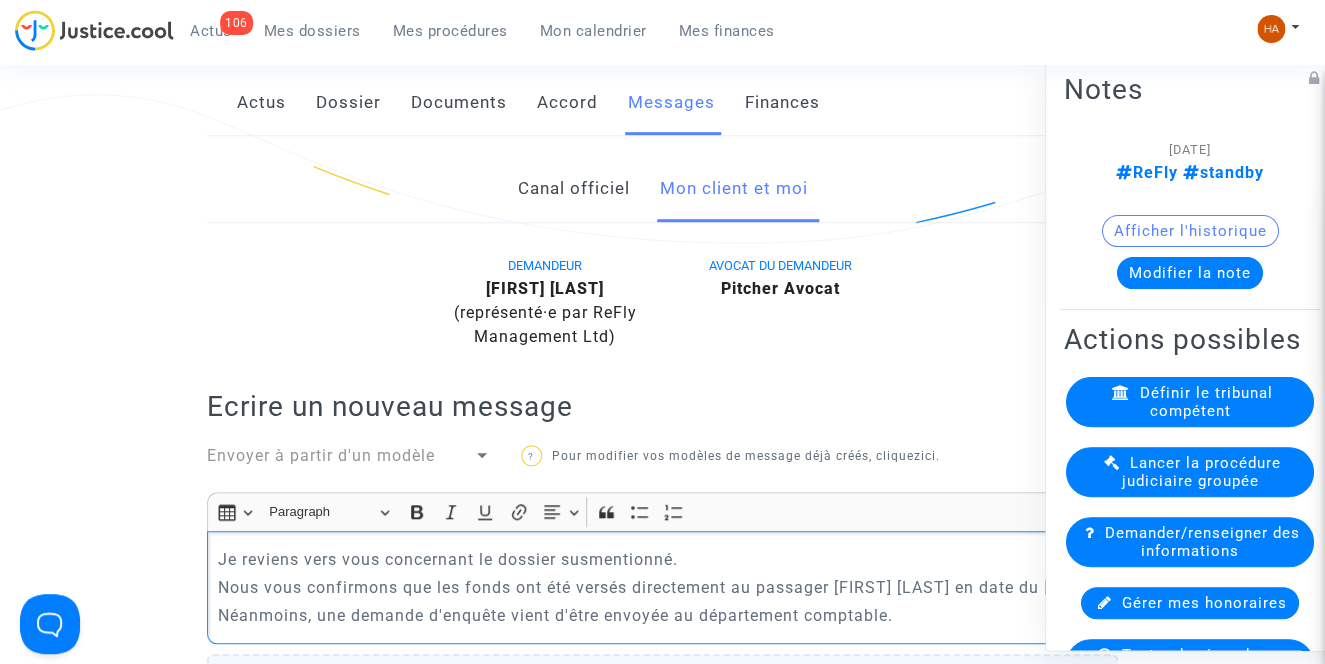 click on "Je reviens vers vous concernant le dossier susmentionné. Nous vous confirmons que les fonds ont été versés directement au passager Joel Zolinsky en date du 07 mars 2025. Néanmoins, une demande d'enquête vient d'être envoyée au département comptable." 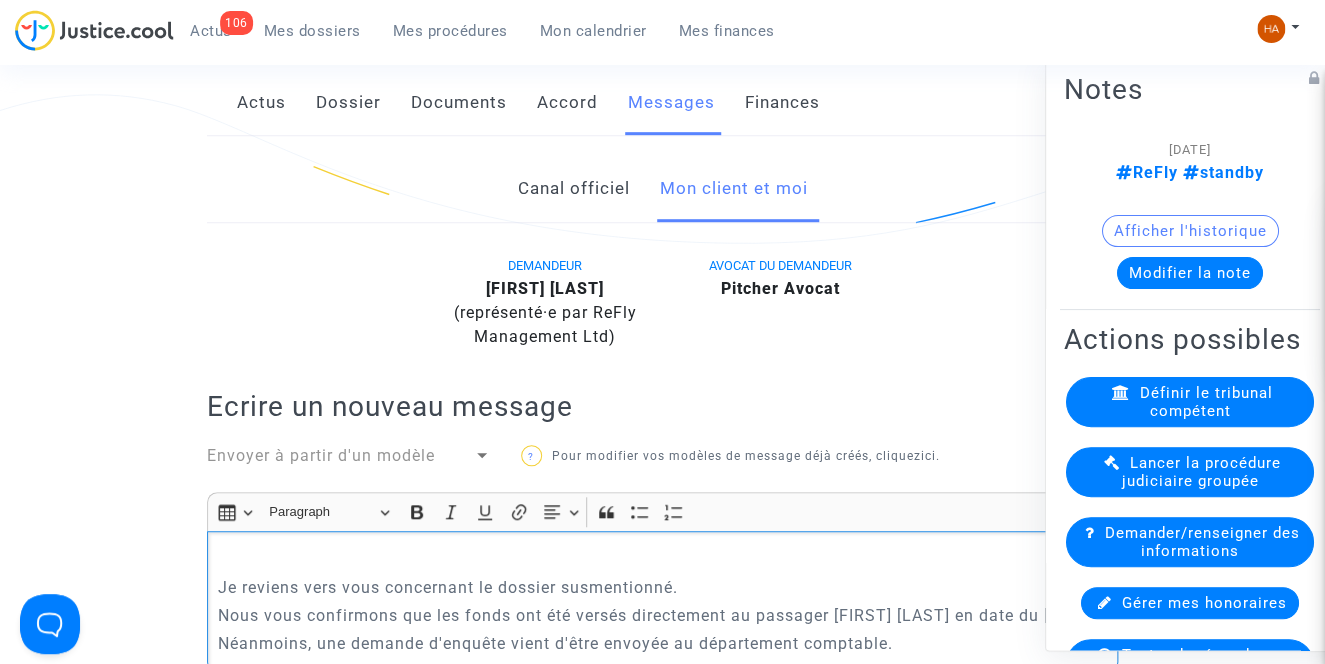click 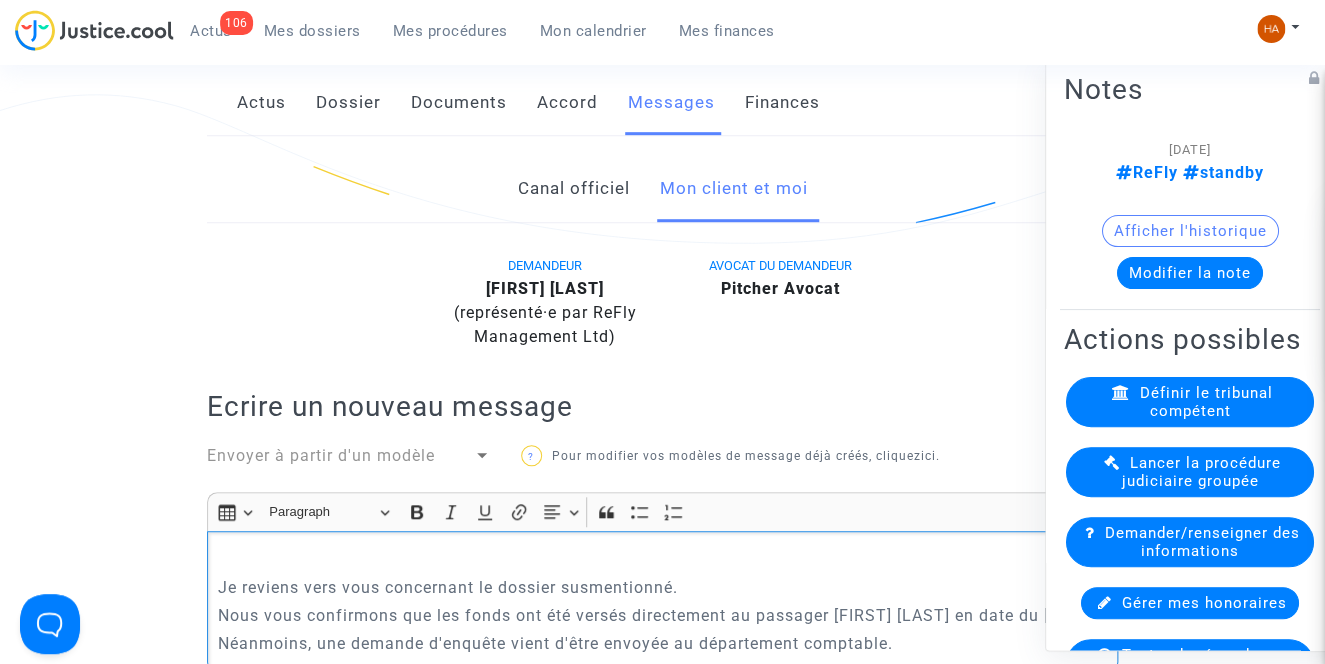 type 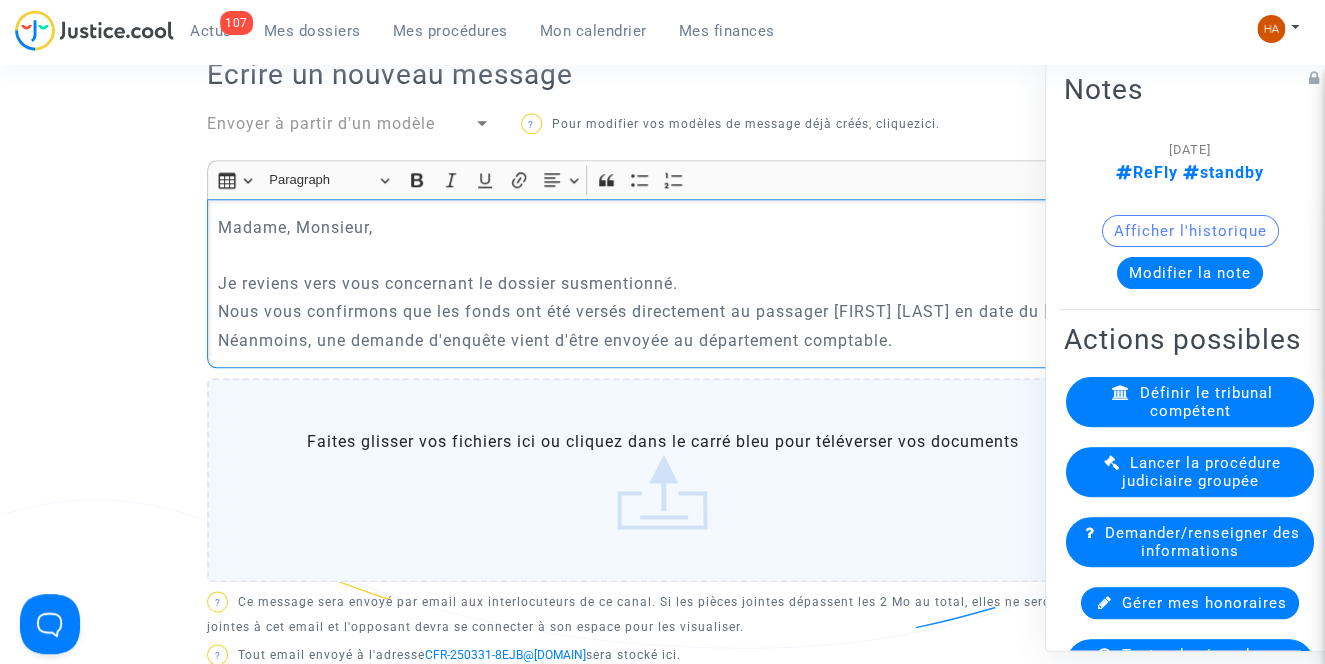scroll, scrollTop: 694, scrollLeft: 0, axis: vertical 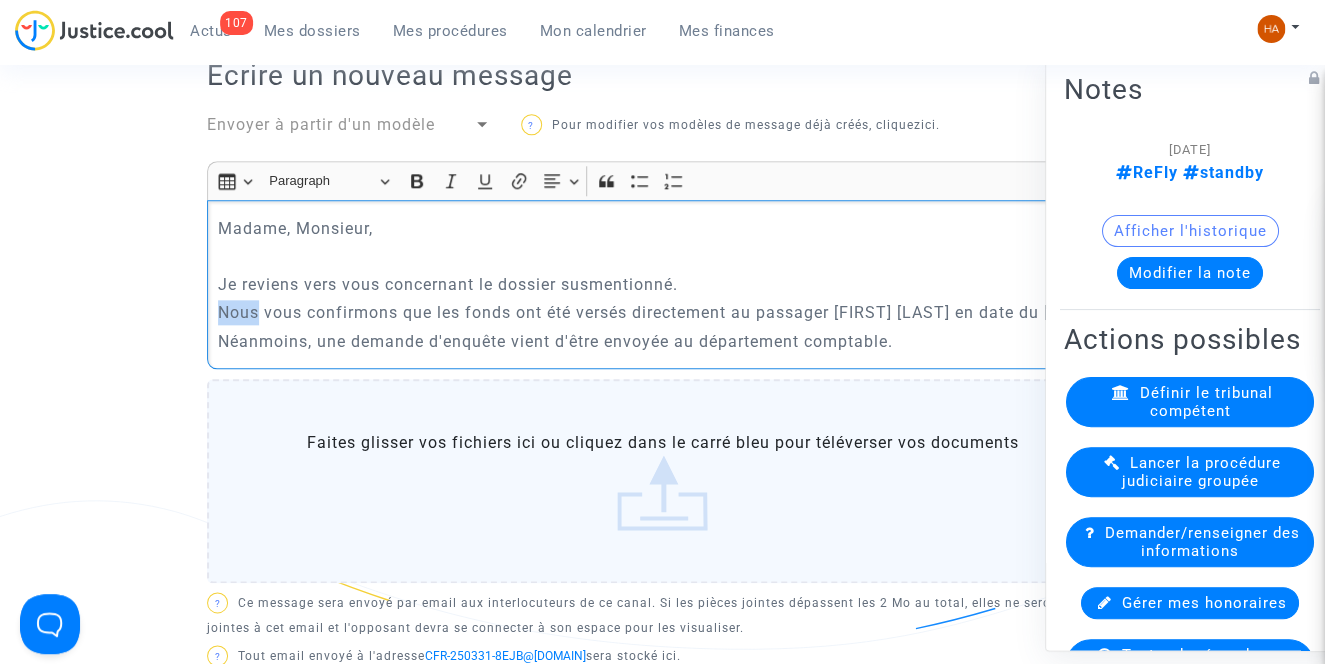 drag, startPoint x: 257, startPoint y: 310, endPoint x: 212, endPoint y: 310, distance: 45 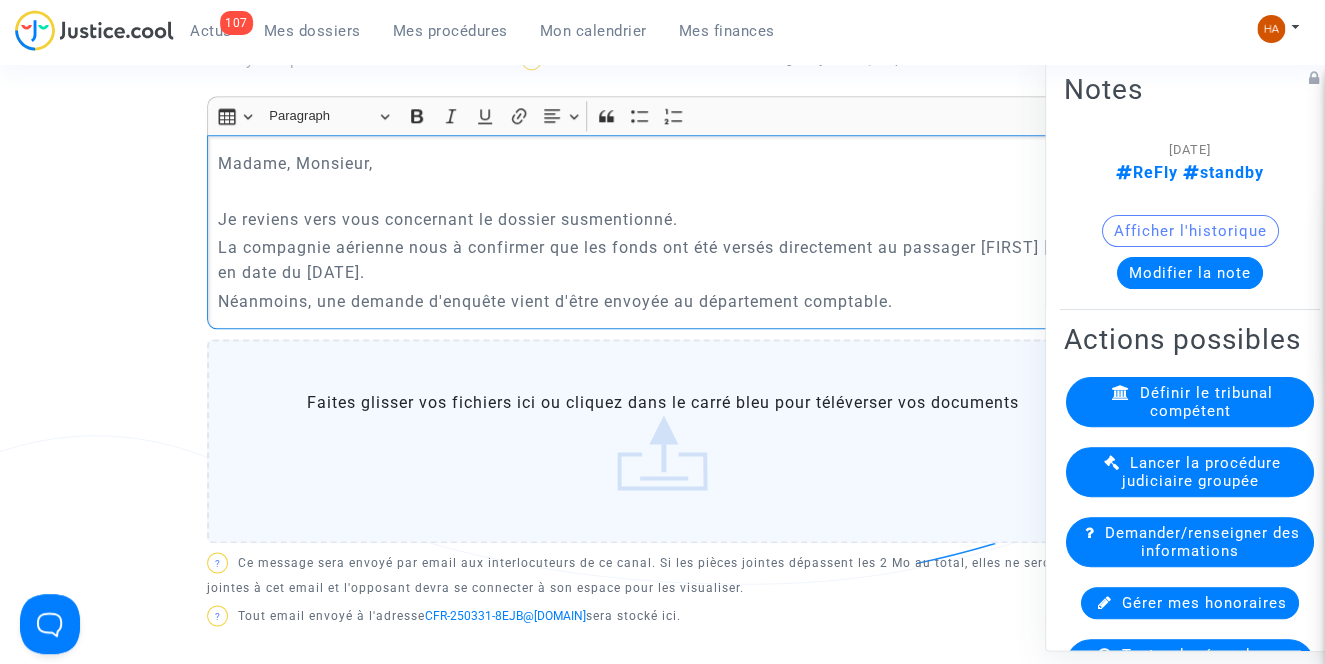 scroll, scrollTop: 694, scrollLeft: 0, axis: vertical 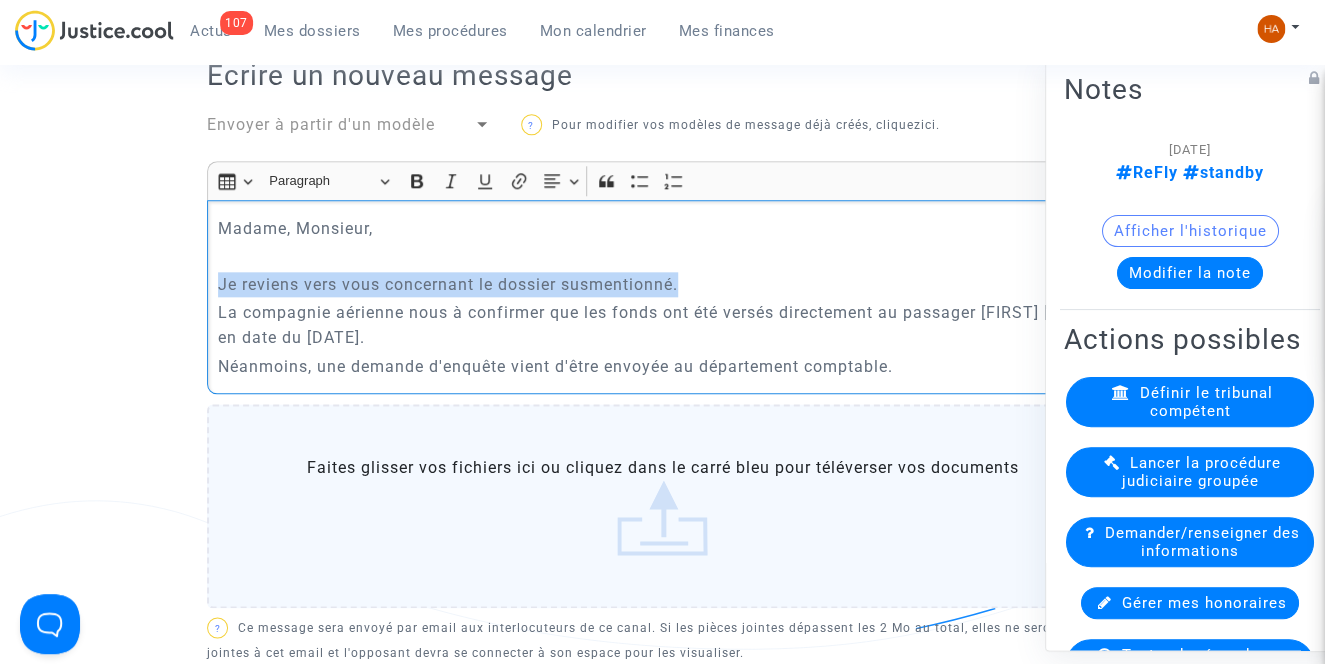 drag, startPoint x: 703, startPoint y: 277, endPoint x: 210, endPoint y: 292, distance: 493.22815 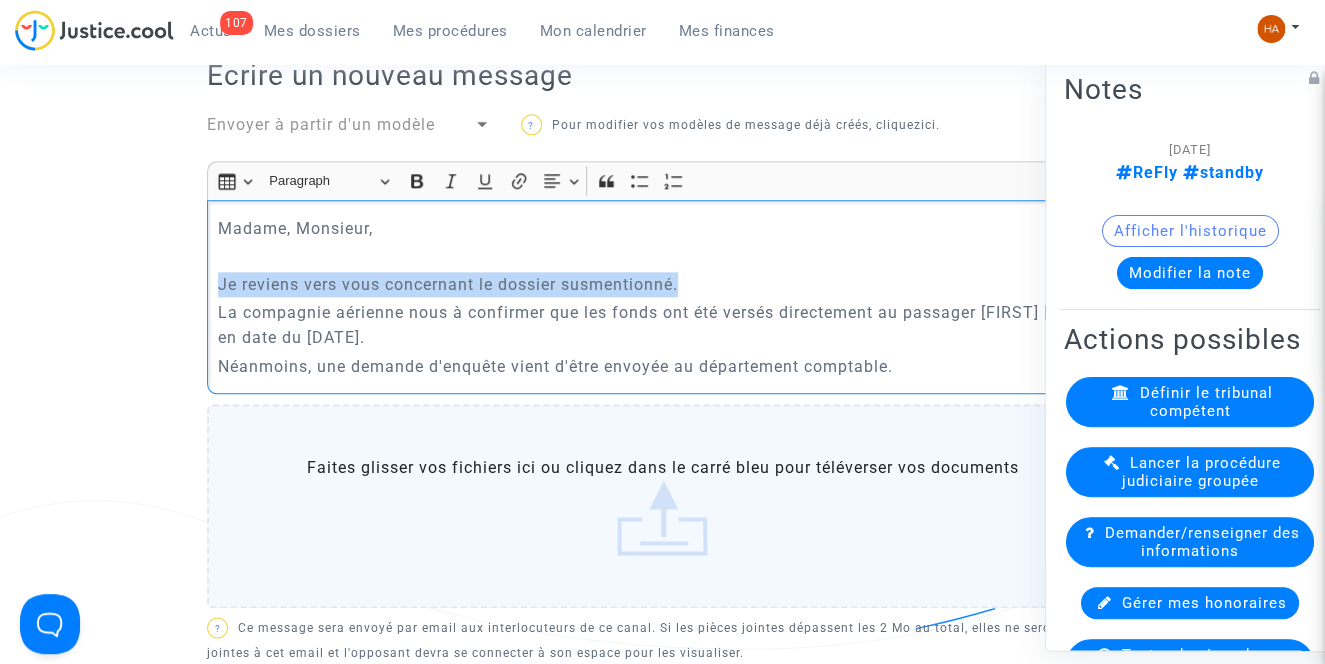 click on "Madame, Monsieur,  Je reviens vers vous concernant le dossier susmentionné. La compagnie aérienne nous à confirmer que les fonds ont été versés directement au passager Joel Zolinsky en date du 07 mars 2025. Néanmoins, une demande d'enquête vient d'être envoyée au département comptable." 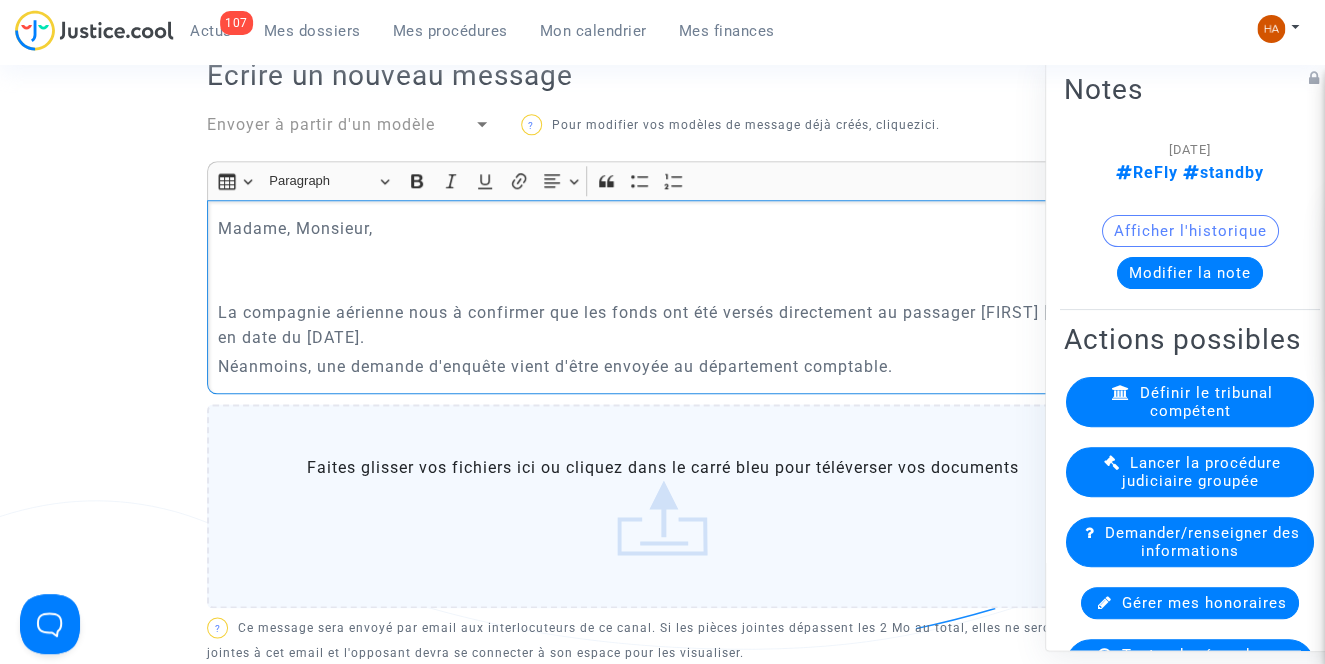 click on "Madame, Monsieur,  La compagnie aérienne nous à confirmer que les fonds ont été versés directement au passager Joel Zolinsky en date du 07 mars 2025. Néanmoins, une demande d'enquête vient d'être envoyée au département comptable." 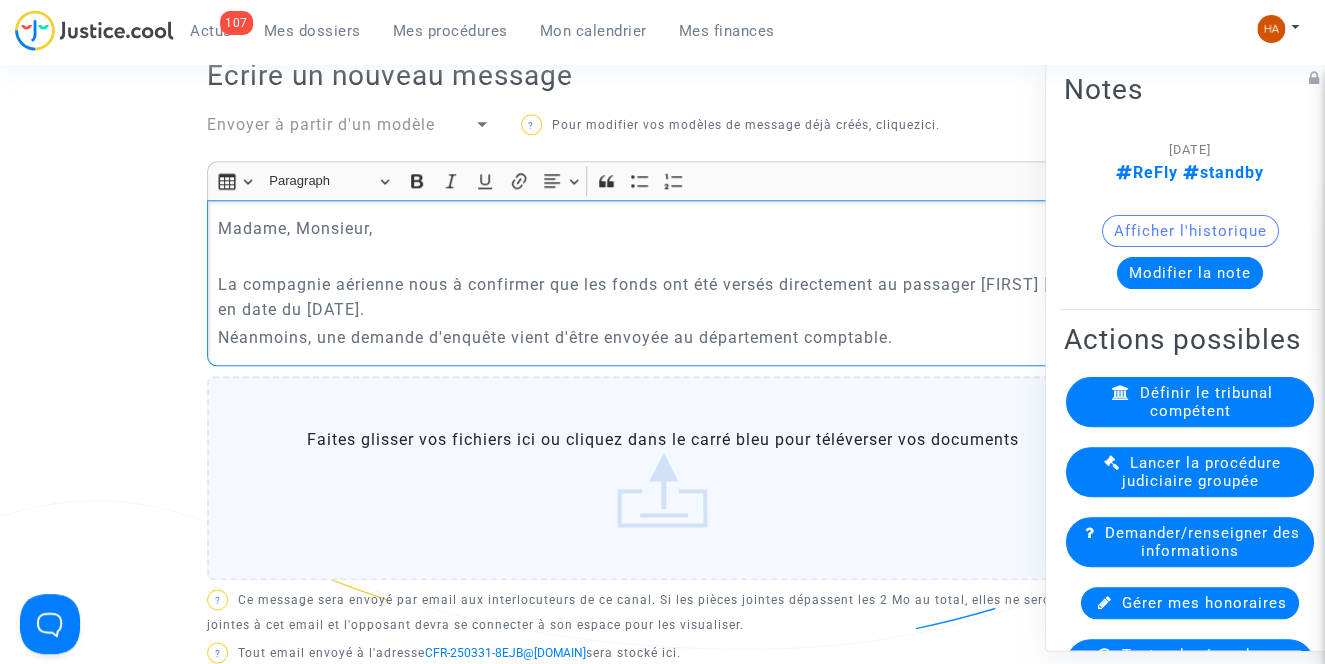 click on "La compagnie aérienne nous à confirmer que les fonds ont été versés directement au passager Joel Zolinsky en date du 07 mars 2025." 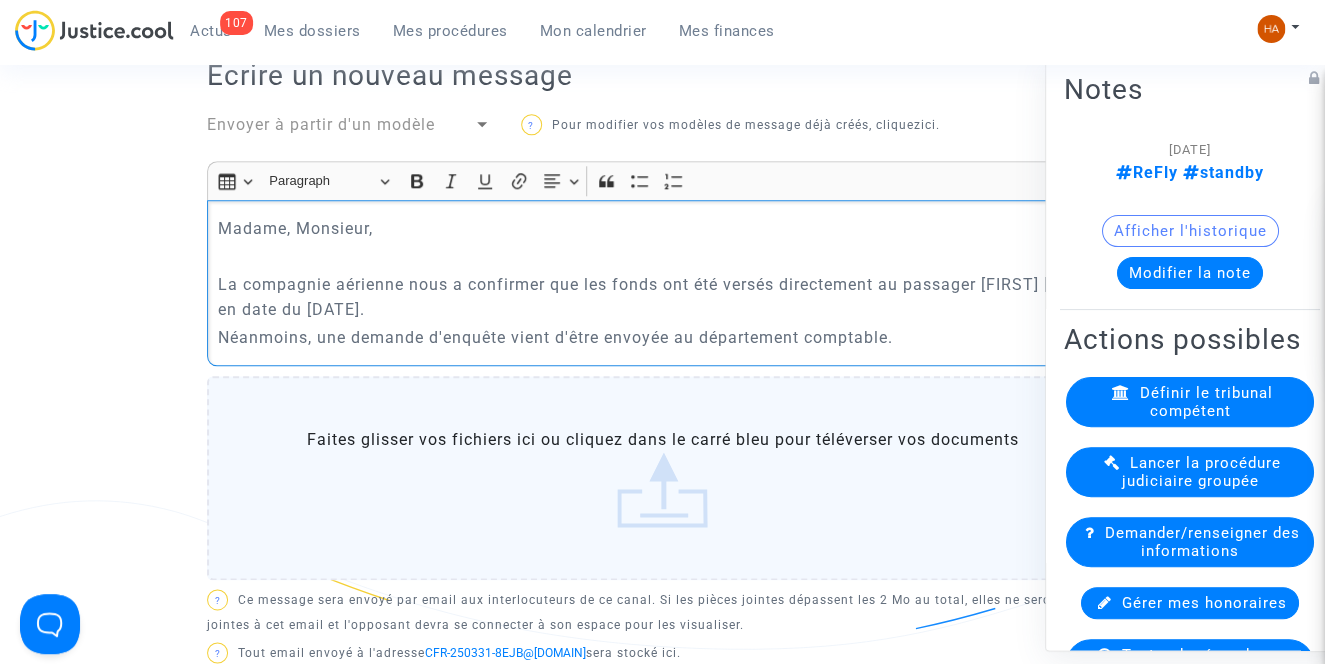 click on "La compagnie aérienne nous a confirmer que les fonds ont été versés directement au passager Joel Zolinsky en date du 07 mars 2025." 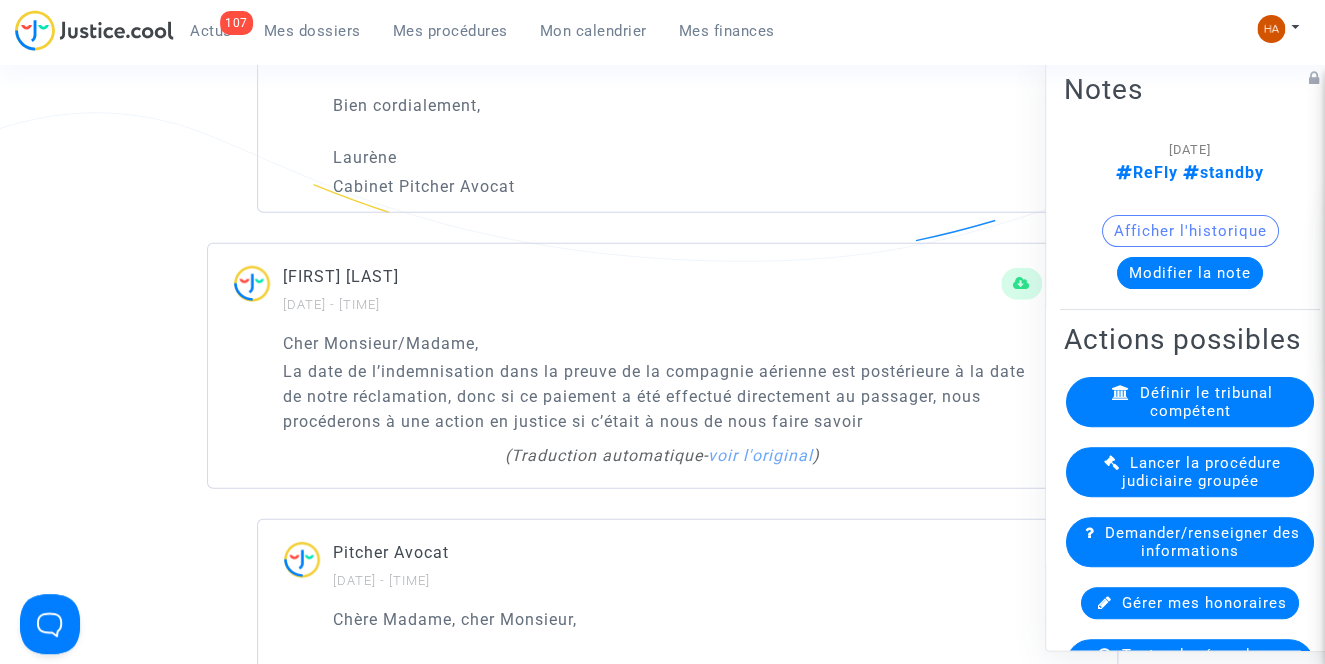 scroll, scrollTop: 1817, scrollLeft: 0, axis: vertical 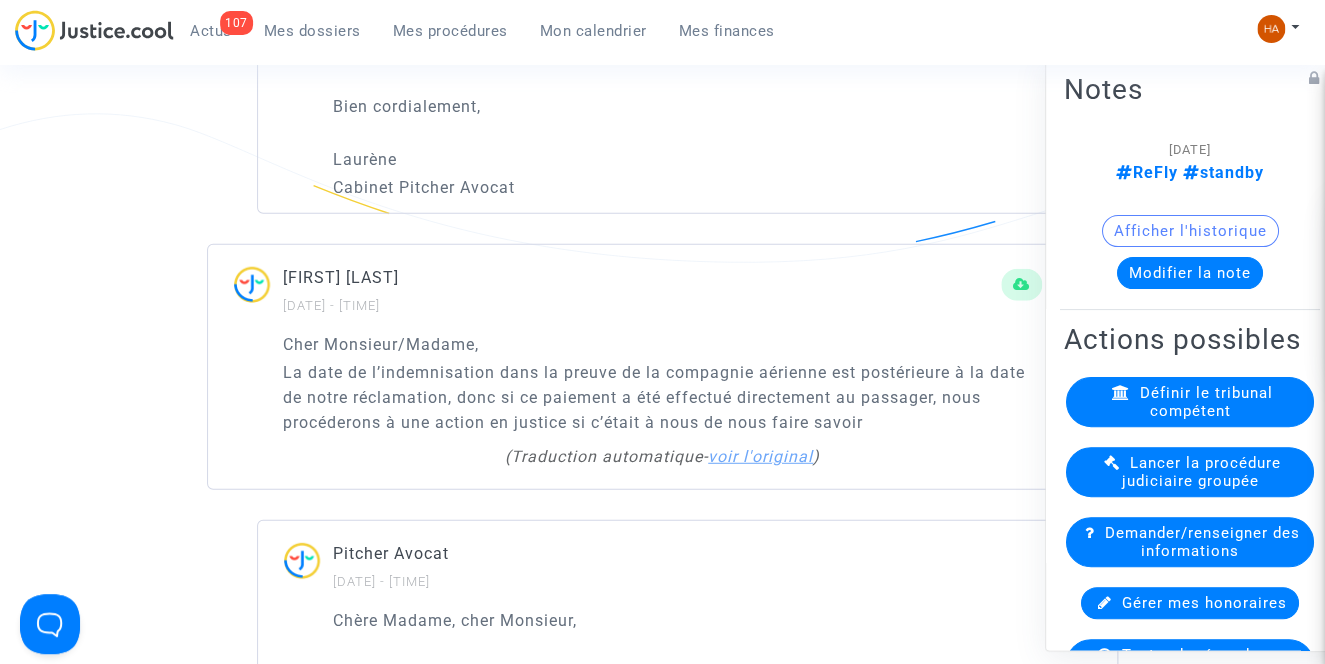 click on "voir l'original" 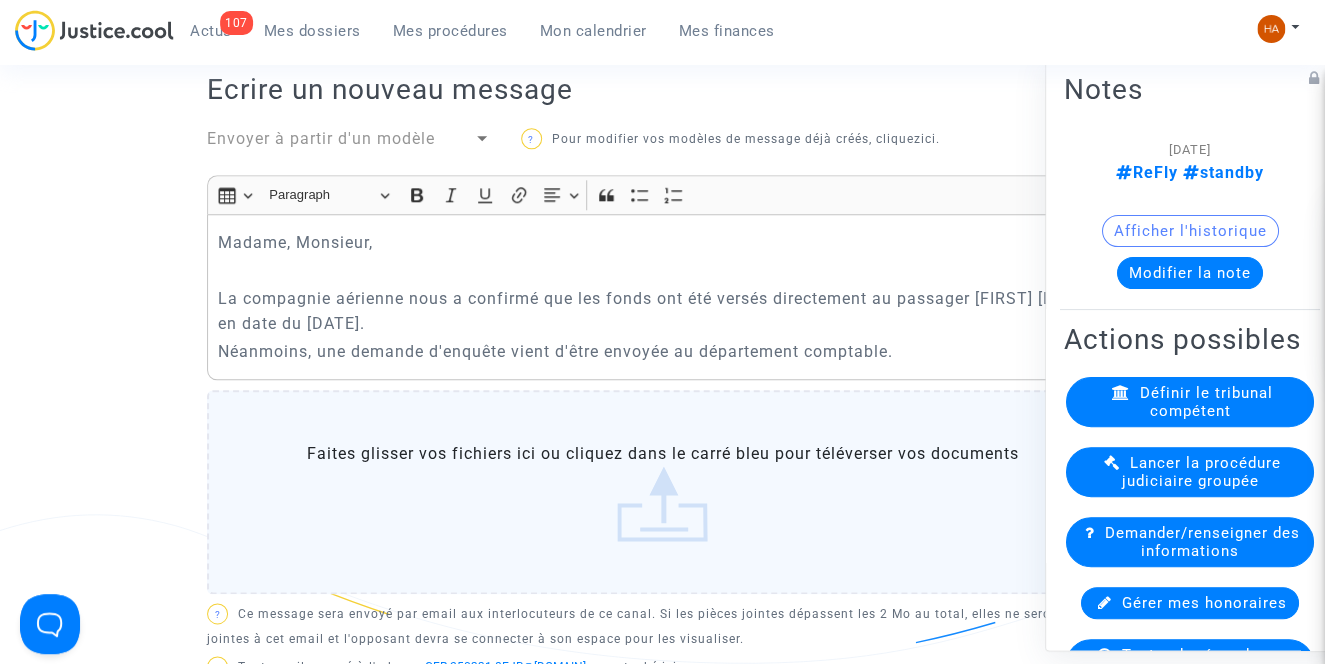 scroll, scrollTop: 673, scrollLeft: 0, axis: vertical 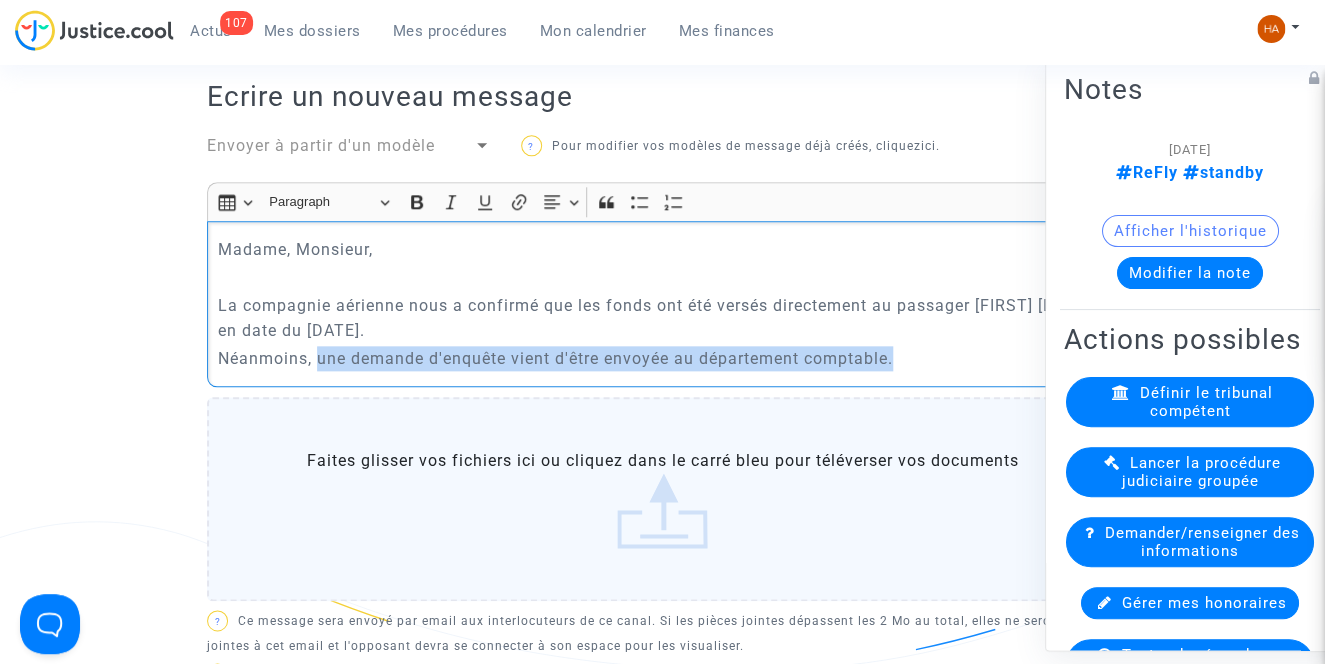 drag, startPoint x: 929, startPoint y: 354, endPoint x: 320, endPoint y: 357, distance: 609.0074 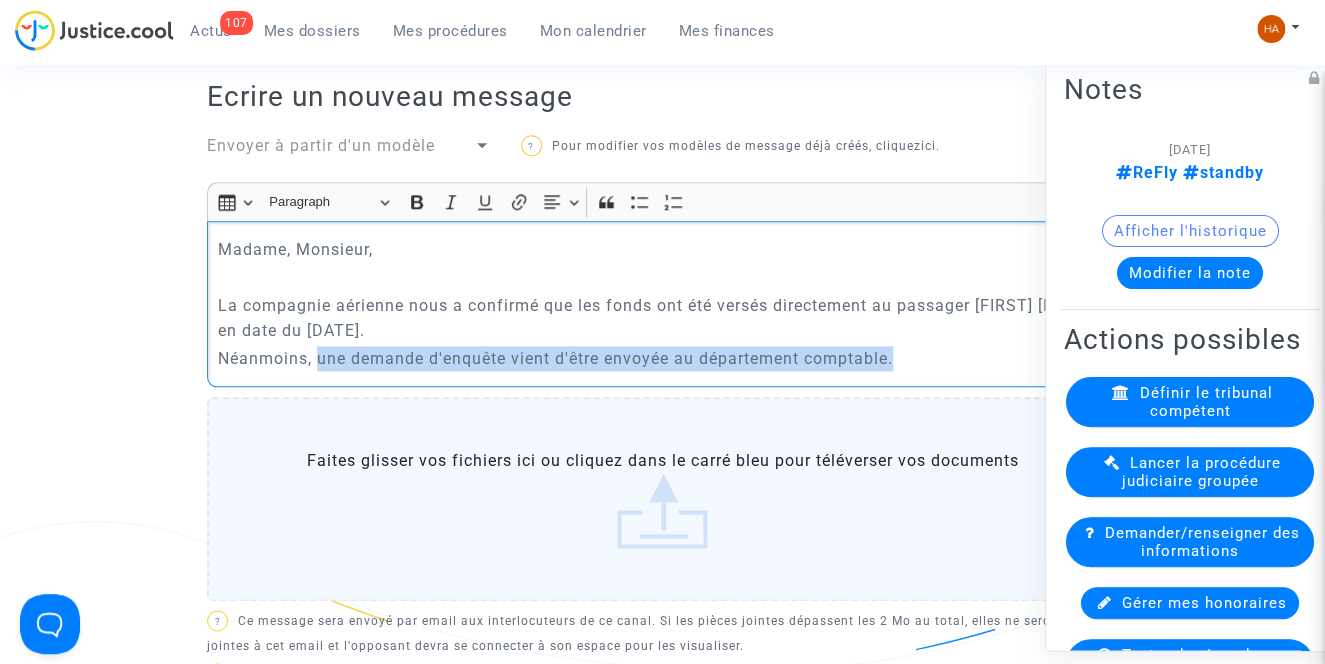 click on "Néanmoins, une demande d'enquête vient d'être envoyée au département comptable." 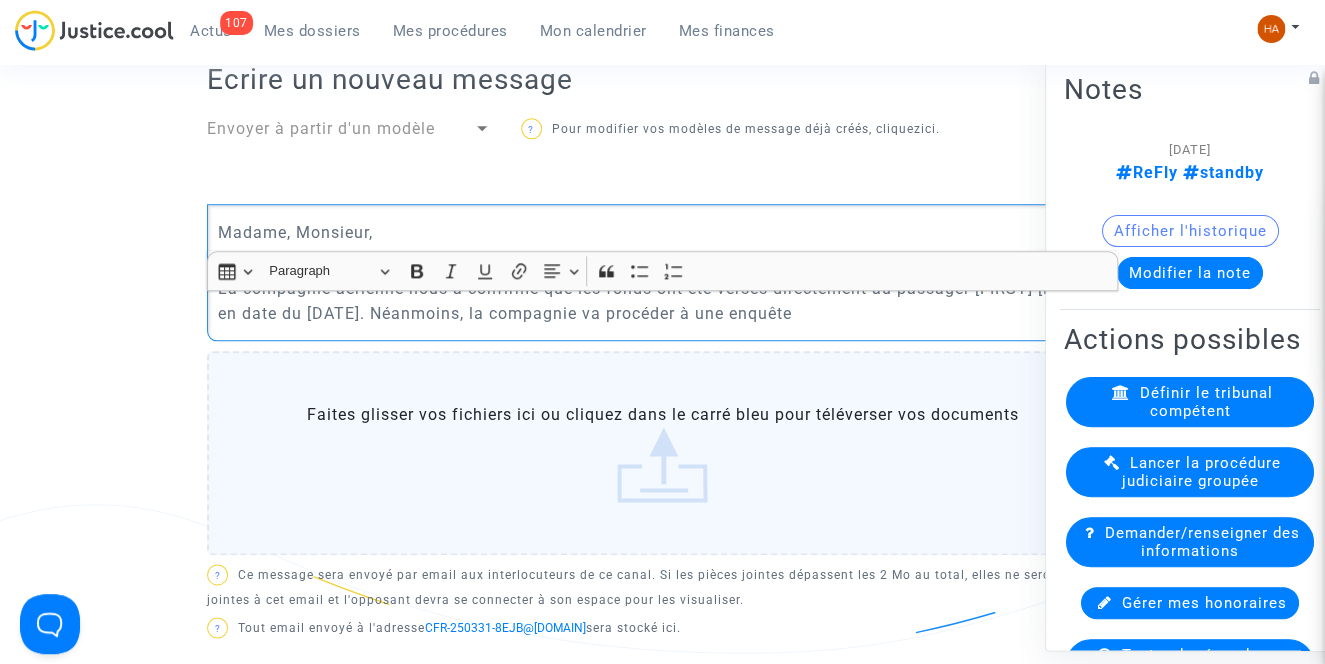 scroll, scrollTop: 627, scrollLeft: 0, axis: vertical 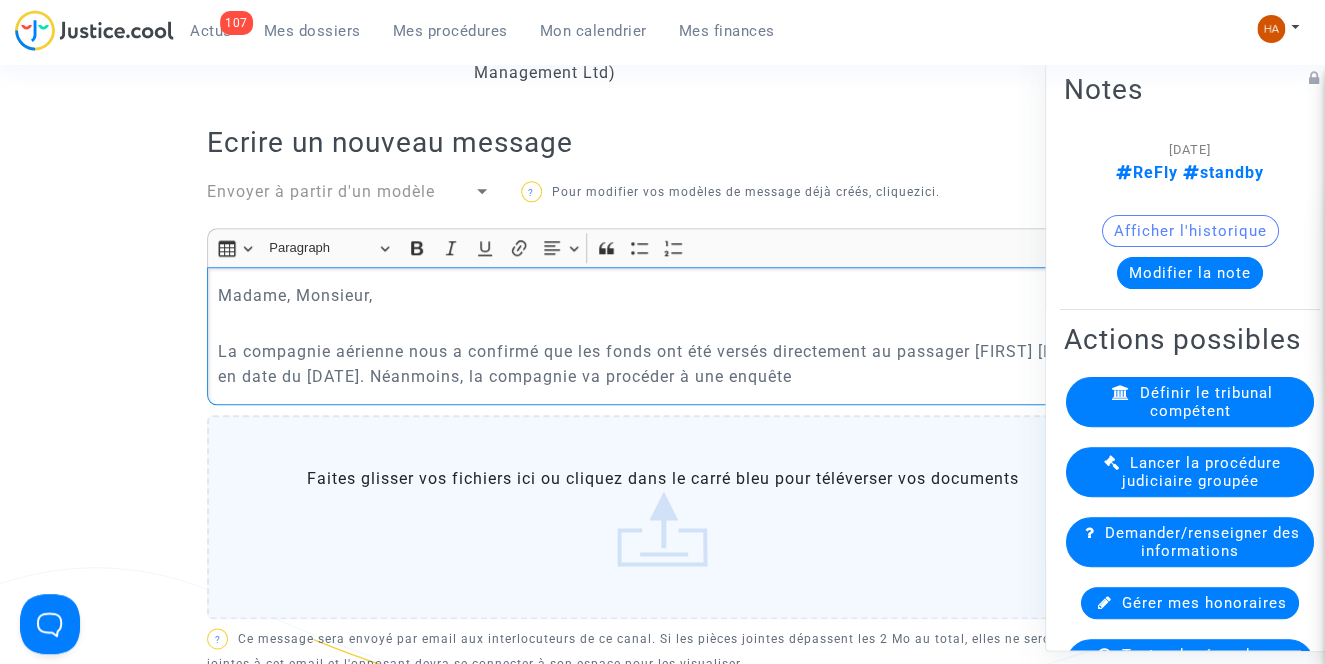drag, startPoint x: 866, startPoint y: 380, endPoint x: 76, endPoint y: 299, distance: 794.14166 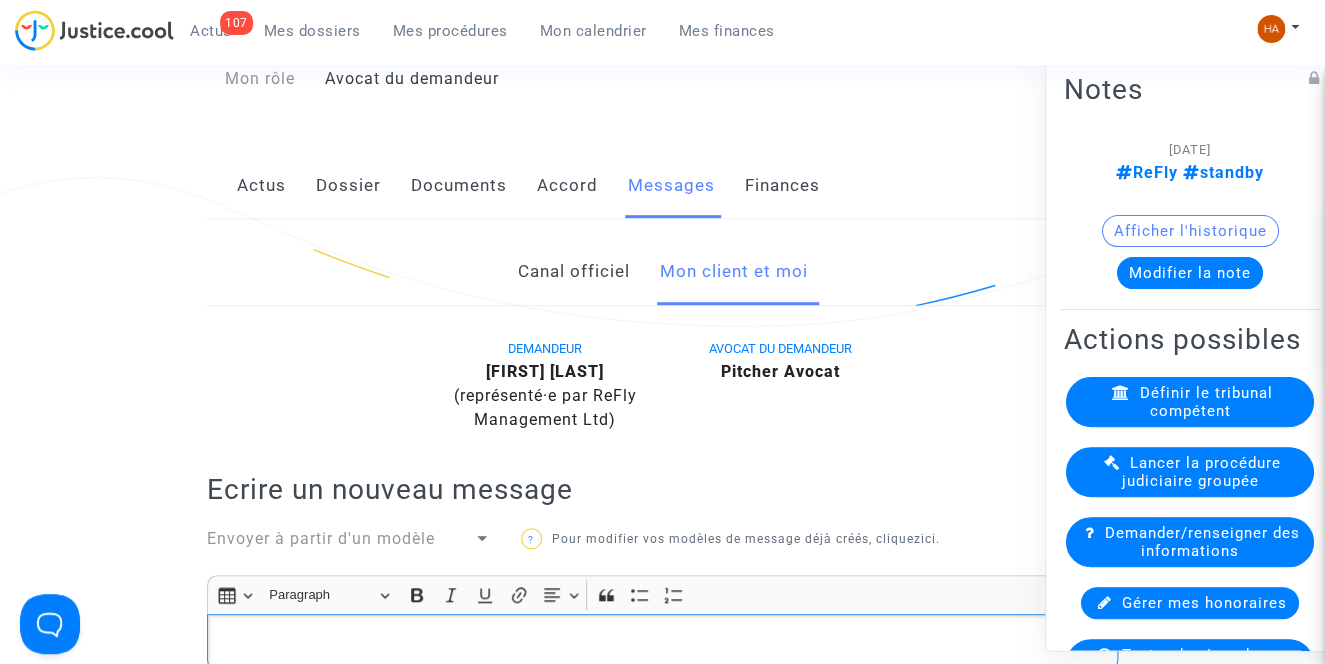 scroll, scrollTop: 81, scrollLeft: 0, axis: vertical 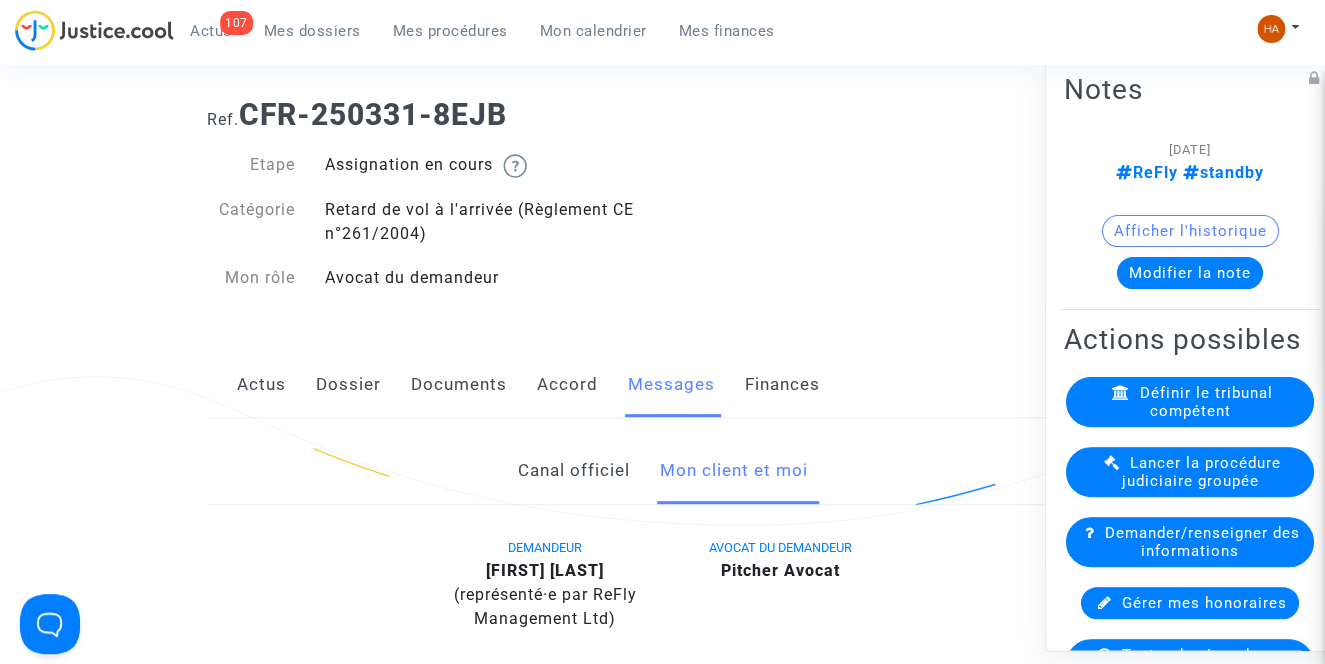 click on "Canal officiel" 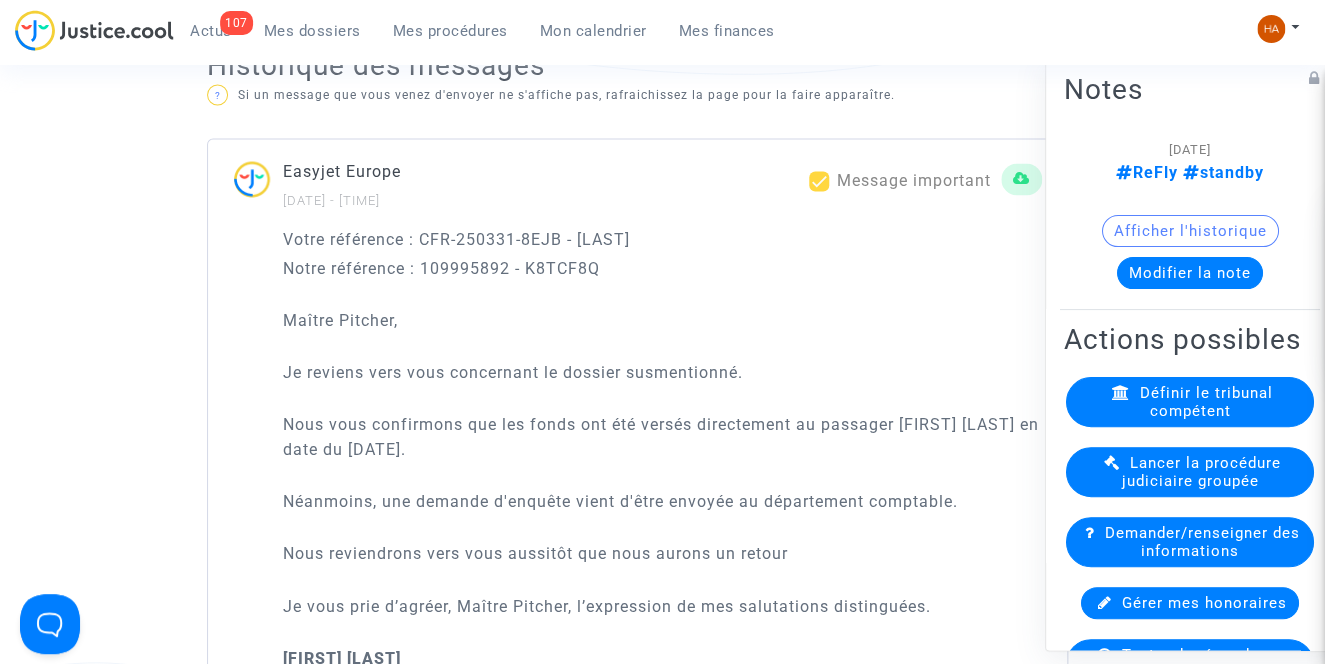 scroll, scrollTop: 1263, scrollLeft: 0, axis: vertical 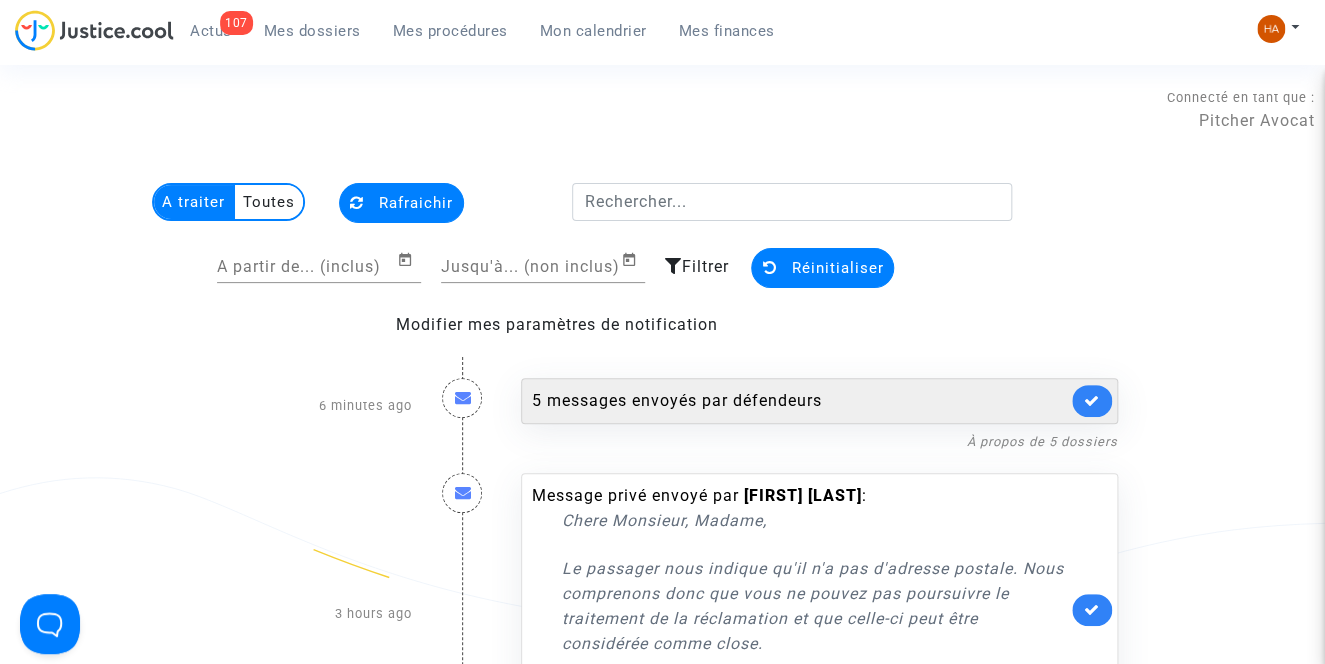 click on "5 messages envoyés par   défendeurs" 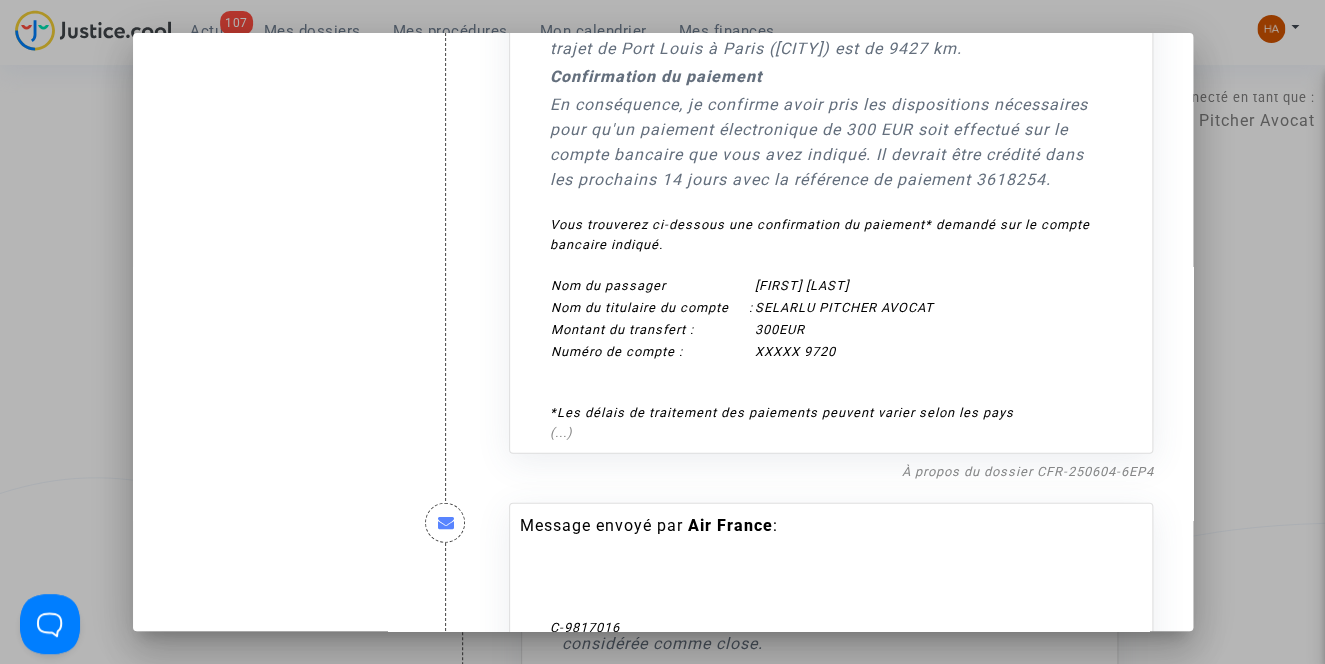scroll, scrollTop: 1909, scrollLeft: 0, axis: vertical 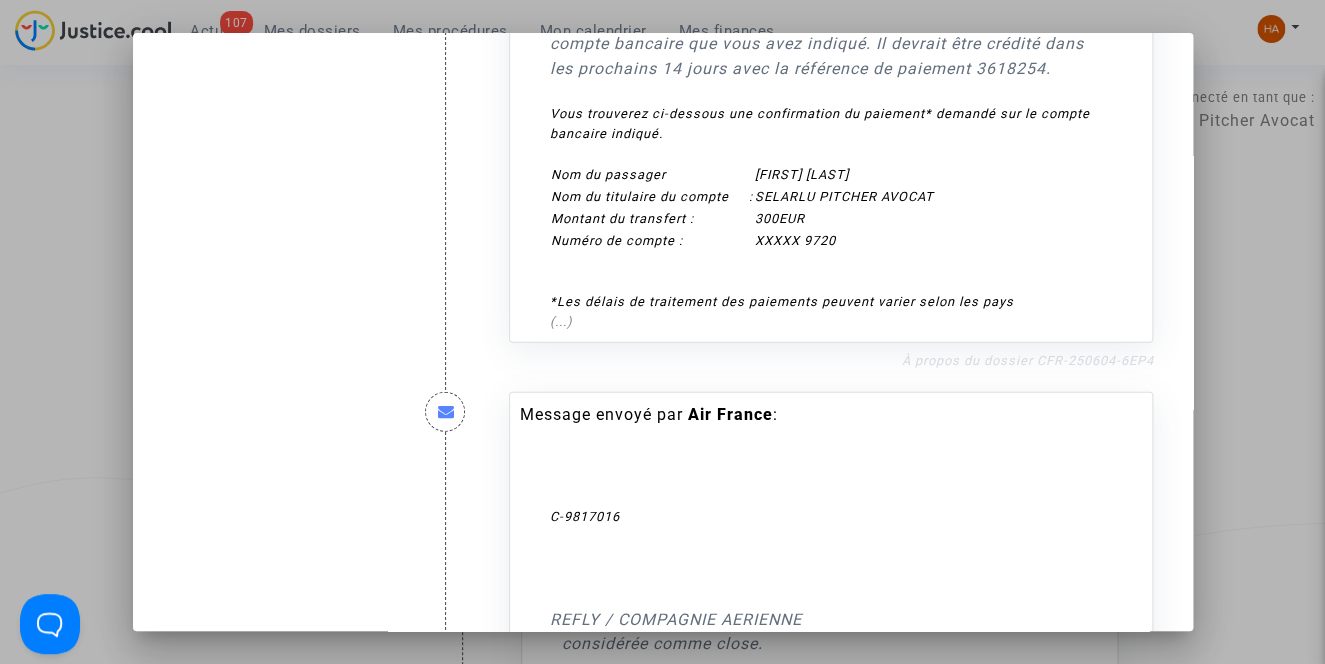 click on "À propos du dossier CFR-250604-6EP4" at bounding box center [1027, 360] 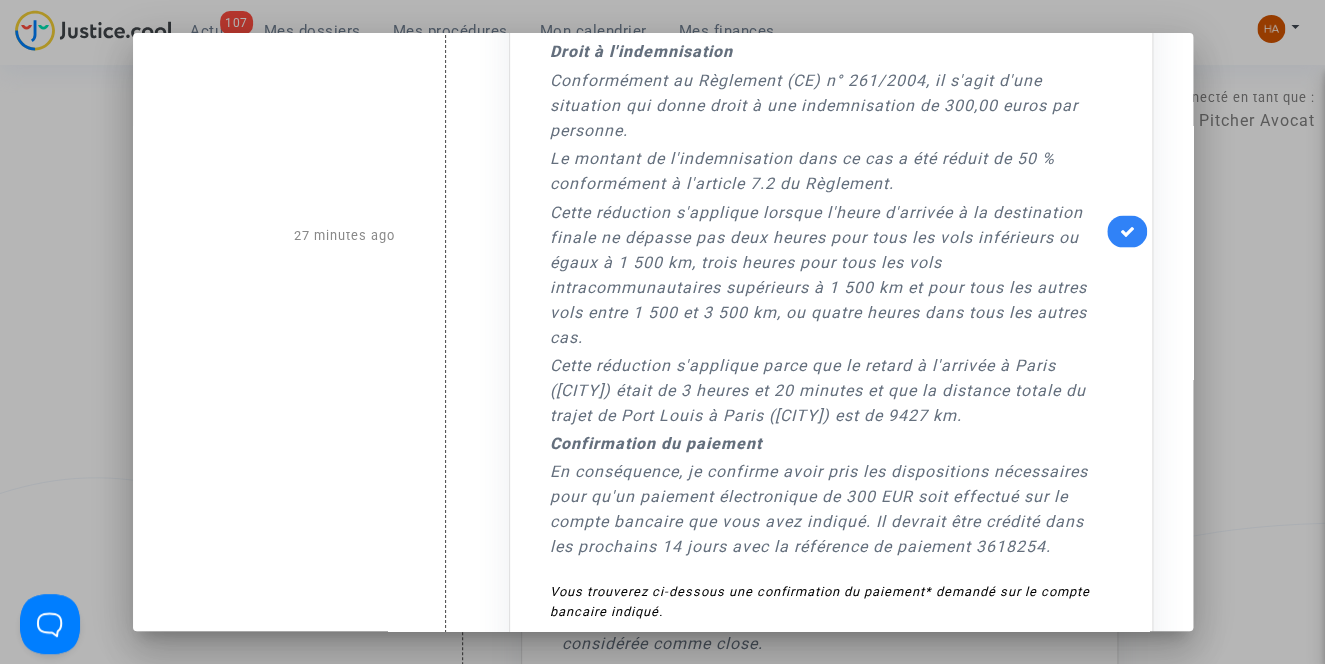 scroll, scrollTop: 1363, scrollLeft: 0, axis: vertical 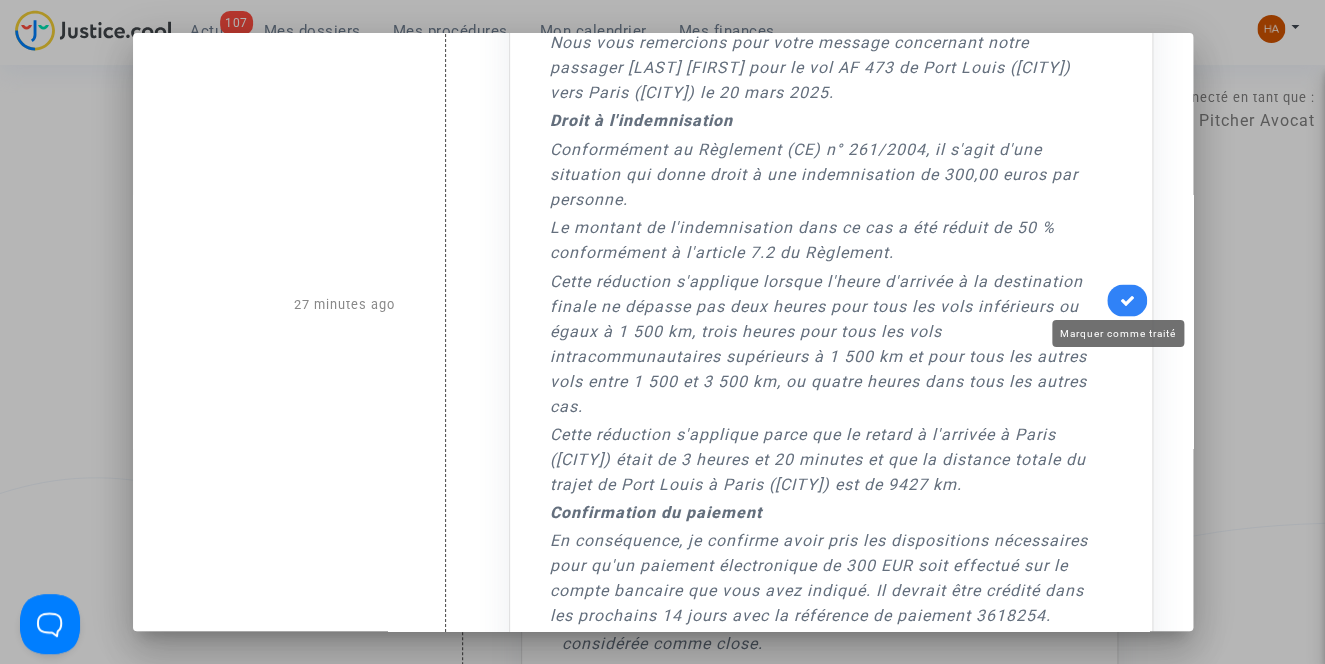 click at bounding box center [1127, 299] 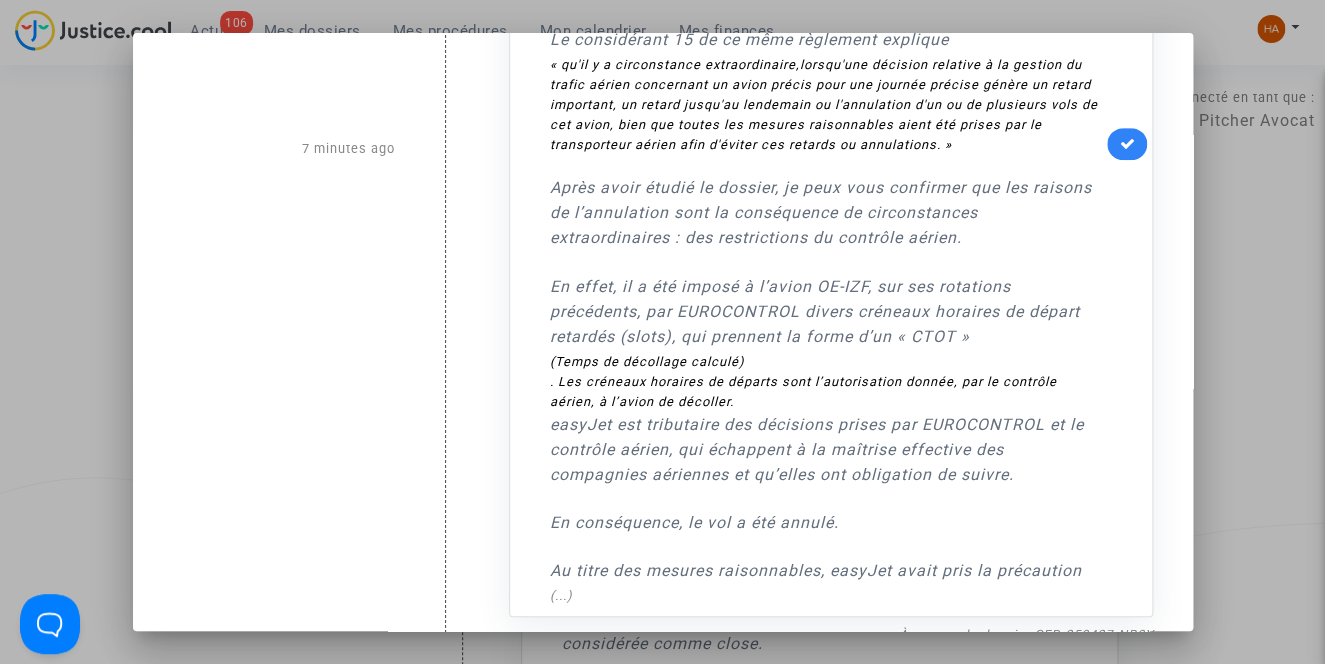 scroll, scrollTop: 454, scrollLeft: 0, axis: vertical 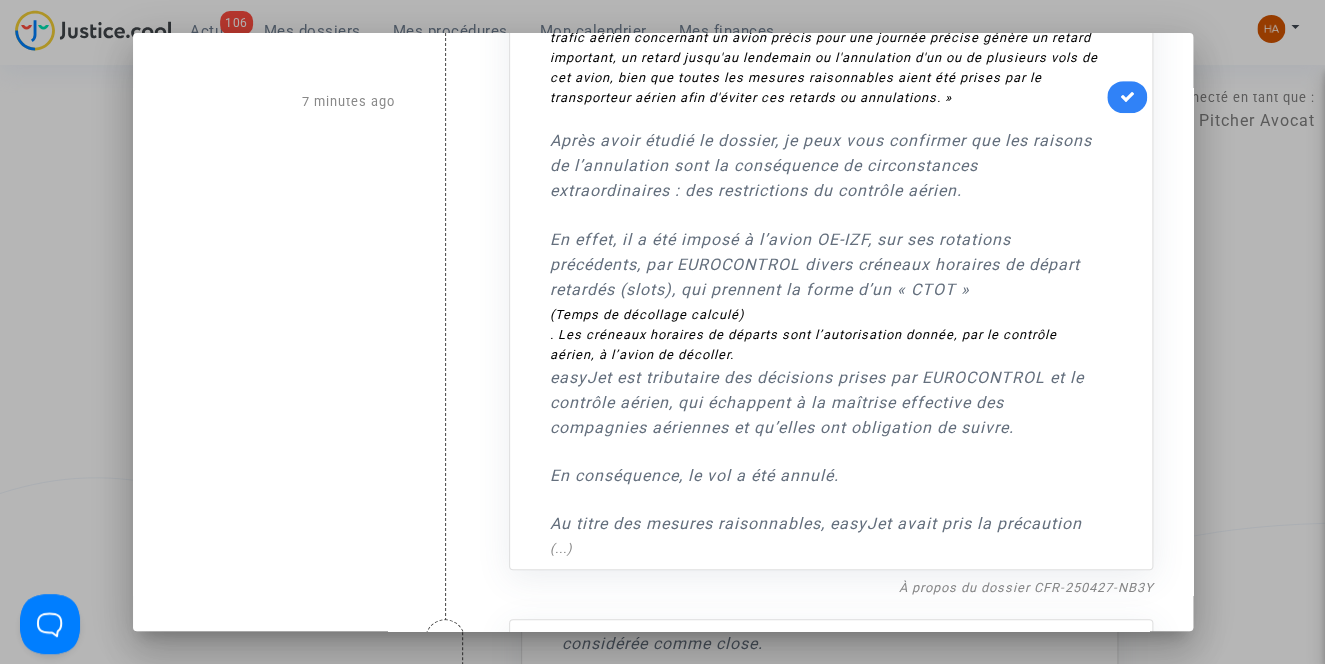 click at bounding box center [662, 332] 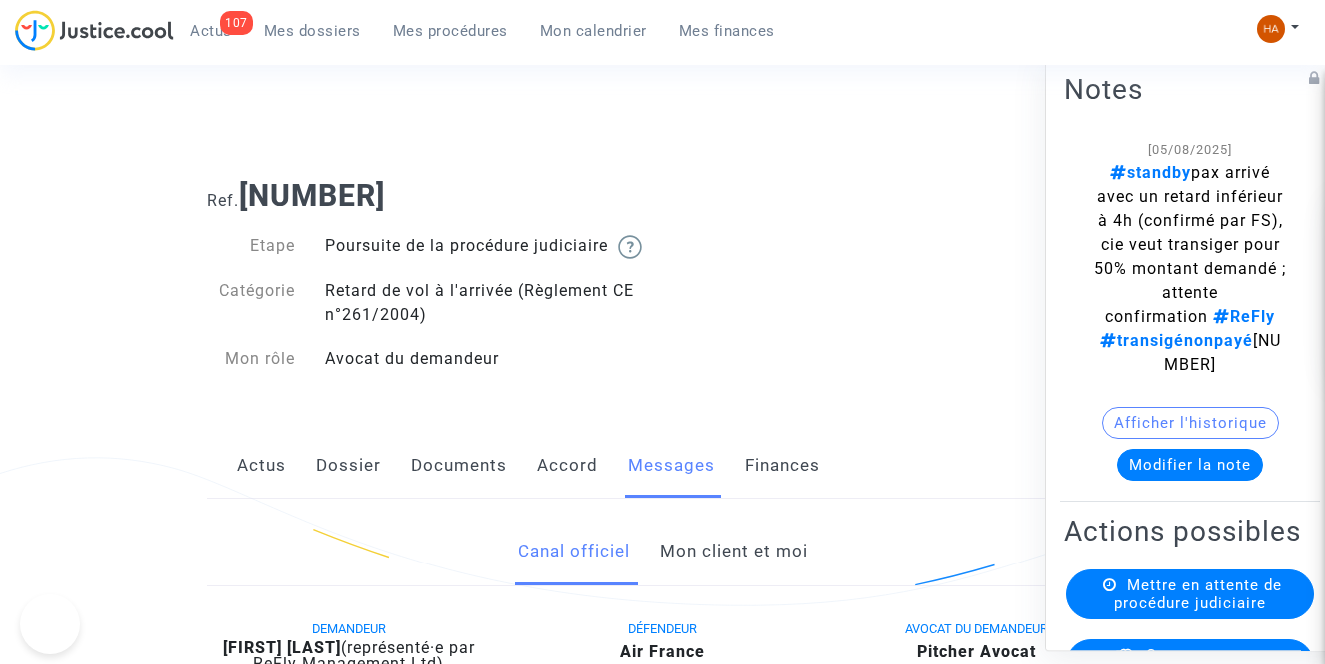 scroll, scrollTop: 0, scrollLeft: 0, axis: both 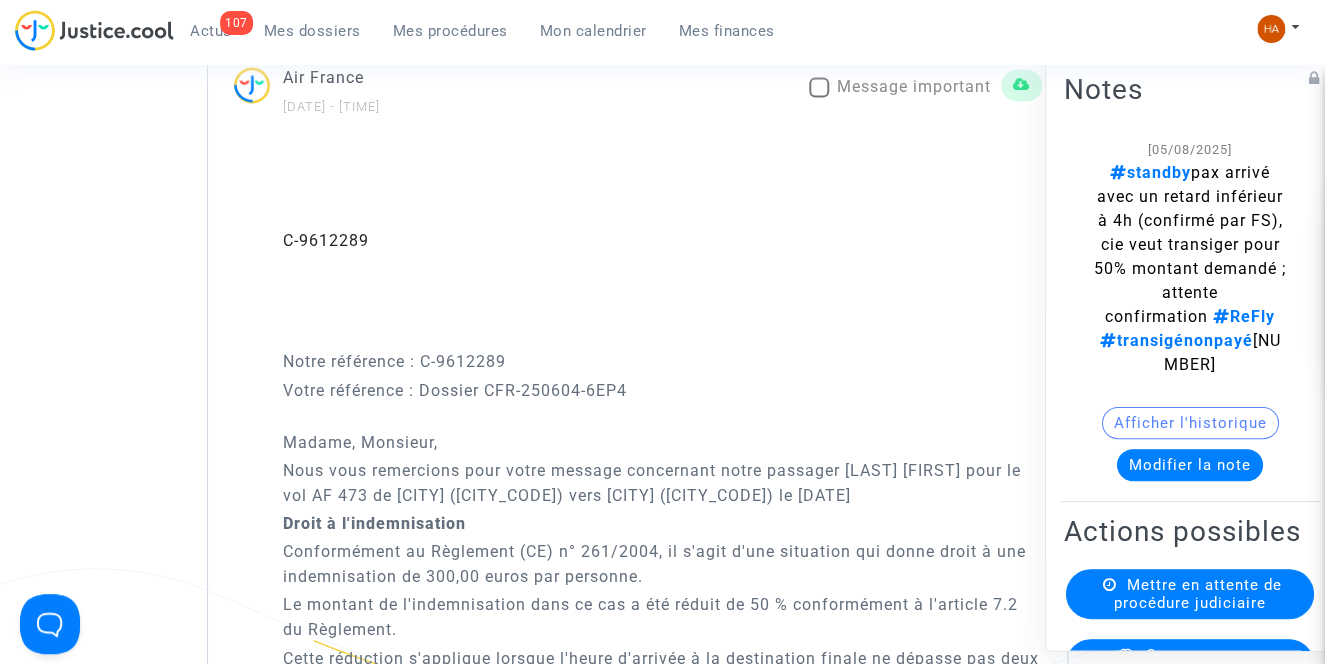 click at bounding box center (819, 87) 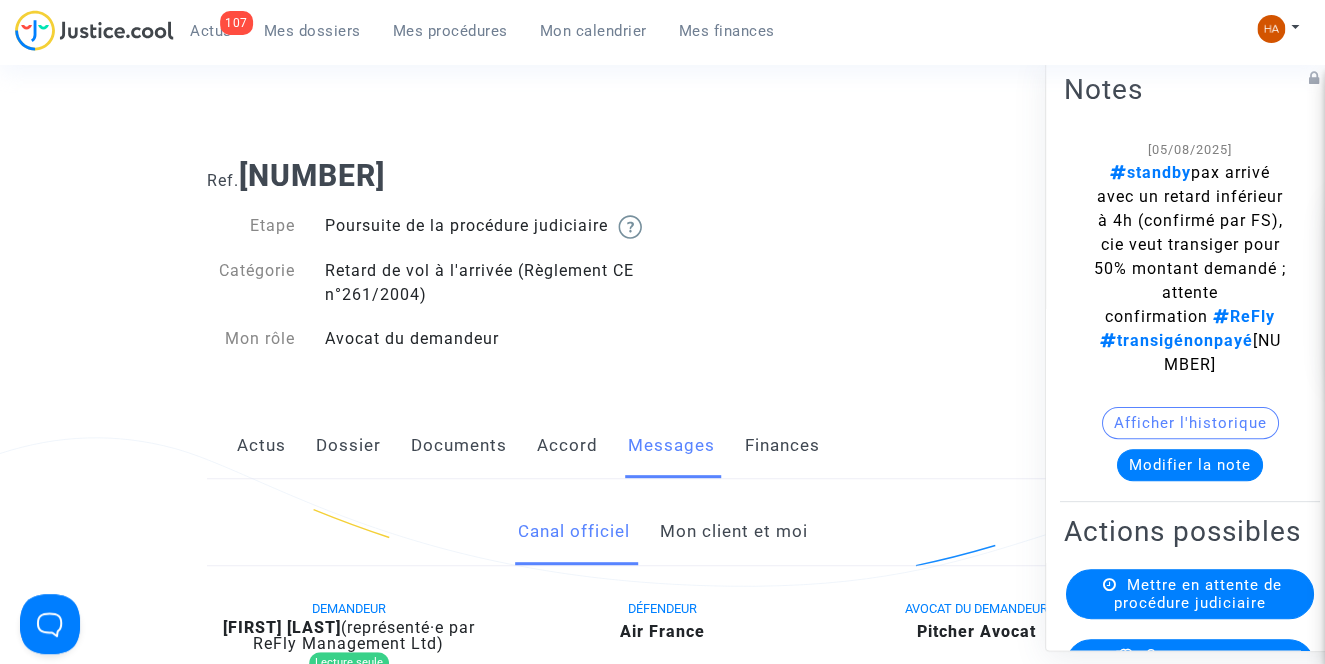 scroll, scrollTop: 0, scrollLeft: 0, axis: both 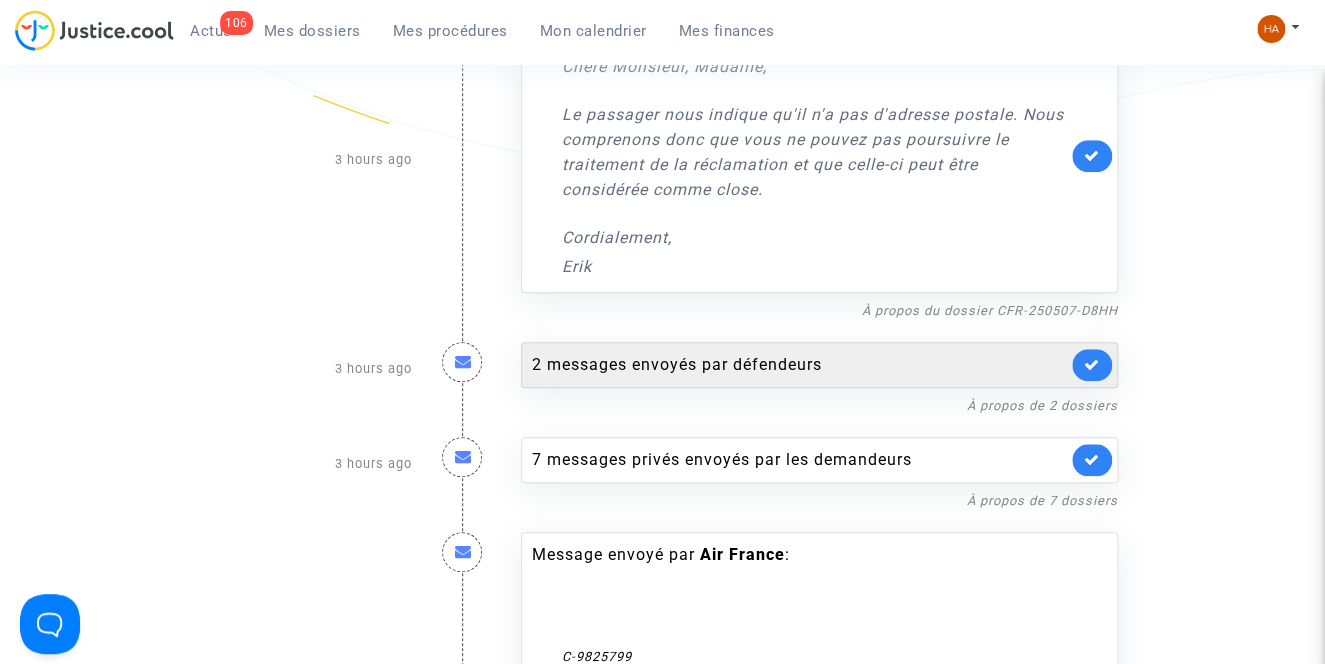 click on "2 messages envoyés par   défendeurs" 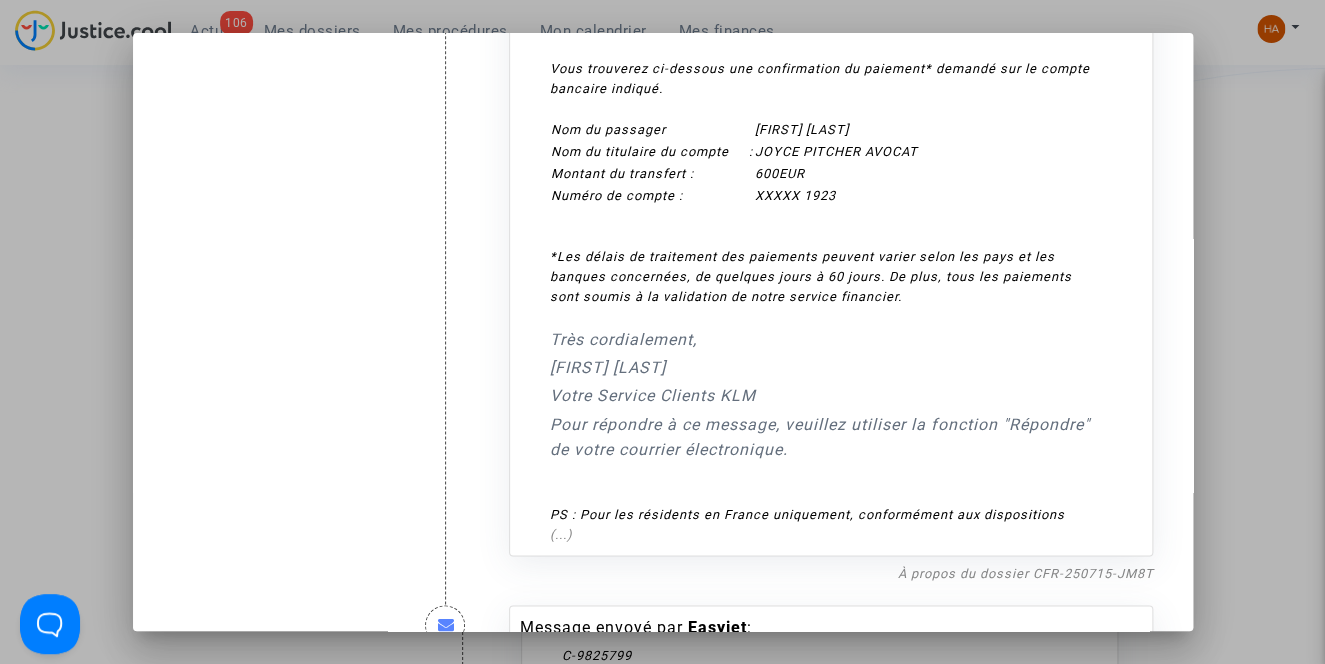 scroll, scrollTop: 818, scrollLeft: 0, axis: vertical 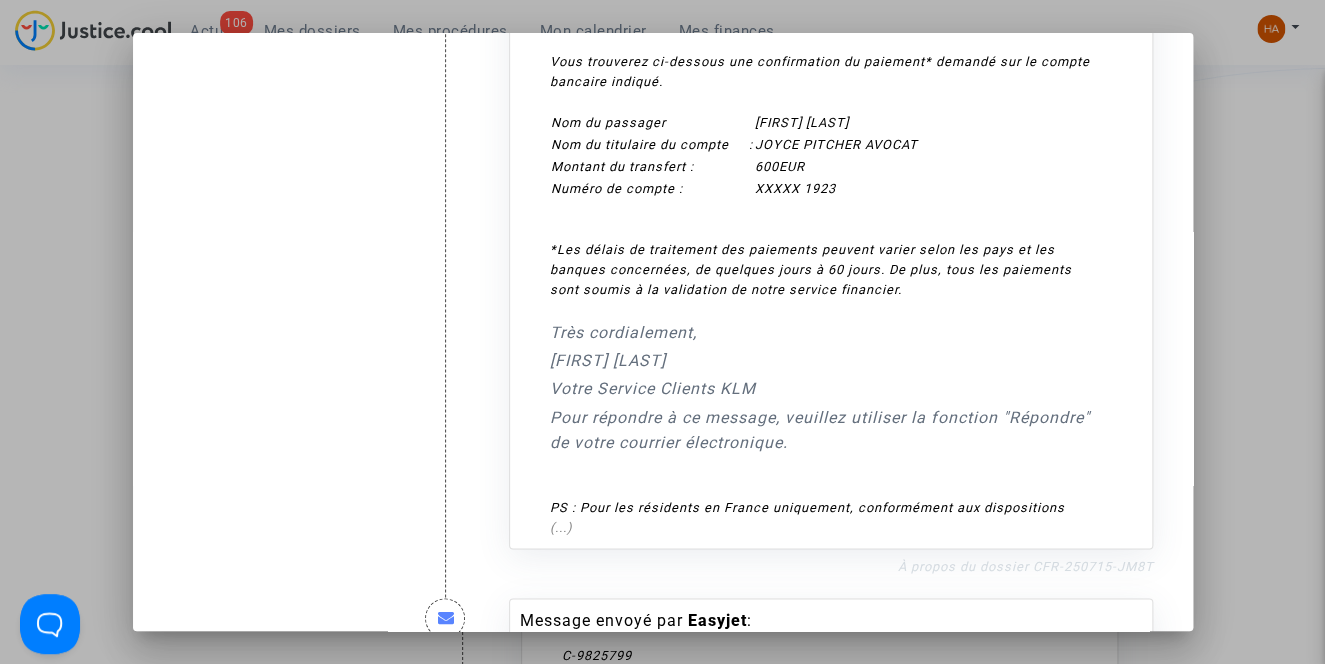 click on "À propos du dossier CFR-250715-JM8T" at bounding box center [1025, 566] 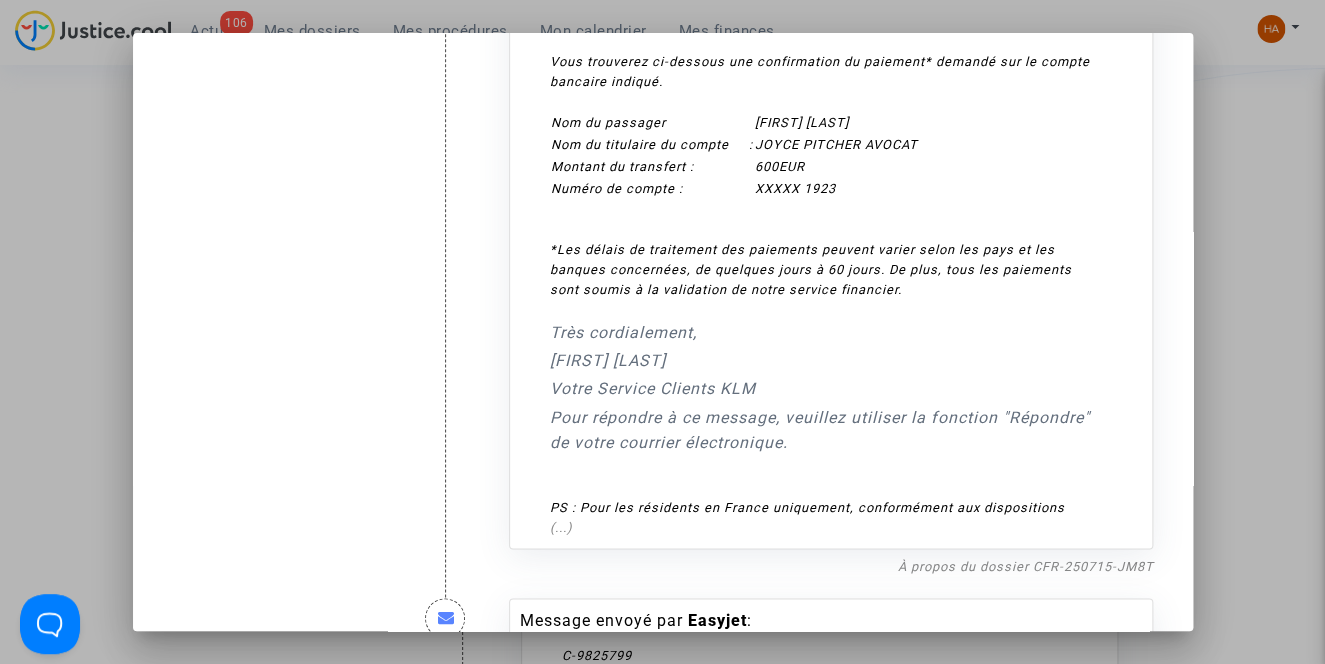 click at bounding box center (662, 332) 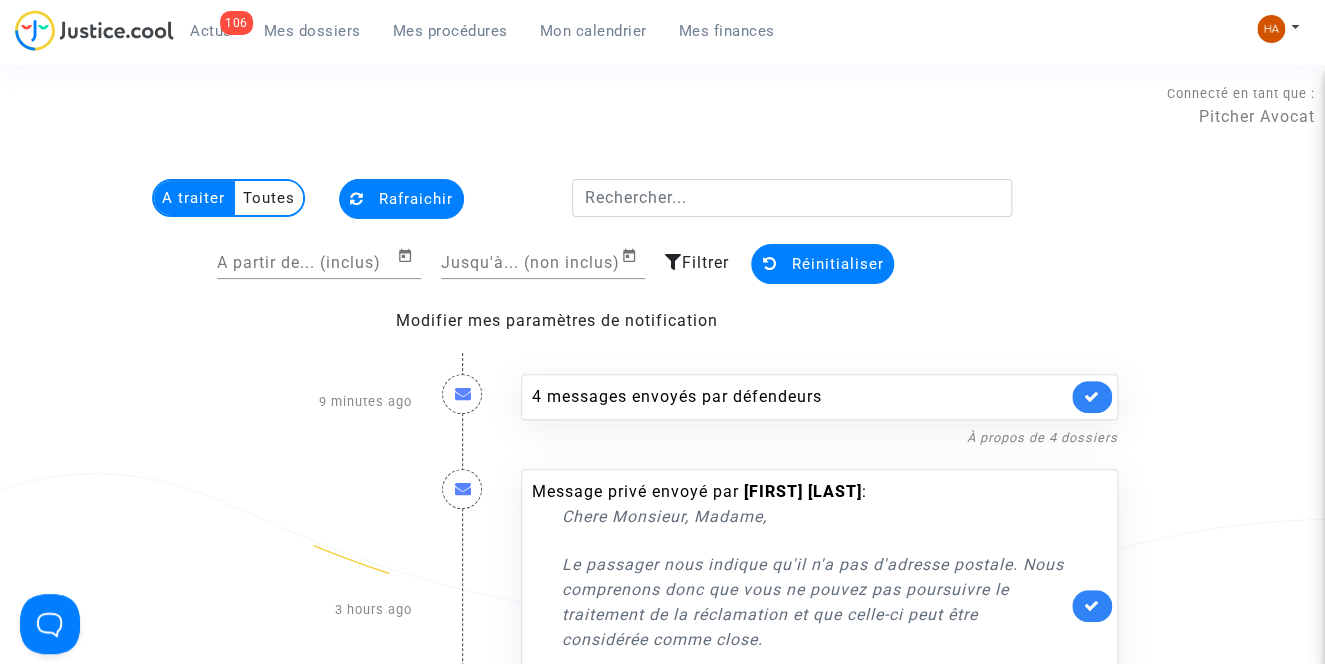 scroll, scrollTop: 0, scrollLeft: 0, axis: both 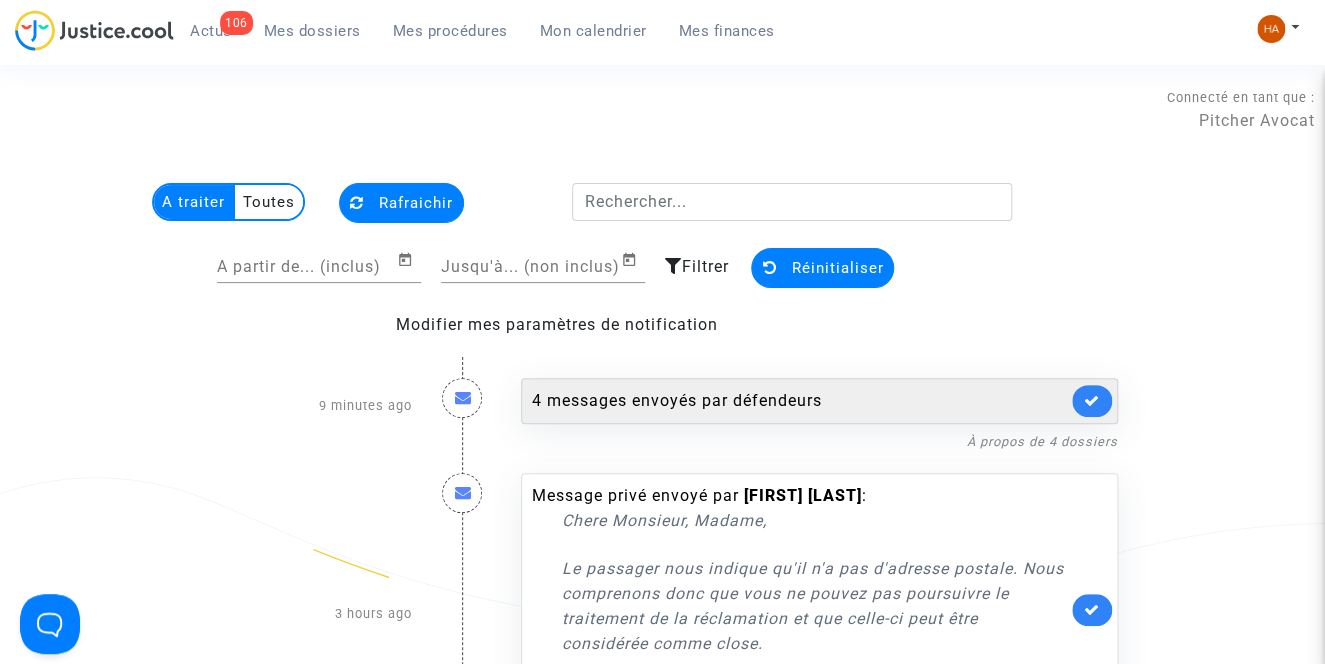 click on "4 messages envoyés par   défendeurs" 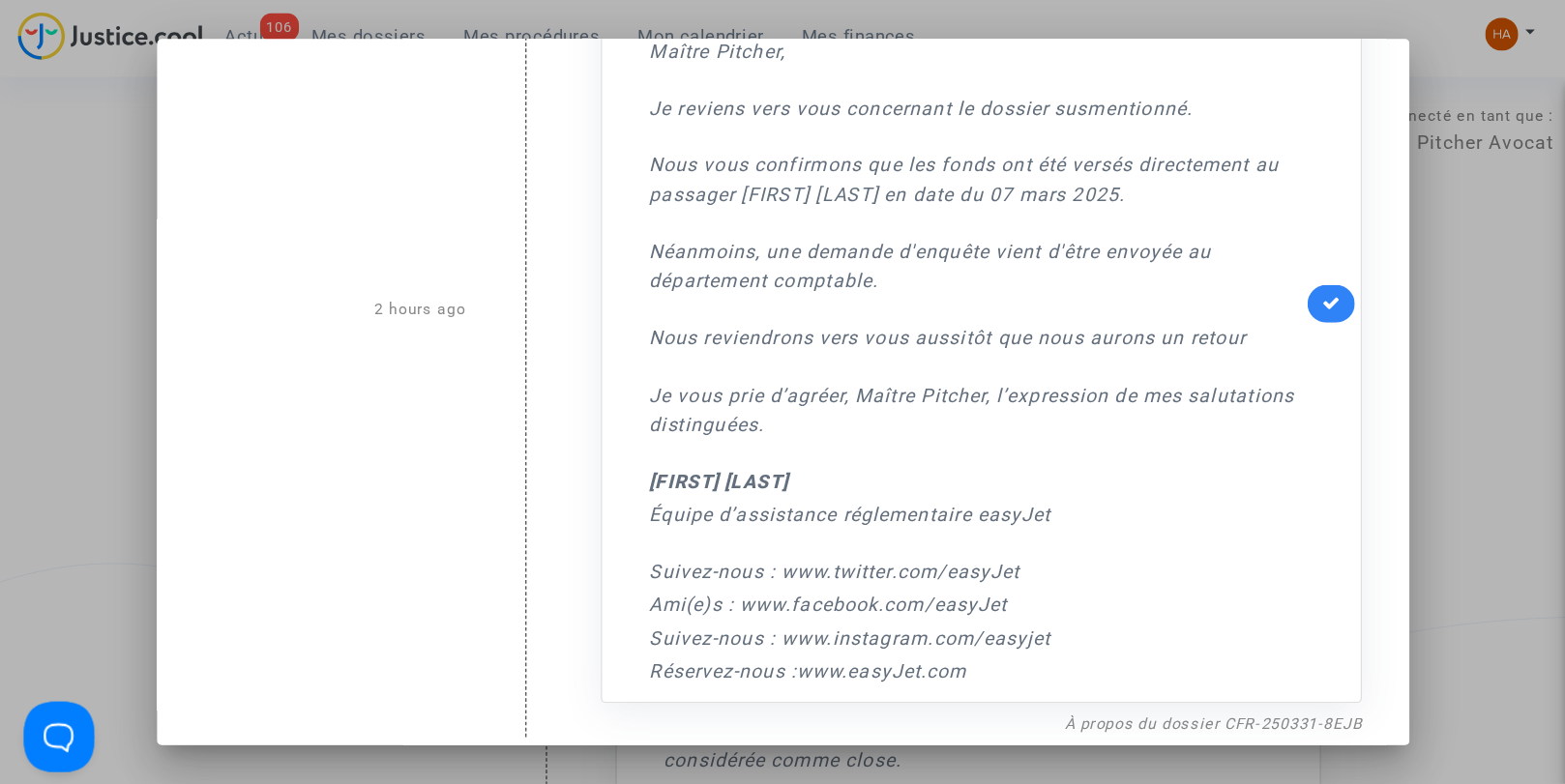 scroll, scrollTop: 3487, scrollLeft: 0, axis: vertical 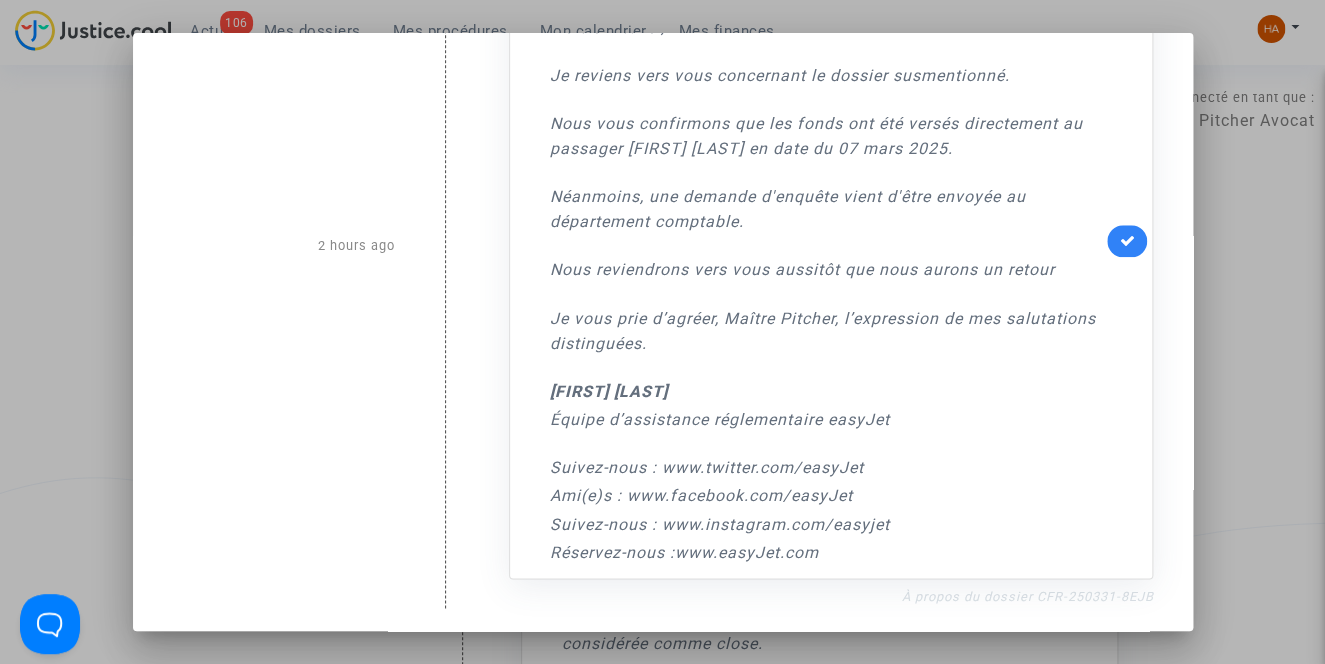 click on "À propos du dossier CFR-250331-8EJB" at bounding box center [1027, 596] 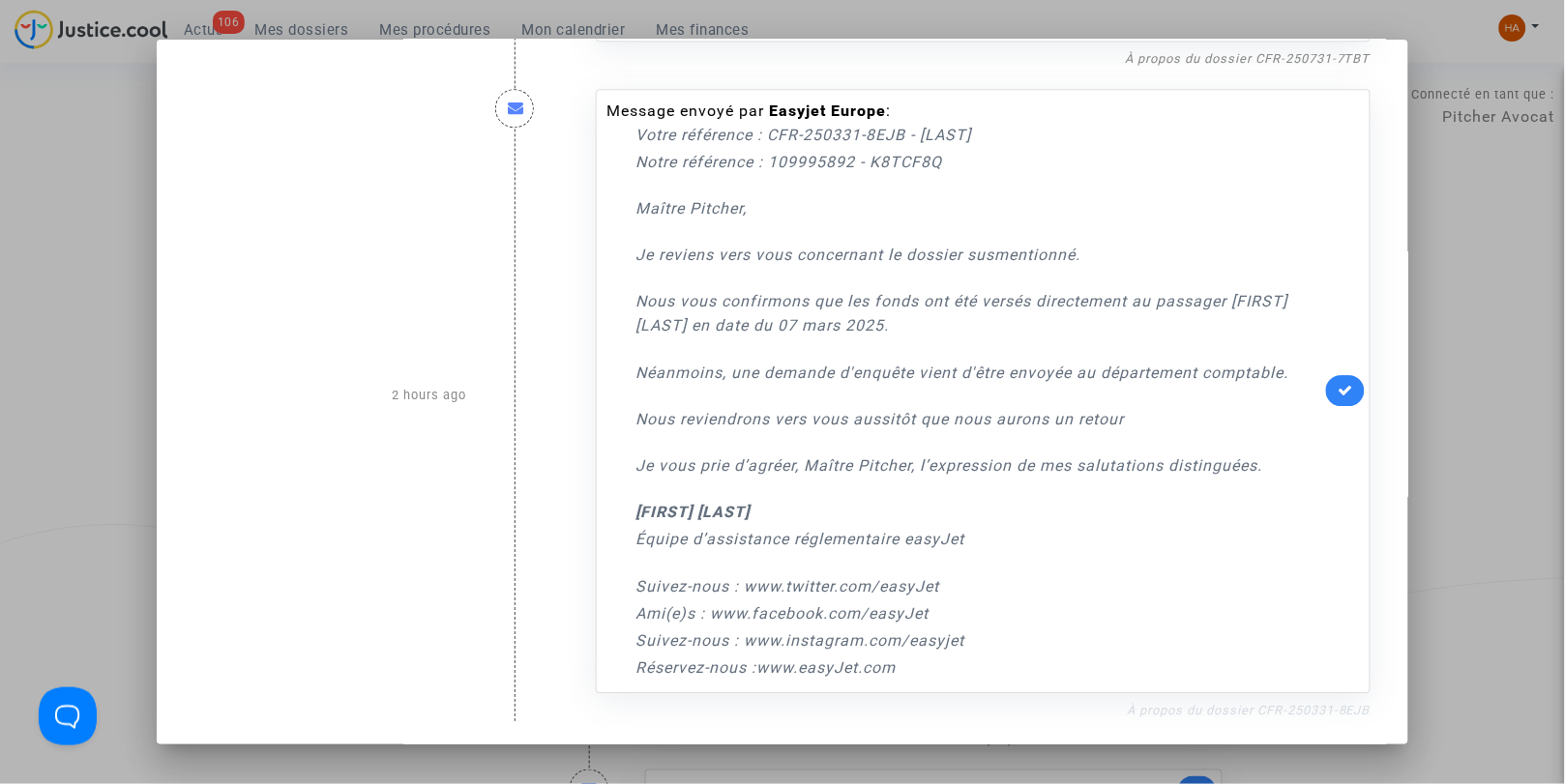 scroll, scrollTop: 3080, scrollLeft: 0, axis: vertical 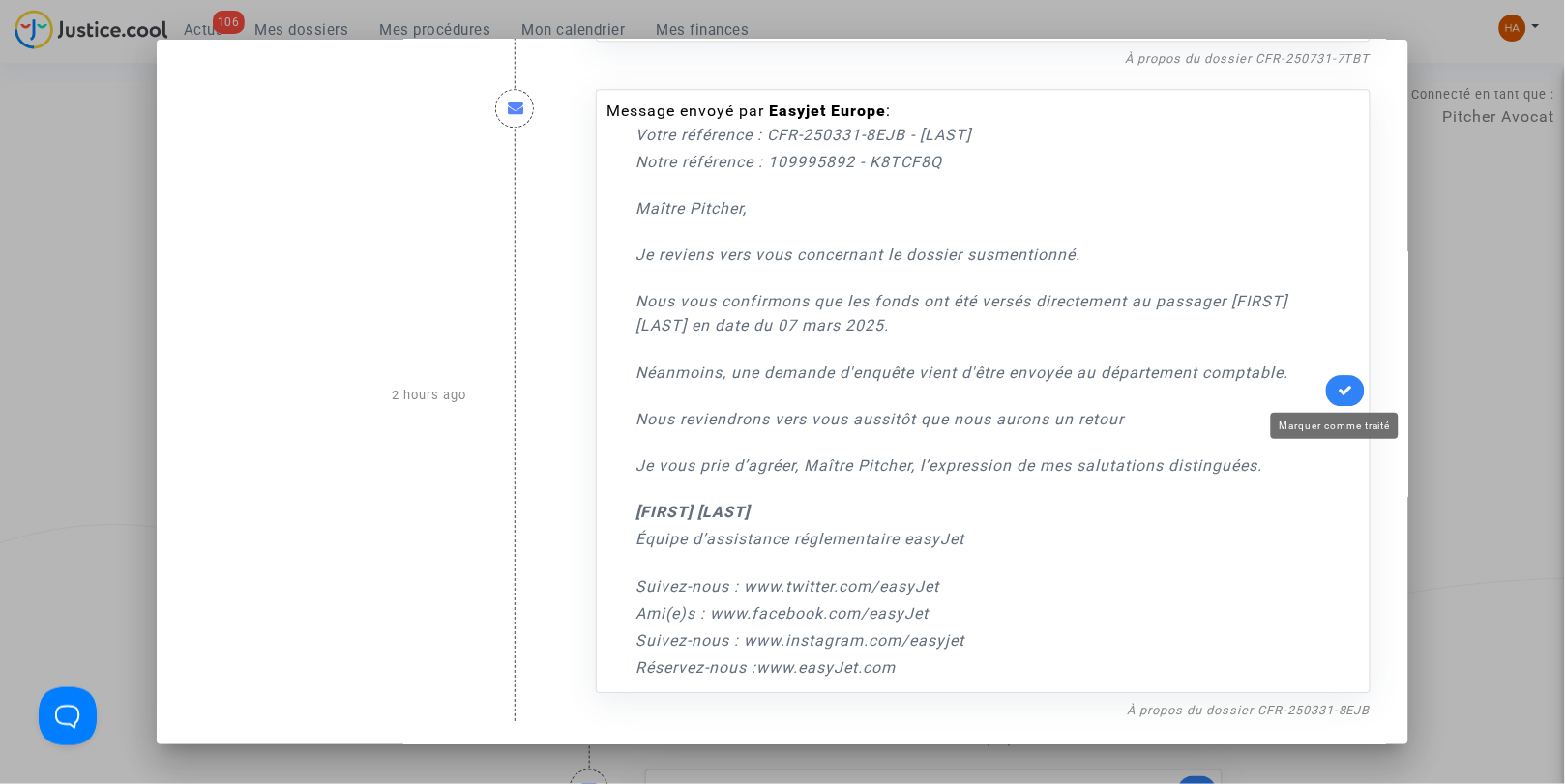 click on "Message envoyé par   Easyjet Europe  : Votre référence : CFR-250331-8EJB - ZOLINSKY Notre référence : 109995892 - K8TCF8Q Maître Pitcher, Je reviens vers vous concernant le dossier susmentionné. Nous vous confirmons que les fonds ont été versés directement au passager Joel Zolinsky en date du 07 mars 2025. Néanmoins, une demande d'enquête vient d'être envoyée au département comptable. Nous reviendrons vers vous aussitôt que nous aurons un retour Je vous prie d’agréer, Maître Pitcher, l’expression de mes salutations distinguées. Stephane MOUDOUROU Équipe d’assistance réglementaire easyJet Suivez-nous : www.twitter.com/easyJet Ami(e)s : www.facebook.com/easyJet Suivez-nous : www.instagram.com/easyjet Réservez-nous :  www.easyJet.com" at bounding box center [983, 392] 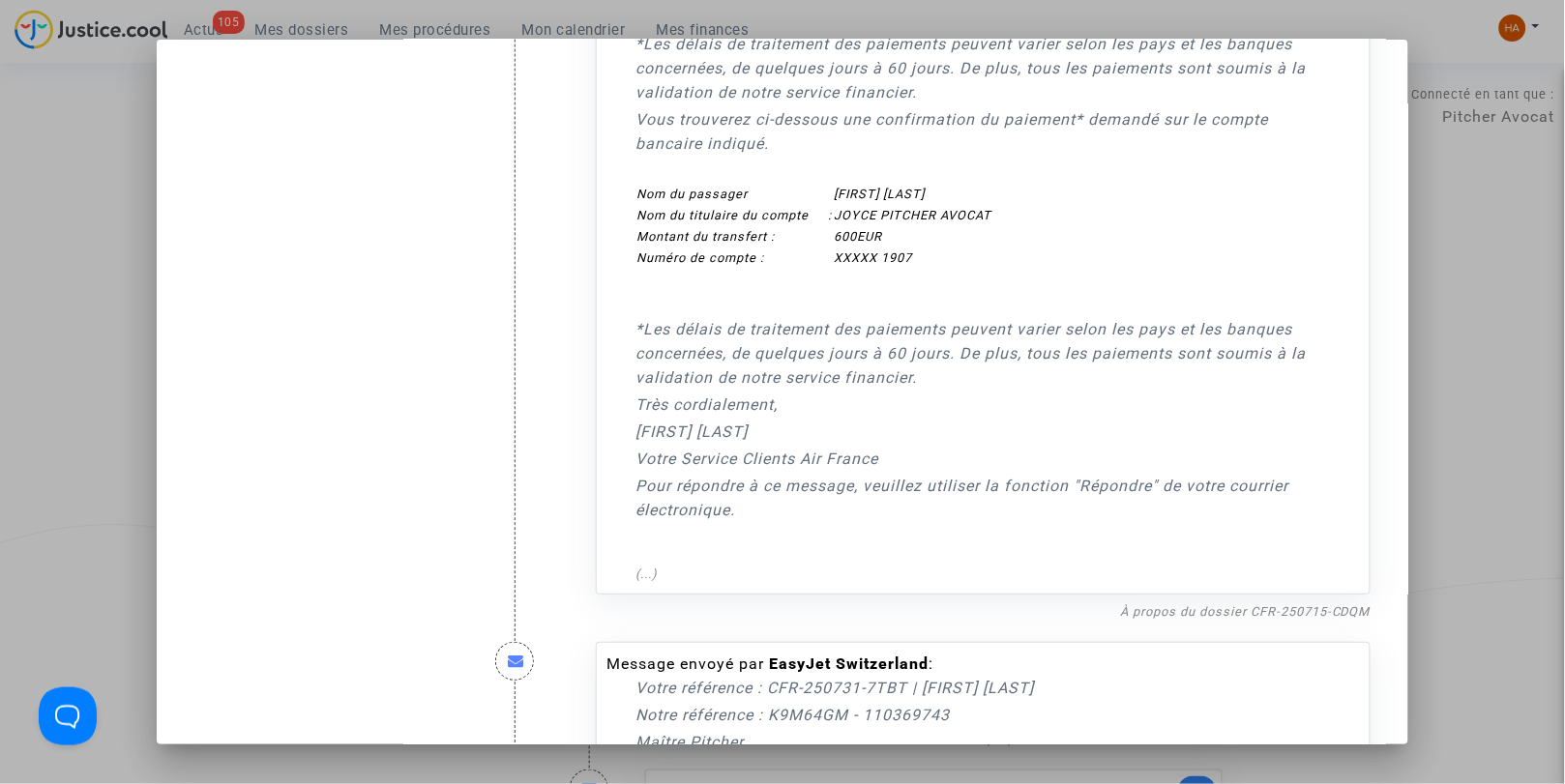 scroll, scrollTop: 1660, scrollLeft: 0, axis: vertical 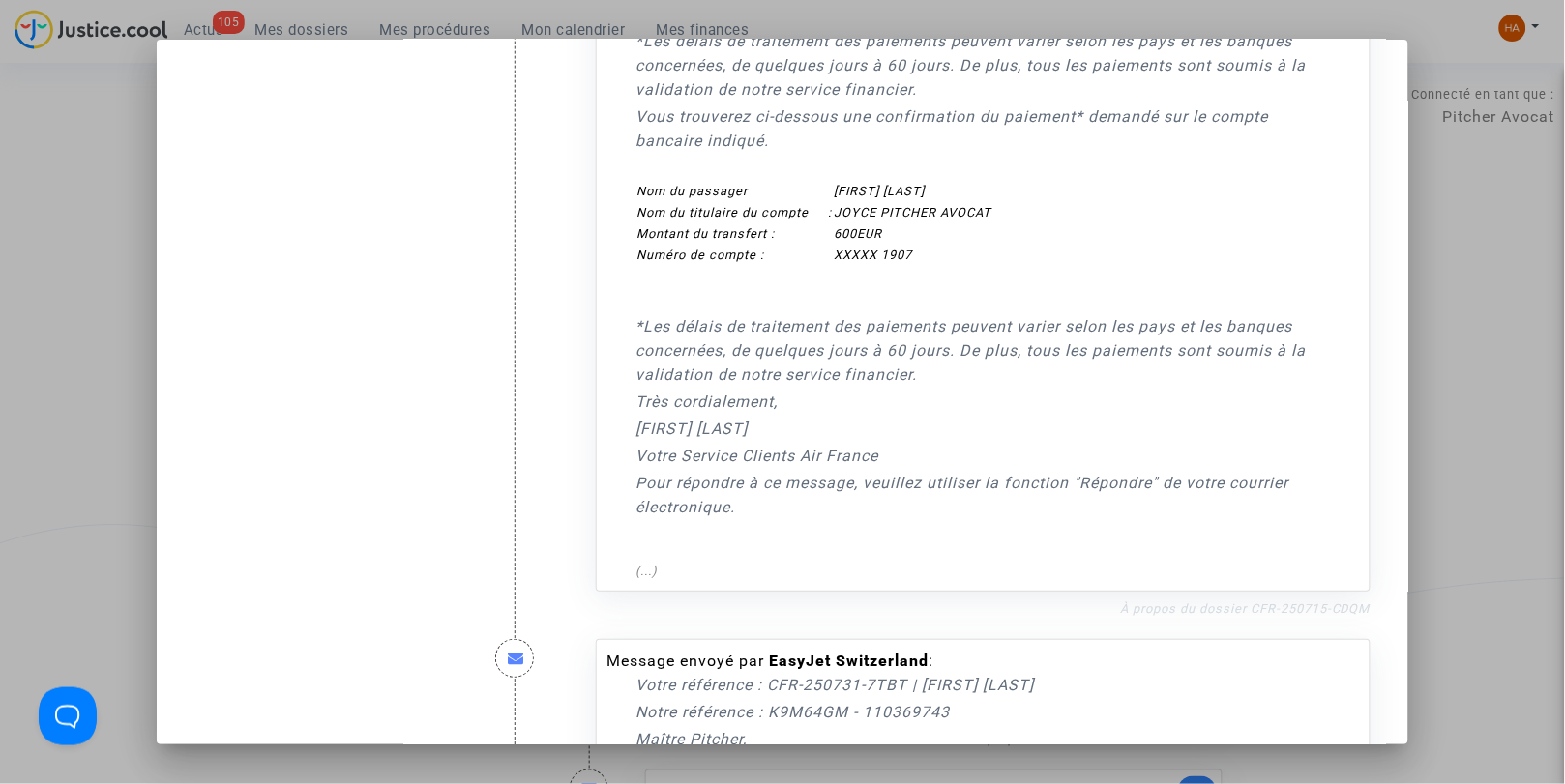 click on "À propos du dossier CFR-250715-CDQM" at bounding box center [1245, 608] 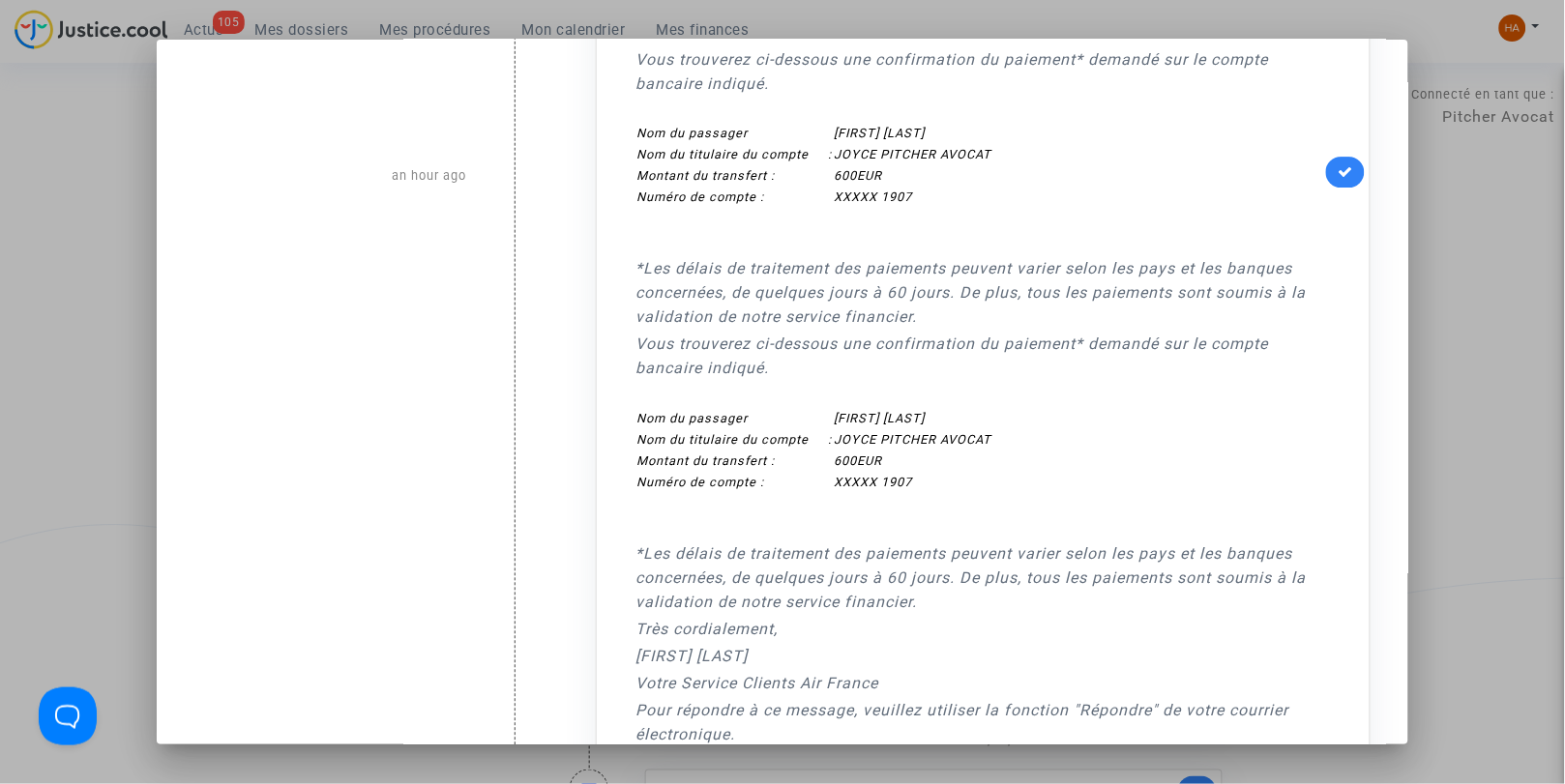 scroll, scrollTop: 1432, scrollLeft: 0, axis: vertical 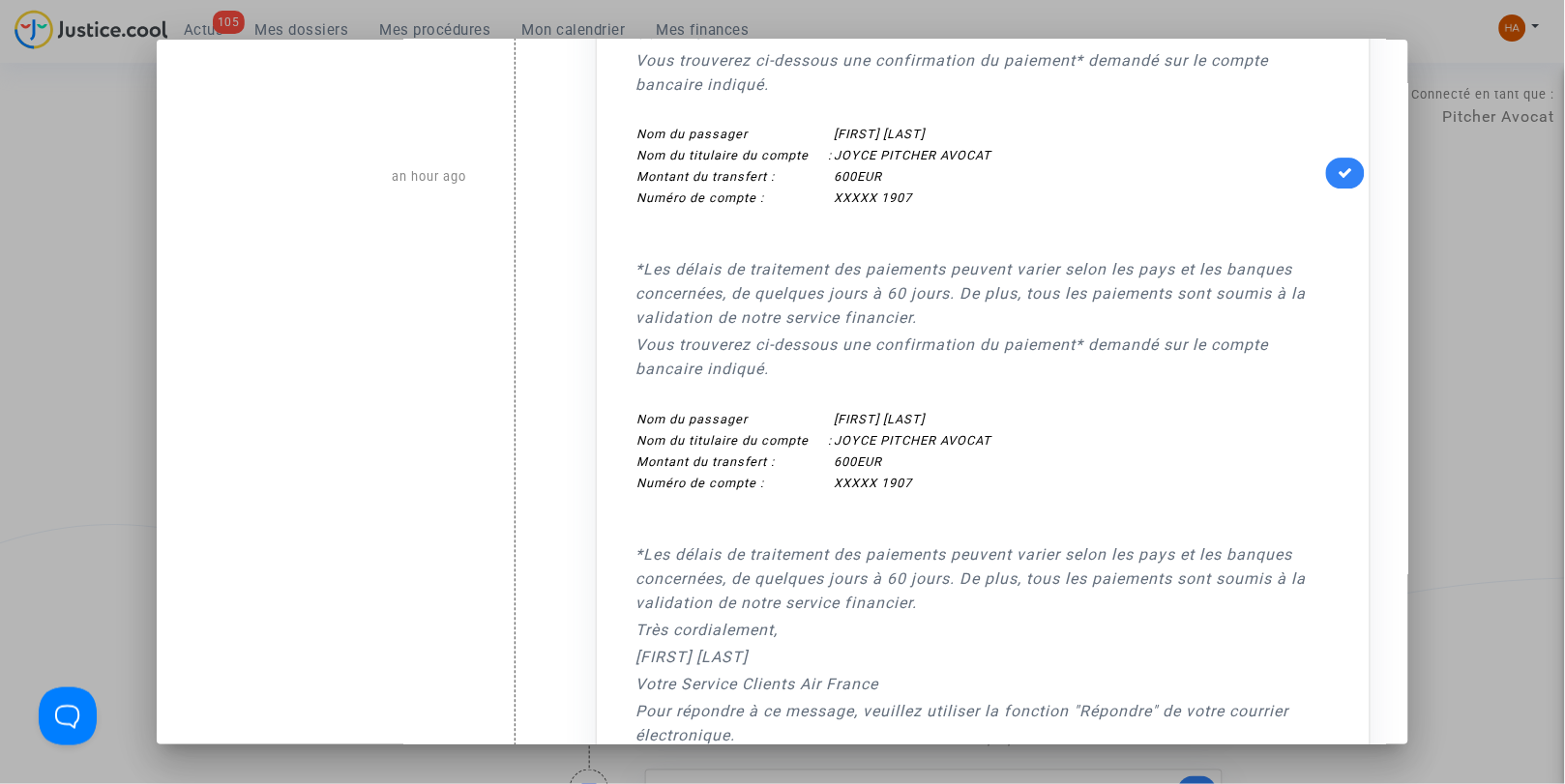 click at bounding box center (1345, 173) 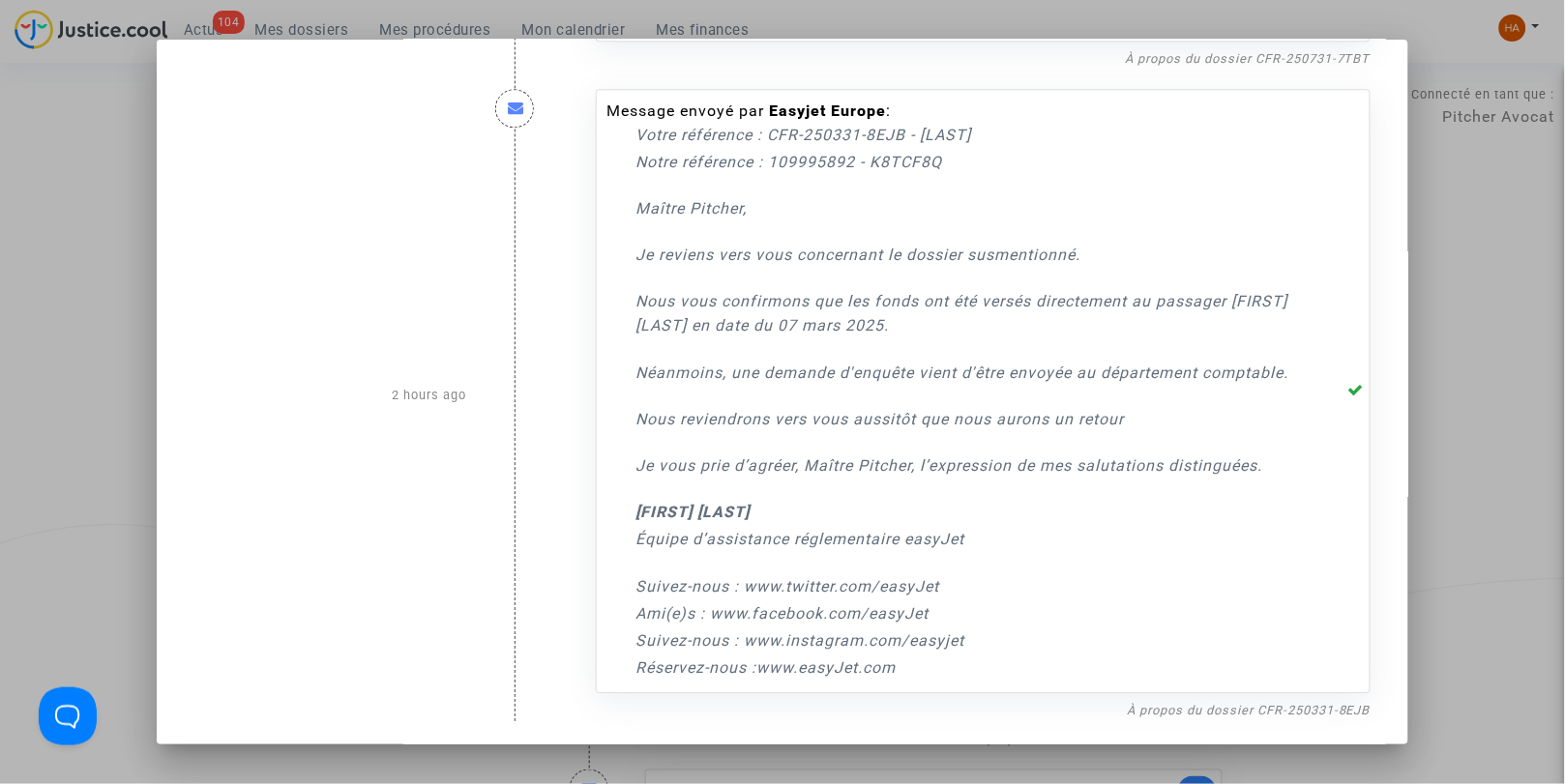 scroll, scrollTop: 3080, scrollLeft: 0, axis: vertical 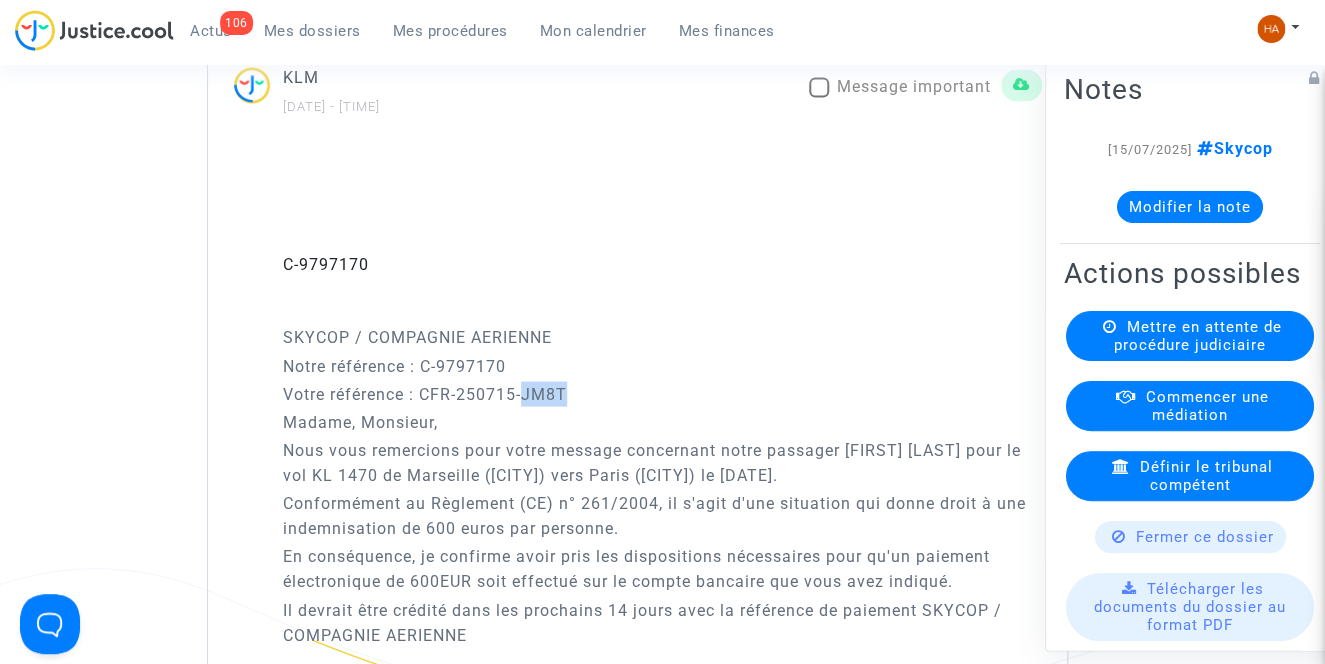 drag, startPoint x: 575, startPoint y: 414, endPoint x: 523, endPoint y: 414, distance: 52 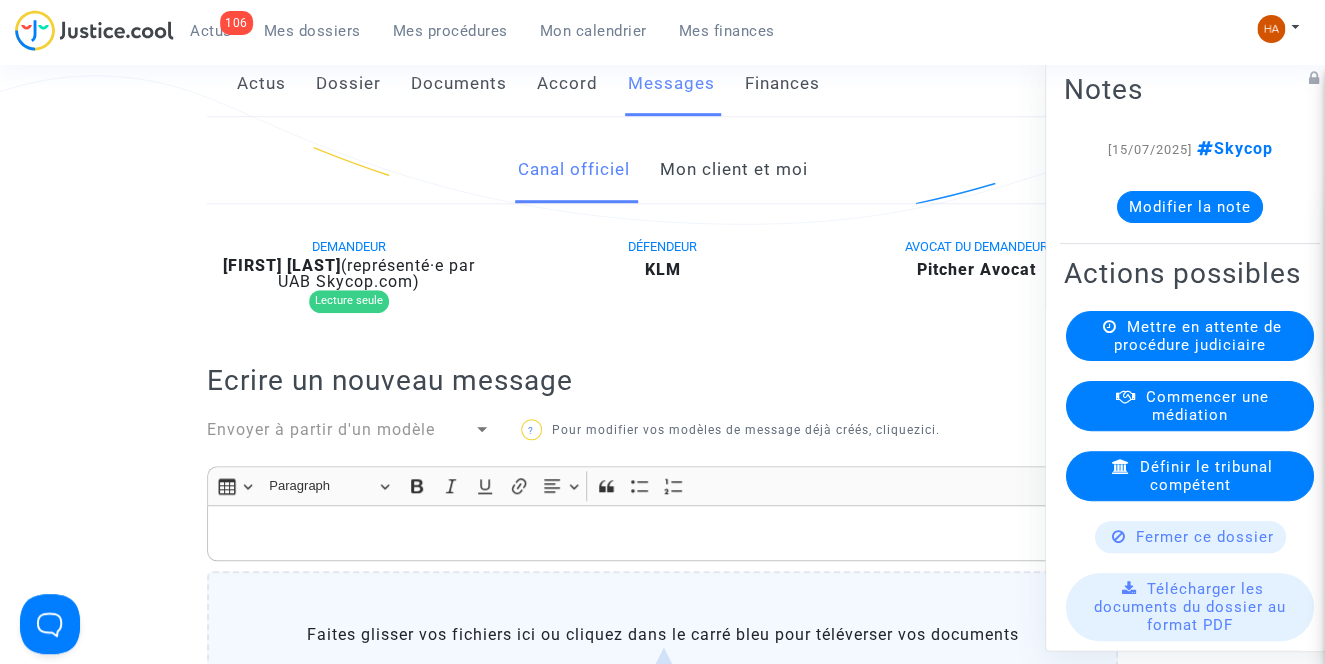 scroll, scrollTop: 272, scrollLeft: 0, axis: vertical 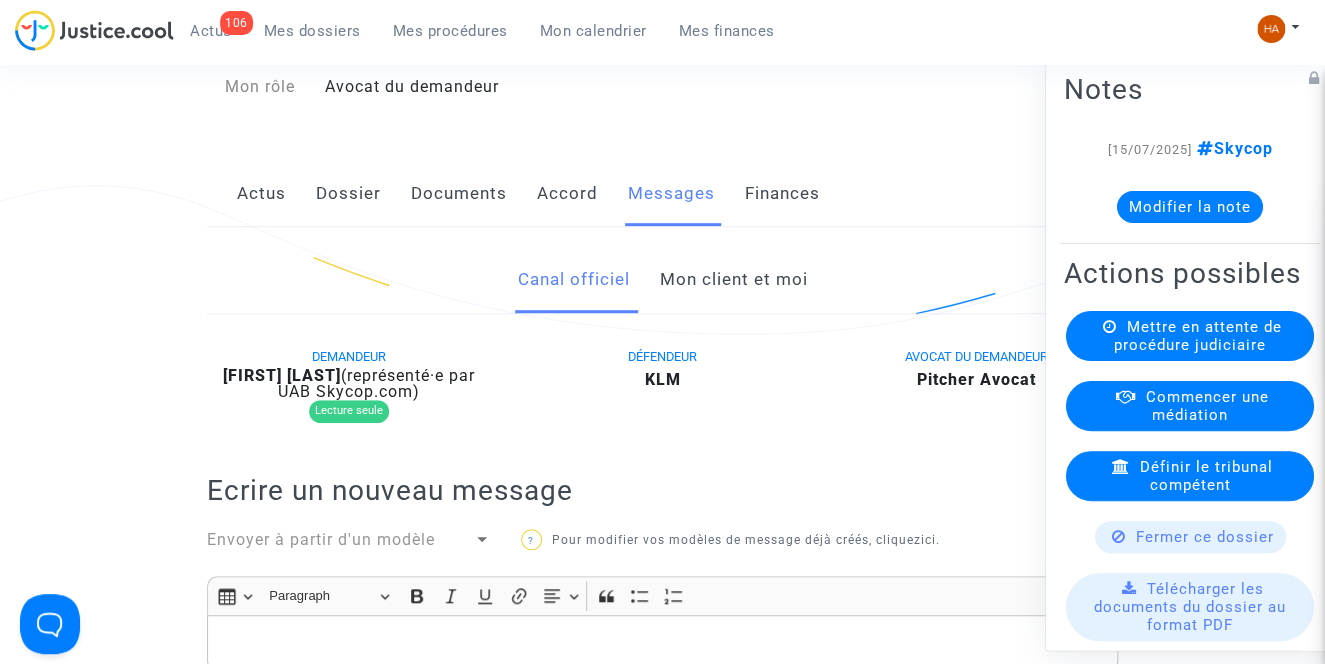 click on "Mon client et moi" 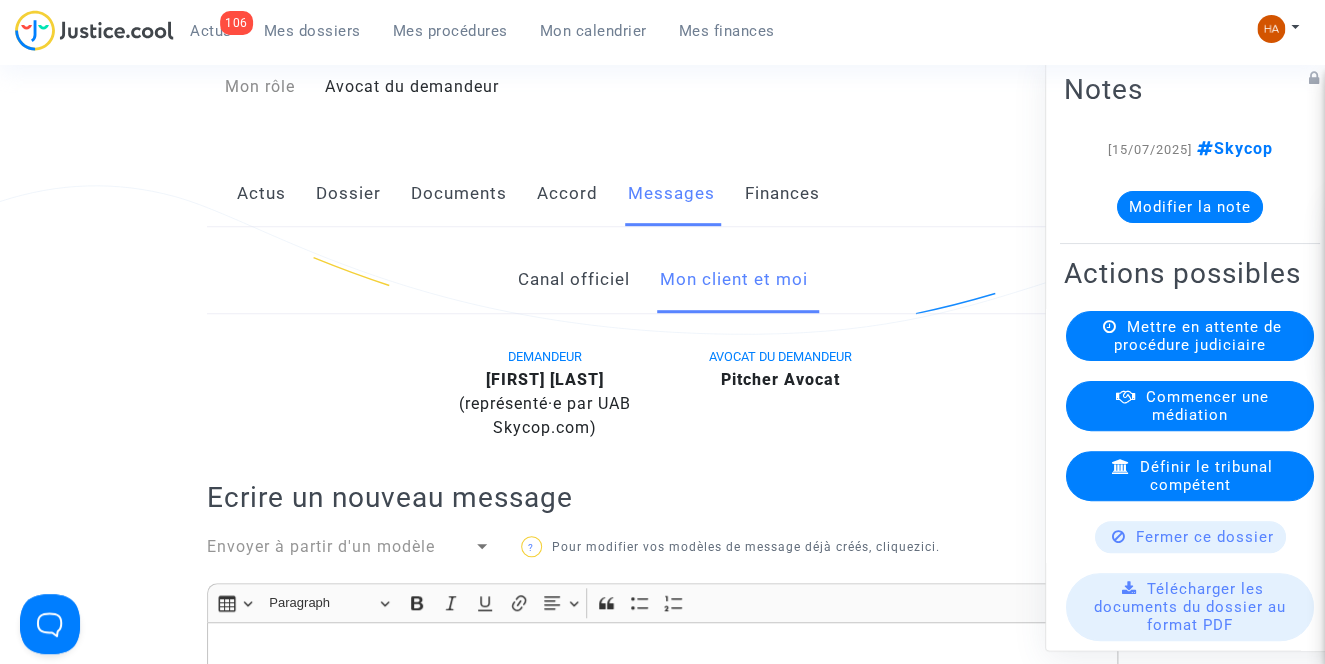 click on "Accord" 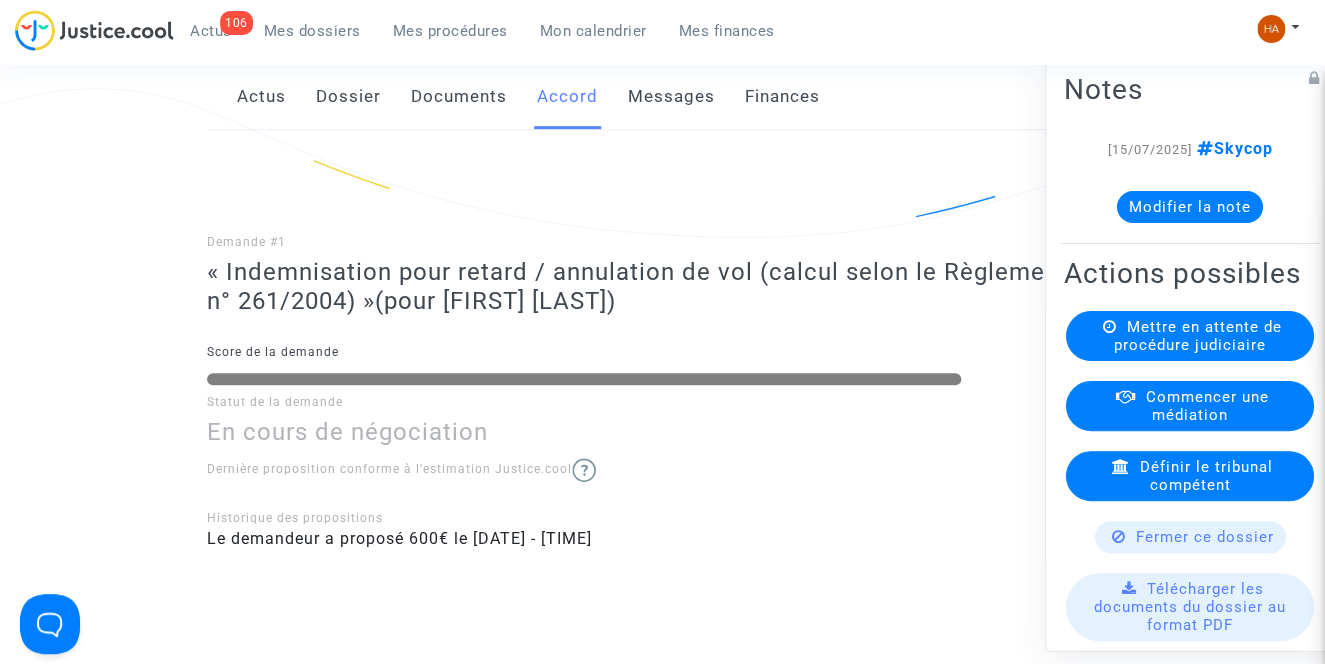scroll, scrollTop: 363, scrollLeft: 0, axis: vertical 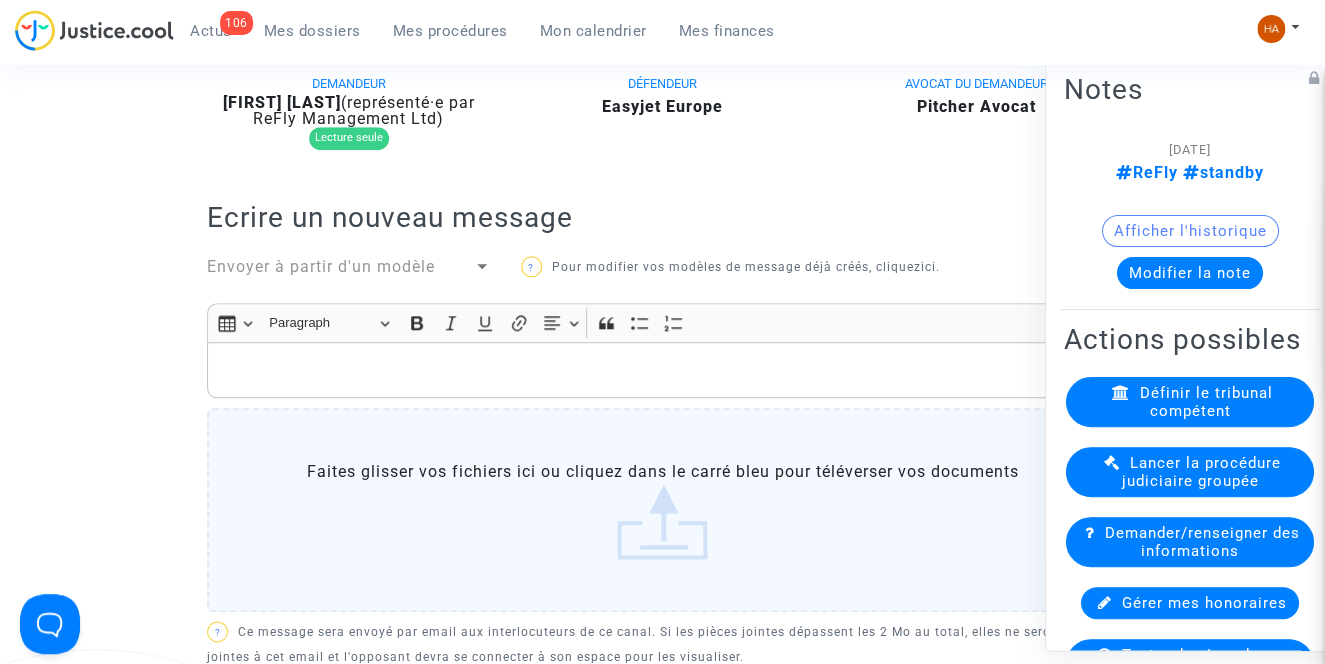 click 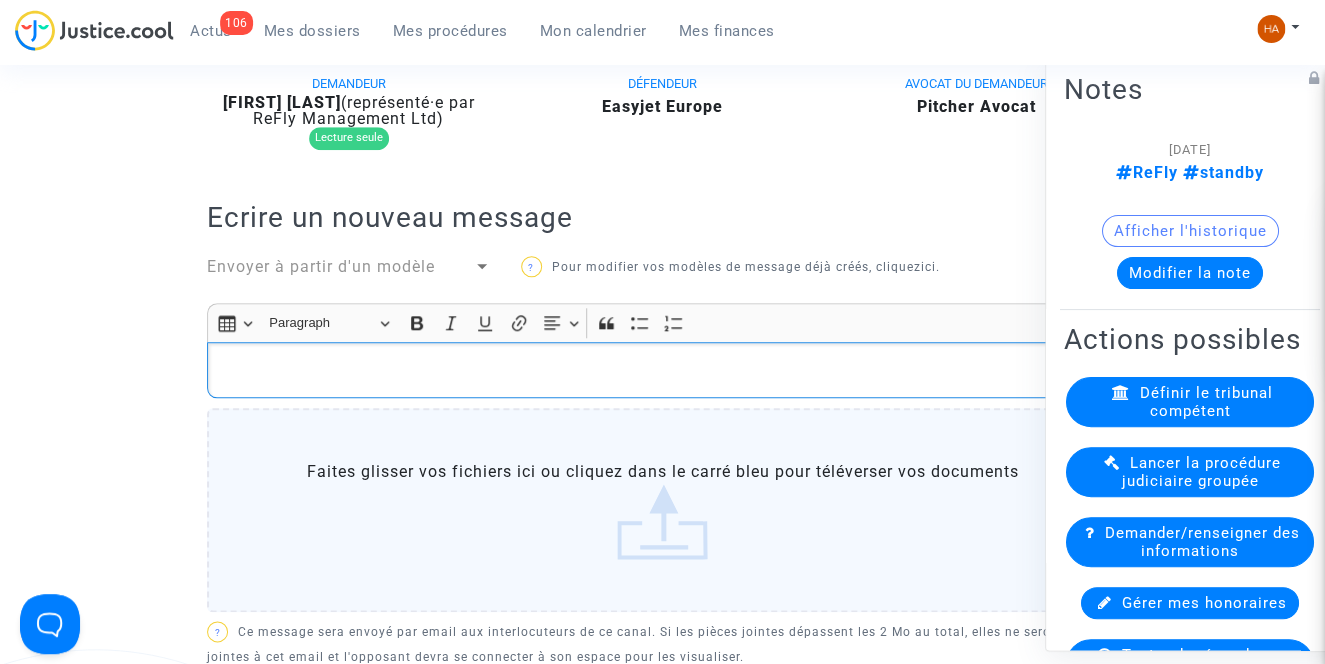 type 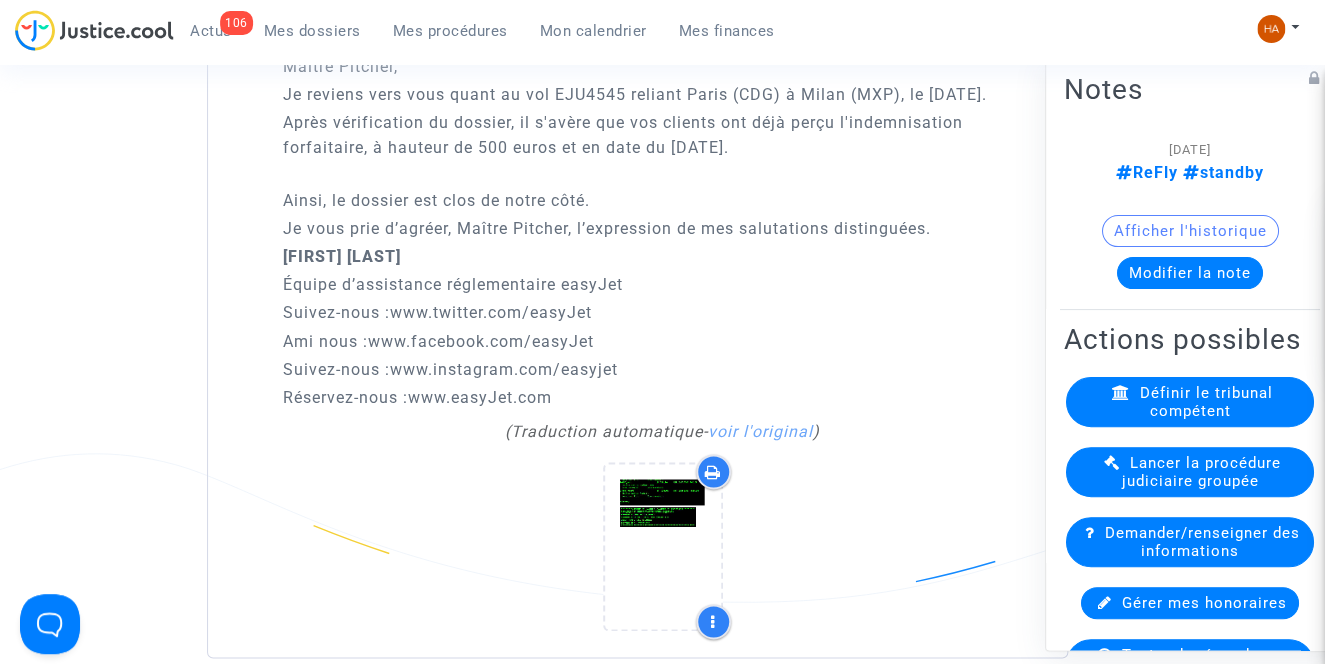 scroll, scrollTop: 3690, scrollLeft: 0, axis: vertical 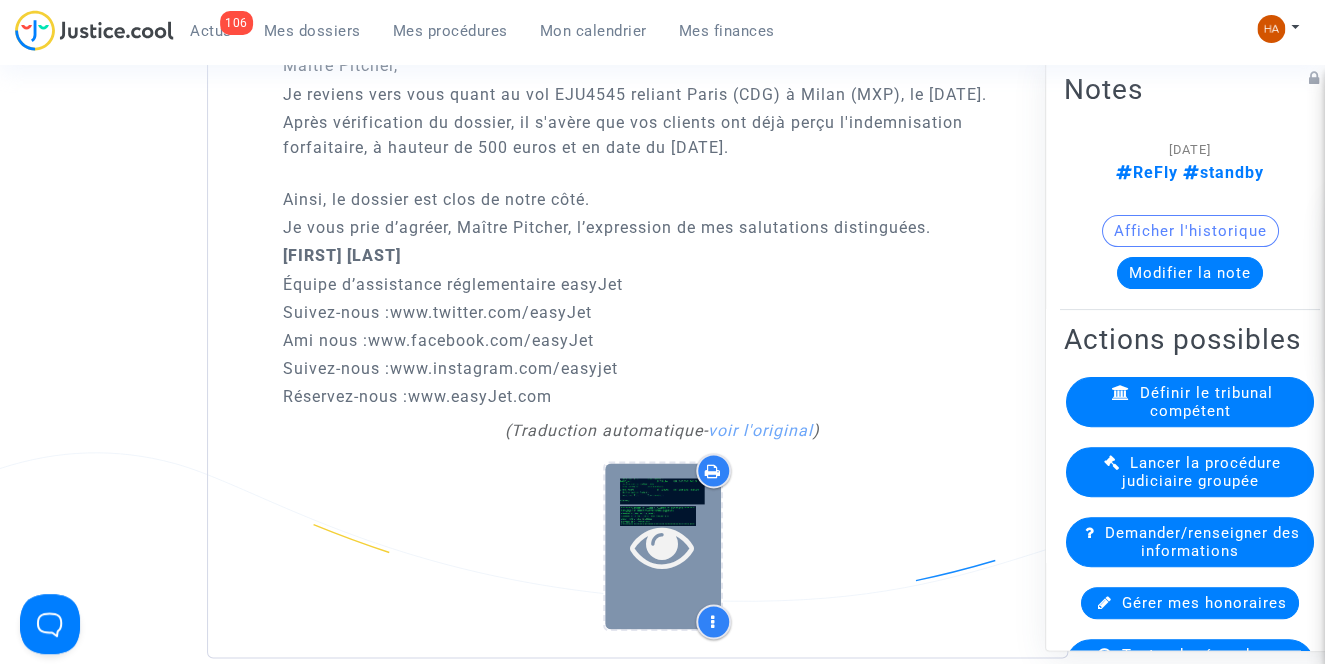 click at bounding box center (662, 546) 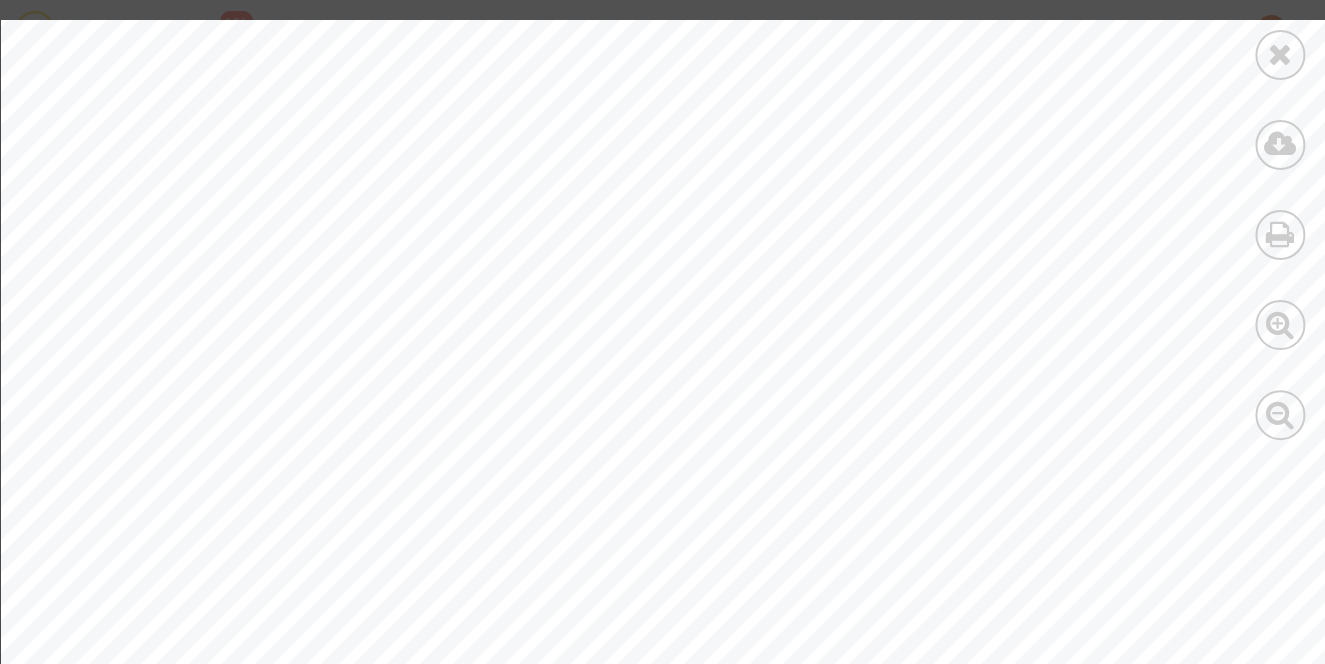 scroll, scrollTop: 127, scrollLeft: 0, axis: vertical 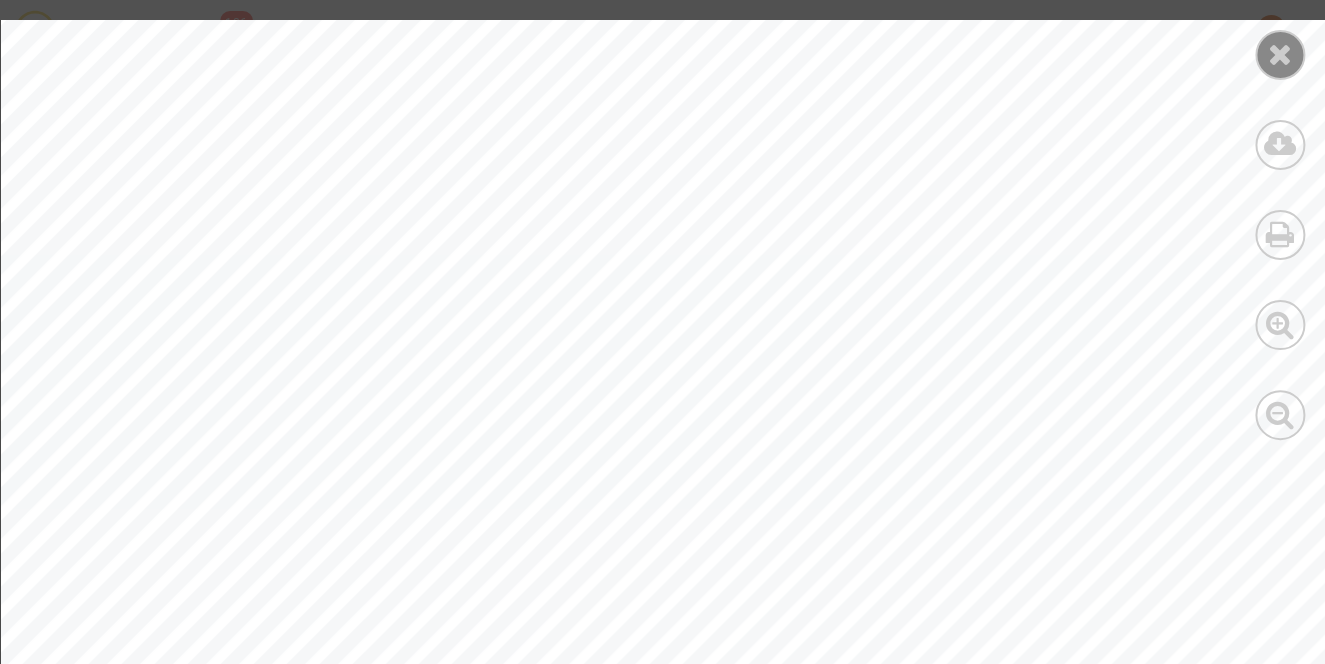 click at bounding box center [1280, 55] 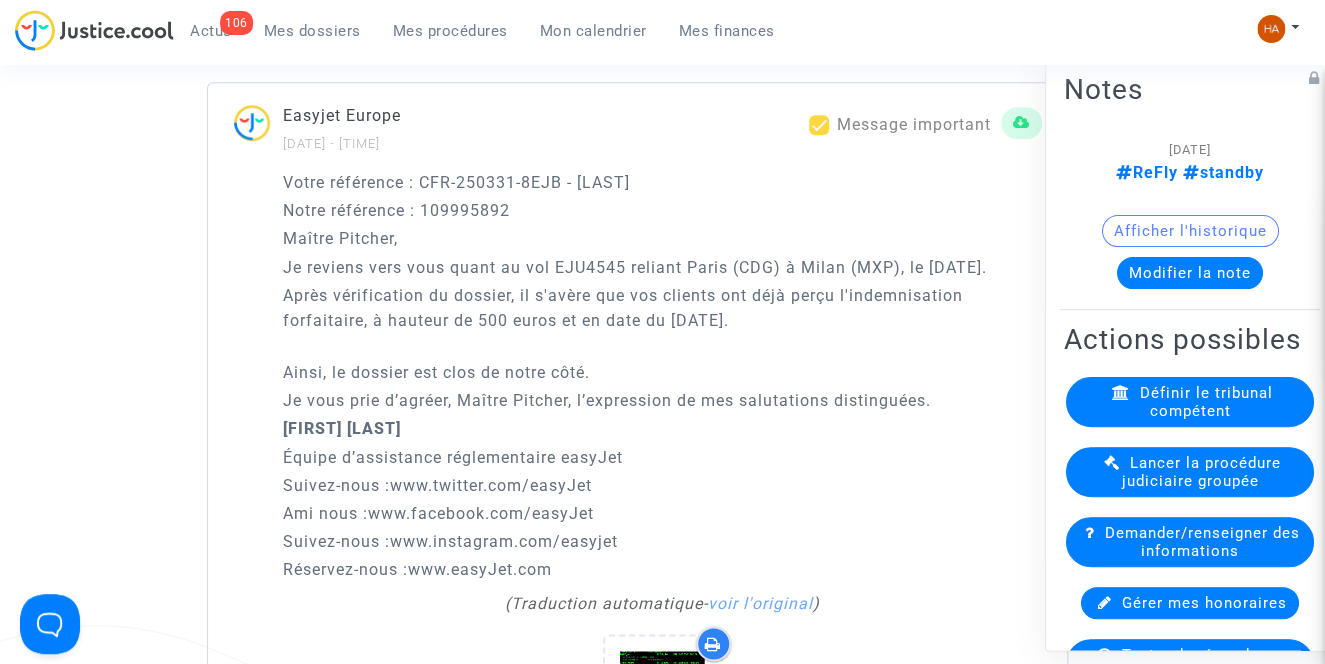 scroll, scrollTop: 3515, scrollLeft: 0, axis: vertical 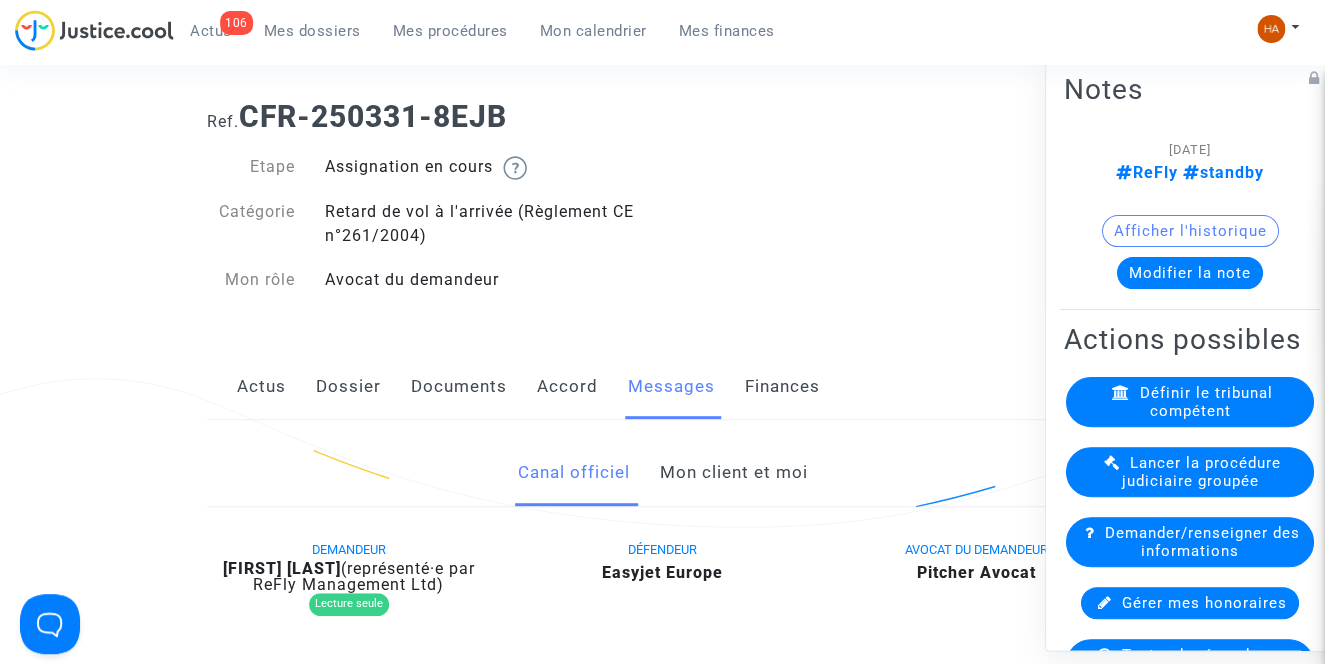 click on "Accord" 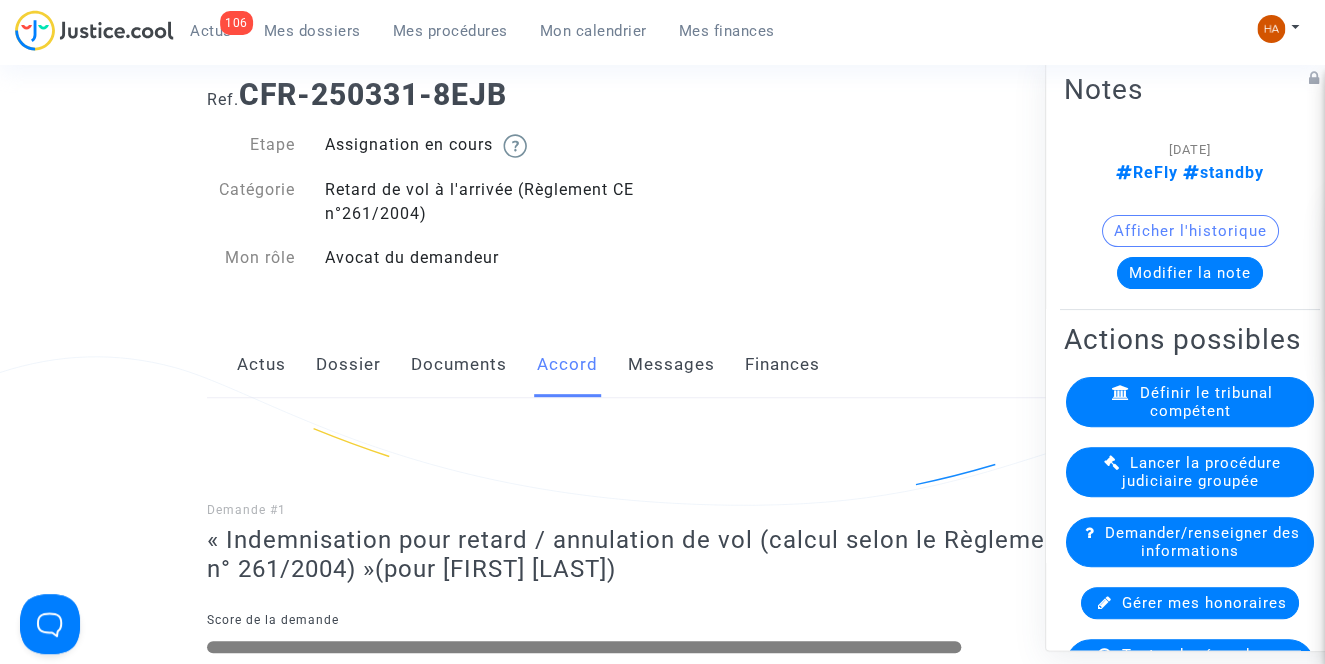 scroll, scrollTop: 98, scrollLeft: 0, axis: vertical 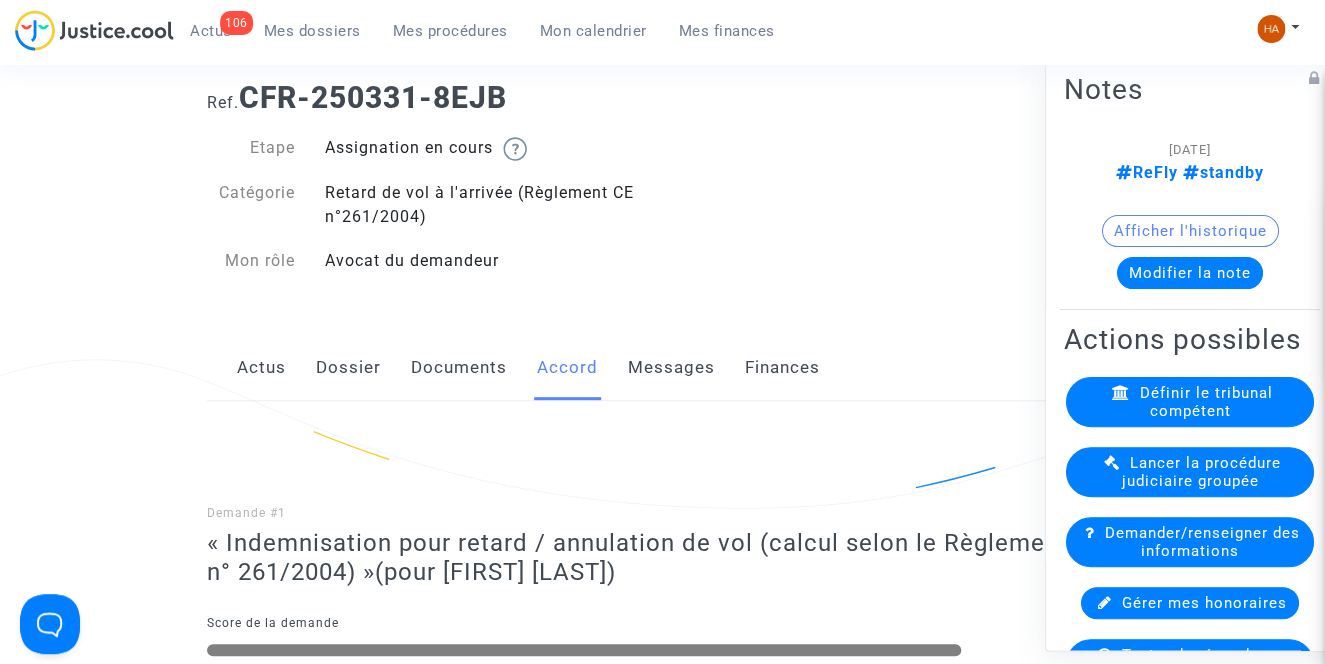 click on "Documents" 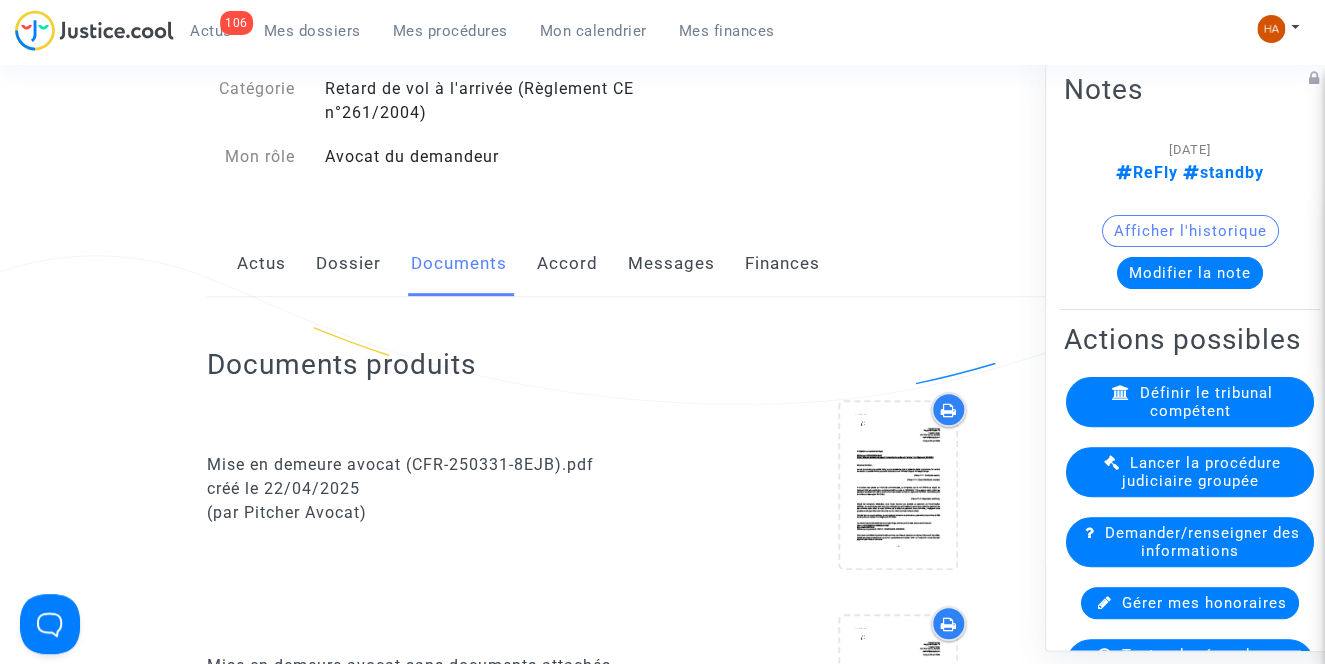 scroll, scrollTop: 205, scrollLeft: 0, axis: vertical 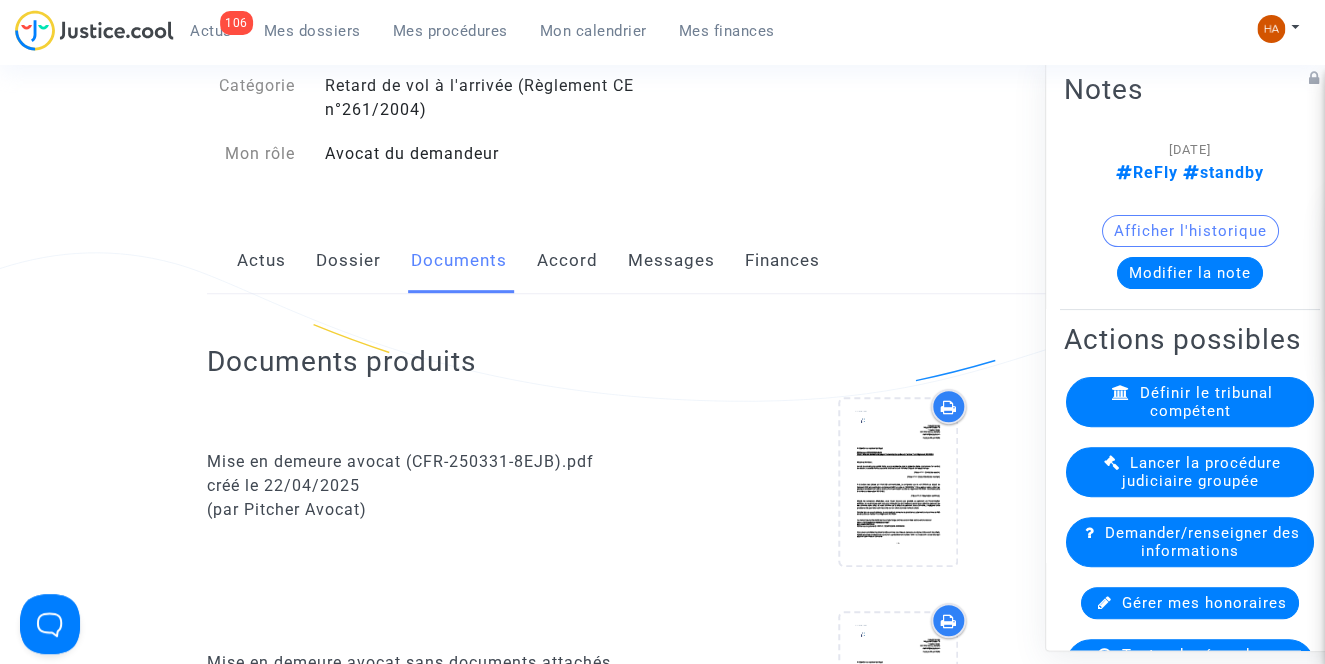 click on "Dossier" 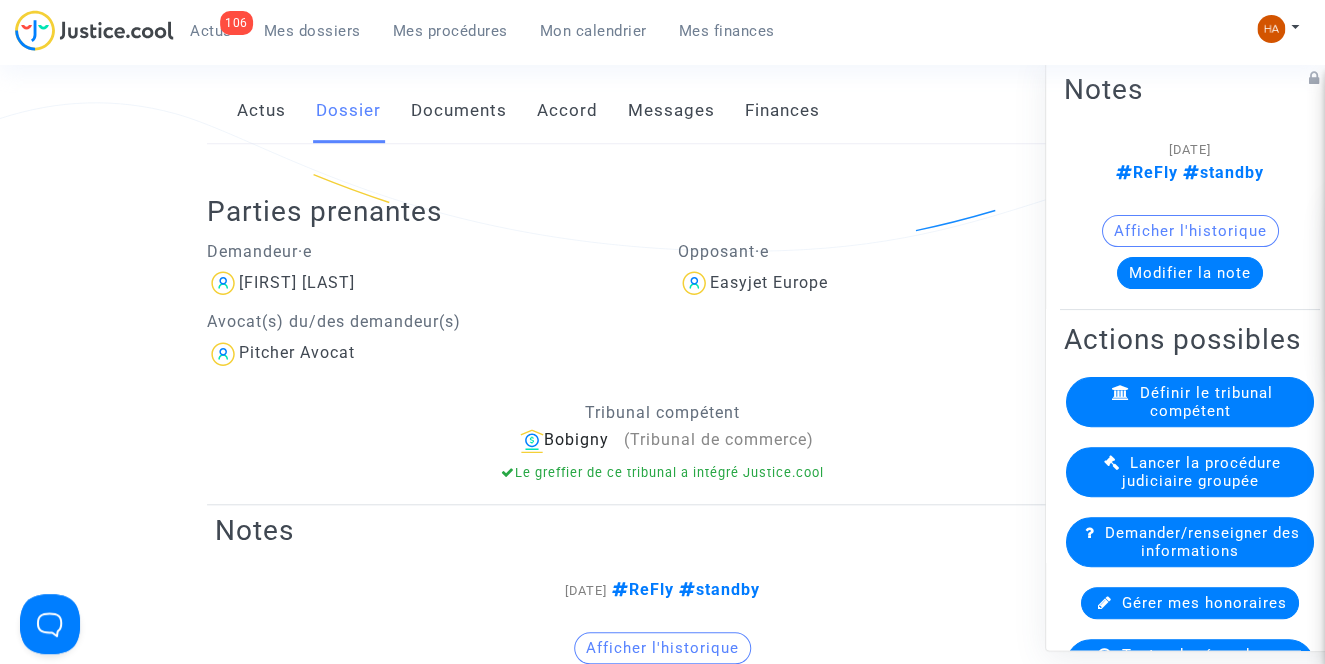 scroll, scrollTop: 356, scrollLeft: 0, axis: vertical 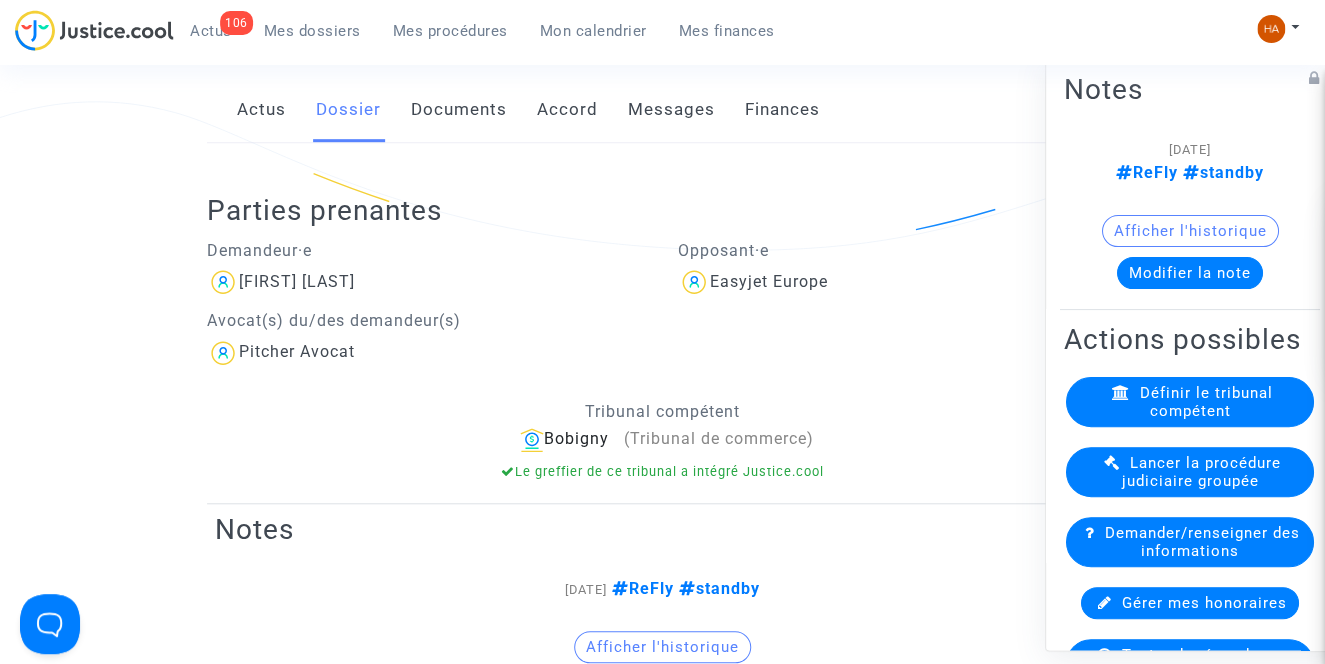 click on "Messages" 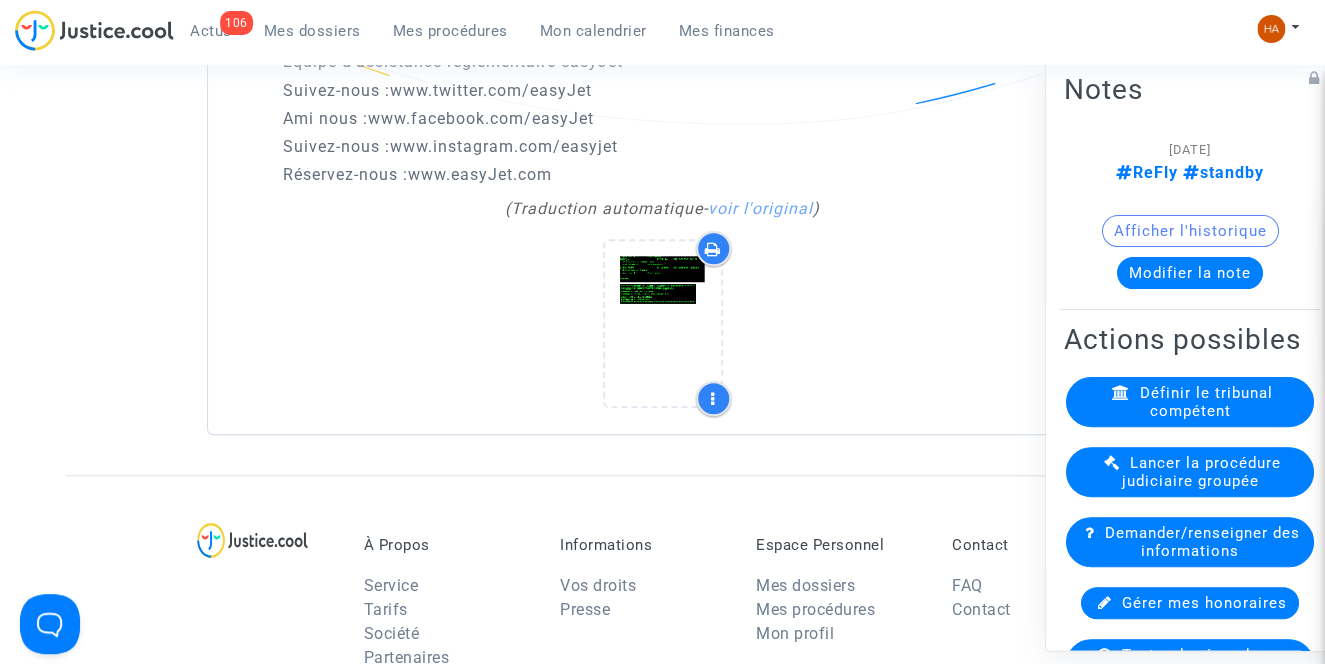 scroll, scrollTop: 3421, scrollLeft: 0, axis: vertical 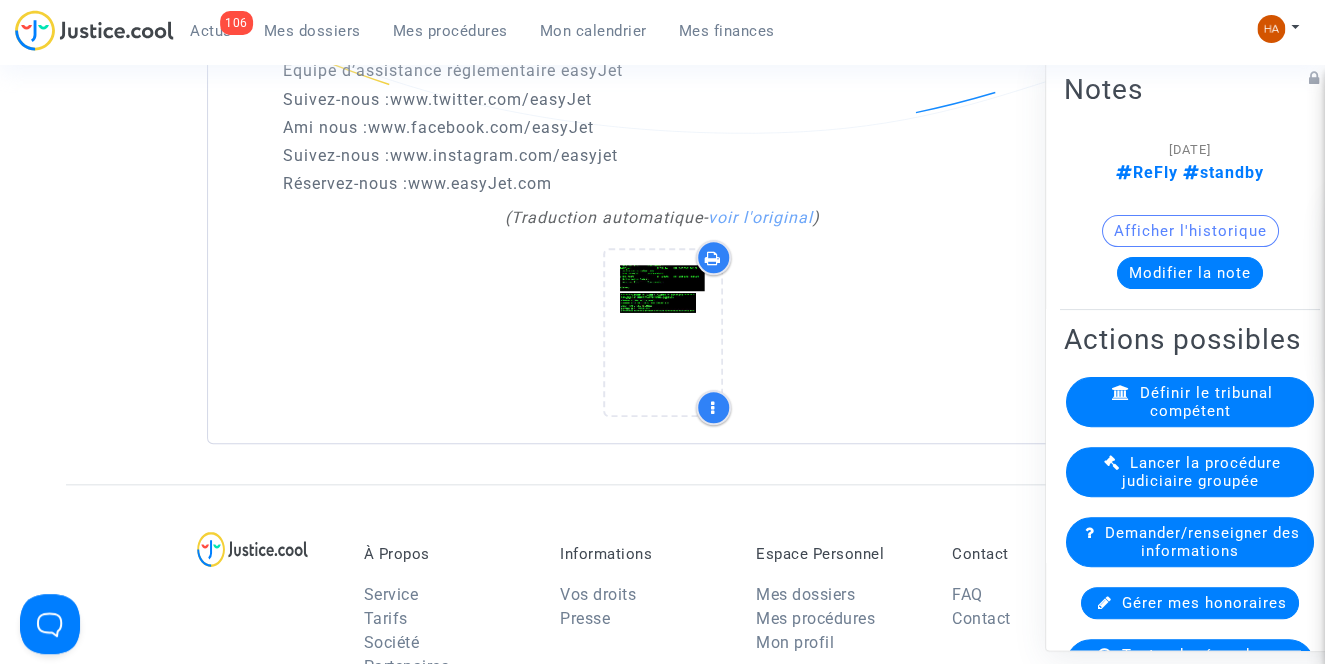 click at bounding box center [713, 258] 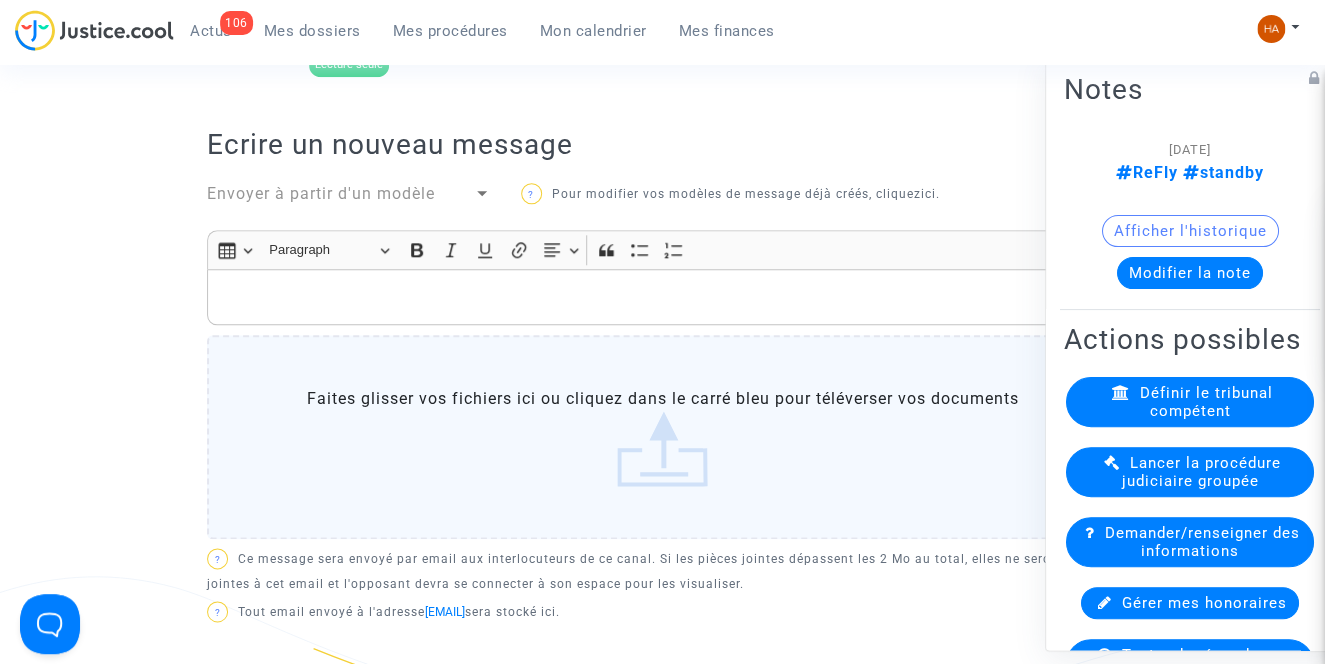scroll, scrollTop: 694, scrollLeft: 0, axis: vertical 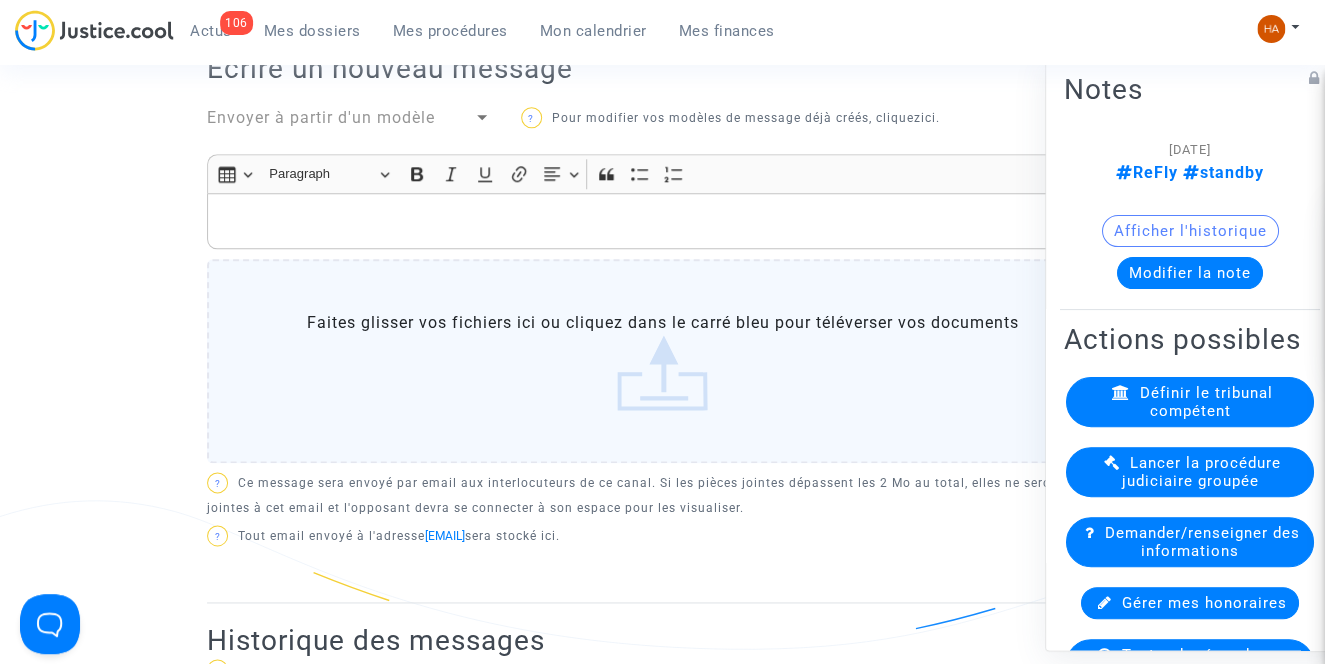 click 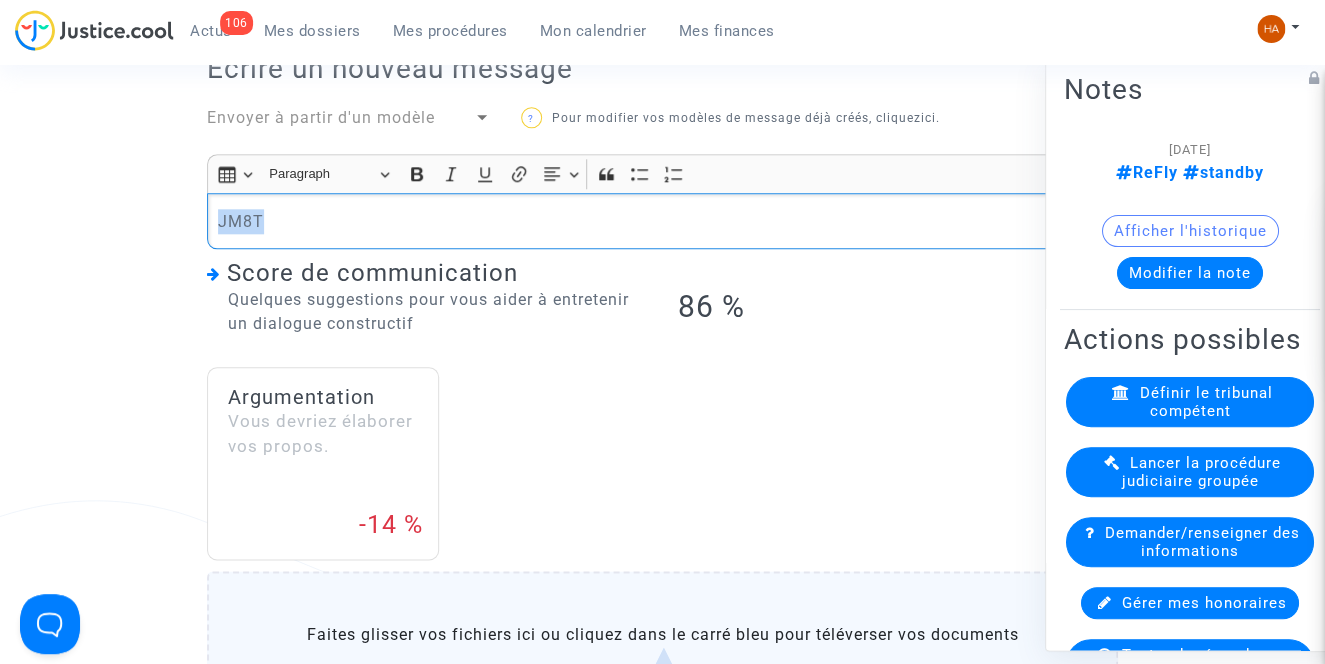 drag, startPoint x: 292, startPoint y: 222, endPoint x: 183, endPoint y: 221, distance: 109.004585 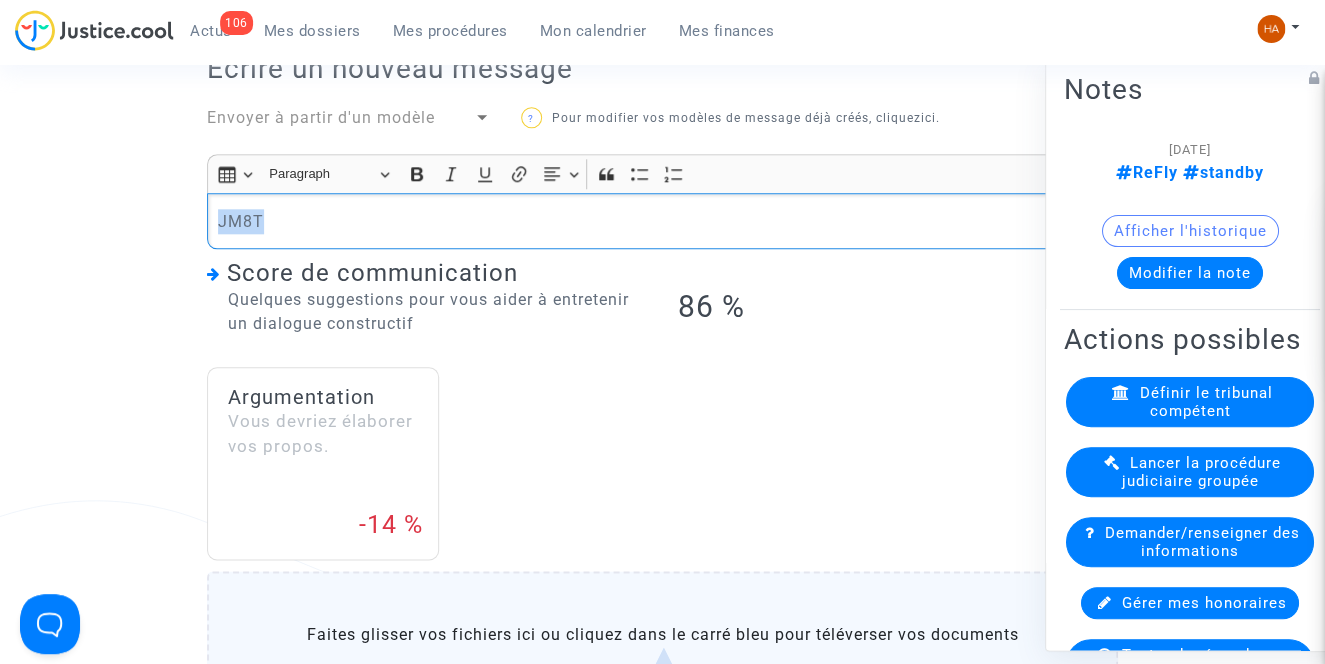 click on "Ref.  CFR-250331-8EJB  Etape   Assignation en cours       Catégorie   Retard de vol à l'arrivée (Règlement CE n°261/2004)   Mon rôle   Avocat du demandeur   Actus   Dossier   Documents   Accord   Messages   Finances   Canal officiel   Mon client et moi   DEMANDEUR  Joel  Zolinsky  (représenté·e par ReFly Management Ltd) Lecture seule  DÉFENDEUR  Easyjet Europe  AVOCAT DU DEMANDEUR  Pitcher Avocat Ecrire un nouveau message Envoyer à partir d'un modèle ?  Pour modifier vos modèles de message déjà créés, cliquez  ici .  Rich Text Editor Insert table Insert table Heading Paragraph Paragraph Heading 1 Heading 2 Heading 3 Bold (CTRL+B) Bold Italic (CTRL+I) Italic Underline (CTRL+U) Underline Link (Ctrl+K) Link Text alignment Text alignment Align left Align left Align right Align right Align center Align center Justify Justify Block quote Block quote Bulleted List Bulleted List Numbered List Numbered List JM8T Score de communication 86 % Argumentation  Vous devriez élaborer vos propos.   -14 %  ?" 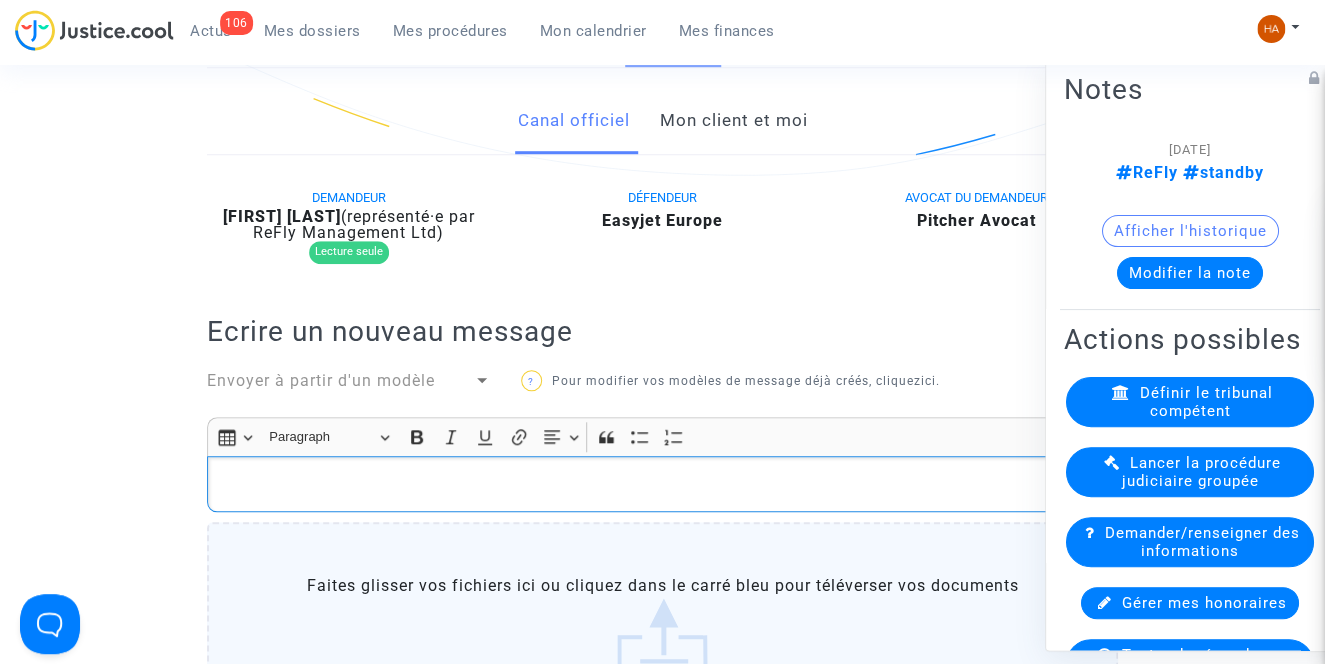 scroll, scrollTop: 421, scrollLeft: 0, axis: vertical 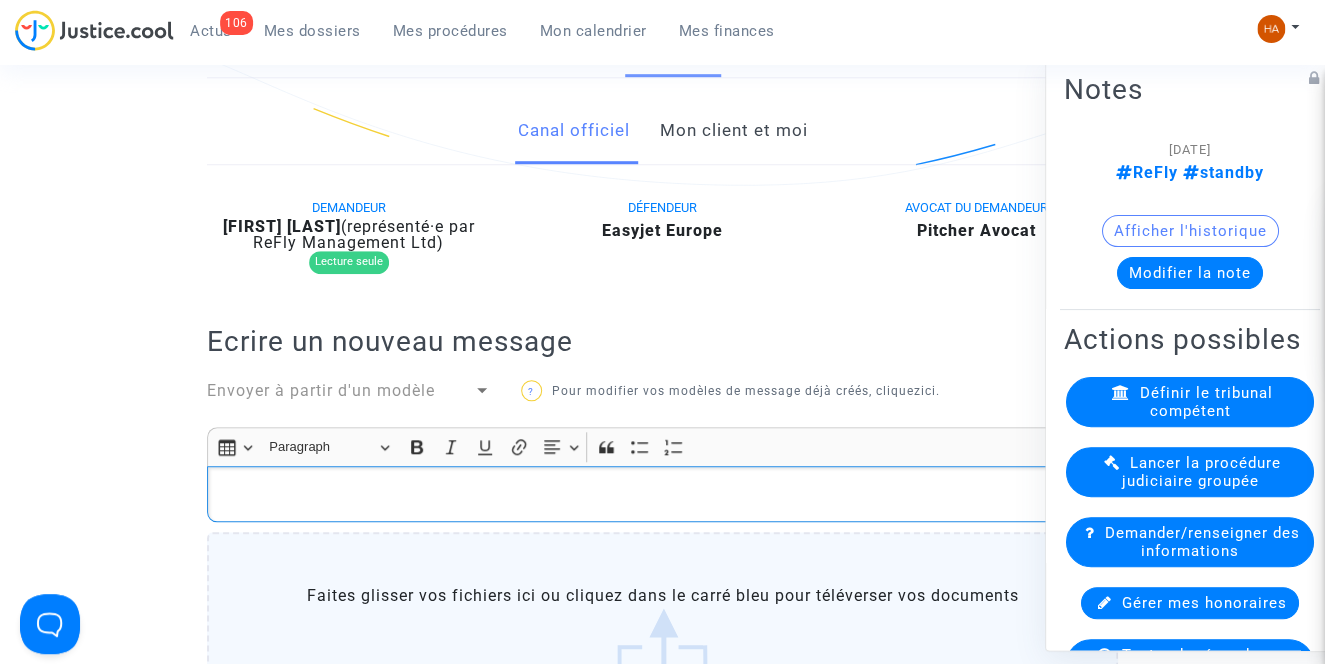 click on "Mon client et moi" 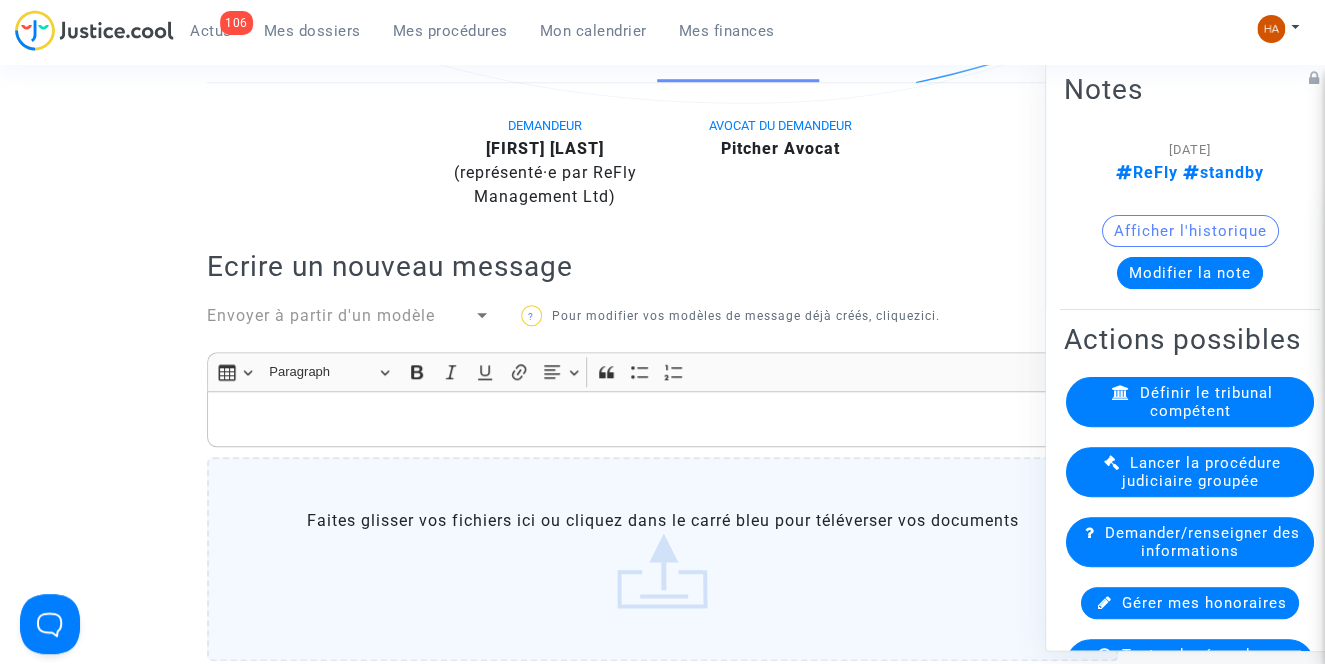 scroll, scrollTop: 330, scrollLeft: 0, axis: vertical 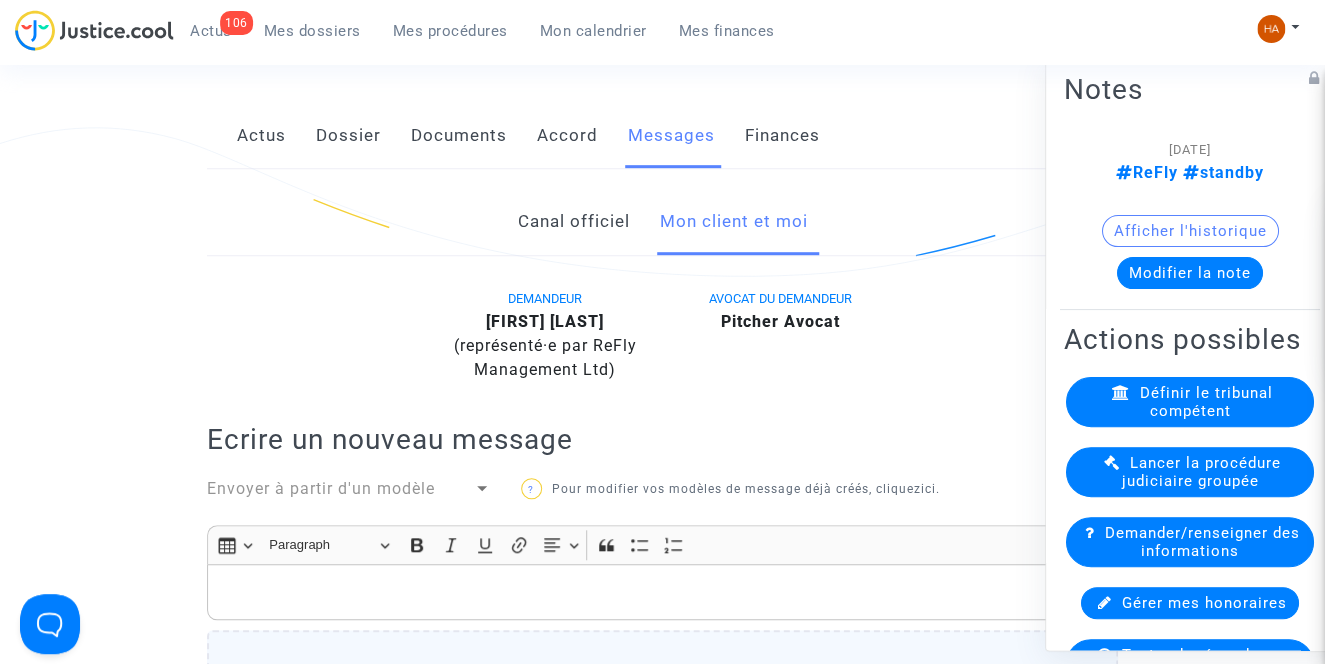click on "Canal officiel" 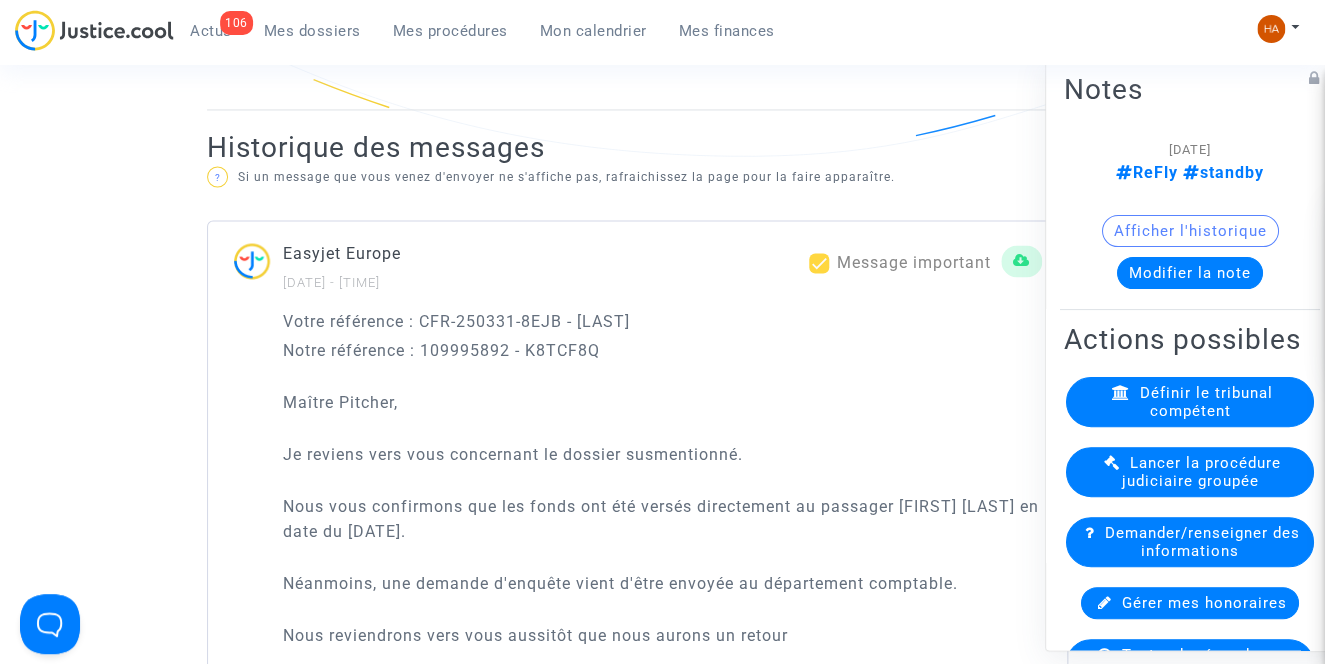 scroll, scrollTop: 1421, scrollLeft: 0, axis: vertical 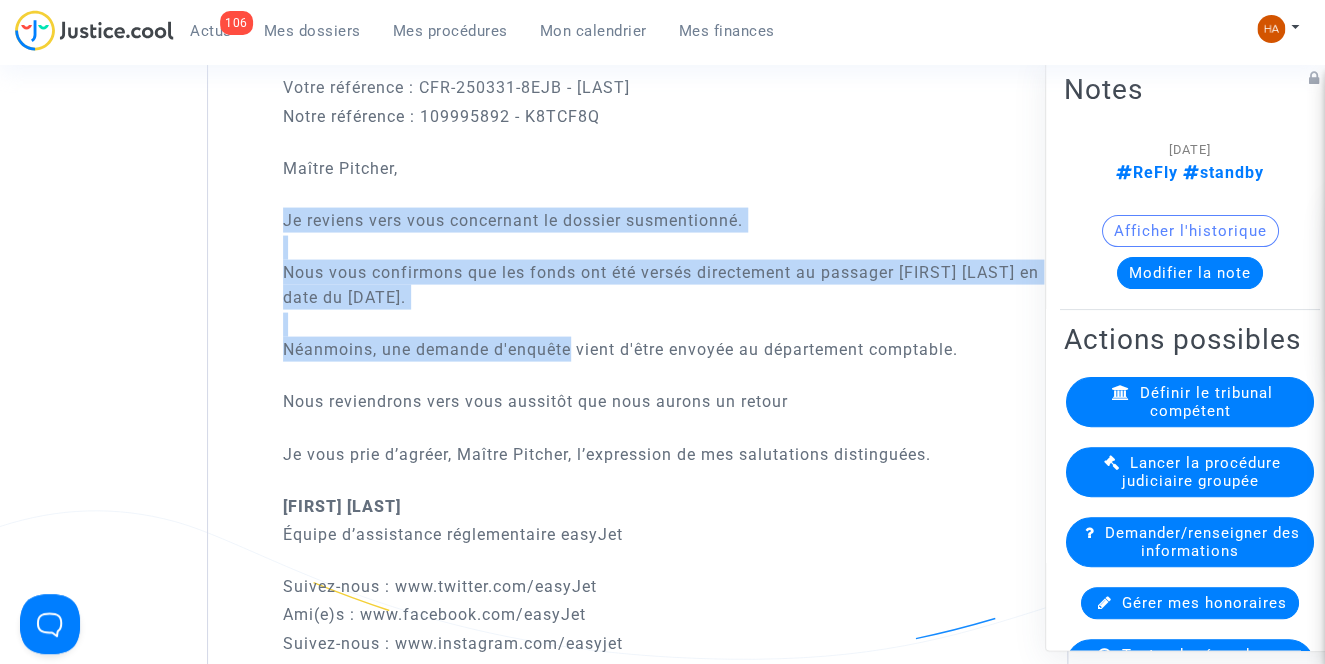 drag, startPoint x: 280, startPoint y: 249, endPoint x: 571, endPoint y: 344, distance: 306.11435 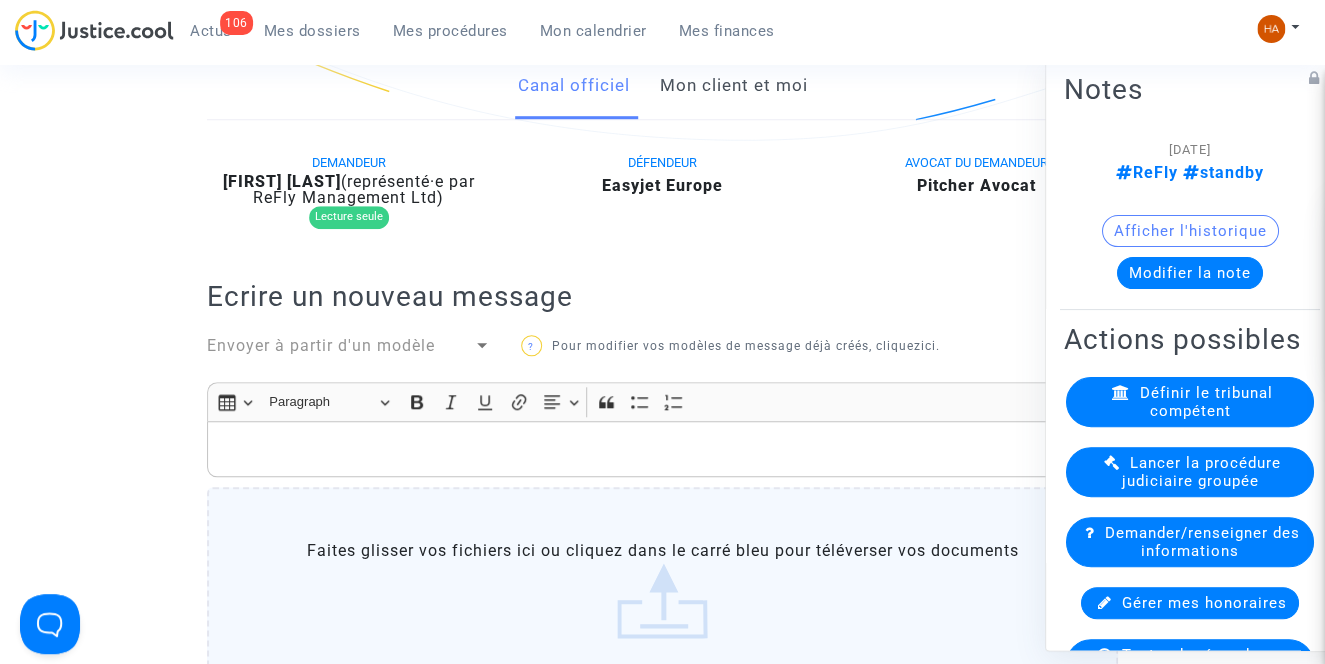 scroll, scrollTop: 421, scrollLeft: 0, axis: vertical 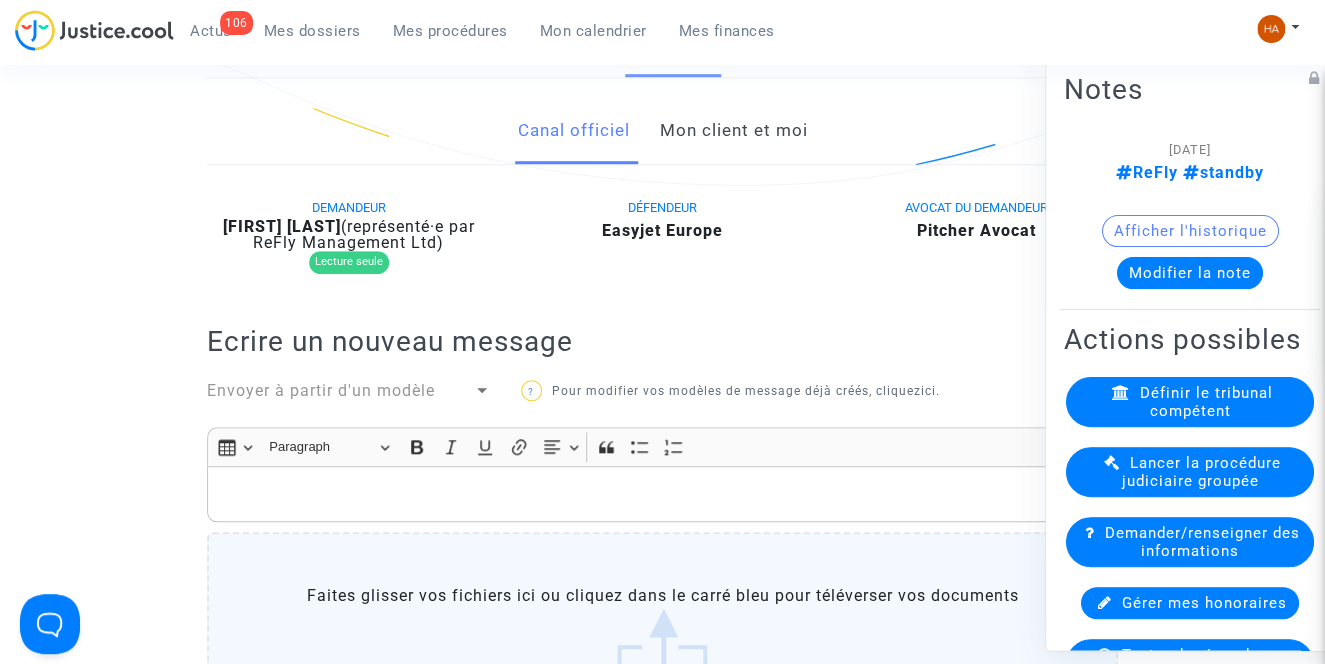 click on "Mon client et moi" 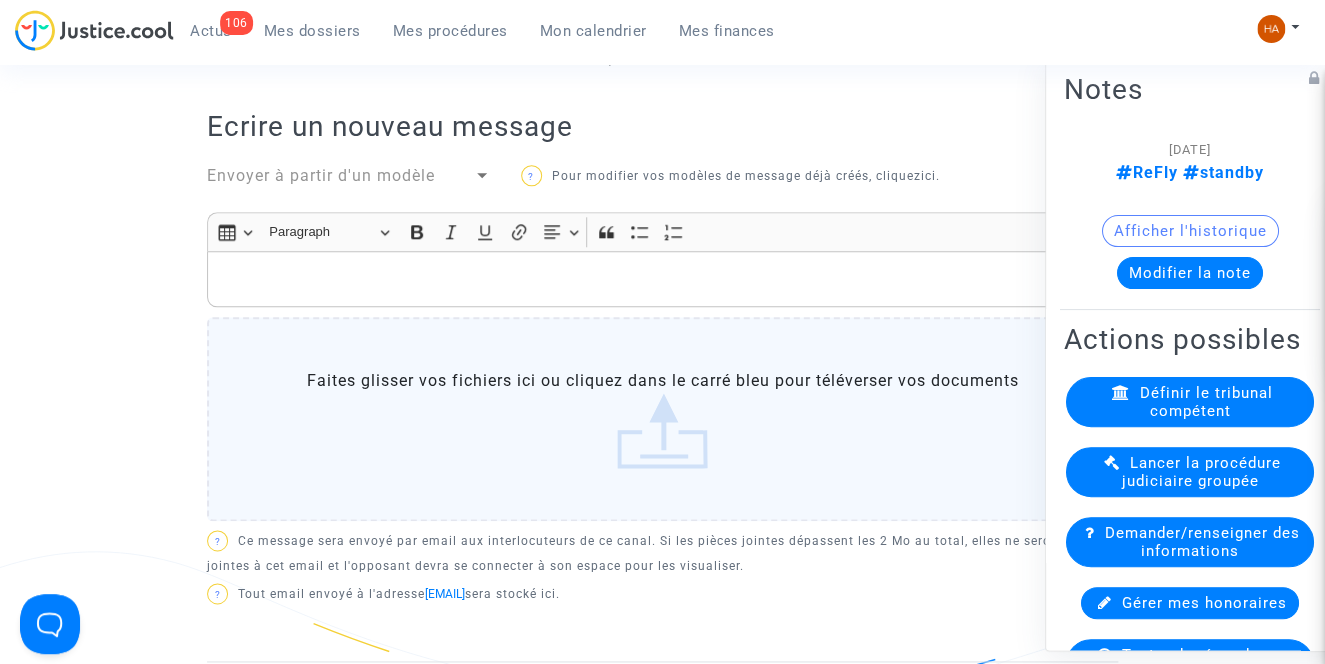 scroll, scrollTop: 603, scrollLeft: 0, axis: vertical 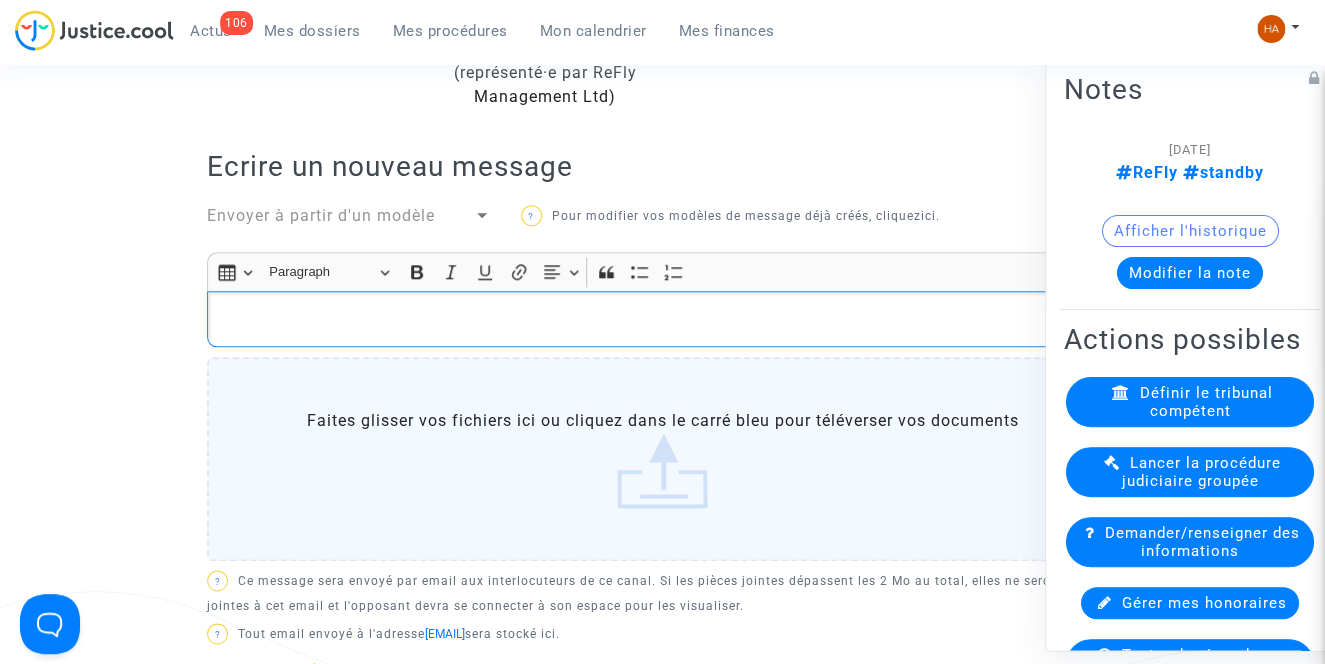 click 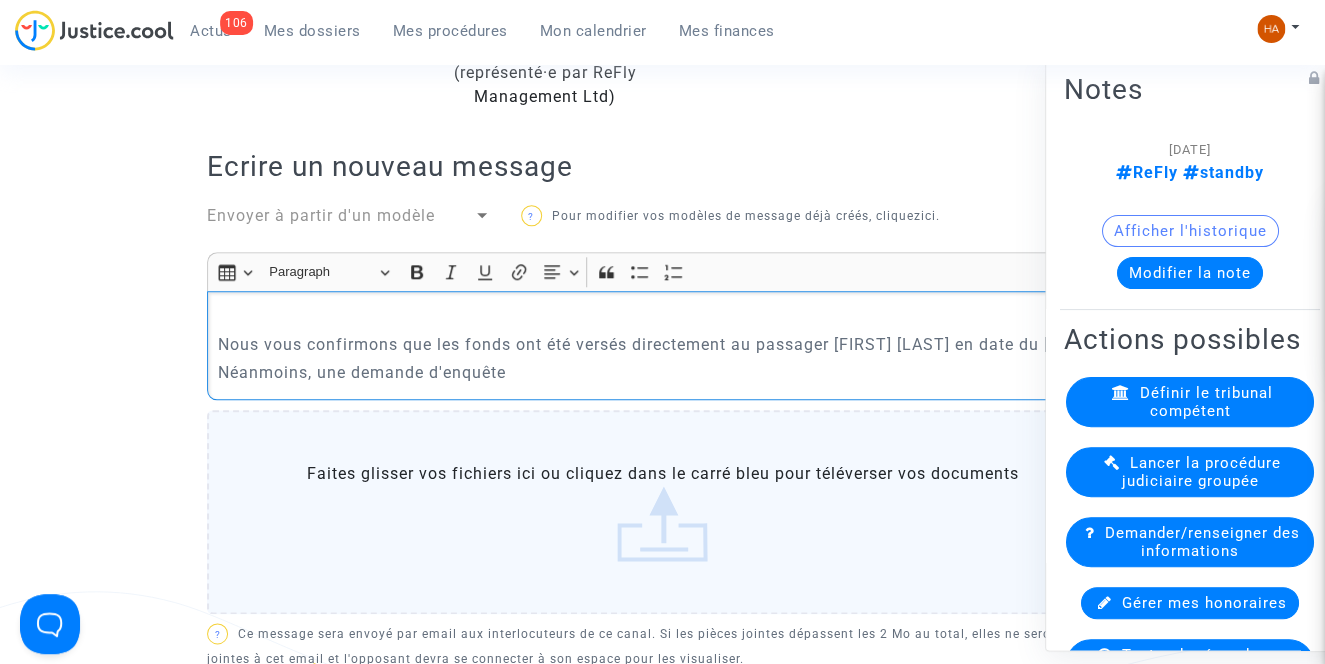 click on "​​​​​​​ Nous vous confirmons que les fonds ont été versés directement au passager Joel Zolinsky en date du 07 mars 2025." 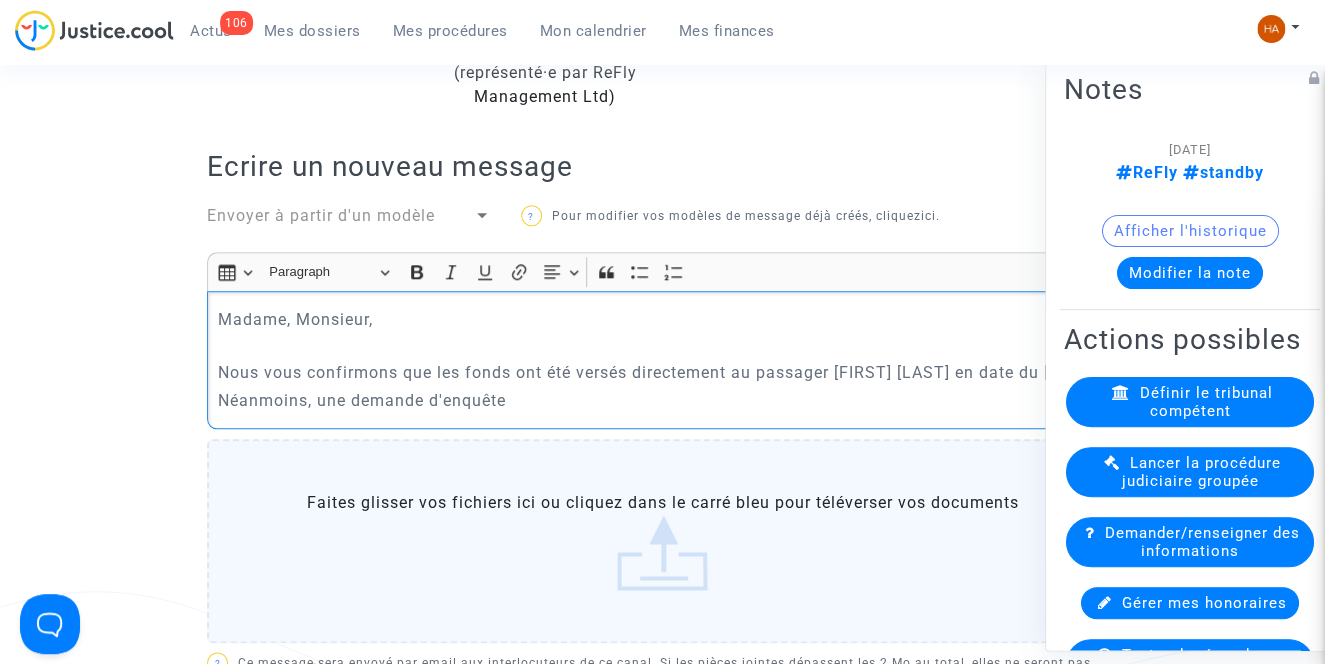 click on "Madame, Monsieur,  ​​​​​​​ Nous vous confirmons que les fonds ont été versés directement au passager Joel Zolinsky en date du 07 mars 2025. Néanmoins, une demande d'enquête" 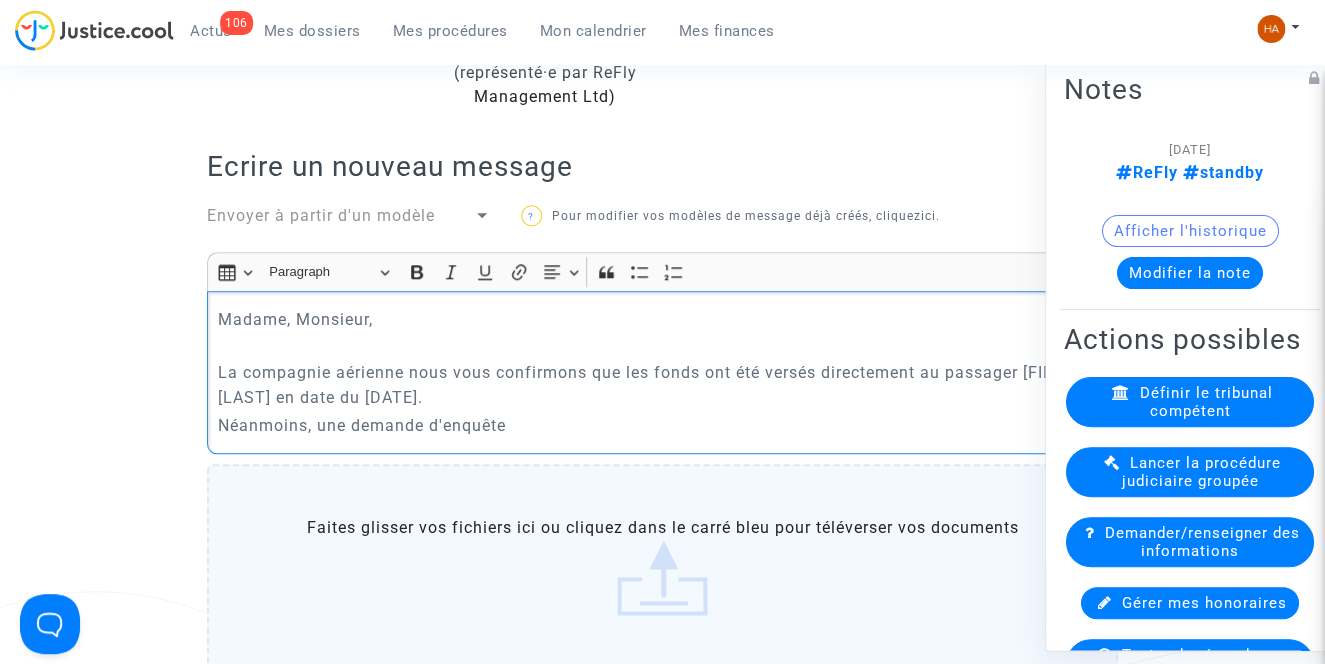 click on "La compagnie aérienne nous vous confirmons que les fonds ont été versés directement au passager Joel Zolinsky en date du 07 mars 2025." 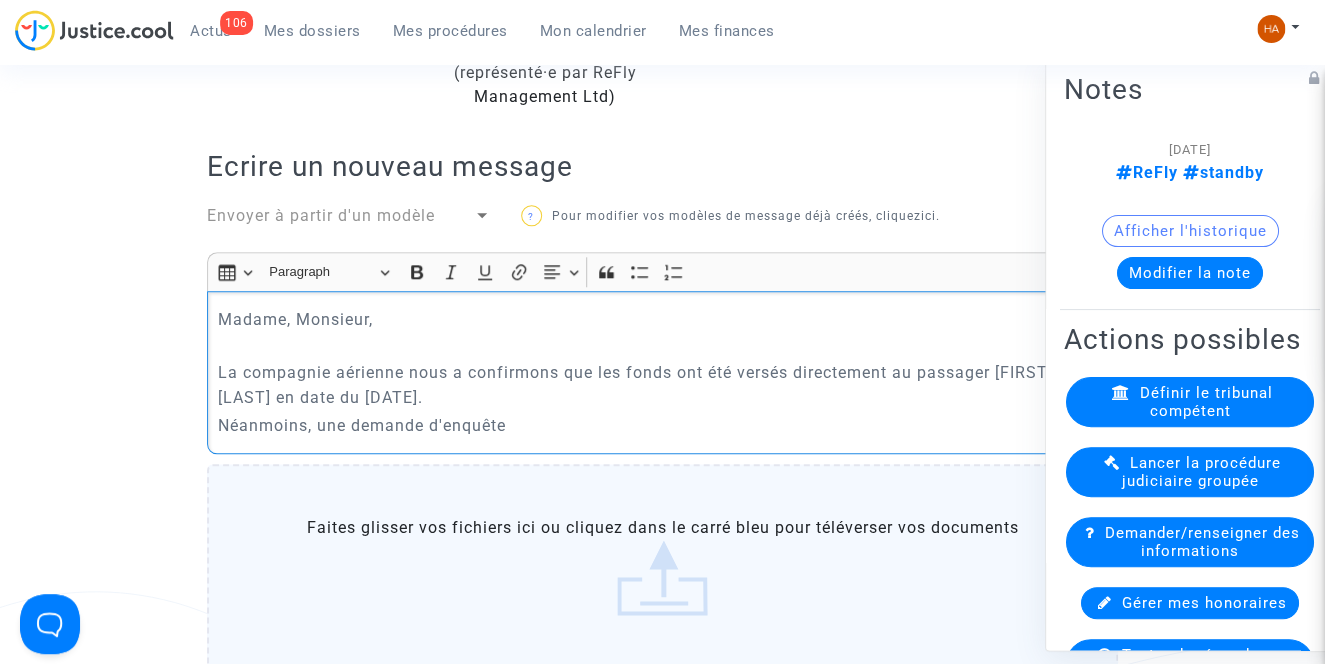click on "La compagnie aérienne nous a confirmons que les fonds ont été versés directement au passager Joel Zolinsky en date du 07 mars 2025." 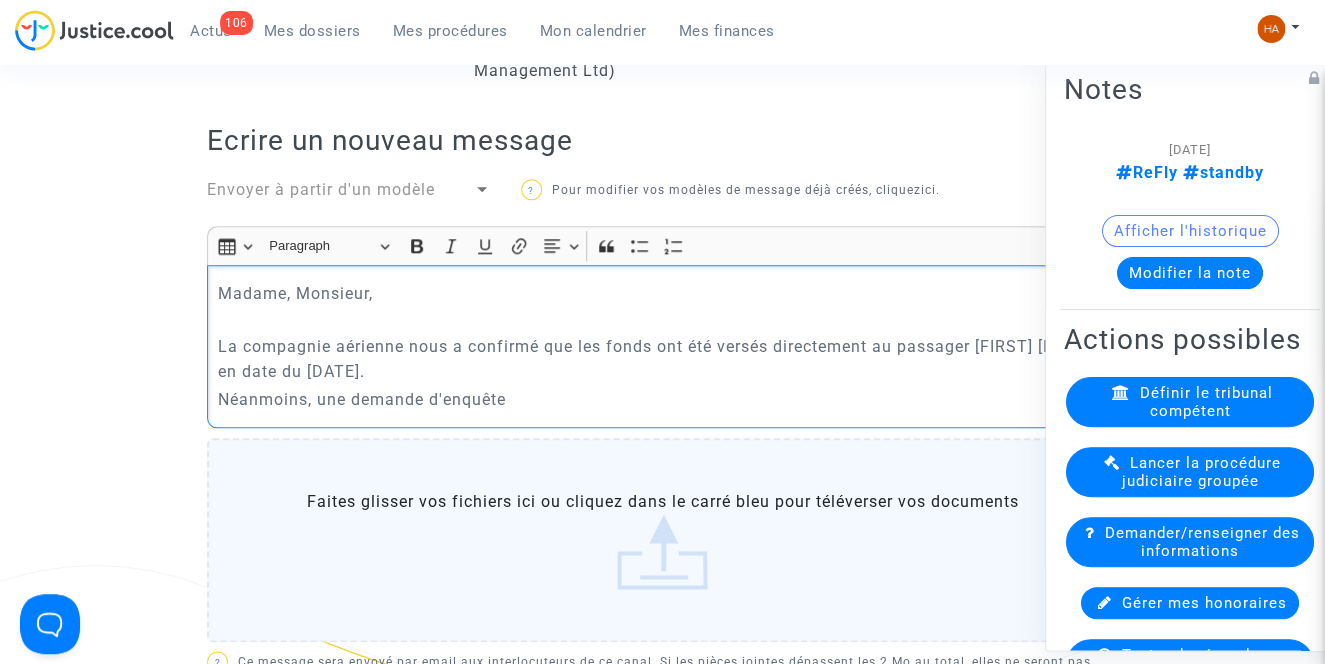 scroll, scrollTop: 626, scrollLeft: 0, axis: vertical 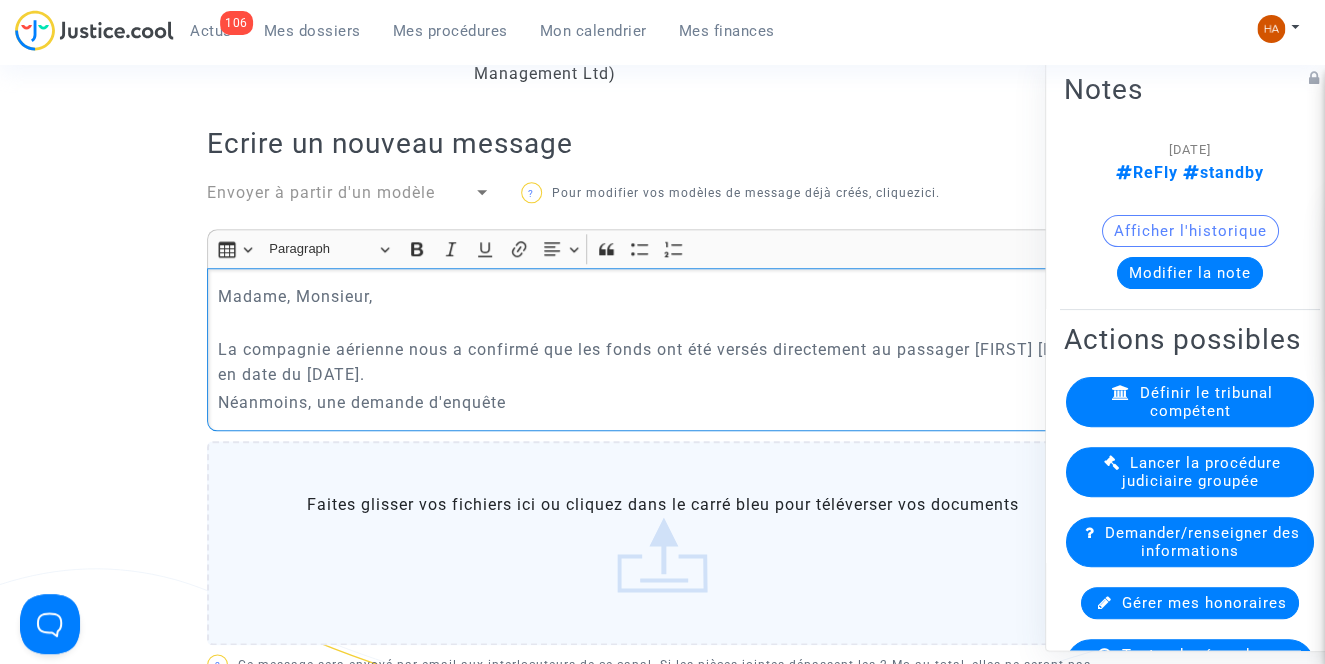 click on "Néanmoins, une demande d'enquête" 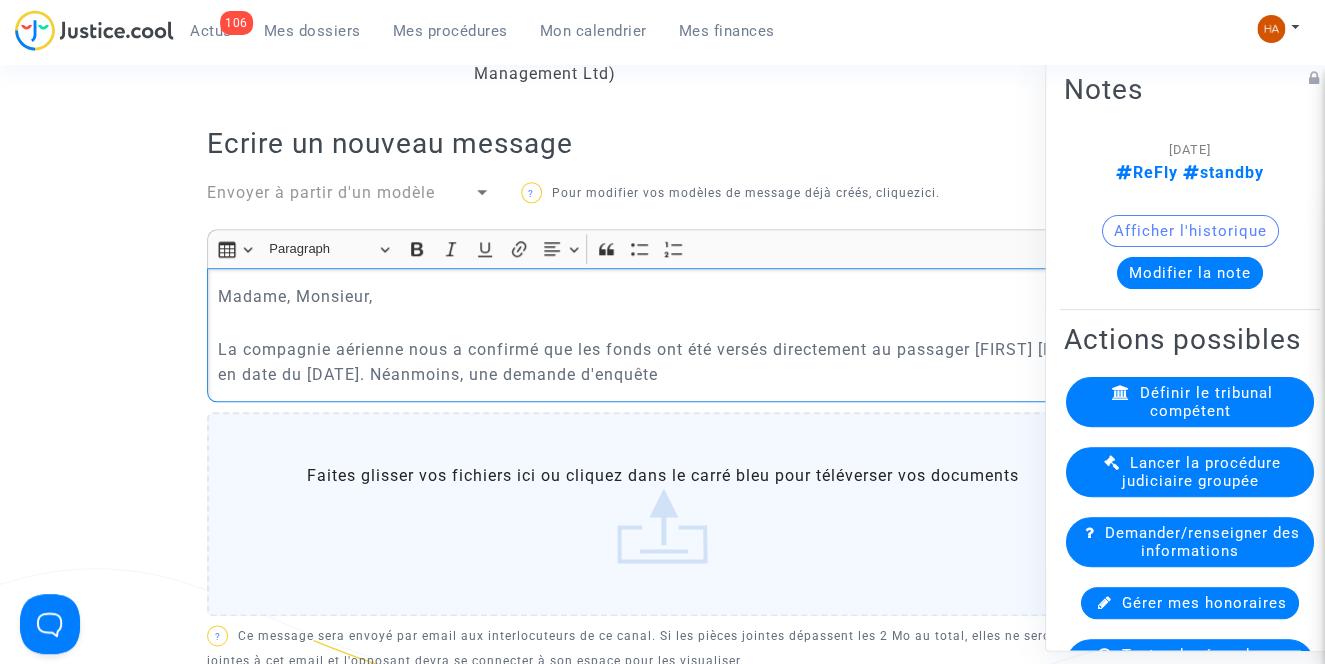 click on "La compagnie aérienne nous a confirmé que les fonds ont été versés directement au passager Joel Zolinsky en date du 07 mars 2025. Néanmoins, une demande d'enquête" 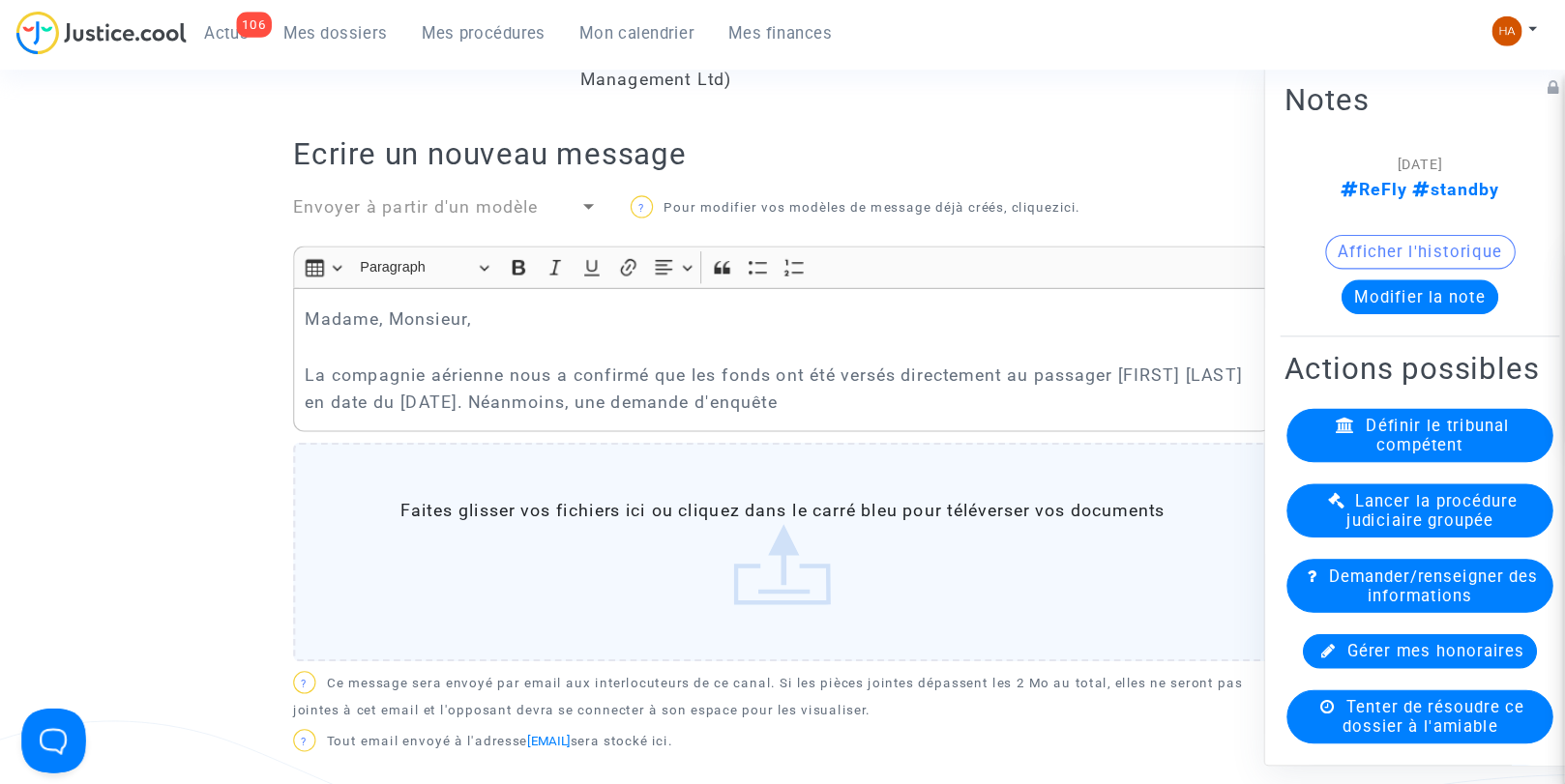 scroll, scrollTop: 604, scrollLeft: 0, axis: vertical 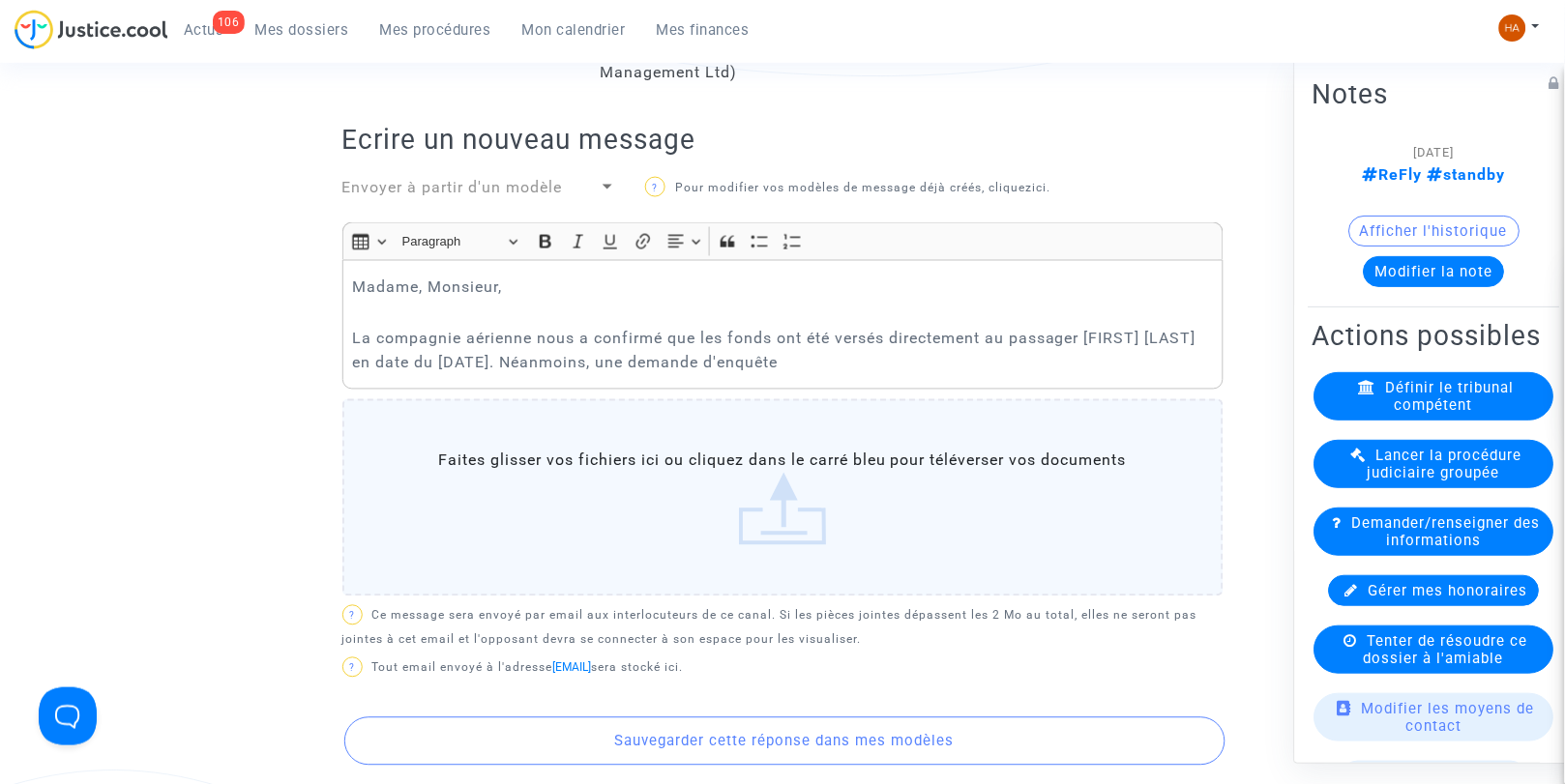 click on "La compagnie aérienne nous a confirmé que les fonds ont été versés directement au passager Joel Zolinsky en date du 07 mars 2025. Néanmoins, une demande d'enquête" 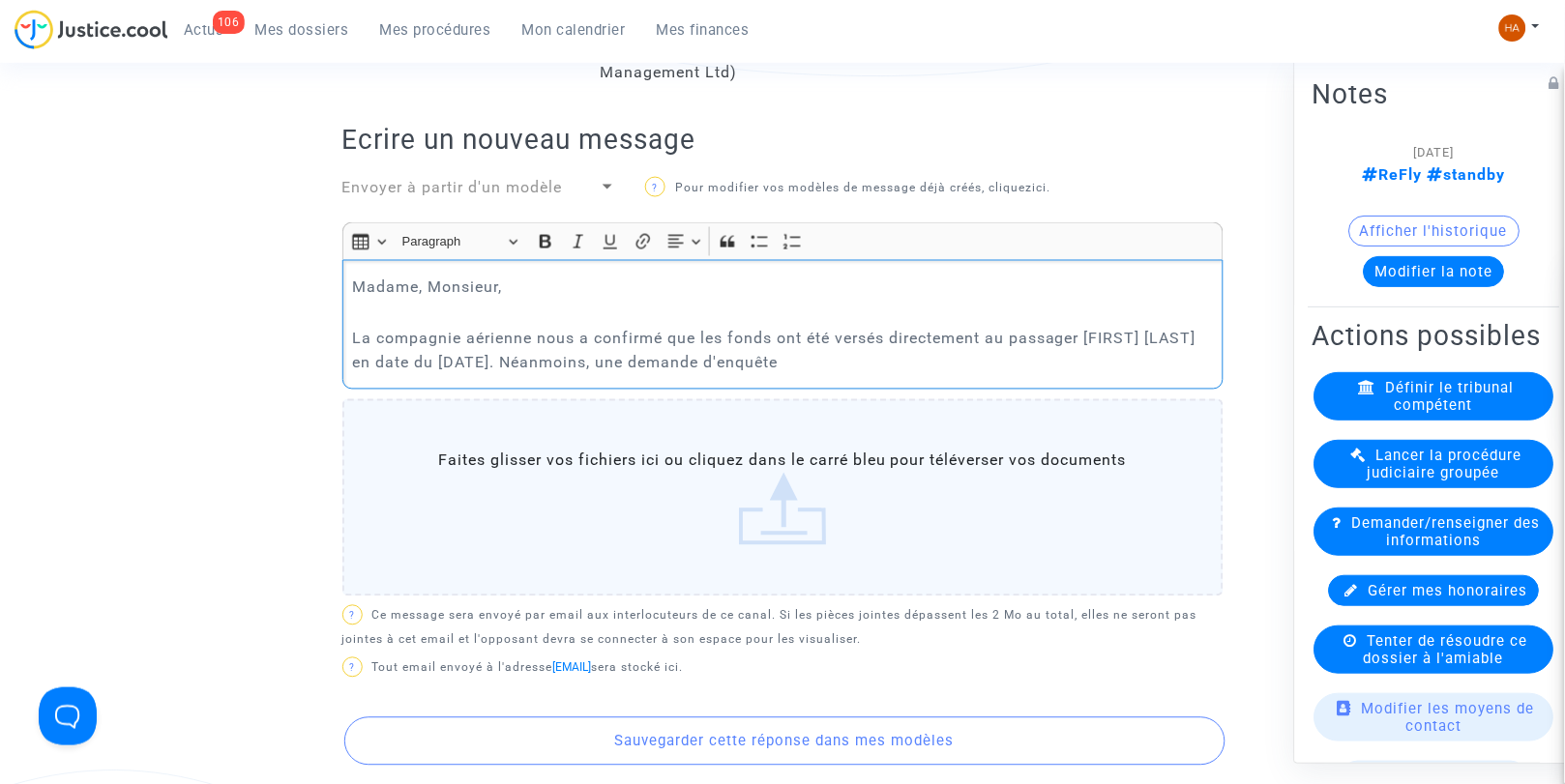 click on "La compagnie aérienne nous a confirmé que les fonds ont été versés directement au passager Joel Zolinsky en date du 07 mars 2025. Néanmoins, une demande d'enquête" 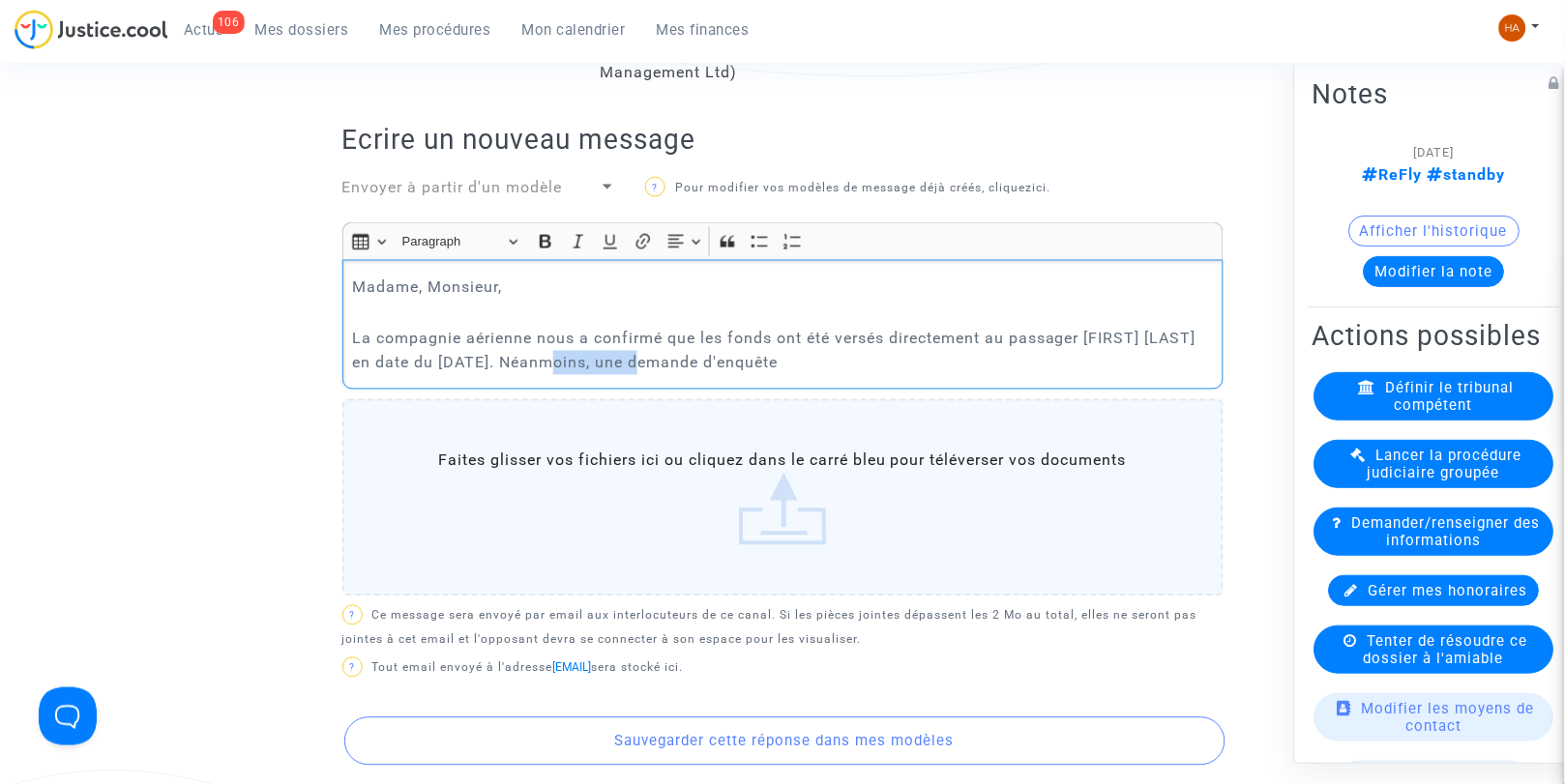 drag, startPoint x: 655, startPoint y: 364, endPoint x: 556, endPoint y: 364, distance: 99 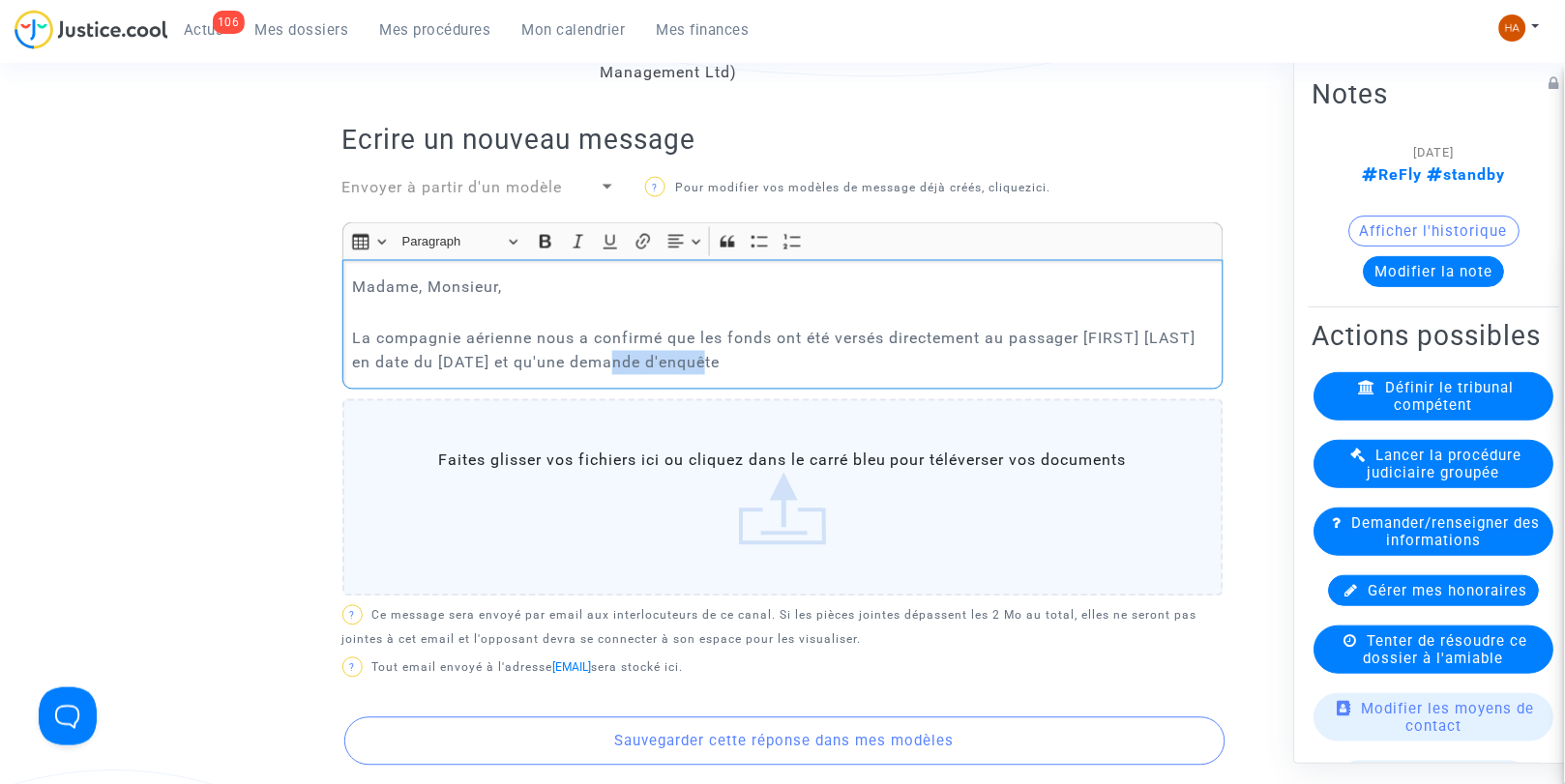 drag, startPoint x: 714, startPoint y: 363, endPoint x: 623, endPoint y: 363, distance: 91 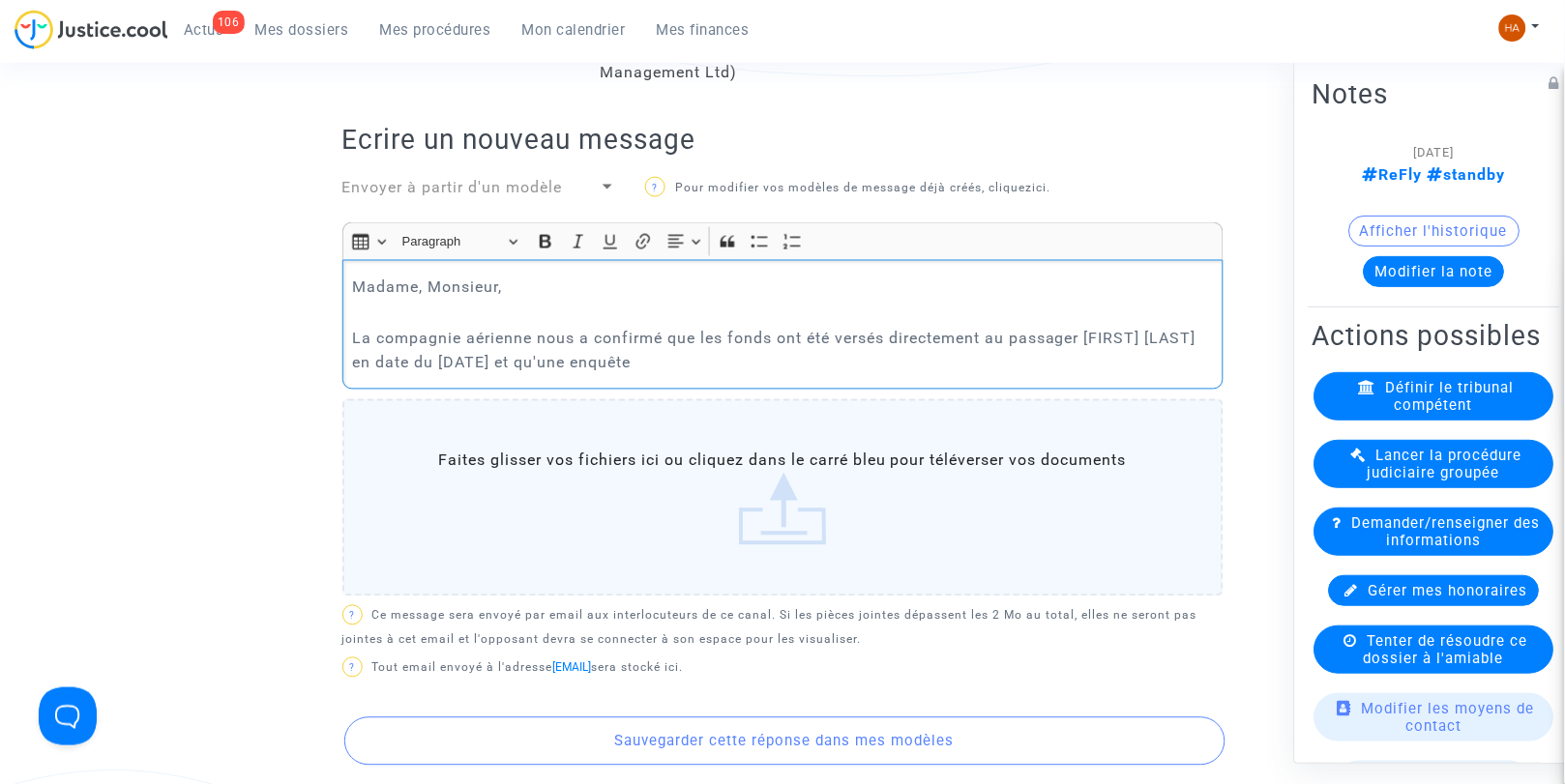 click on "La compagnie aérienne nous a confirmé que les fonds ont été versés directement au passager Joel Zolinsky en date du 07 mars 2025 et qu'une enquête" 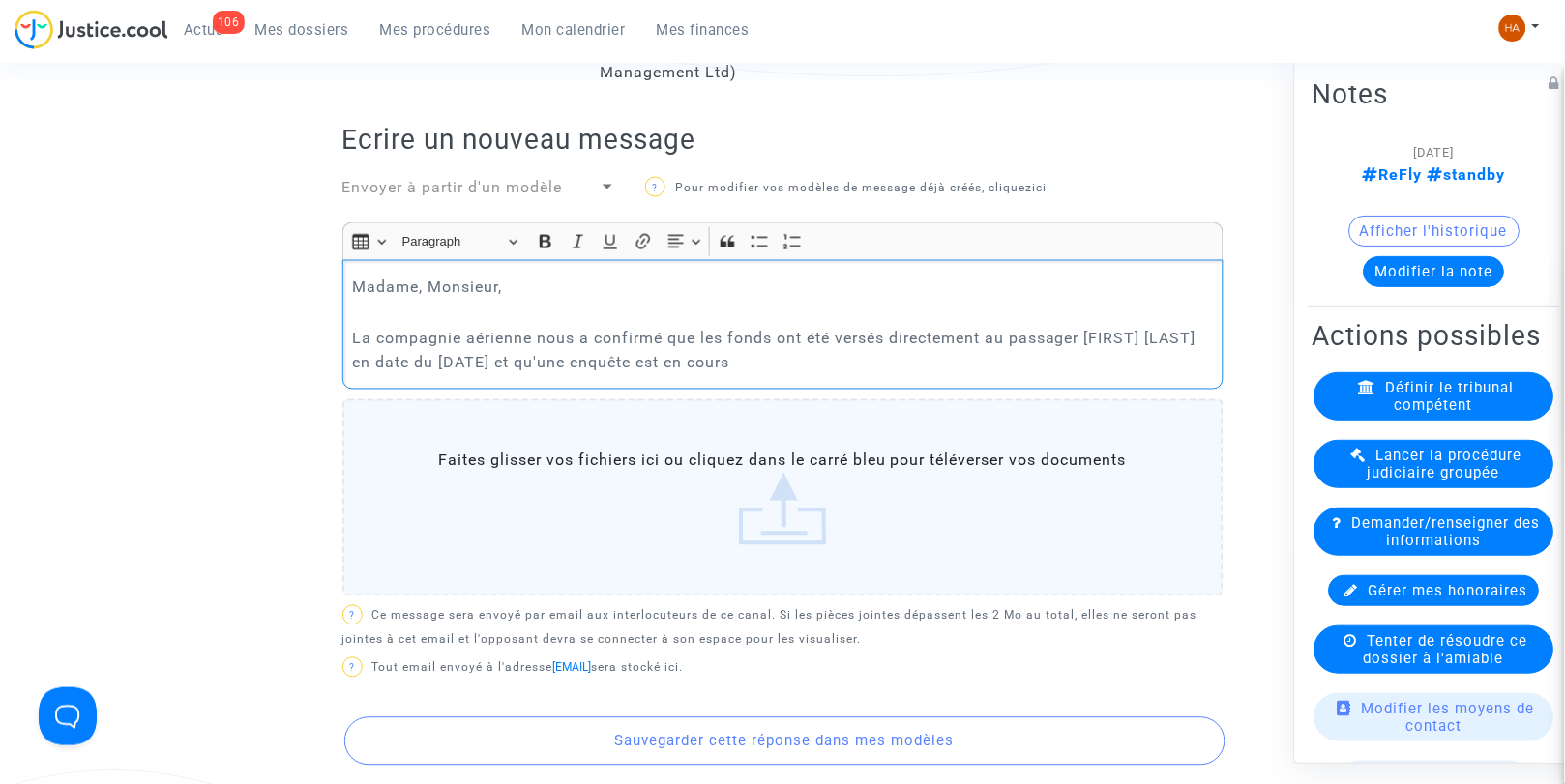 drag, startPoint x: 752, startPoint y: 365, endPoint x: 336, endPoint y: 298, distance: 421.36089 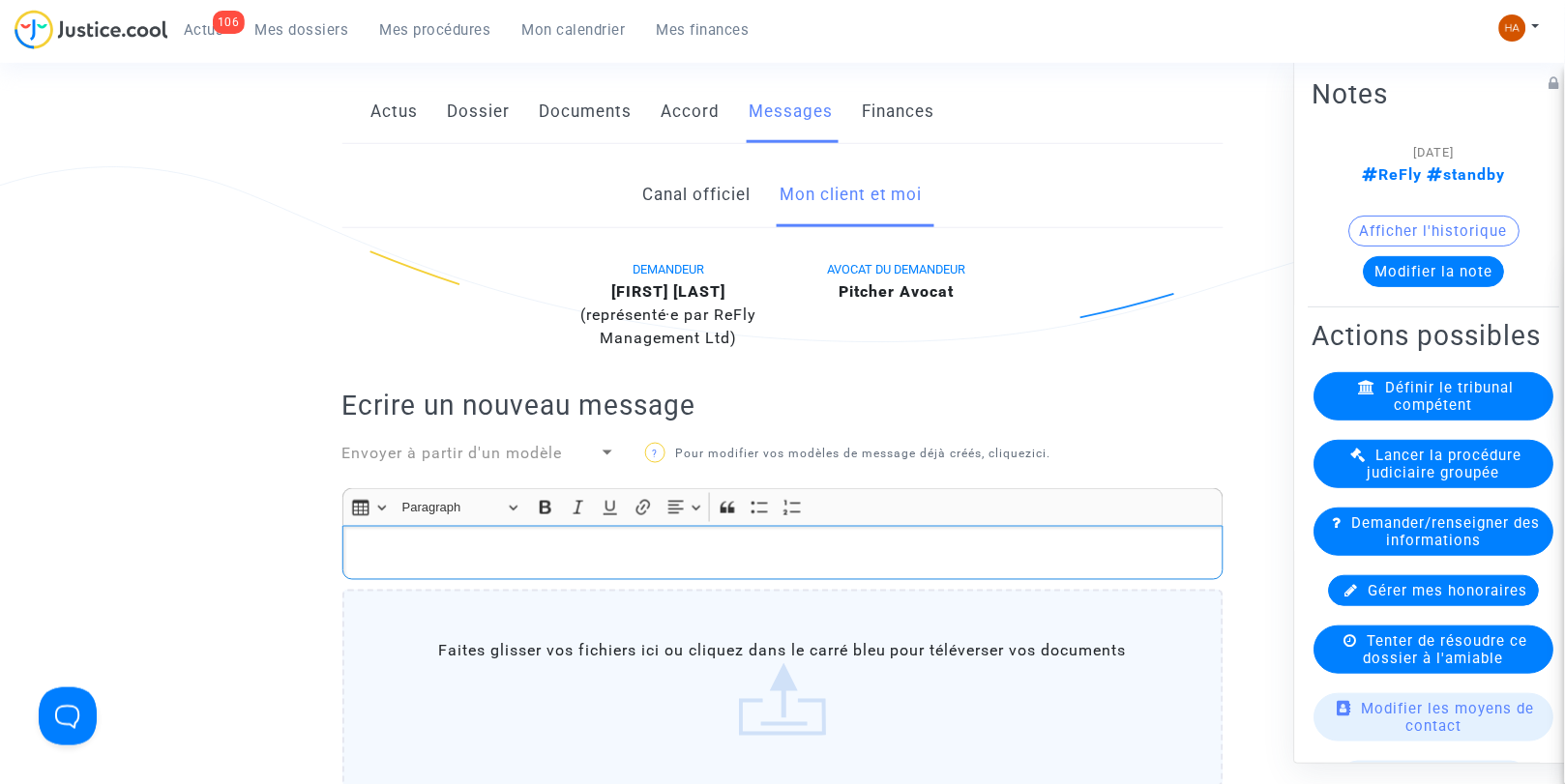 scroll, scrollTop: 330, scrollLeft: 0, axis: vertical 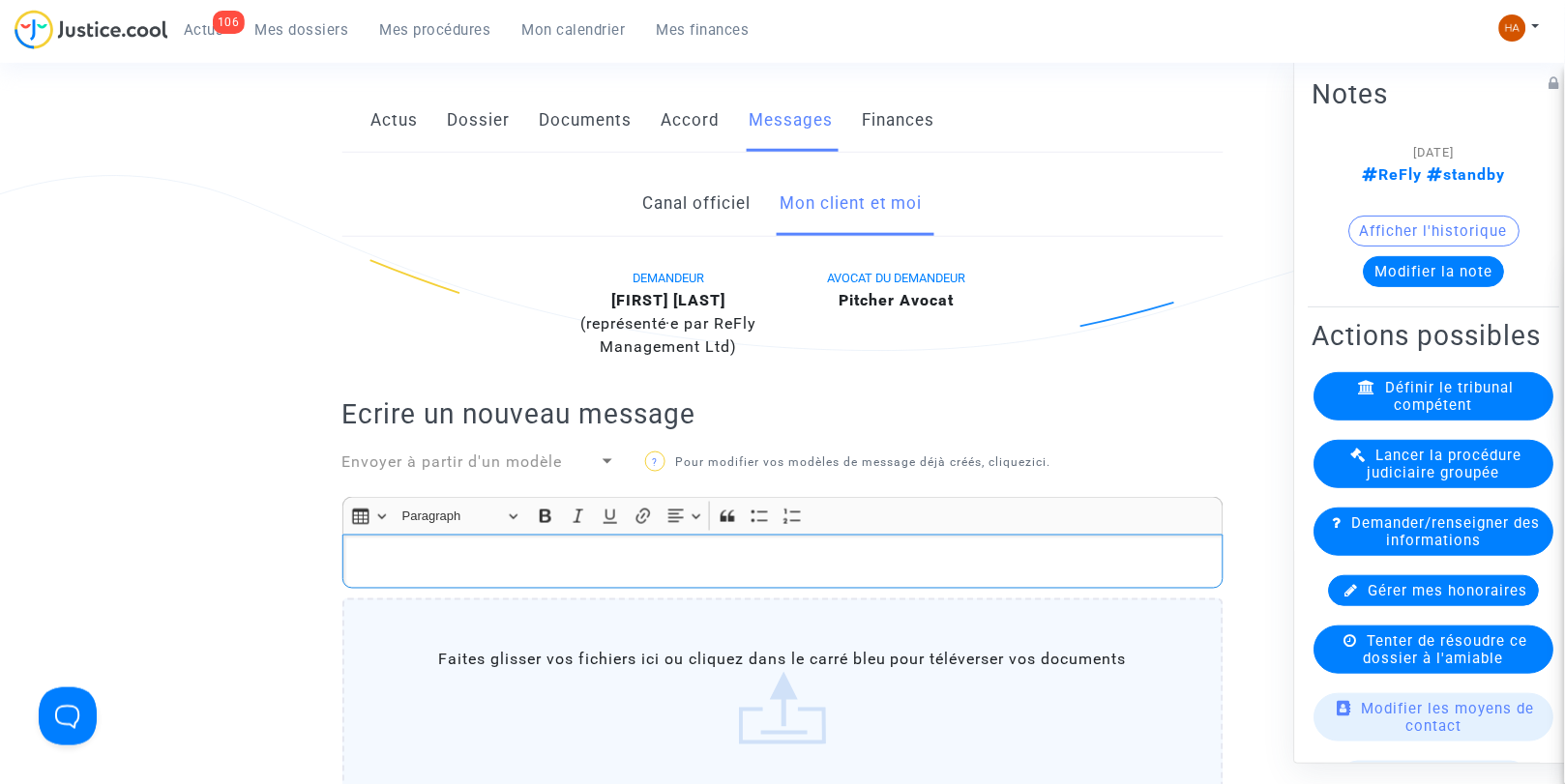 click on "Canal officiel" 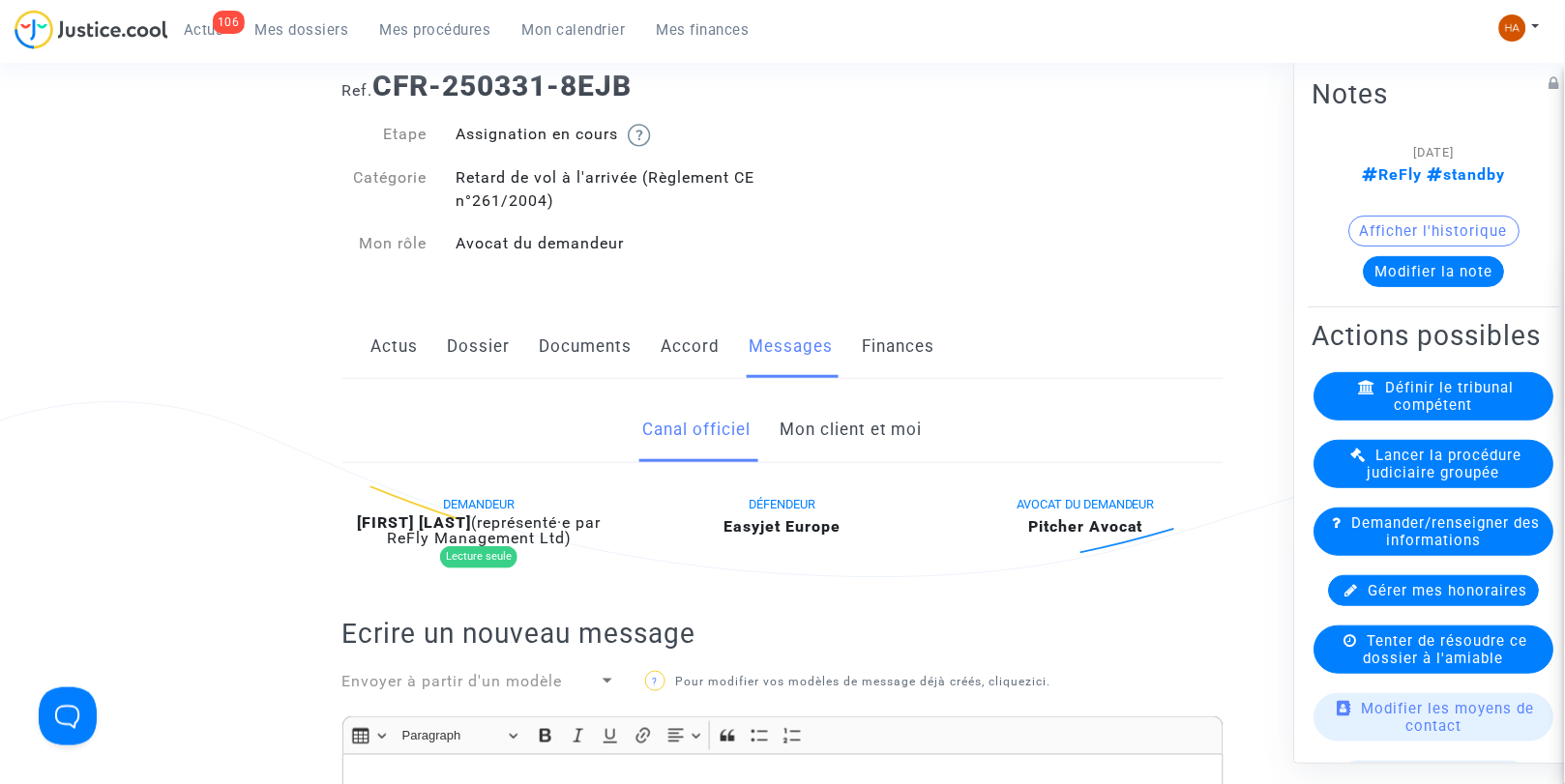 scroll, scrollTop: 102, scrollLeft: 0, axis: vertical 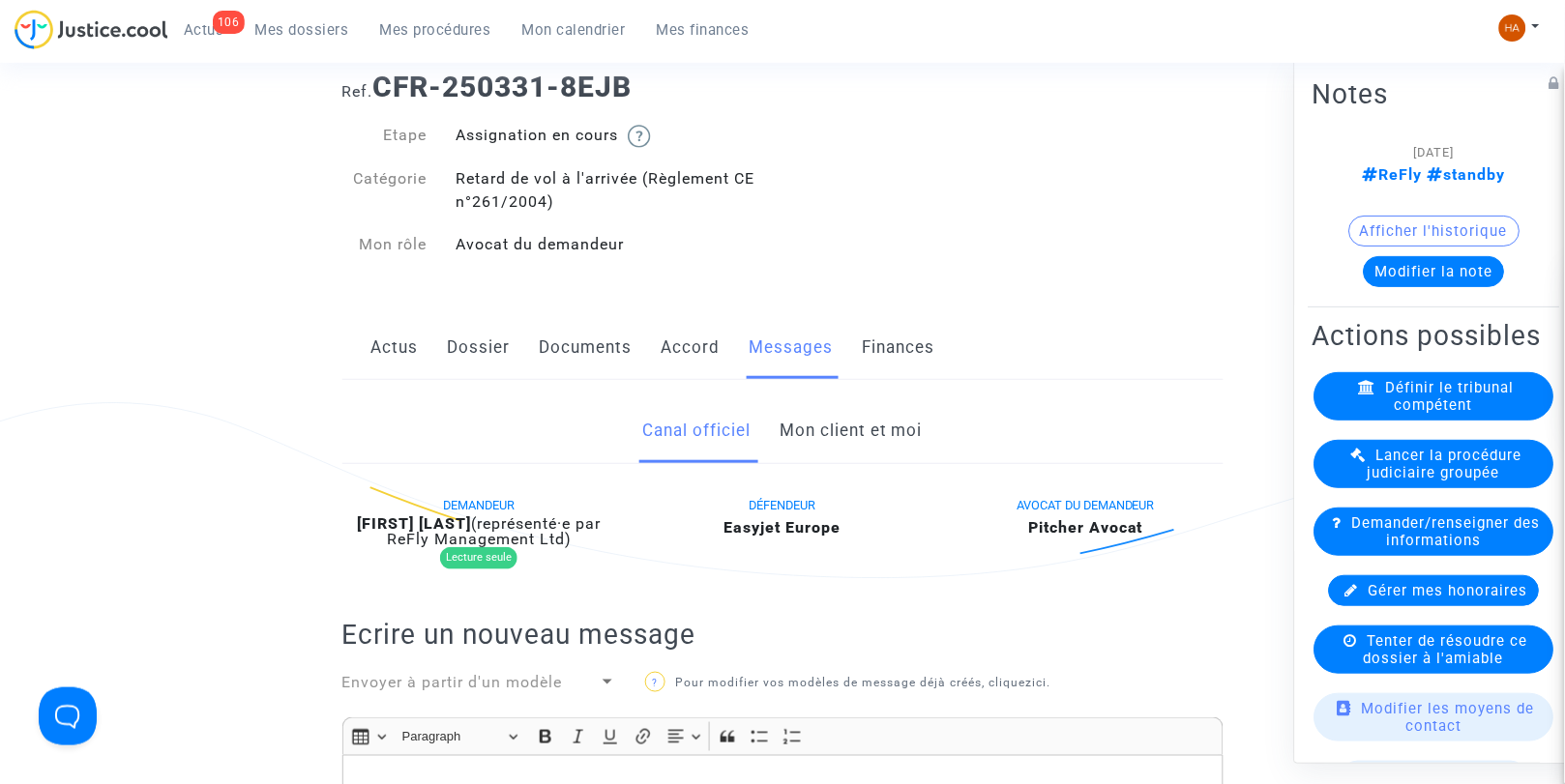 click on "Mon client et moi" 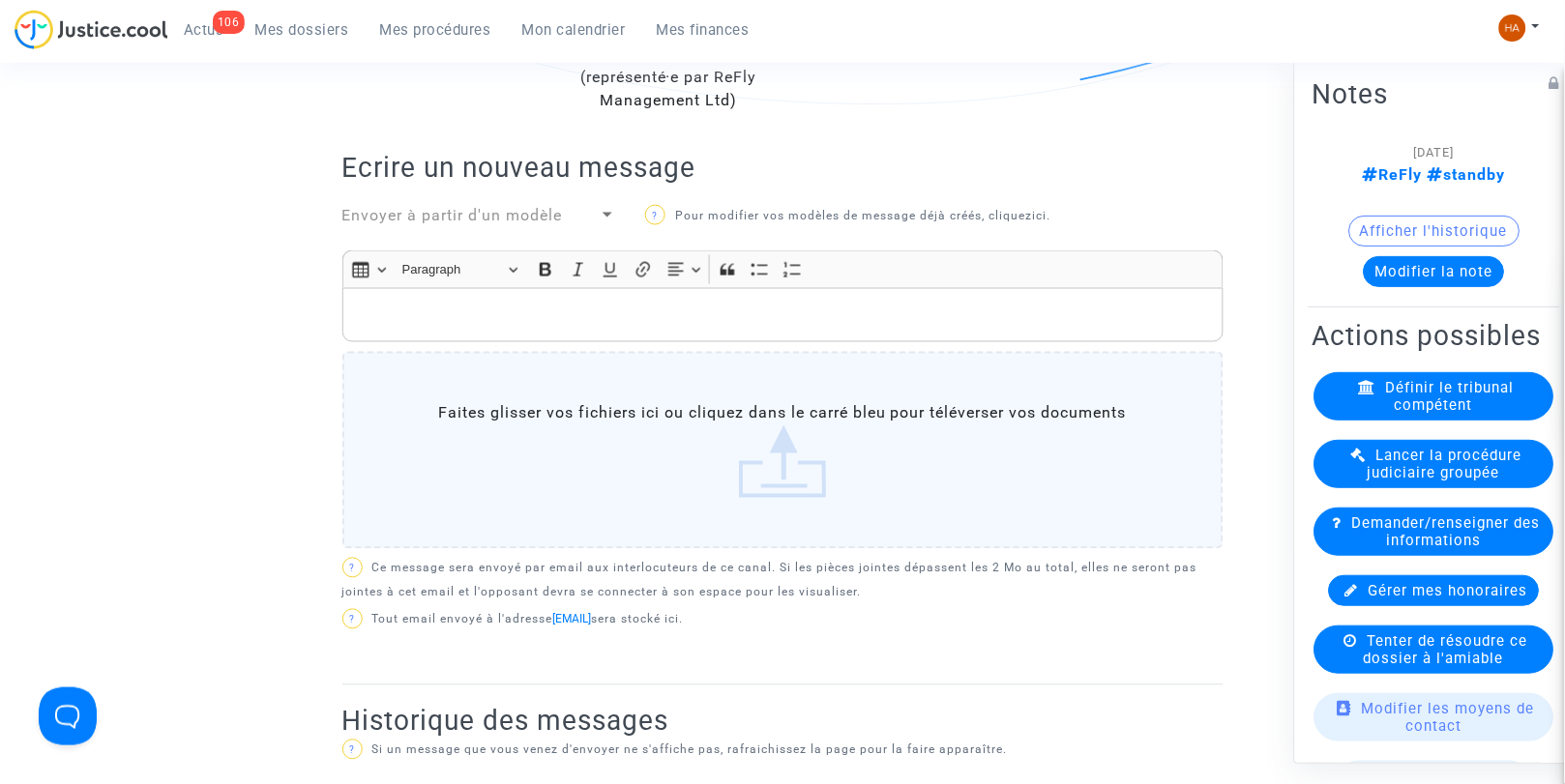scroll, scrollTop: 575, scrollLeft: 0, axis: vertical 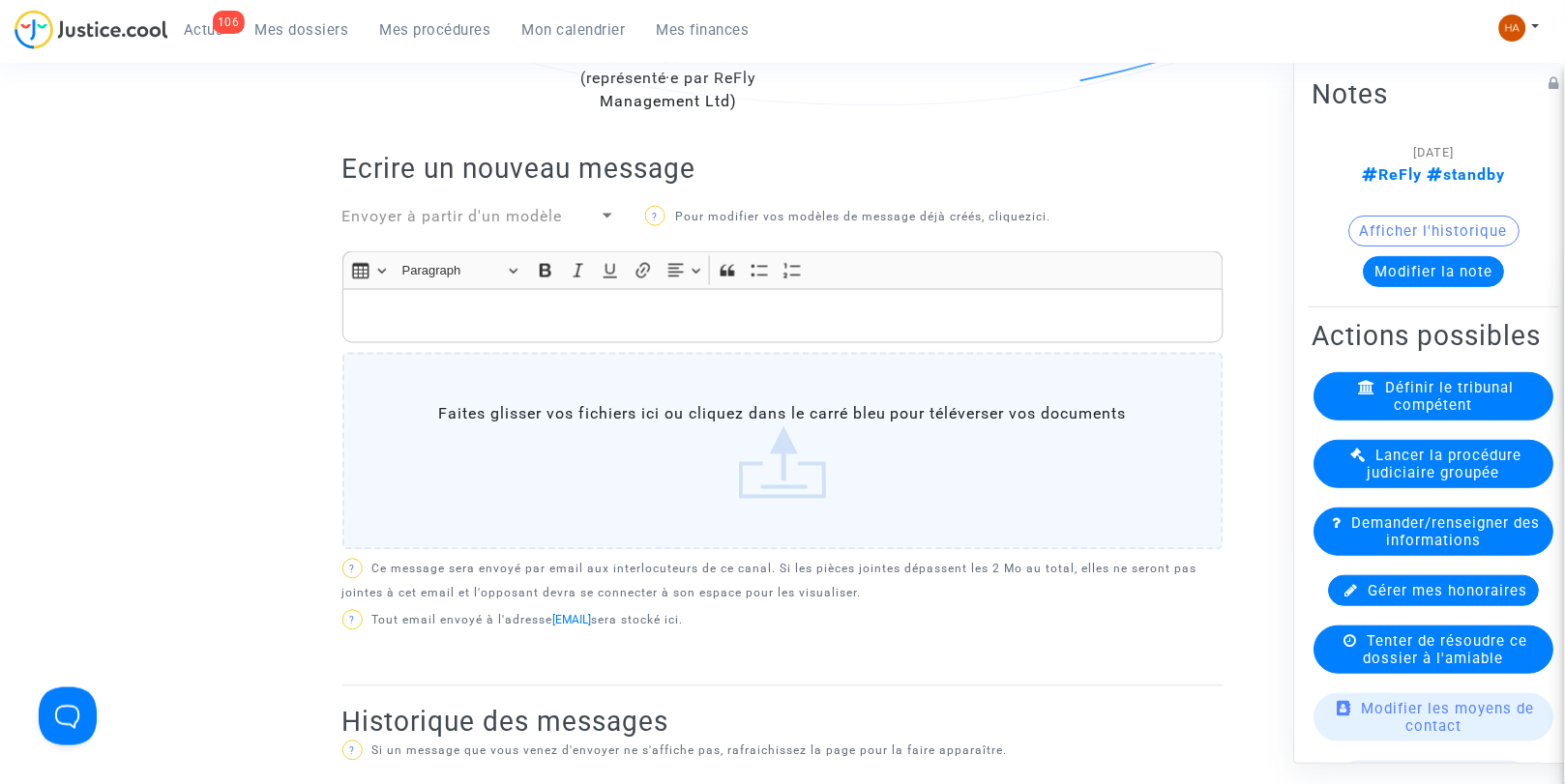 click 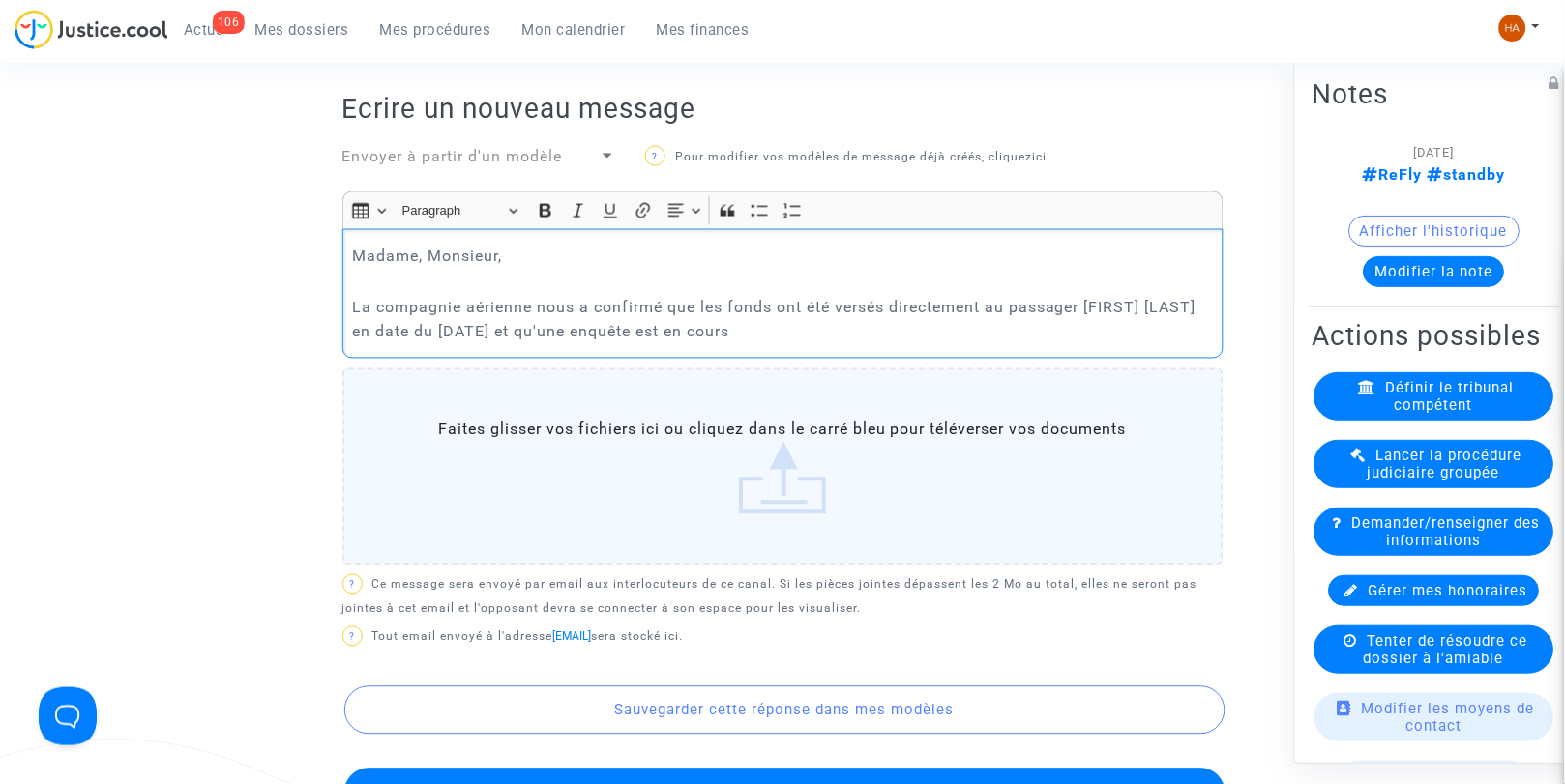 scroll, scrollTop: 624, scrollLeft: 0, axis: vertical 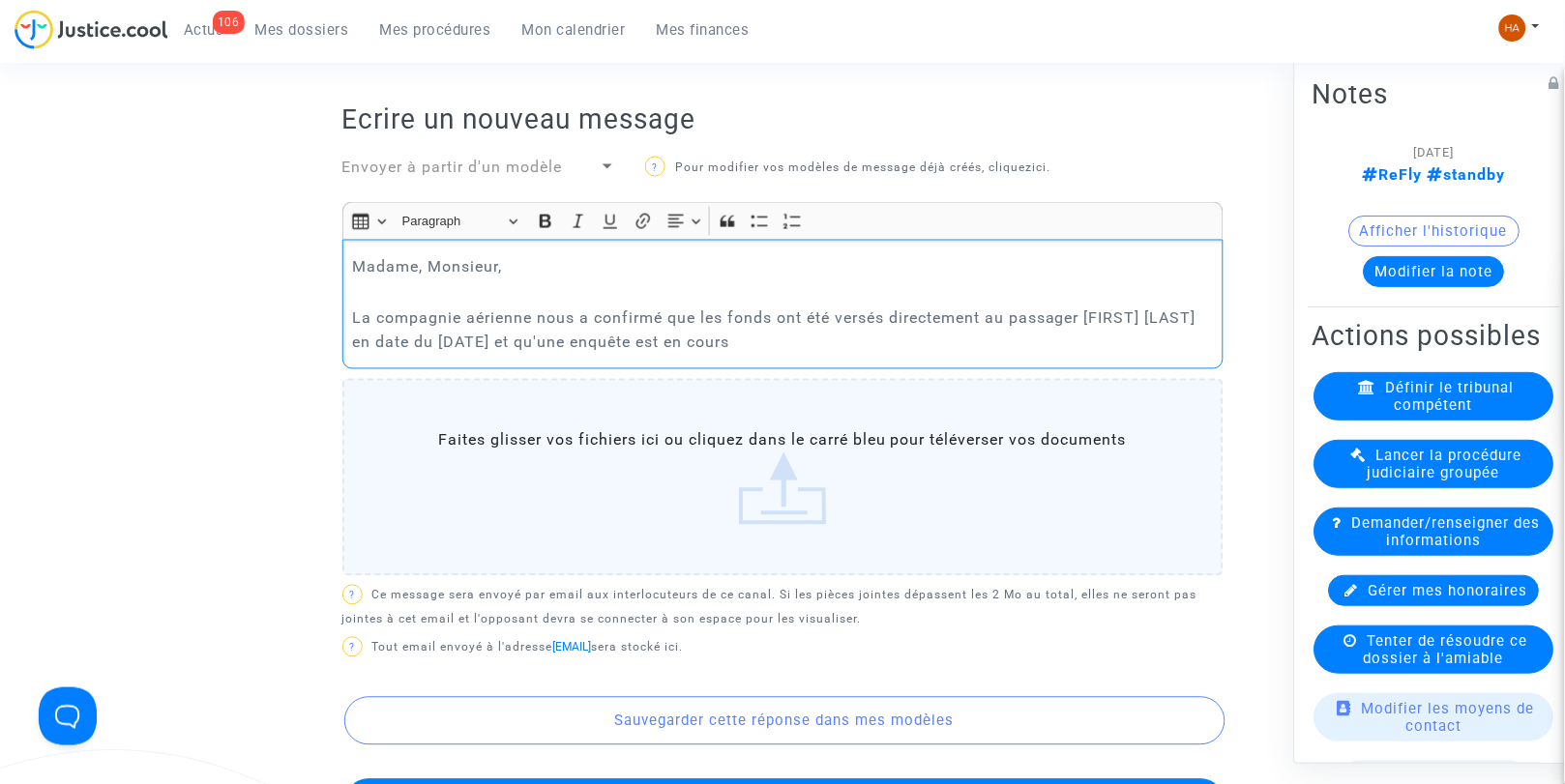 drag, startPoint x: 810, startPoint y: 336, endPoint x: 696, endPoint y: 351, distance: 114.98261 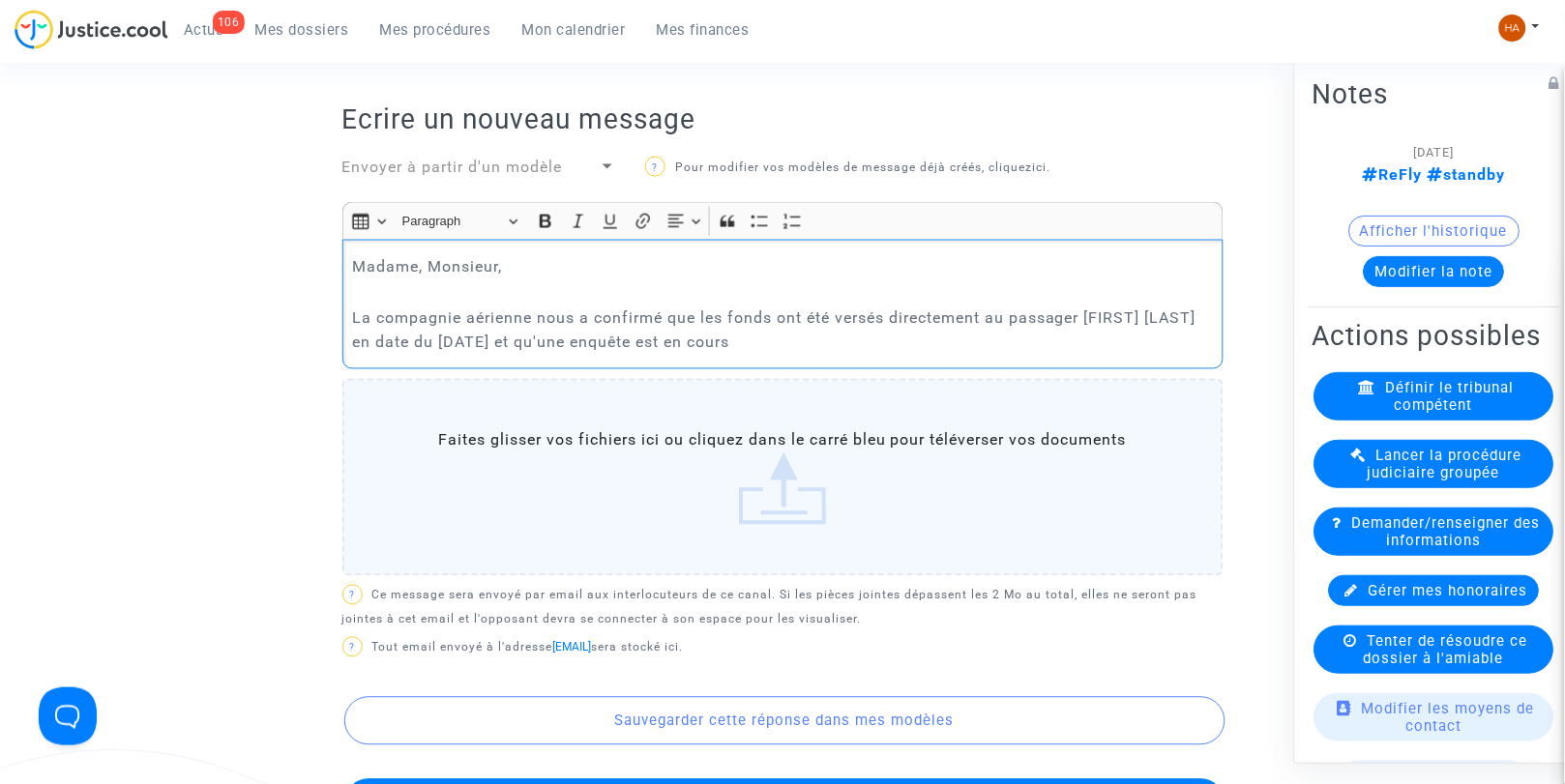 click on "La compagnie aérienne nous a confirmé que les fonds ont été versés directement au passager Joel Zolinsky en date du 07 mars 2025 et qu'une enquête est en cours" 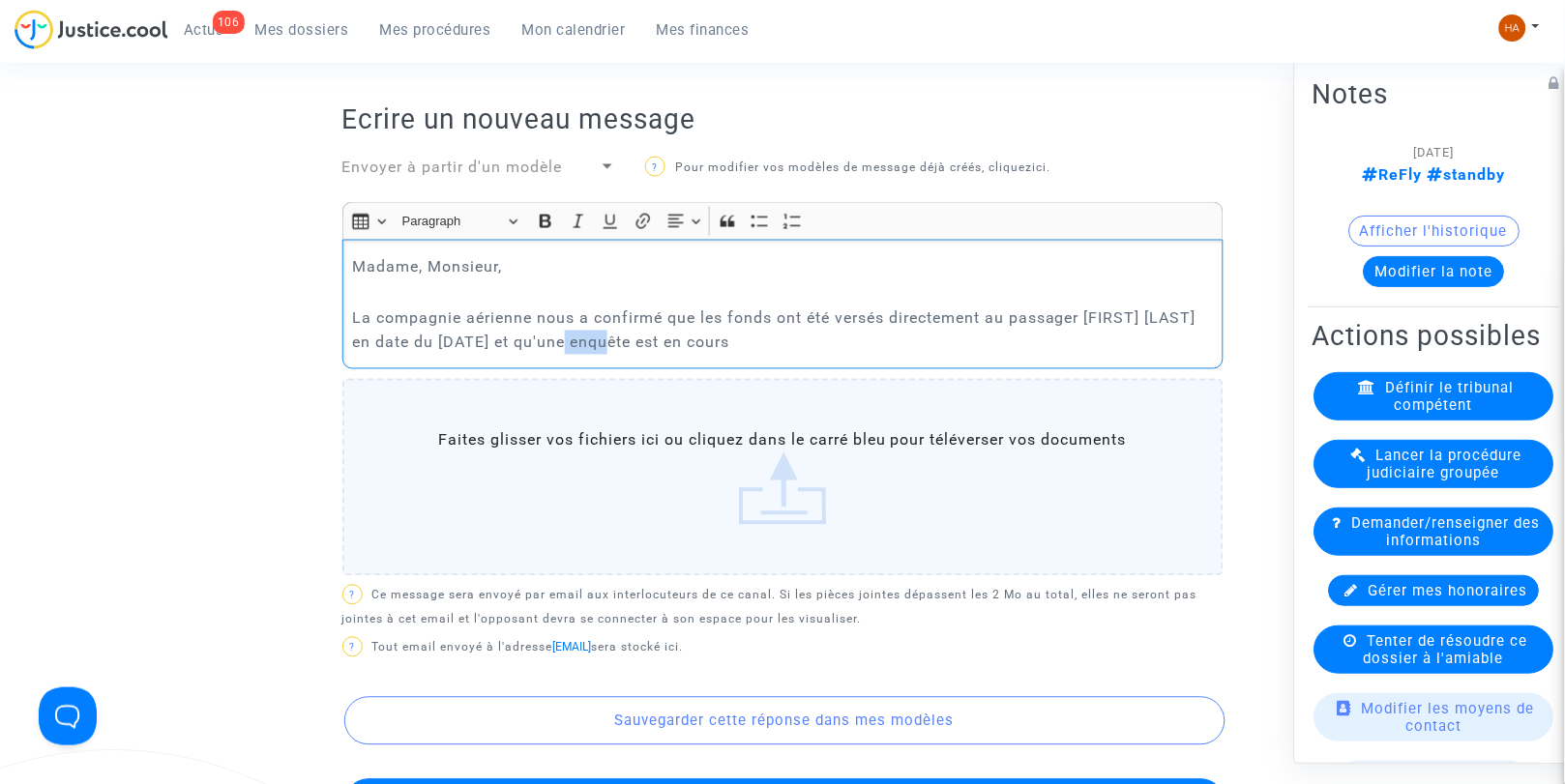 drag, startPoint x: 623, startPoint y: 341, endPoint x: 578, endPoint y: 345, distance: 45.177428 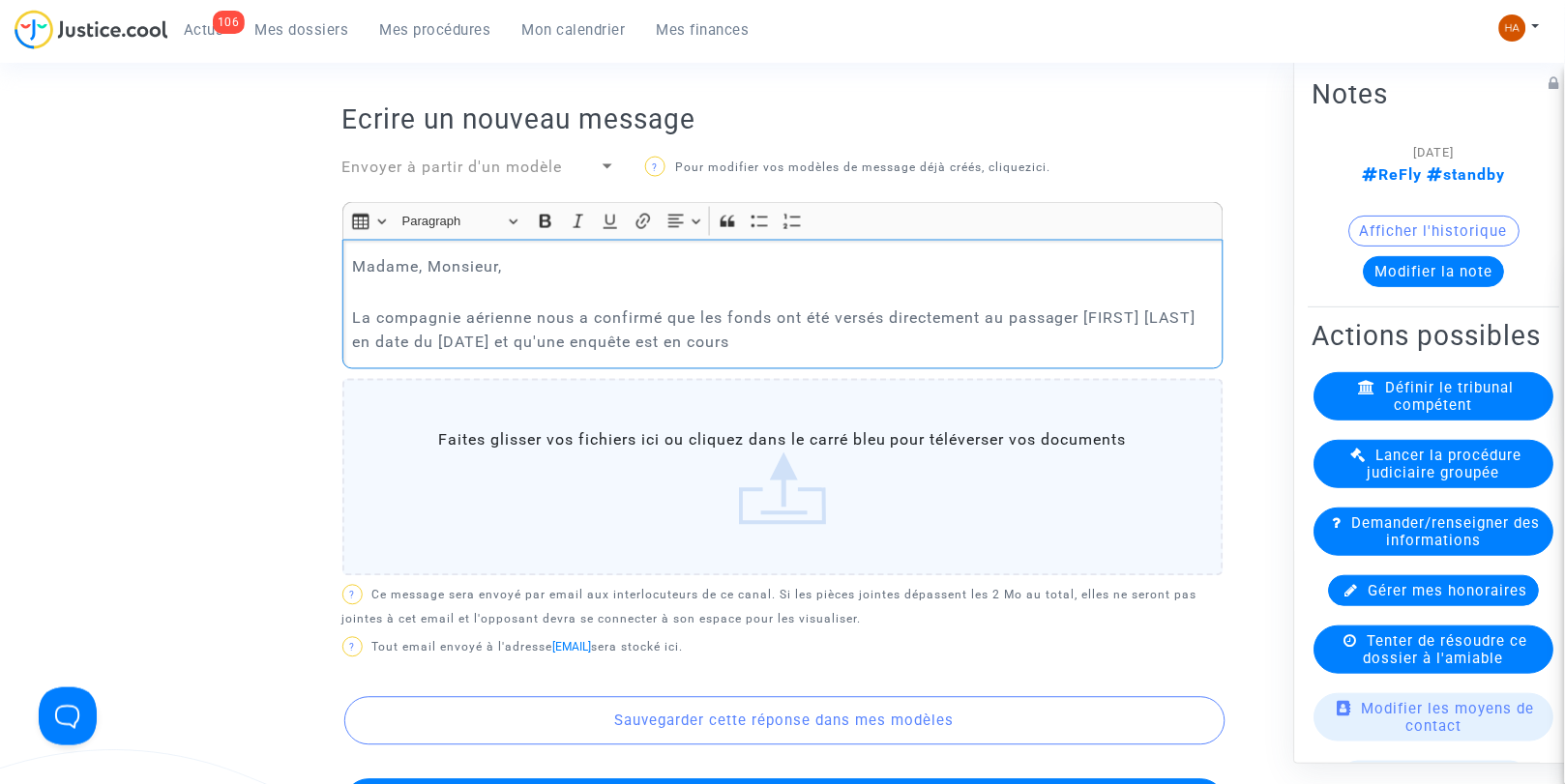 click on "La compagnie aérienne nous a confirmé que les fonds ont été versés directement au passager Joel Zolinsky en date du 07 mars 2025 et qu'une enquête est en cours" 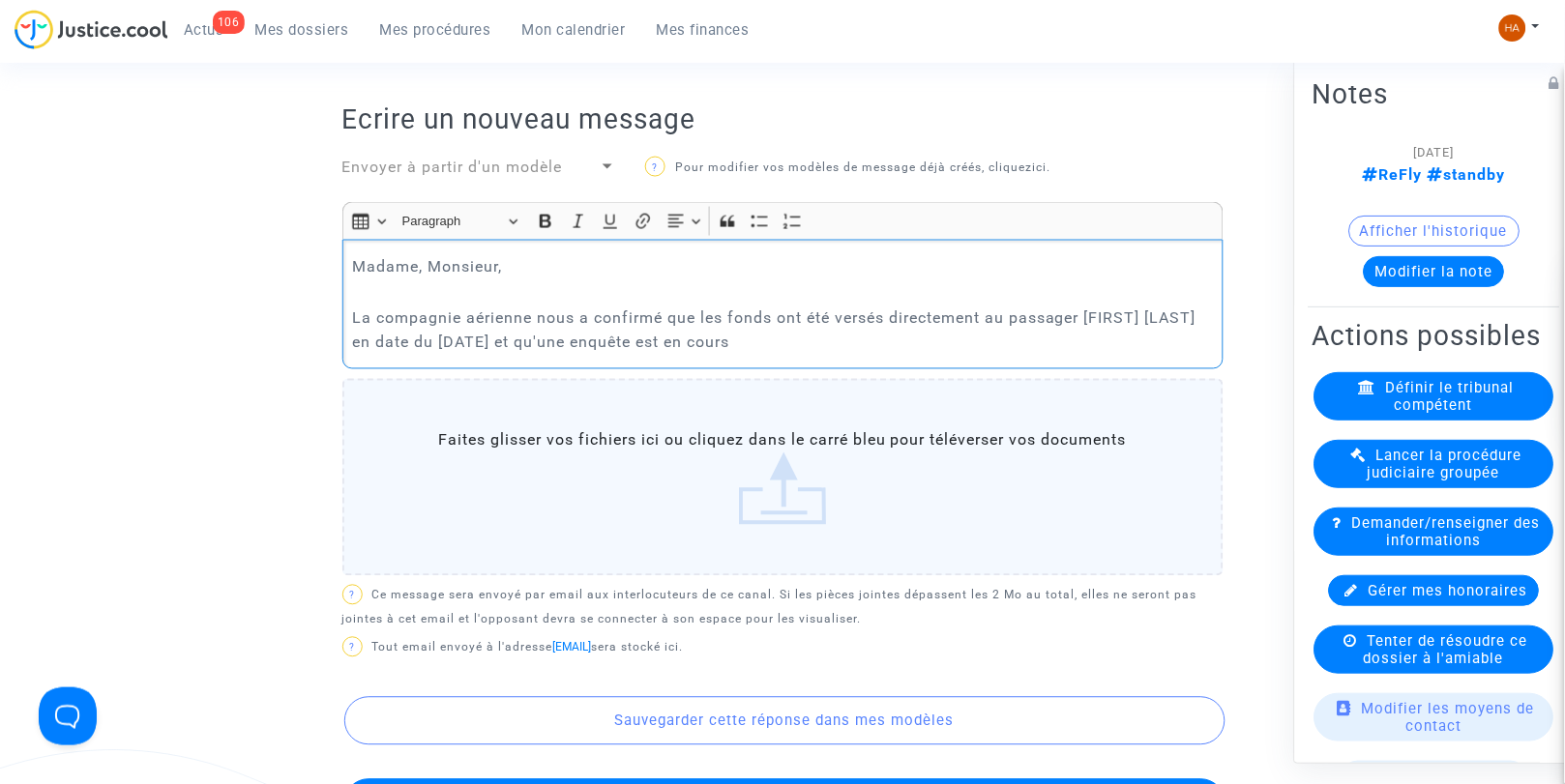 drag, startPoint x: 797, startPoint y: 341, endPoint x: 543, endPoint y: 340, distance: 254.002 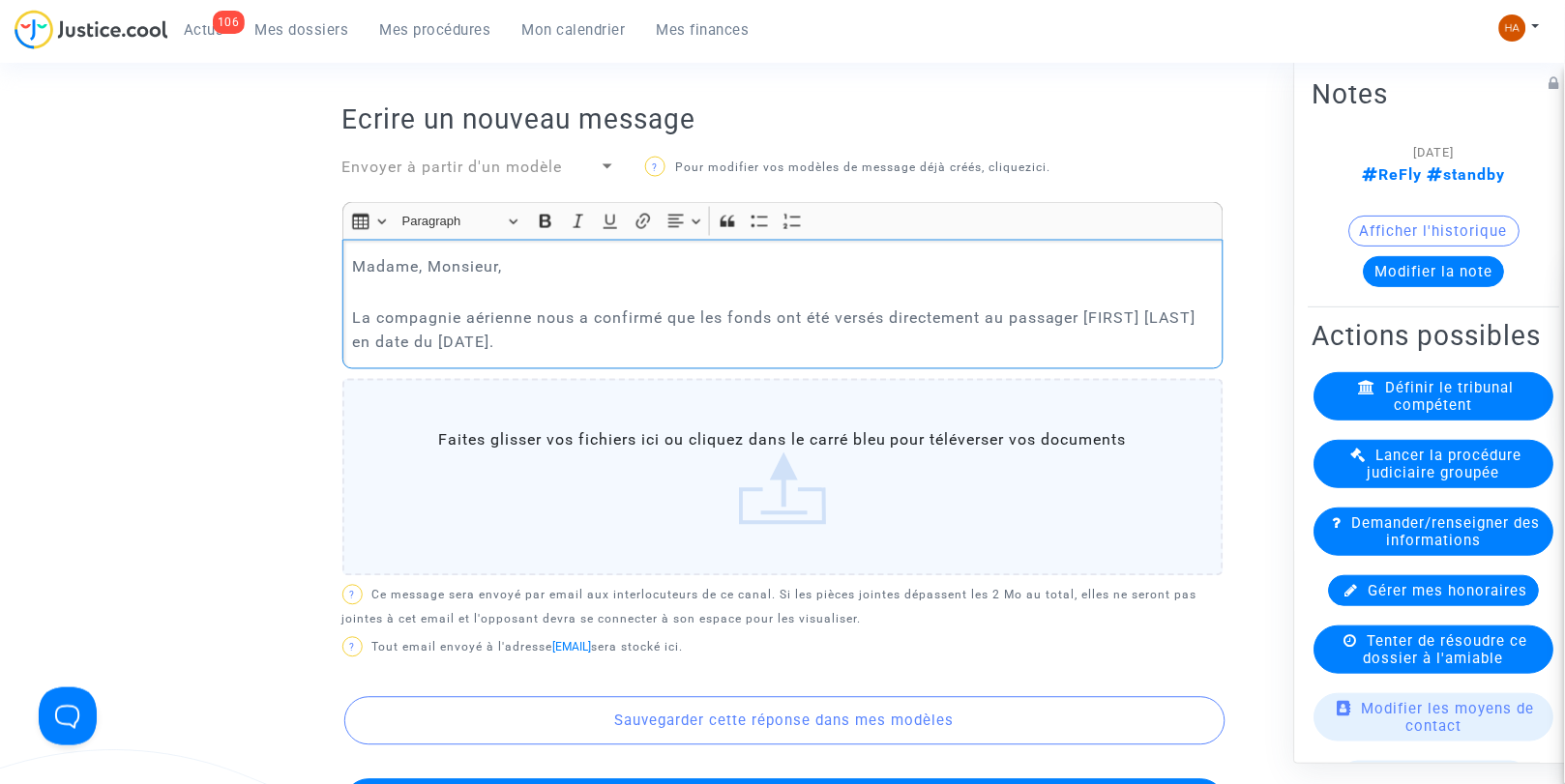 type 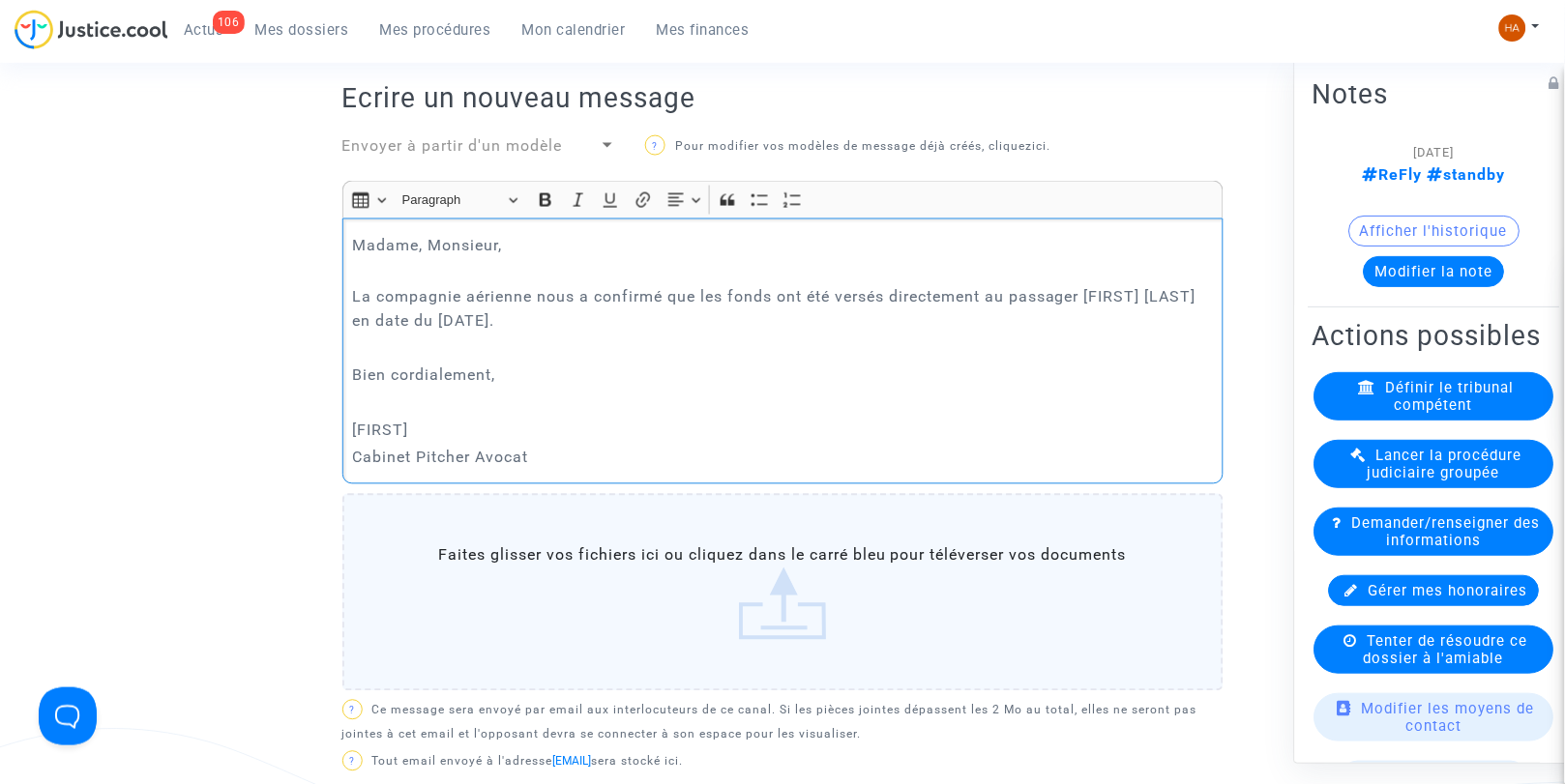 scroll, scrollTop: 648, scrollLeft: 0, axis: vertical 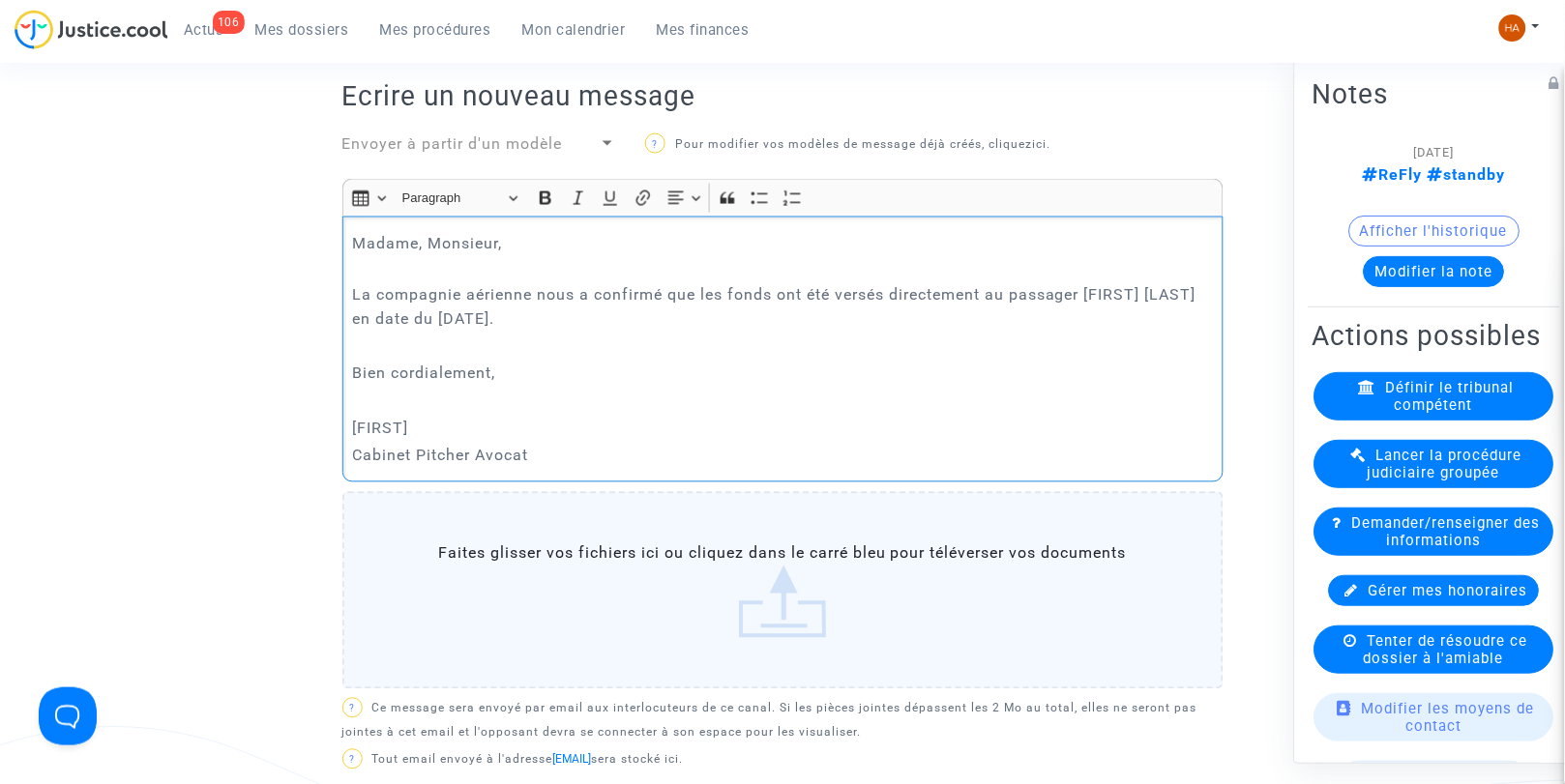 click on "La compagnie aérienne nous a confirmé que les fonds ont été versés directement au passager Joel Zolinsky en date du 07 mars 2025." 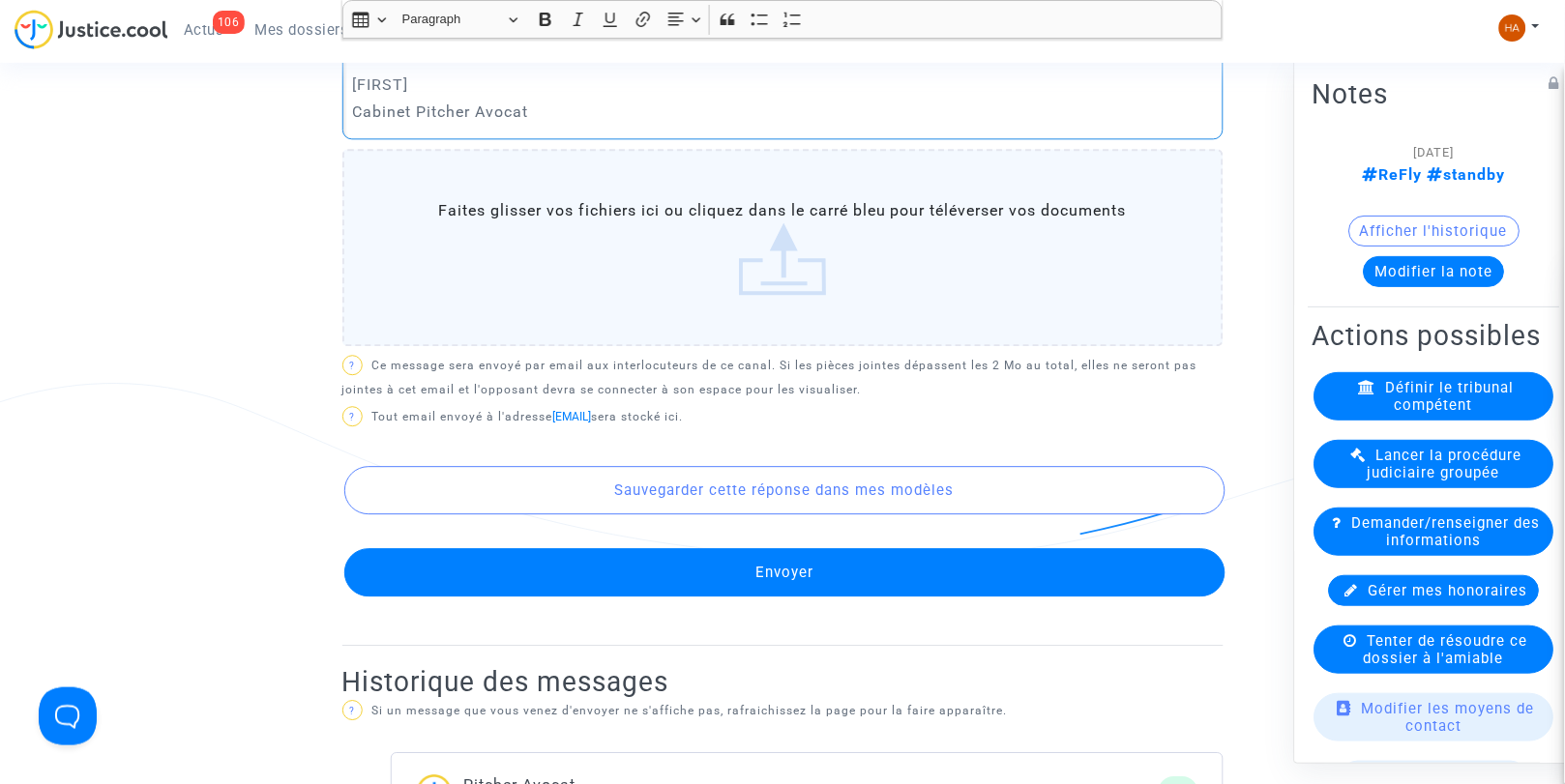 scroll, scrollTop: 993, scrollLeft: 0, axis: vertical 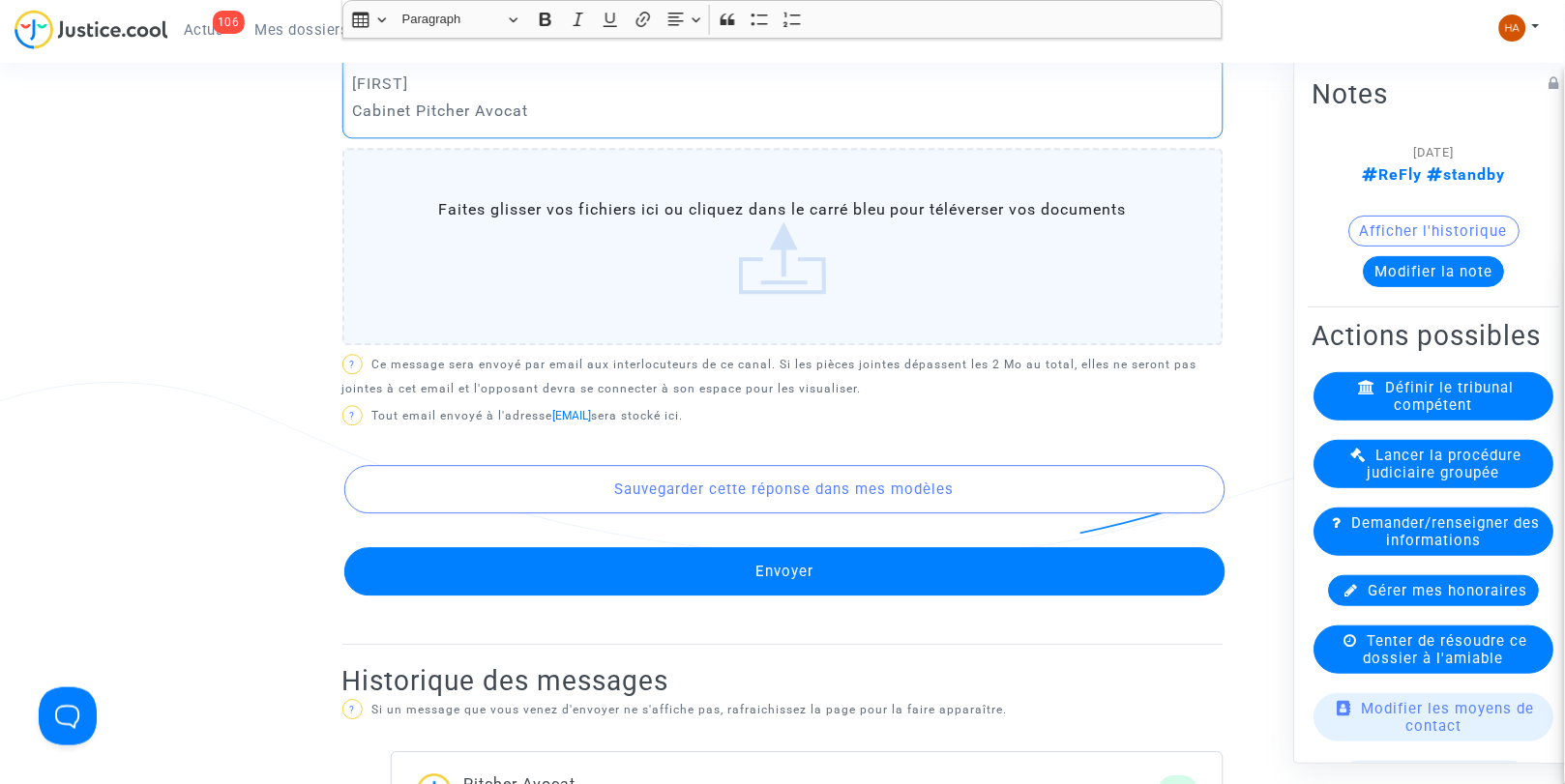 click on "Envoyer" 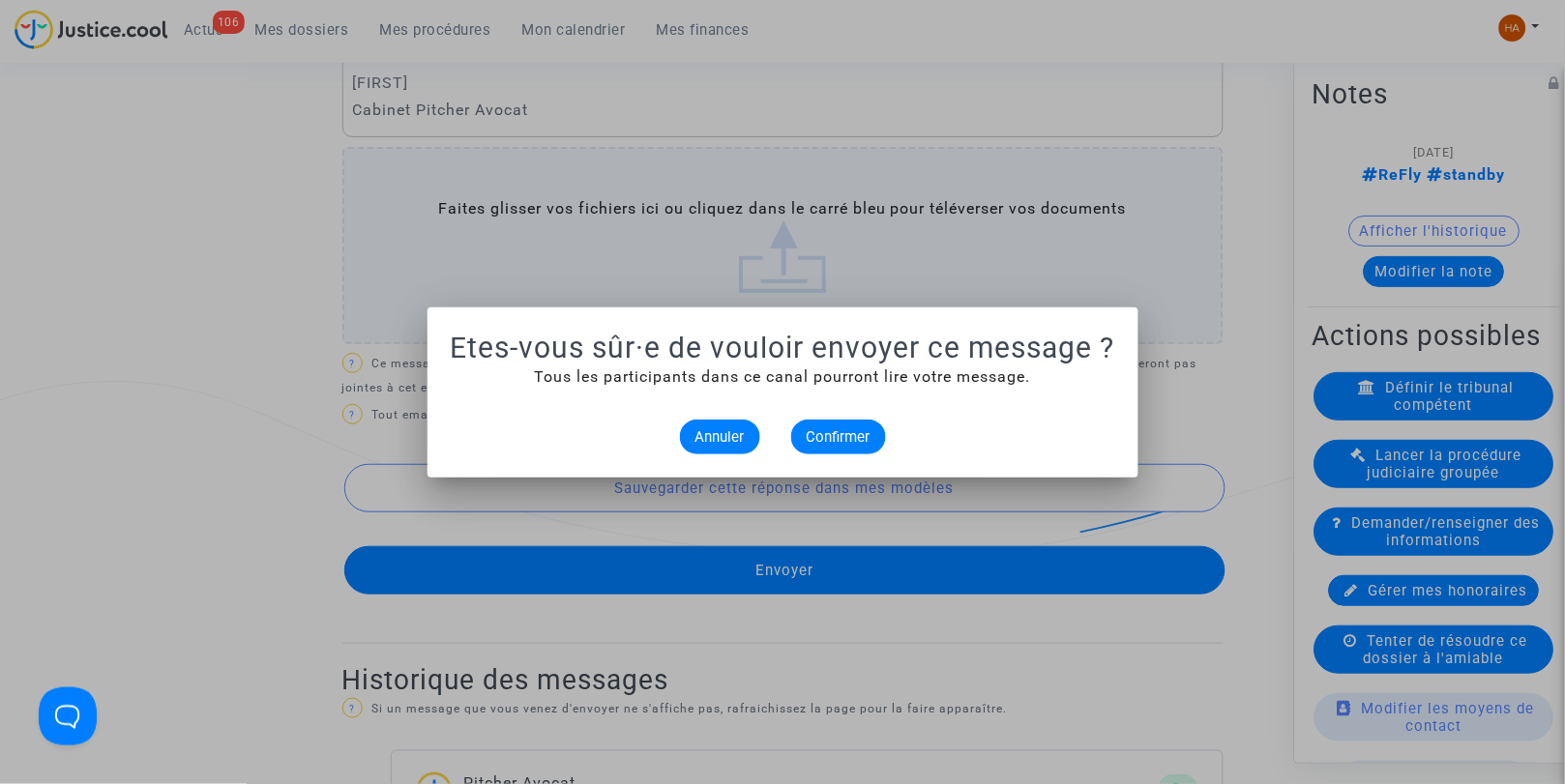 scroll, scrollTop: 0, scrollLeft: 0, axis: both 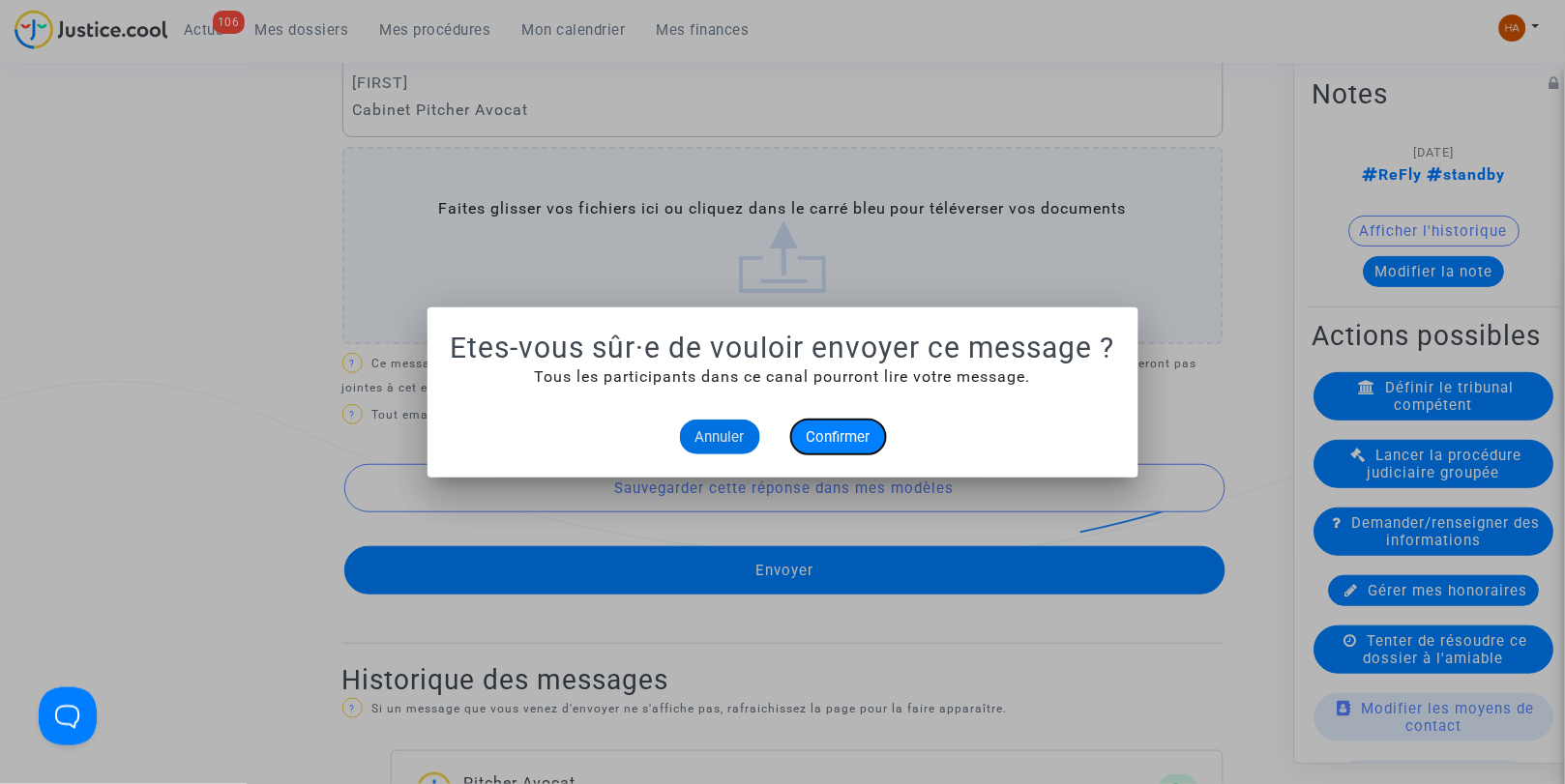 click on "Confirmer" at bounding box center (839, 437) 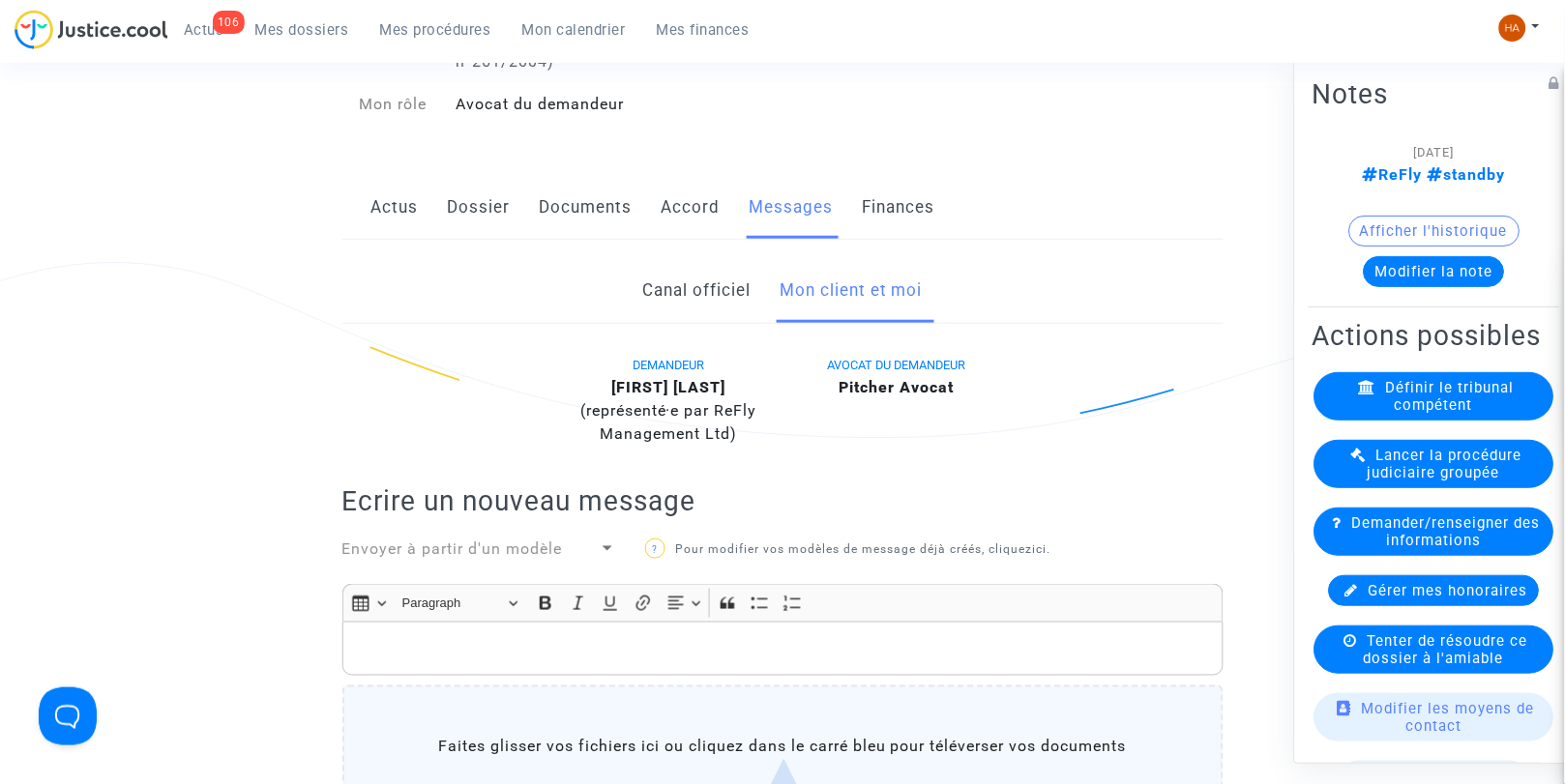 scroll, scrollTop: 0, scrollLeft: 0, axis: both 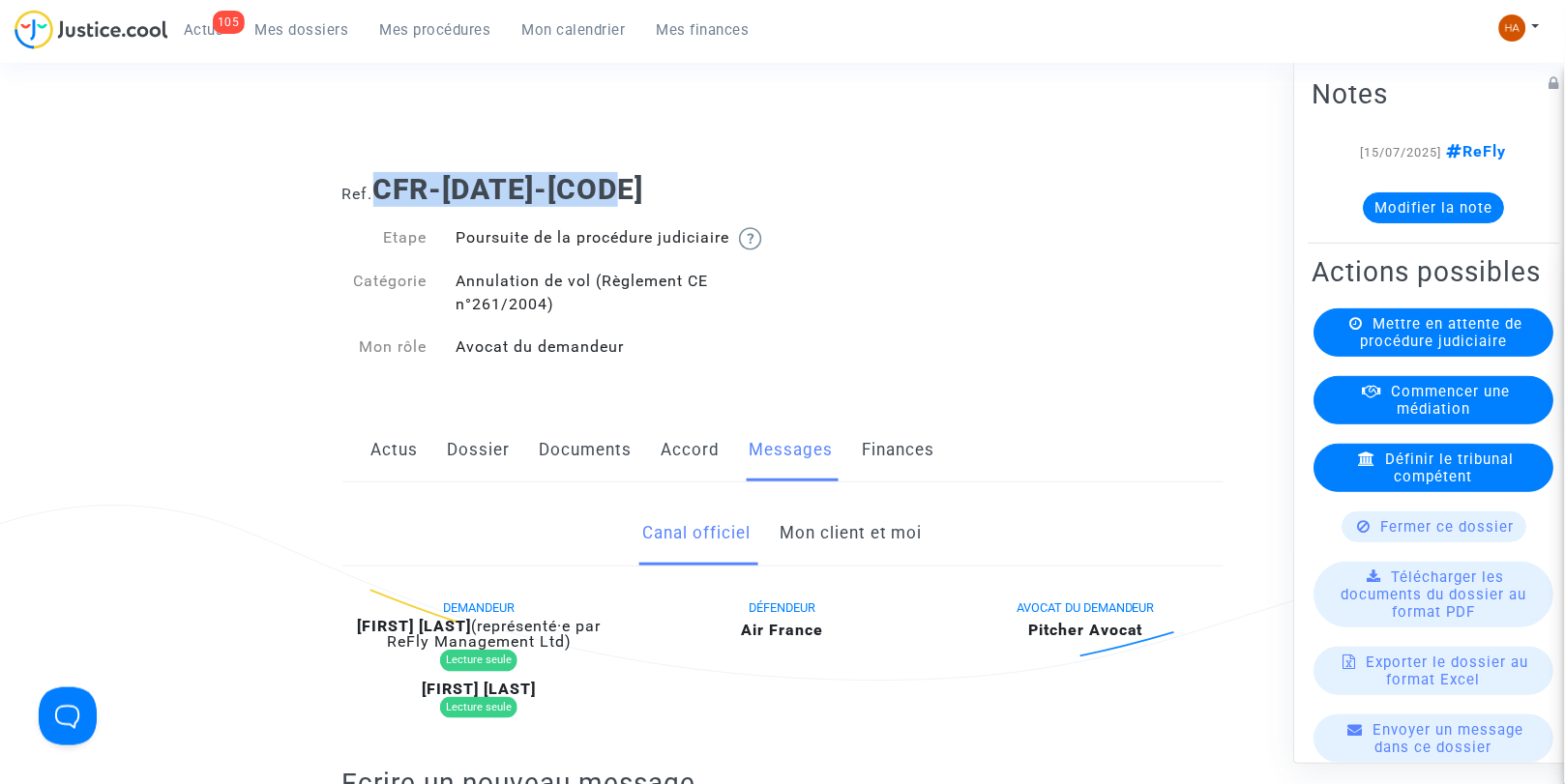 drag, startPoint x: 662, startPoint y: 182, endPoint x: 374, endPoint y: 194, distance: 288.24989 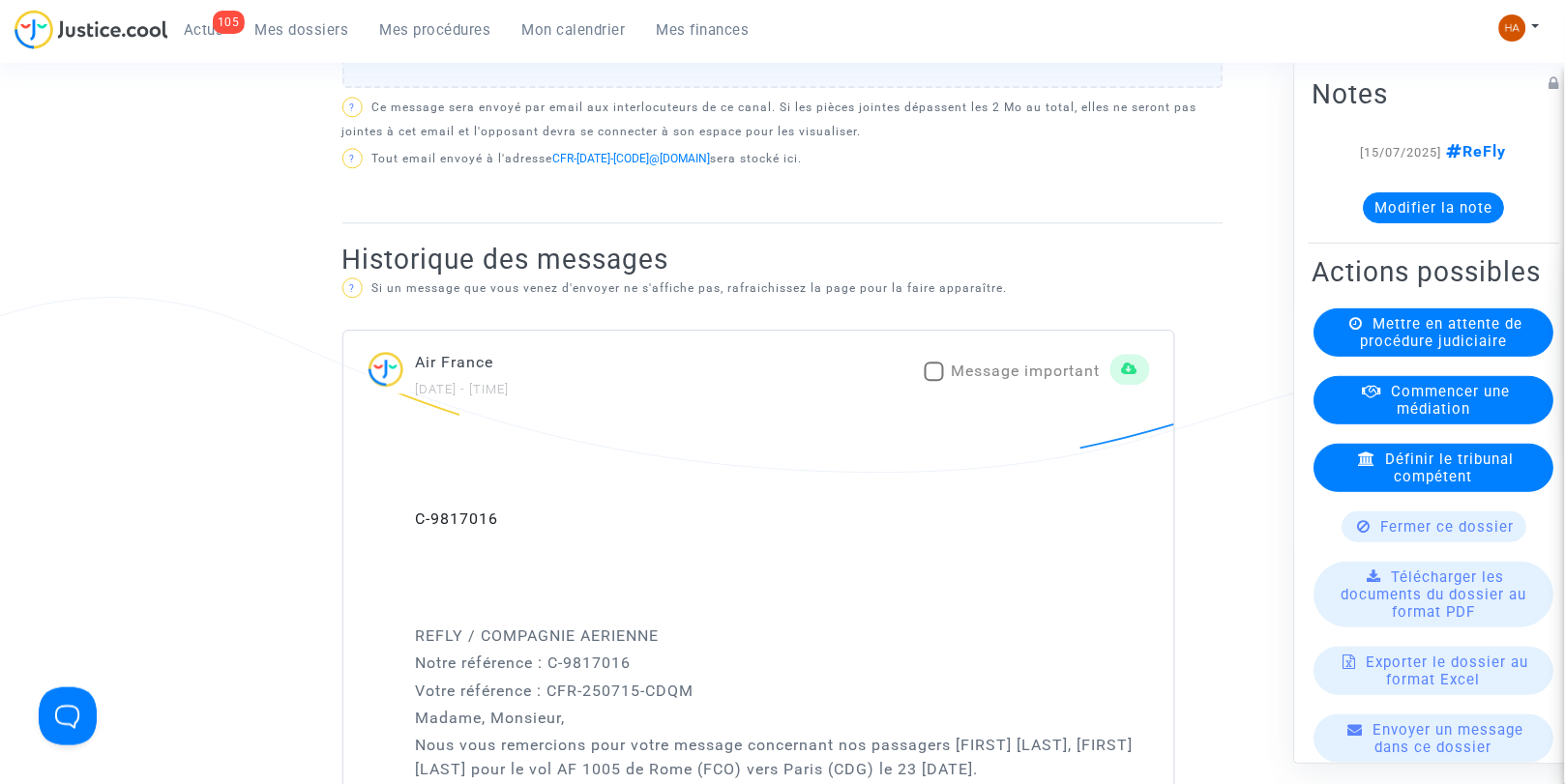 scroll, scrollTop: 1181, scrollLeft: 0, axis: vertical 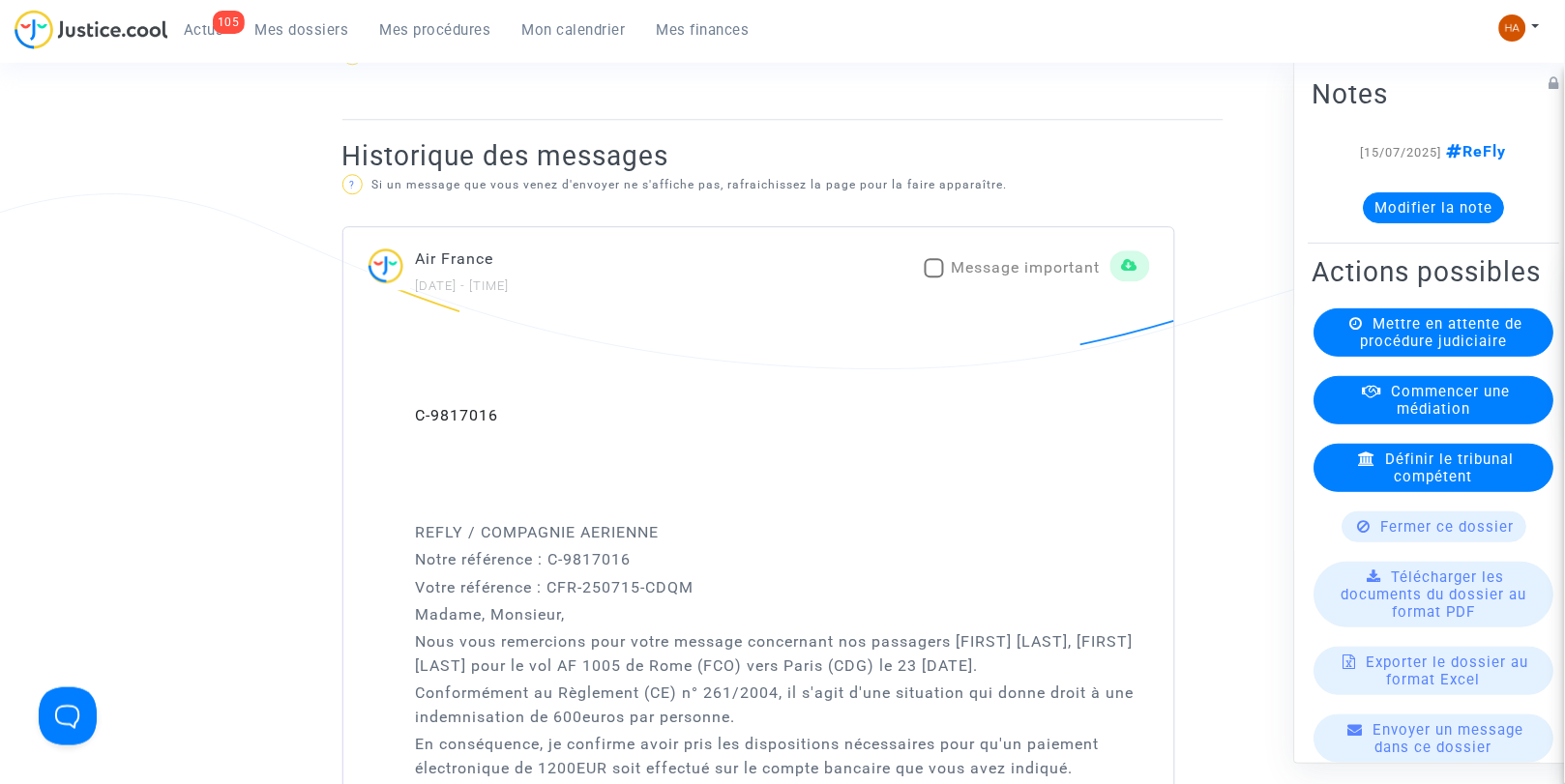 click at bounding box center (934, 268) 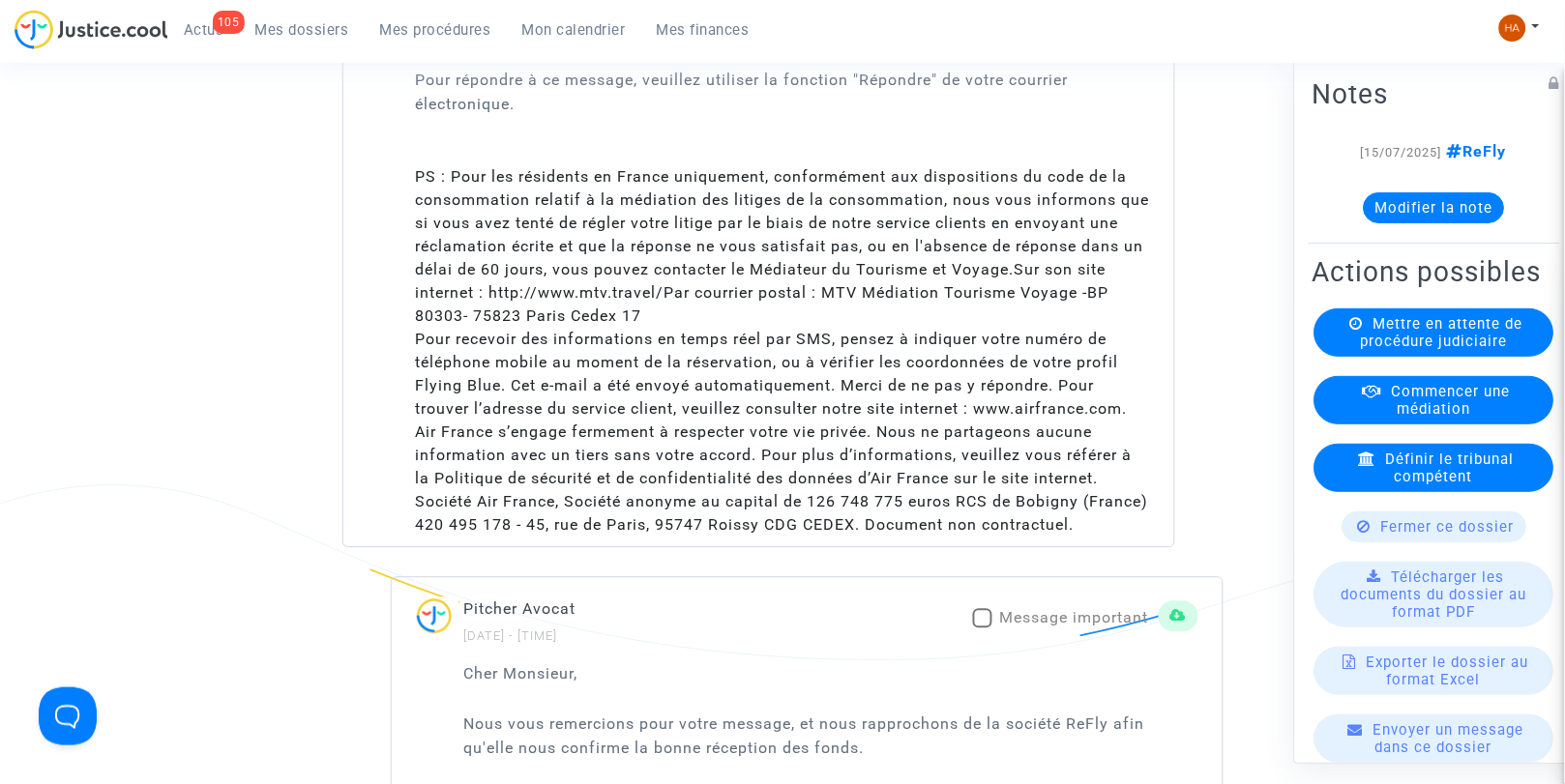 scroll, scrollTop: 3007, scrollLeft: 0, axis: vertical 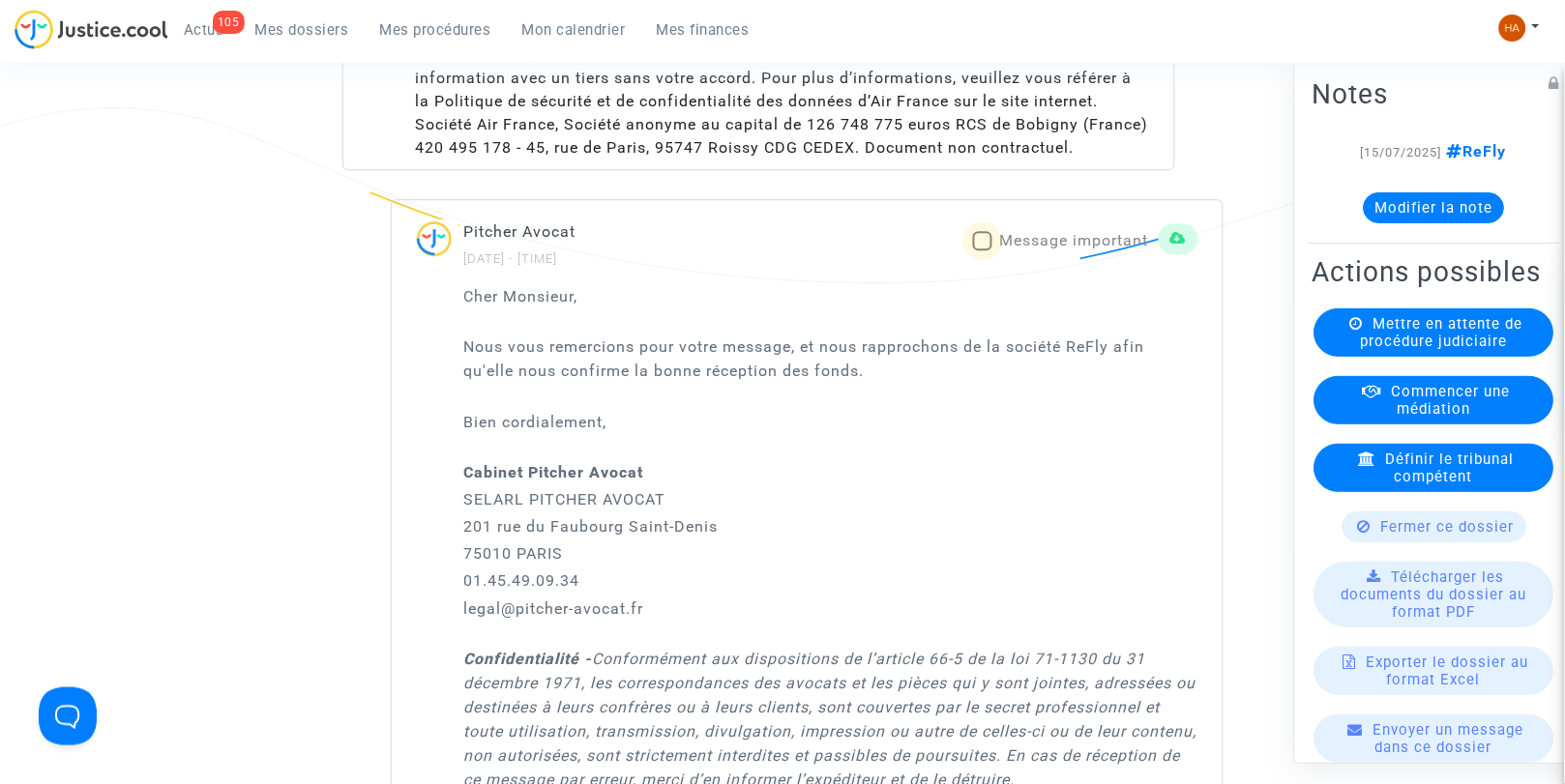click at bounding box center (983, 241) 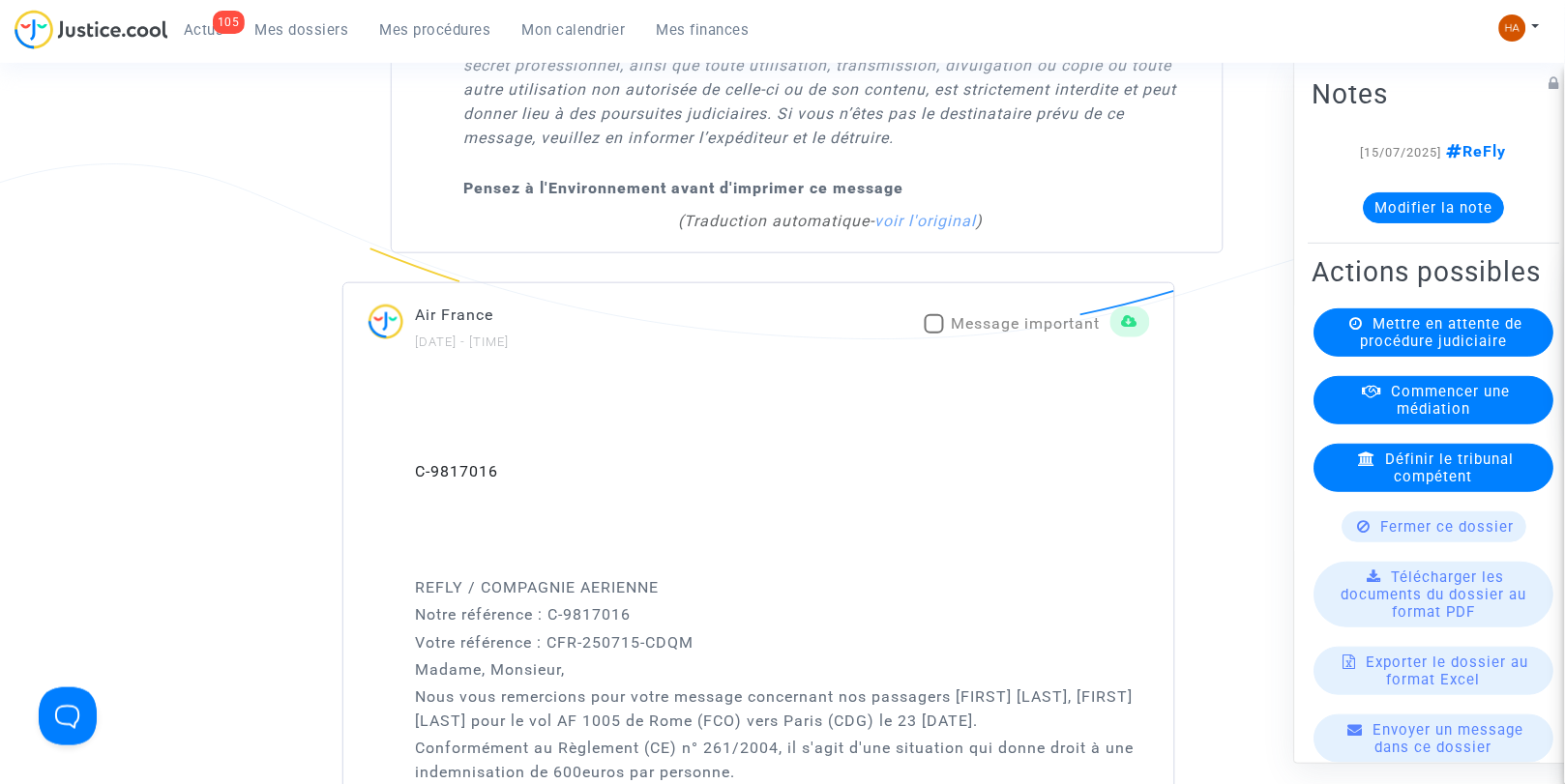 scroll, scrollTop: 3867, scrollLeft: 0, axis: vertical 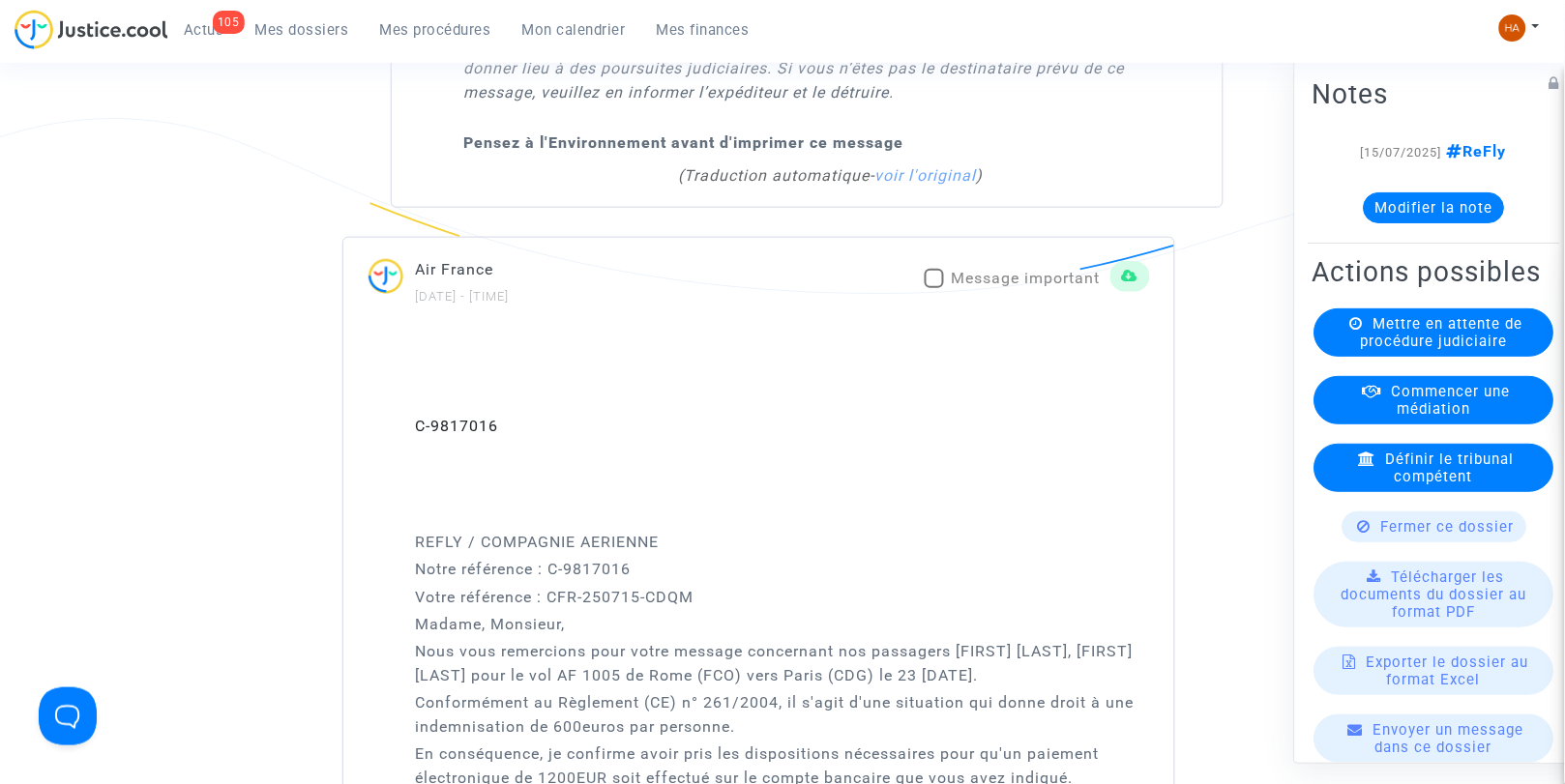 click at bounding box center [934, 278] 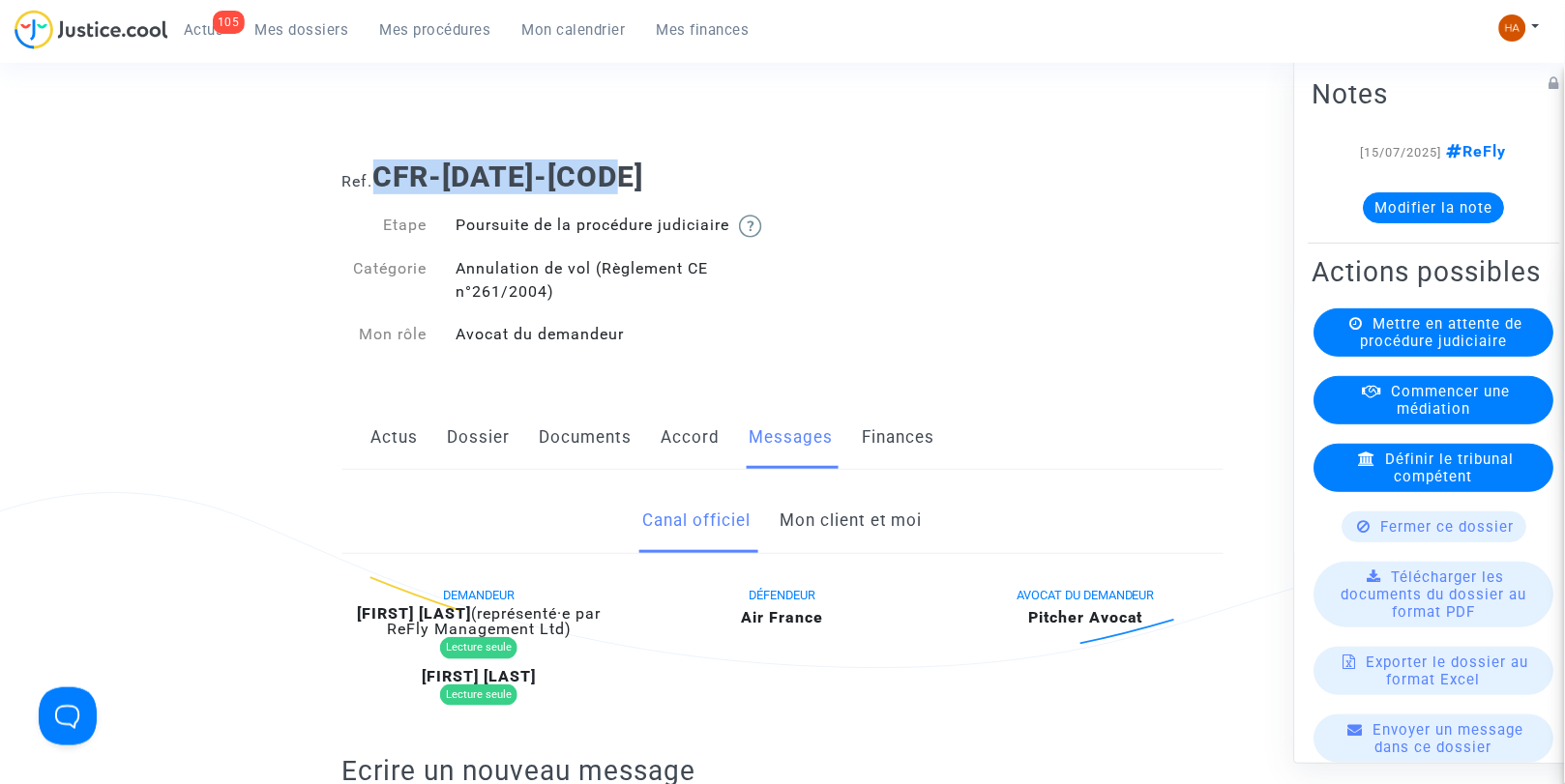 scroll, scrollTop: 0, scrollLeft: 0, axis: both 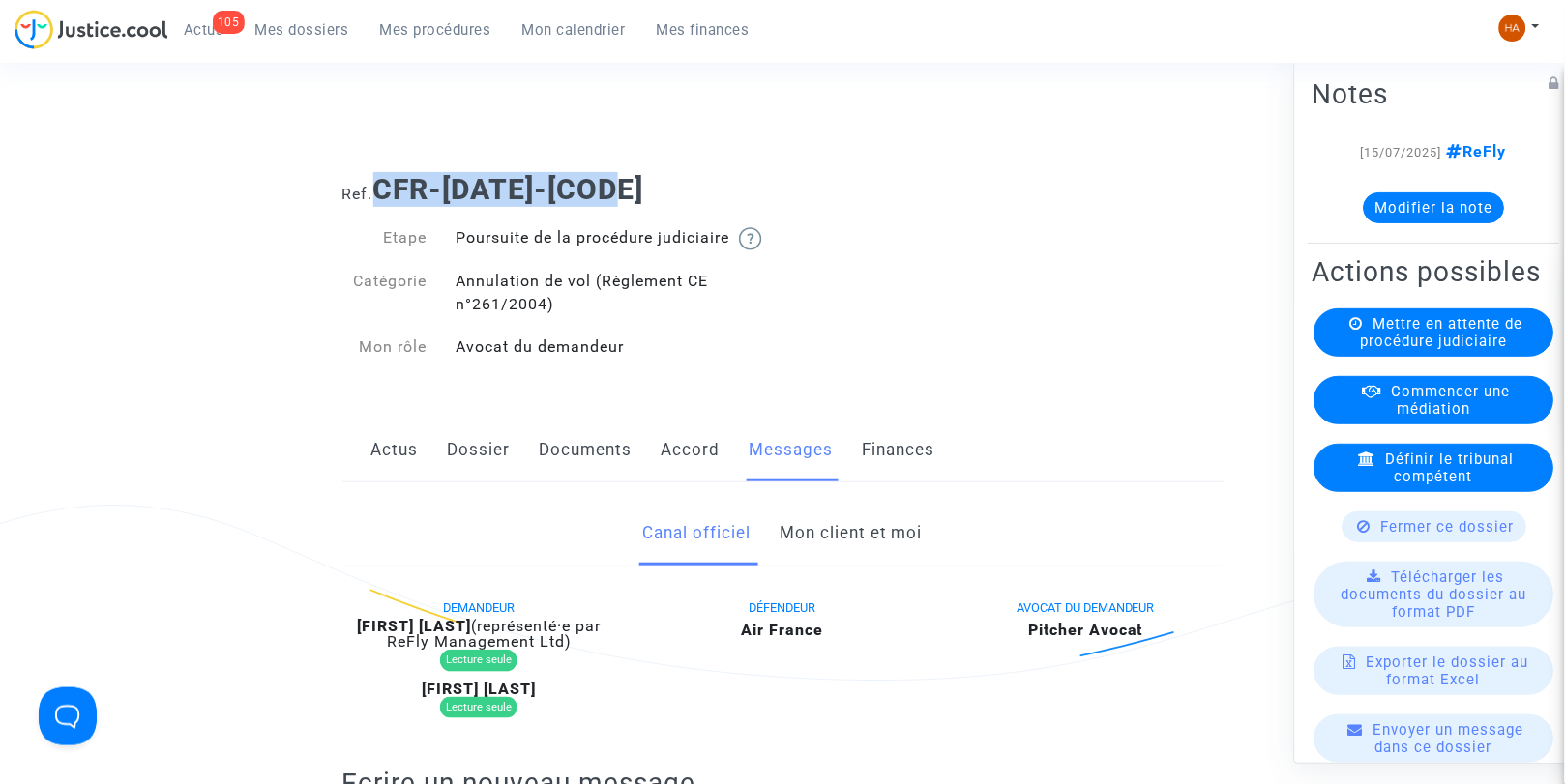 click on "Mon client et moi" 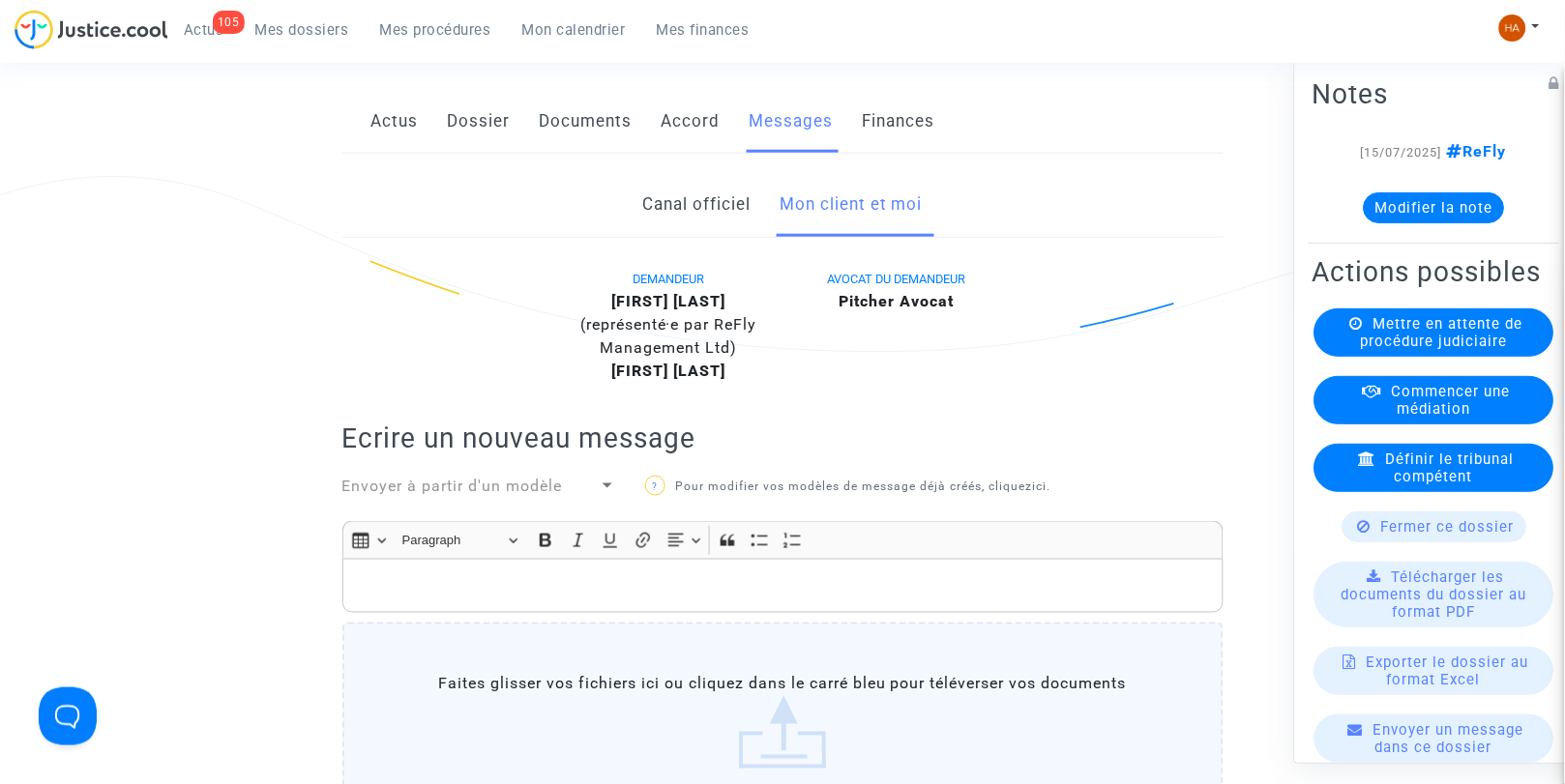 scroll, scrollTop: 322, scrollLeft: 0, axis: vertical 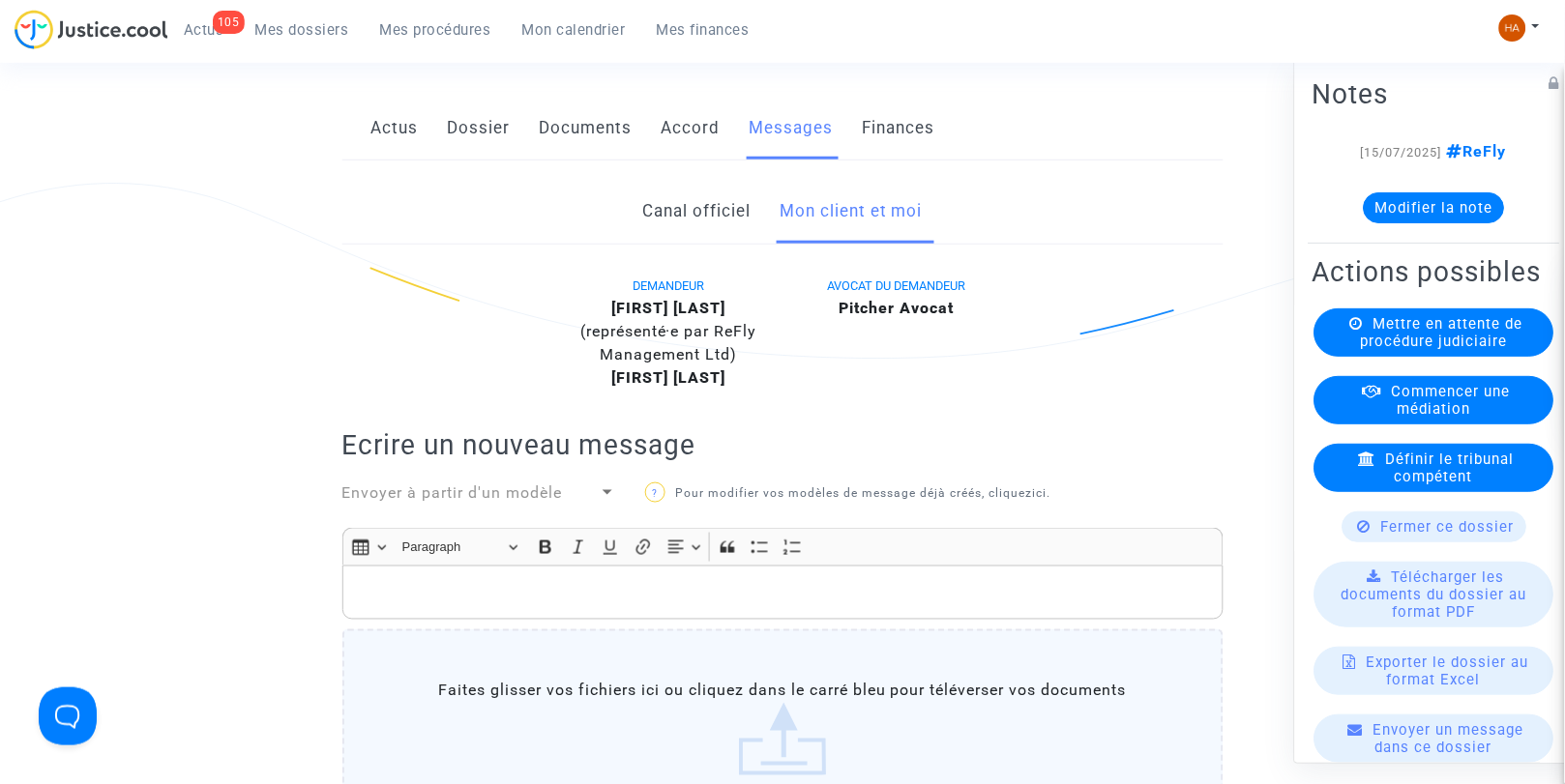 click on "Canal officiel" 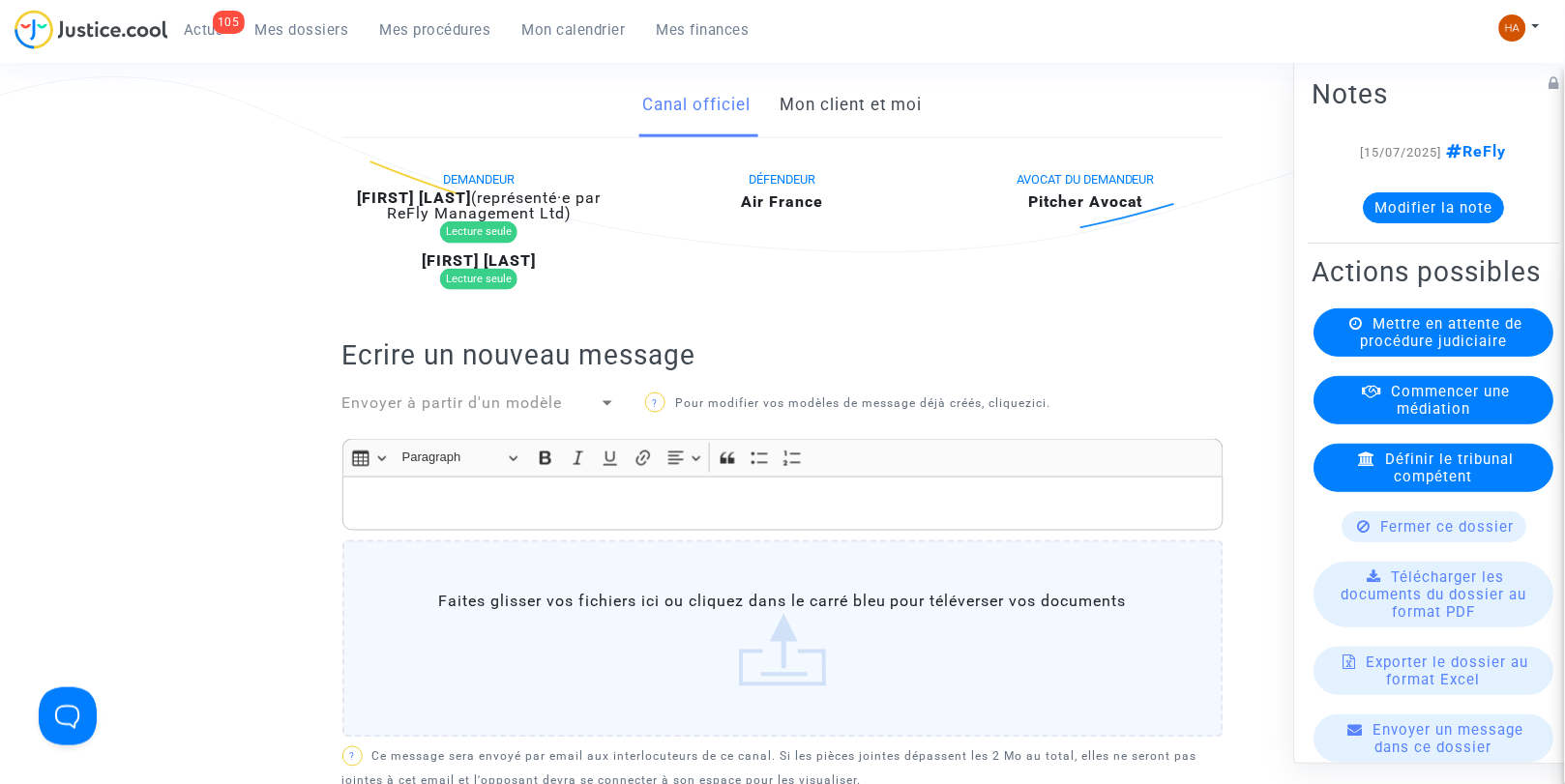 scroll, scrollTop: 326, scrollLeft: 0, axis: vertical 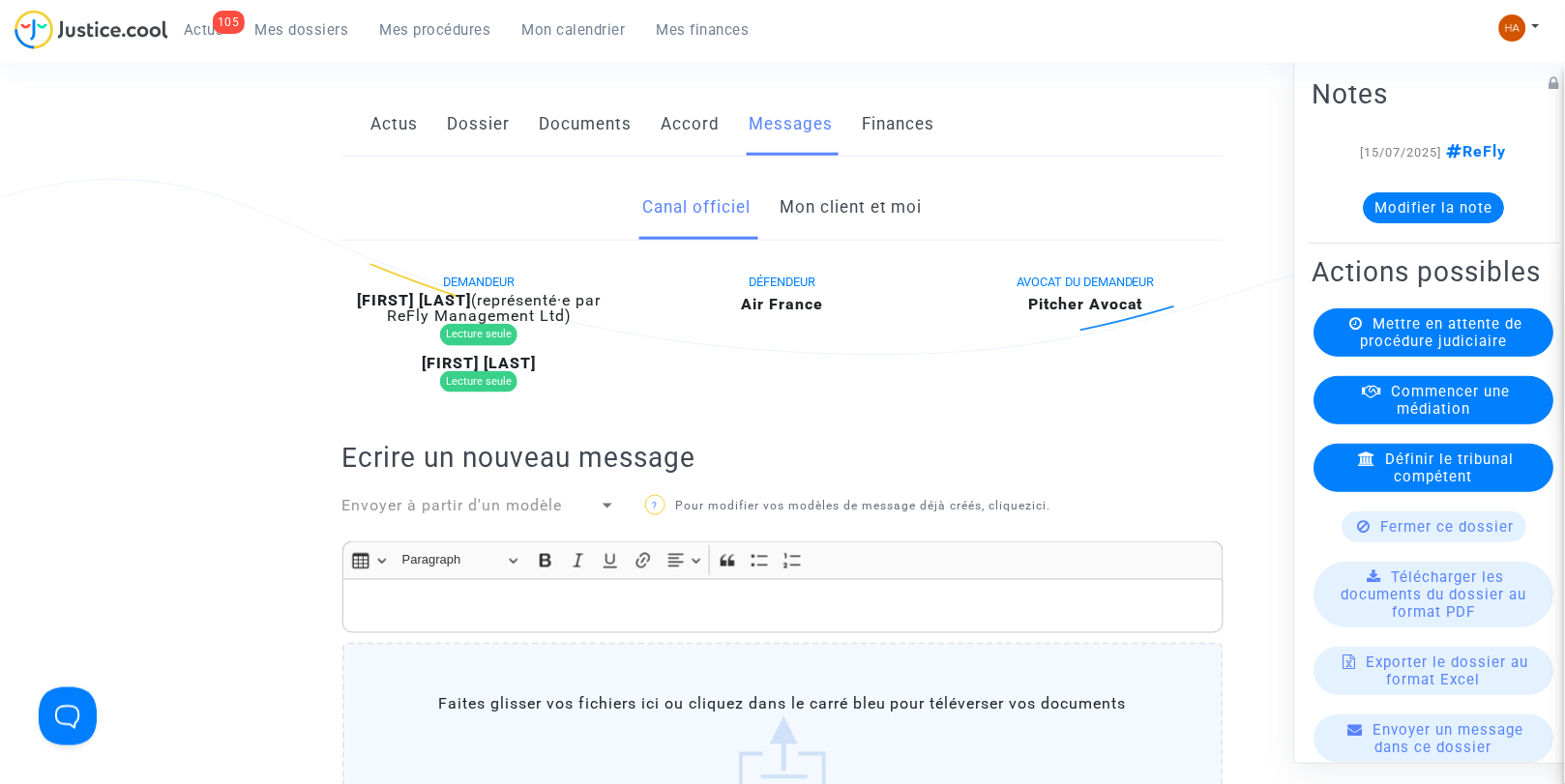 click on "Modifier la note" 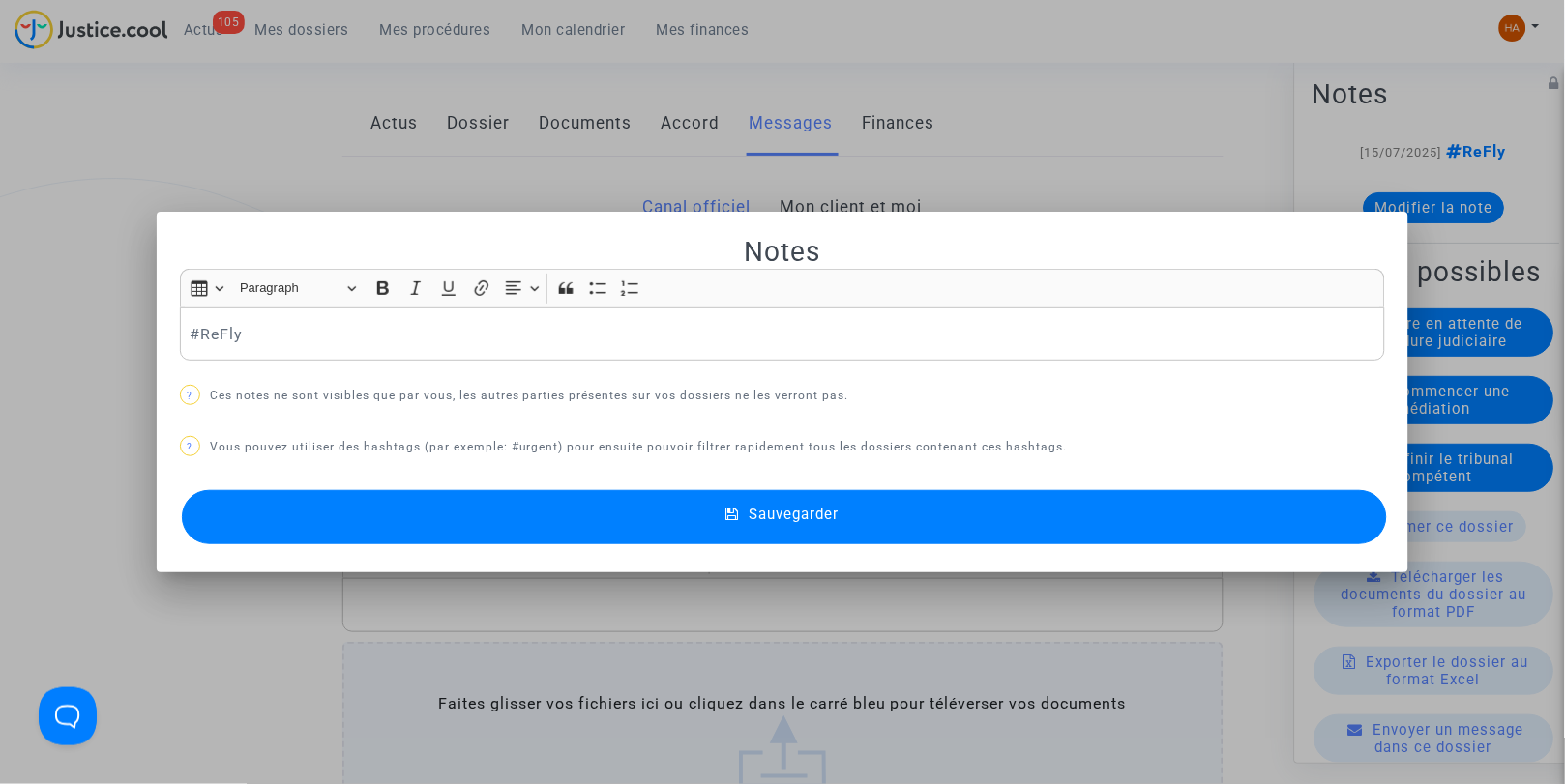 scroll, scrollTop: 0, scrollLeft: 0, axis: both 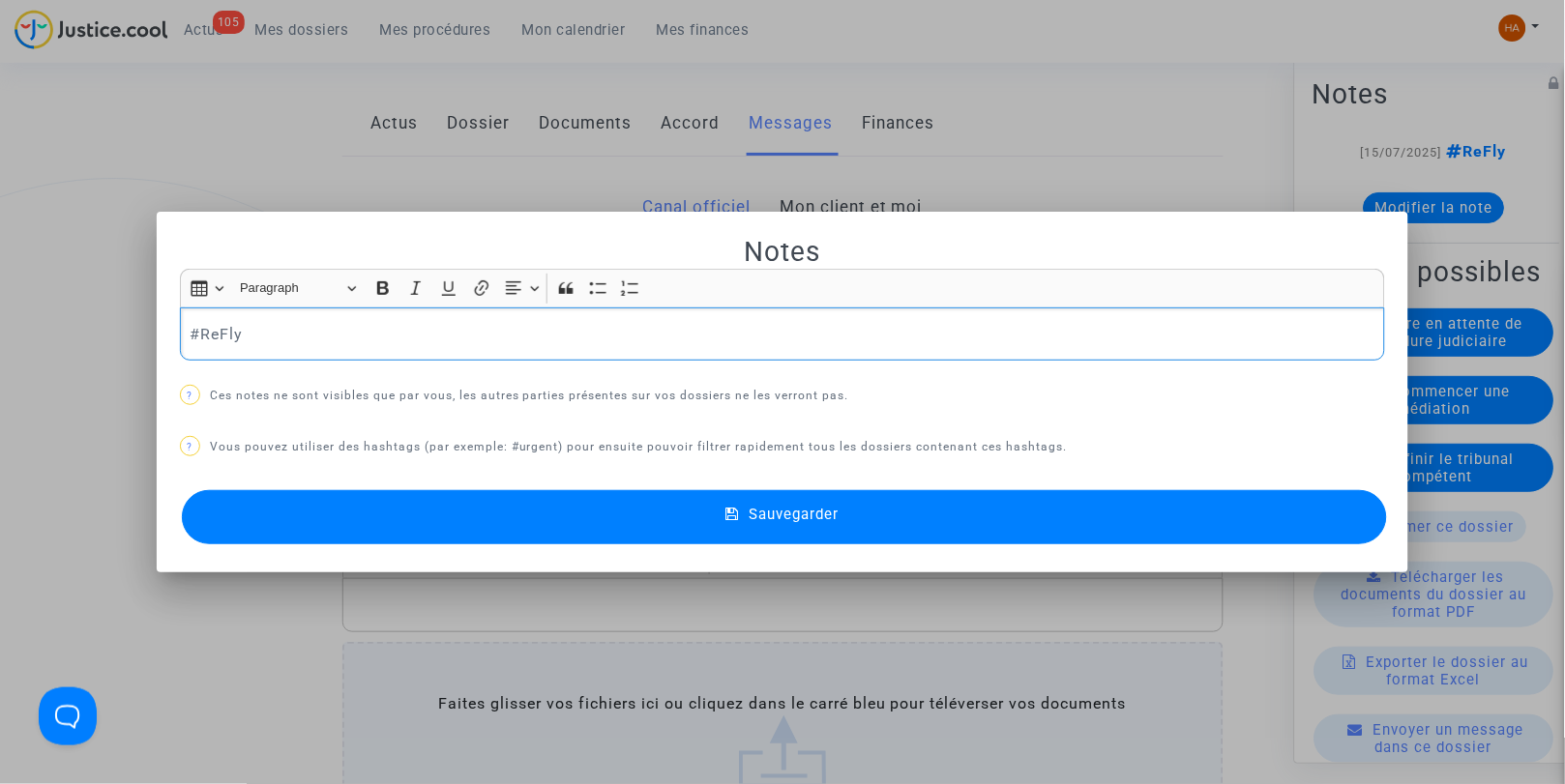 click on "#ReFly" at bounding box center (782, 334) 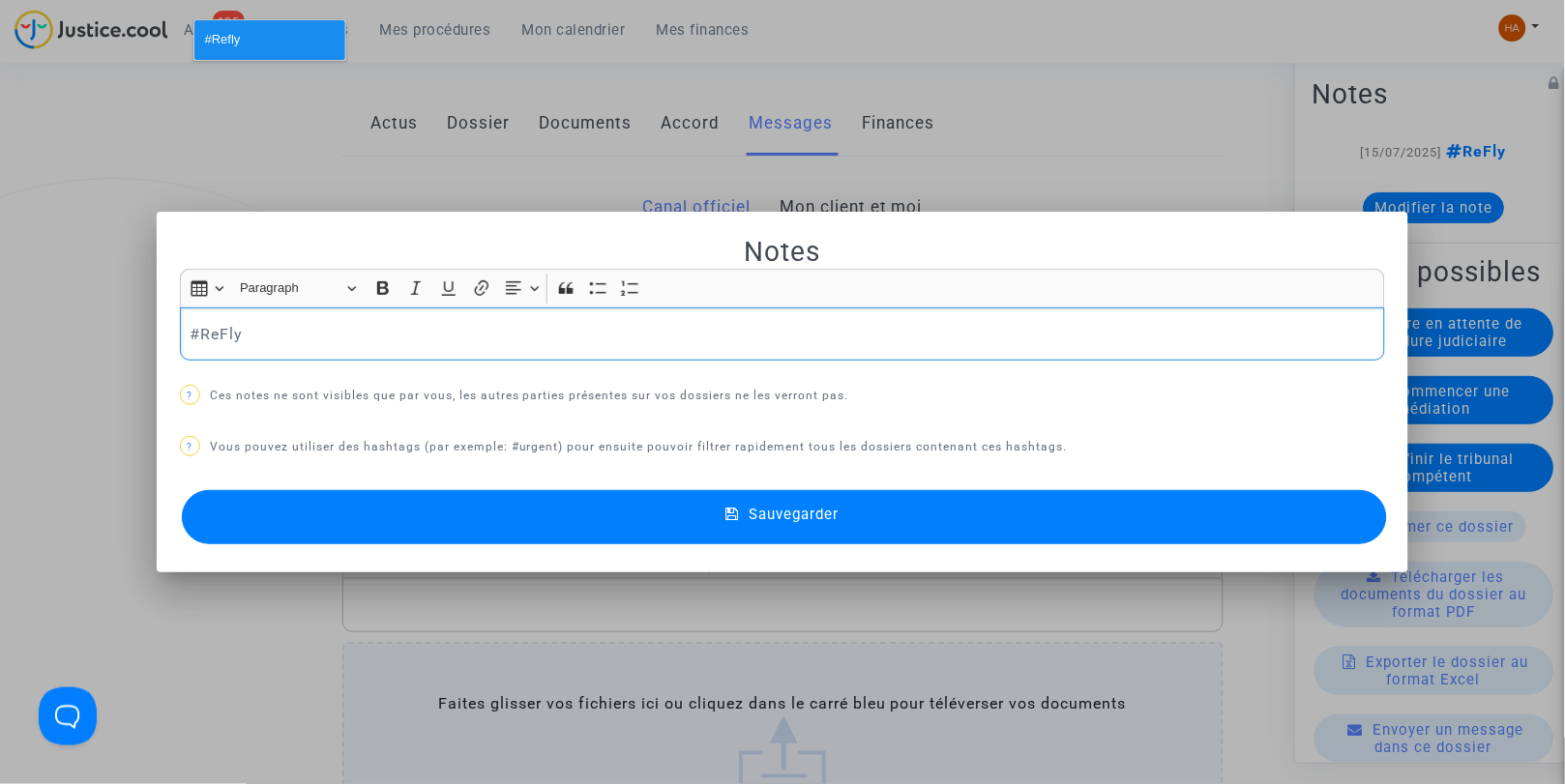 type 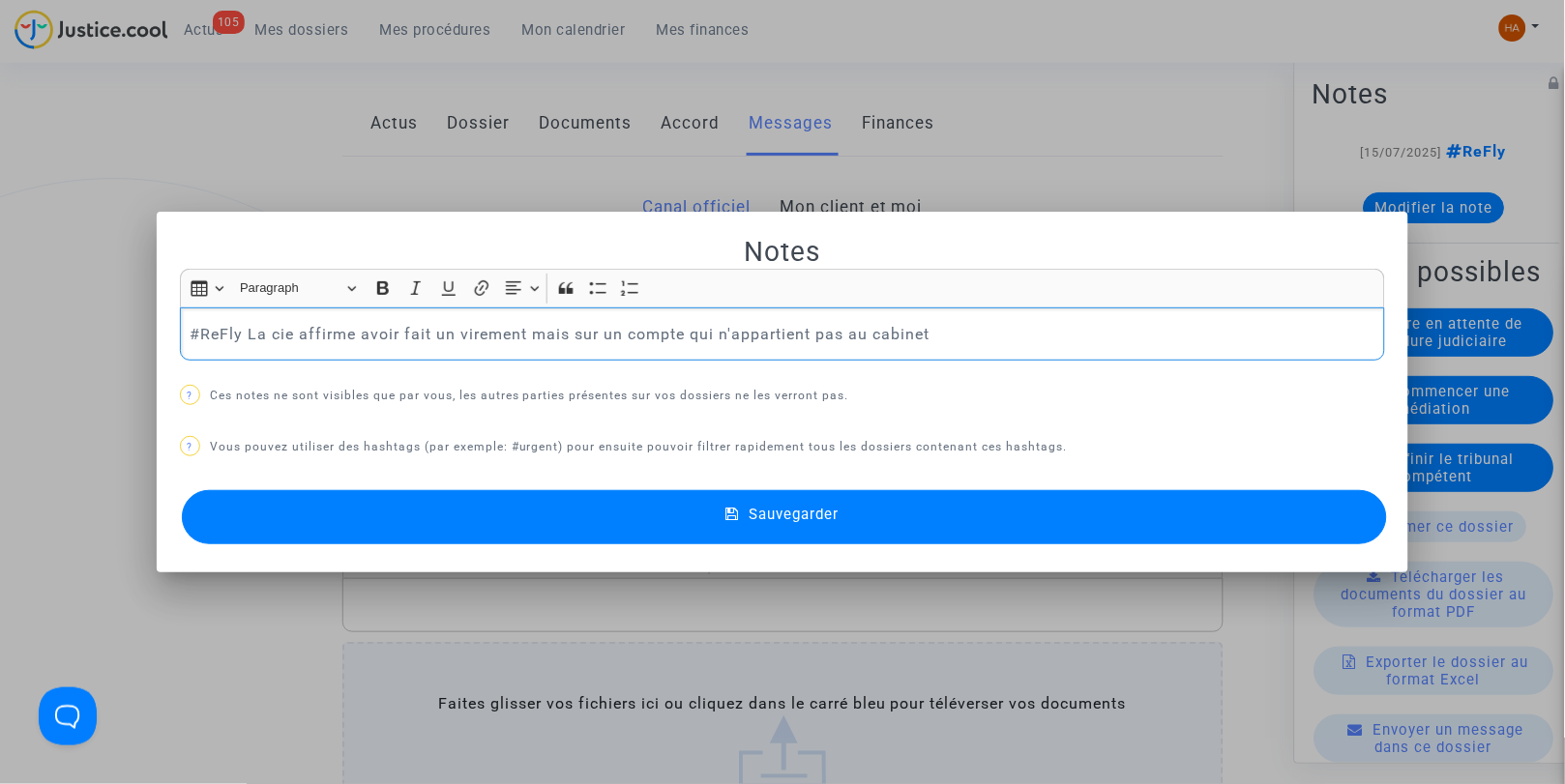 click on "Sauvegarder" at bounding box center [793, 514] 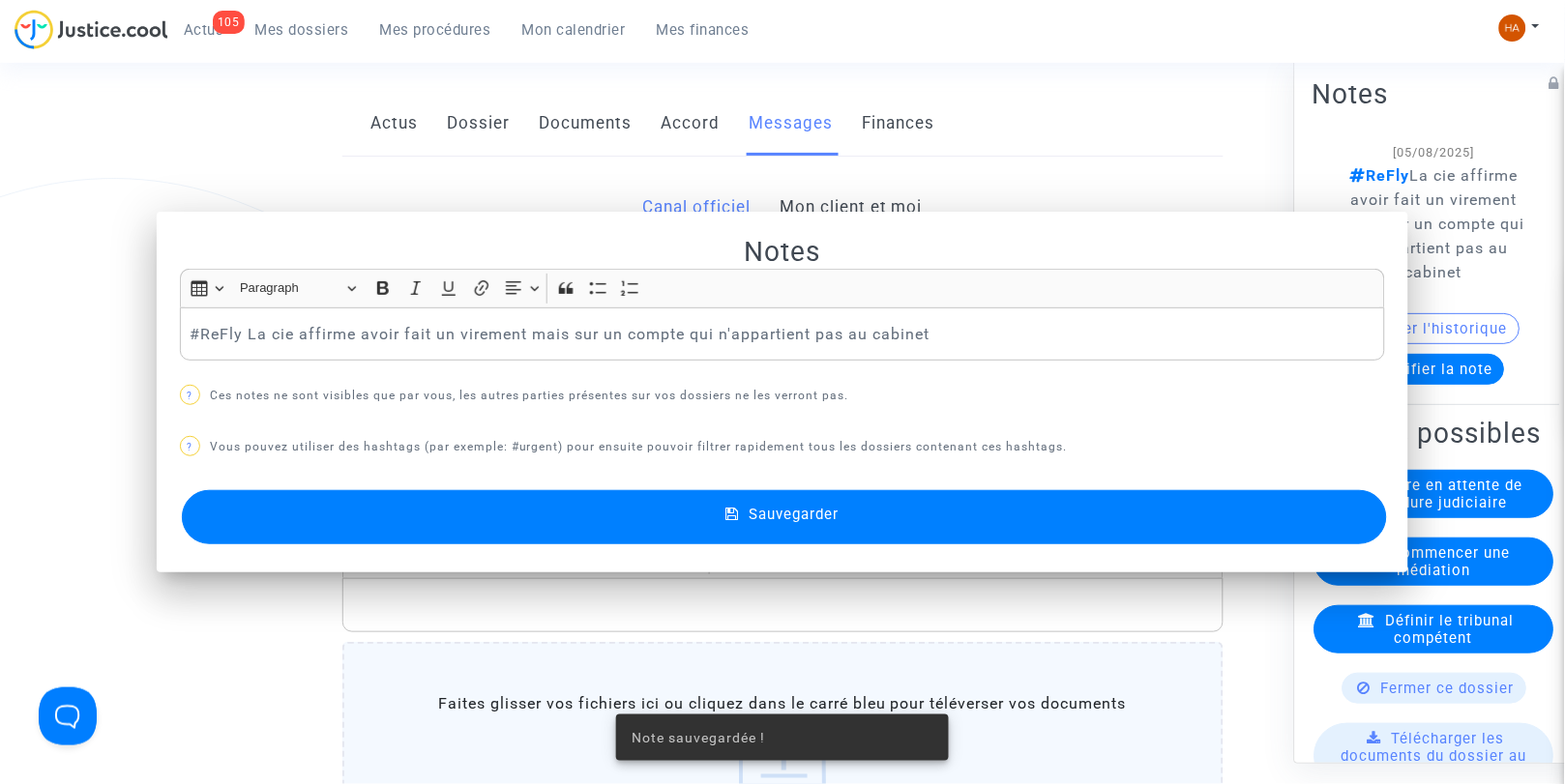 scroll, scrollTop: 326, scrollLeft: 0, axis: vertical 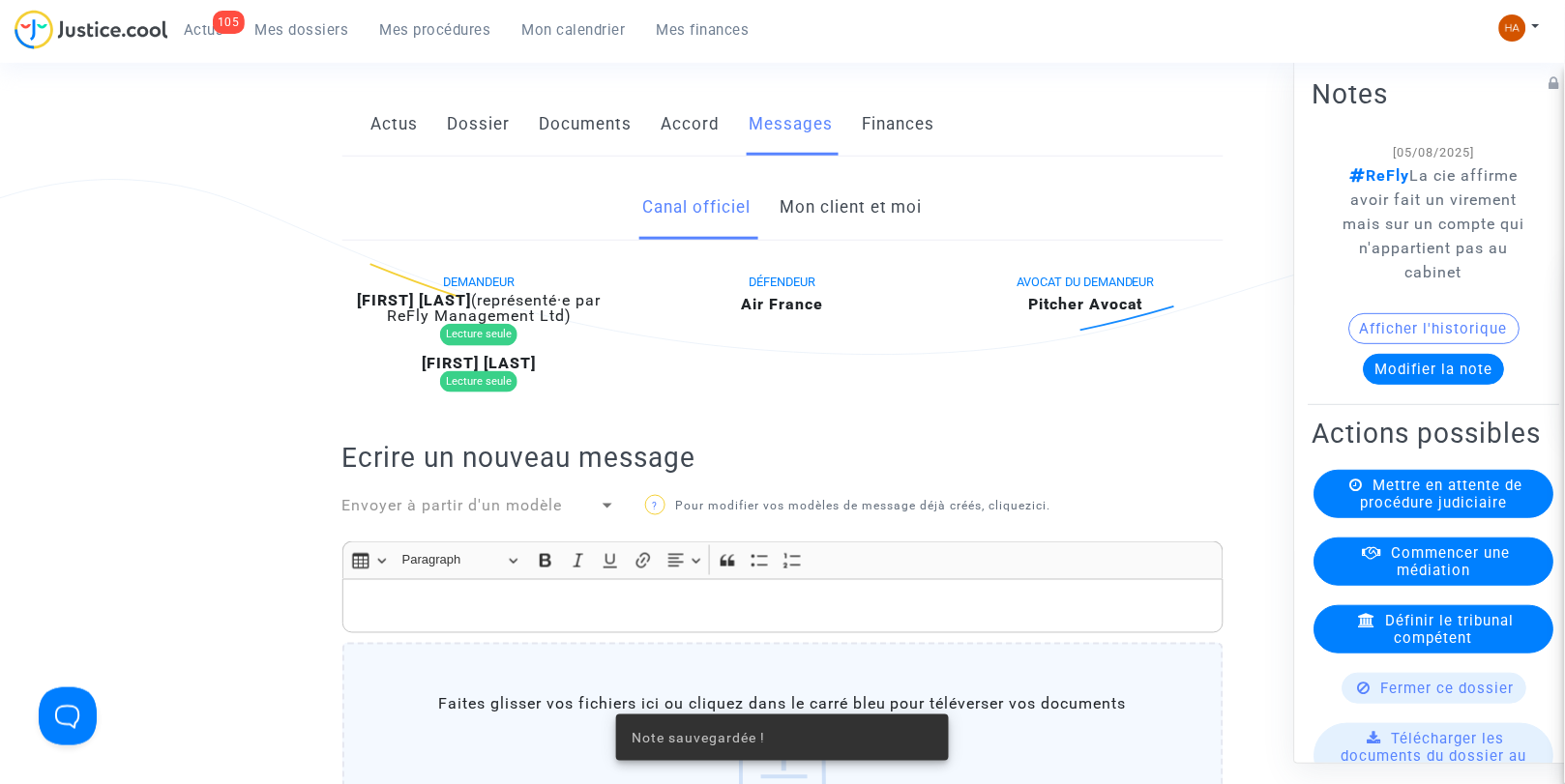 click on "Modifier la note" 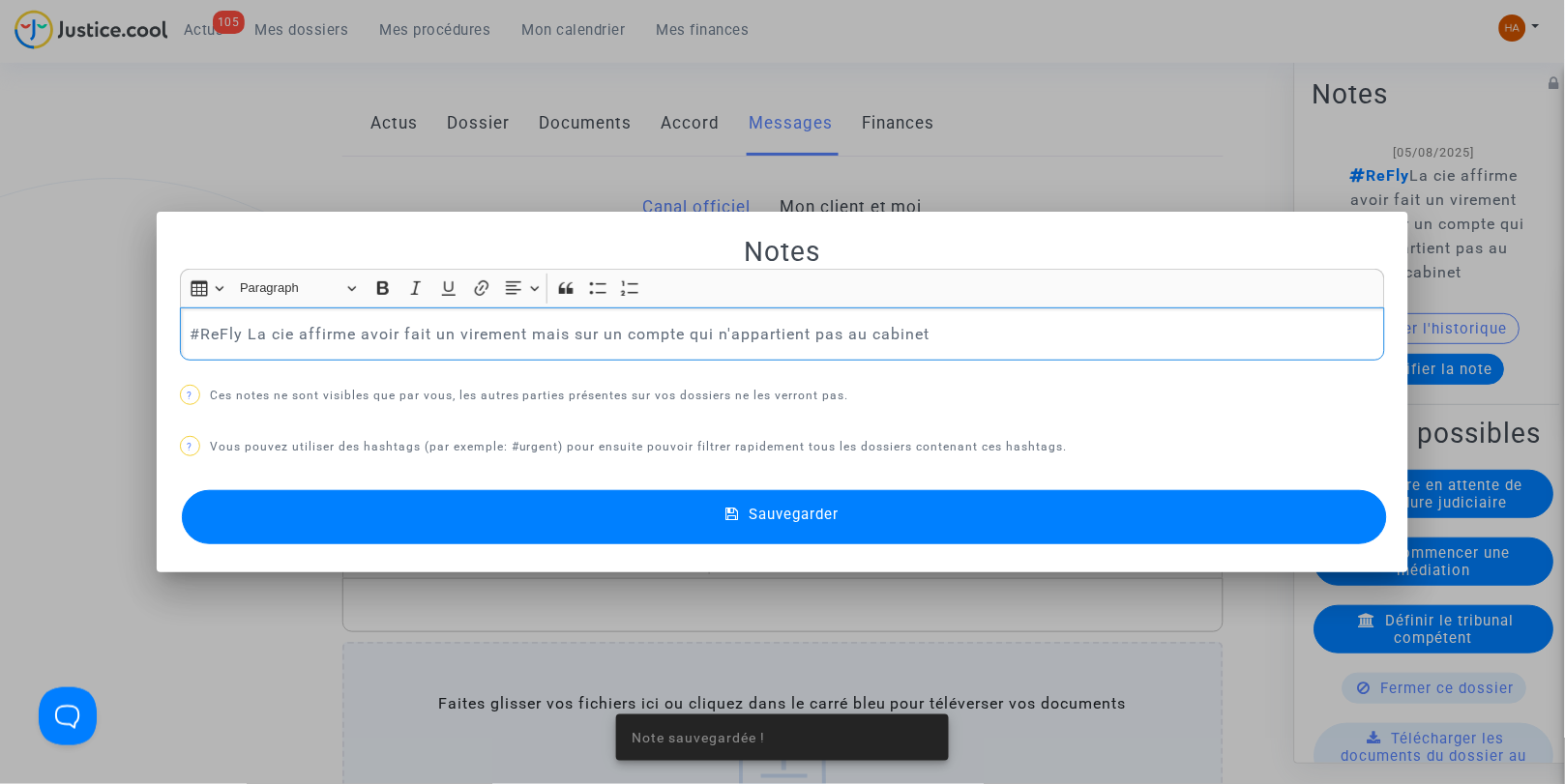 click on "#ReFly La cie affirme avoir fait un virement mais sur un compte qui n'appartient pas au cabinet" at bounding box center (782, 334) 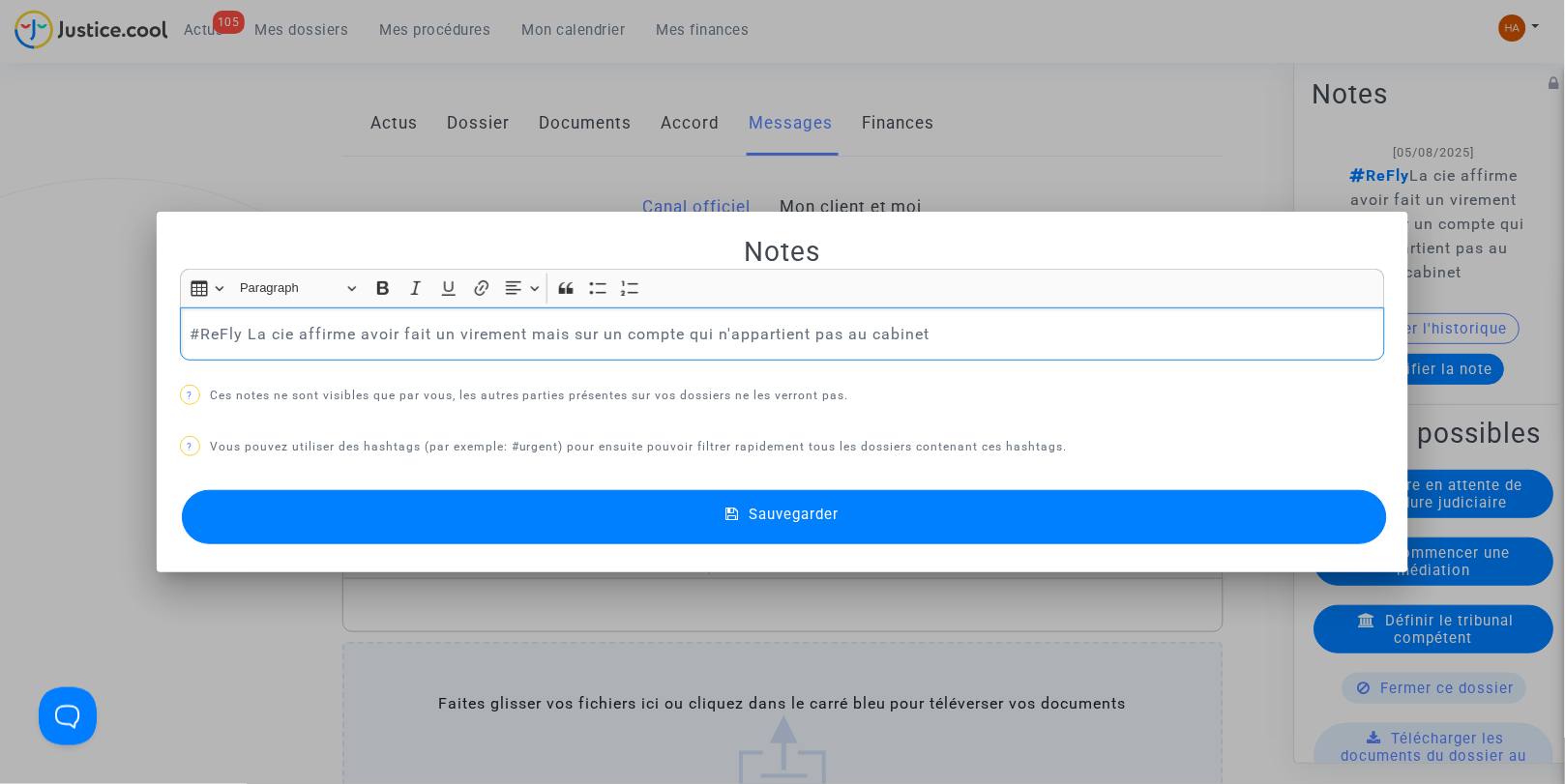 type 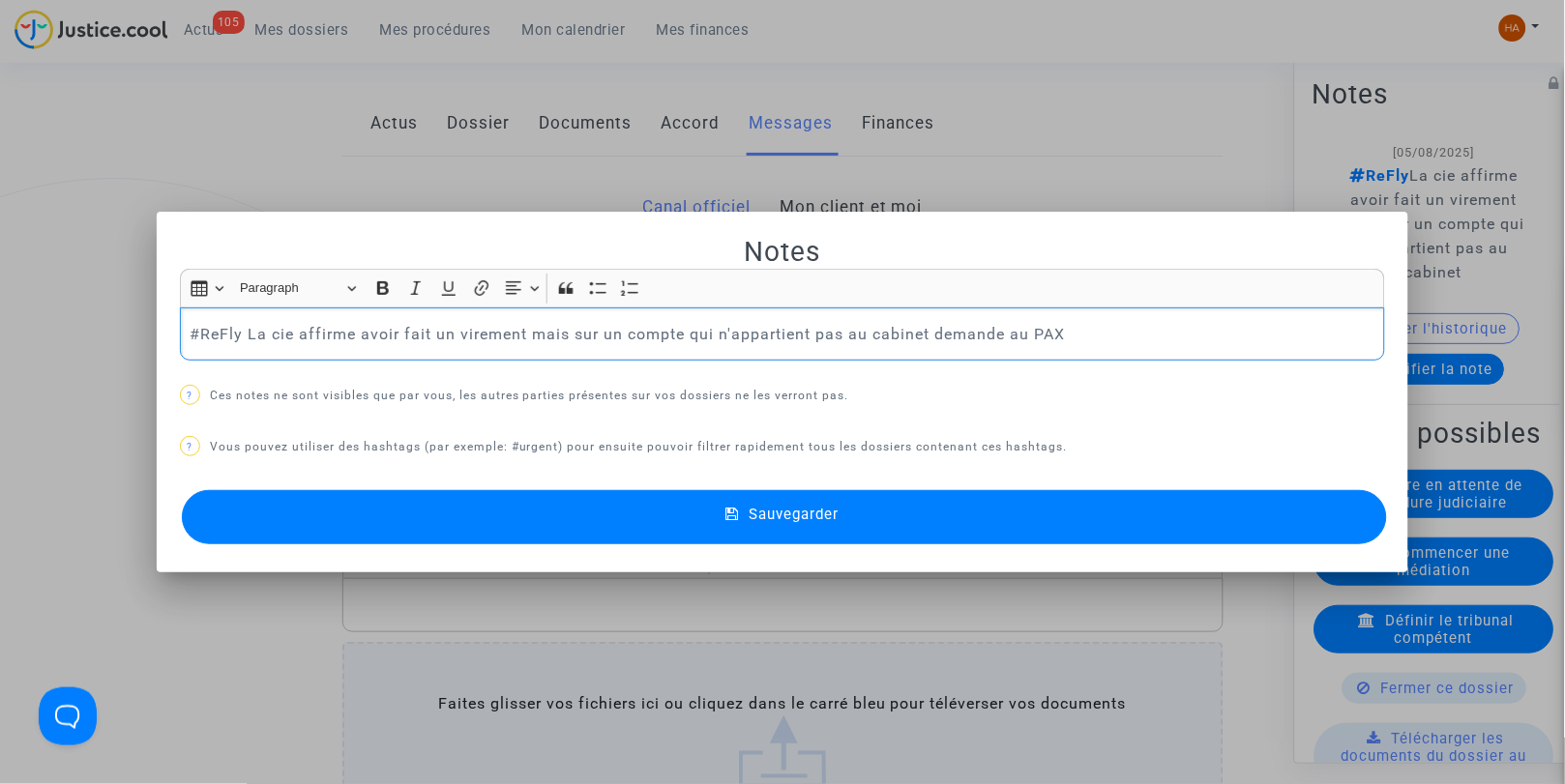 click on "Sauvegarder" at bounding box center [784, 517] 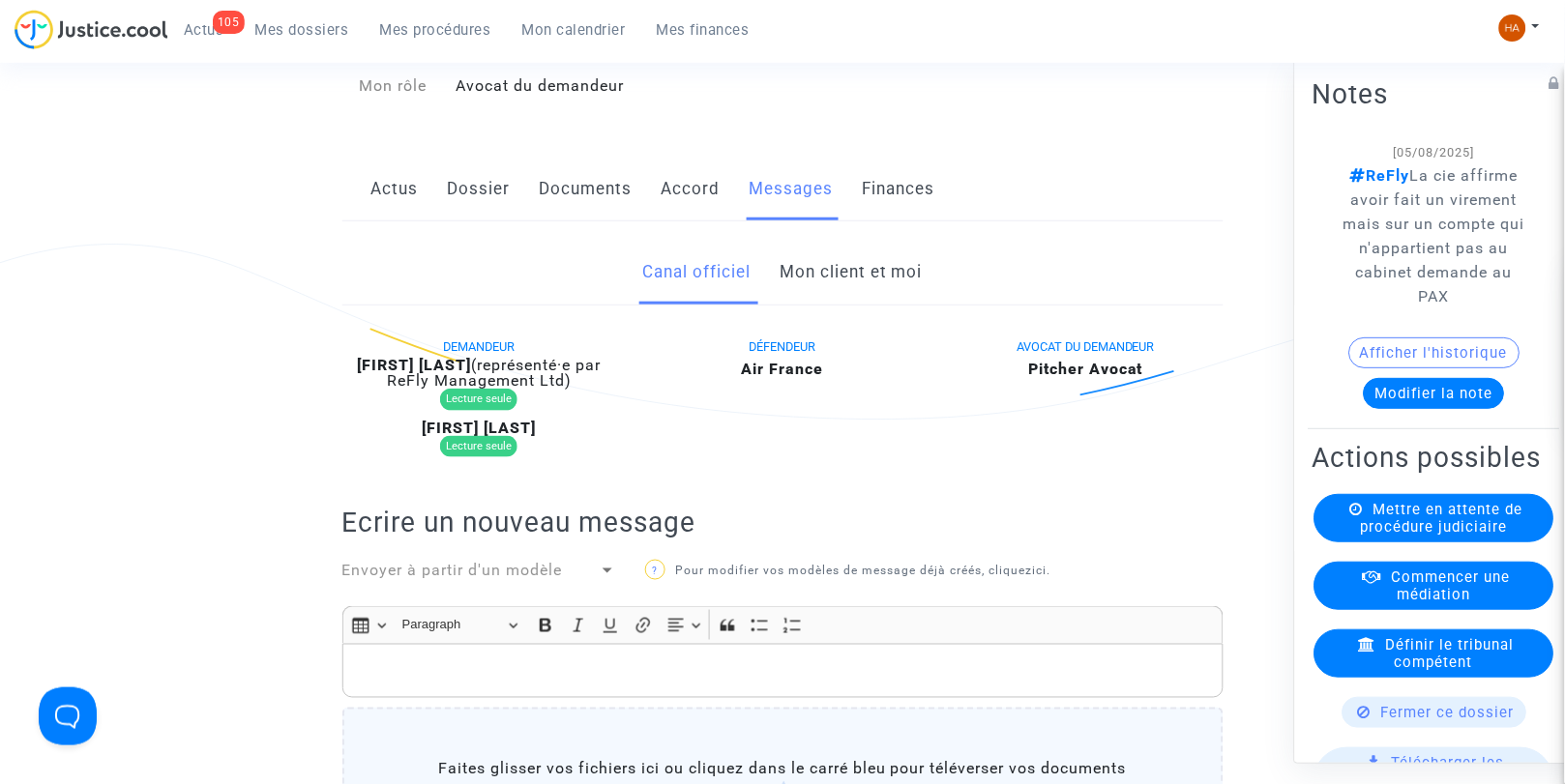 scroll, scrollTop: 0, scrollLeft: 0, axis: both 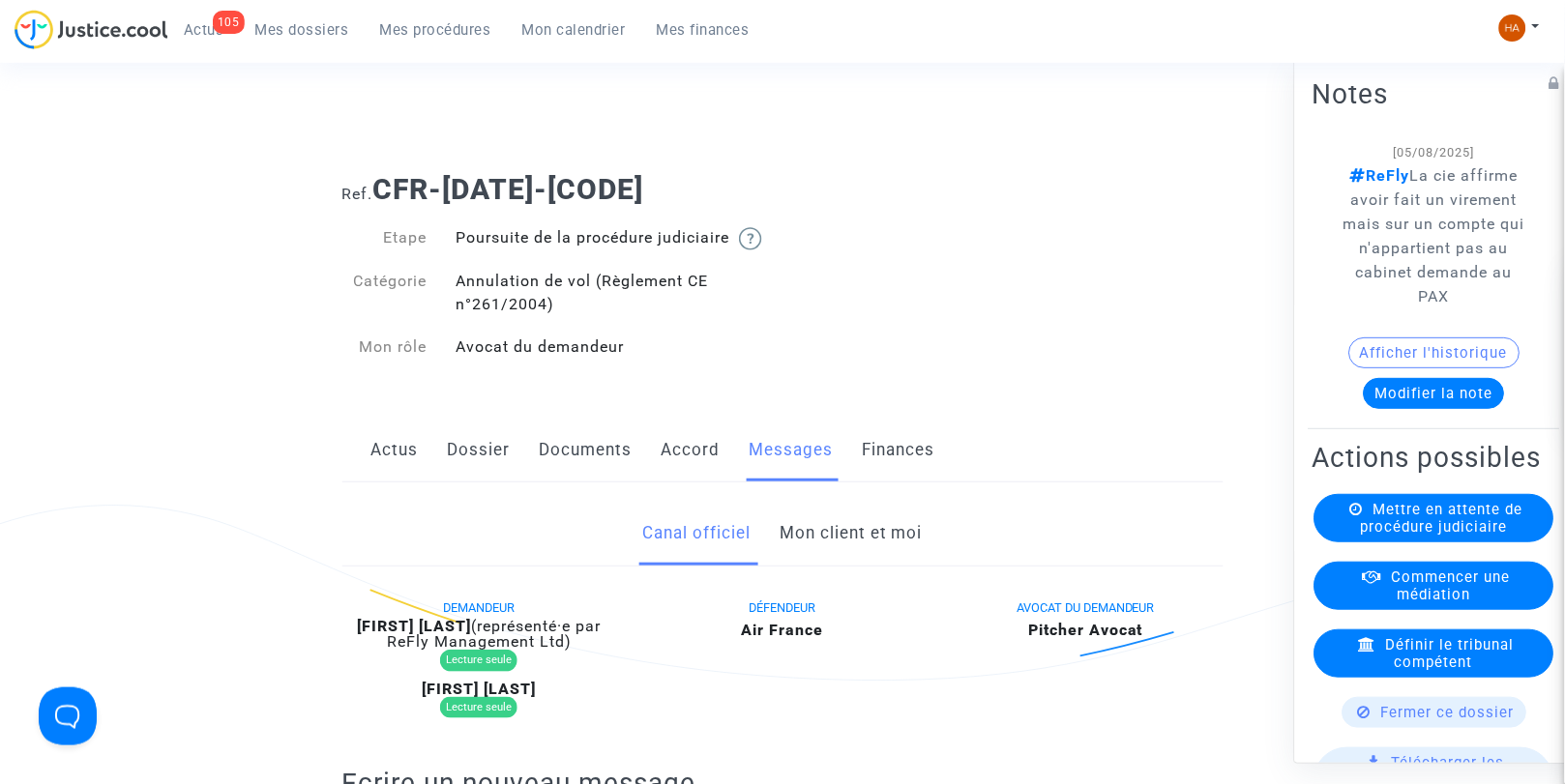 click on "Mon client et moi" 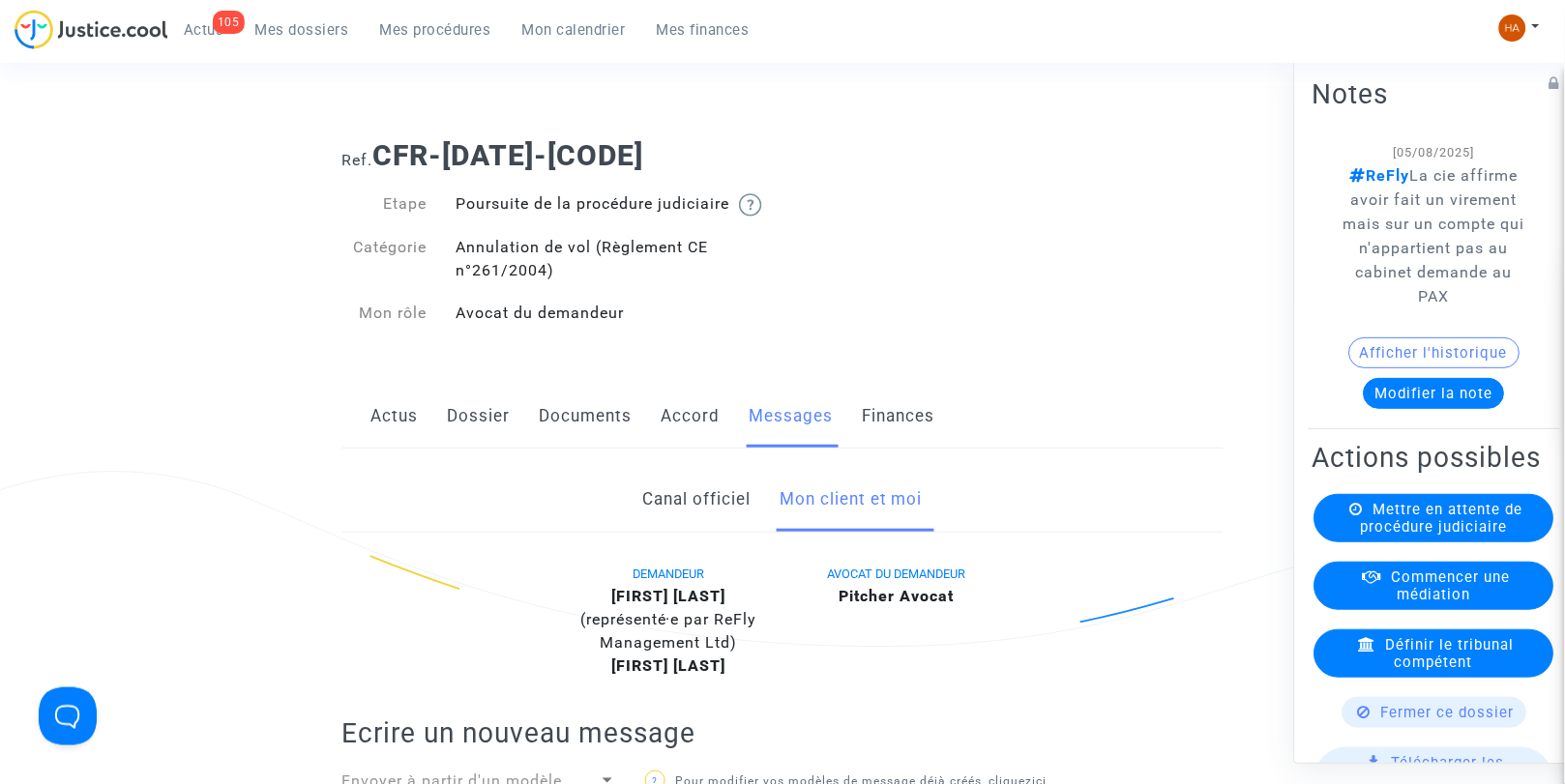 scroll, scrollTop: 0, scrollLeft: 0, axis: both 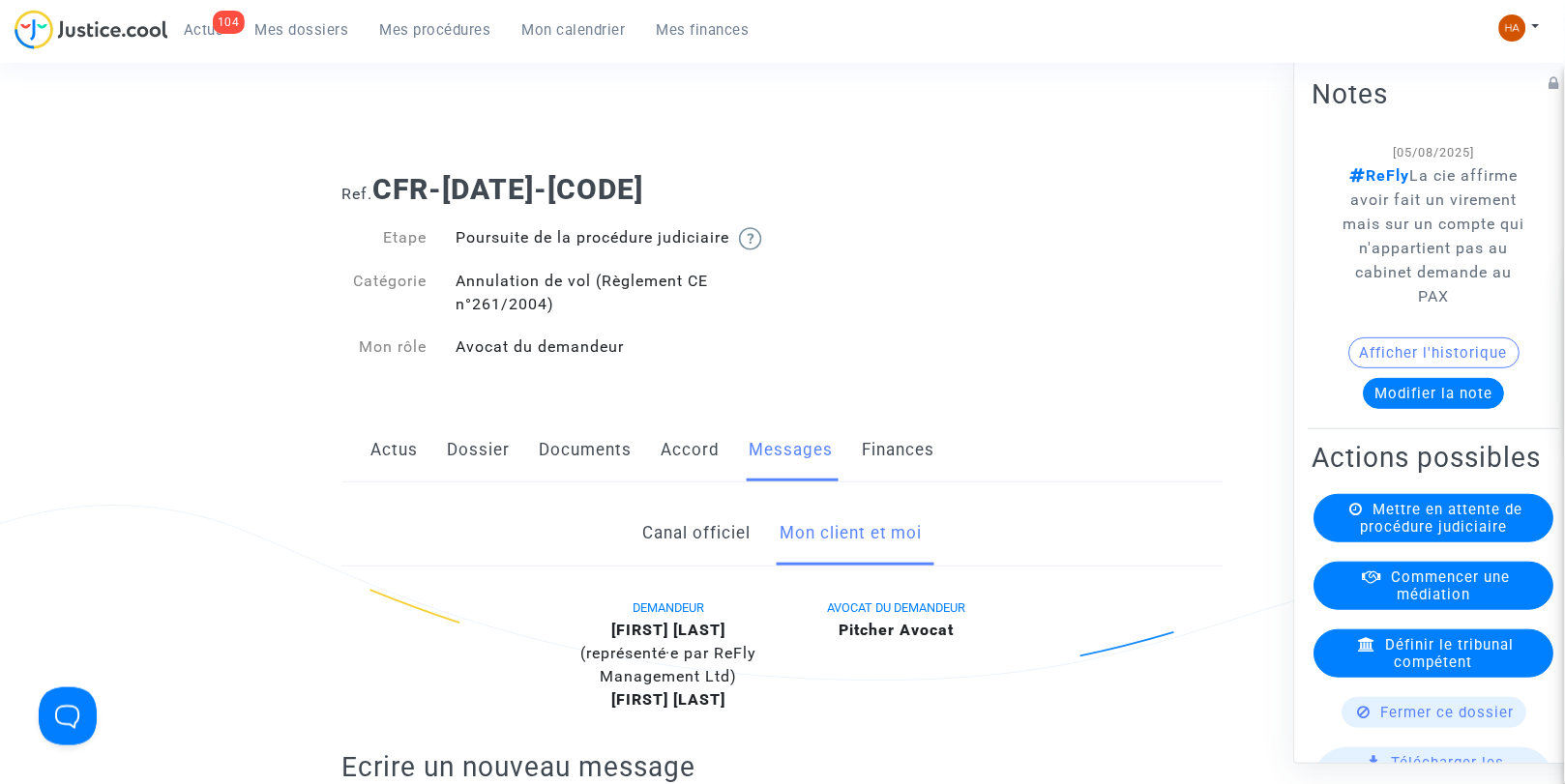 click on "Canal officiel" 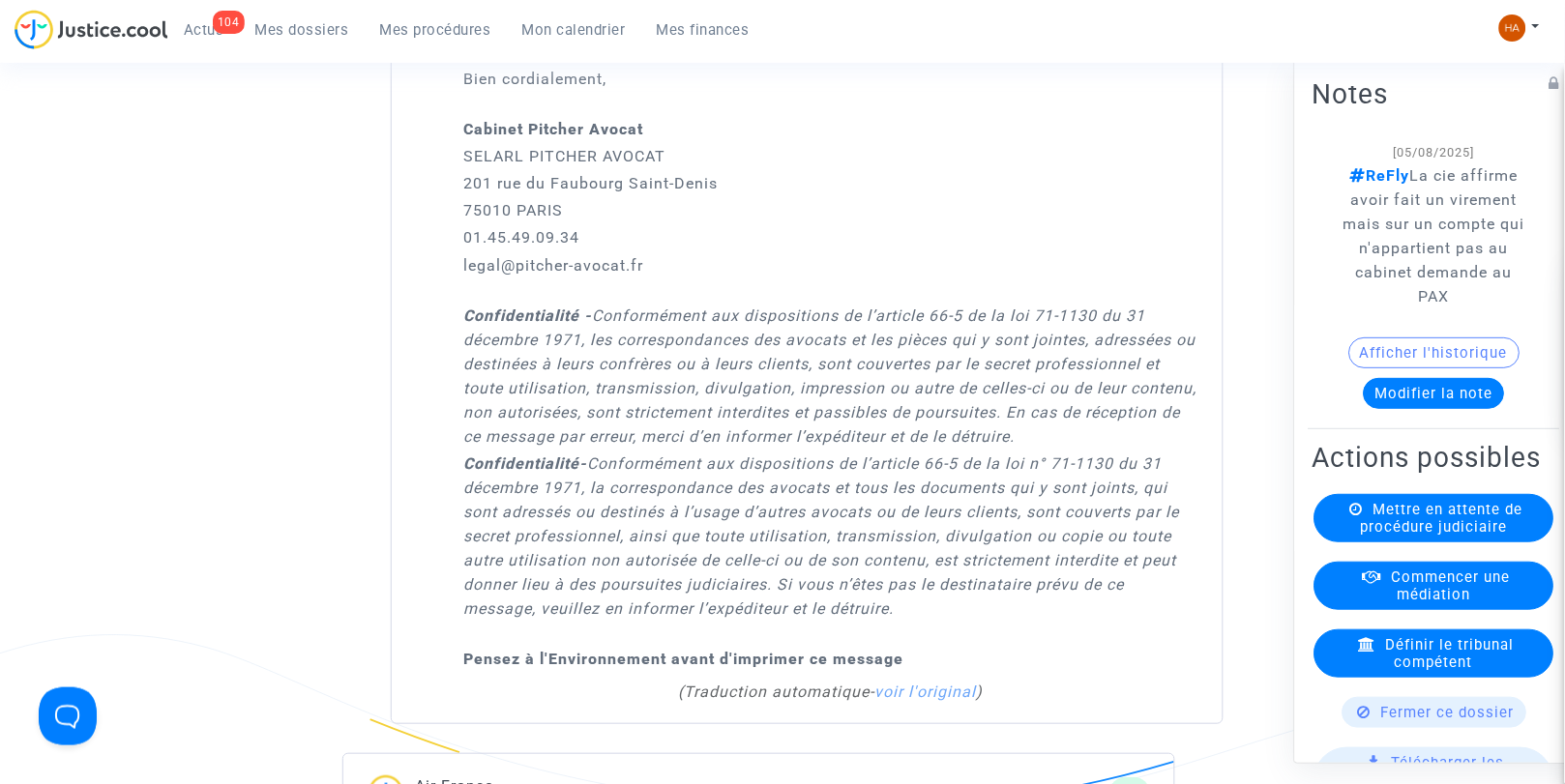 scroll, scrollTop: 3115, scrollLeft: 0, axis: vertical 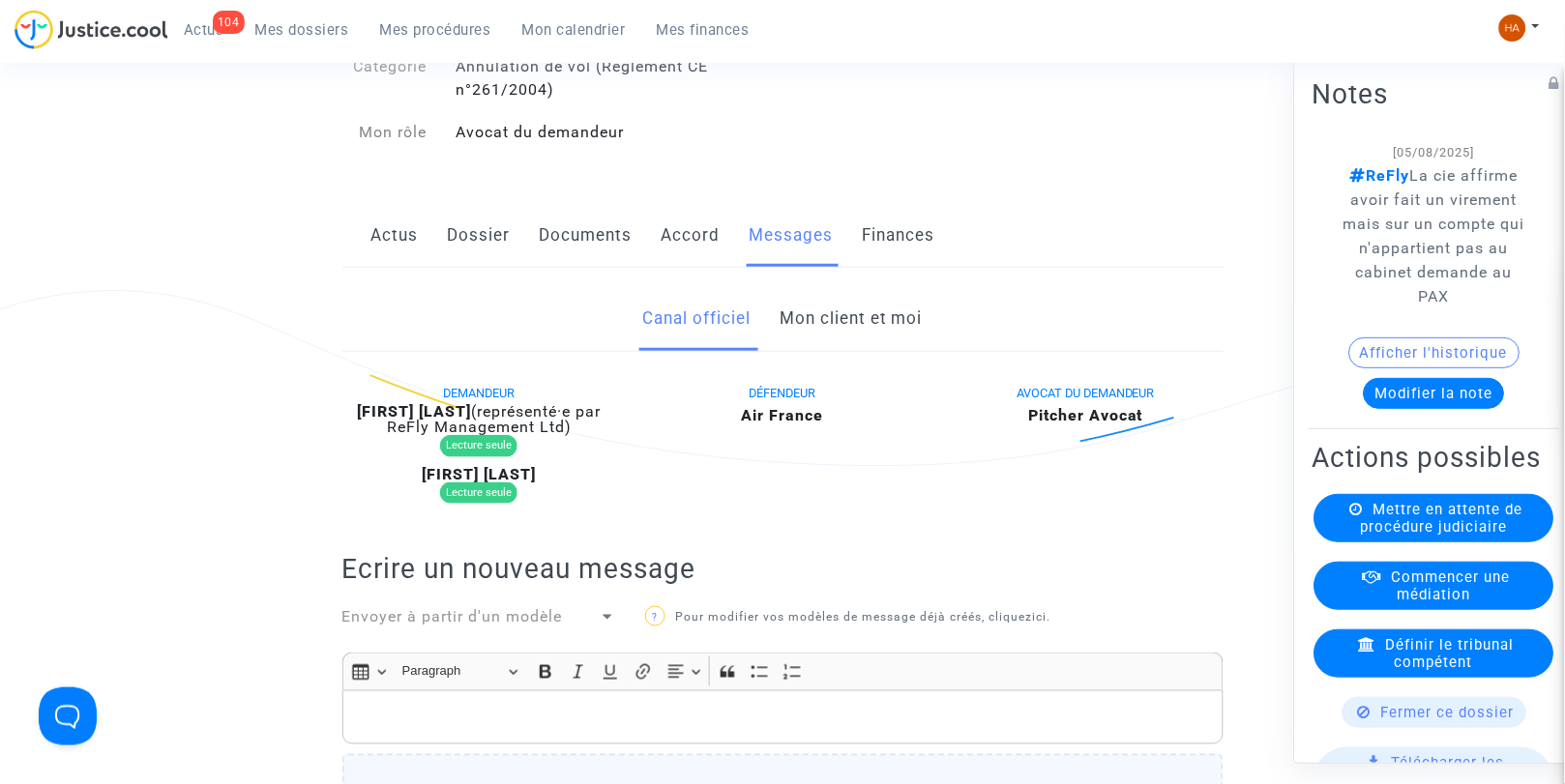 click on "Mon client et moi" 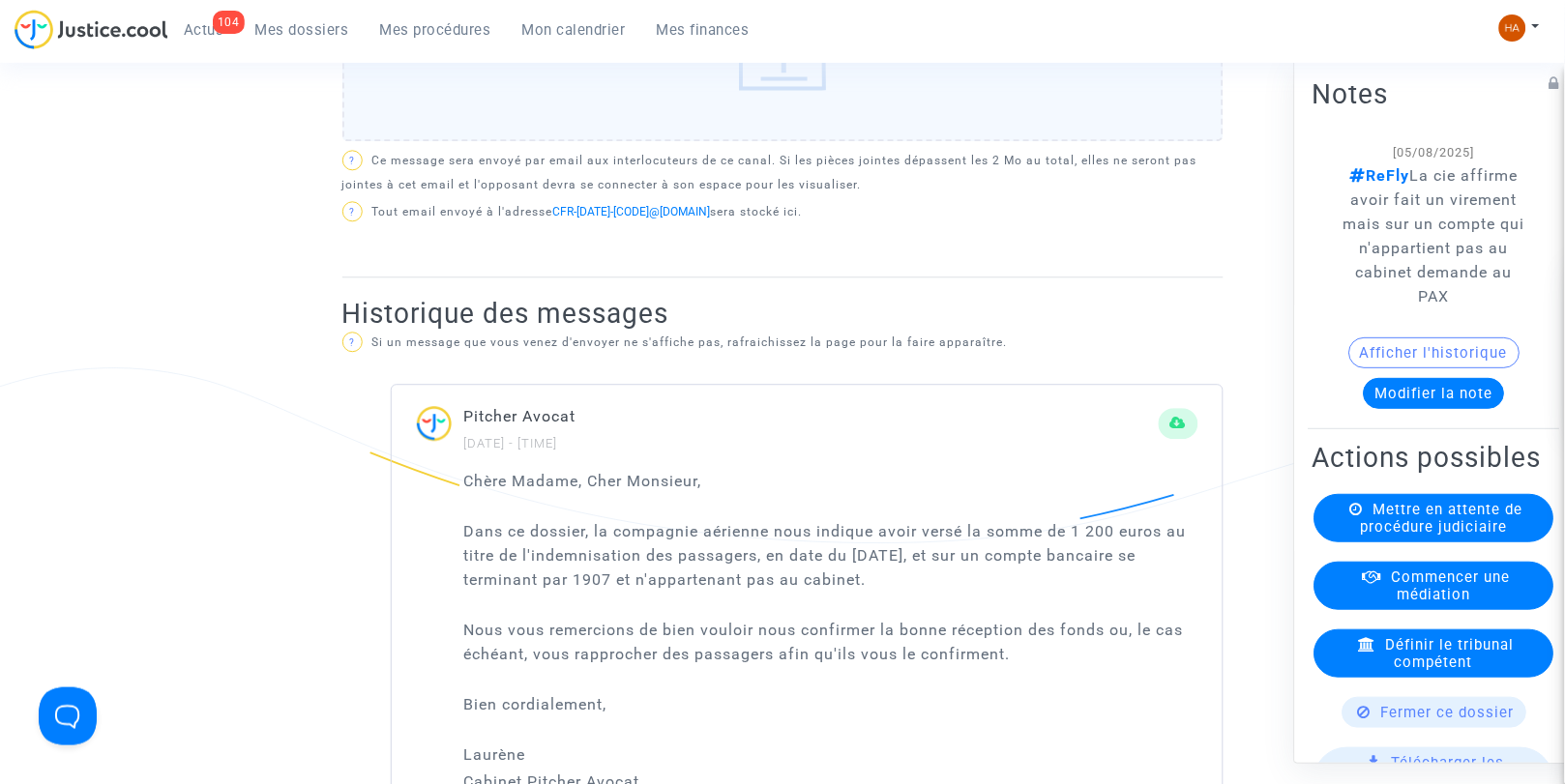 scroll, scrollTop: 1006, scrollLeft: 0, axis: vertical 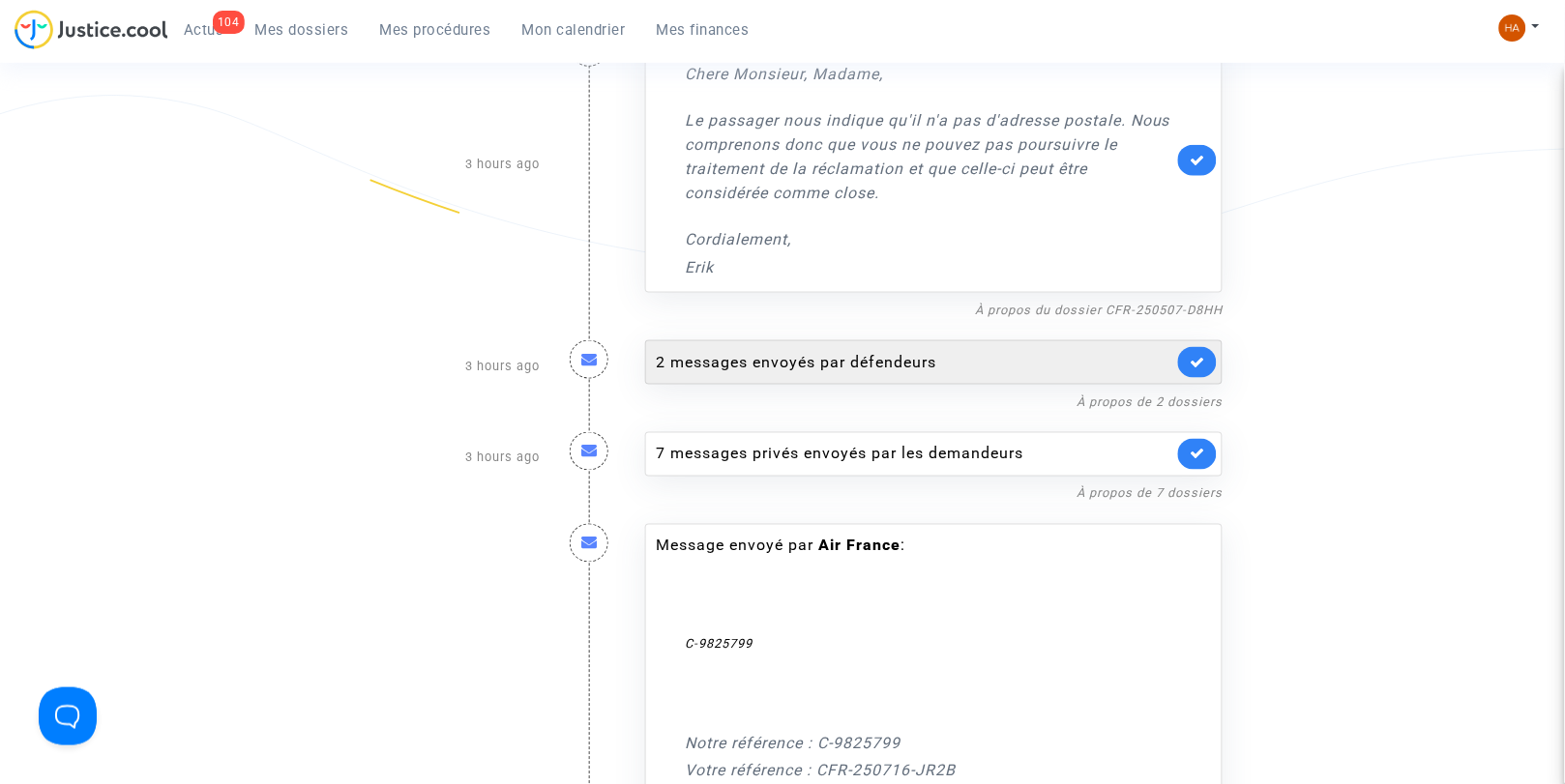 click on "2 messages envoyés par   défendeurs" 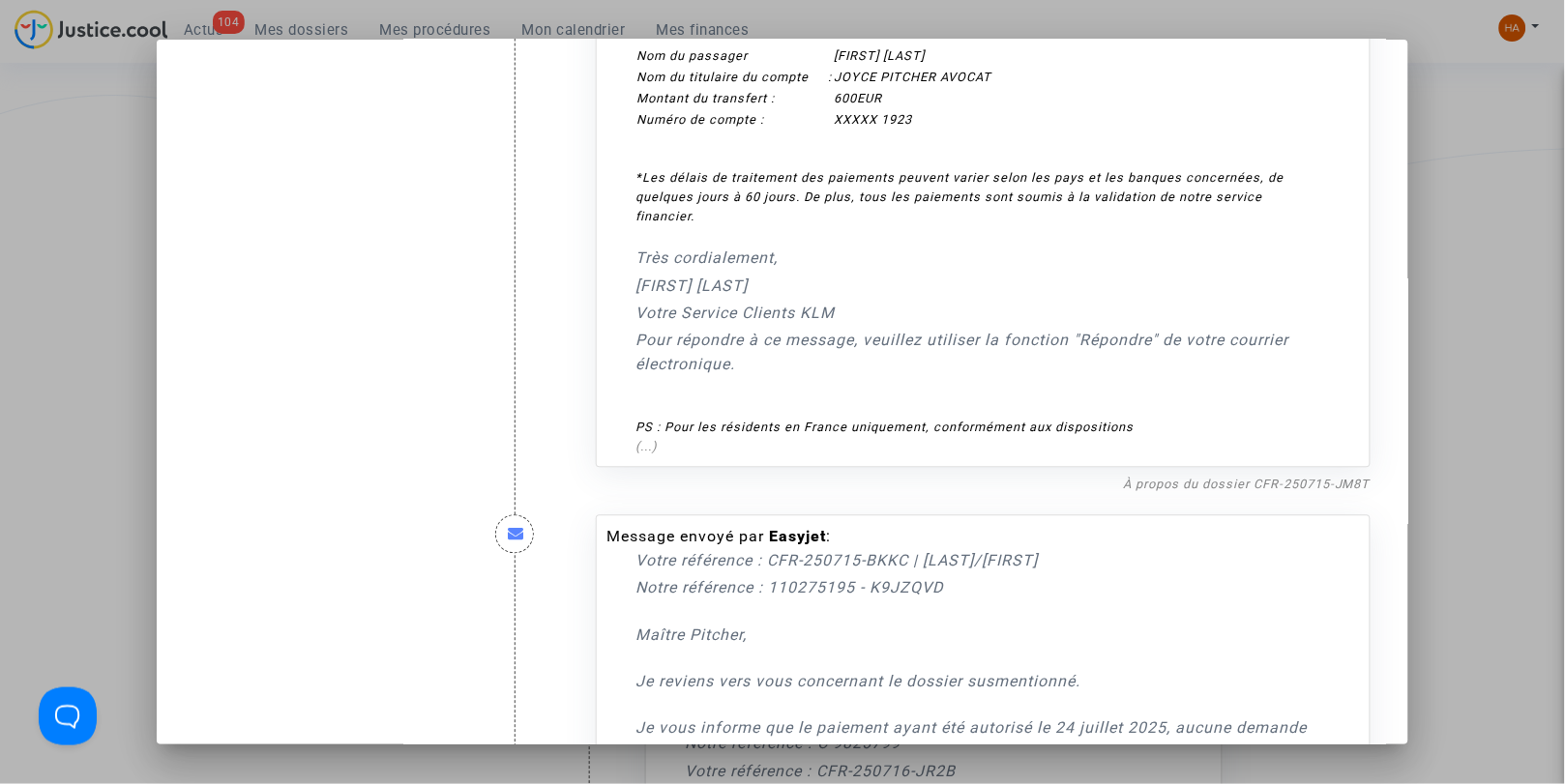 scroll, scrollTop: 696, scrollLeft: 0, axis: vertical 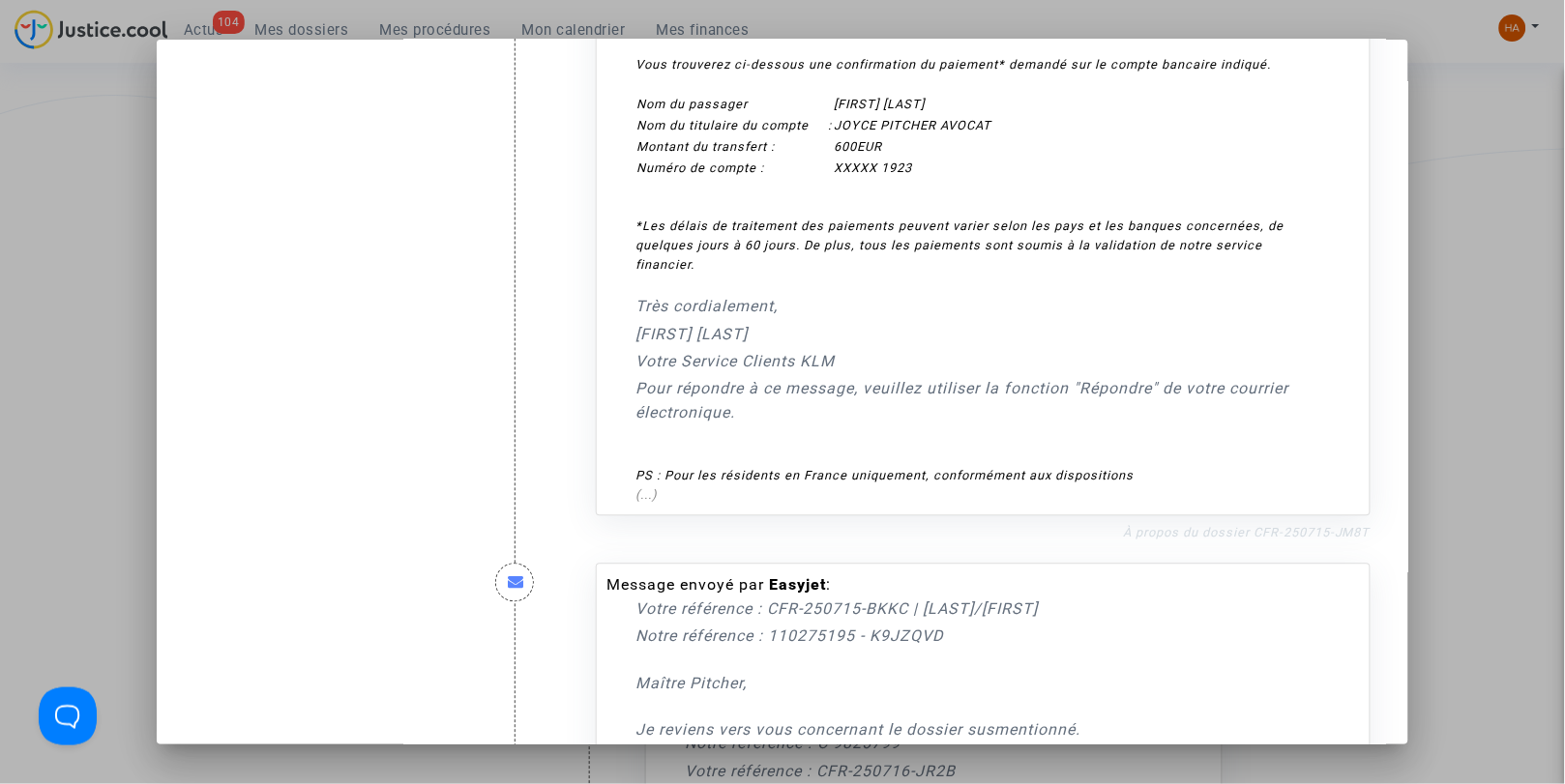 click on "À propos du dossier CFR-250715-JM8T" at bounding box center (1247, 533) 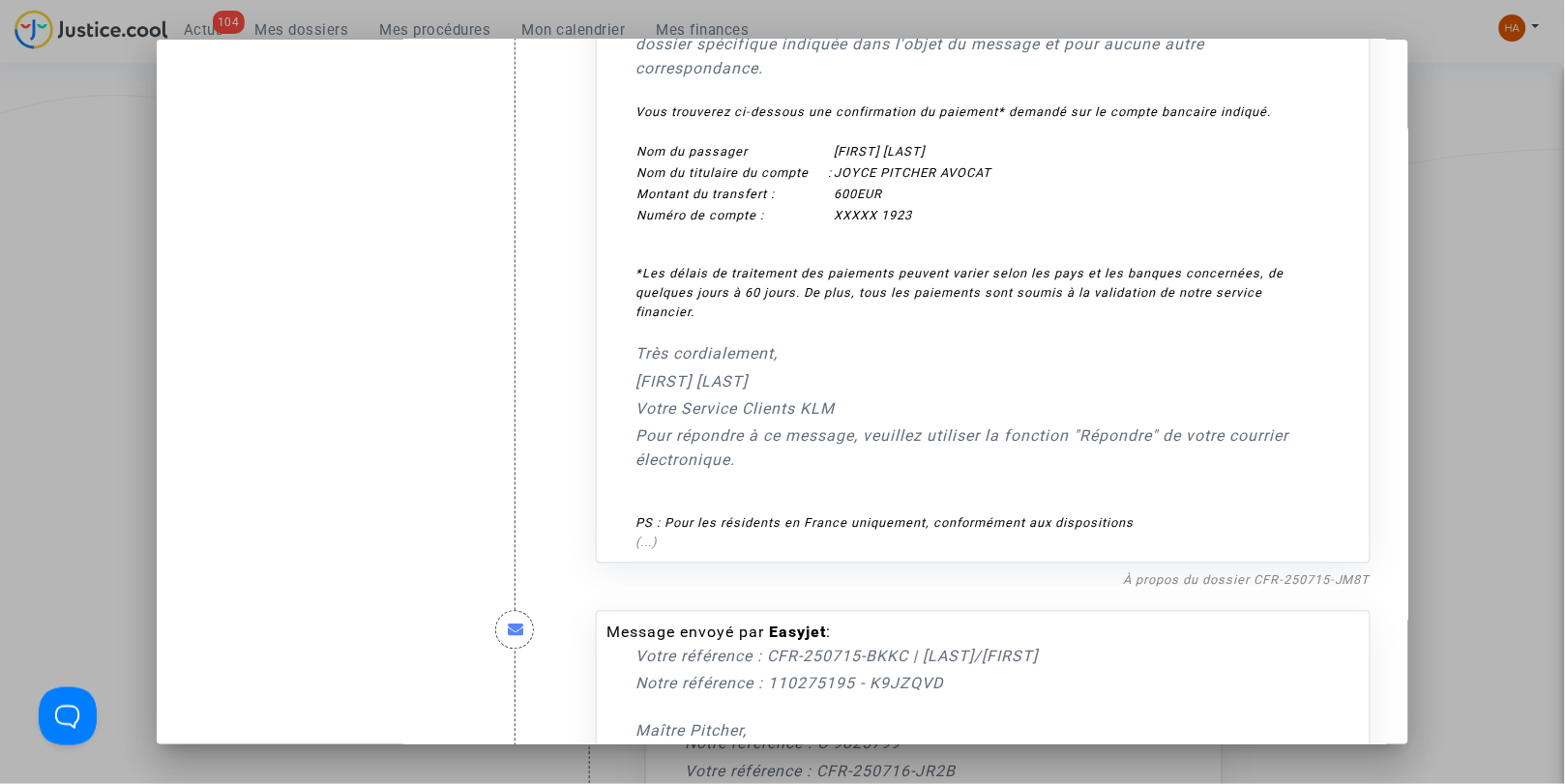 scroll, scrollTop: 588, scrollLeft: 0, axis: vertical 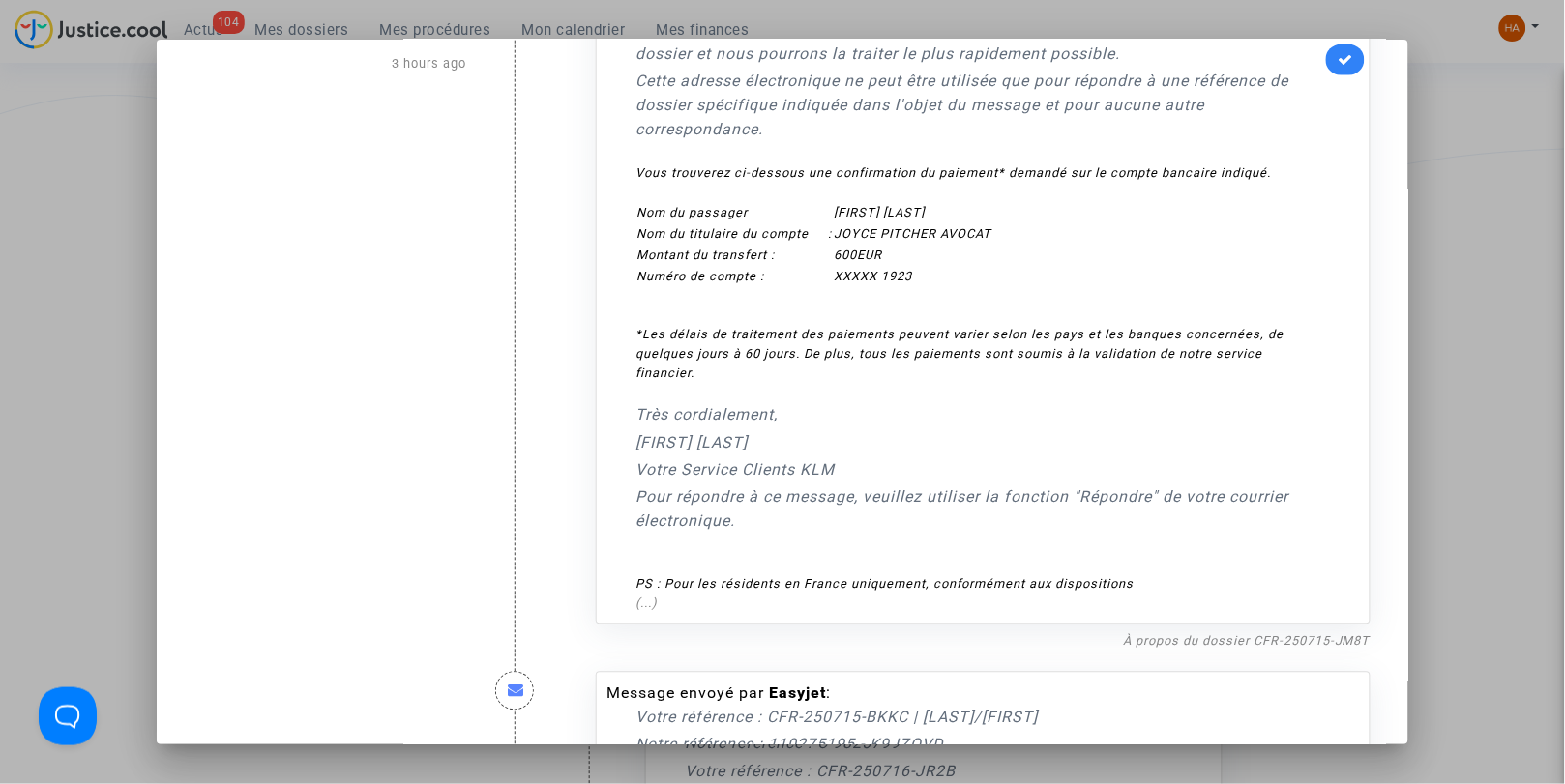 click at bounding box center (782, 392) 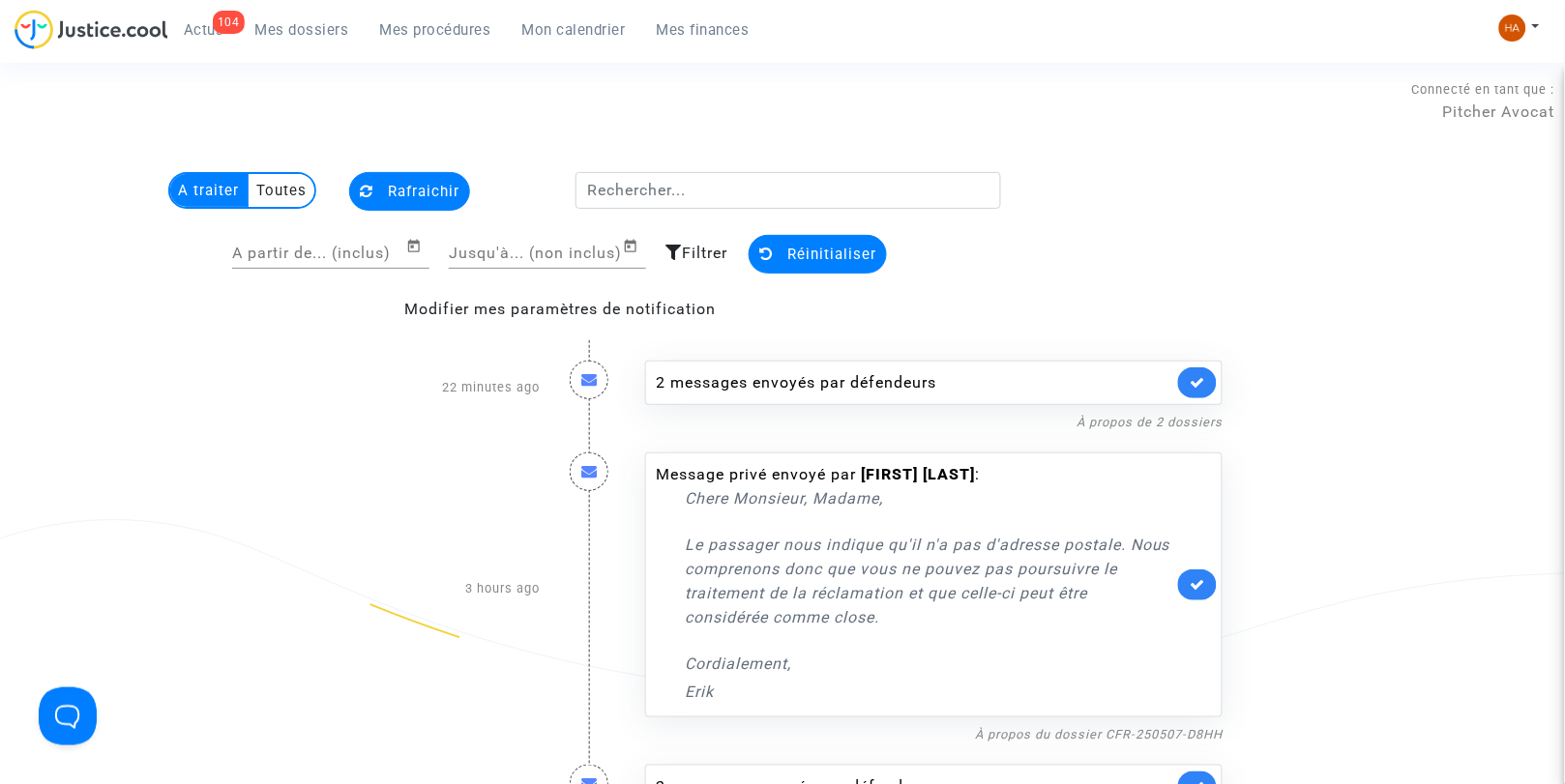 scroll, scrollTop: 0, scrollLeft: 0, axis: both 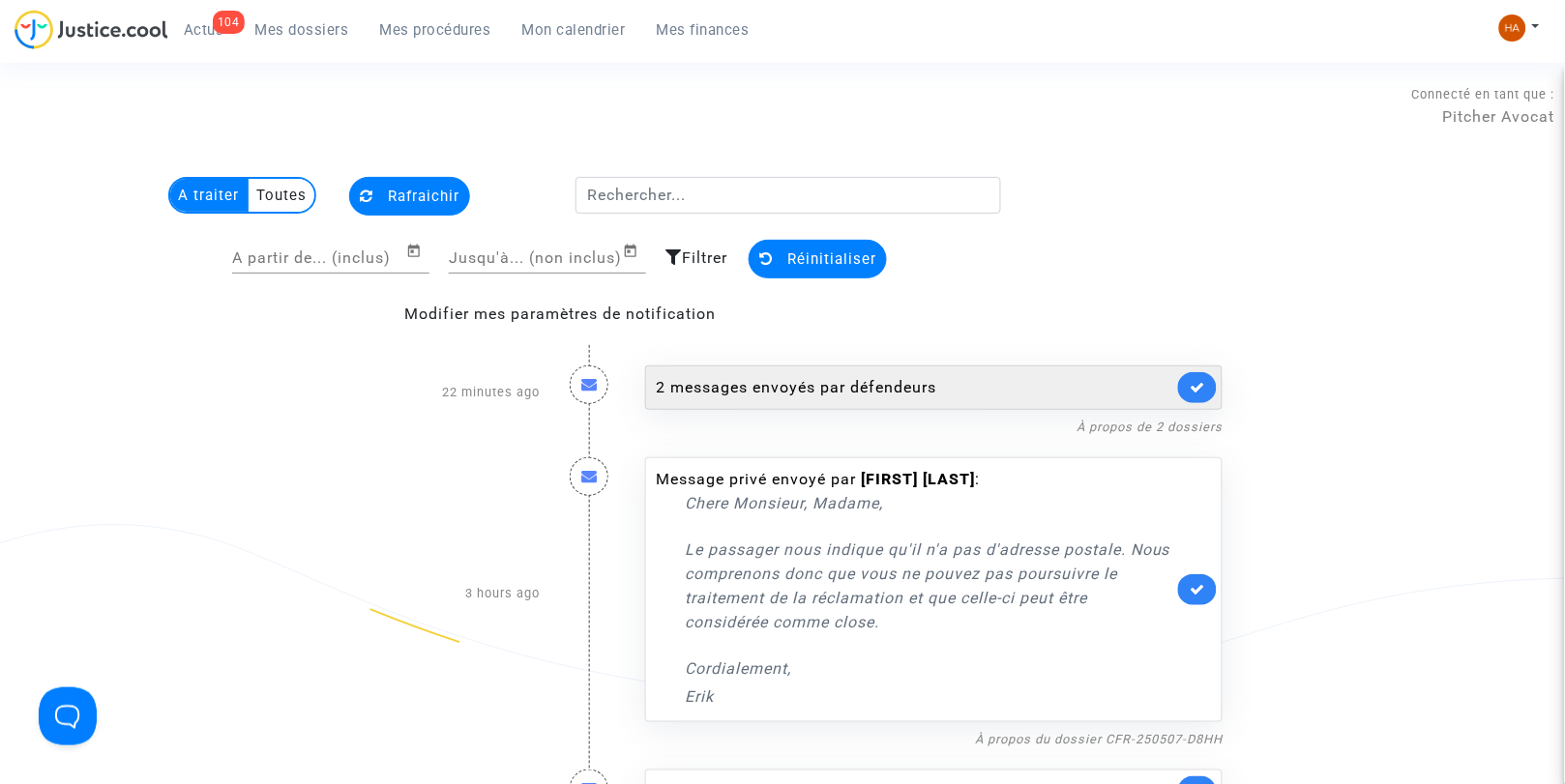 click on "2 messages envoyés par   défendeurs" 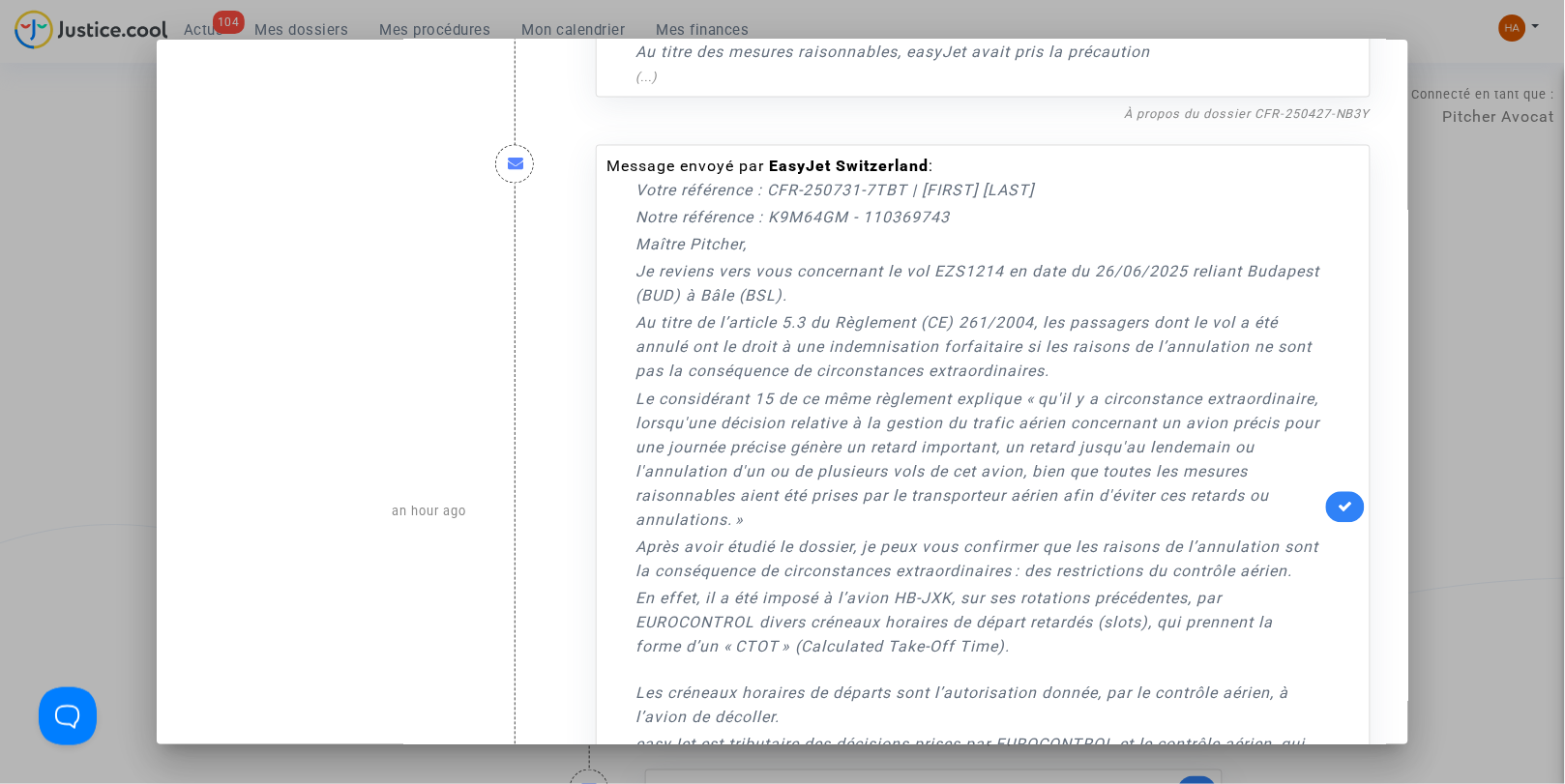 scroll, scrollTop: 1038, scrollLeft: 0, axis: vertical 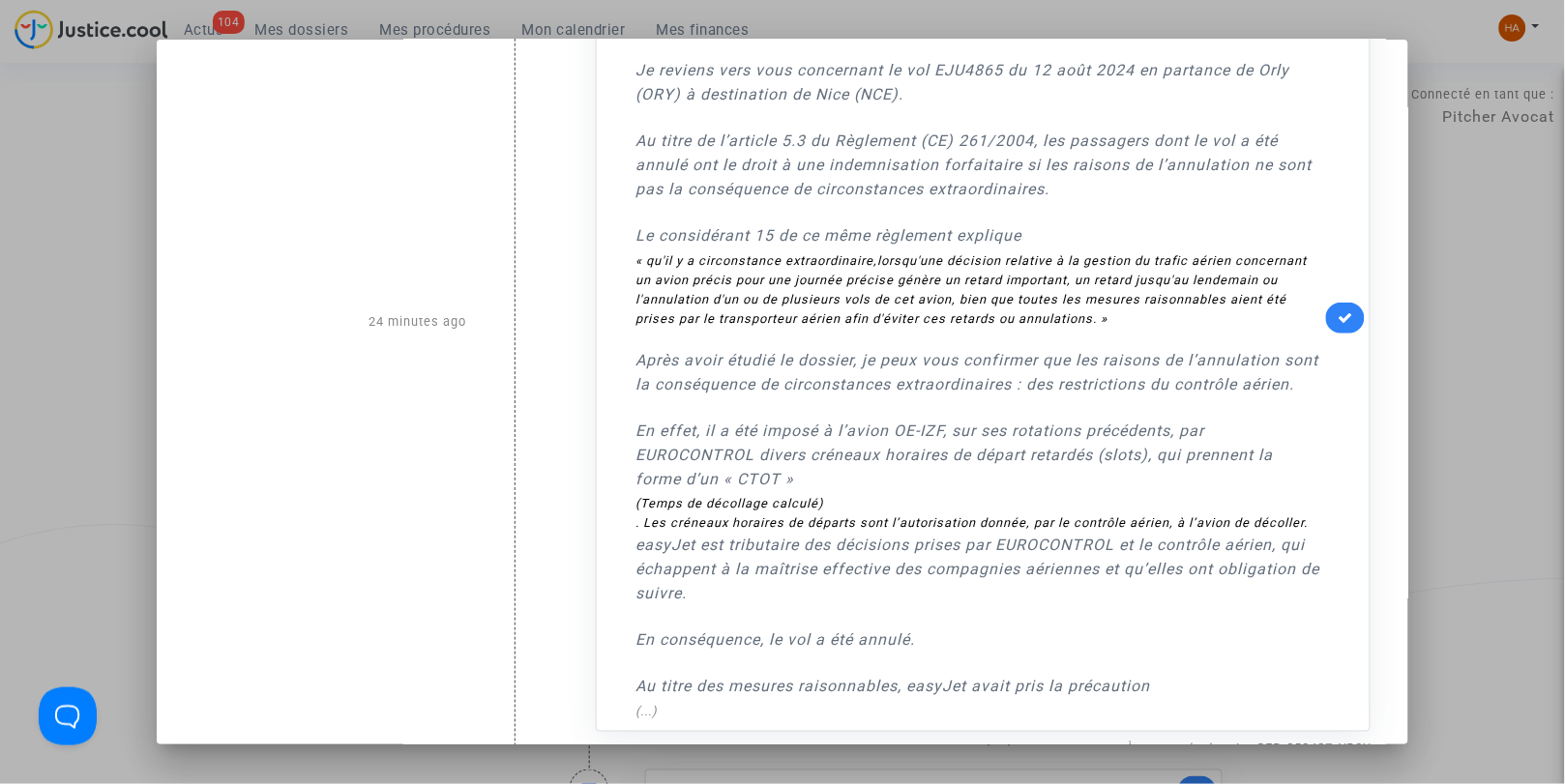 click at bounding box center (782, 392) 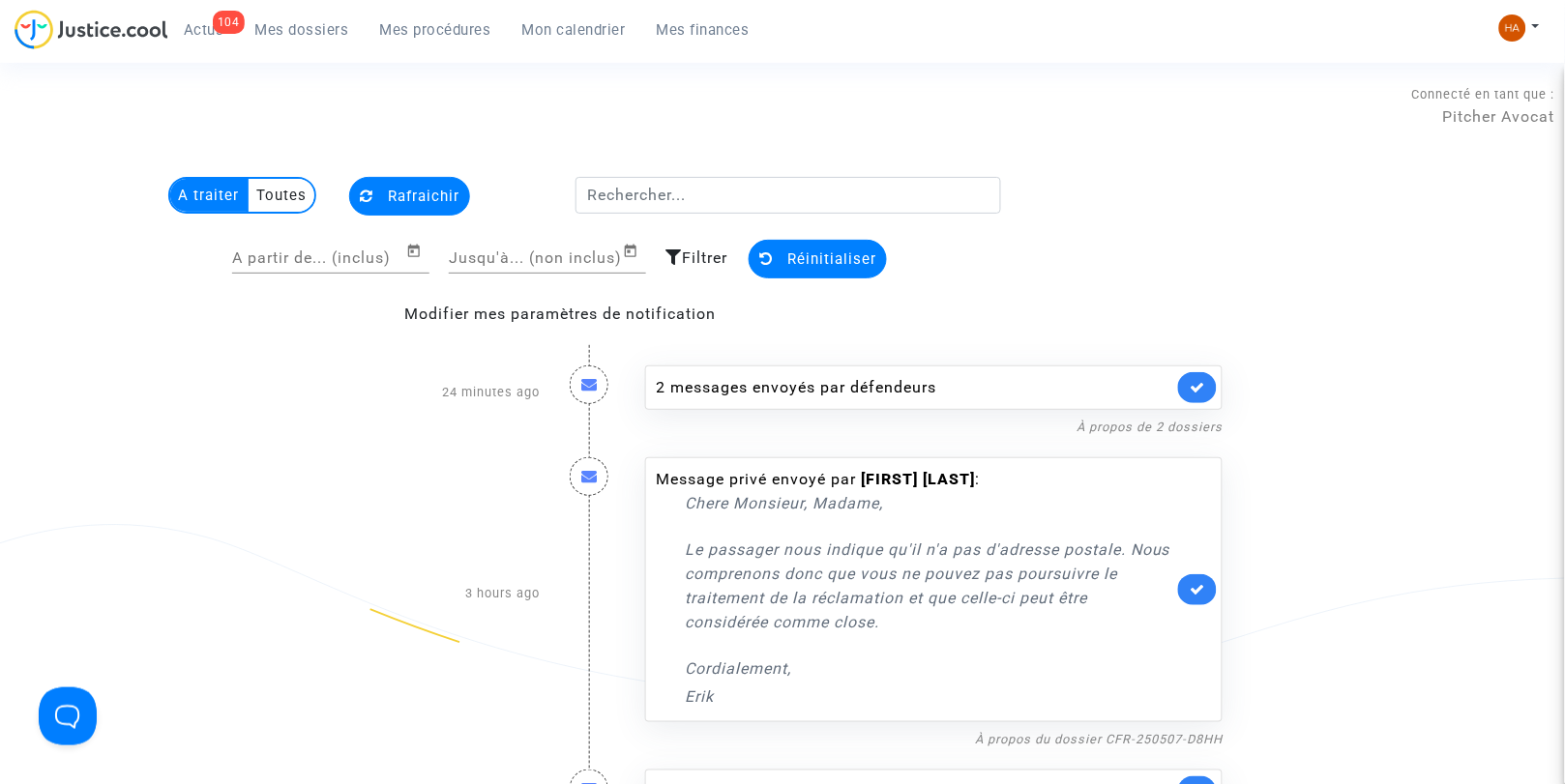 click on "Toutes" 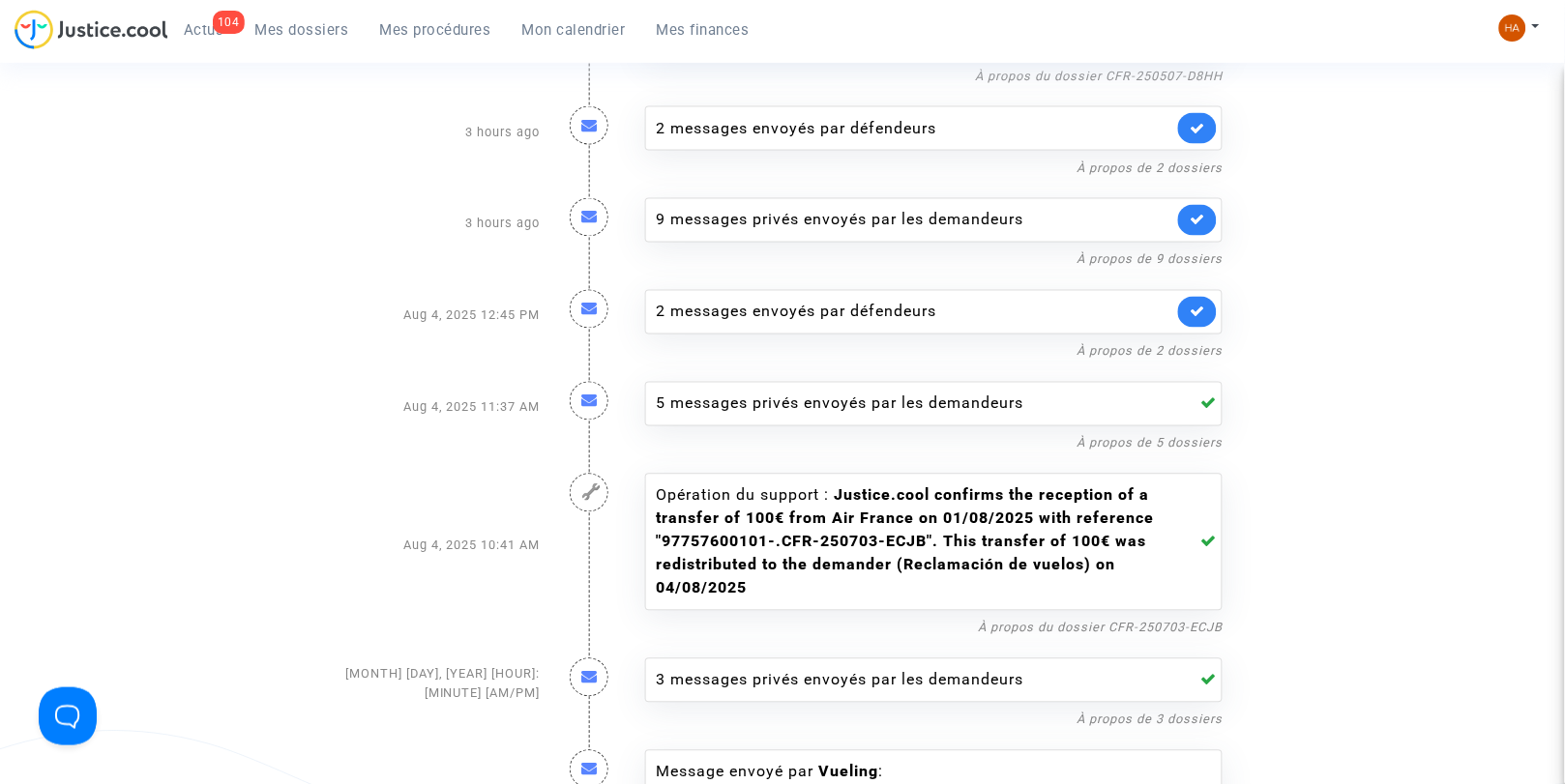 scroll, scrollTop: 751, scrollLeft: 0, axis: vertical 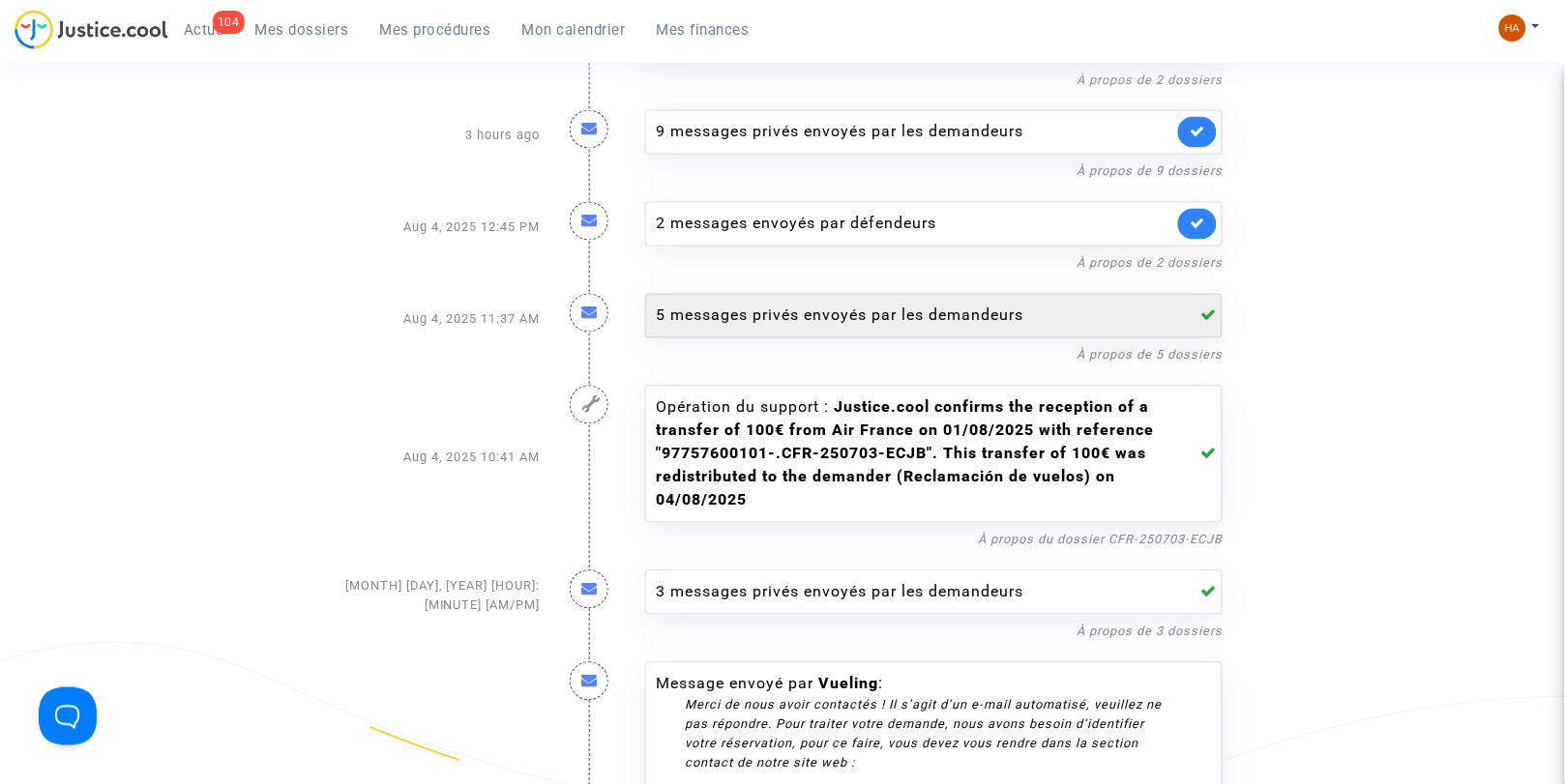 click on "5 messages privés envoyés par   les demandeurs" 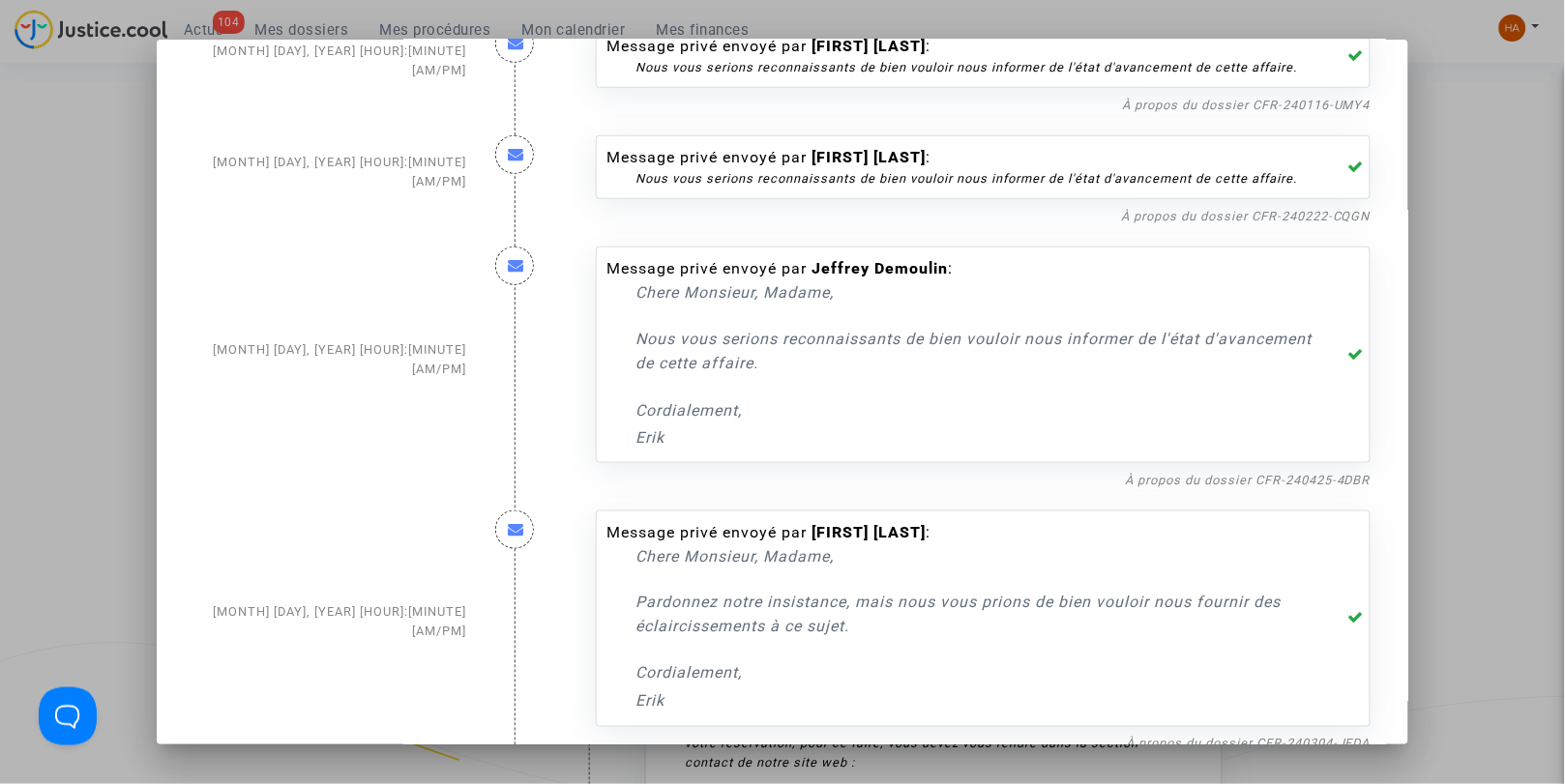 scroll, scrollTop: 355, scrollLeft: 0, axis: vertical 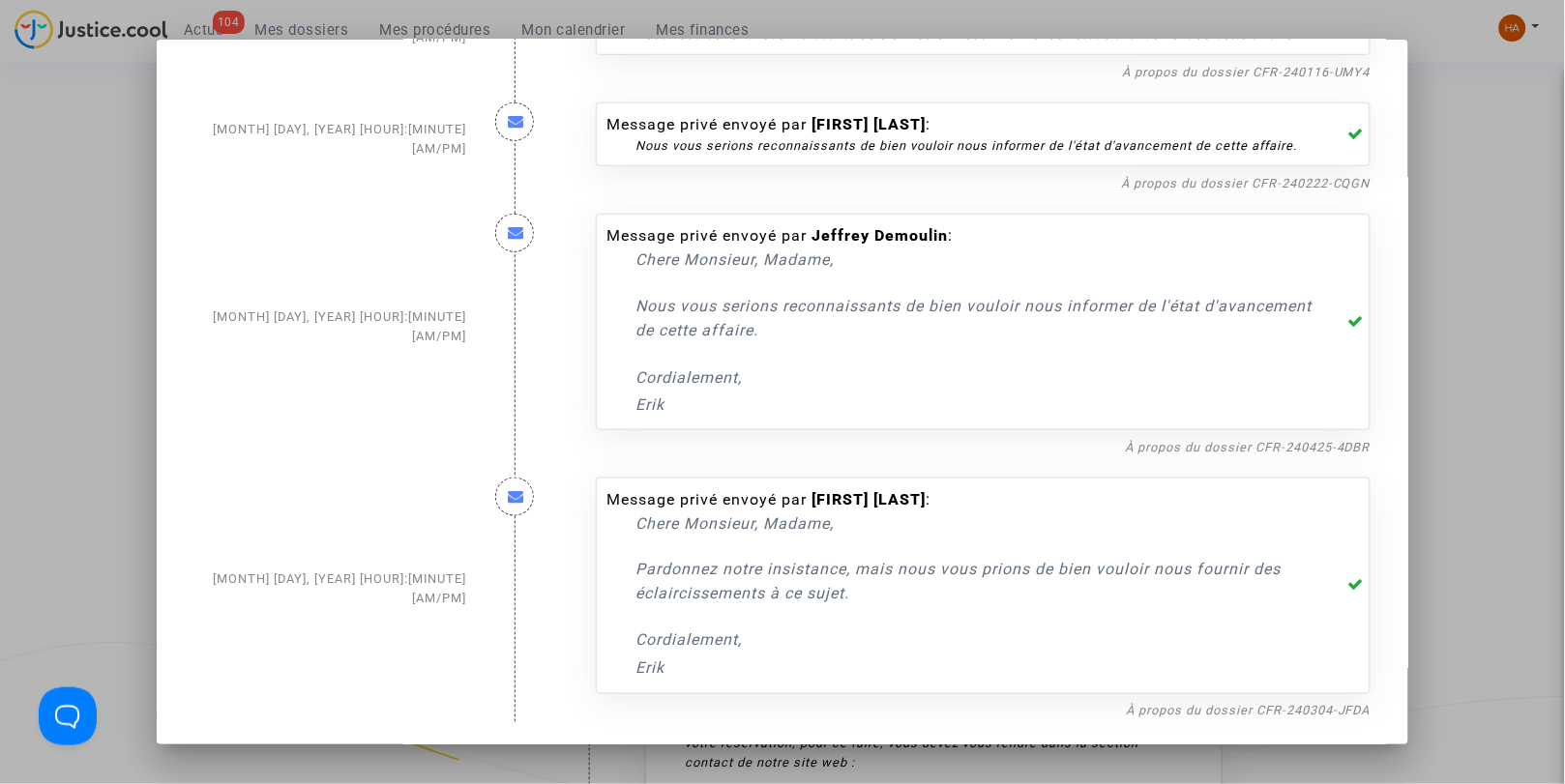 click at bounding box center [782, 392] 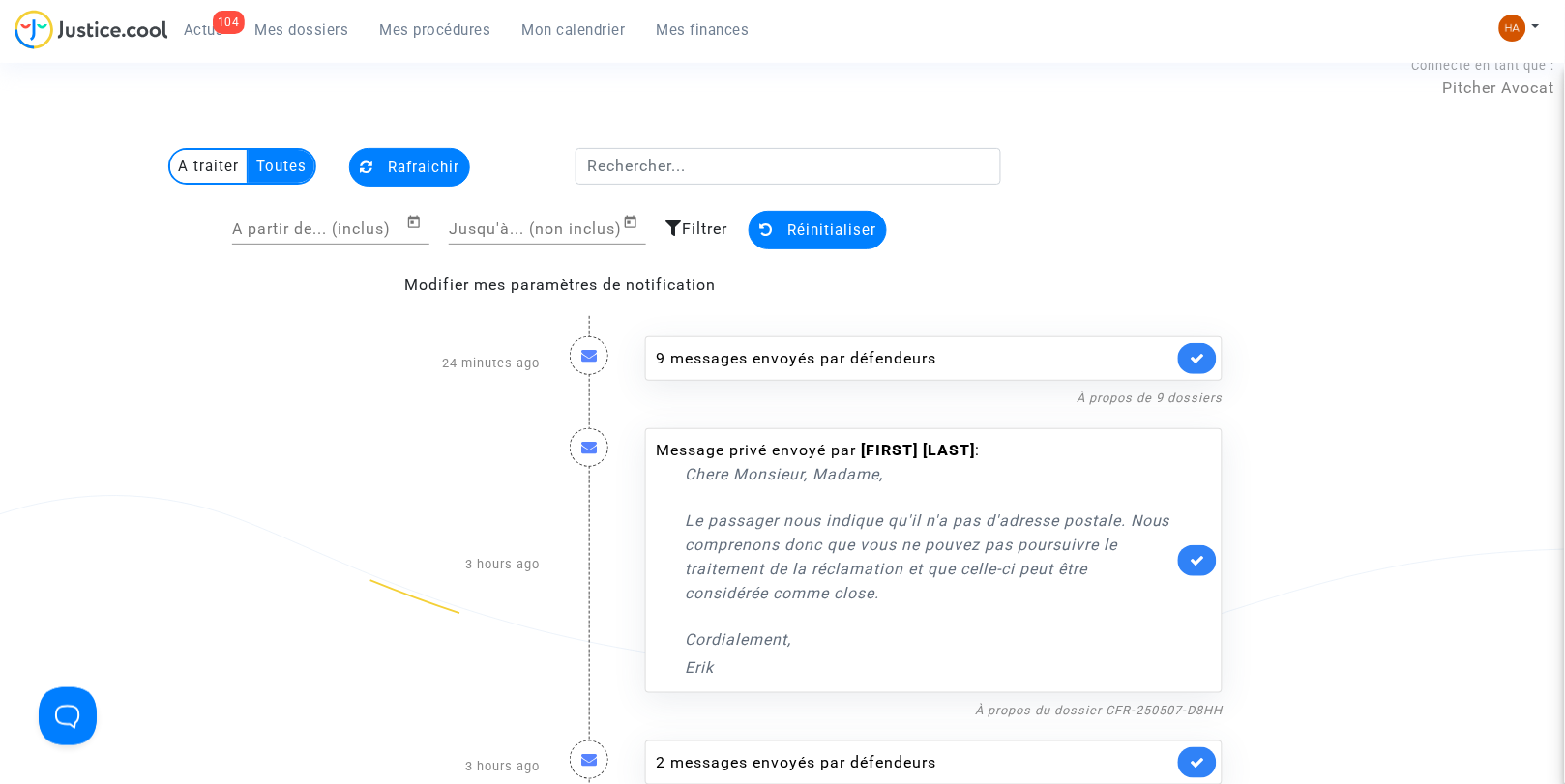 scroll, scrollTop: 0, scrollLeft: 0, axis: both 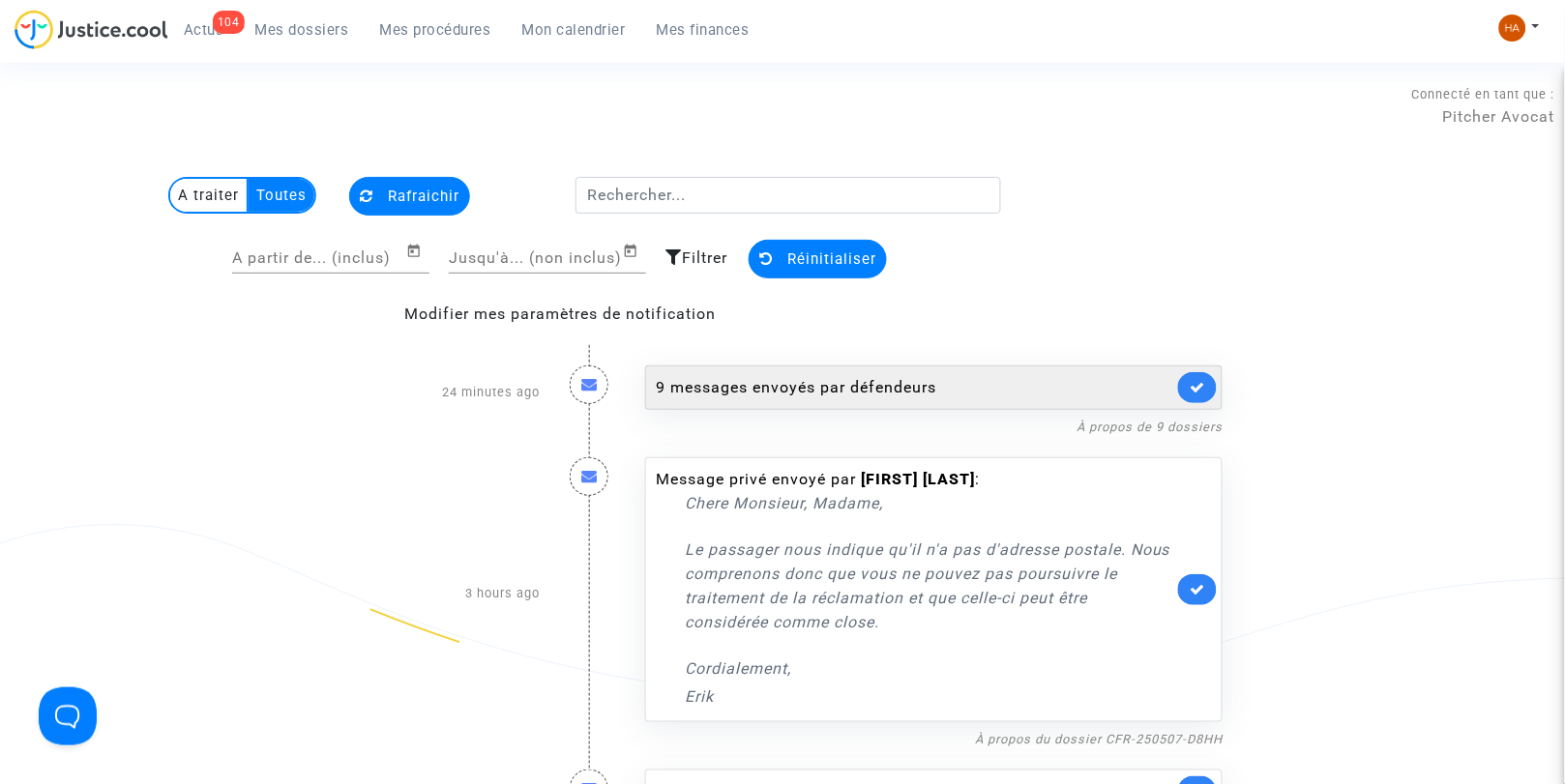 click on "9 messages envoyés par   défendeurs" 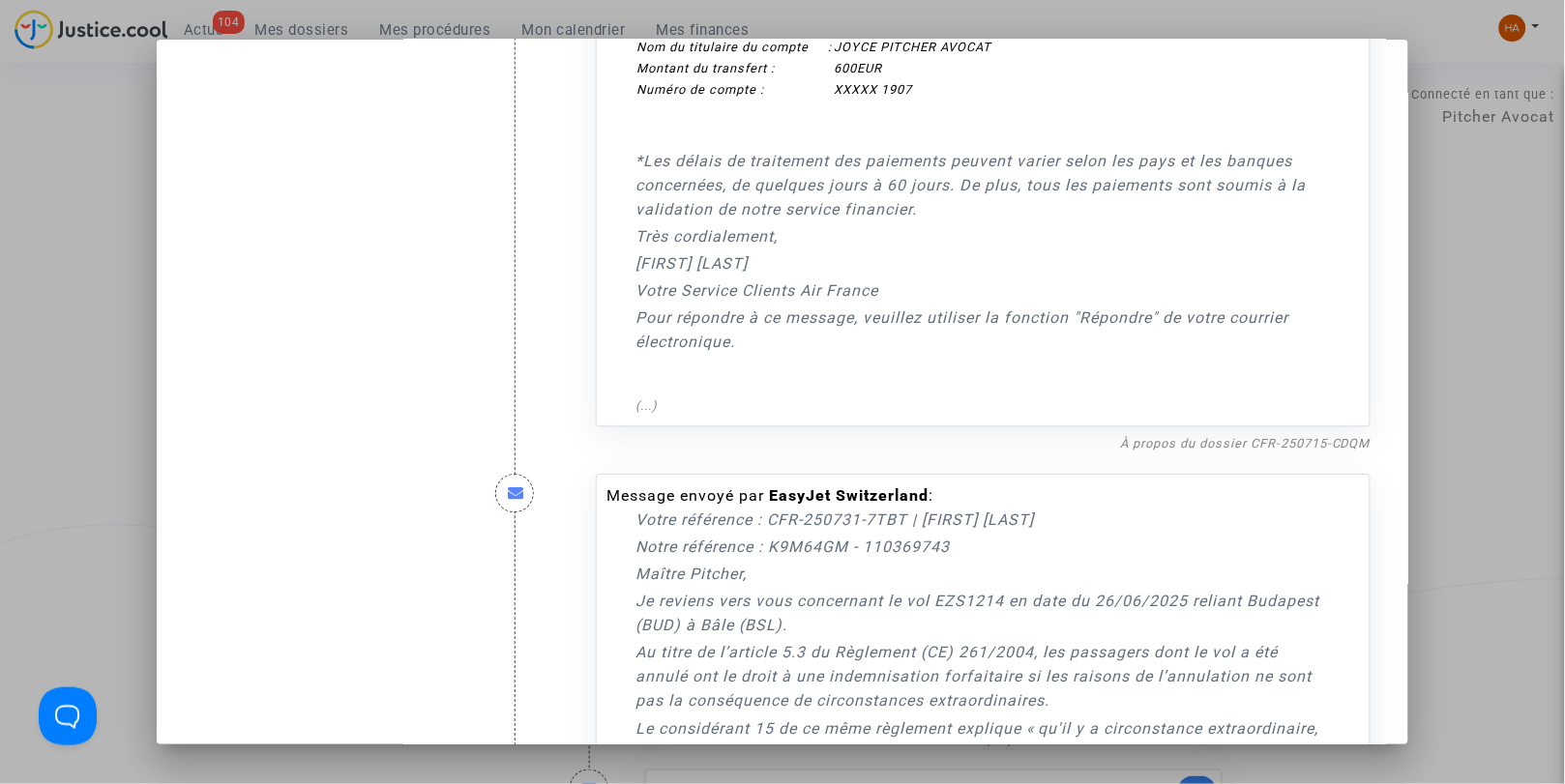 scroll, scrollTop: 2900, scrollLeft: 0, axis: vertical 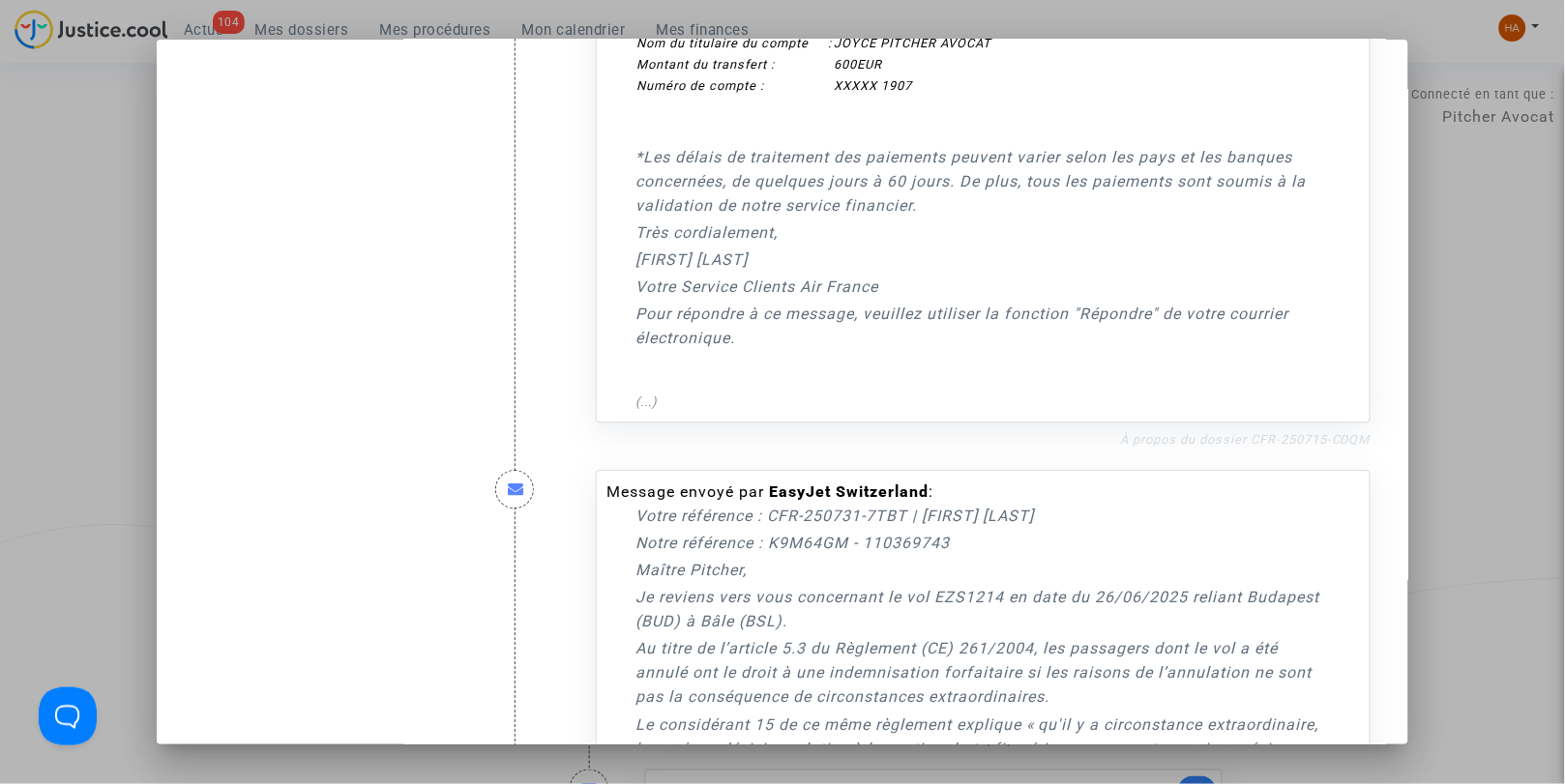 click on "À propos du dossier CFR-250715-CDQM" at bounding box center [1245, 439] 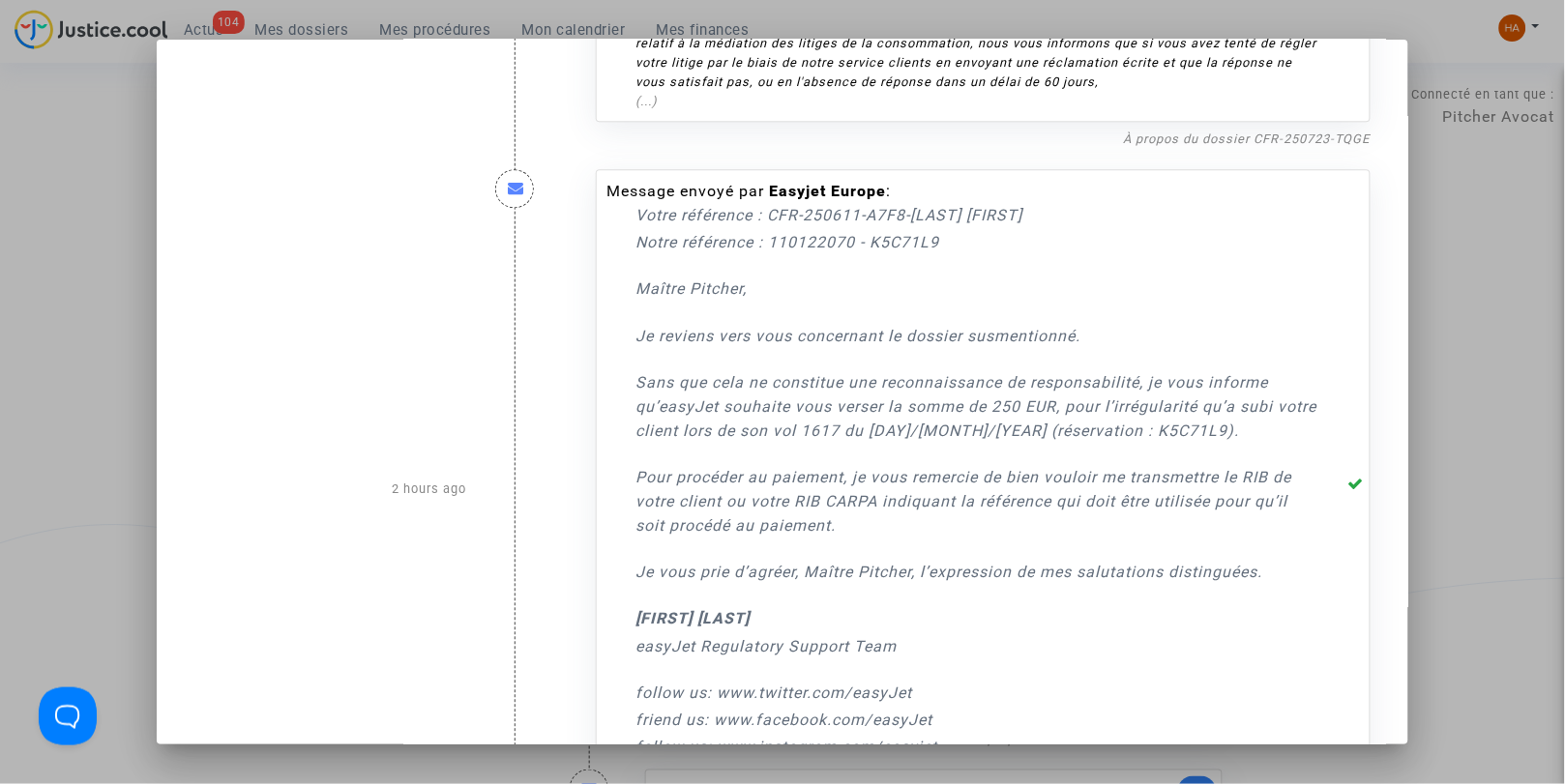 scroll, scrollTop: 6337, scrollLeft: 0, axis: vertical 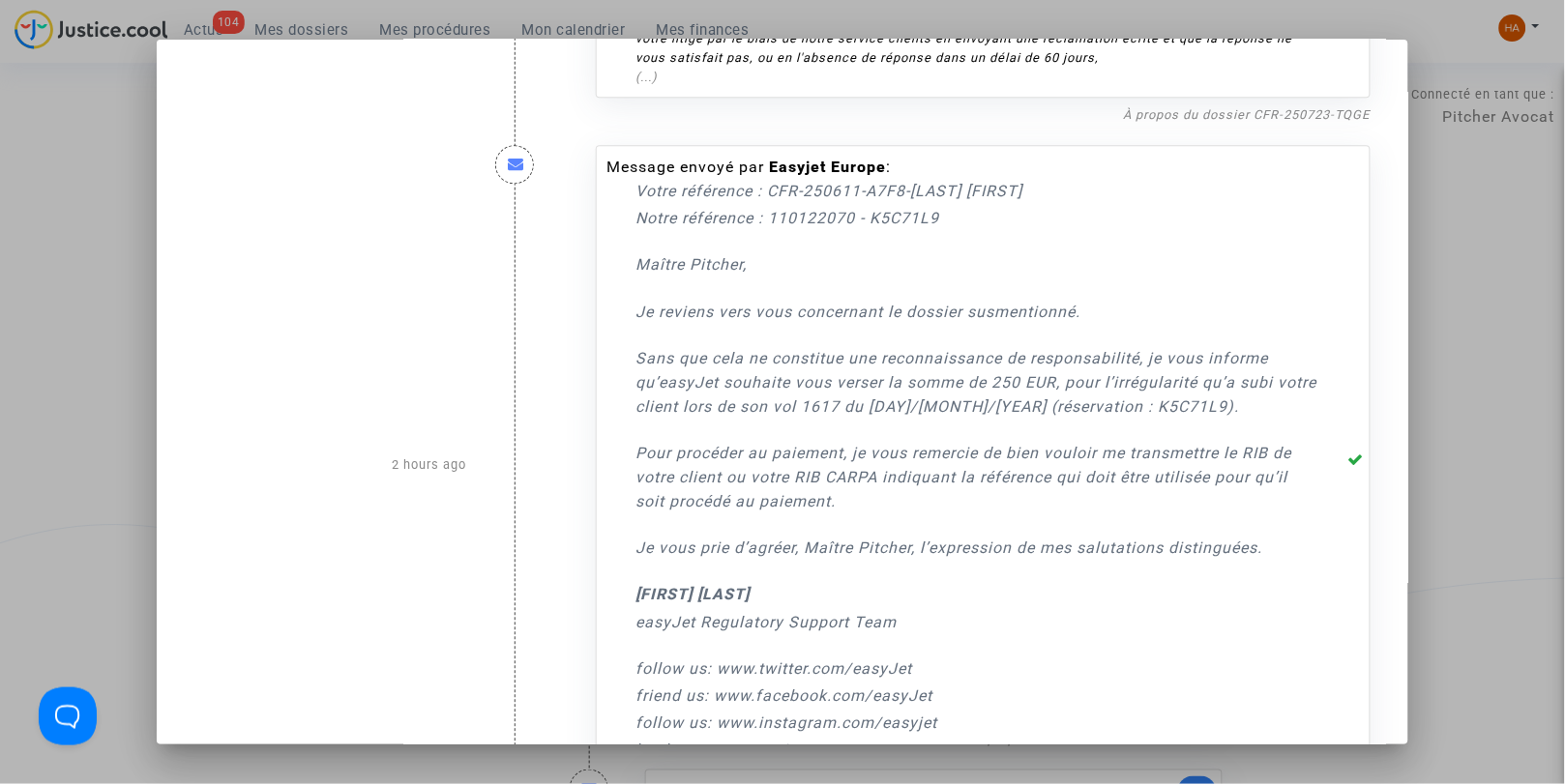 click at bounding box center [782, 392] 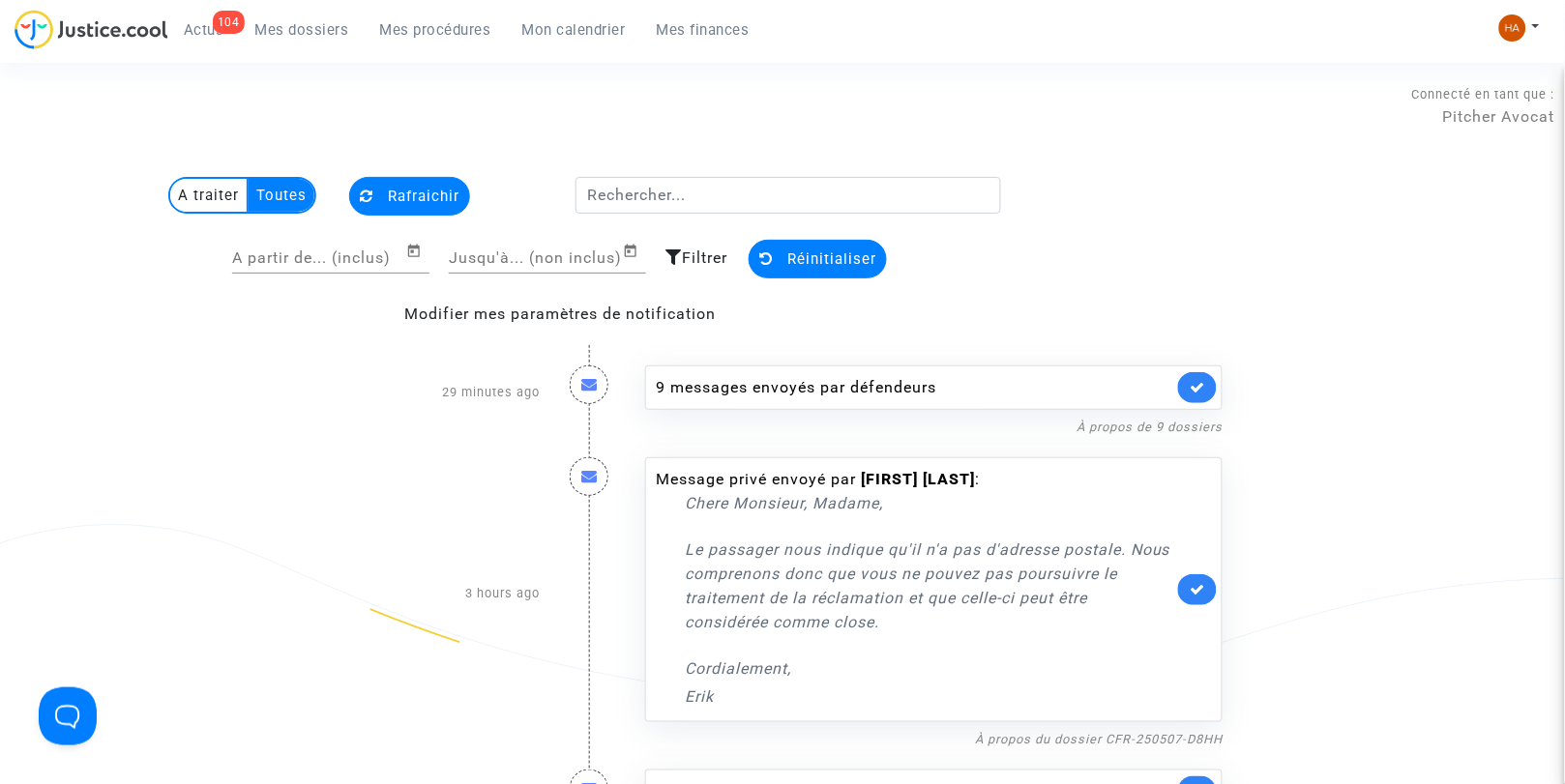 click on "A traiter" 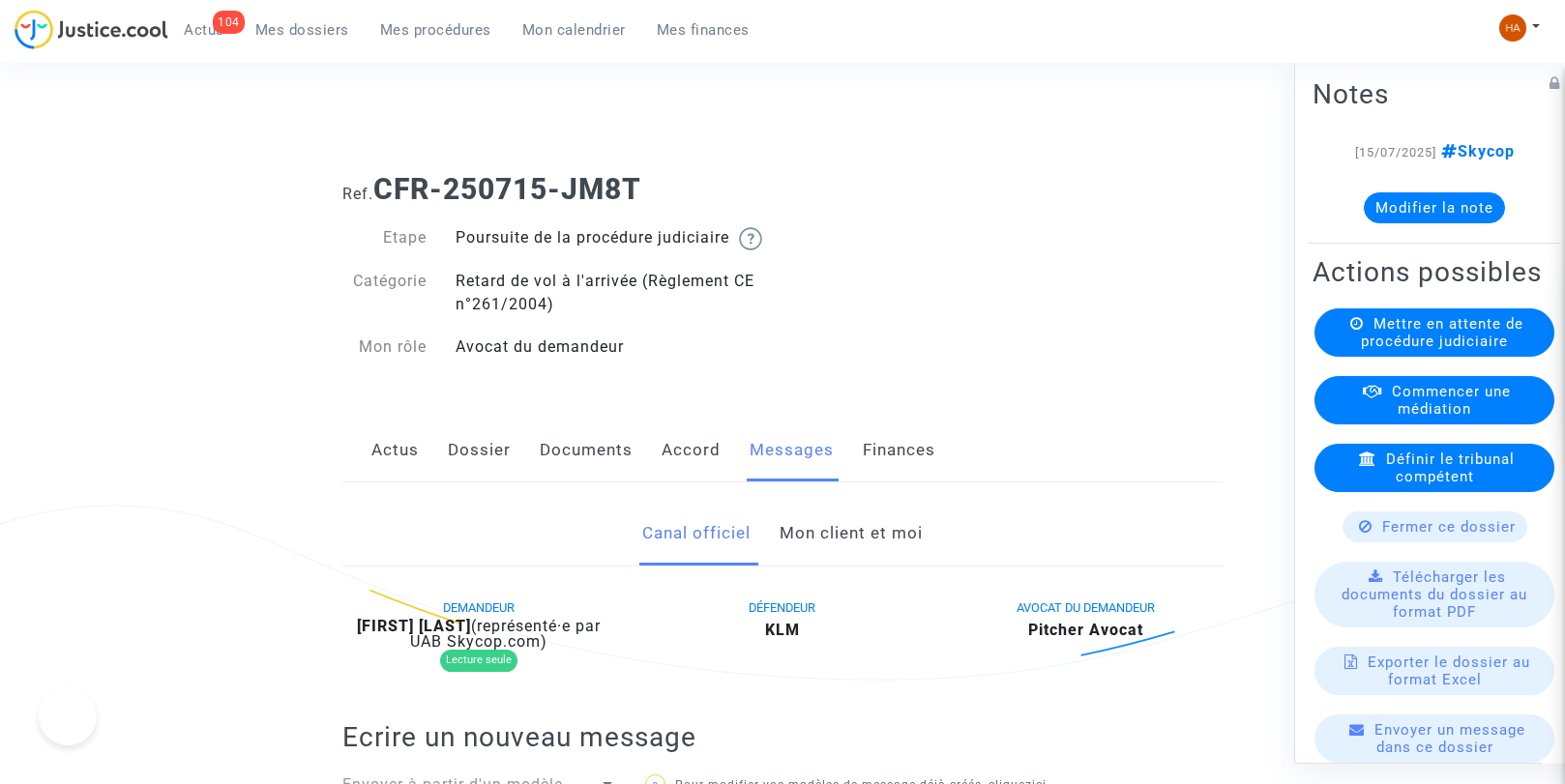 scroll, scrollTop: 0, scrollLeft: 0, axis: both 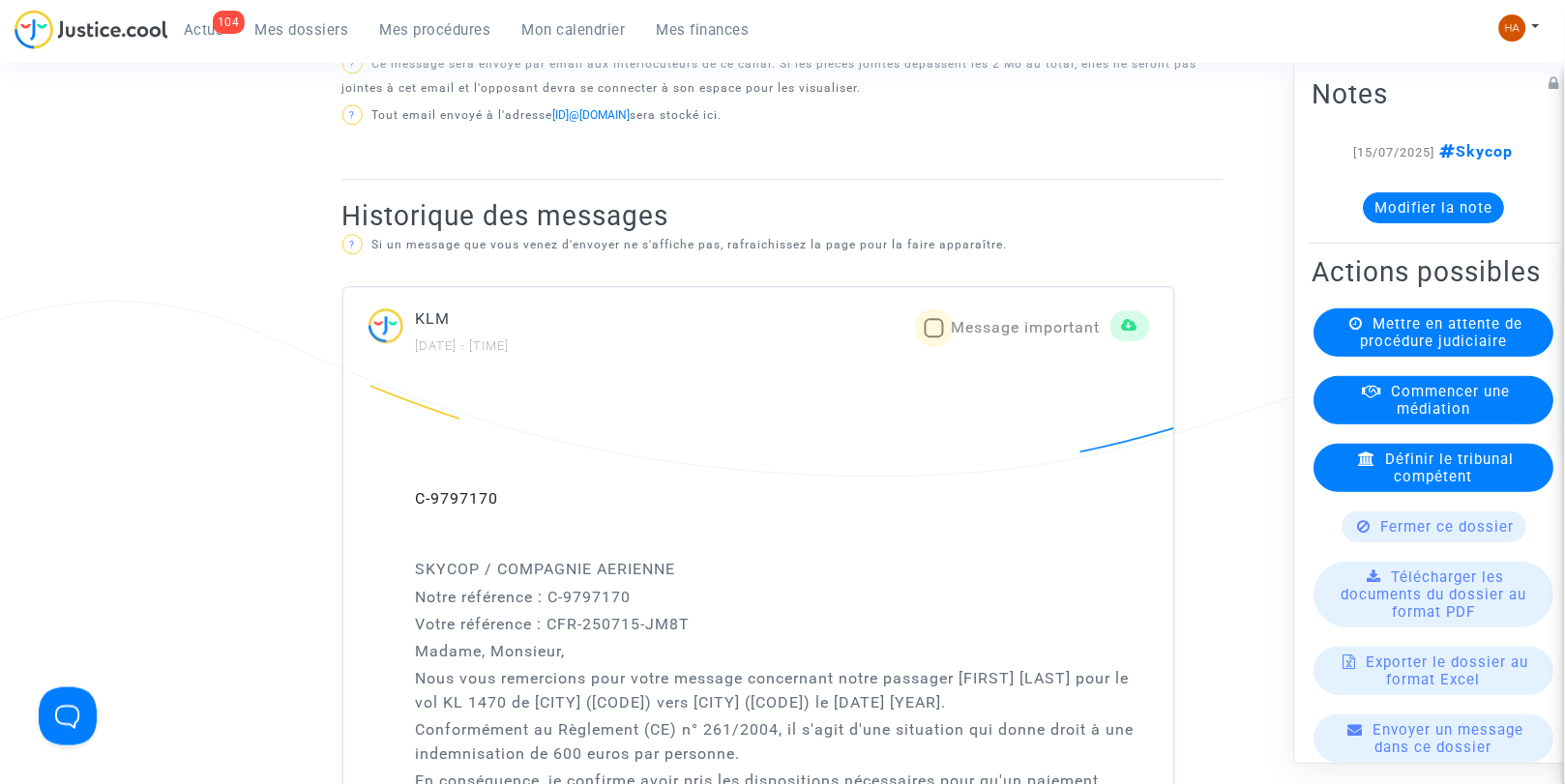 click at bounding box center (934, 328) 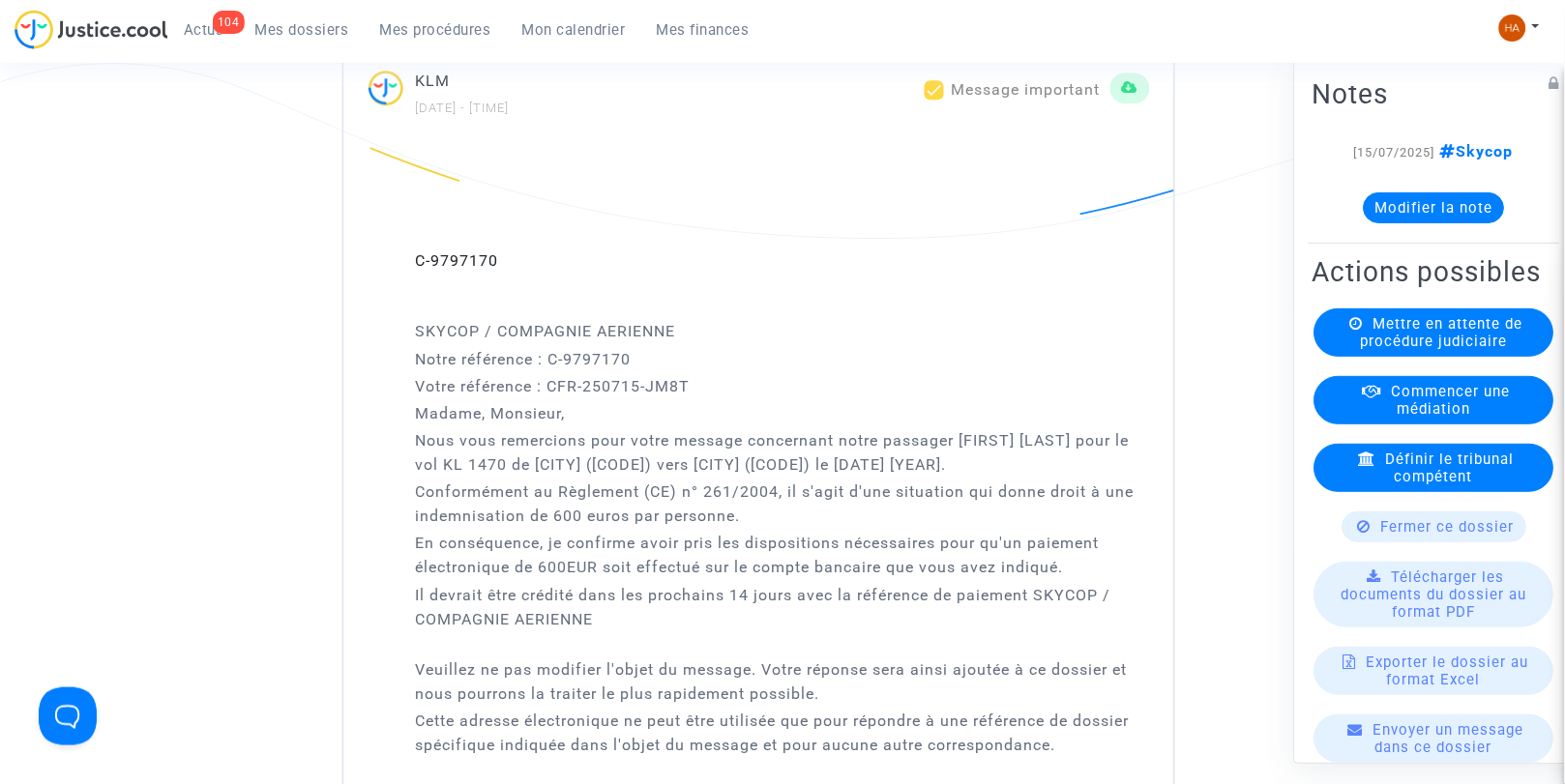 scroll, scrollTop: 1289, scrollLeft: 0, axis: vertical 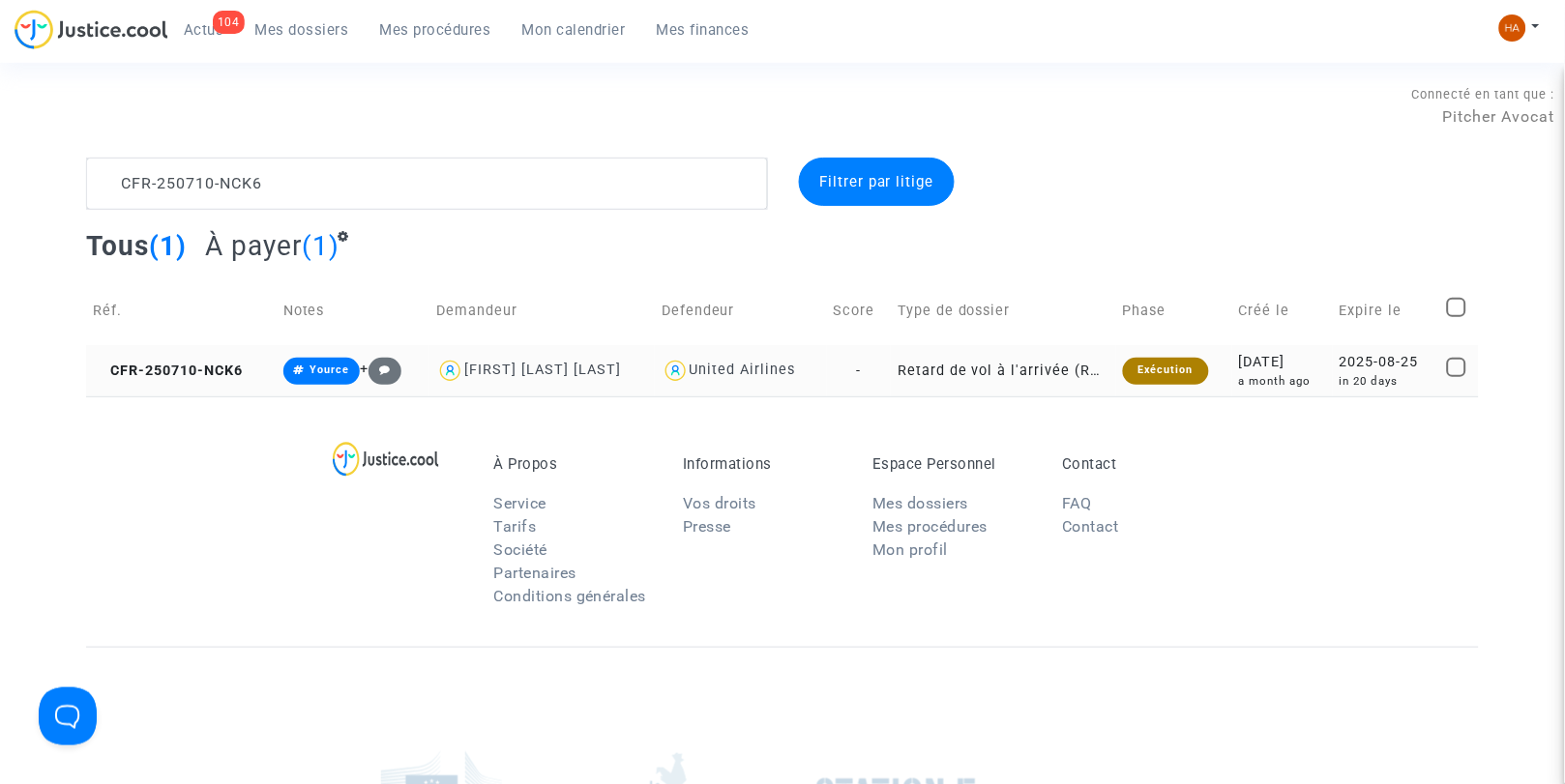 type on "CFR-250710-NCK6" 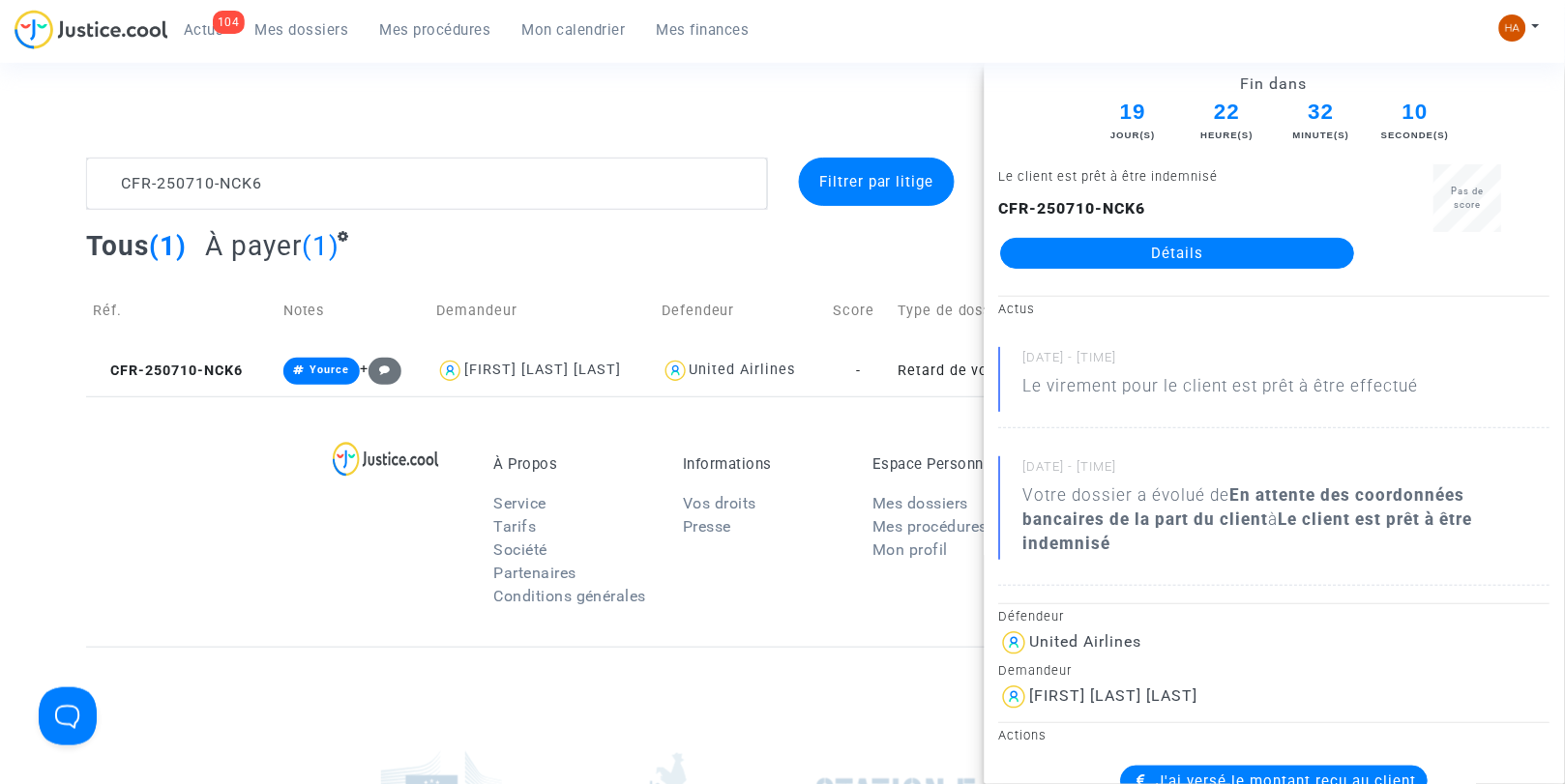 click on "Détails" 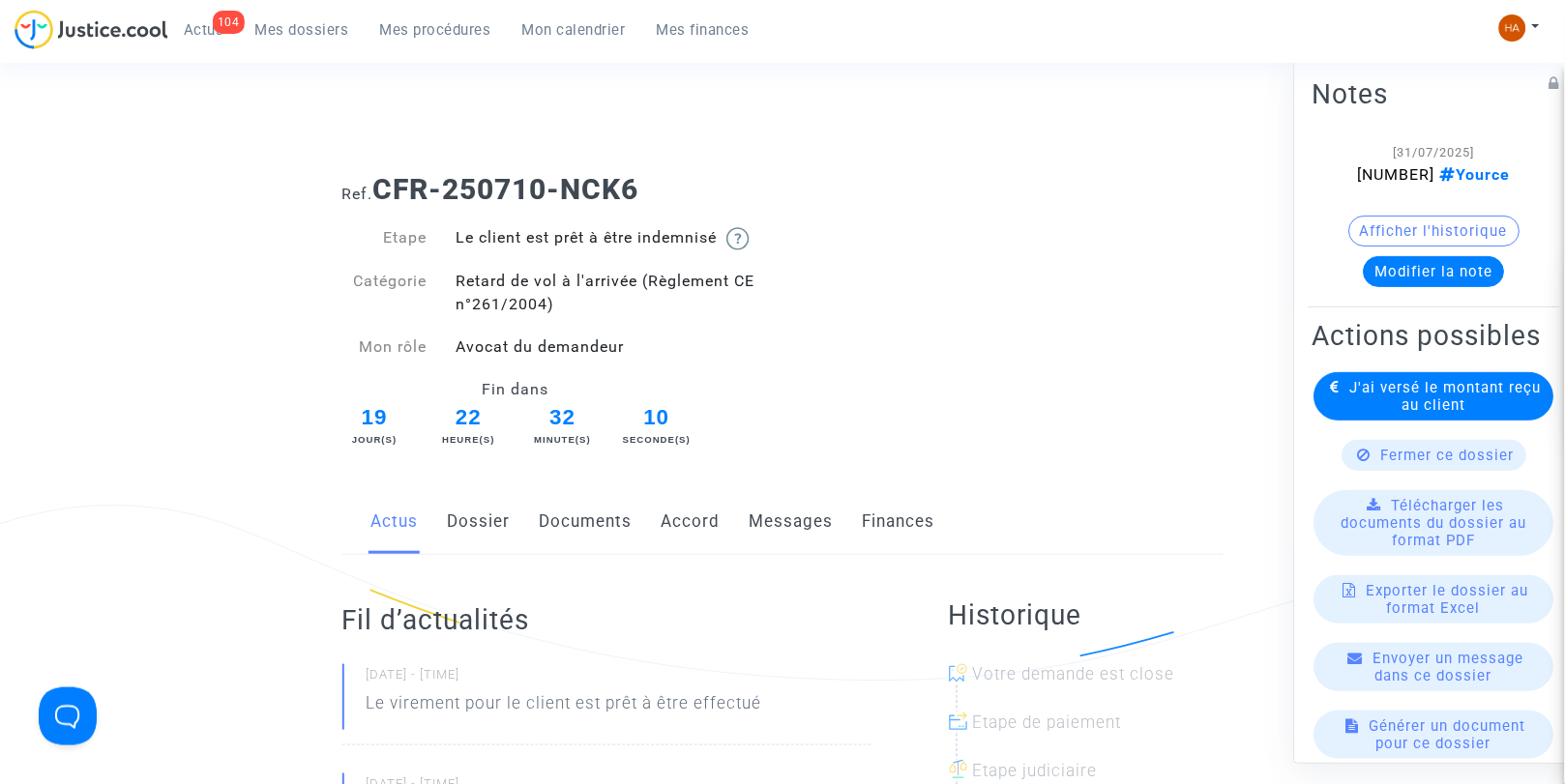 click on "Messages" 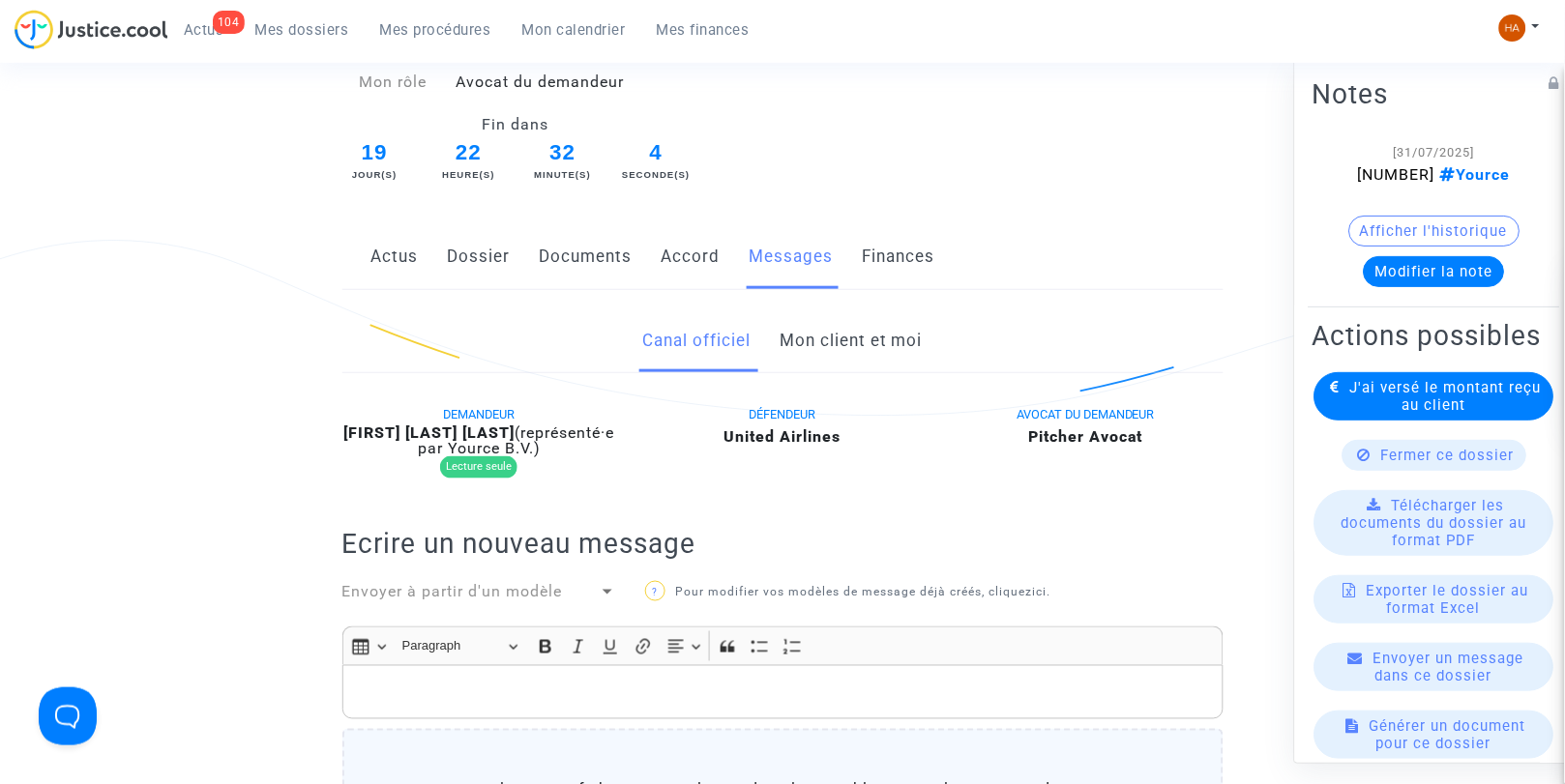 scroll, scrollTop: 215, scrollLeft: 0, axis: vertical 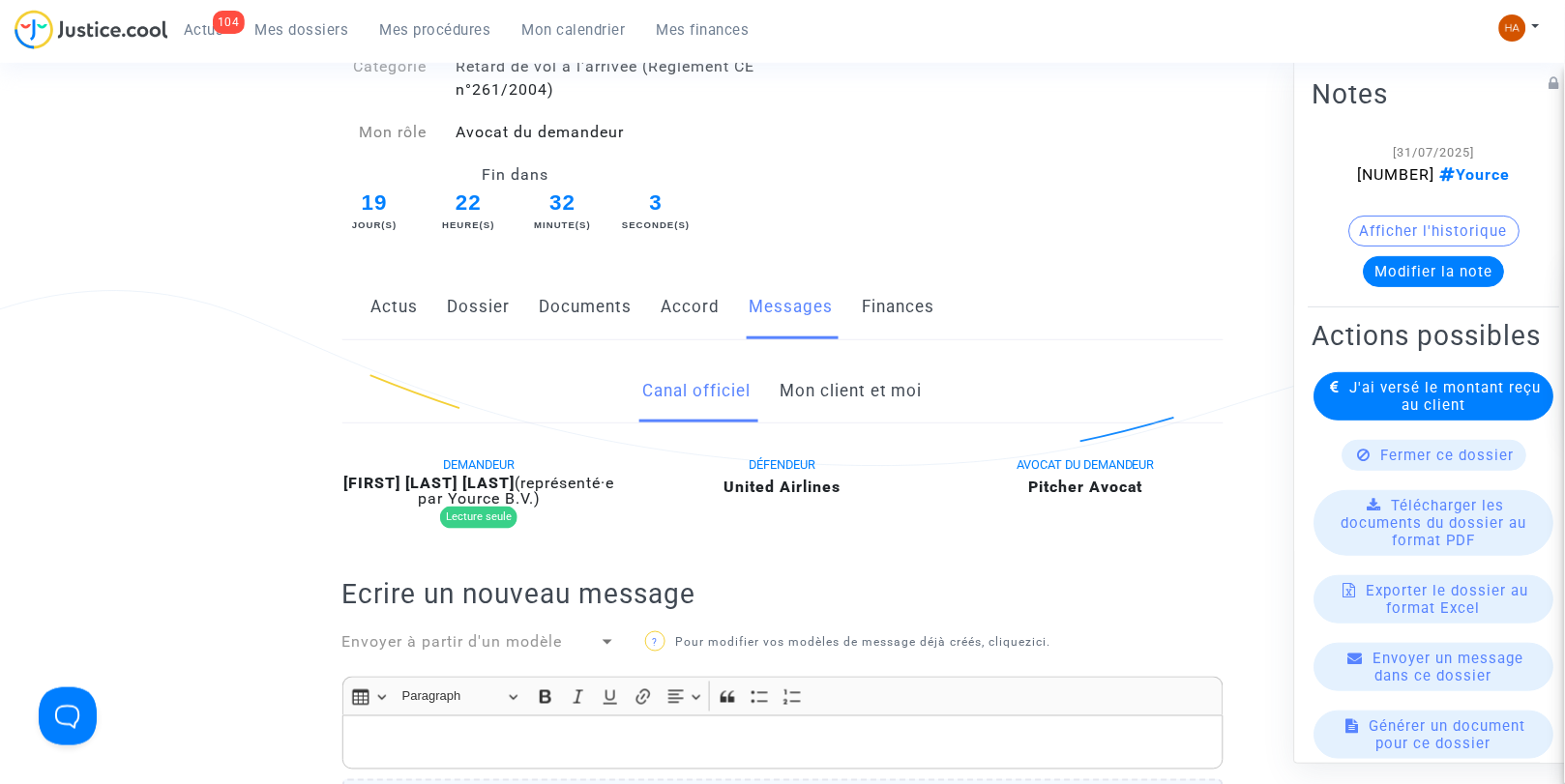 click on "Mon client et moi" 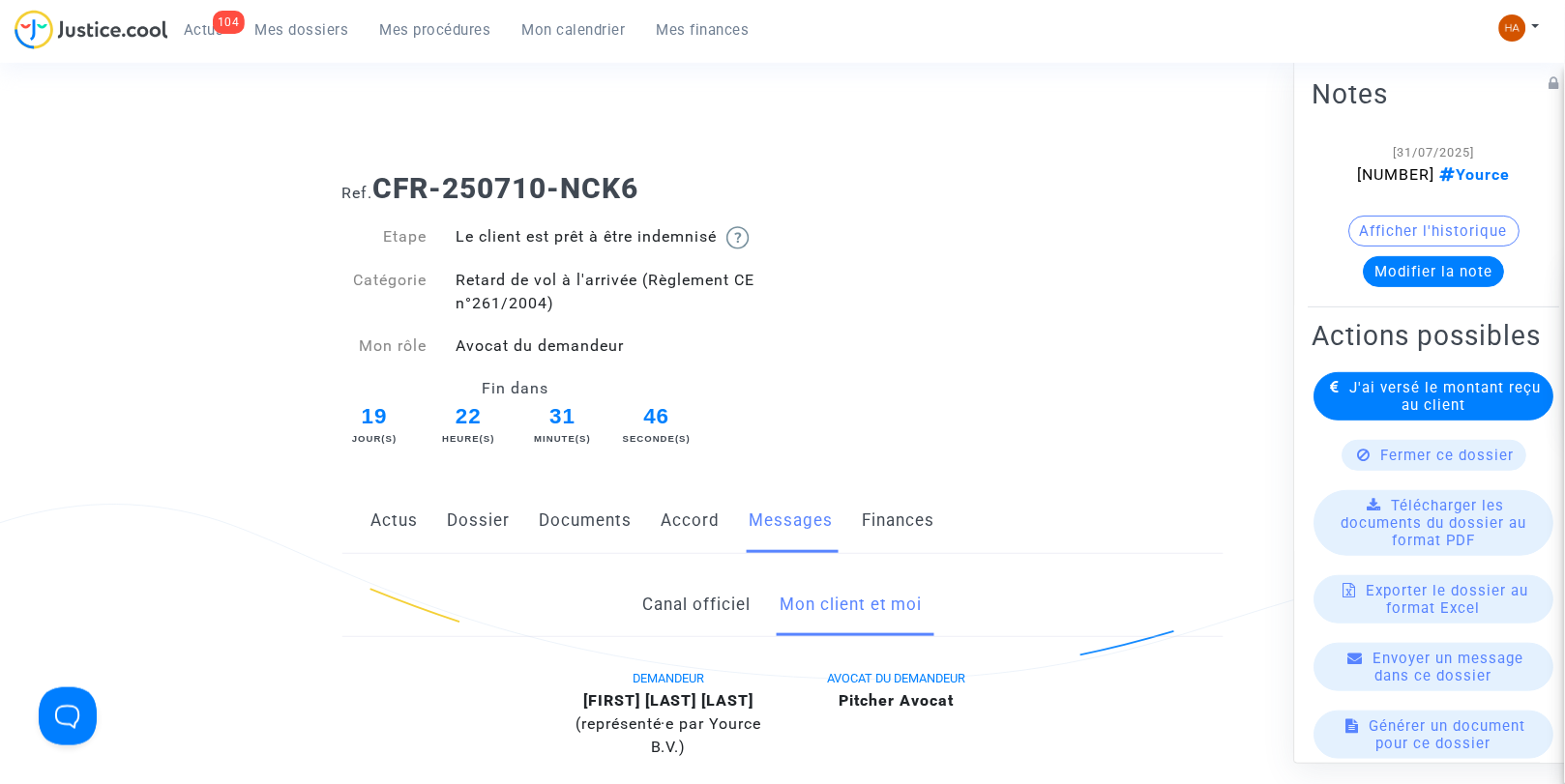 scroll, scrollTop: 0, scrollLeft: 0, axis: both 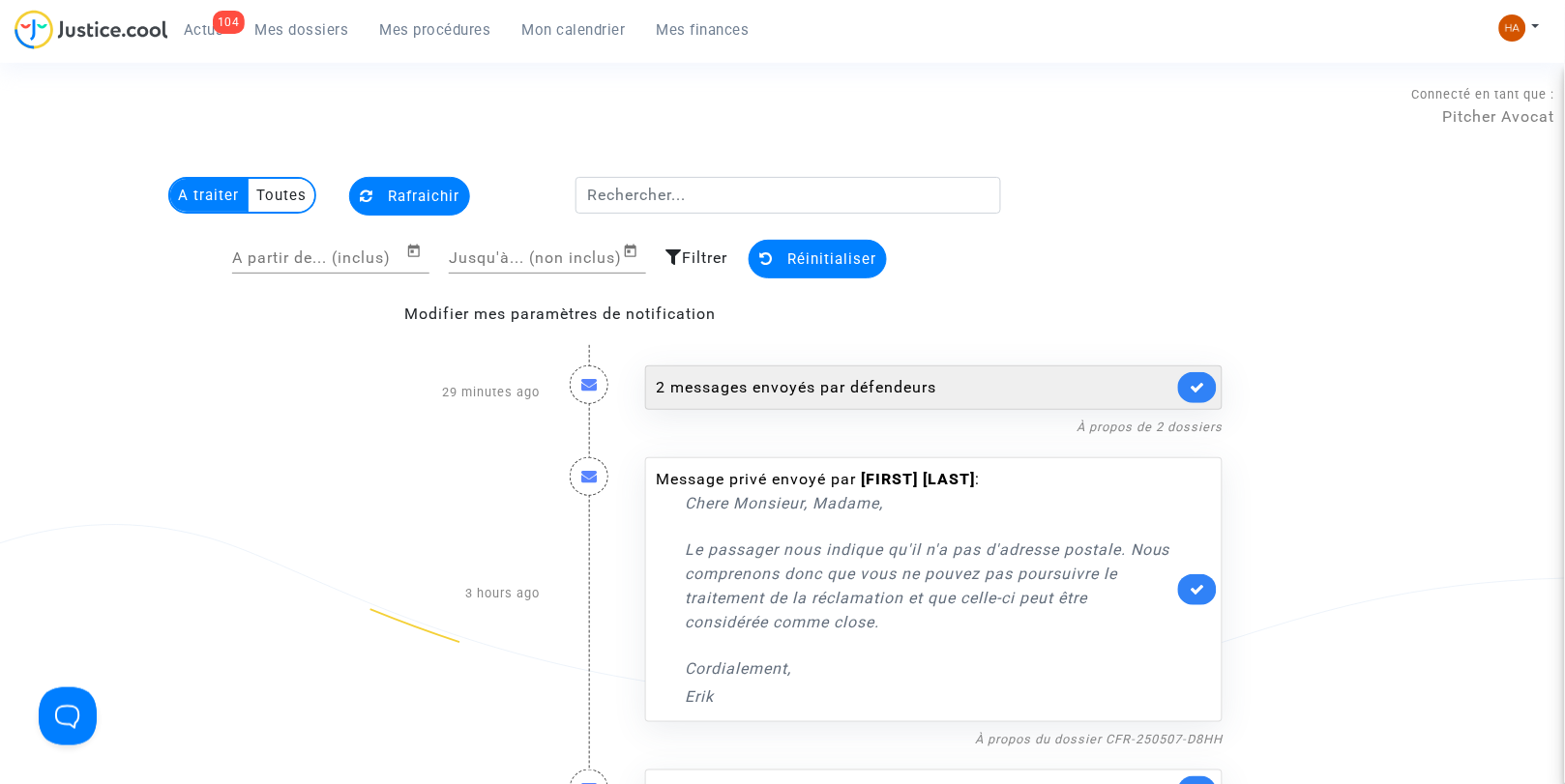 click on "2 messages envoyés par   défendeurs" 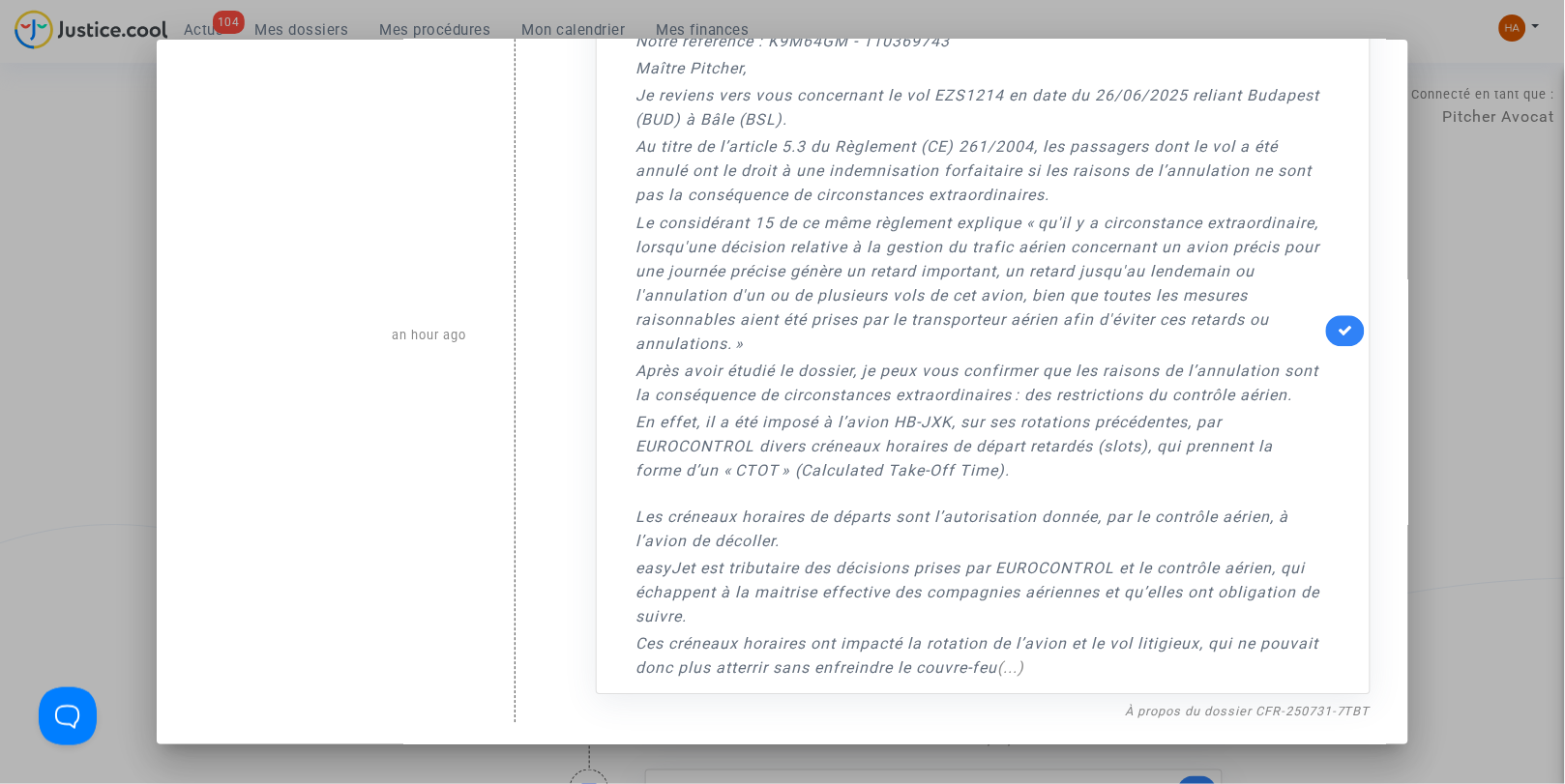 scroll, scrollTop: 1038, scrollLeft: 0, axis: vertical 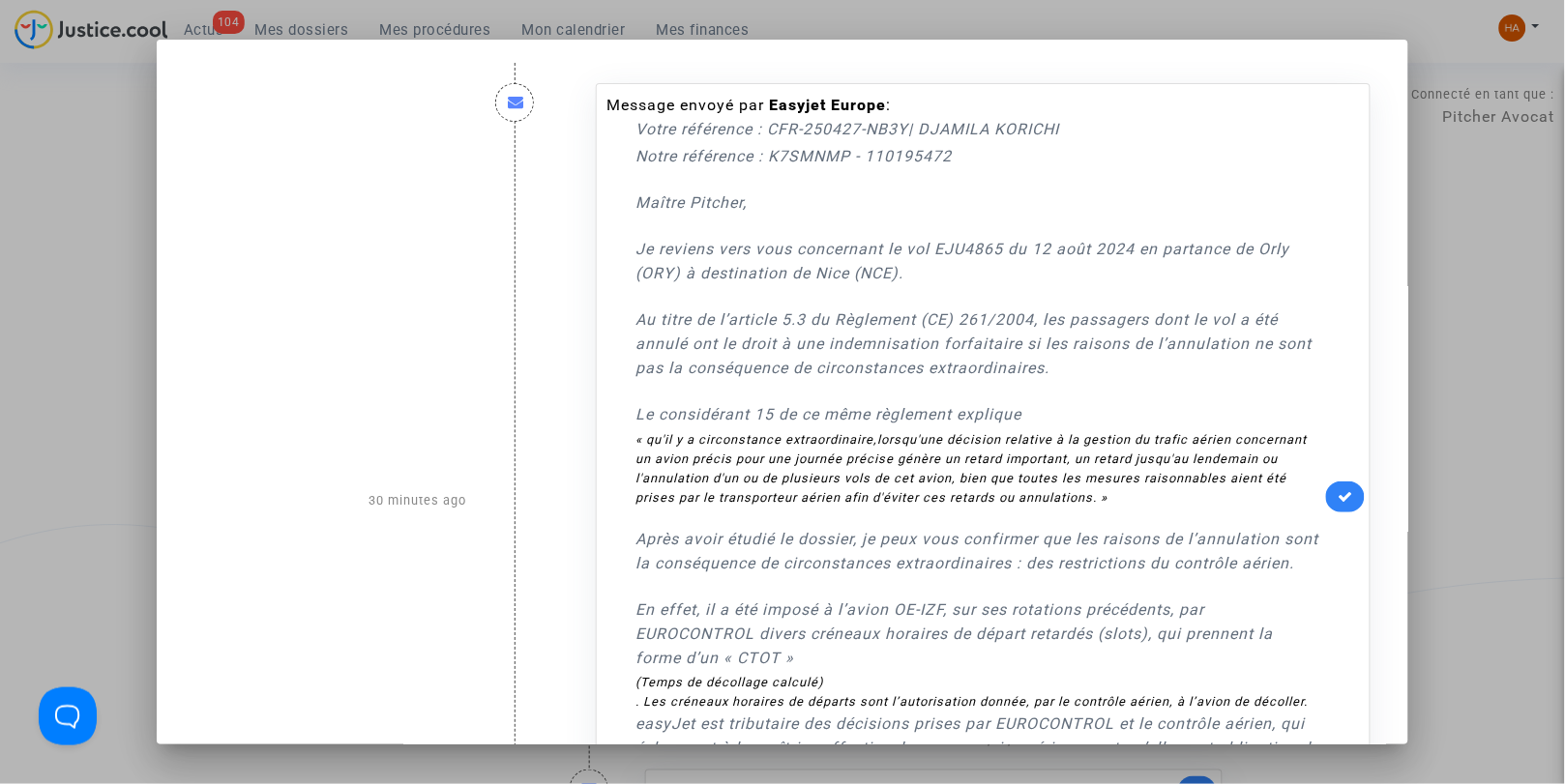 click at bounding box center [782, 392] 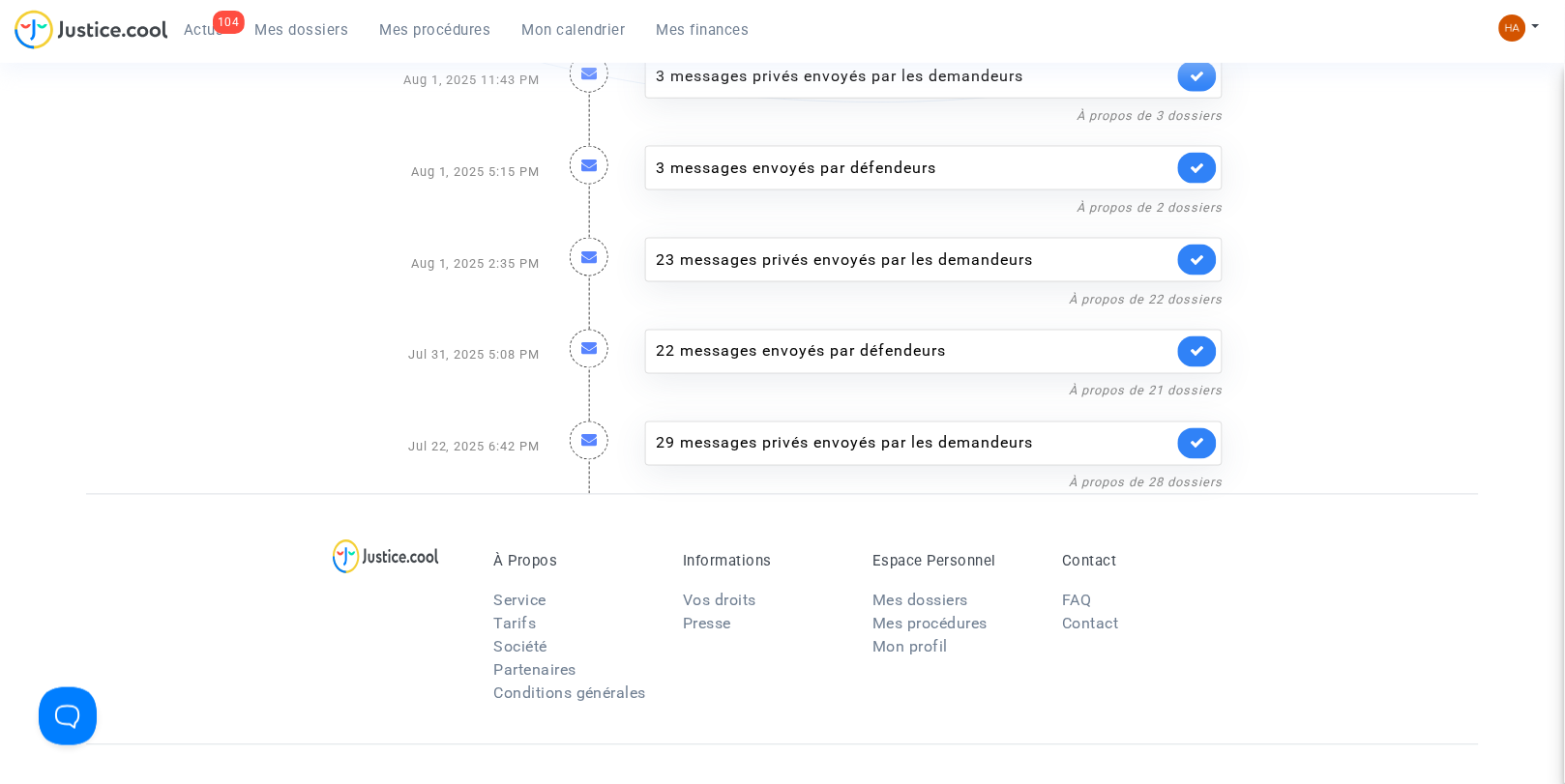 scroll, scrollTop: 3970, scrollLeft: 0, axis: vertical 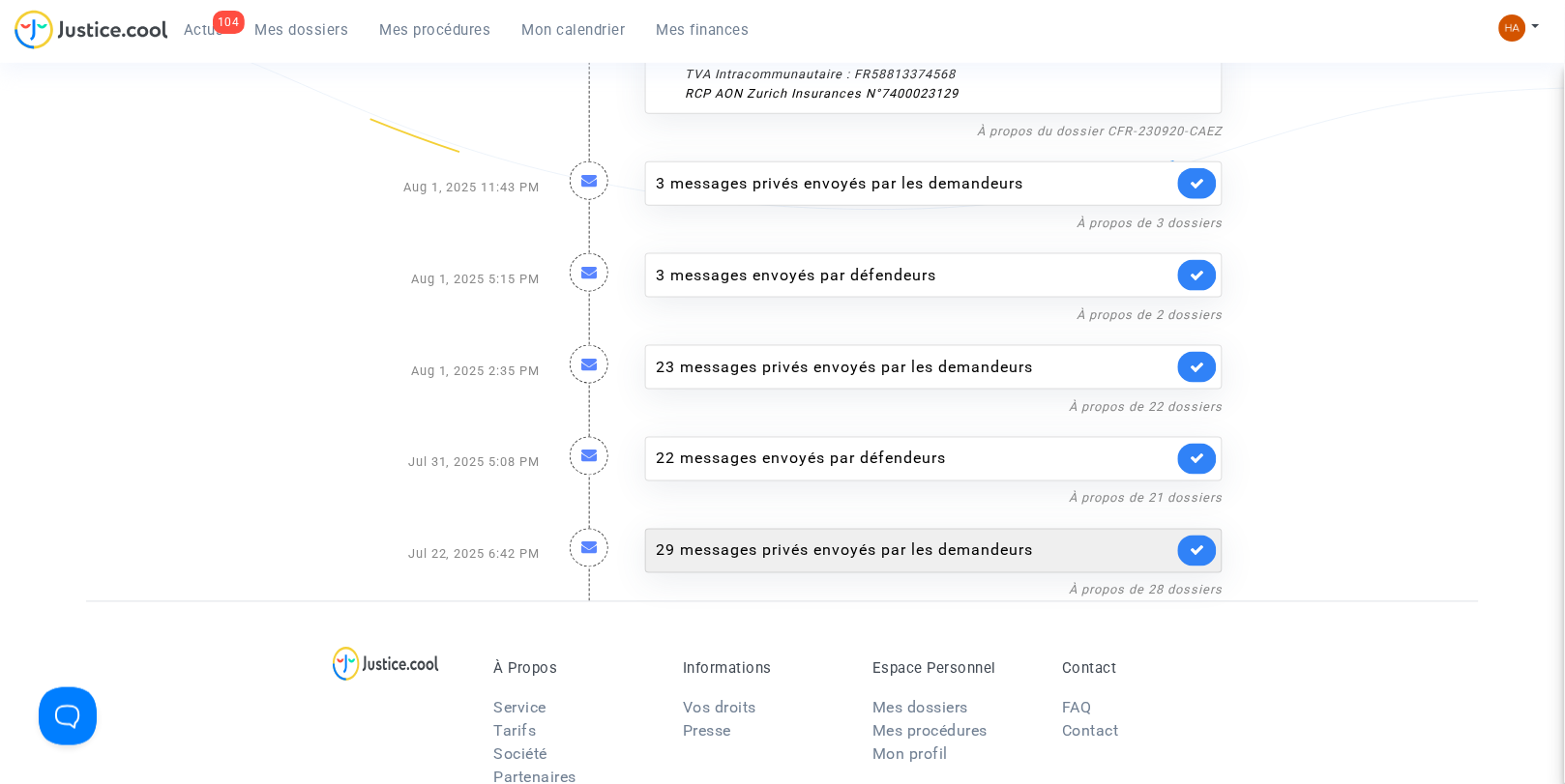 click on "29 messages privés envoyés par   les demandeurs" 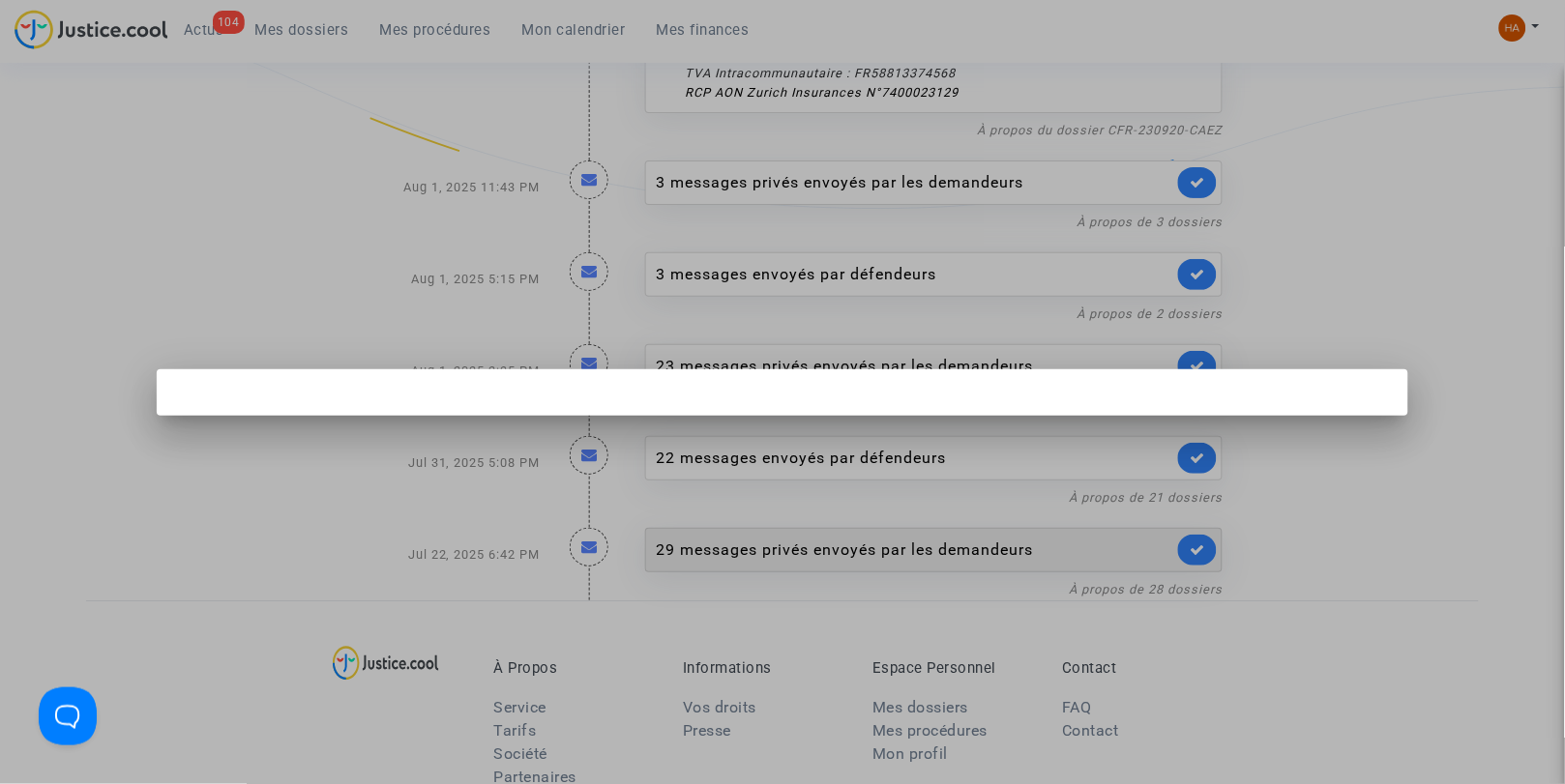 scroll, scrollTop: 0, scrollLeft: 0, axis: both 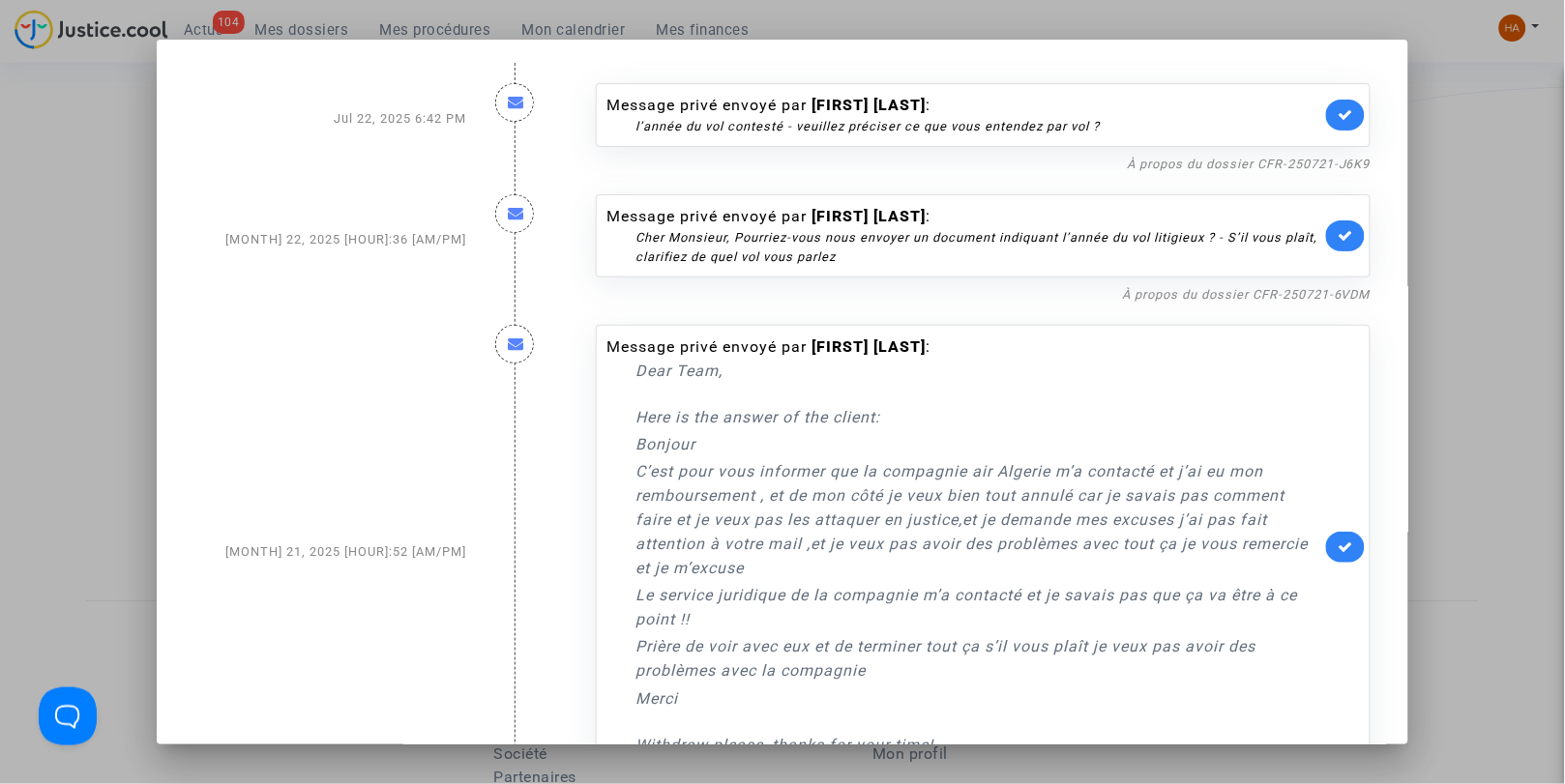 click at bounding box center [782, 392] 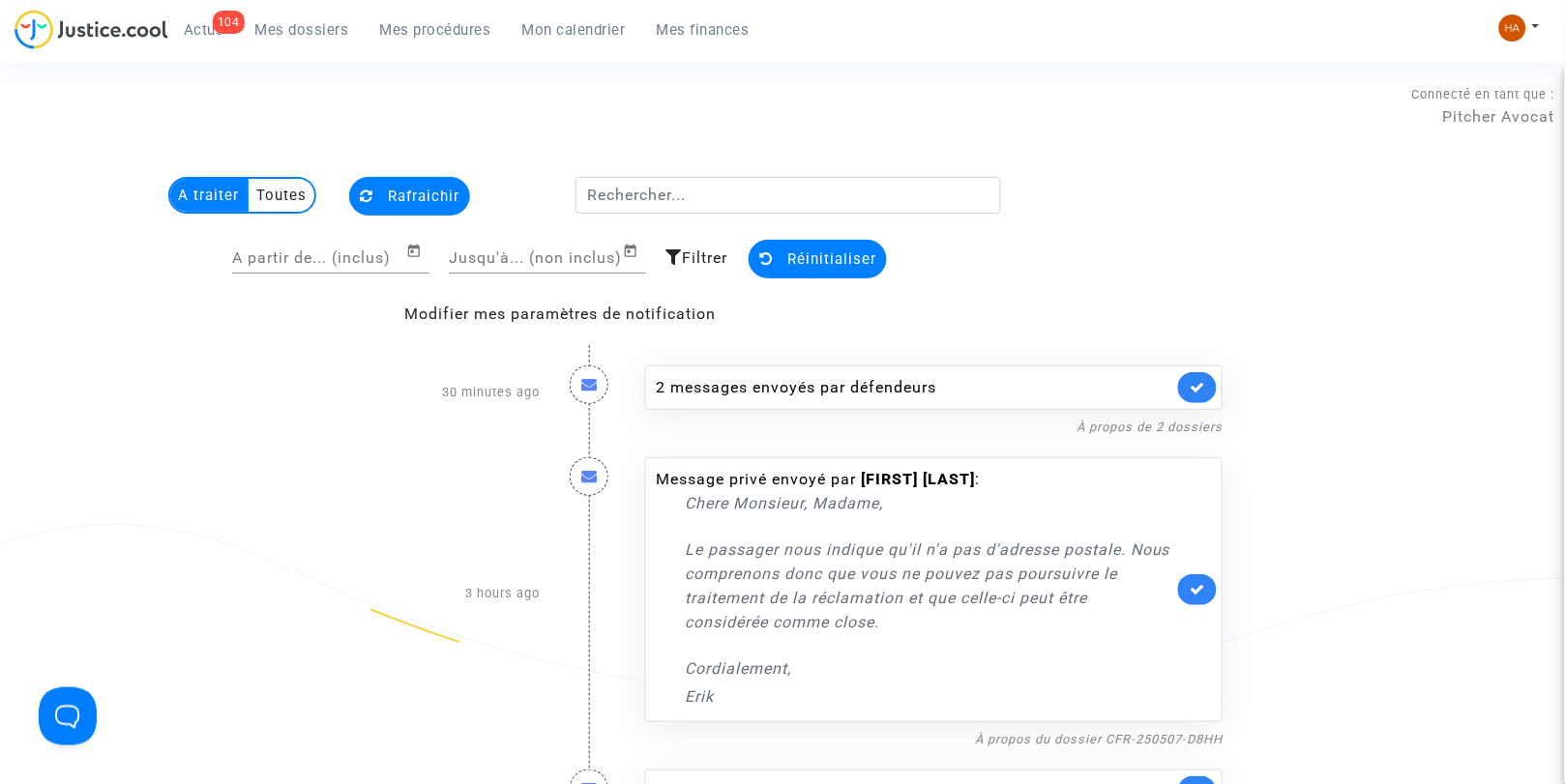 scroll, scrollTop: 3970, scrollLeft: 0, axis: vertical 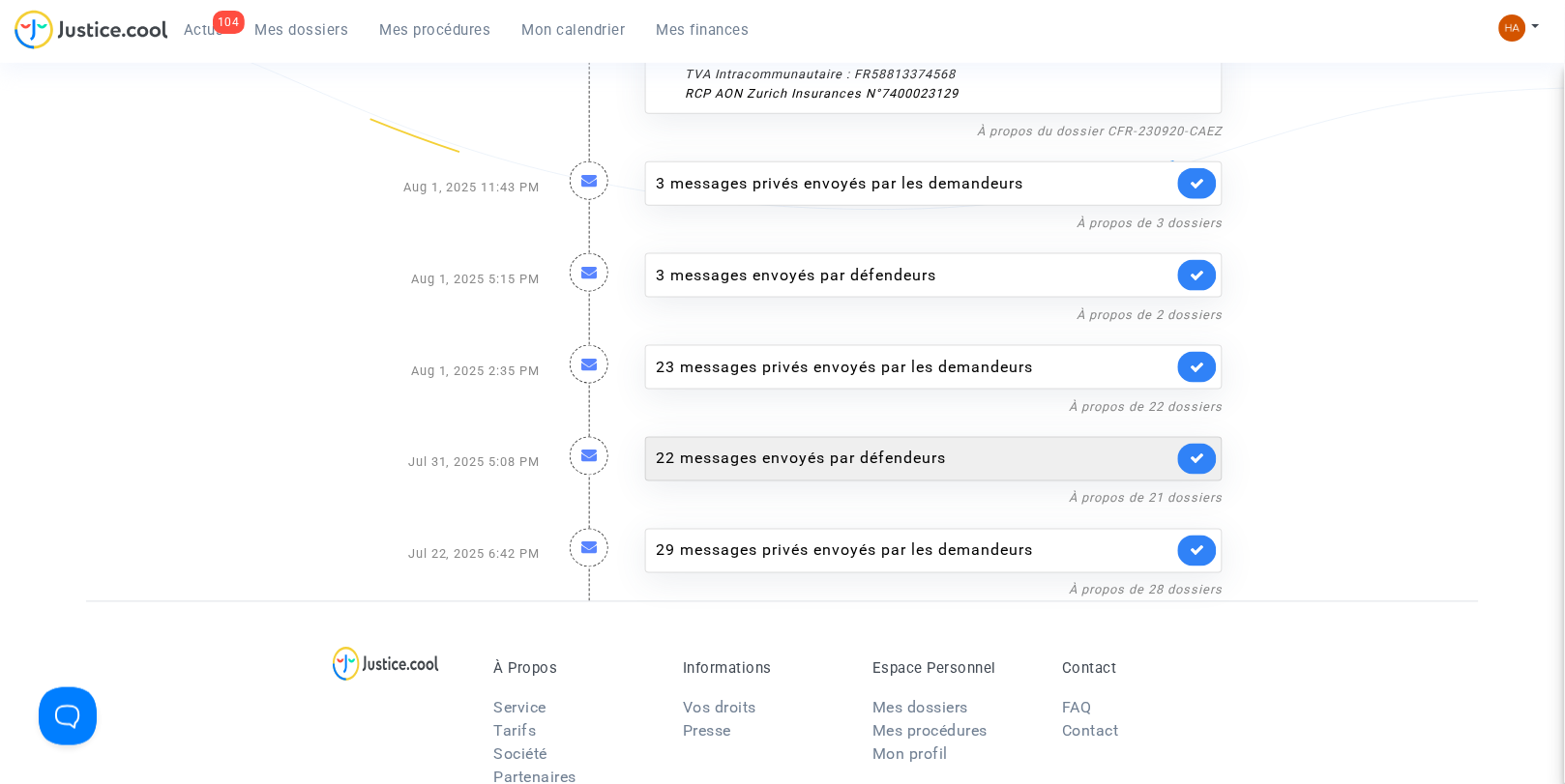 click on "22 messages envoyés par   défendeurs" 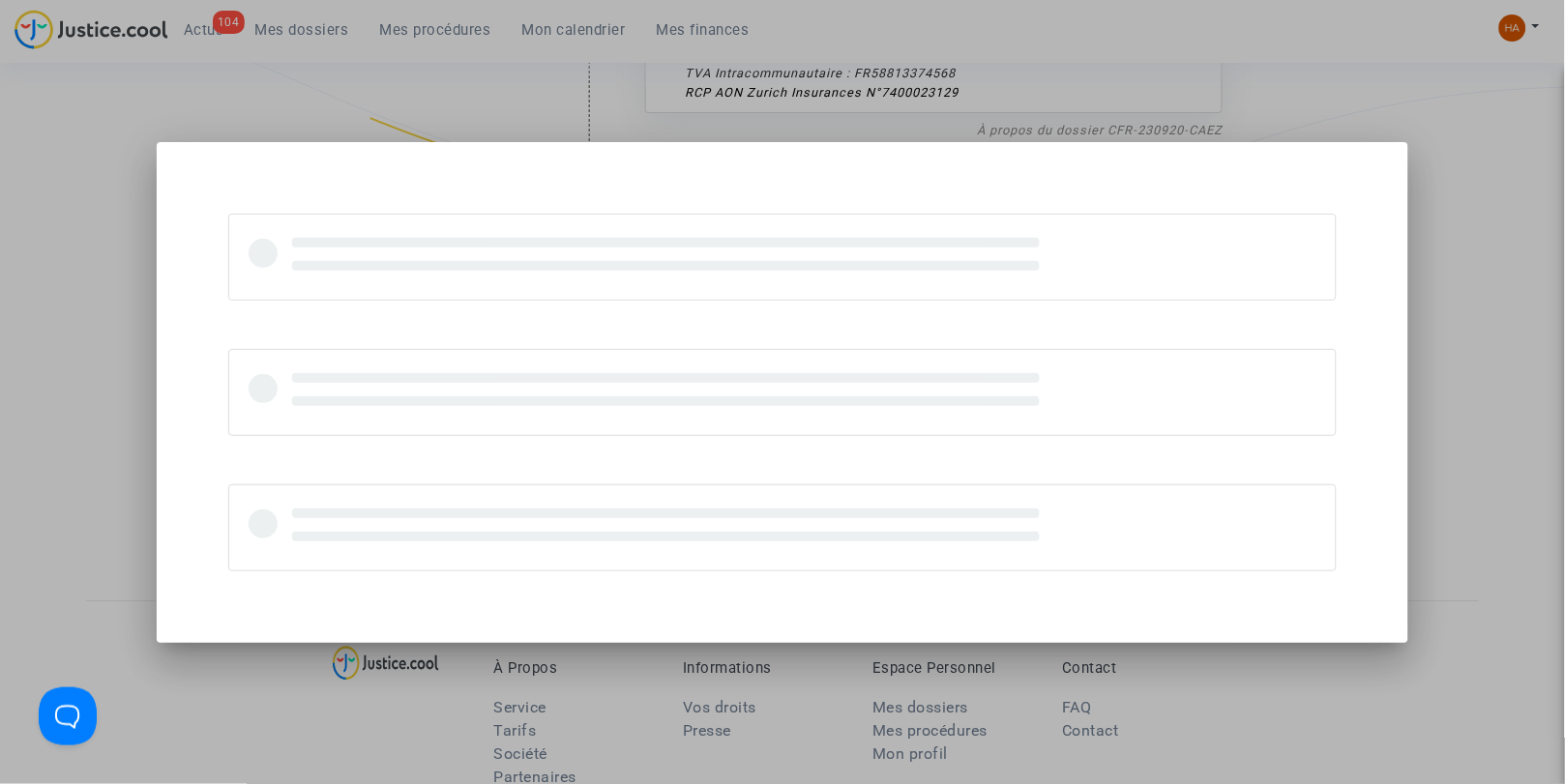 scroll, scrollTop: 0, scrollLeft: 0, axis: both 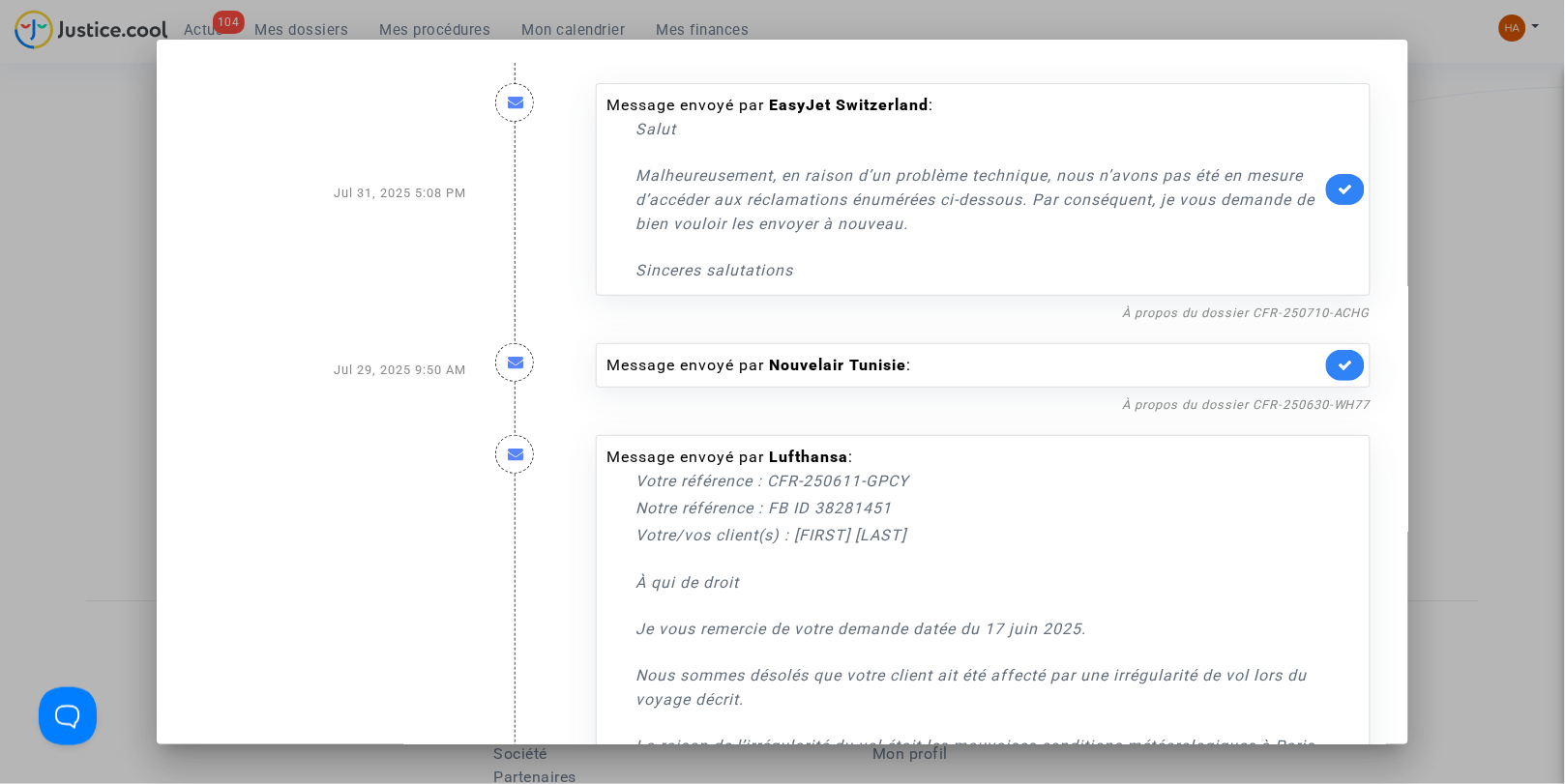 click at bounding box center [782, 392] 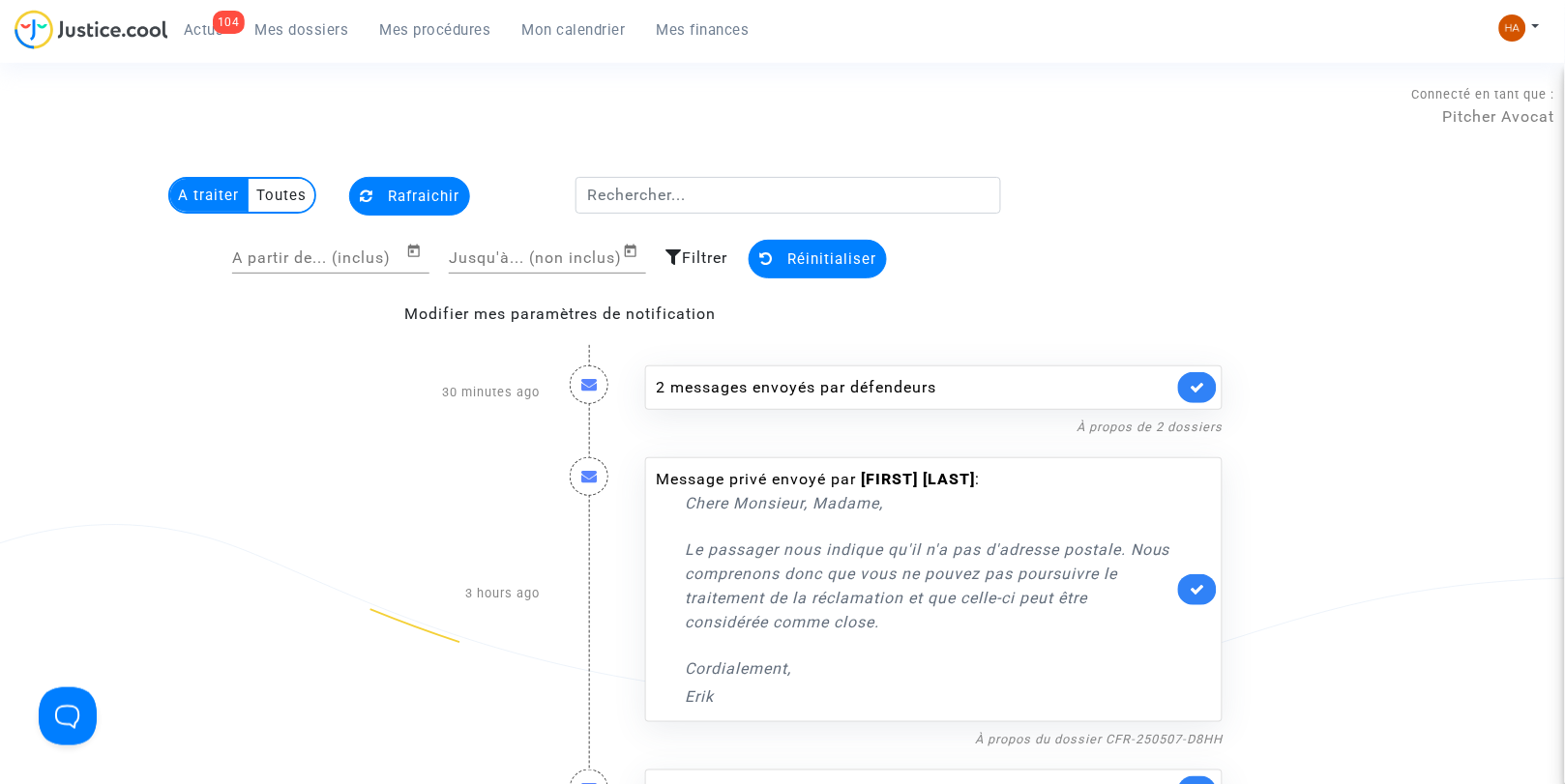 scroll, scrollTop: 3970, scrollLeft: 0, axis: vertical 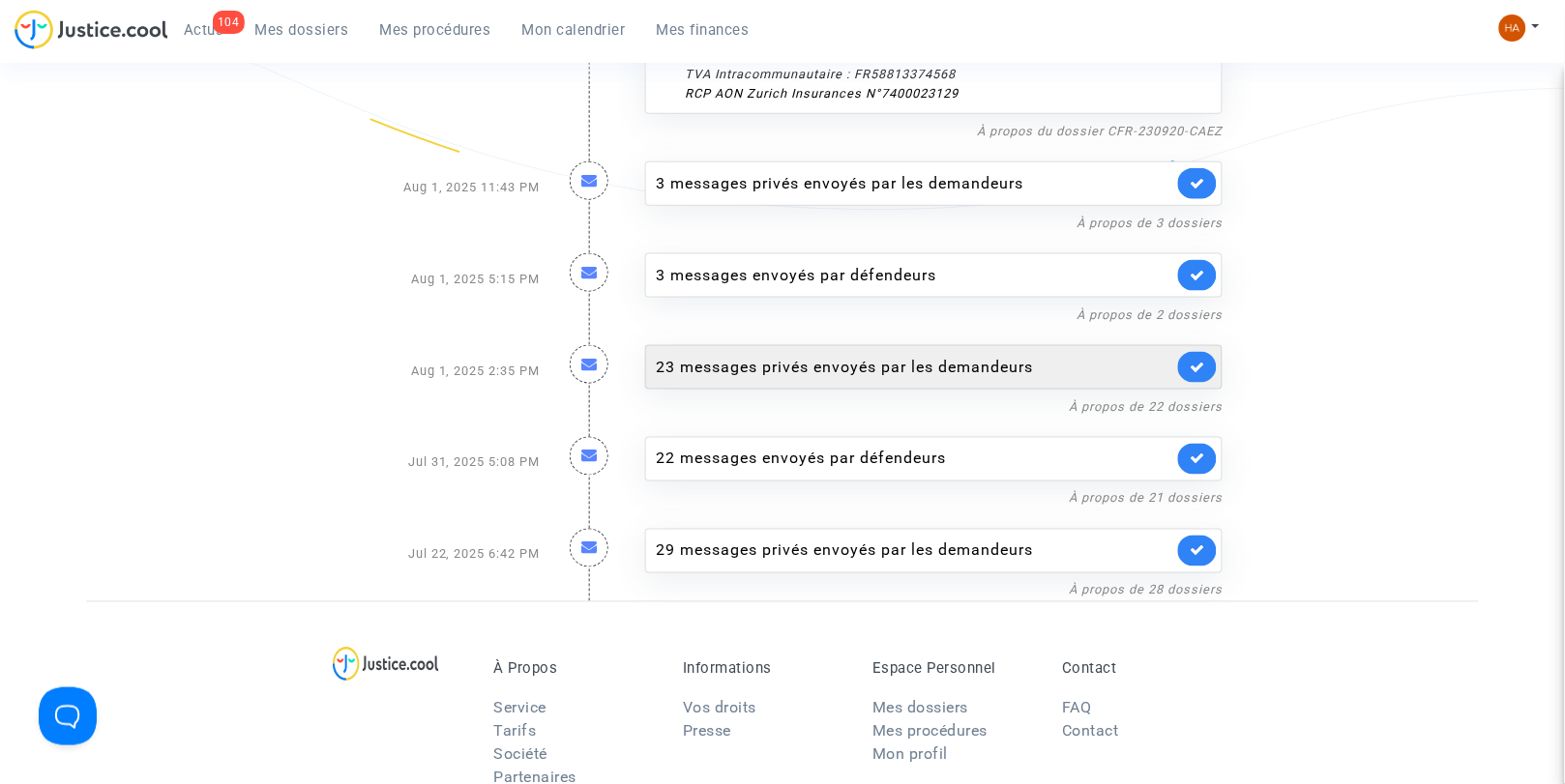 click on "23 messages privés envoyés par   les demandeurs" 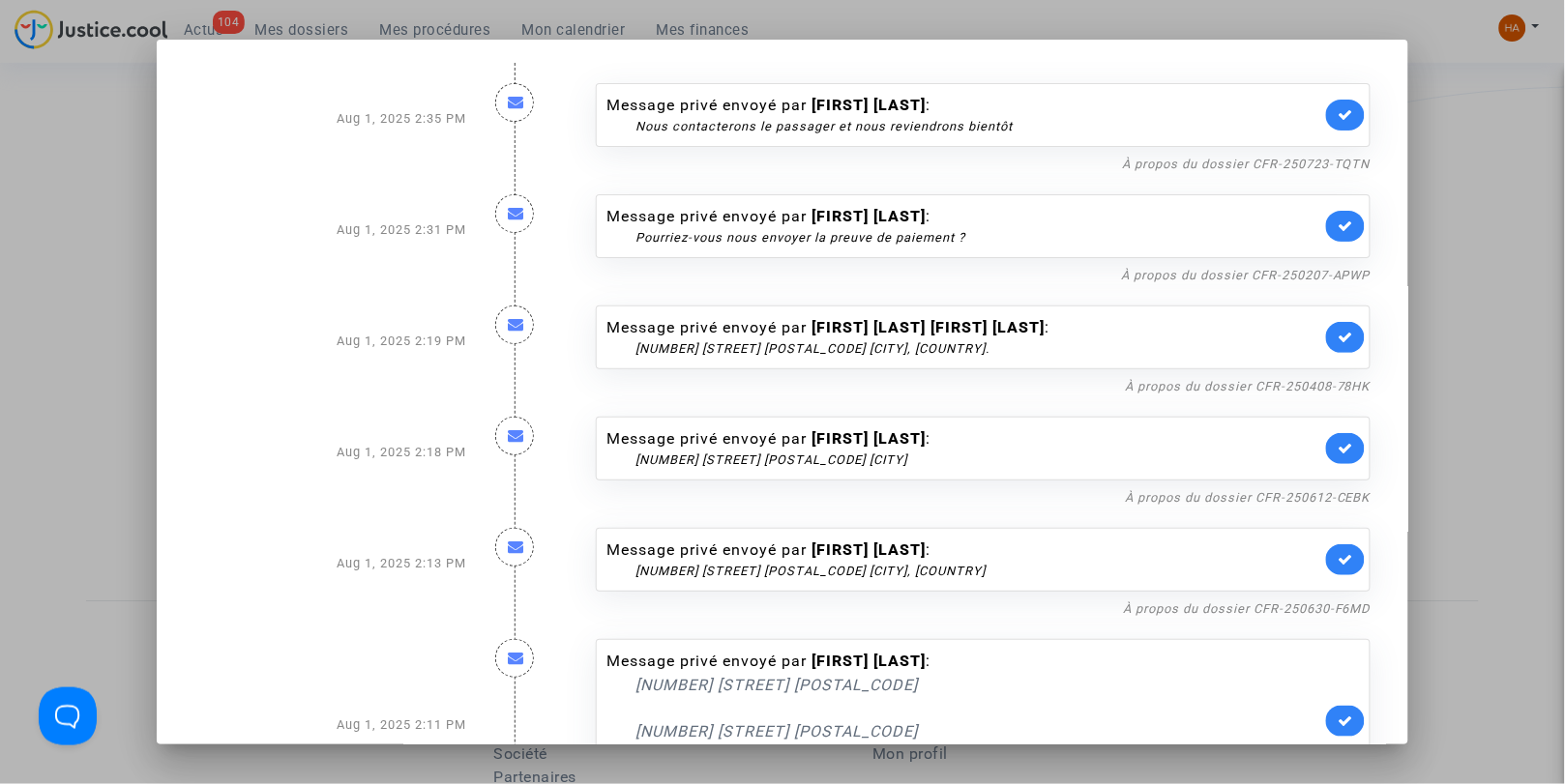 click at bounding box center (782, 392) 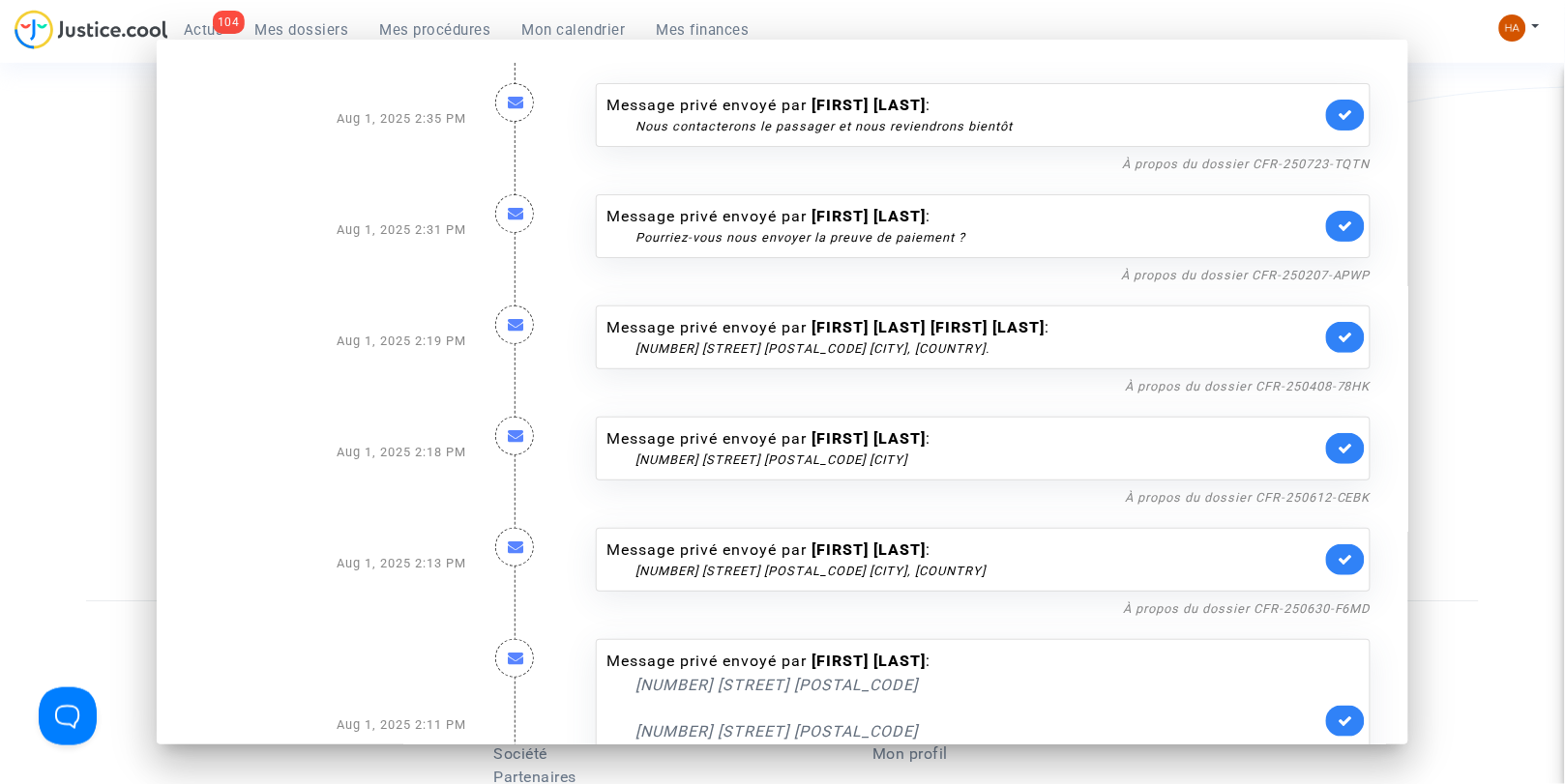 scroll, scrollTop: 3970, scrollLeft: 0, axis: vertical 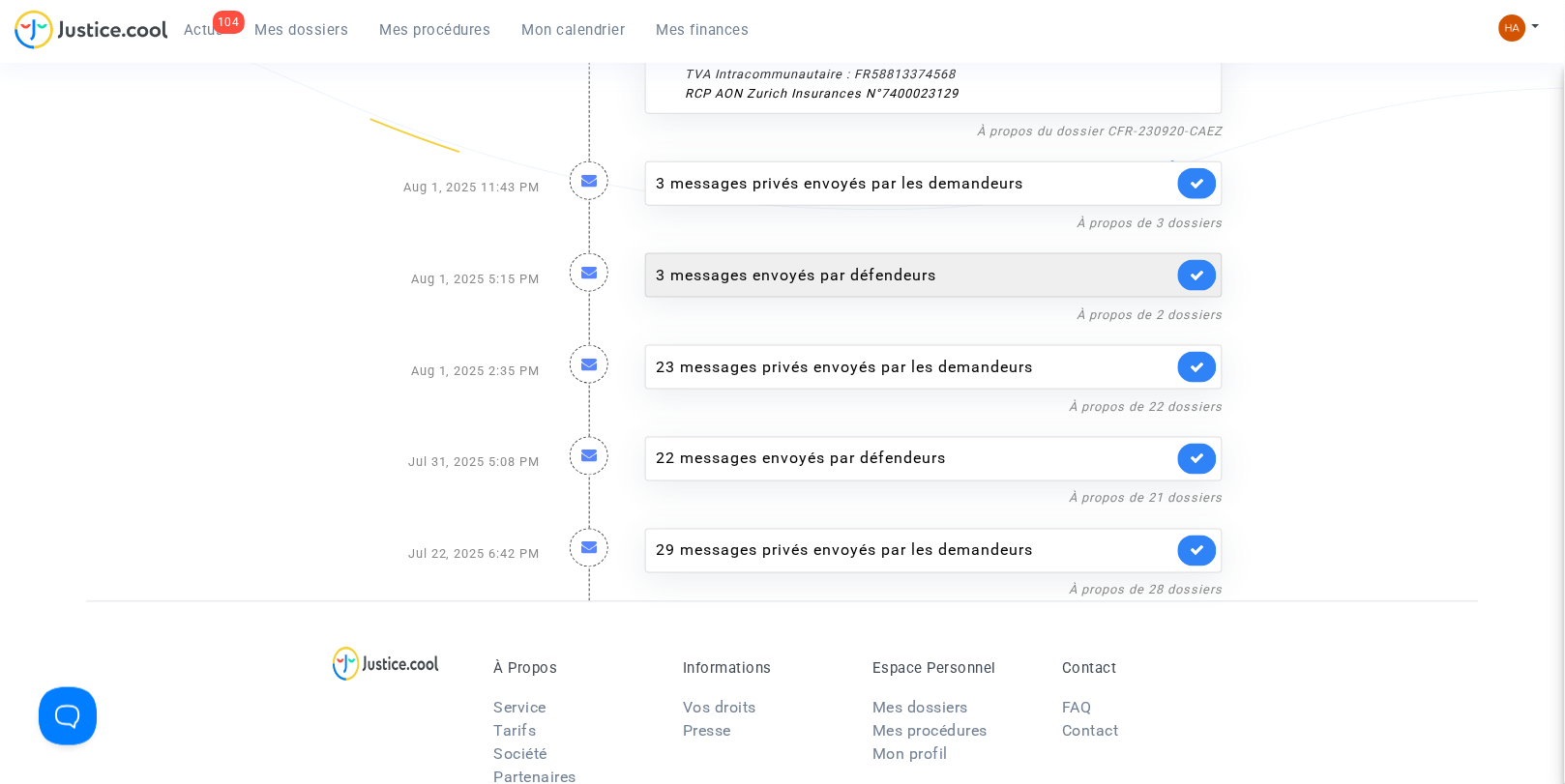 click on "3 messages envoyés par   défendeurs" 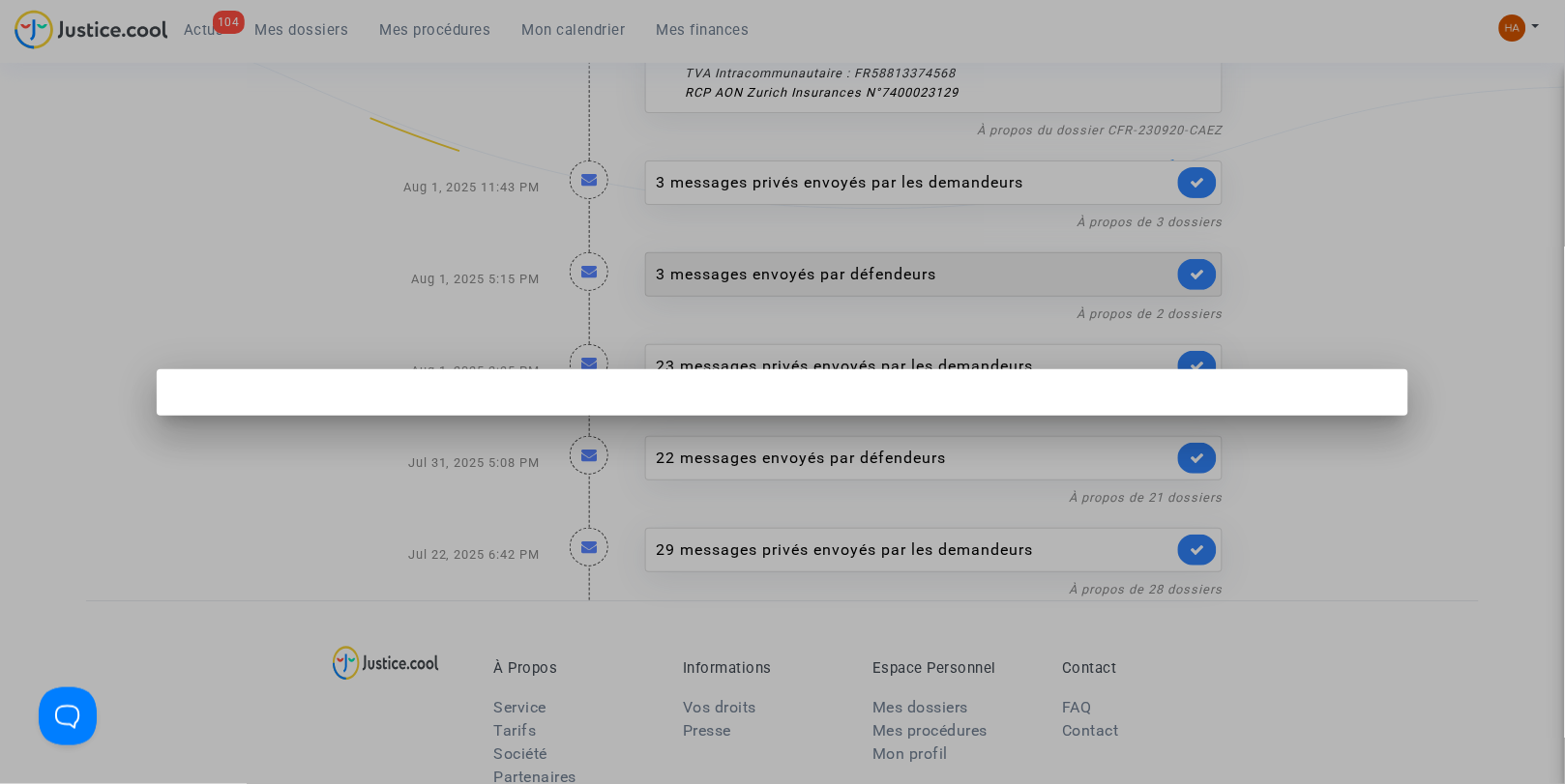 scroll, scrollTop: 0, scrollLeft: 0, axis: both 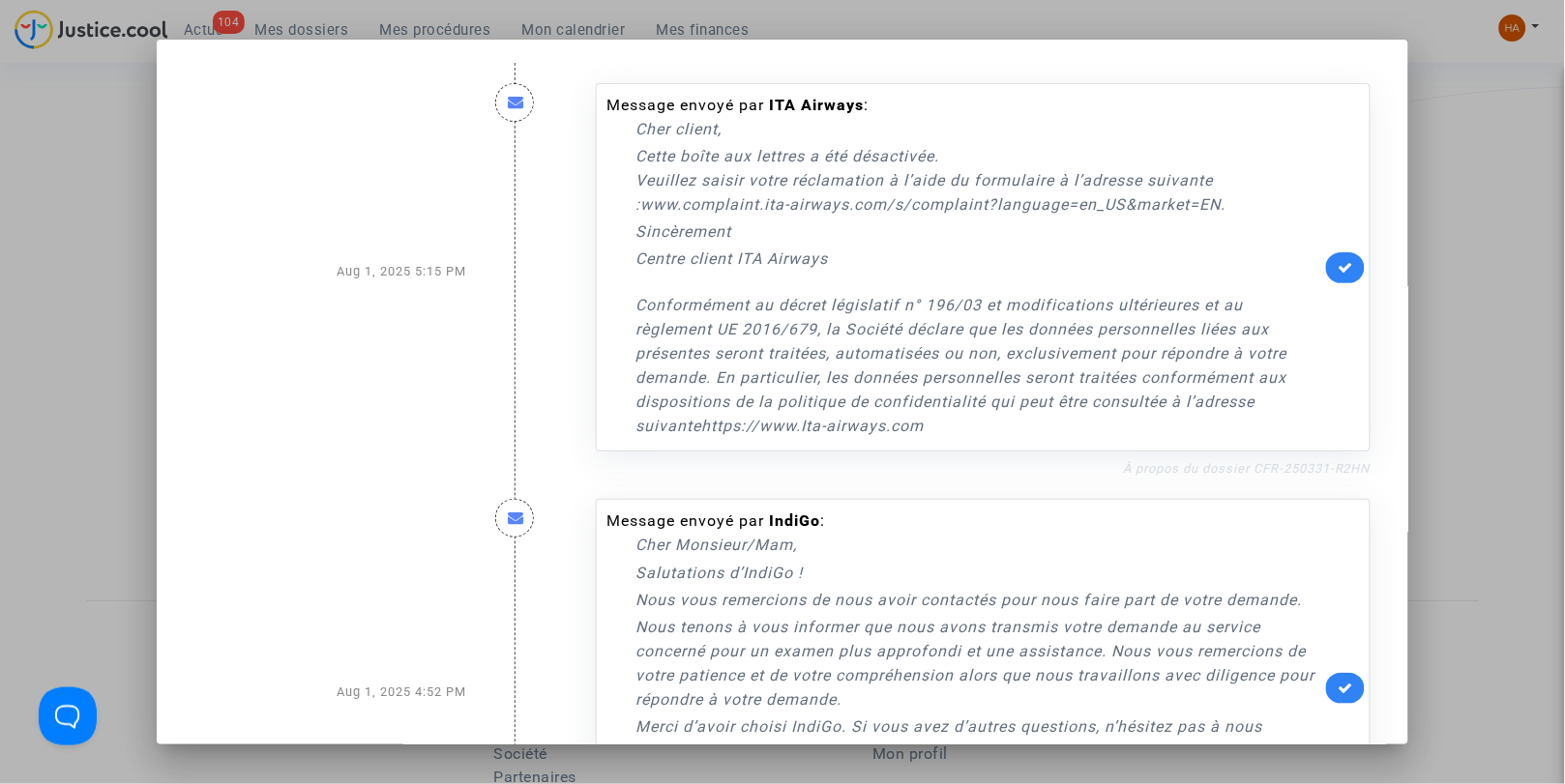 click on "À propos du dossier CFR-250331-R2HN" at bounding box center (1247, 468) 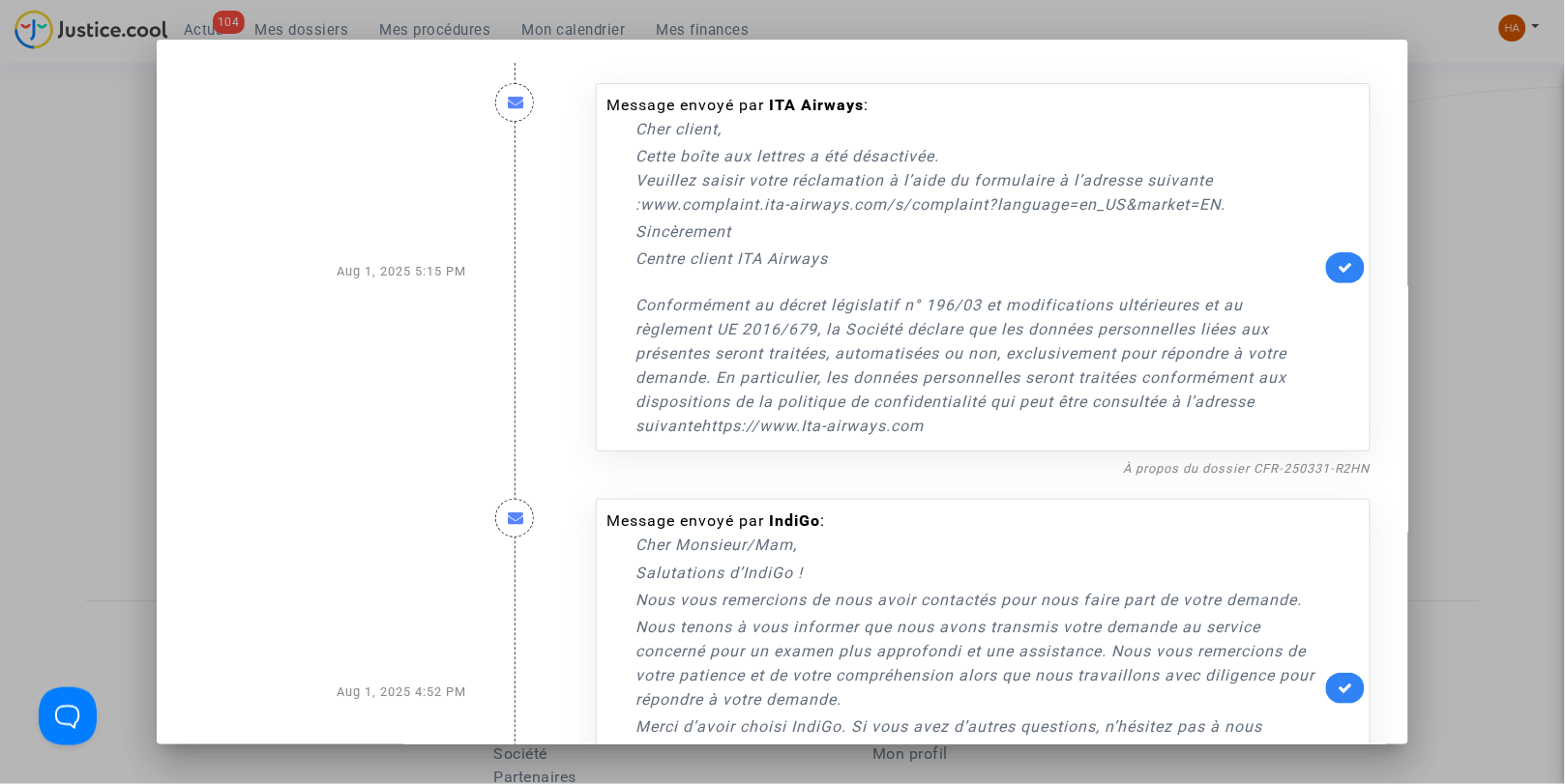 click at bounding box center (1345, 268) 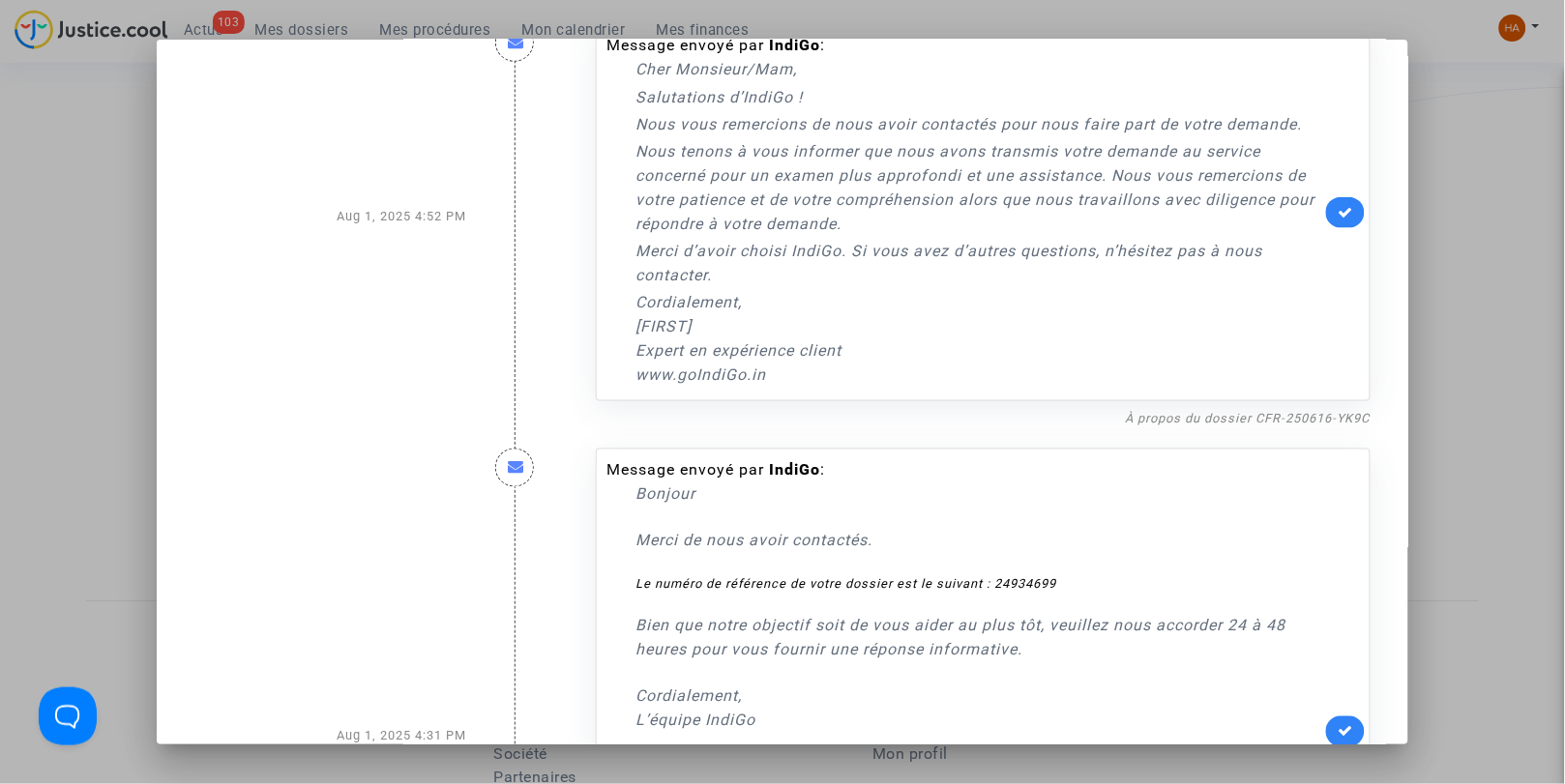 scroll, scrollTop: 322, scrollLeft: 0, axis: vertical 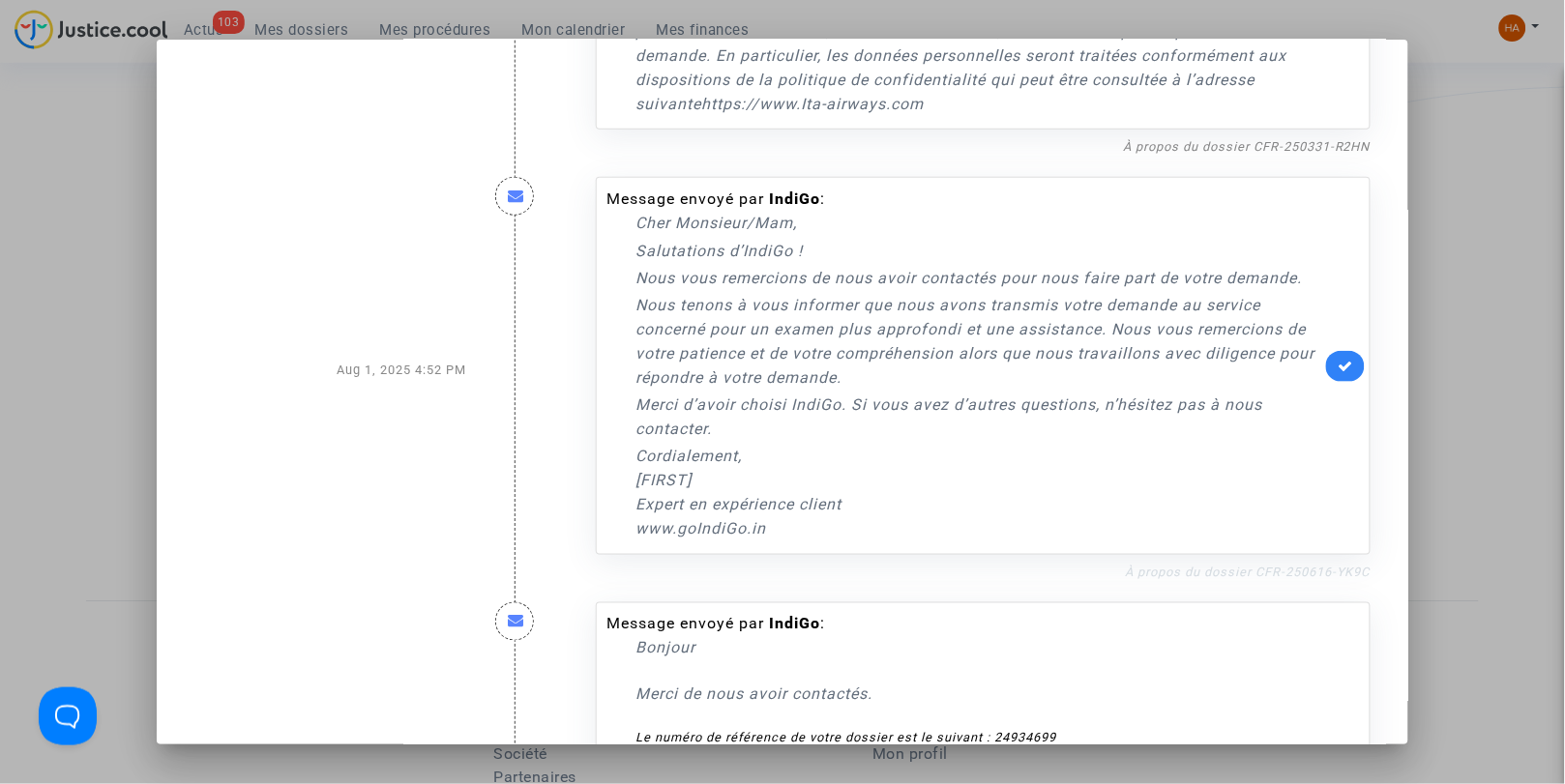 click on "À propos du dossier CFR-250616-YK9C" at bounding box center (1248, 571) 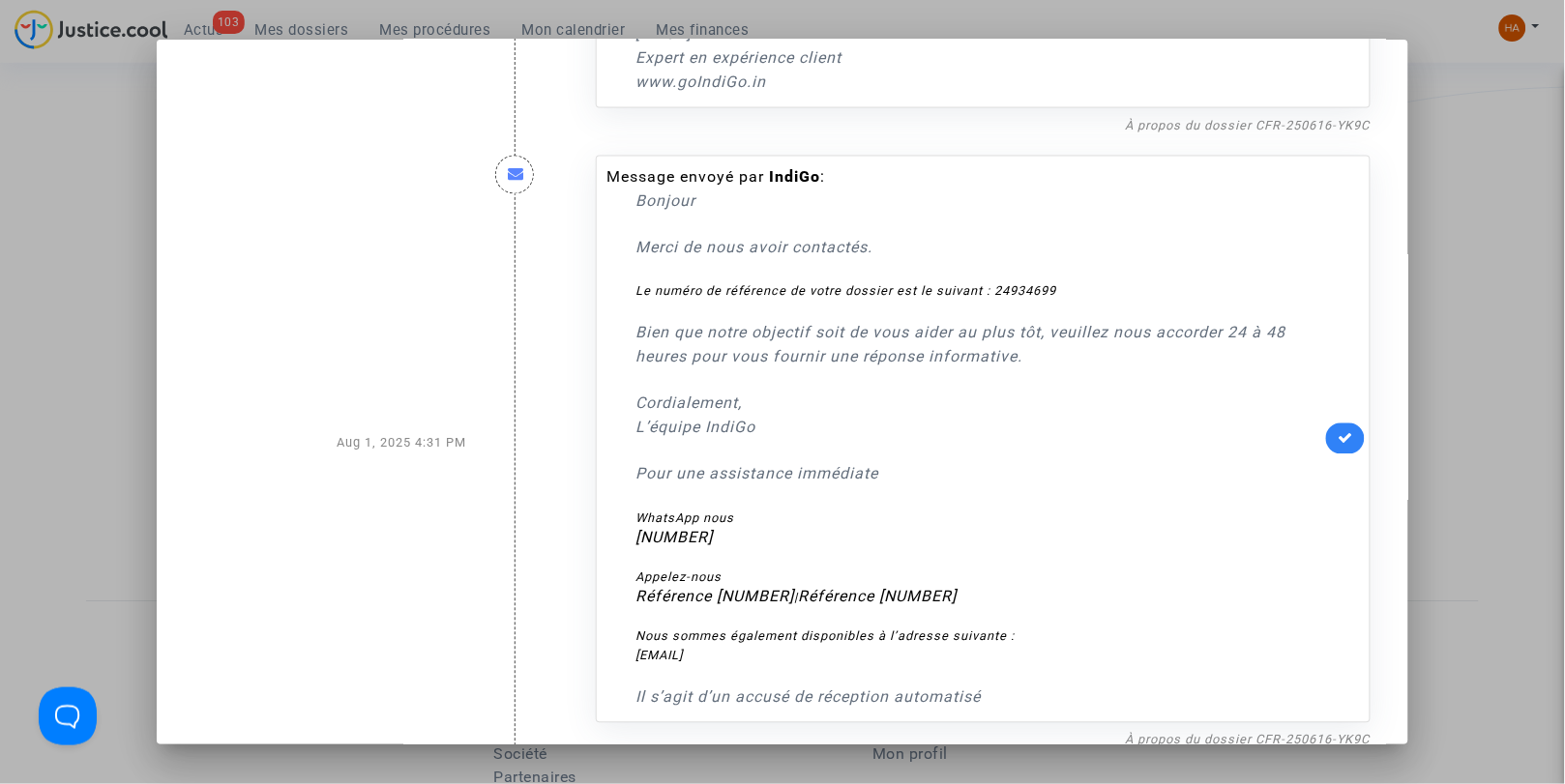 scroll, scrollTop: 798, scrollLeft: 0, axis: vertical 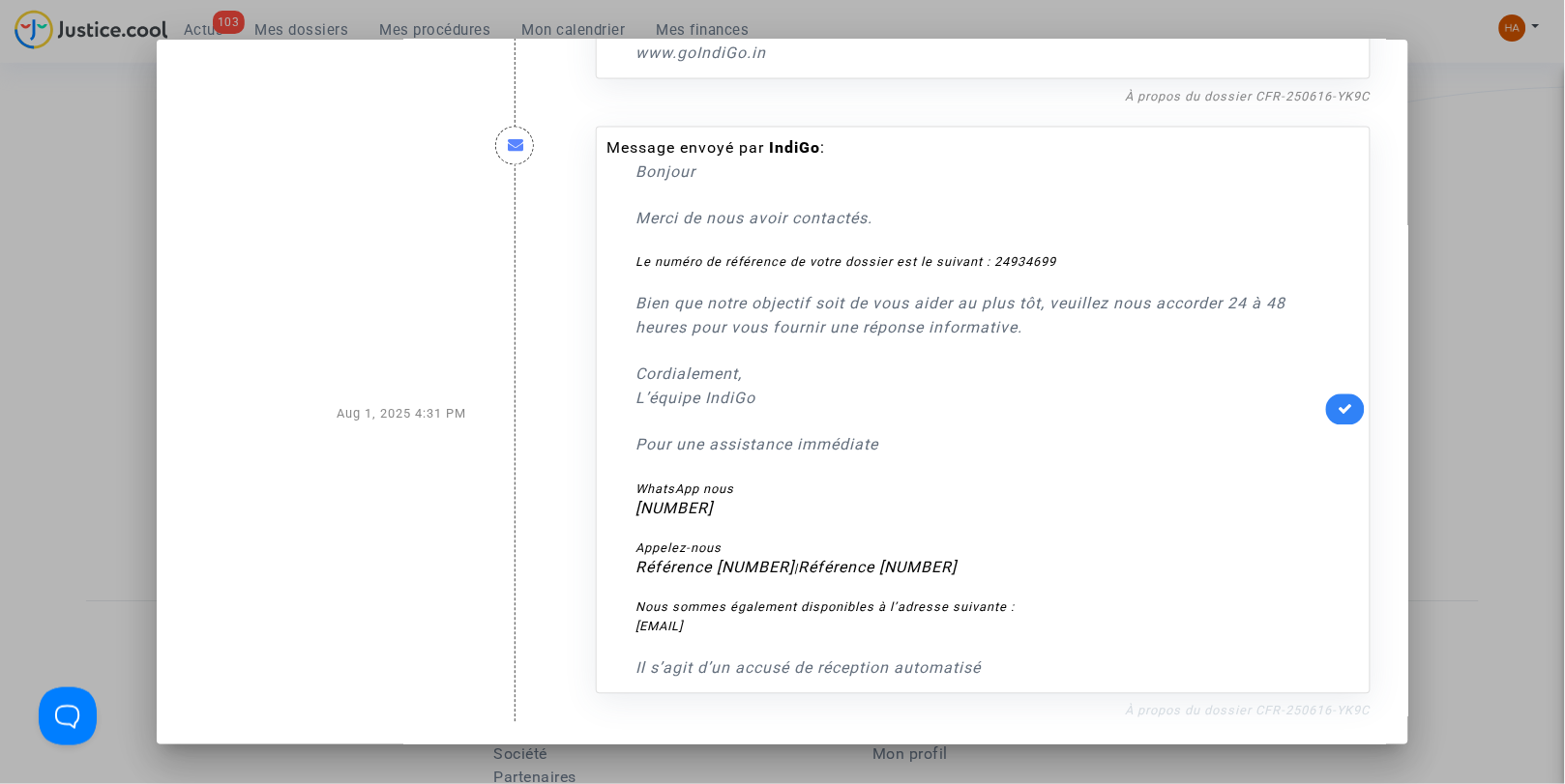 click on "À propos du dossier CFR-250616-YK9C" at bounding box center [1248, 711] 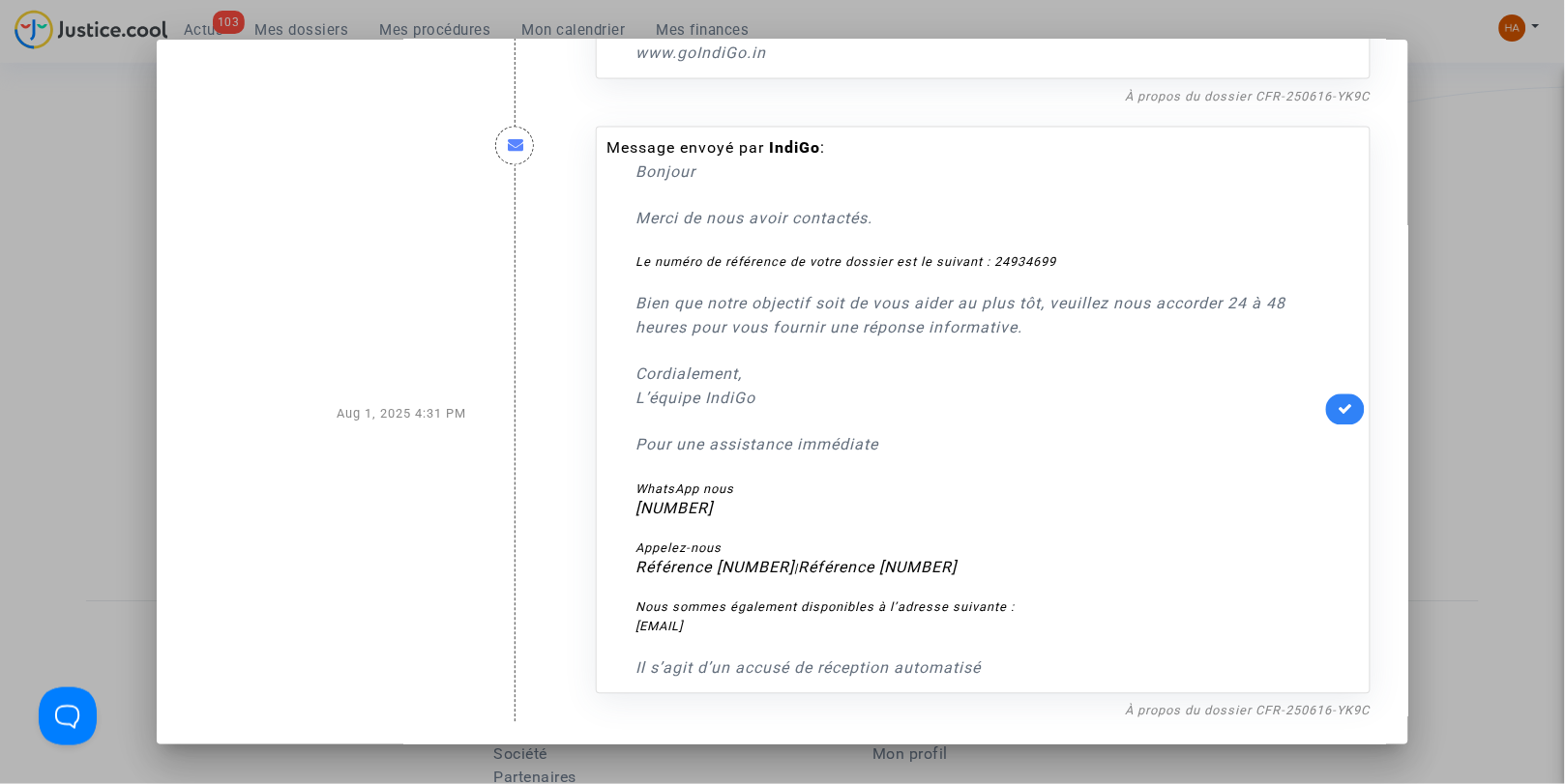 click at bounding box center (782, 392) 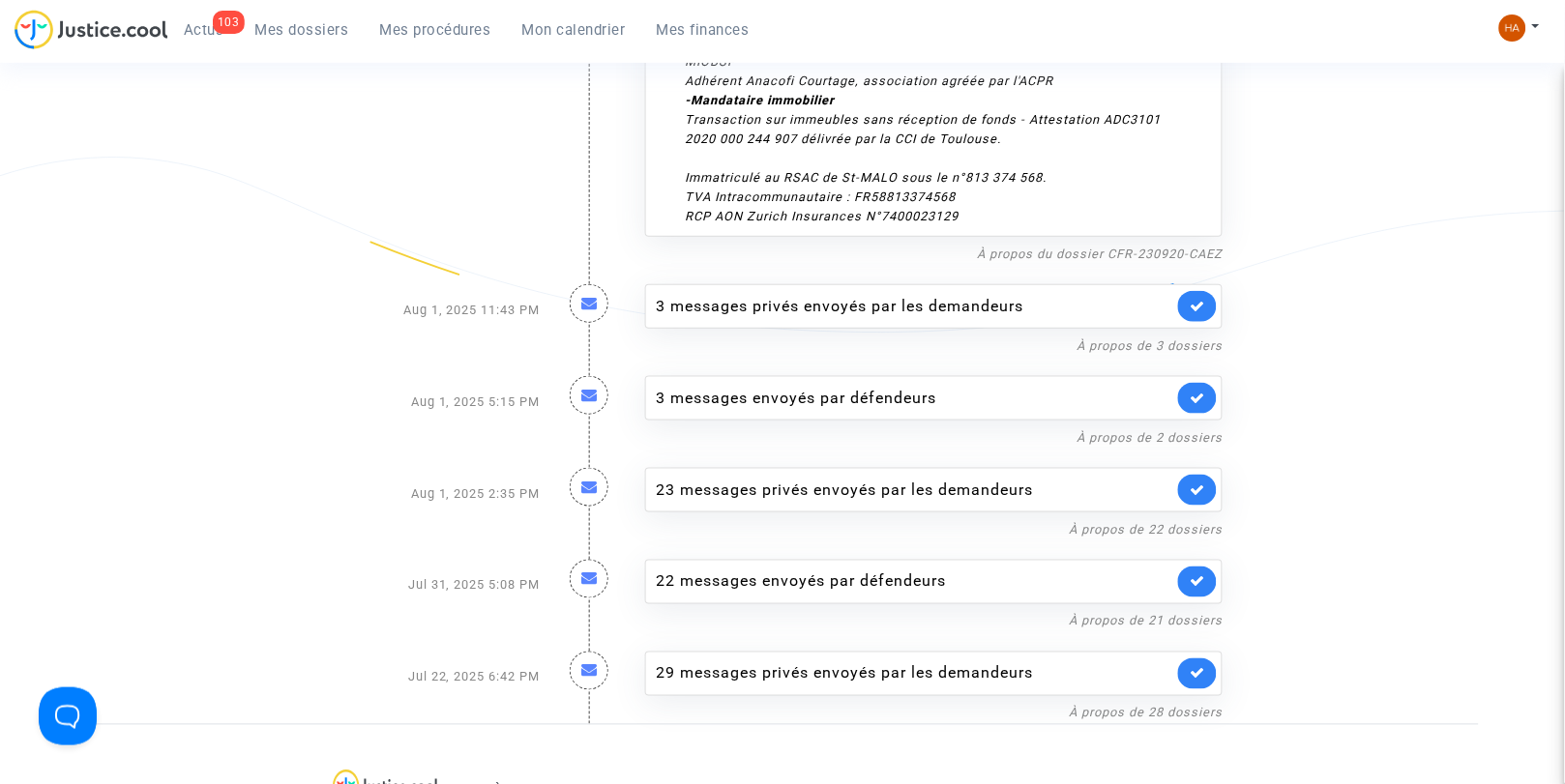 scroll, scrollTop: 3867, scrollLeft: 0, axis: vertical 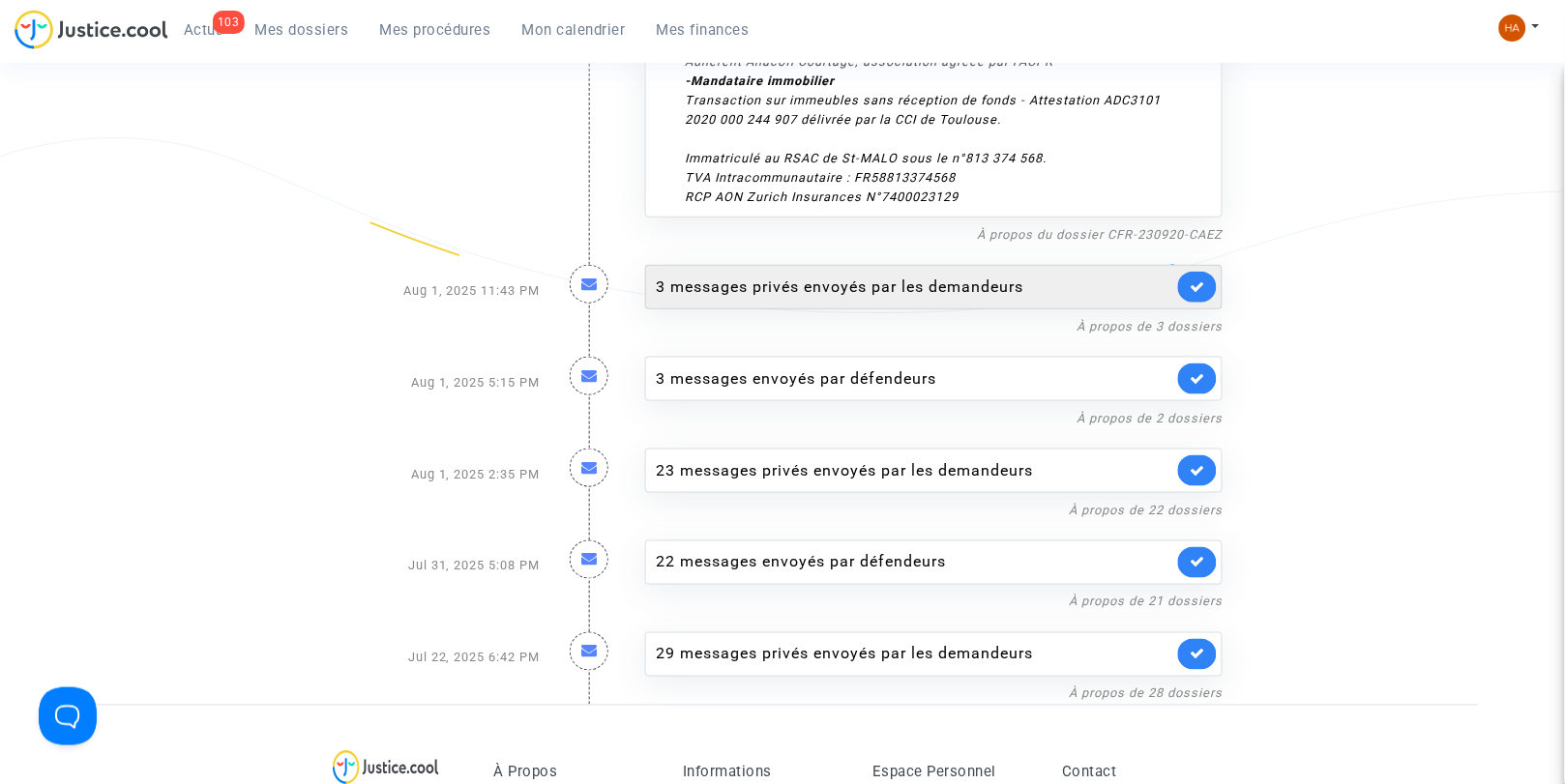 click on "3 messages privés envoyés par   les demandeurs" 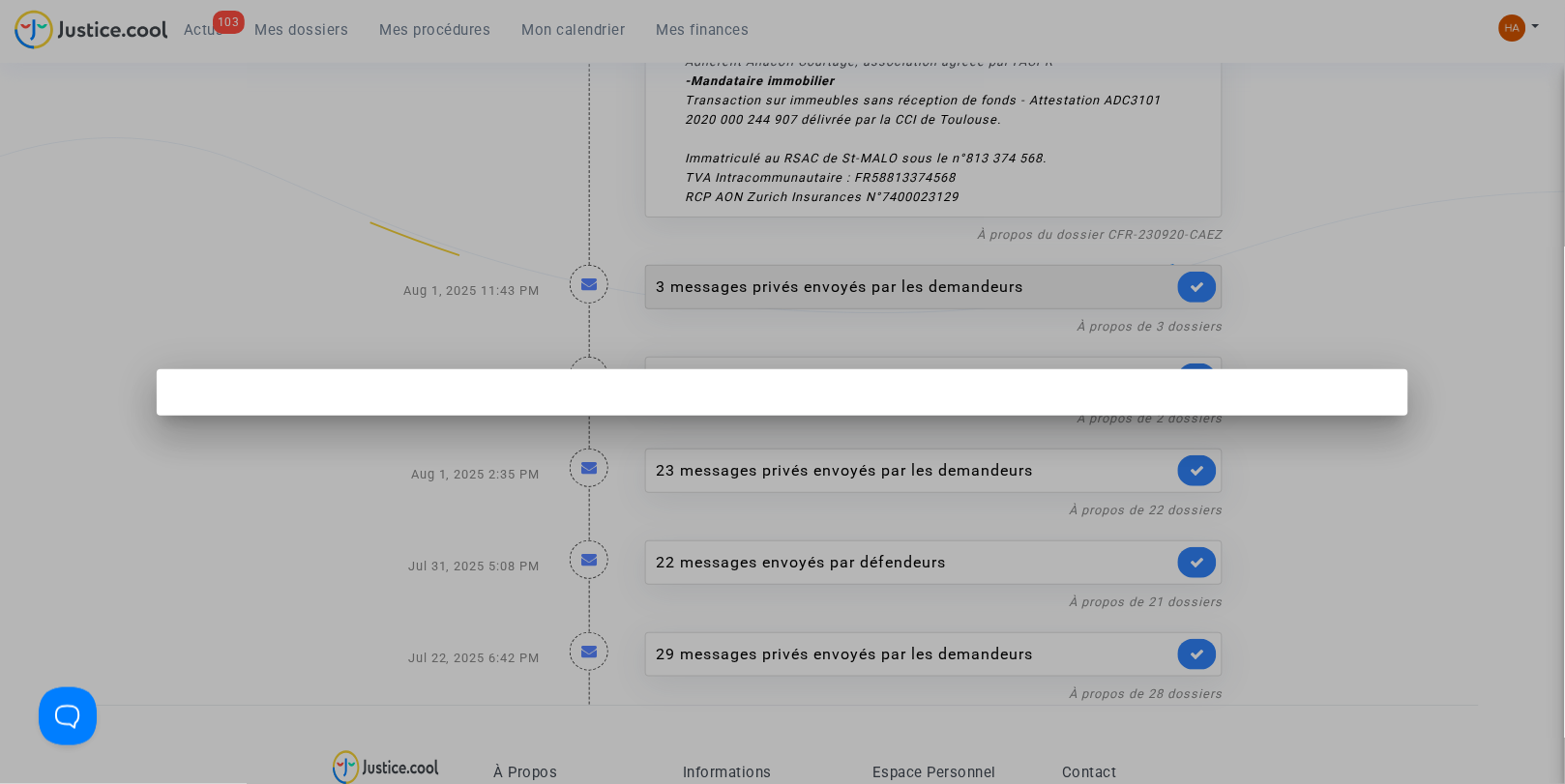 scroll, scrollTop: 0, scrollLeft: 0, axis: both 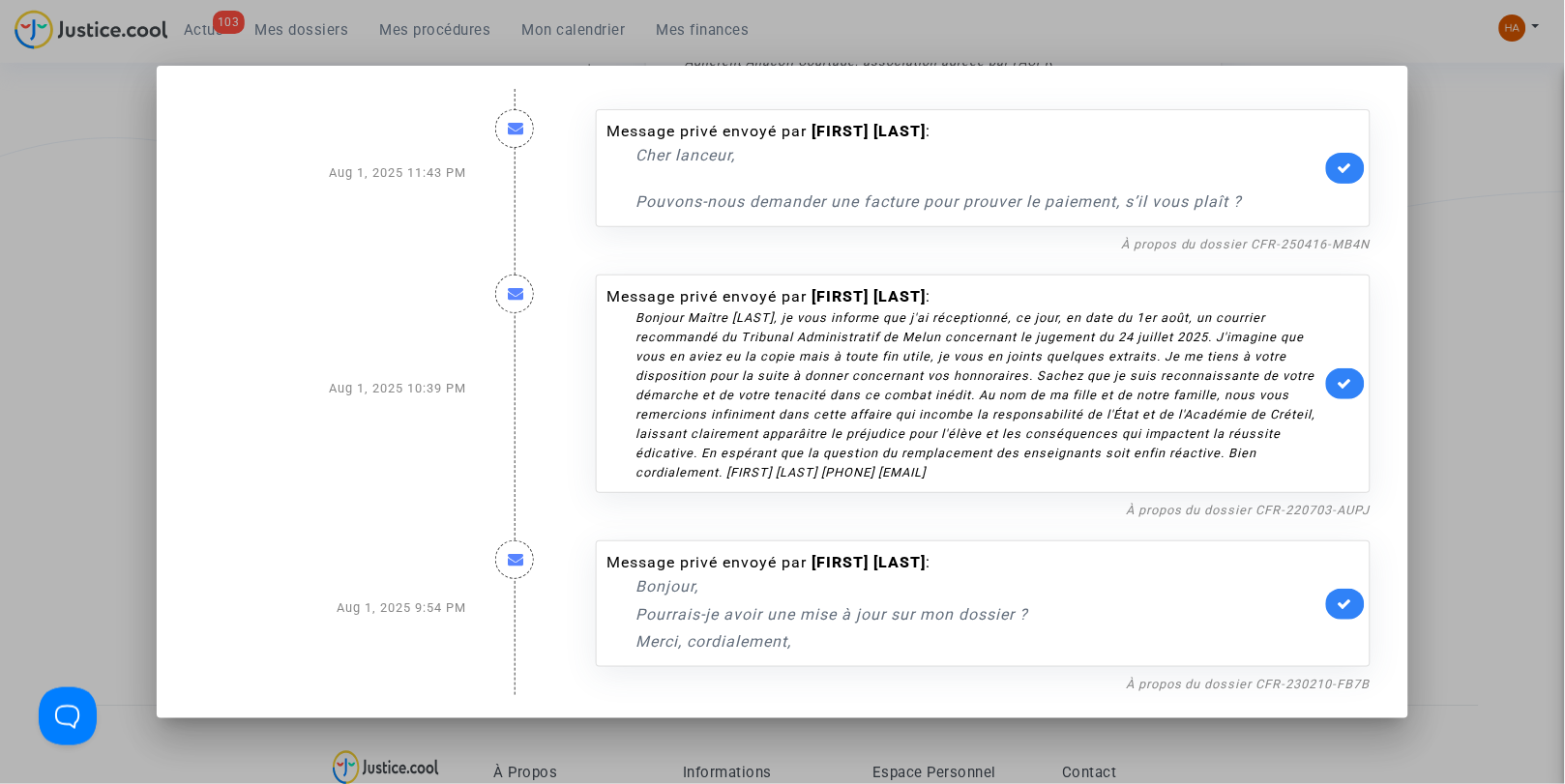 click at bounding box center (782, 392) 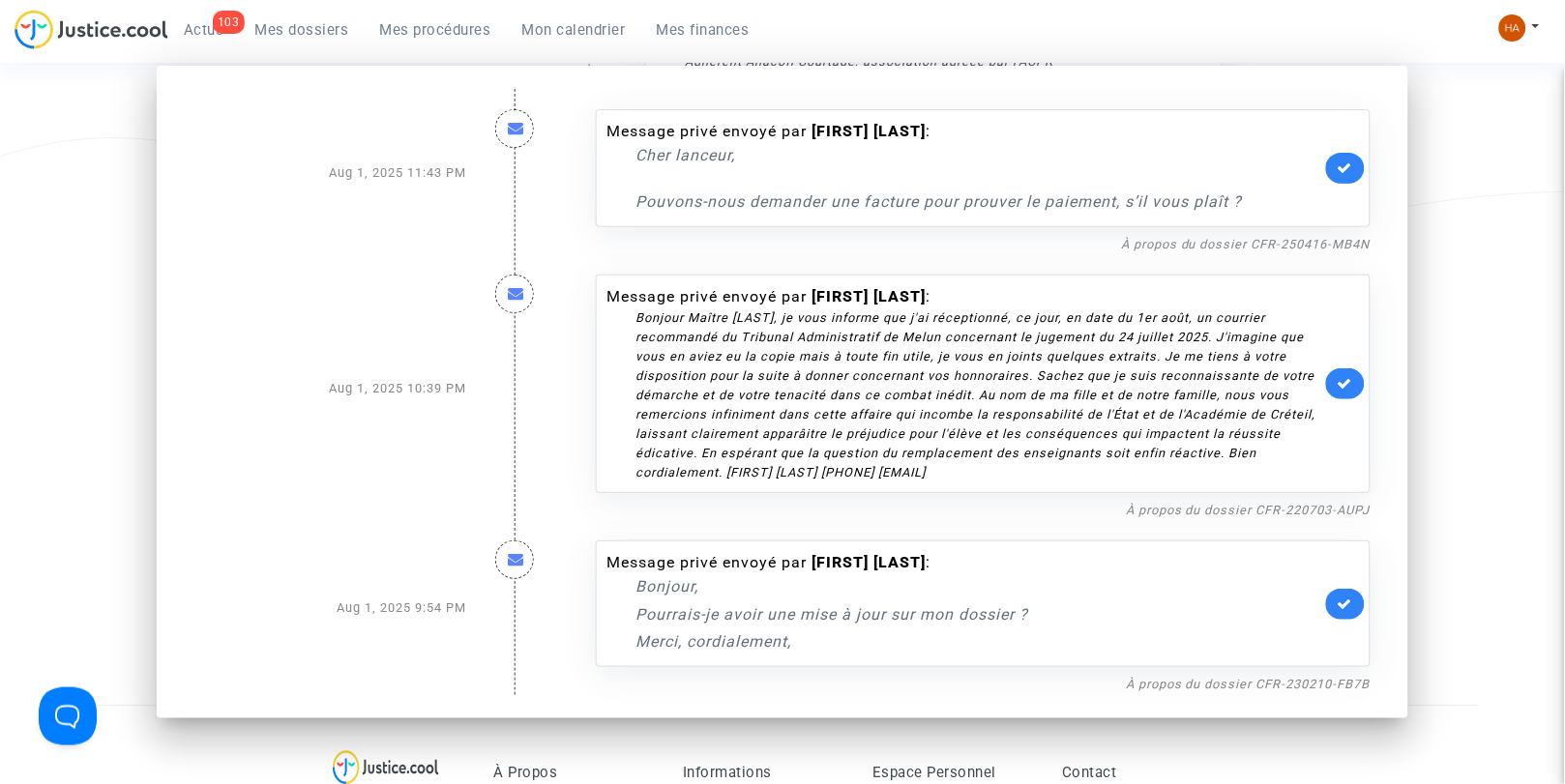 scroll, scrollTop: 3867, scrollLeft: 0, axis: vertical 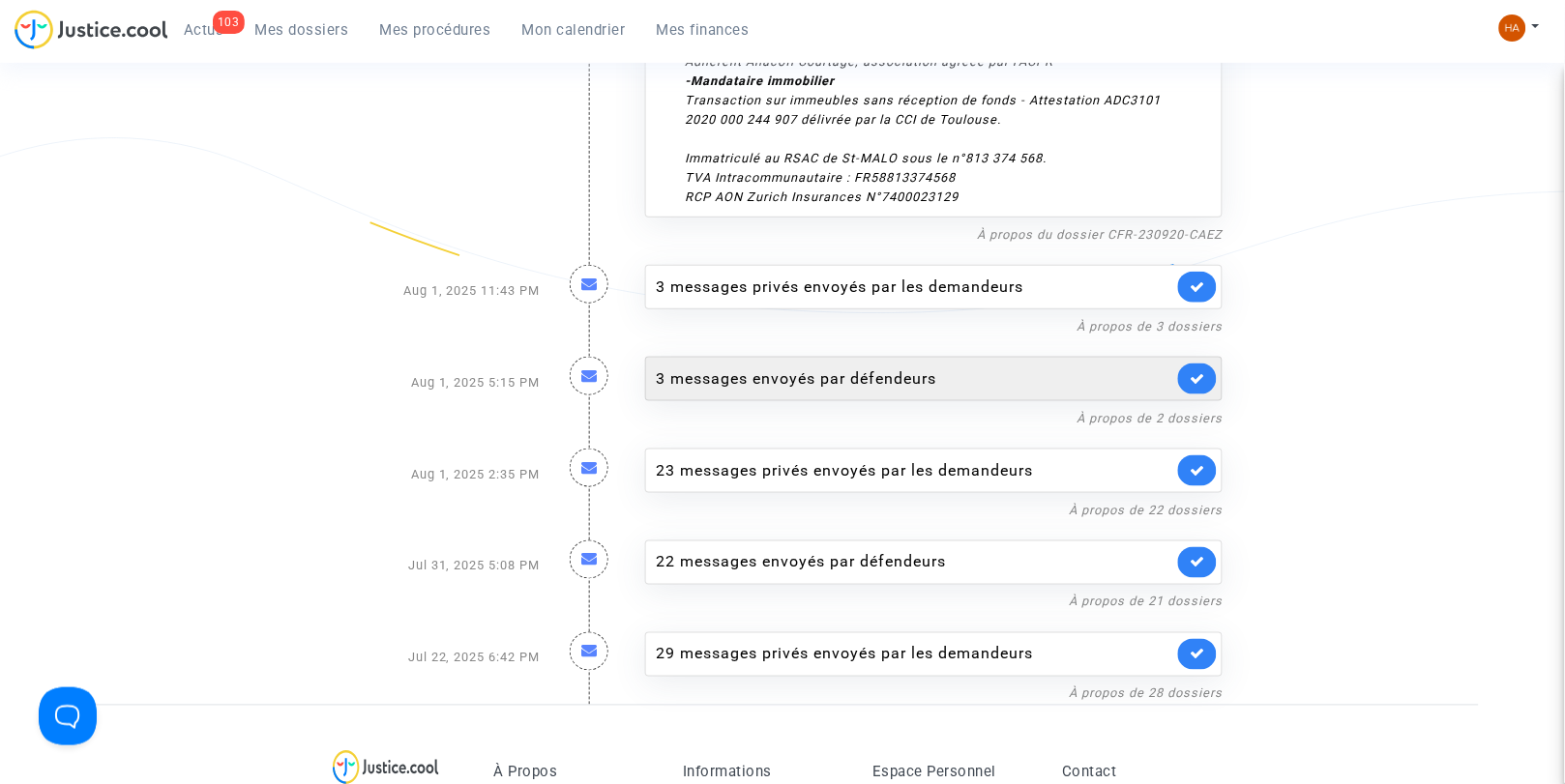 click on "3 messages envoyés par   défendeurs" 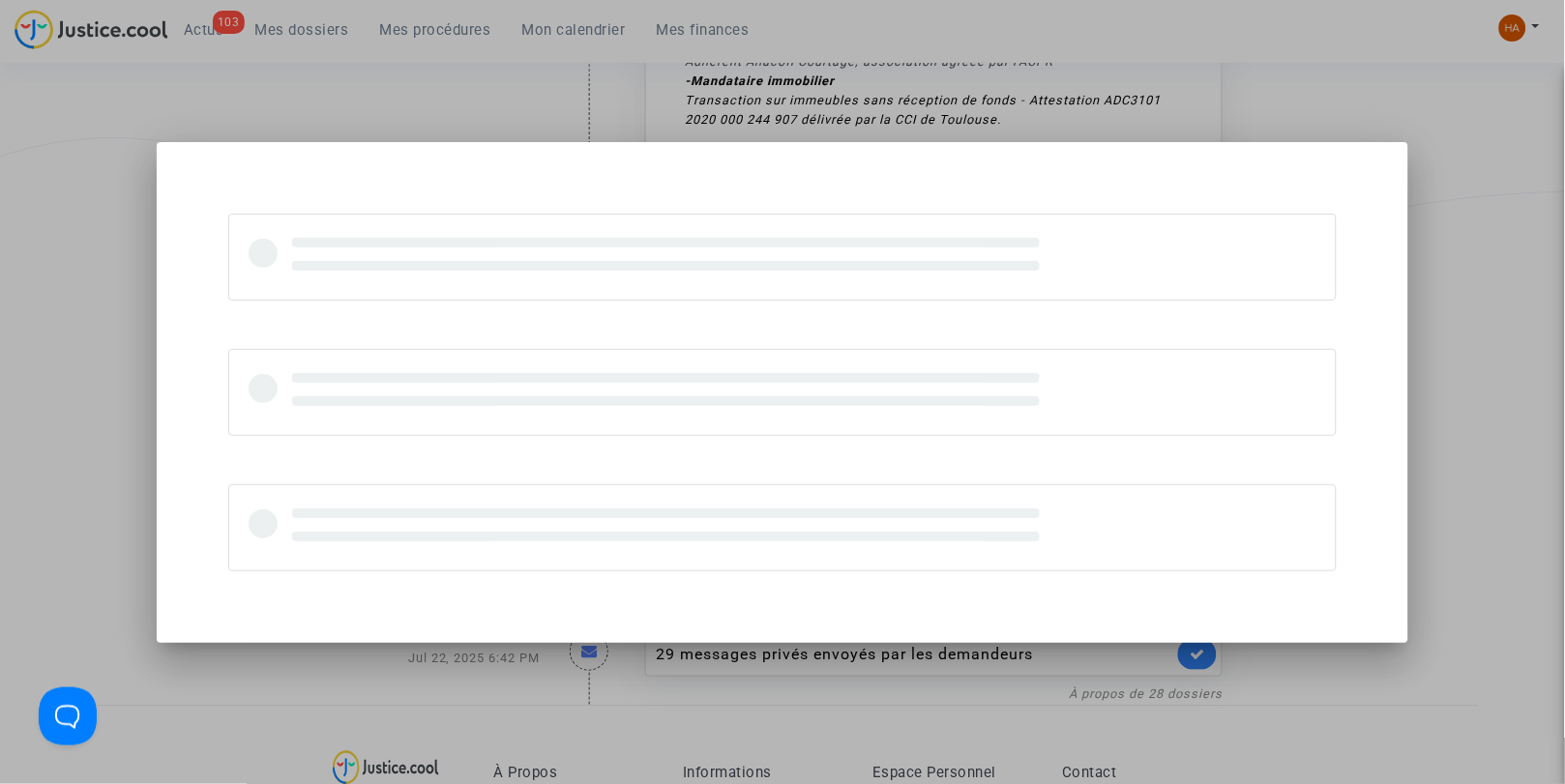 scroll, scrollTop: 0, scrollLeft: 0, axis: both 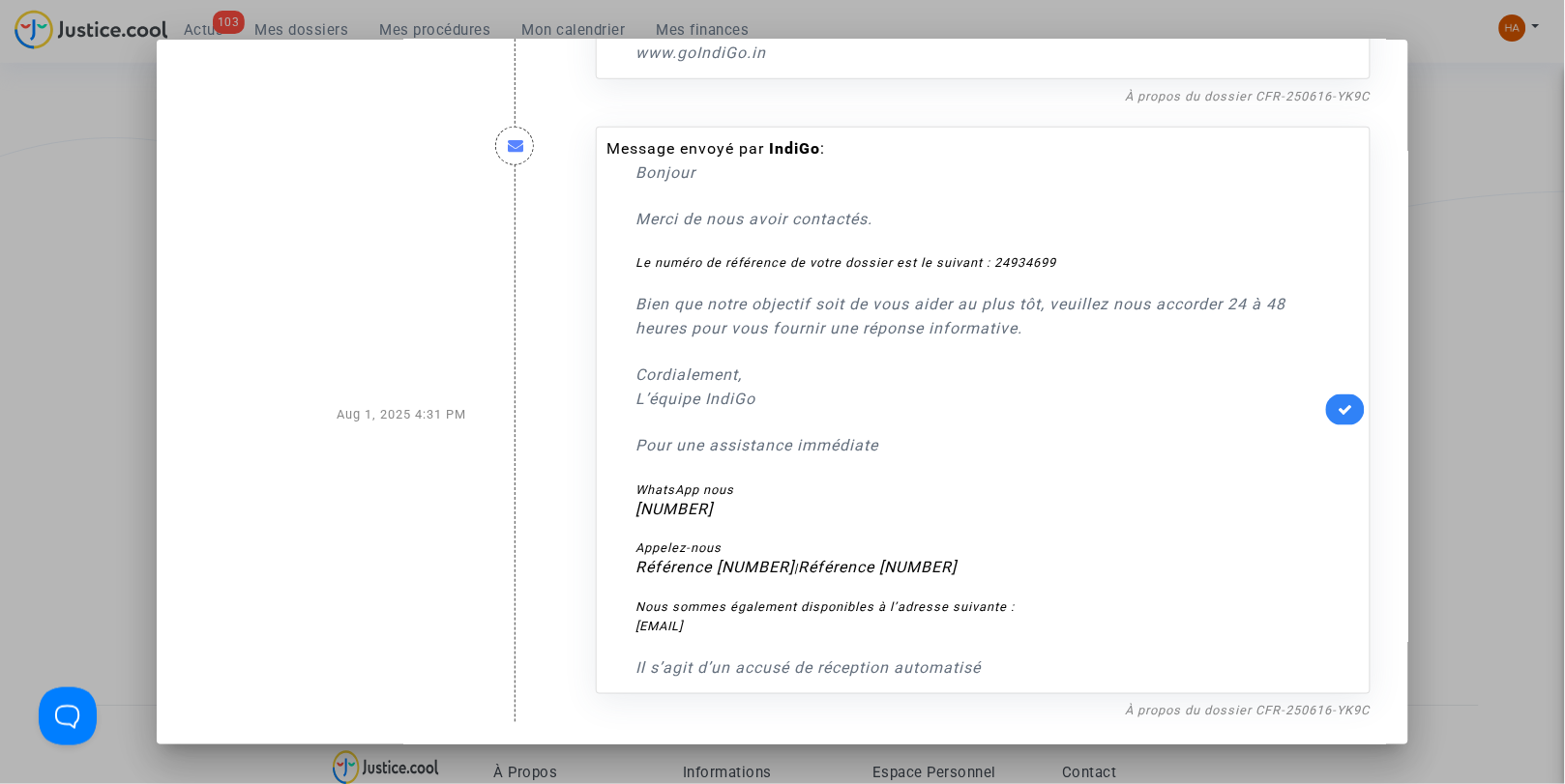 click at bounding box center (1345, 410) 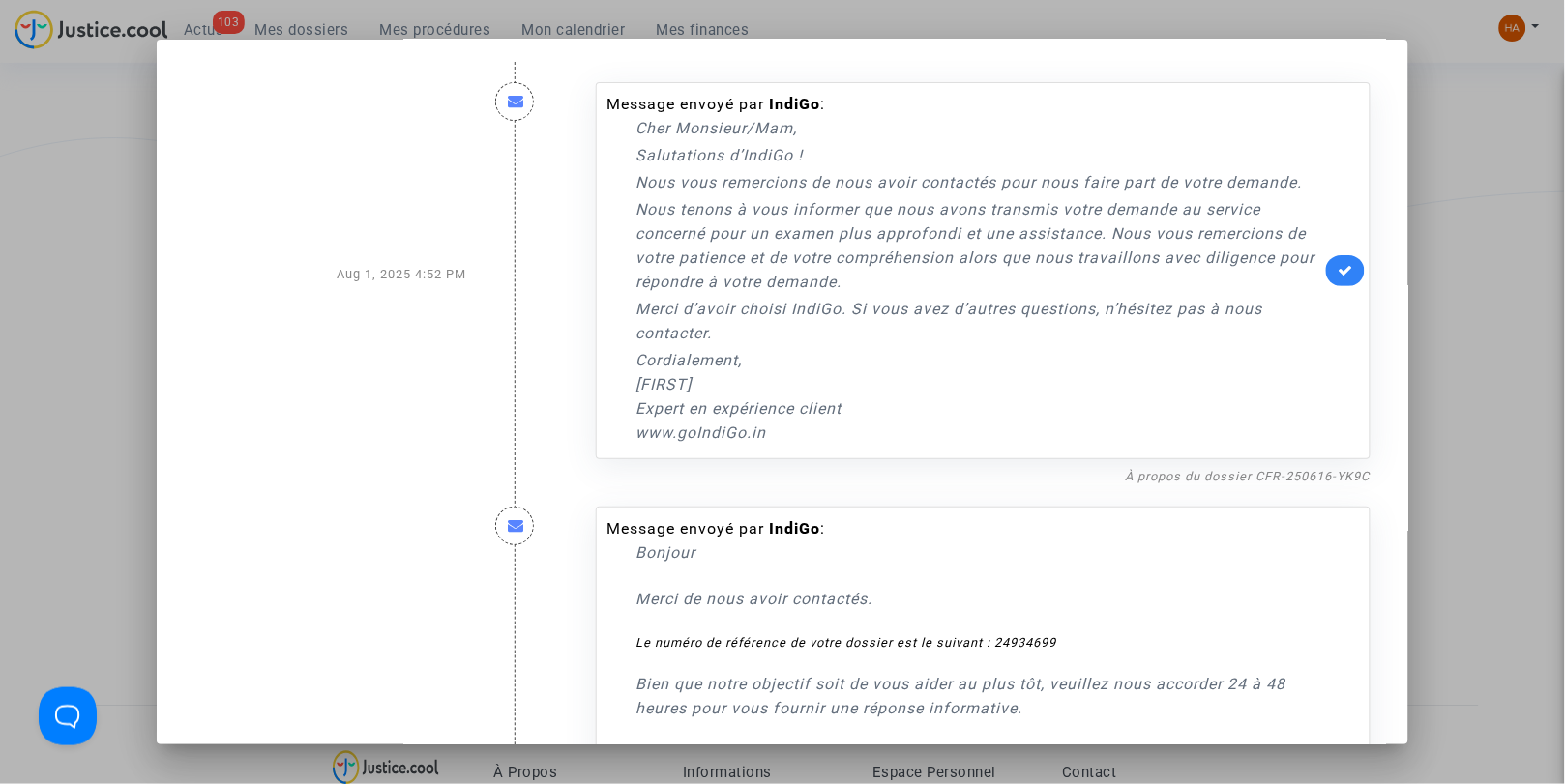 scroll, scrollTop: 0, scrollLeft: 0, axis: both 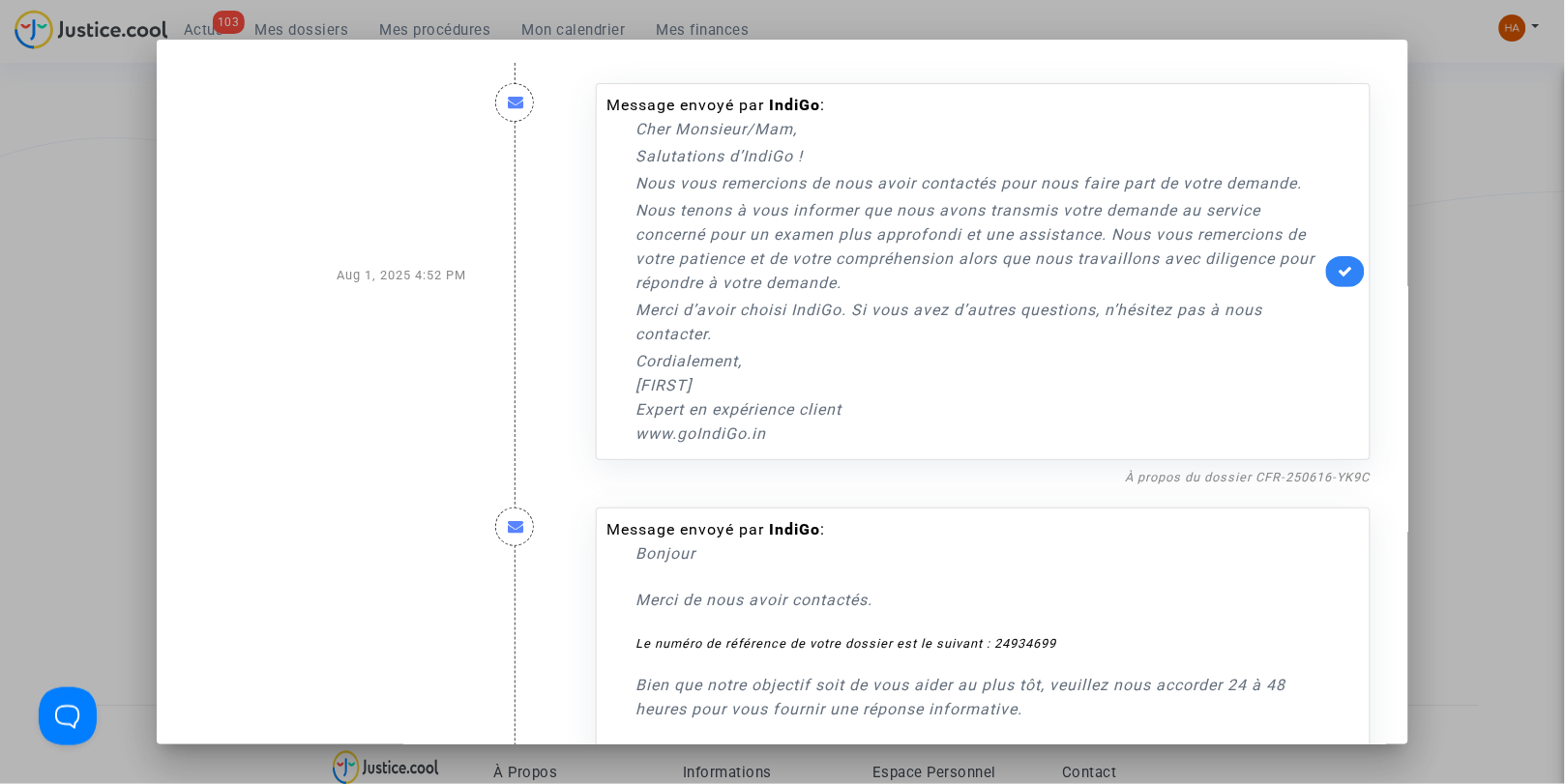 click at bounding box center (1345, 271) 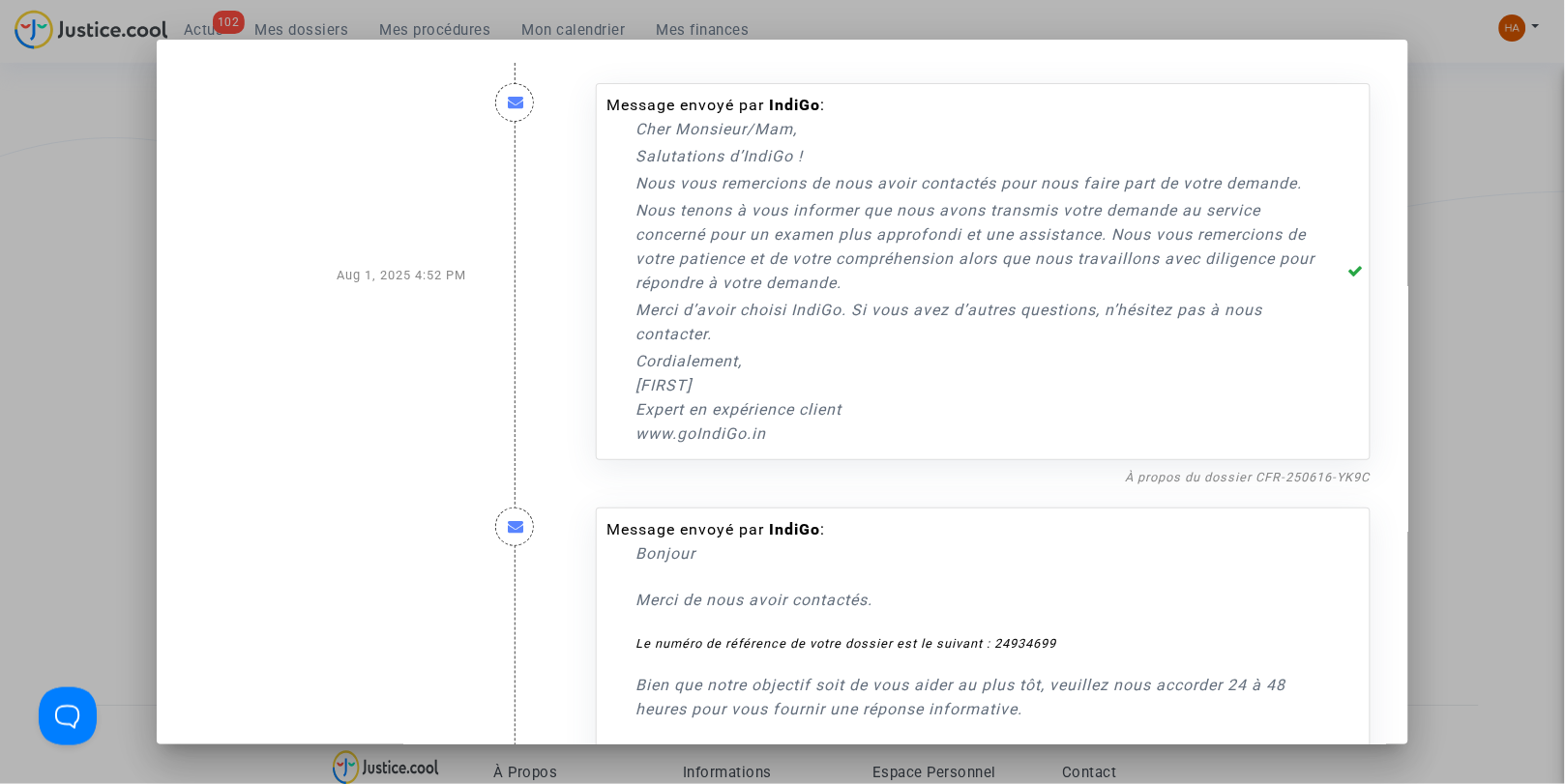 click at bounding box center [782, 392] 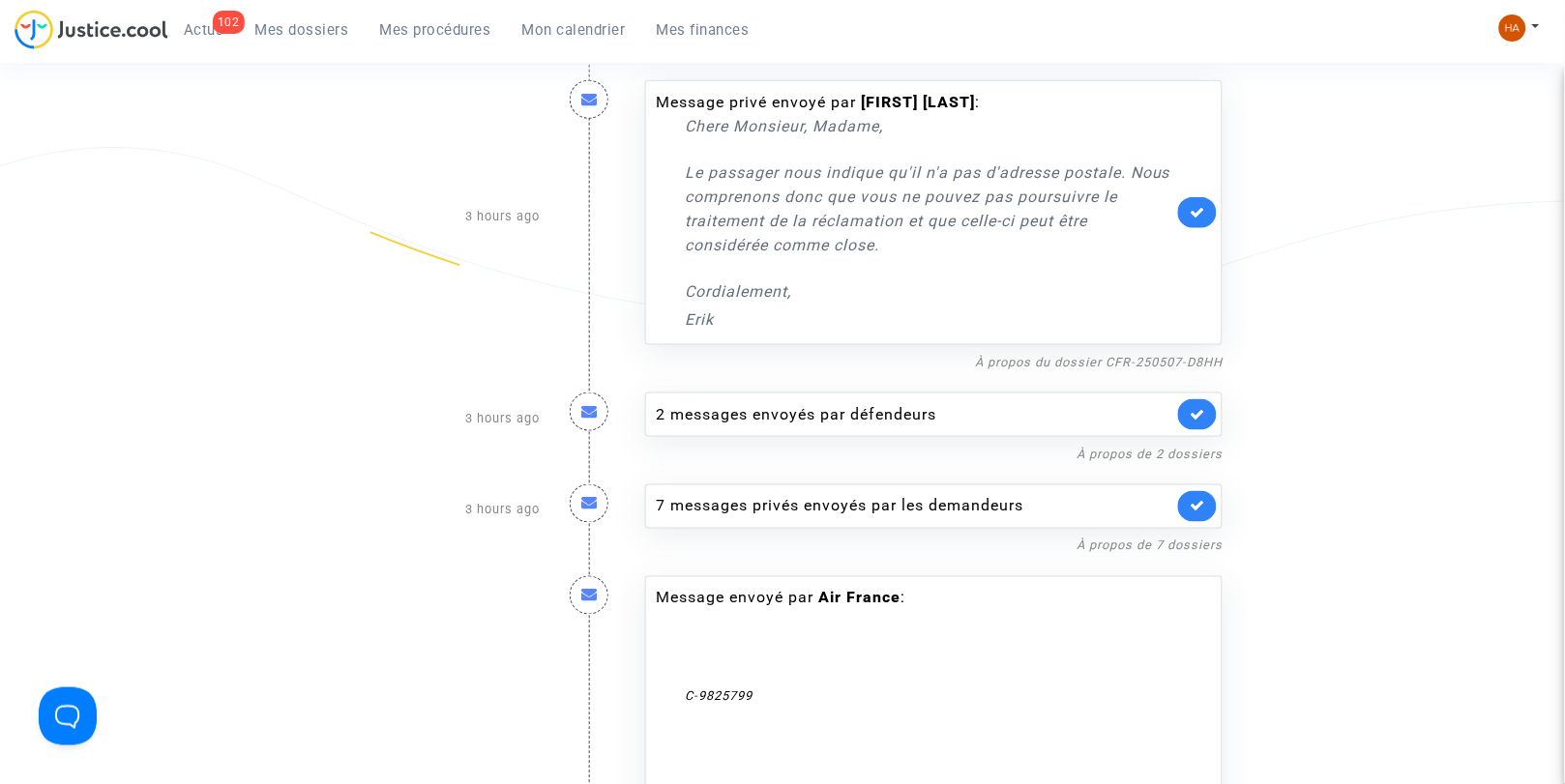scroll, scrollTop: 0, scrollLeft: 0, axis: both 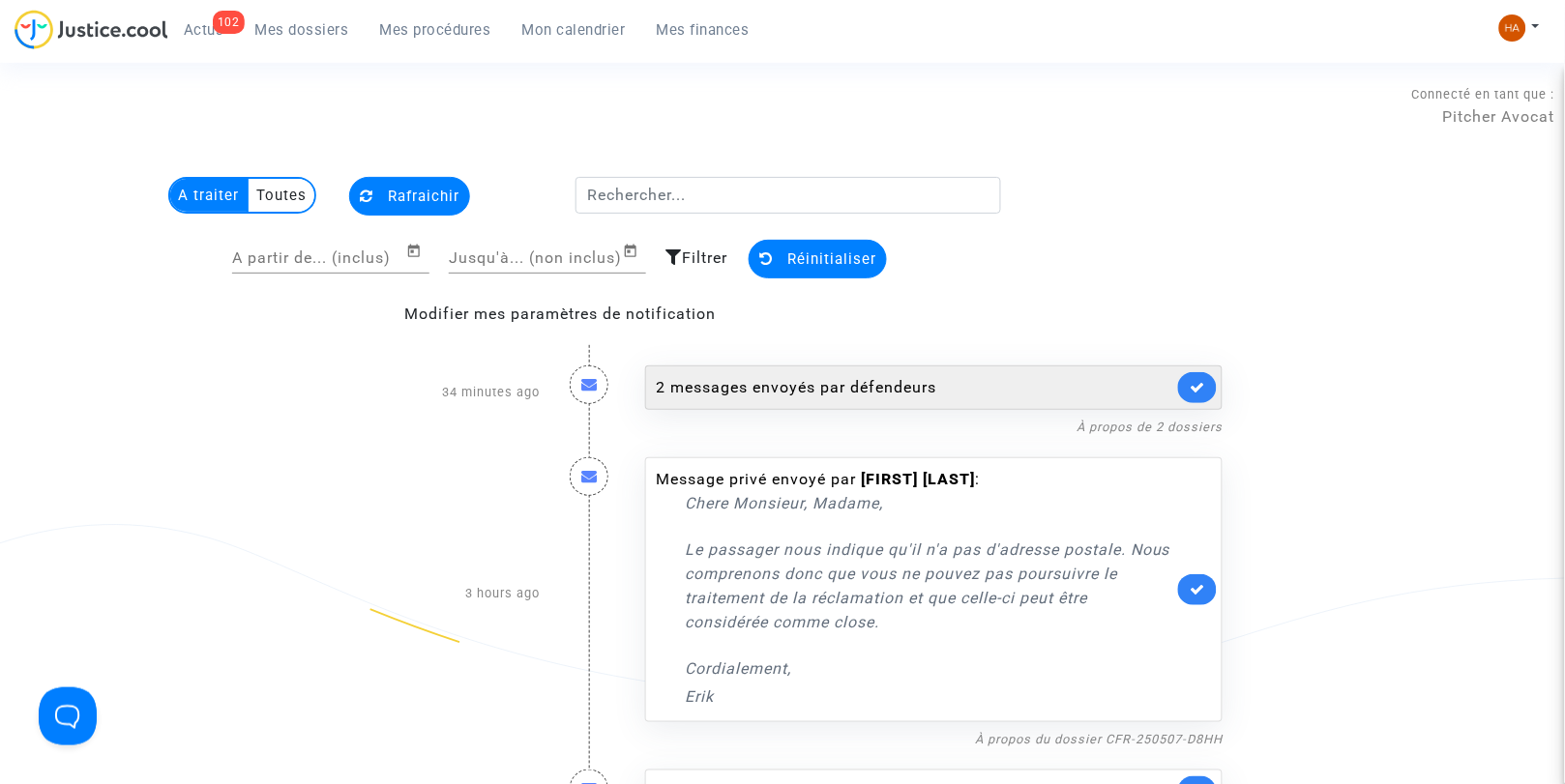 click on "2 messages envoyés par   défendeurs" 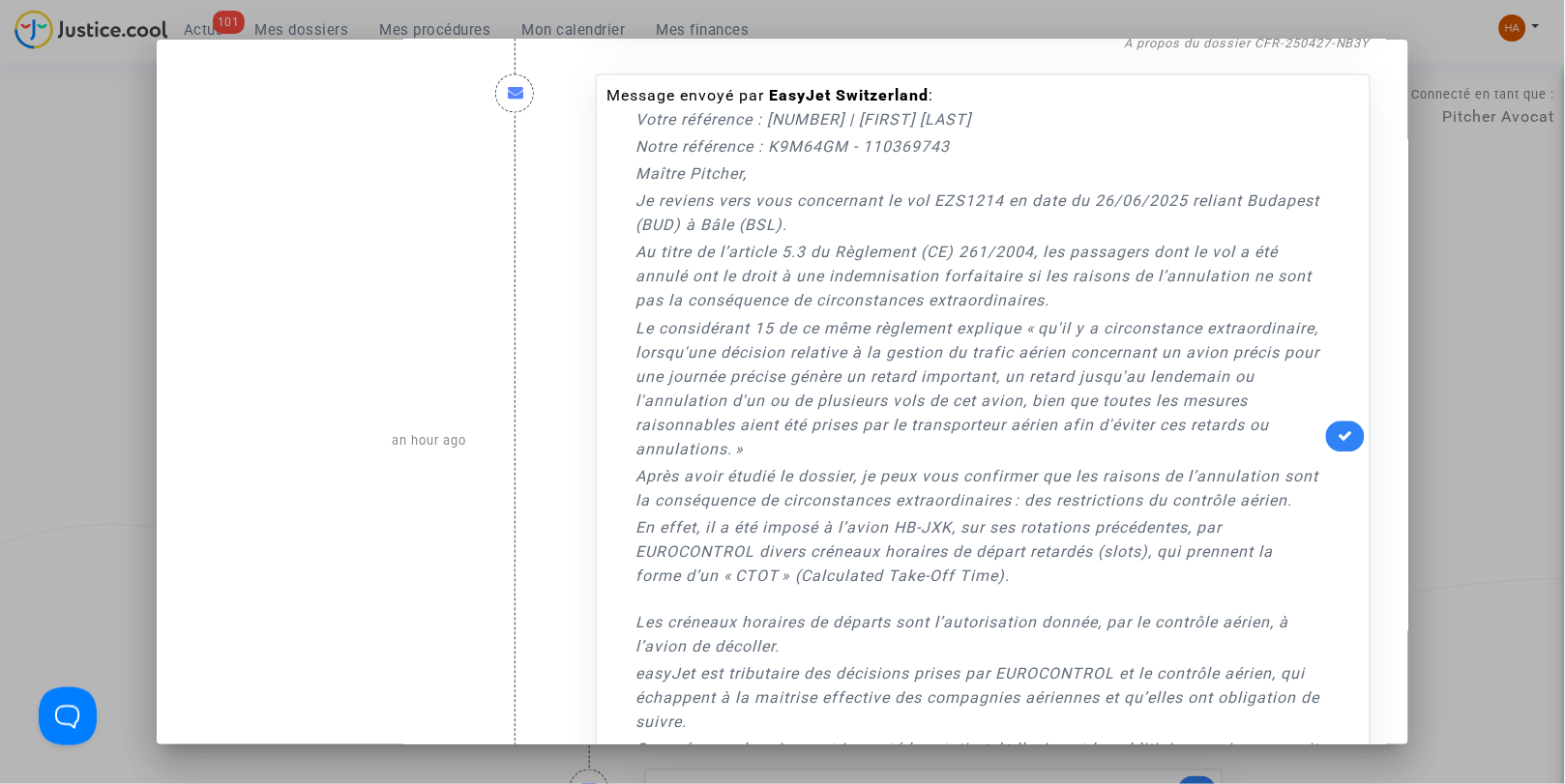 scroll, scrollTop: 824, scrollLeft: 0, axis: vertical 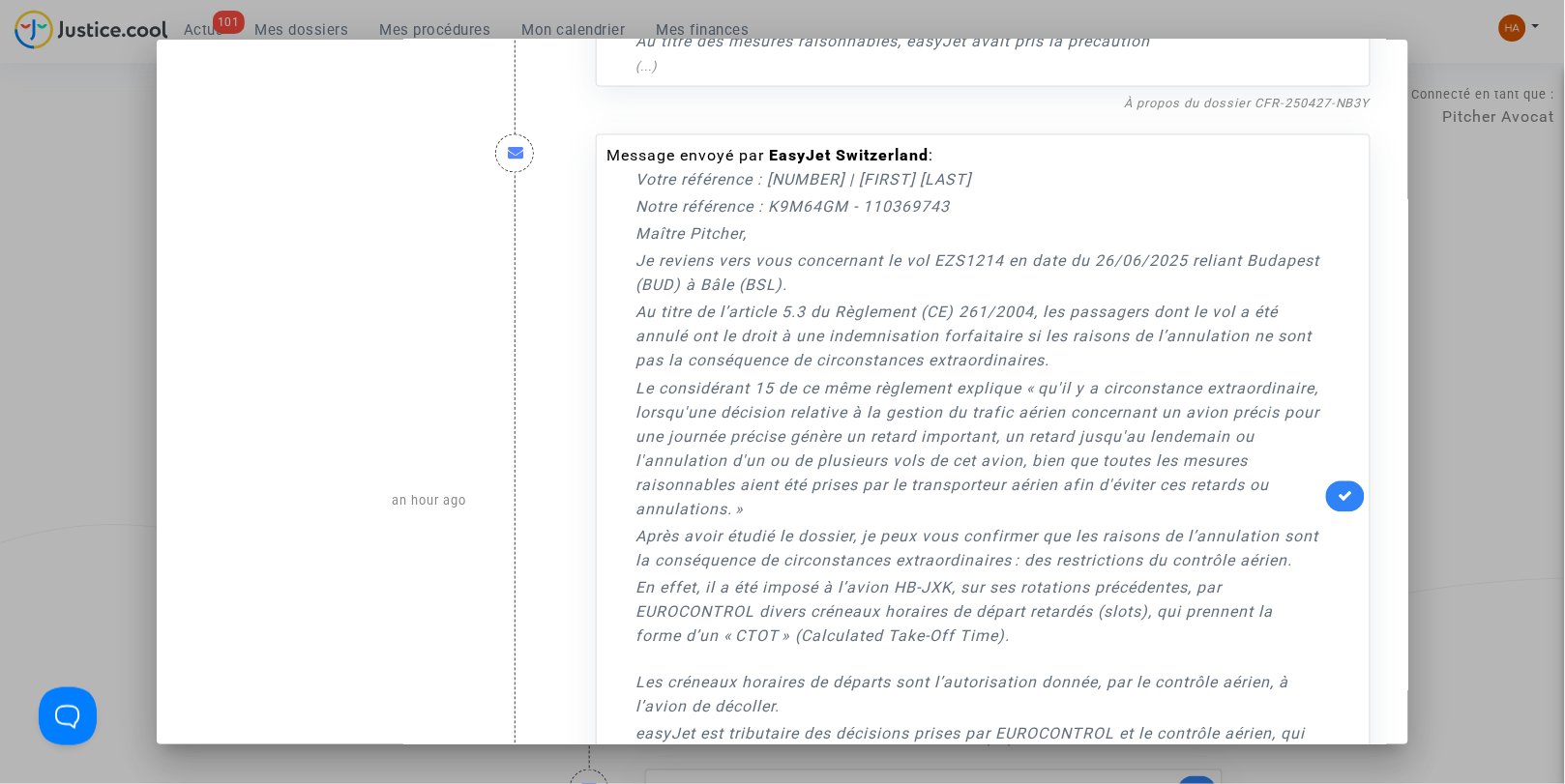 click at bounding box center [782, 392] 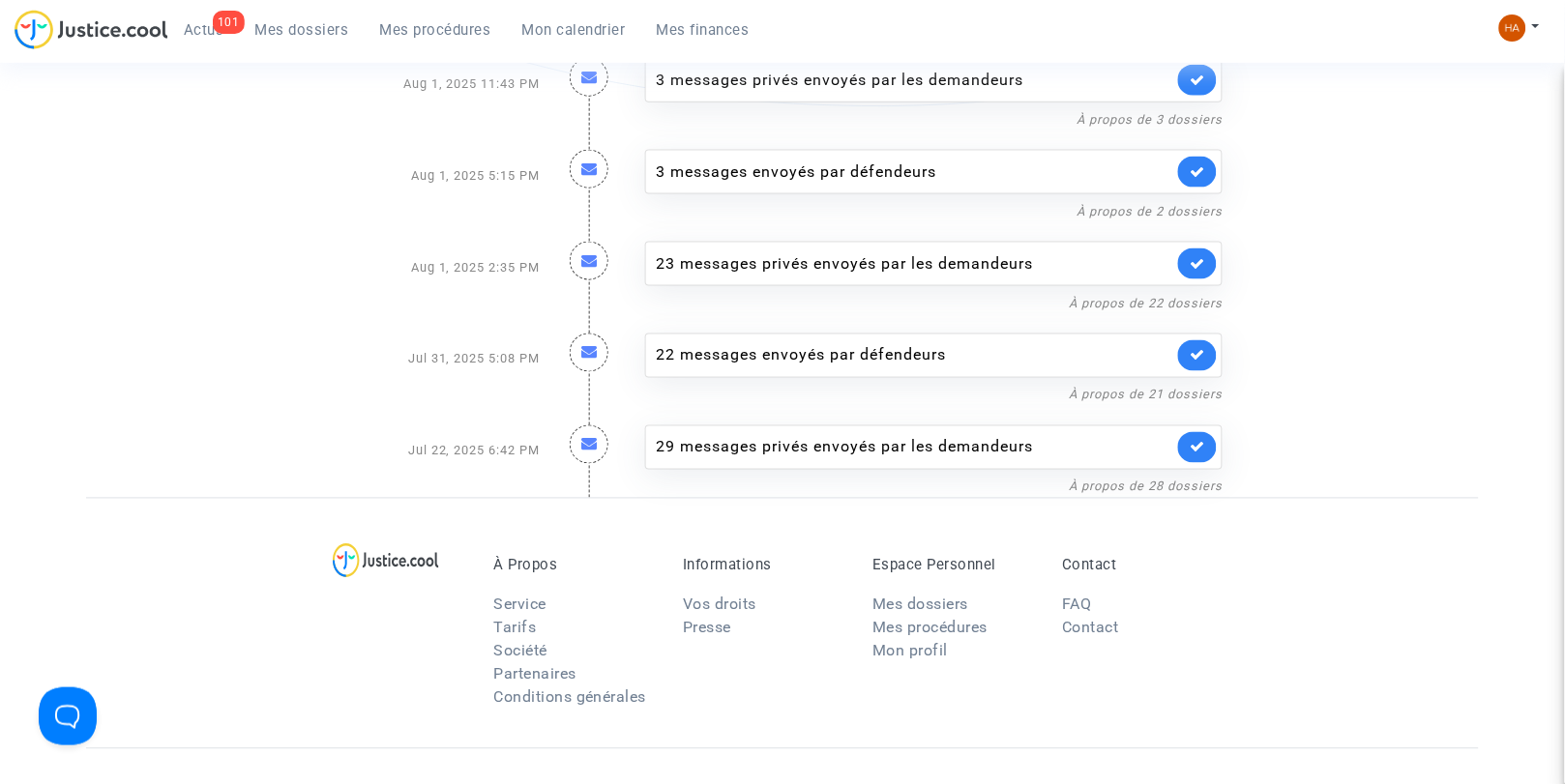 scroll, scrollTop: 3970, scrollLeft: 0, axis: vertical 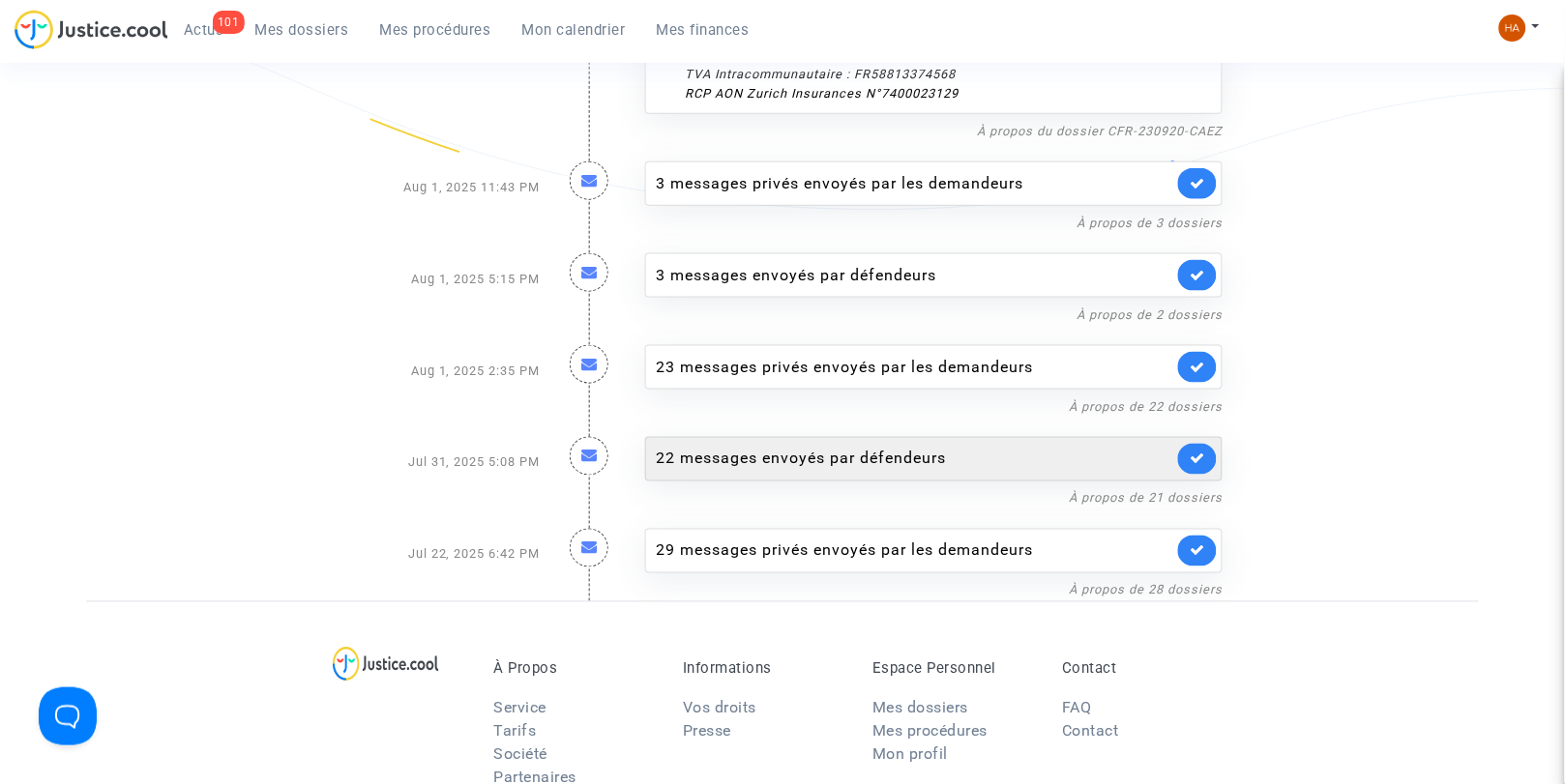 click on "22 messages envoyés par   défendeurs" 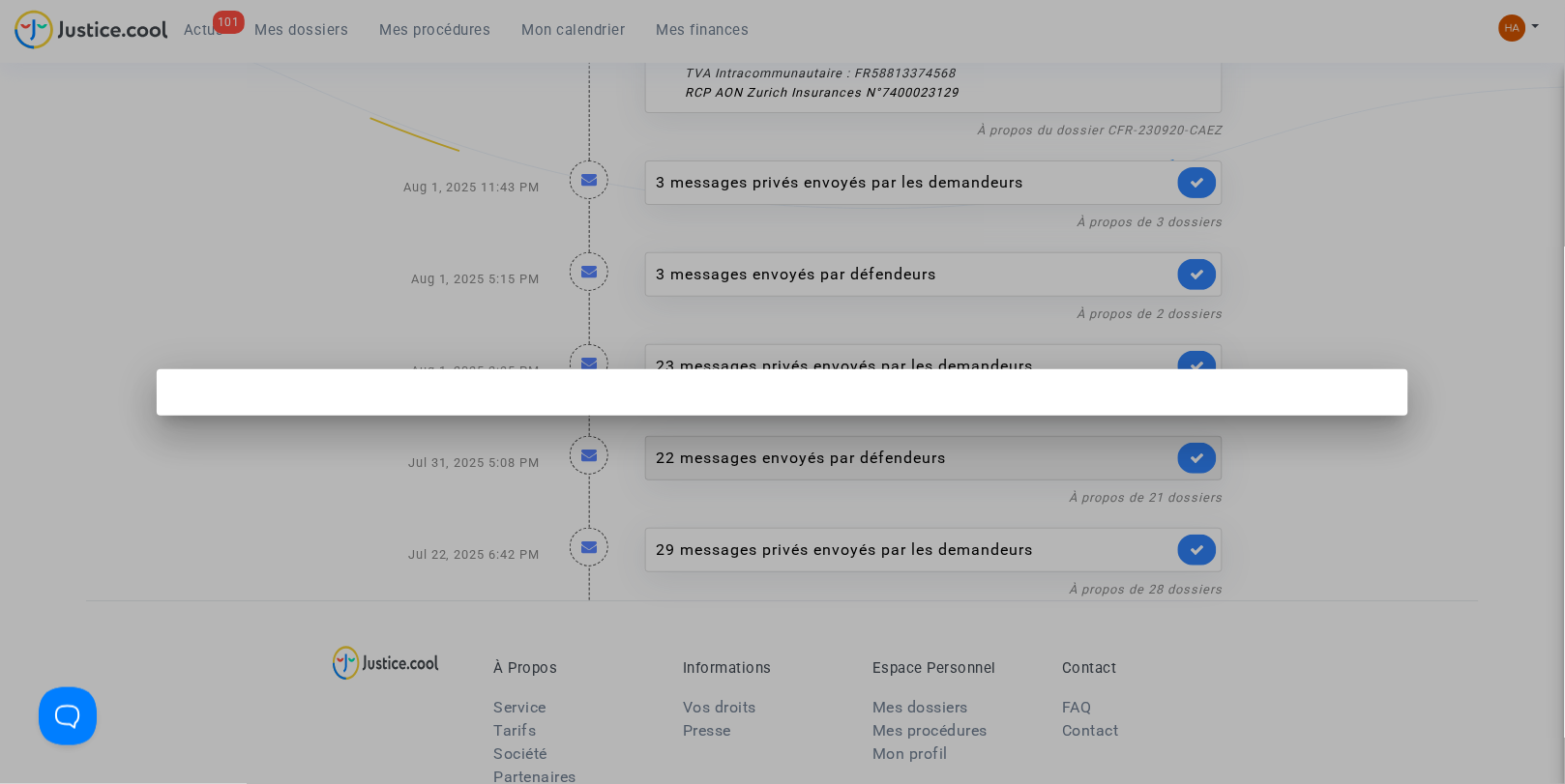 scroll, scrollTop: 0, scrollLeft: 0, axis: both 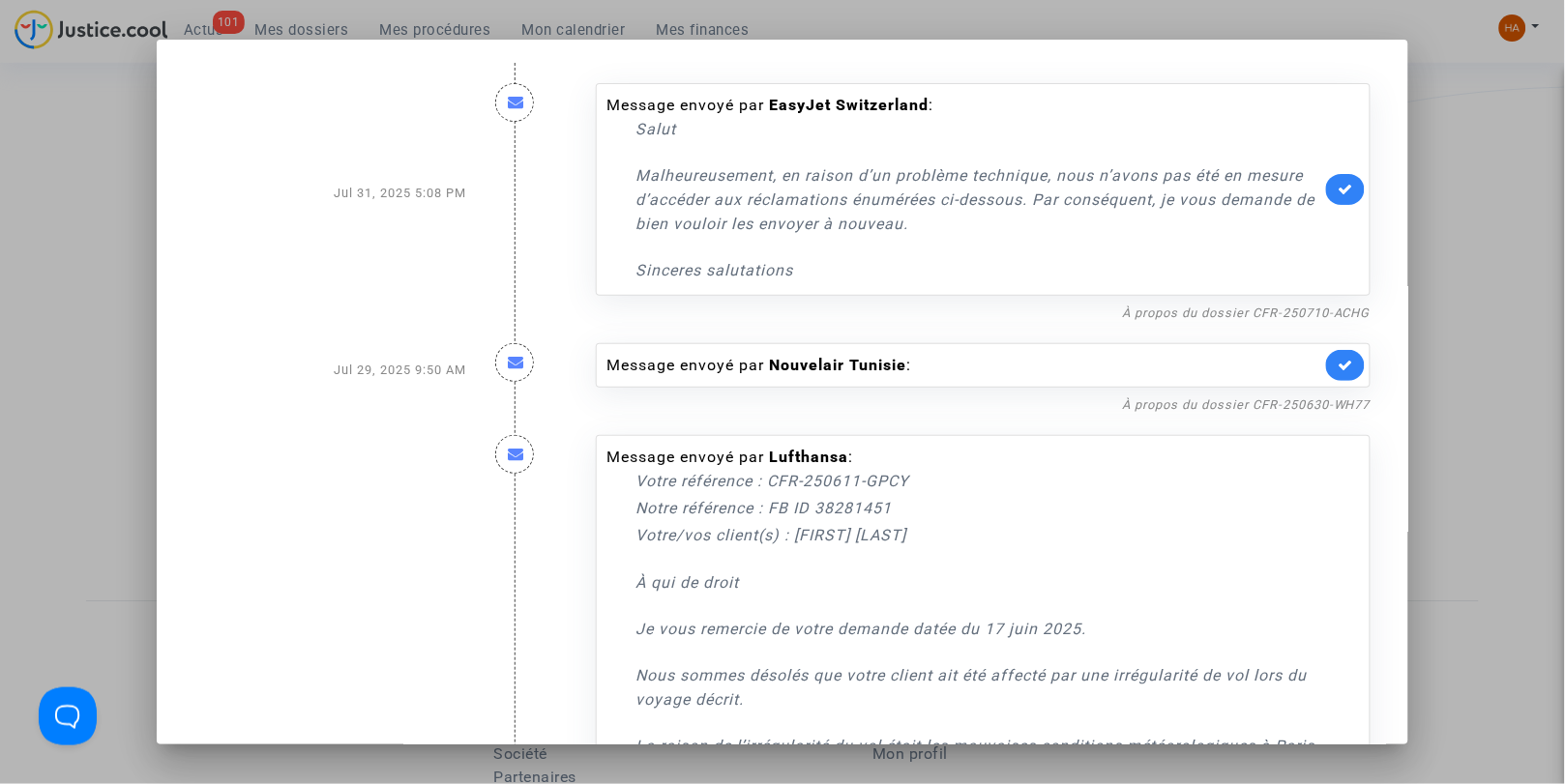 click at bounding box center (782, 392) 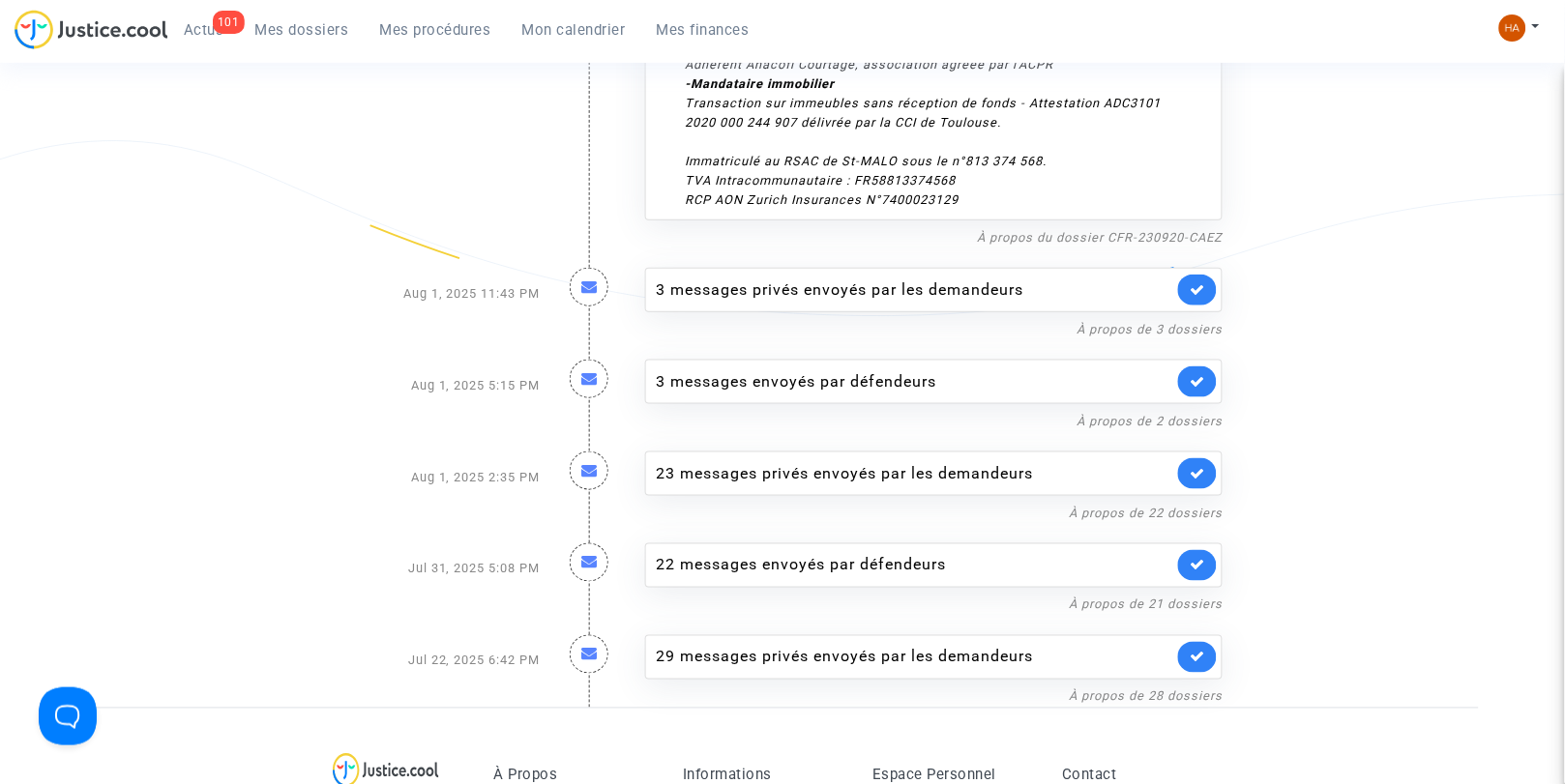 scroll, scrollTop: 3863, scrollLeft: 0, axis: vertical 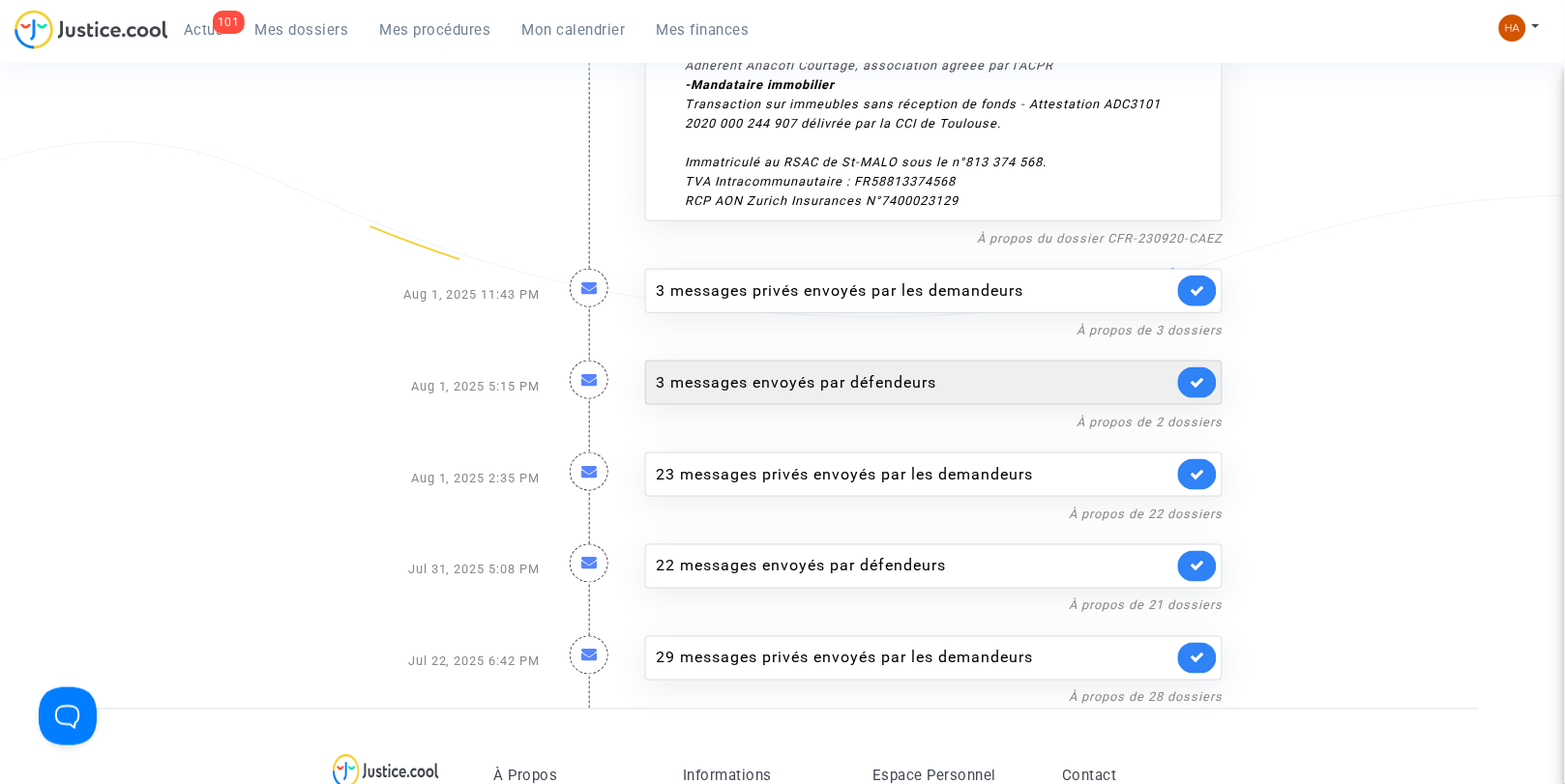 click on "3 messages envoyés par   défendeurs" 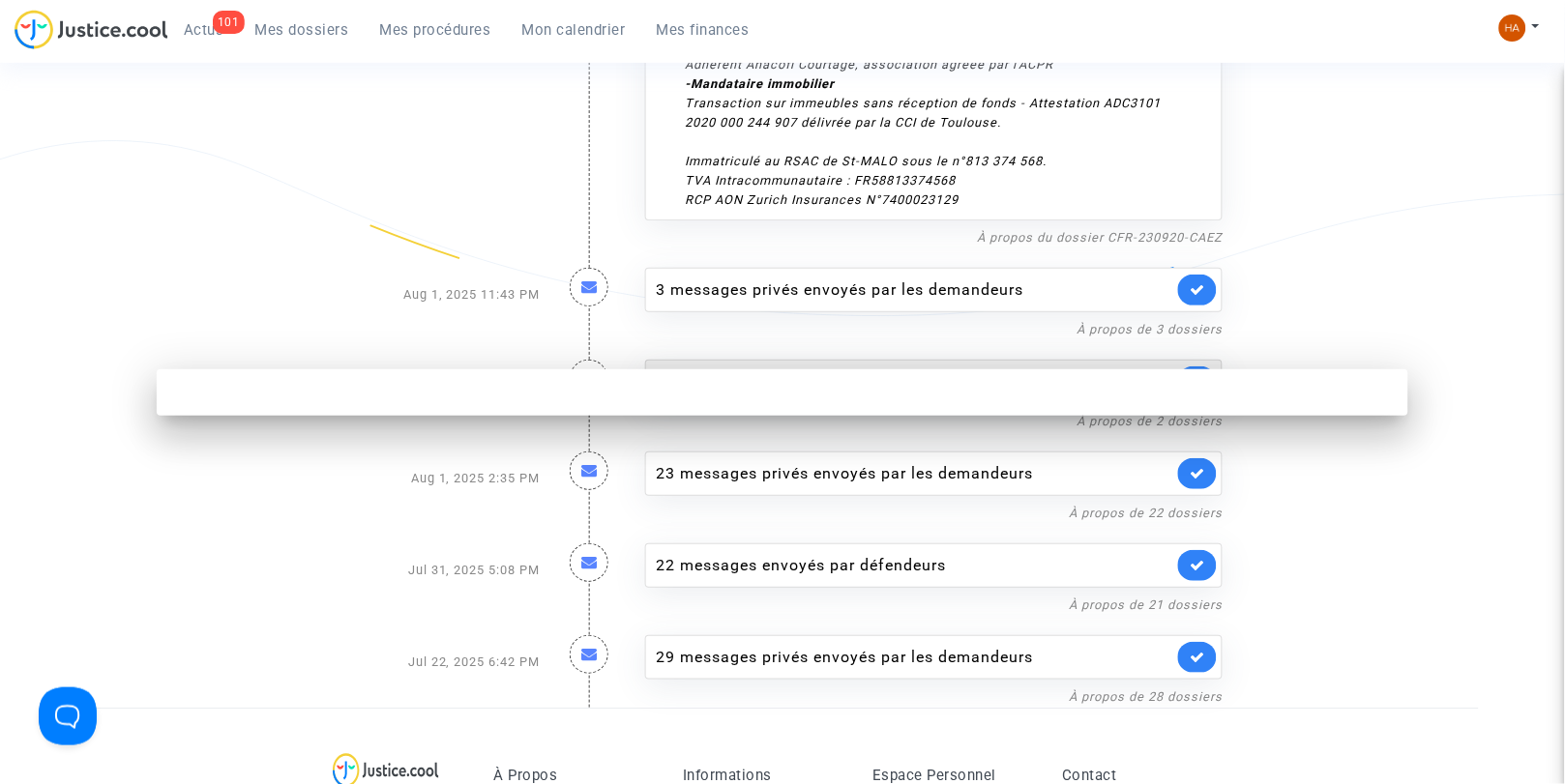 scroll, scrollTop: 0, scrollLeft: 0, axis: both 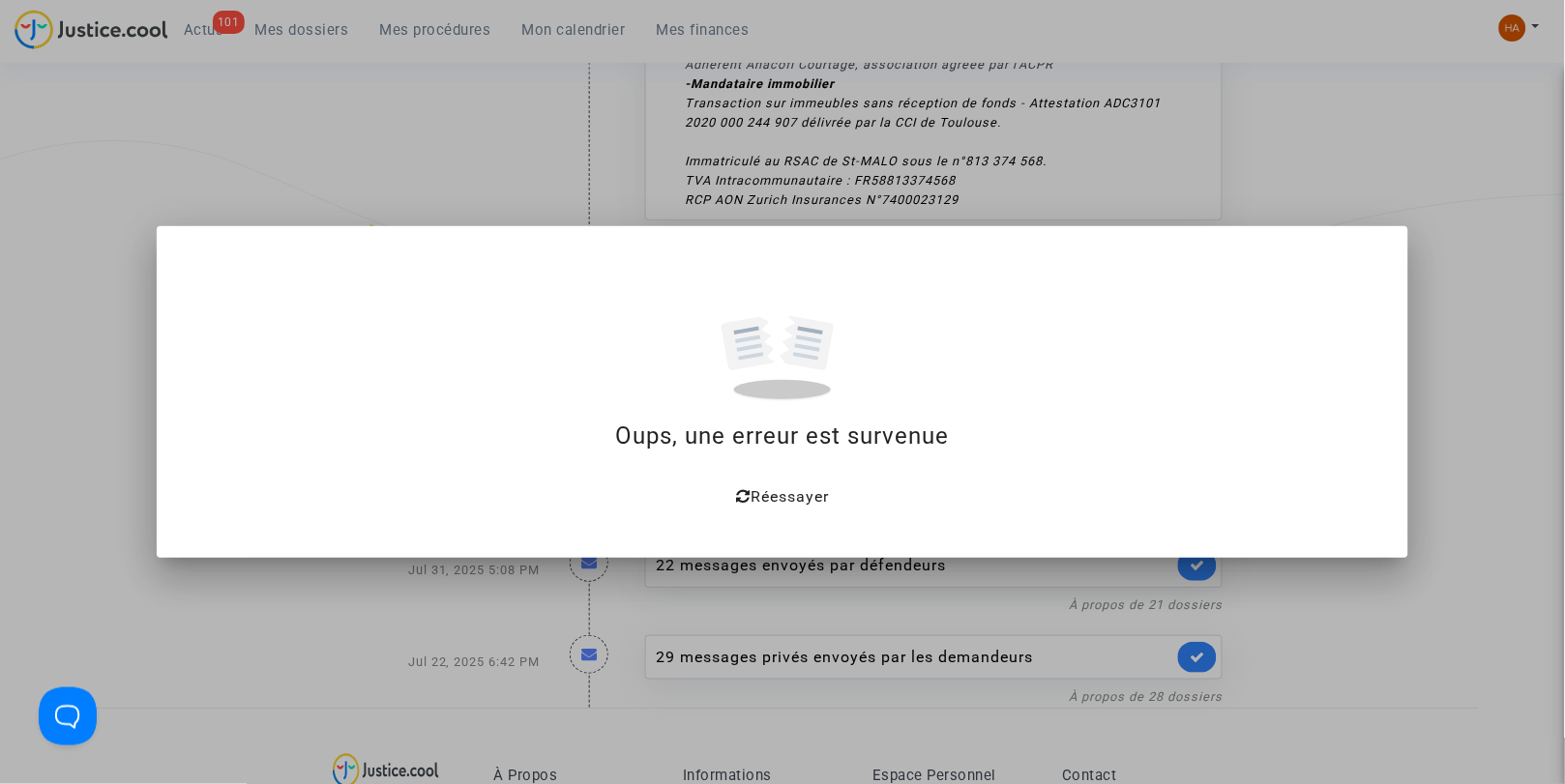 click at bounding box center [782, 392] 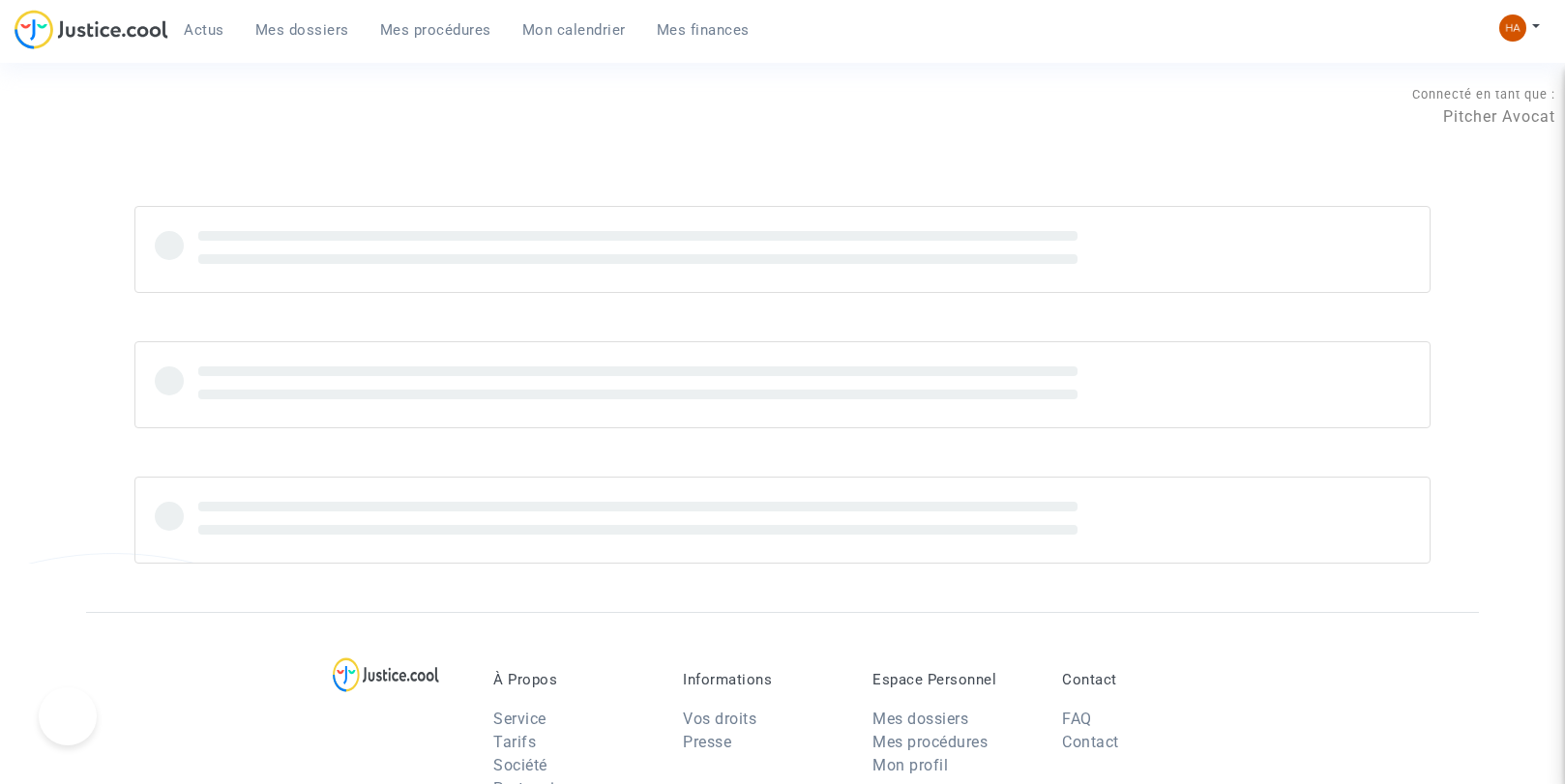 scroll, scrollTop: 0, scrollLeft: 0, axis: both 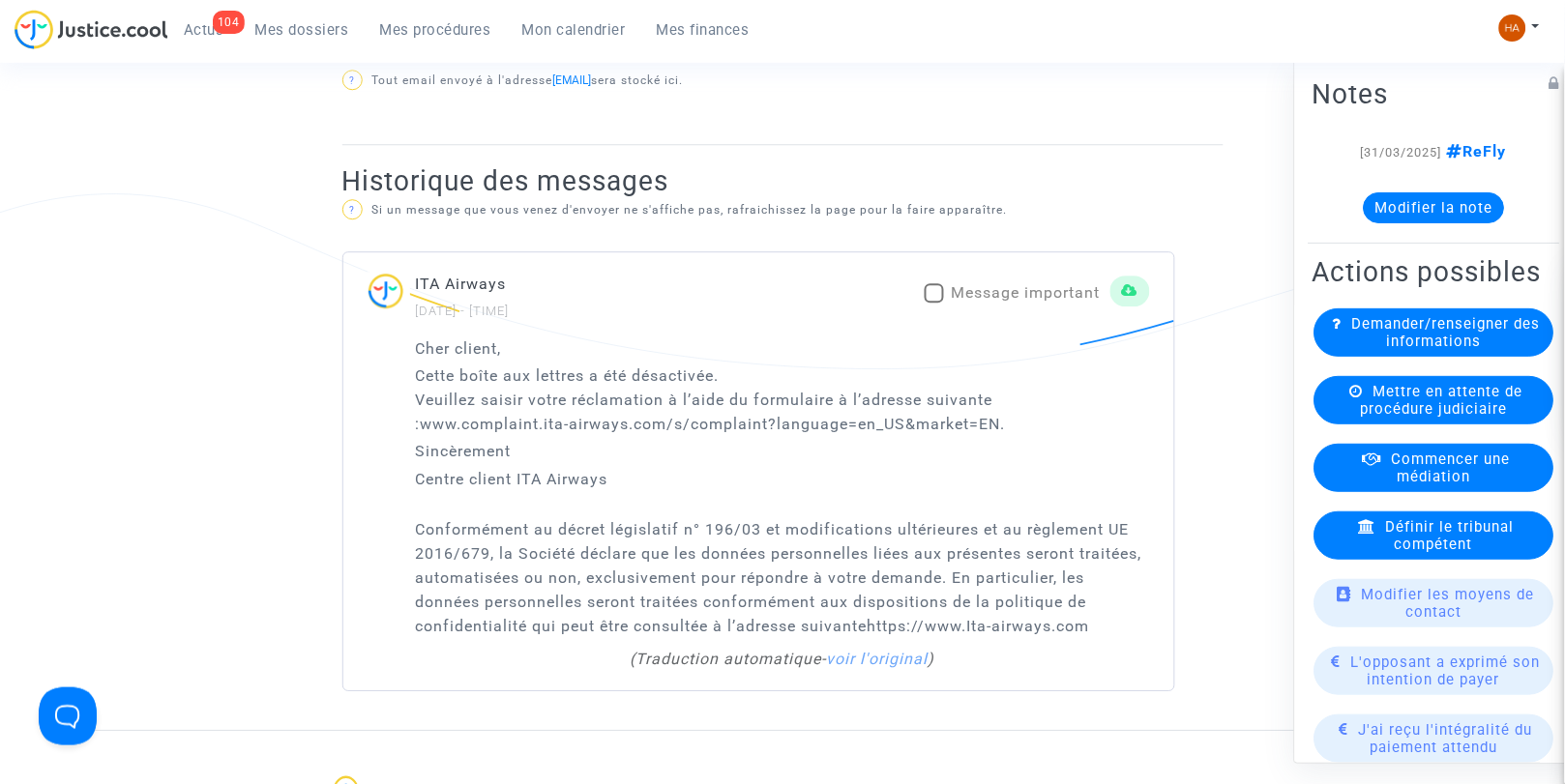 click at bounding box center [934, 293] 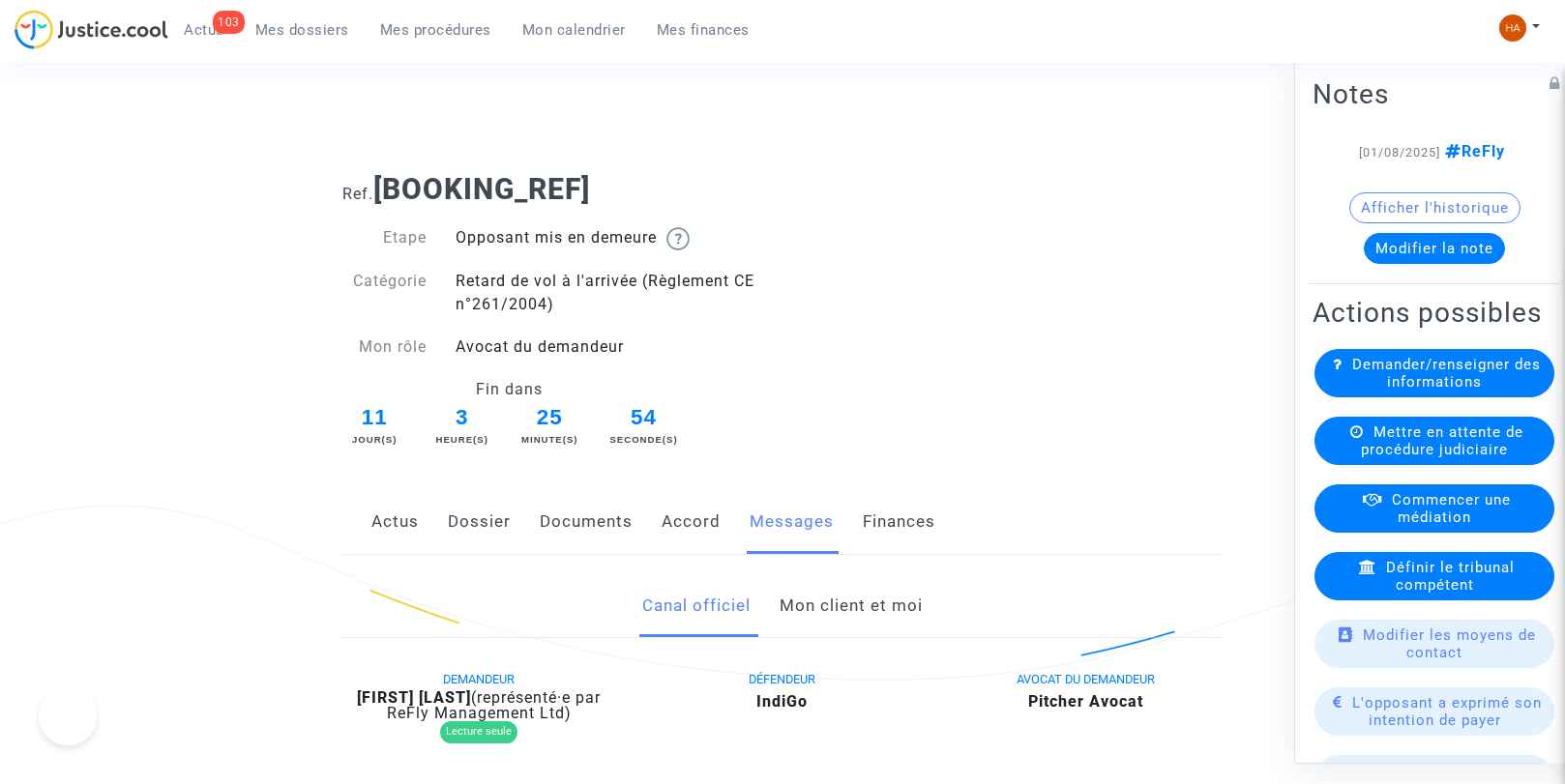 scroll, scrollTop: 0, scrollLeft: 0, axis: both 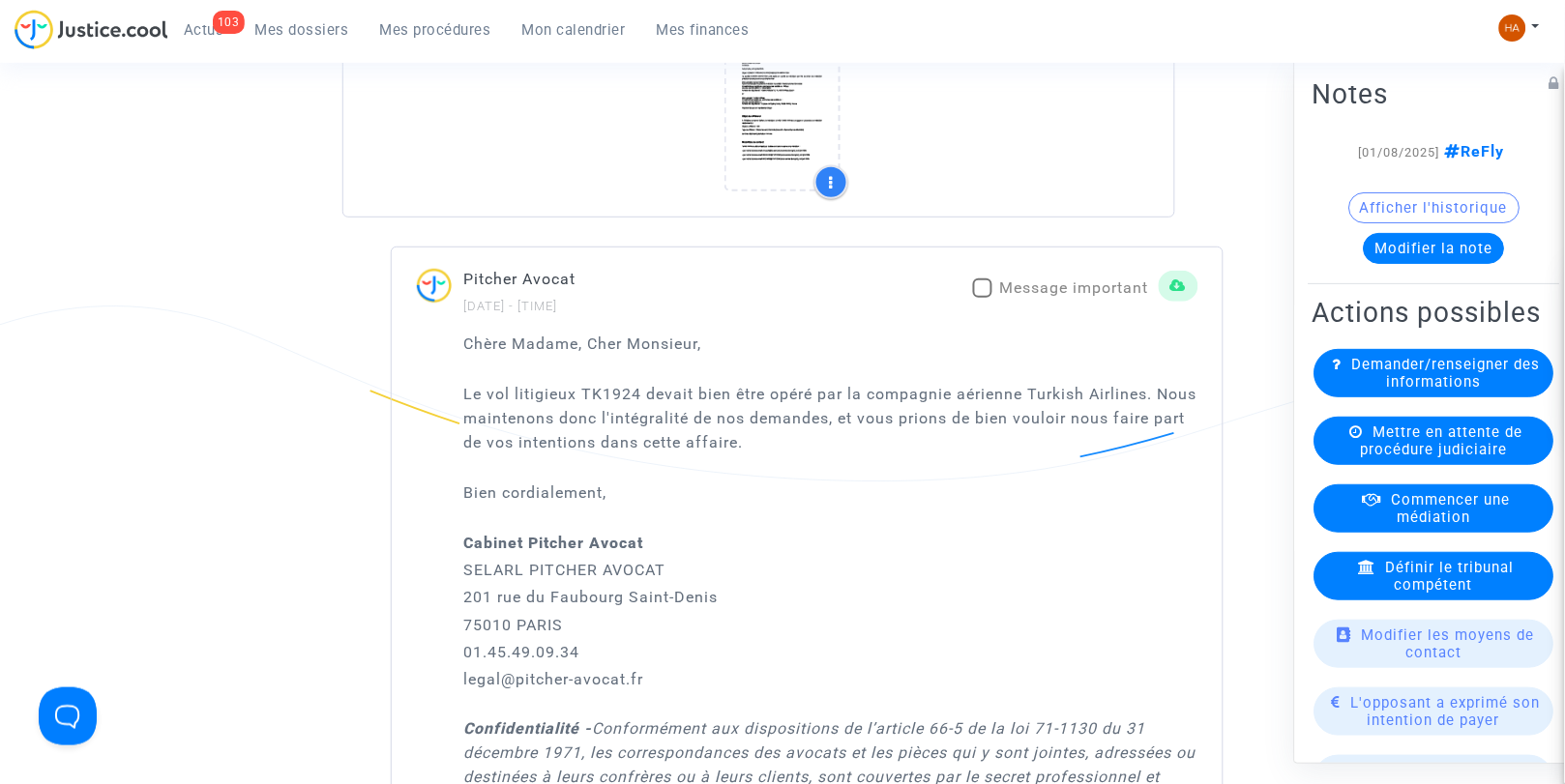 click on "IndiGo  [DATE] - [TIME]     Message important   ( Traduction automatique   -  voir l'original )
IndiGo  [DATE] - [TIME]     Message important  Cher Monsieur/Mam, Salutations d’IndiGo ! Nous vous remercions de nous avoir contactés pour nous faire part de votre demande. Nous tenons à vous informer que nous avons transmis votre demande au service concerné pour un examen plus approfondi et une assistance. Nous vous remercions de votre patience et de votre compréhension alors que nous travaillons avec diligence pour répondre à votre demande. Merci d’avoir choisi IndiGo. Si vous avez d’autres questions, n’hésitez pas à nous contacter. Cordialement,  Expert en expérience client www.goIndiGo.in  ( Traduction automatique   -  voir l'original )
IndiGo  [DATE] - [TIME]     Message important   Bonjour Merci de nous avoir contactés. Le numéro de référence de votre dossier est le suivant : [REFERENCE_NUMBER] Cordialement,  L’équipe IndiGo Pour une assistance immédiate   WhatsApp nous" 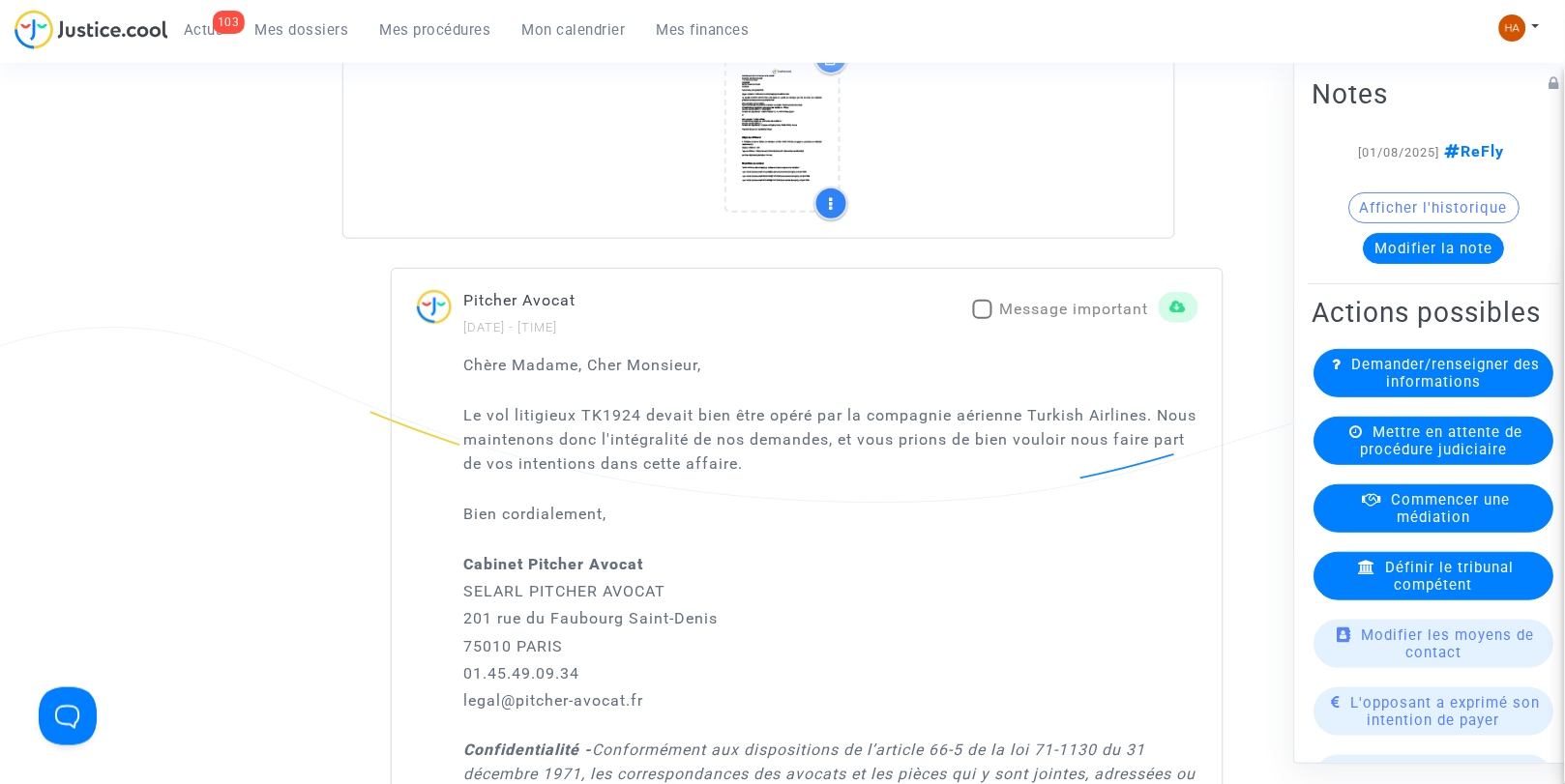 scroll, scrollTop: 3651, scrollLeft: 0, axis: vertical 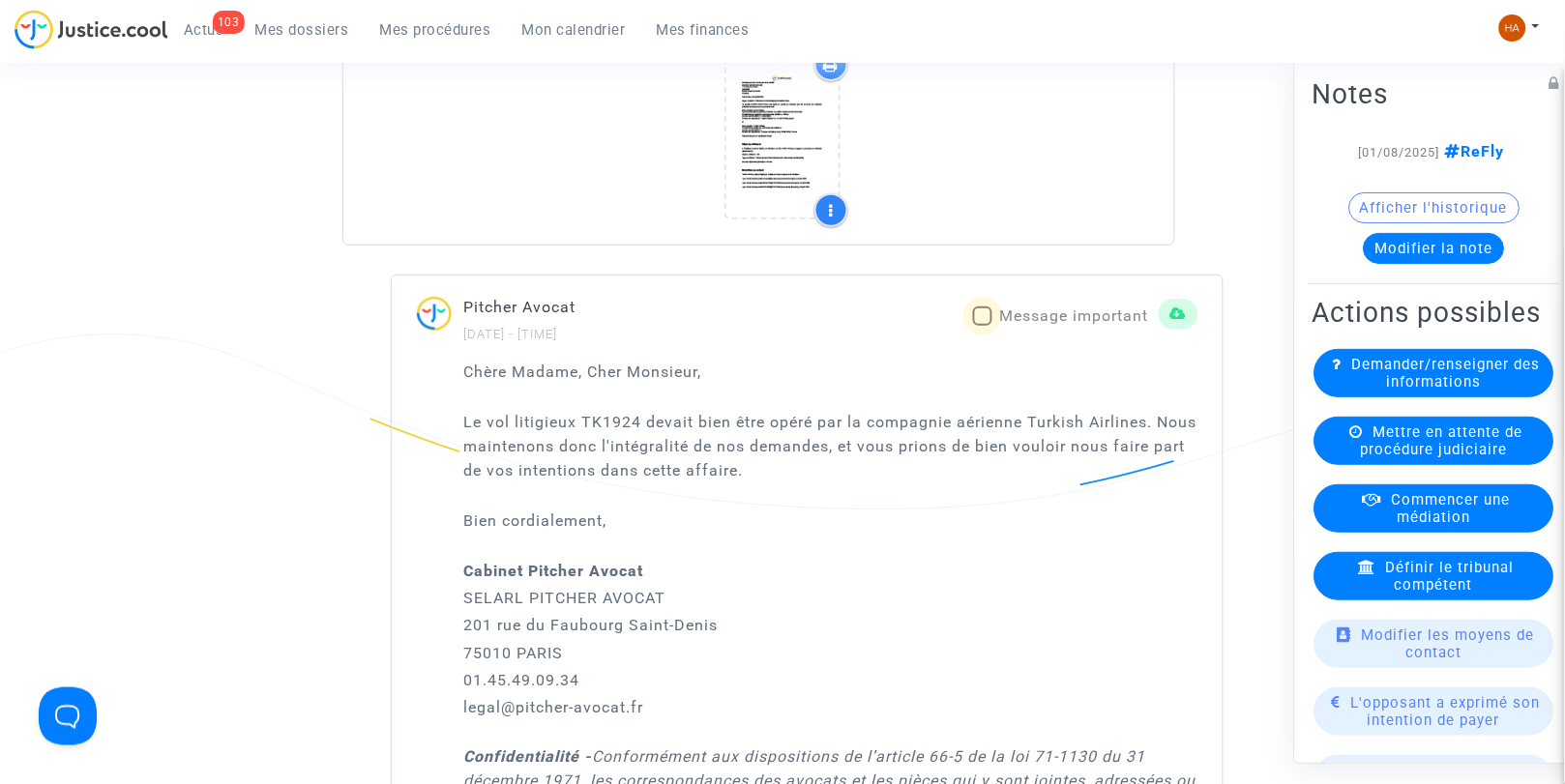 click on "Message important" at bounding box center [1061, 316] 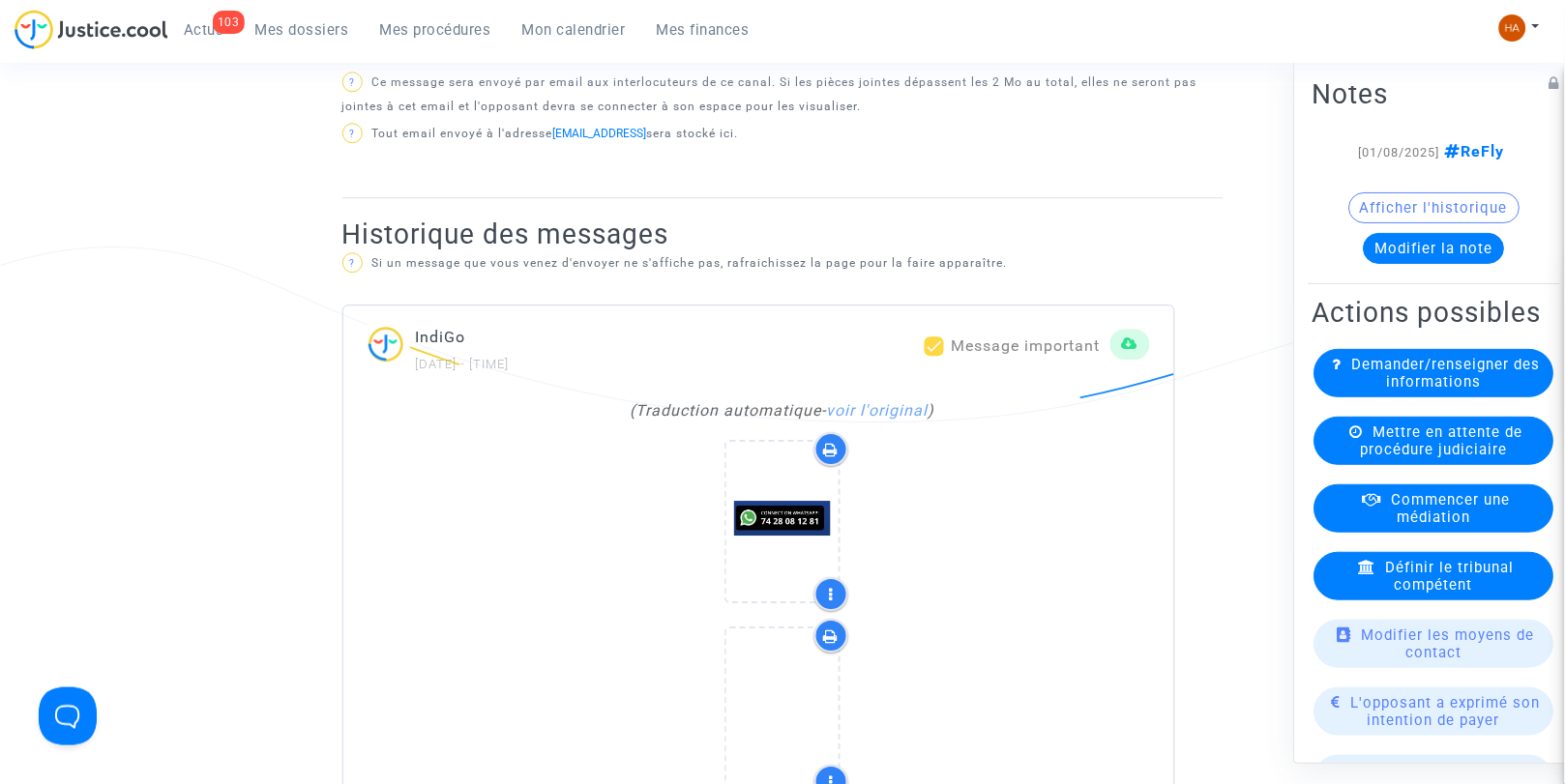 scroll, scrollTop: 1163, scrollLeft: 0, axis: vertical 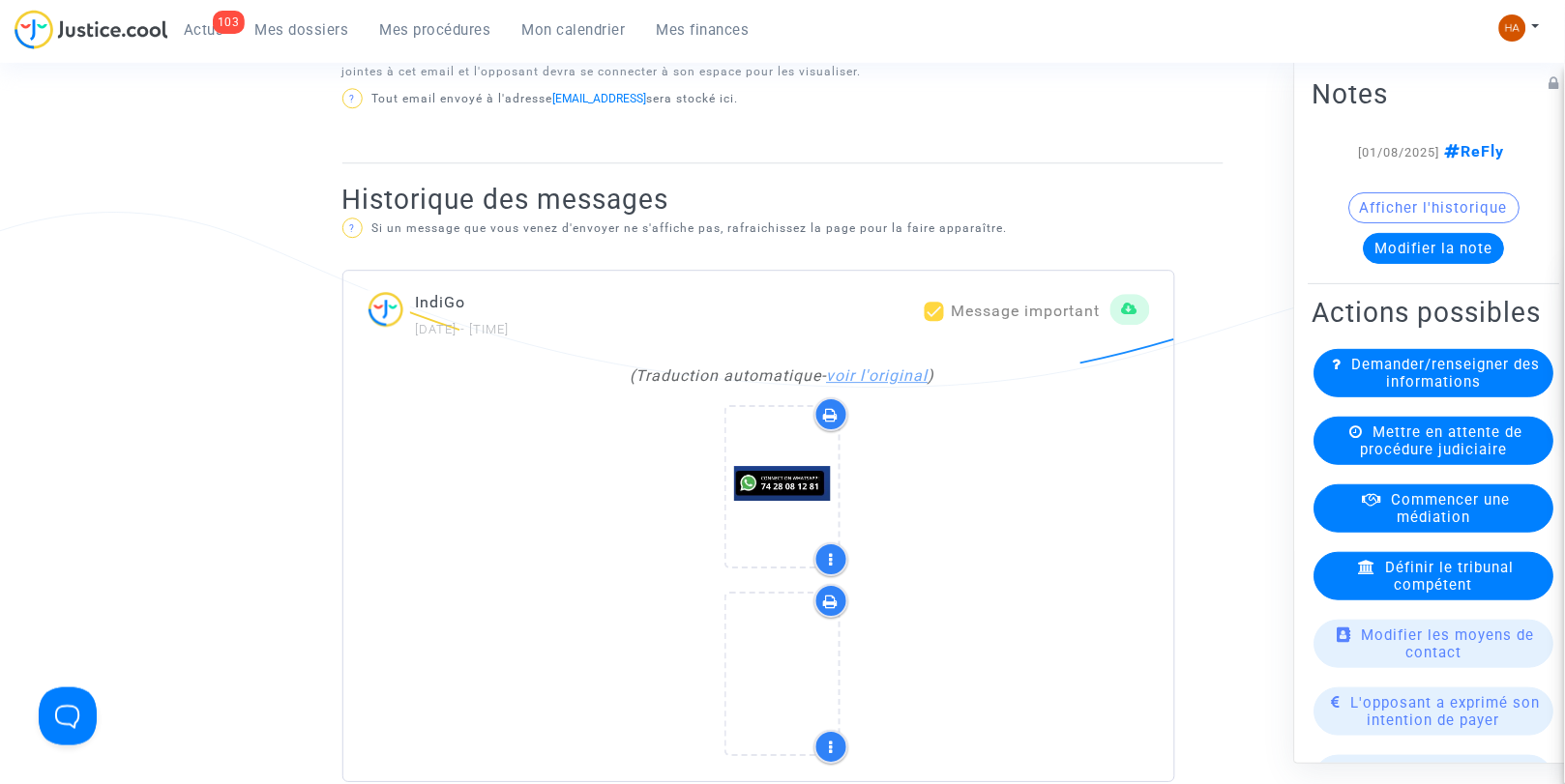 click on "voir l'original" 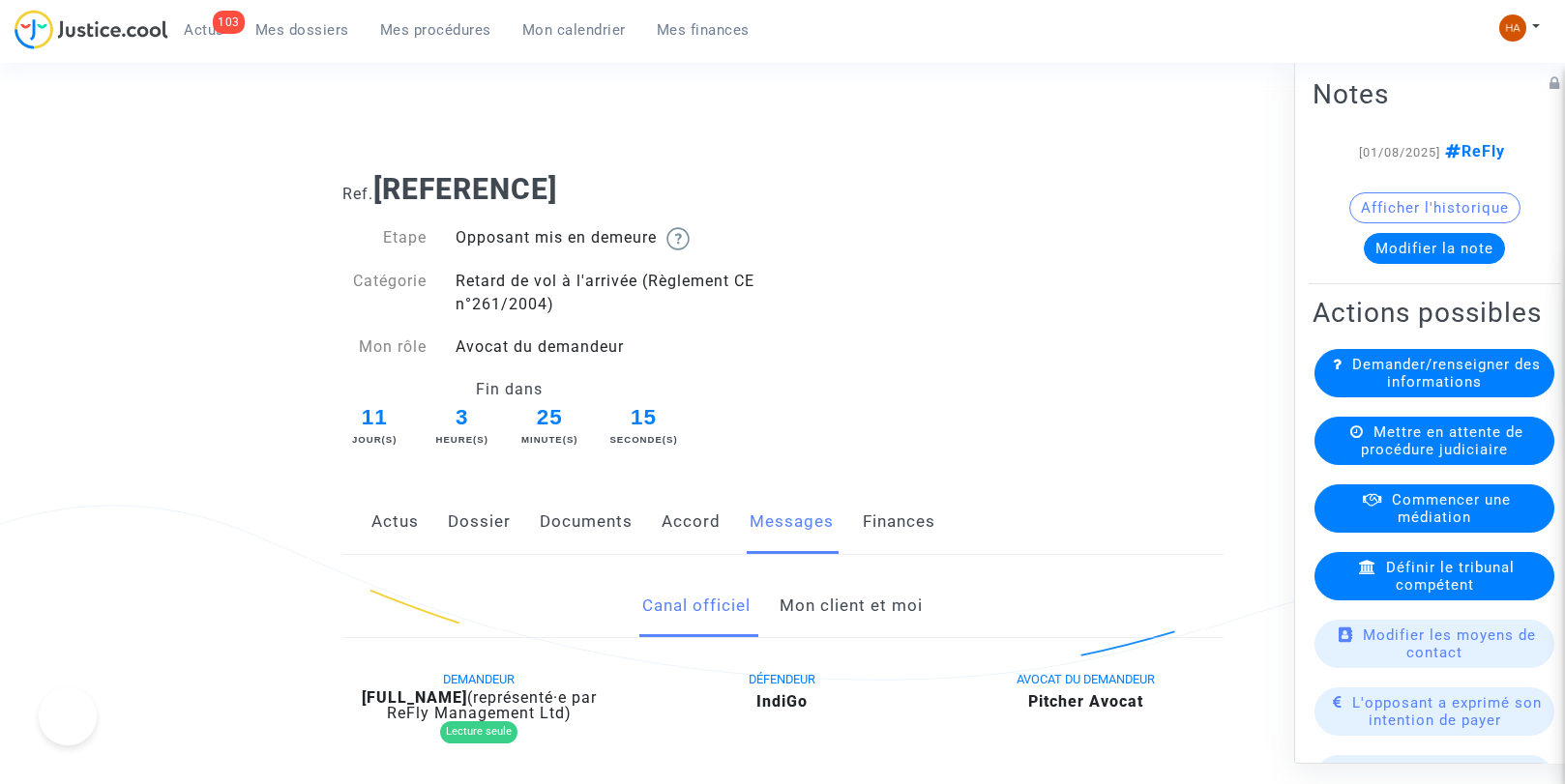 scroll, scrollTop: 0, scrollLeft: 0, axis: both 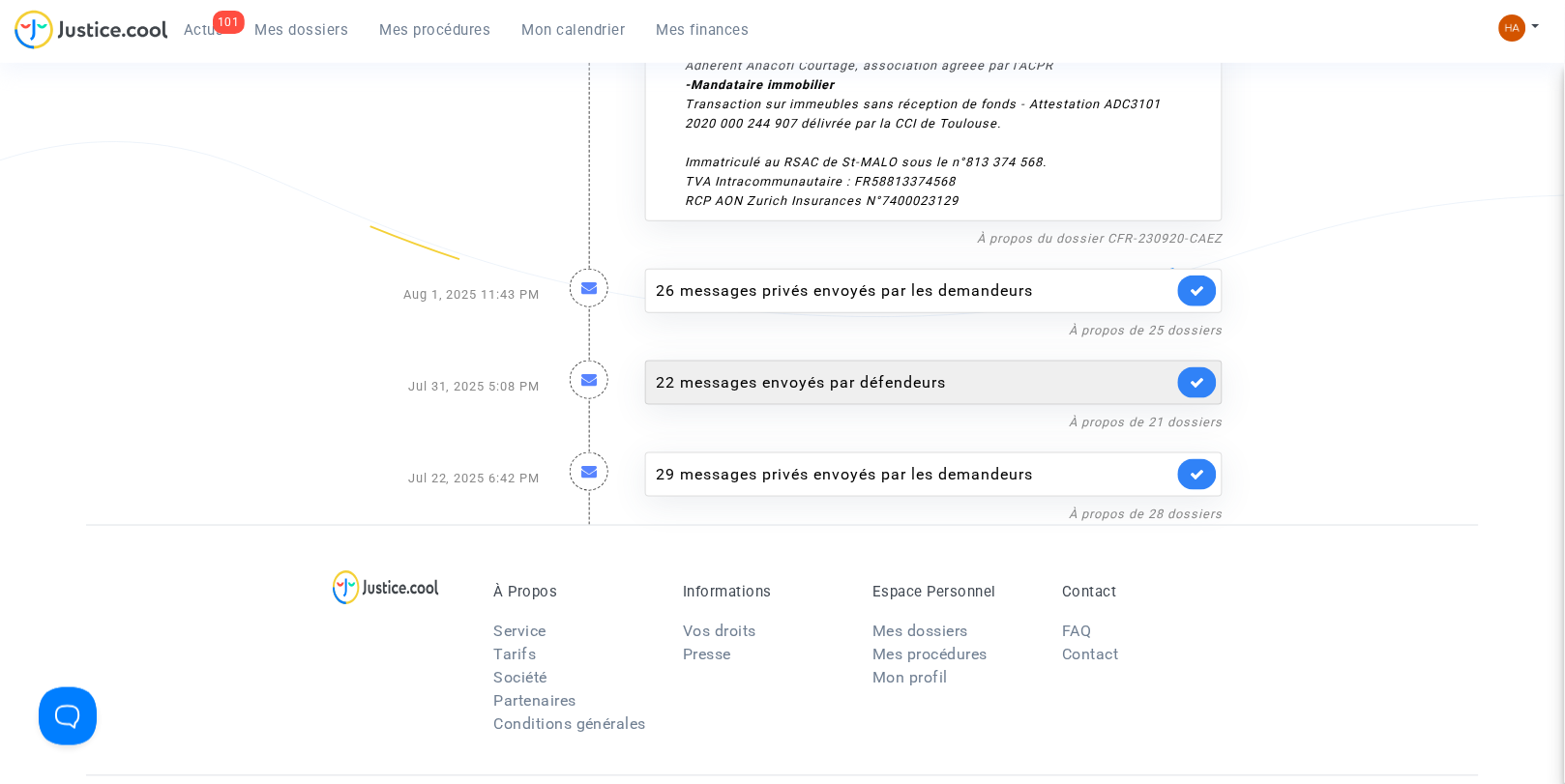 click on "22 messages envoyés par   défendeurs" 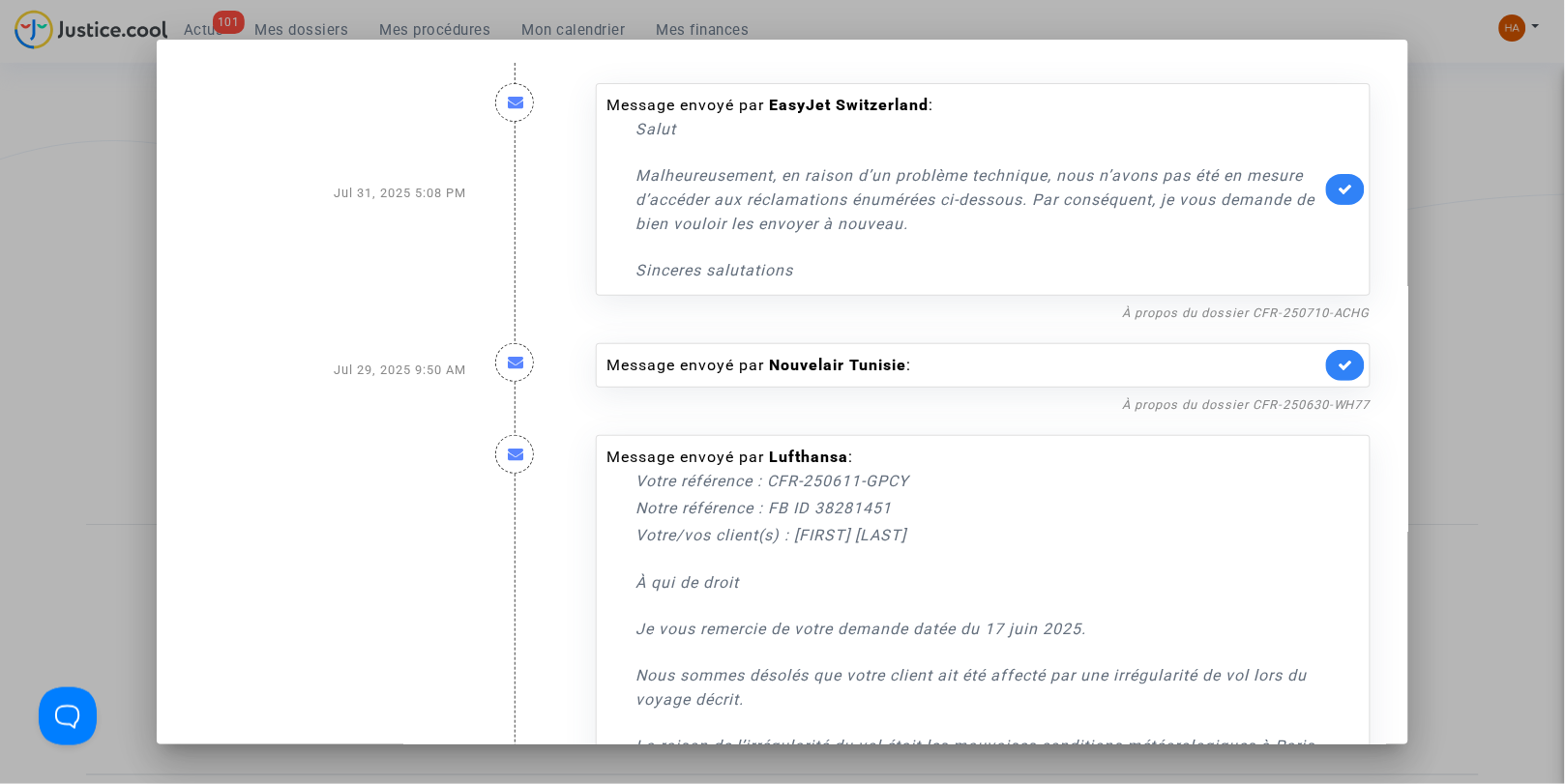 click at bounding box center [782, 392] 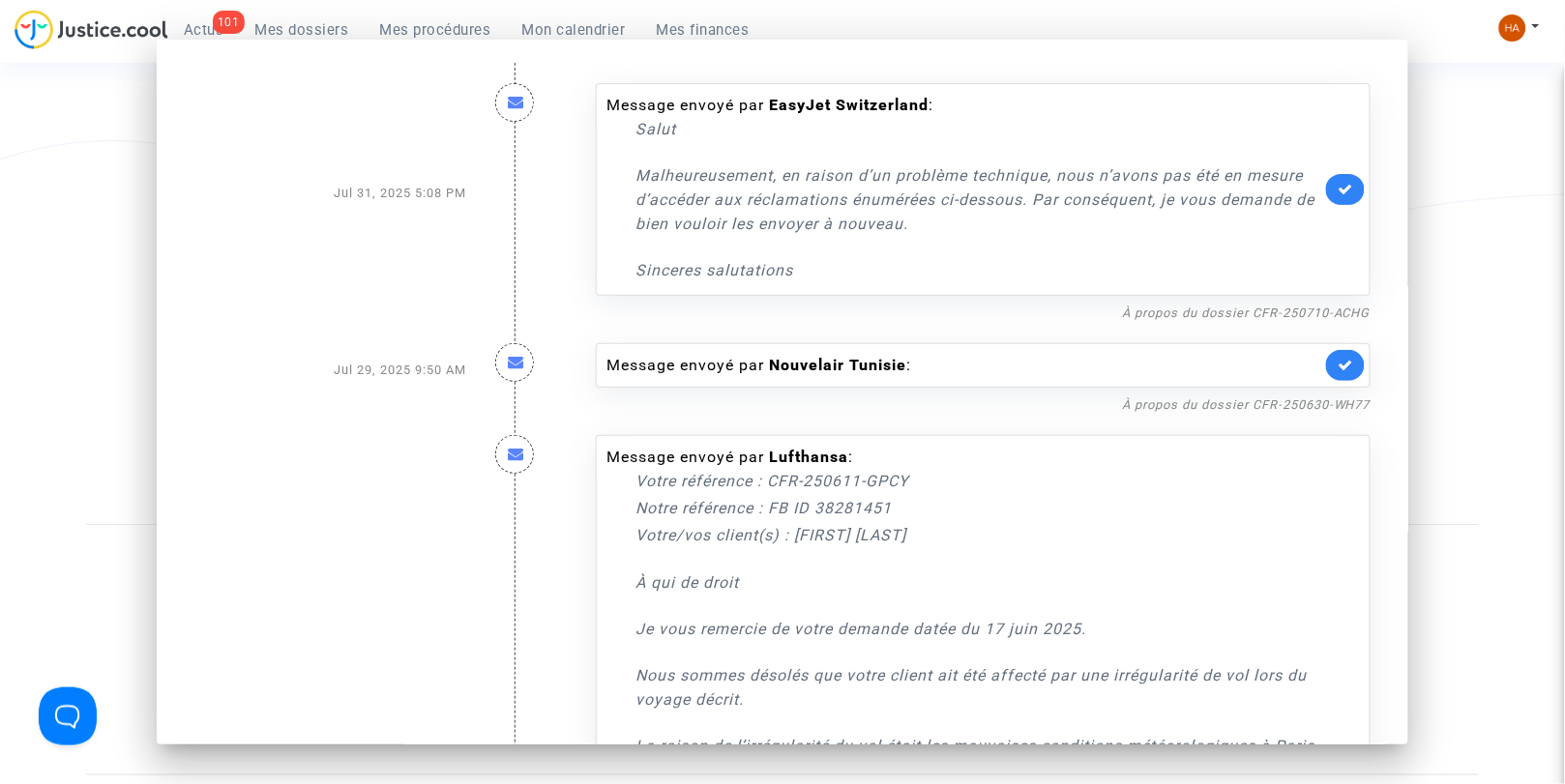 scroll, scrollTop: 3863, scrollLeft: 0, axis: vertical 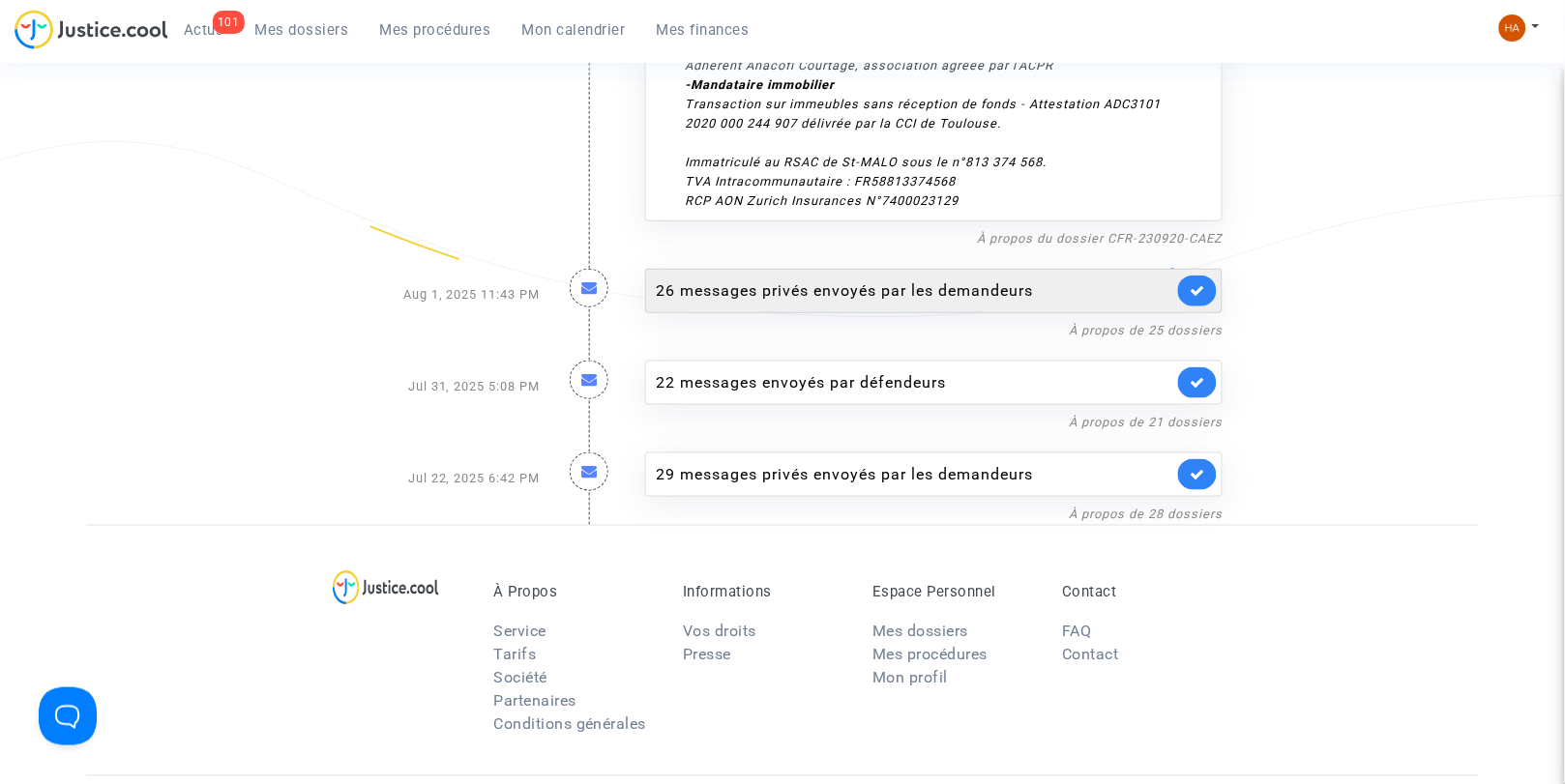 click on "26 messages privés envoyés par   les demandeurs" 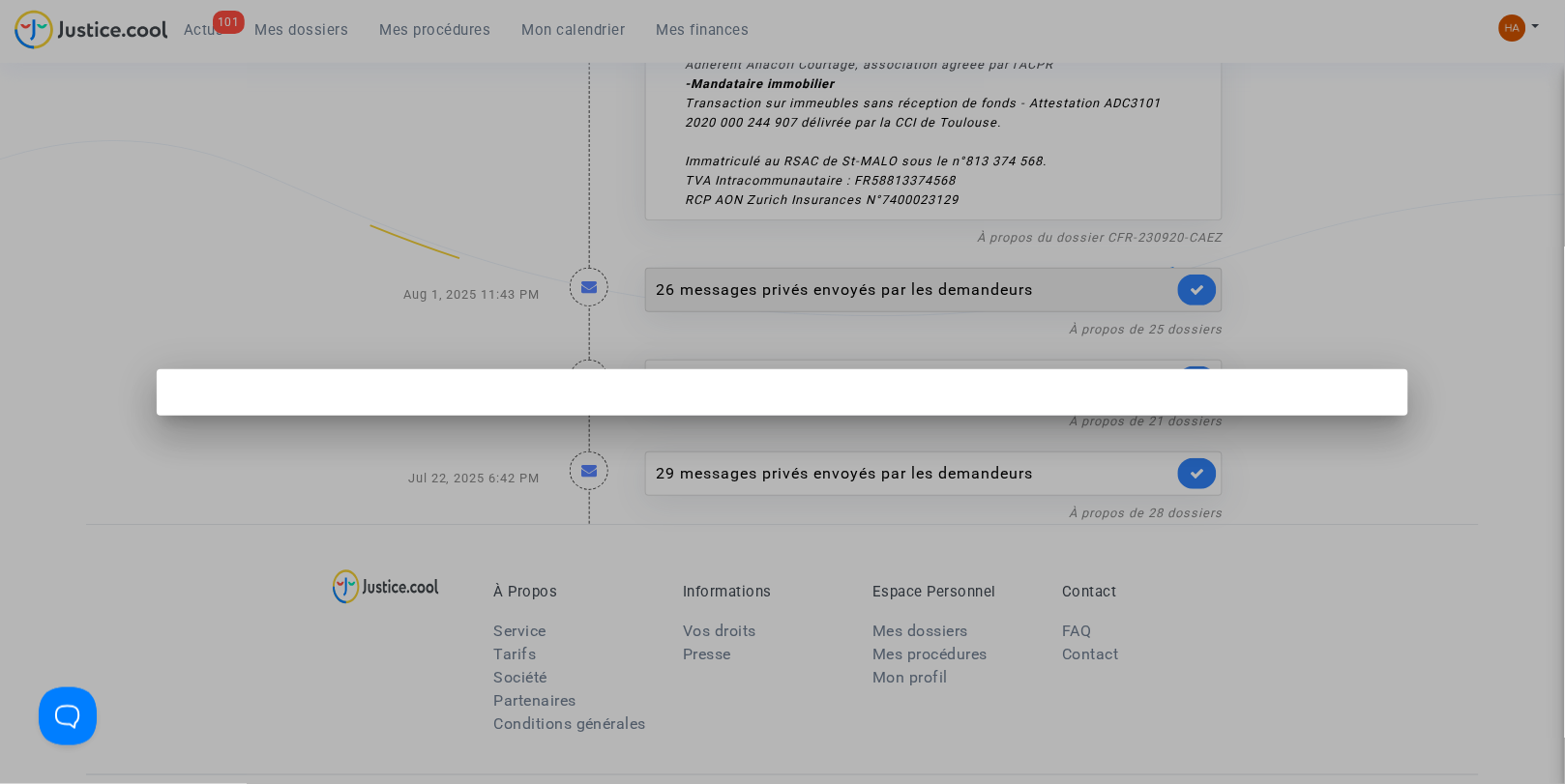 scroll, scrollTop: 0, scrollLeft: 0, axis: both 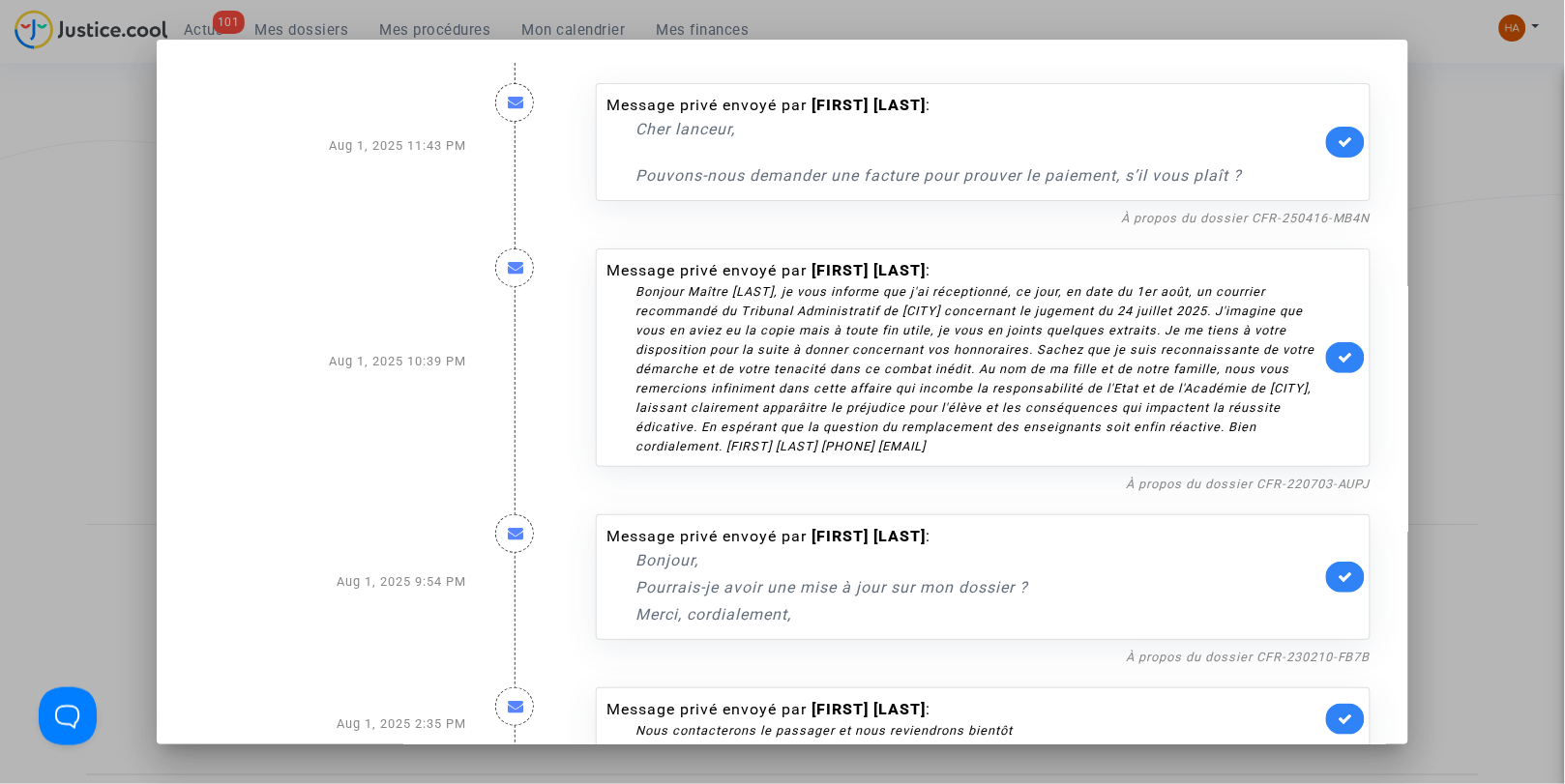 click at bounding box center [782, 392] 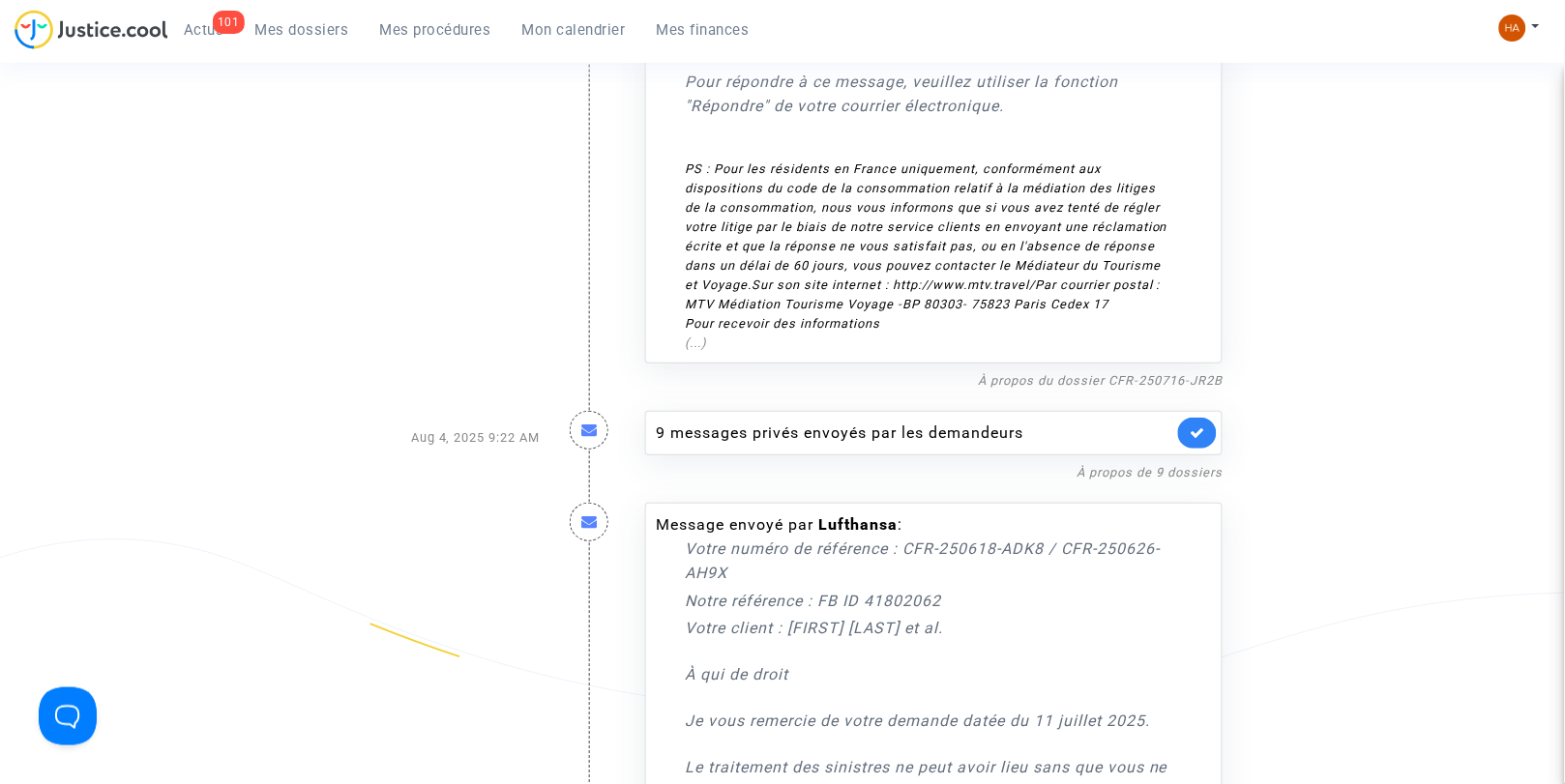 scroll, scrollTop: 1715, scrollLeft: 0, axis: vertical 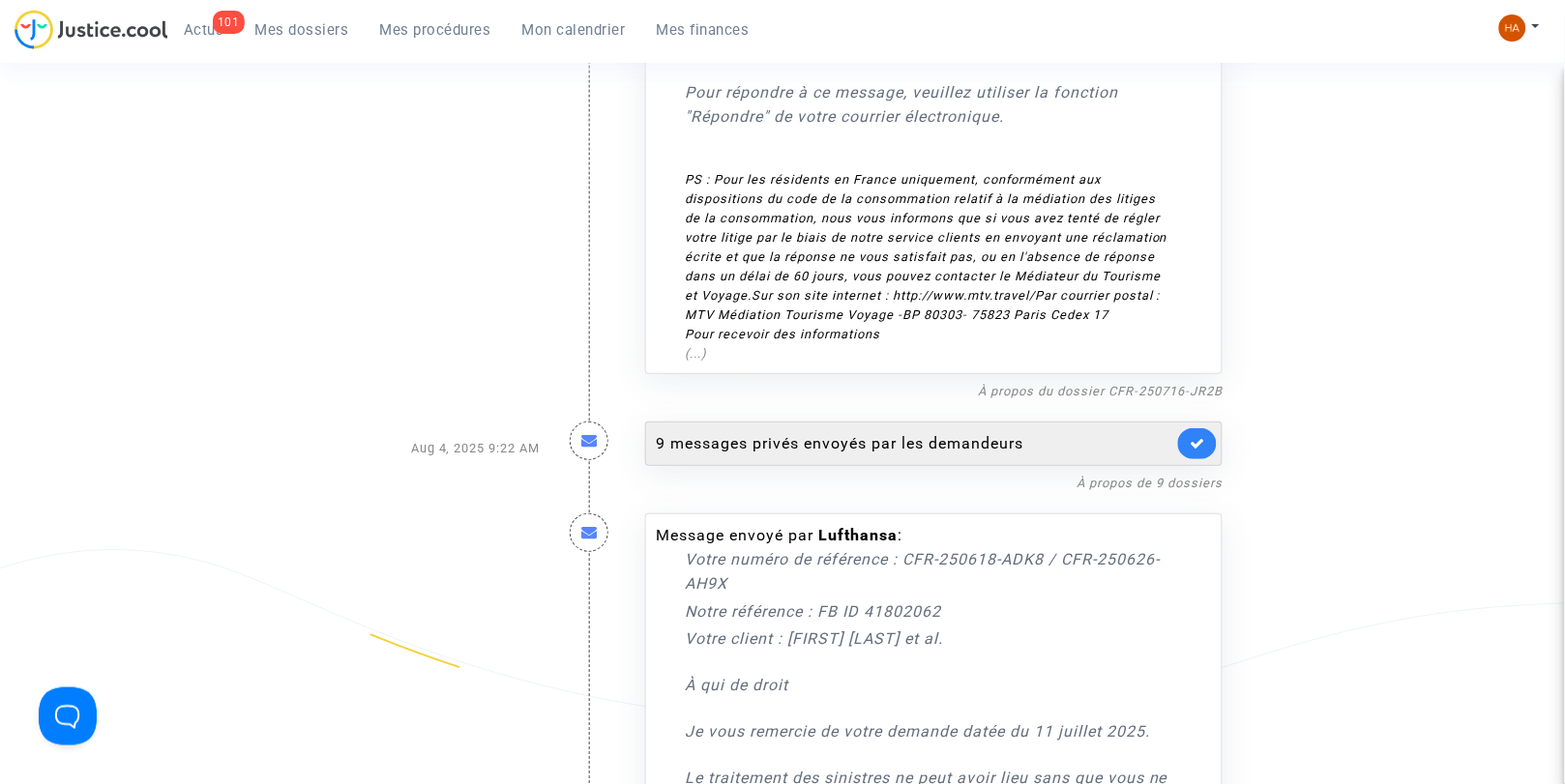 click on "9 messages privés envoyés par   les demandeurs" 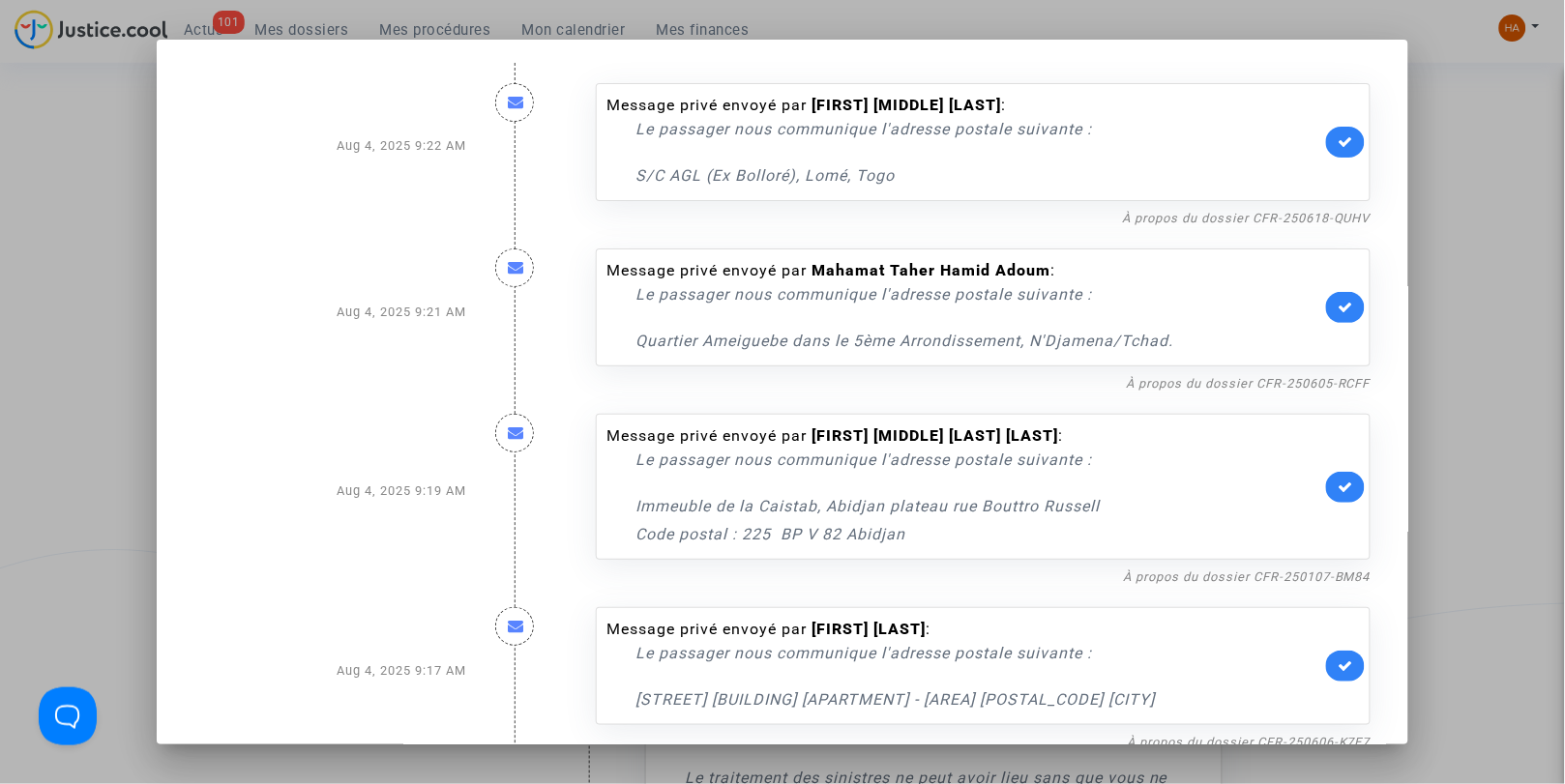 click at bounding box center [782, 392] 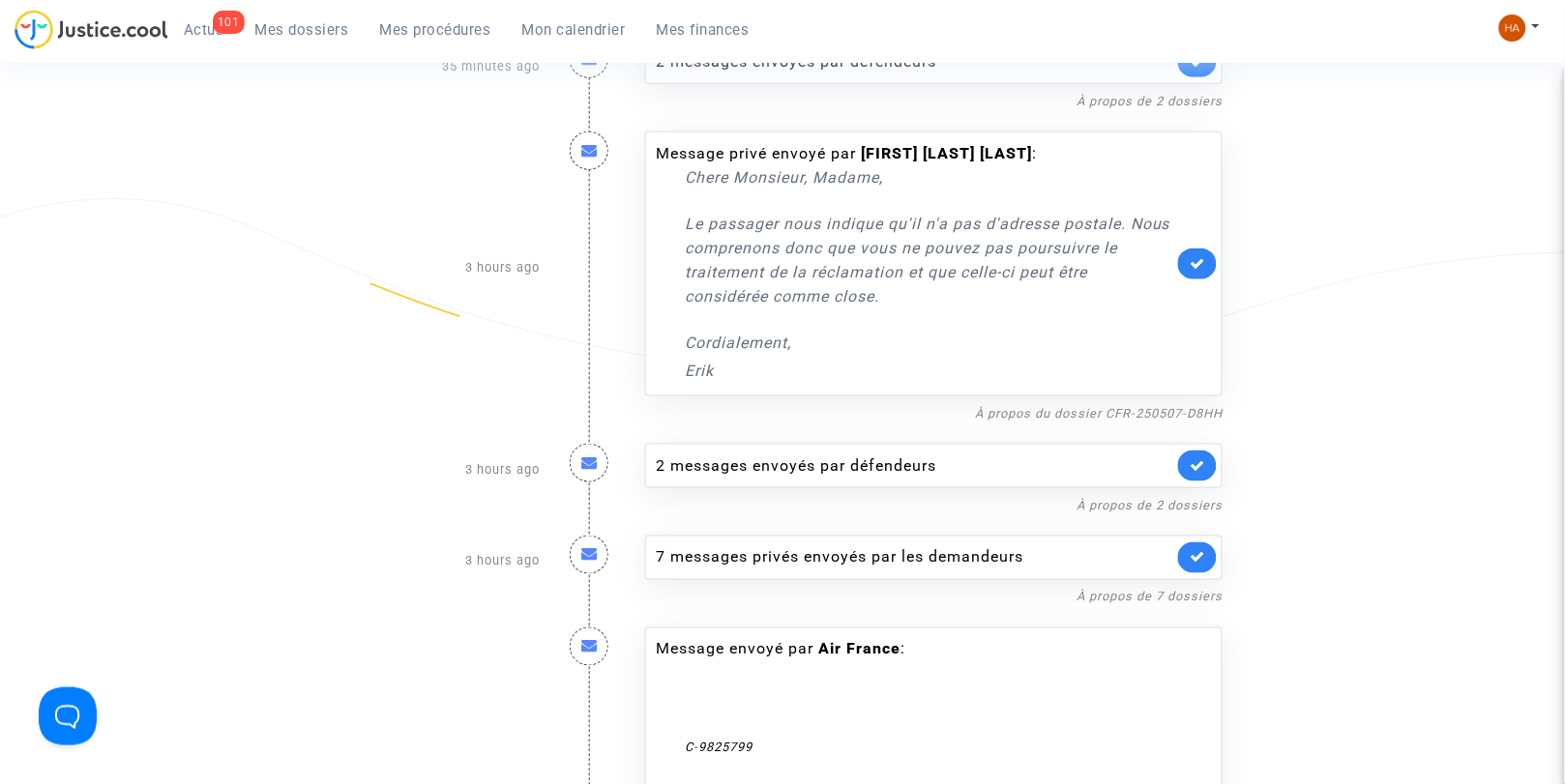 scroll, scrollTop: 319, scrollLeft: 0, axis: vertical 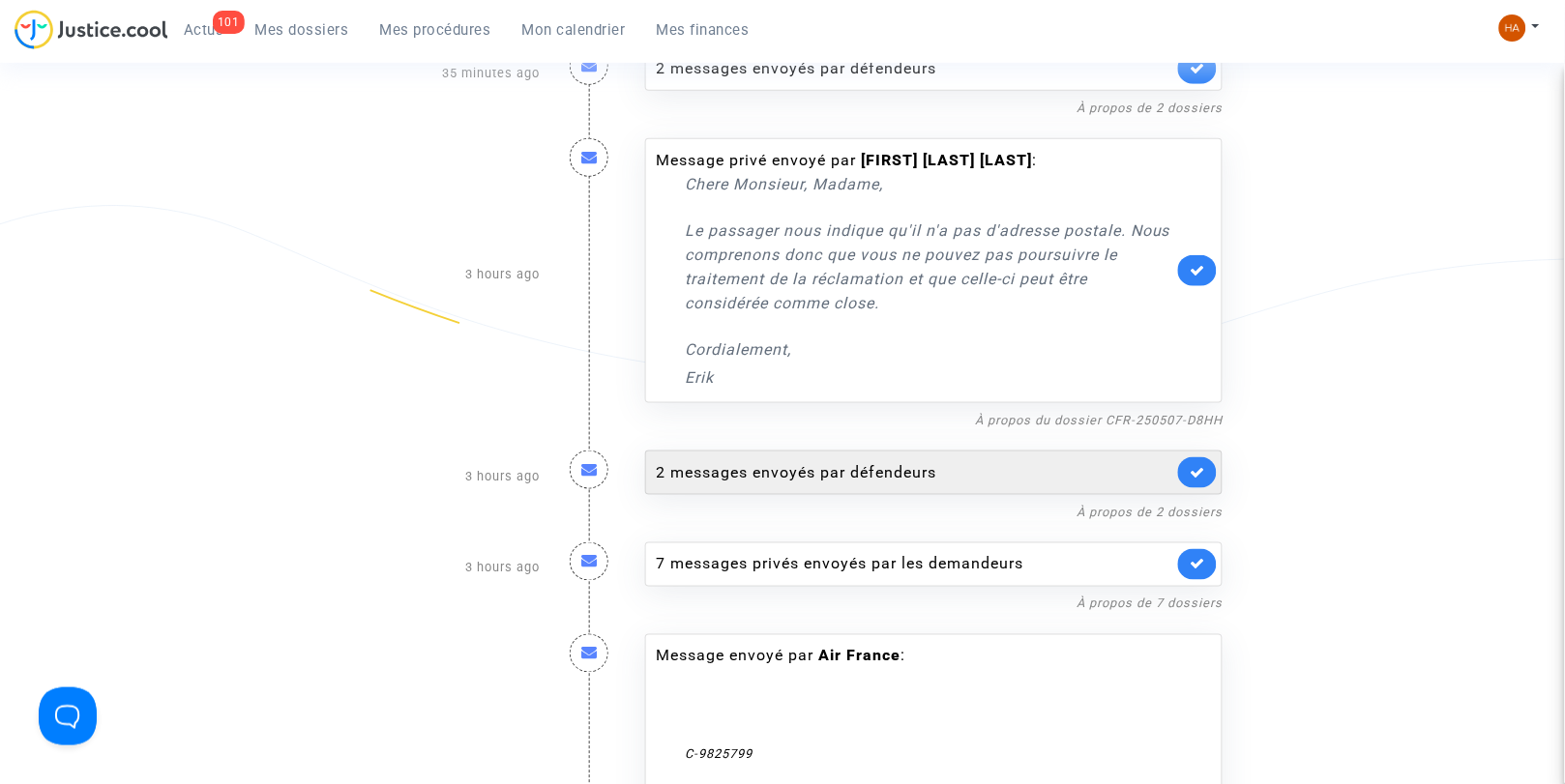 click on "2 messages envoyés par   défendeurs" 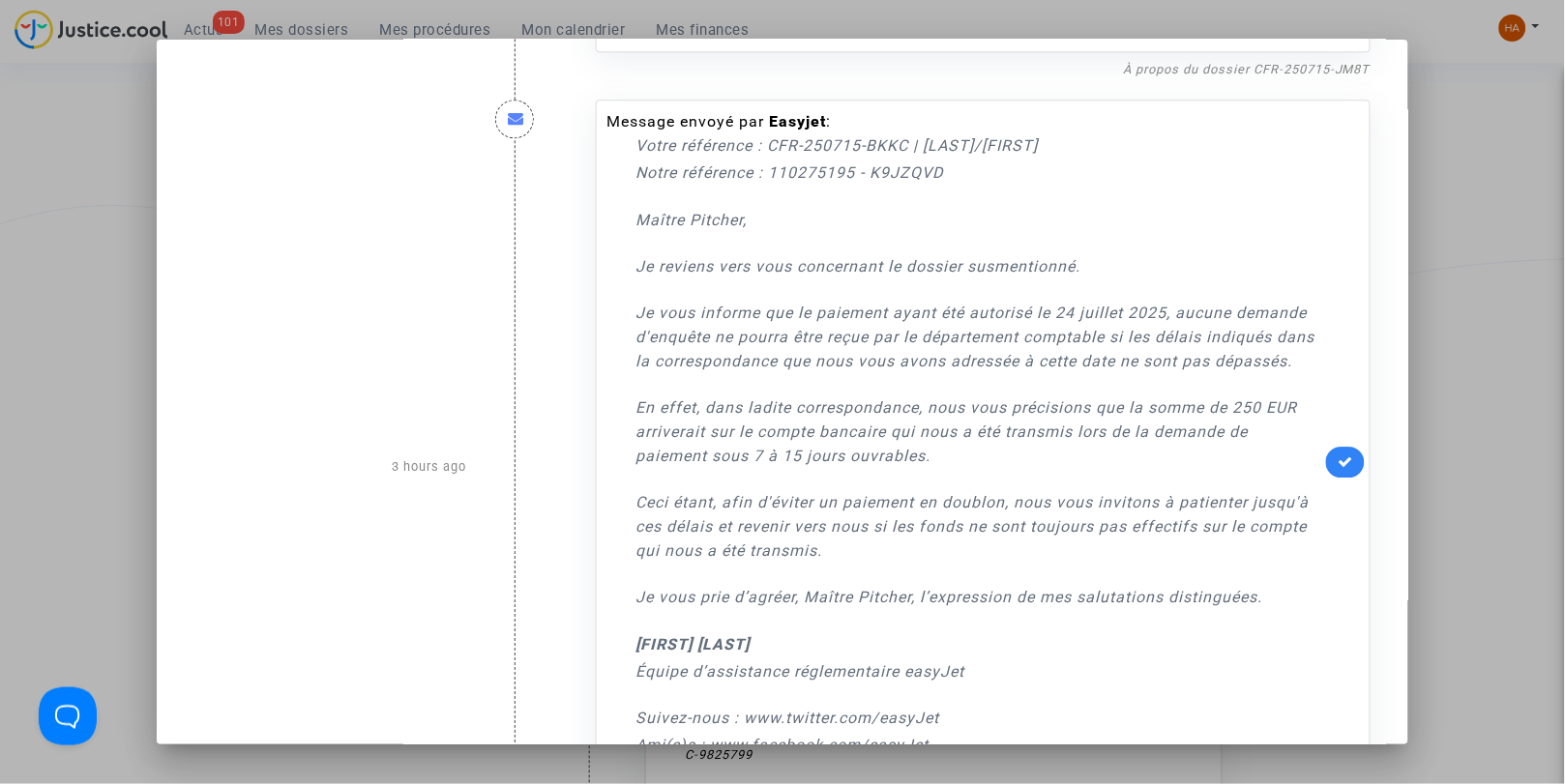 scroll, scrollTop: 1181, scrollLeft: 0, axis: vertical 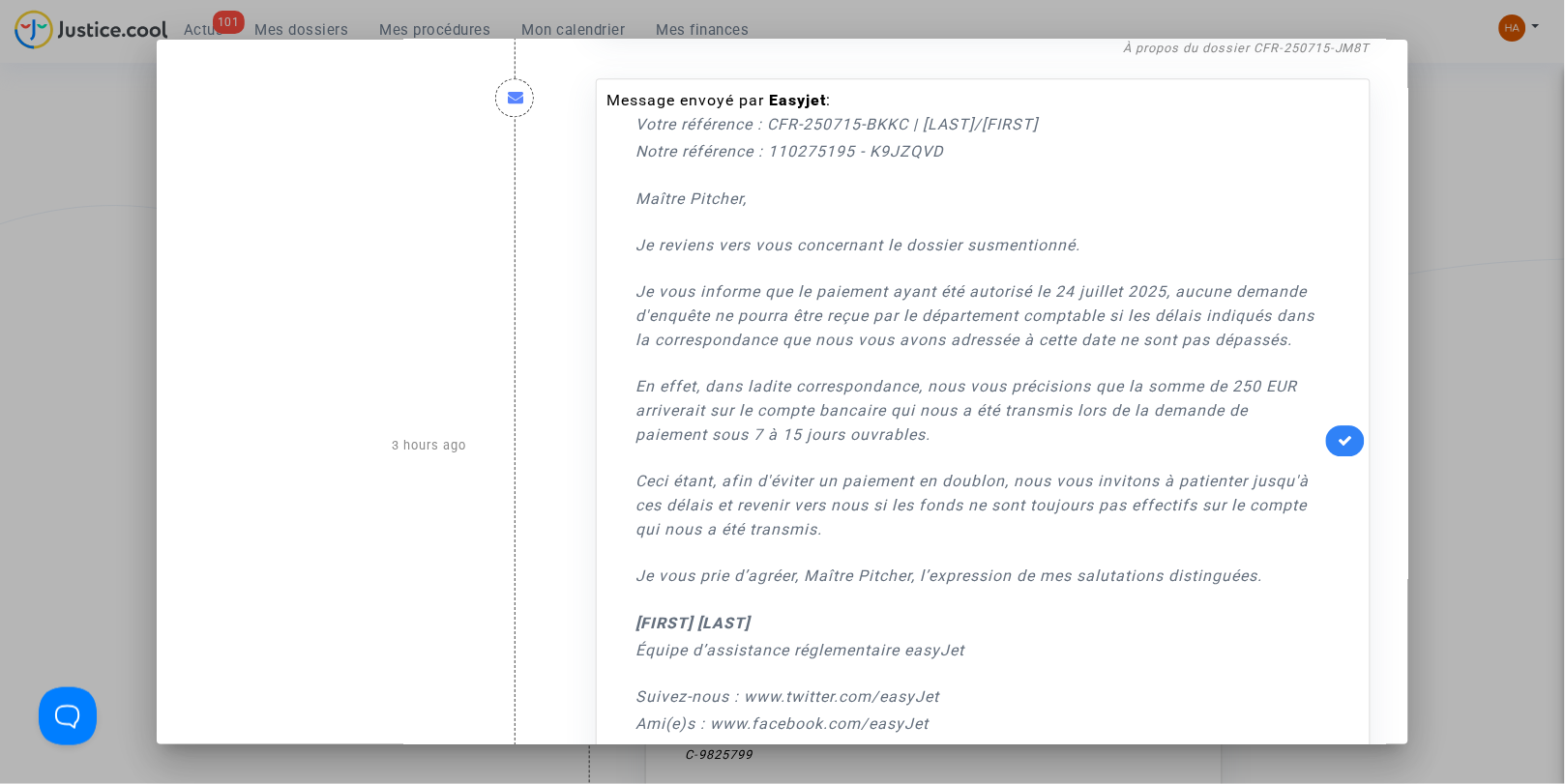 click at bounding box center [782, 392] 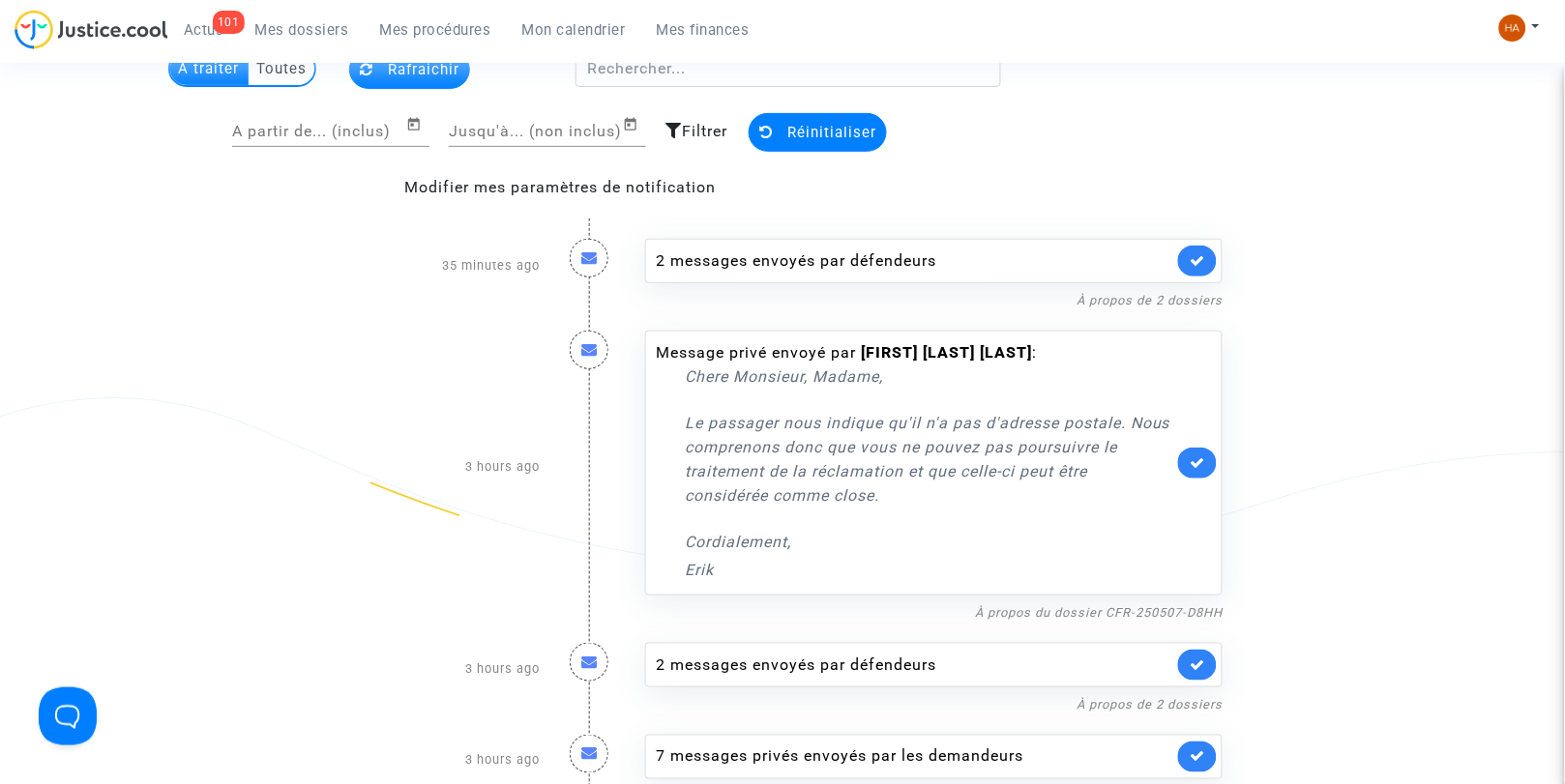 scroll, scrollTop: 103, scrollLeft: 0, axis: vertical 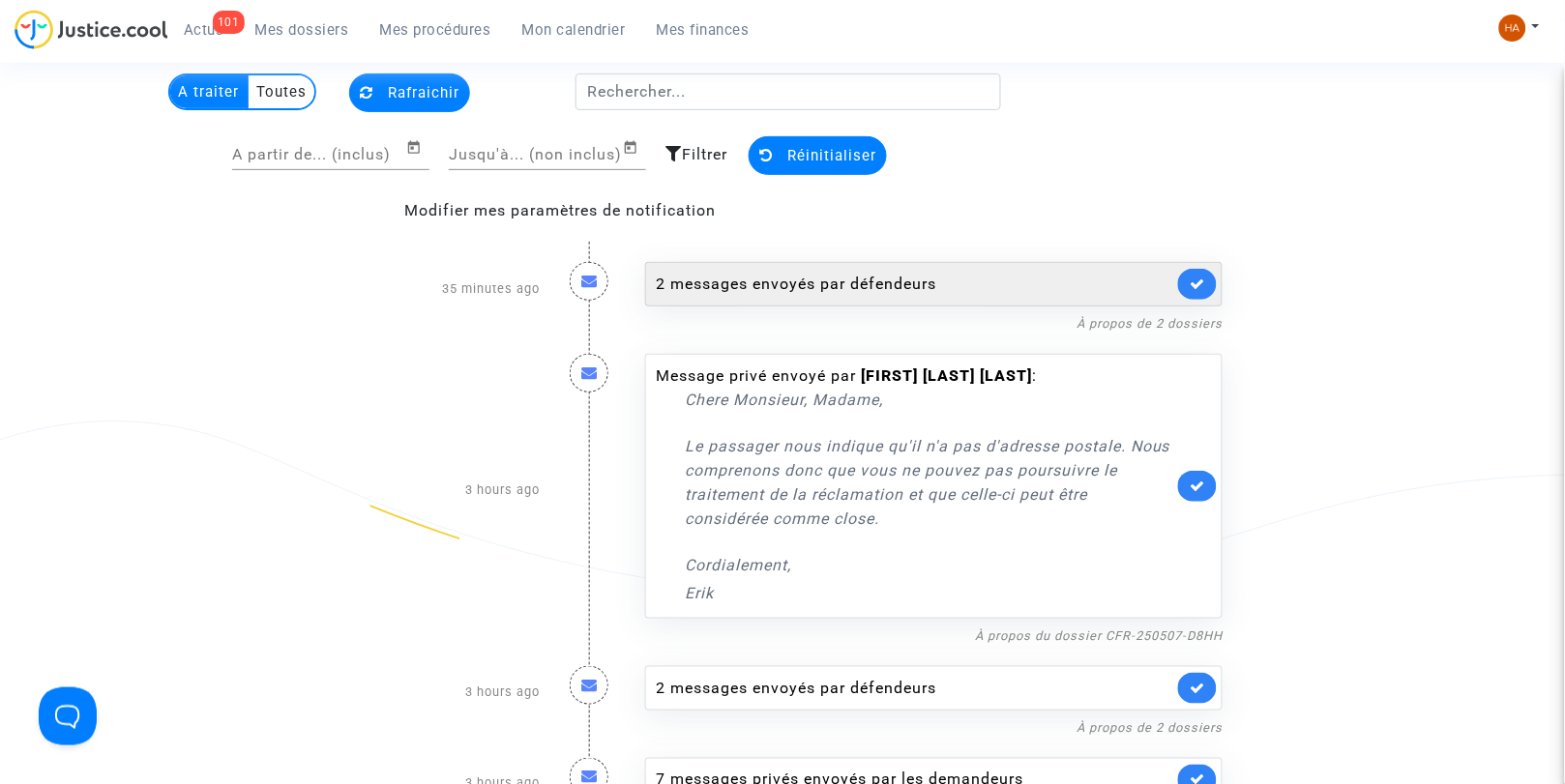 click on "2 messages envoyés par   défendeurs" 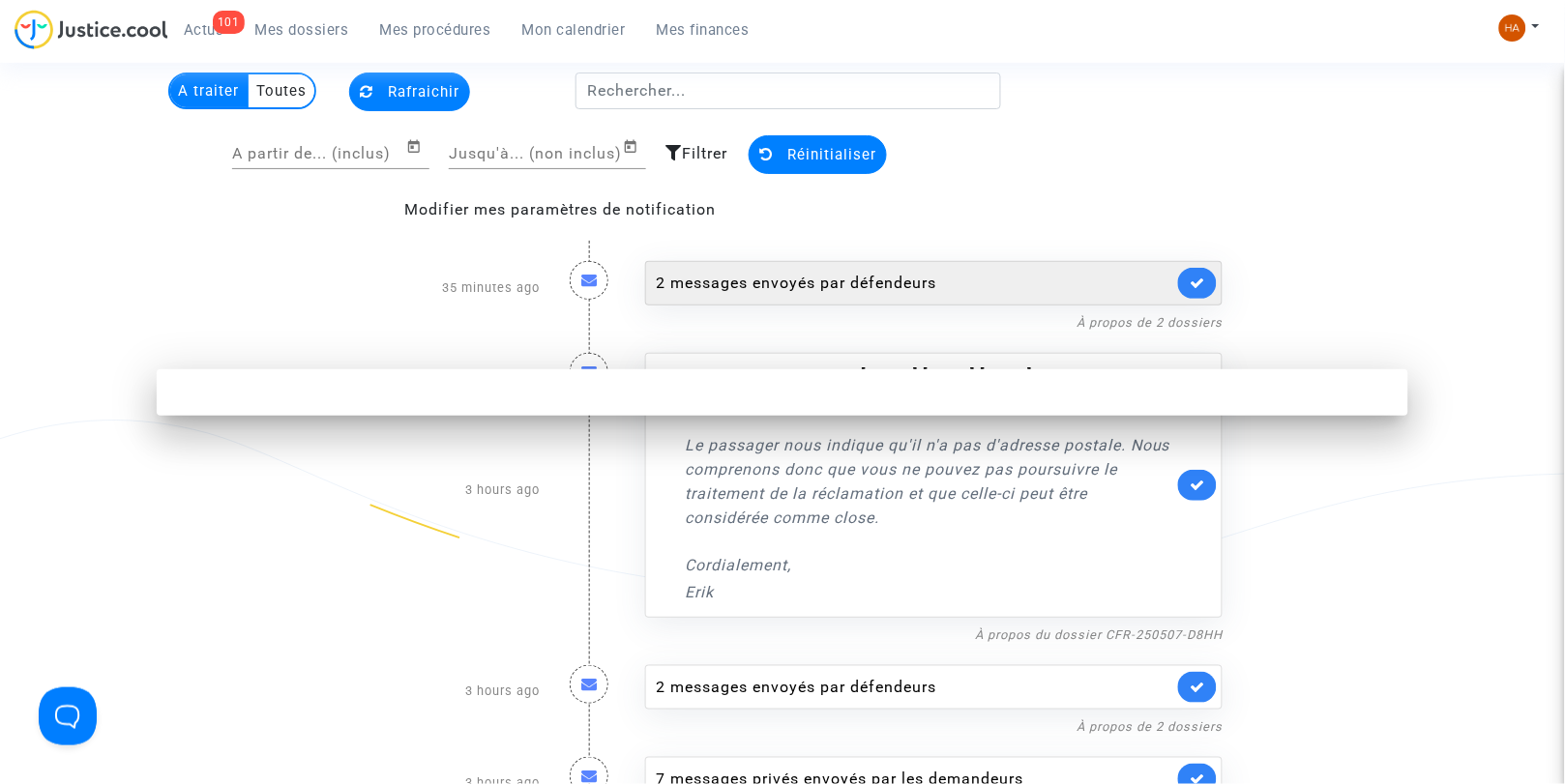 scroll, scrollTop: 0, scrollLeft: 0, axis: both 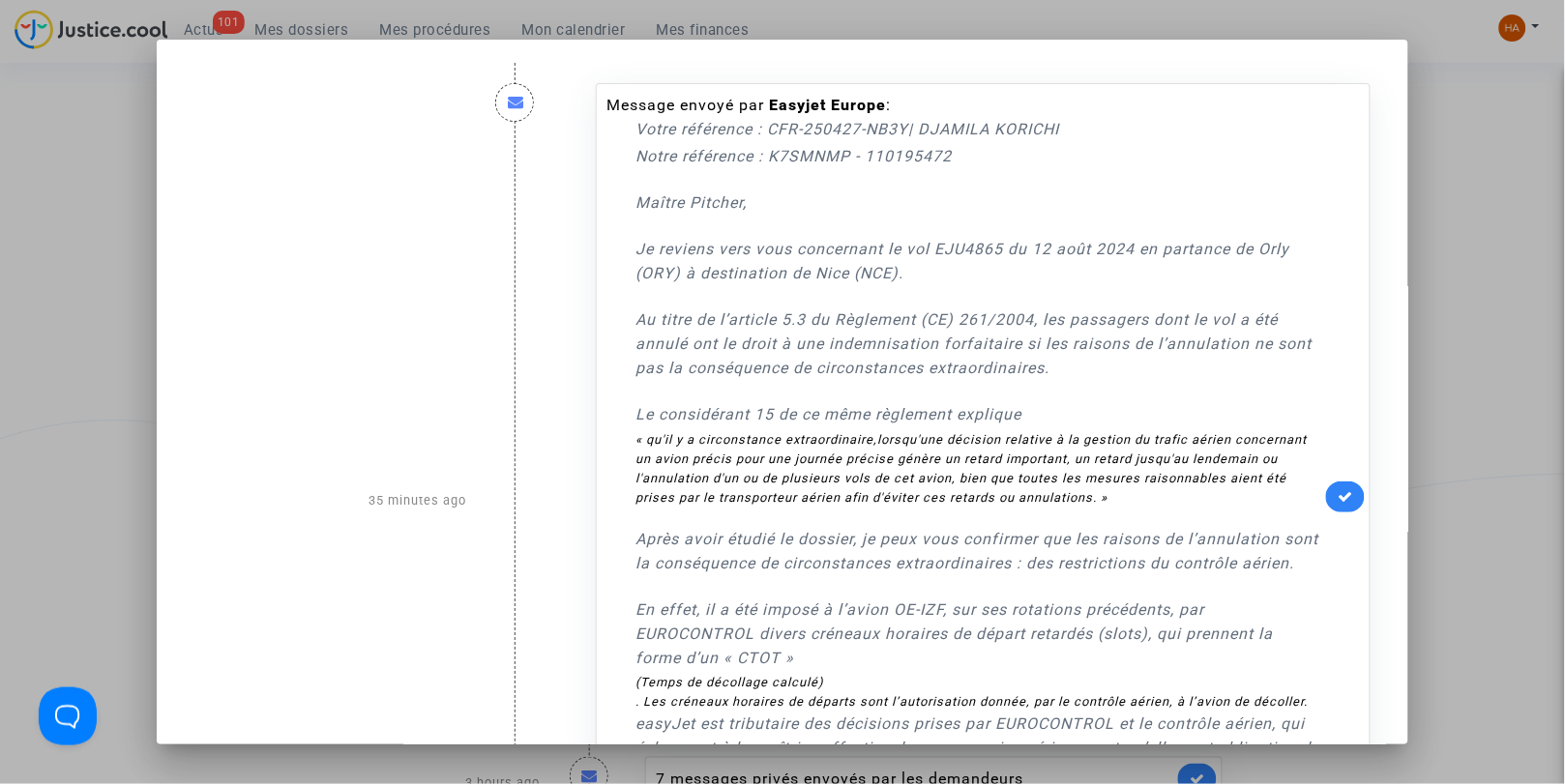 drag, startPoint x: 1466, startPoint y: 399, endPoint x: 1481, endPoint y: 396, distance: 15.297059 